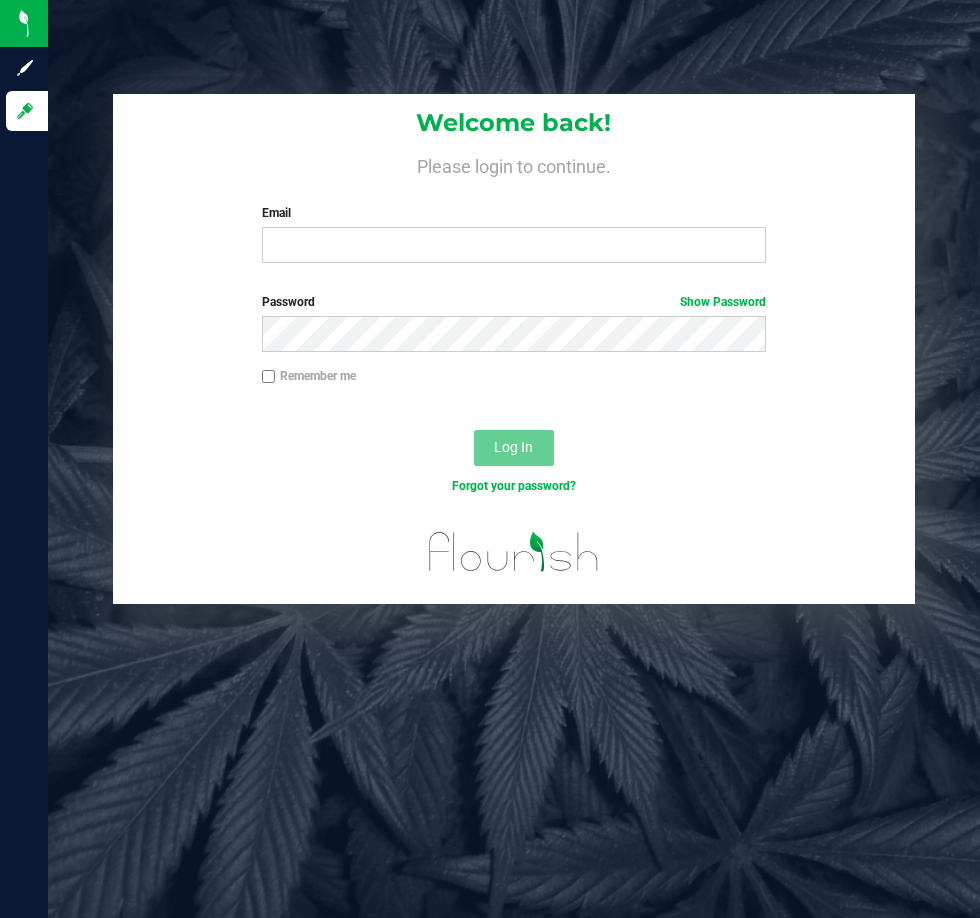 scroll, scrollTop: 0, scrollLeft: 0, axis: both 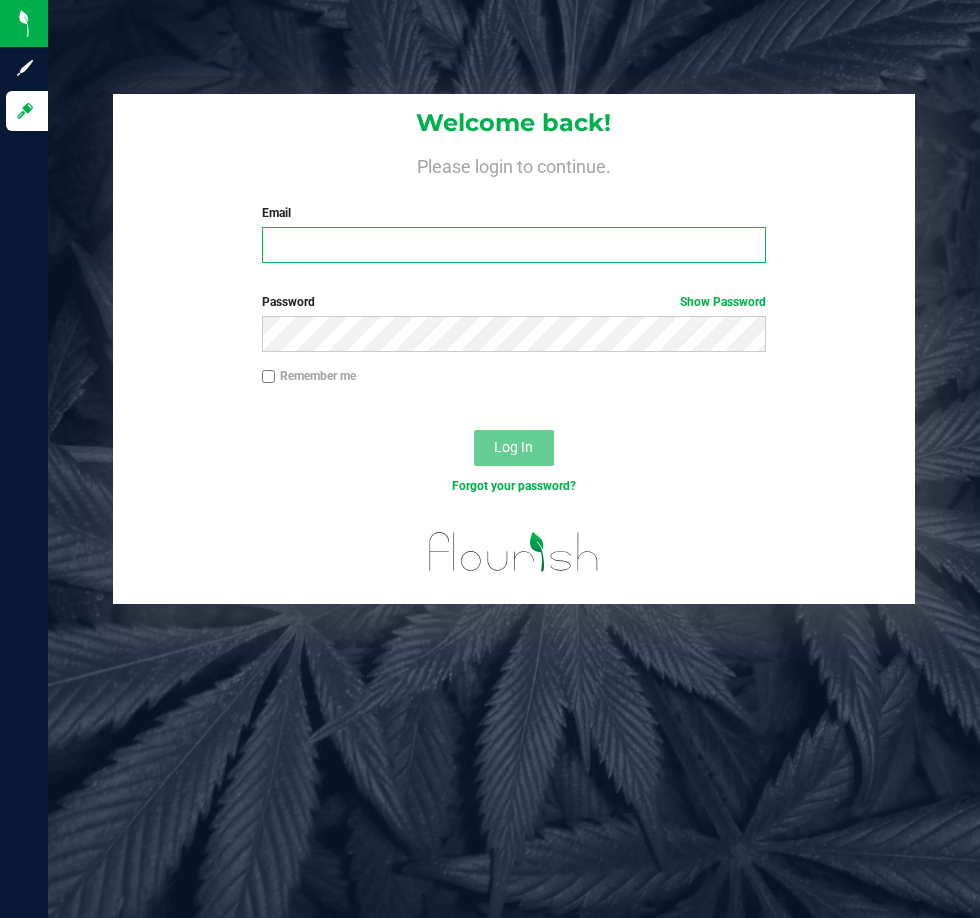 click on "Email" at bounding box center (514, 245) 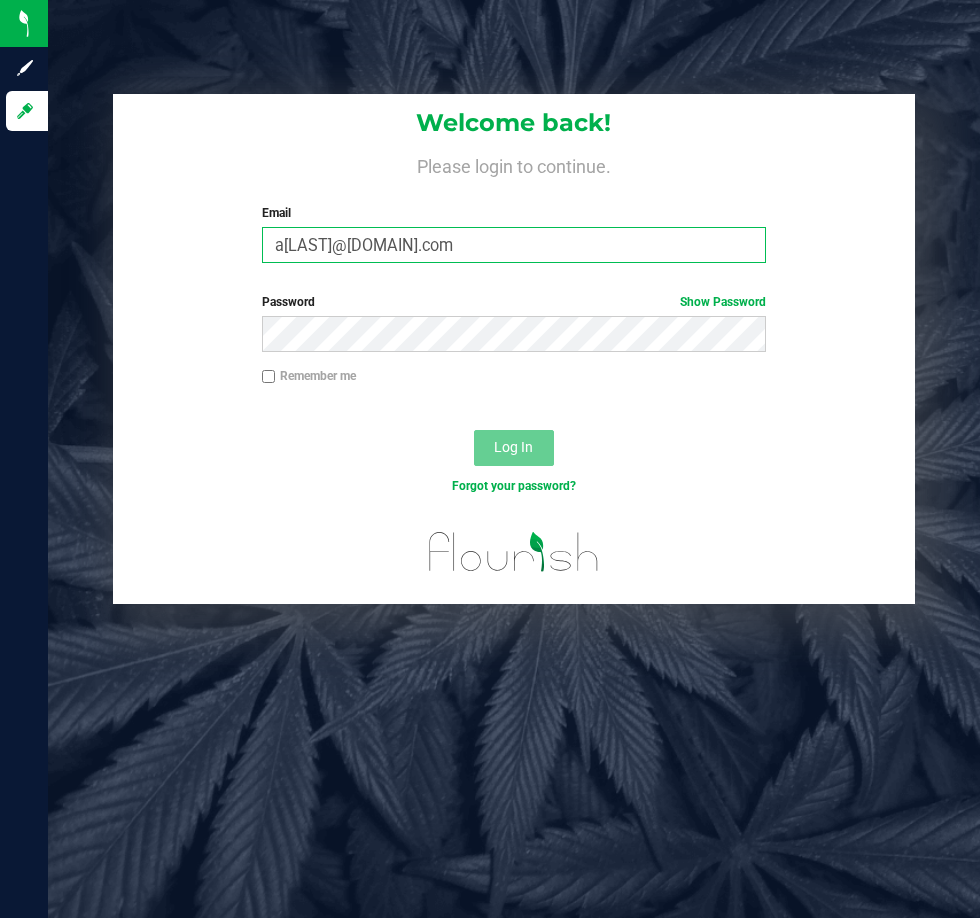 type on "a[LAST]@[DOMAIN].com" 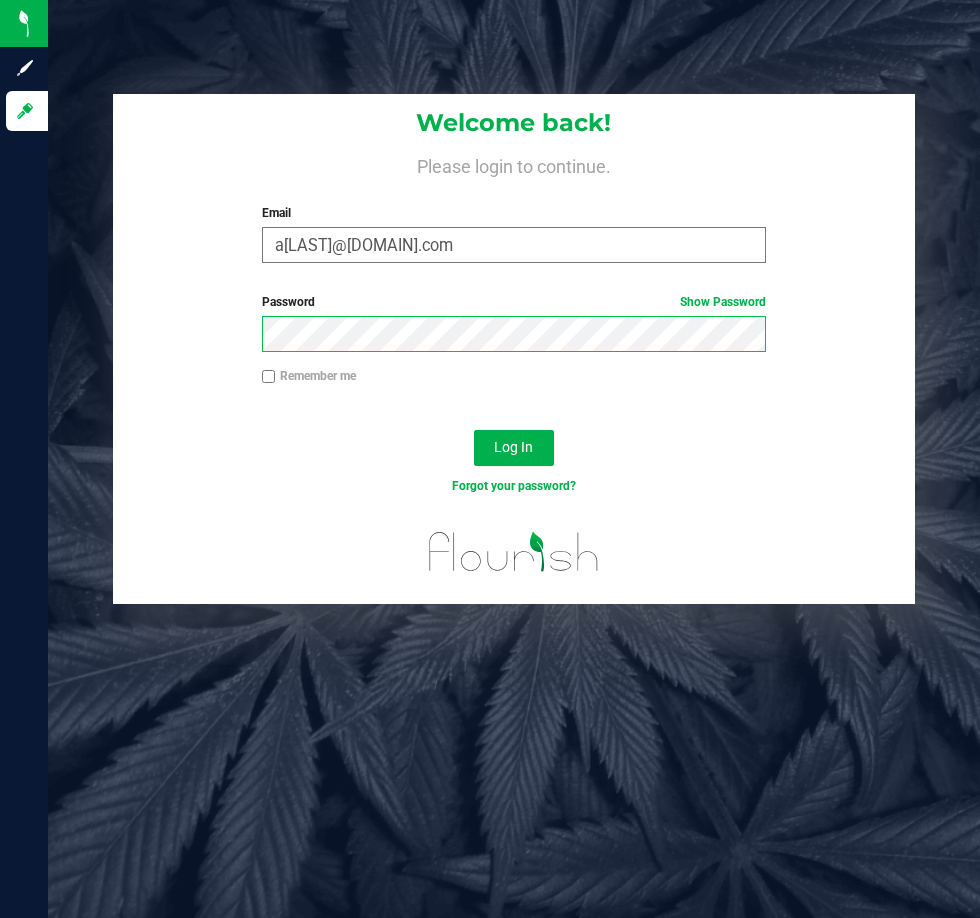 click on "Log In" at bounding box center (514, 448) 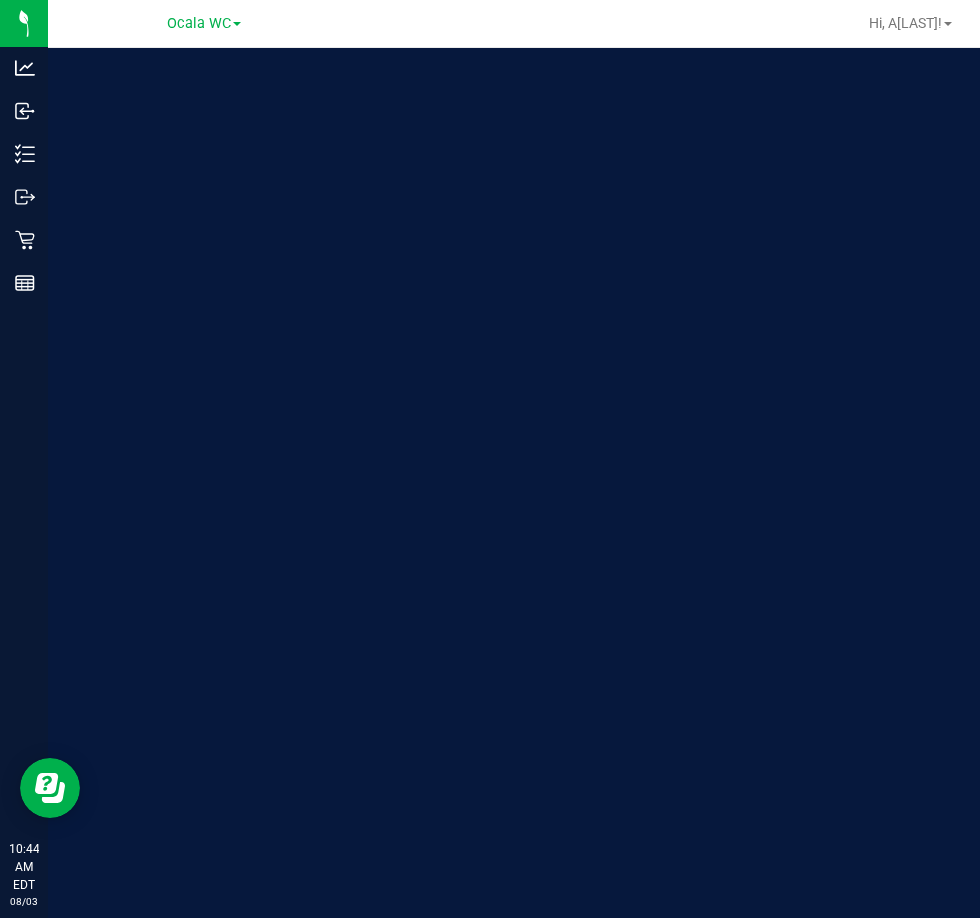 scroll, scrollTop: 0, scrollLeft: 0, axis: both 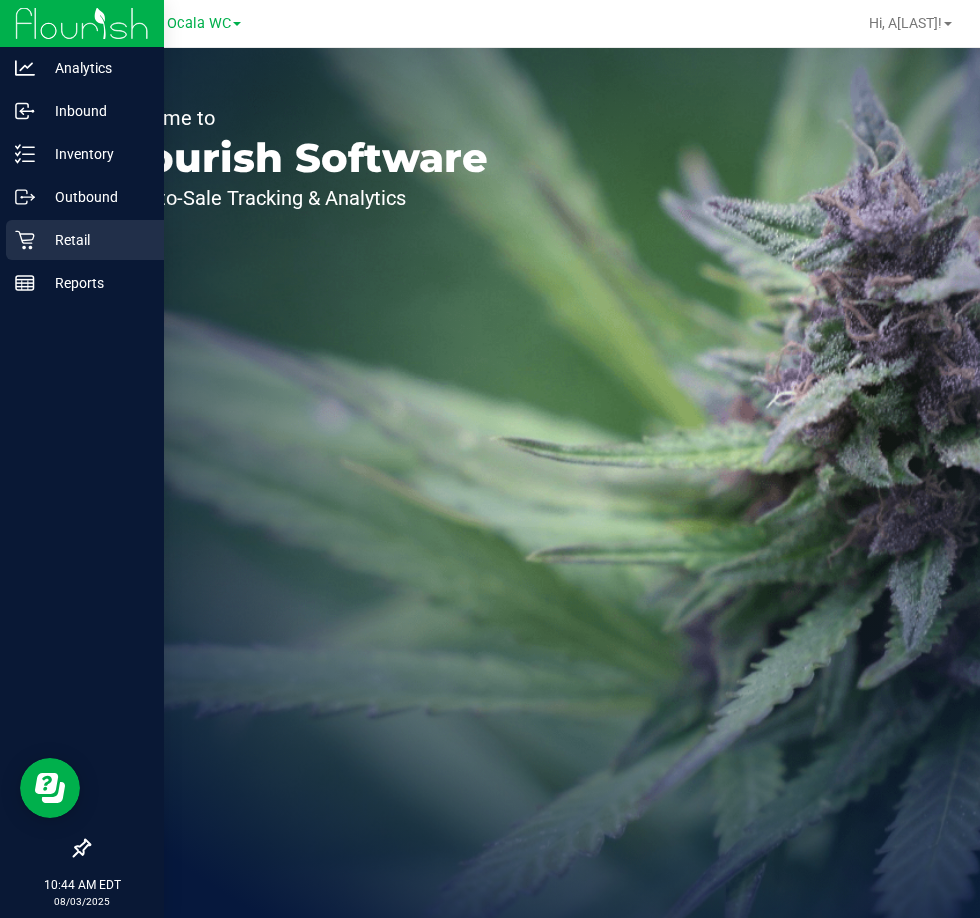 click on "Retail" at bounding box center [95, 240] 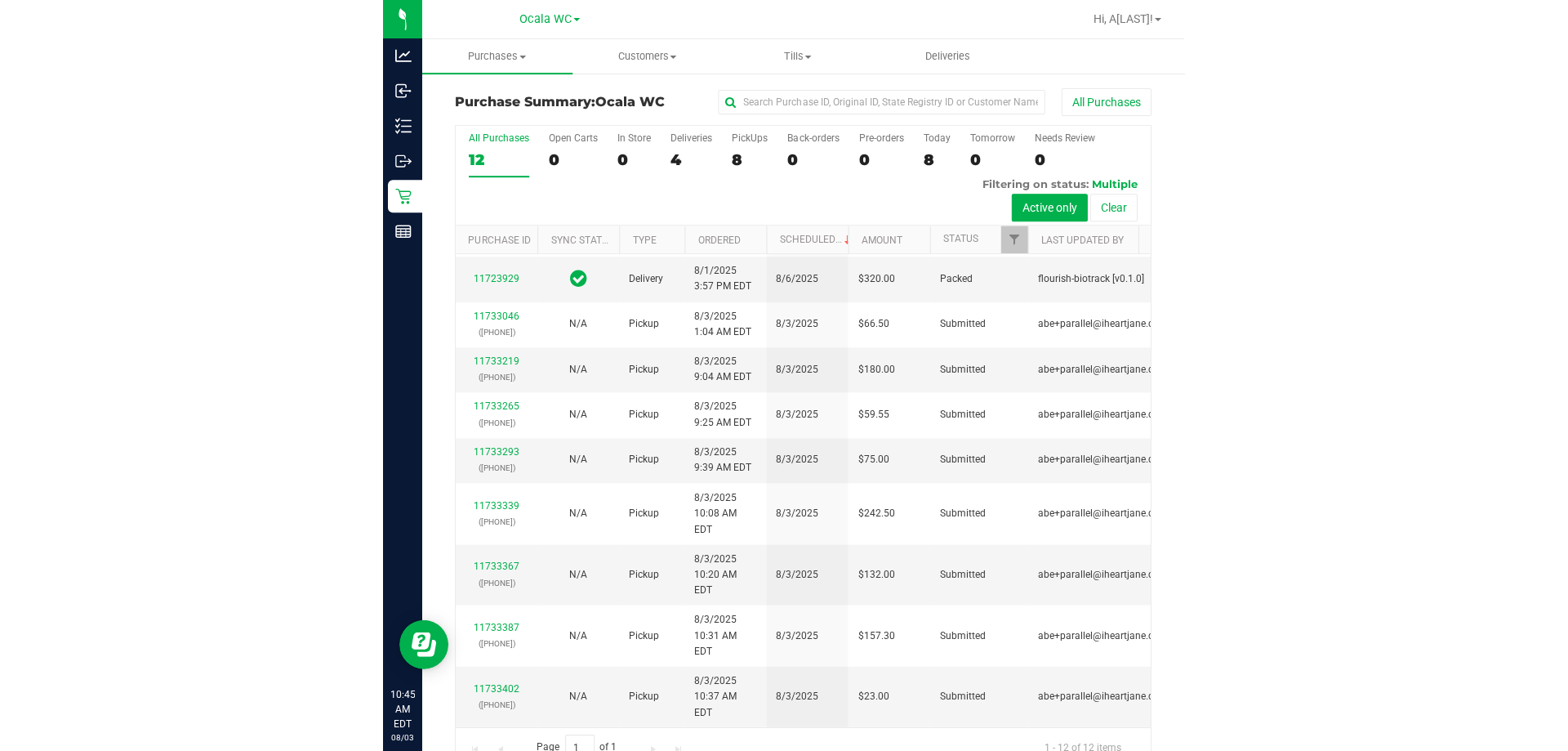 scroll, scrollTop: 69, scrollLeft: 0, axis: vertical 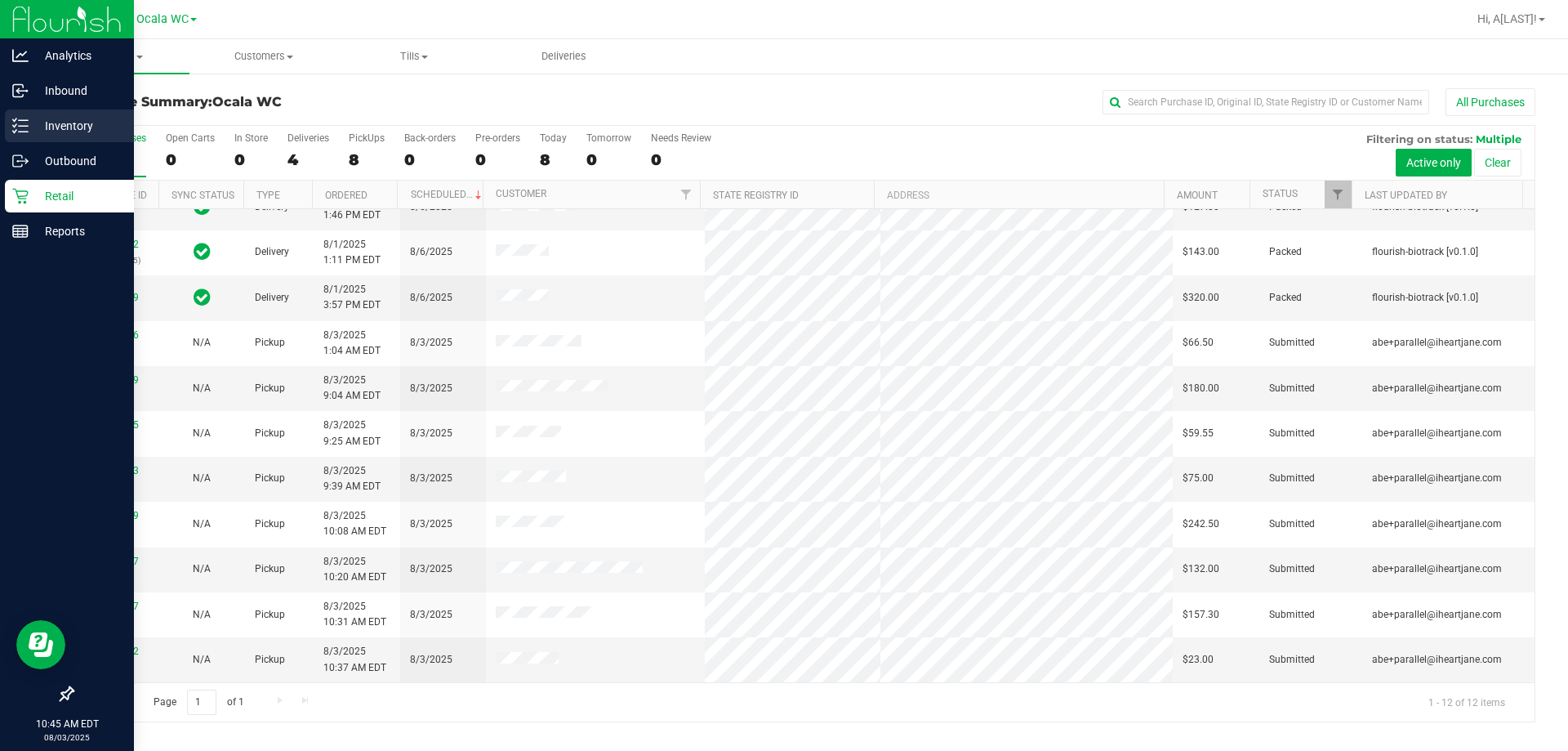 click on "Inventory" at bounding box center (78, 126) 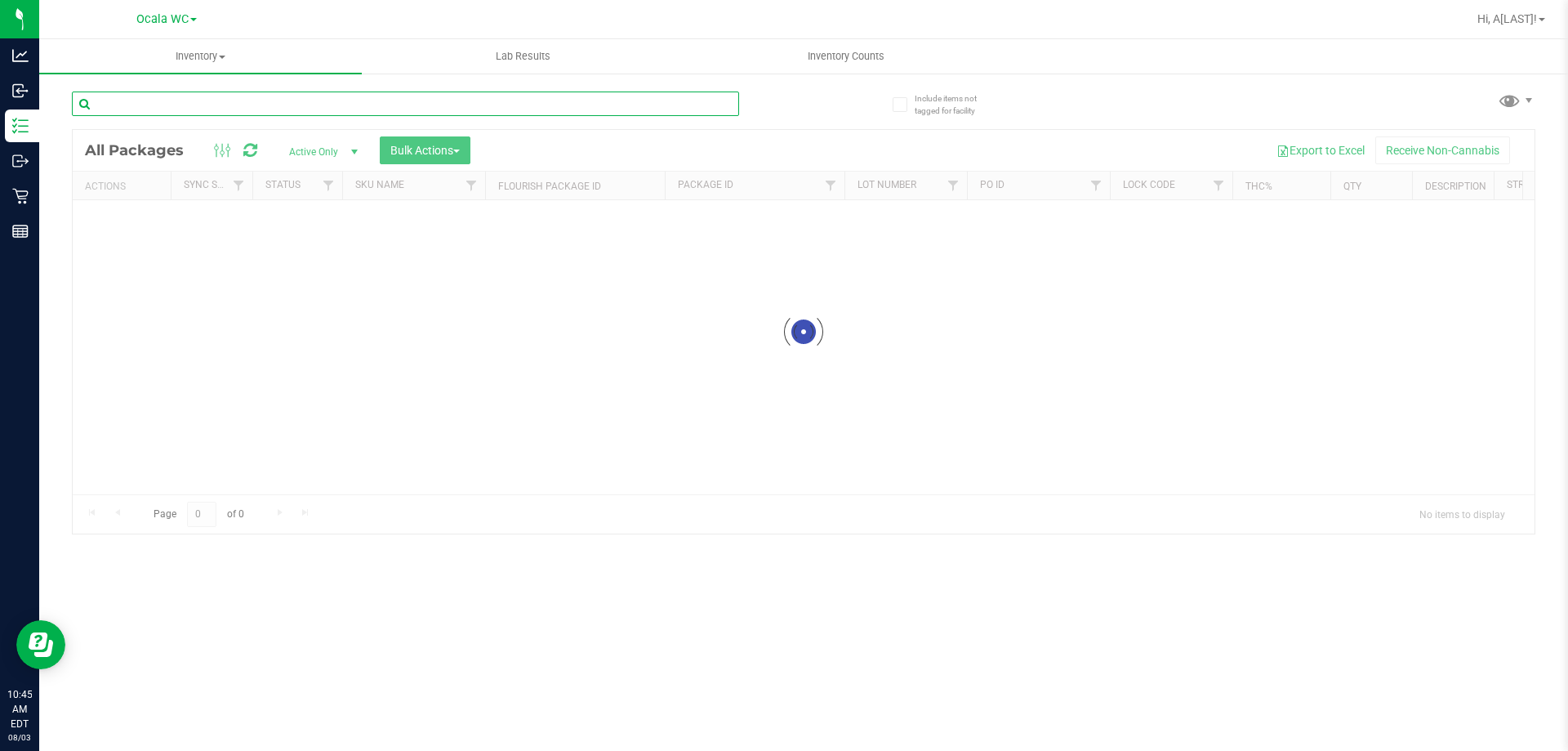 click at bounding box center (405, 104) 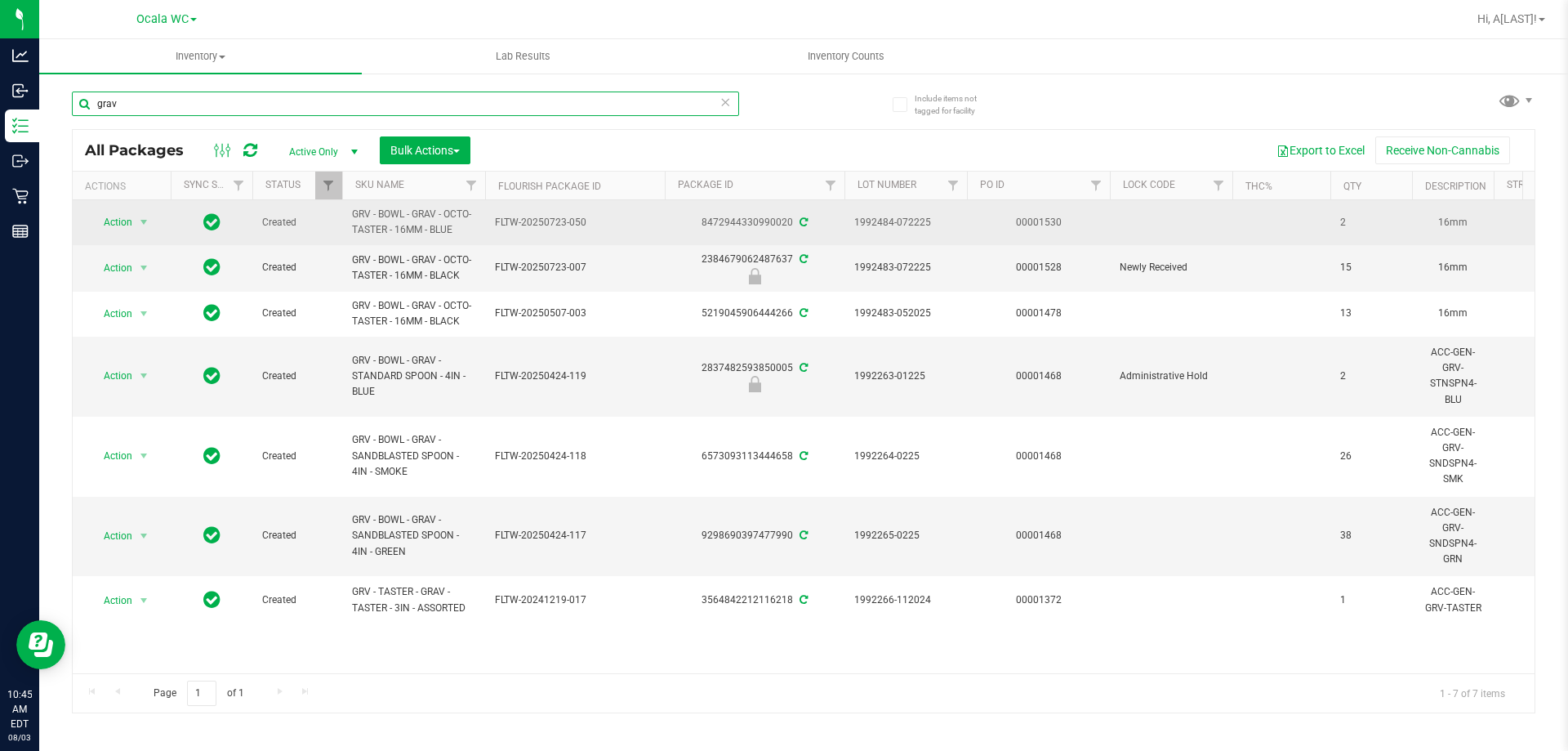 scroll, scrollTop: 0, scrollLeft: 58, axis: horizontal 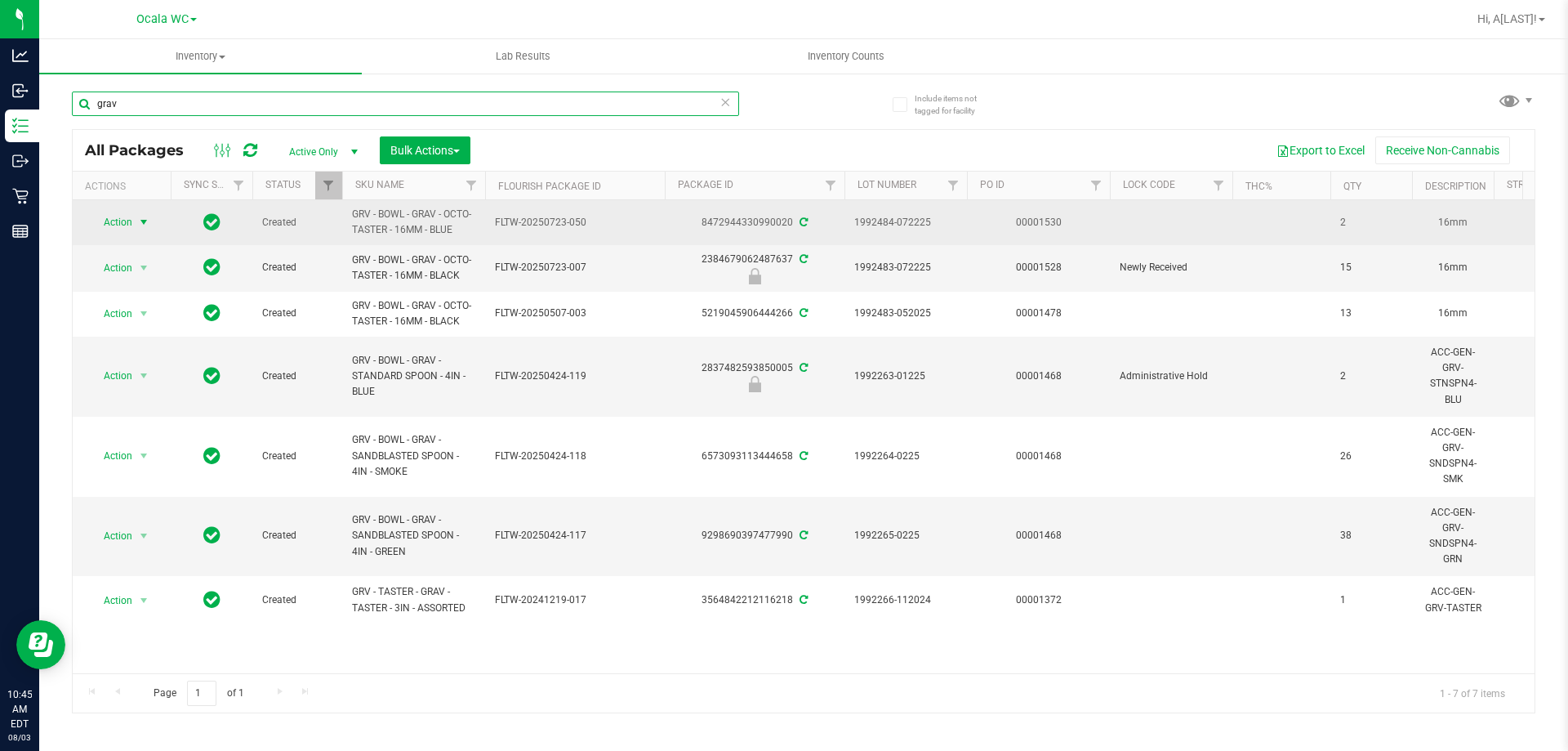 type on "grav" 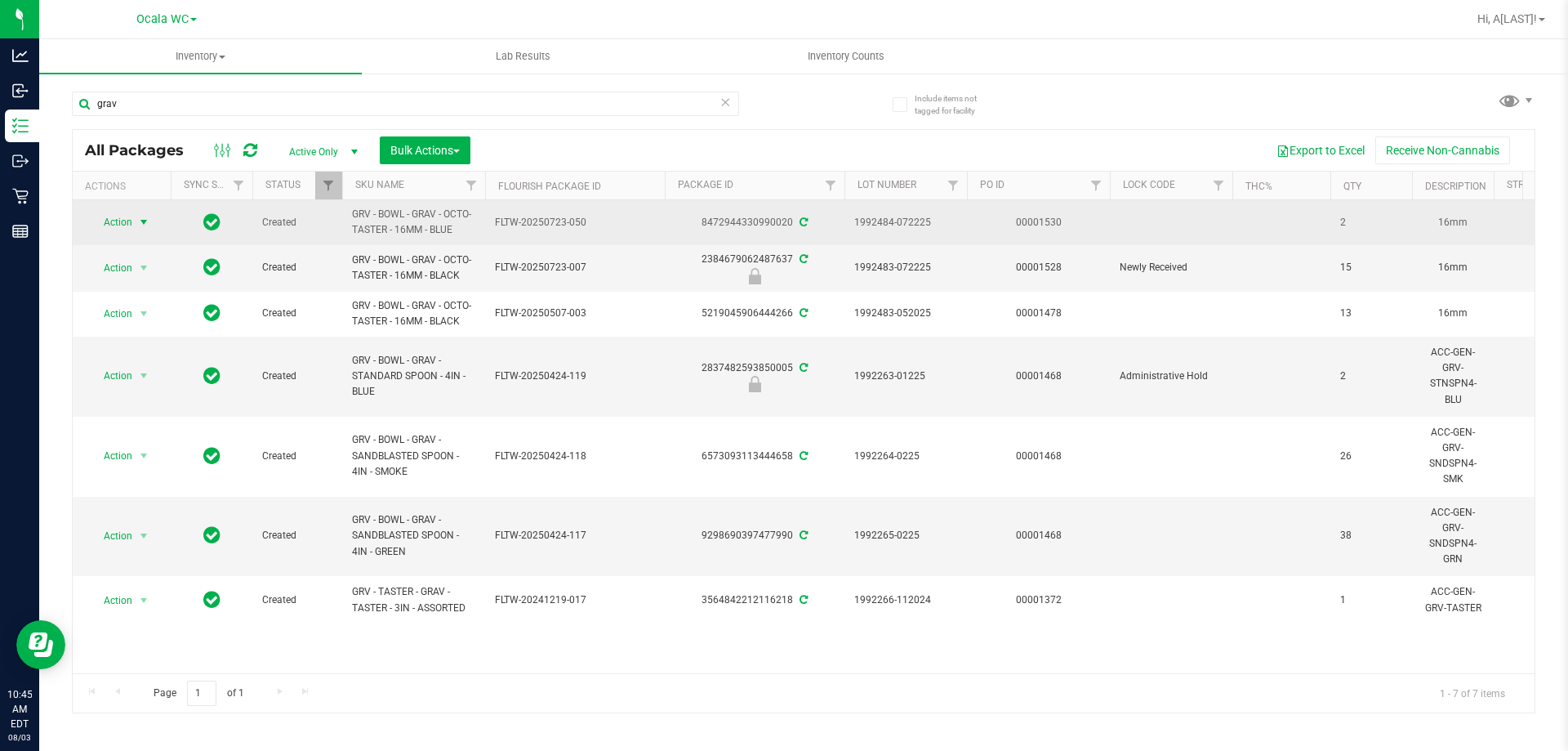 click at bounding box center (144, 222) 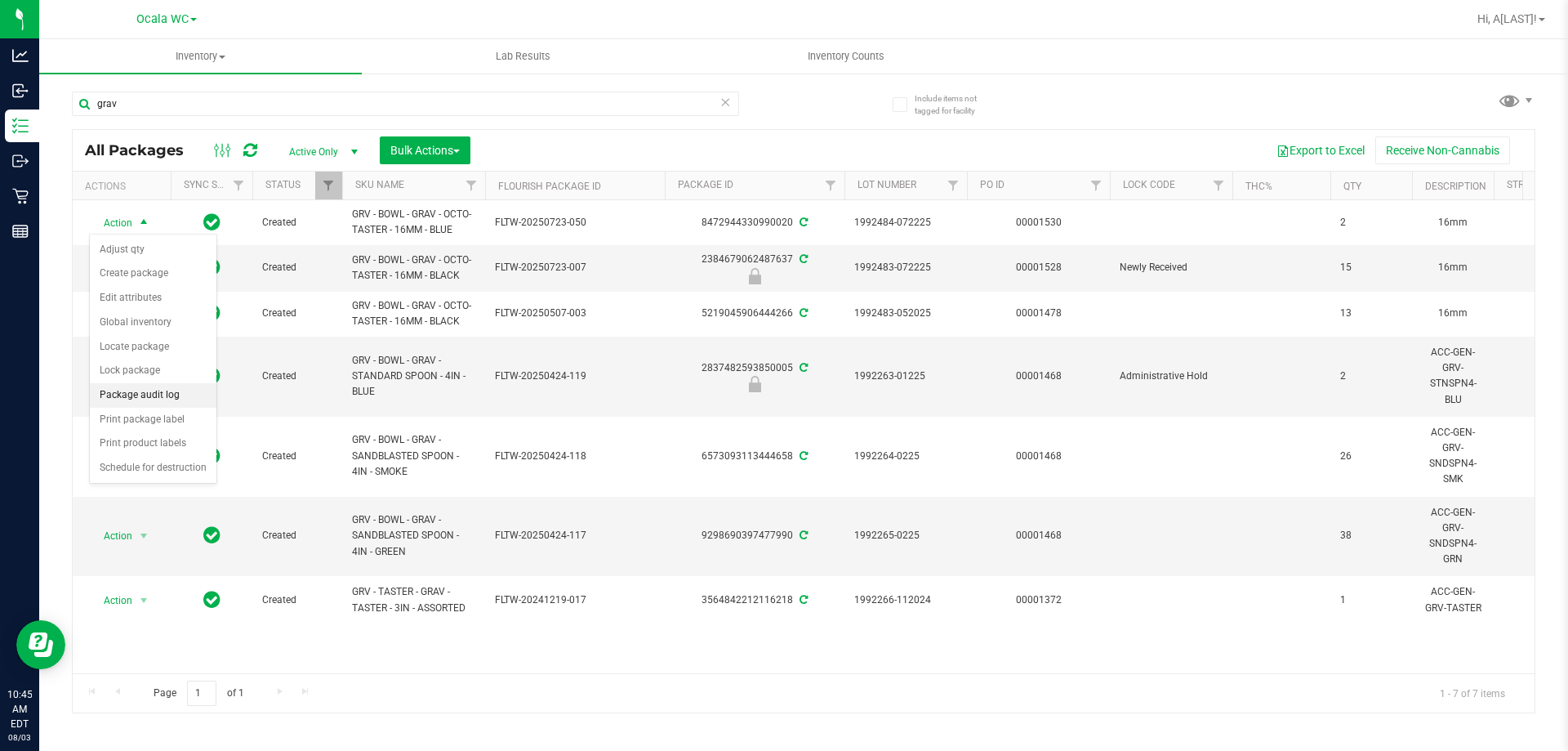 click on "Package audit log" at bounding box center (153, 396) 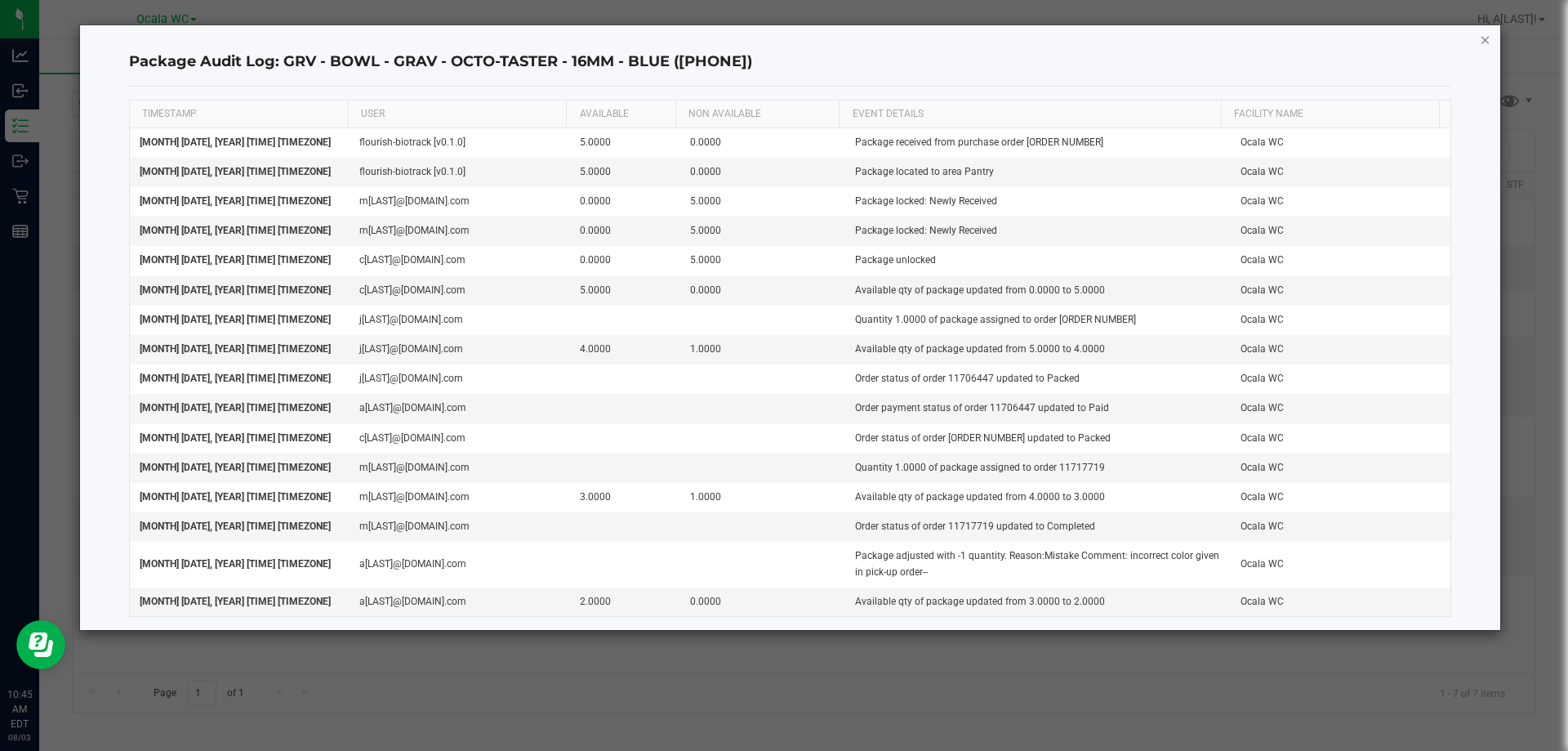click 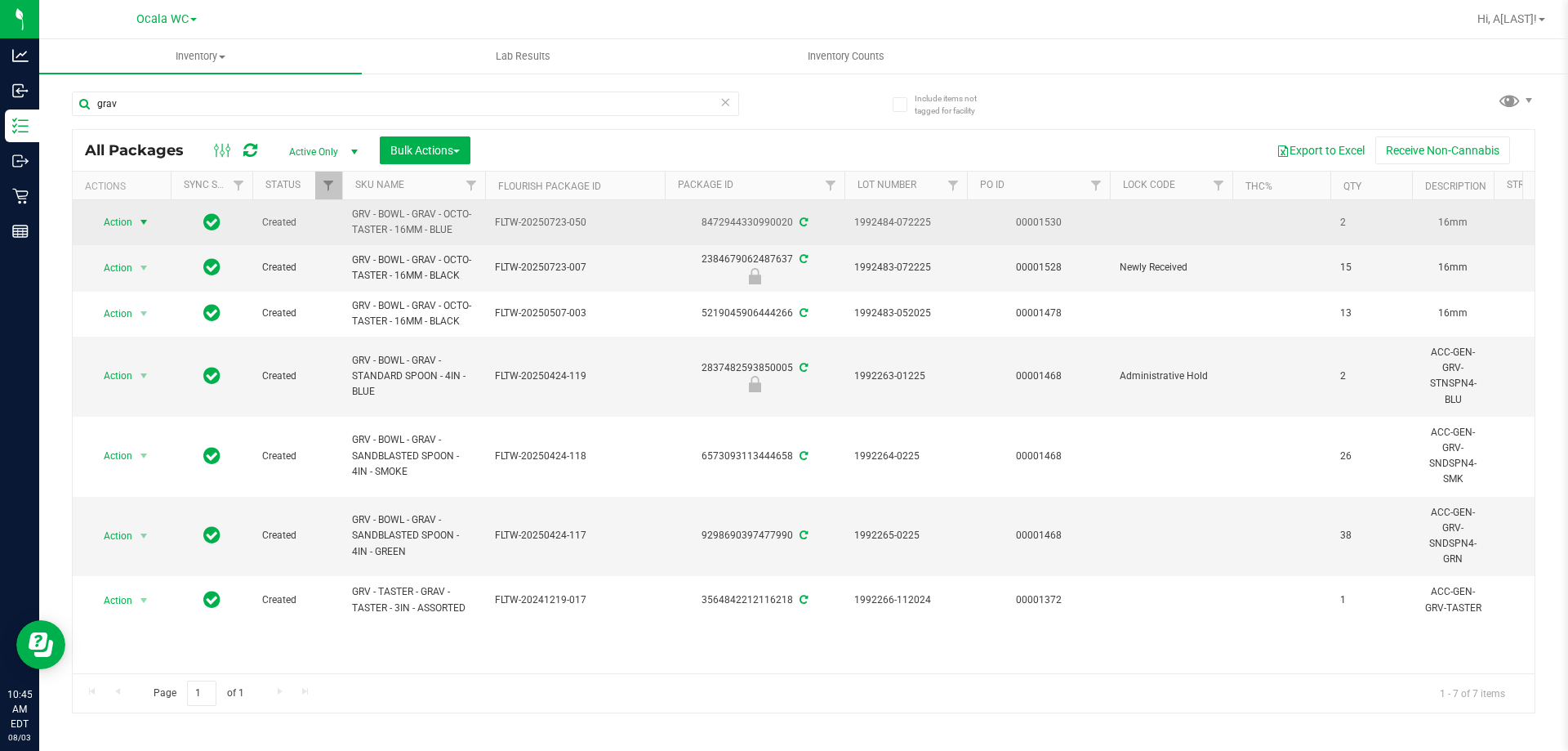 click at bounding box center (144, 222) 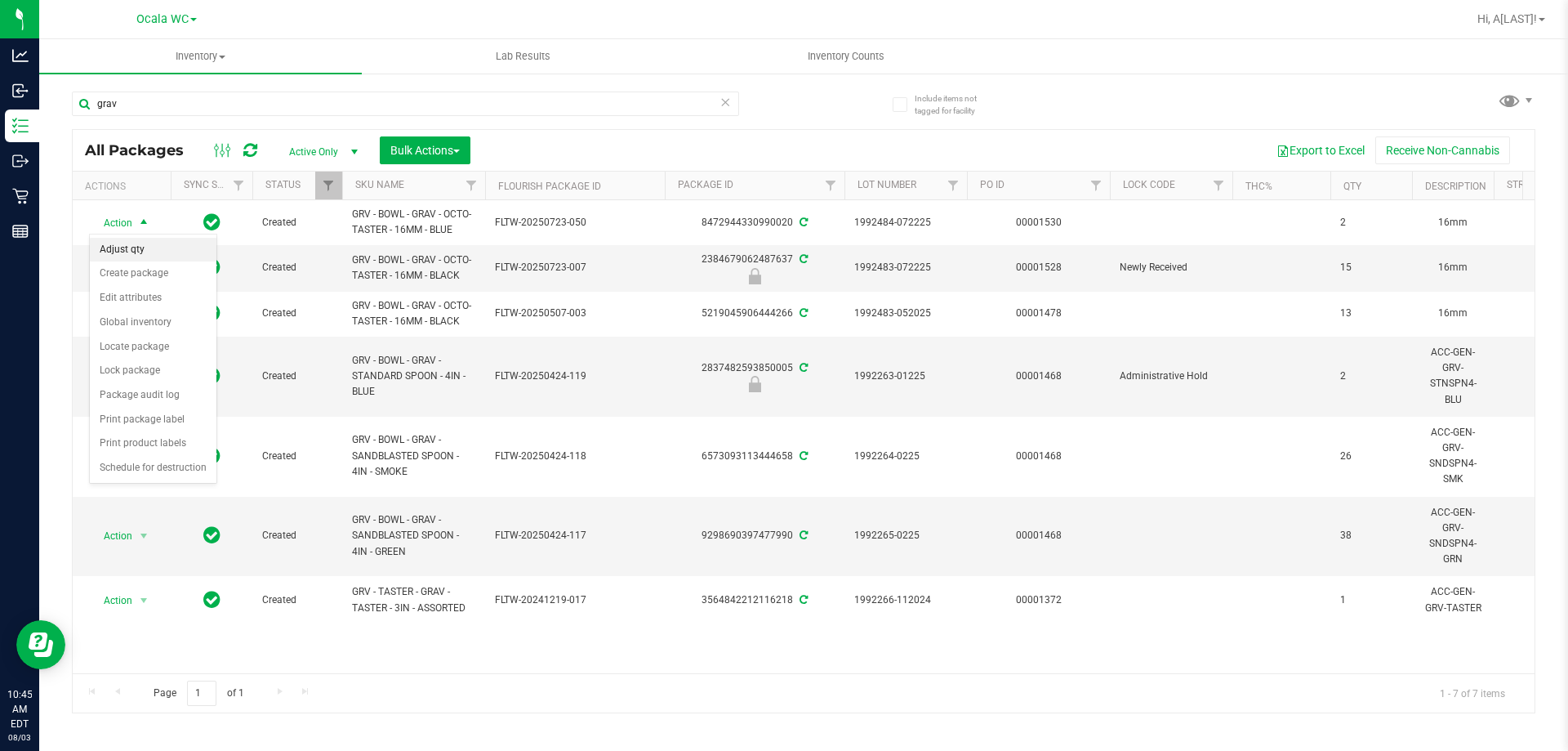 click on "Adjust qty" at bounding box center (153, 250) 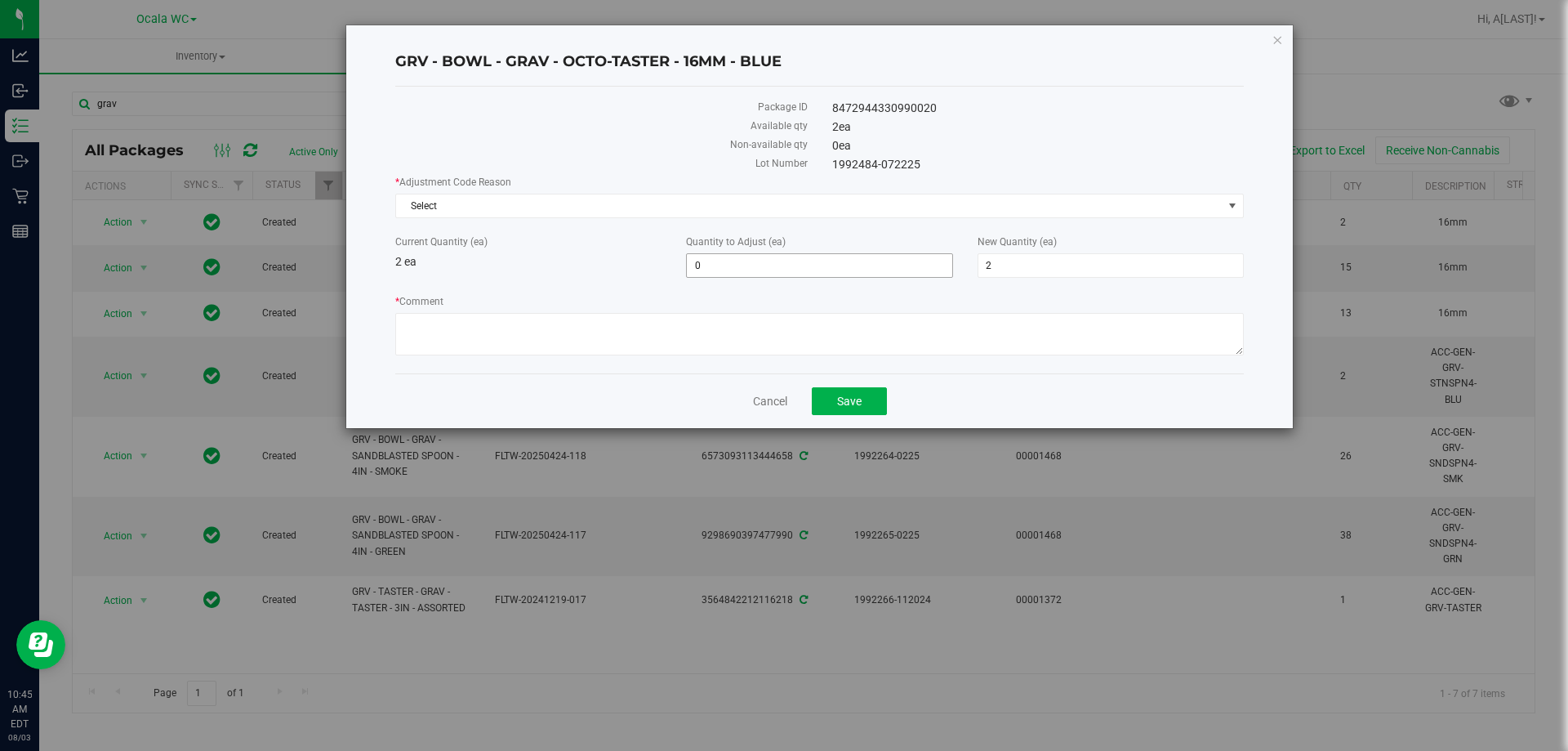 click on "0 0" at bounding box center [819, 266] 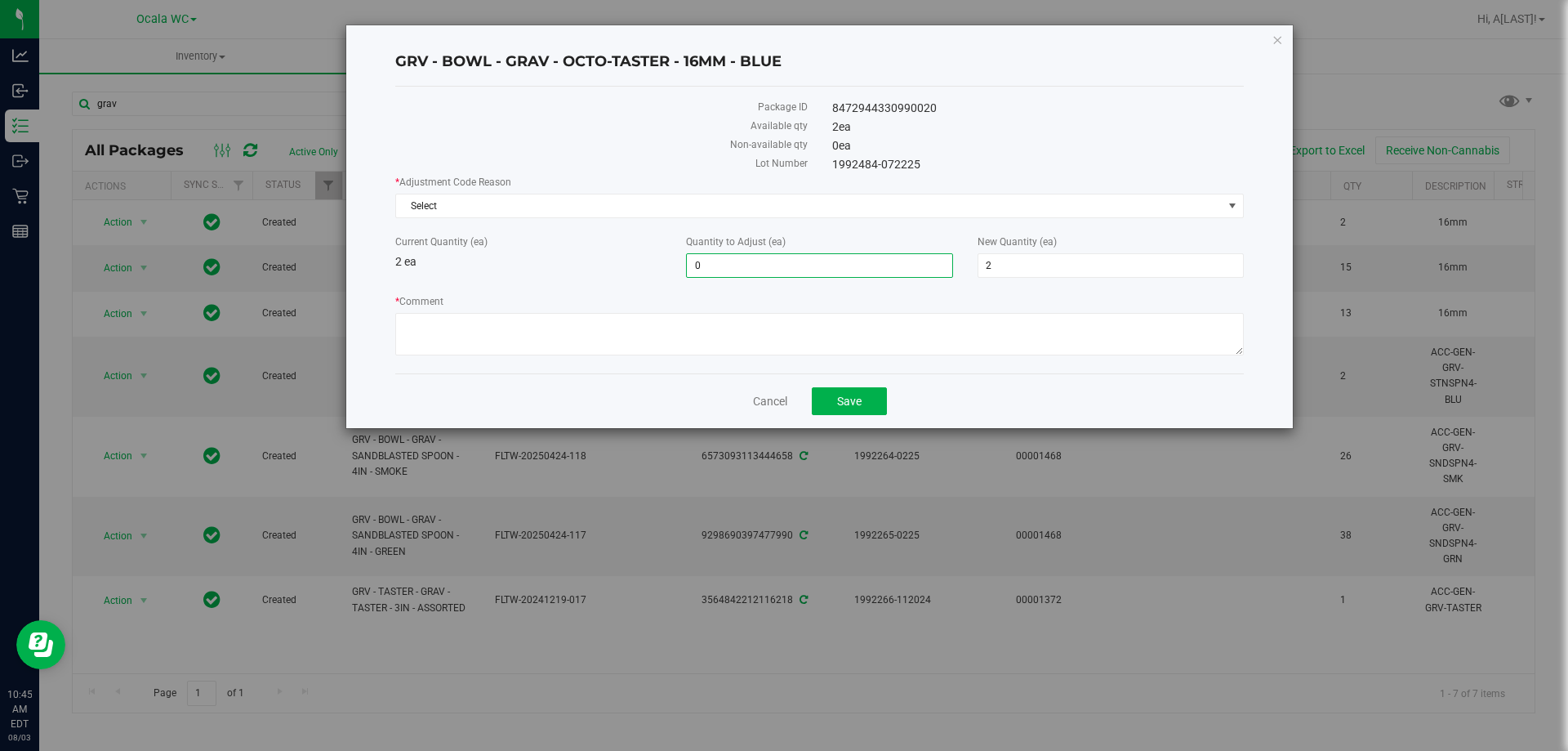 click on "0" at bounding box center [819, 266] 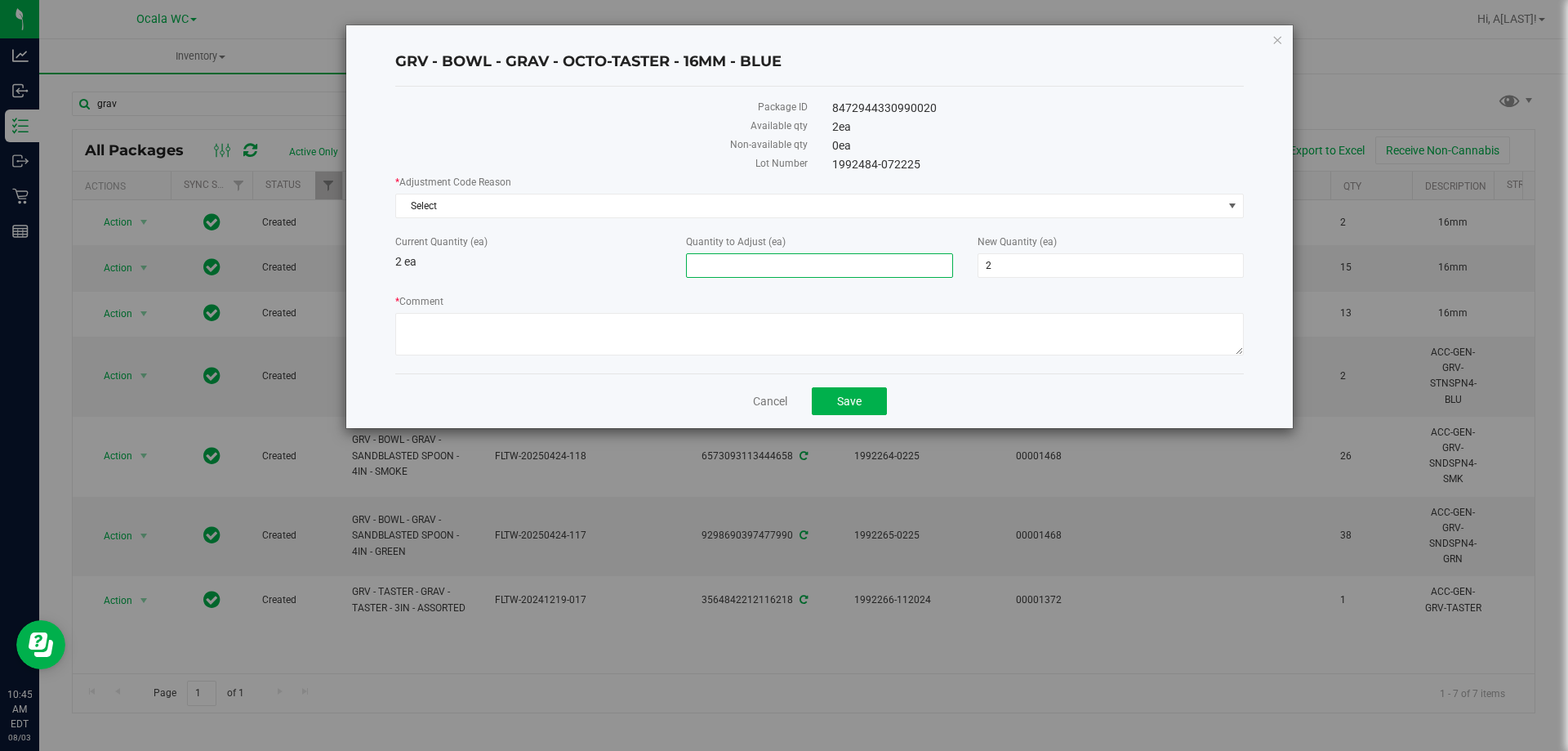 type on "4" 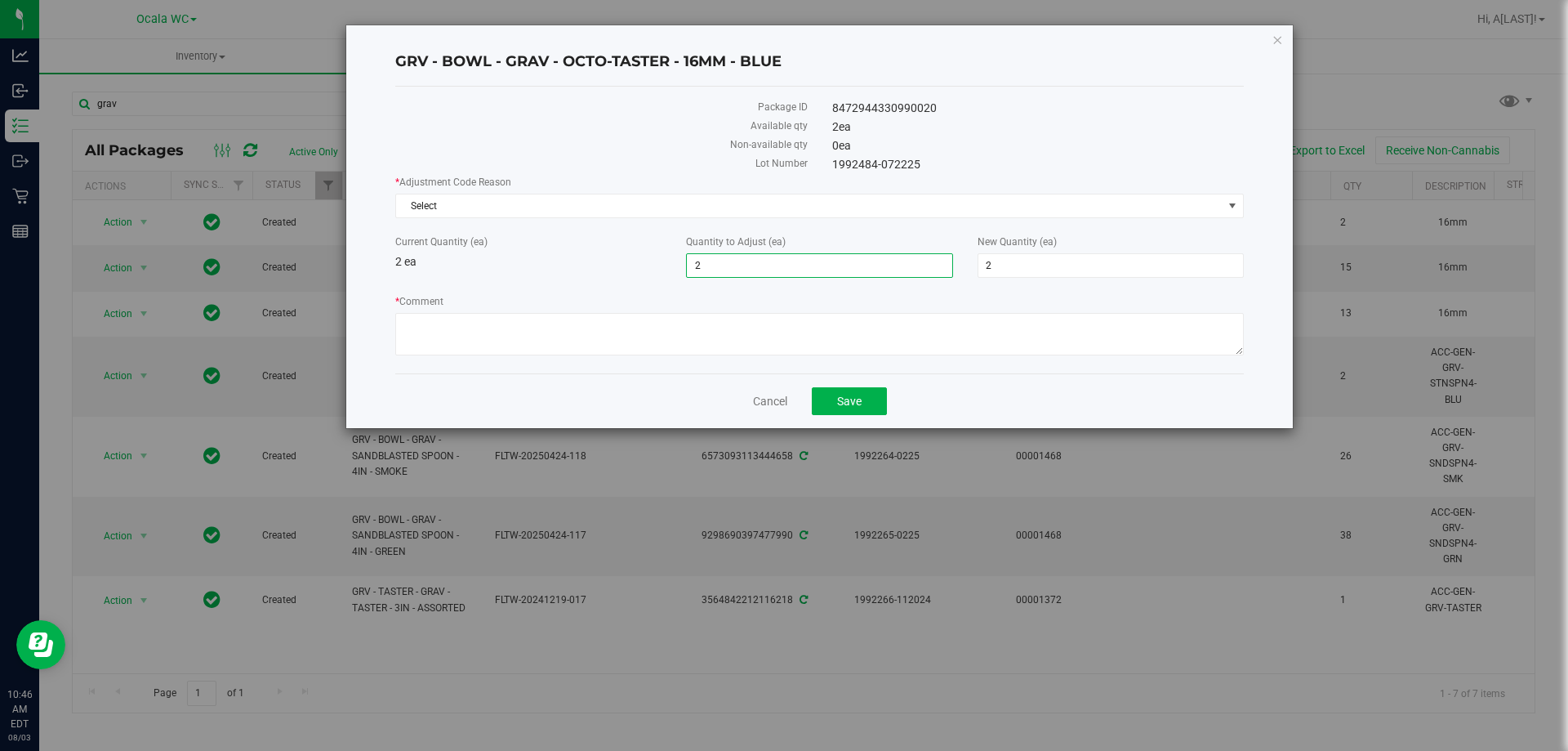 type on "2" 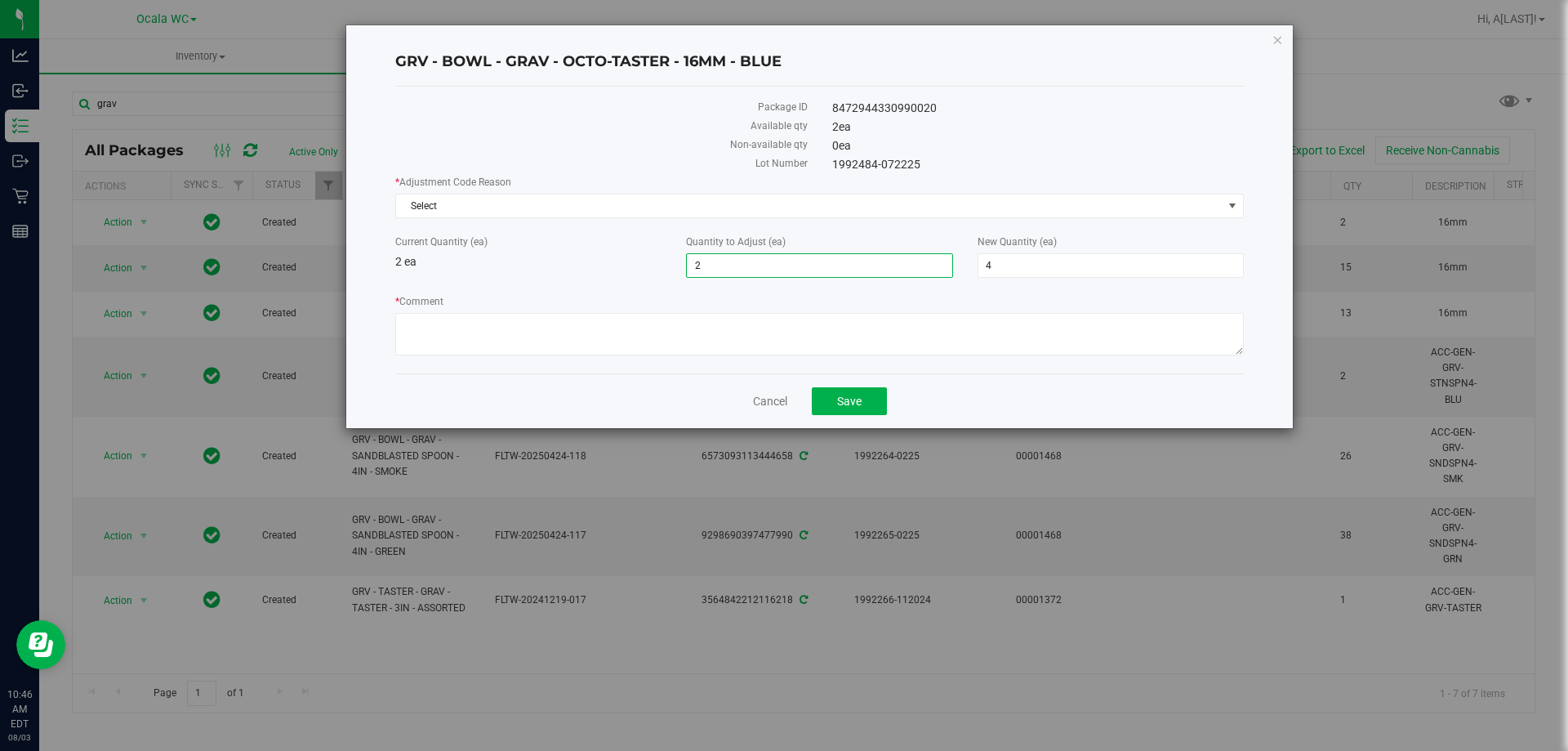 click on "*
Adjustment Code Reason
Select Select Depleted Inventory Audit Mistake Moisture Loss Other Seized Seizure by Federal, State, Local or Tribal Law Enforcement Theft
Current Quantity (ea)
2 ea
Quantity to Adjust (ea)
2 2
New Quantity (ea)
4 4
*
Comment" at bounding box center (819, 267) 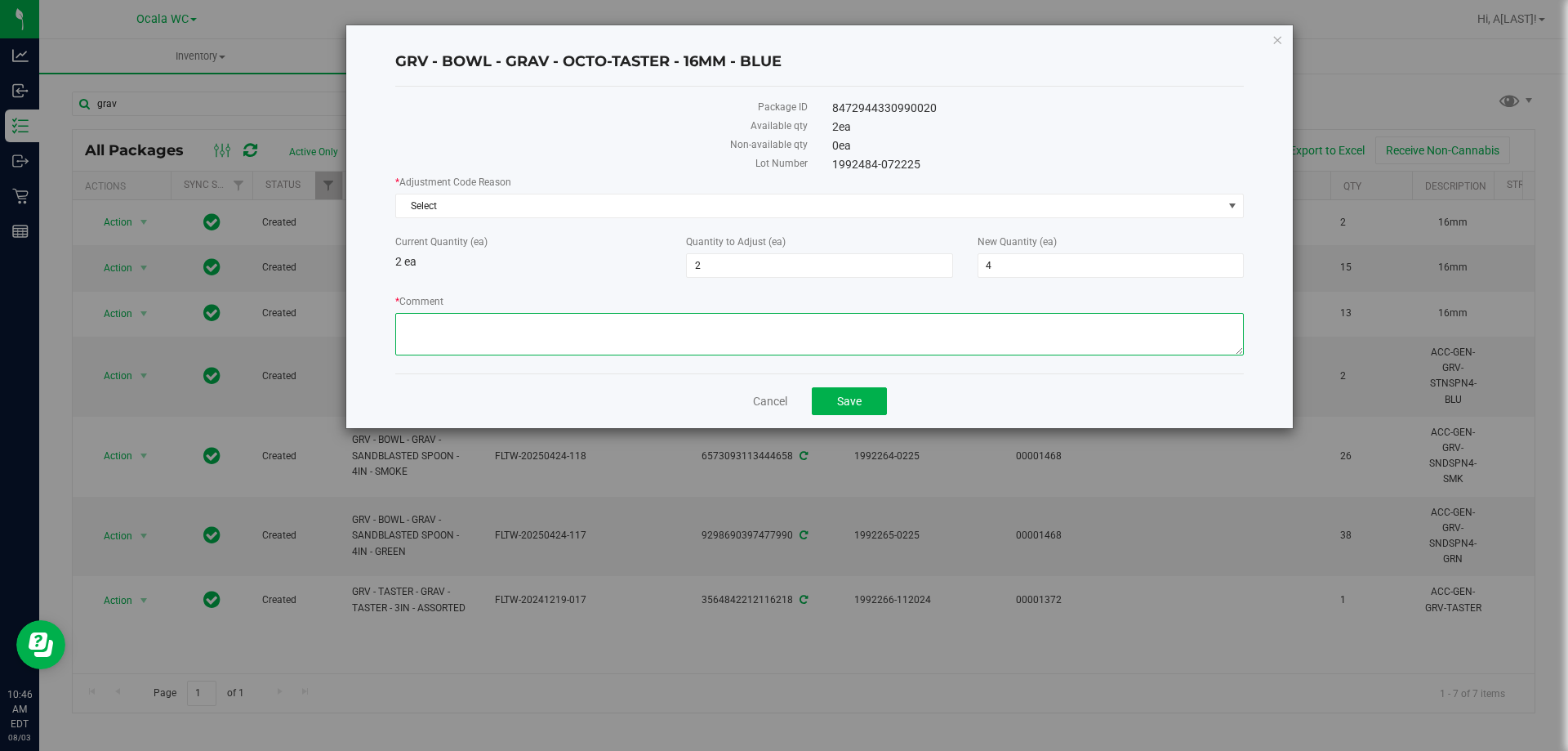click on "*
Comment" at bounding box center [819, 334] 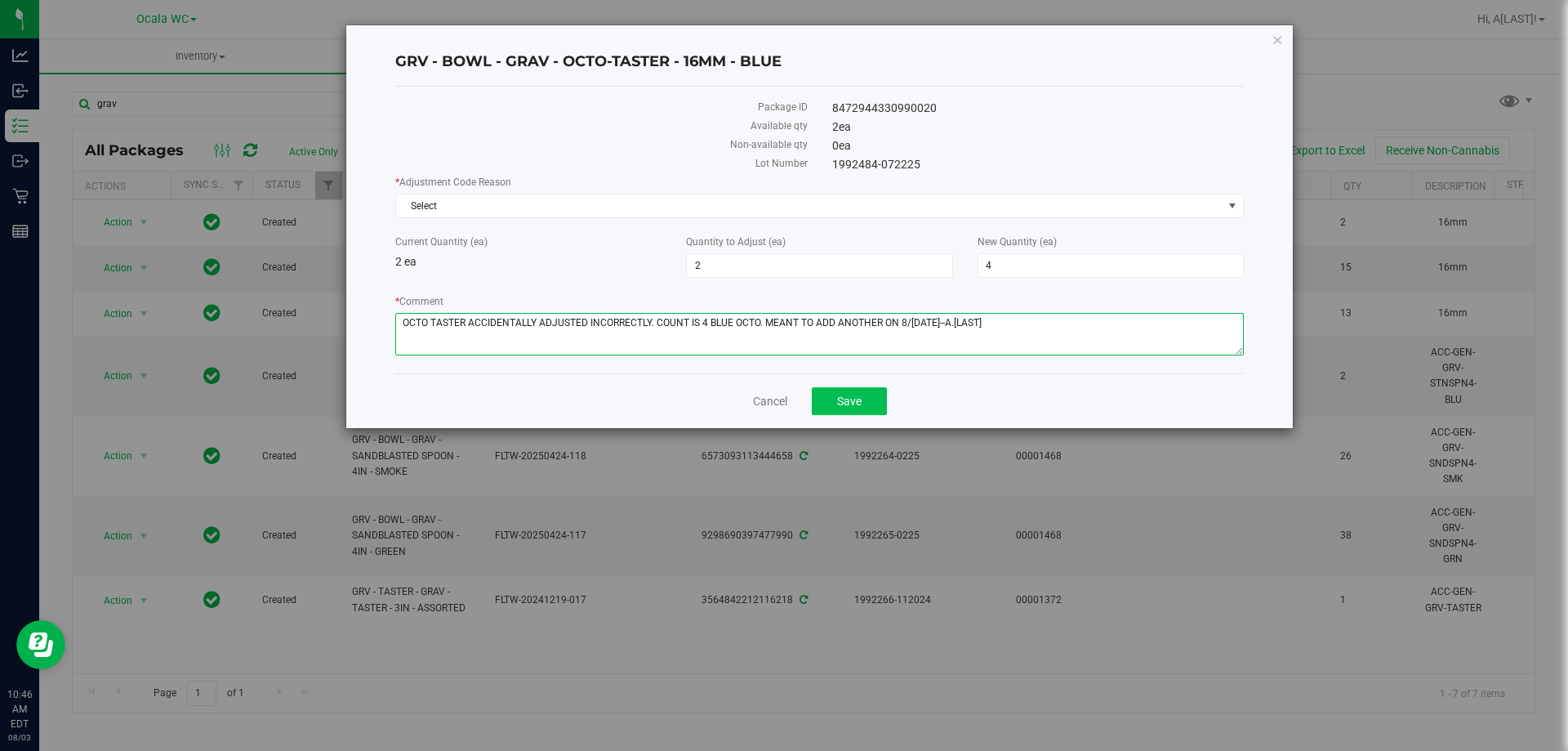 type on "OCTO TASTER ACCIDENTALLY ADJUSTED INCORRECTLY. COUNT IS 4 BLUE OCTO. MEANT TO ADD ANOTHER ON 8/1/25--A.SIEG" 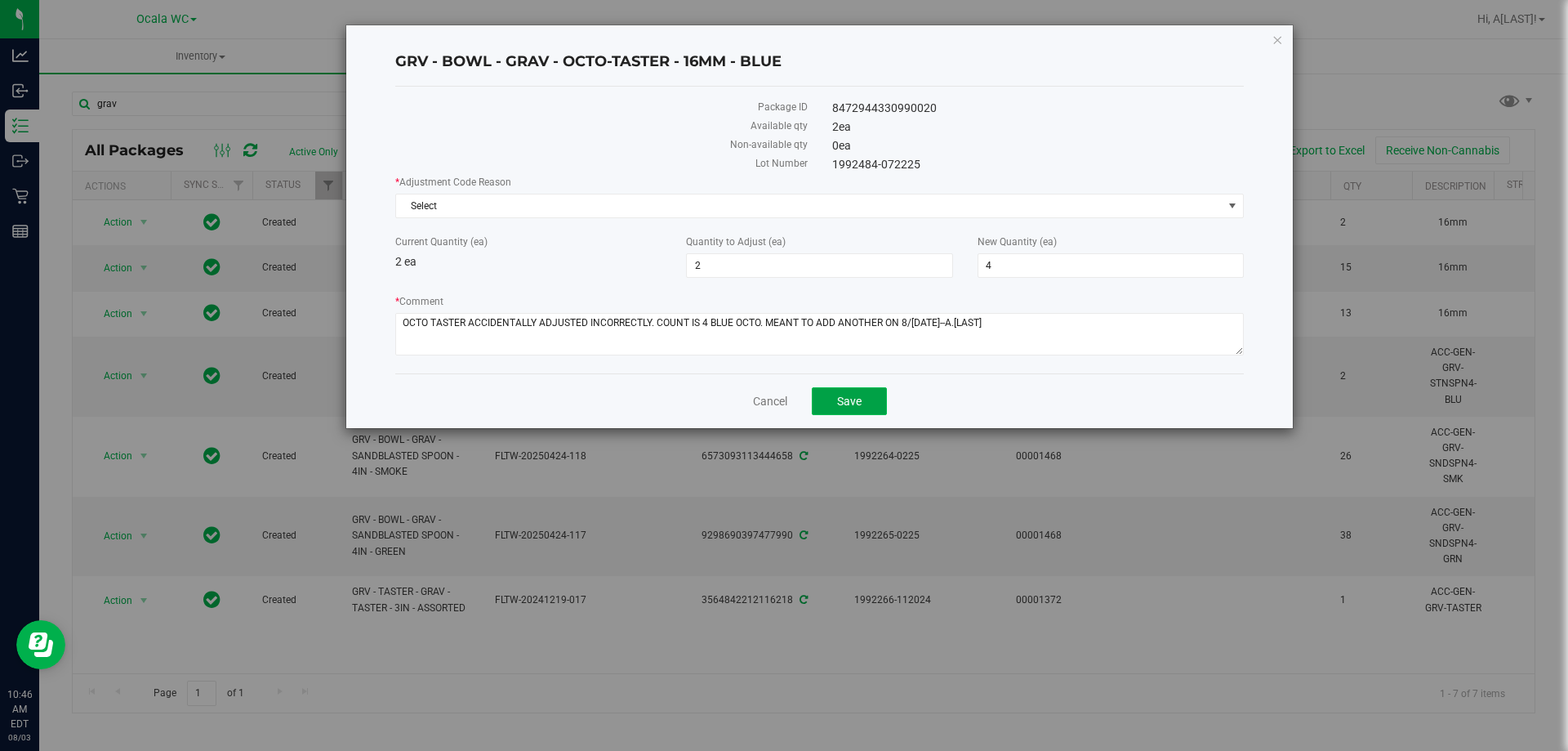 click on "Save" 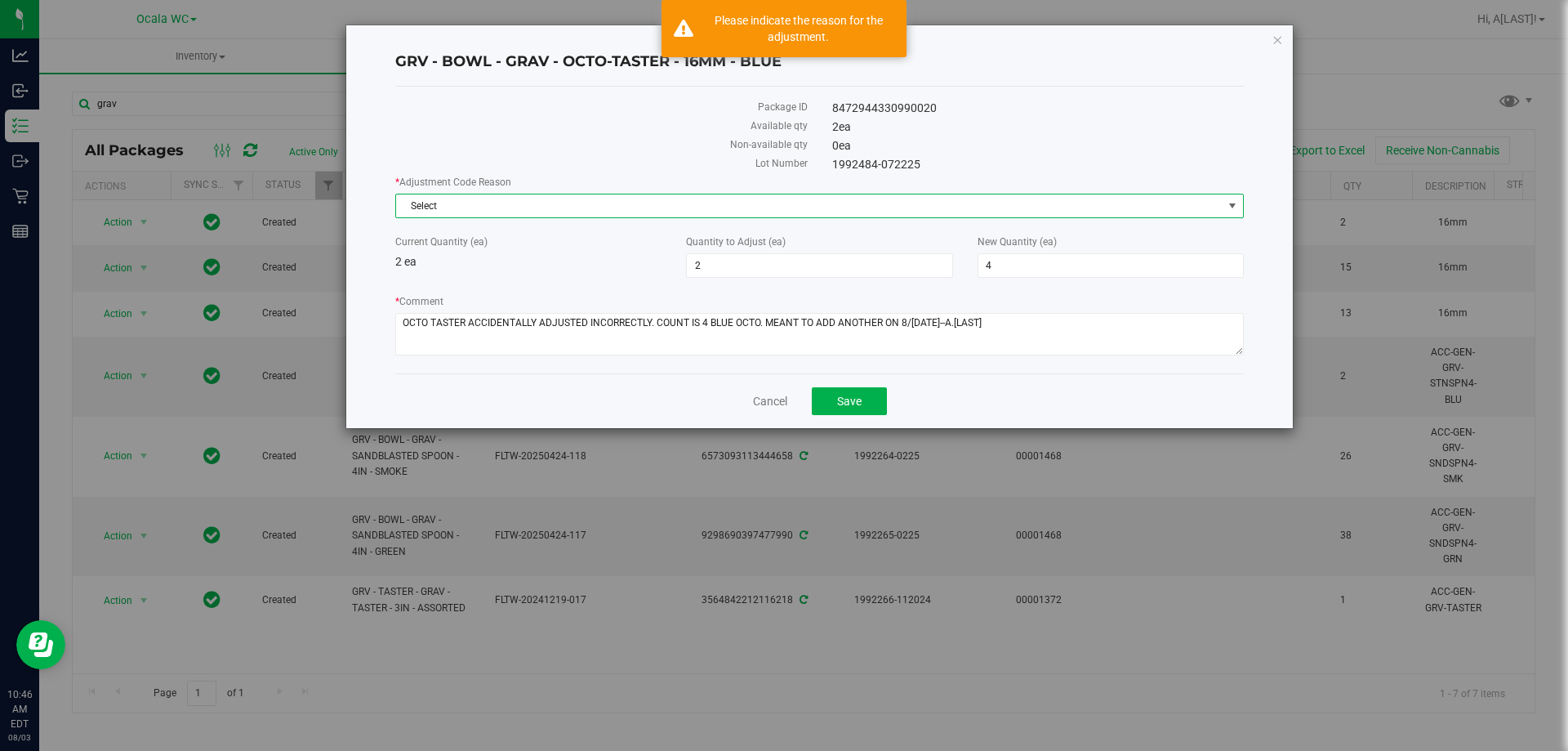 click on "Select" at bounding box center [809, 206] 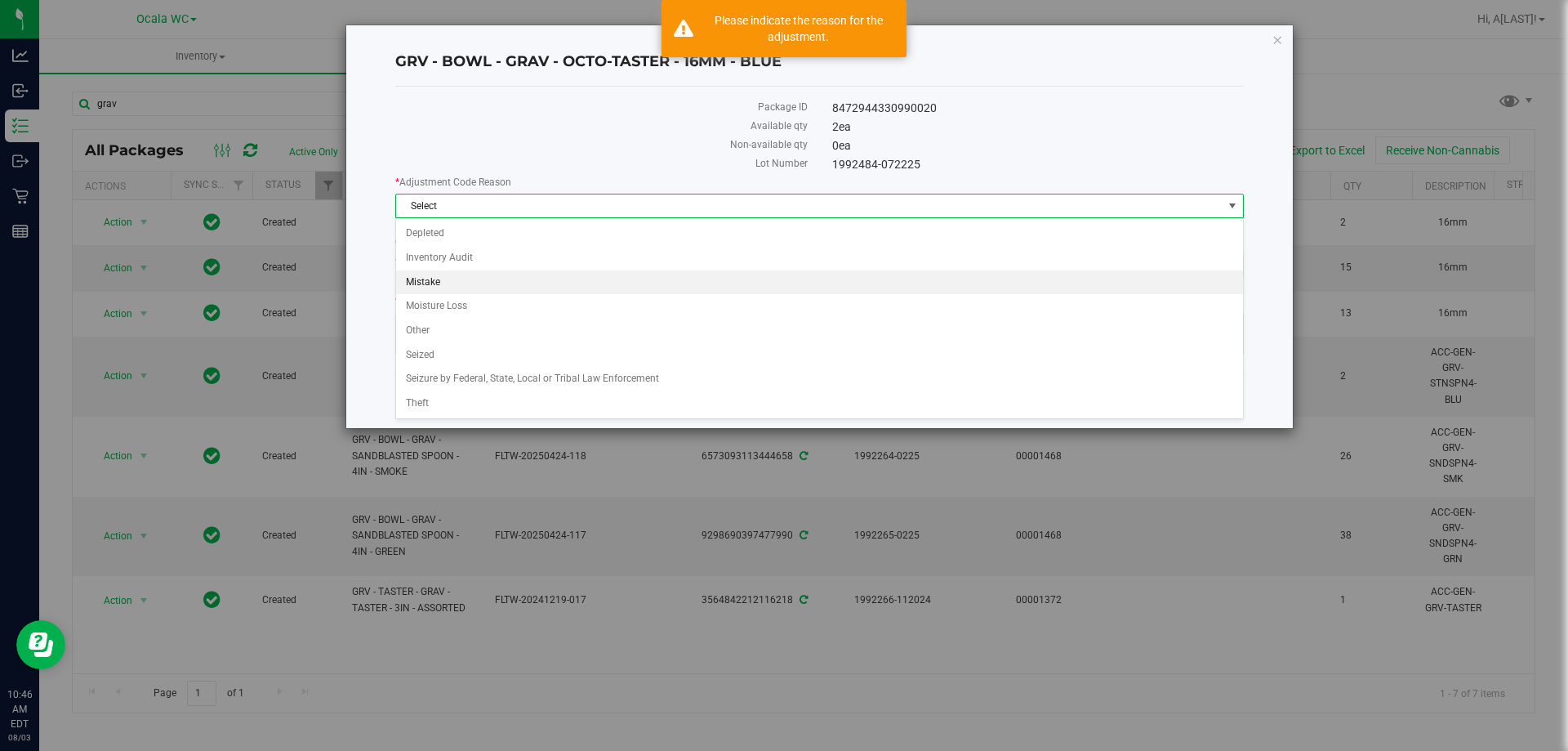 click on "Mistake" at bounding box center [819, 283] 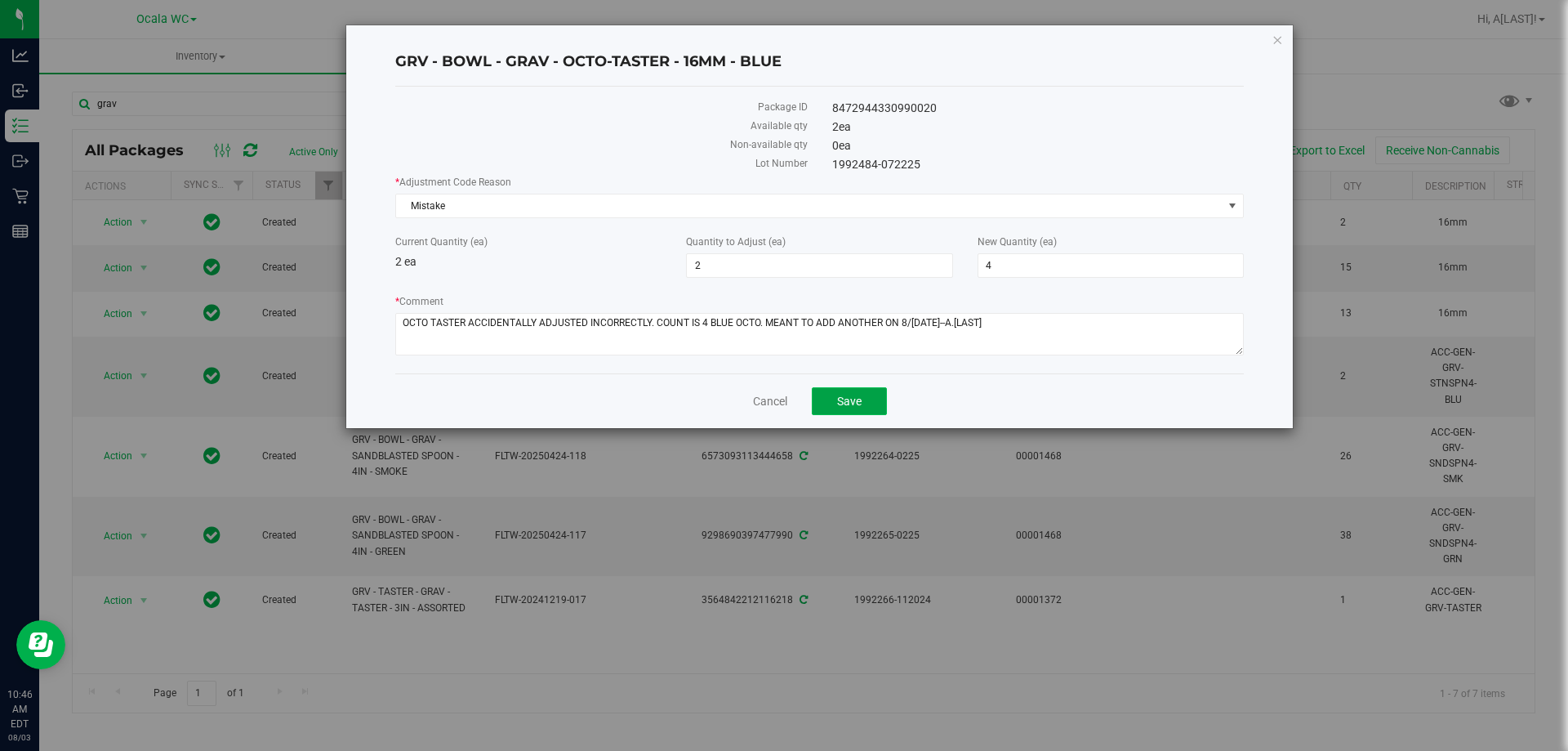 click on "Save" 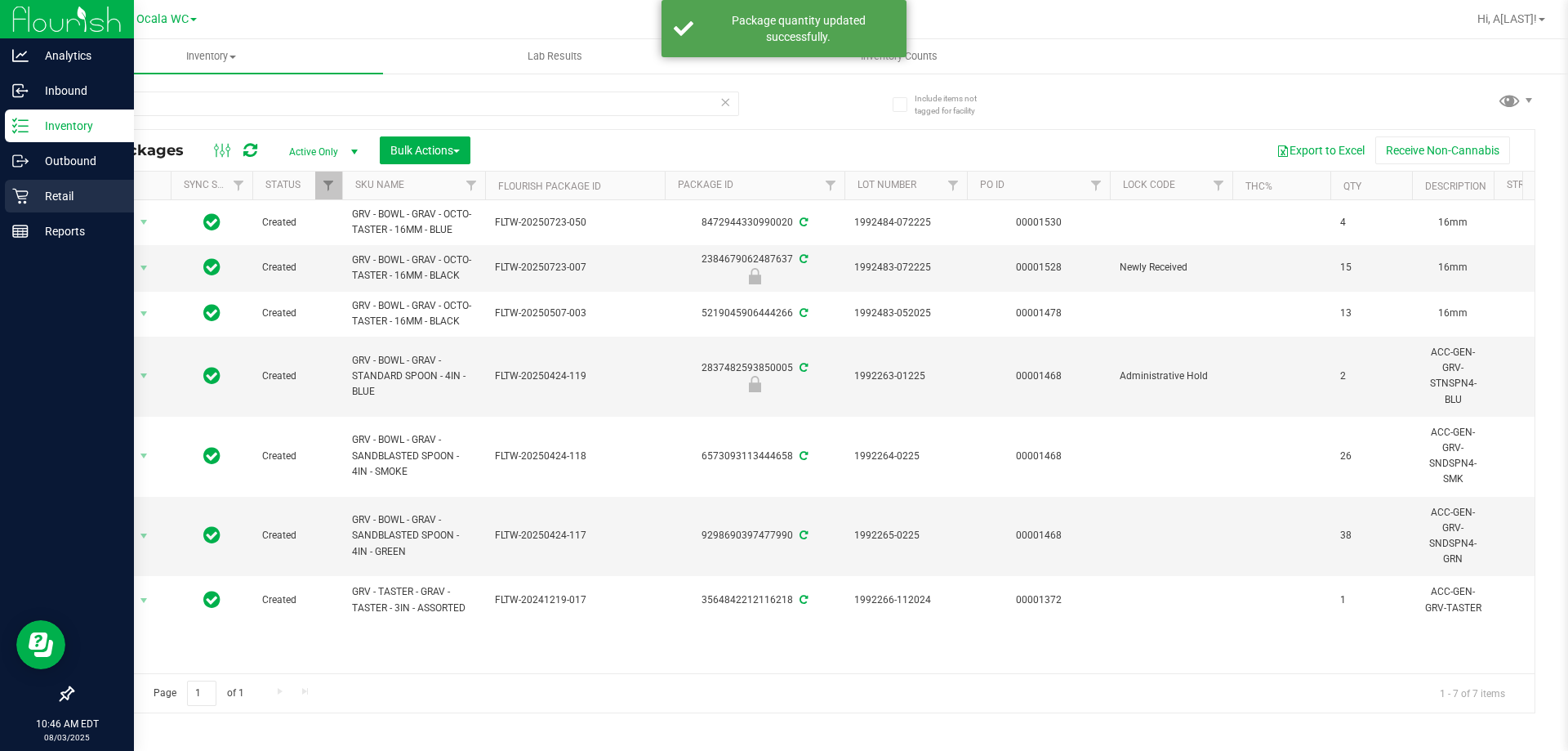 click on "Retail" at bounding box center [78, 196] 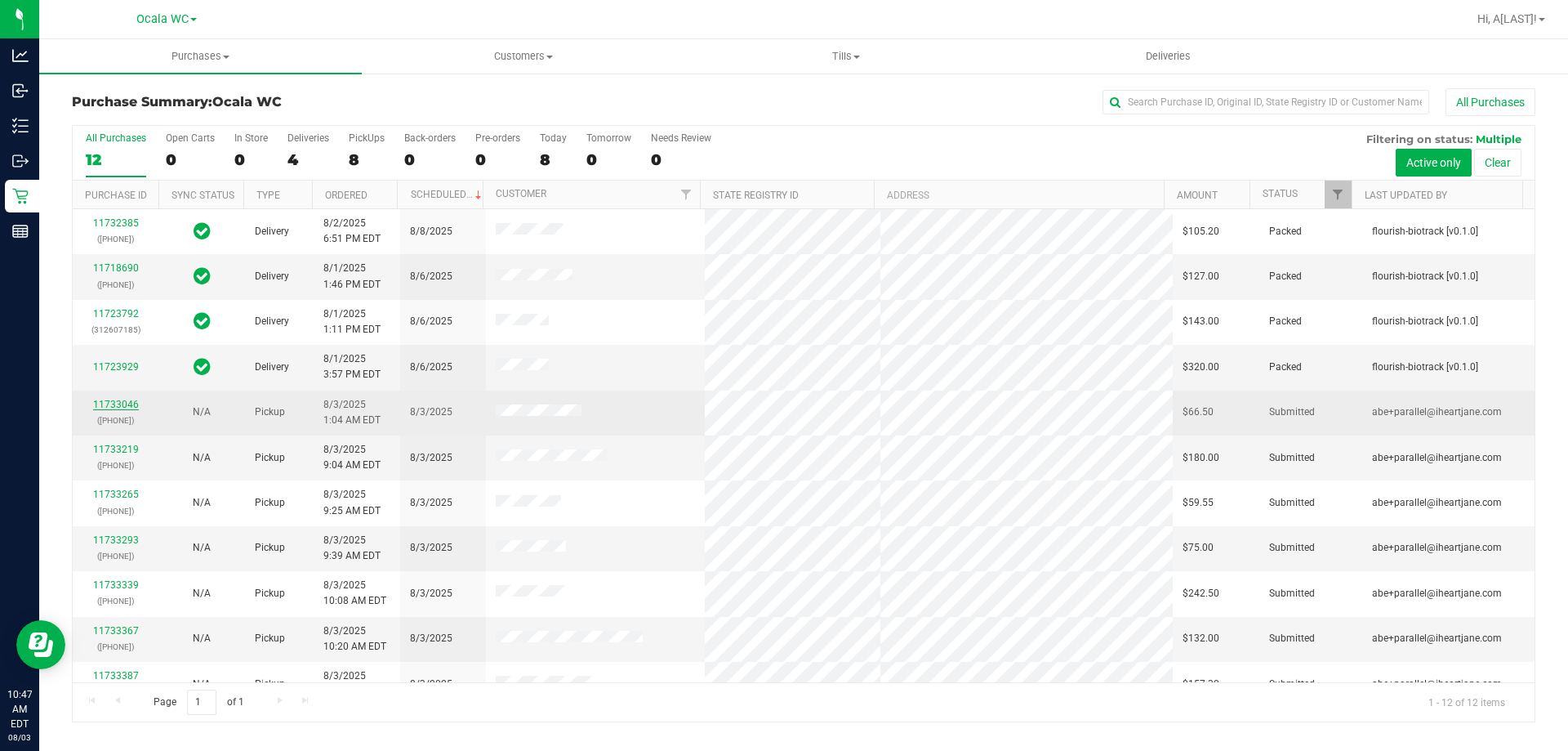 click on "11733046" at bounding box center [116, 405] 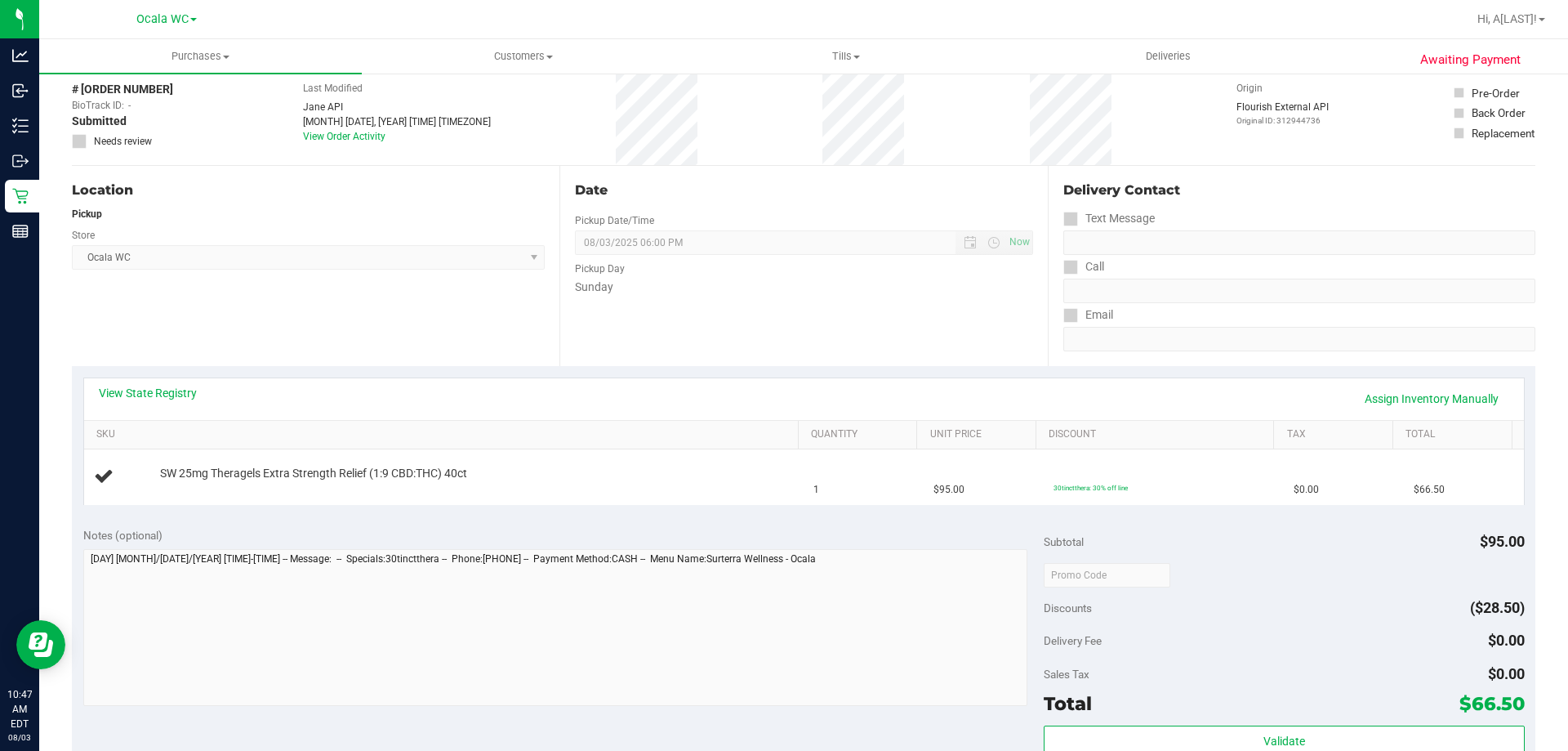 scroll, scrollTop: 163, scrollLeft: 0, axis: vertical 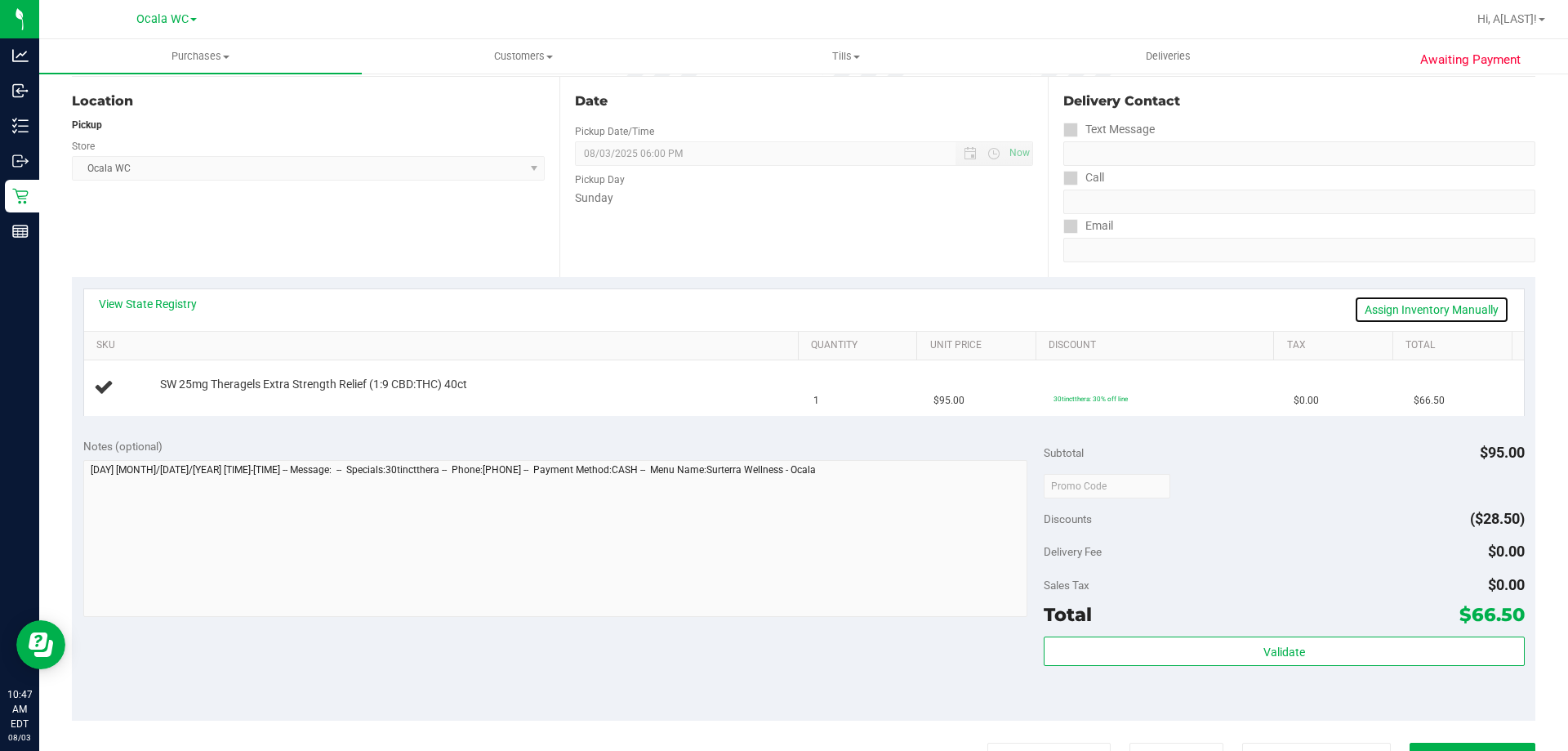 click on "Assign Inventory Manually" at bounding box center [1432, 310] 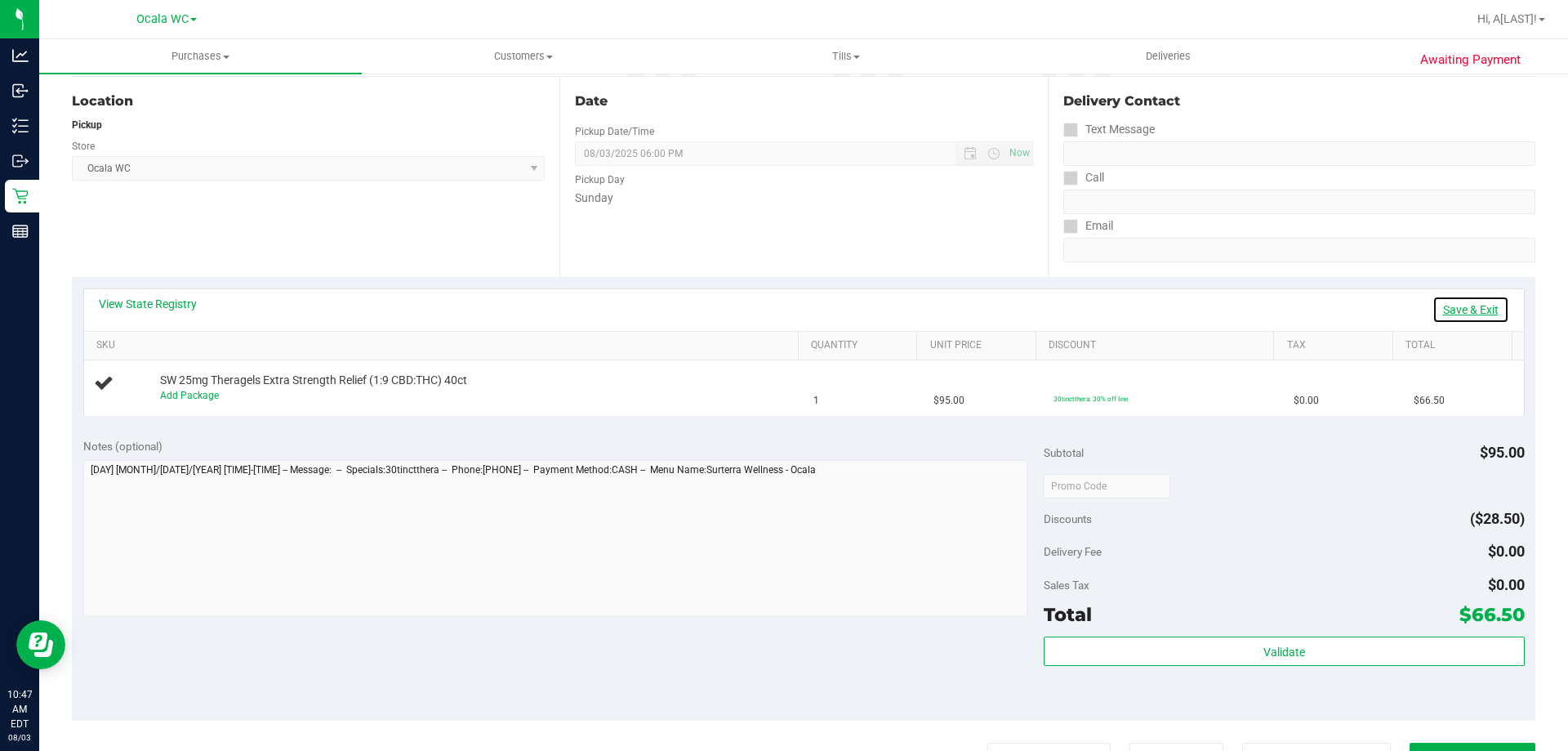 click on "Save & Exit" at bounding box center [1471, 310] 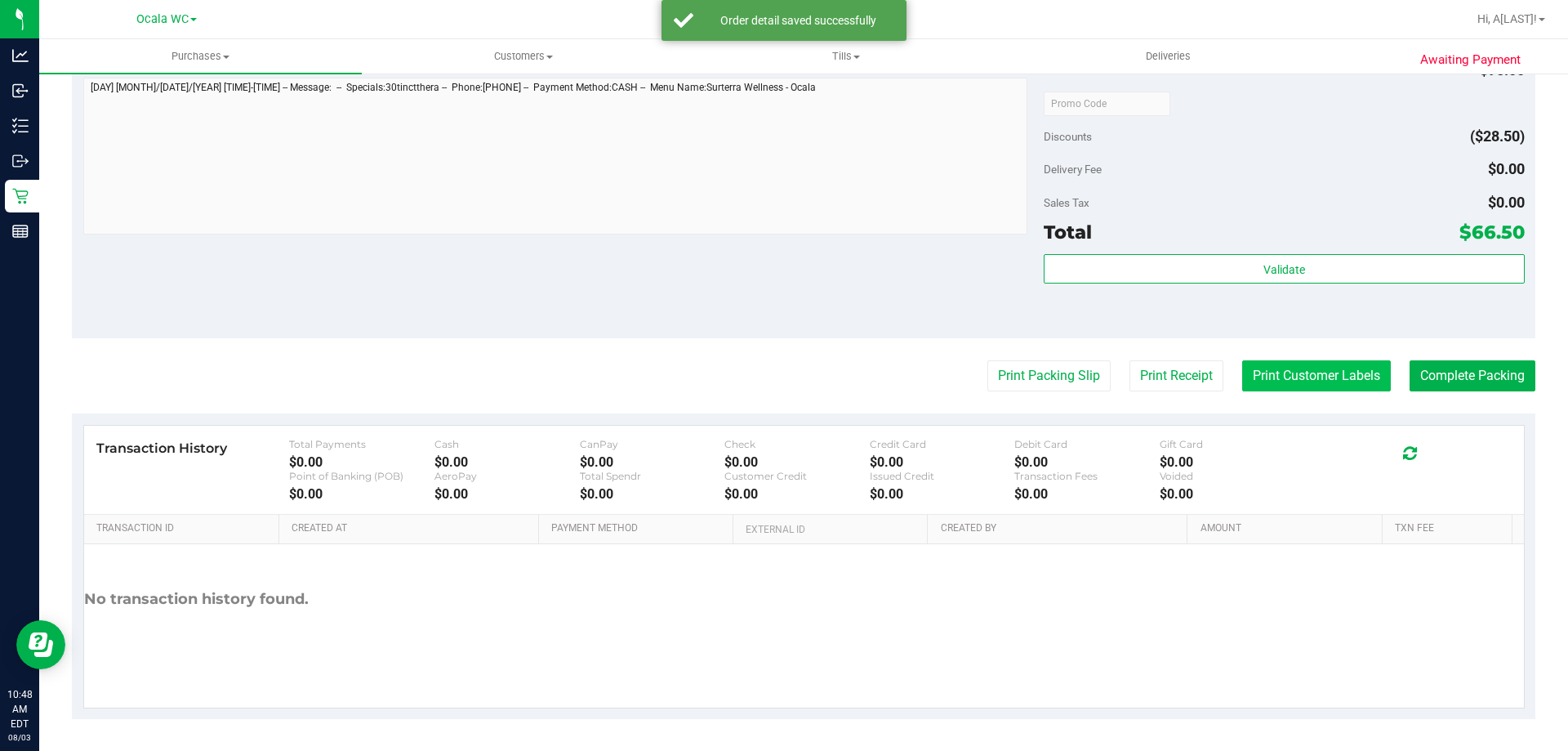 scroll, scrollTop: 585, scrollLeft: 0, axis: vertical 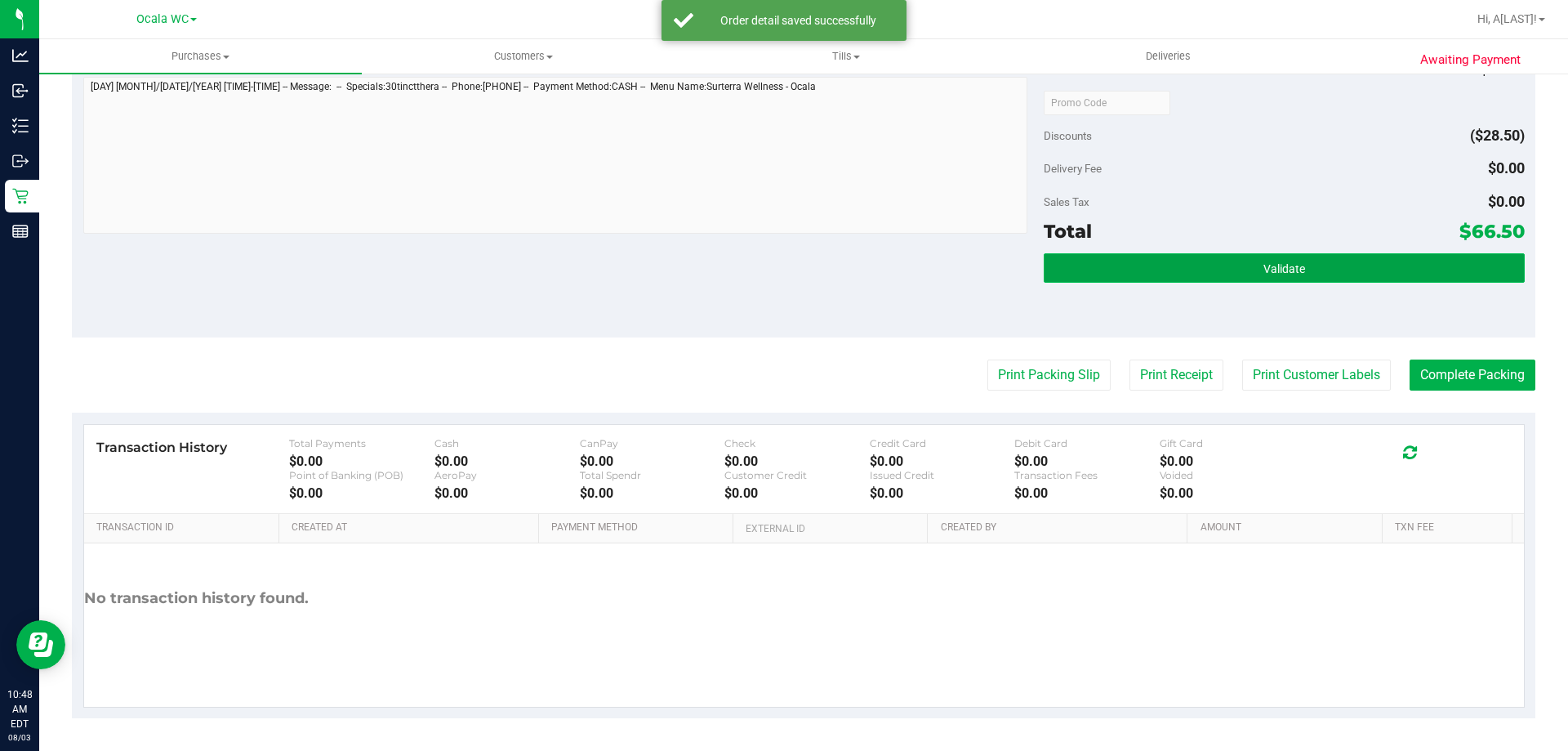 click on "Validate" at bounding box center [1284, 268] 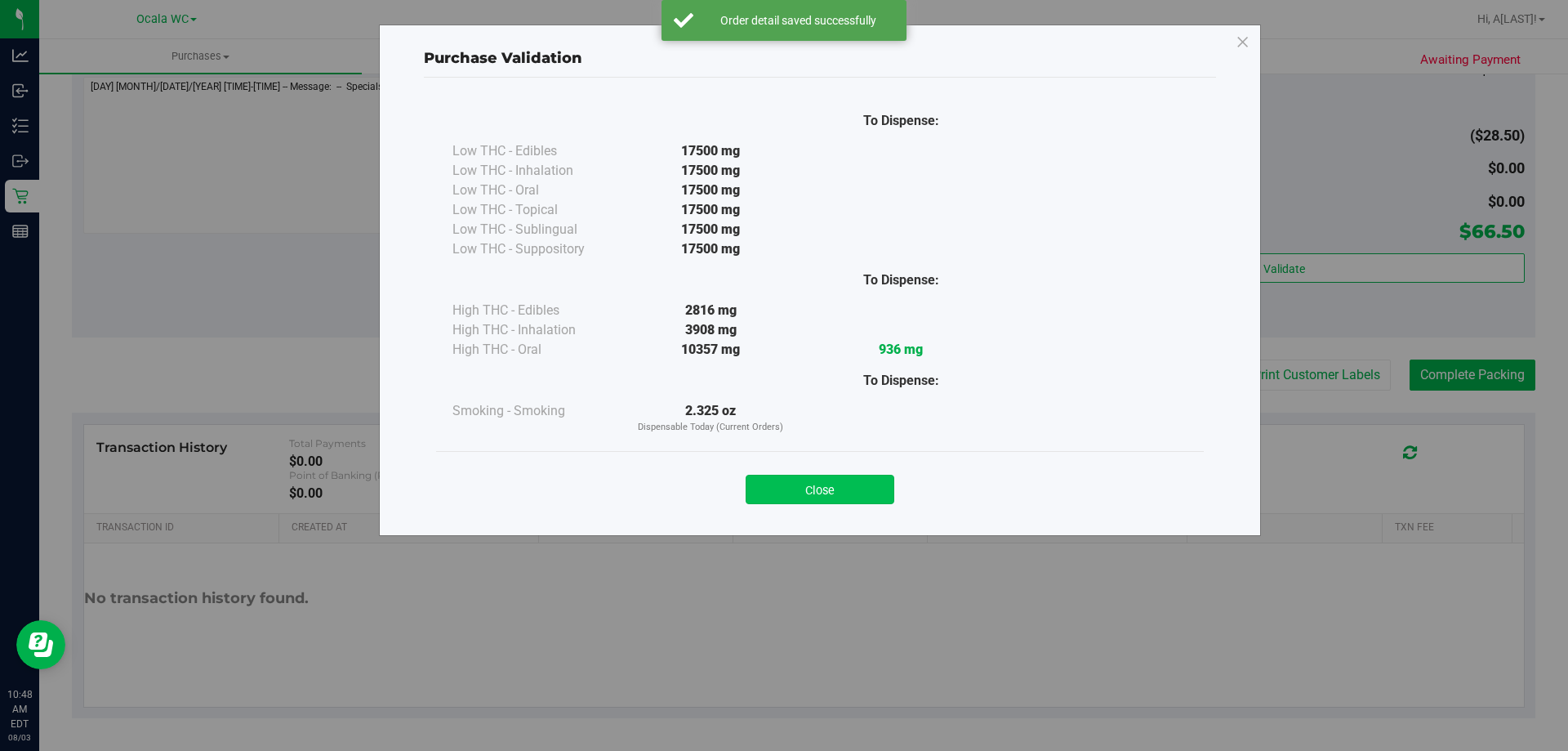 click on "Close" at bounding box center (820, 489) 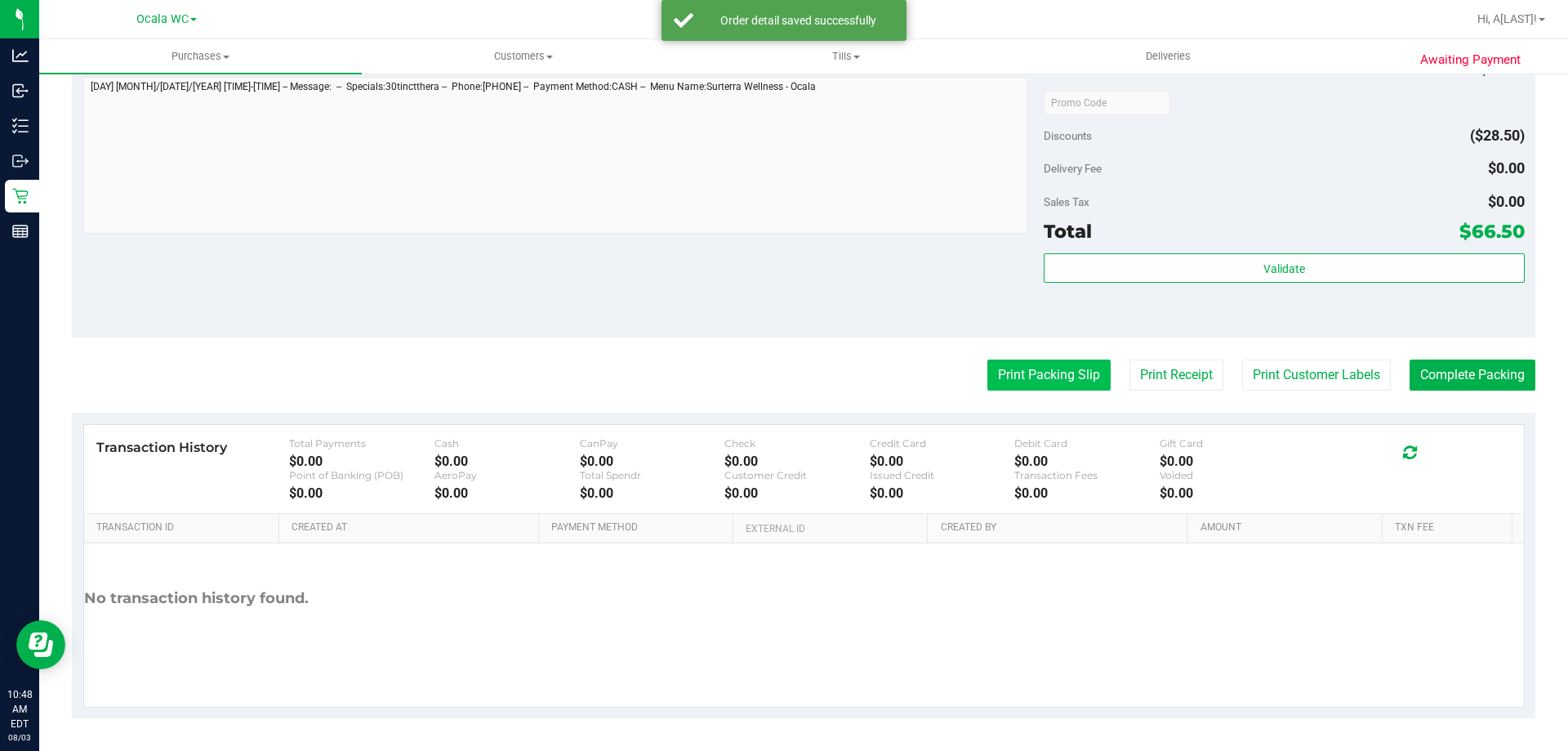 click on "Print Packing Slip" at bounding box center [1049, 375] 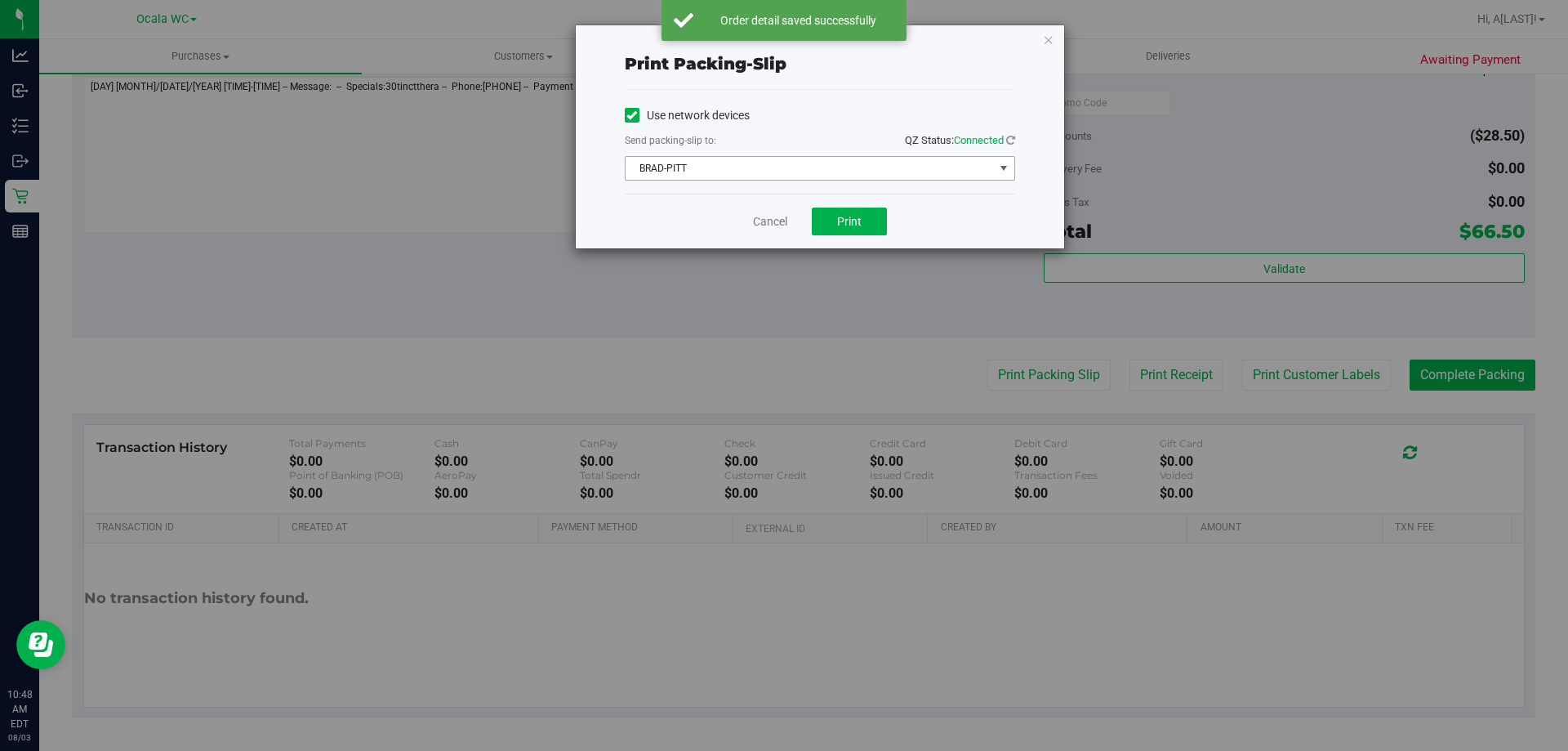 click on "BRAD-PITT" at bounding box center (820, 168) 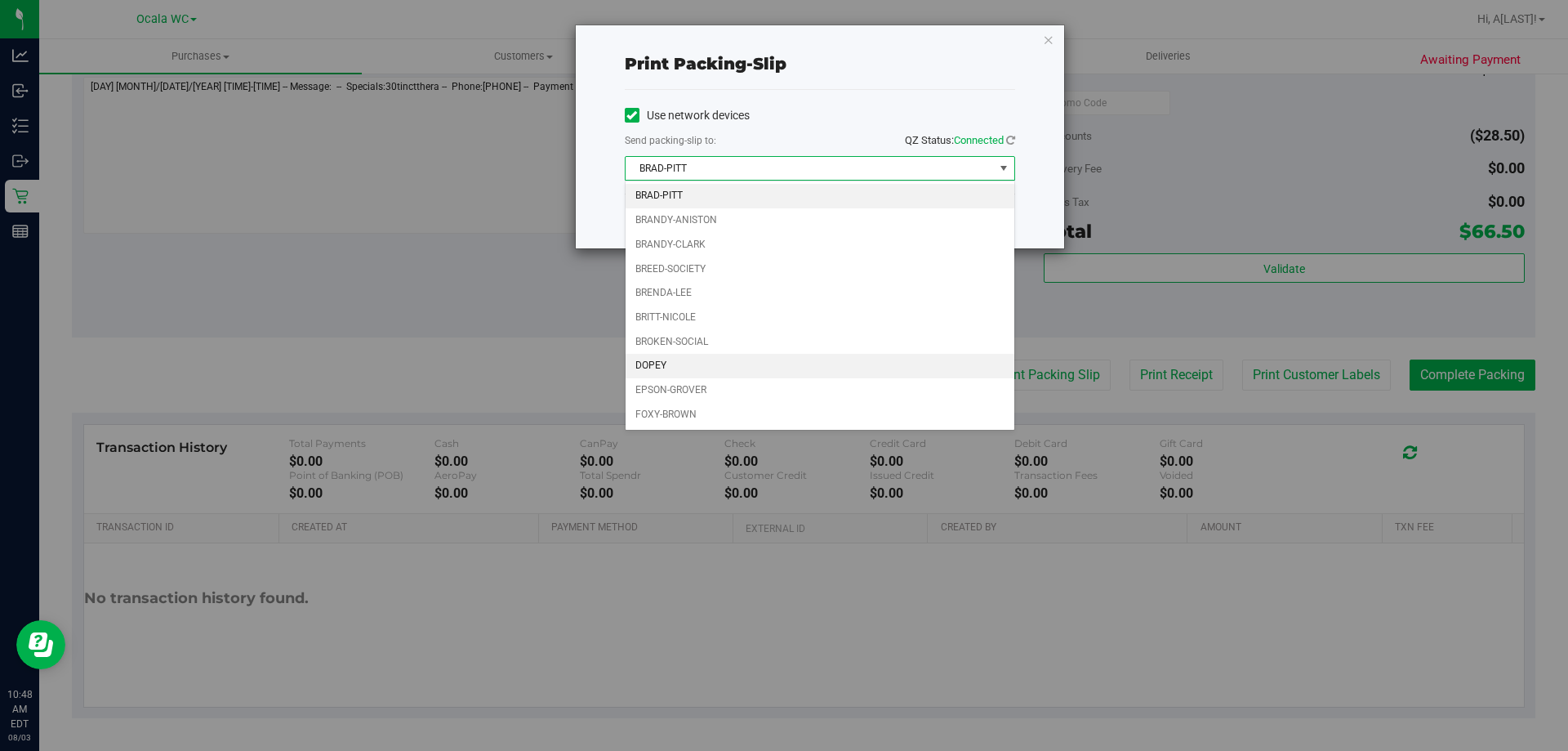 click on "DOPEY" at bounding box center (820, 366) 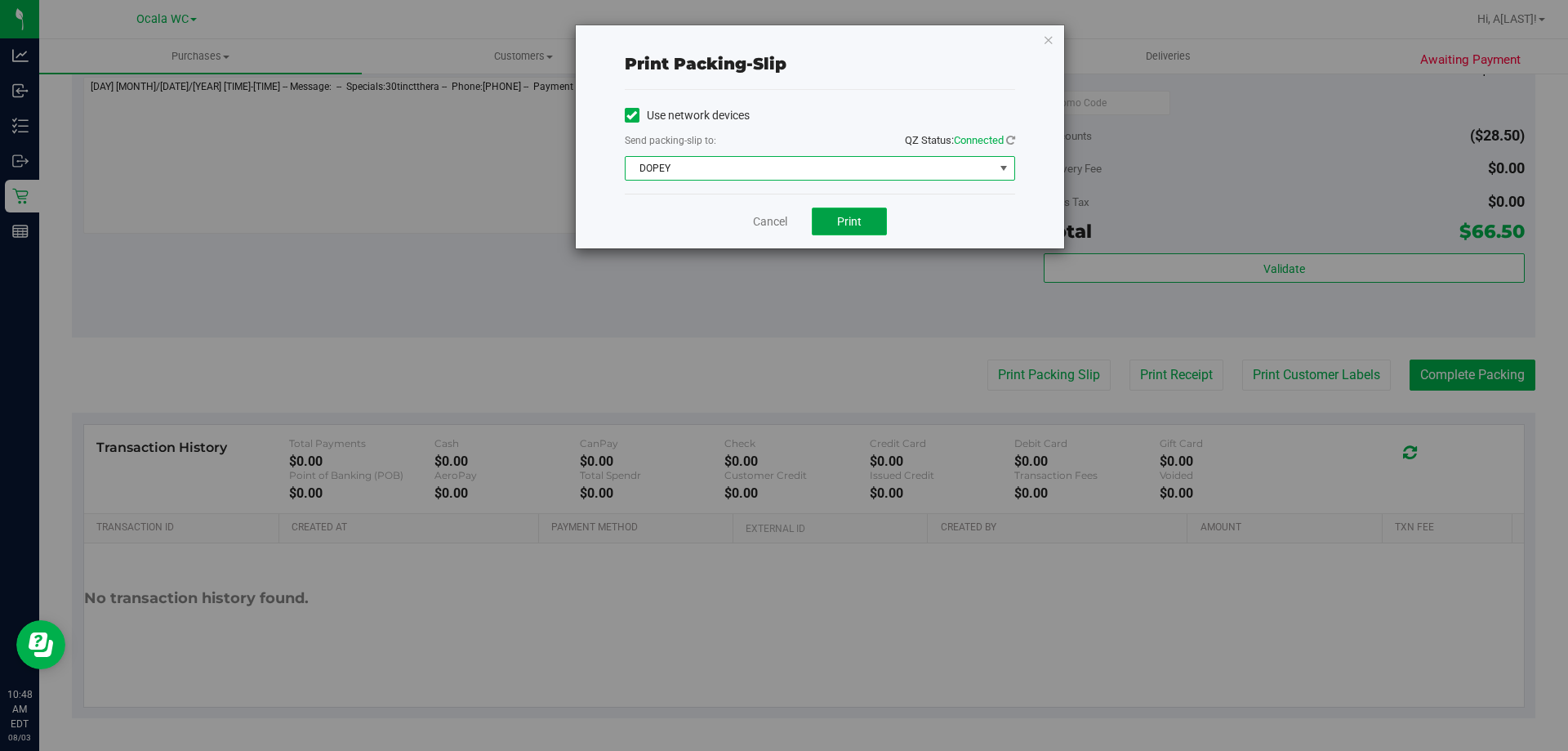 click on "Print" at bounding box center [849, 221] 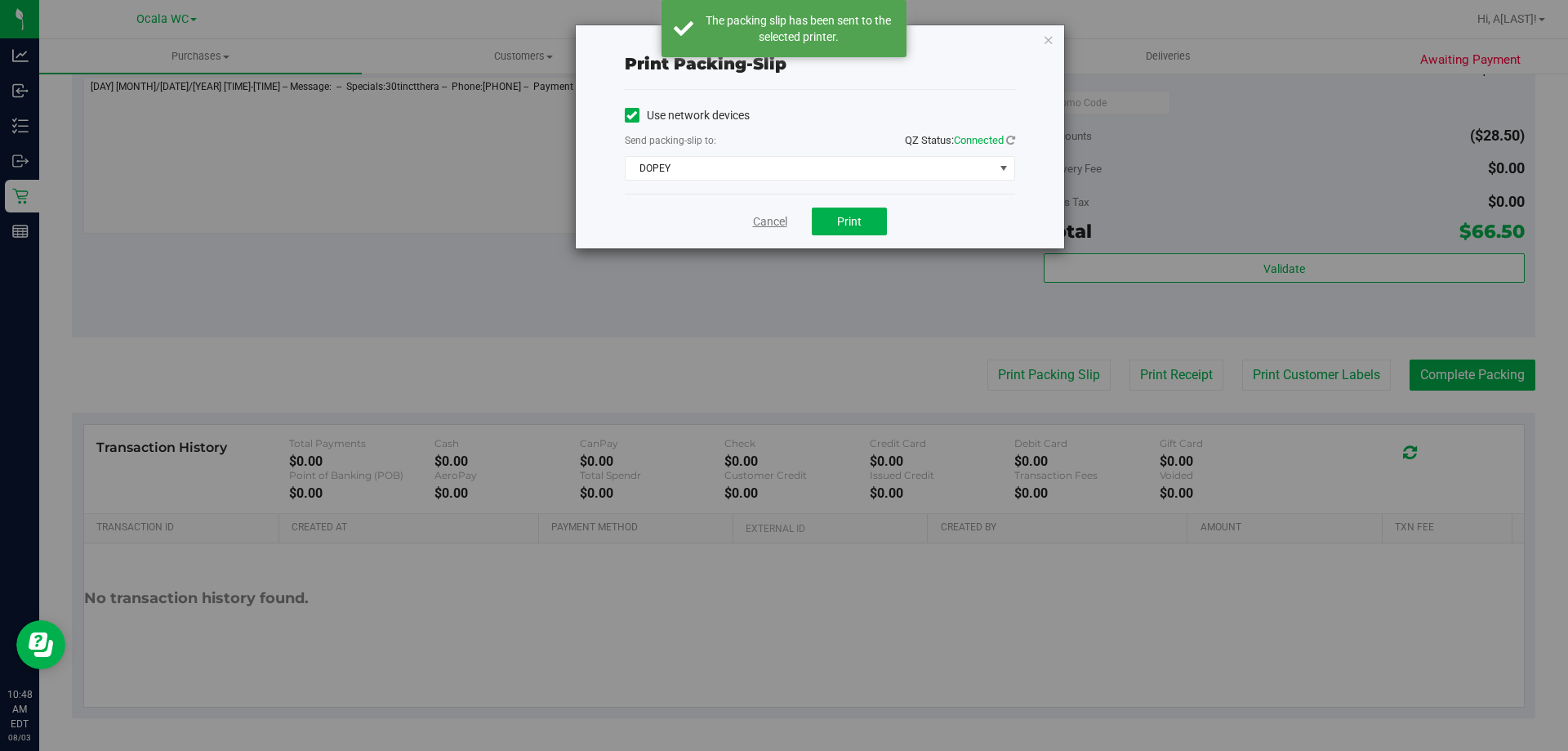 click on "Cancel" at bounding box center [770, 221] 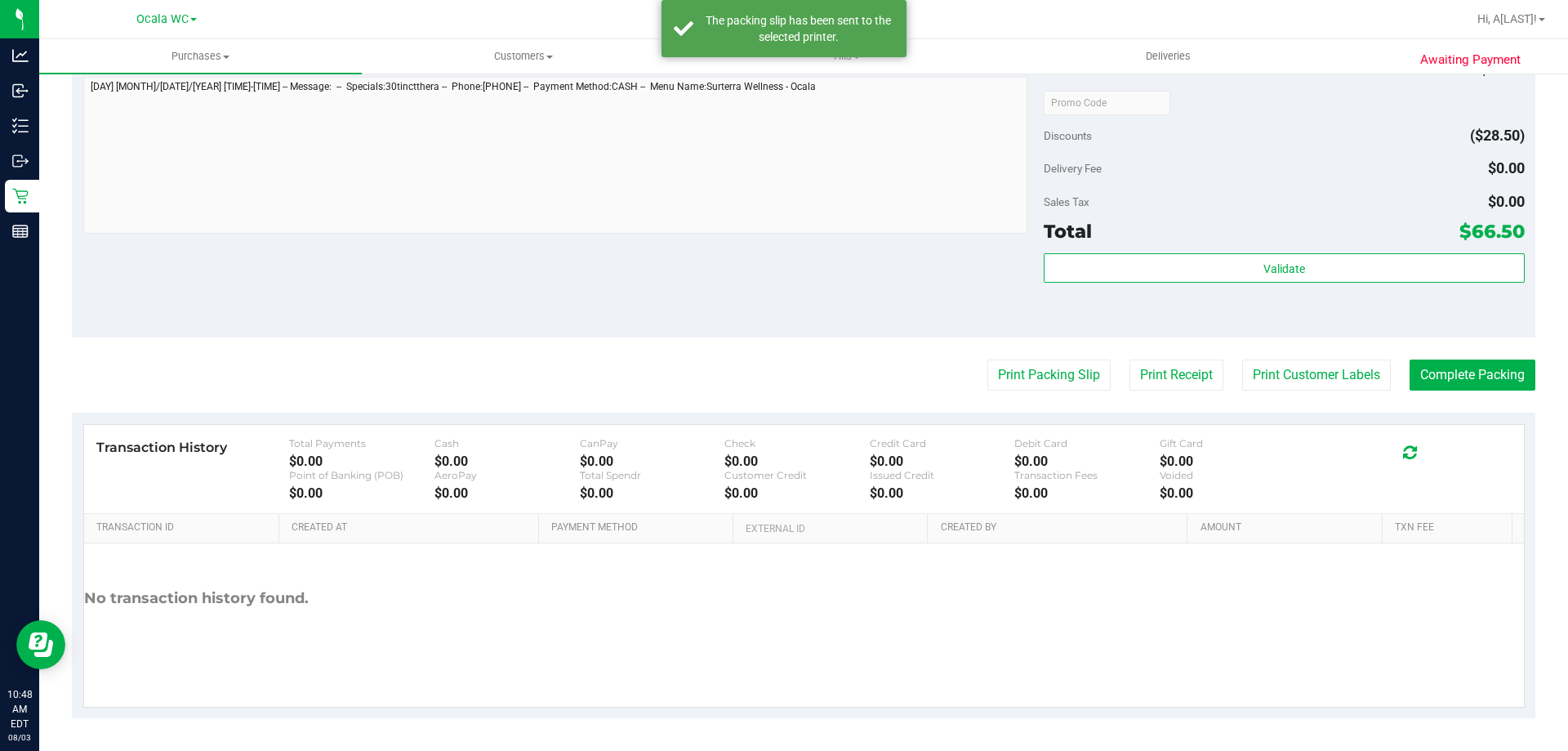 click on "Back
Edit Purchase
Cancel Purchase
View Profile
# 11733046
BioTrack ID:
-
Submitted
Needs review
Last Modified
Jane API
Aug 3, 2025 1:04:16 AM EDT" at bounding box center (804, 110) 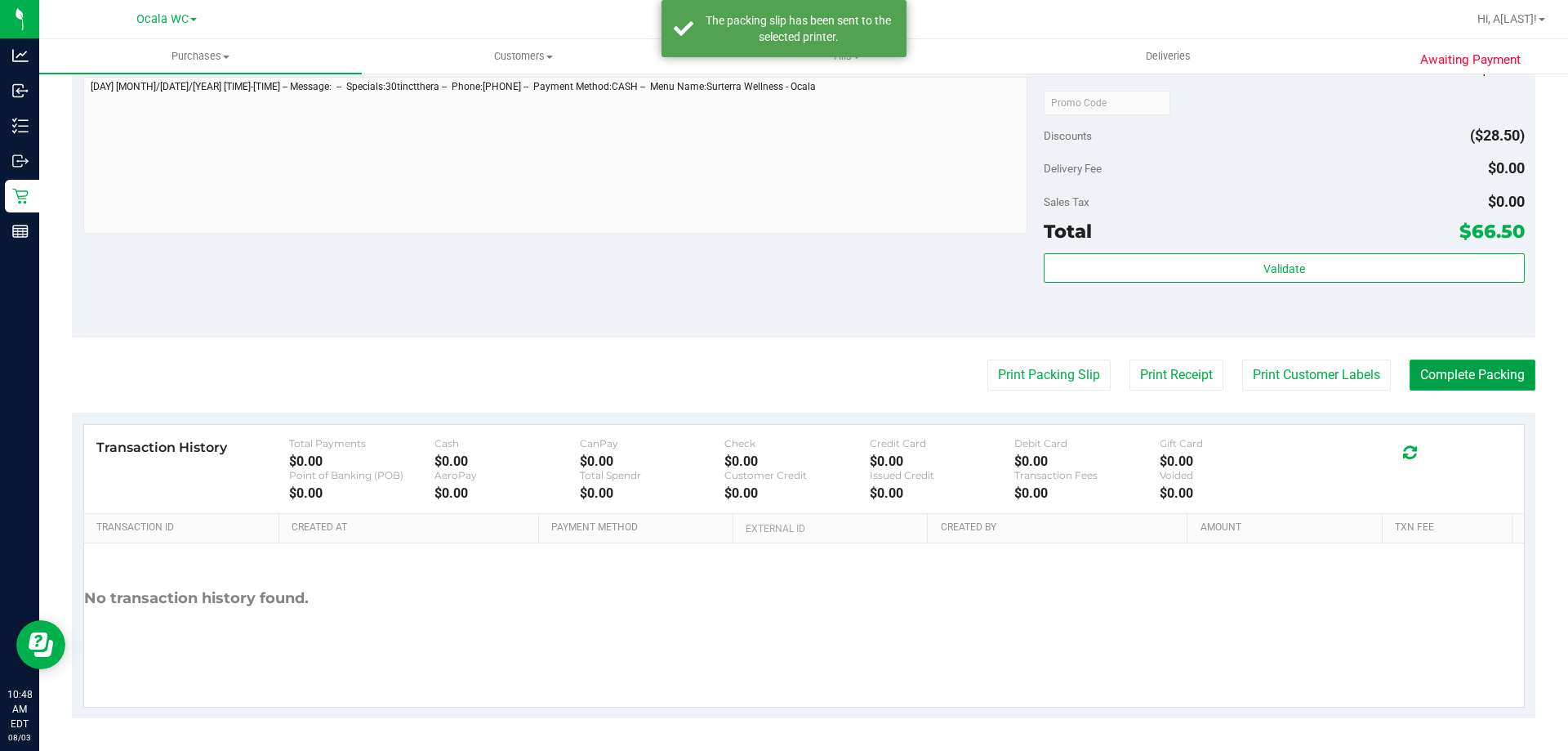 click on "Complete Packing" at bounding box center [1472, 375] 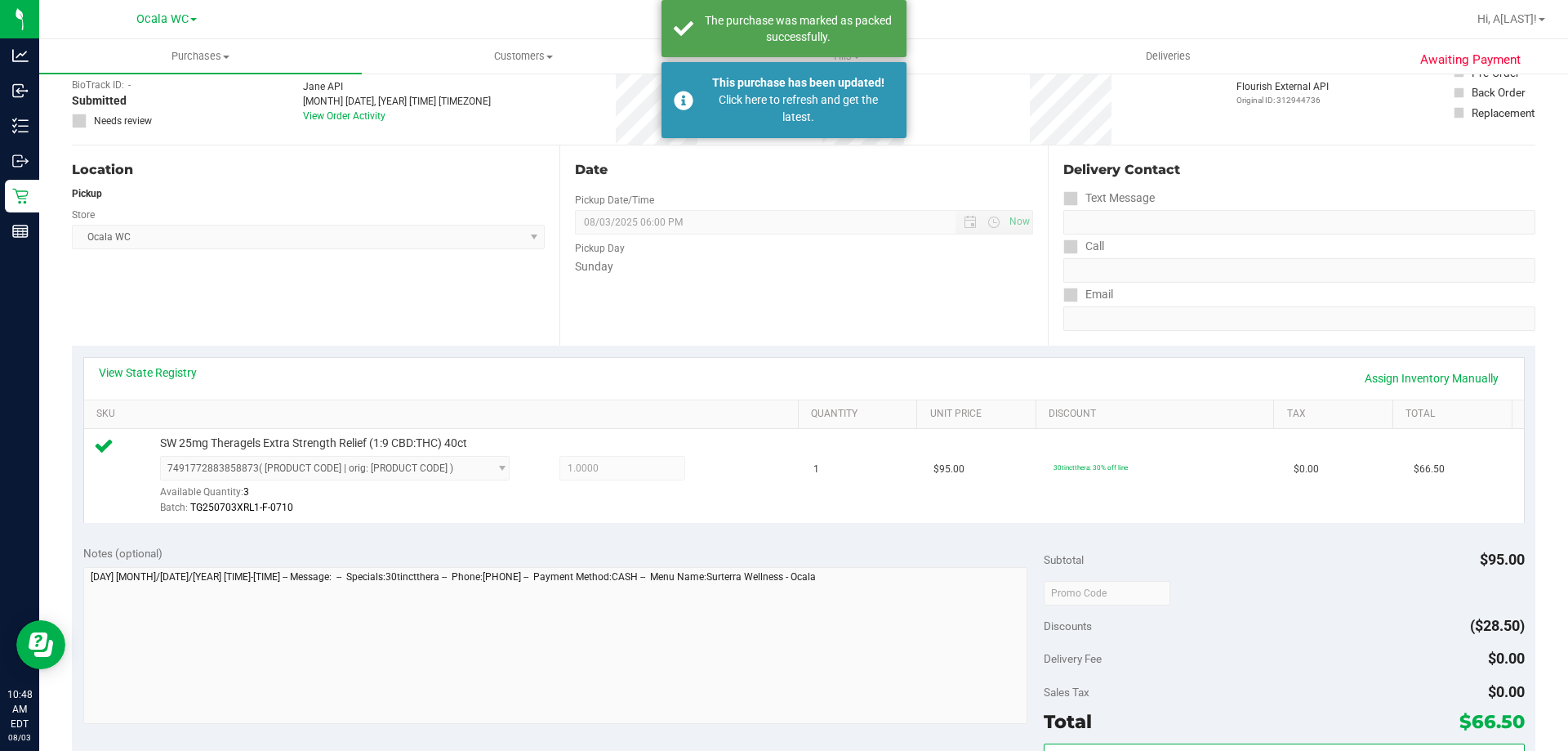 scroll, scrollTop: 0, scrollLeft: 0, axis: both 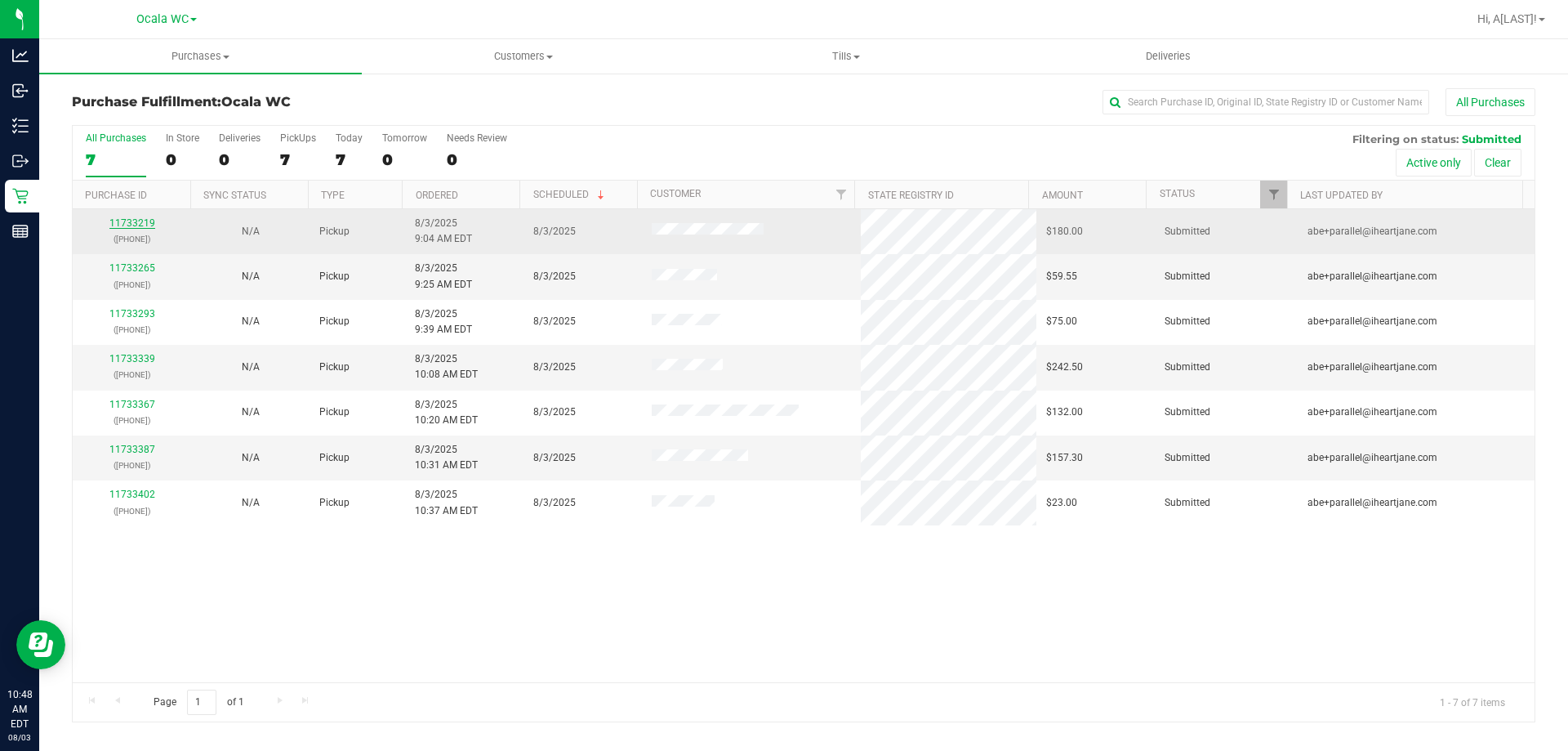 click on "11733219" at bounding box center (132, 223) 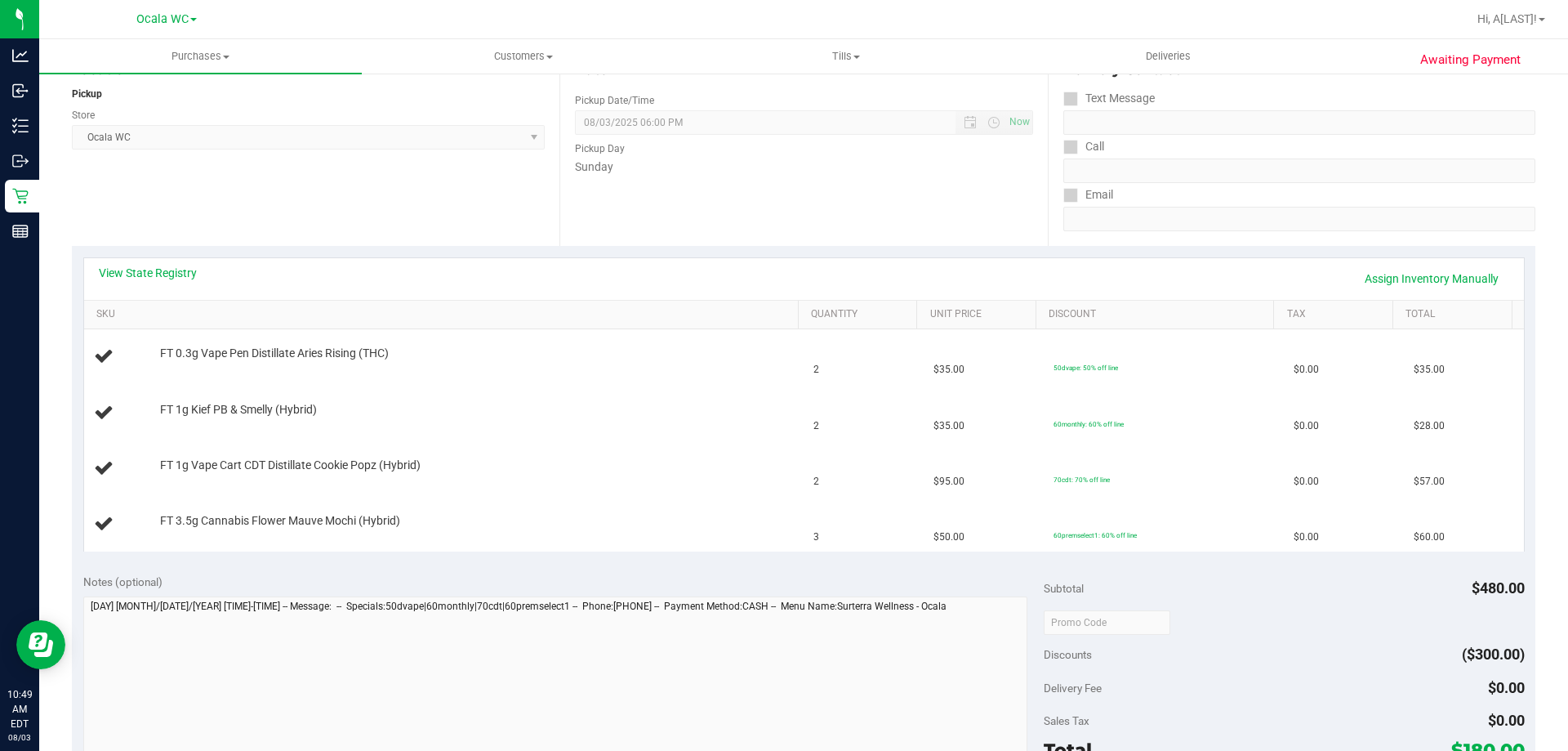 scroll, scrollTop: 195, scrollLeft: 0, axis: vertical 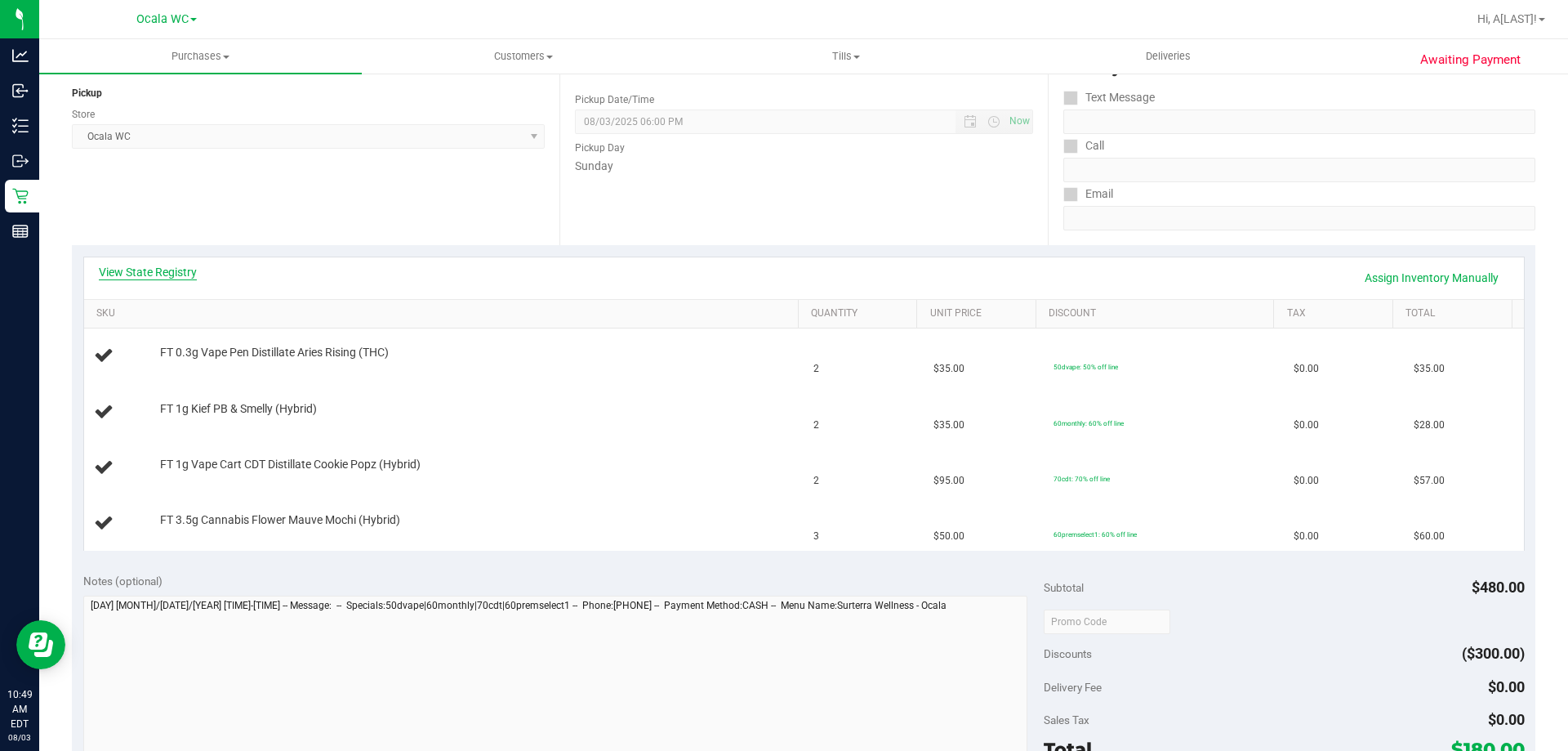 click on "View State Registry" at bounding box center [148, 272] 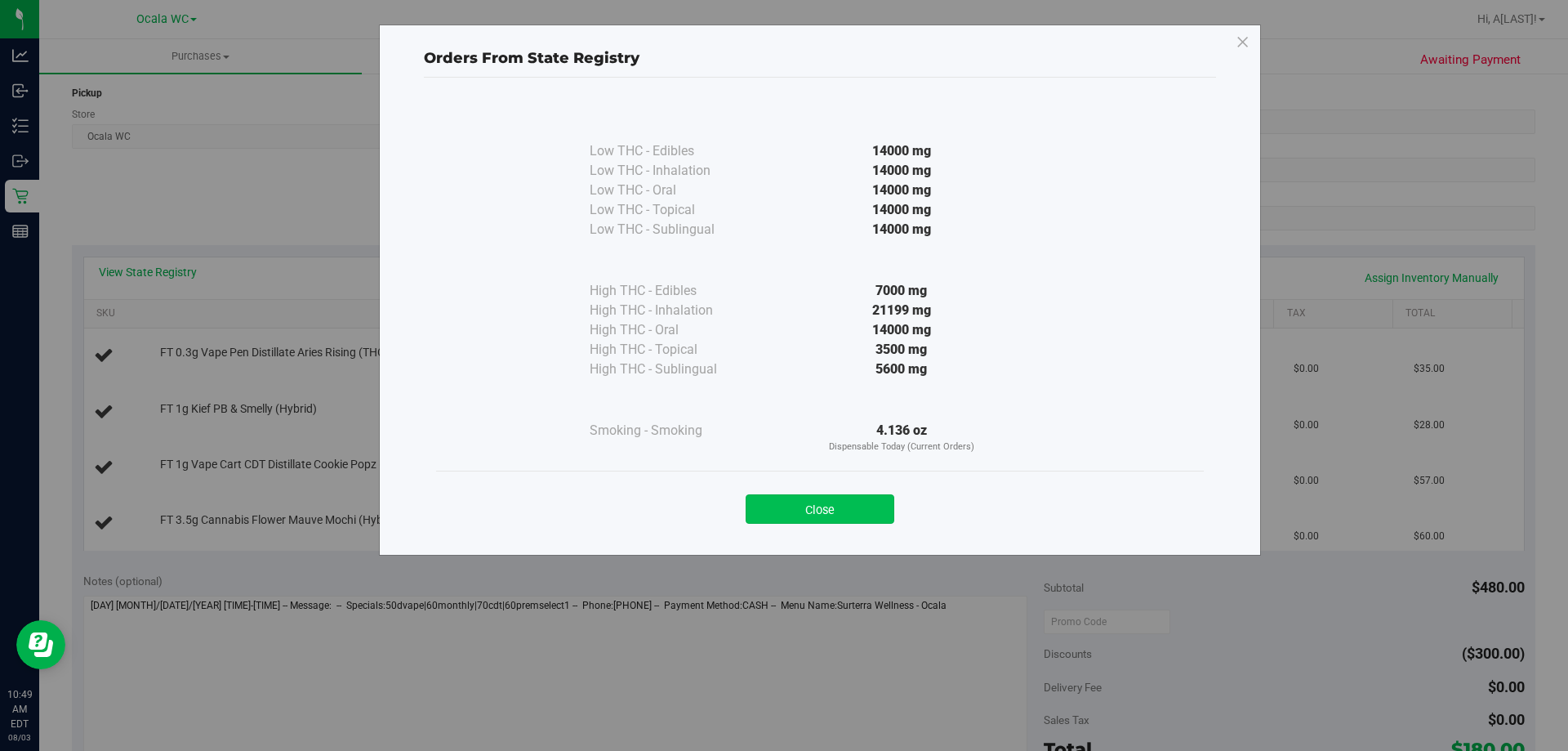 click on "Close" at bounding box center (820, 509) 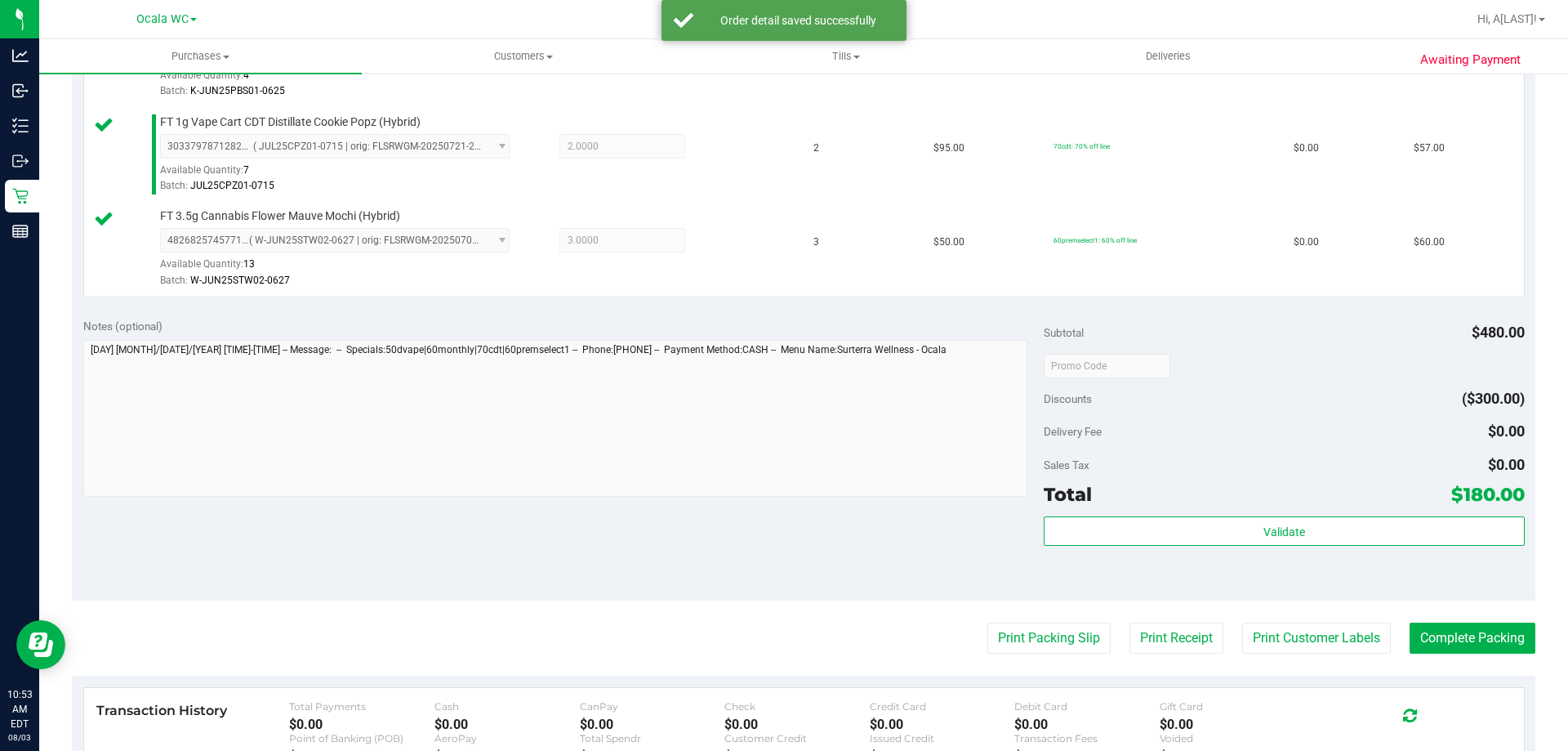 scroll, scrollTop: 606, scrollLeft: 0, axis: vertical 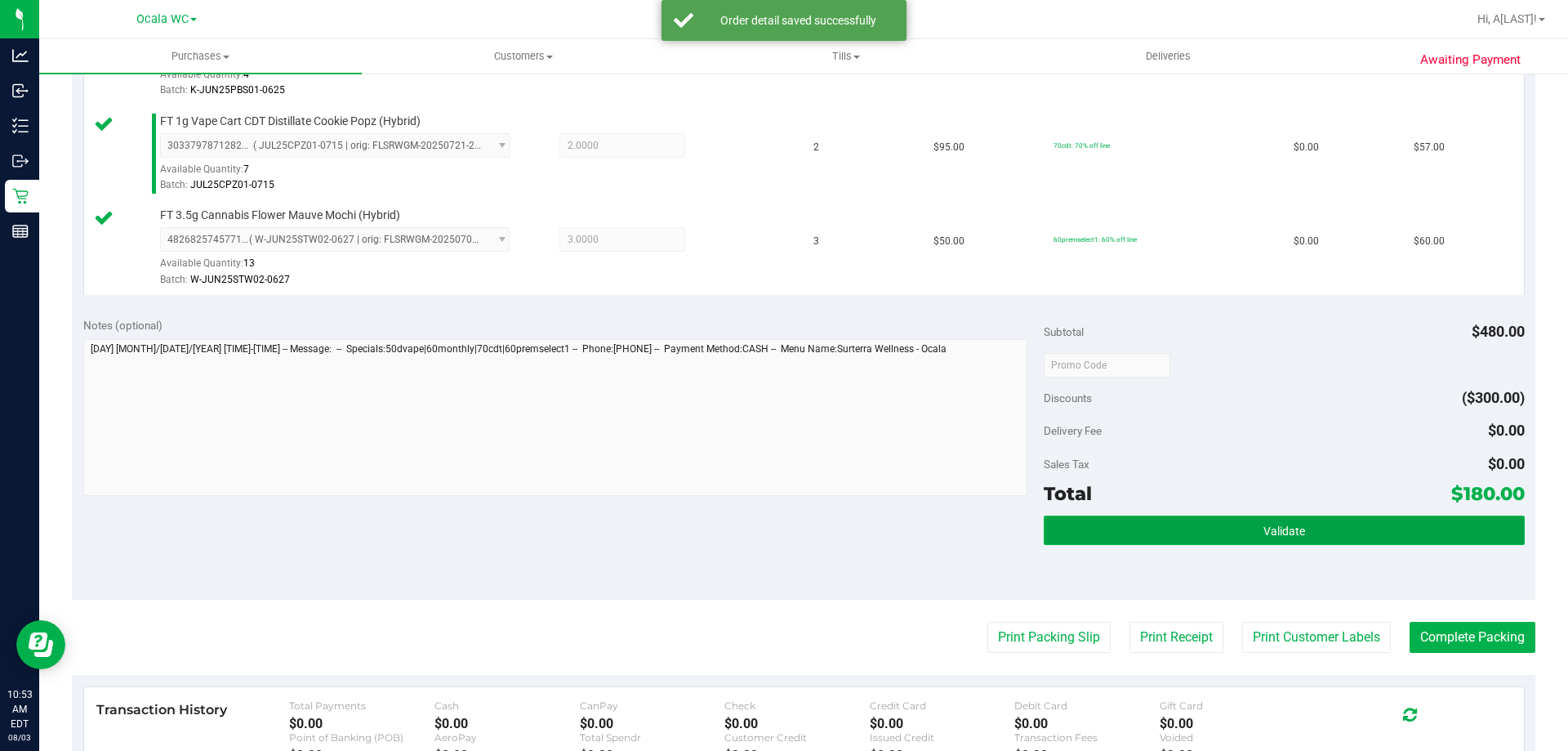 click on "Validate" at bounding box center (1284, 530) 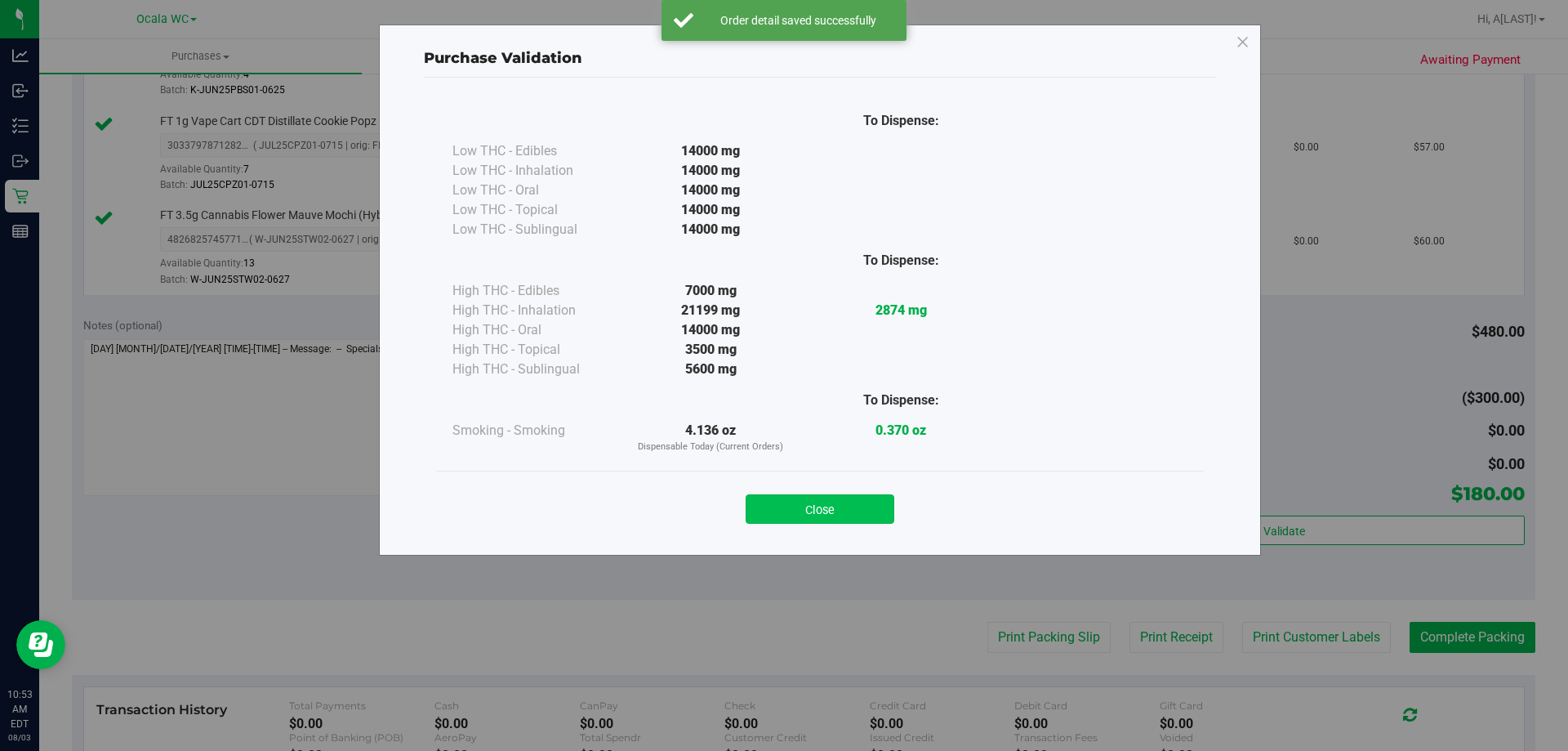 click on "Close" at bounding box center [820, 509] 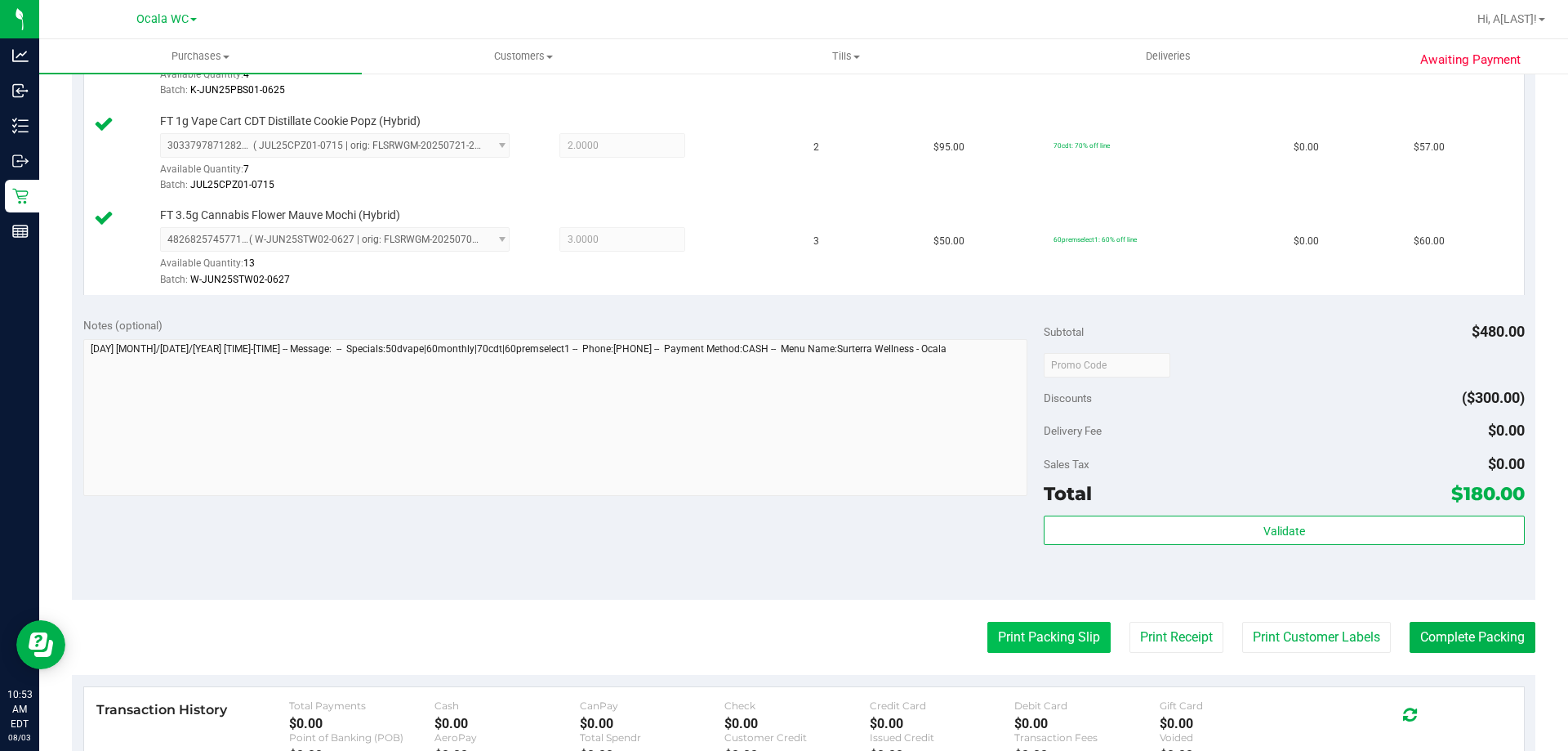click on "Print Packing Slip" at bounding box center (1049, 637) 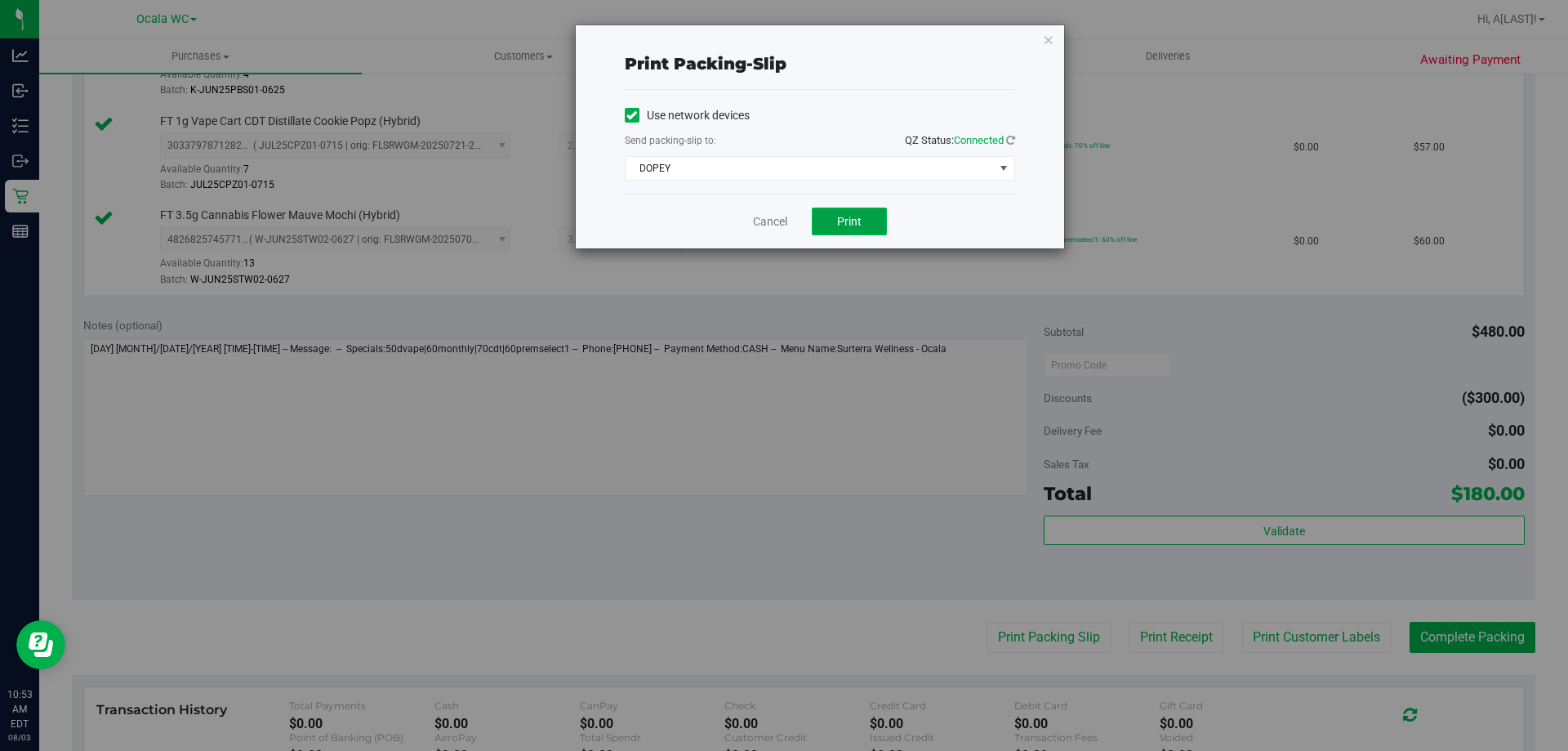 click on "Print" at bounding box center (849, 221) 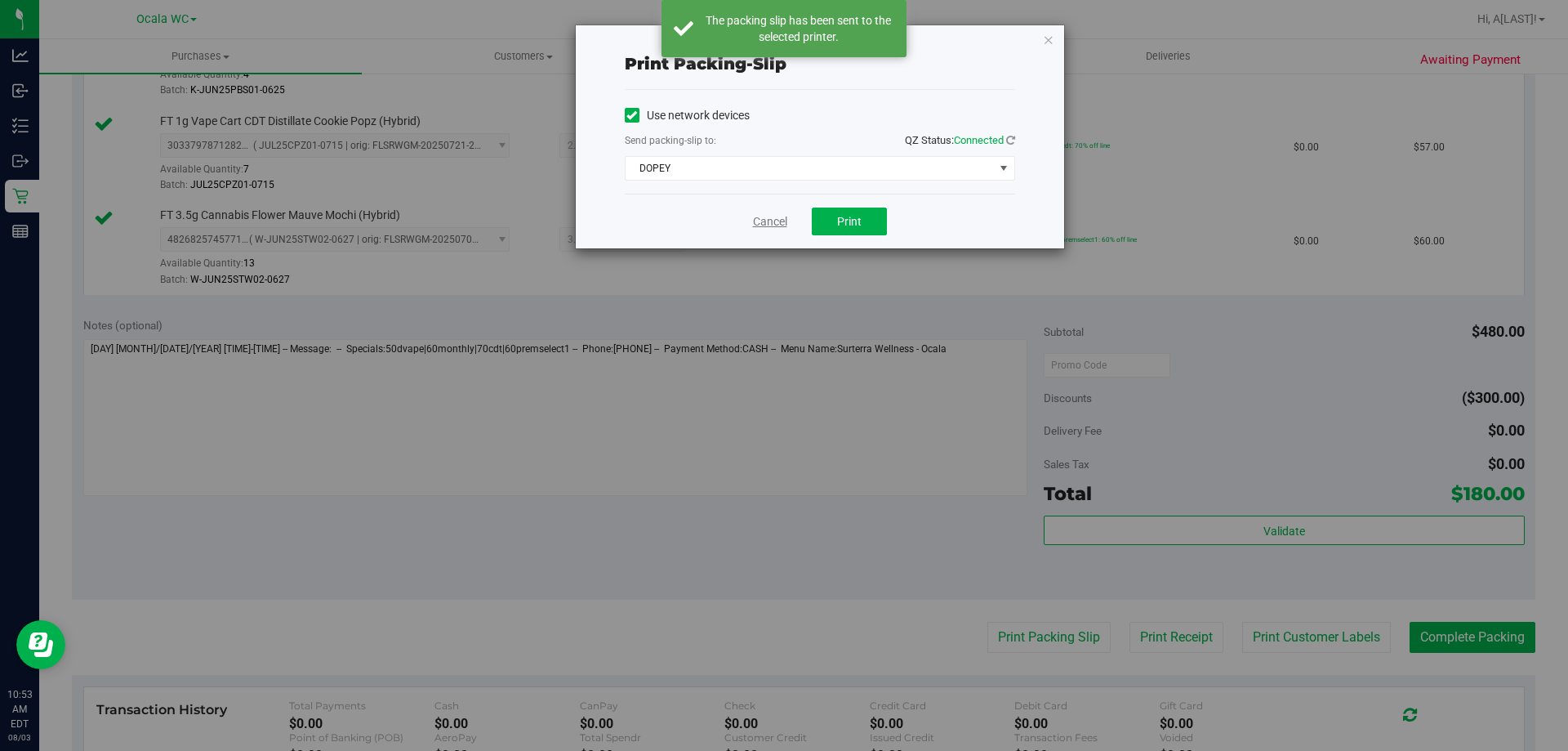 click on "Cancel" at bounding box center (770, 221) 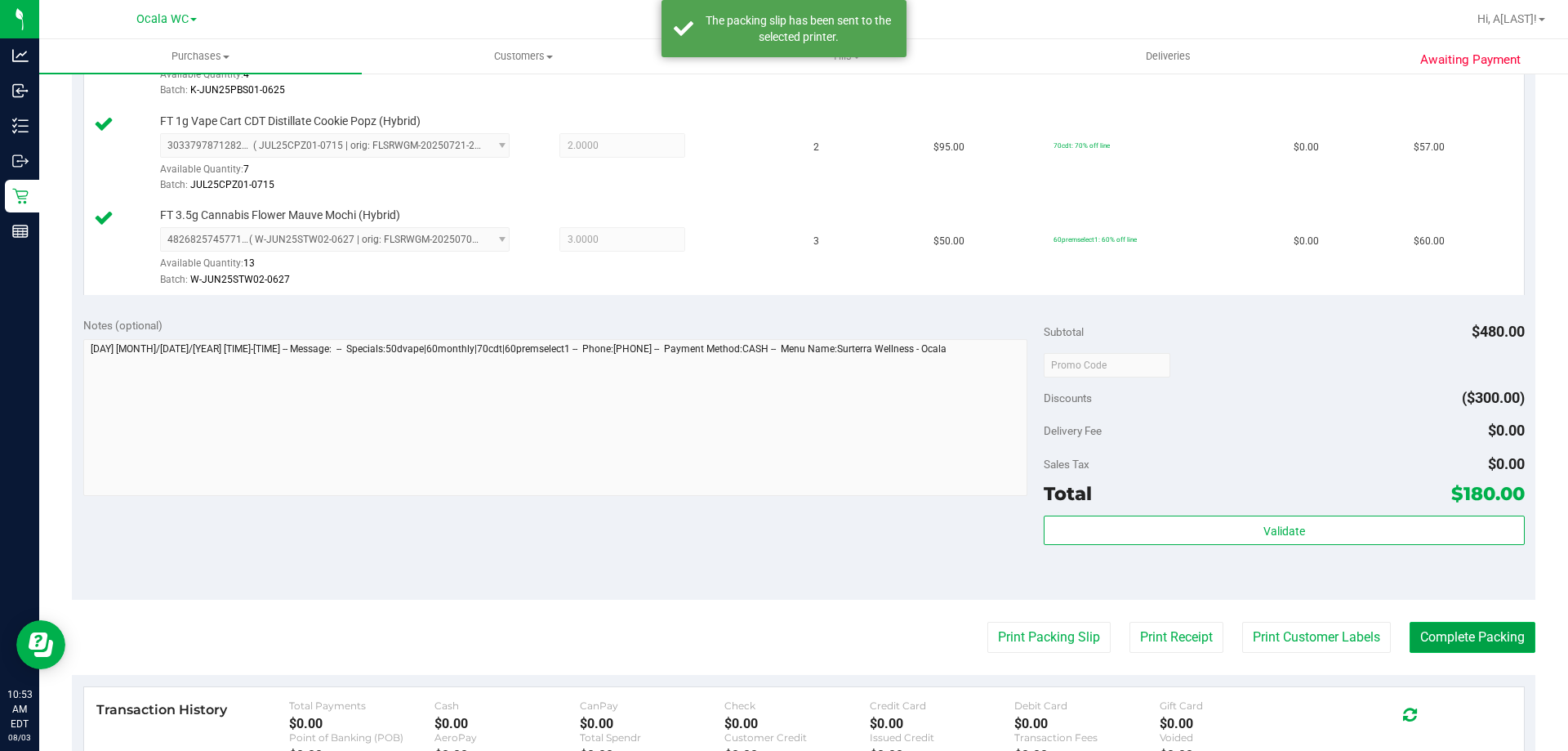 click on "Complete Packing" at bounding box center (1472, 637) 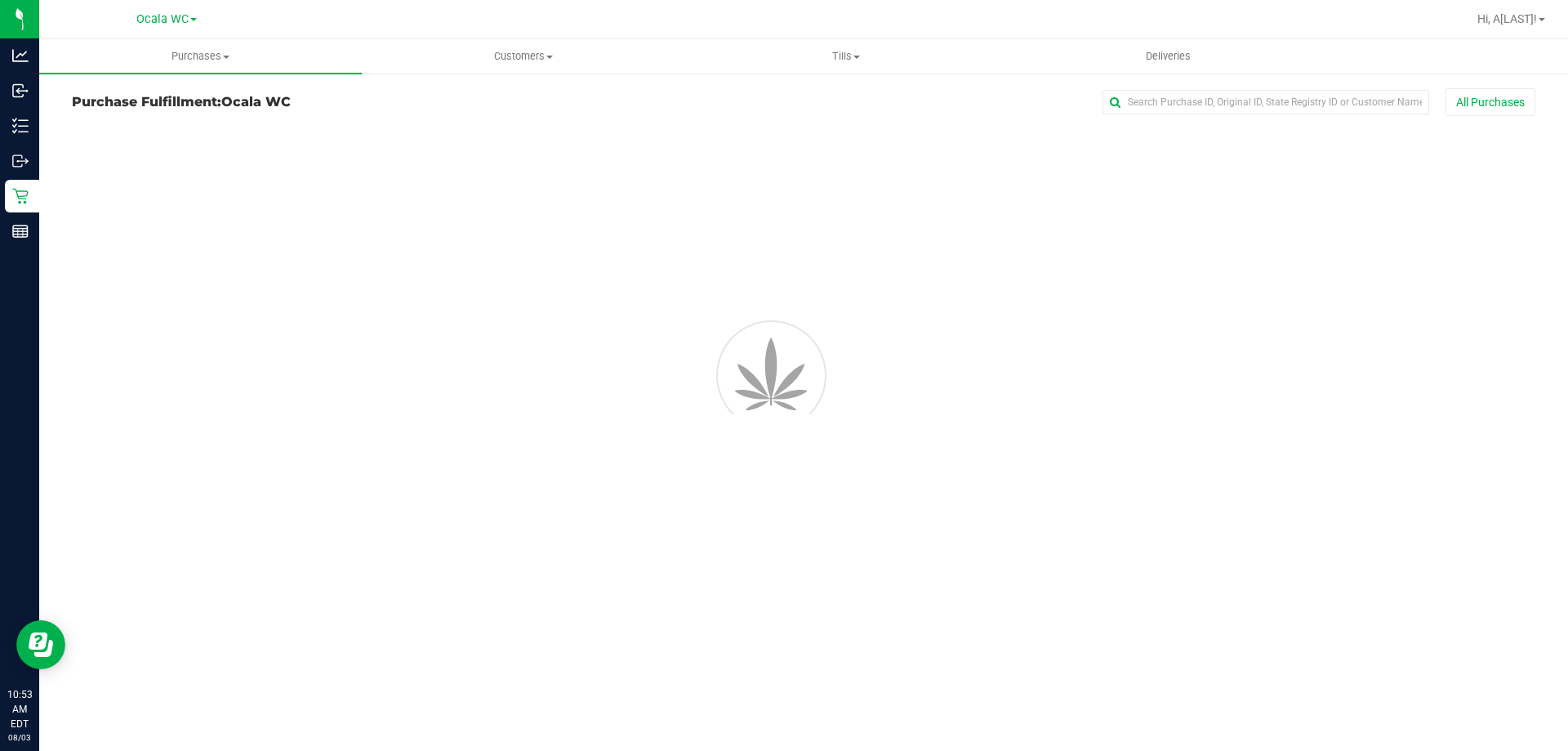 scroll, scrollTop: 0, scrollLeft: 0, axis: both 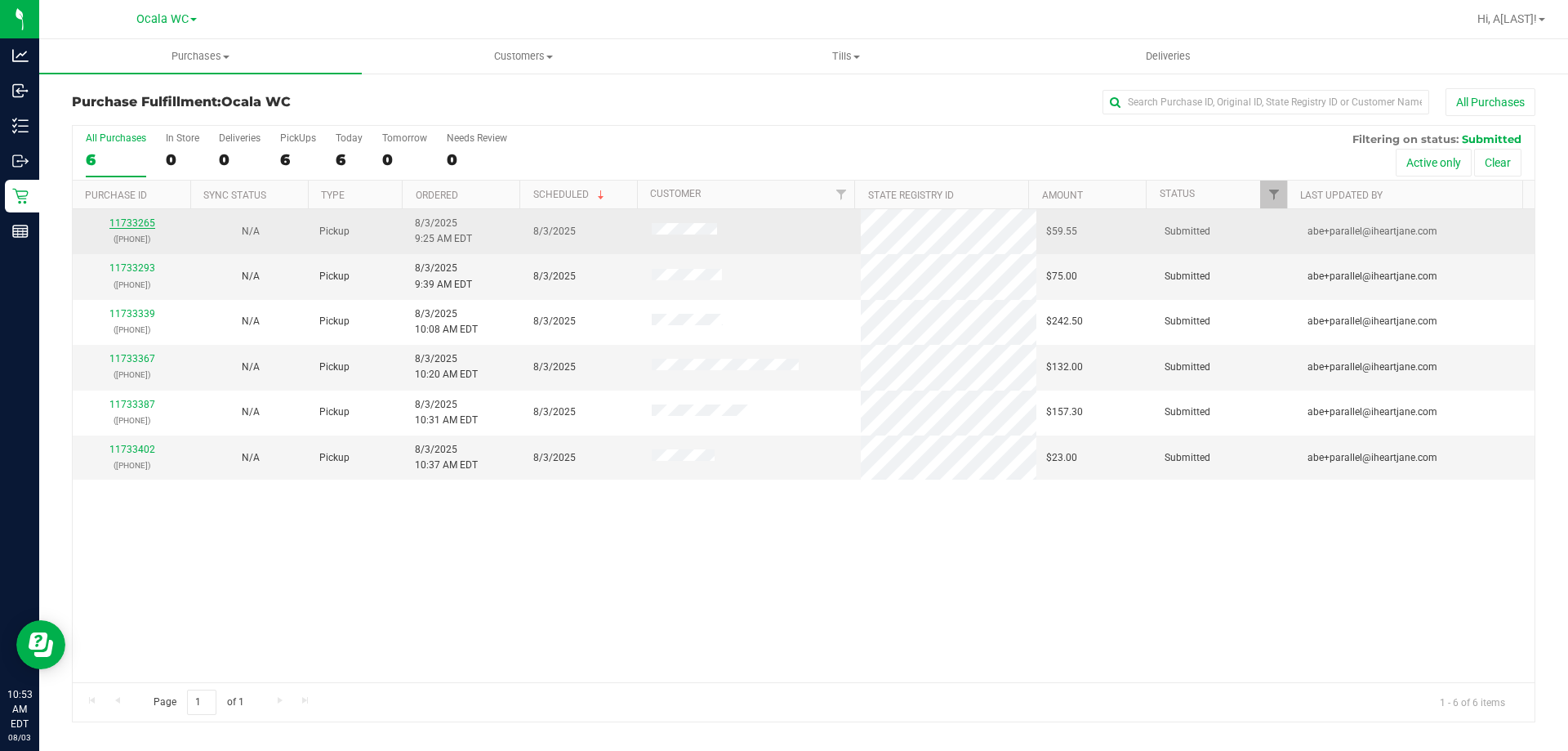 click on "11733265" at bounding box center [132, 223] 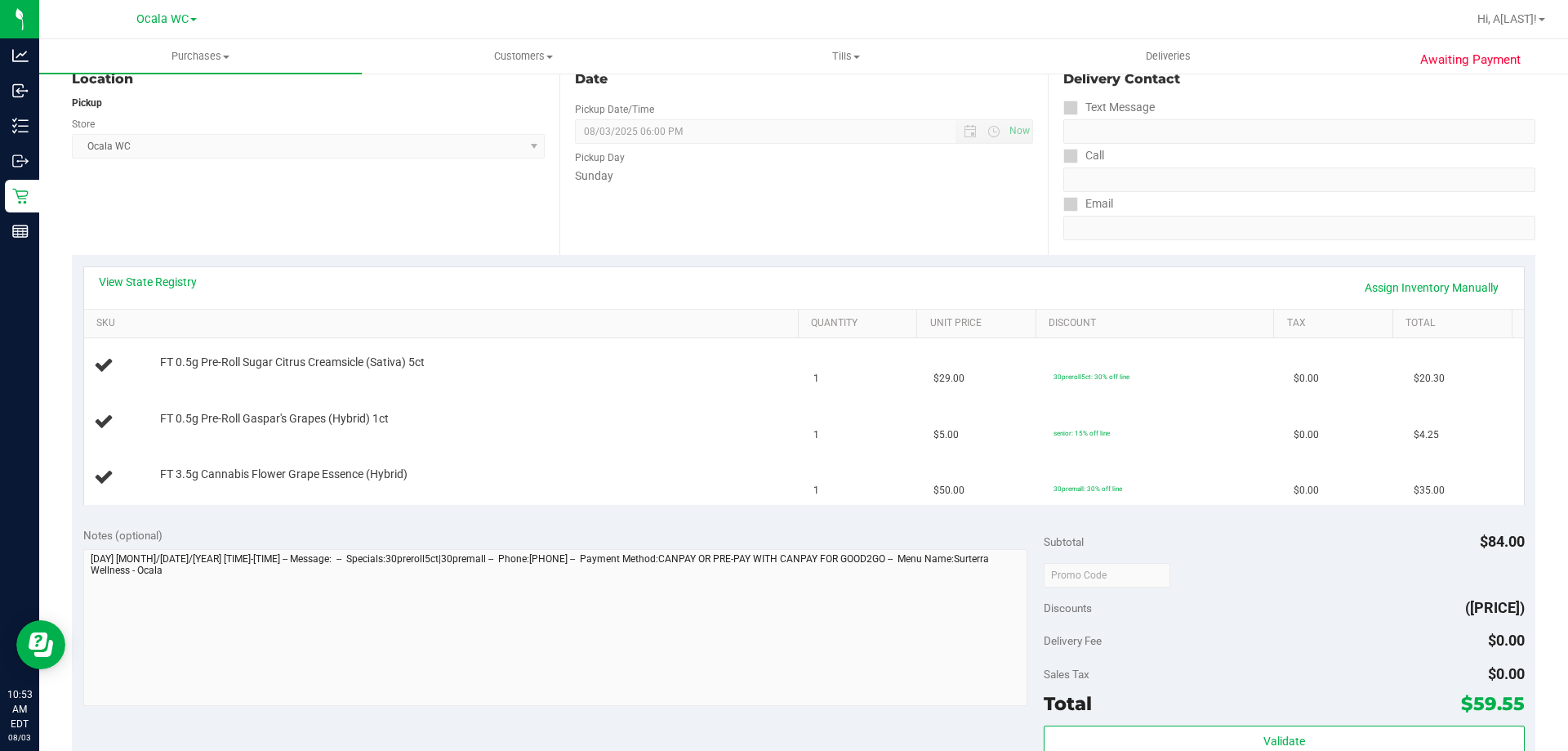 scroll, scrollTop: 190, scrollLeft: 0, axis: vertical 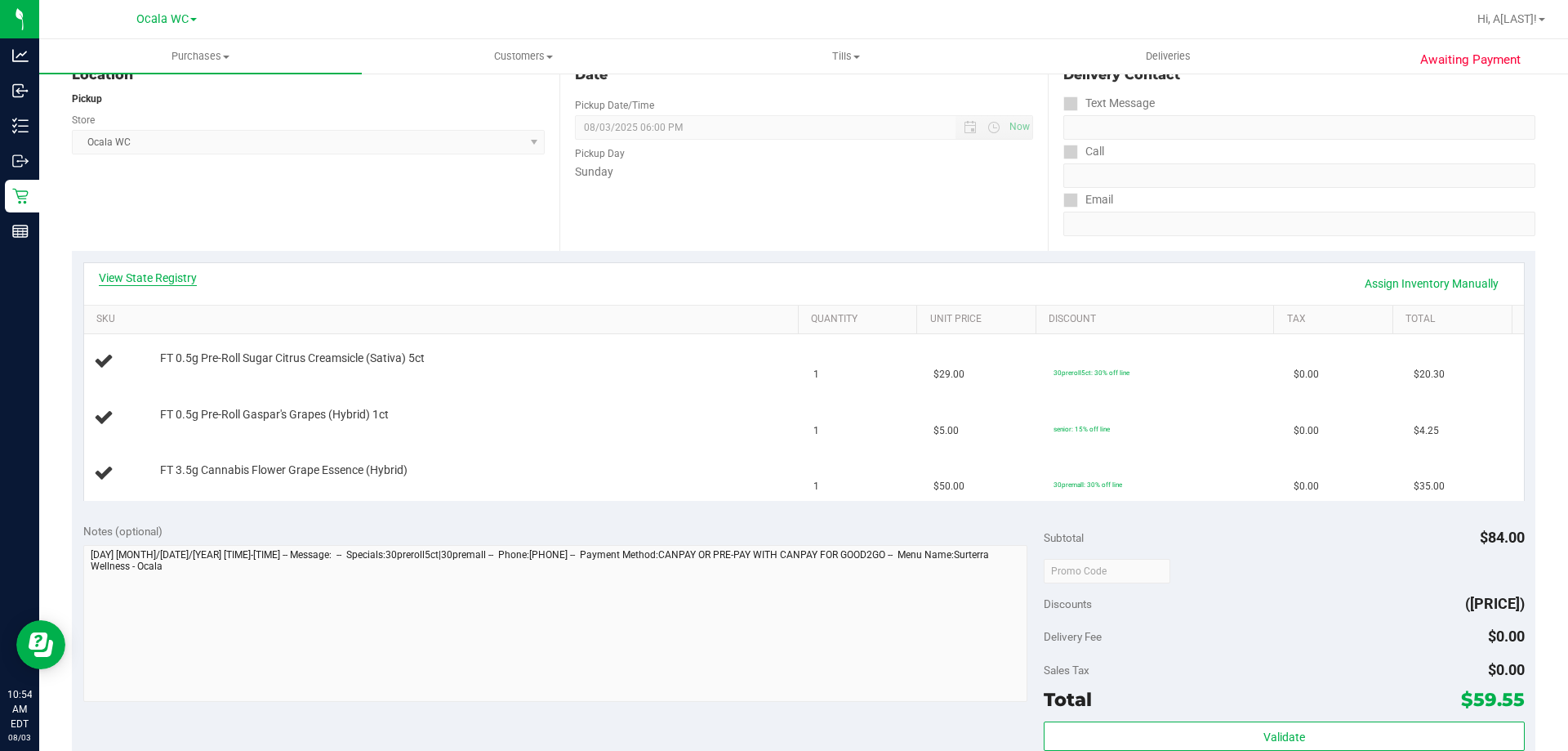 click on "View State Registry" at bounding box center (148, 278) 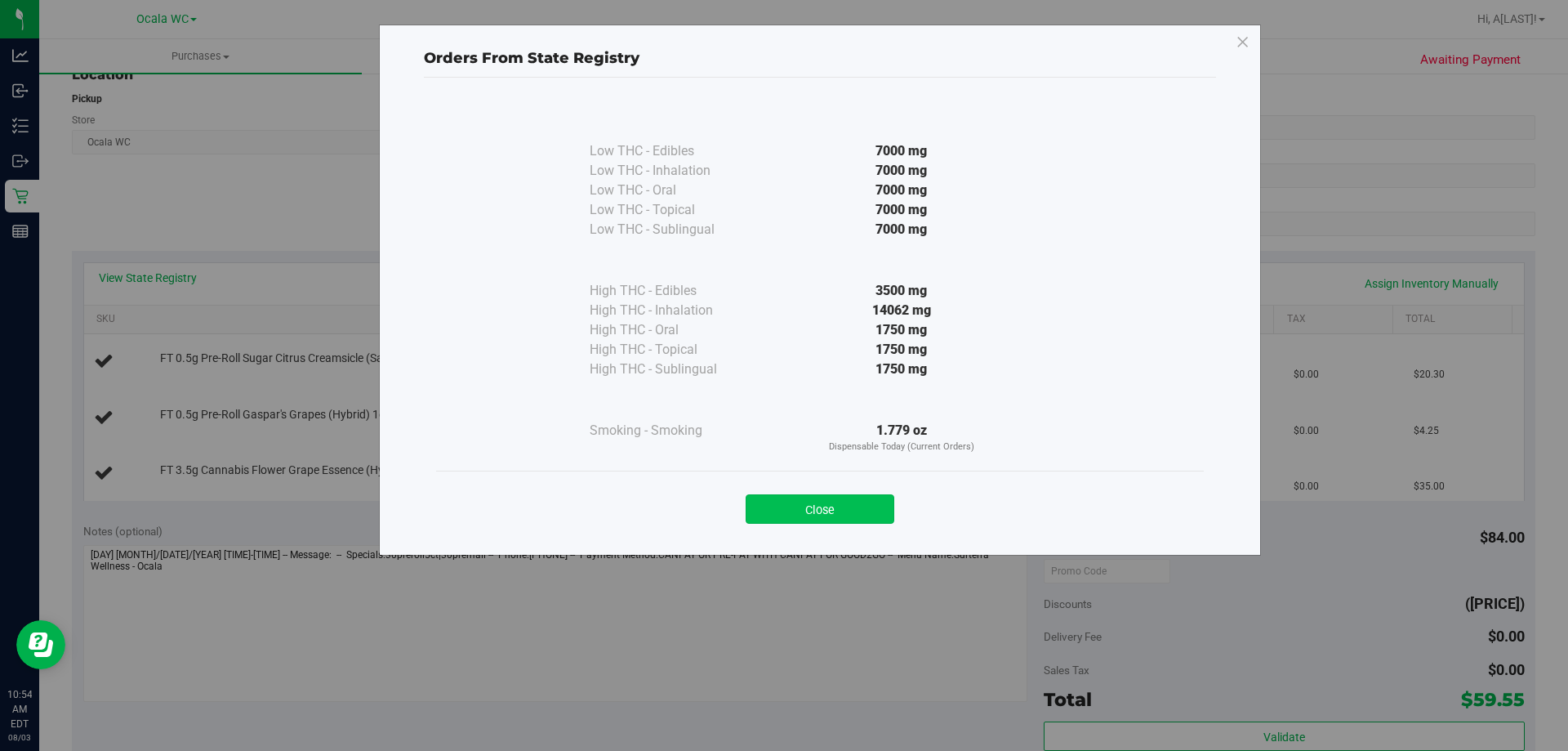 click on "Close" at bounding box center [820, 509] 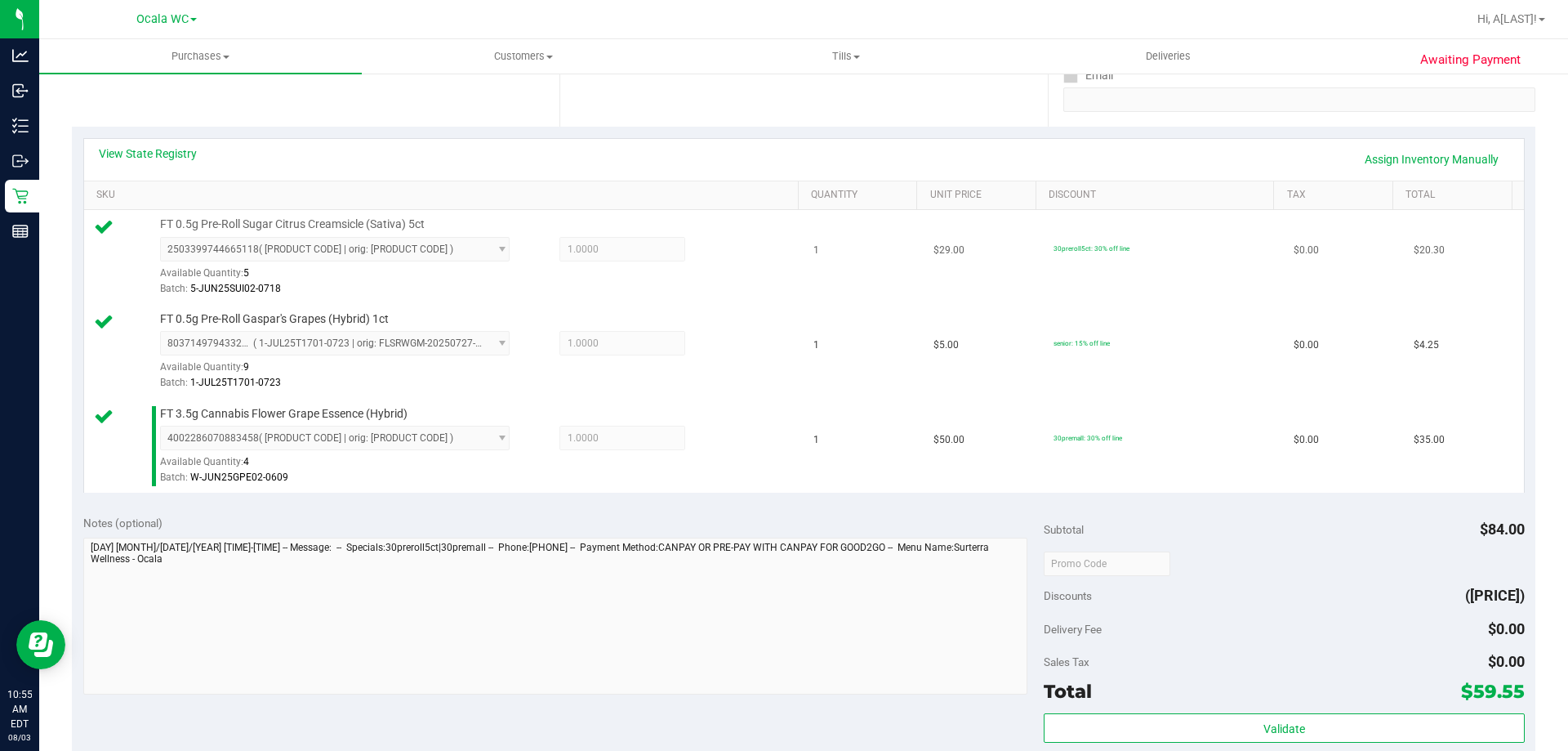 scroll, scrollTop: 435, scrollLeft: 0, axis: vertical 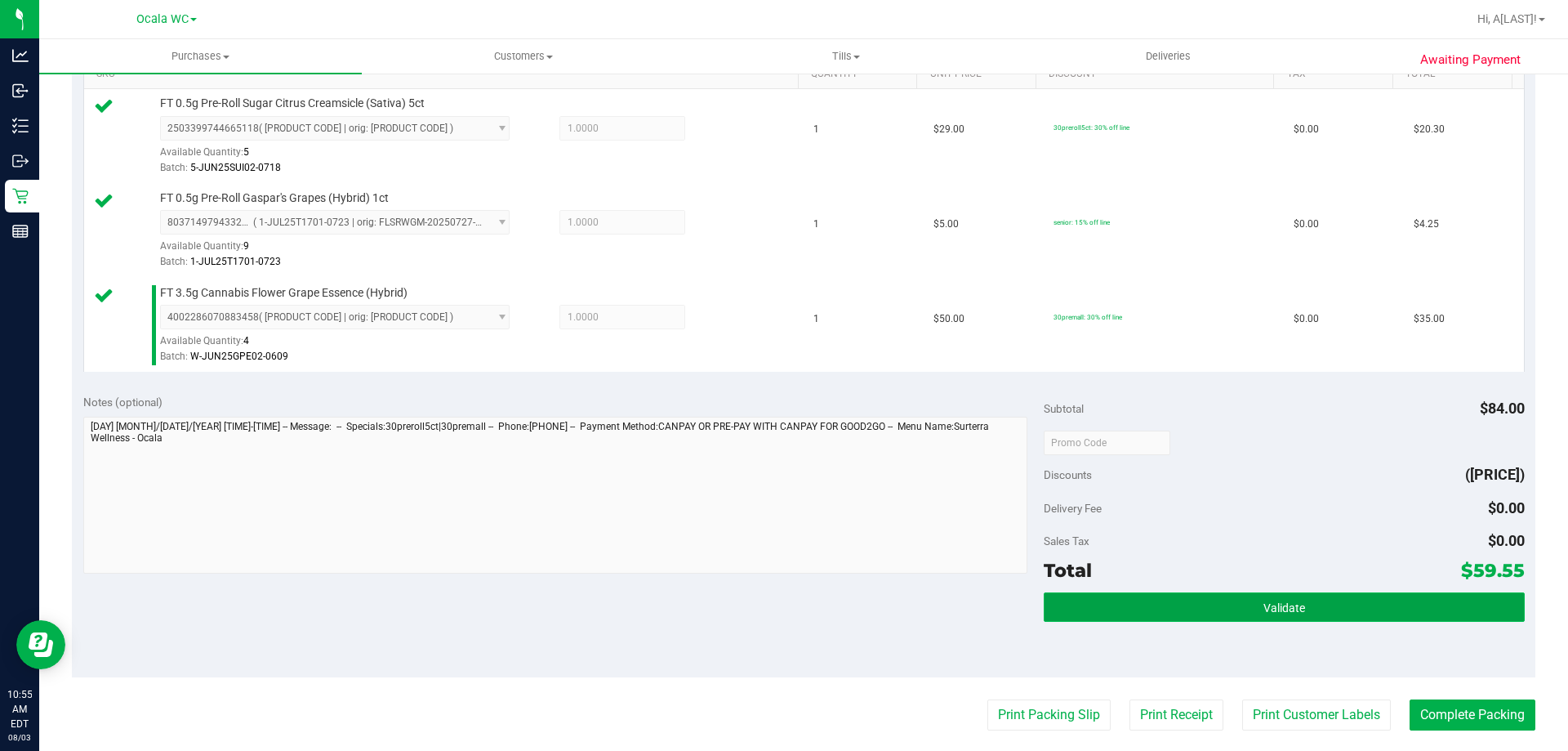 click on "Validate" at bounding box center [1284, 607] 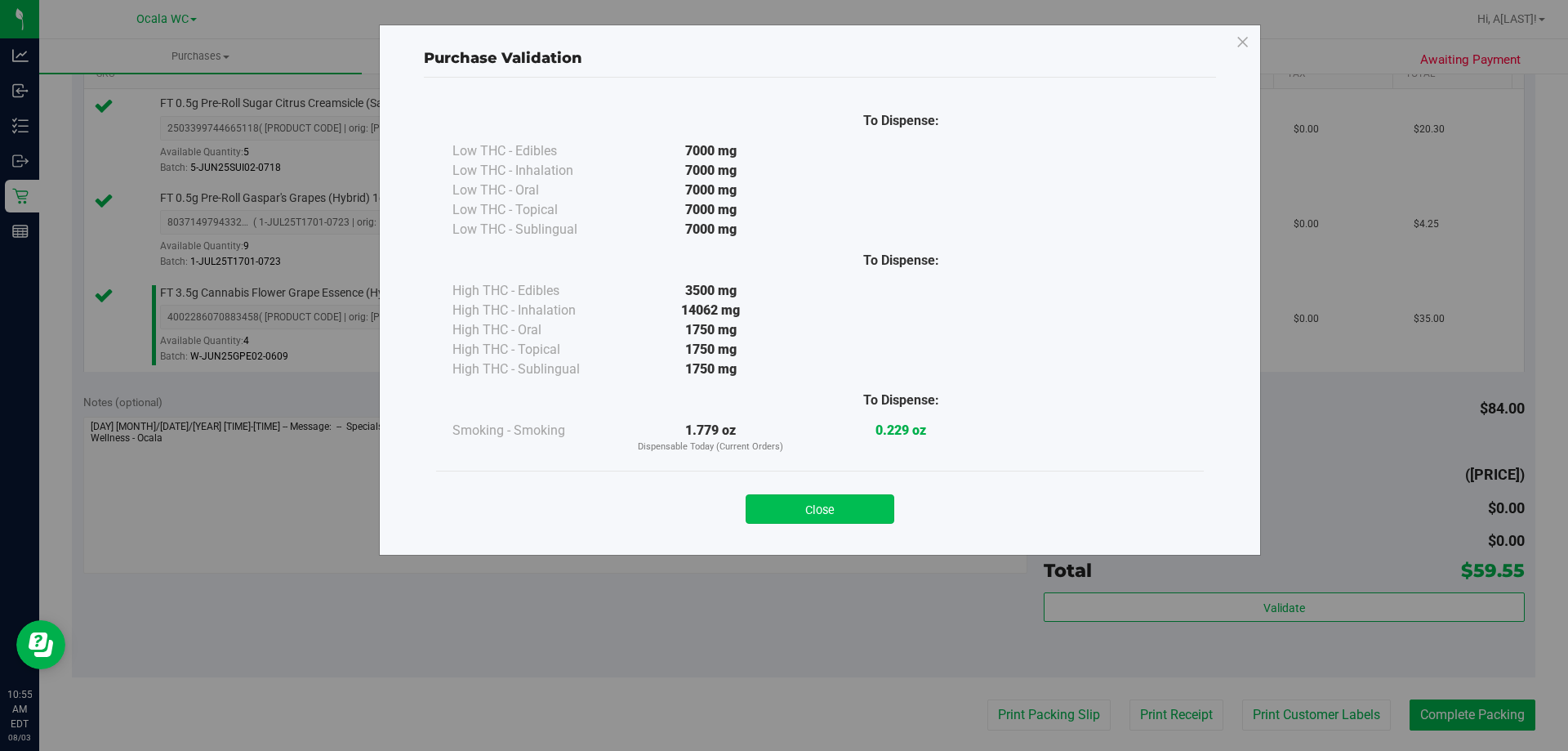 click on "Close" at bounding box center [820, 509] 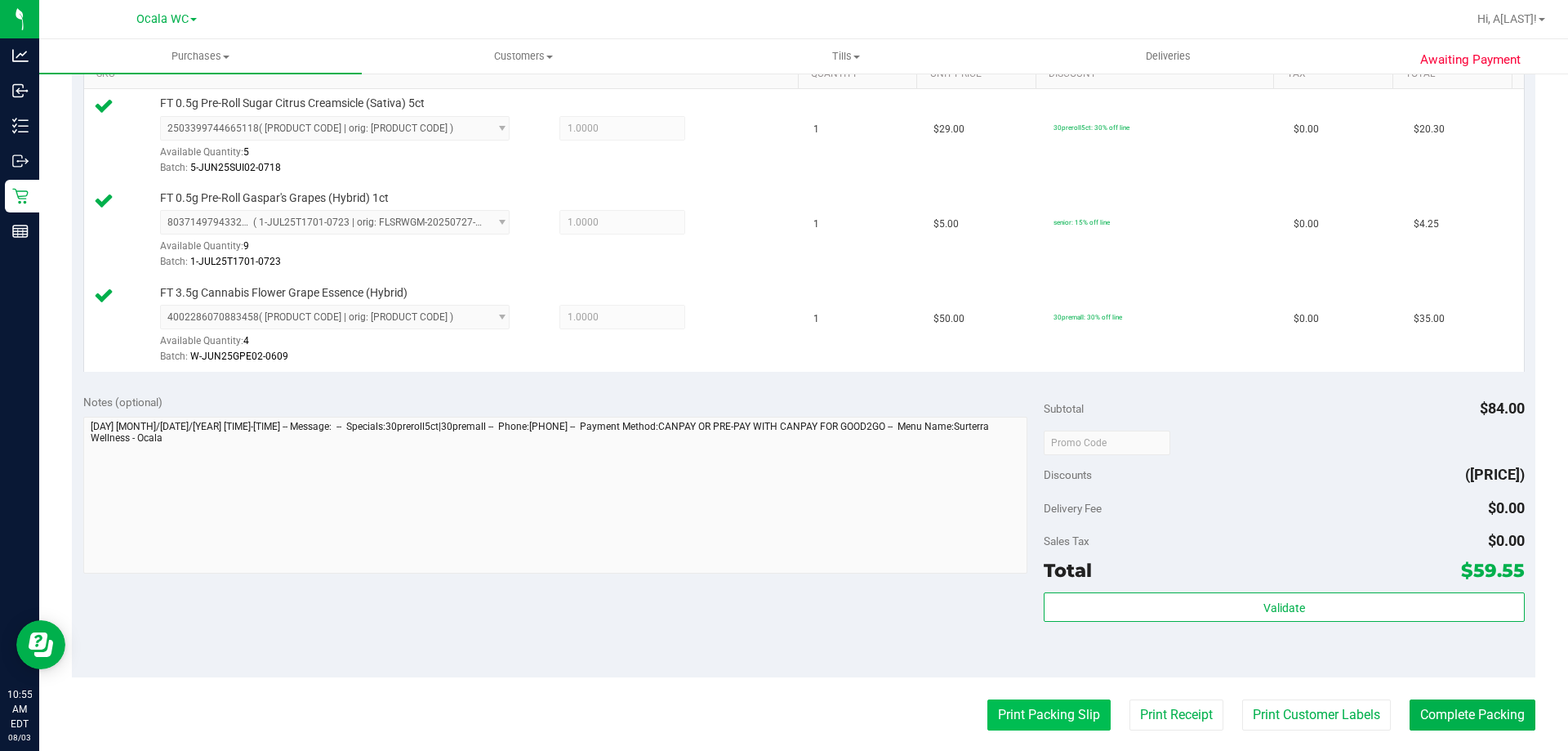 click on "Print Packing Slip" at bounding box center (1049, 715) 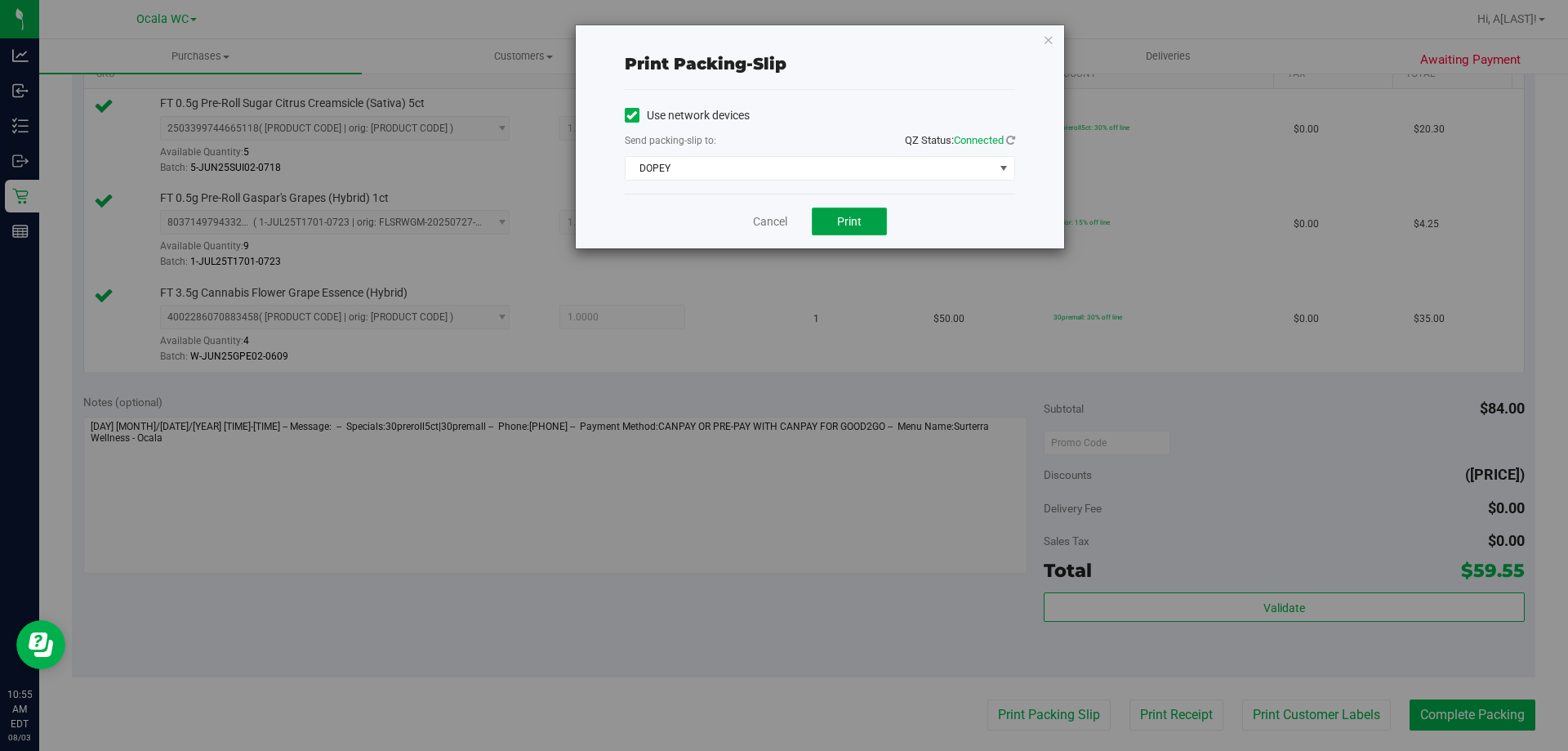 click on "Print" at bounding box center (849, 221) 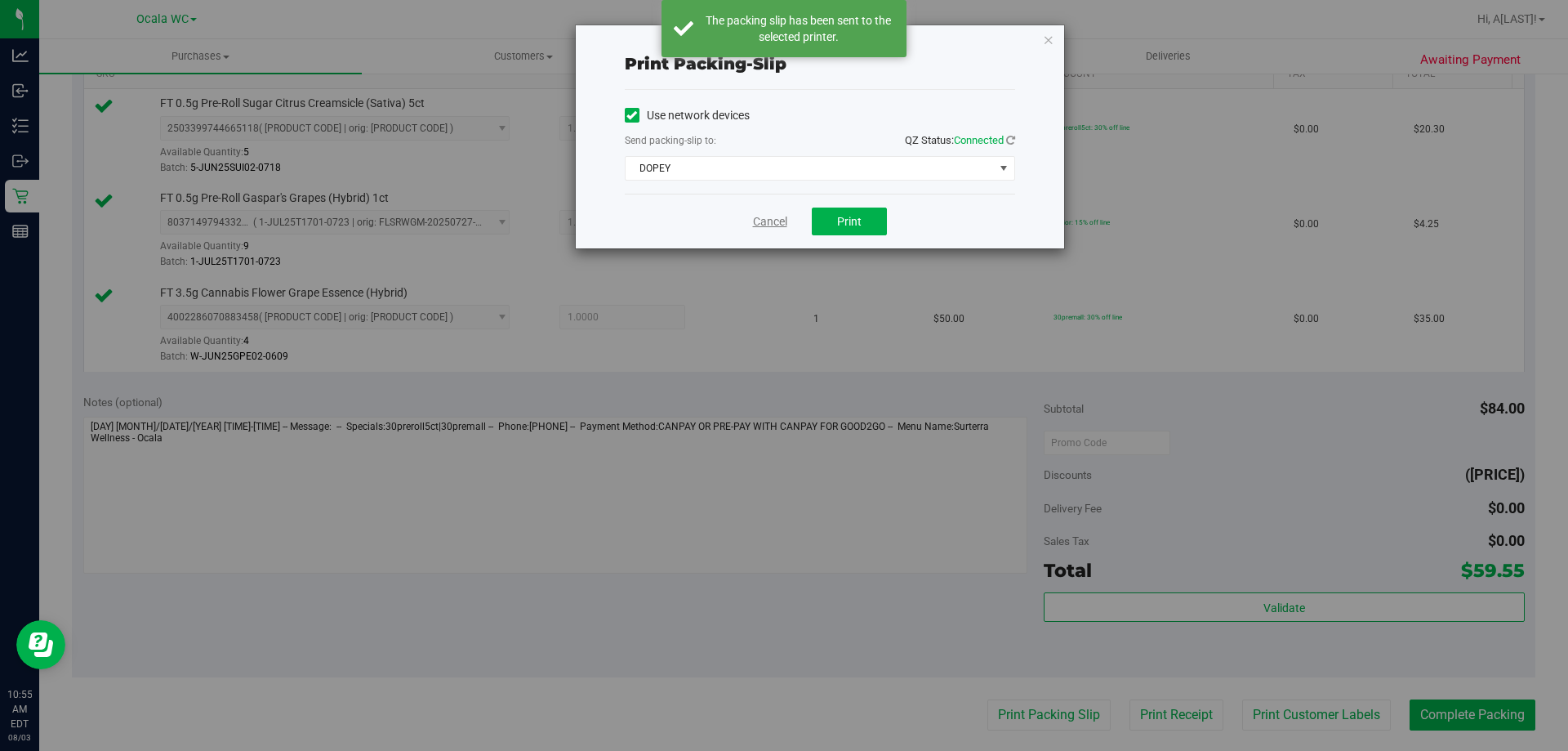 click on "Cancel" at bounding box center [770, 221] 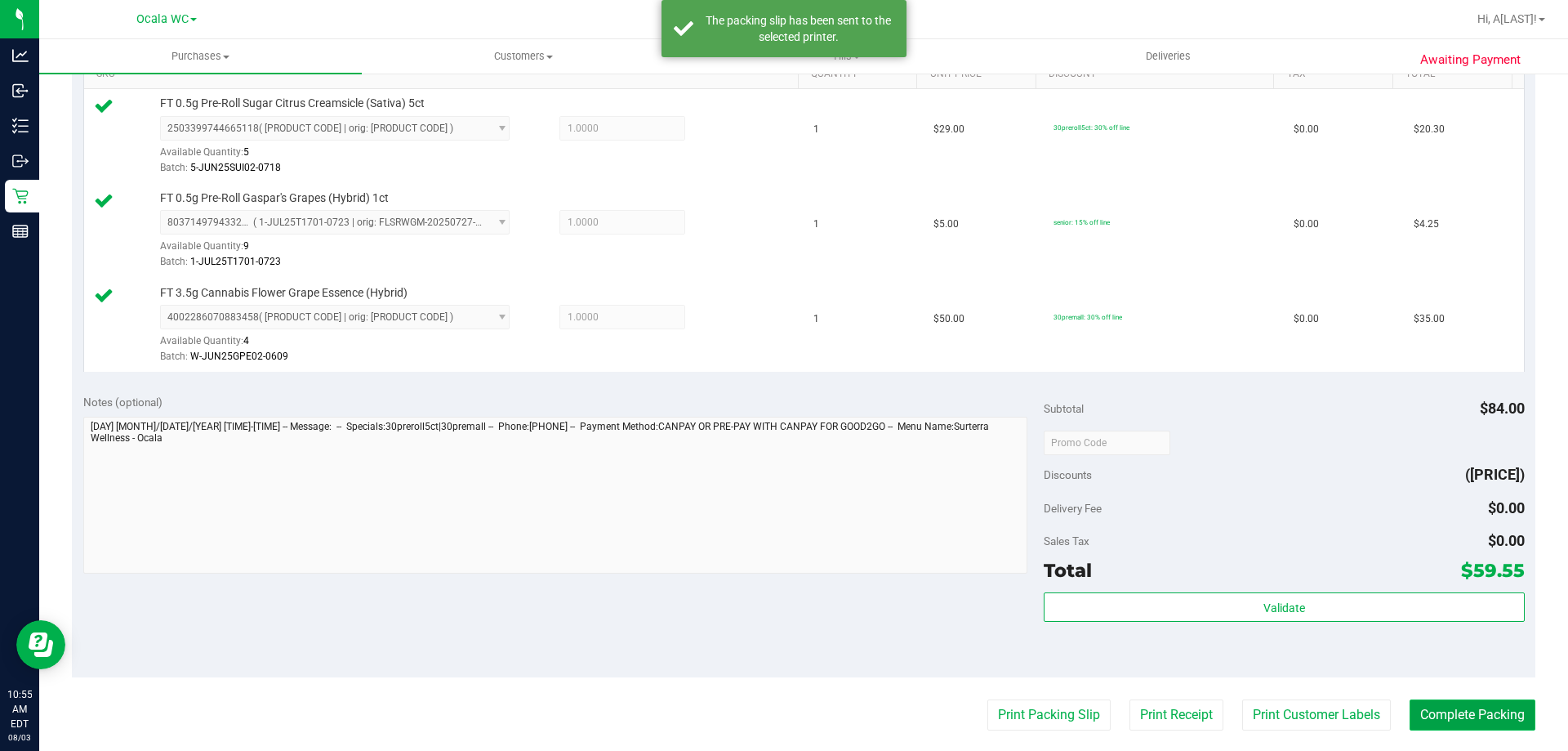 click on "Complete Packing" at bounding box center [1472, 715] 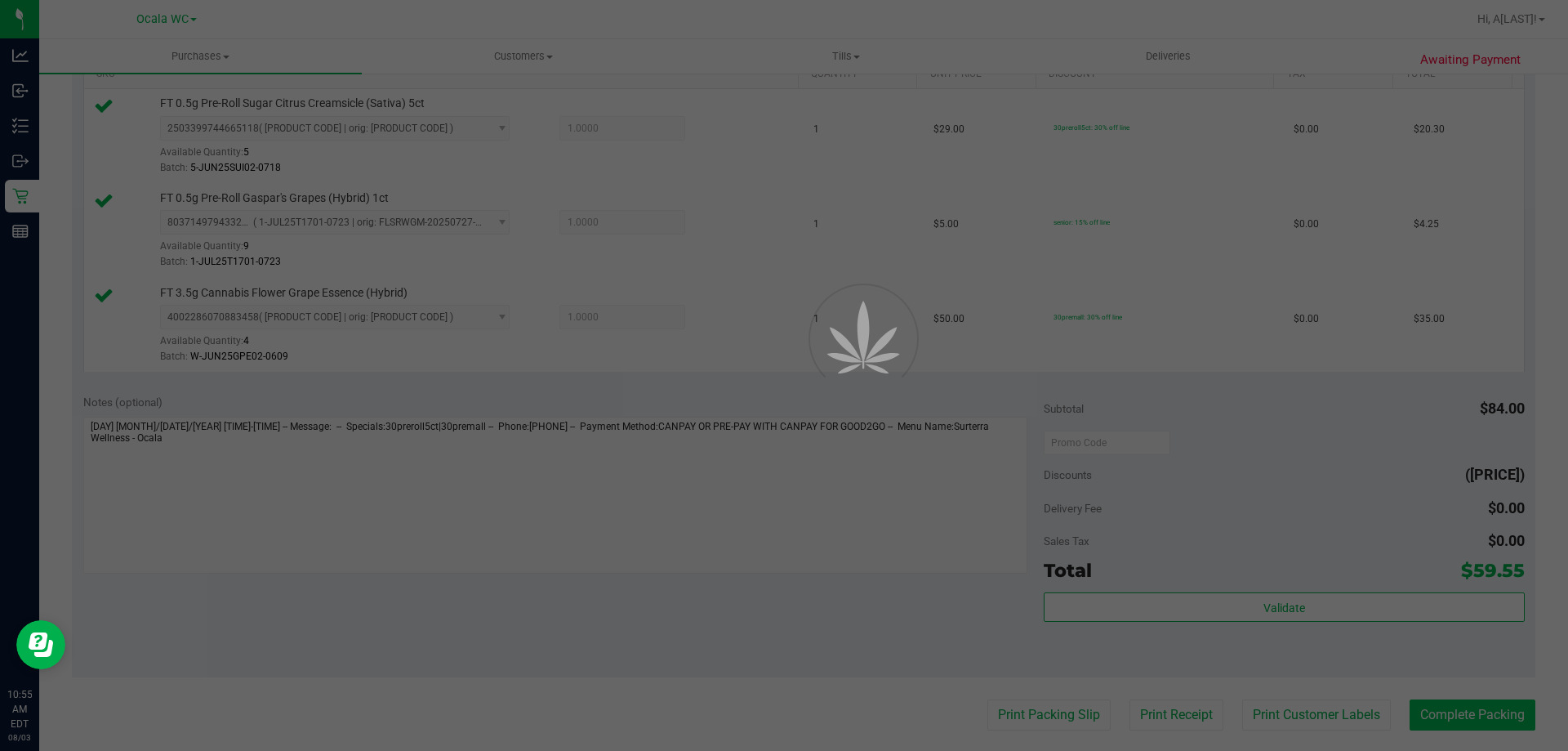 scroll, scrollTop: 0, scrollLeft: 0, axis: both 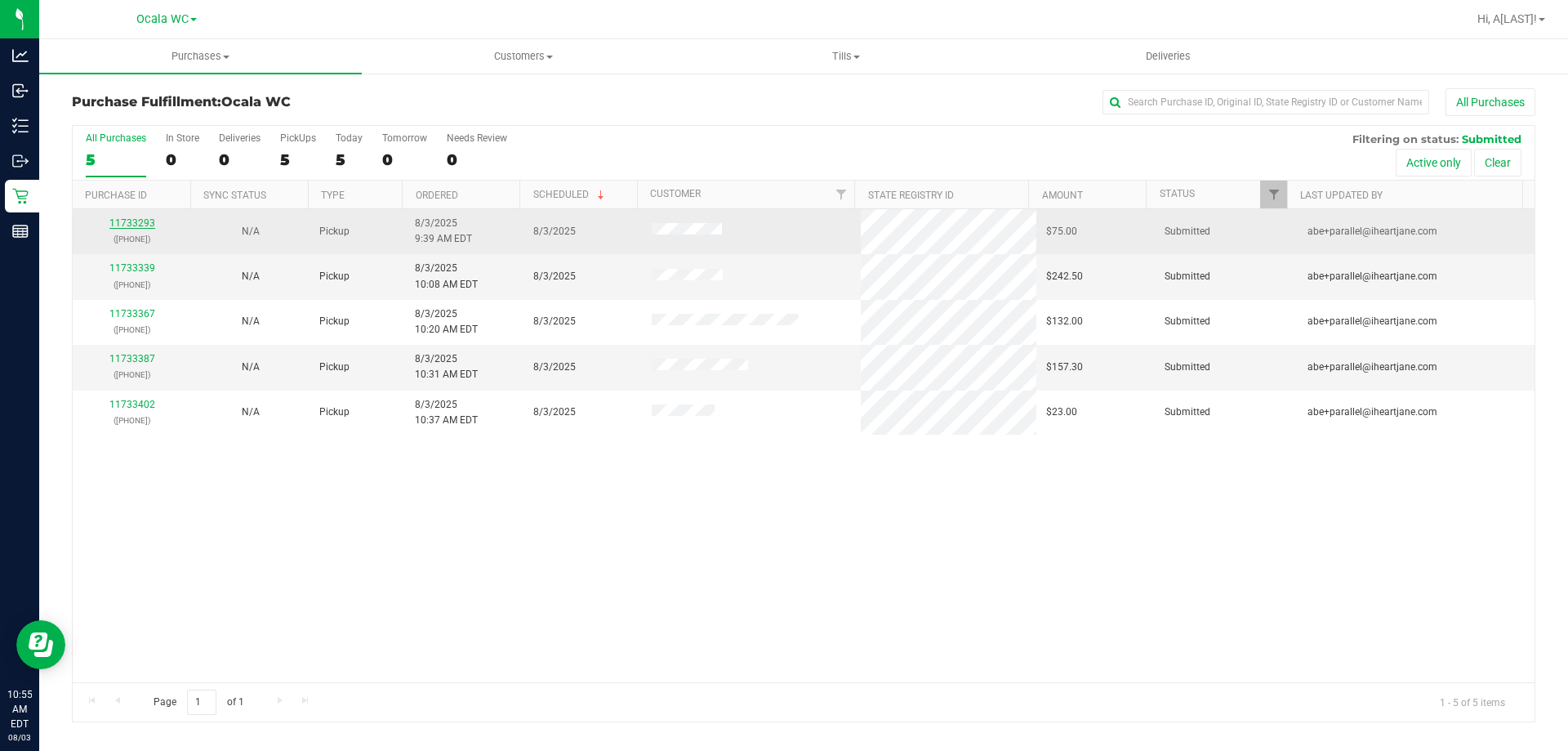 click on "11733293" at bounding box center (132, 223) 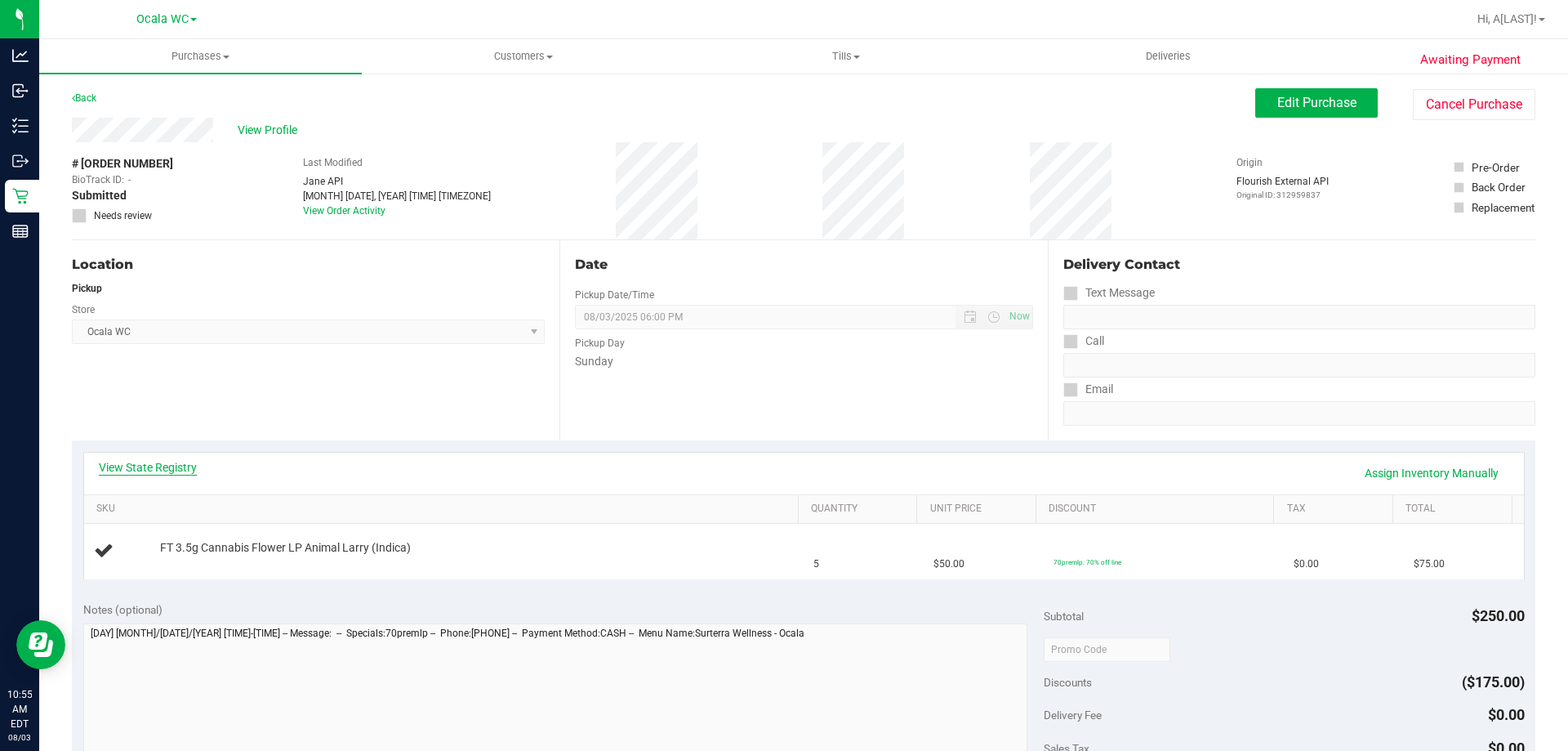 click on "View State Registry" at bounding box center (148, 467) 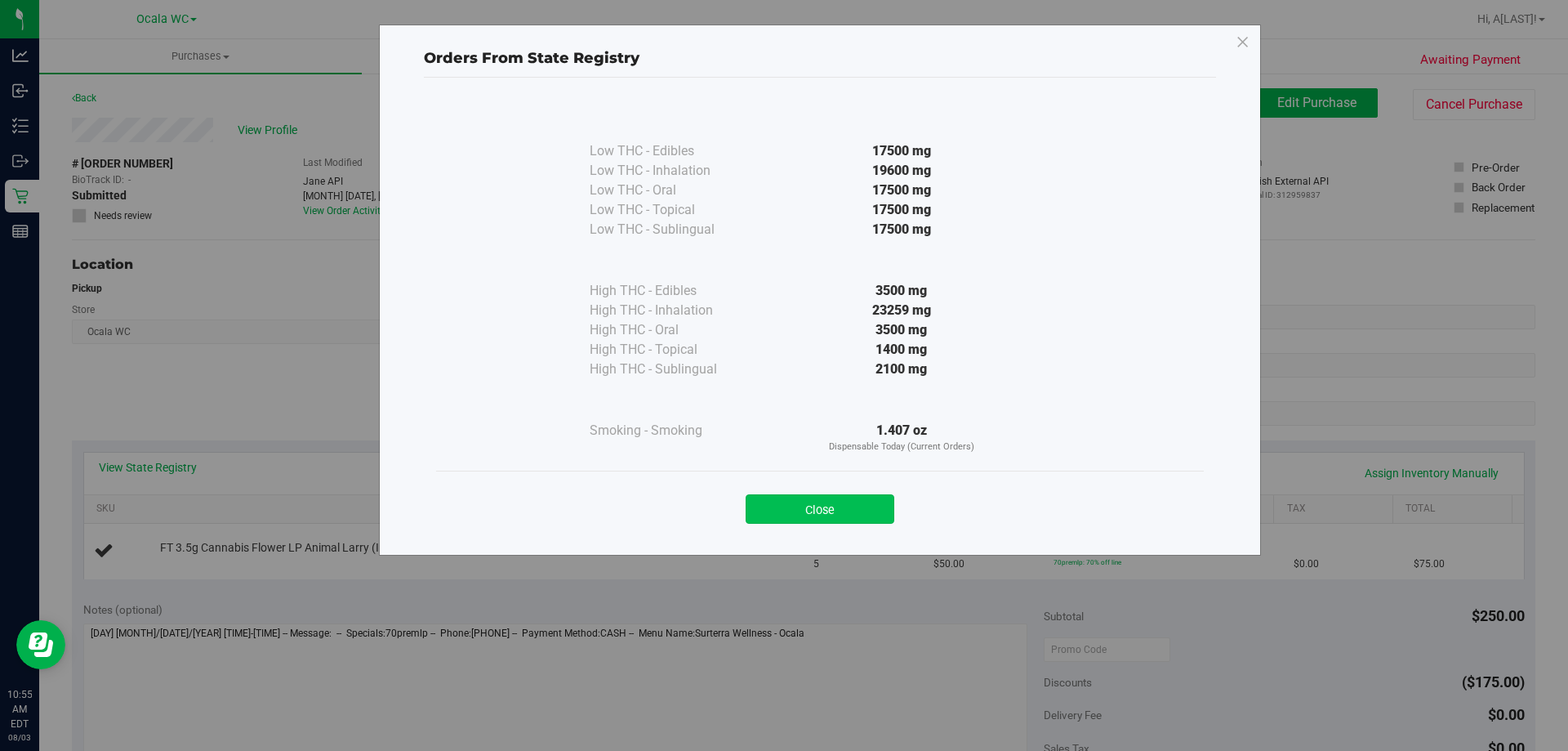 click on "Close" at bounding box center [820, 509] 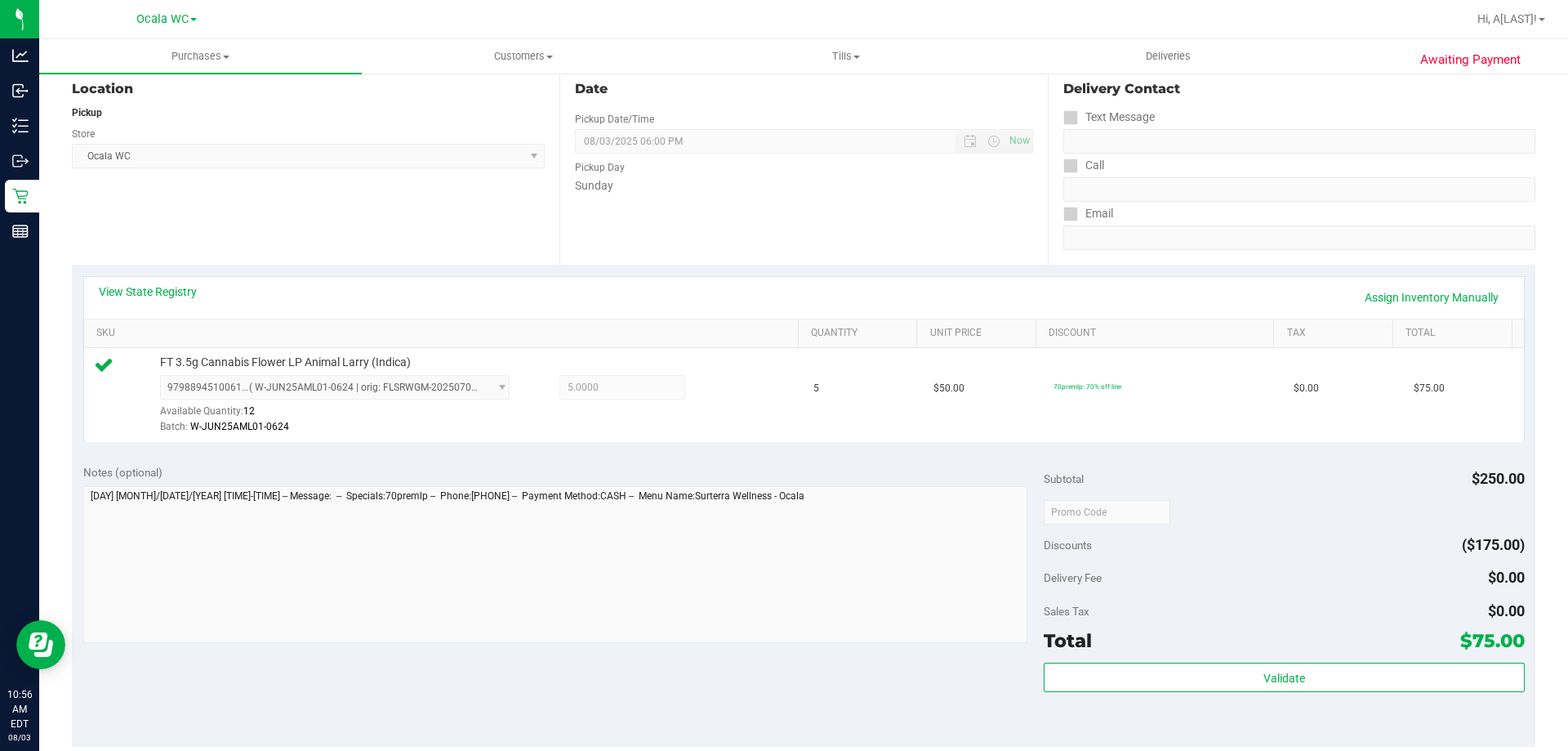 scroll, scrollTop: 245, scrollLeft: 0, axis: vertical 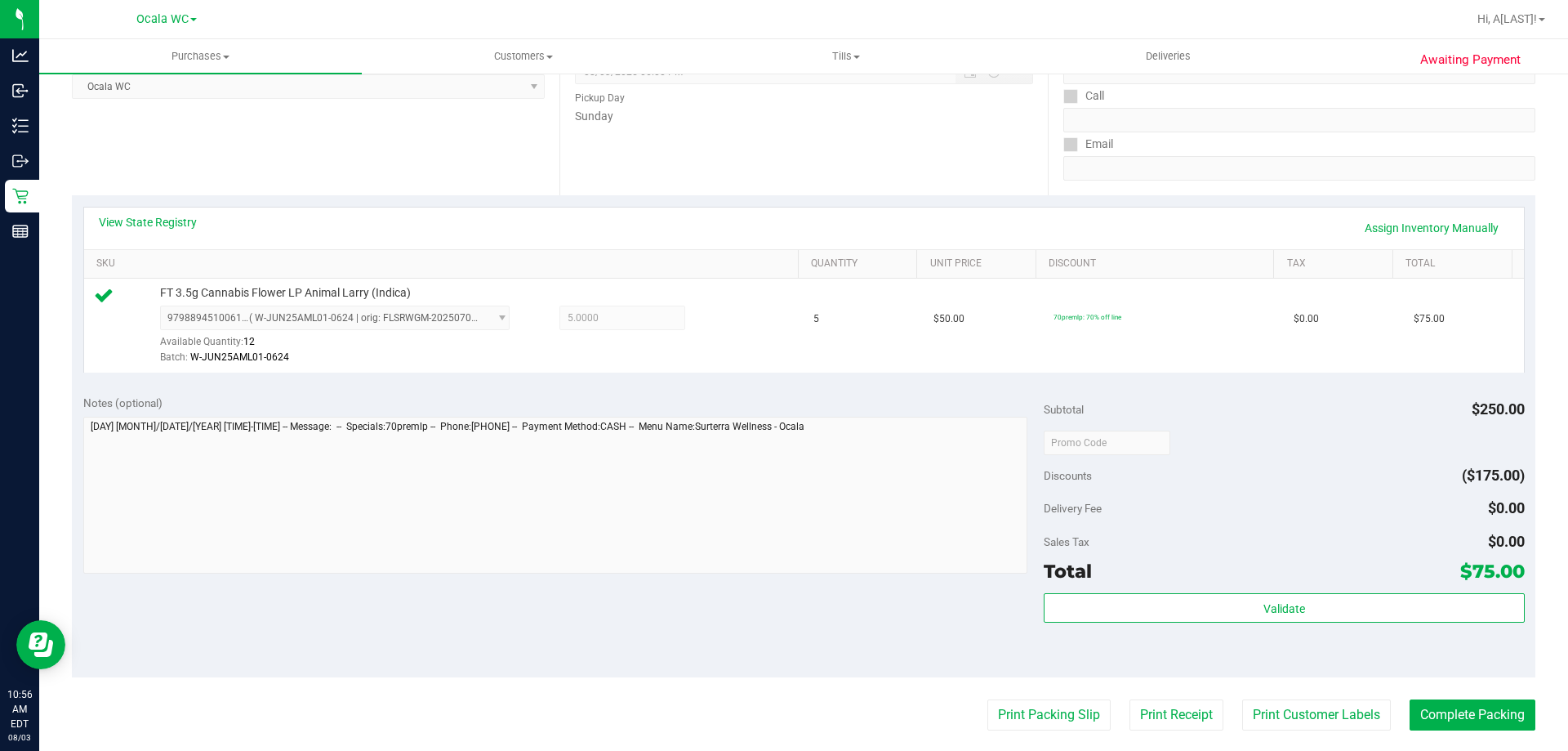 click on "Validate" at bounding box center (1284, 630) 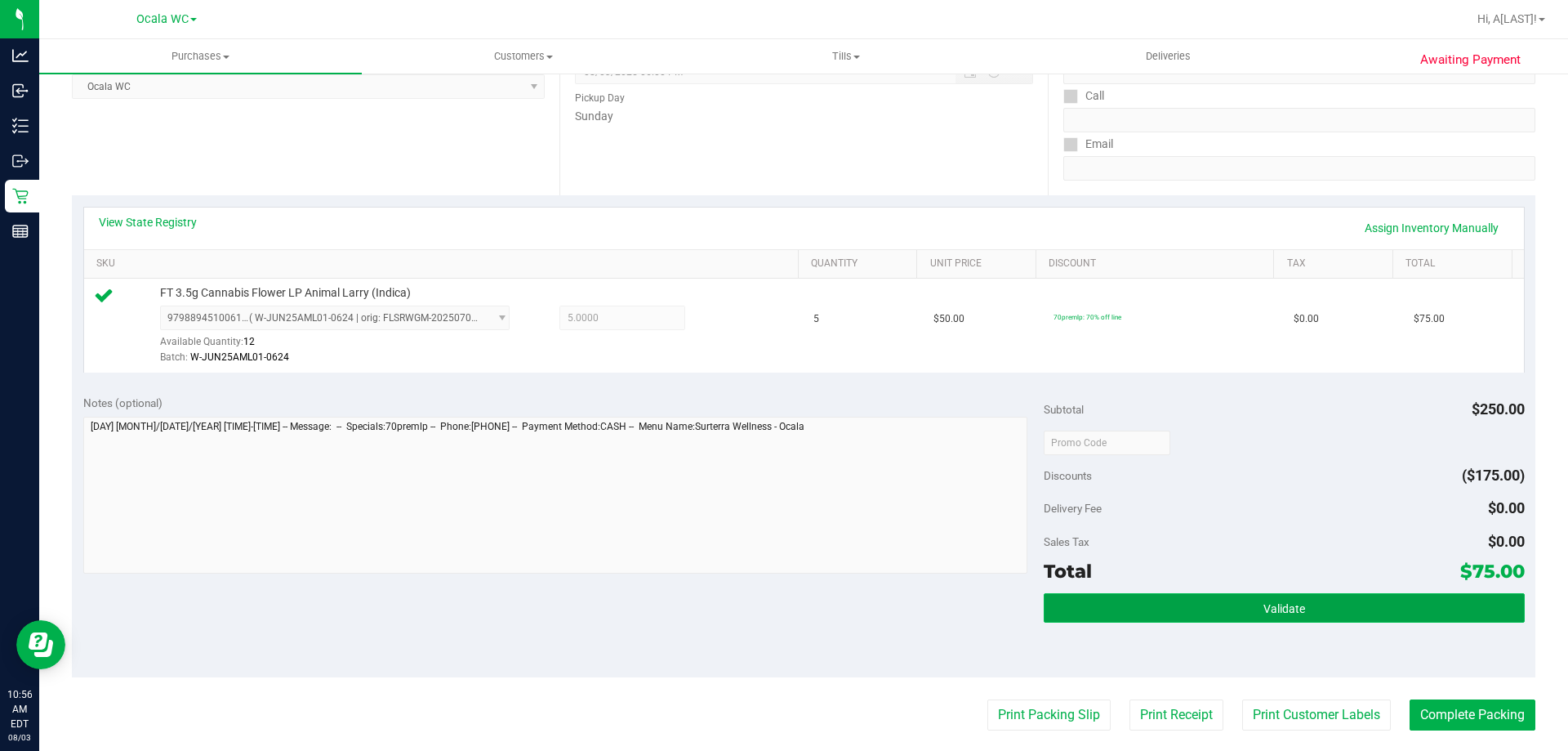 click on "Validate" at bounding box center [1284, 608] 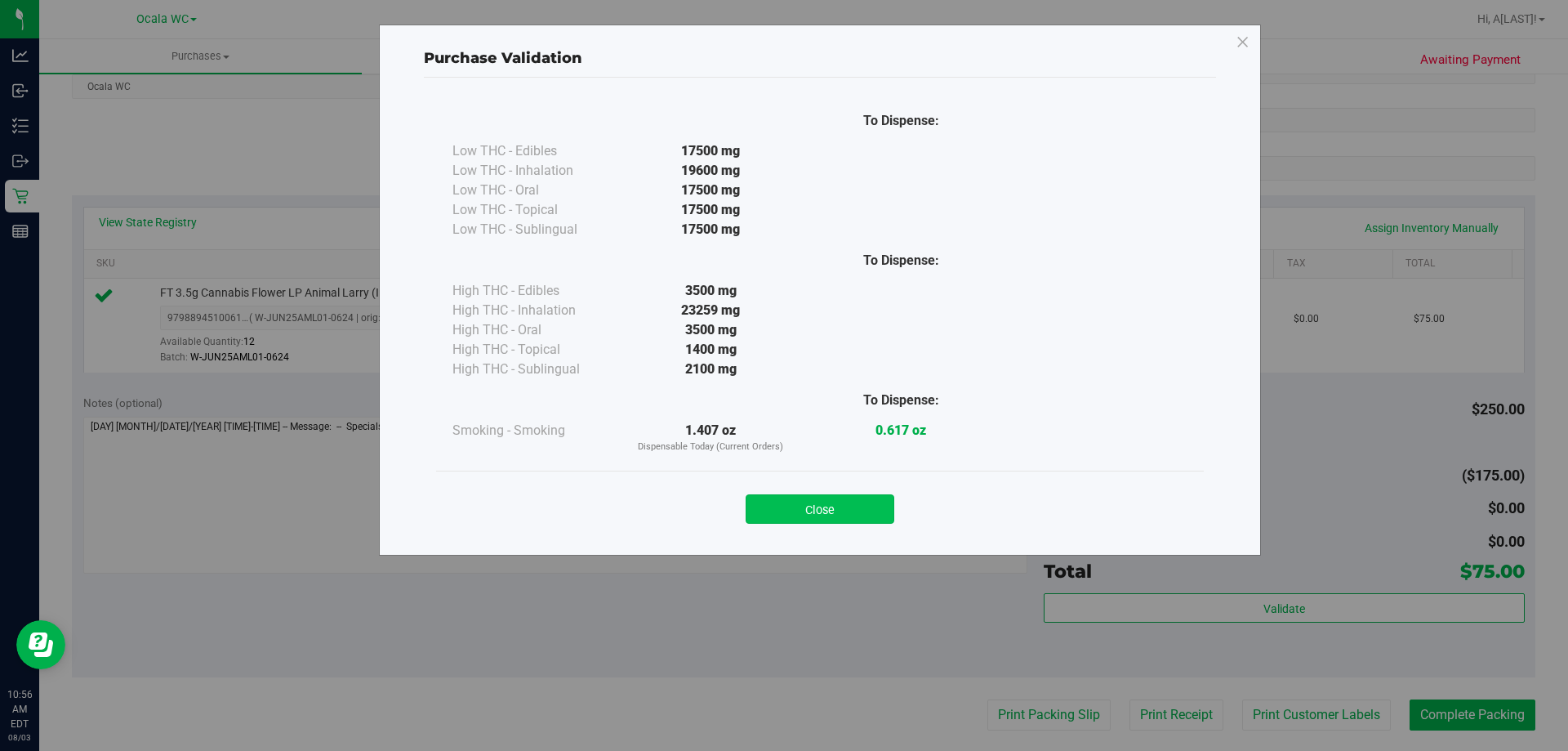 click on "Close" at bounding box center (820, 509) 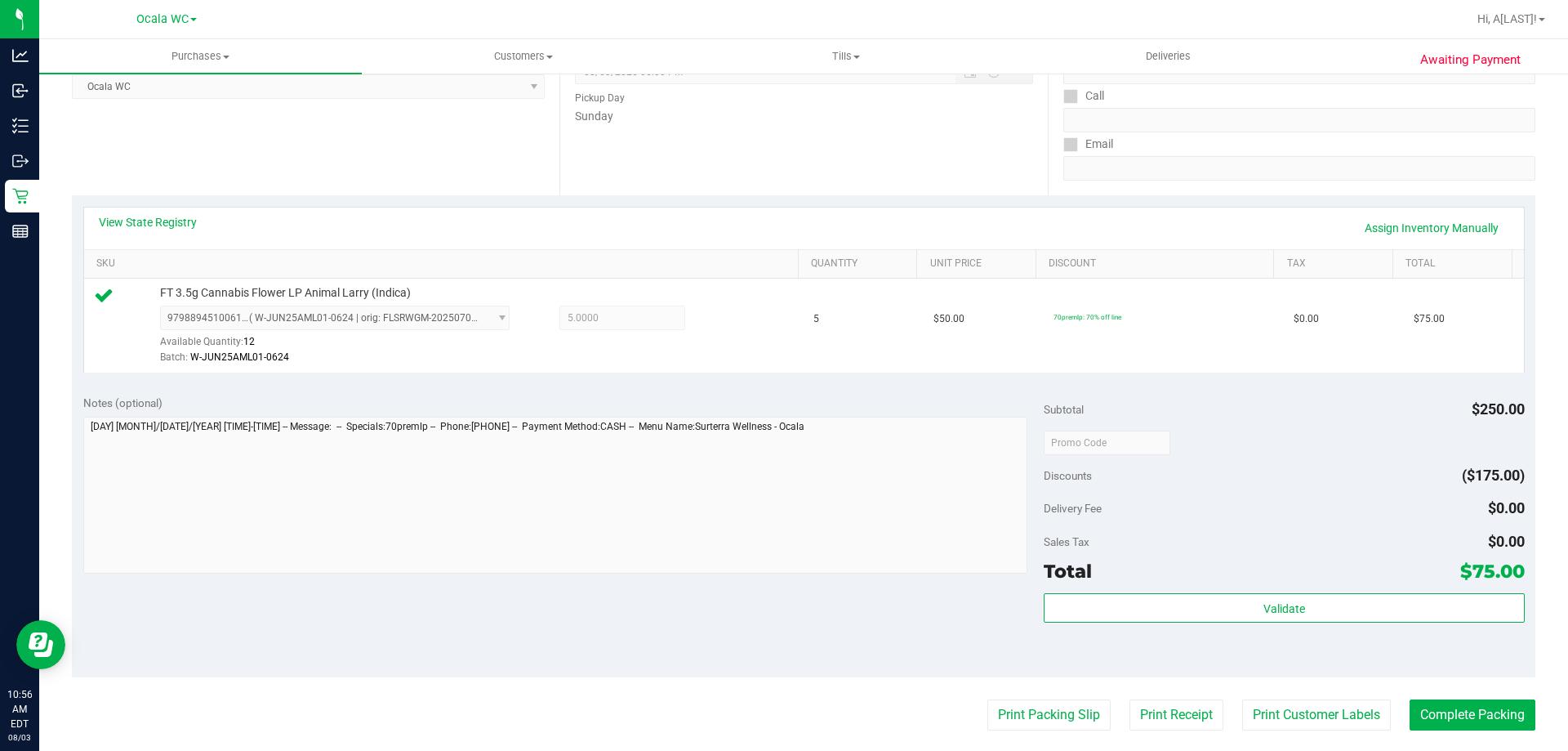 click on "Print Packing Slip
Print Receipt
Print Customer Labels
Complete Packing" at bounding box center (804, 715) 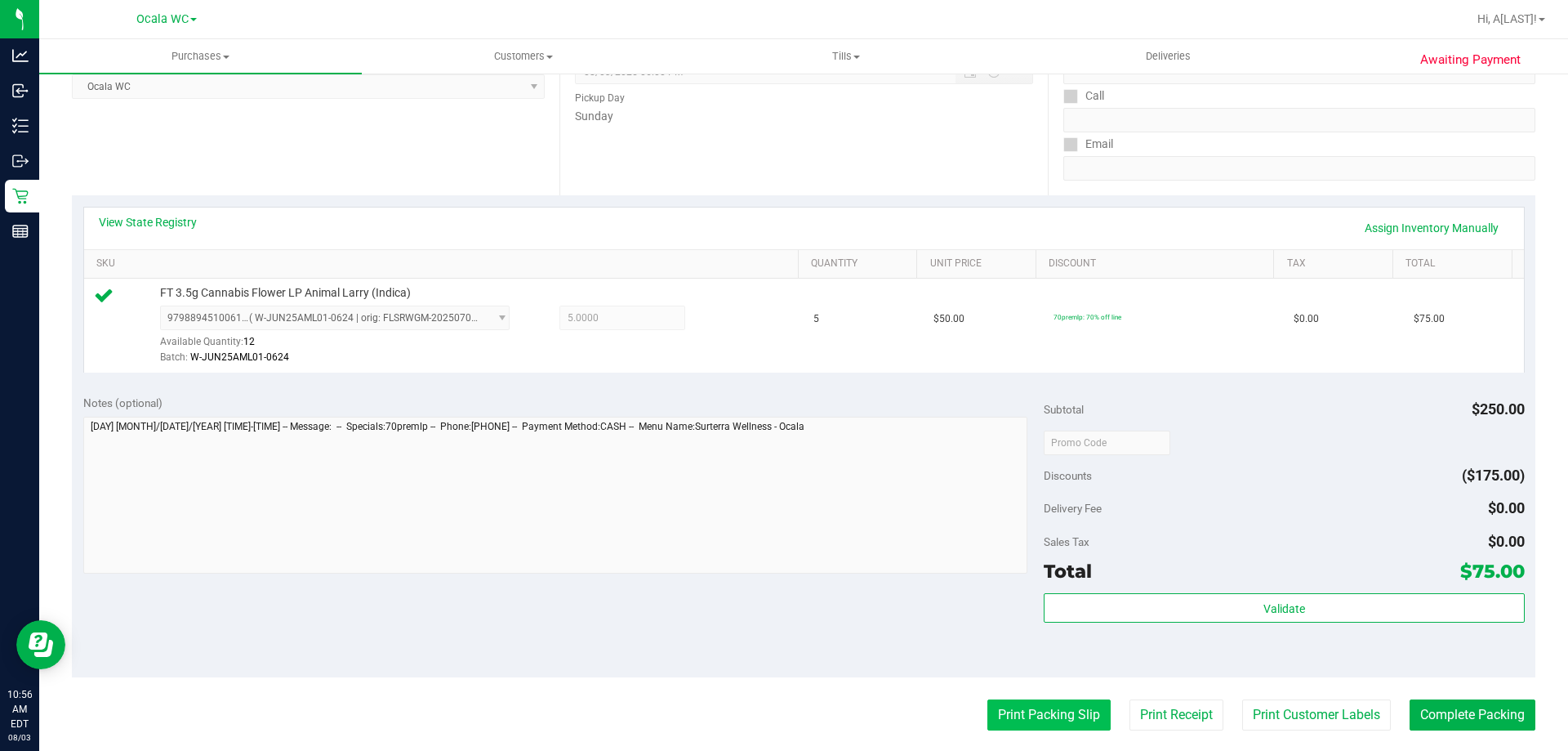 click on "Print Packing Slip" at bounding box center (1049, 715) 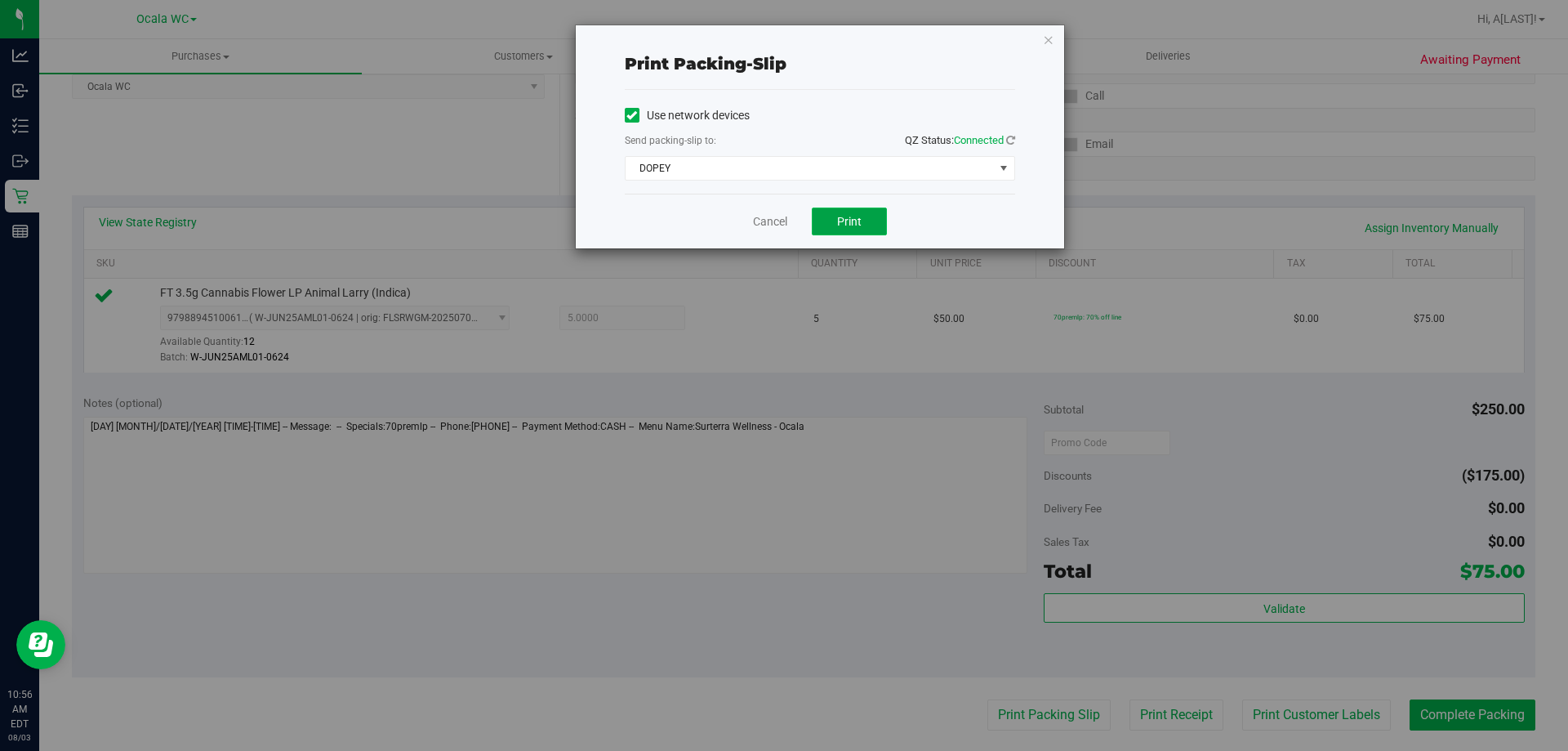 click on "Print" at bounding box center [849, 221] 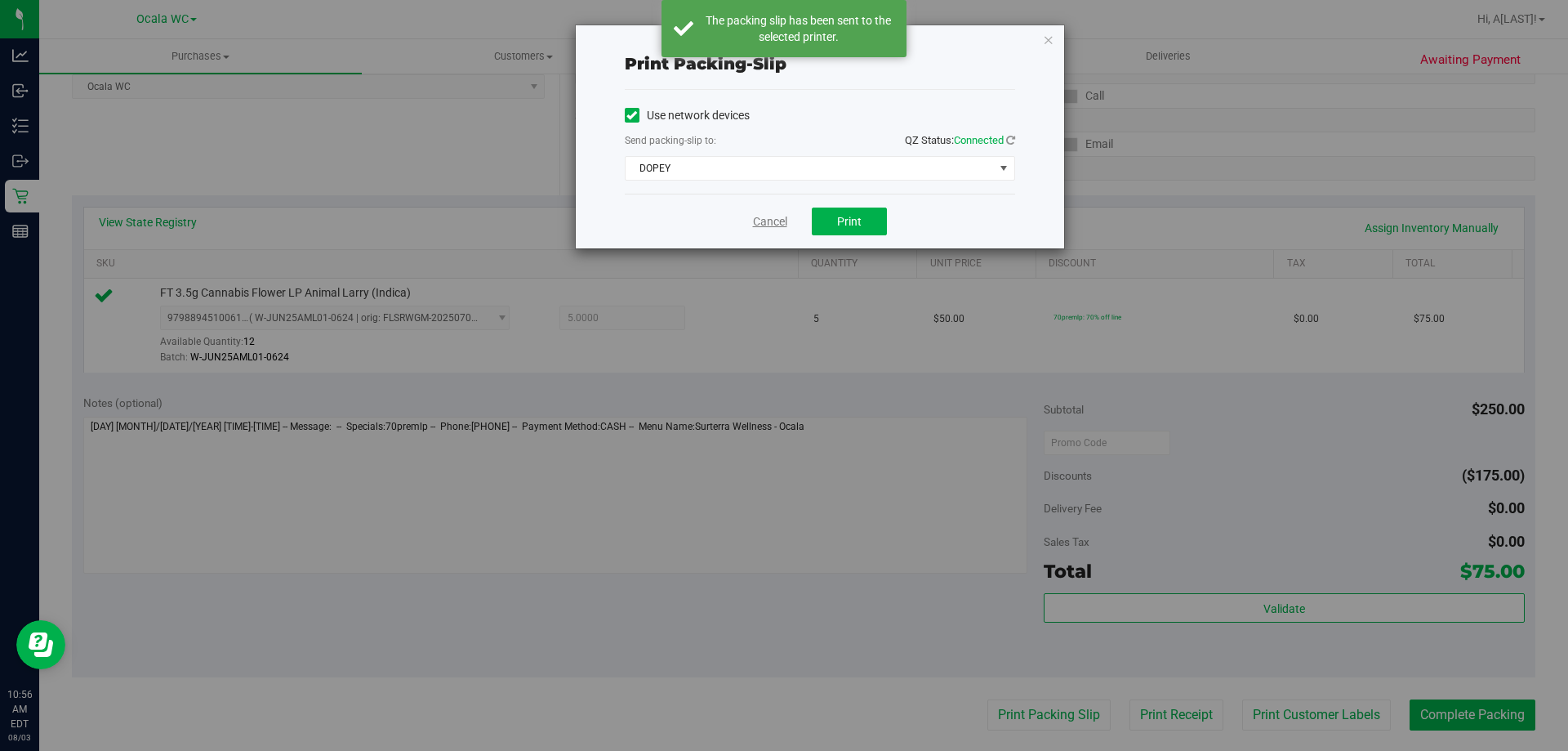 click on "Cancel" at bounding box center [770, 221] 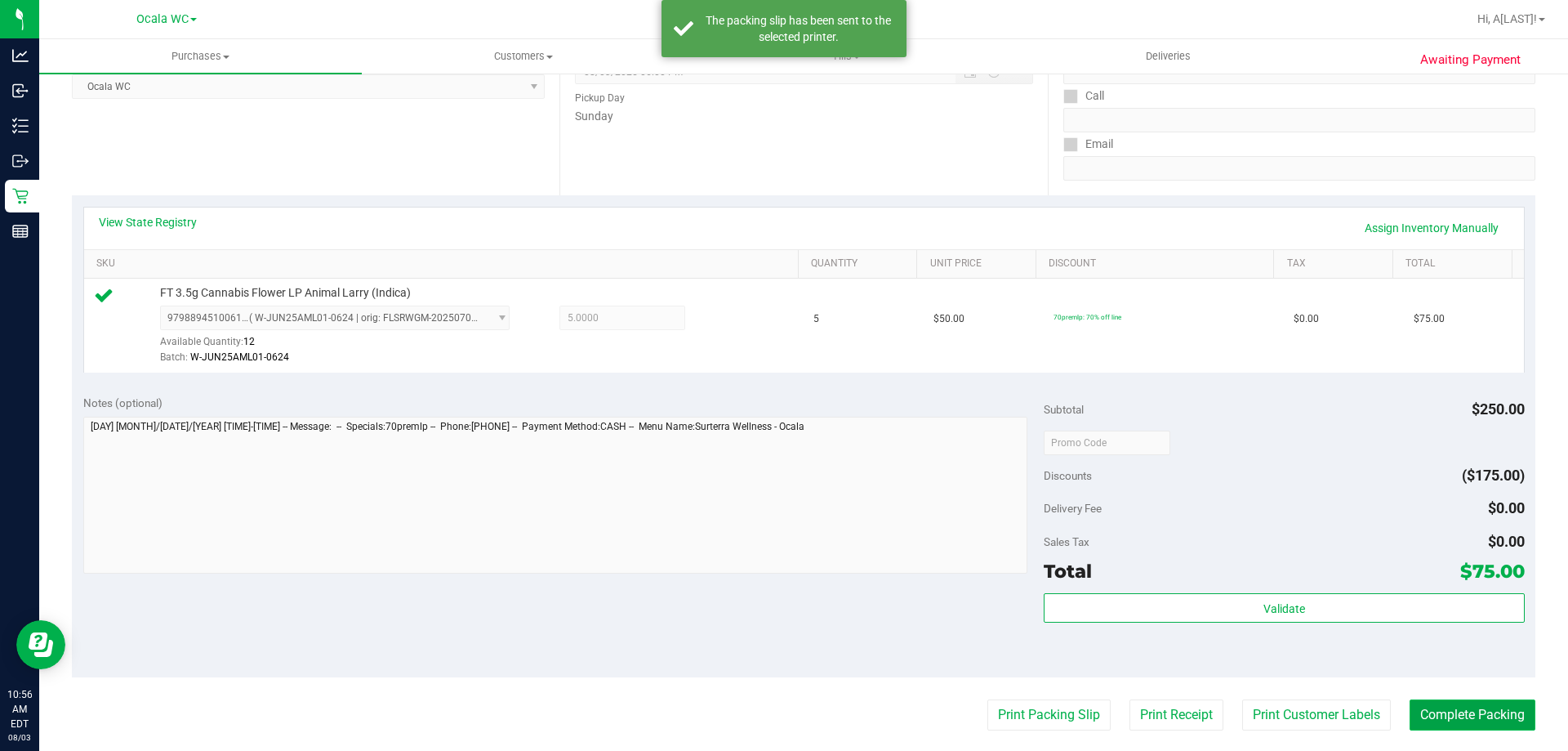 click on "Complete Packing" at bounding box center (1472, 715) 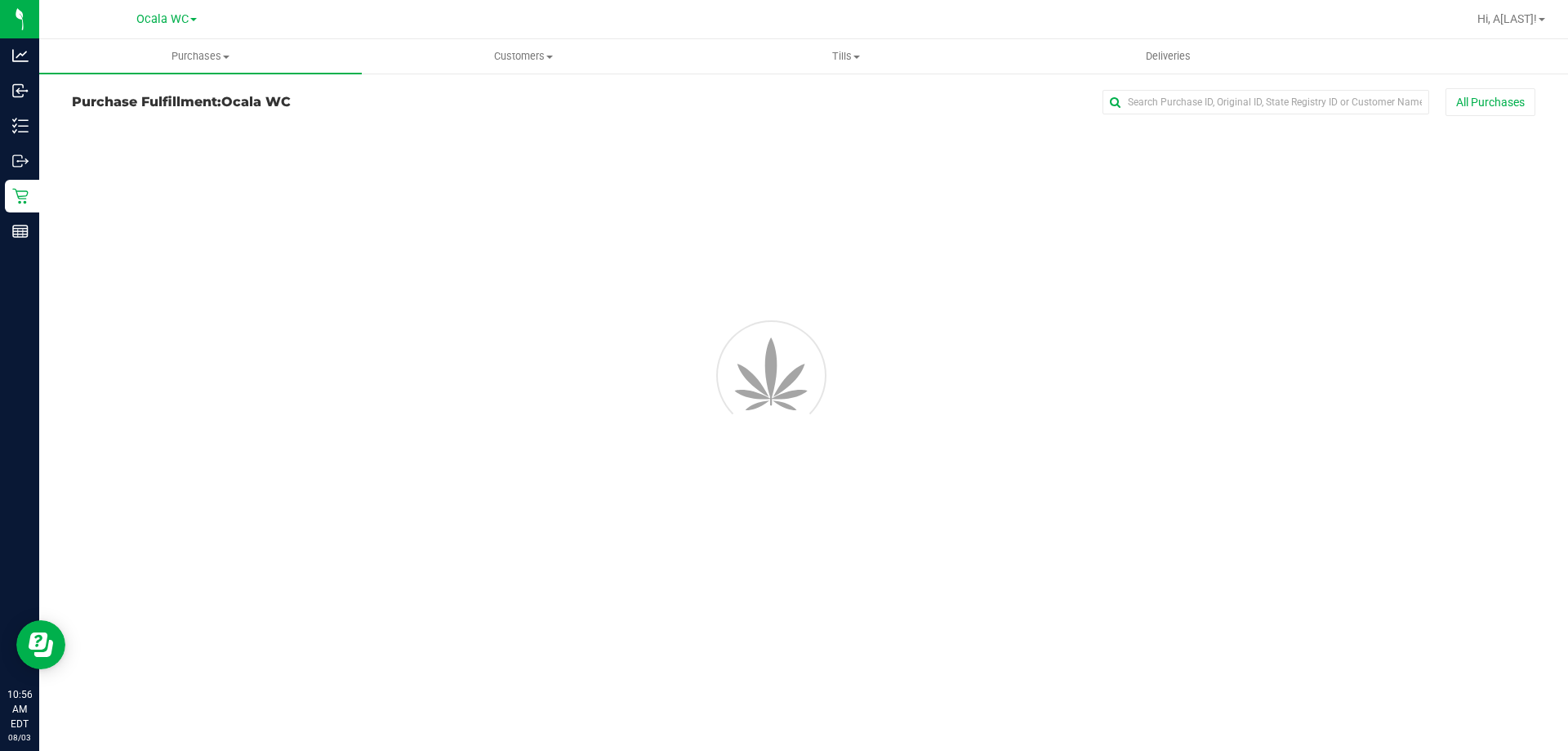 scroll, scrollTop: 0, scrollLeft: 0, axis: both 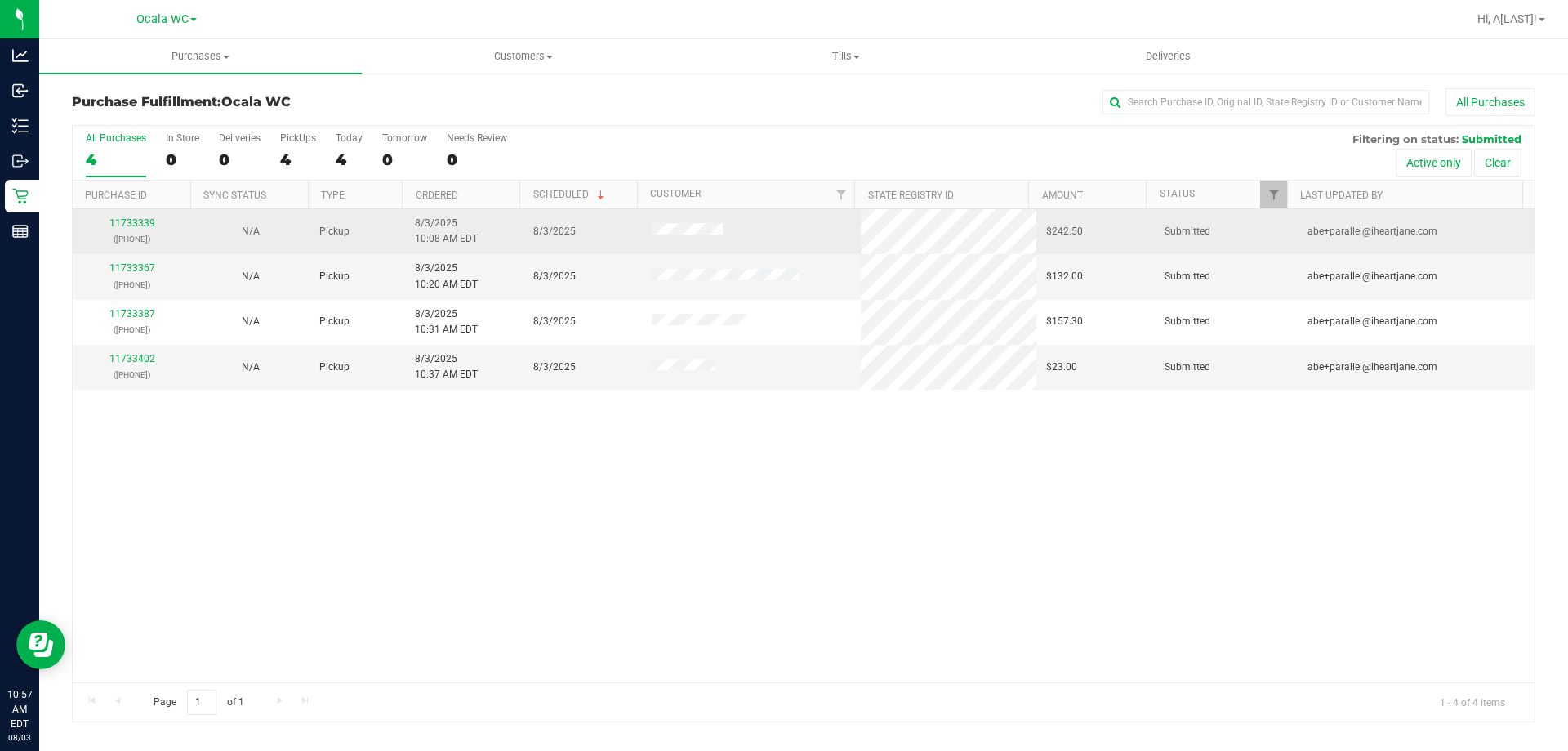 click on "11733339
(312962959)" at bounding box center (131, 231) 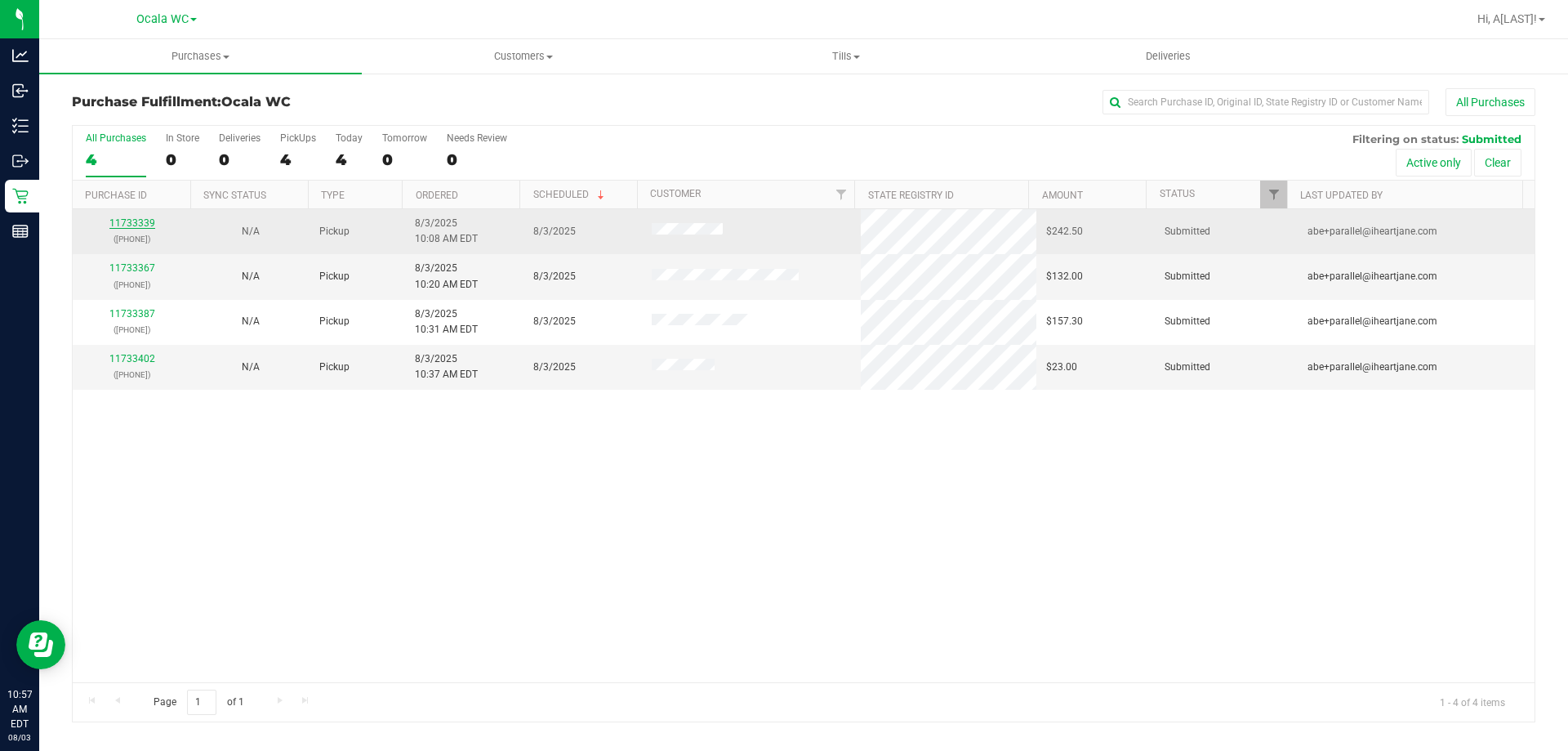click on "11733339" at bounding box center (132, 223) 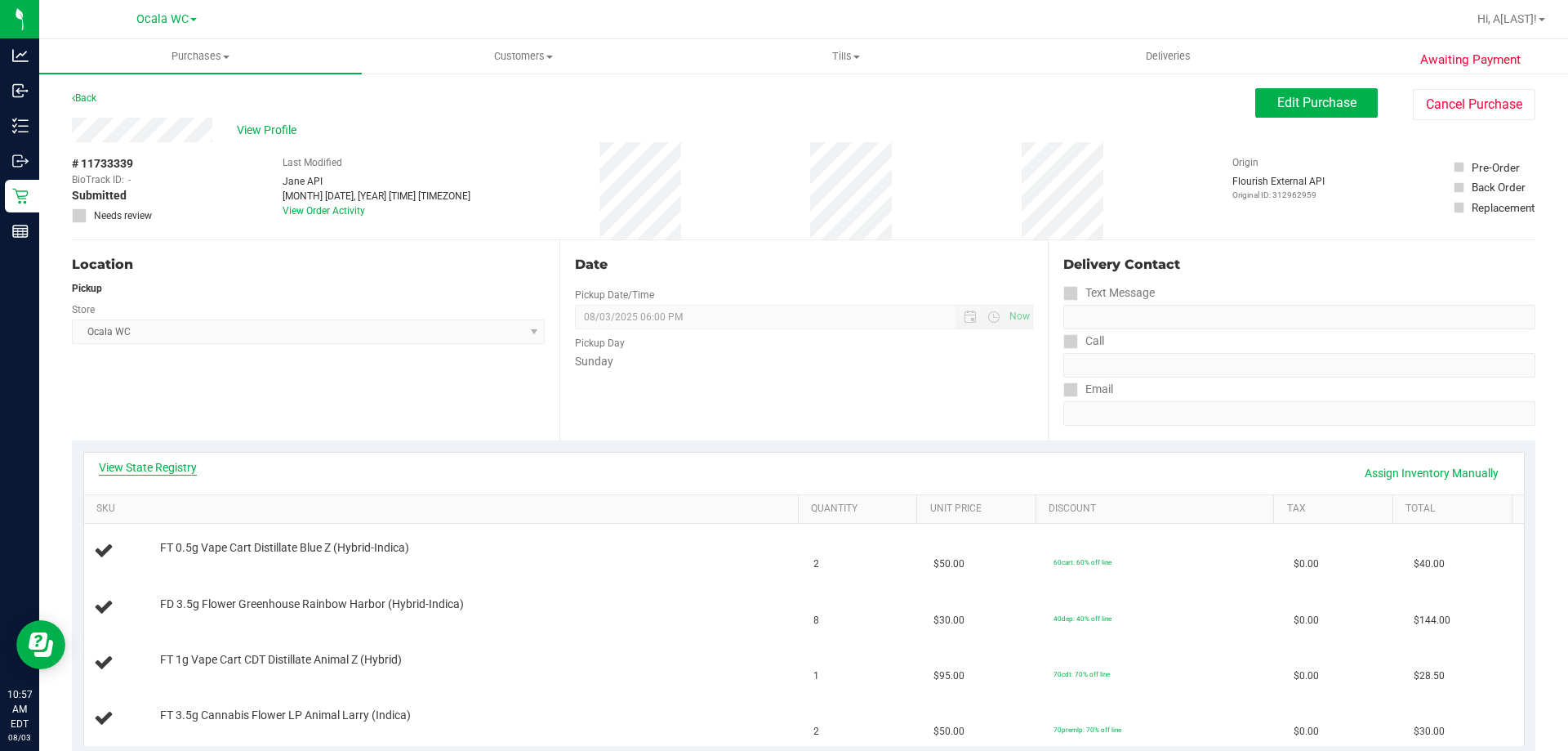 click on "View State Registry" at bounding box center (148, 467) 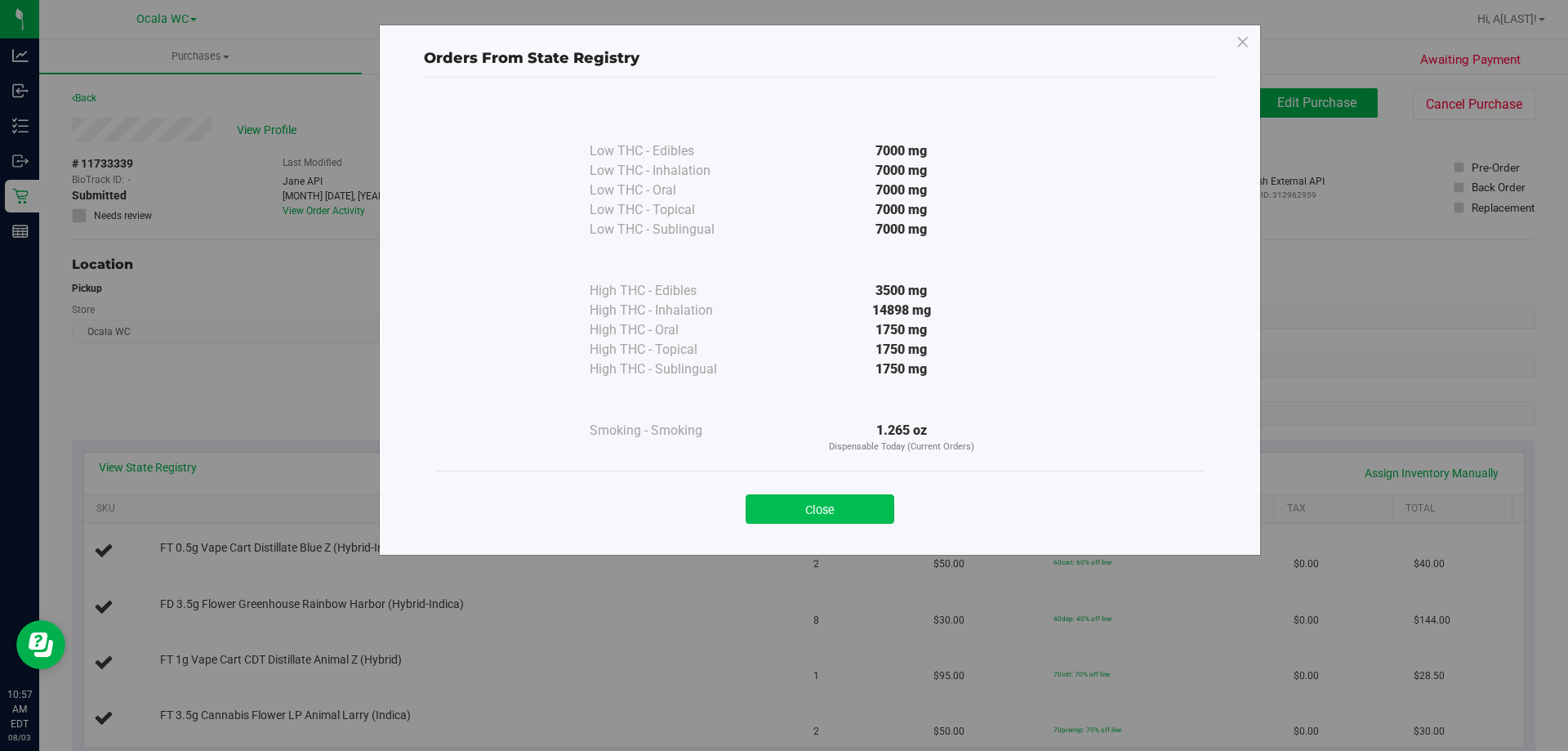 click on "Close" at bounding box center [820, 509] 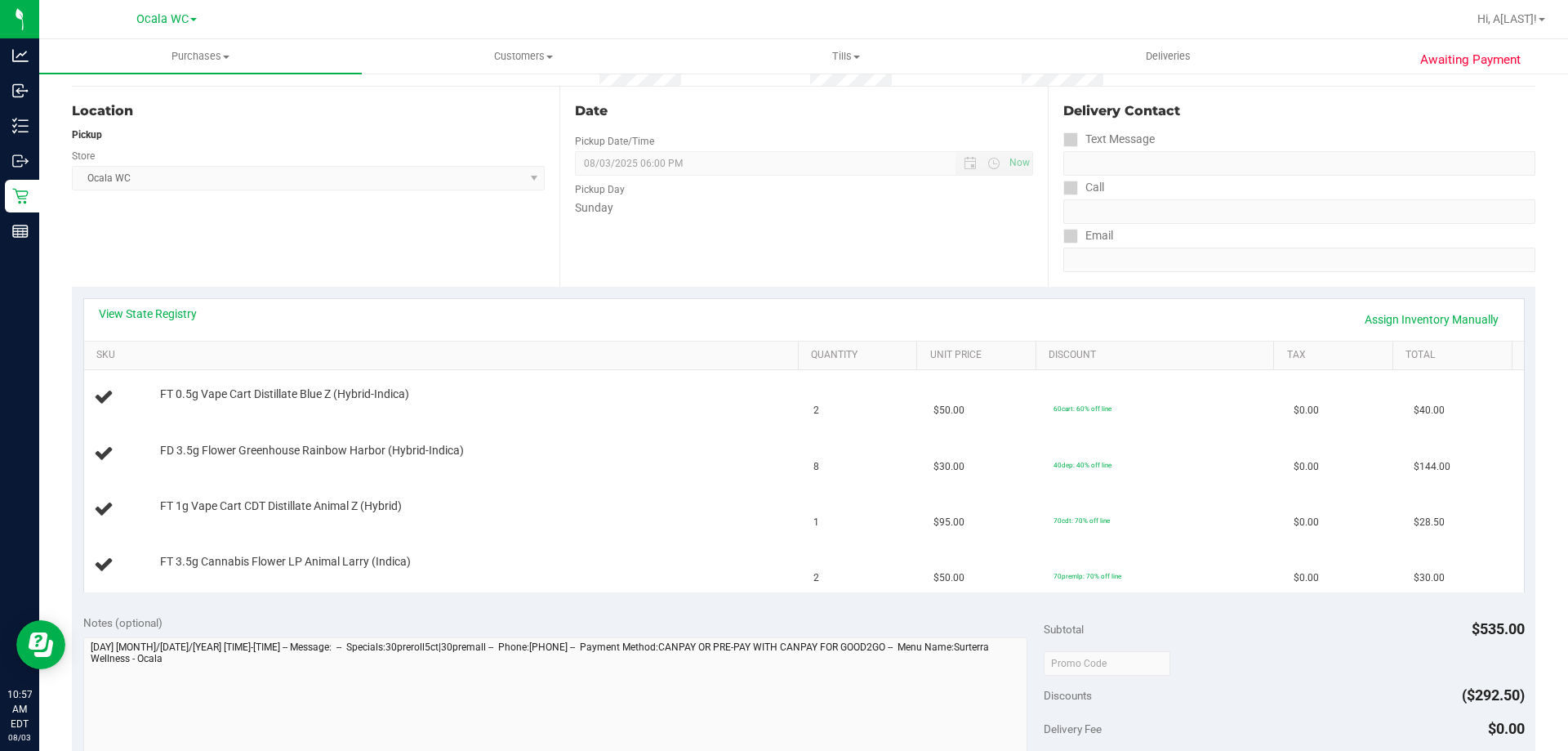 scroll, scrollTop: 245, scrollLeft: 0, axis: vertical 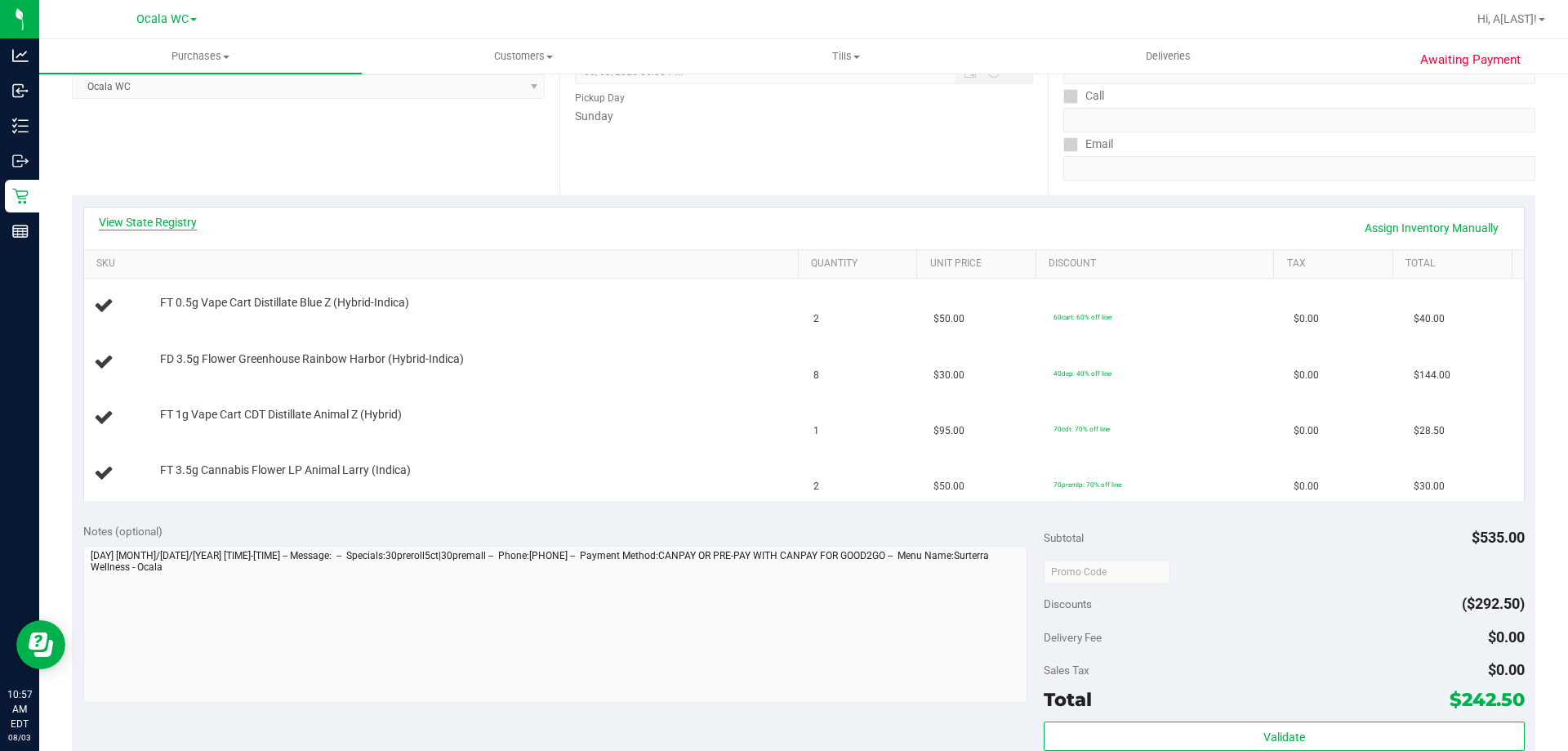 click on "View State Registry" at bounding box center [148, 222] 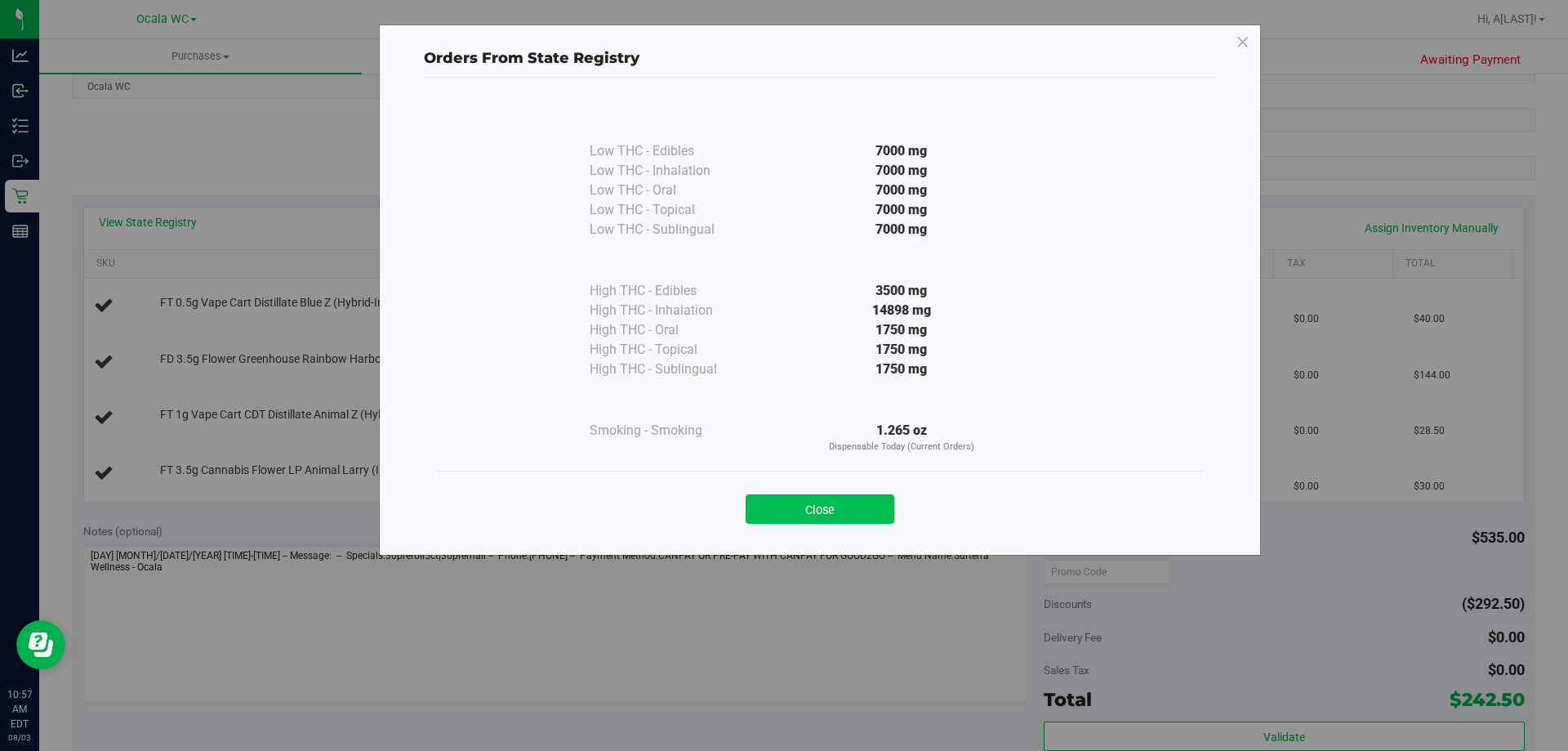 click on "Close" at bounding box center (820, 509) 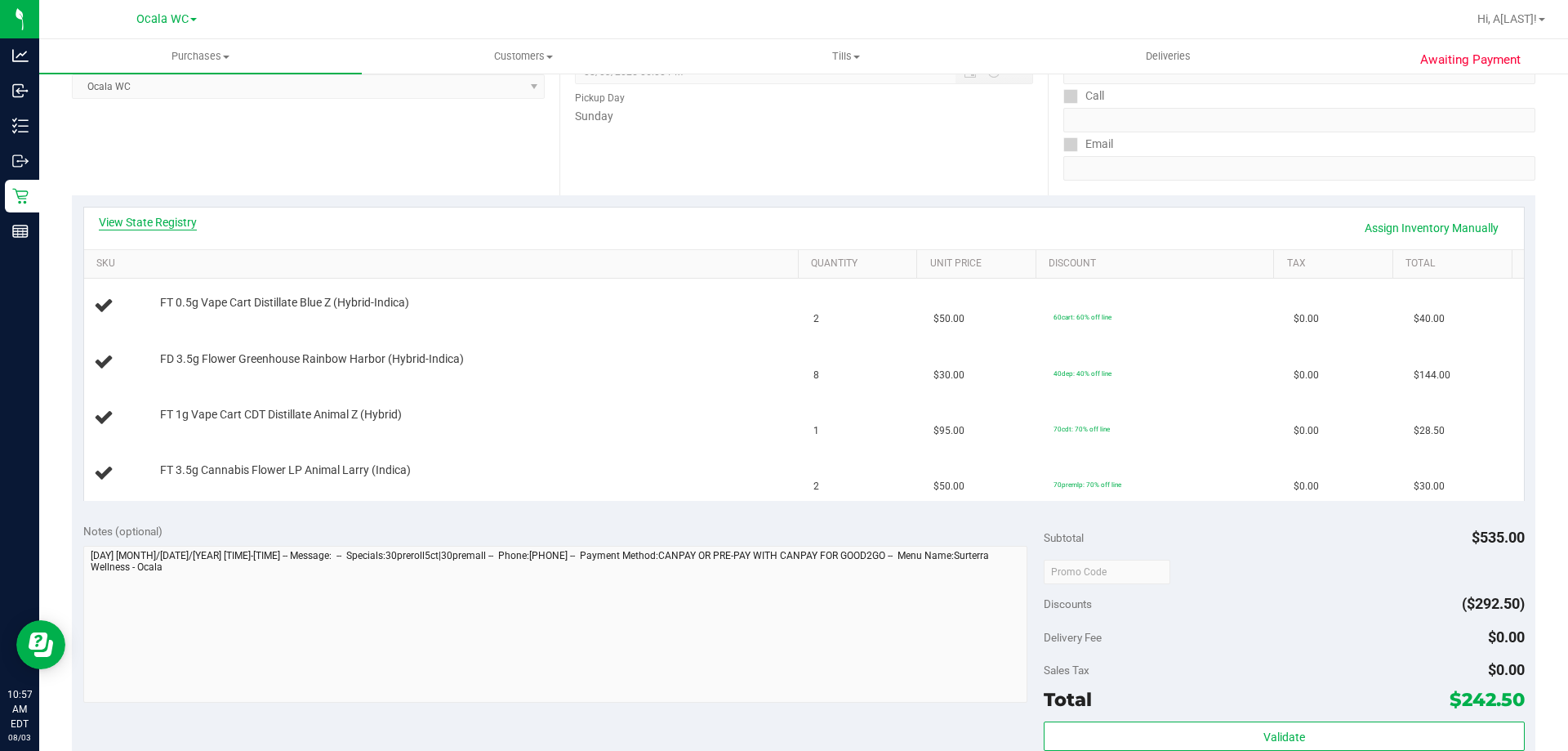 click on "View State Registry" at bounding box center (148, 222) 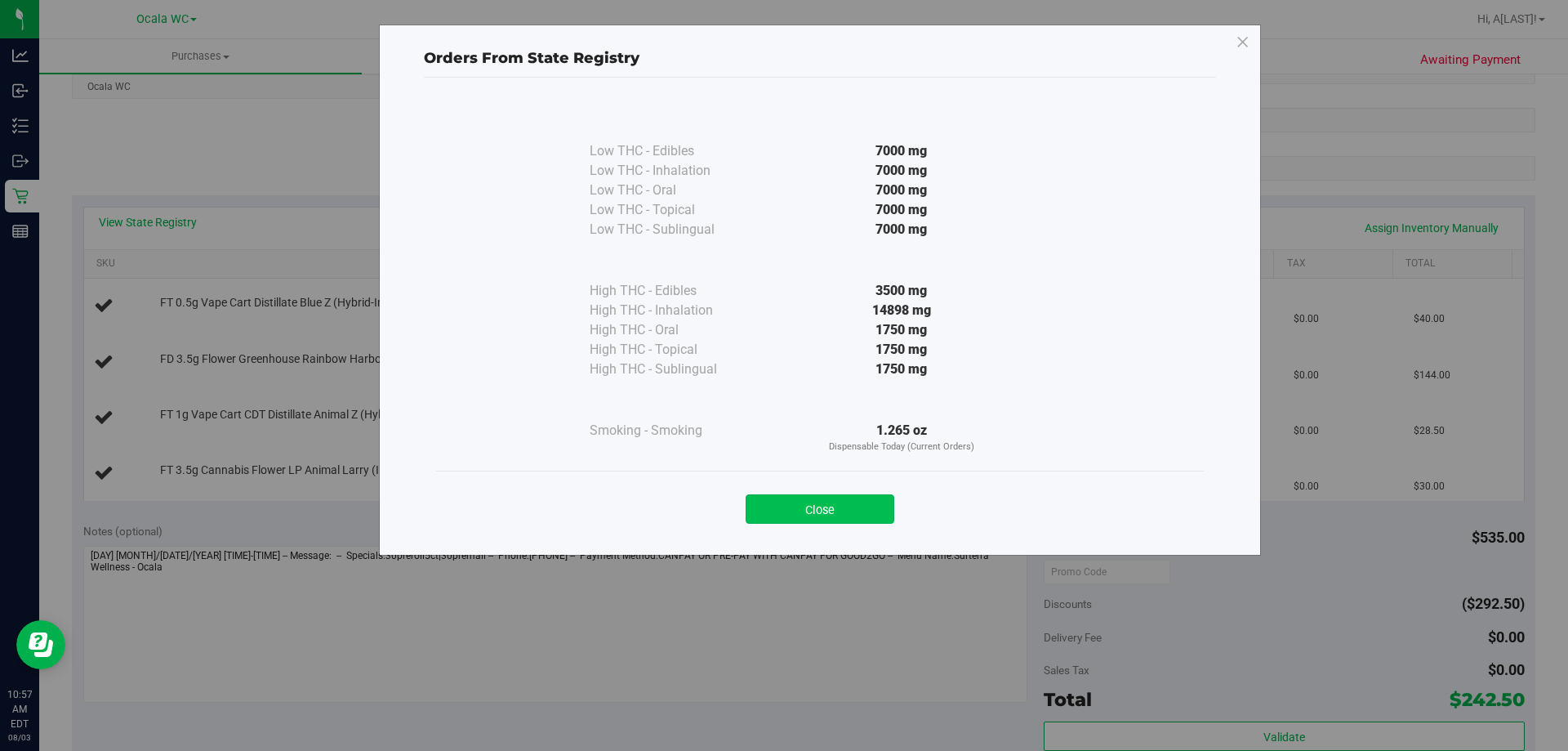 click on "Close" at bounding box center [820, 509] 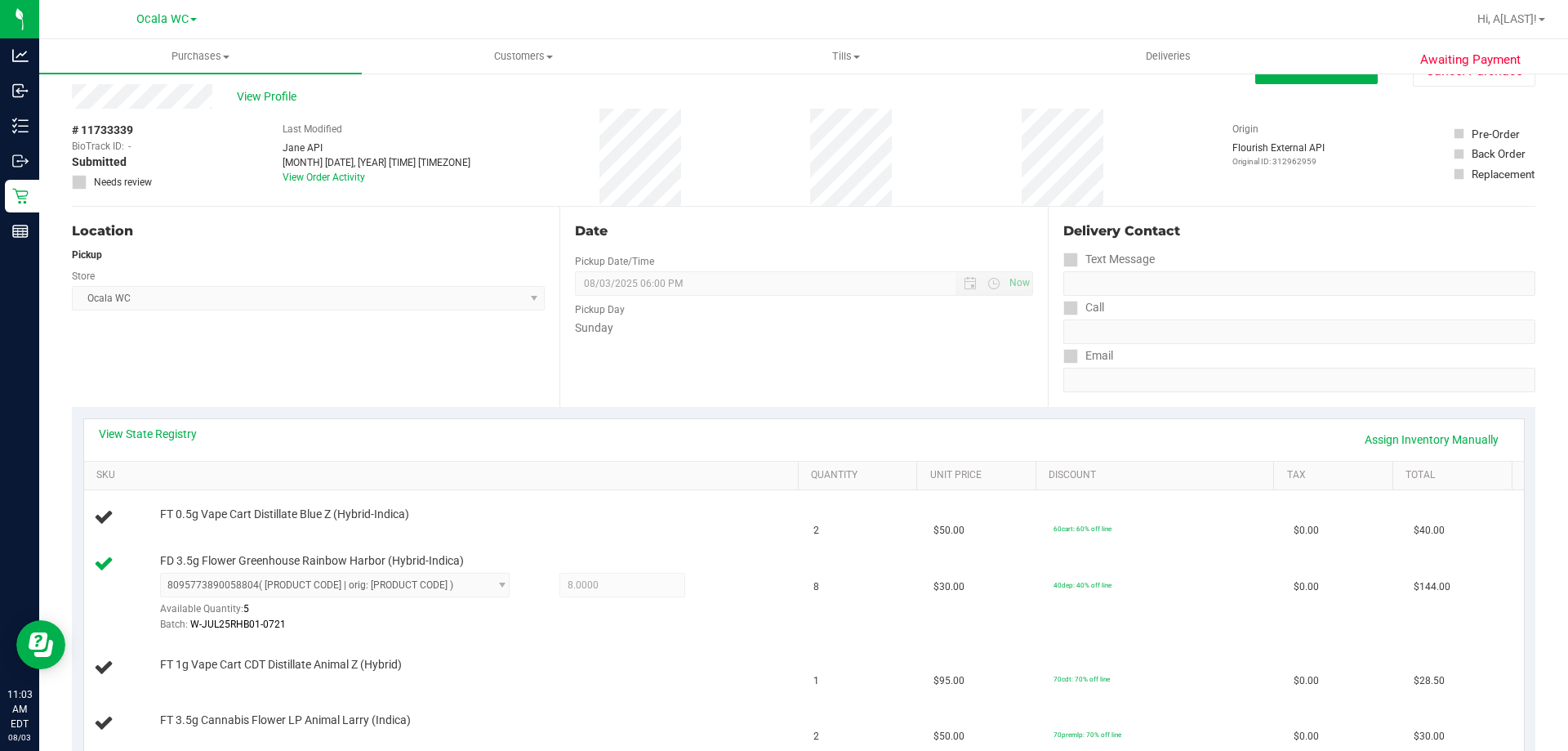 scroll, scrollTop: 0, scrollLeft: 0, axis: both 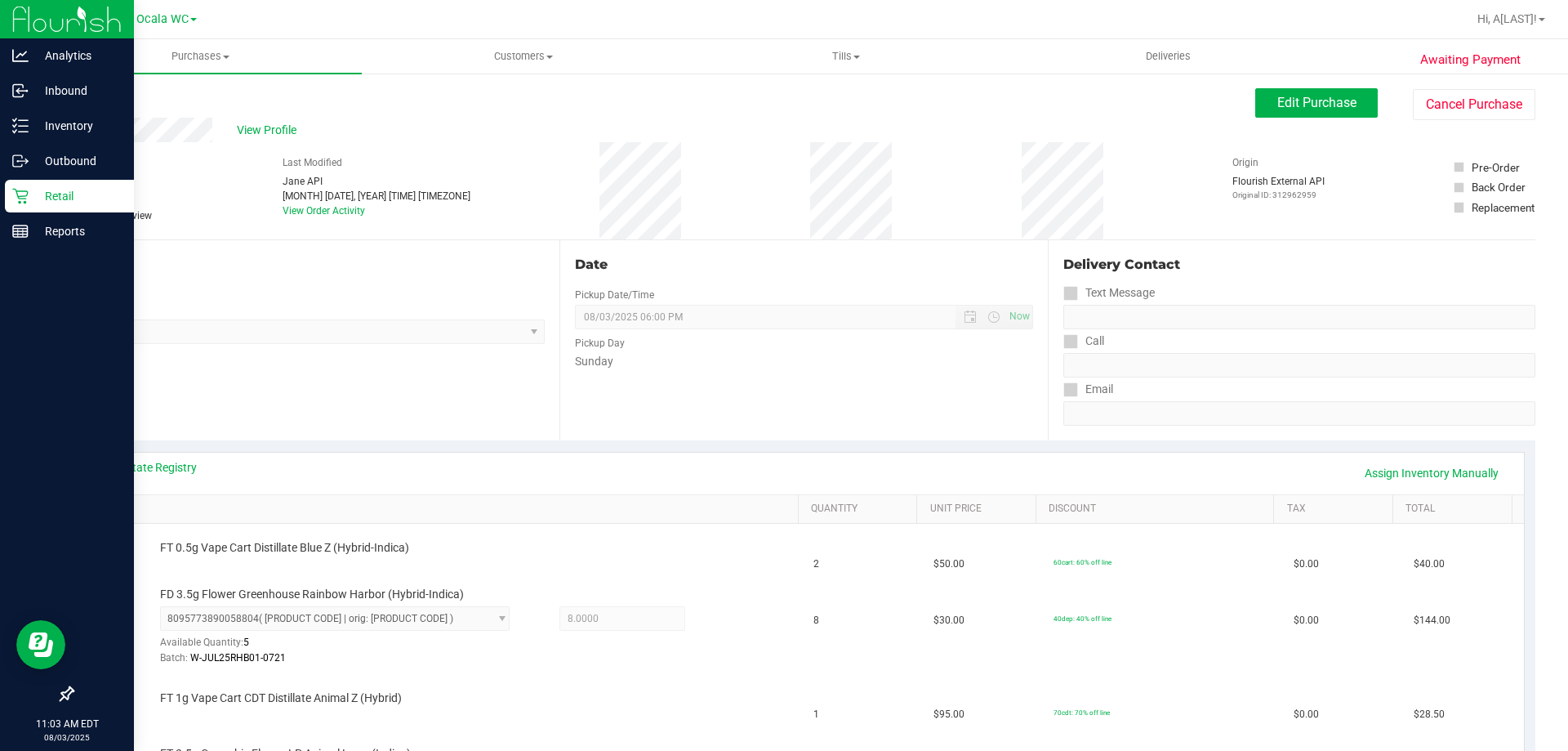 click on "Retail" at bounding box center [78, 196] 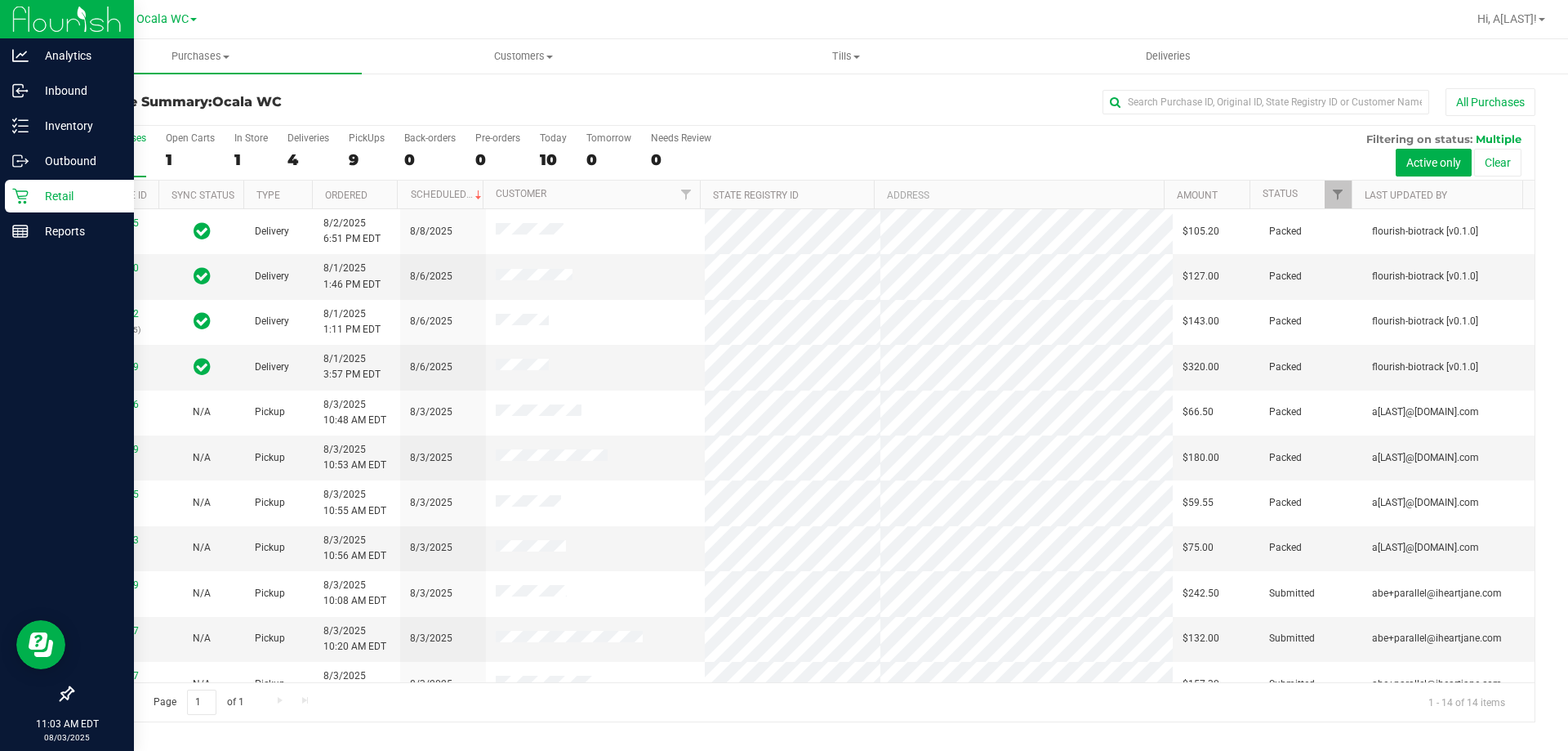 scroll, scrollTop: 160, scrollLeft: 0, axis: vertical 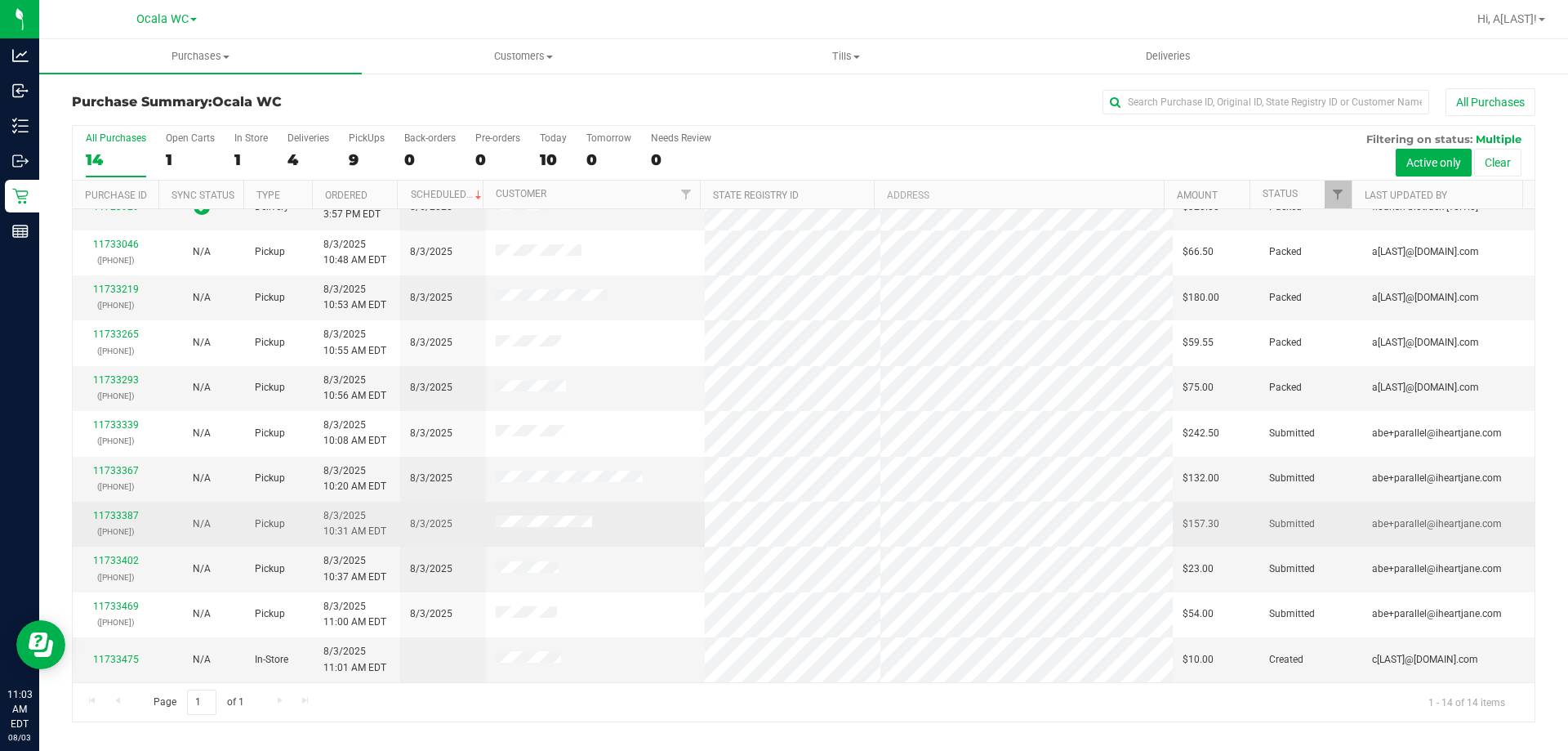 click at bounding box center (595, 524) 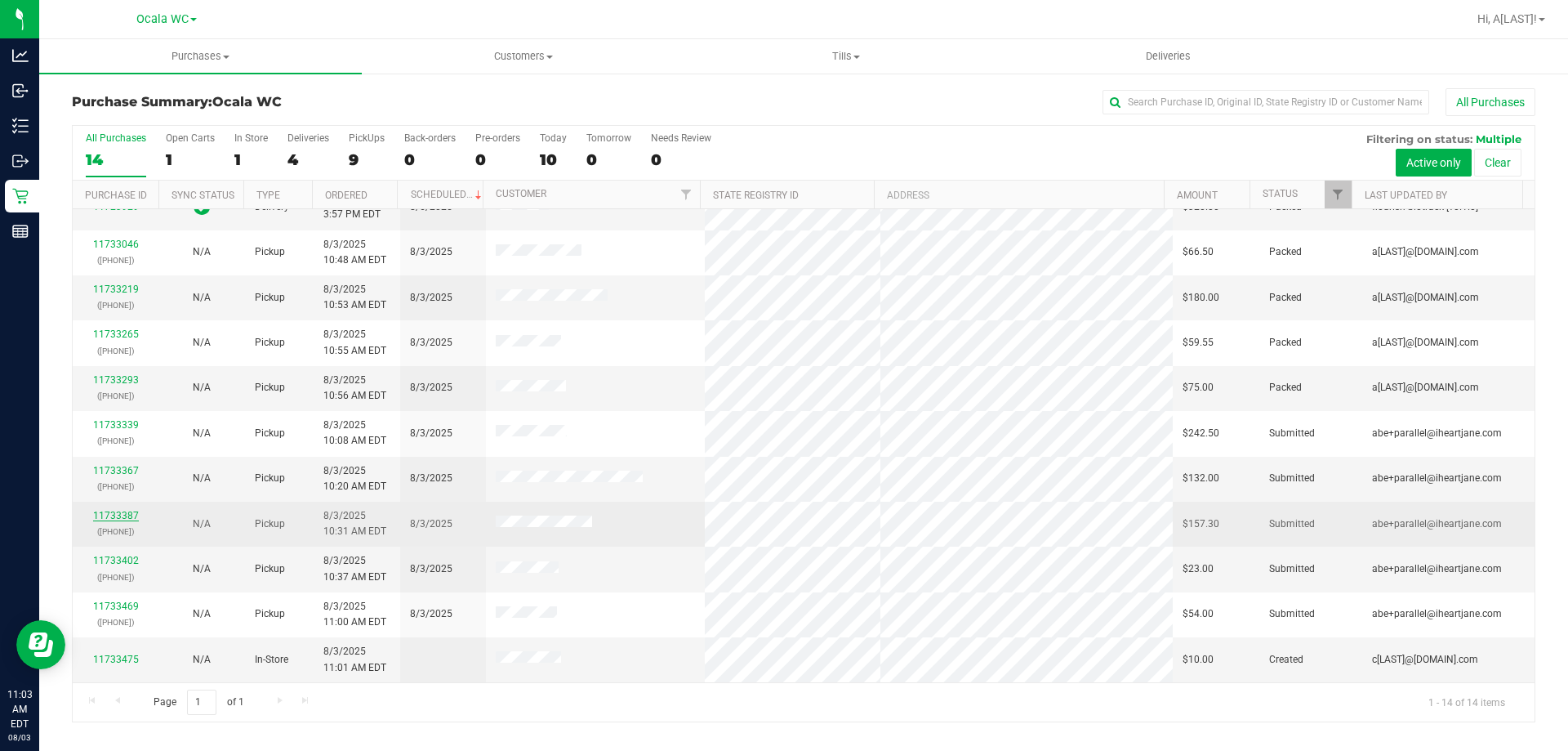 click on "11733387" at bounding box center (116, 516) 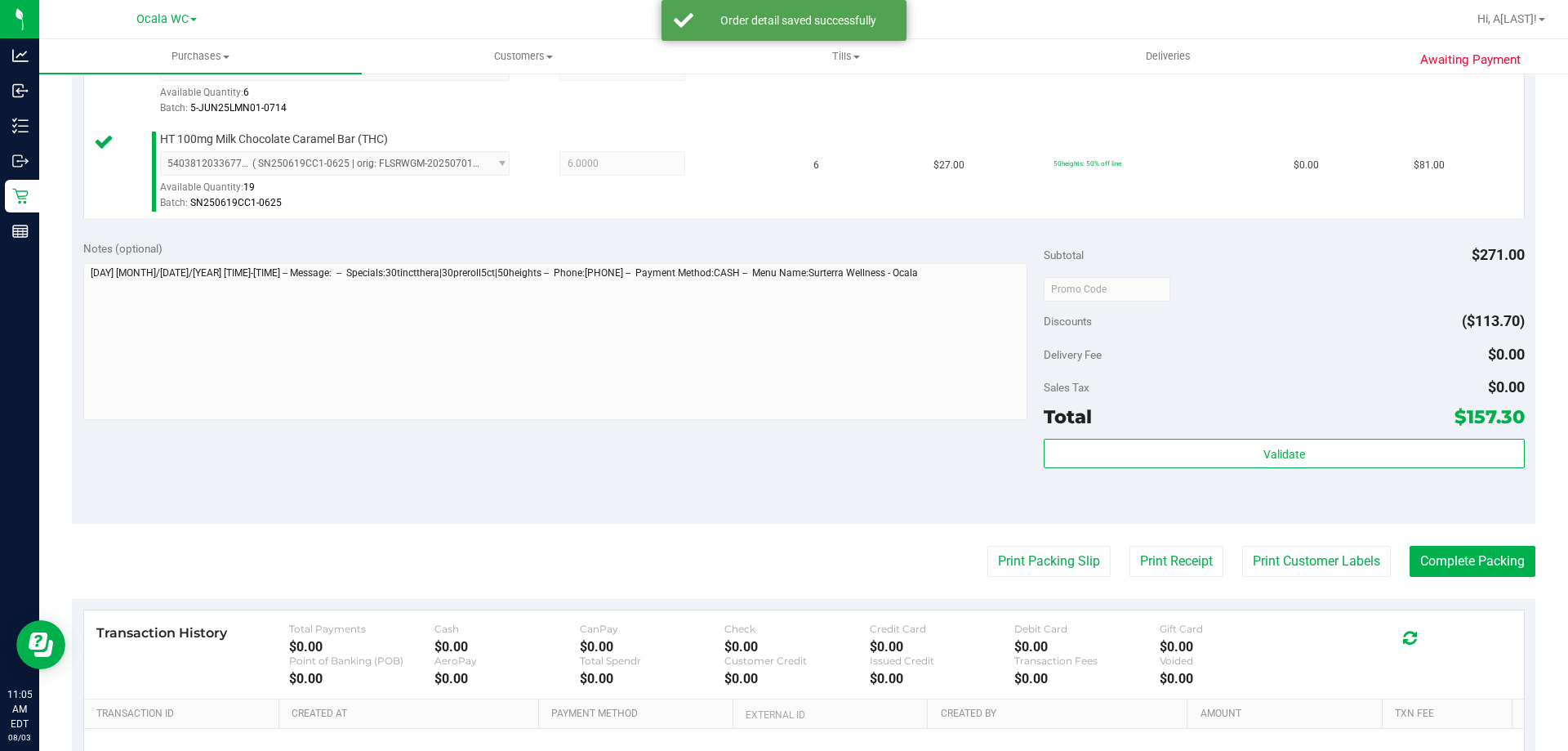 scroll, scrollTop: 775, scrollLeft: 0, axis: vertical 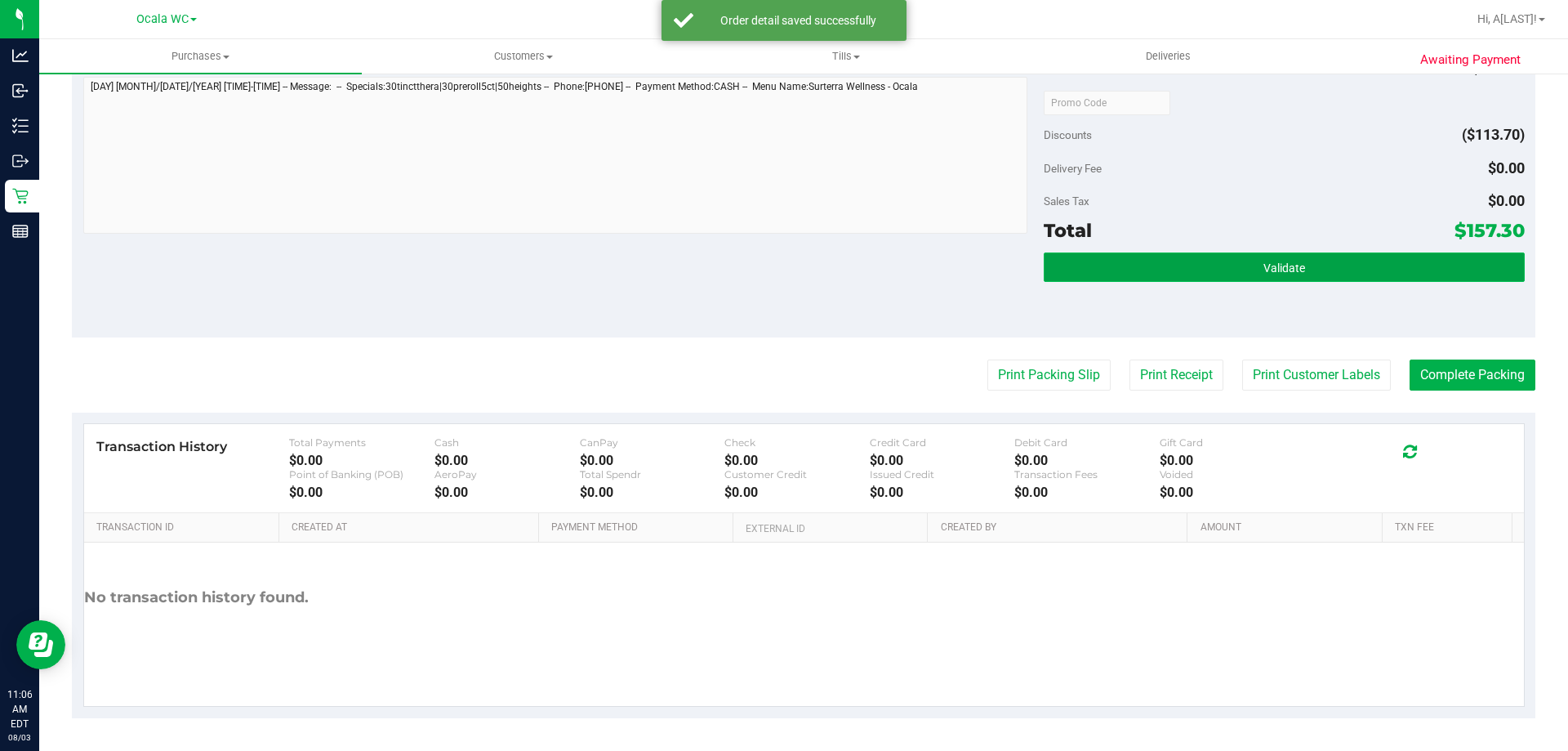 click on "Validate" at bounding box center [1284, 267] 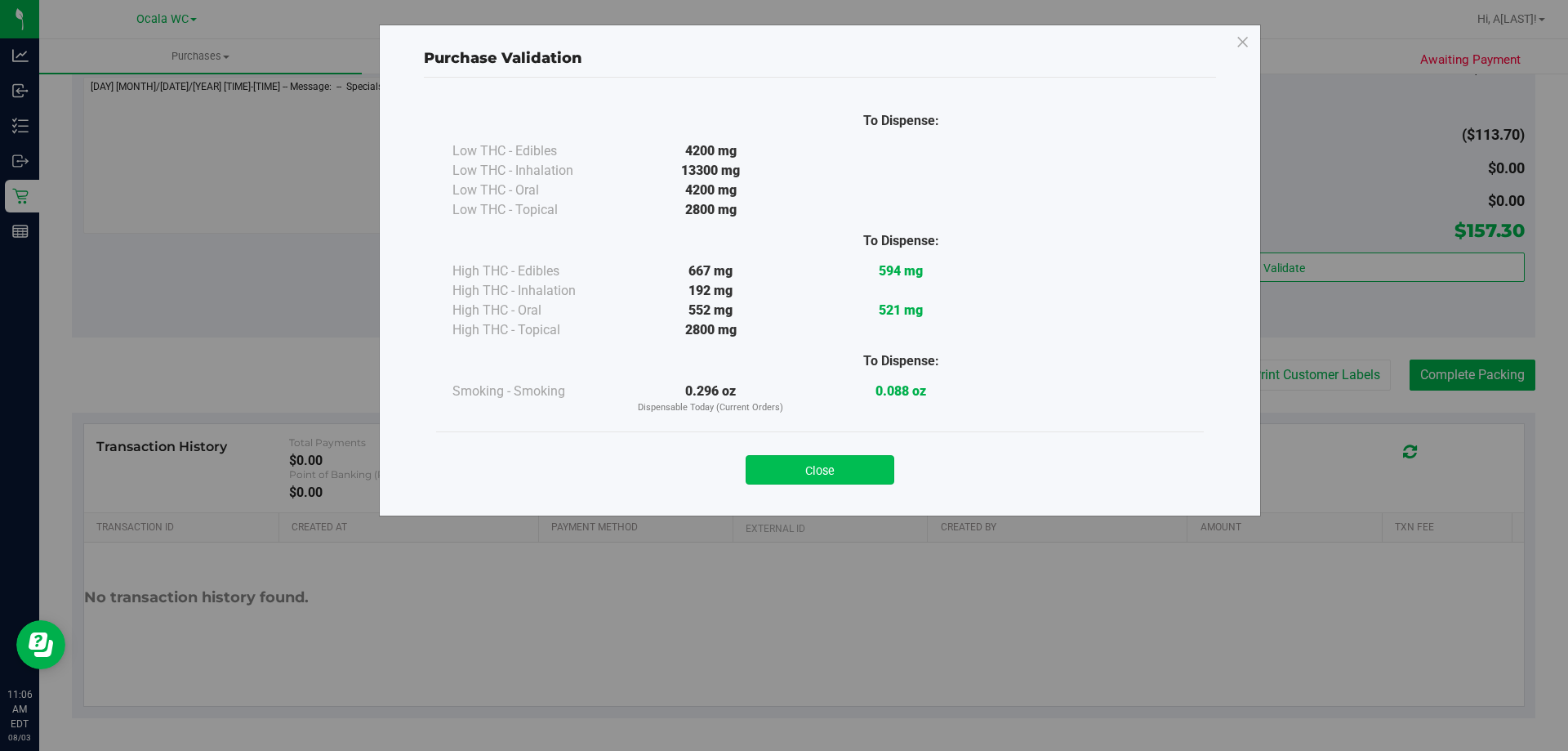 click on "Close" at bounding box center [820, 470] 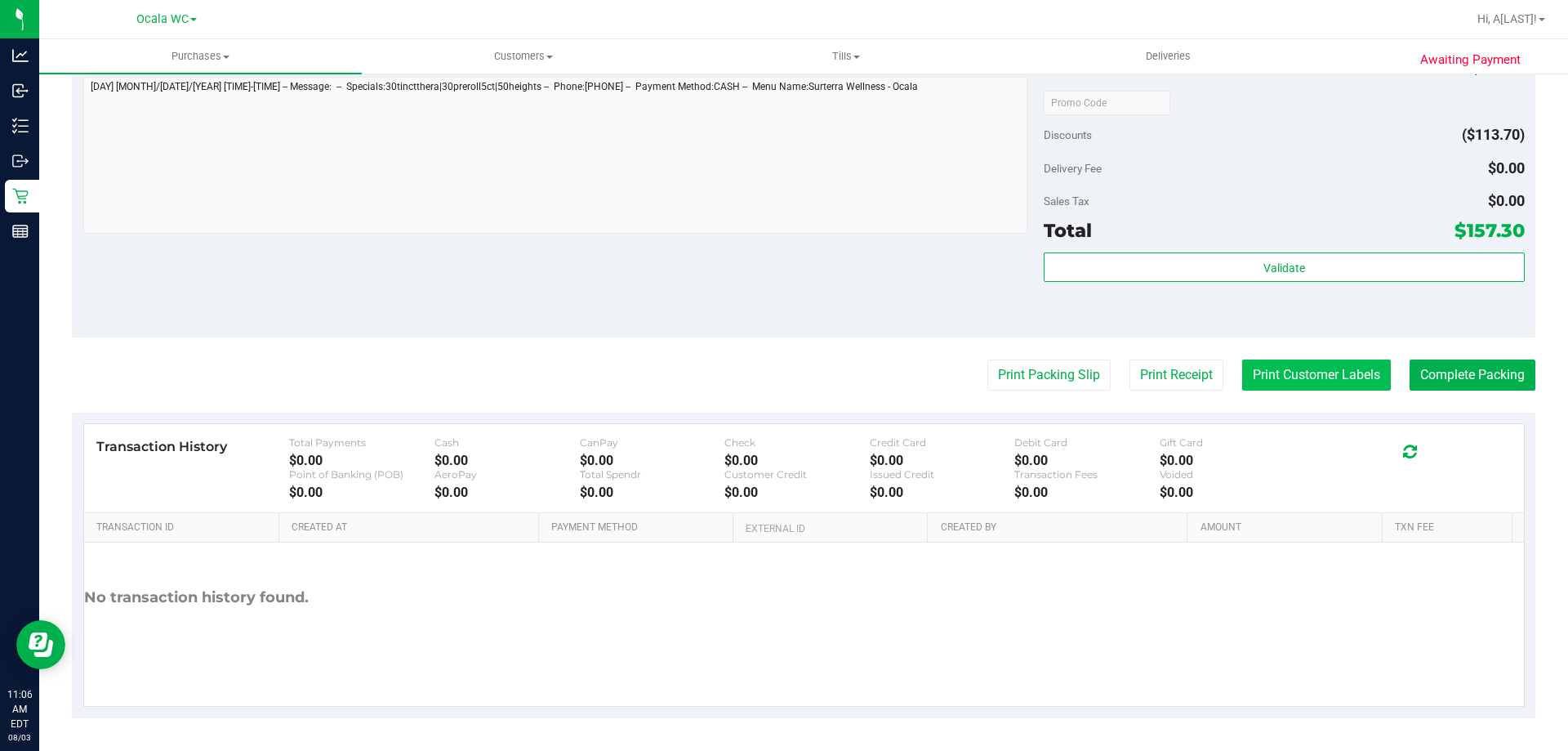 click on "Print Customer Labels" at bounding box center (1316, 375) 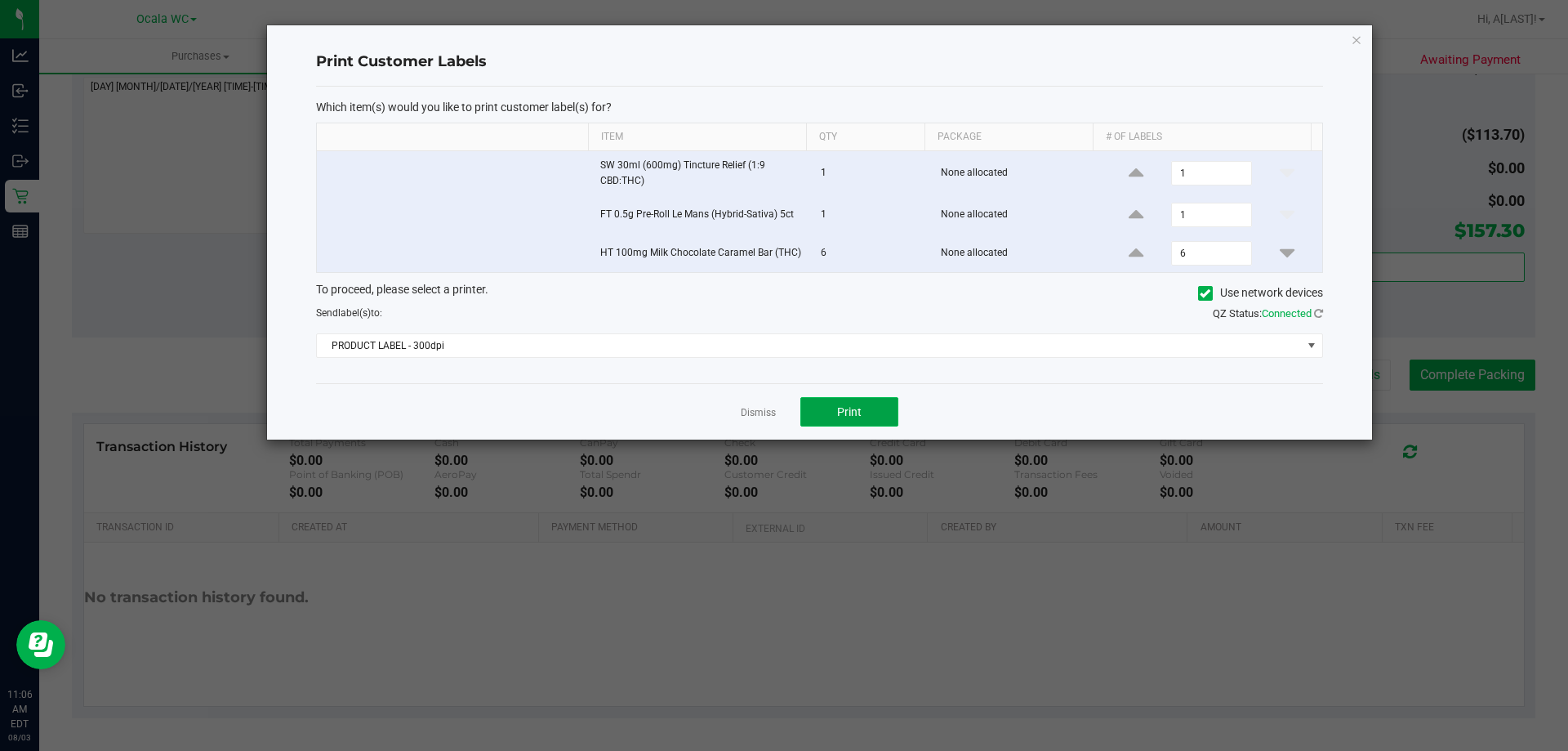 click on "Print" 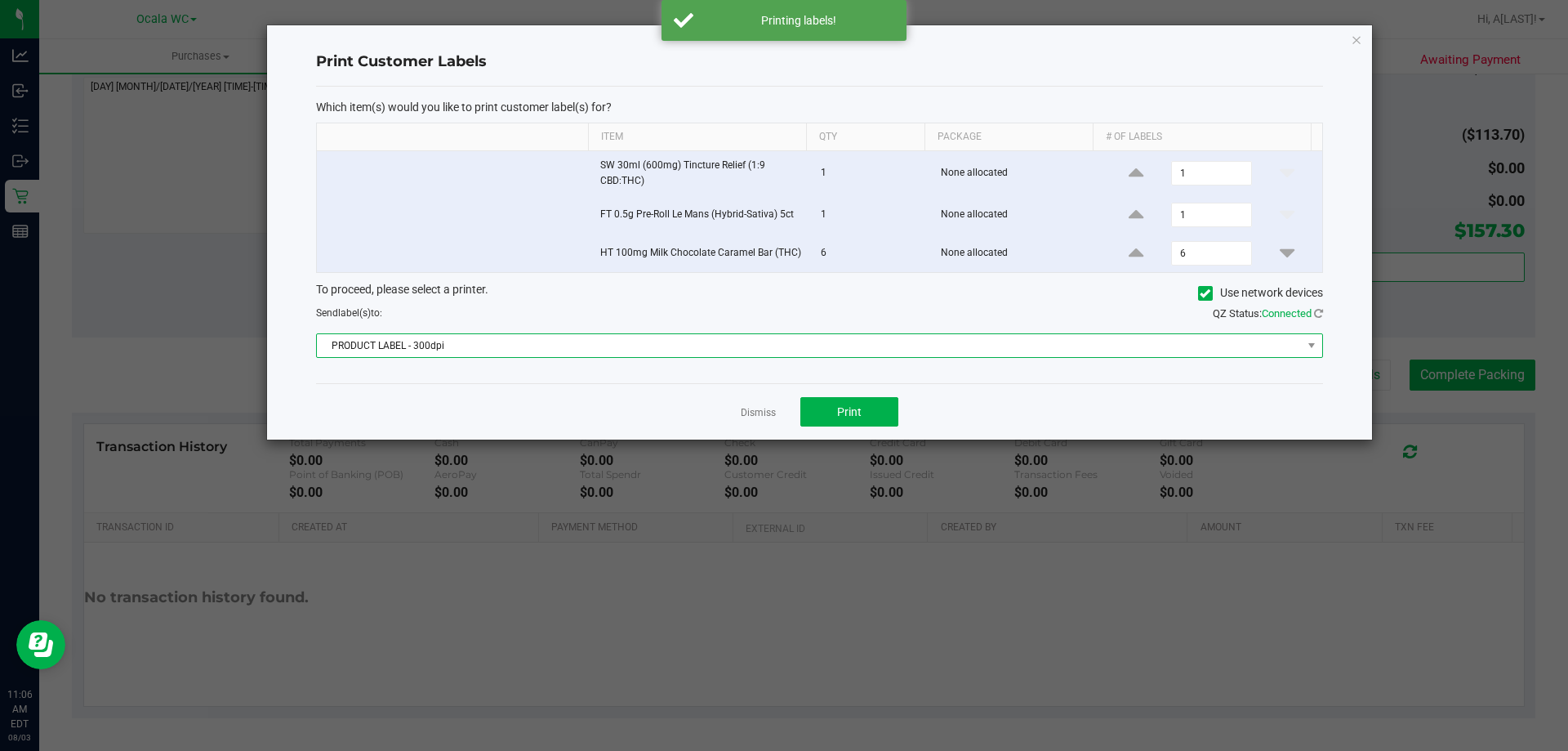 click on "PRODUCT LABEL - 300dpi" at bounding box center (809, 346) 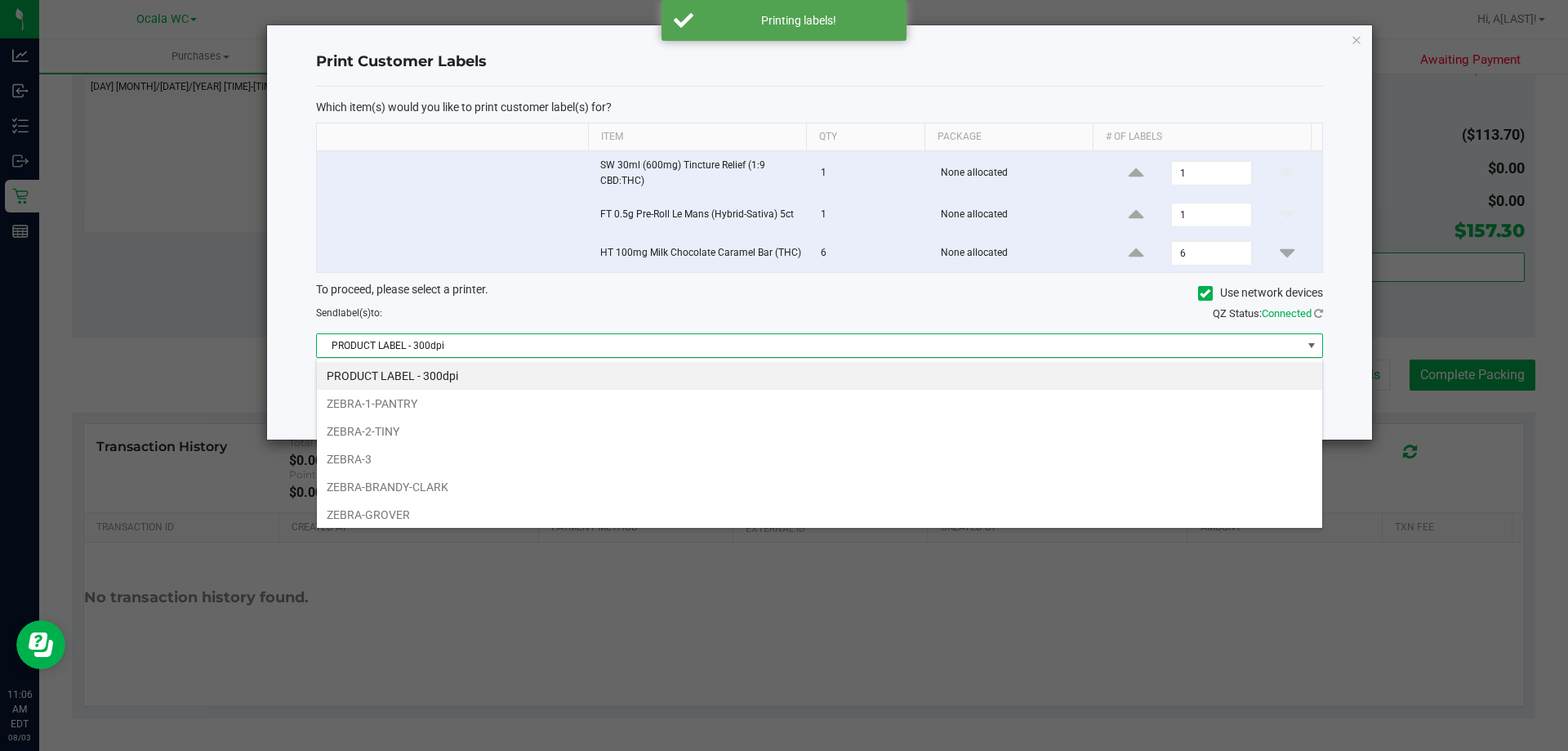scroll, scrollTop: 81695, scrollLeft: 80660, axis: both 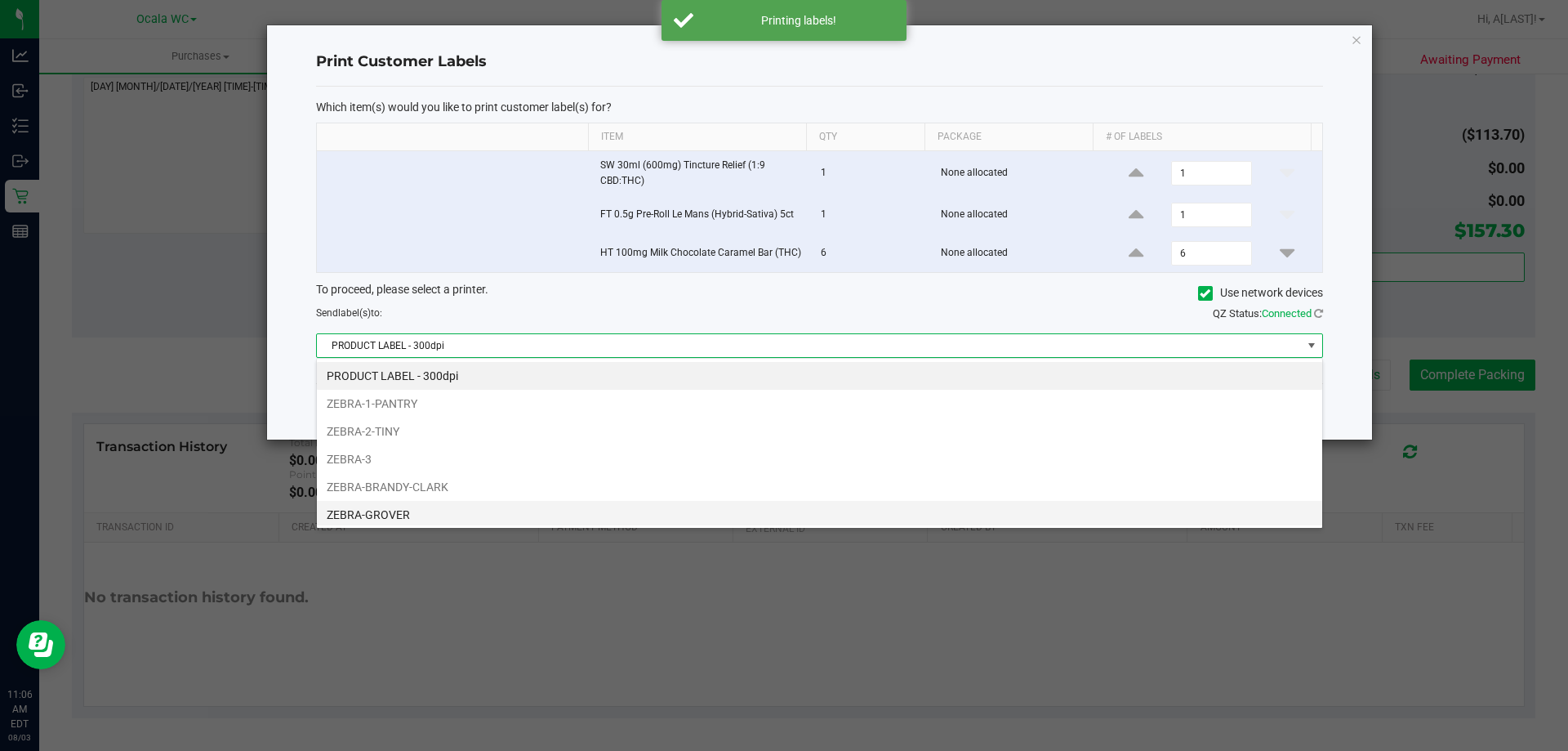 click on "ZEBRA-GROVER" at bounding box center [819, 515] 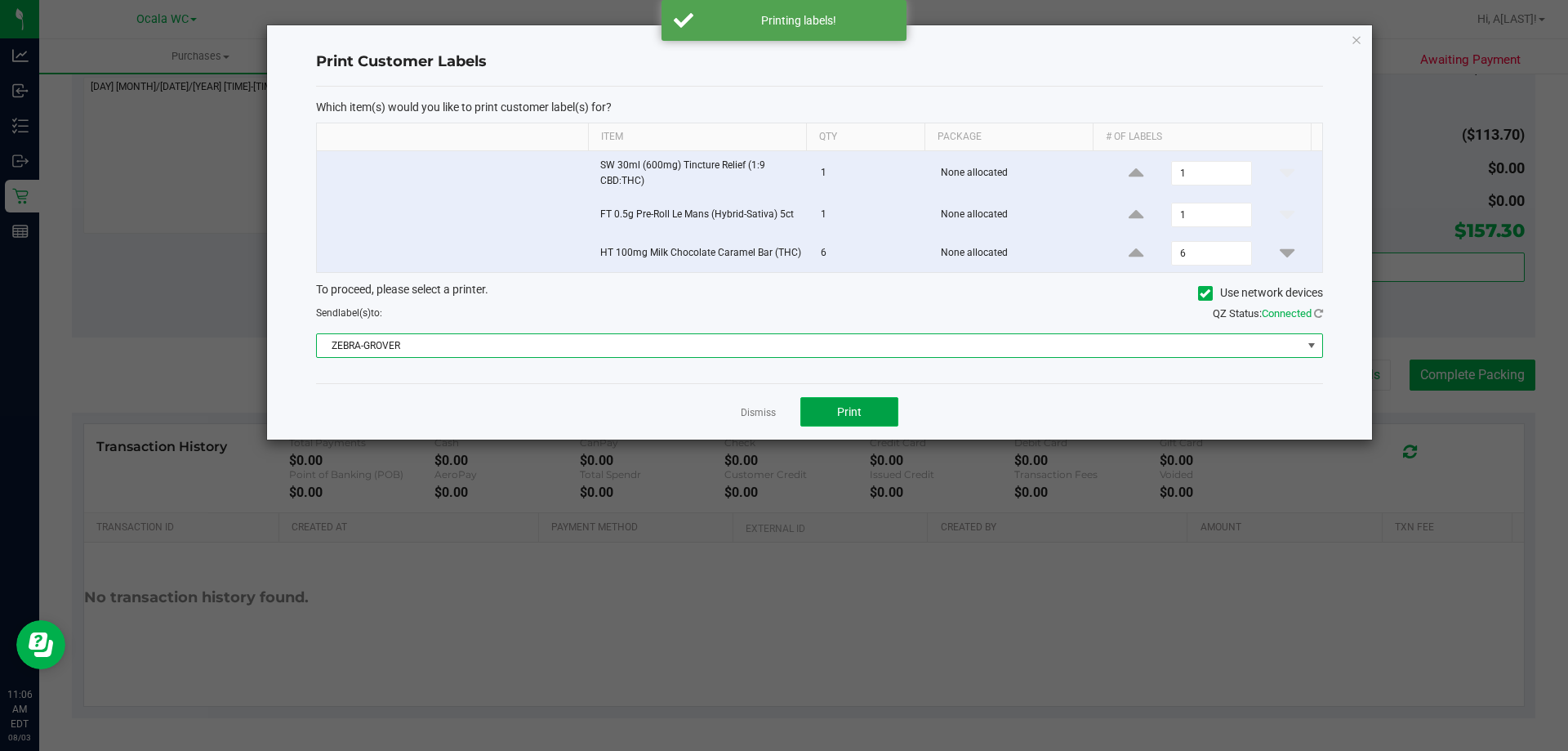 click on "Print" 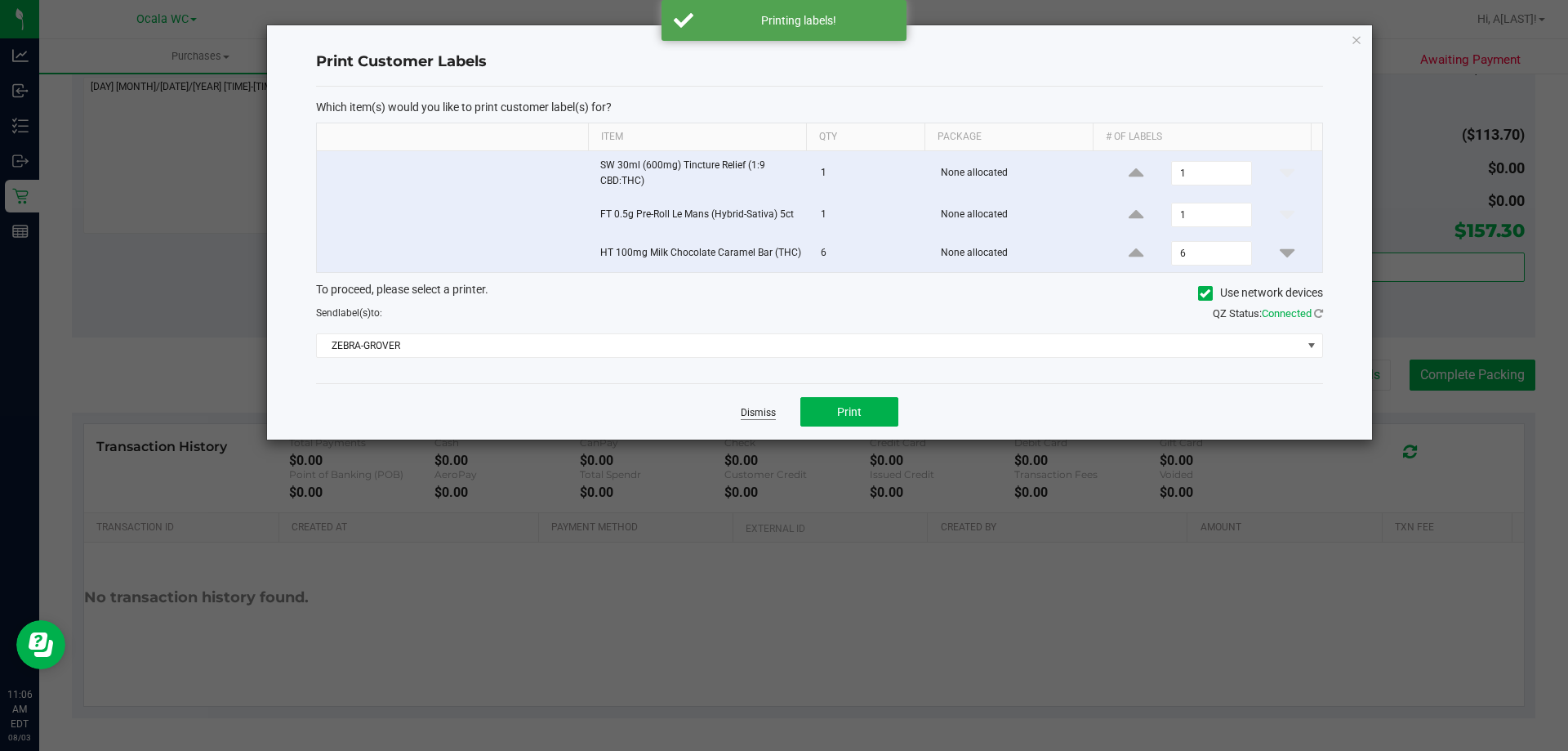 click on "Dismiss" 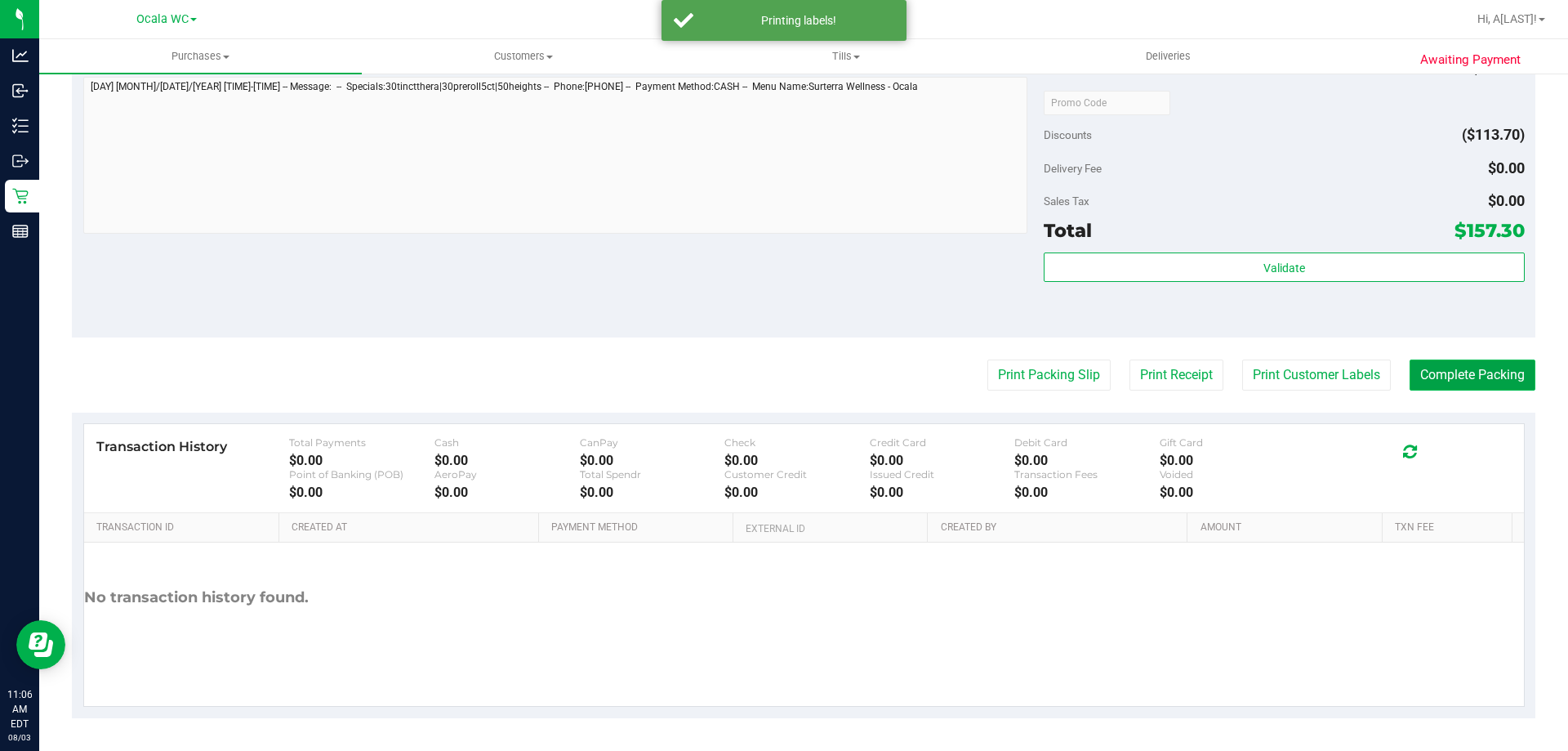 click on "Complete Packing" at bounding box center (1472, 375) 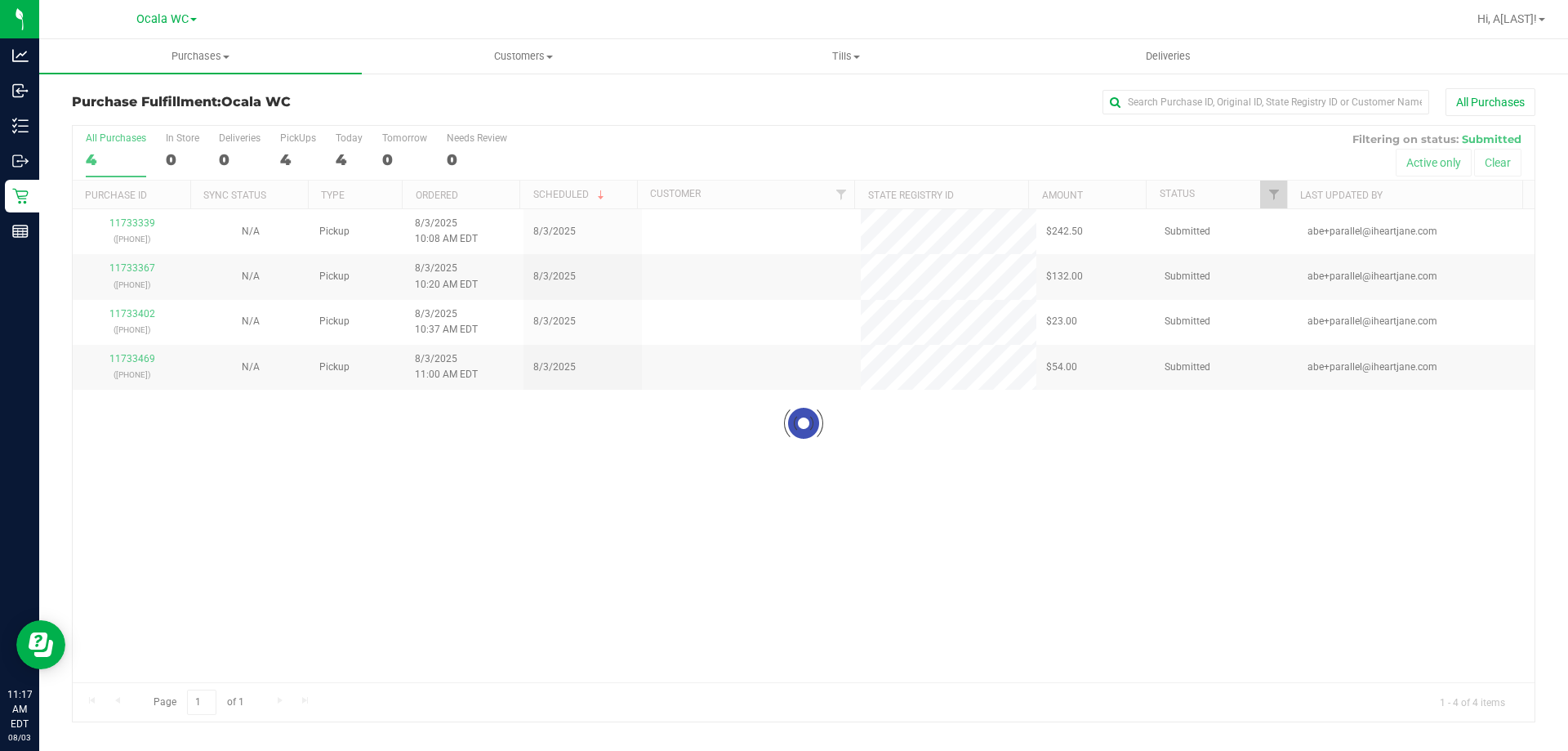 scroll, scrollTop: 0, scrollLeft: 0, axis: both 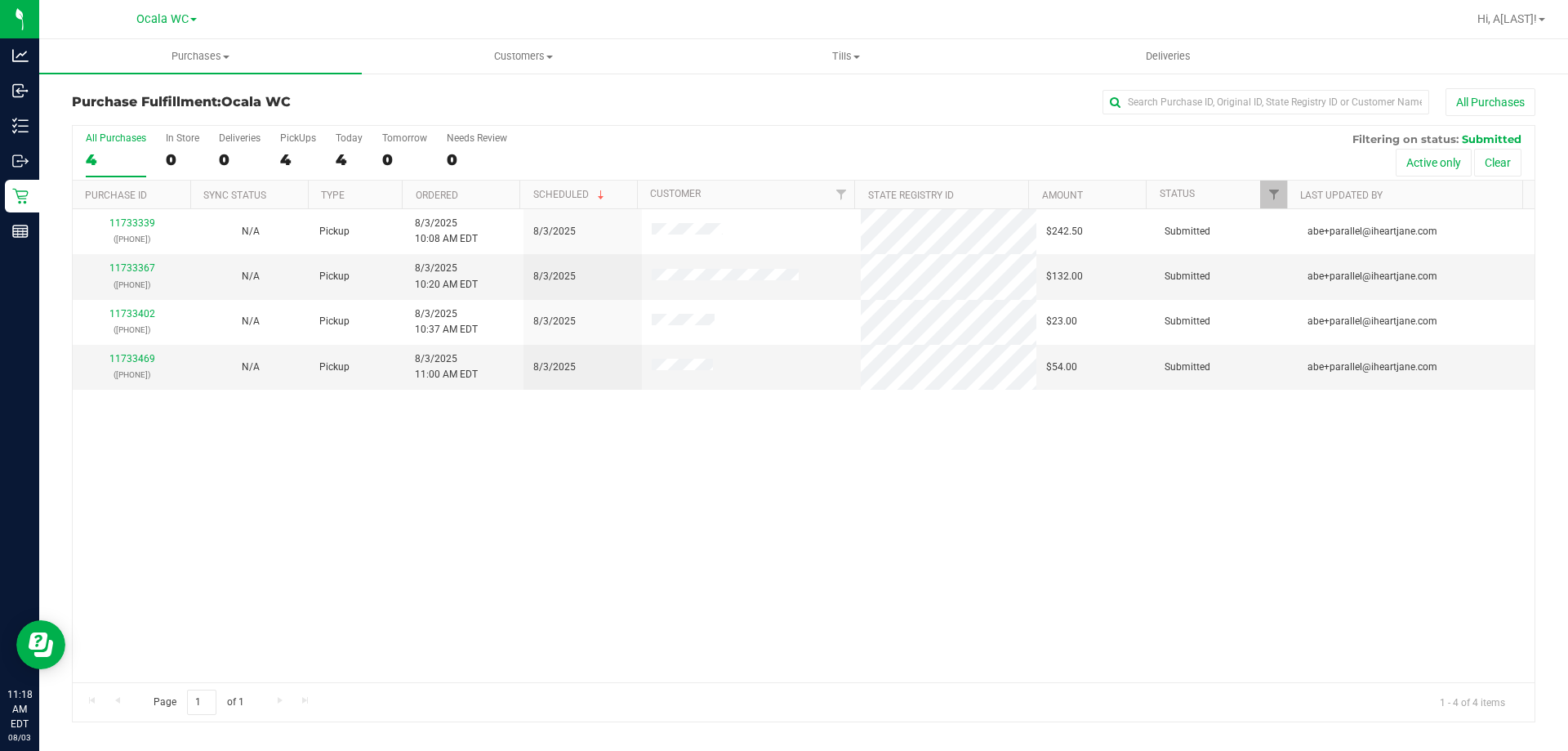 click on "11733339
(312962959)
N/A
Pickup 8/3/2025 10:08 AM EDT 8/3/2025
$242.50
Submitted abe+parallel@iheartjane.com
11733367
(312963032)
N/A
Pickup 8/3/2025 10:20 AM EDT 8/3/2025
$132.00
Submitted abe+parallel@iheartjane.com
11733402
(312967891)
N/A
Pickup 8/3/2025 10:37 AM EDT 8/3/2025
$23.00
Submitted abe+parallel@iheartjane.com
11733469" at bounding box center (804, 445) 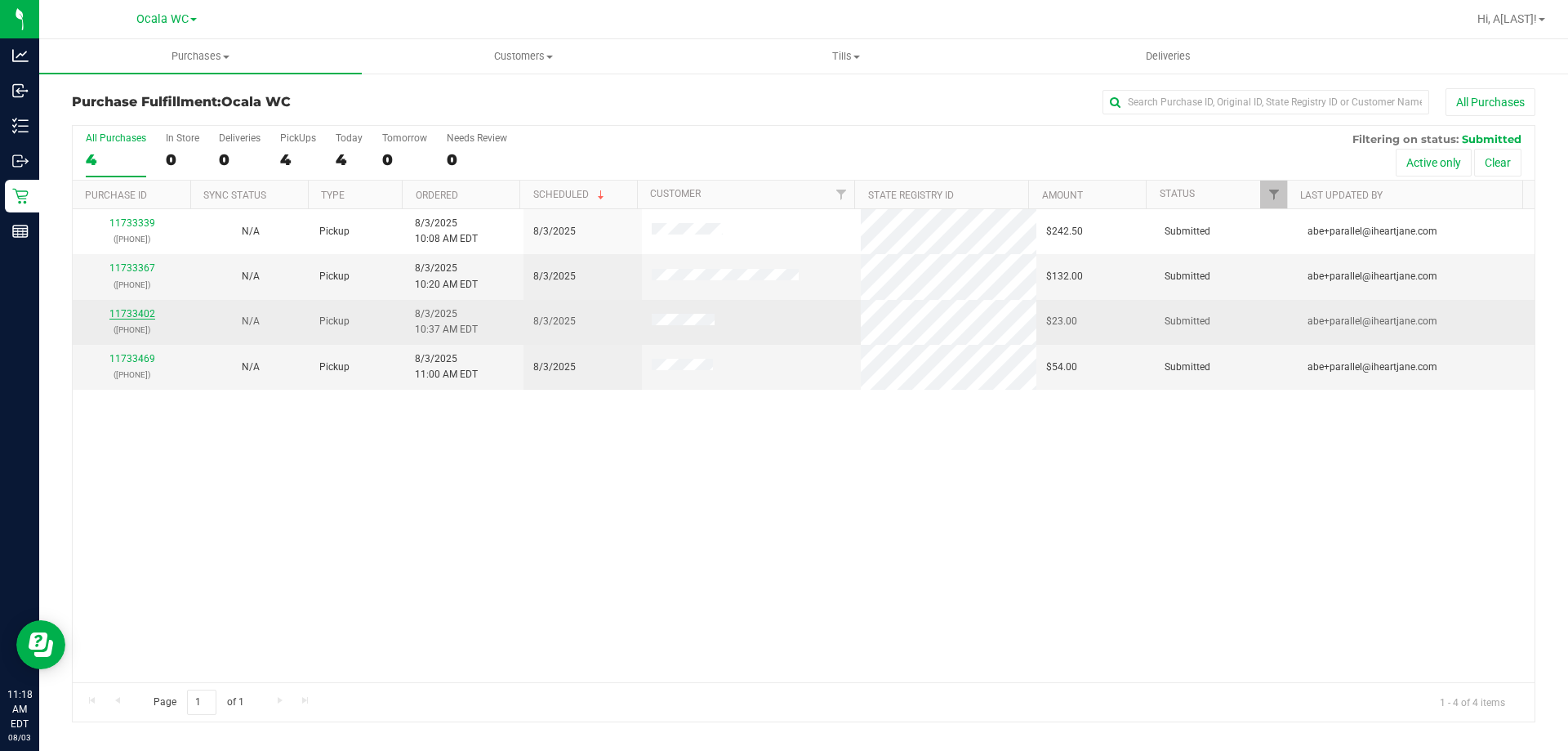 click on "11733402" at bounding box center (132, 314) 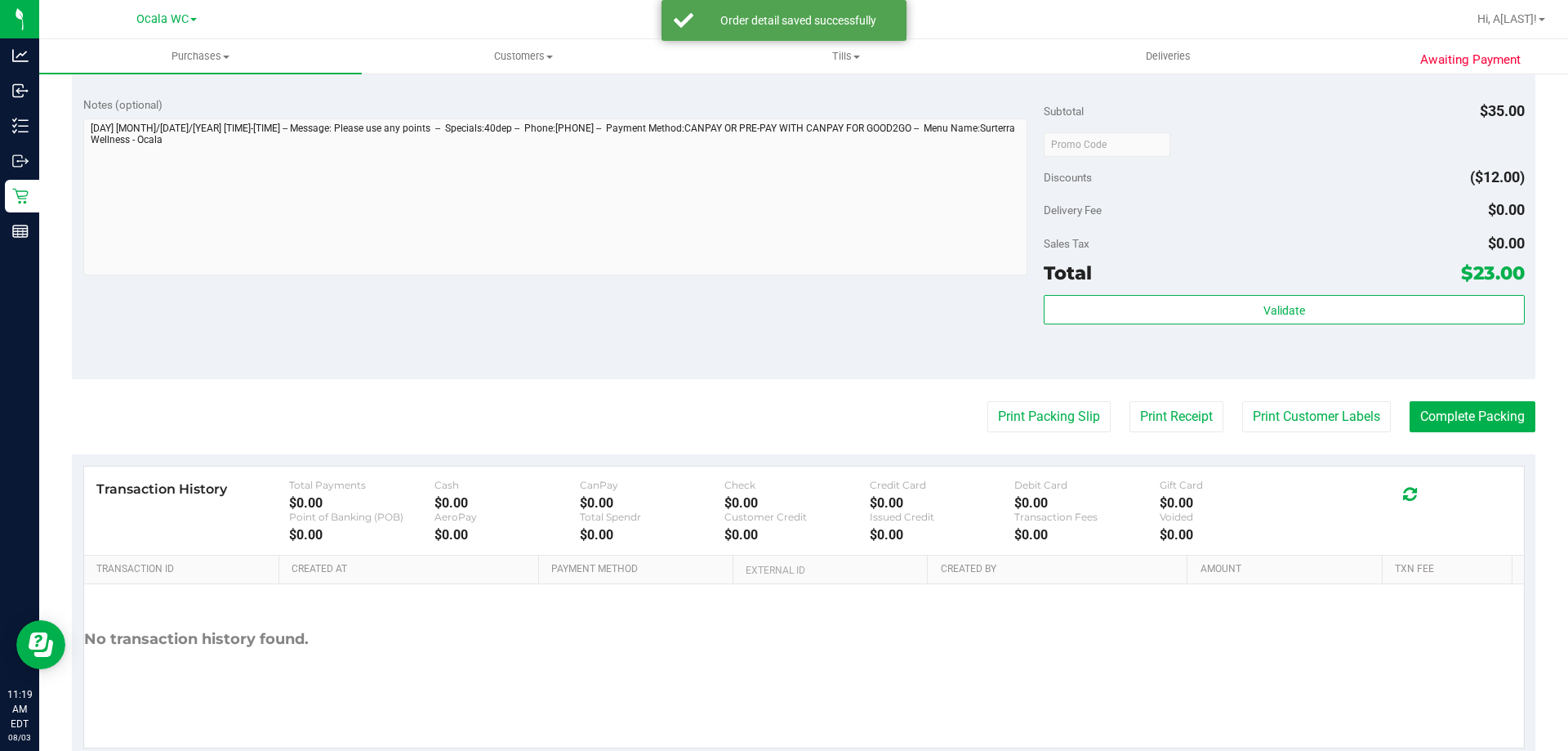 scroll, scrollTop: 680, scrollLeft: 0, axis: vertical 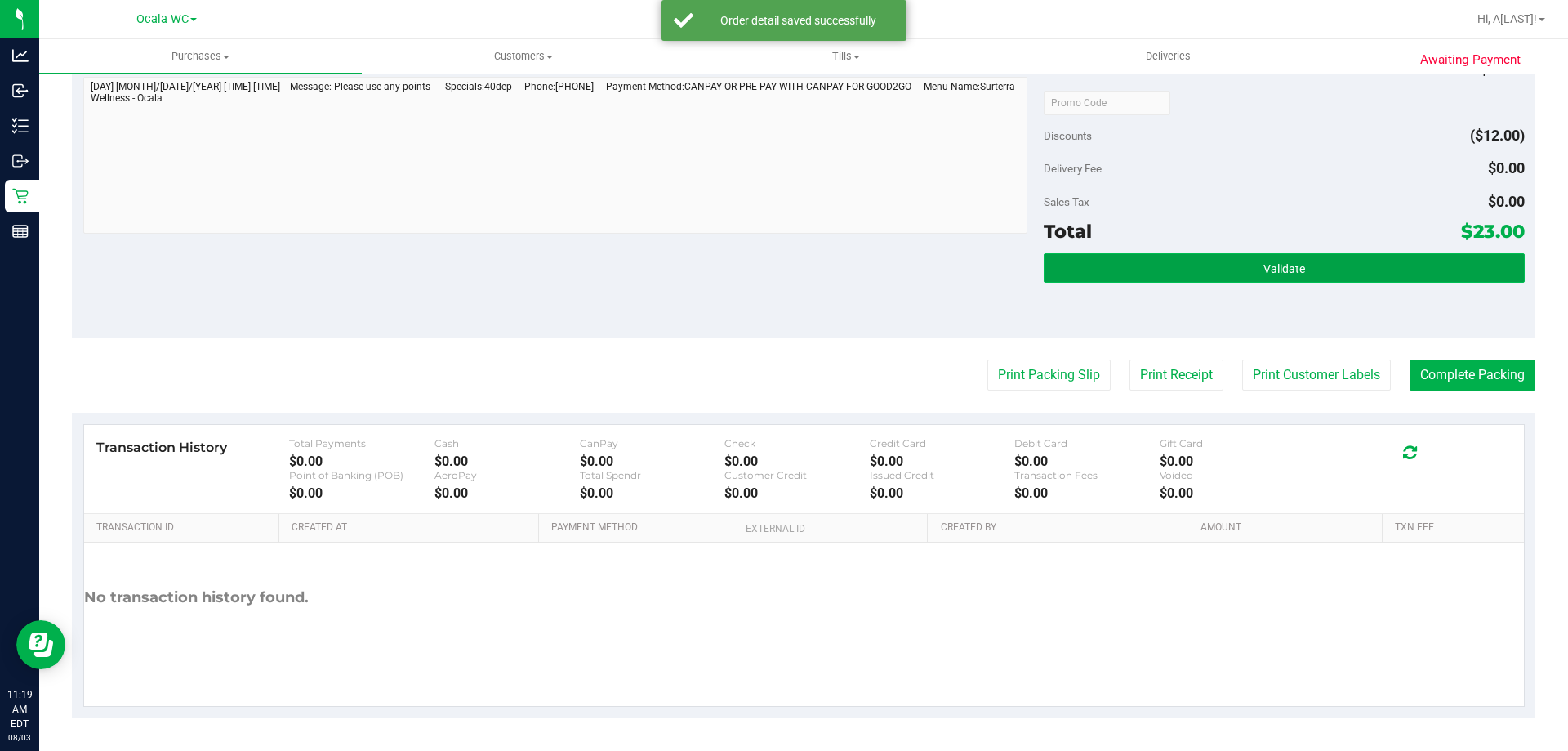 click on "Validate" at bounding box center [1284, 268] 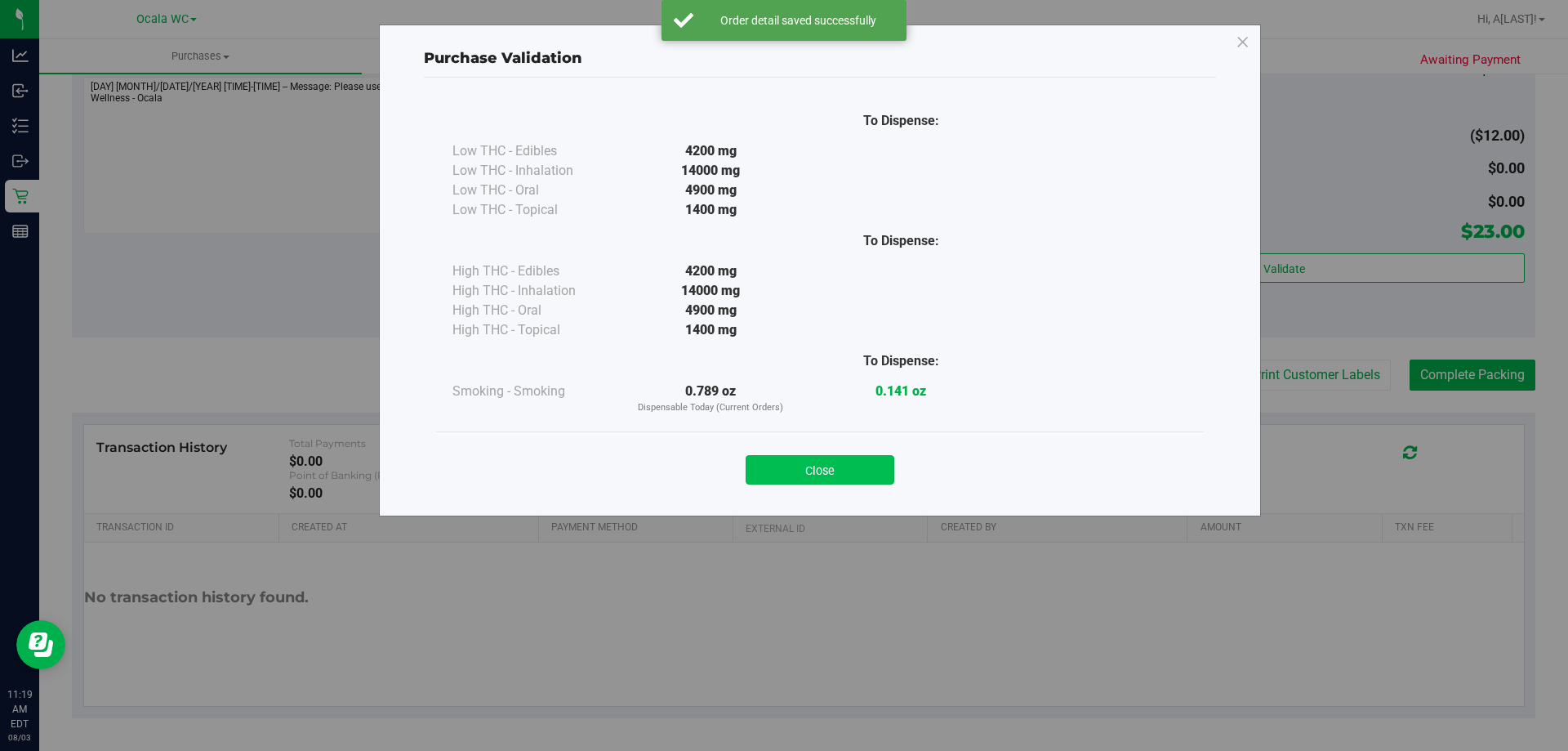 click on "Close" at bounding box center (820, 470) 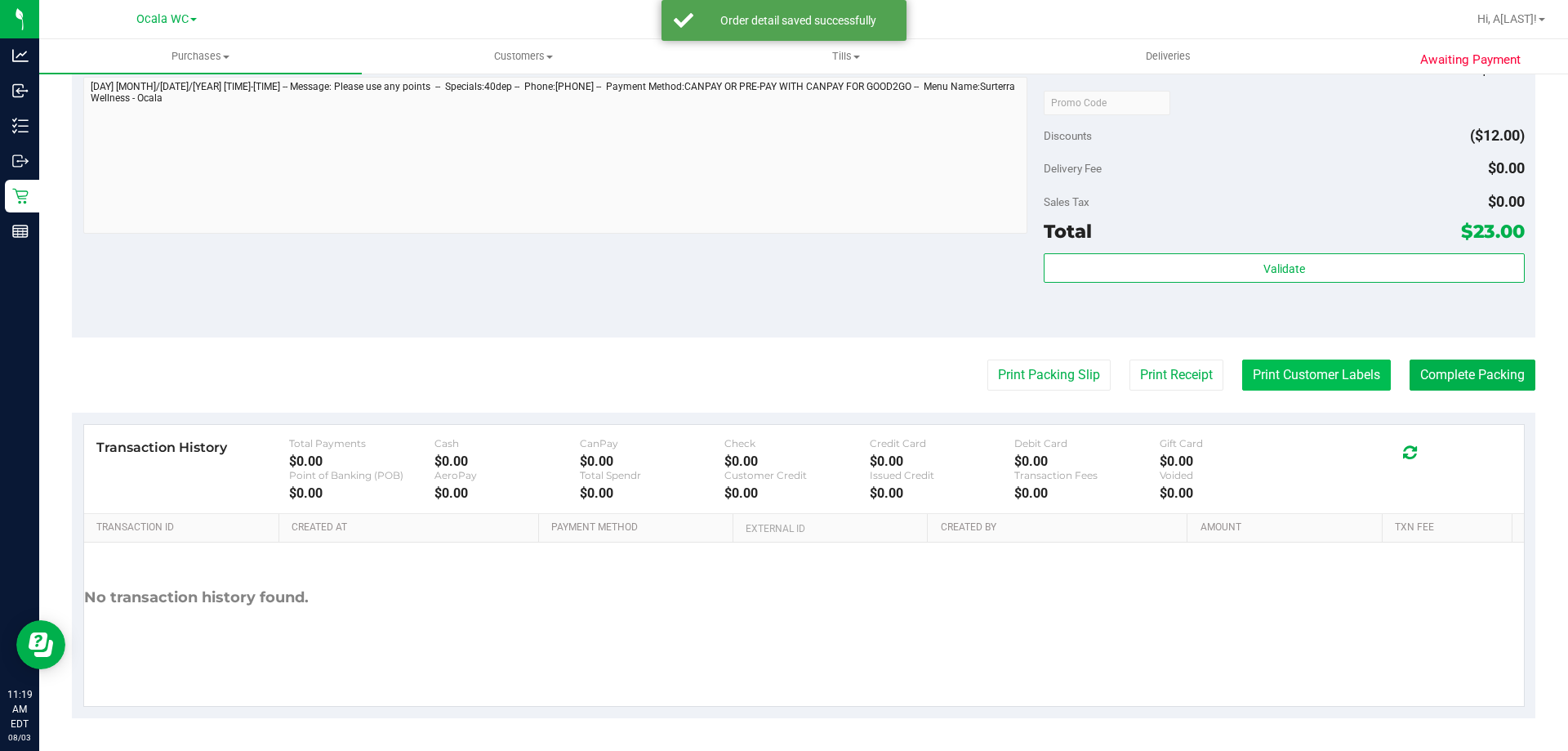 click on "Print Customer Labels" at bounding box center [1316, 375] 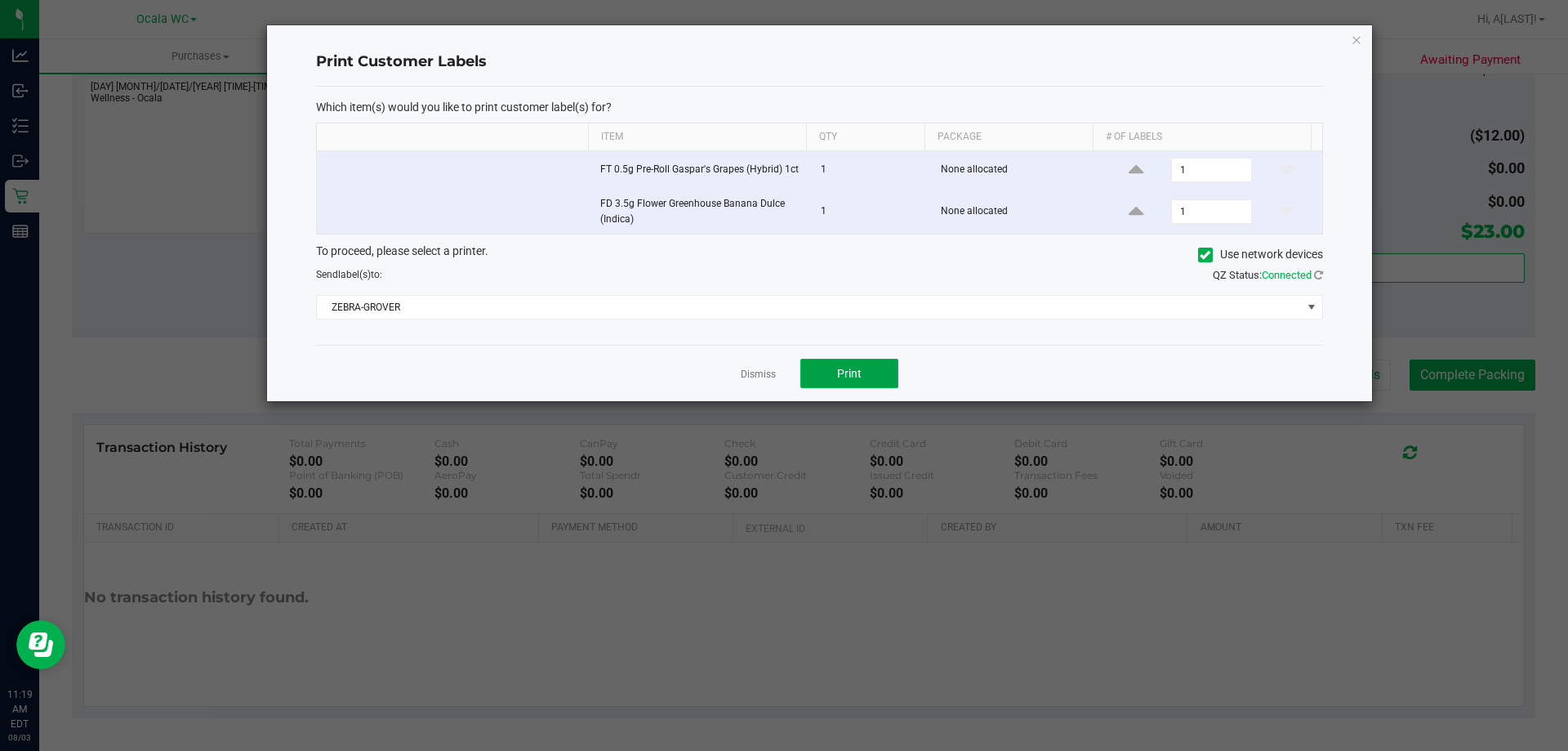 click on "Print" 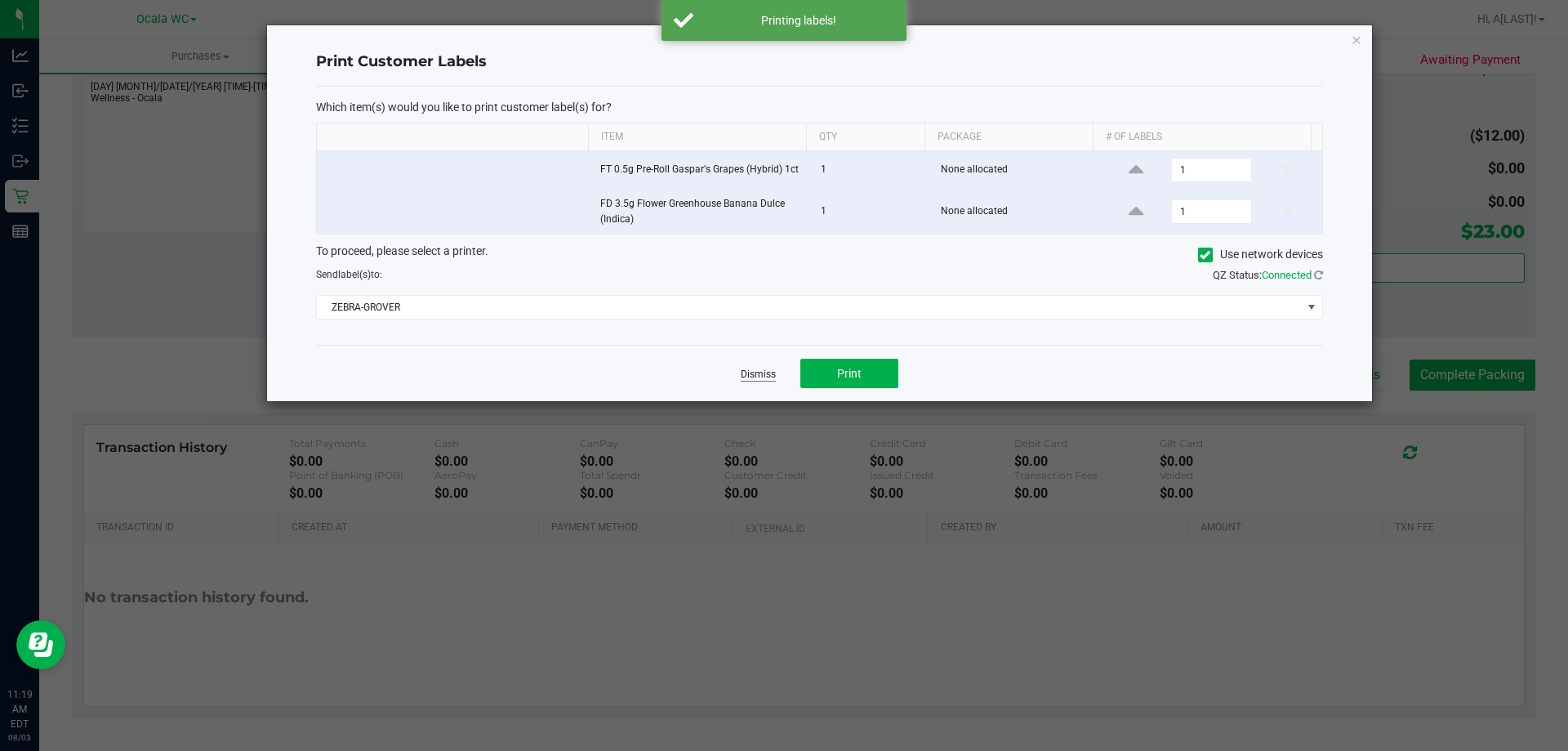 click on "Dismiss" 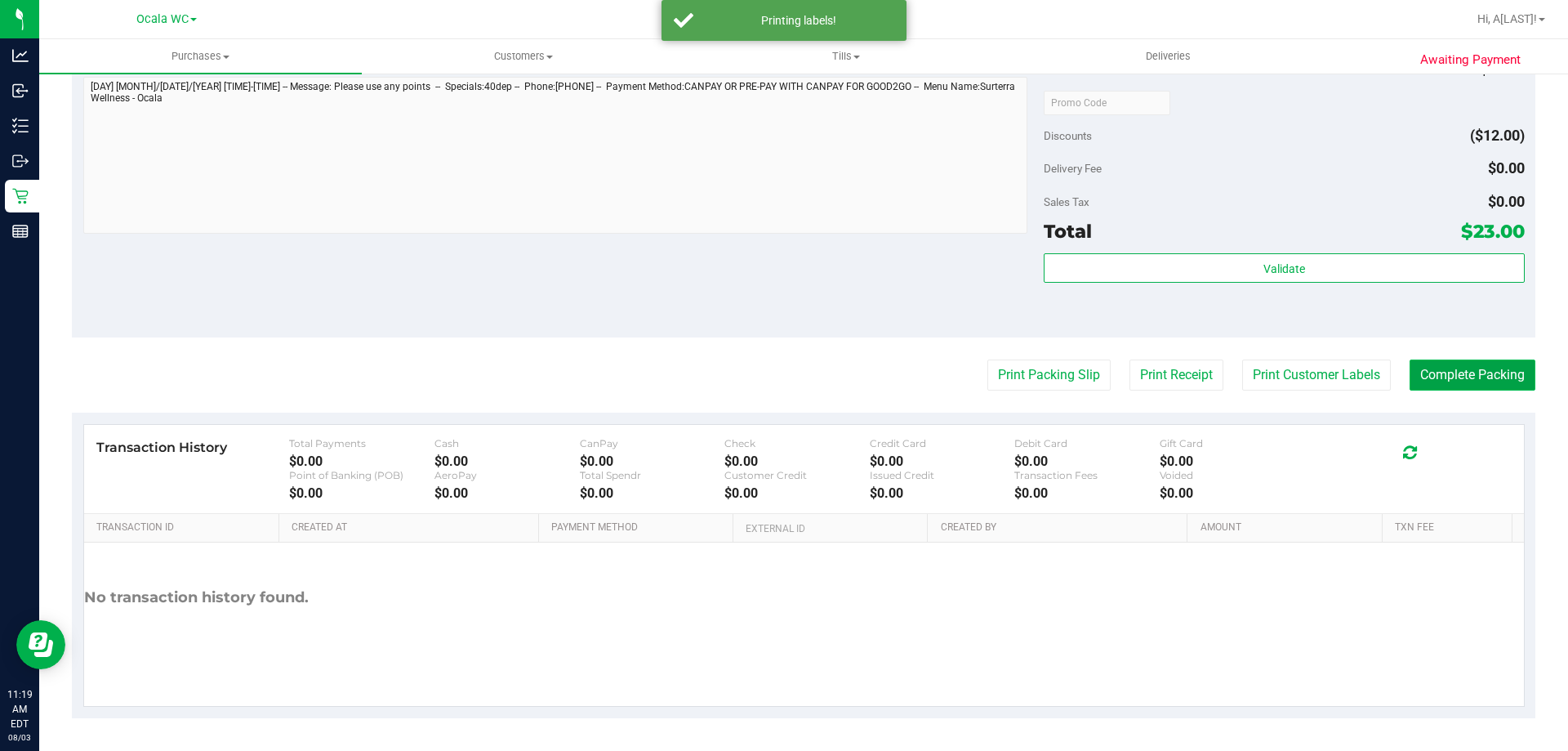 click on "Complete Packing" at bounding box center [1472, 375] 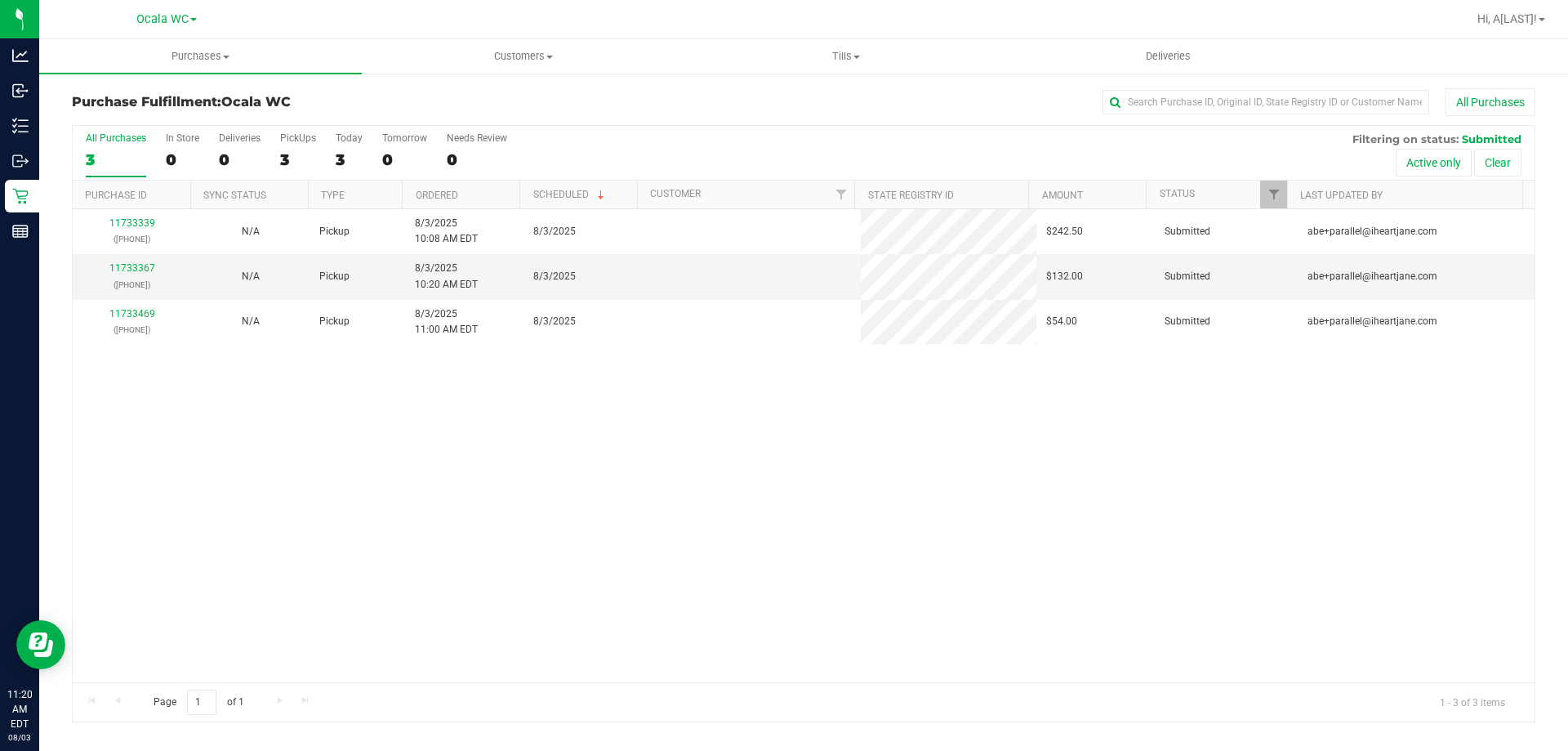 scroll, scrollTop: 0, scrollLeft: 0, axis: both 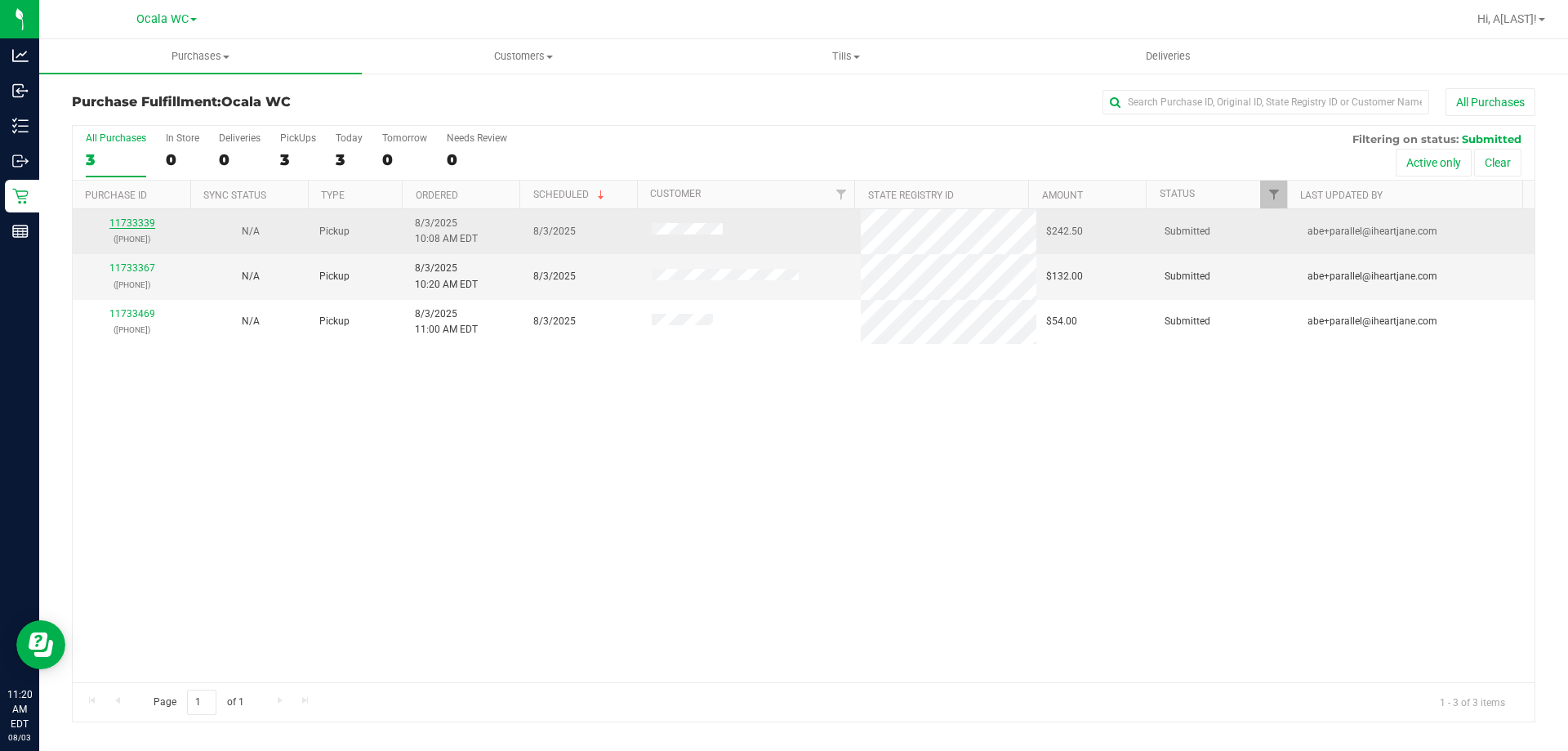 click on "11733339" at bounding box center [132, 223] 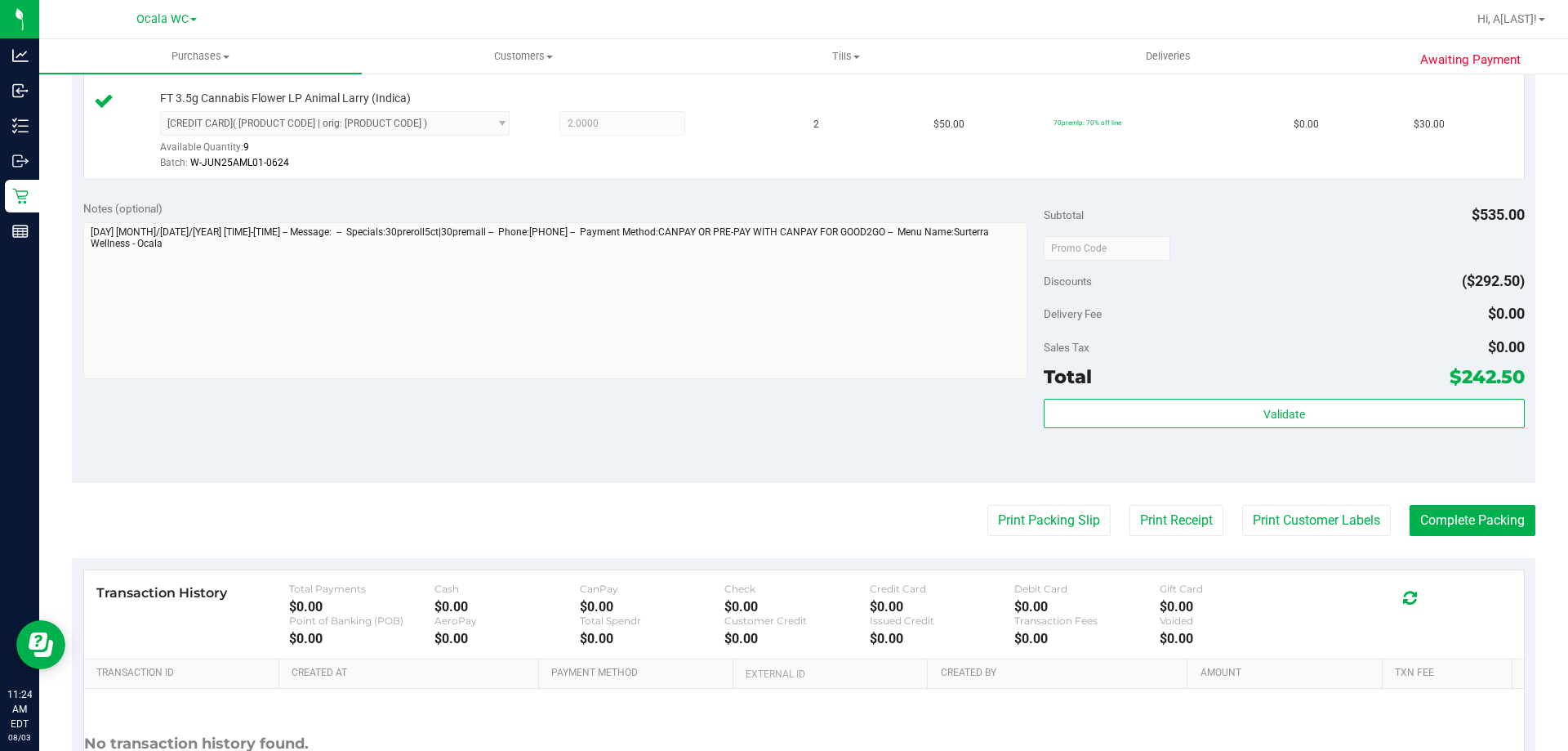 scroll, scrollTop: 758, scrollLeft: 0, axis: vertical 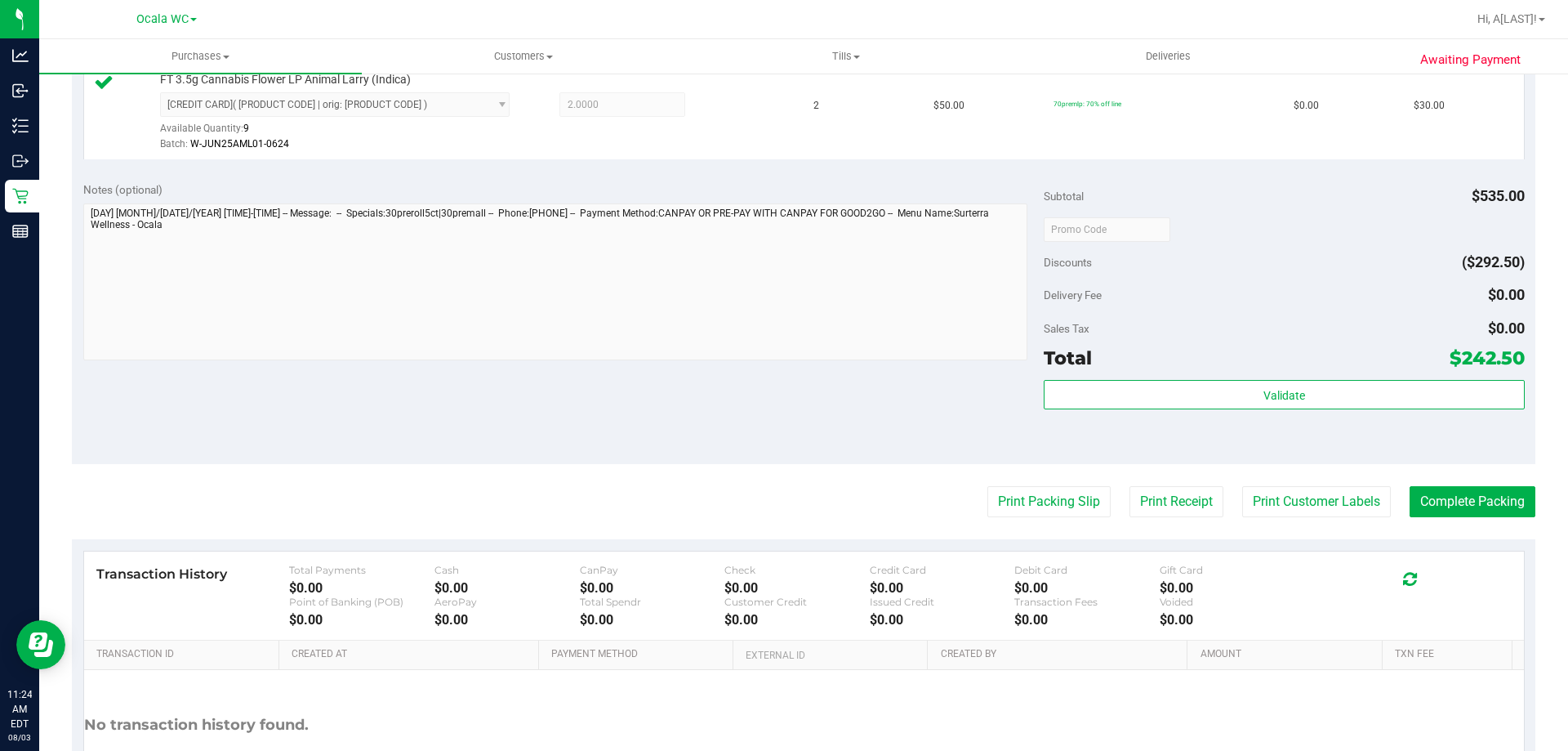 click on "Total
$242.50" at bounding box center (1284, 358) 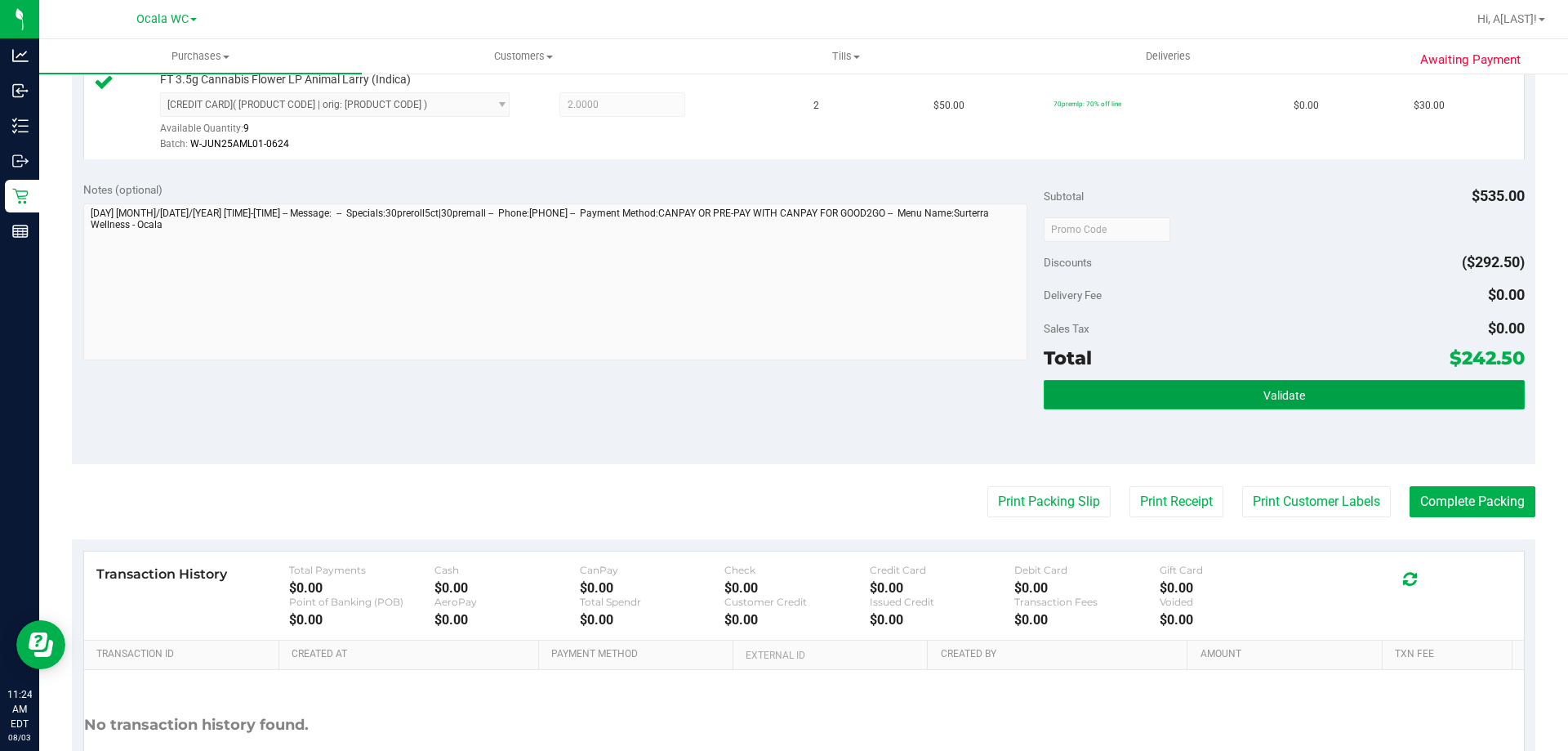 click on "Validate" at bounding box center [1284, 395] 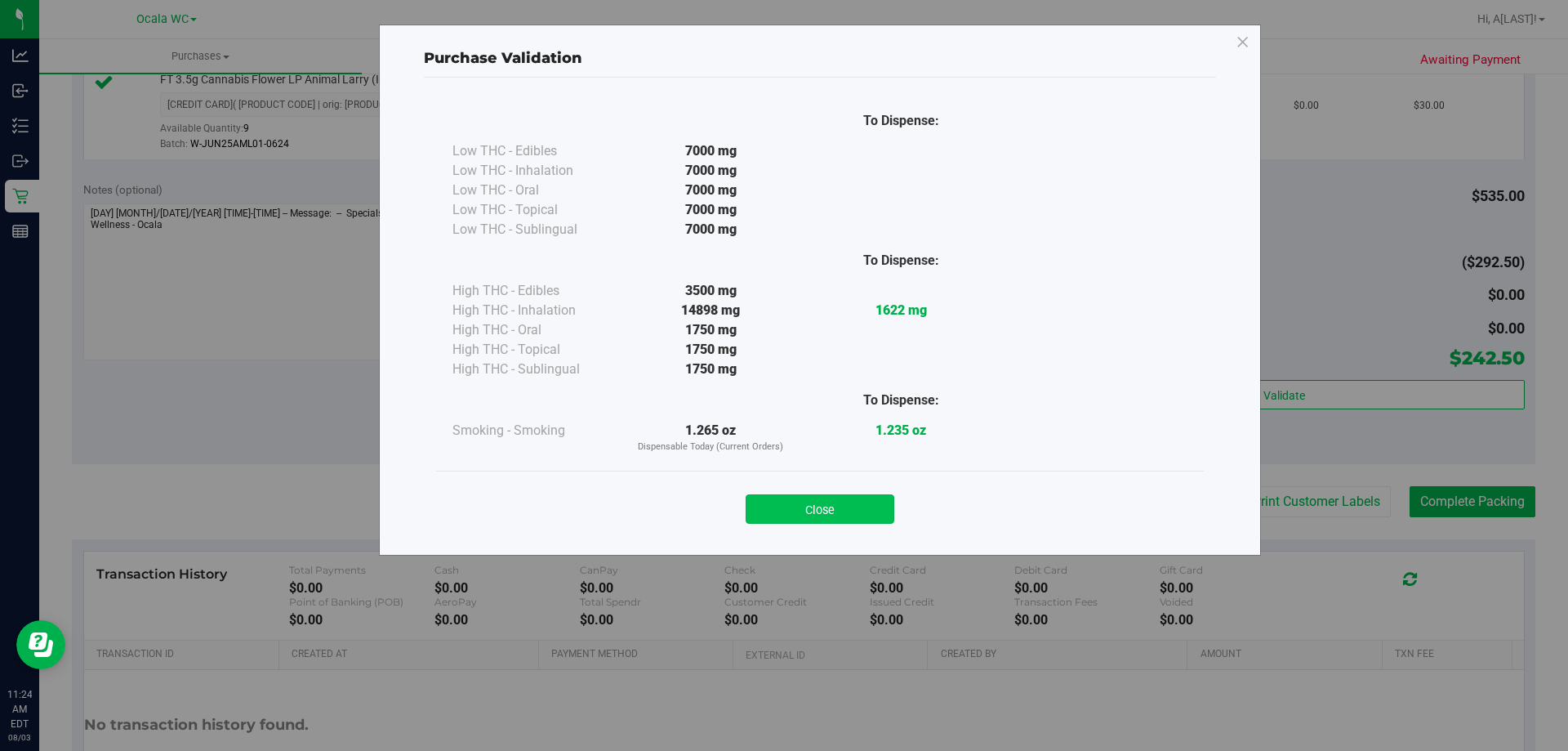 click on "Close" at bounding box center [820, 509] 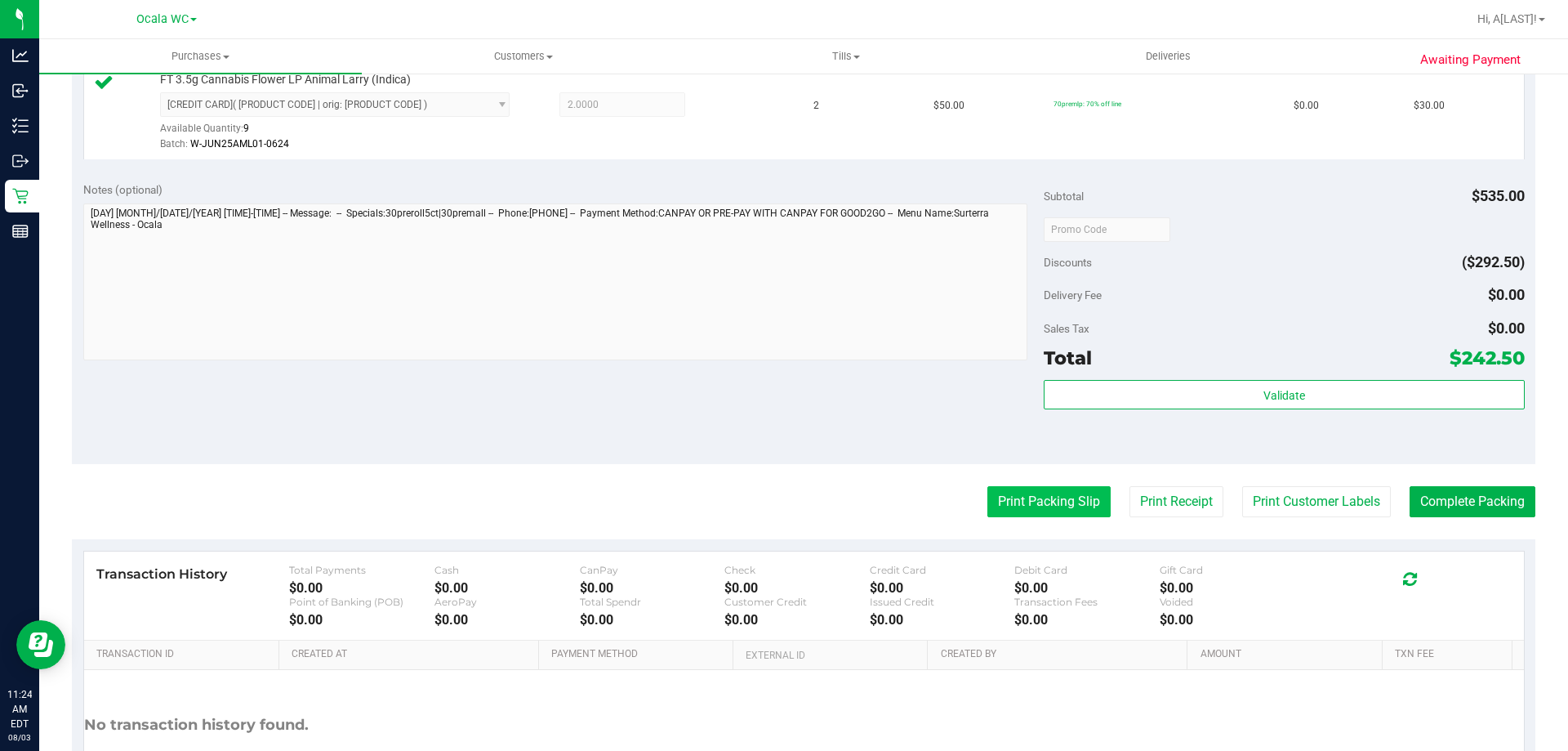 click on "Print Packing Slip" at bounding box center (1049, 502) 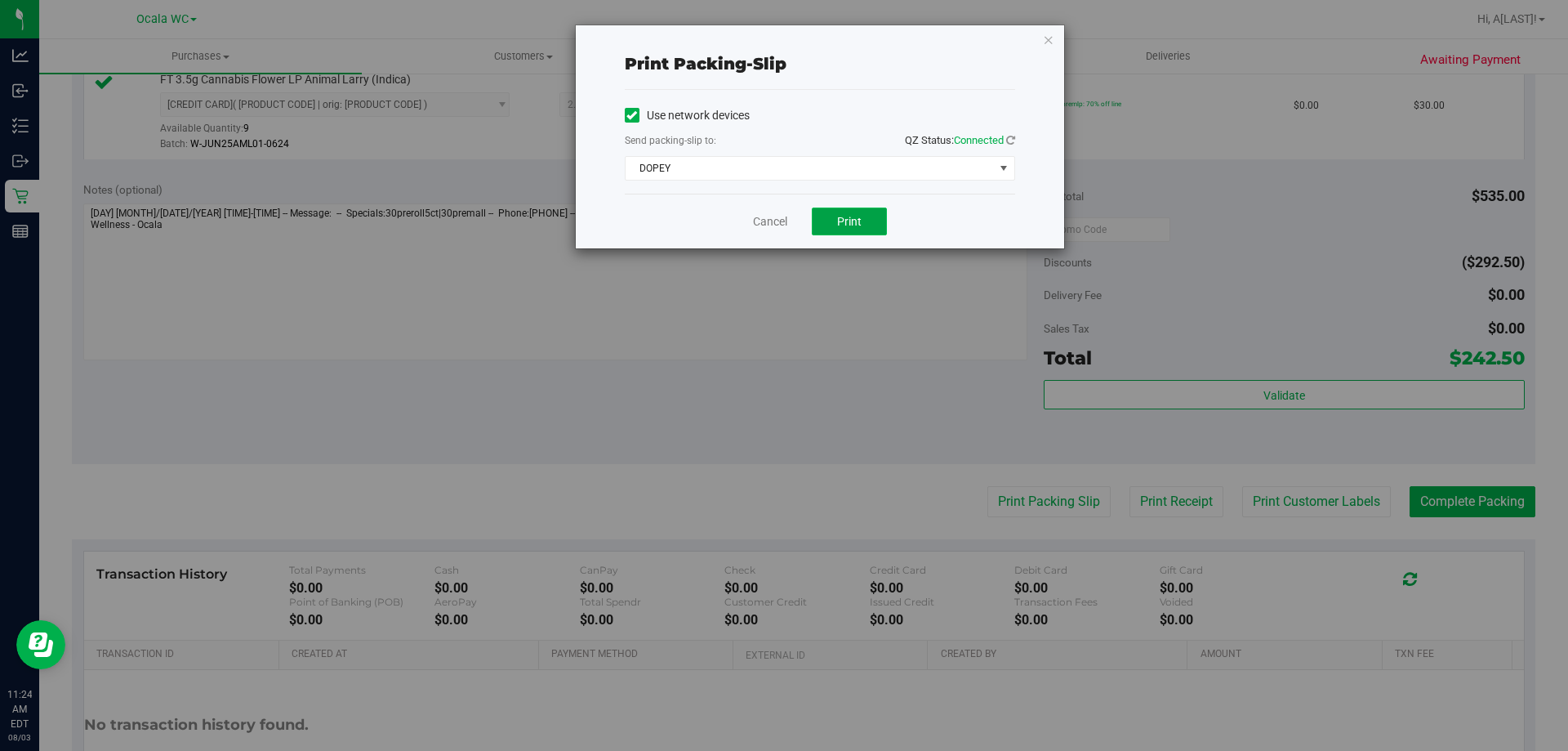click on "Print" at bounding box center (849, 221) 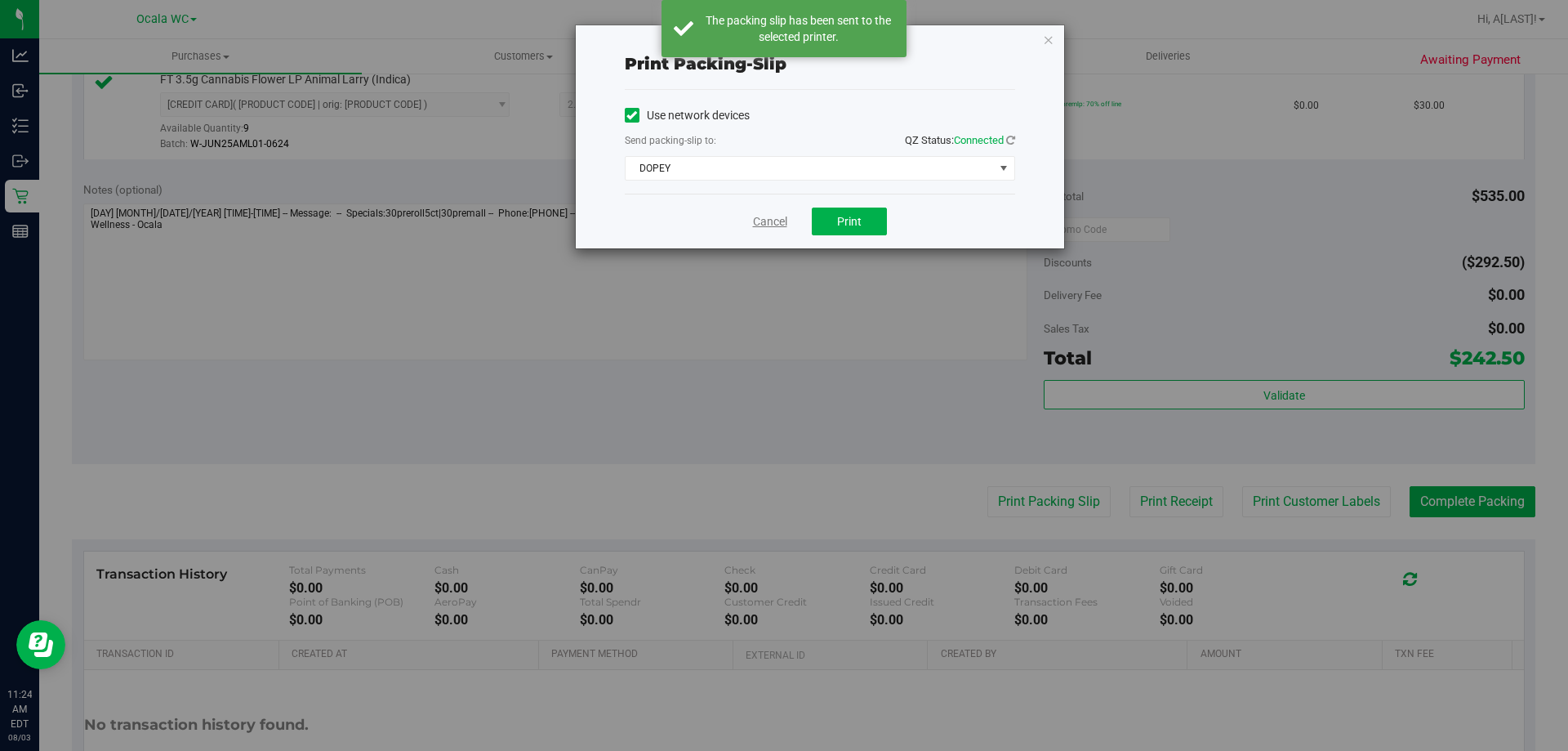 click on "Cancel" at bounding box center [770, 221] 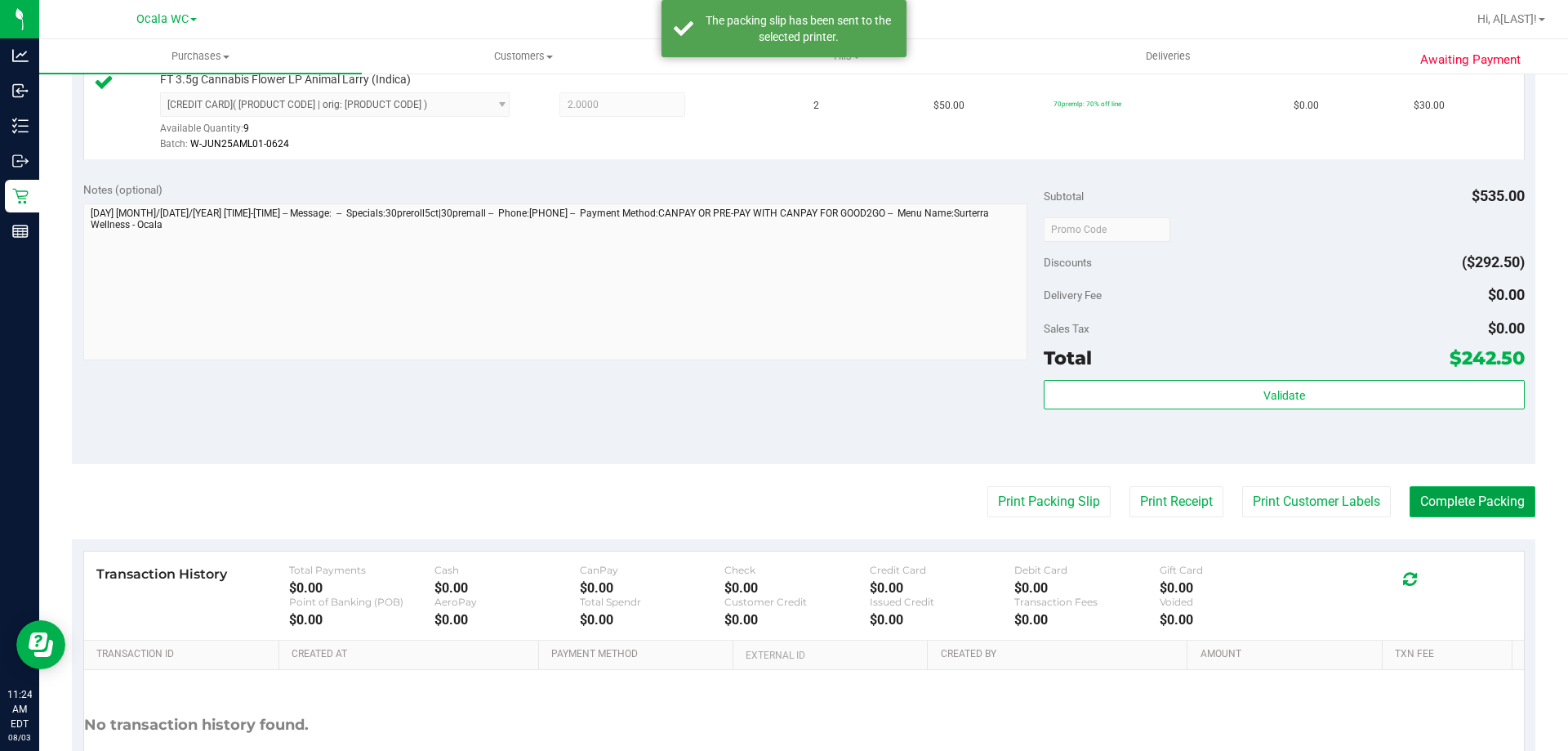click on "Complete Packing" at bounding box center [1472, 502] 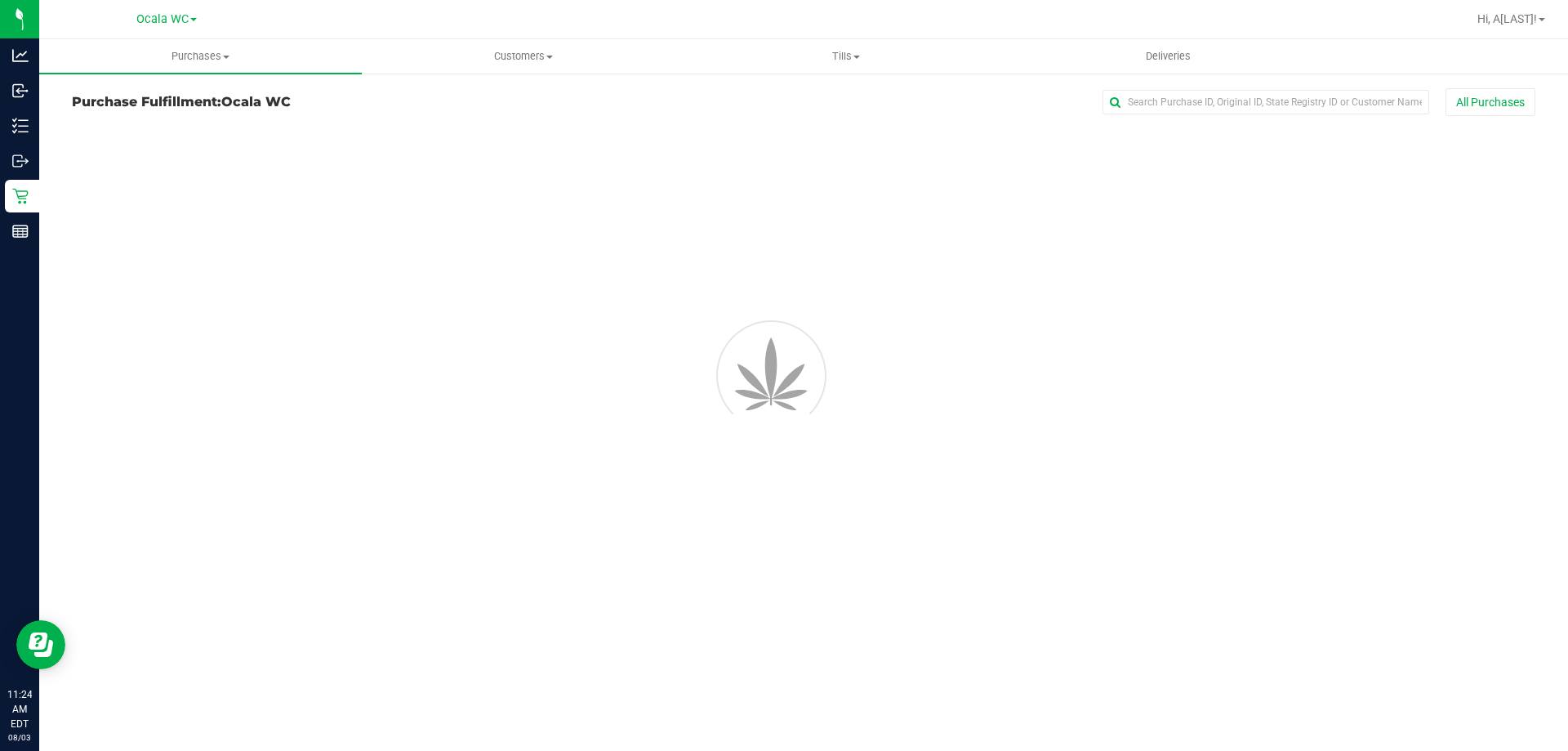 scroll, scrollTop: 0, scrollLeft: 0, axis: both 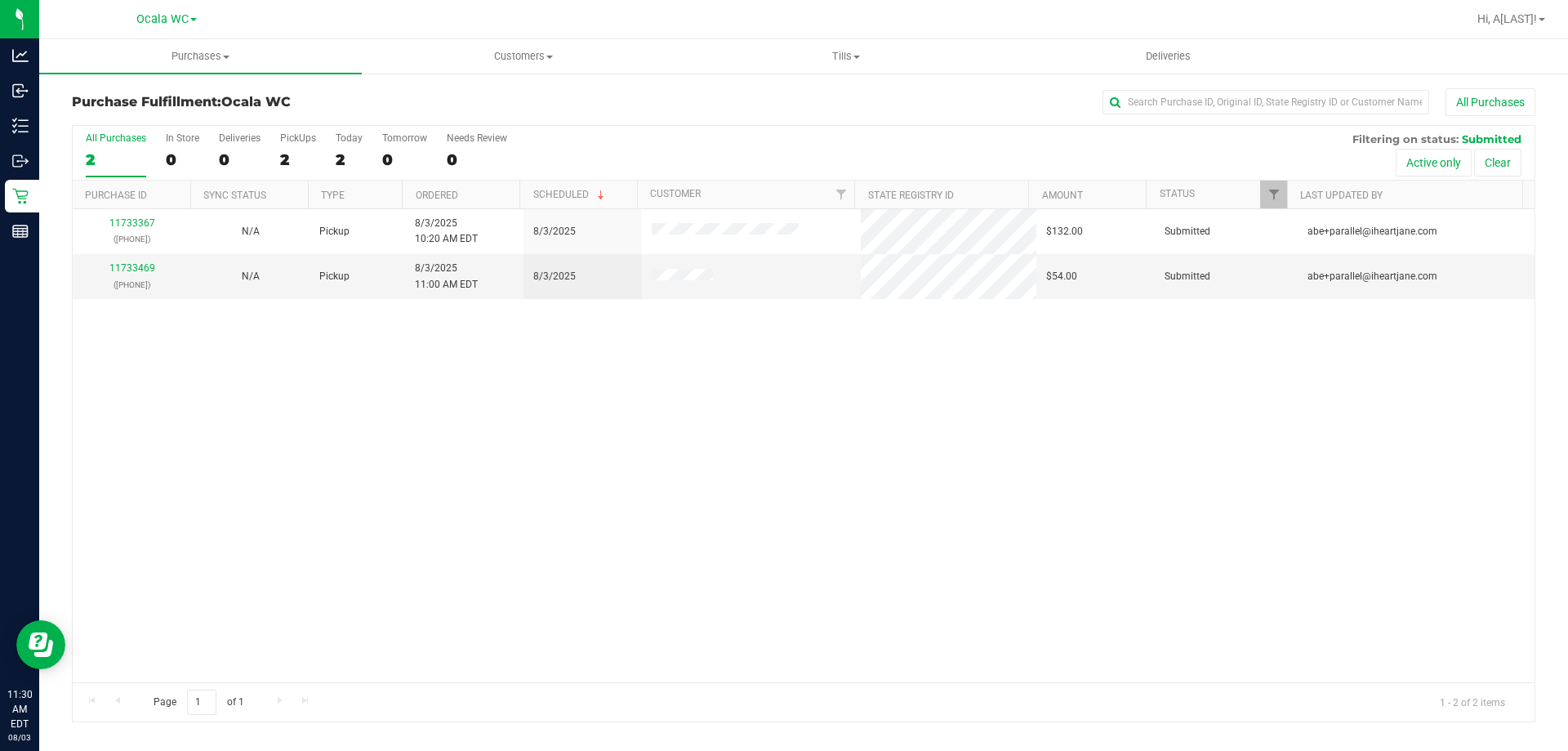 click on "11733367
(312963032)
N/A
Pickup 8/3/2025 10:20 AM EDT 8/3/2025
$132.00
Submitted abe+parallel@iheartjane.com
11733469
(312971738)
N/A
Pickup 8/3/2025 11:00 AM EDT 8/3/2025
$54.00
Submitted abe+parallel@iheartjane.com" at bounding box center [804, 445] 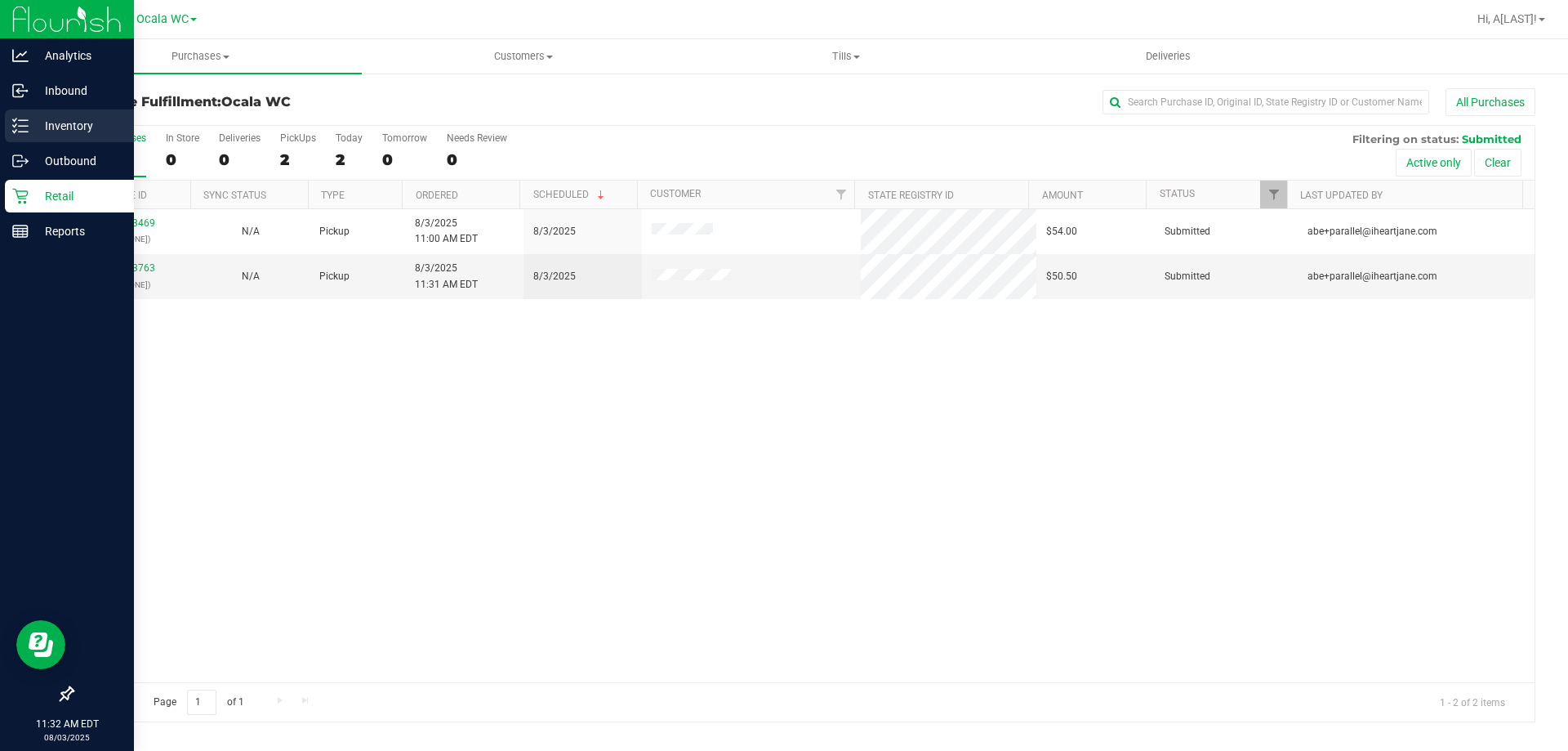click 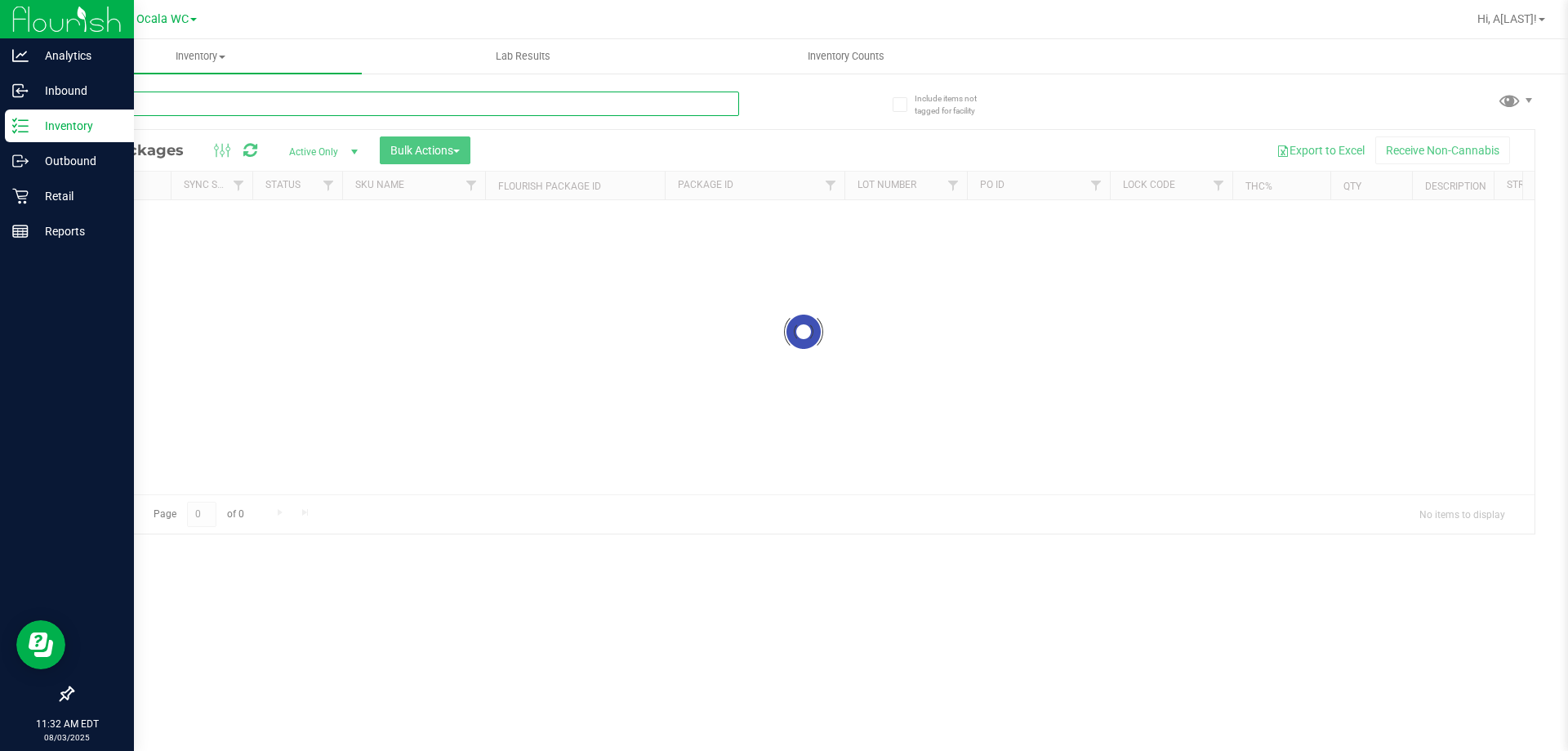 click at bounding box center [405, 104] 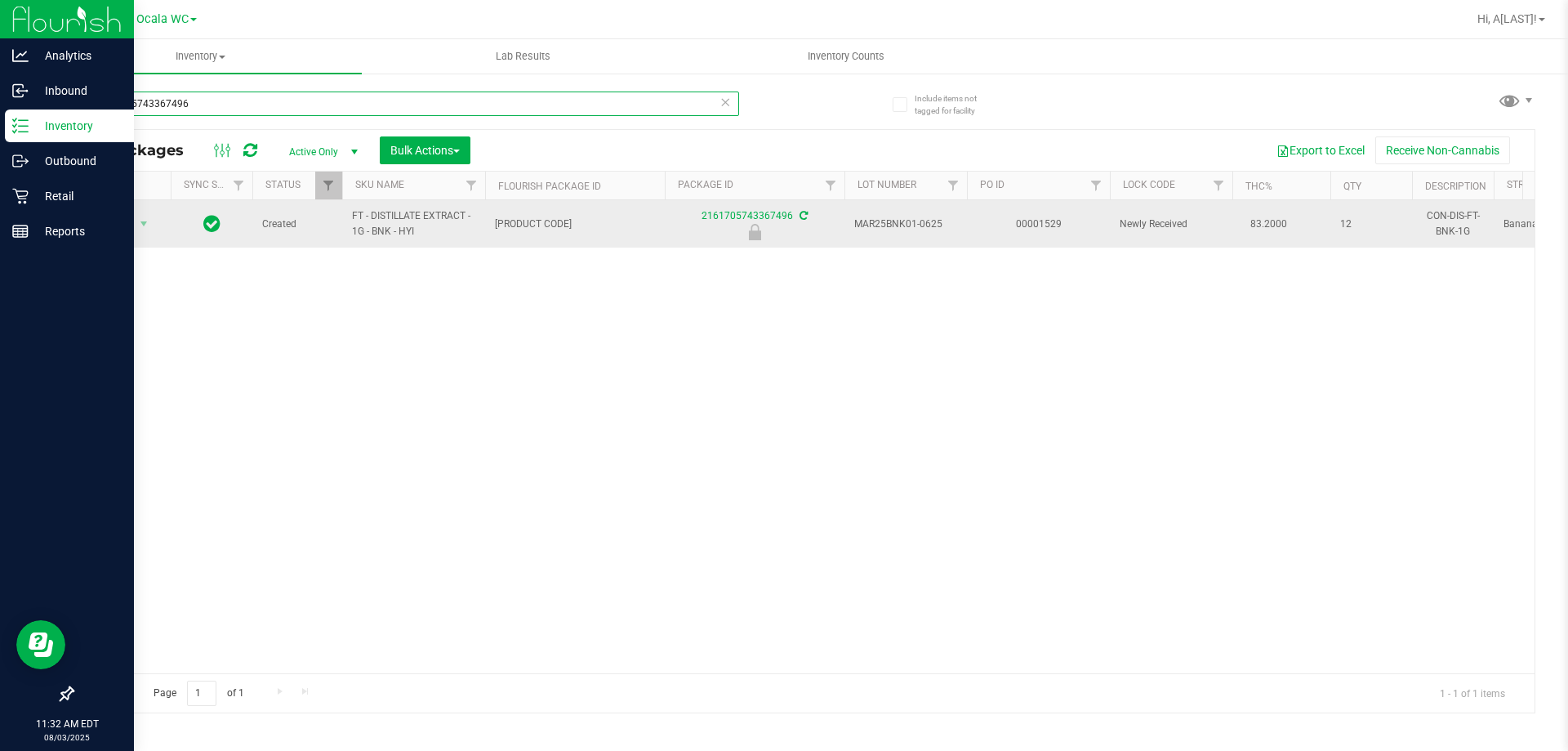 type on "2161705743367496" 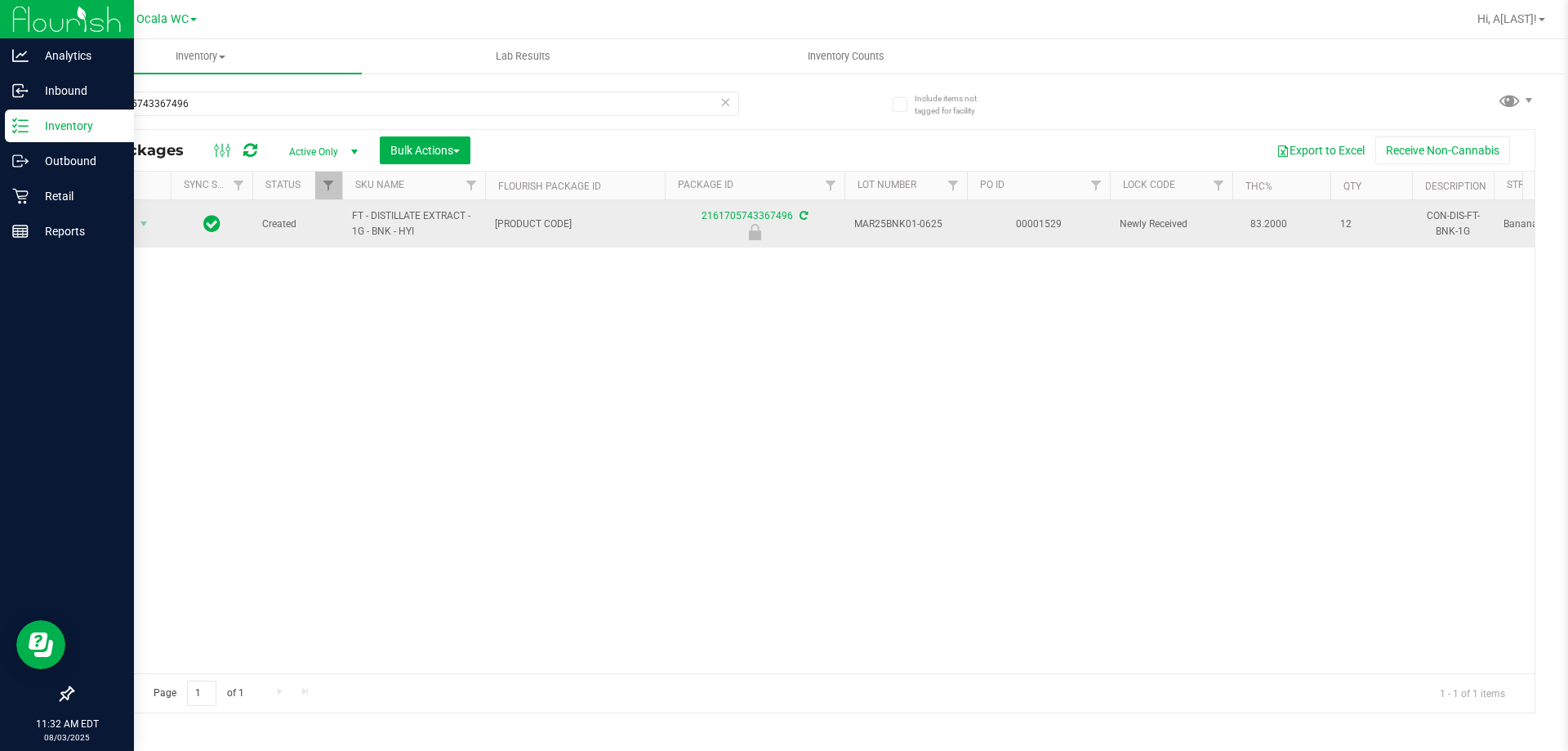 click on "Action" at bounding box center (111, 224) 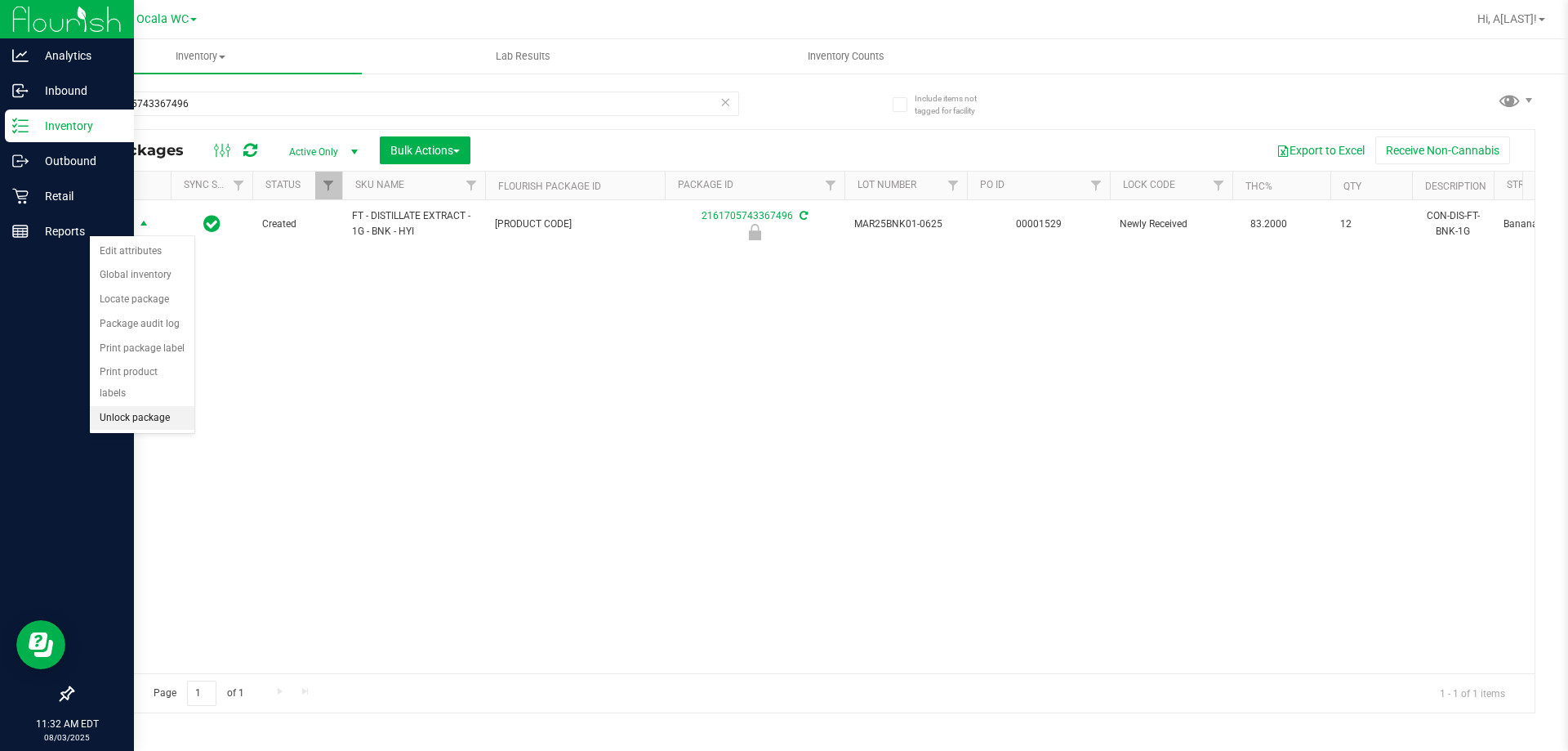 click on "Unlock package" at bounding box center (142, 418) 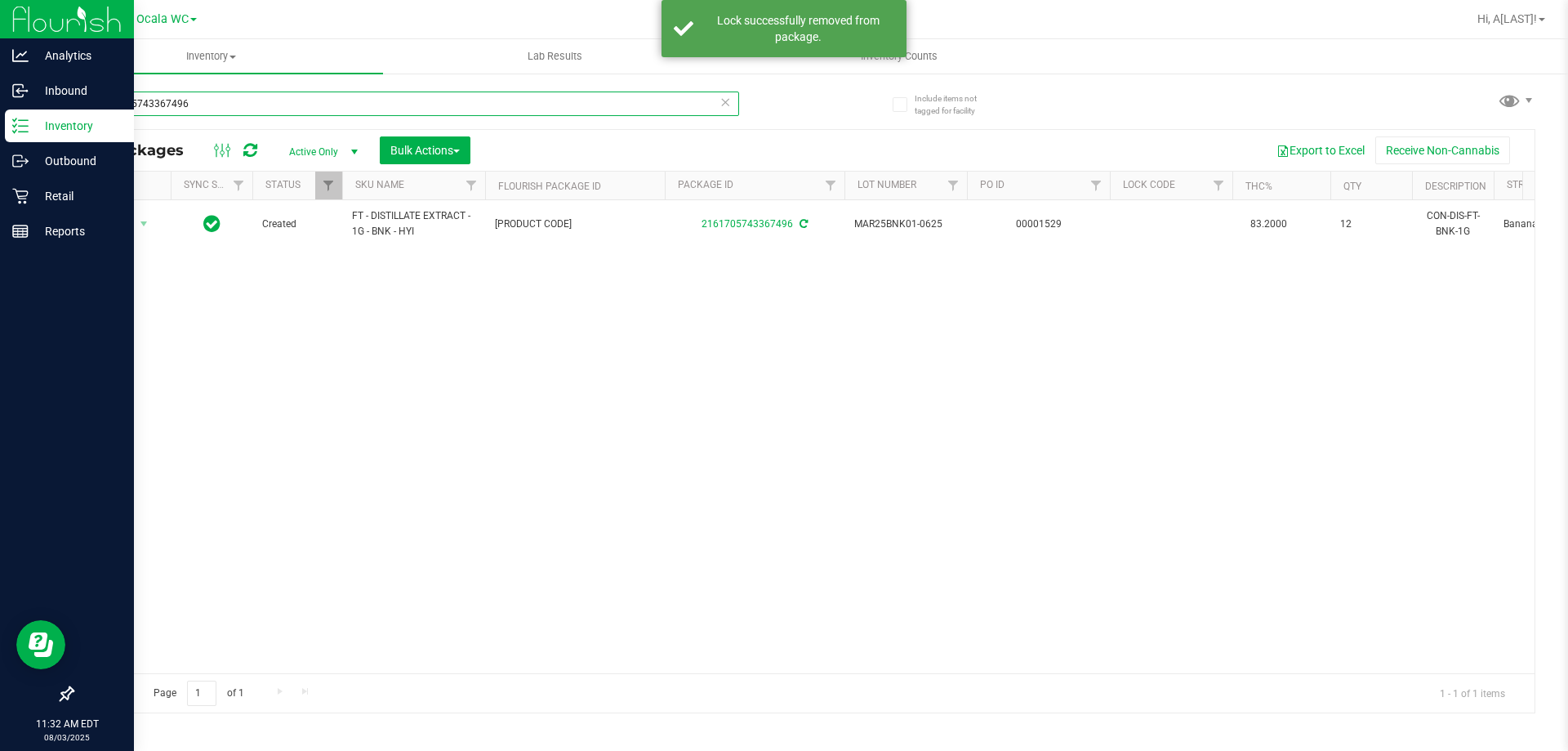 click on "2161705743367496" at bounding box center (405, 104) 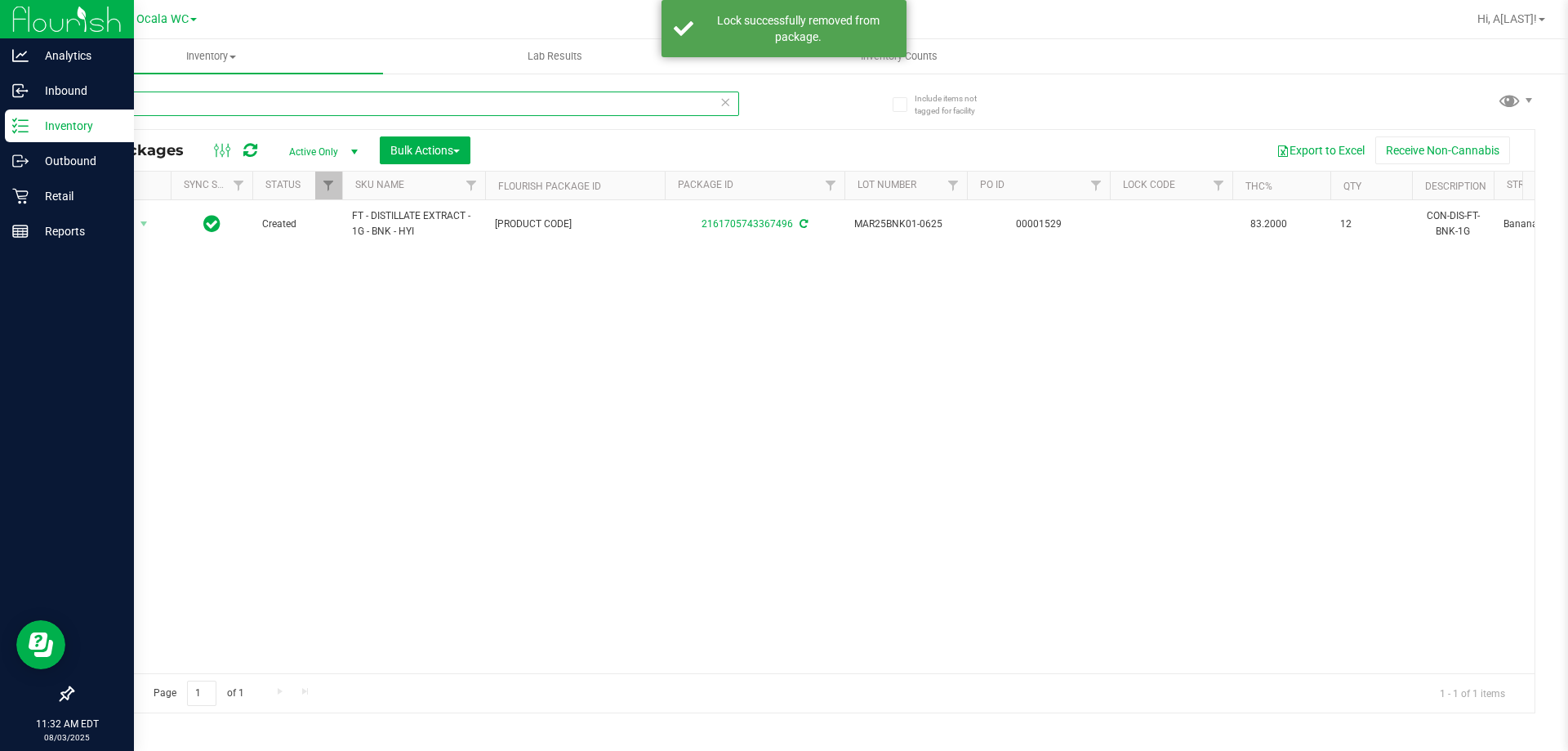 type on "2" 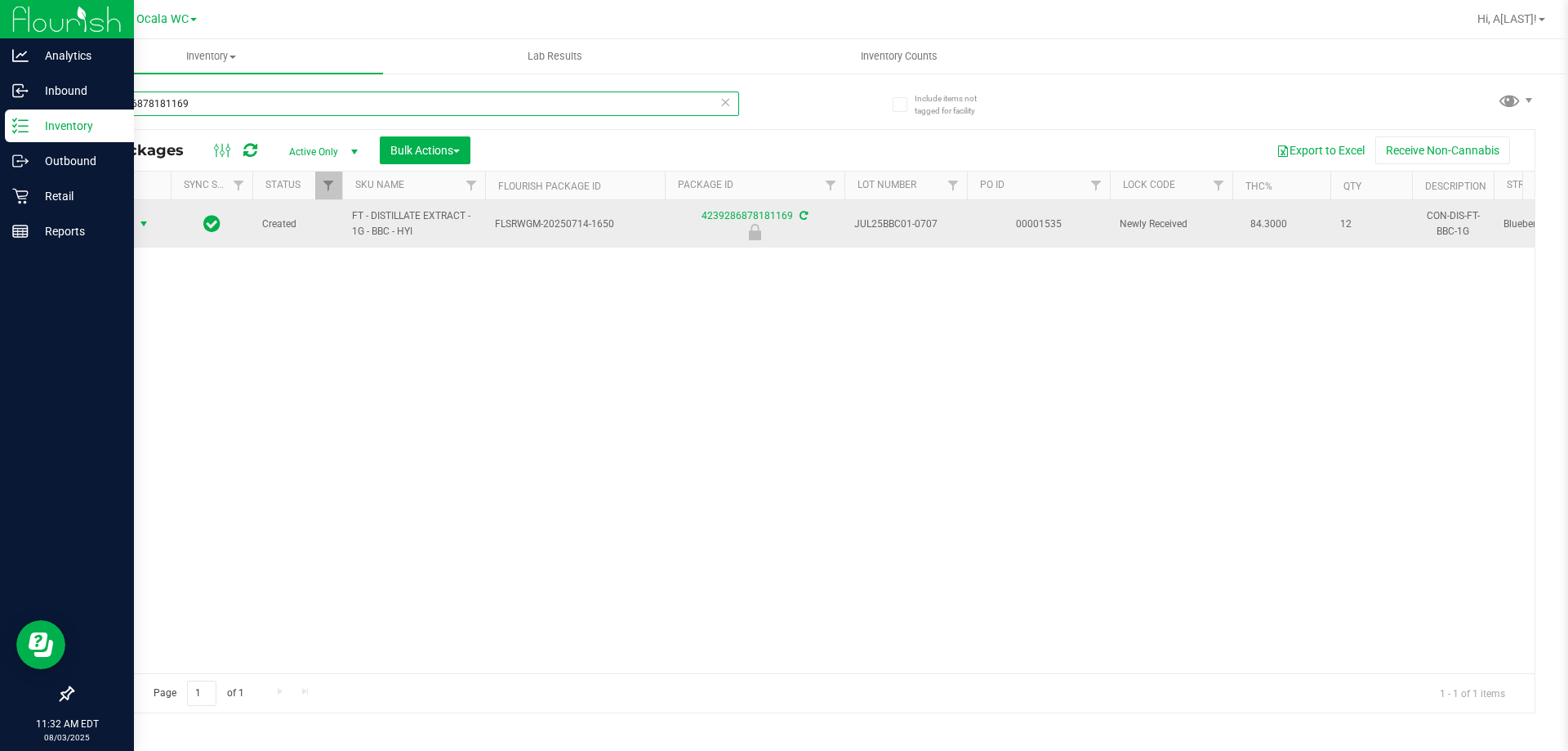 type on "4239286878181169" 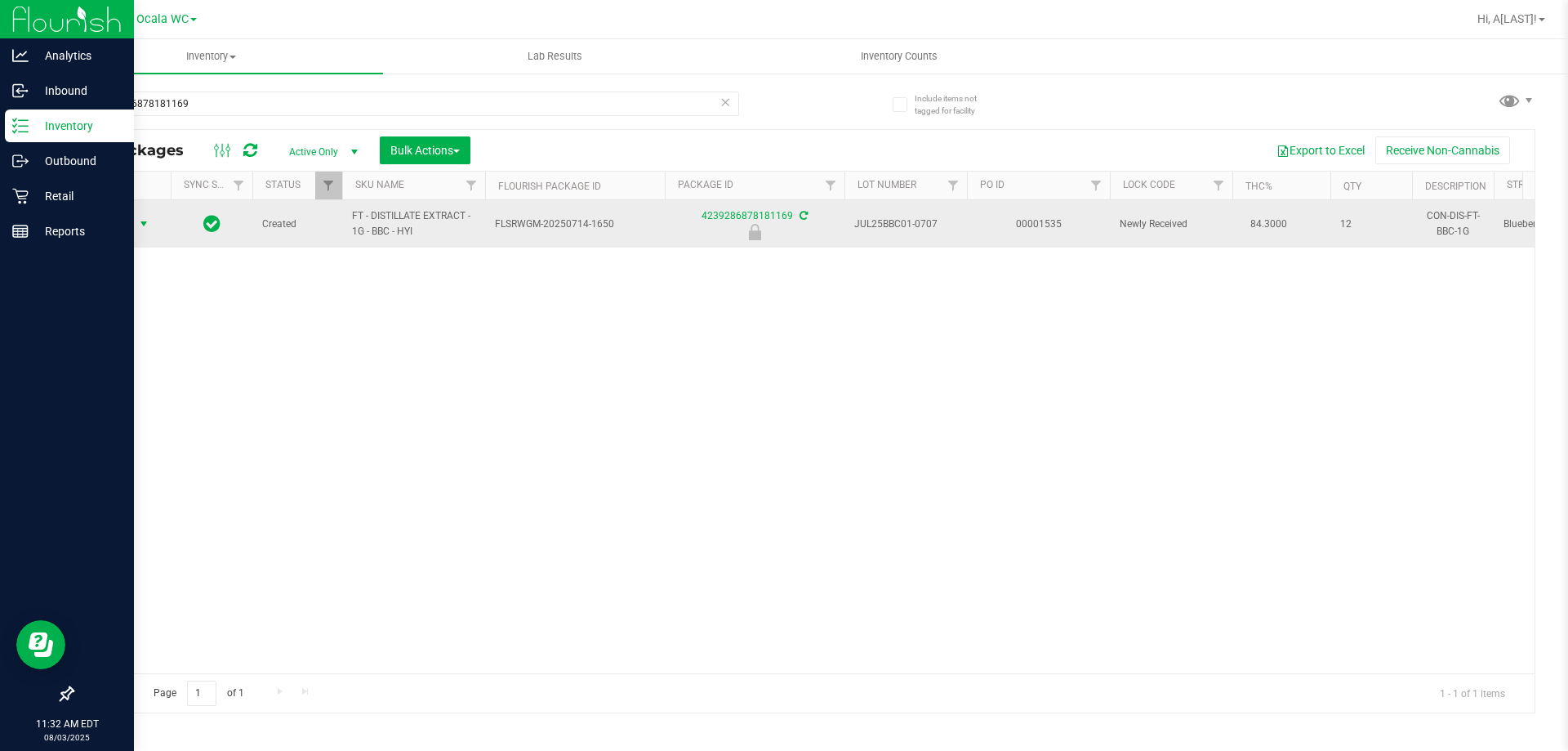 click on "Action" at bounding box center (111, 224) 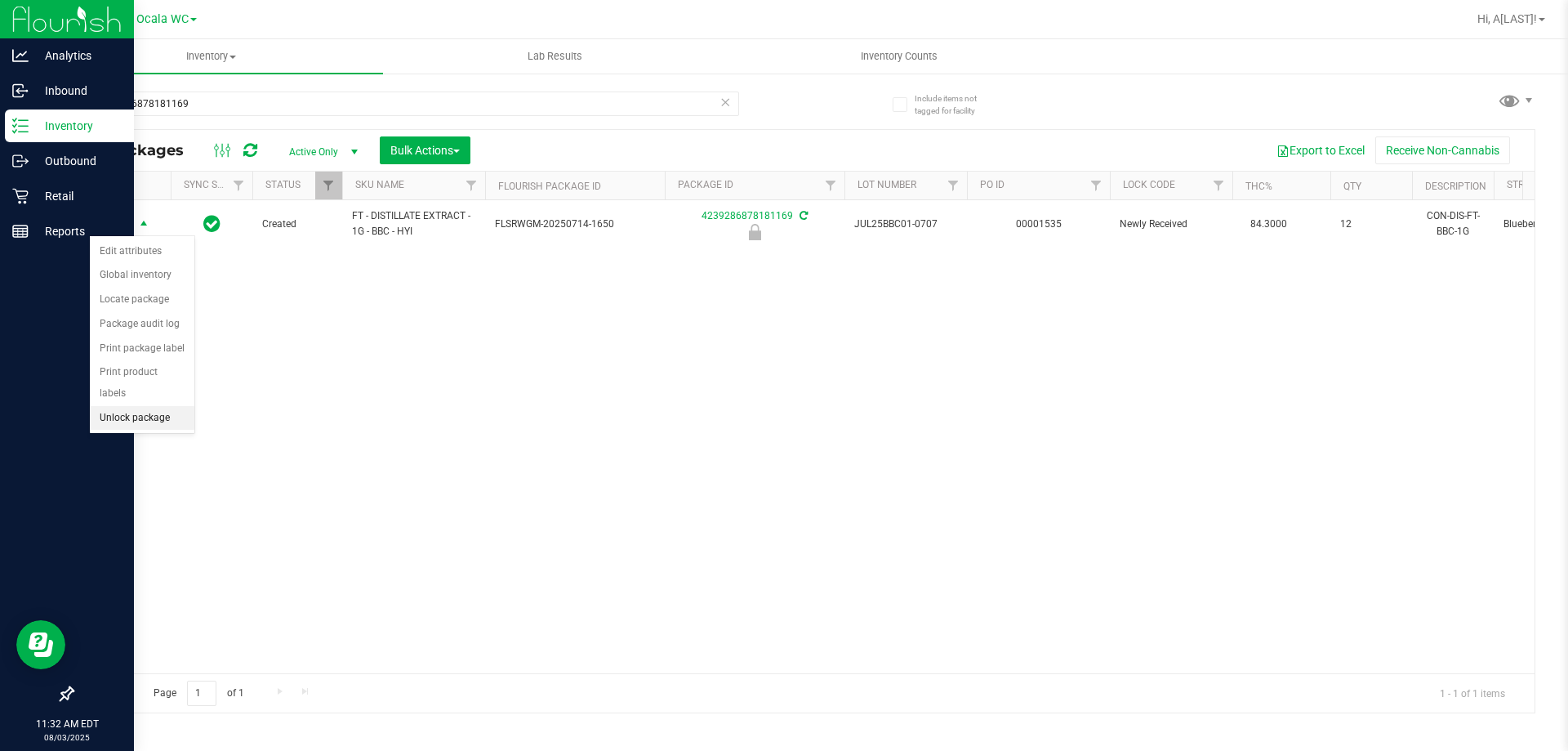 click on "Unlock package" at bounding box center [142, 418] 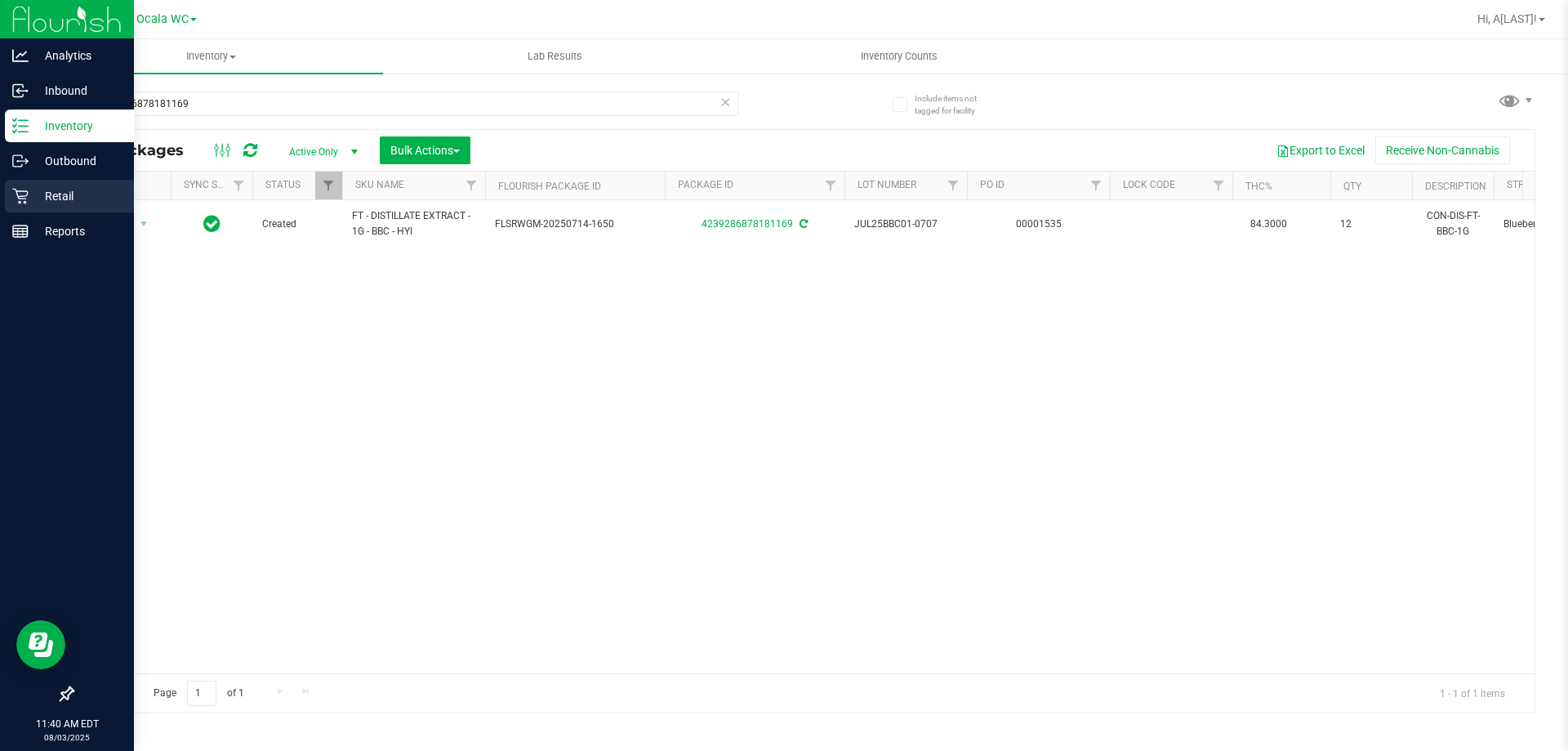 click on "Retail" at bounding box center (69, 196) 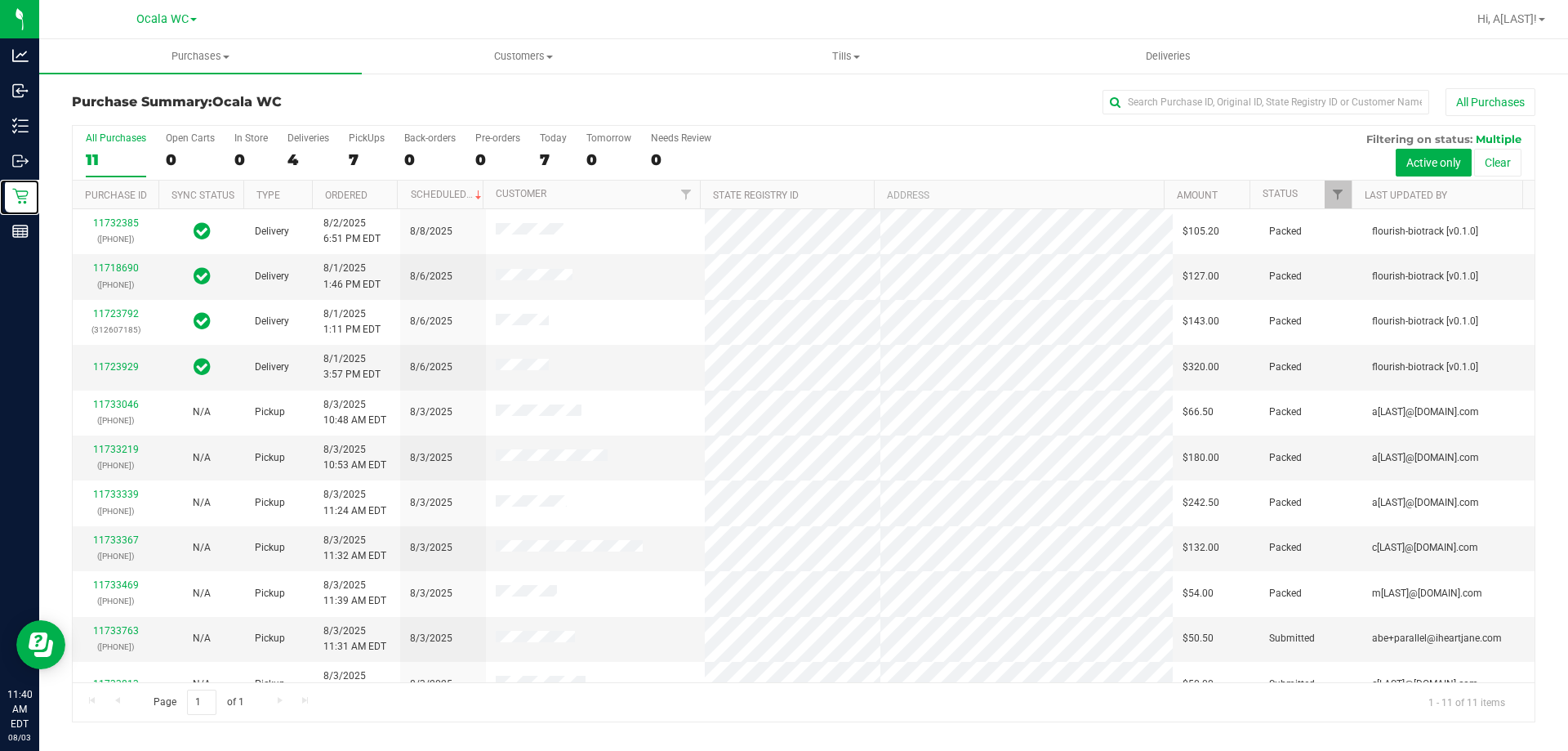 scroll, scrollTop: 24, scrollLeft: 0, axis: vertical 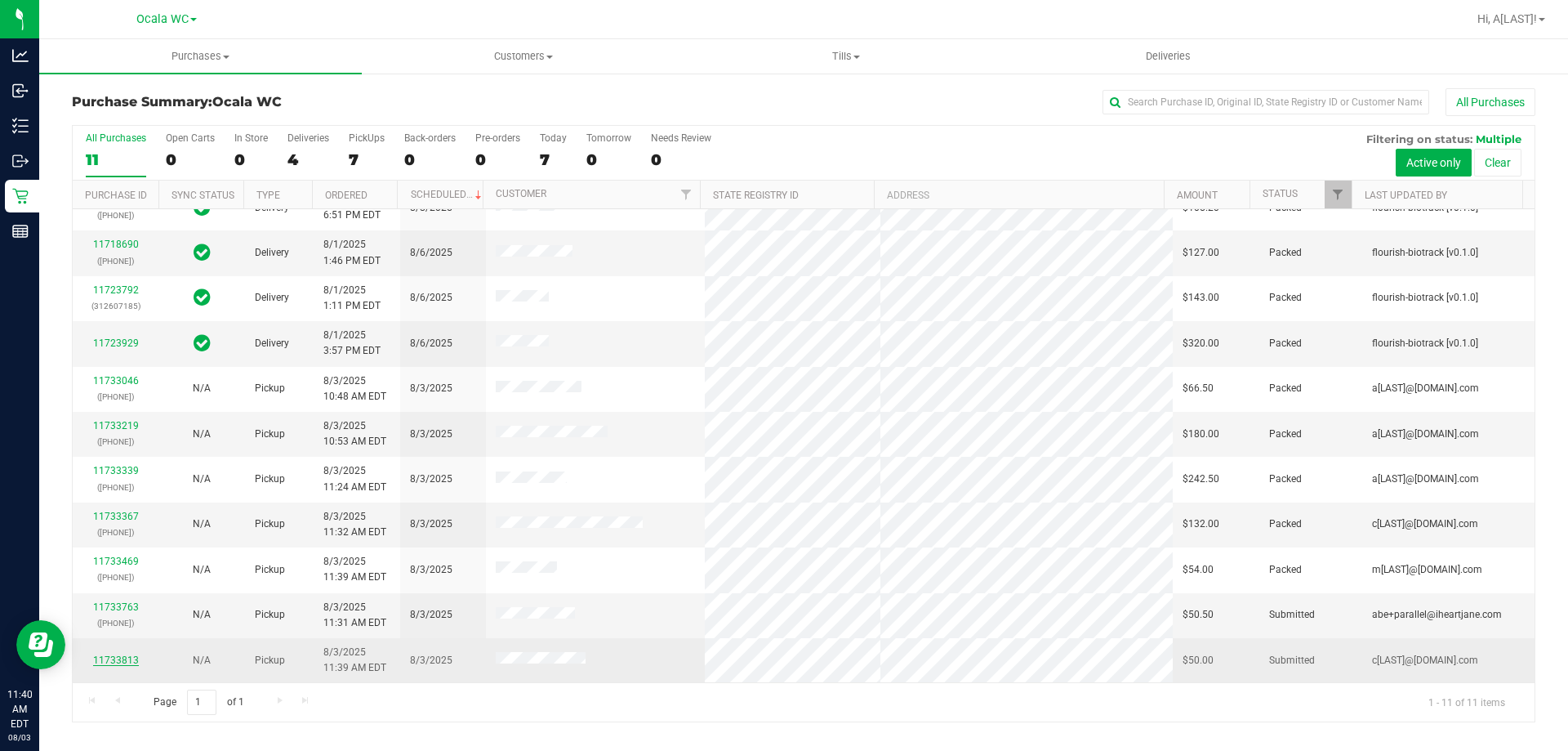 click on "11733813" at bounding box center (116, 660) 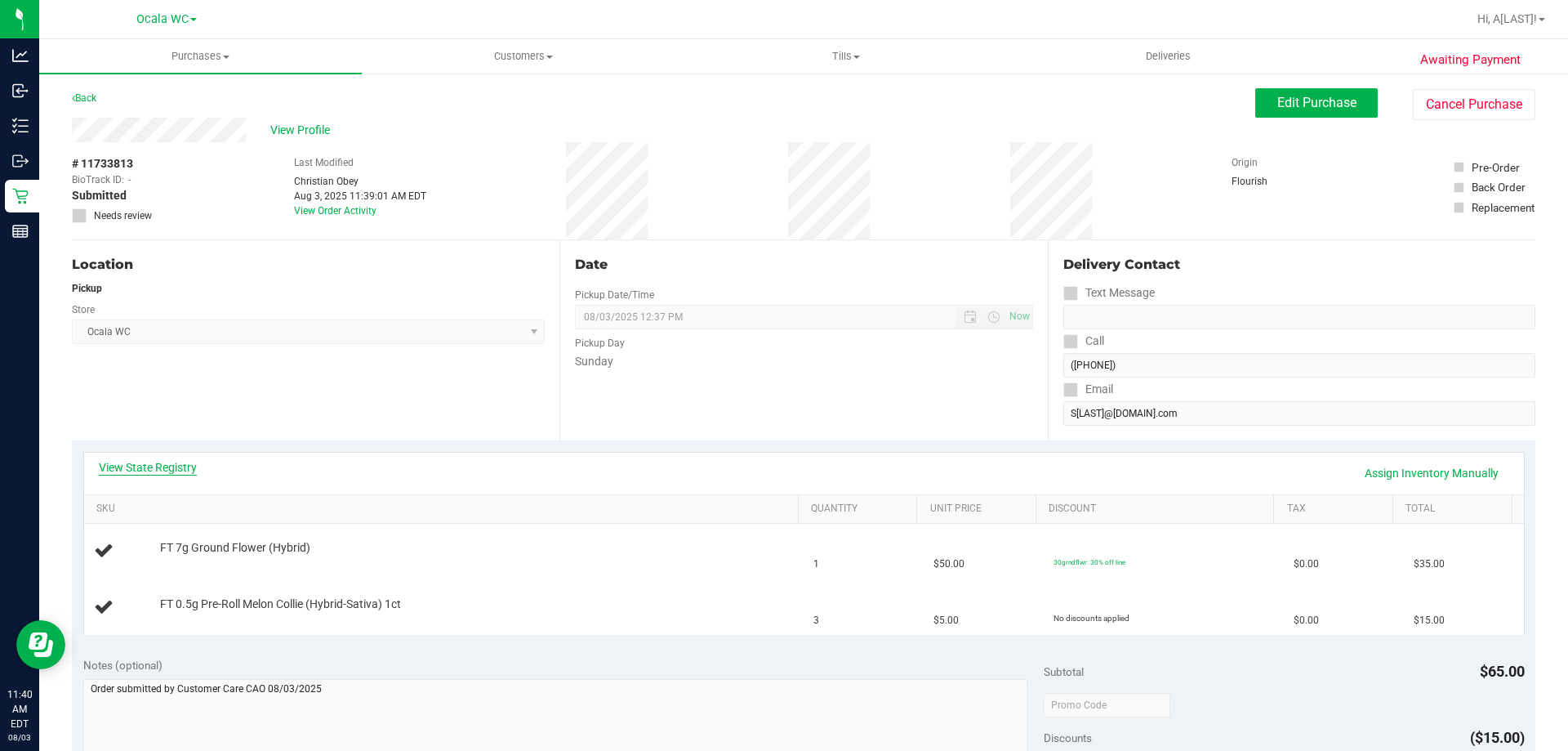 click on "View State Registry" at bounding box center (148, 467) 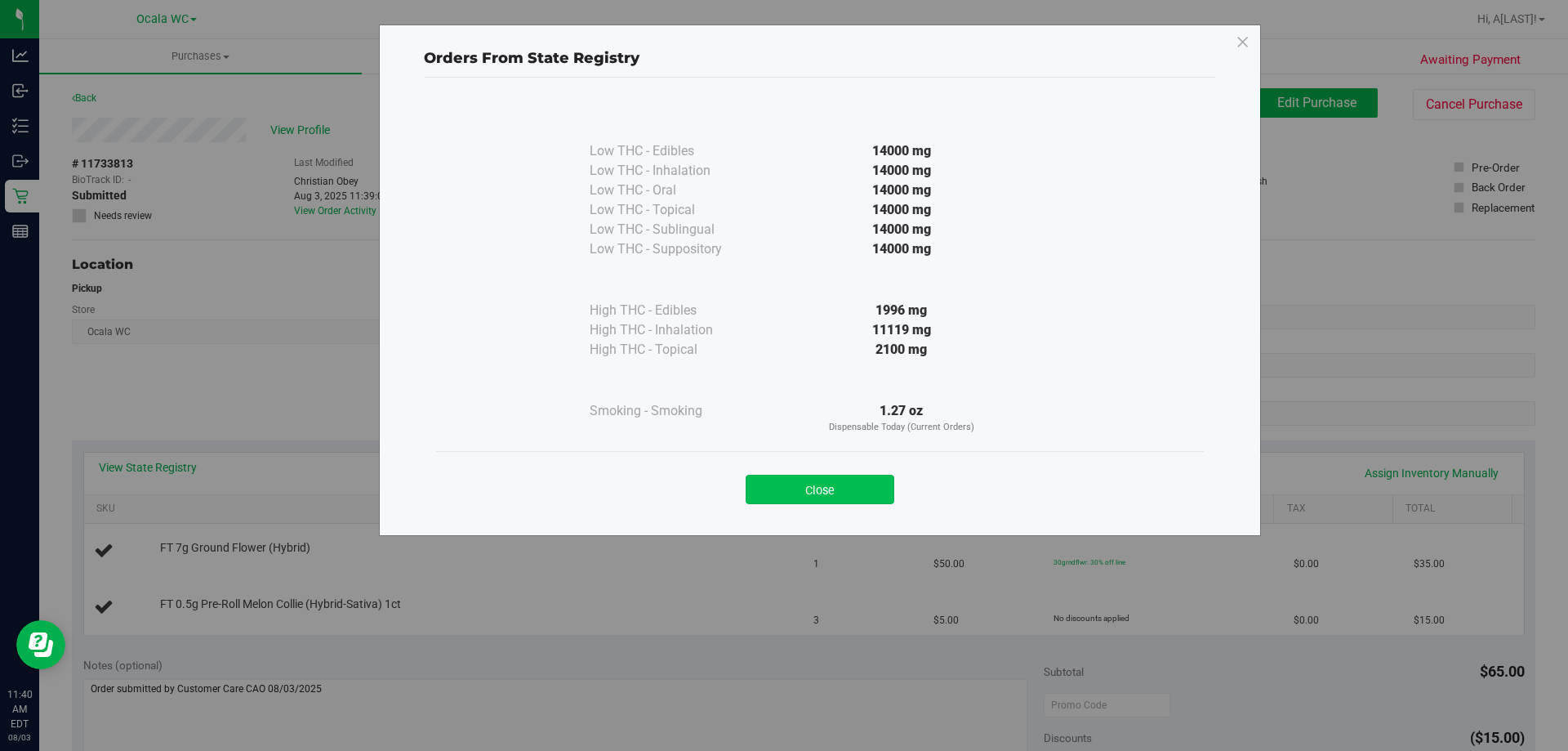 click on "Close" at bounding box center [820, 489] 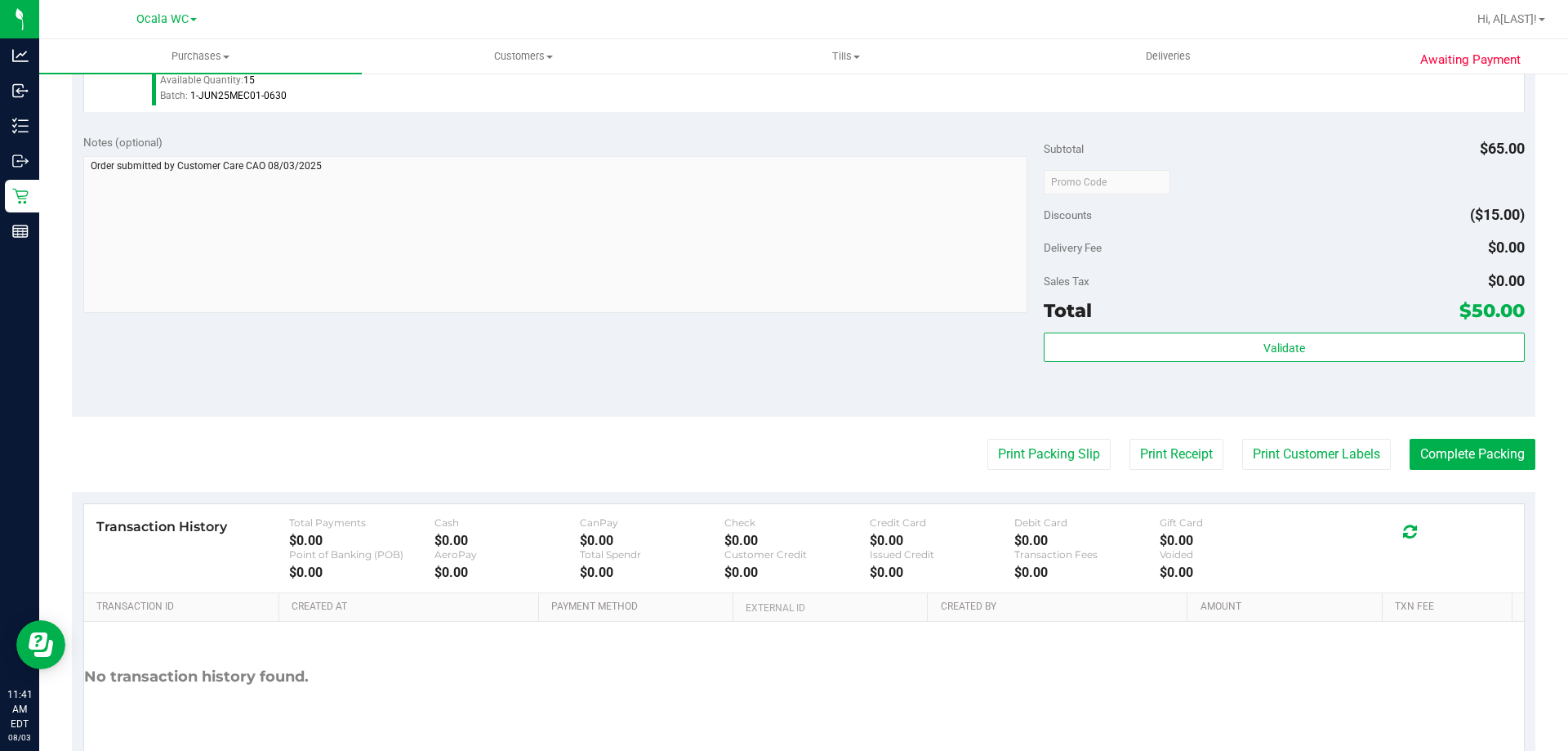 scroll, scrollTop: 611, scrollLeft: 0, axis: vertical 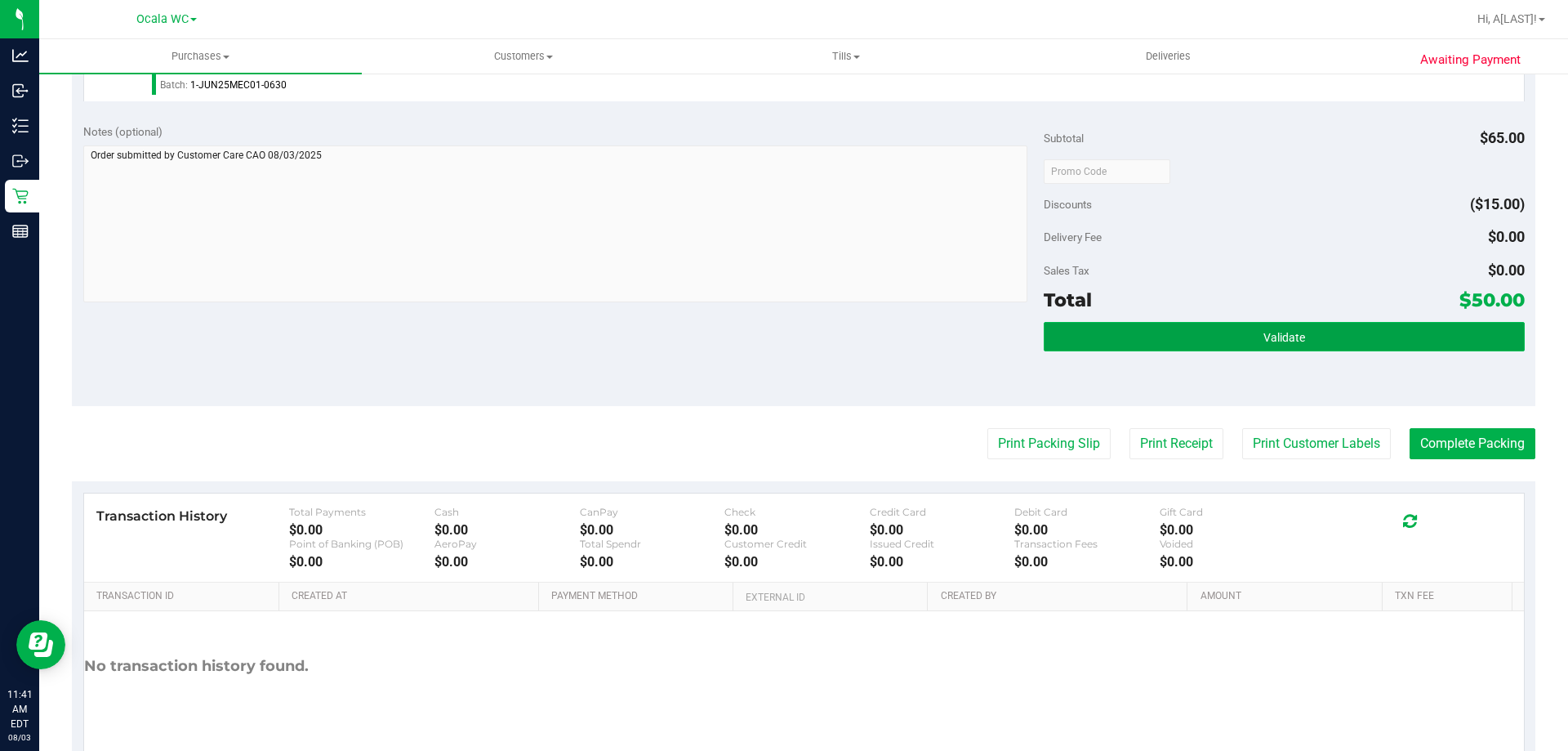 click on "Validate" at bounding box center [1284, 337] 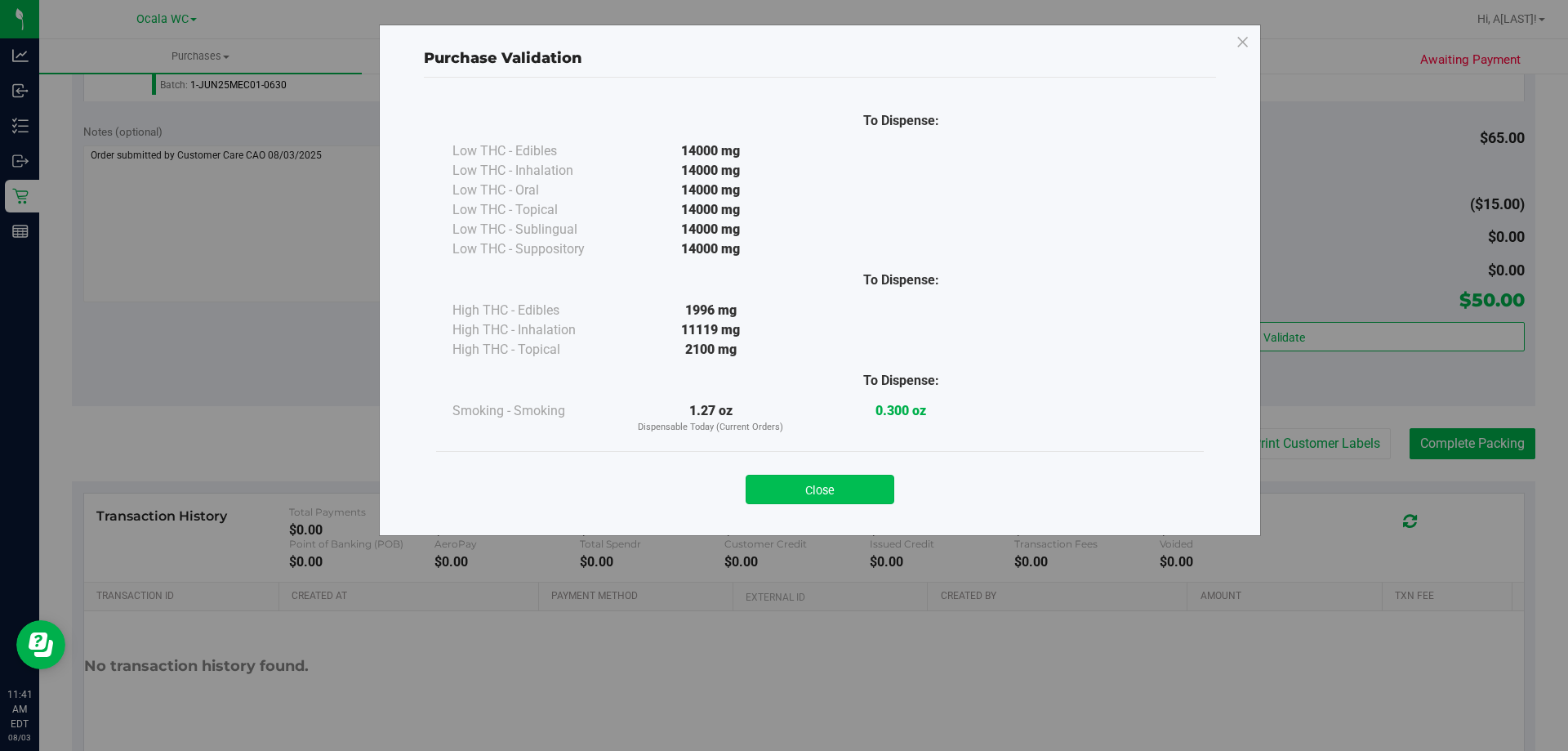 click on "Close" at bounding box center (820, 489) 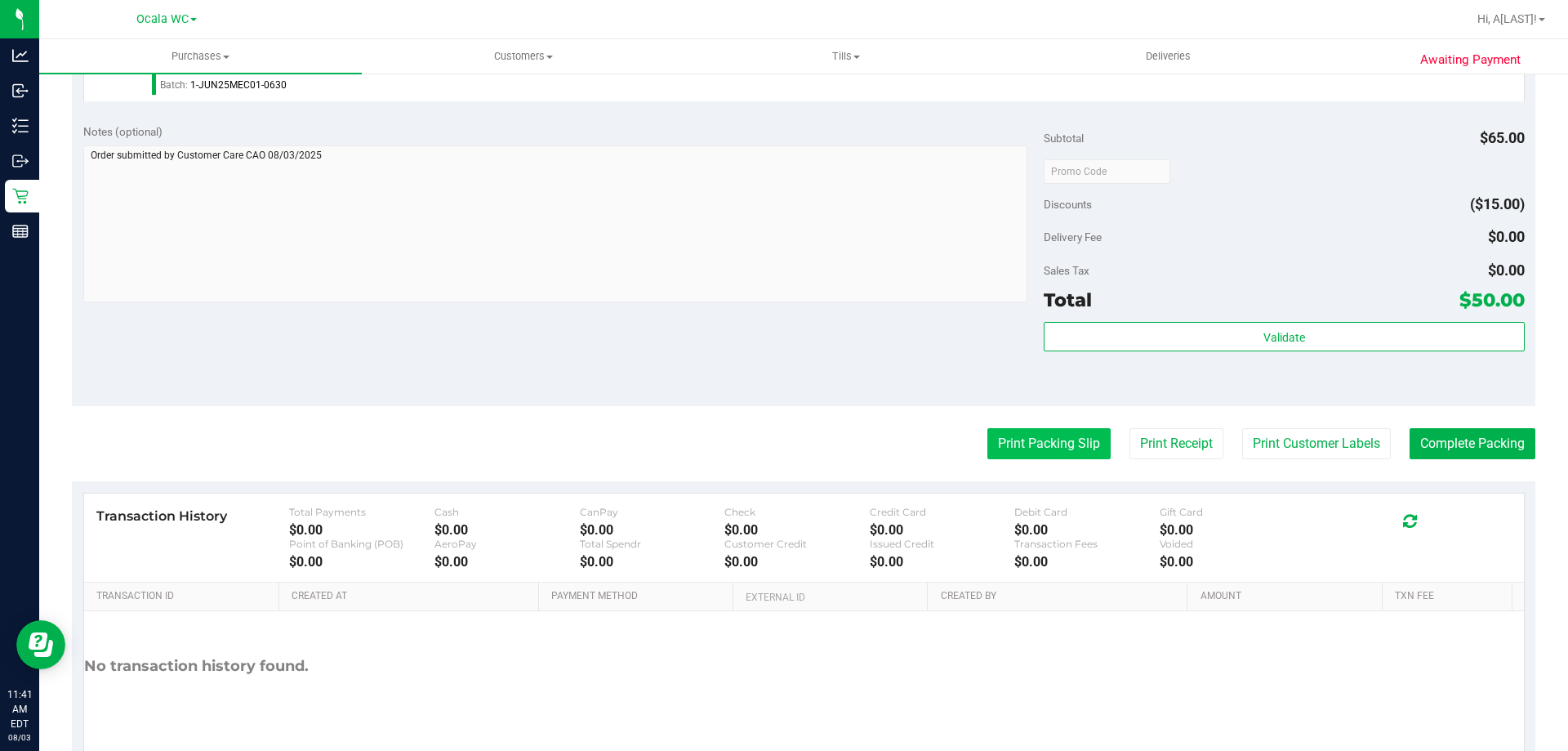click on "Print Packing Slip" at bounding box center [1049, 444] 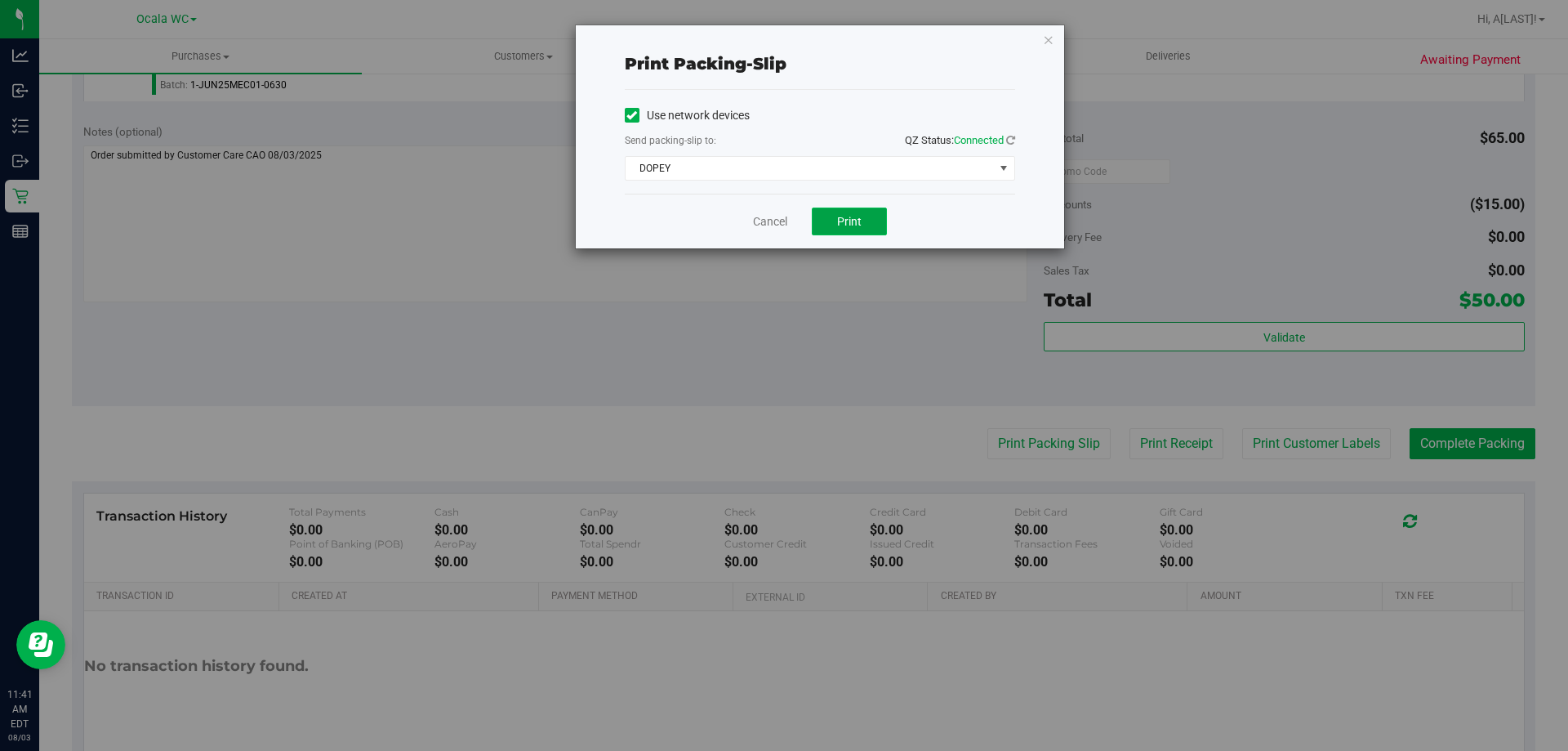 click on "Print" at bounding box center (849, 221) 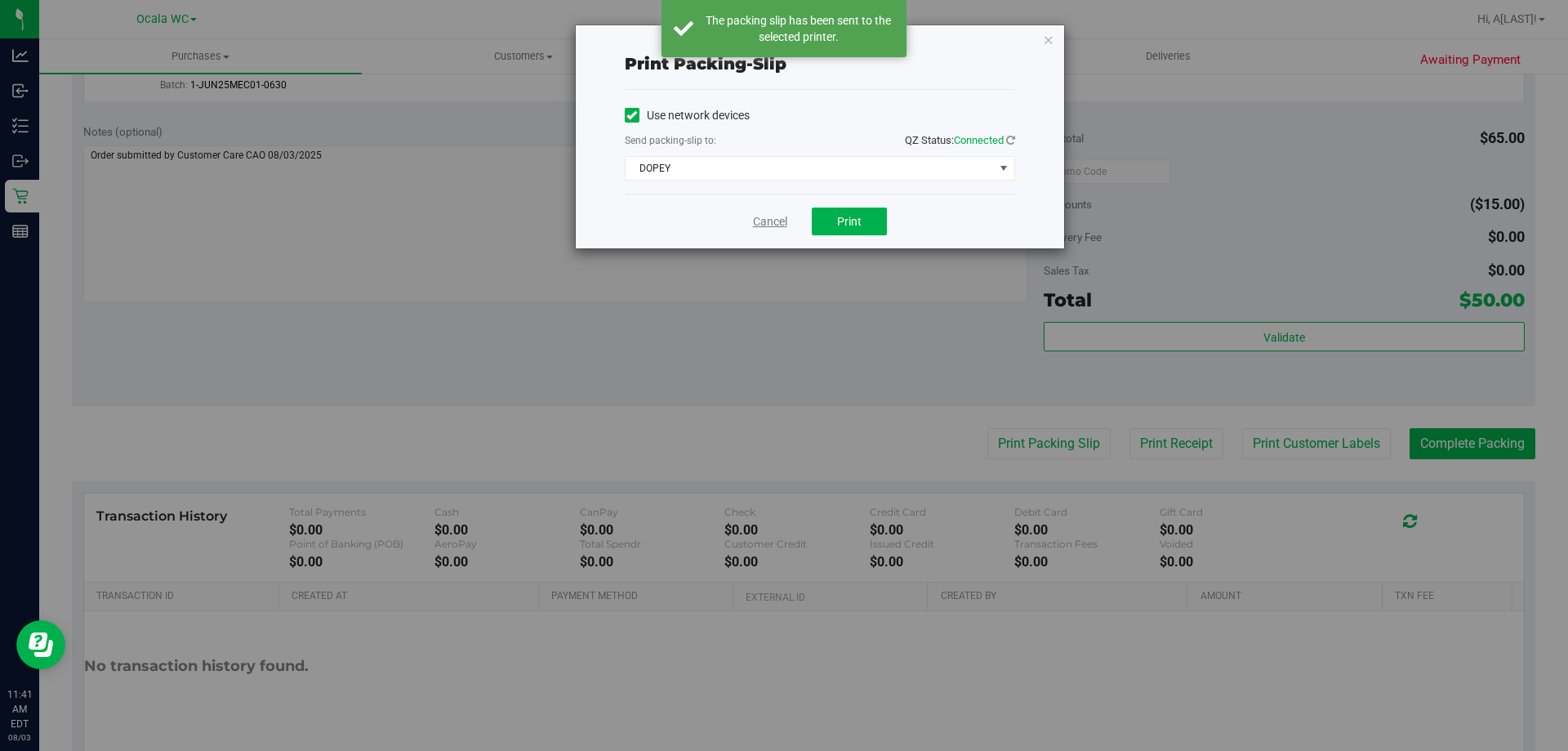 click on "Cancel" at bounding box center [770, 221] 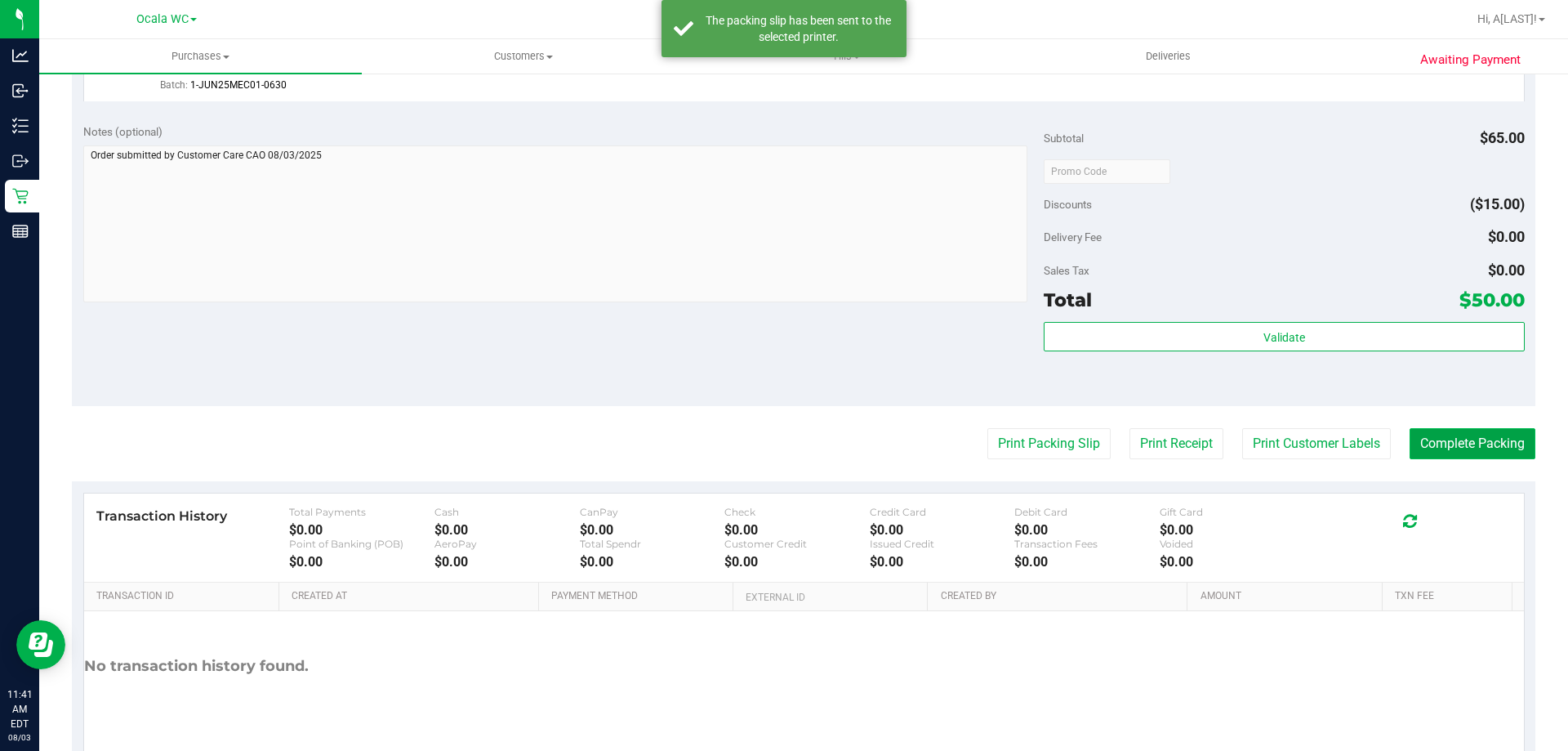 click on "Complete Packing" at bounding box center (1472, 444) 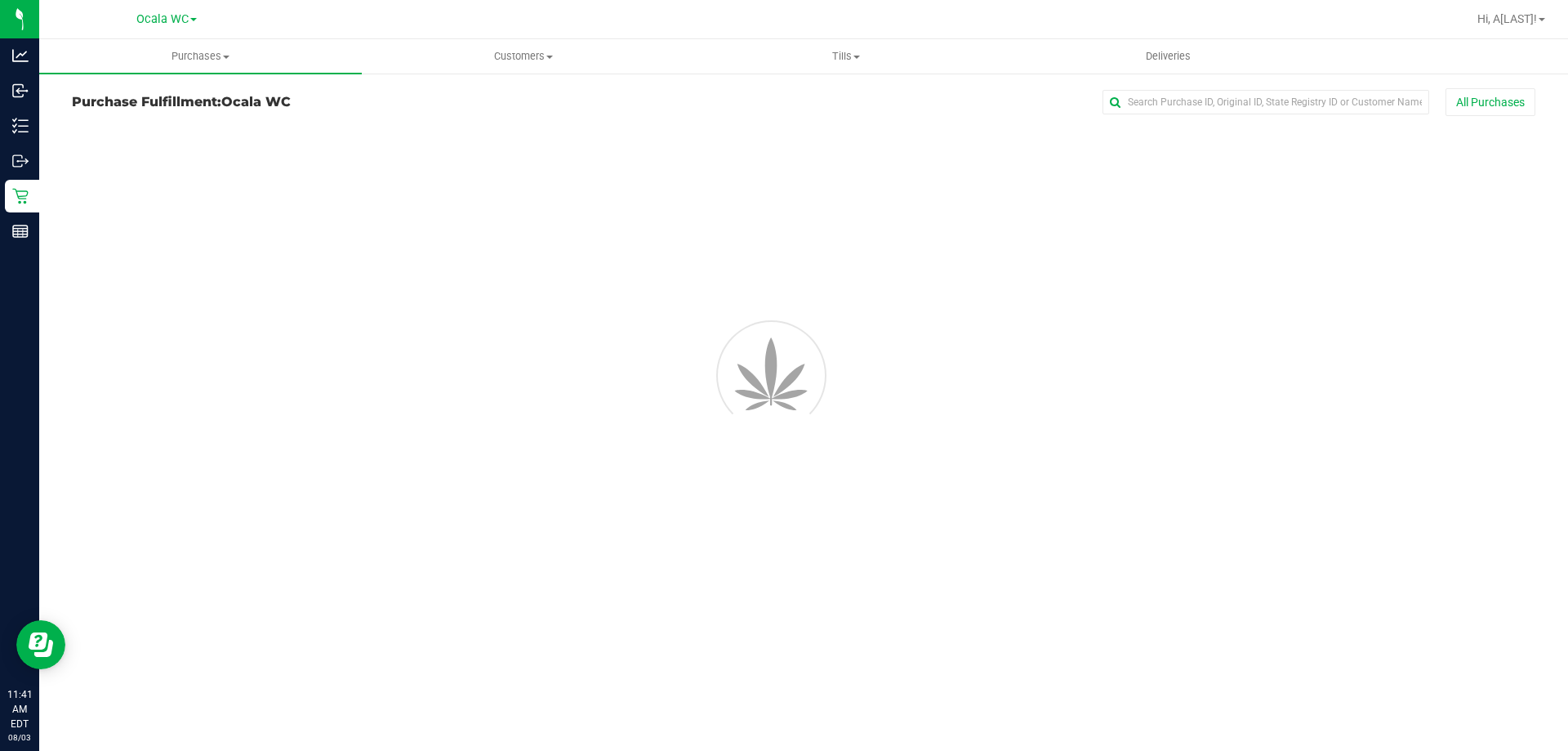 scroll, scrollTop: 0, scrollLeft: 0, axis: both 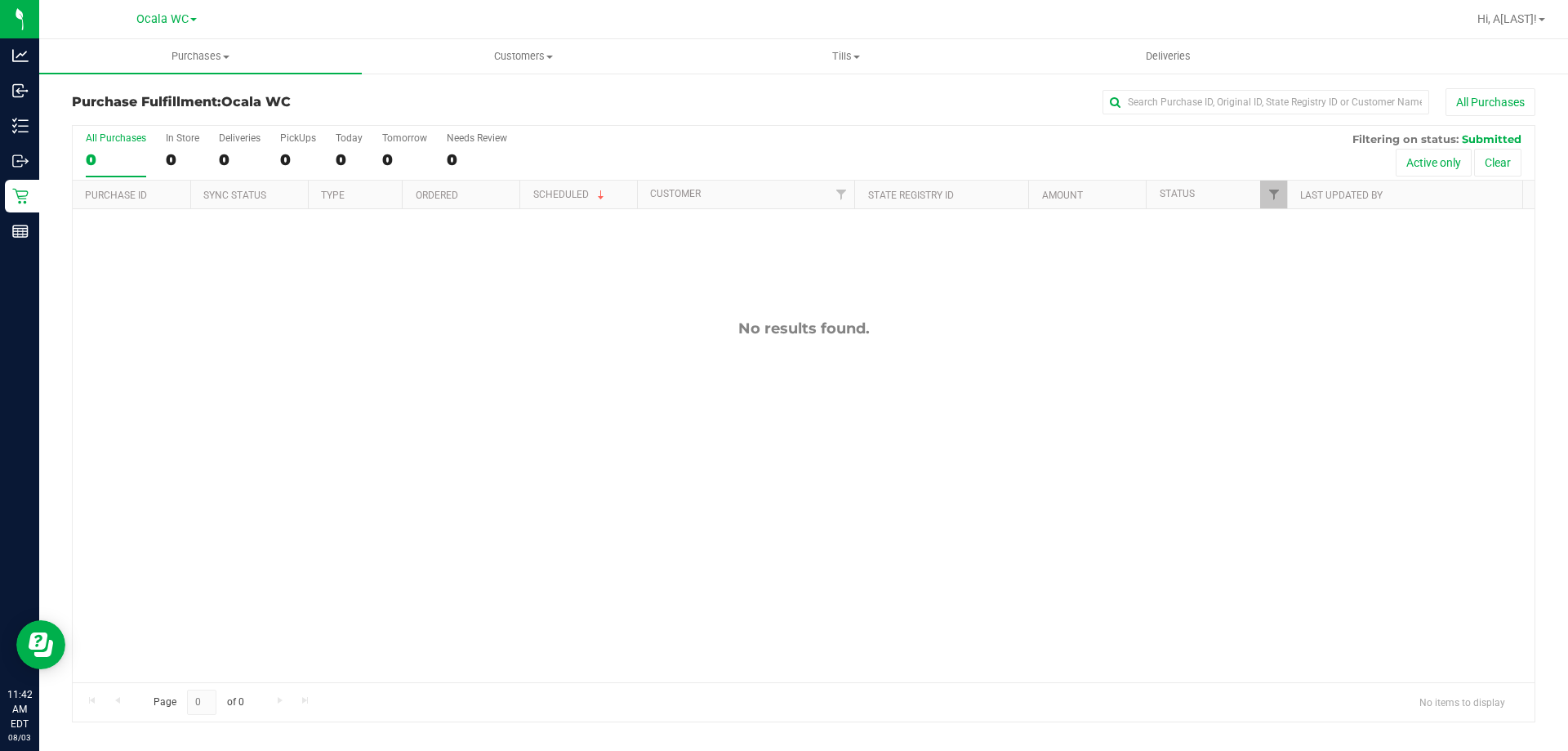 click on "No results found." at bounding box center [804, 501] 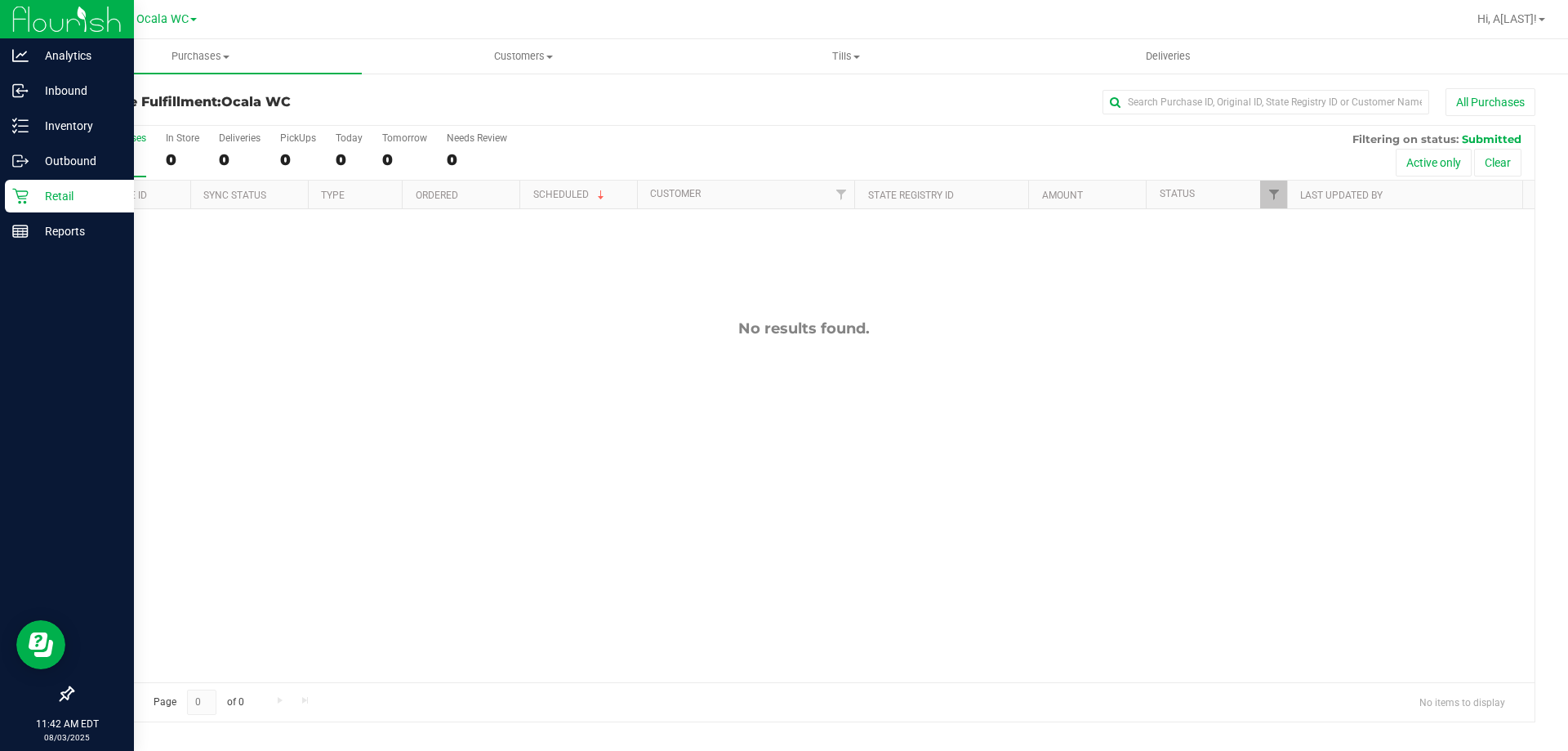 click on "Retail" at bounding box center (78, 196) 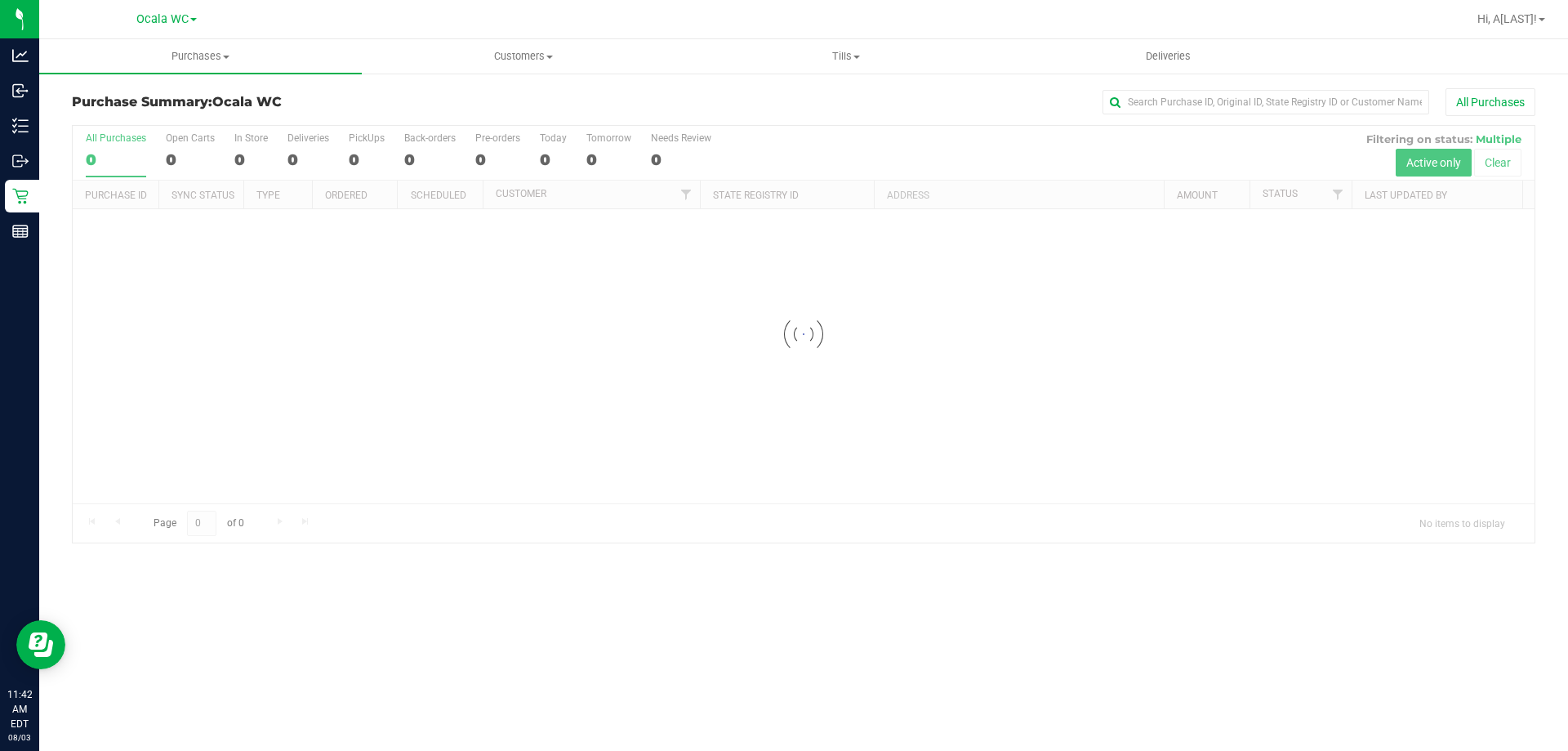 click on "All Purchases" at bounding box center [1047, 102] 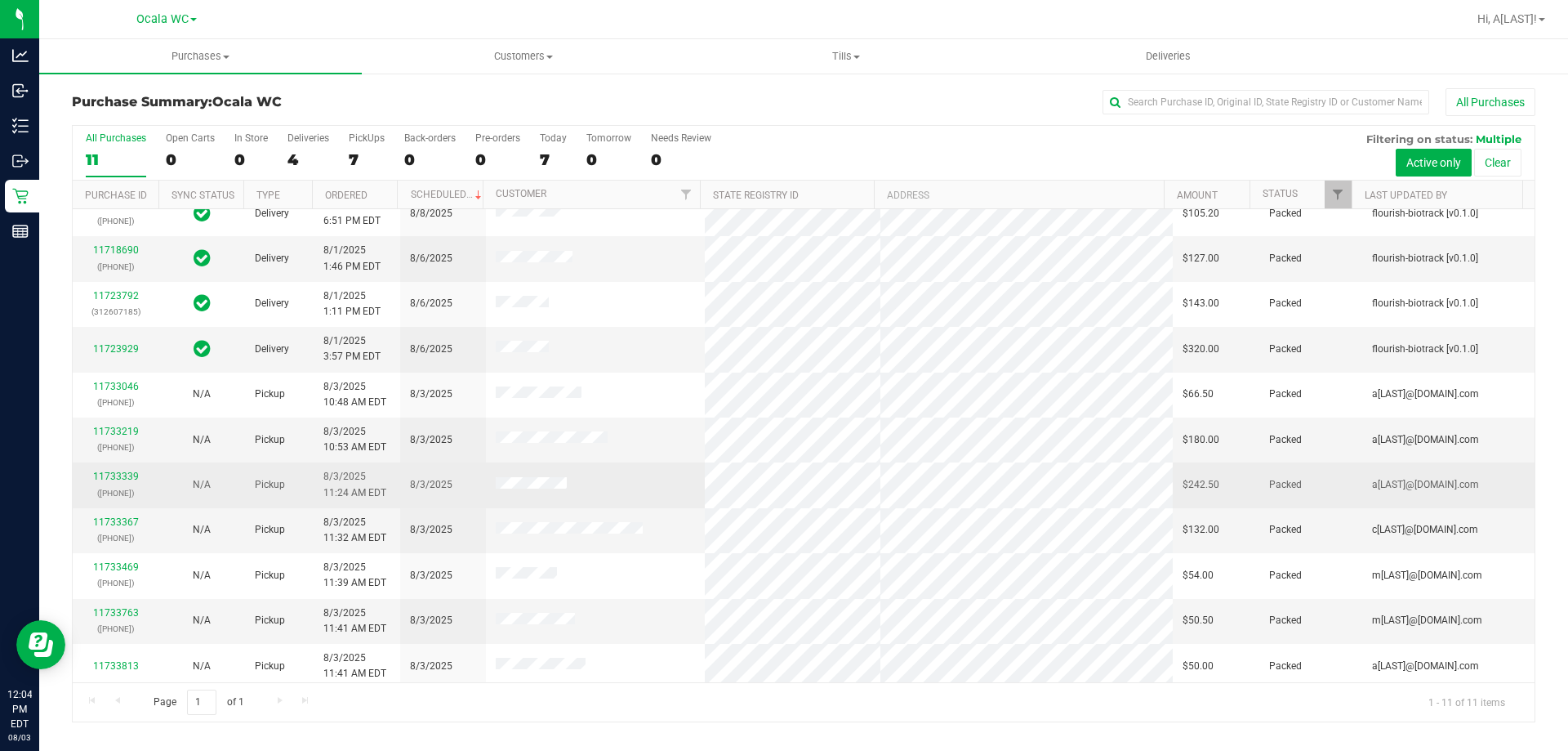 scroll, scrollTop: 24, scrollLeft: 0, axis: vertical 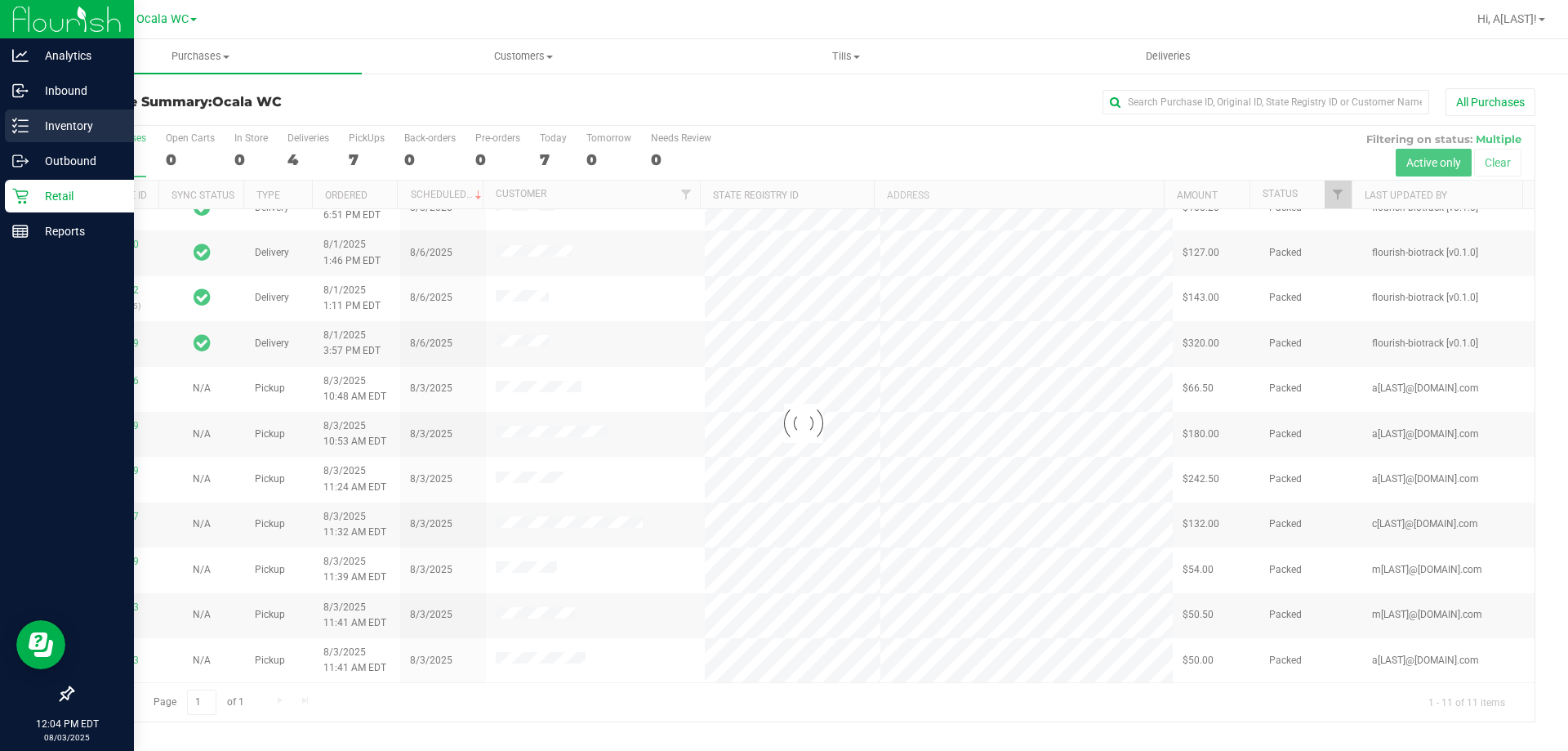 click on "Inventory" at bounding box center [78, 126] 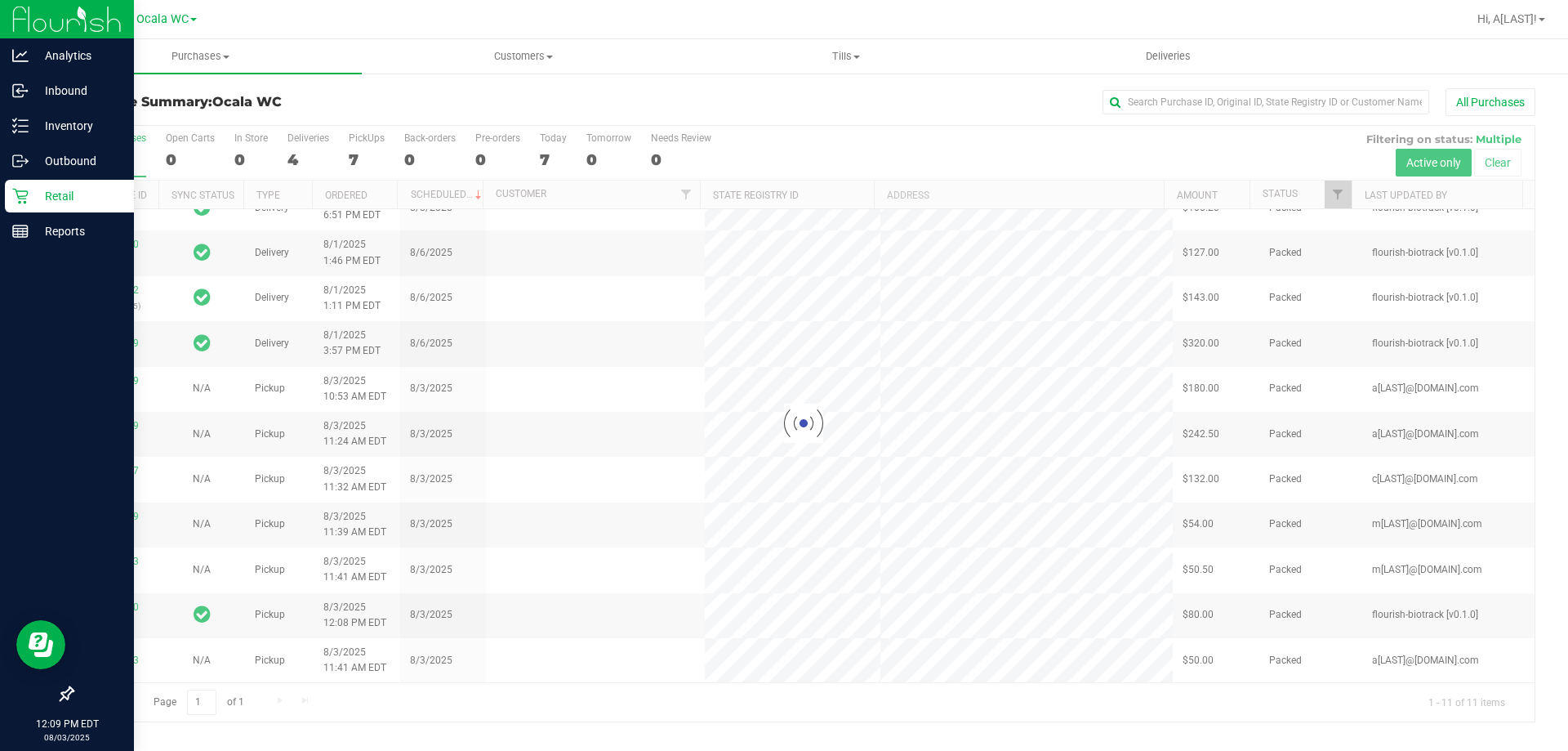 scroll, scrollTop: 0, scrollLeft: 0, axis: both 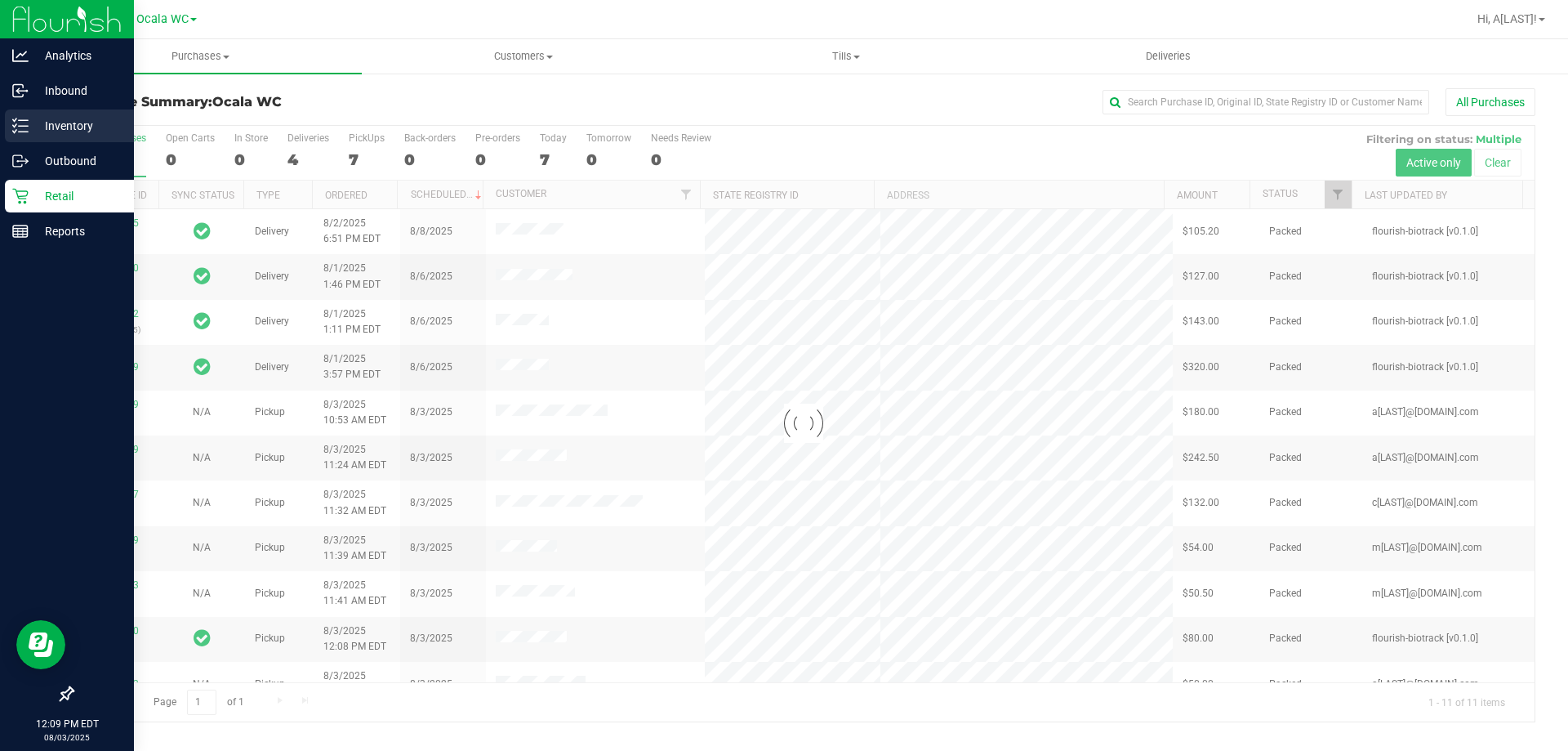 click on "Inventory" at bounding box center (69, 126) 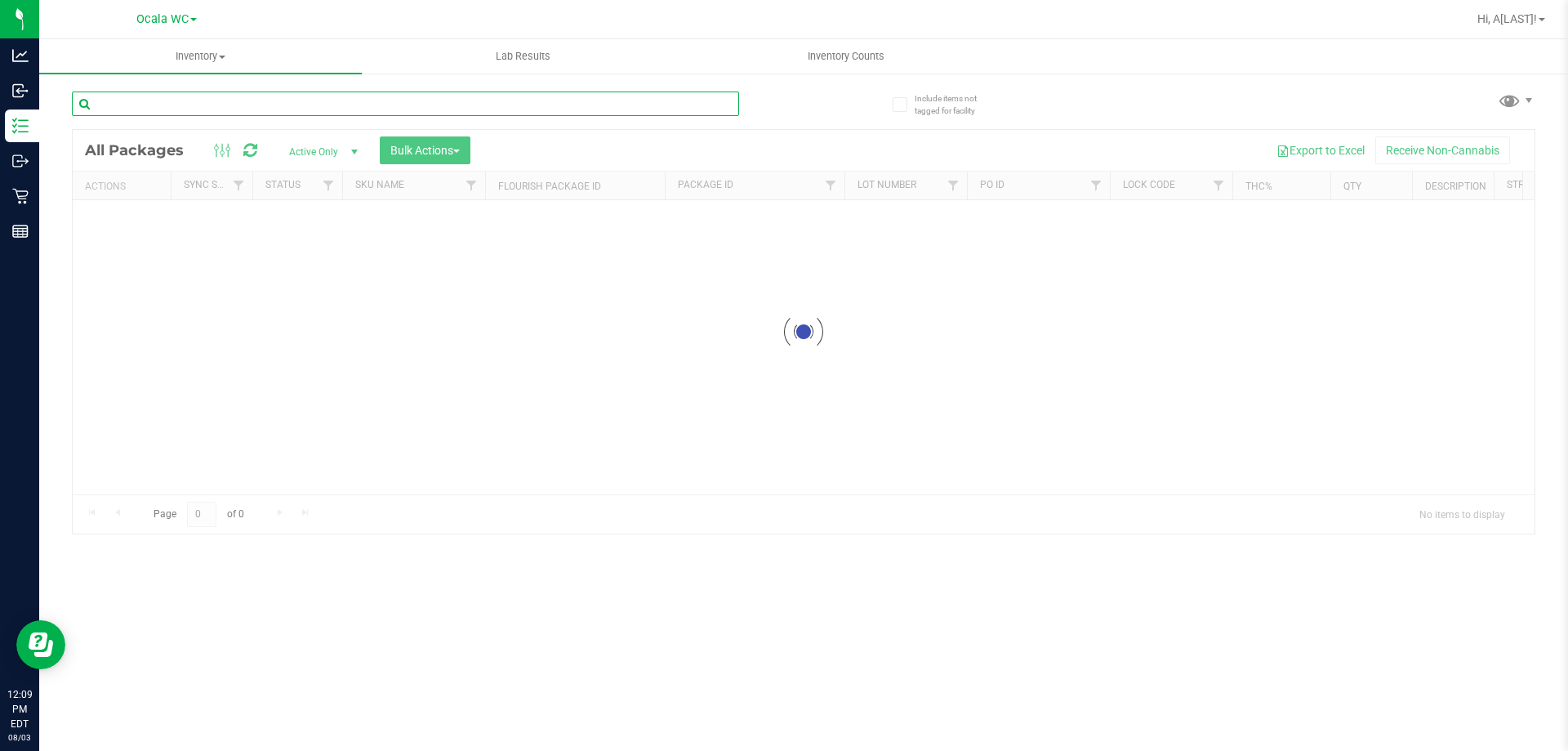 click at bounding box center (405, 104) 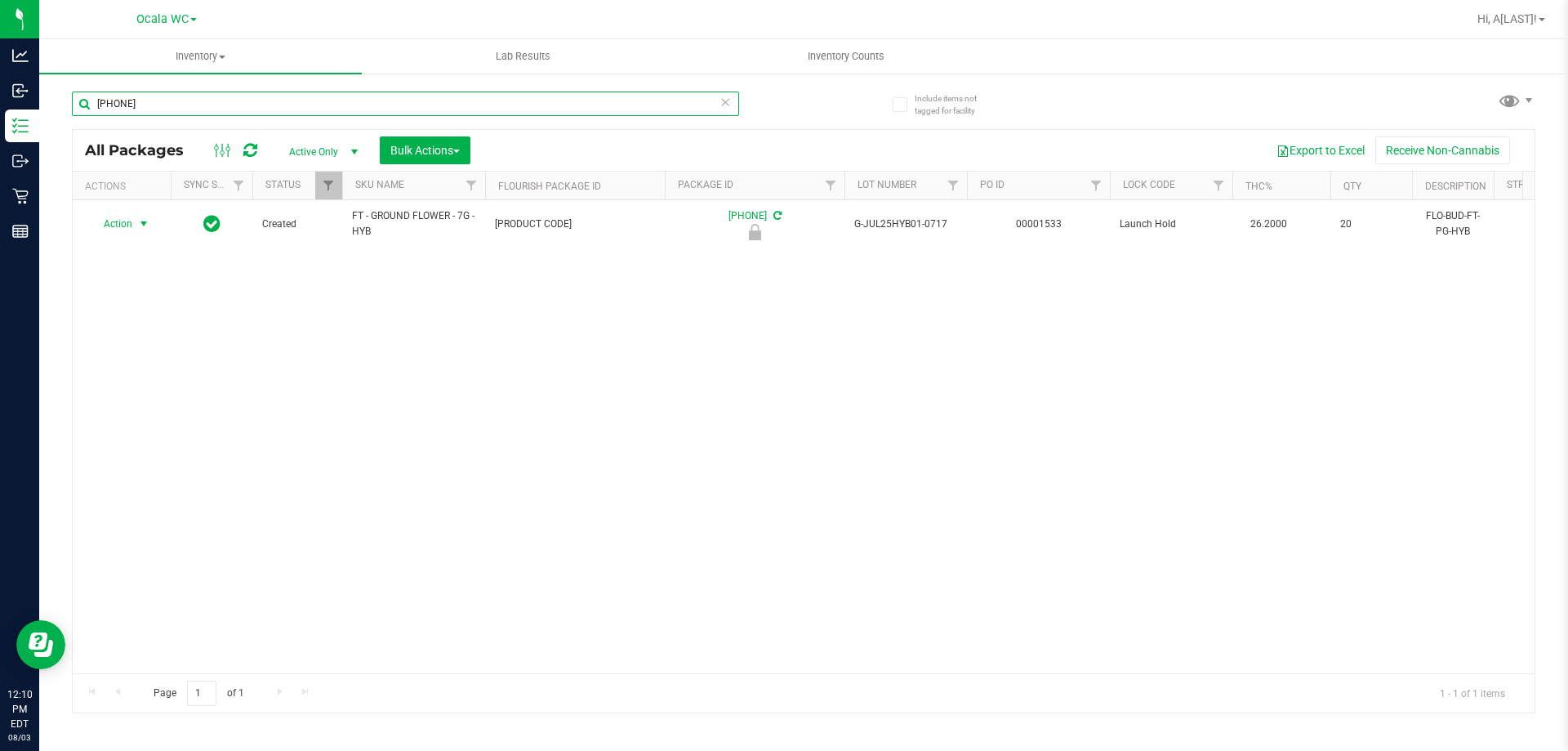 type on "3020053310526653" 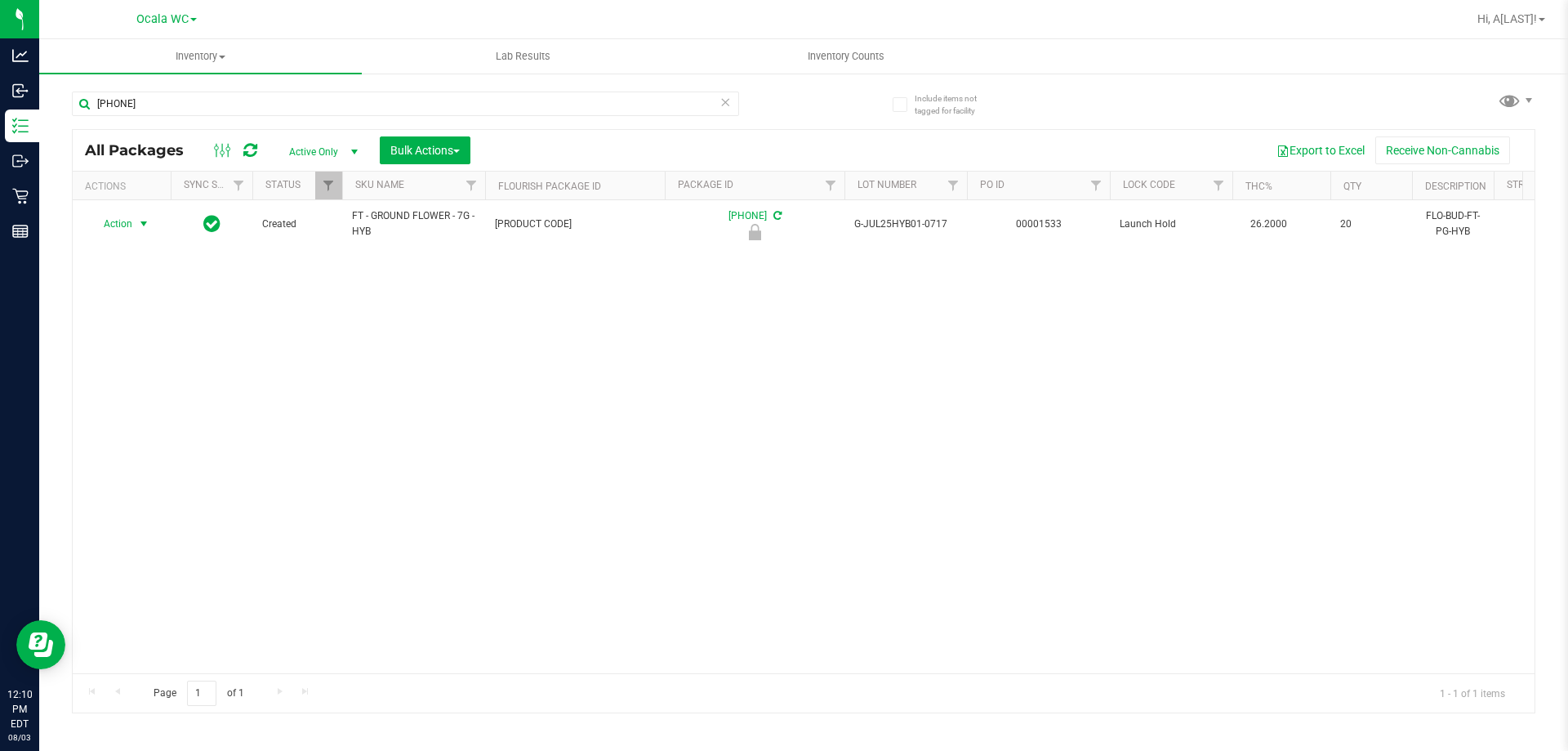 click on "Action" at bounding box center (111, 224) 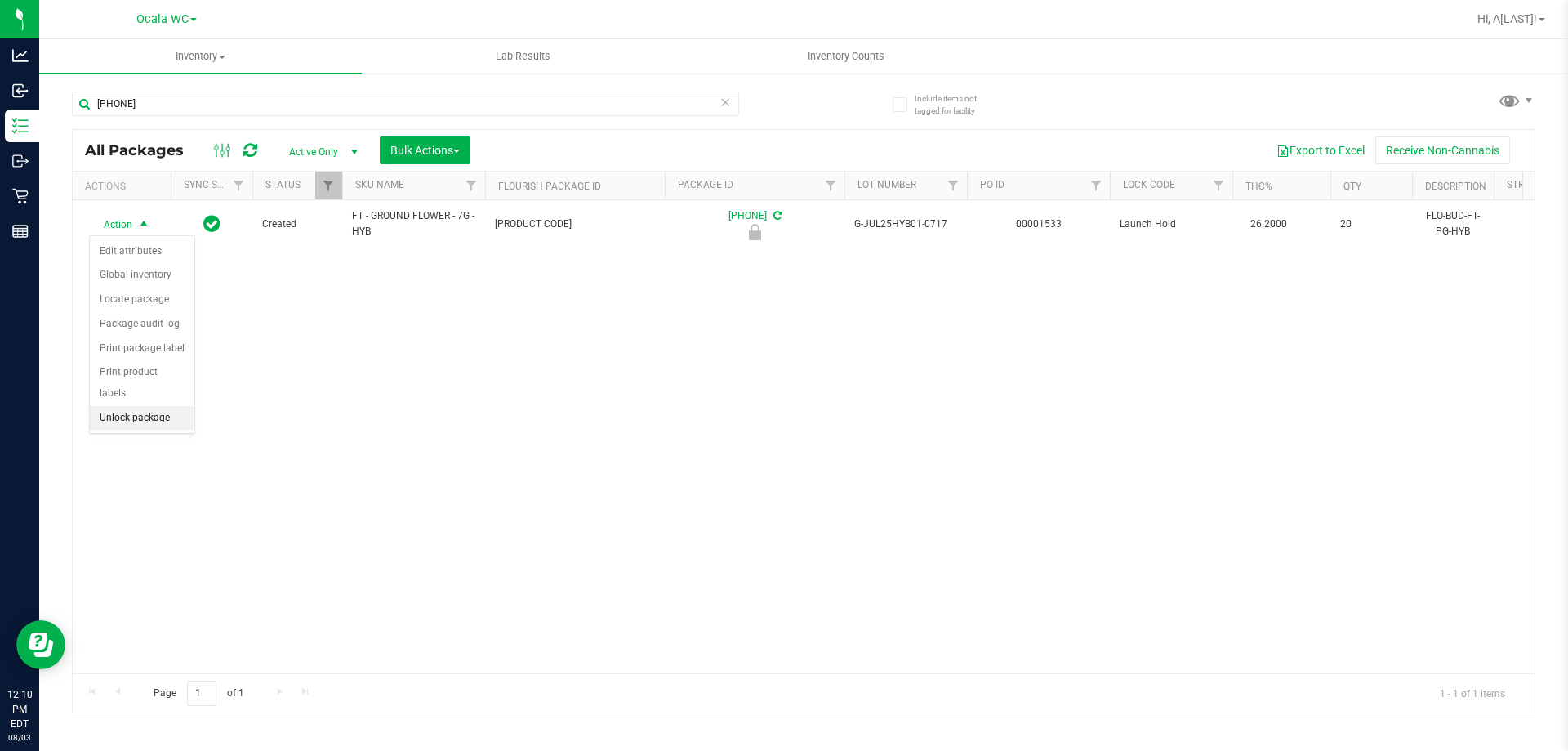 click on "Unlock package" at bounding box center [142, 418] 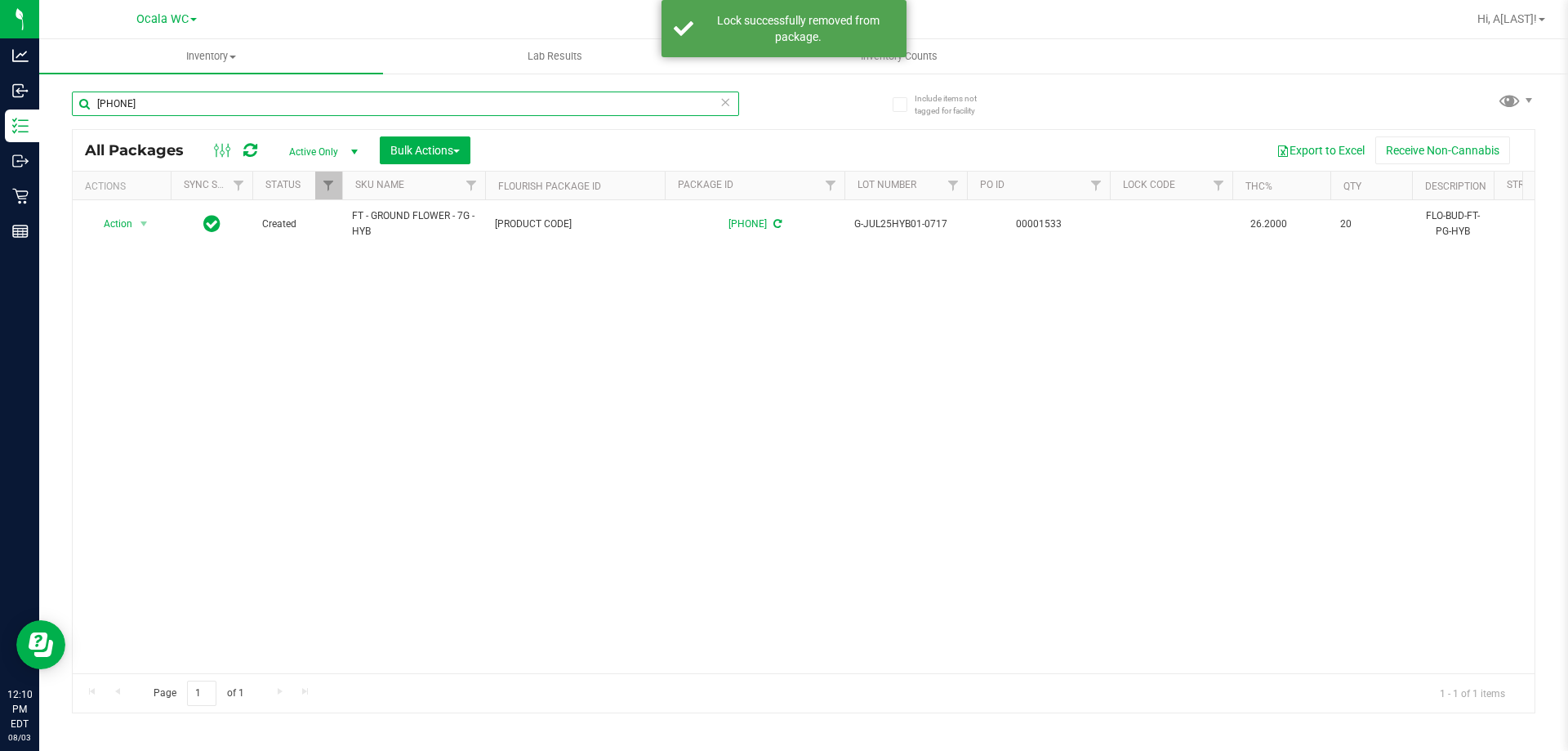 click on "3020053310526653" at bounding box center (405, 104) 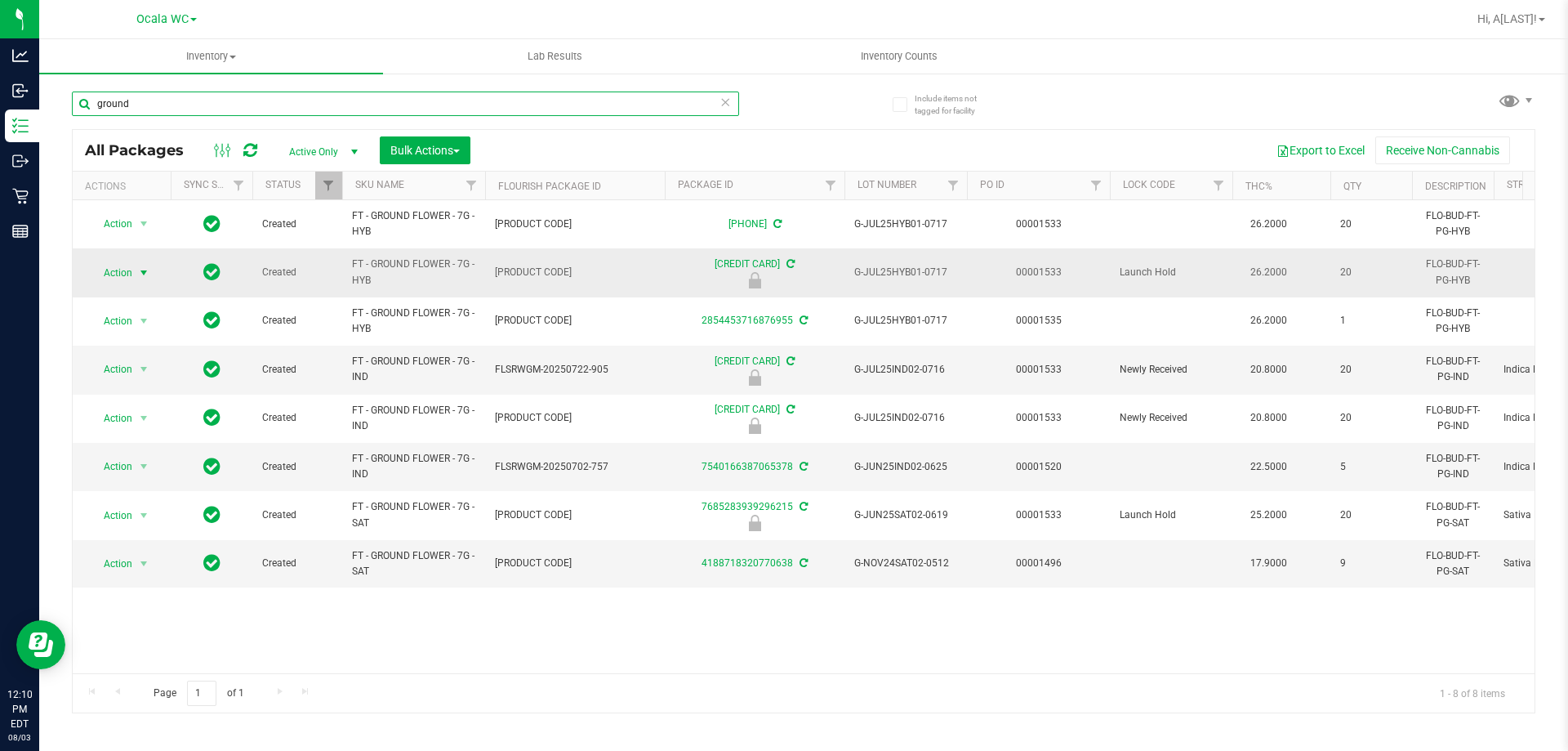 type on "ground" 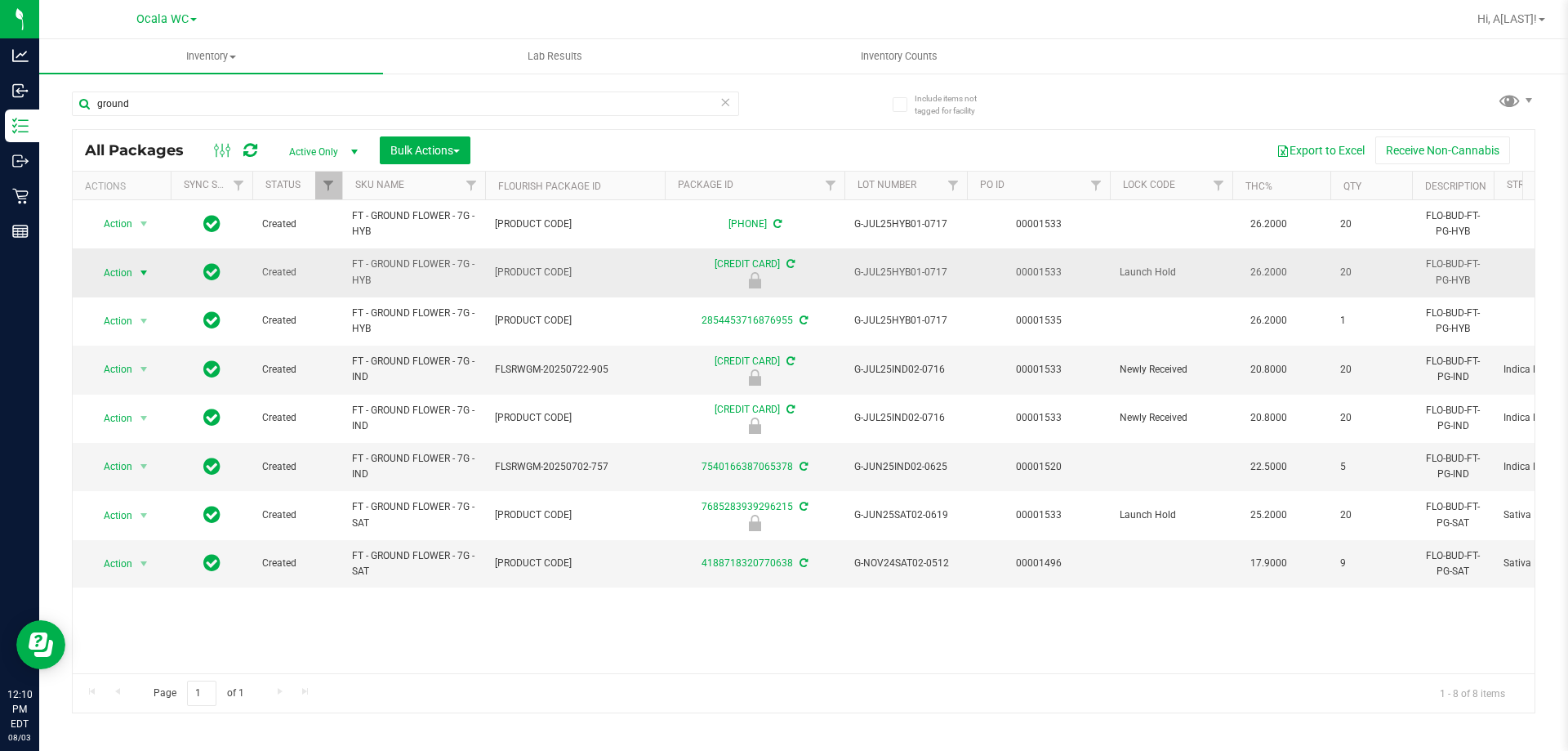 click on "Action" at bounding box center (111, 273) 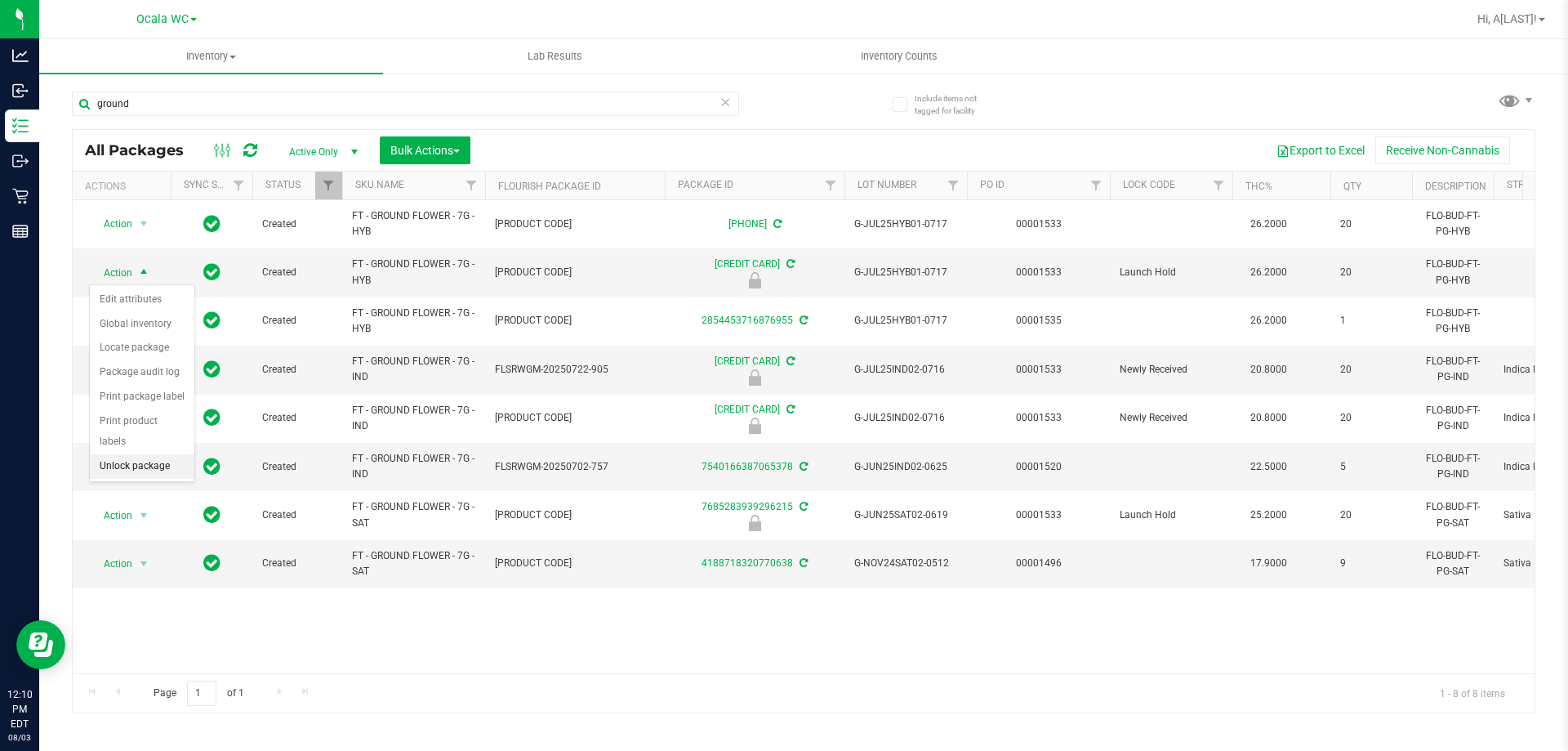 click on "Unlock package" at bounding box center (142, 467) 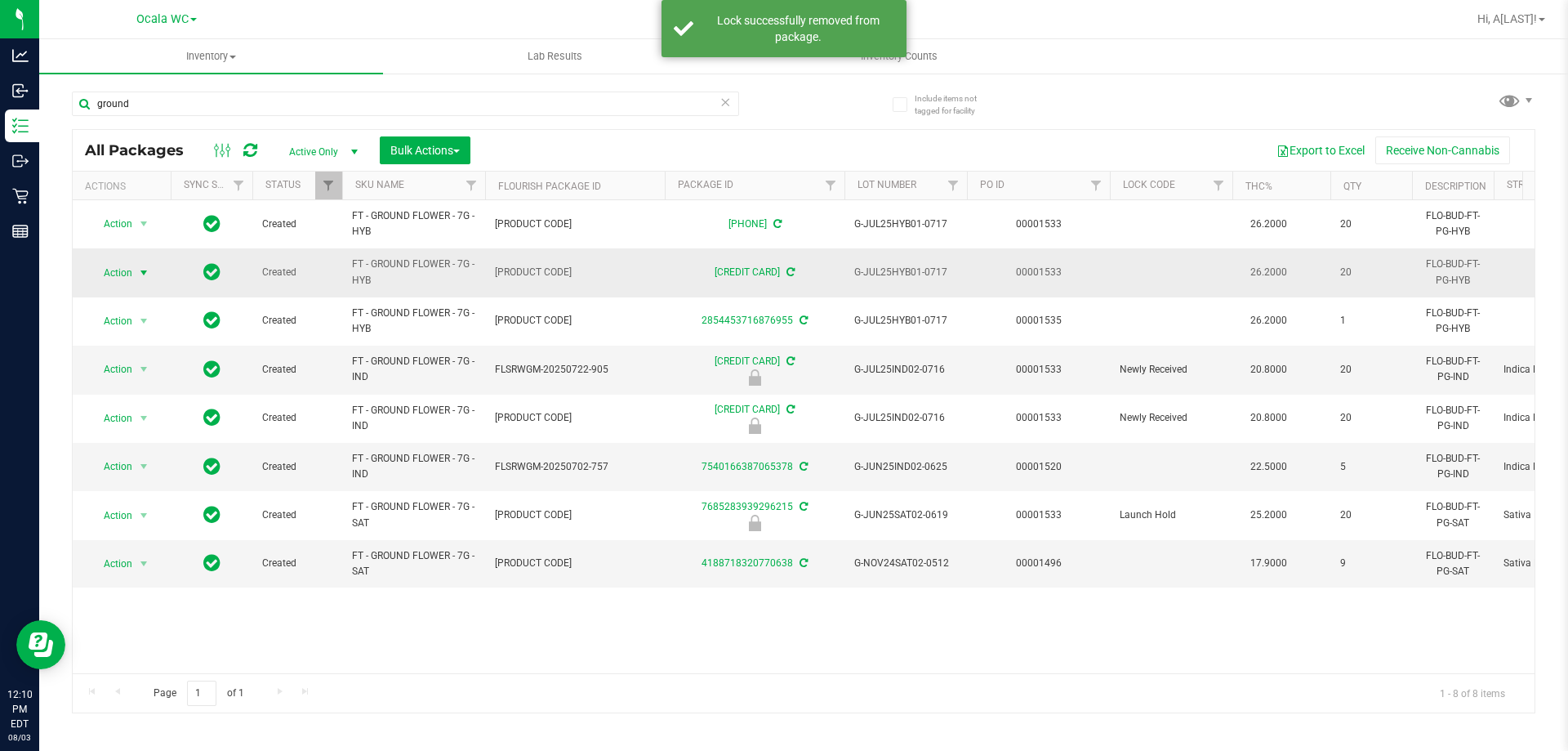 click on "Action" at bounding box center (111, 273) 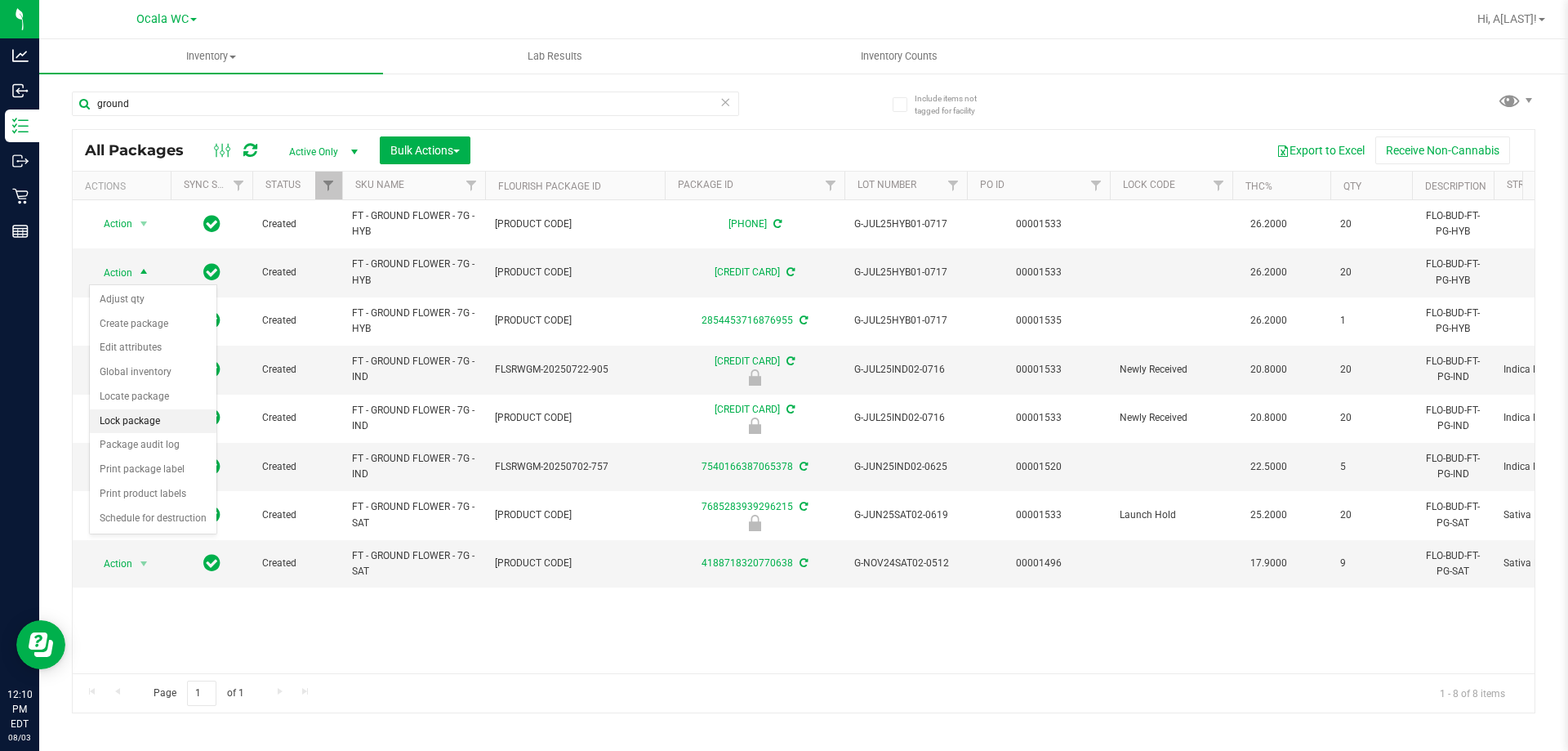 click on "Lock package" at bounding box center (153, 422) 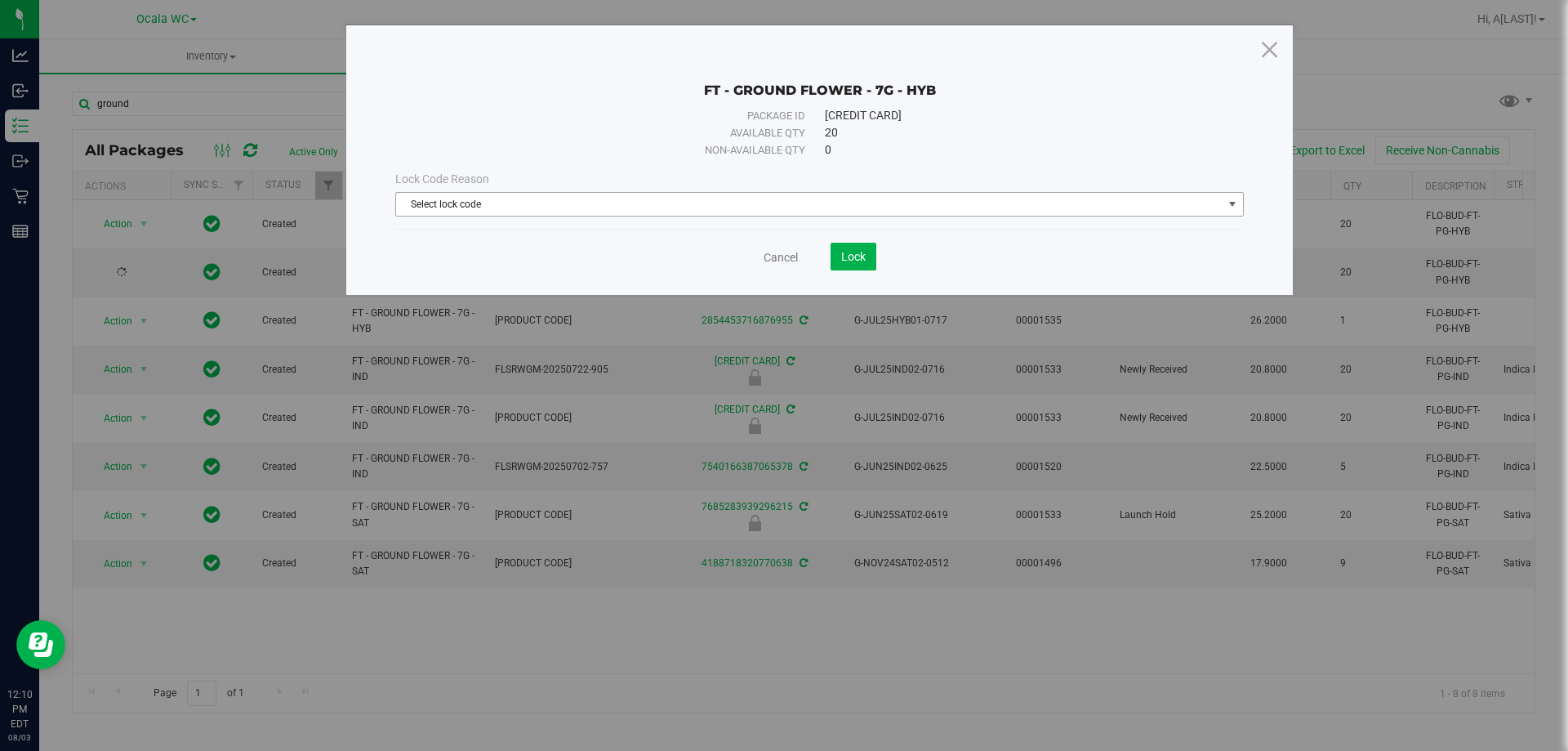 click on "Select lock code" at bounding box center [809, 204] 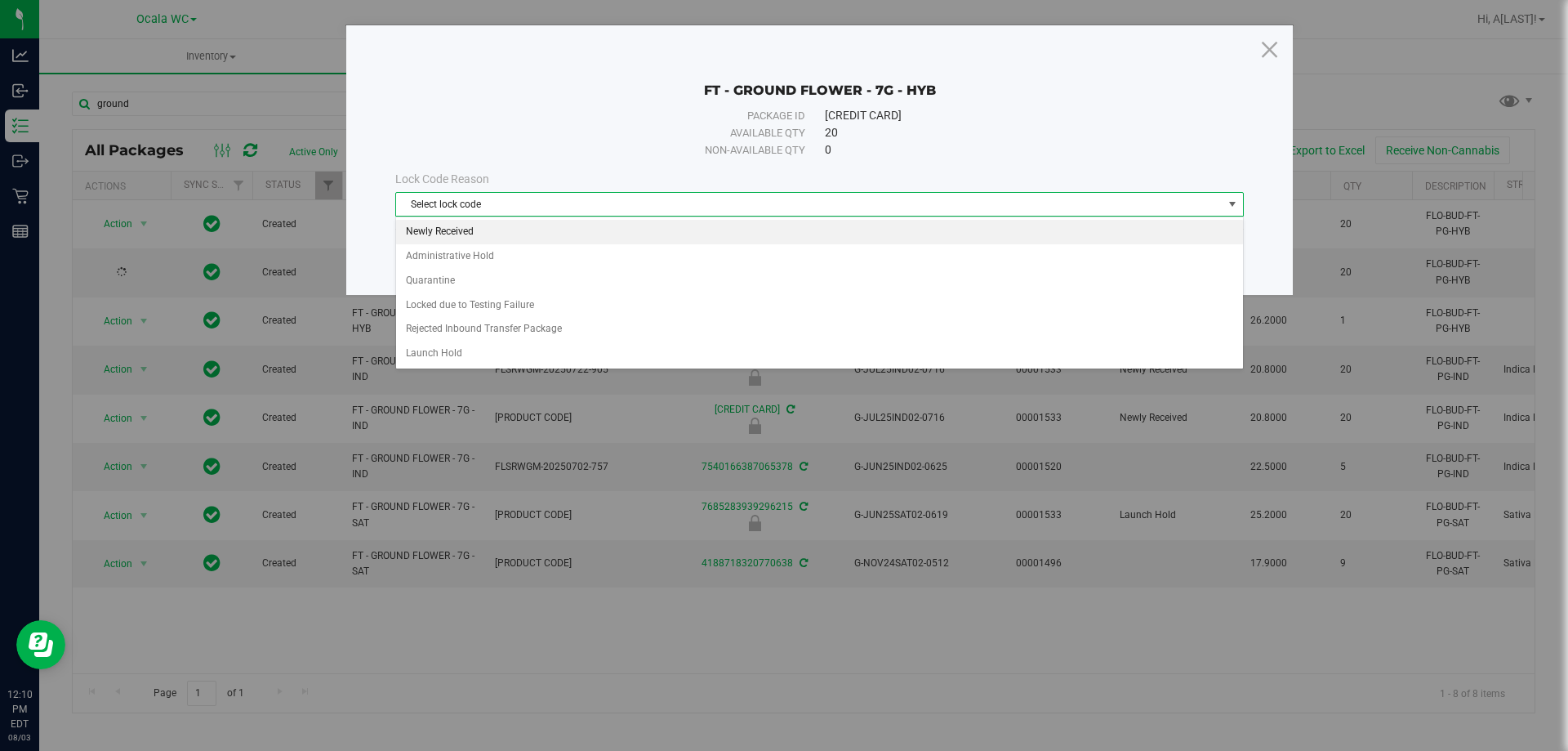 click on "Newly Received" at bounding box center (819, 232) 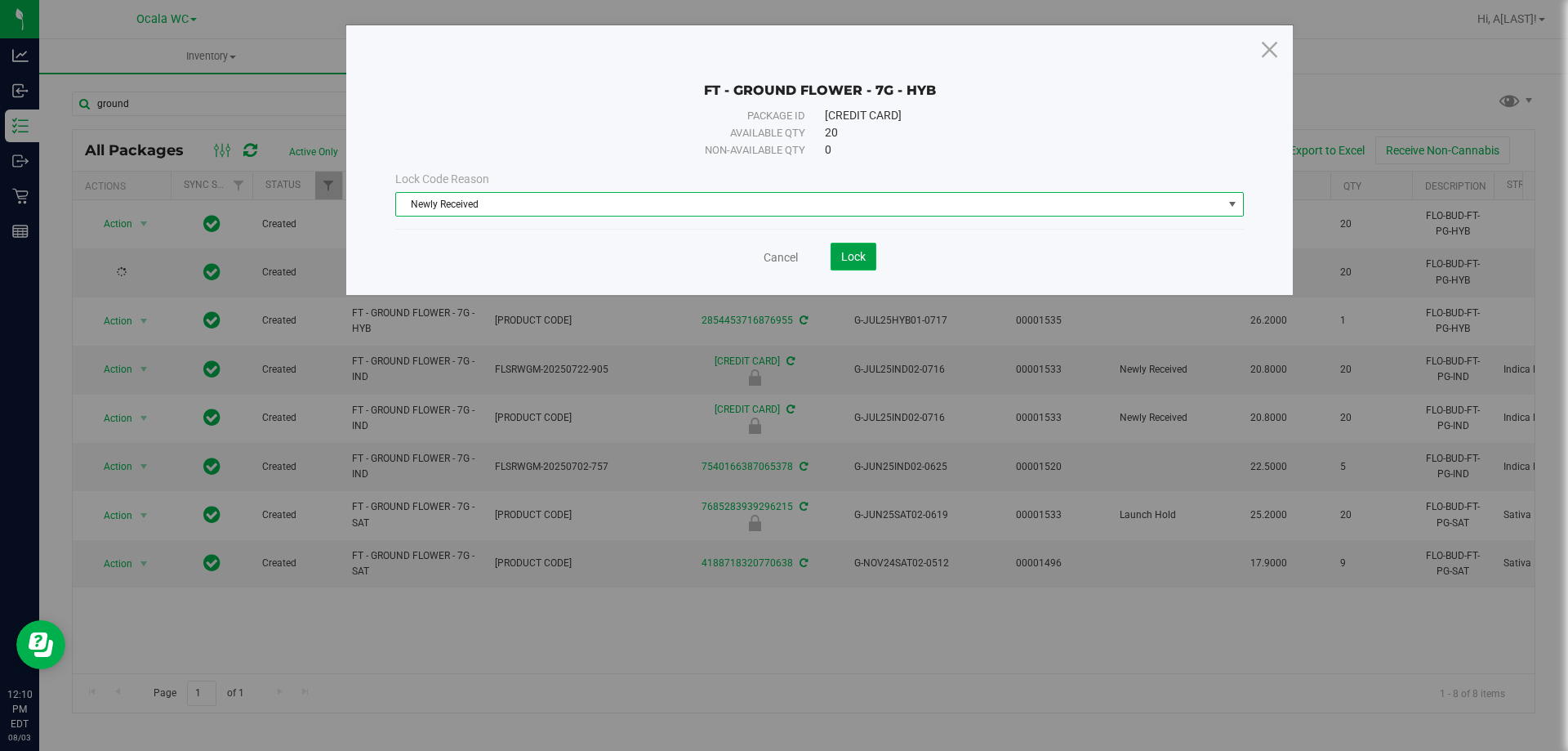 click on "Lock" 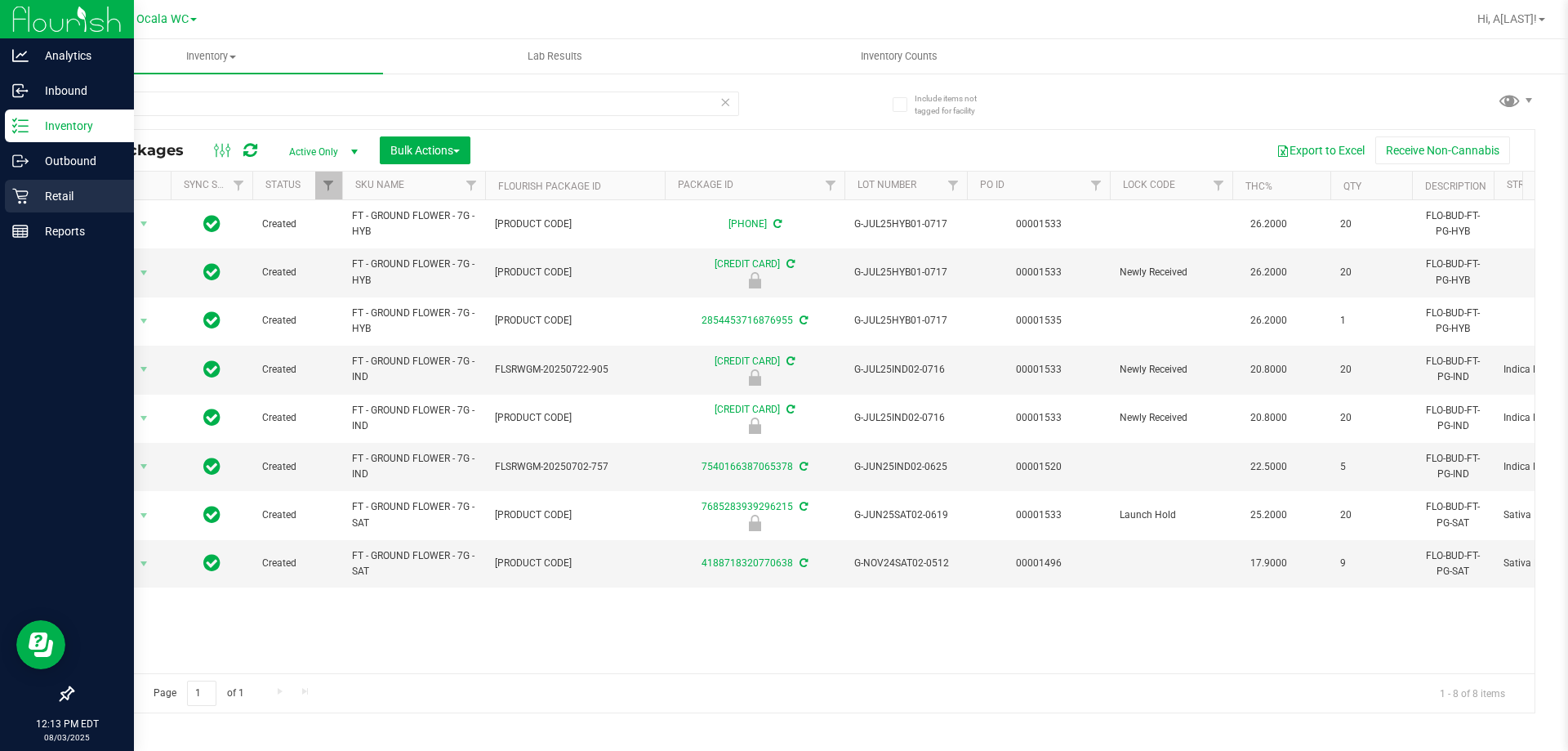 click on "Retail" at bounding box center (78, 196) 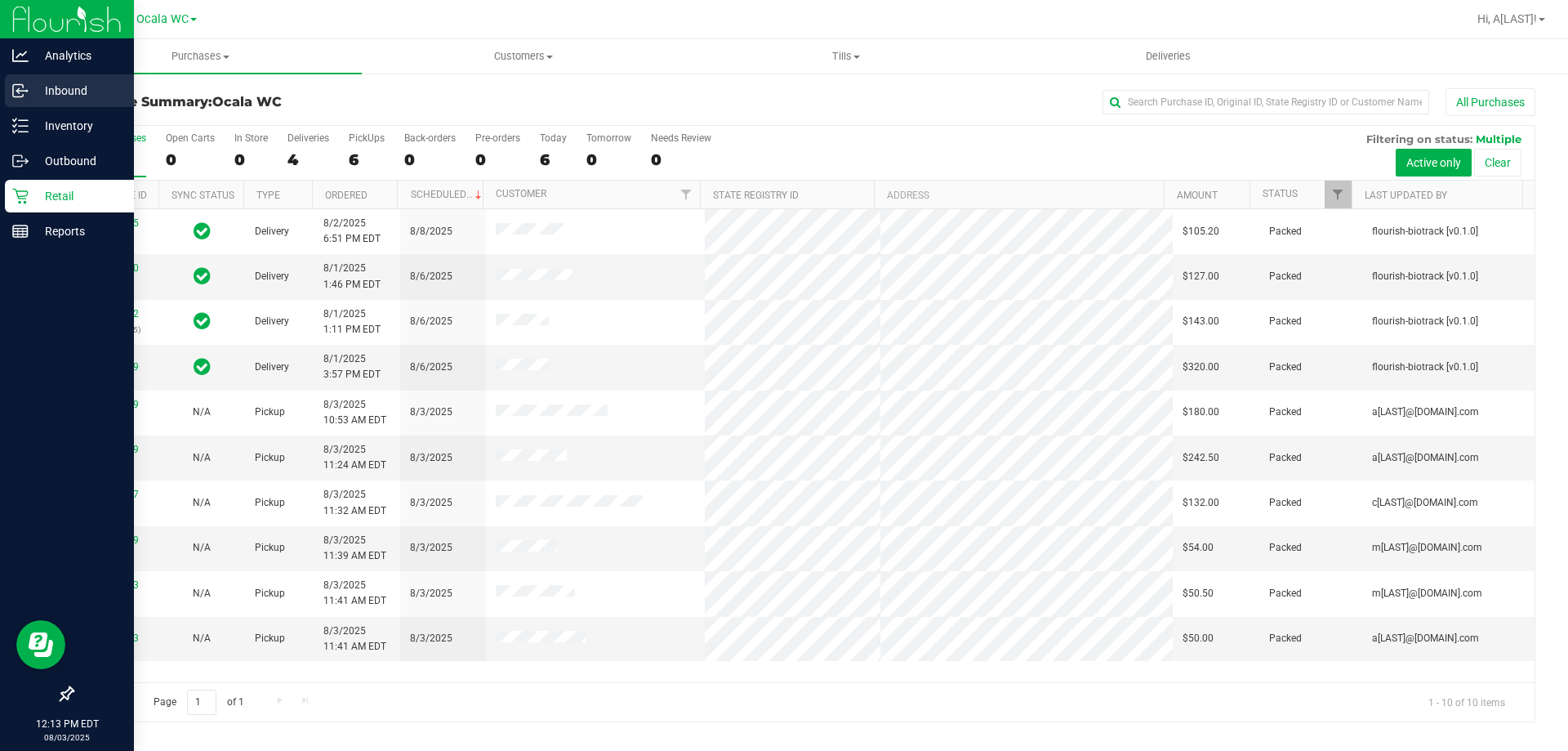 click on "Inbound" at bounding box center (78, 91) 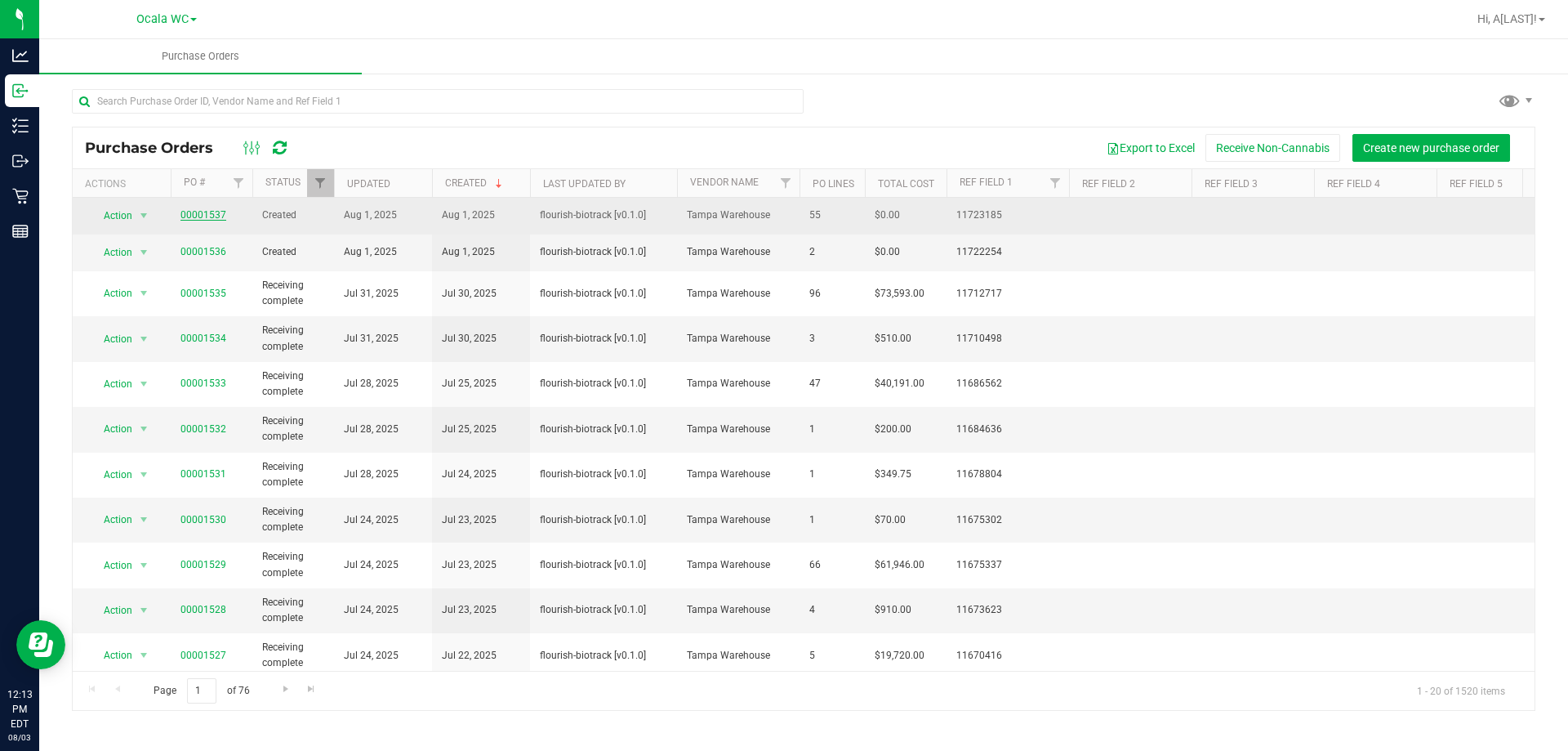 click on "00001537" at bounding box center (203, 215) 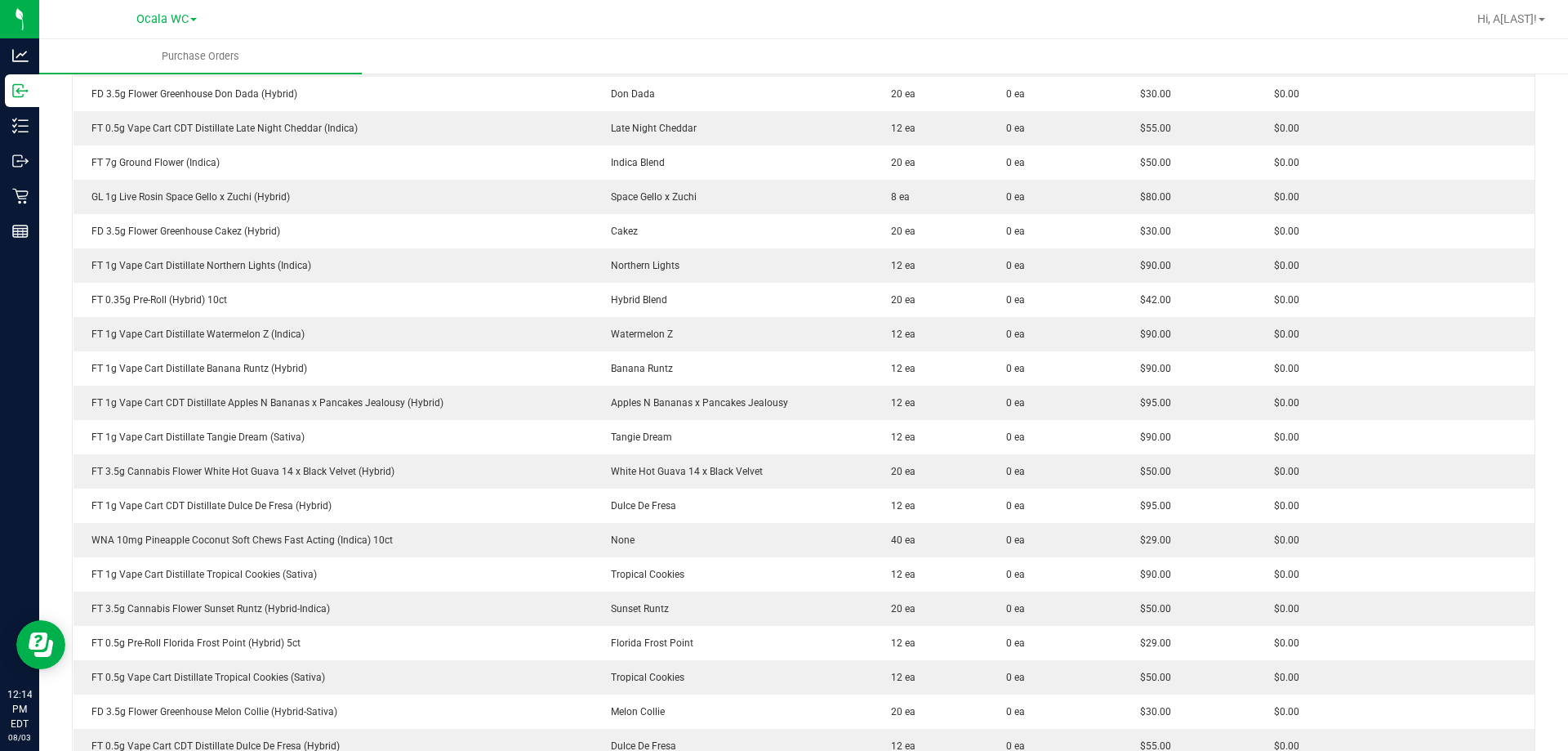 scroll, scrollTop: 1062, scrollLeft: 0, axis: vertical 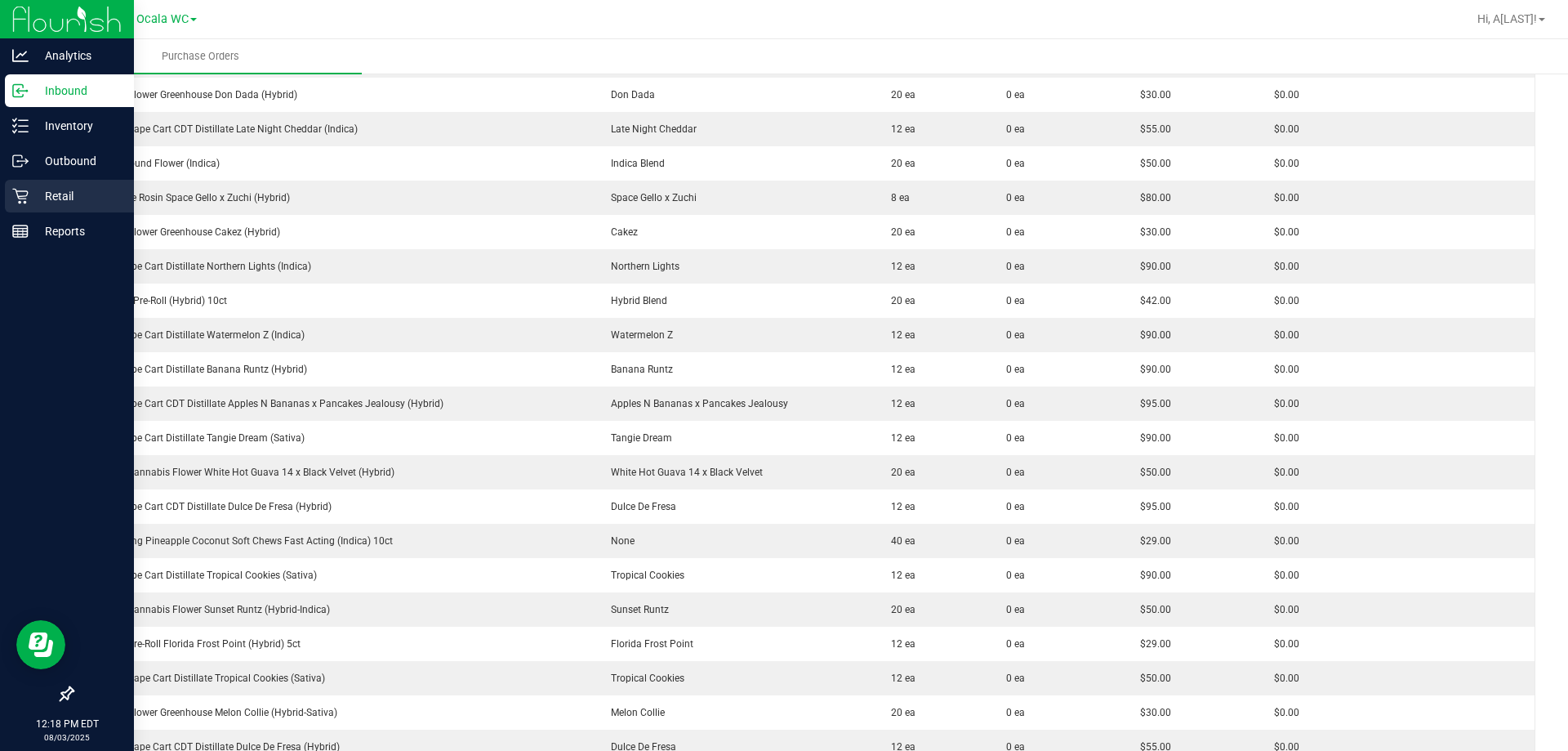 click on "Retail" at bounding box center (78, 196) 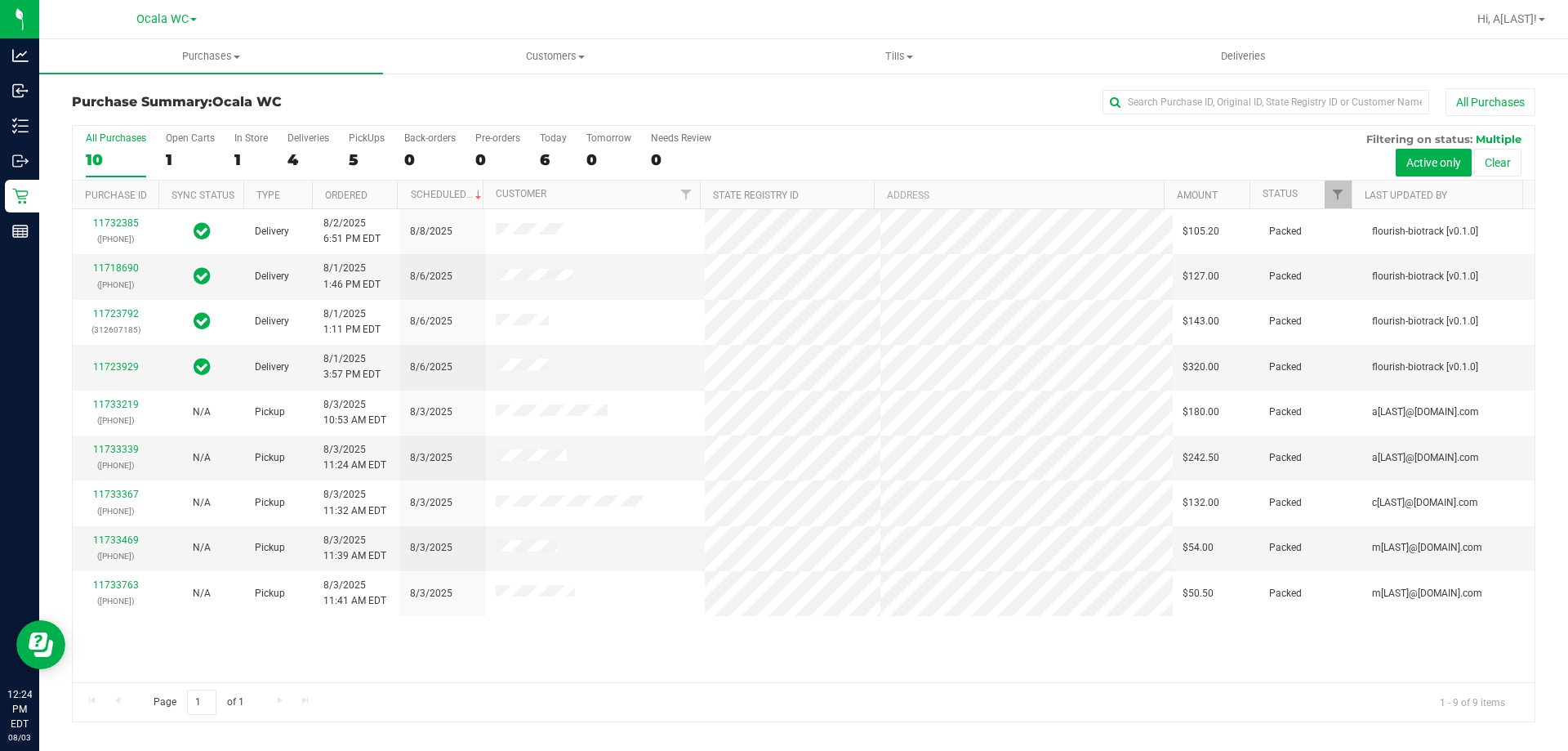 scroll, scrollTop: 0, scrollLeft: 0, axis: both 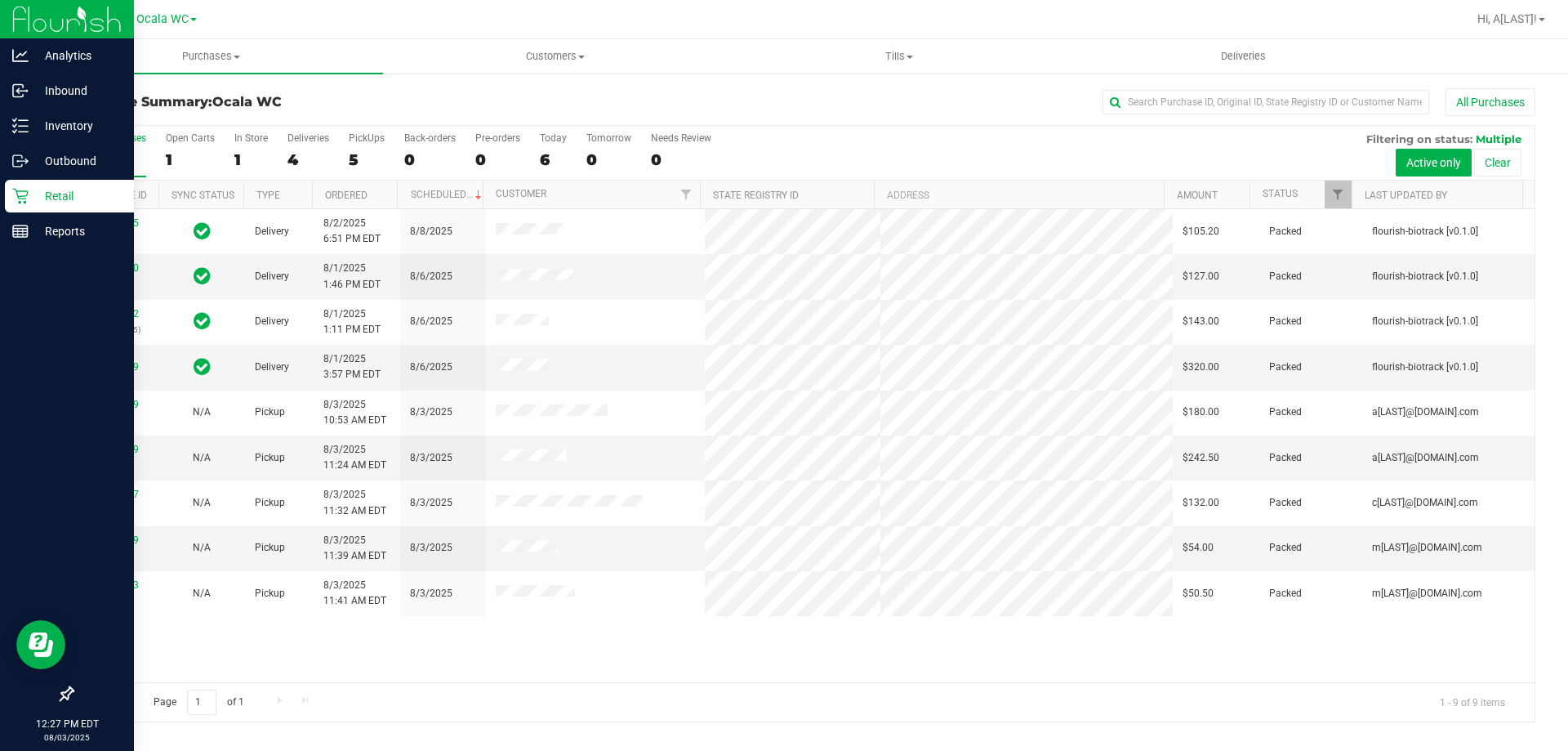click on "Retail" at bounding box center [69, 196] 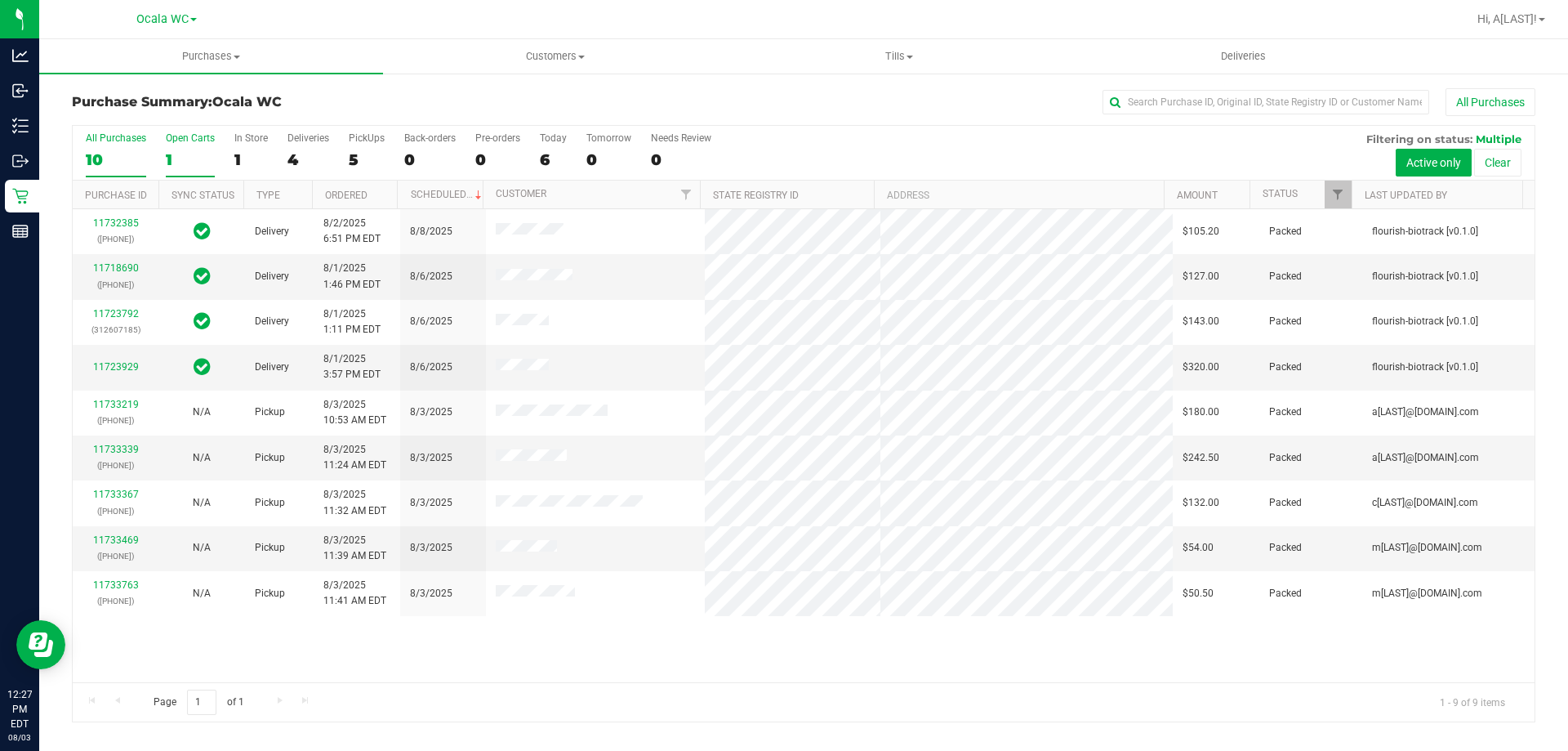 click on "Open Carts" at bounding box center [190, 138] 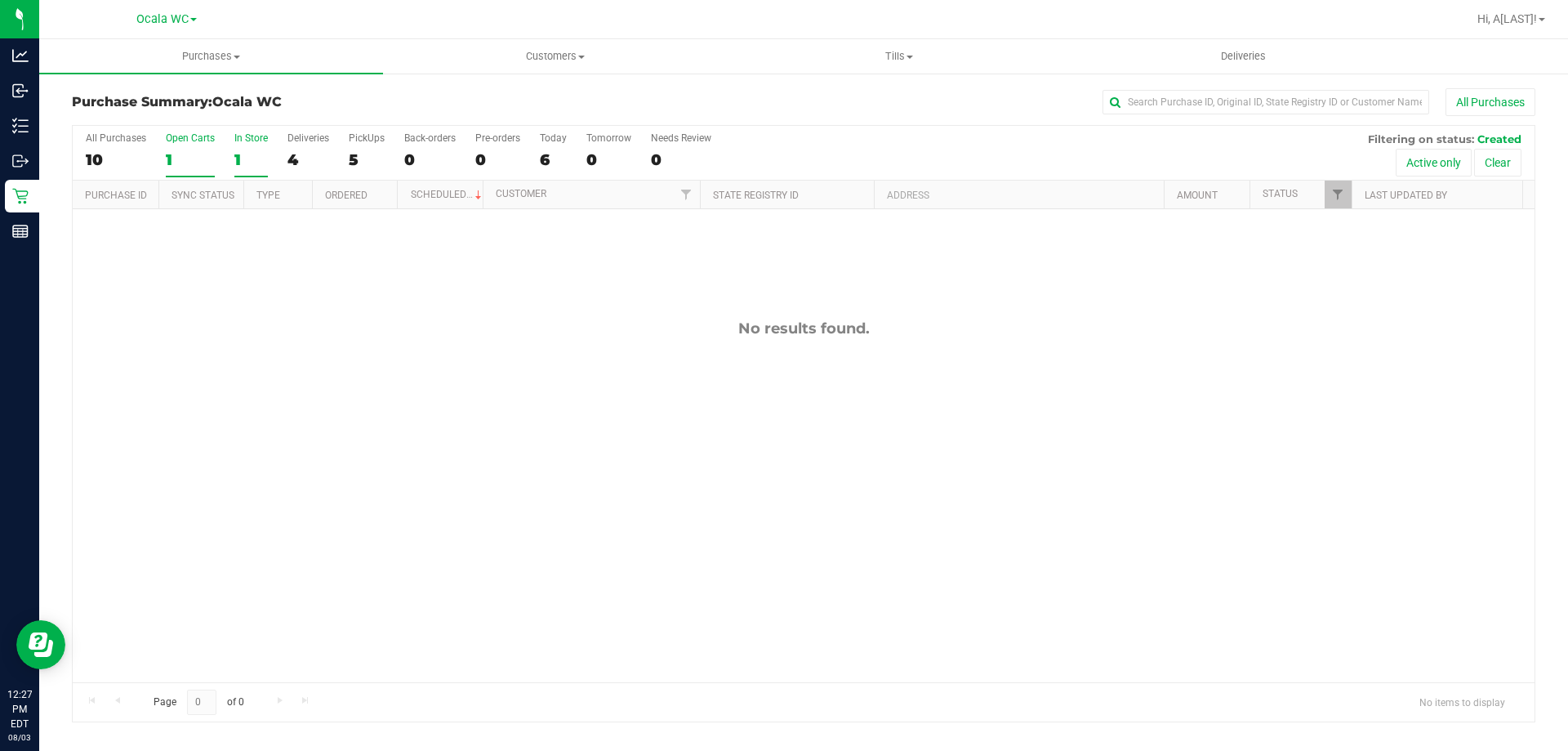 click on "In Store
1" at bounding box center [251, 154] 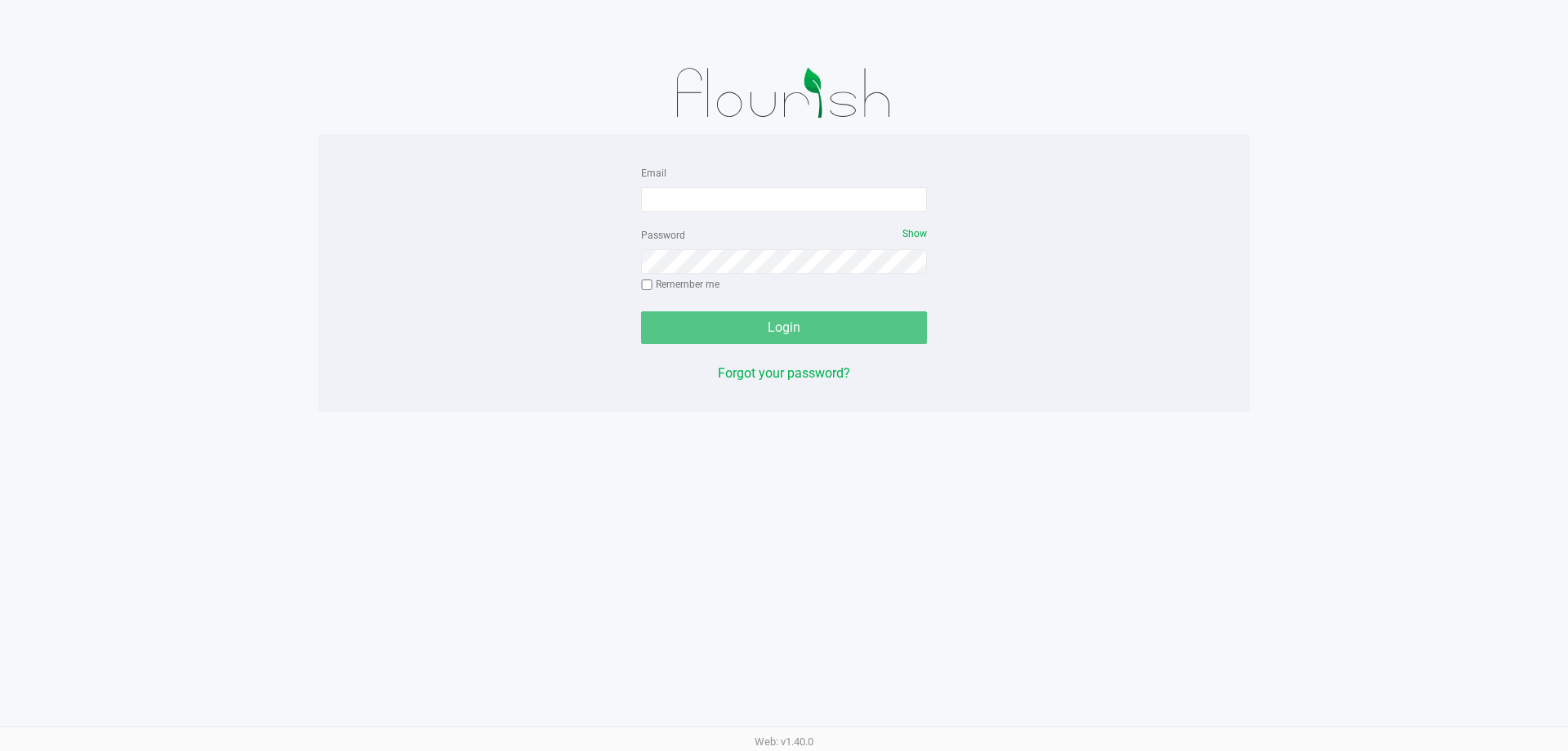 scroll, scrollTop: 0, scrollLeft: 0, axis: both 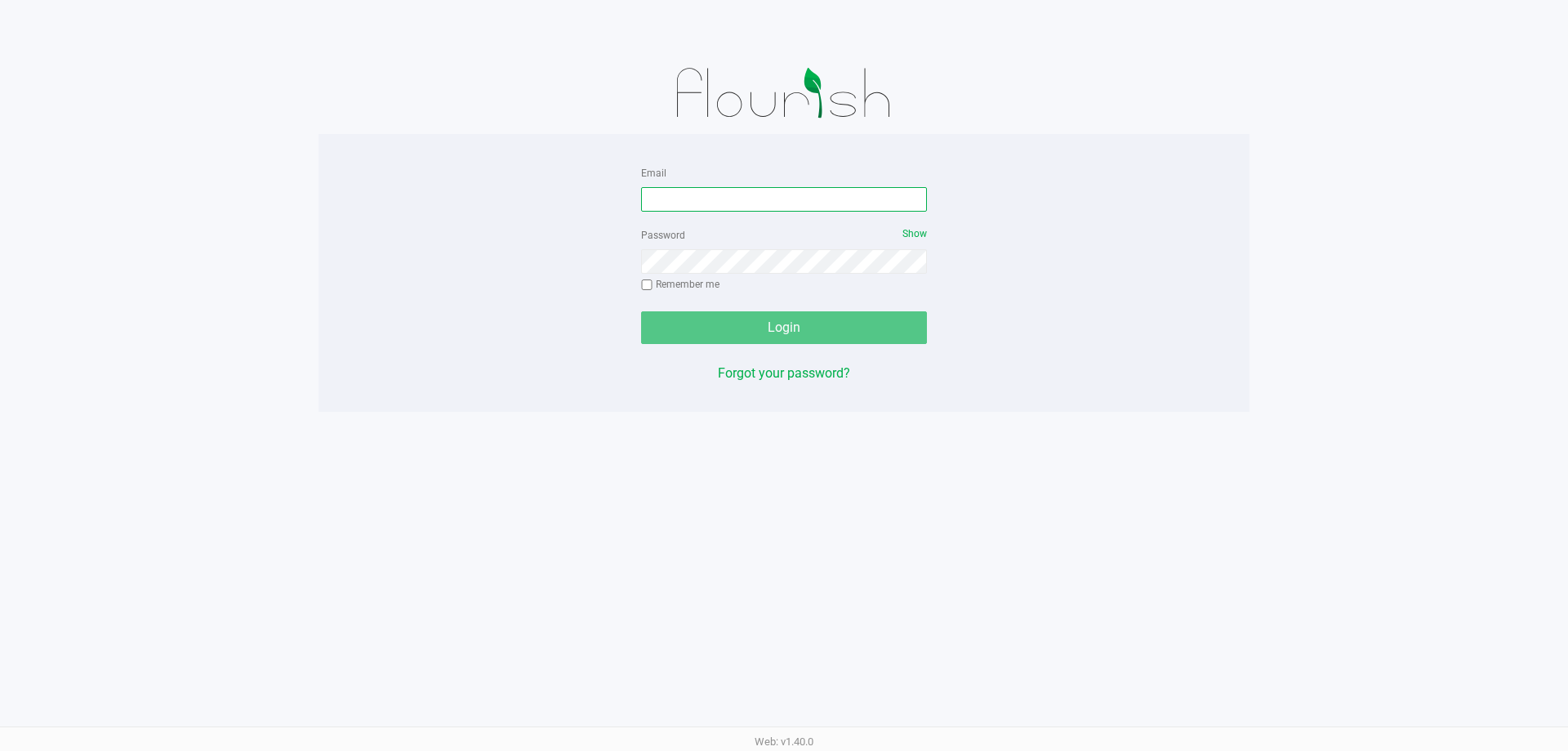 click on "Email" at bounding box center [784, 199] 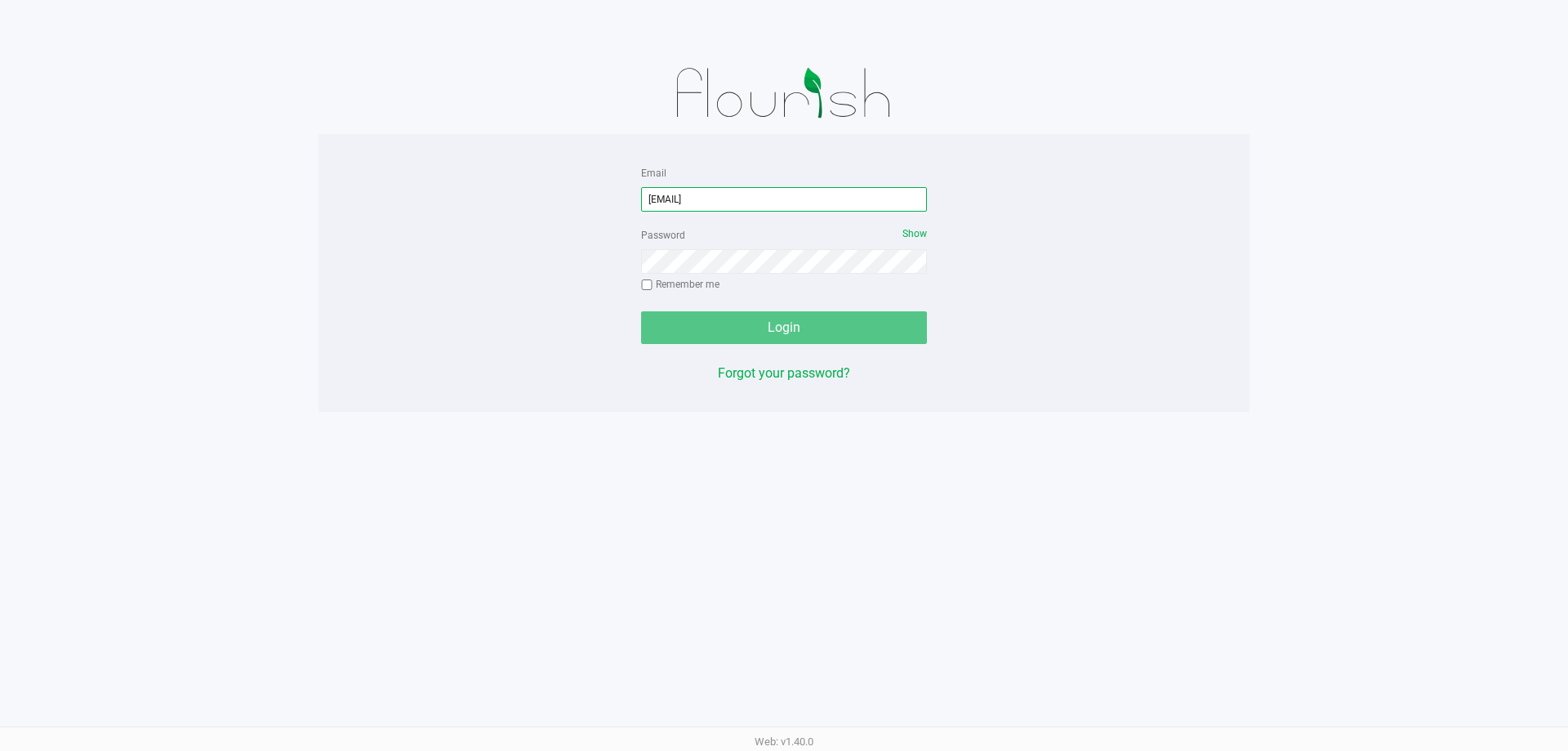 type on "[EMAIL]" 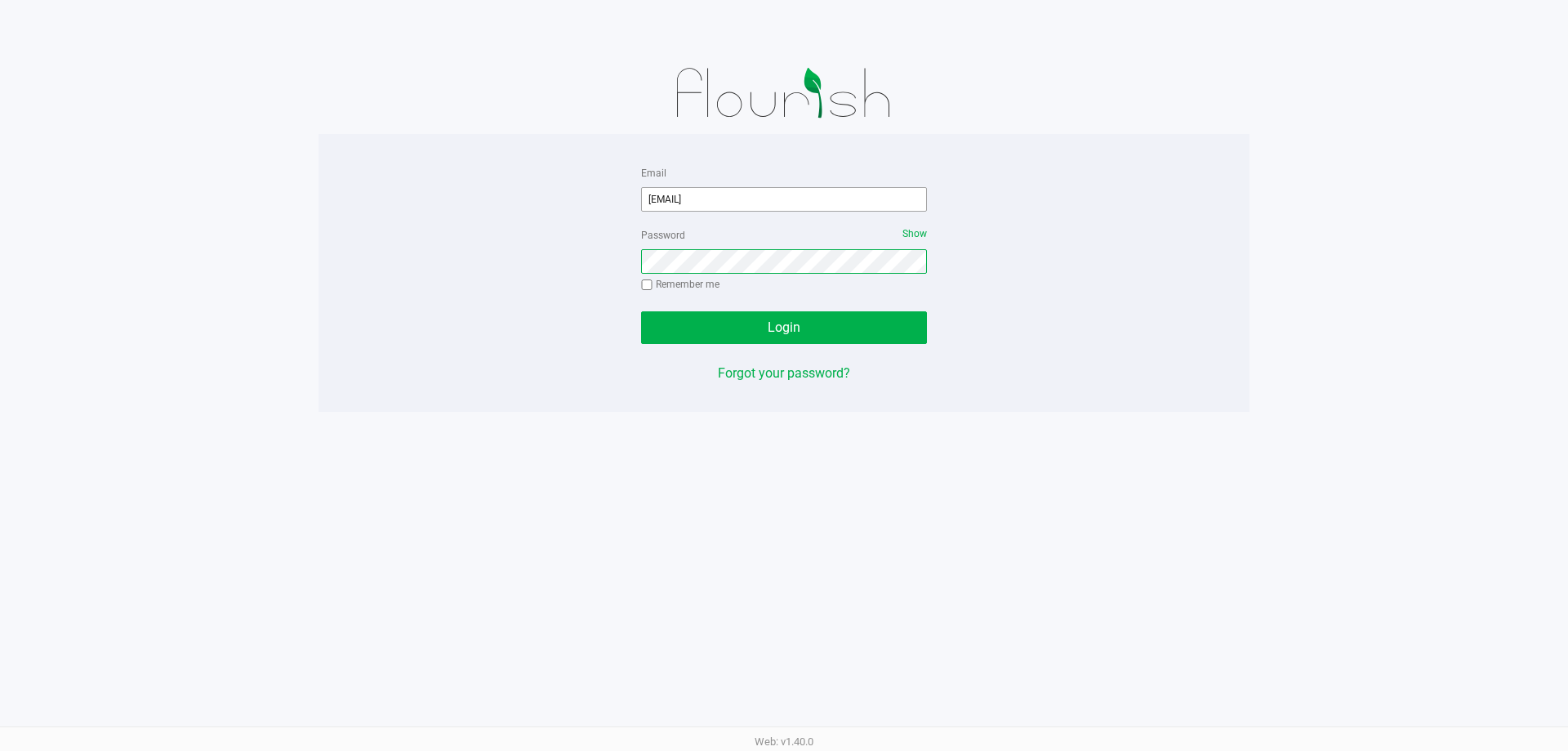click on "Login" 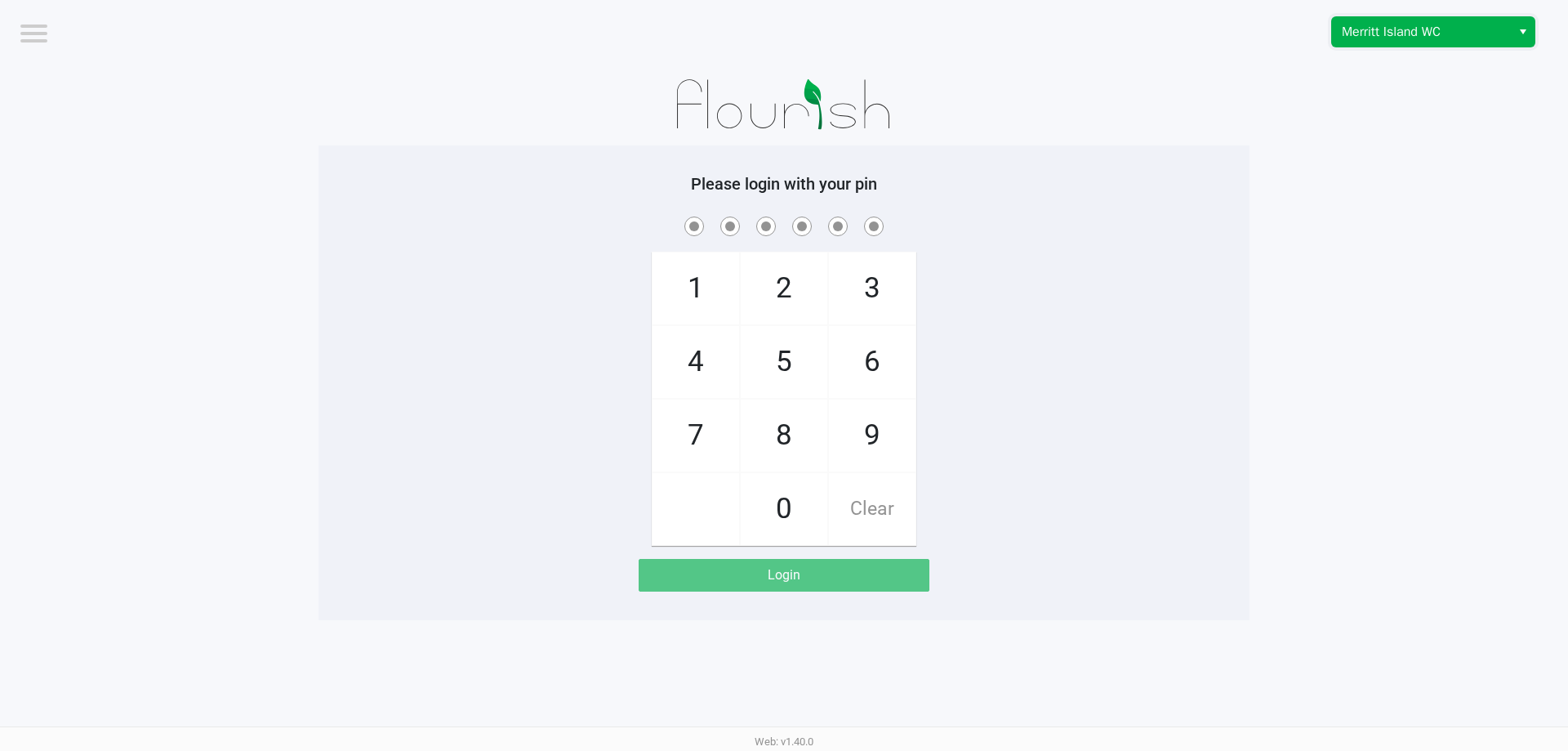 click on "Merritt Island WC" at bounding box center (1421, 32) 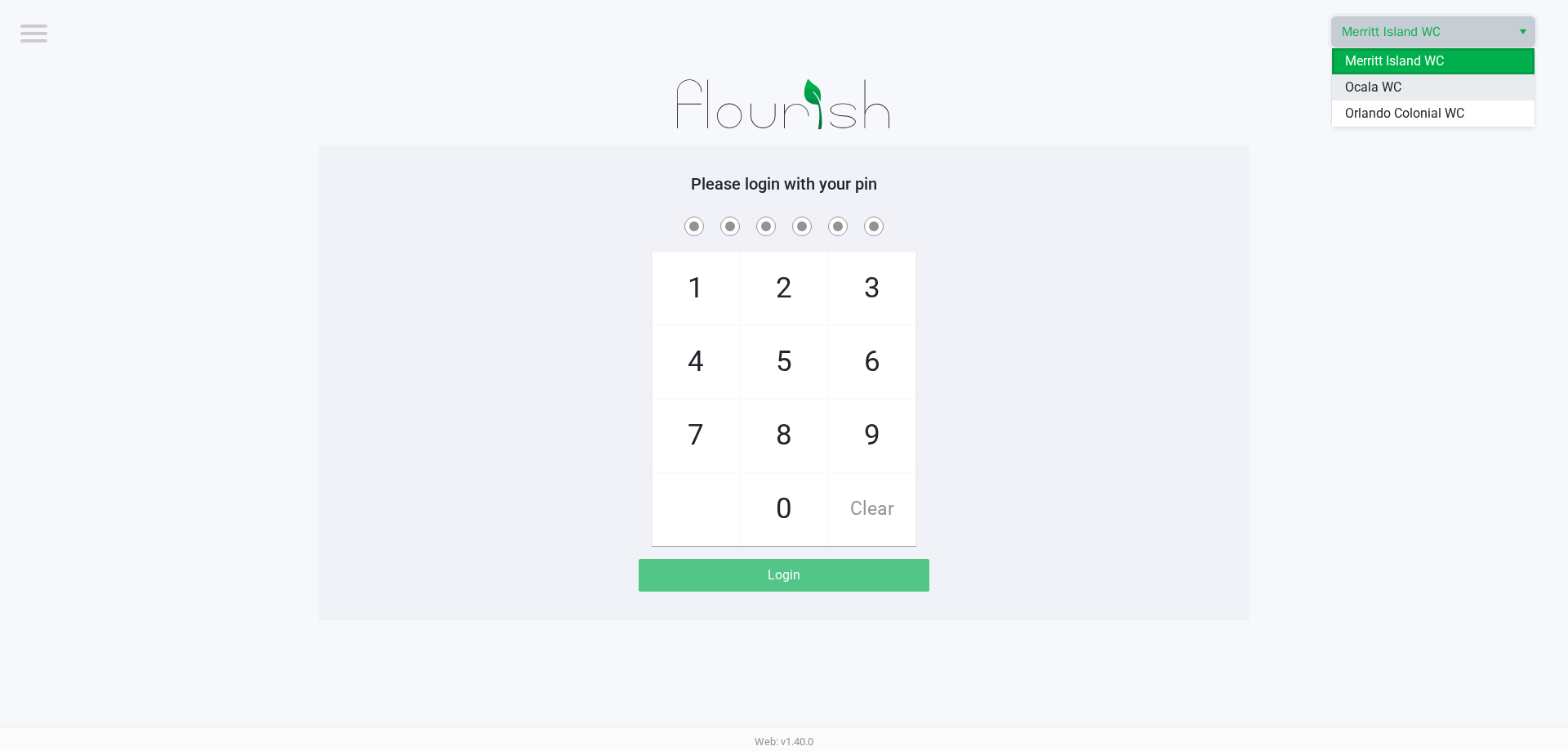click on "Ocala WC" at bounding box center [1373, 87] 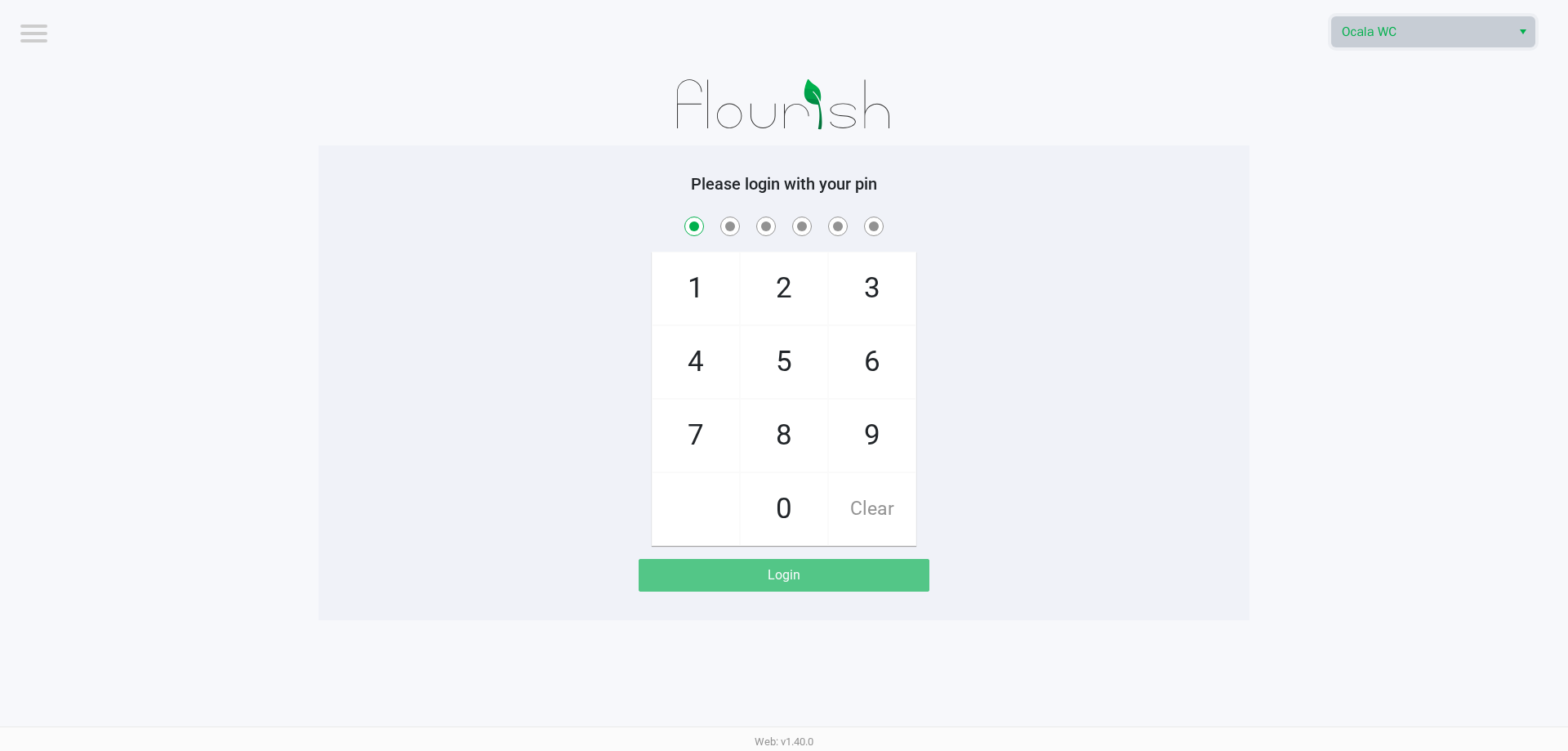 checkbox on "true" 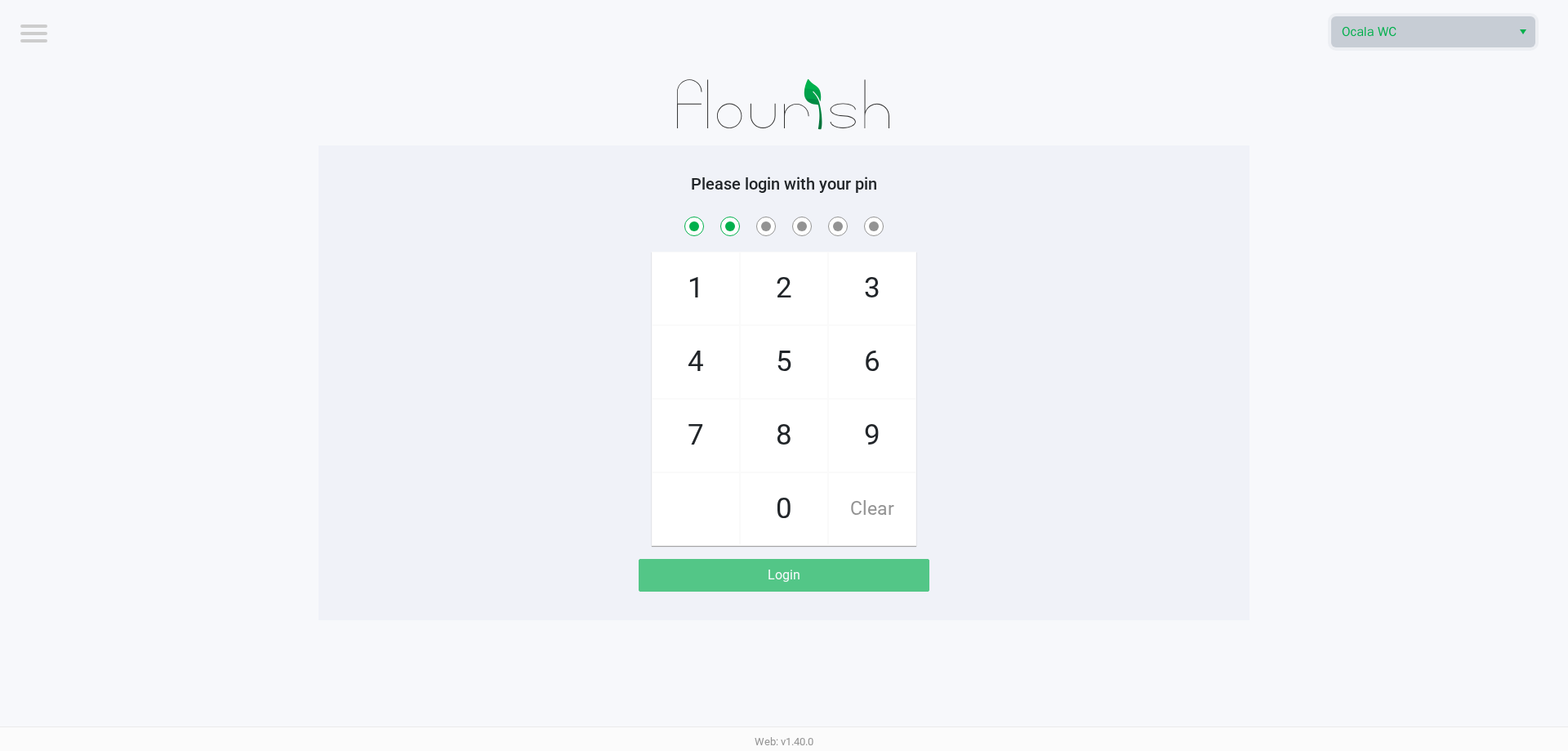checkbox on "true" 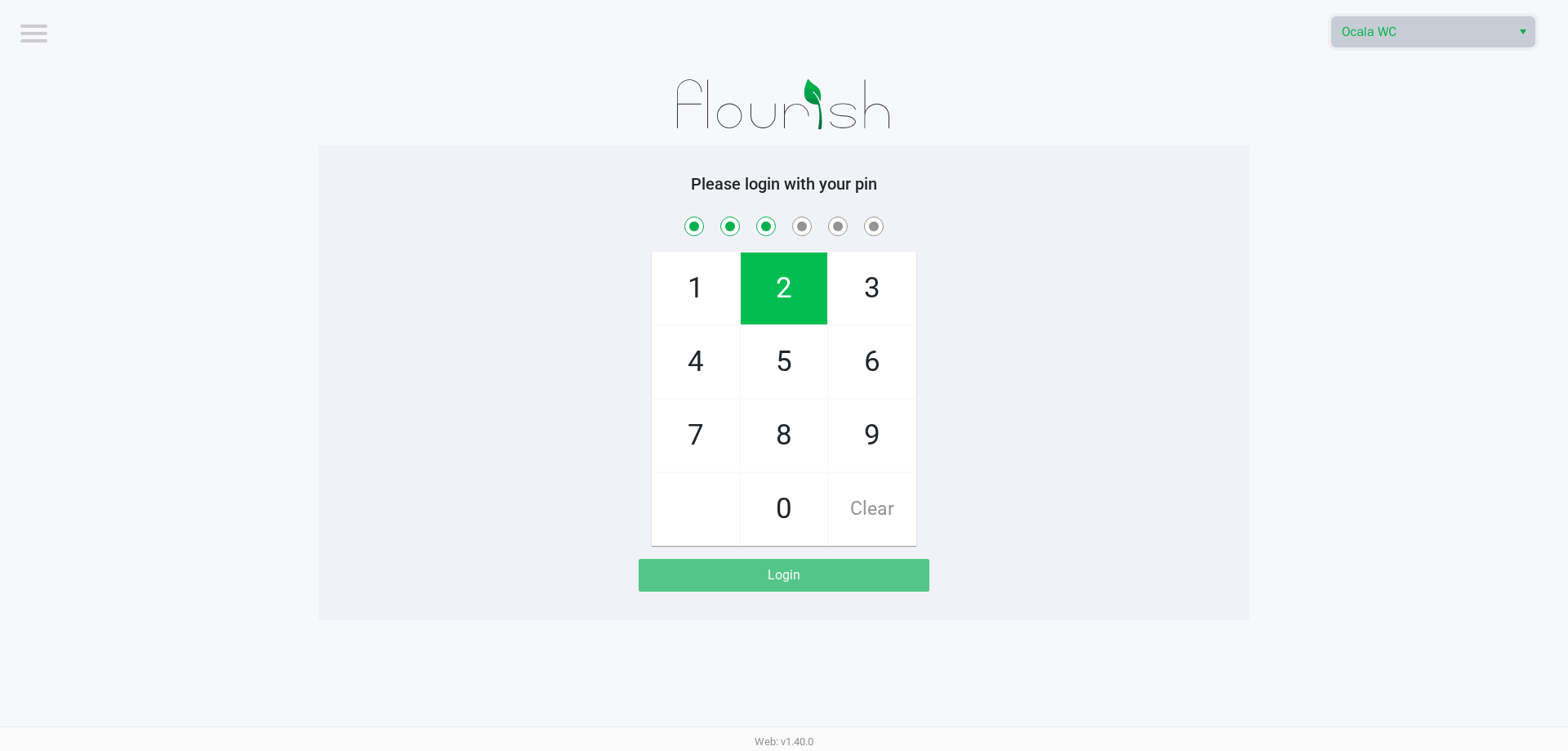 checkbox on "true" 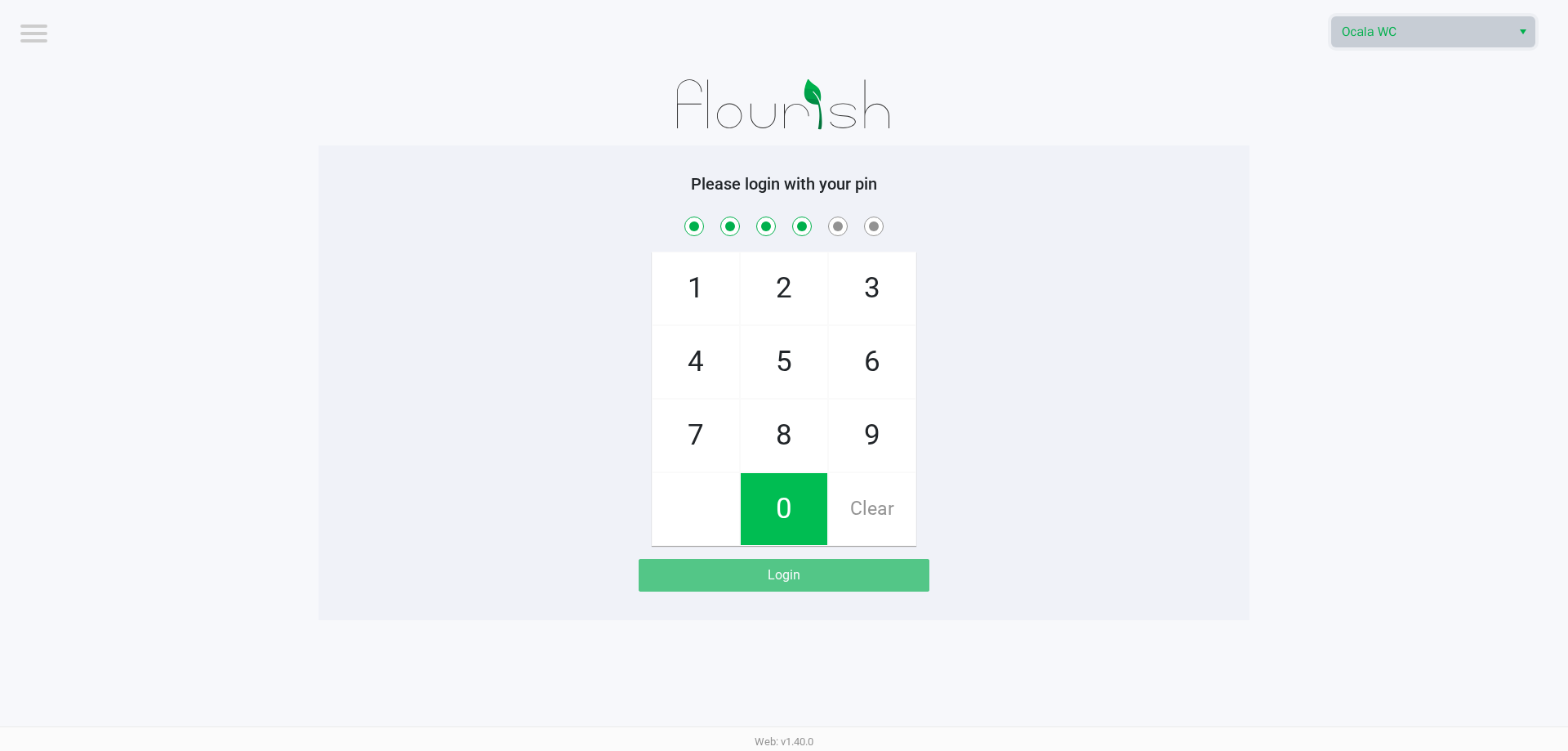 checkbox on "true" 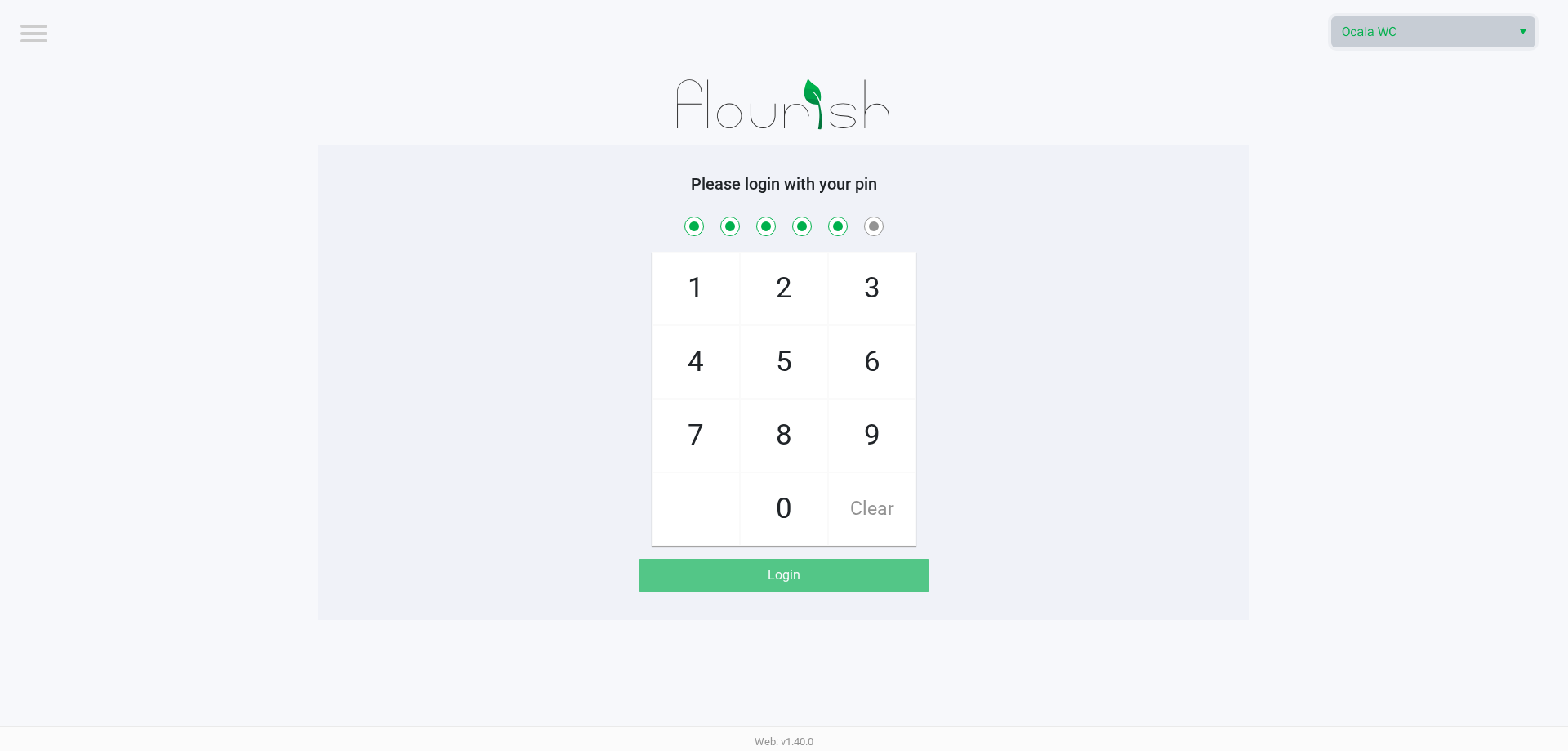 checkbox on "true" 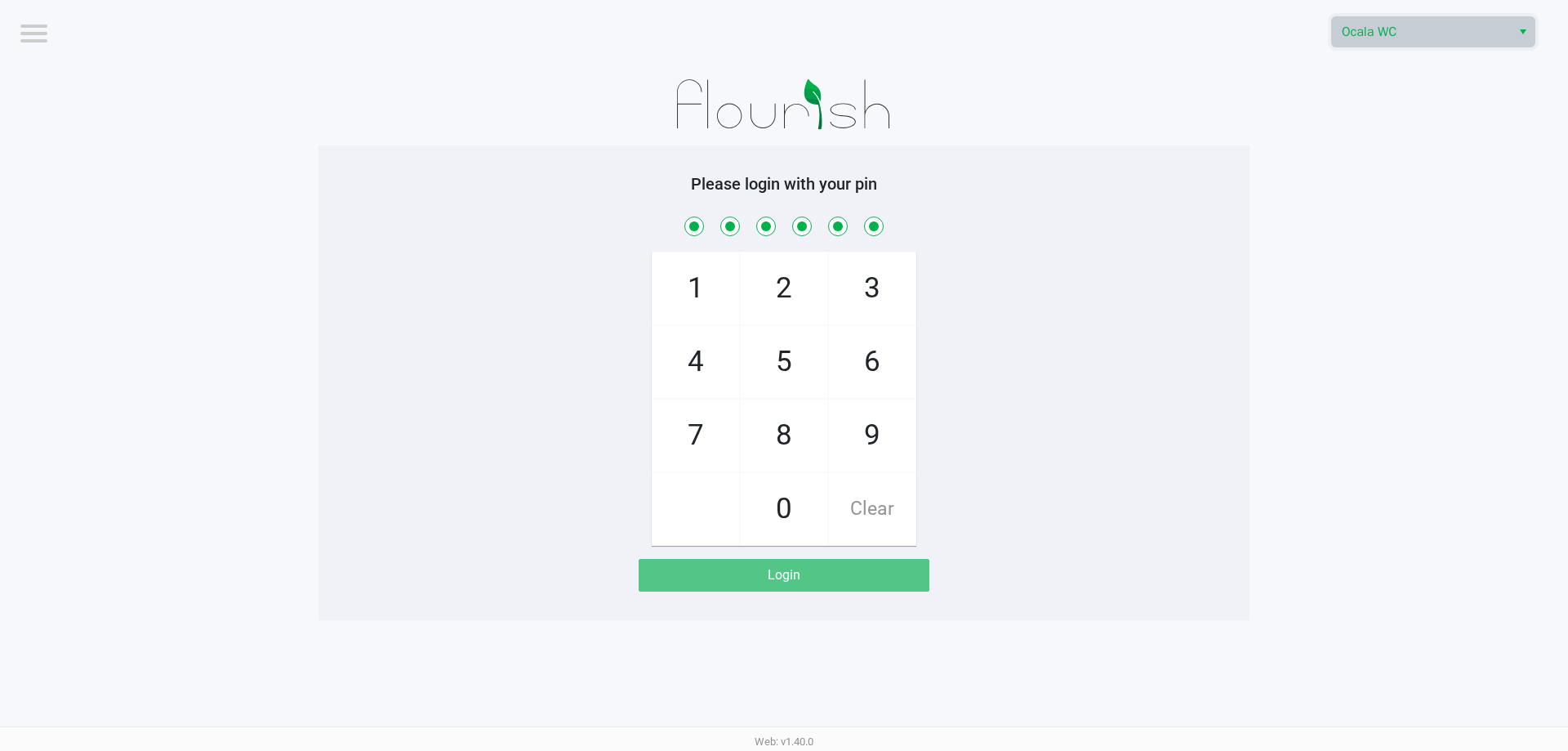 checkbox on "true" 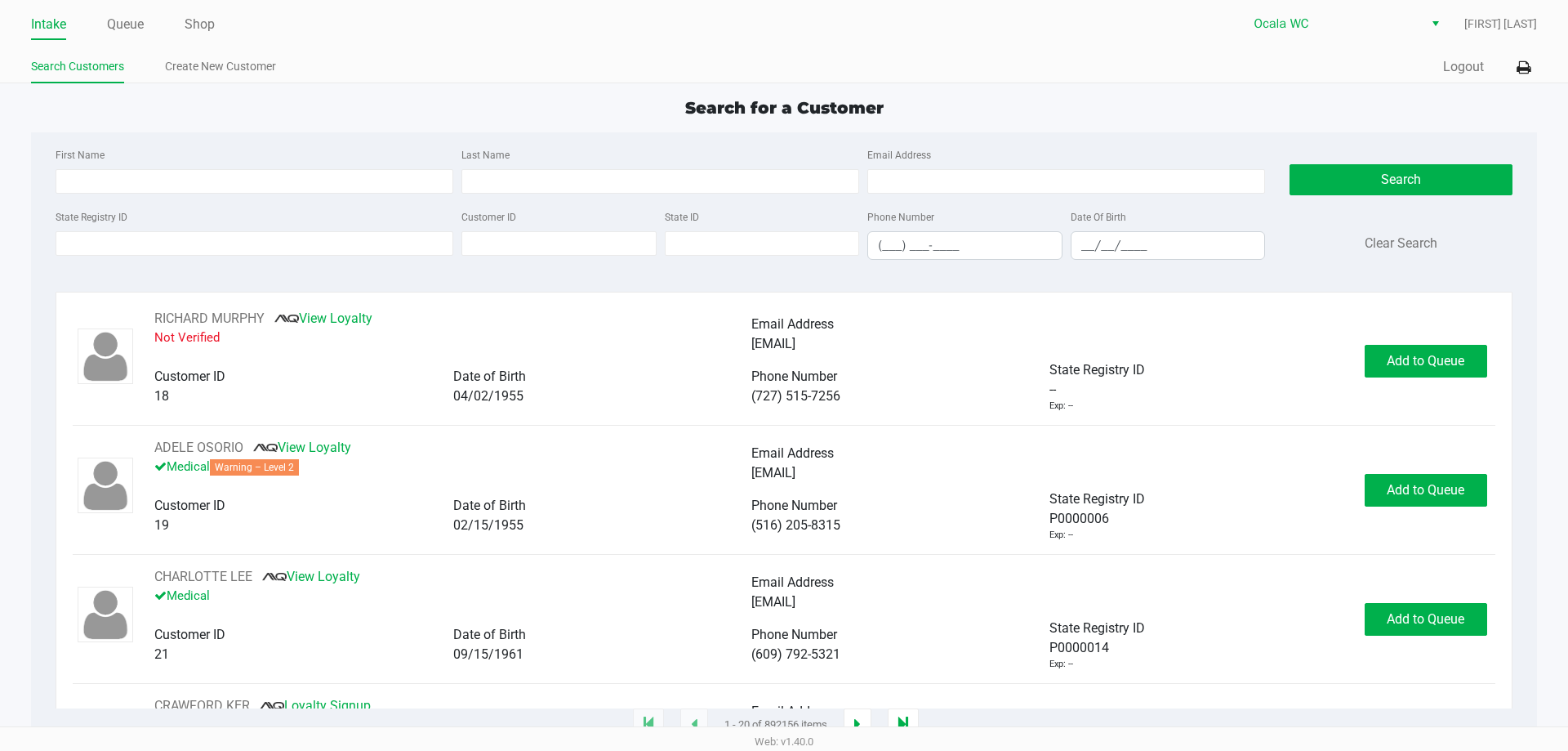 click on "Search for a Customer" 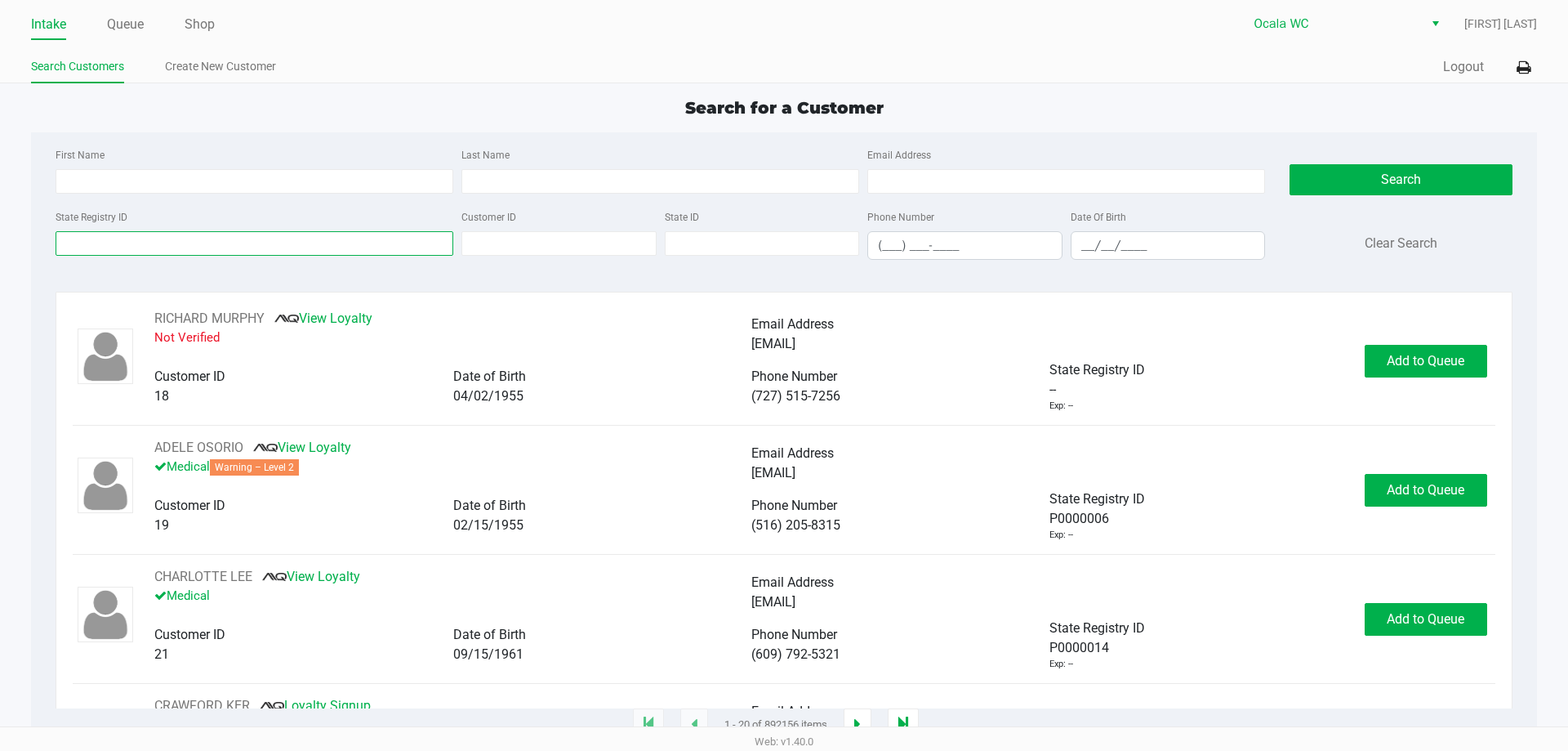 click on "State Registry ID" at bounding box center [254, 244] 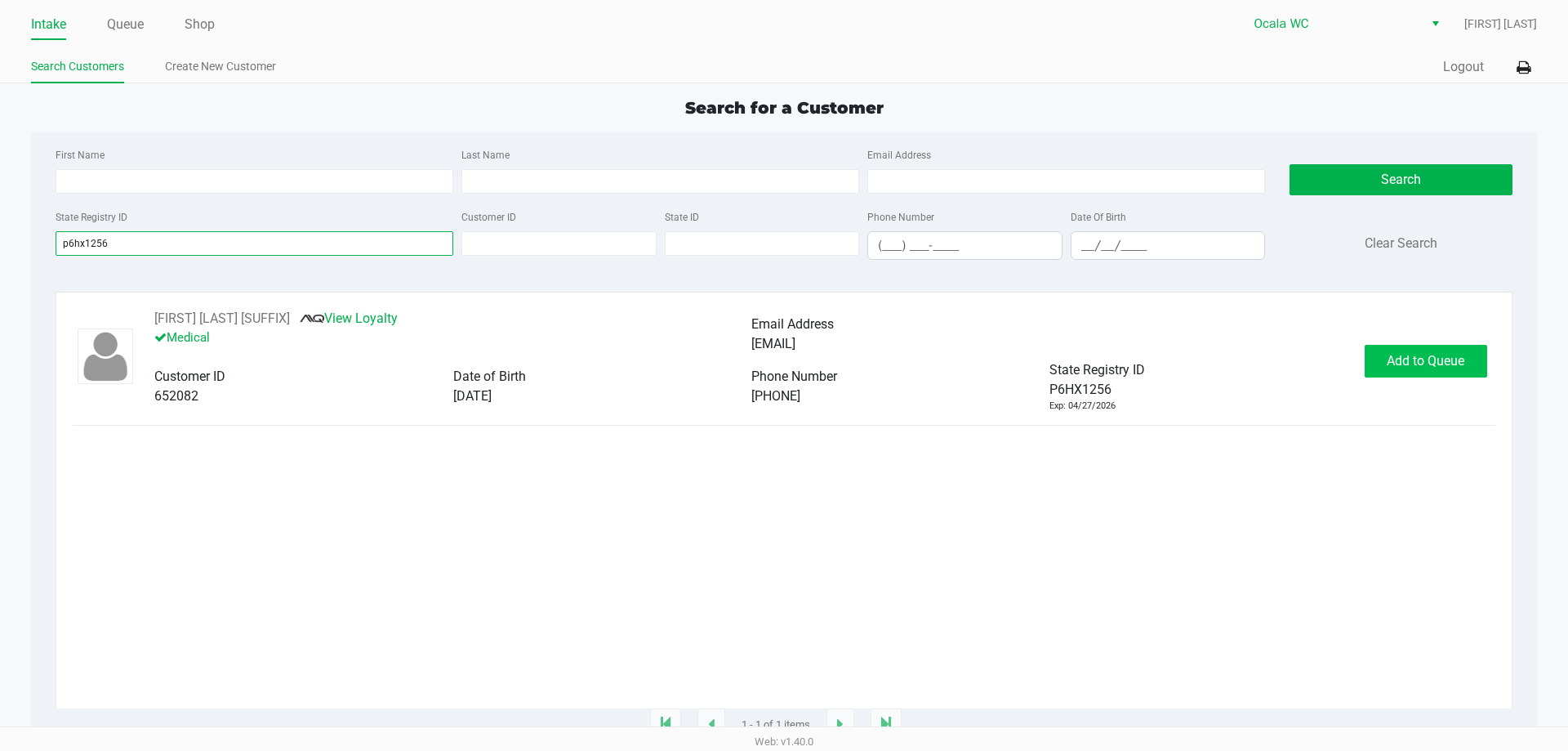 type on "p6hx1256" 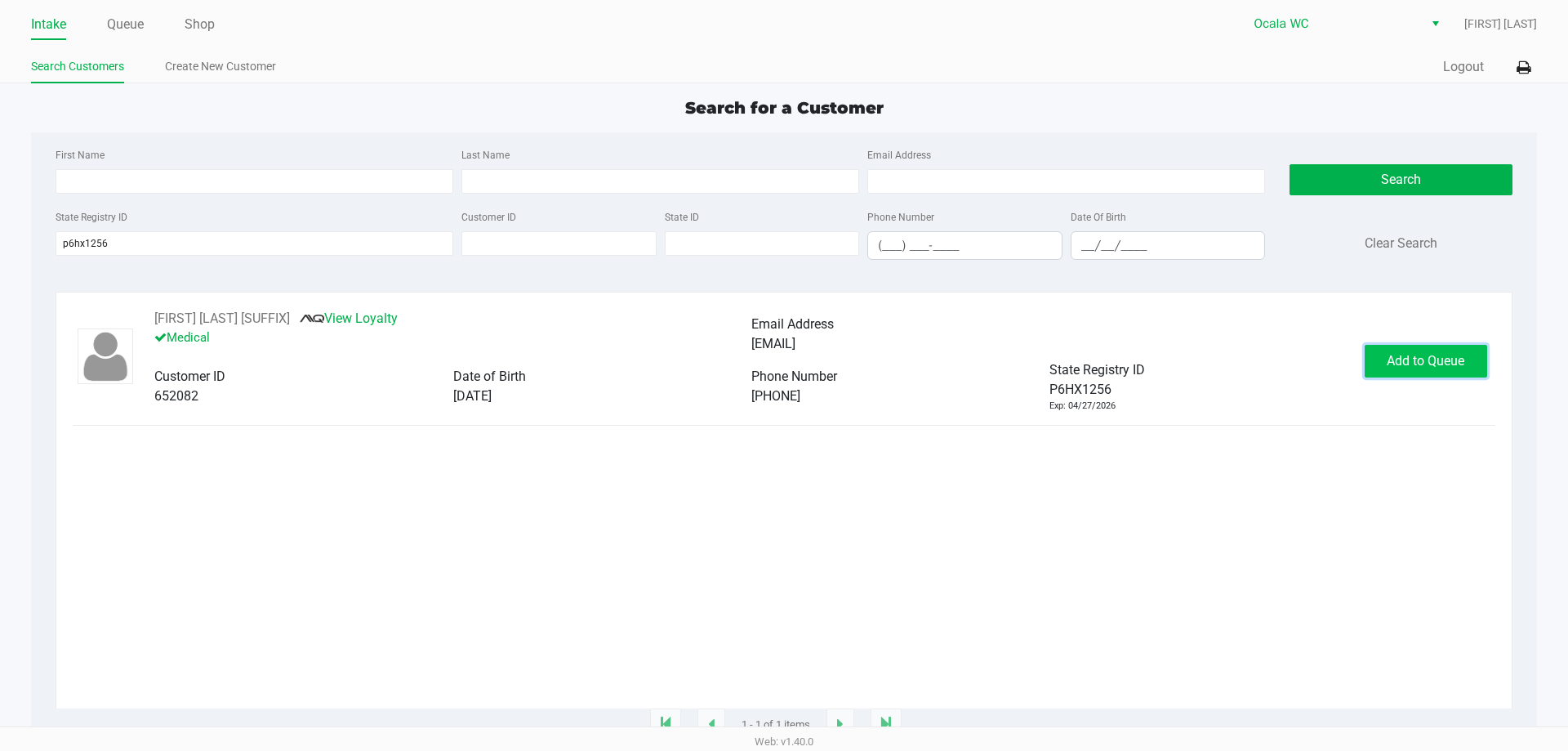 click on "Add to Queue" 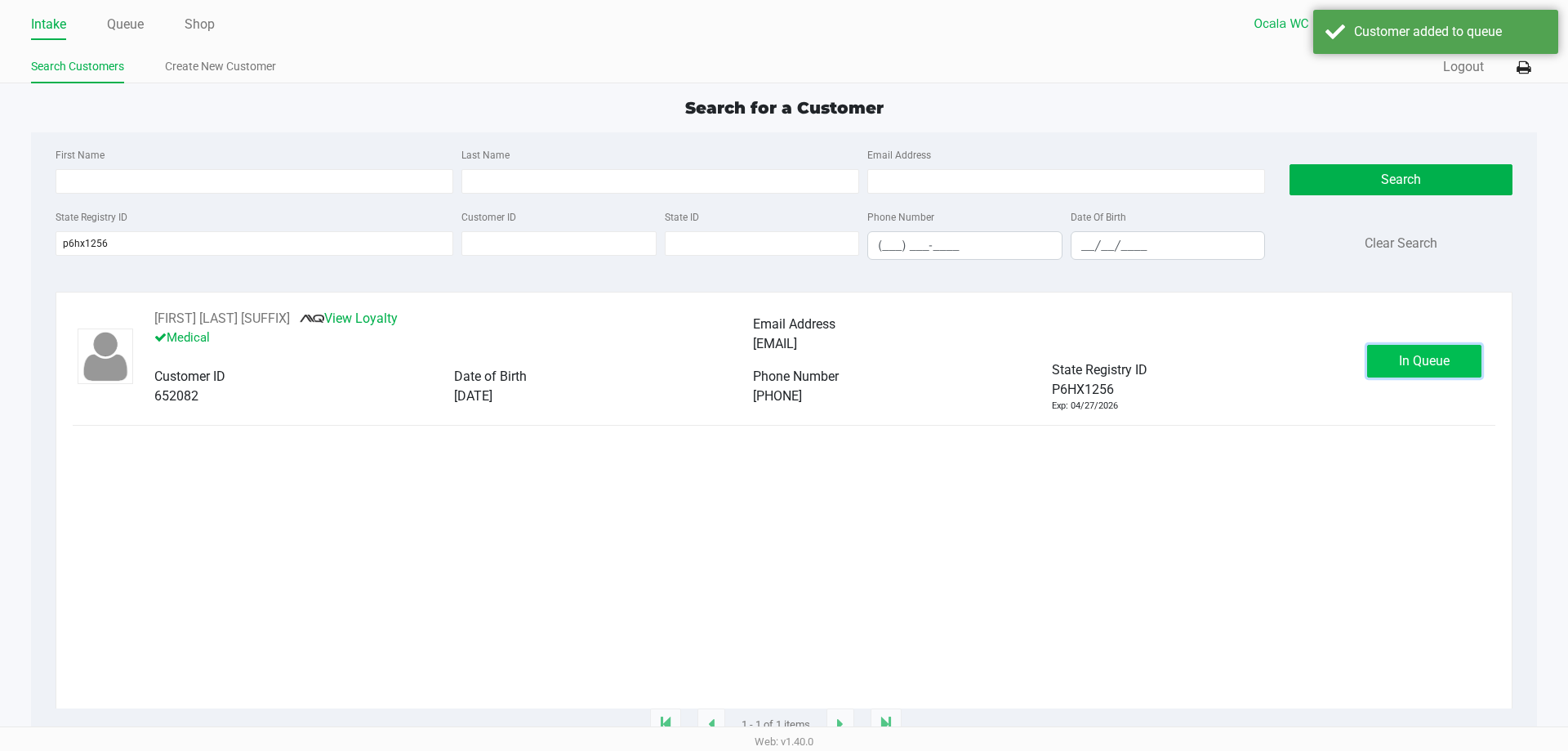 click on "In Queue" 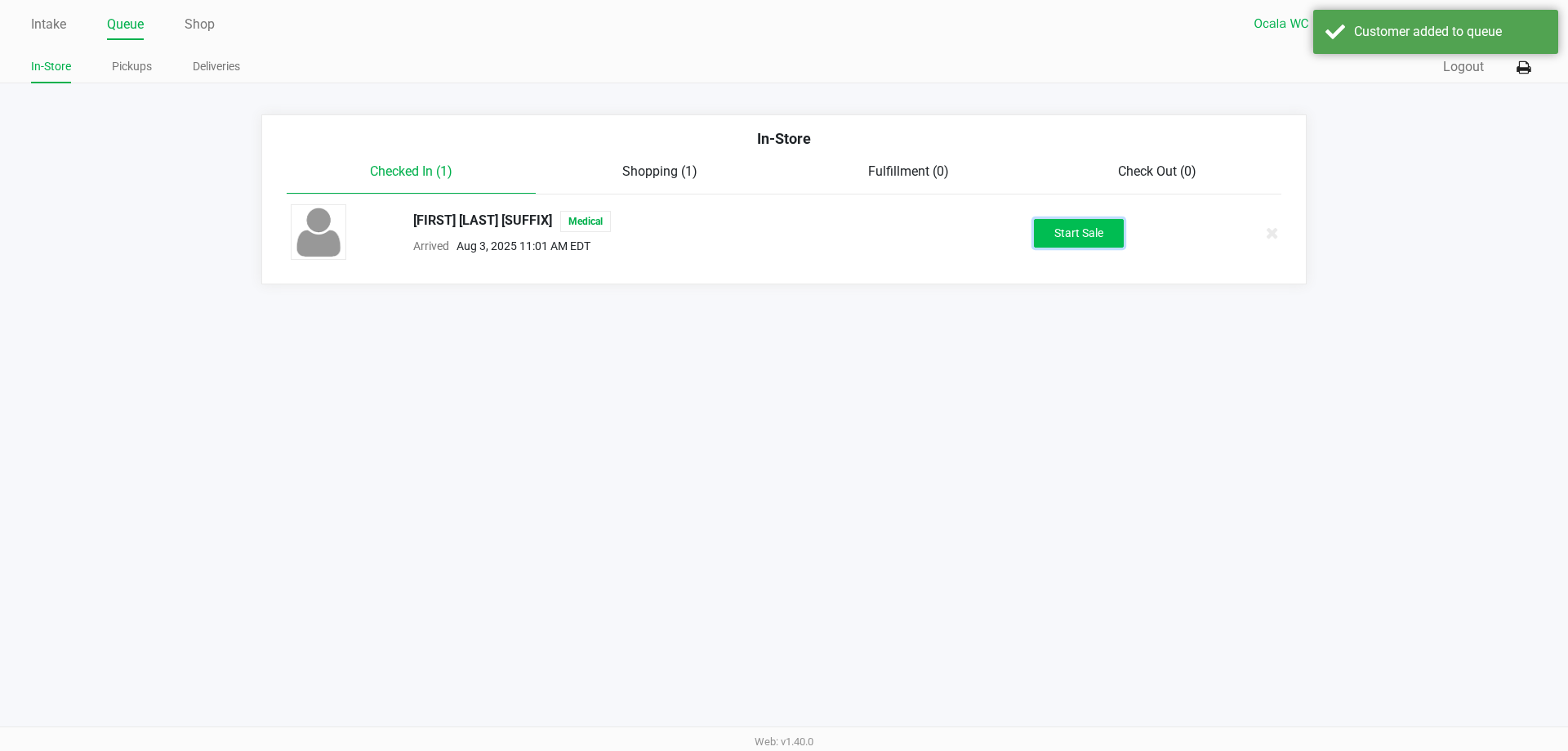 click on "Start Sale" 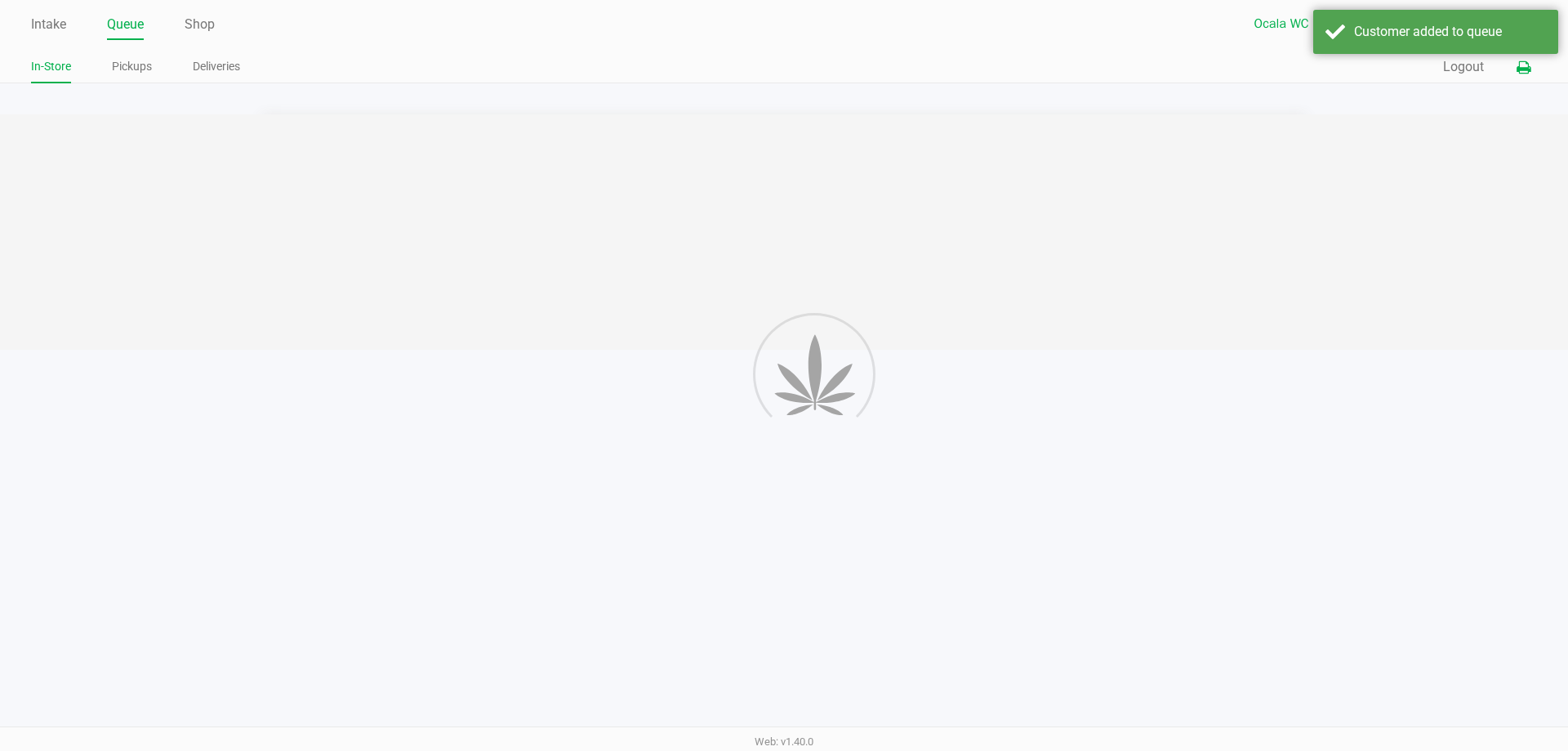 click 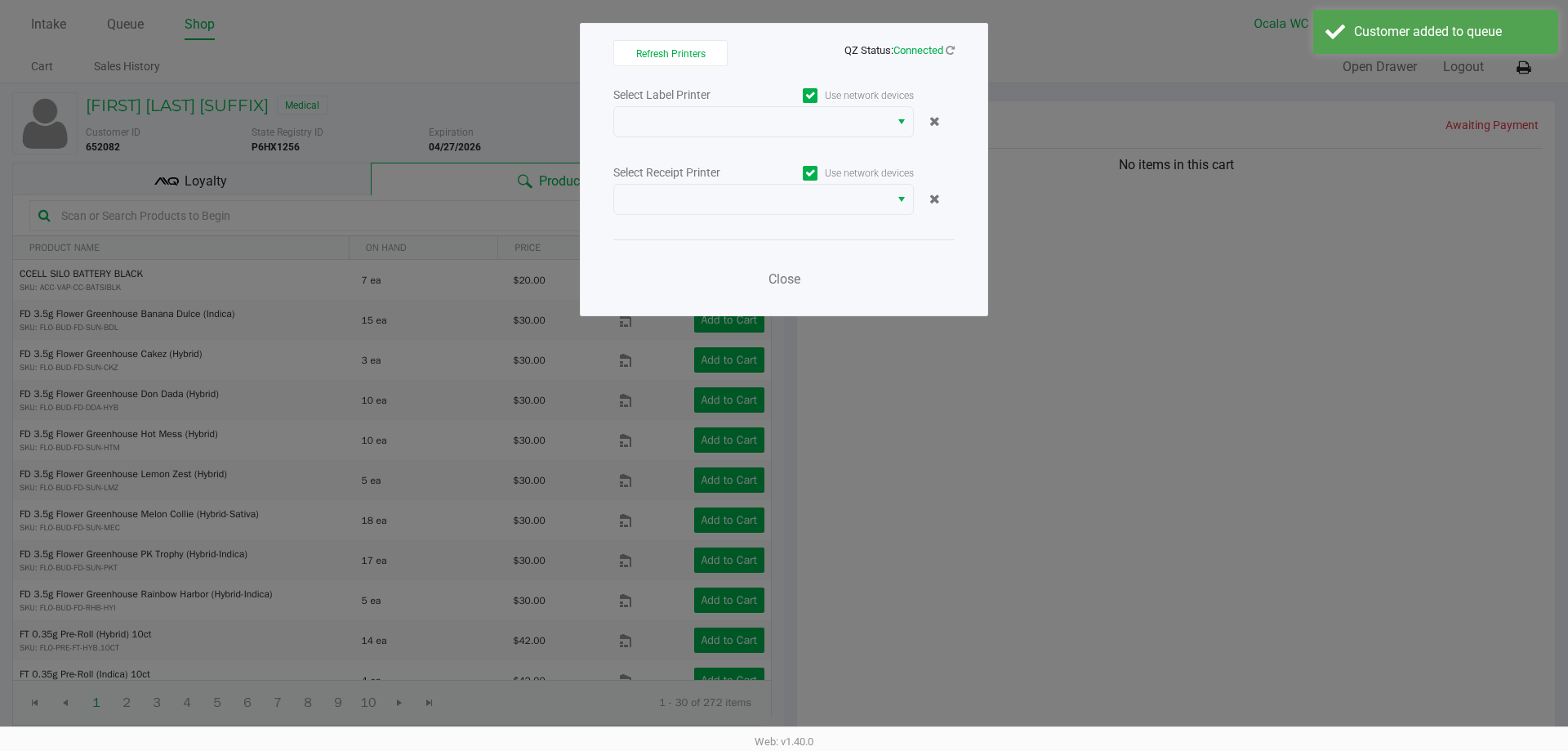 click on "Use network devices" 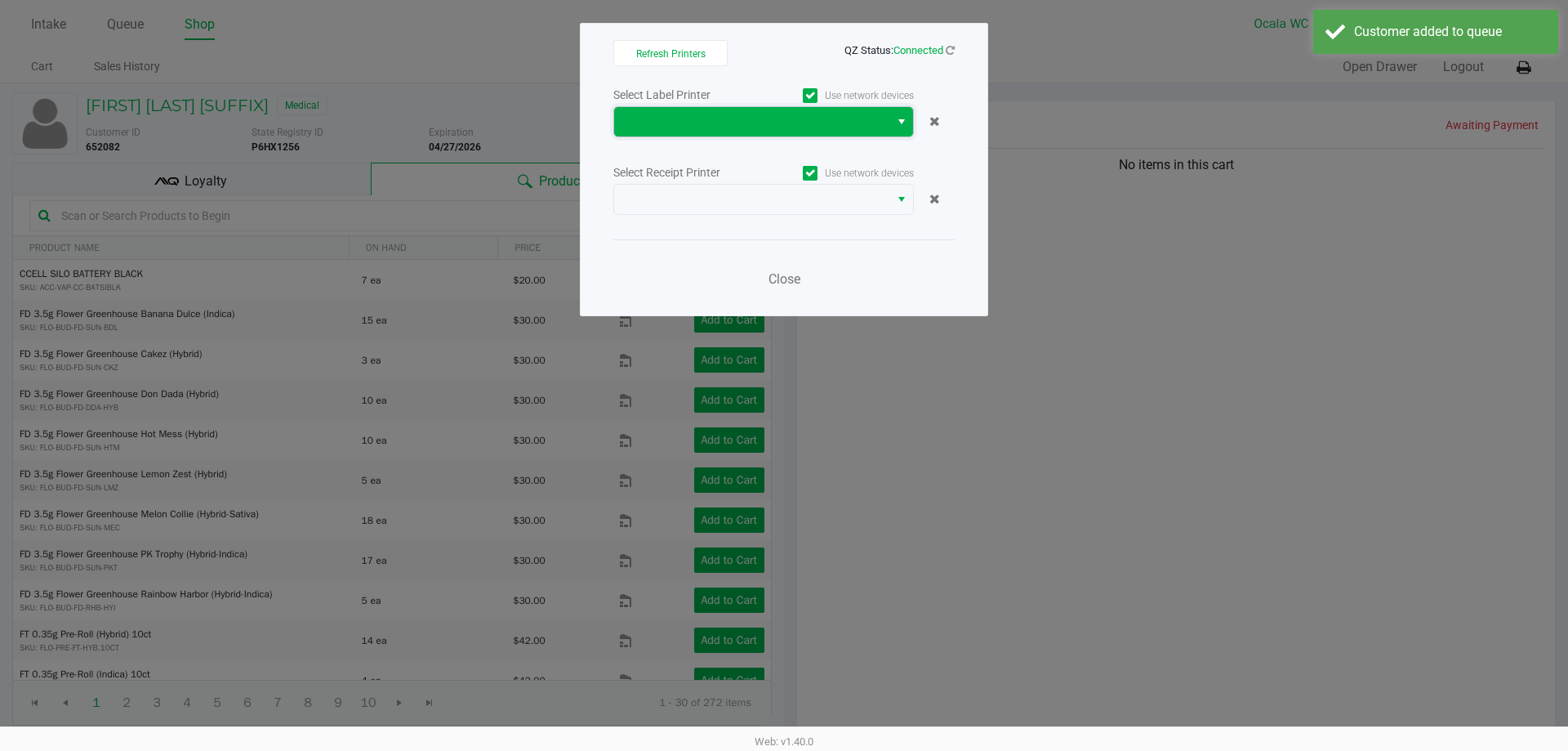 click at bounding box center (751, 122) 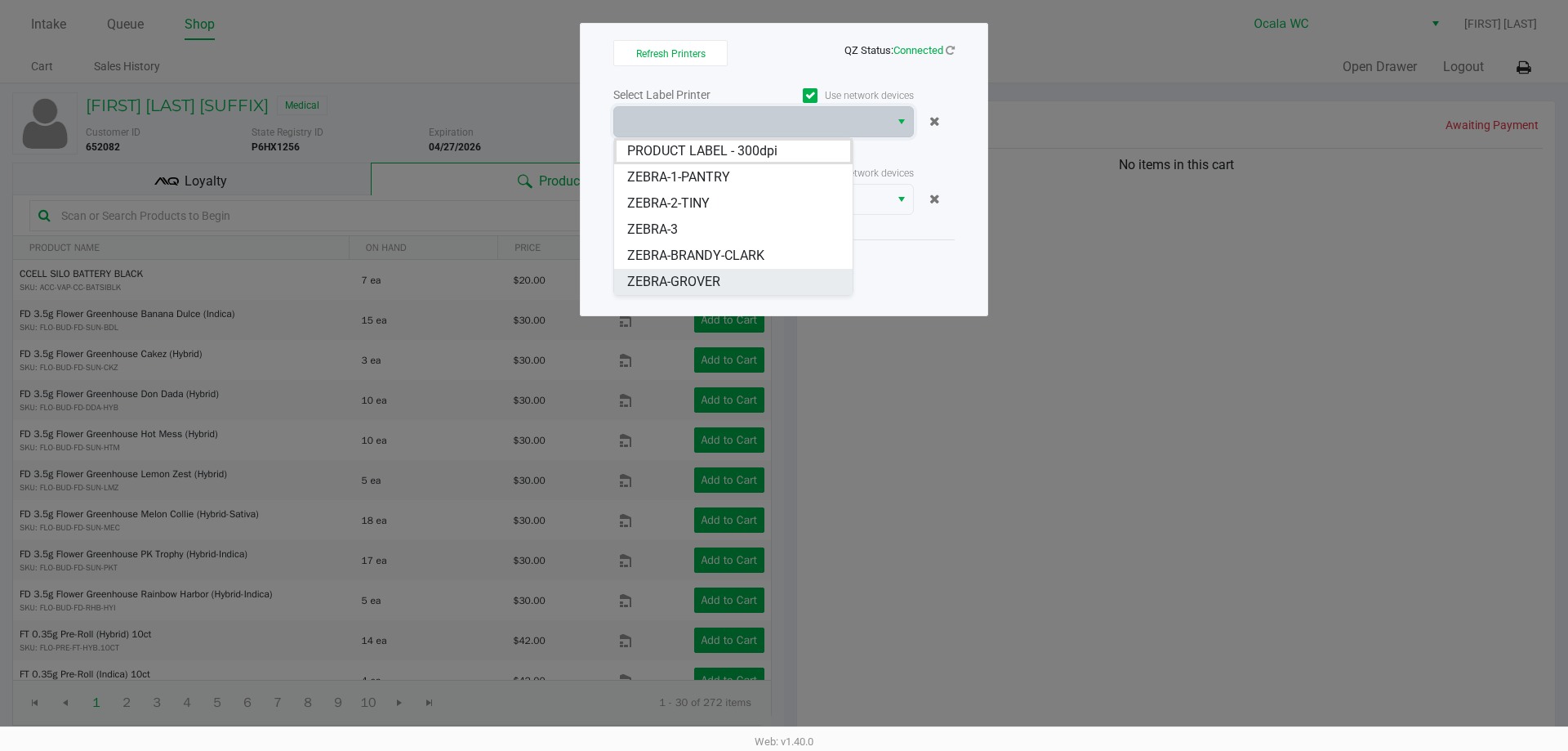click on "ZEBRA-GROVER" at bounding box center [674, 282] 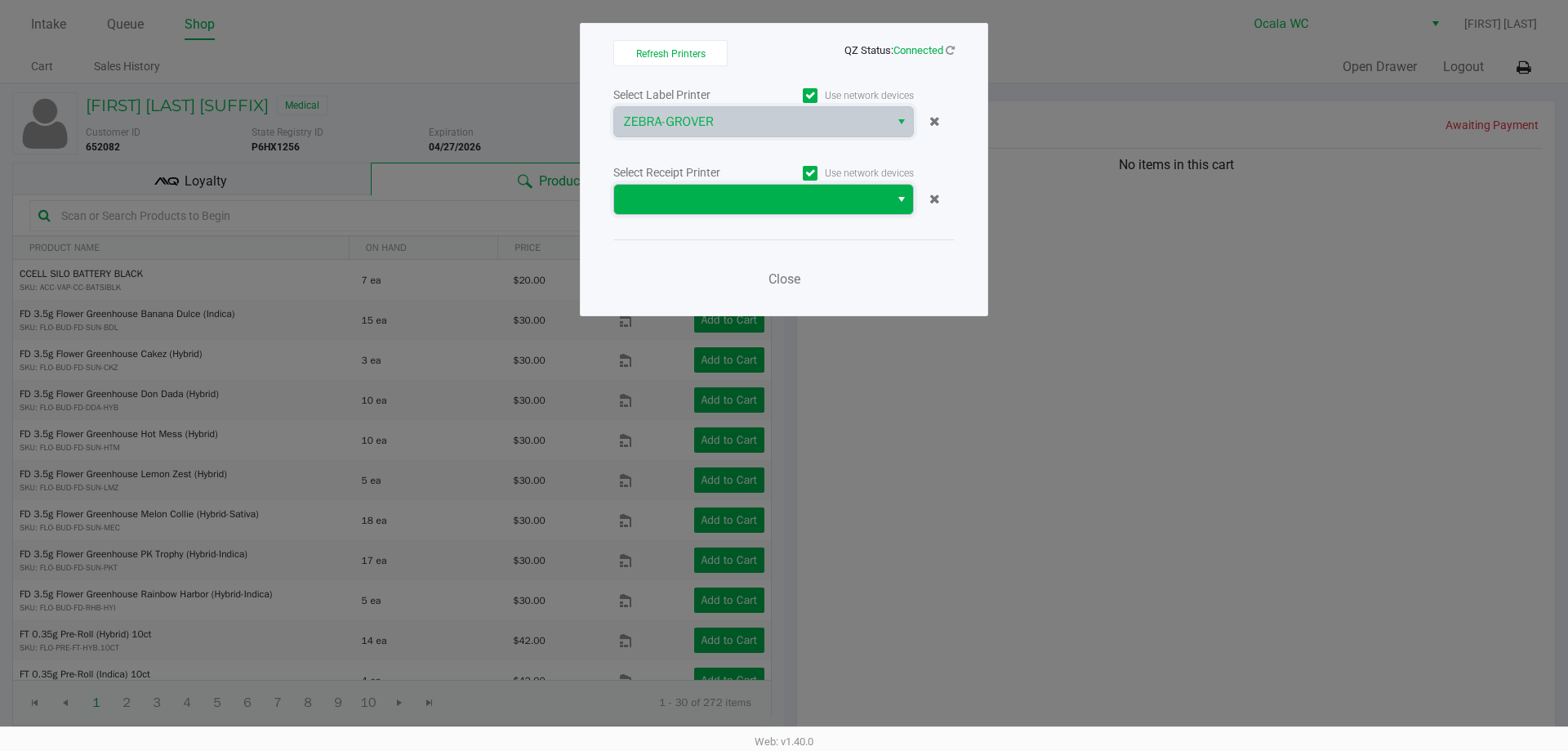 click at bounding box center (751, 199) 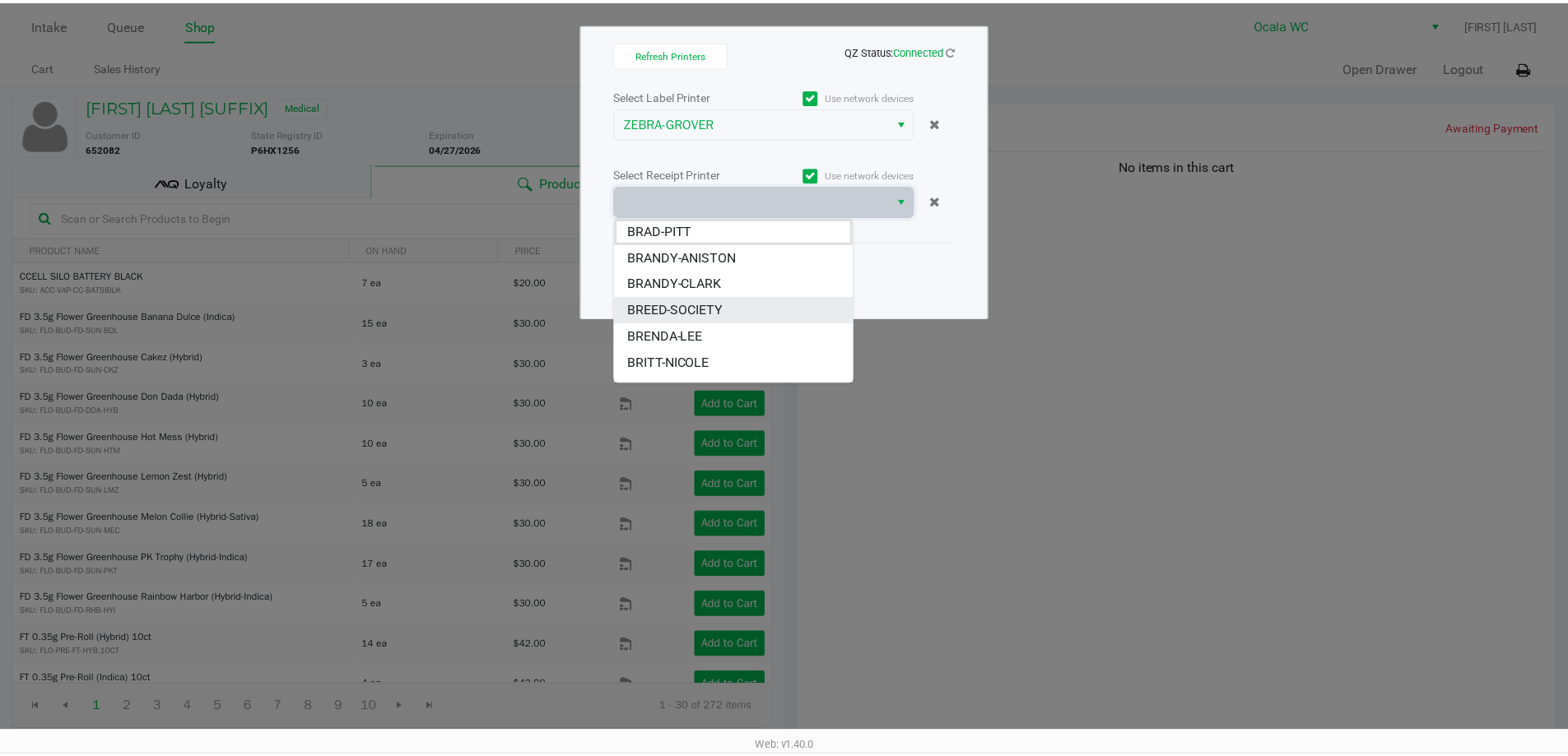 scroll, scrollTop: 82, scrollLeft: 0, axis: vertical 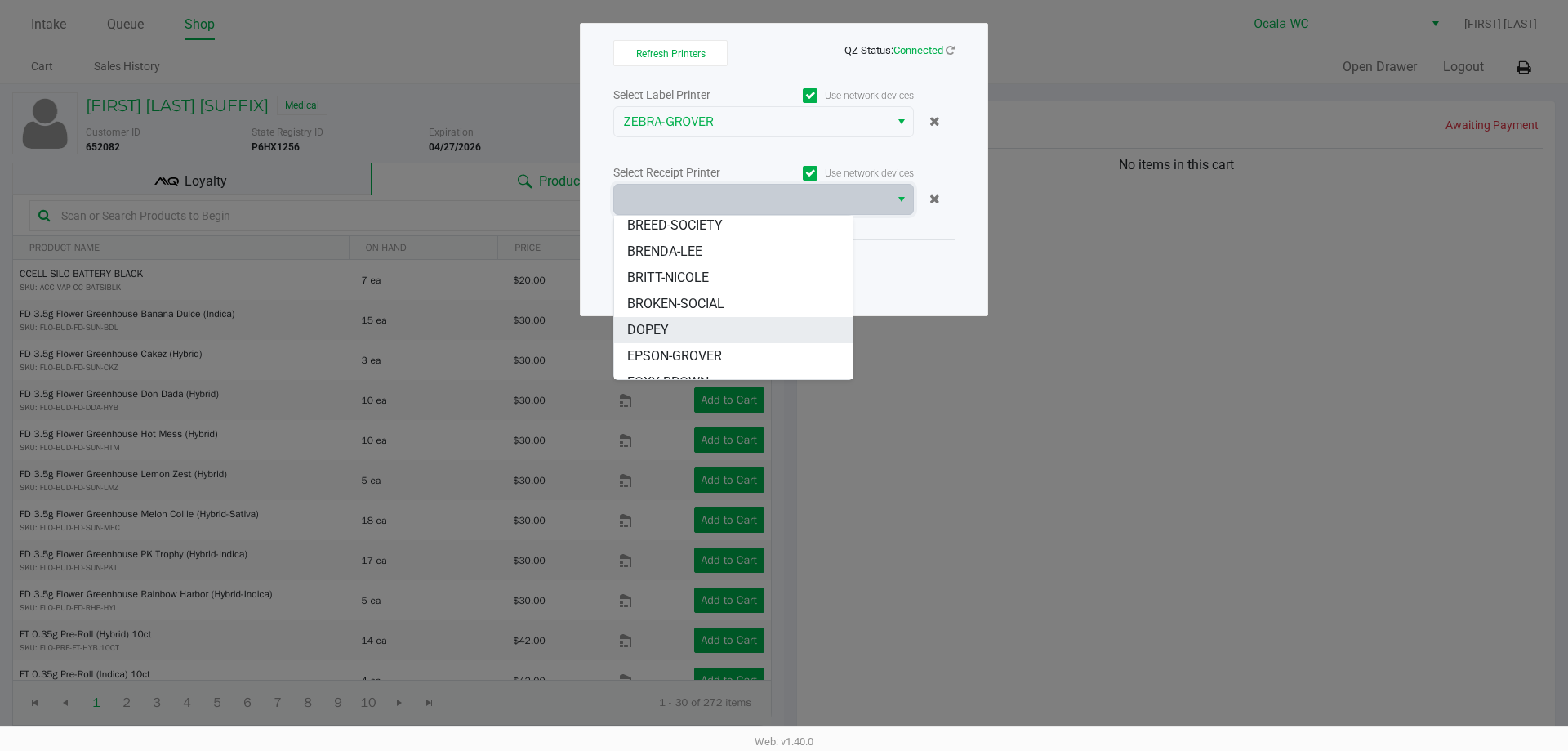 click on "DOPEY" at bounding box center [648, 330] 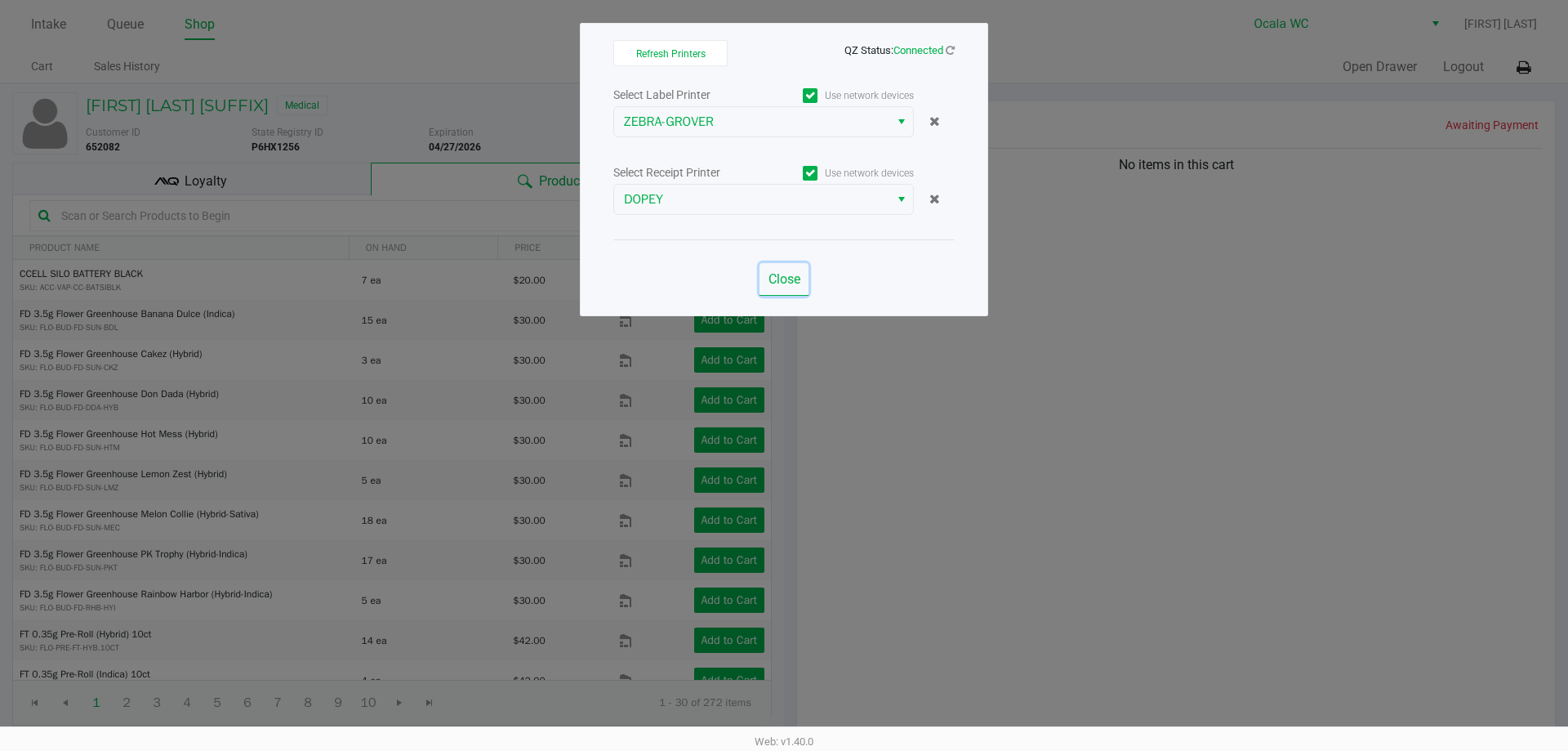 click on "Close" 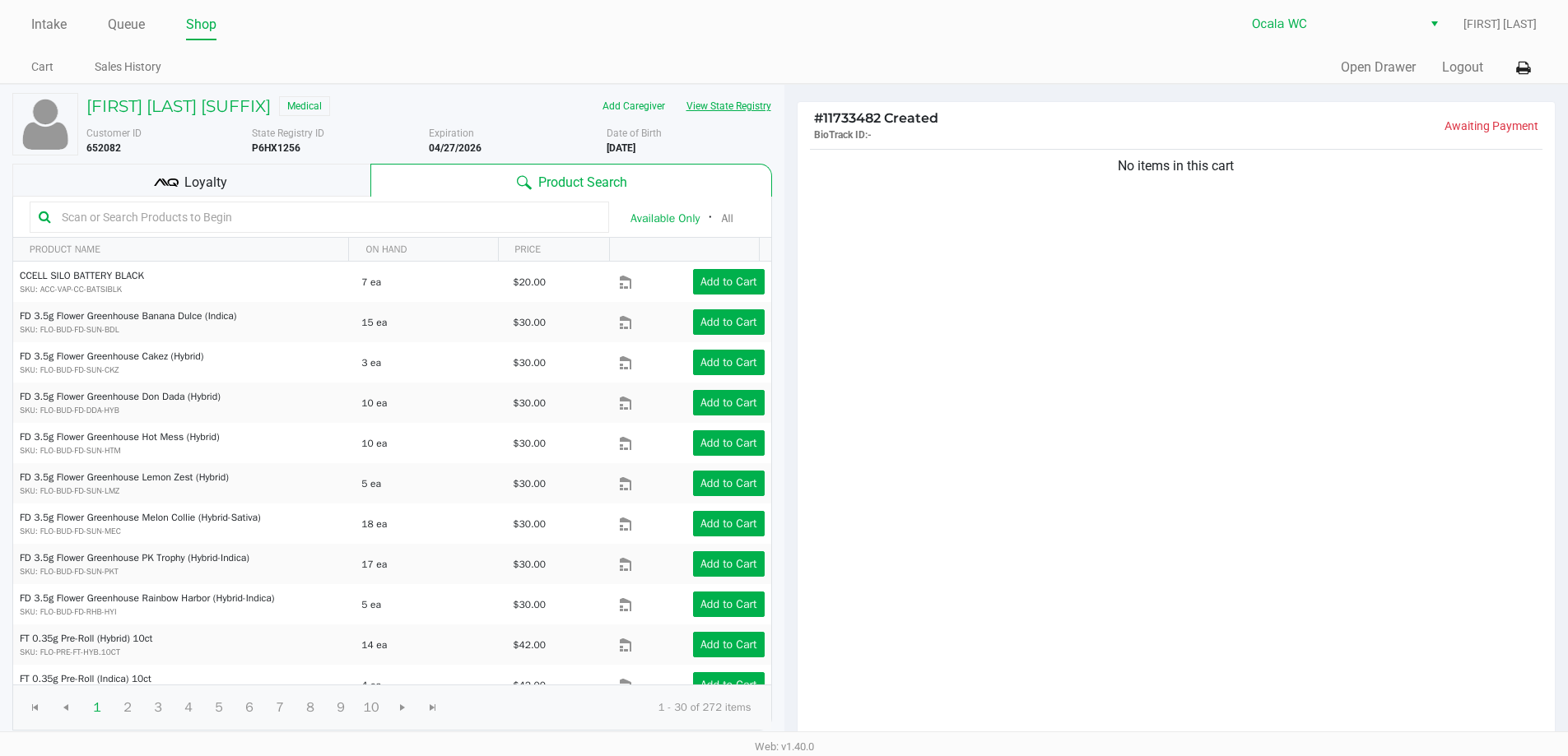click on "View State Registry" 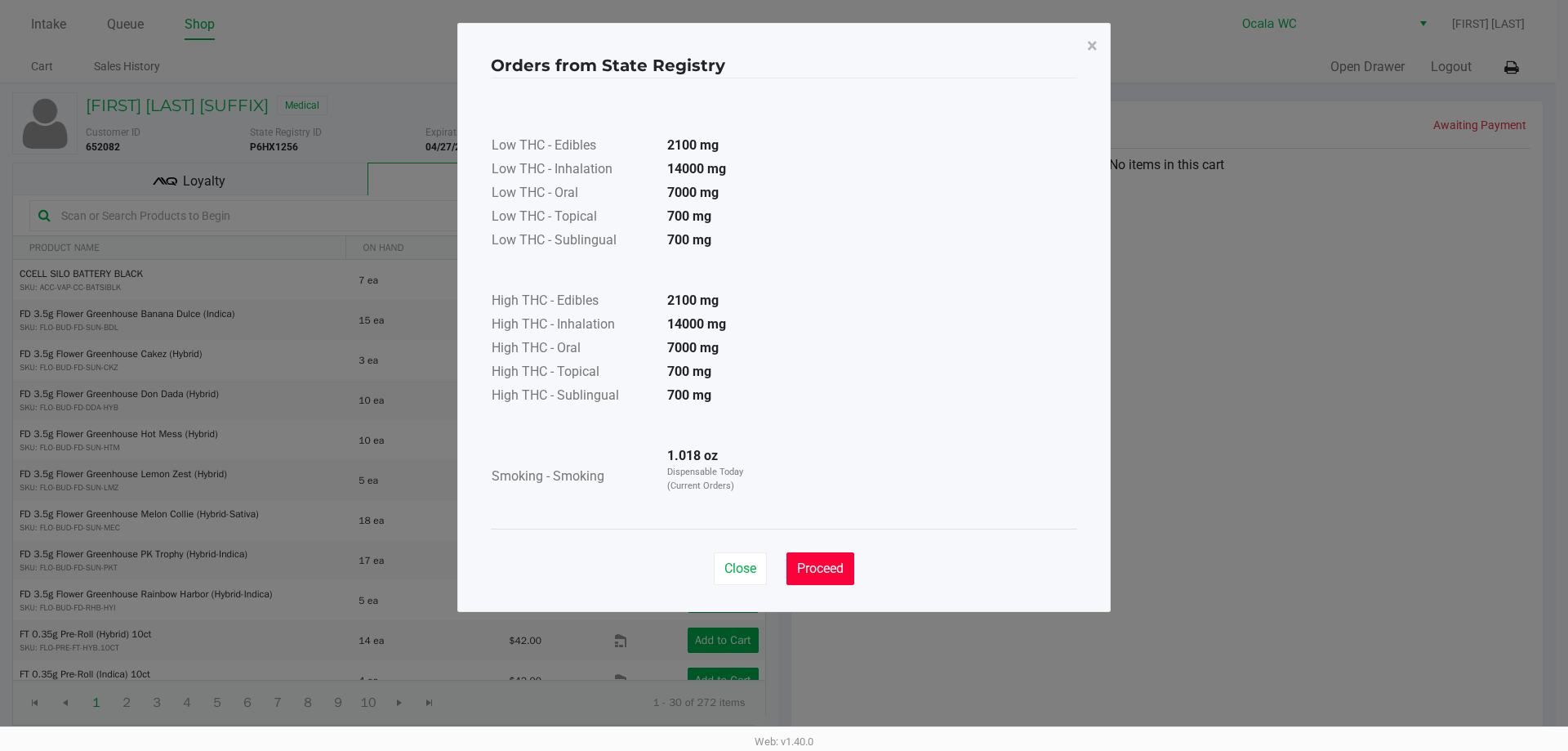 click on "Proceed" 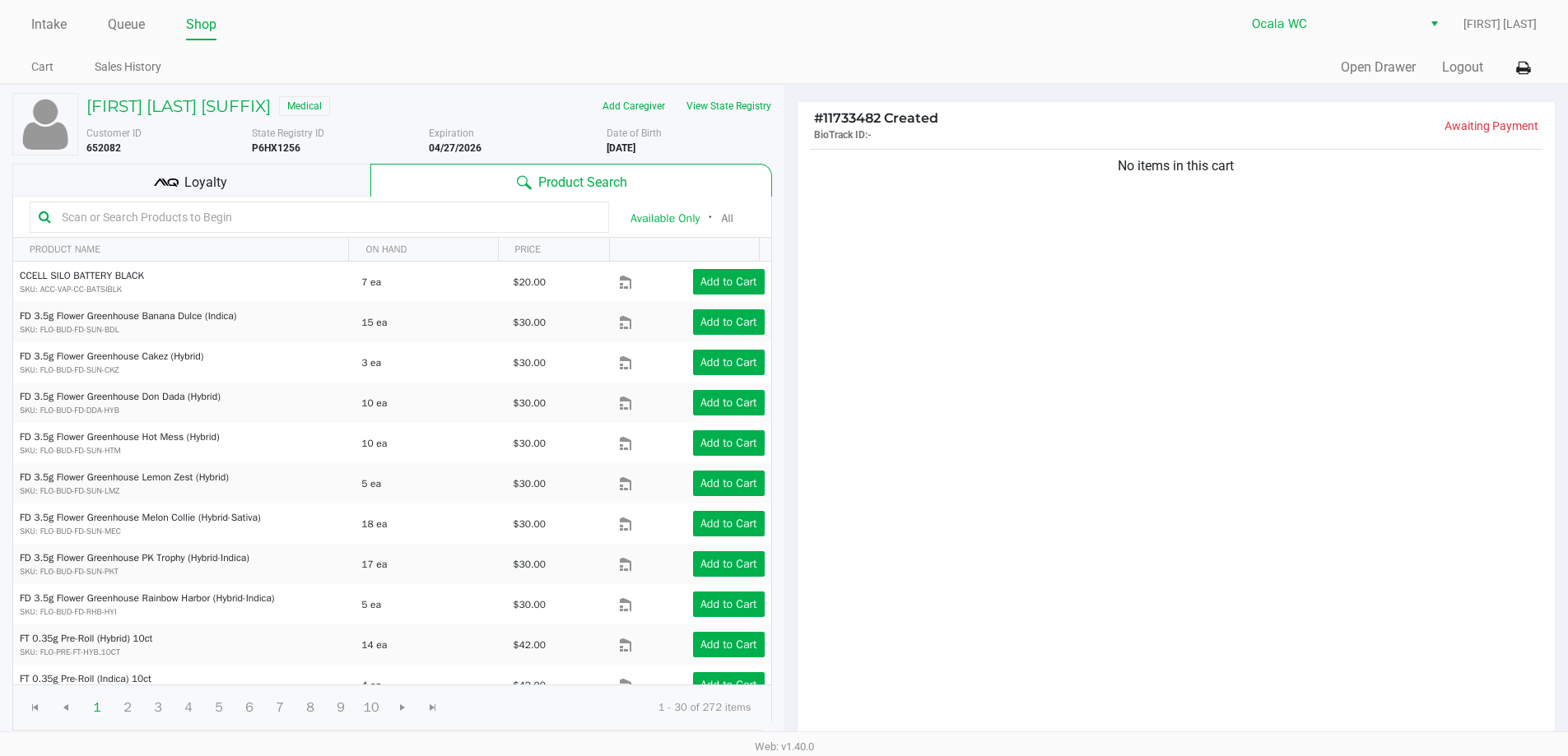 click 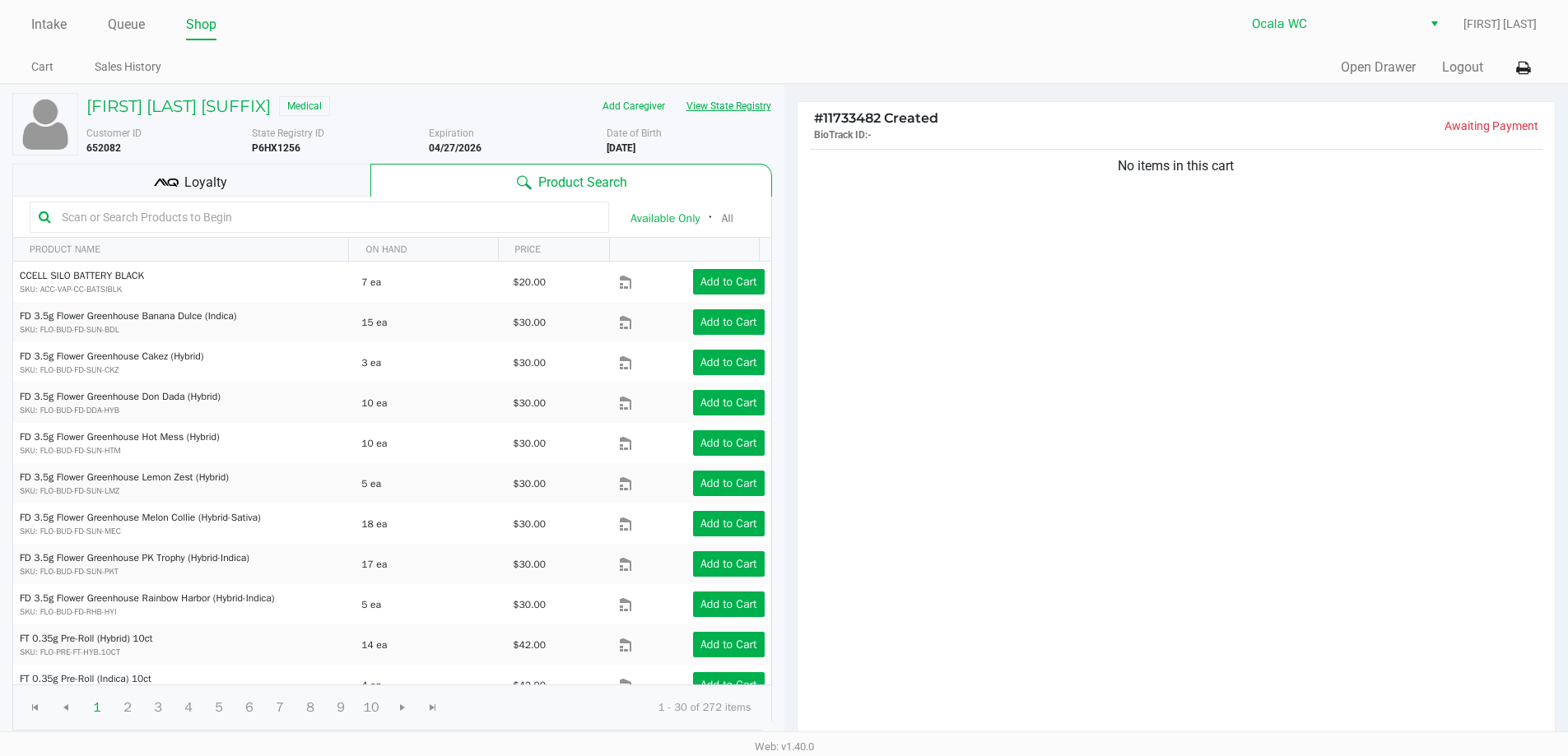 click on "View State Registry" 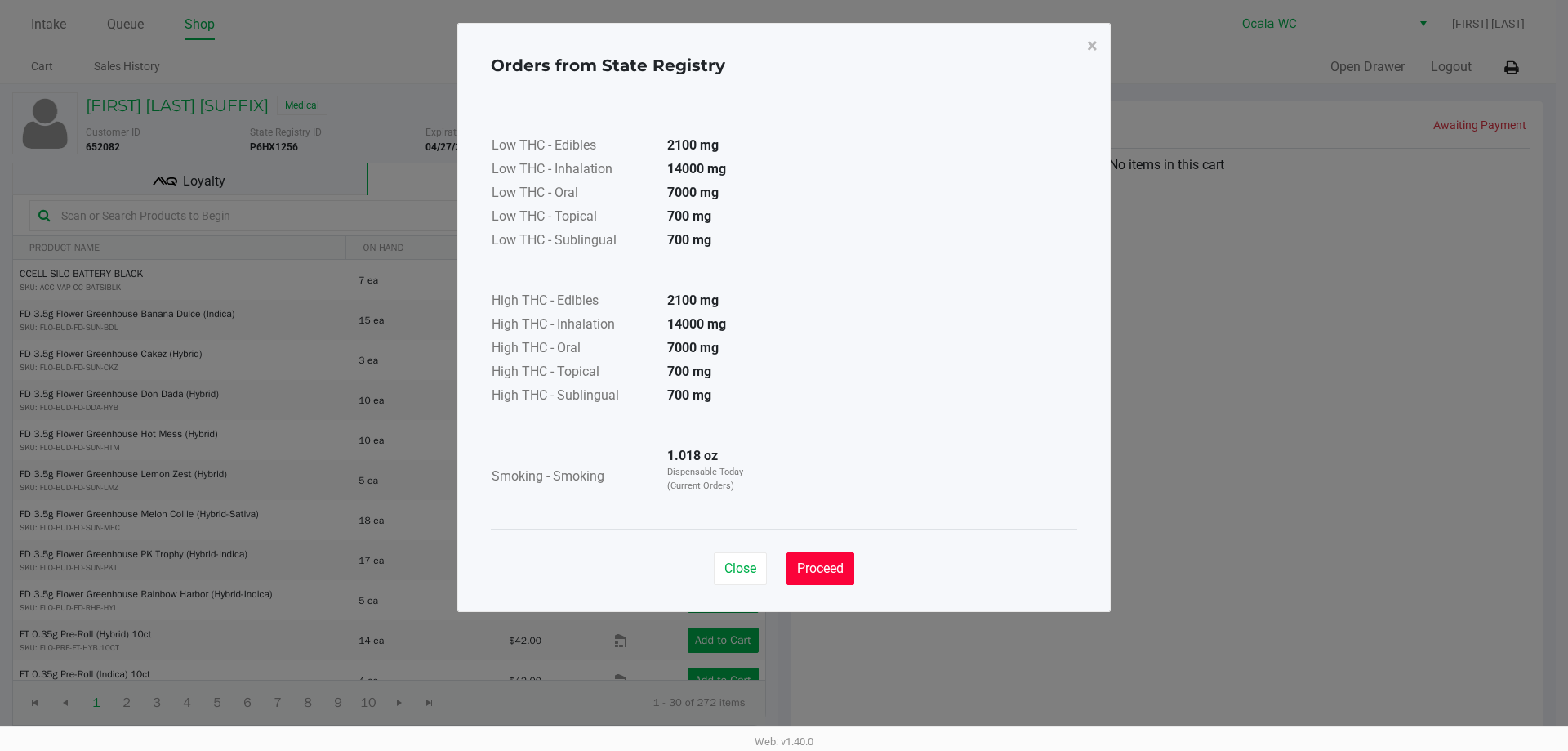 click on "Proceed" 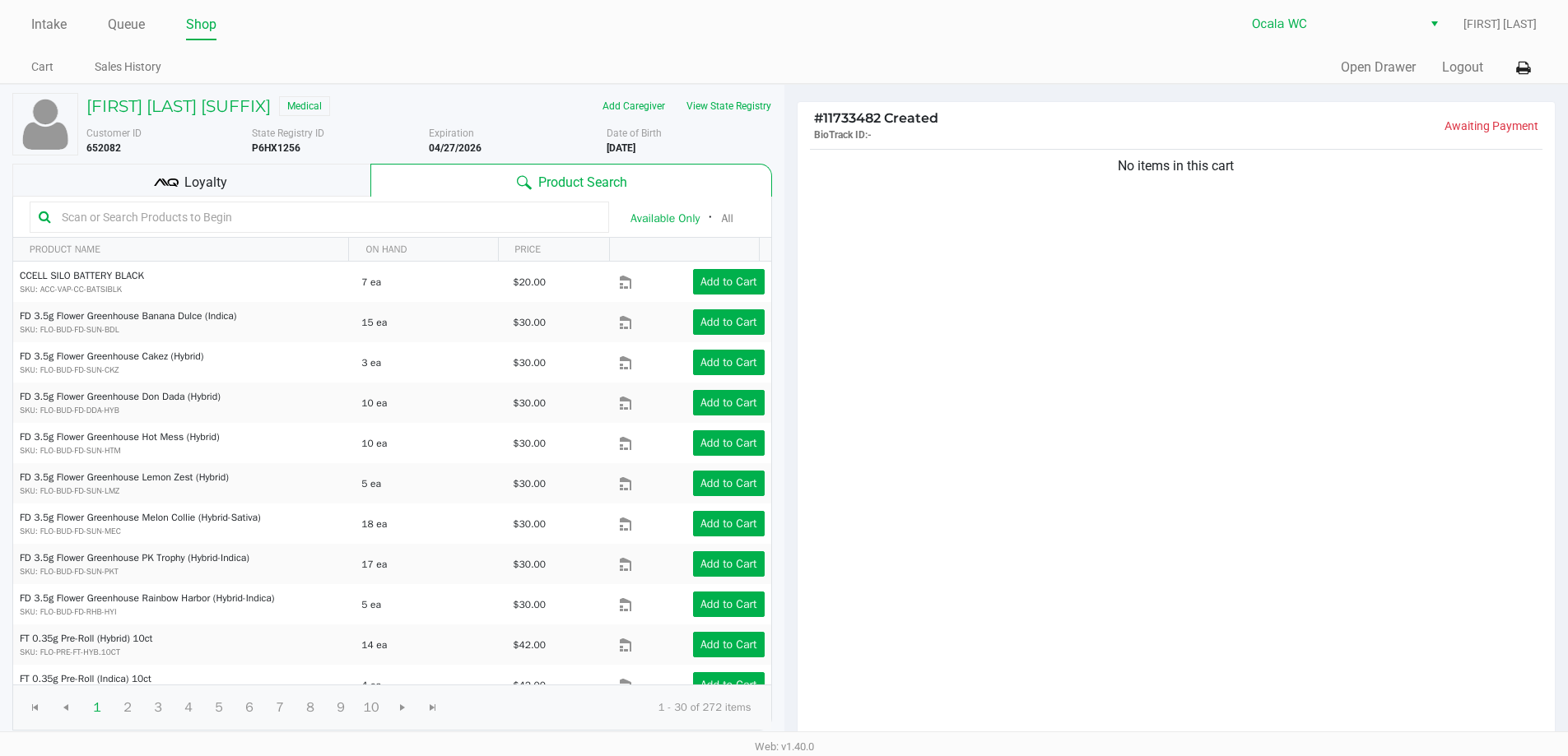 click 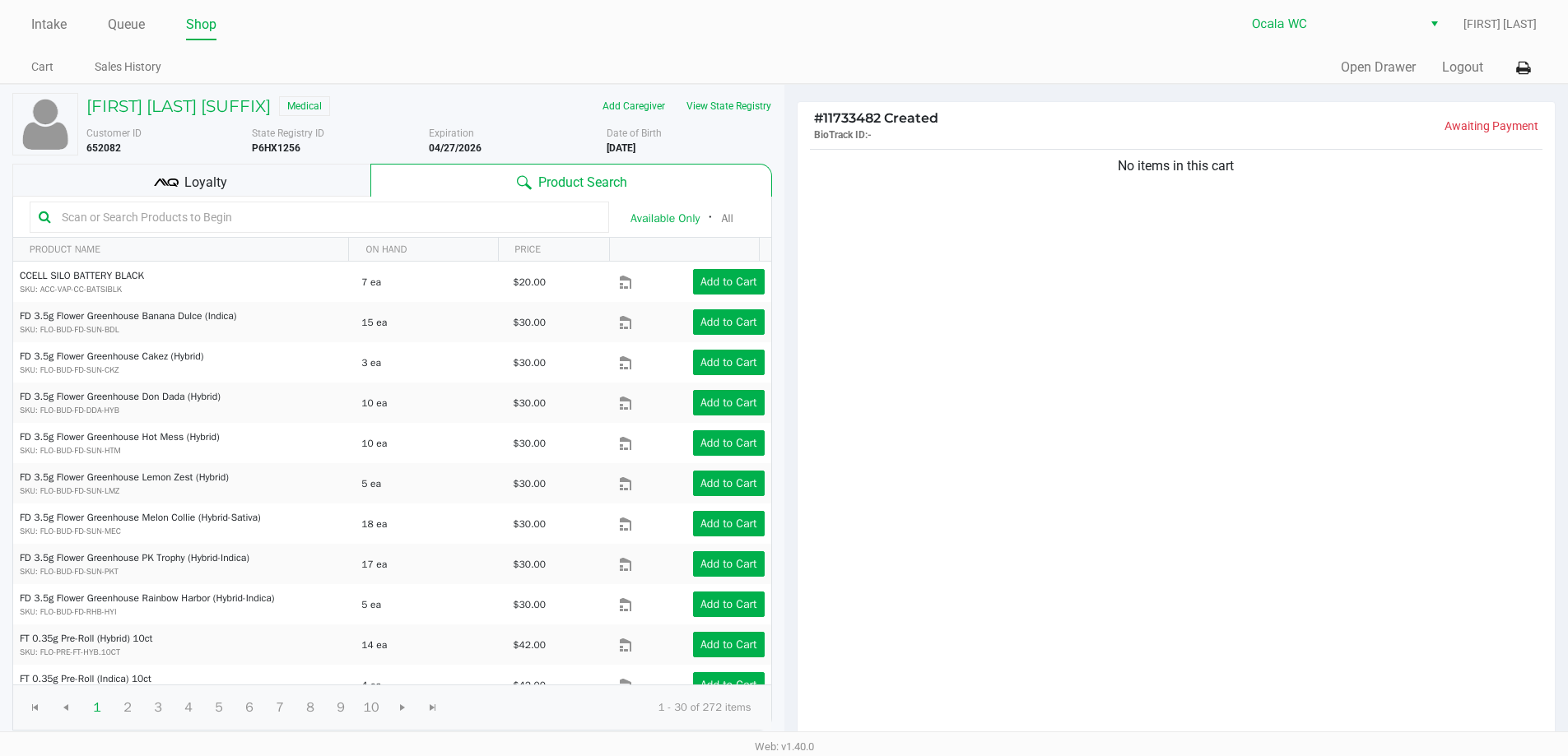 click 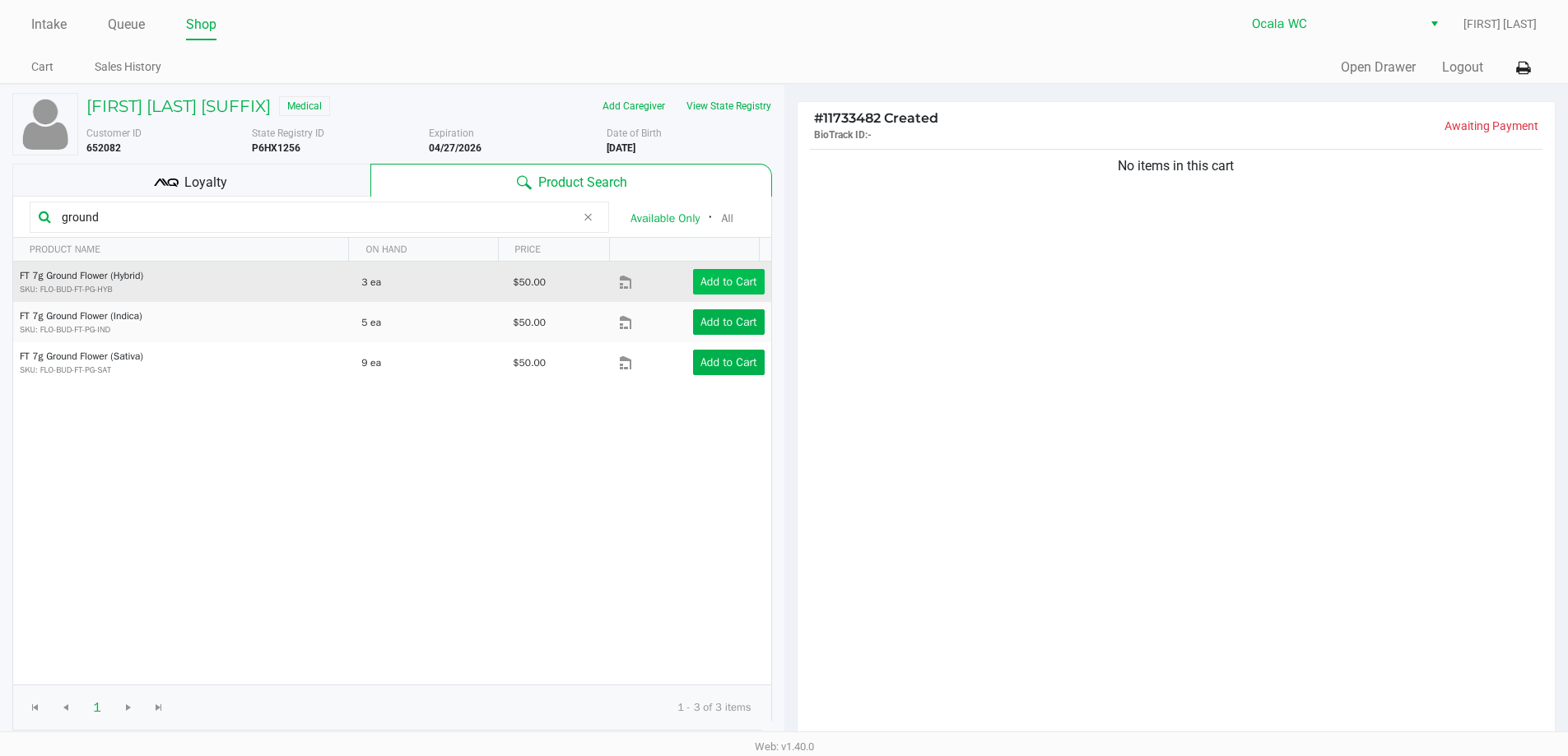 type on "ground" 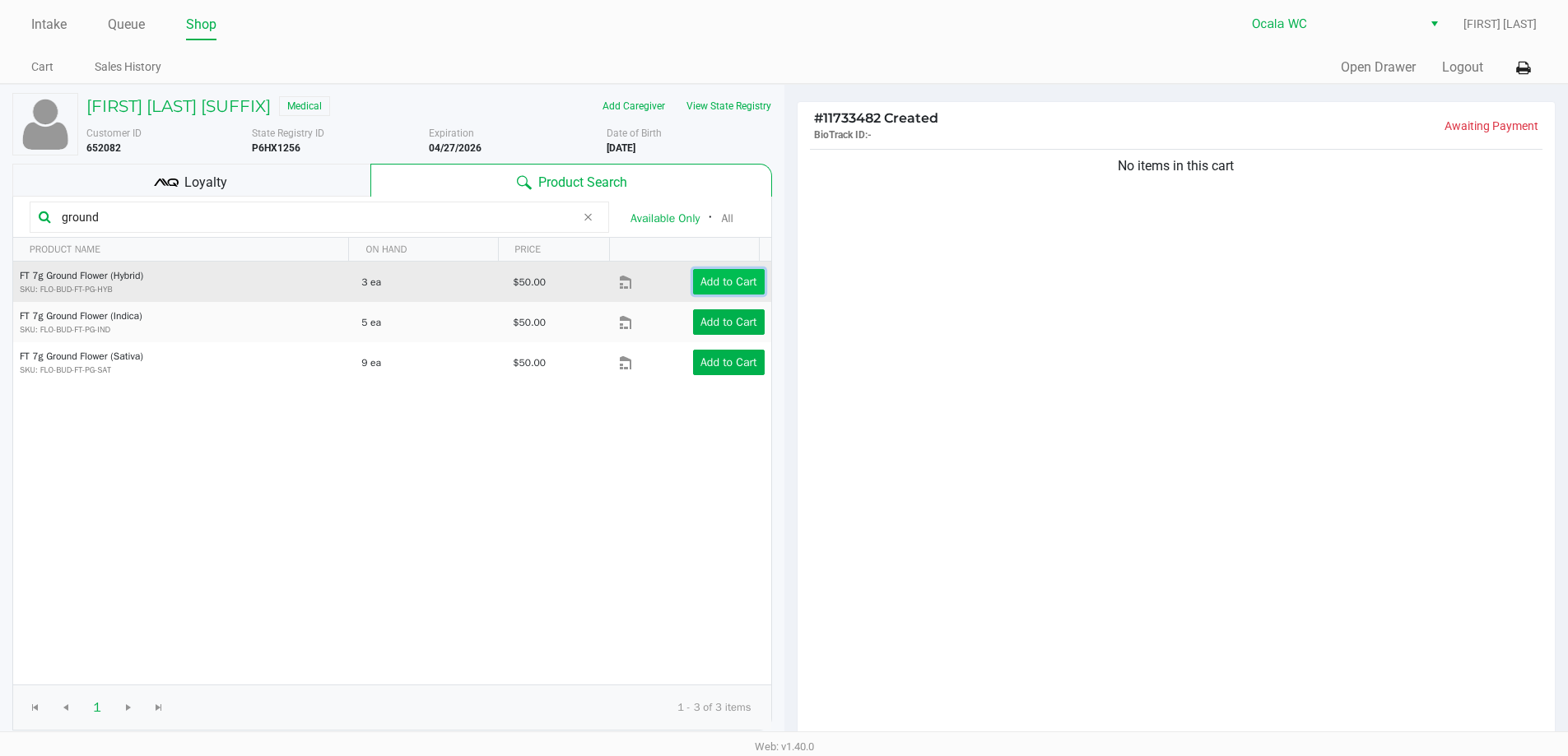 click on "Add to Cart" 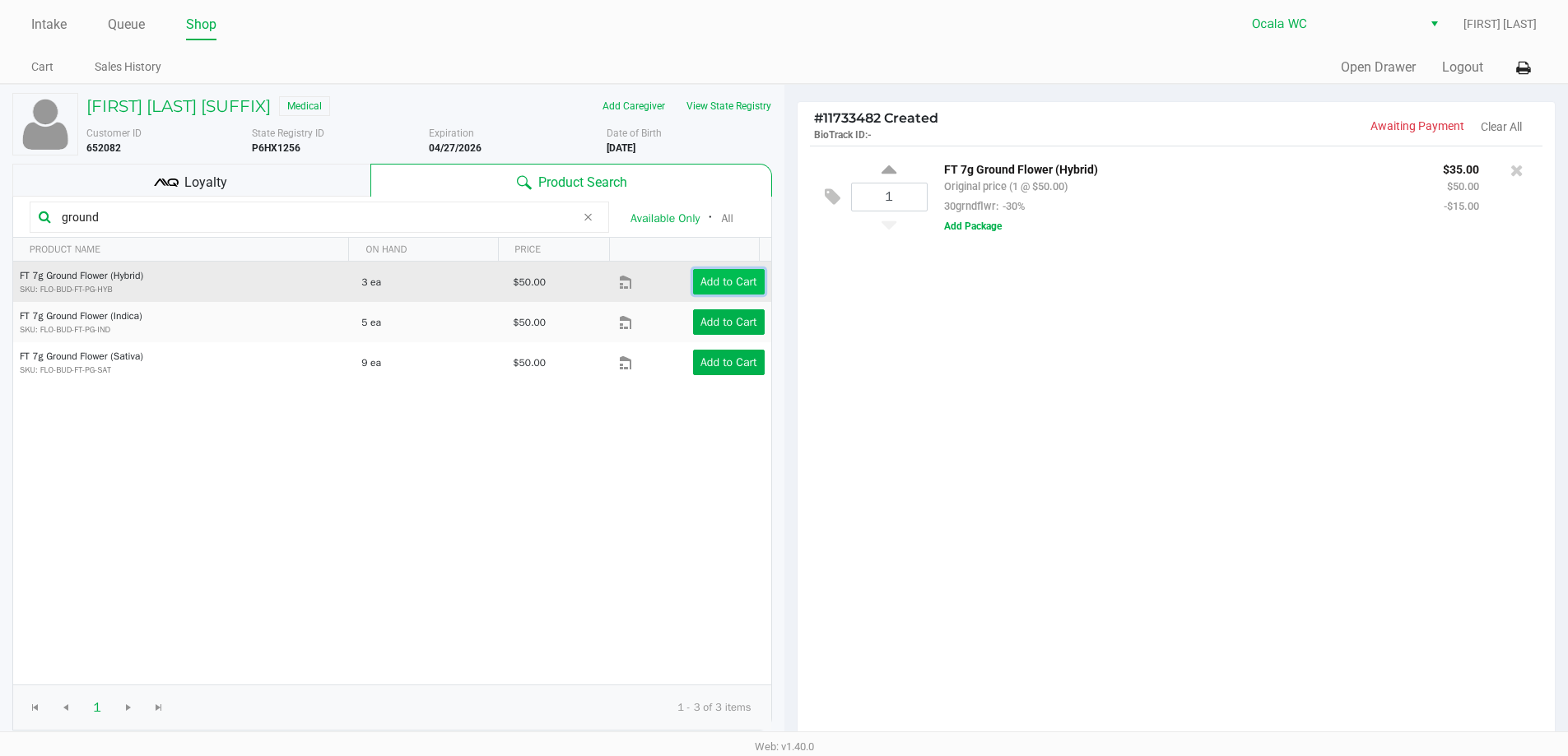 click on "Add to Cart" 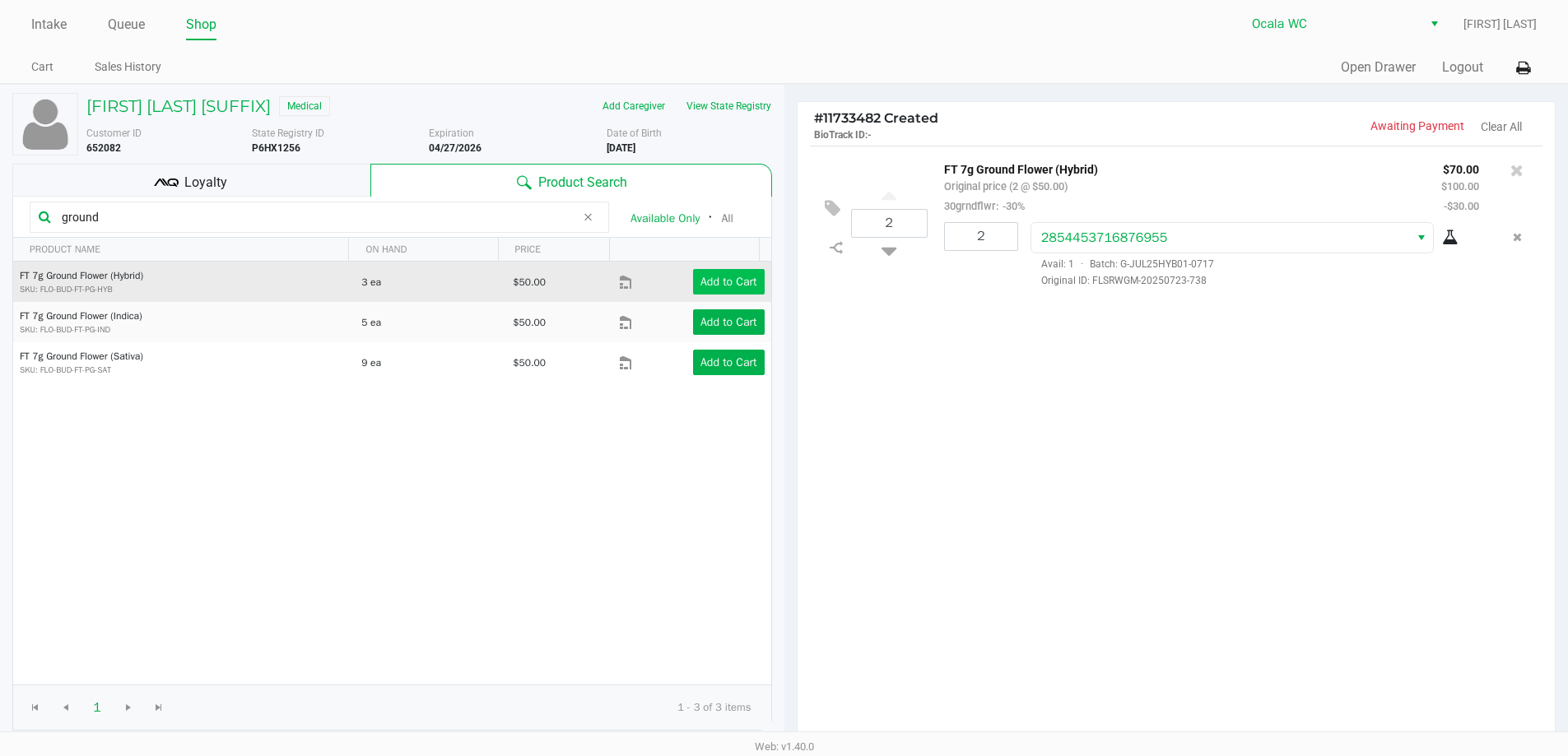 scroll, scrollTop: 169, scrollLeft: 0, axis: vertical 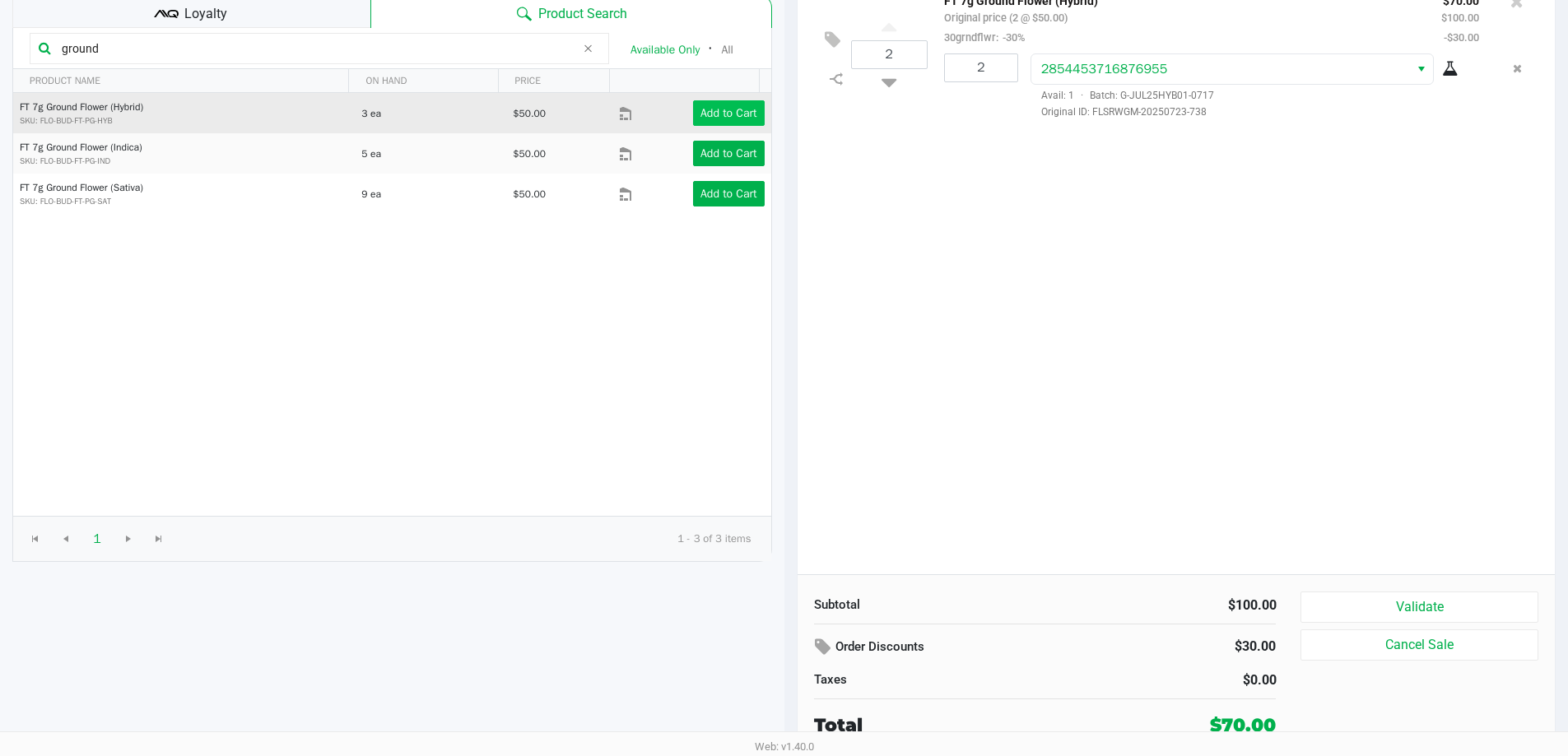 click on "Validate" 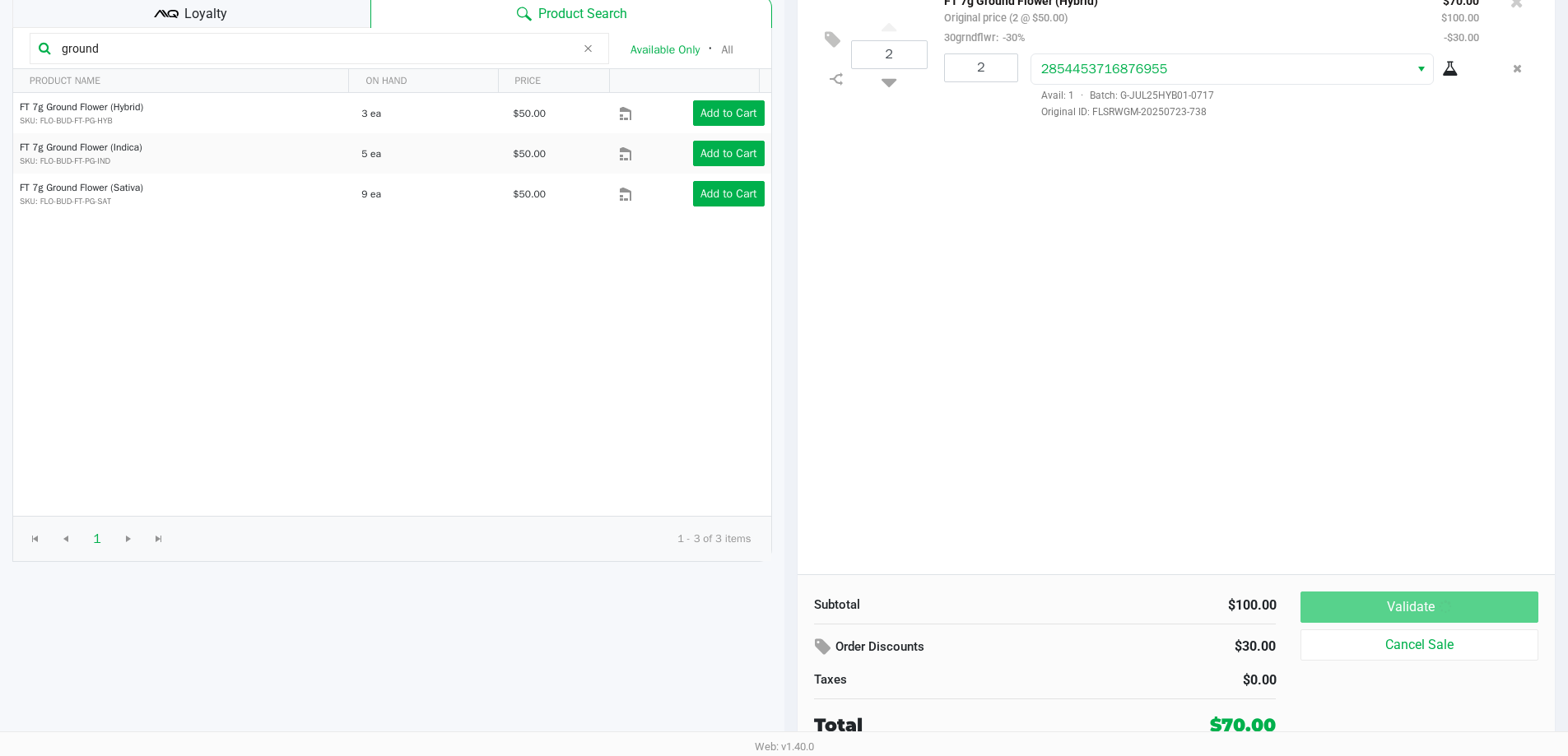 scroll, scrollTop: 0, scrollLeft: 0, axis: both 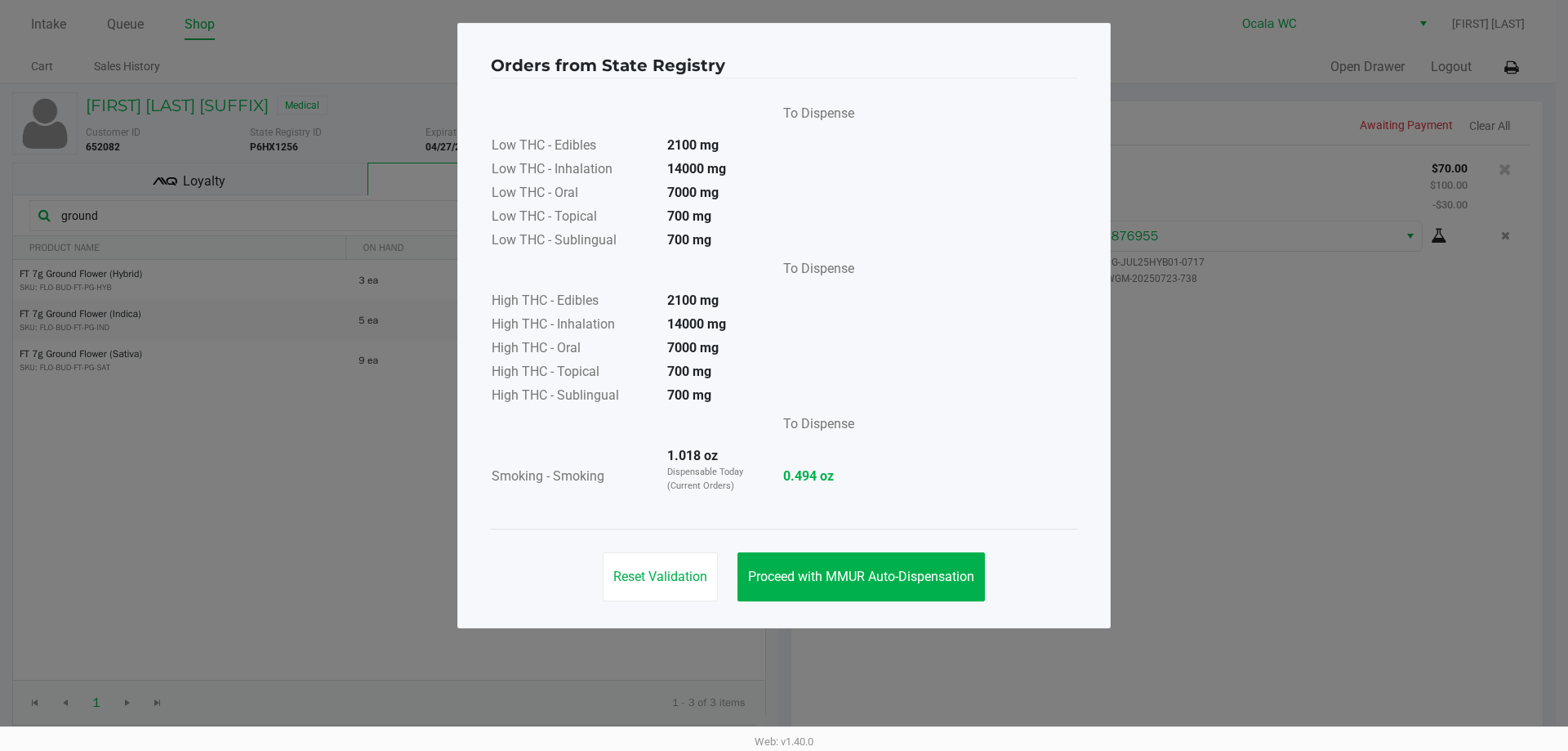 click on "Proceed with MMUR Auto-Dispensation" 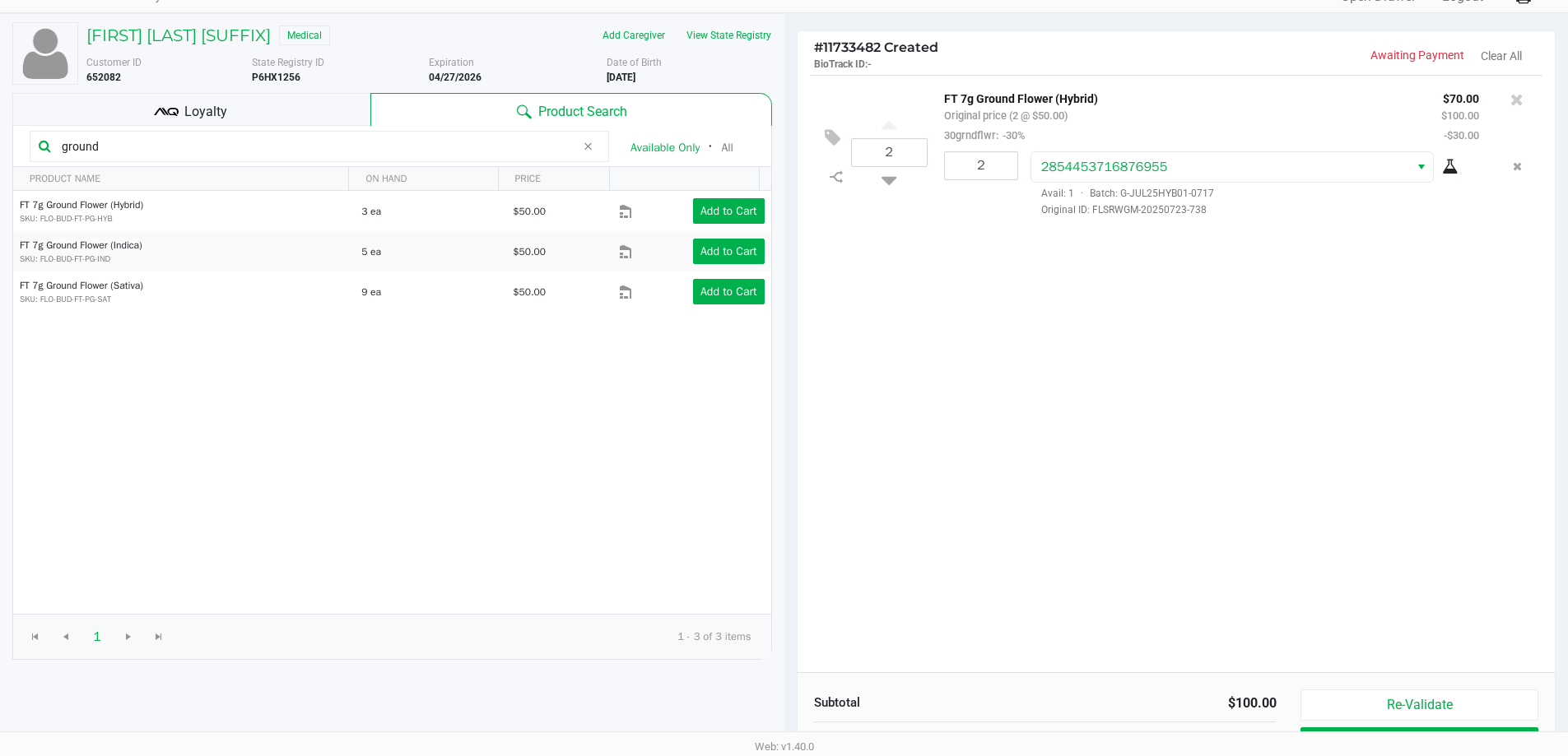 scroll, scrollTop: 169, scrollLeft: 0, axis: vertical 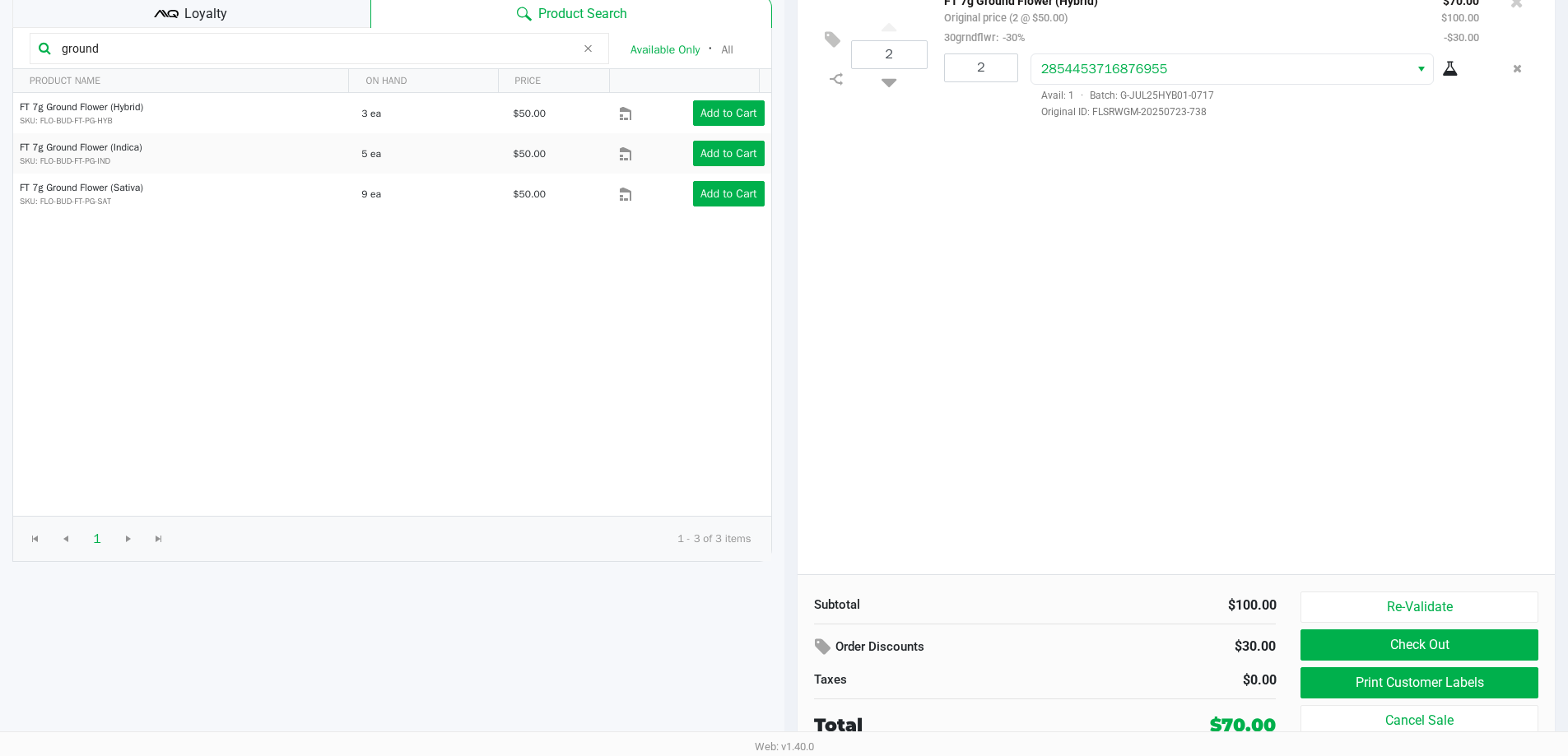 click on "Print Customer Labels" 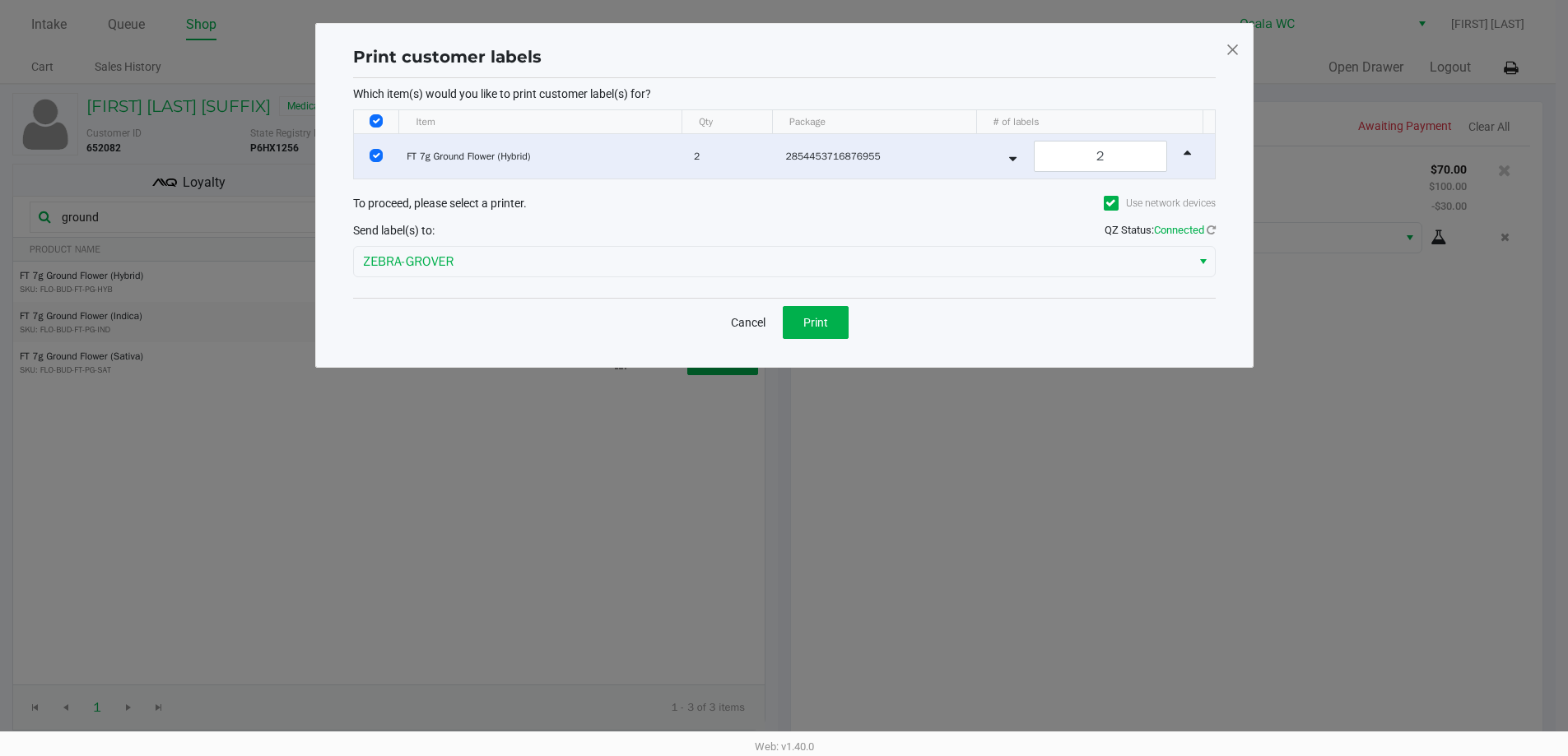 scroll, scrollTop: 0, scrollLeft: 0, axis: both 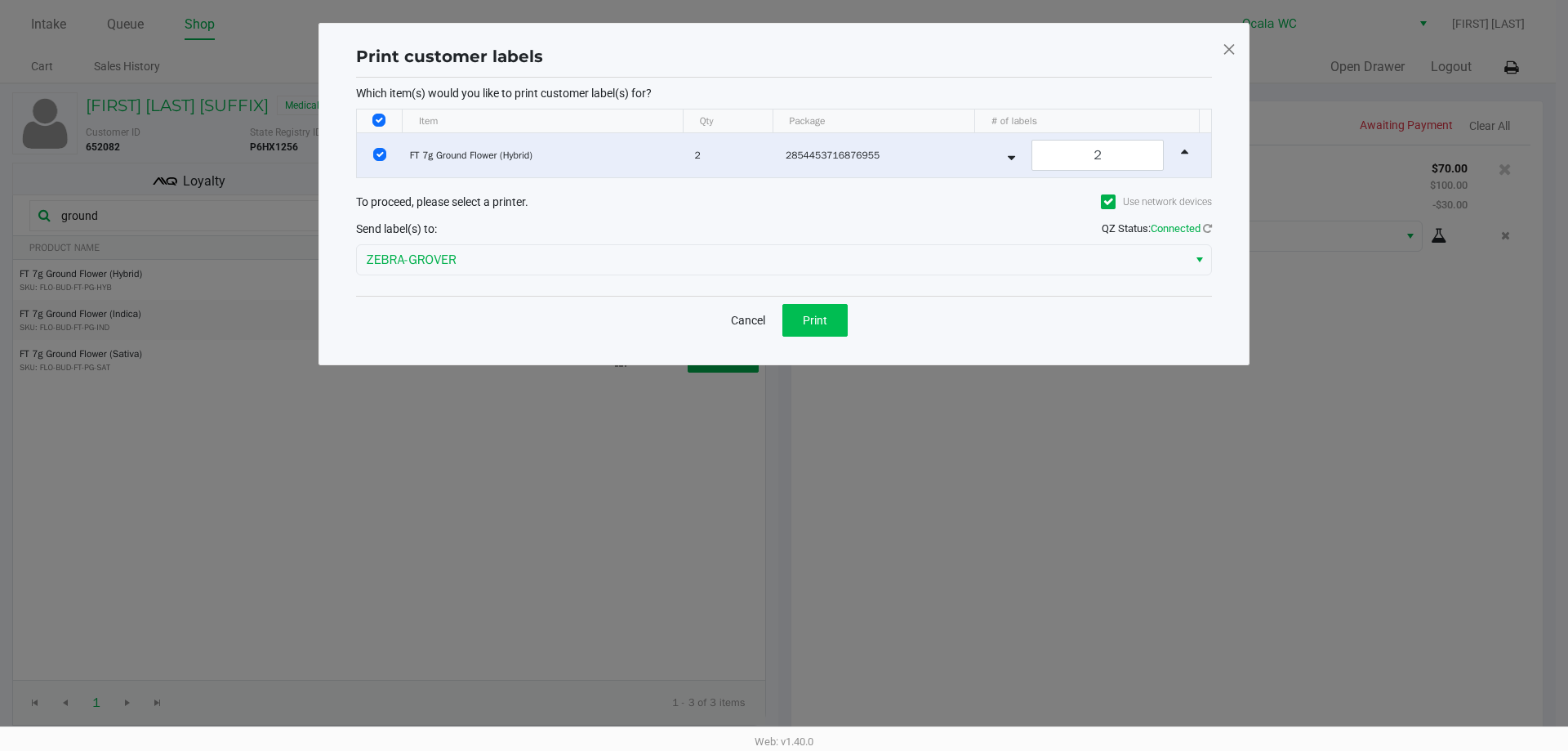 click on "Print" 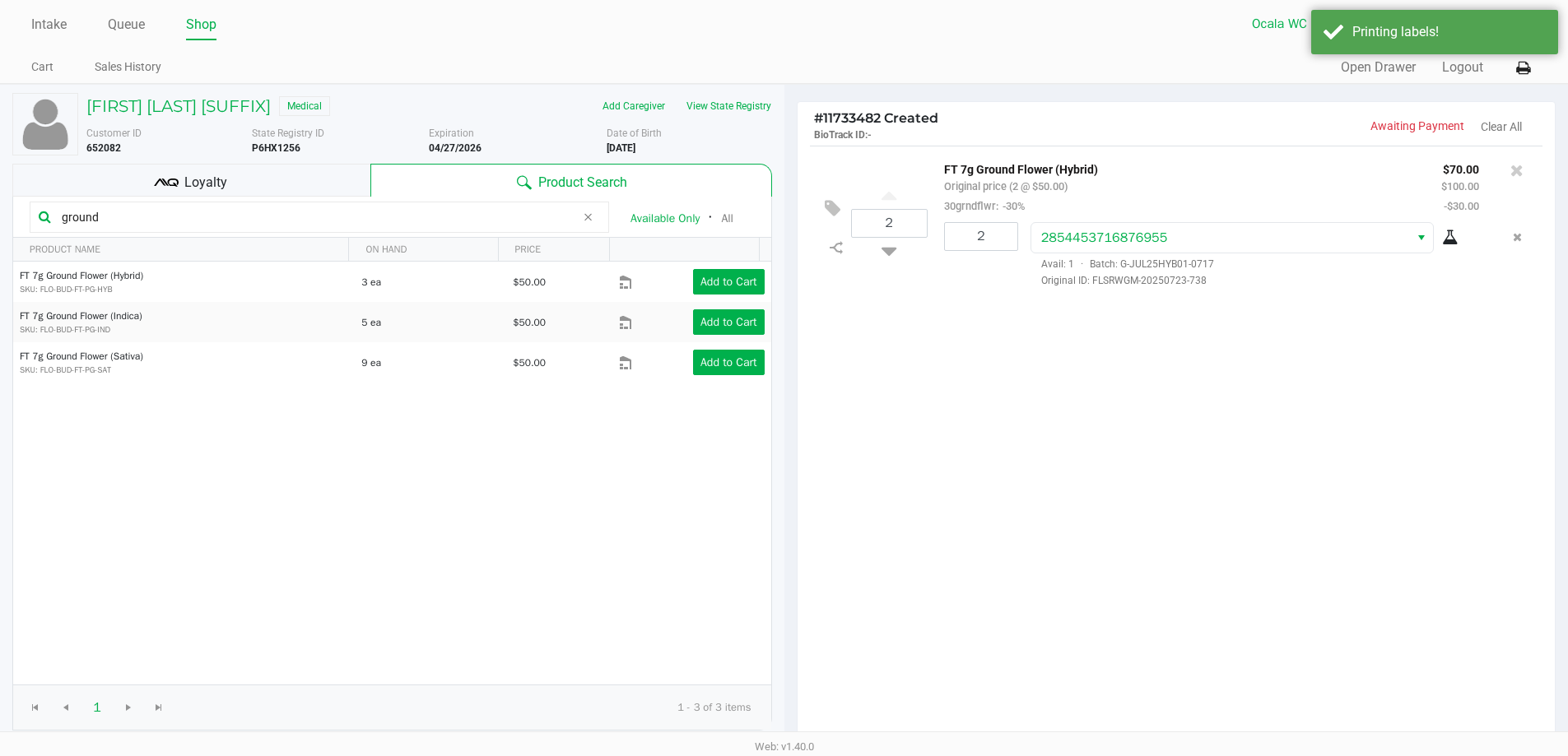 click on "Loyalty" 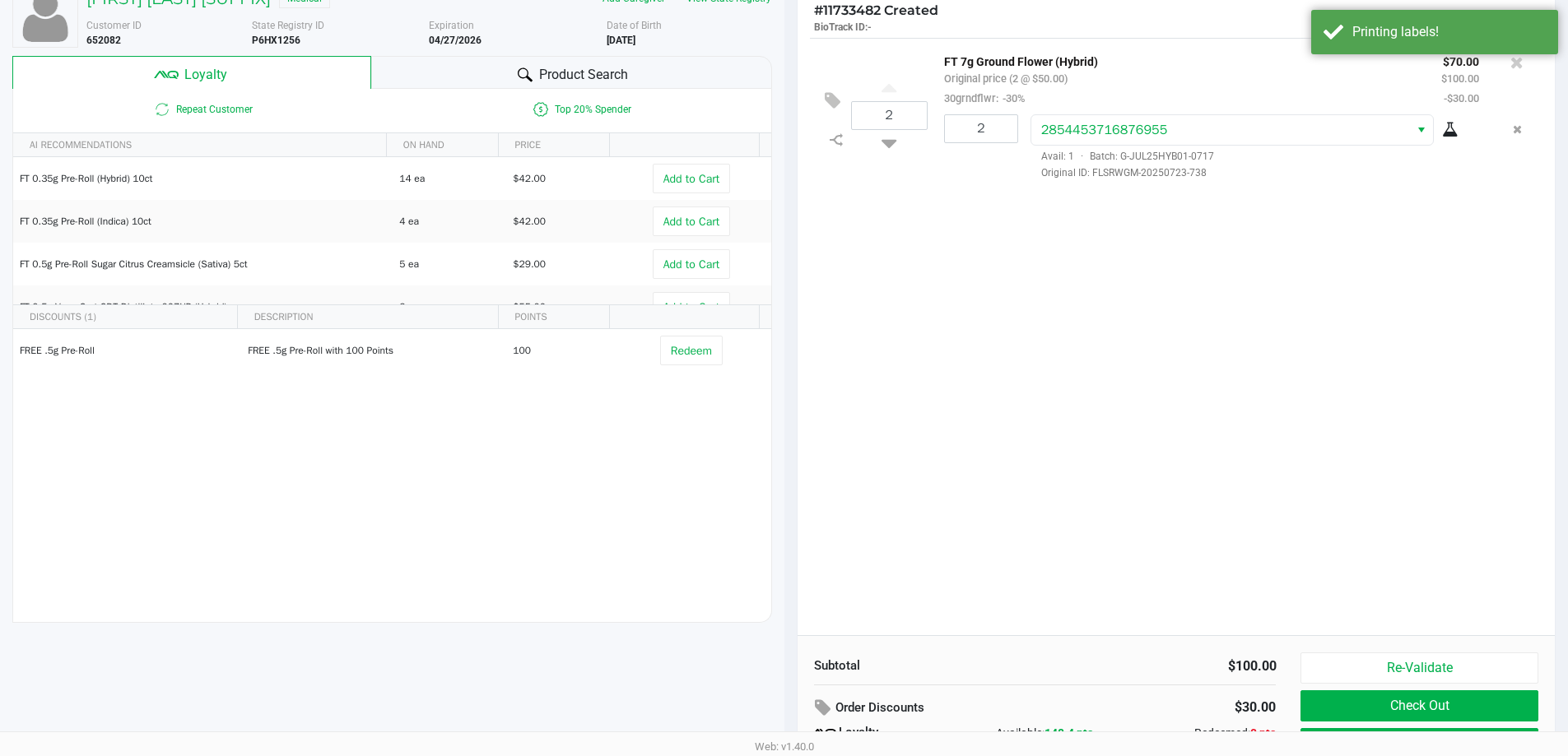 scroll, scrollTop: 188, scrollLeft: 0, axis: vertical 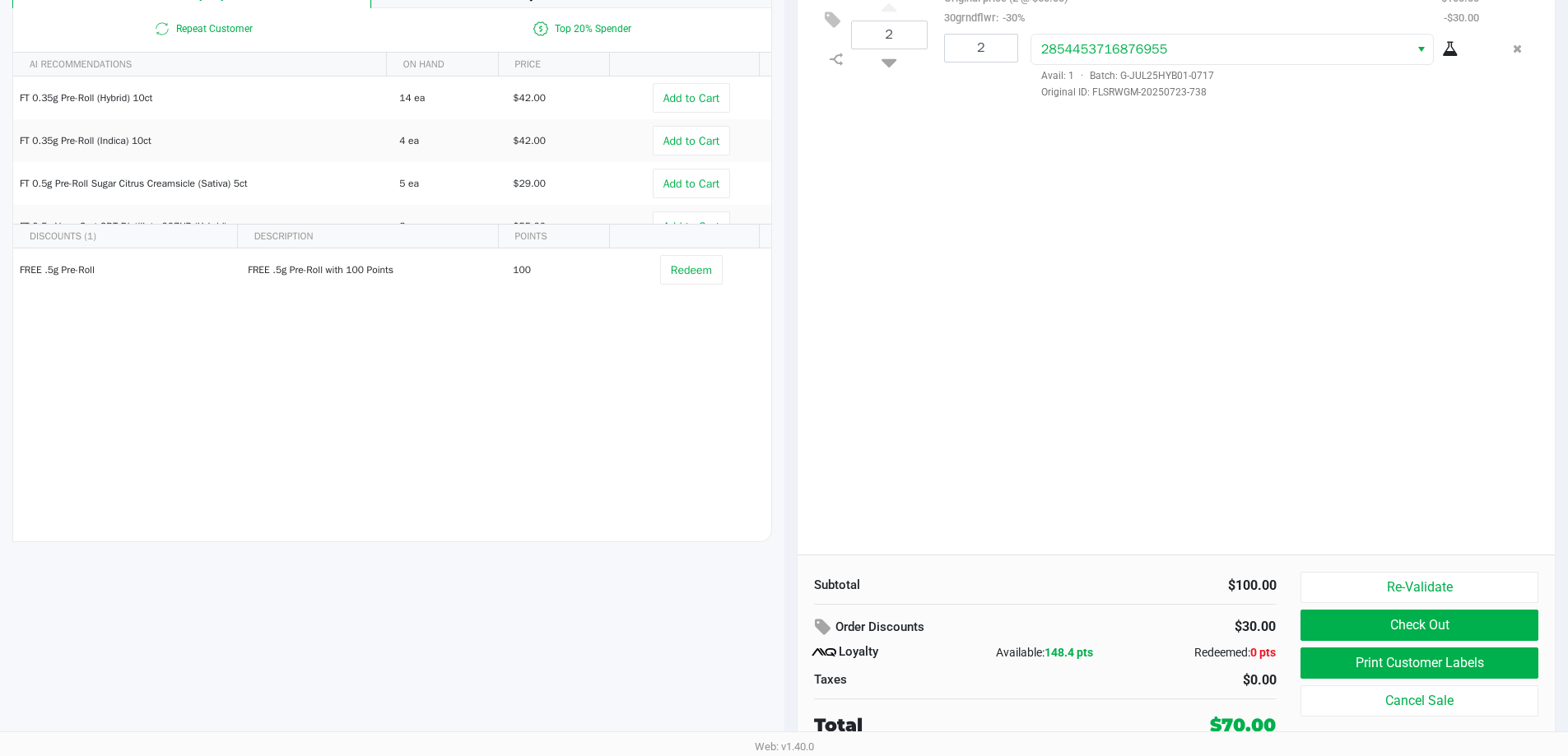 click on "Check Out" 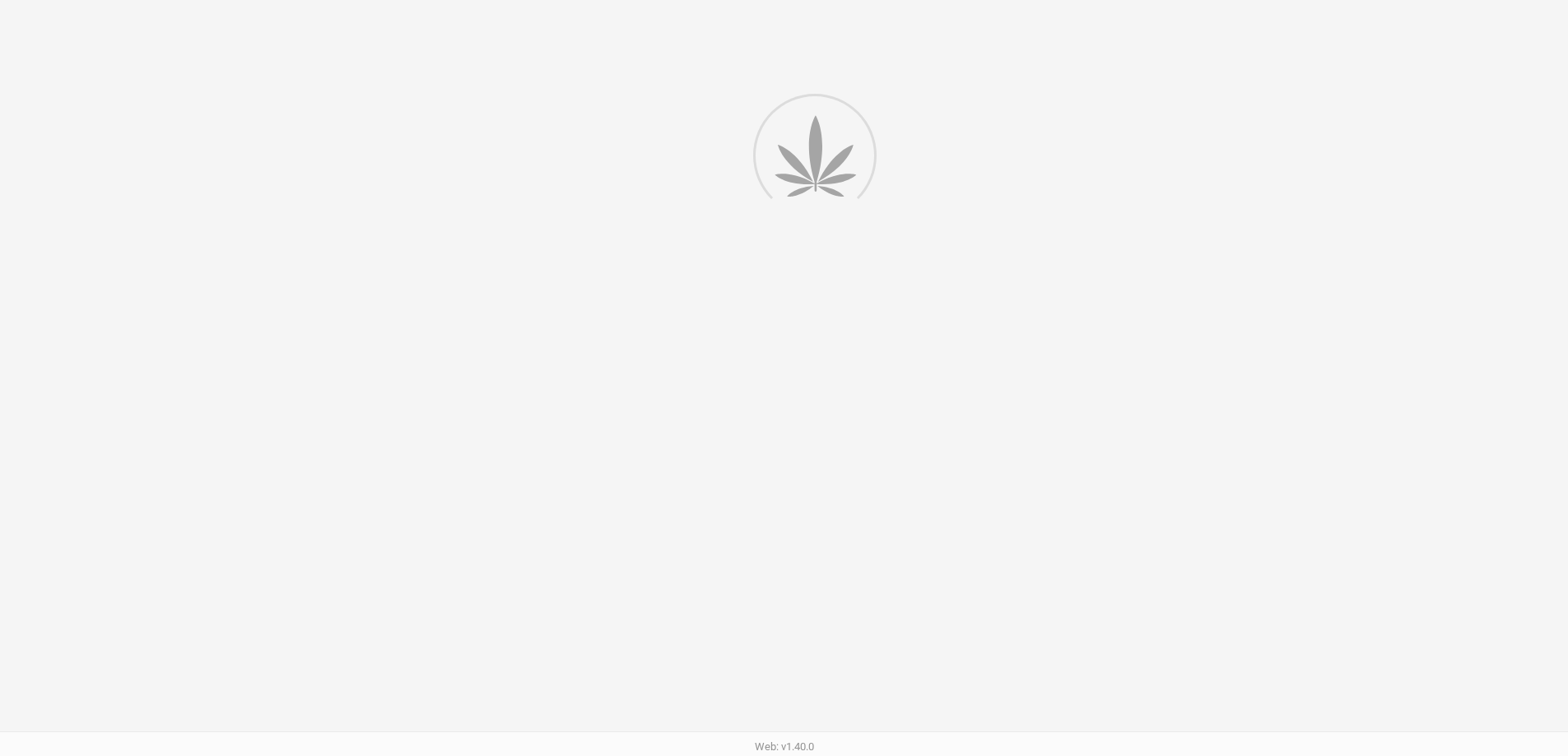 scroll, scrollTop: 0, scrollLeft: 0, axis: both 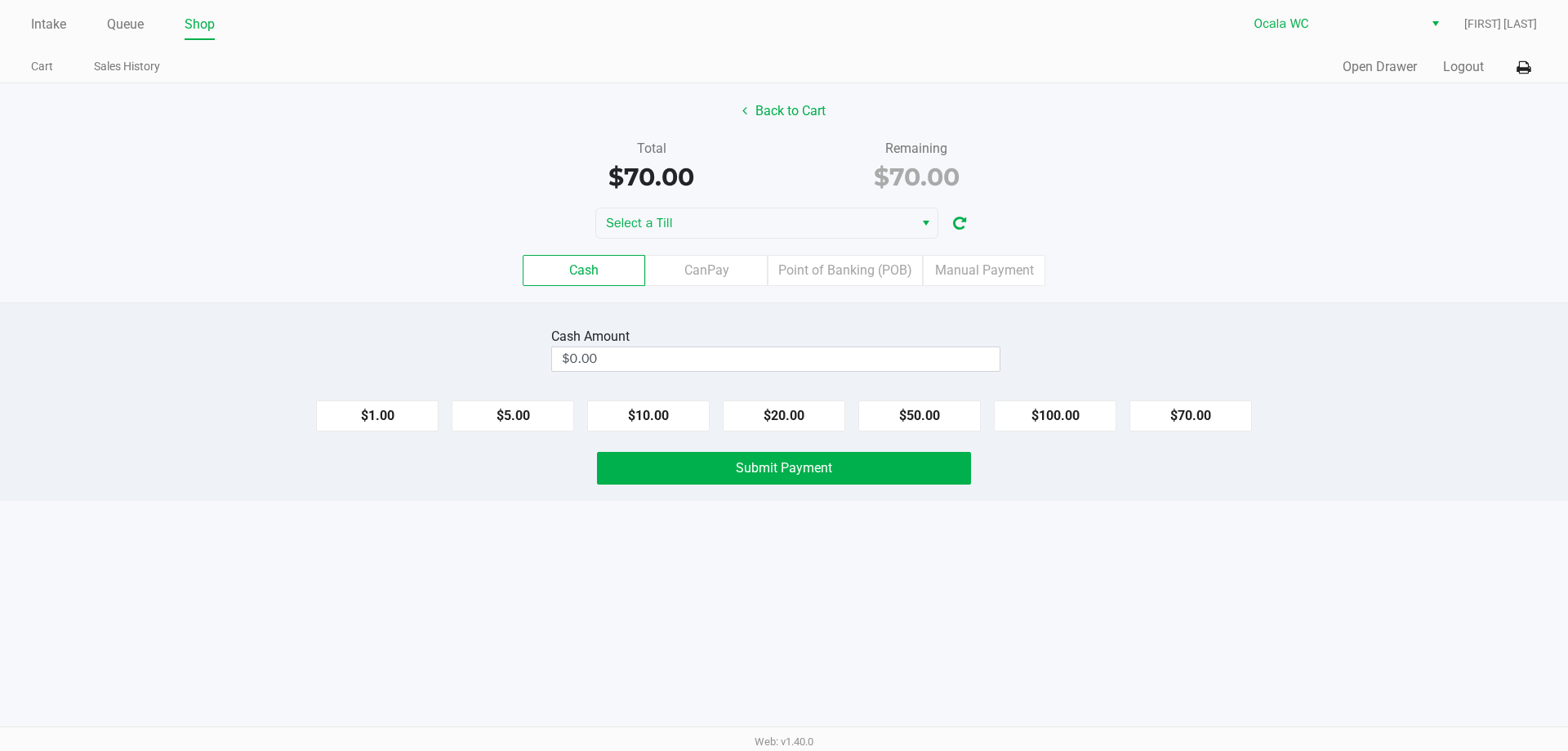 click on "Intake Queue Shop Ocala WC DOPEY [FIRST] [LAST] Cart Sales History Quick Sale Open Drawer Logout Back to Cart Total $70.00 Remaining $70.00 Select a Till Cash CanPay Point of Banking (POB) Manual Payment Cash Amount $0.00 $1.00 $5.00 $10.00 $20.00 $50.00 $100.00 $70.00 Submit Payment  Web: v1.40.0" at bounding box center [784, 375] 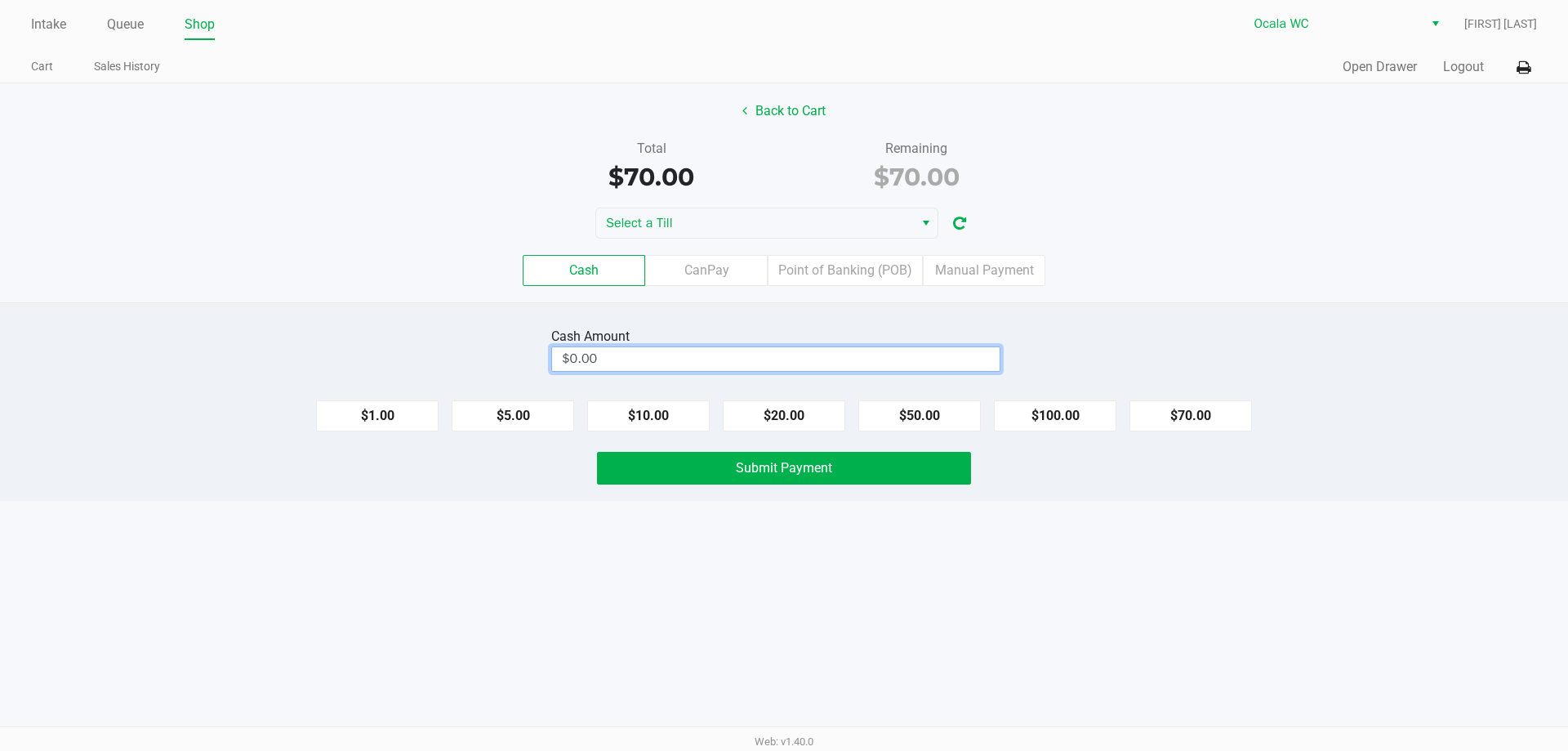 click on "$0.00" at bounding box center [776, 359] 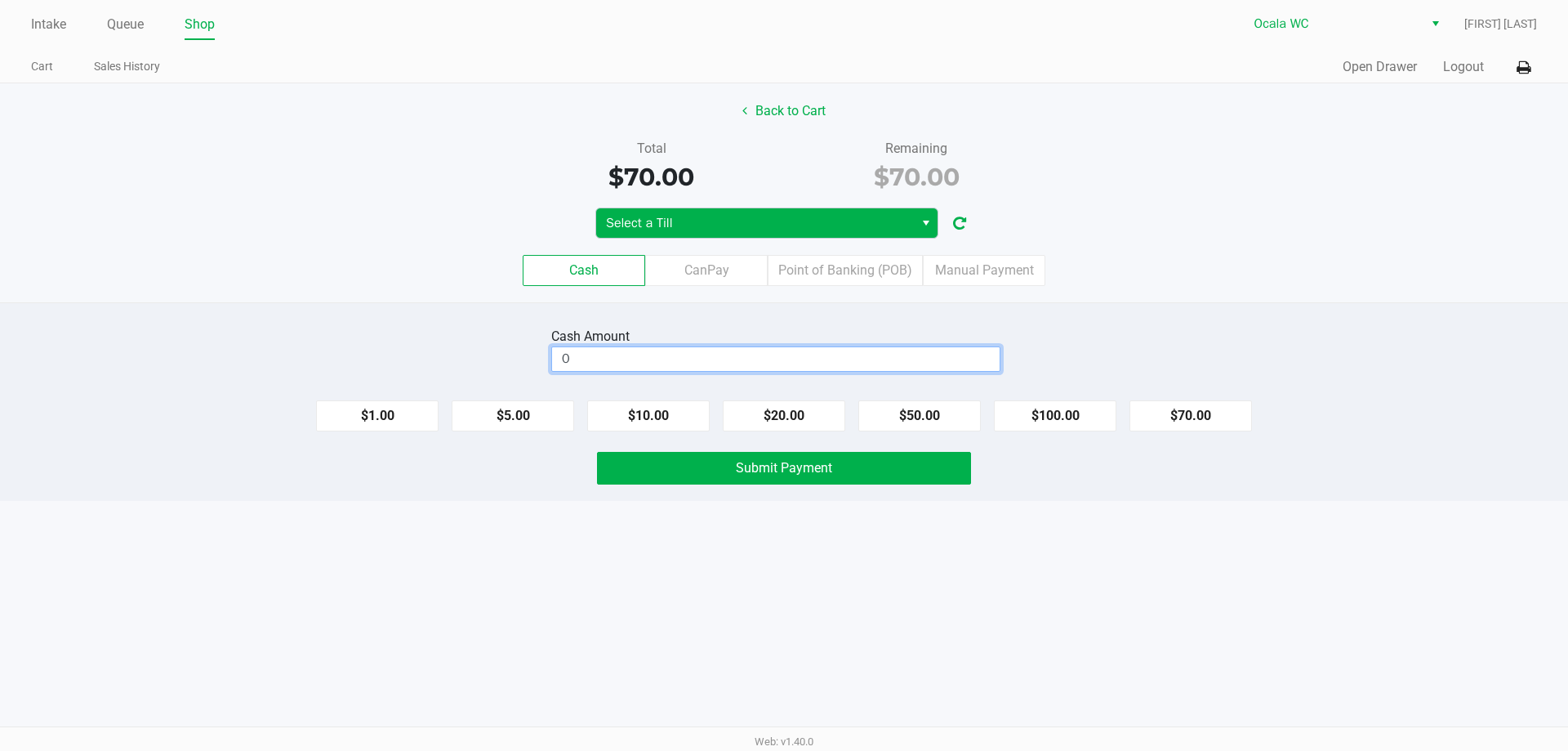 click on "Select a Till" at bounding box center [755, 223] 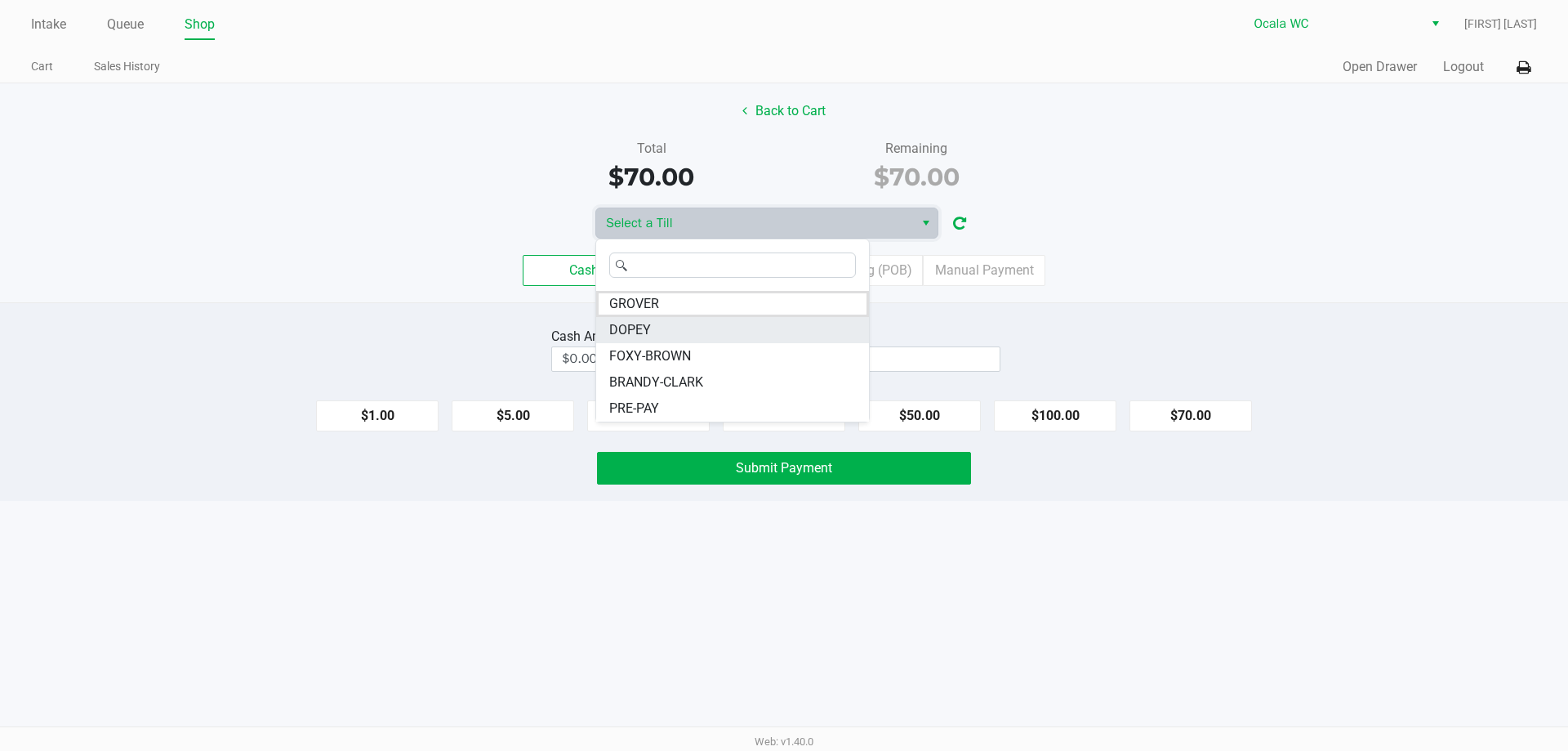 click on "DOPEY" at bounding box center [630, 330] 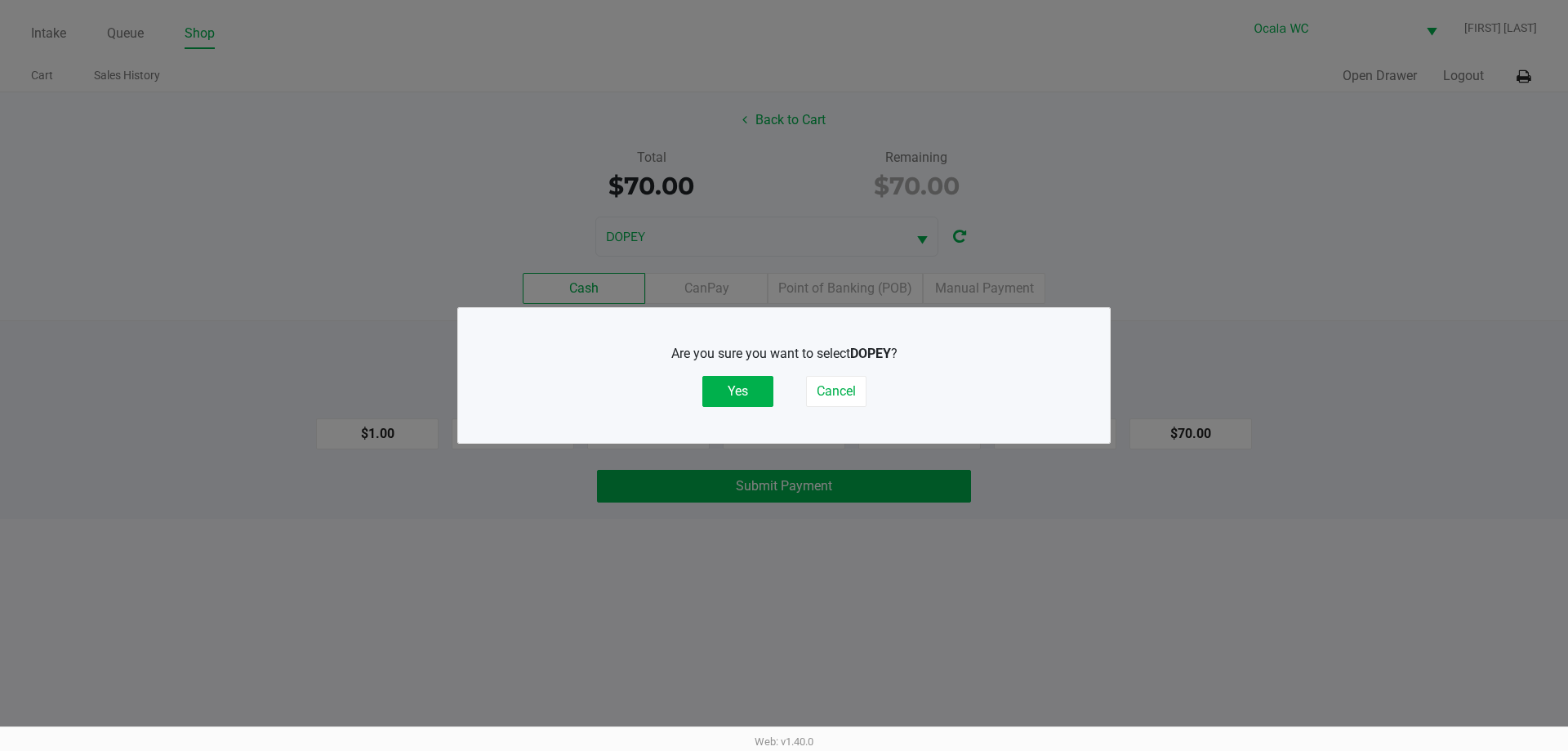 click on "Yes" 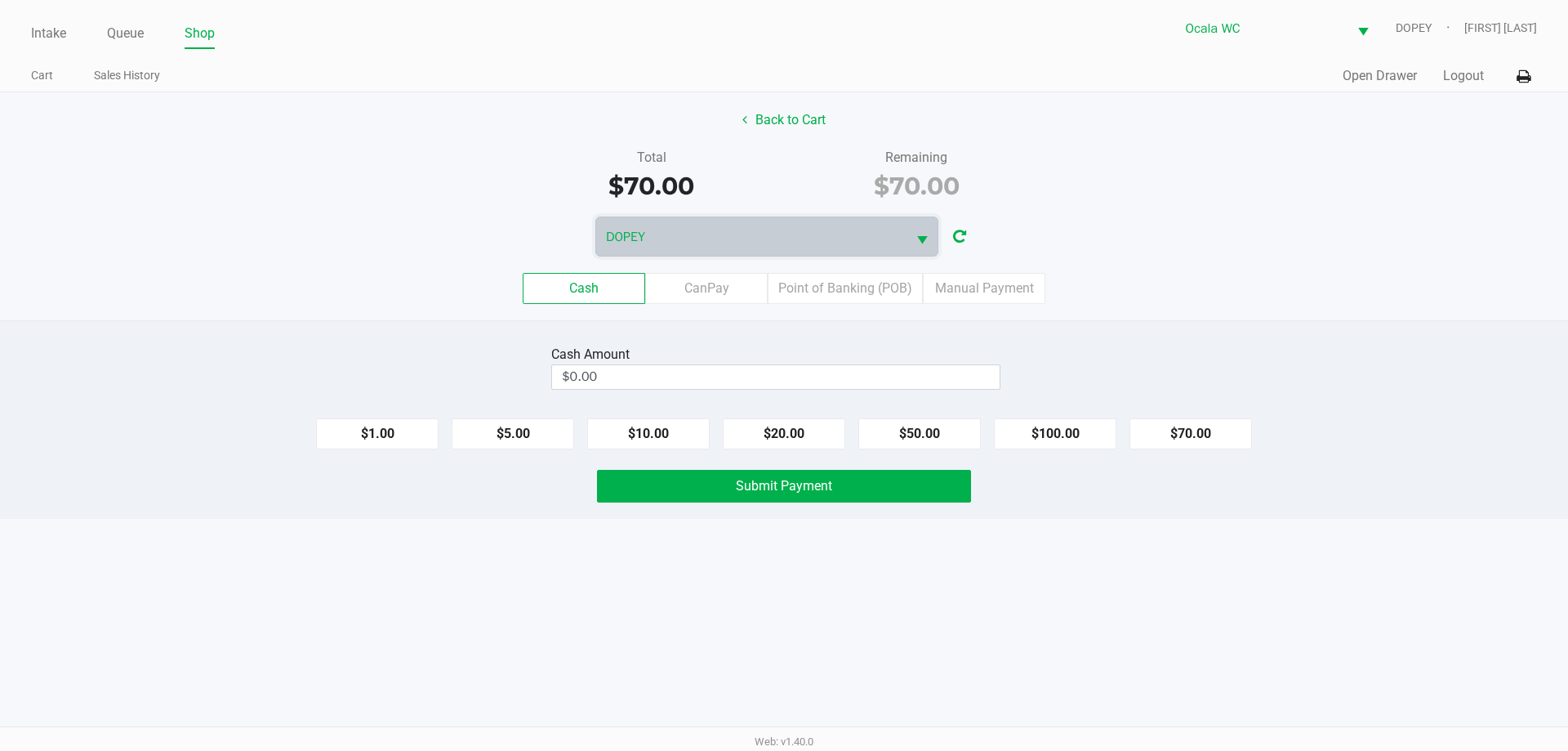 click on "$0.00" at bounding box center (776, 377) 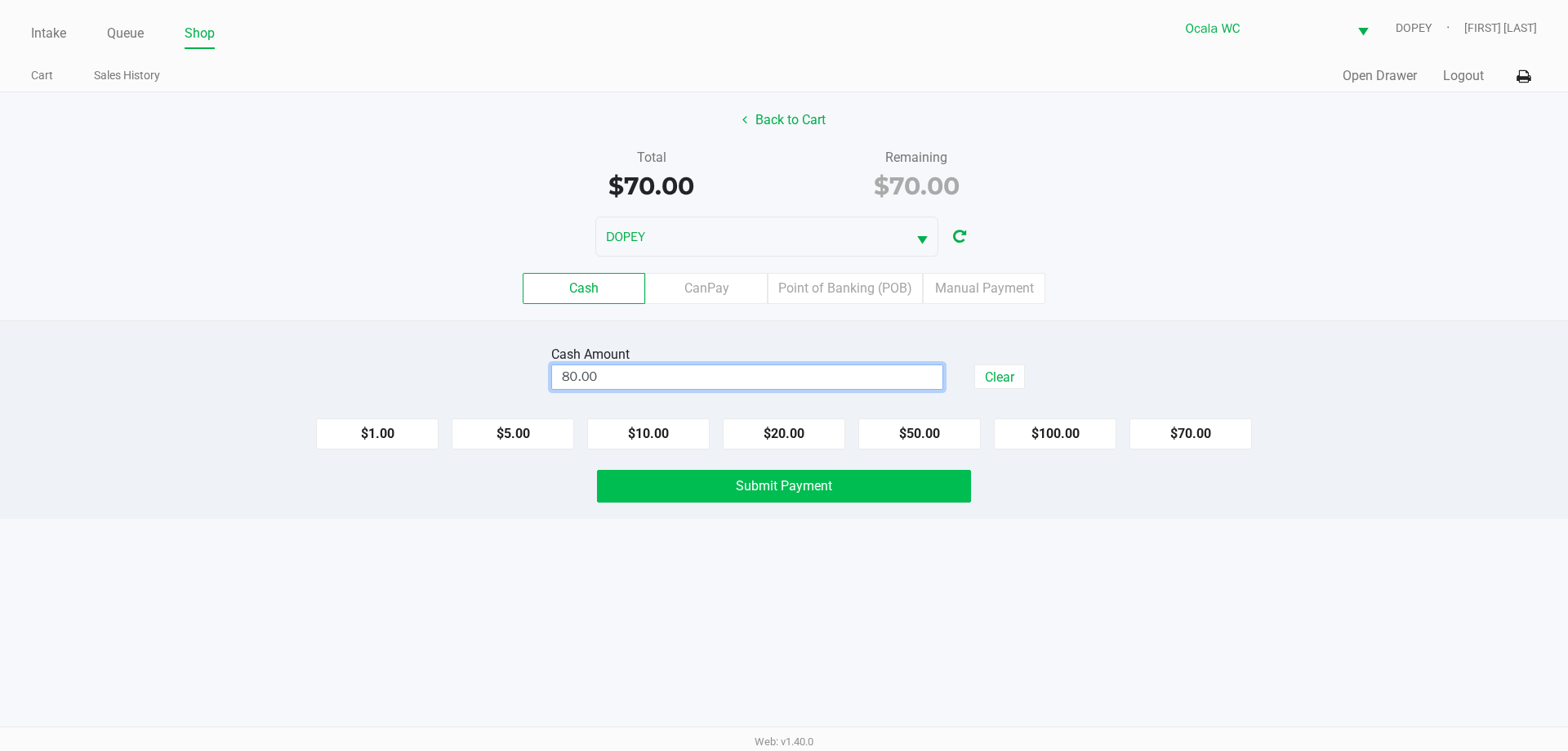 click on "Submit Payment" 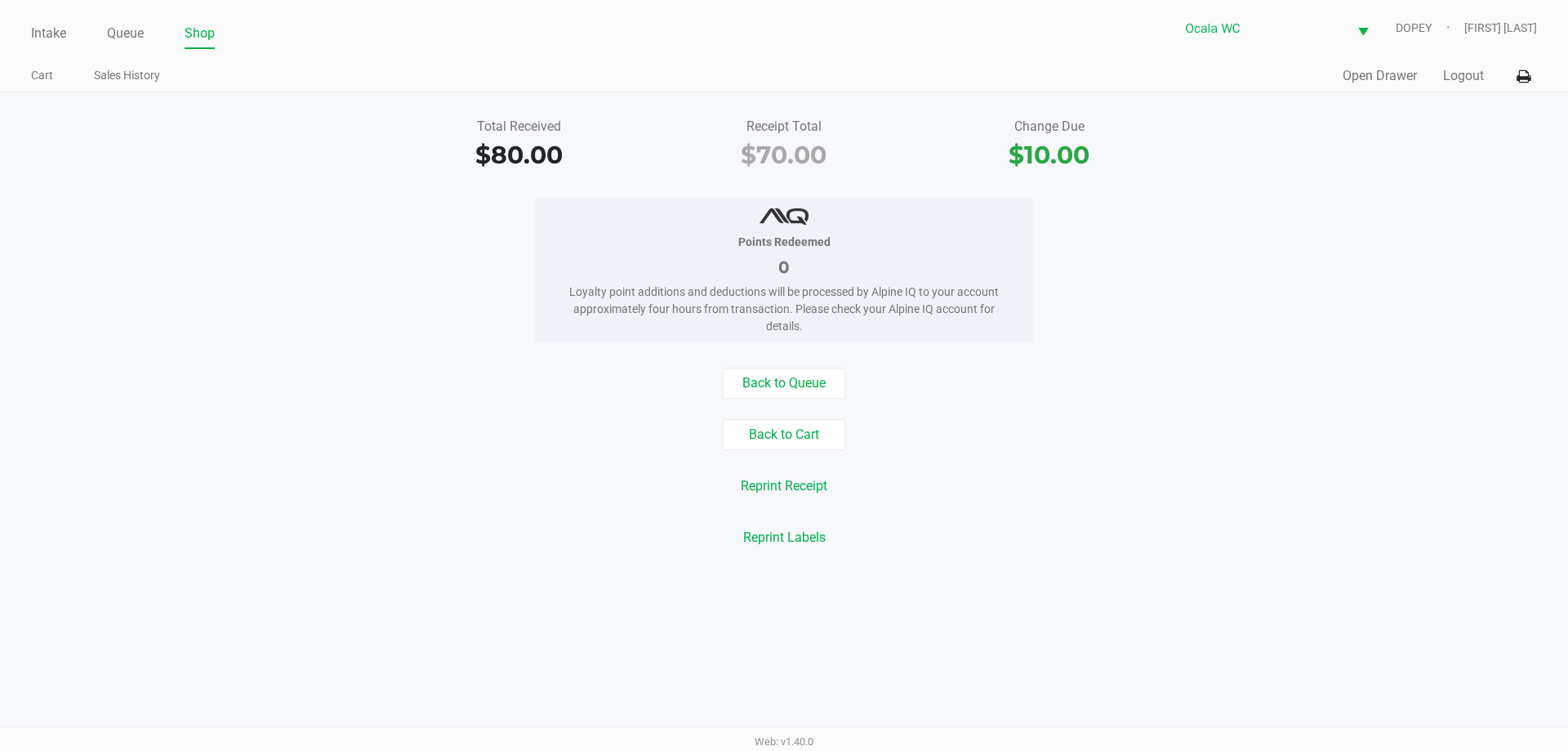 click on "Queue" 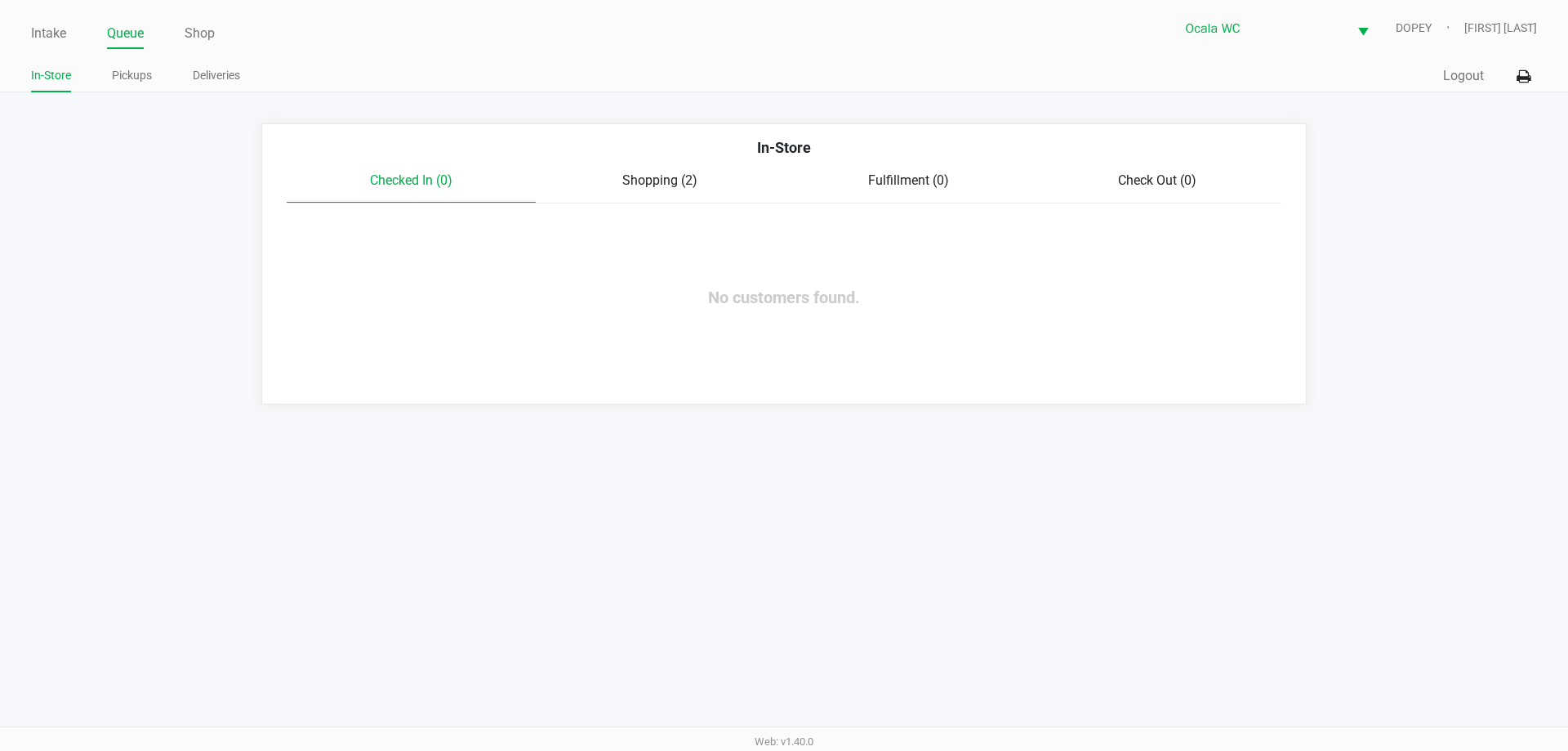 click on "Pickups" 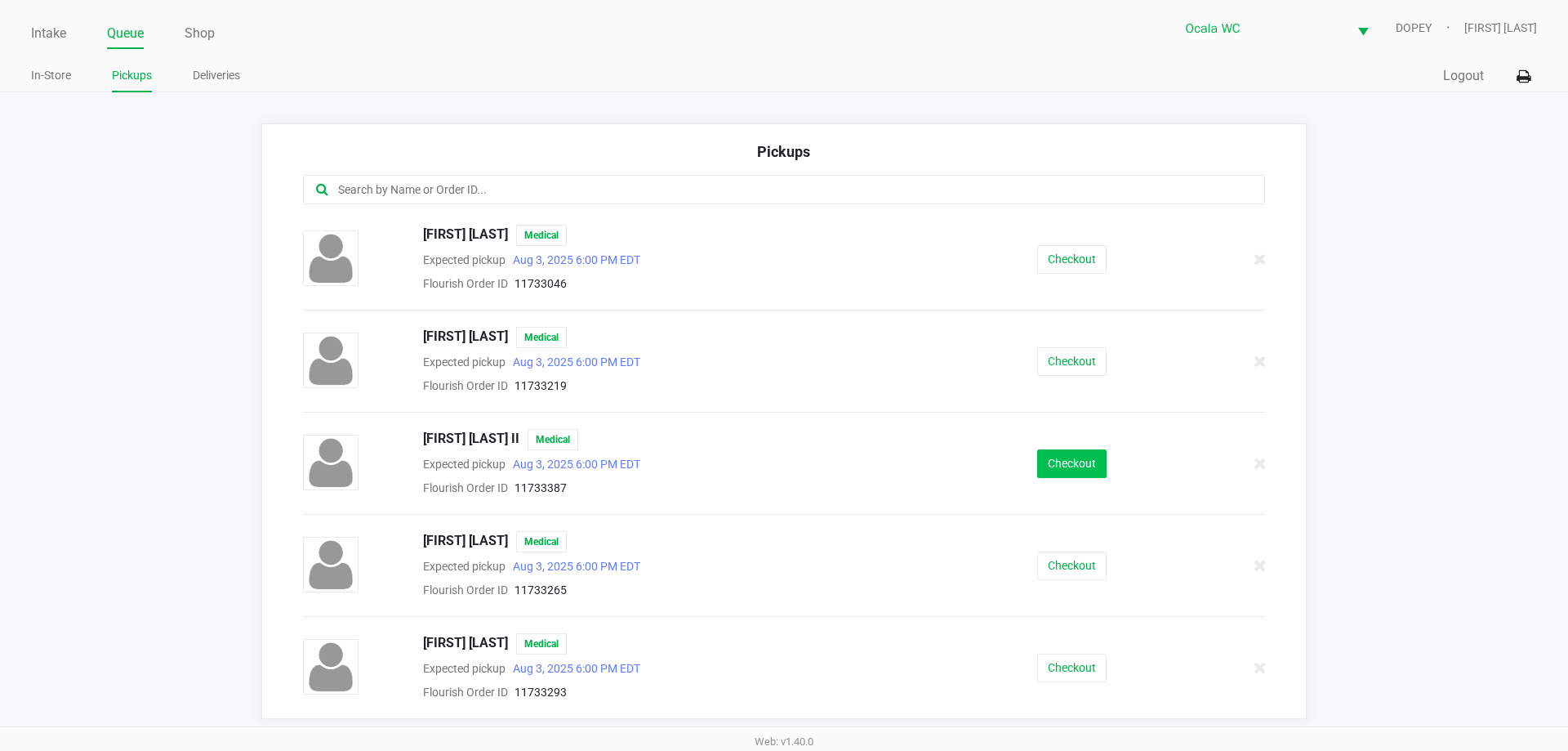click on "Checkout" 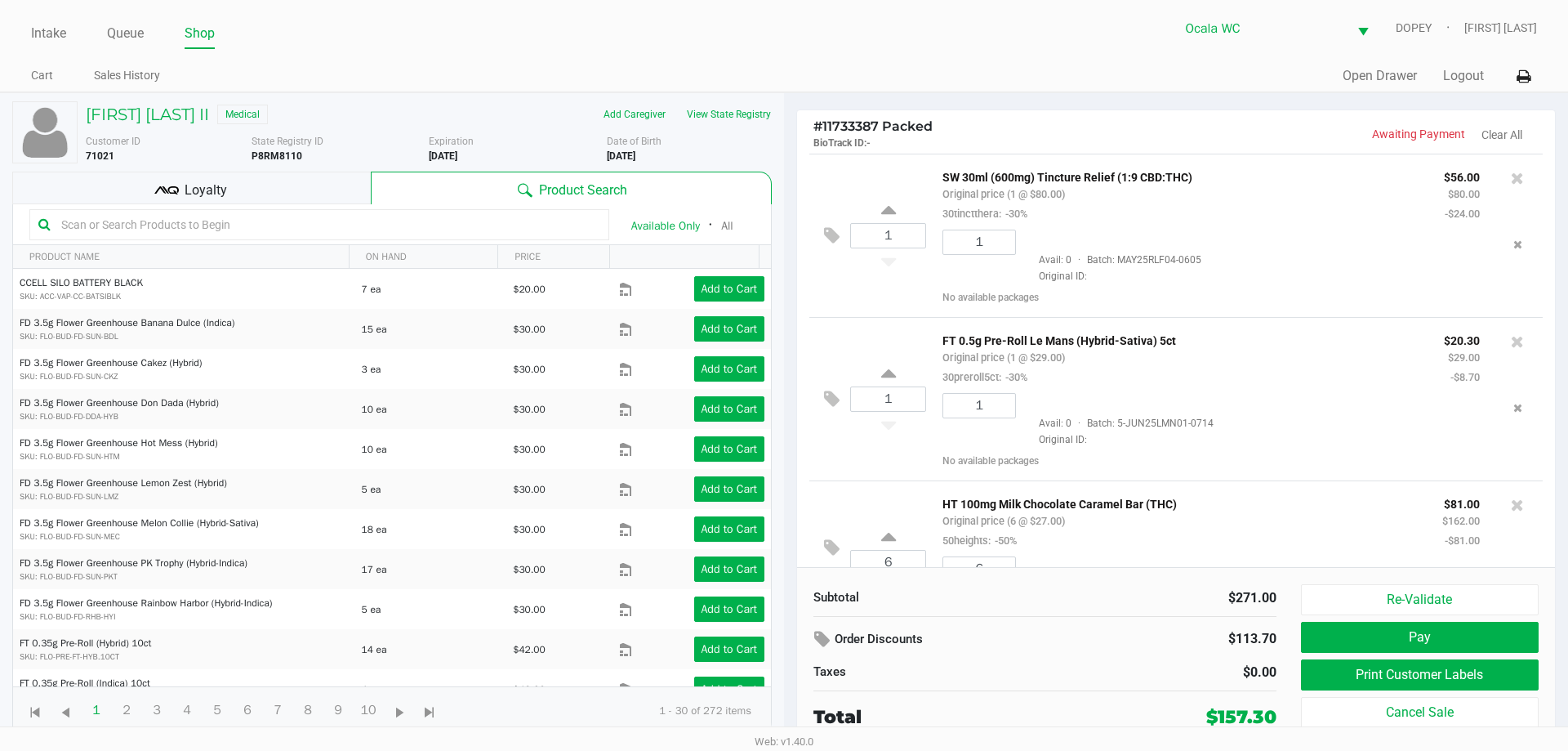 click on "Loyalty" 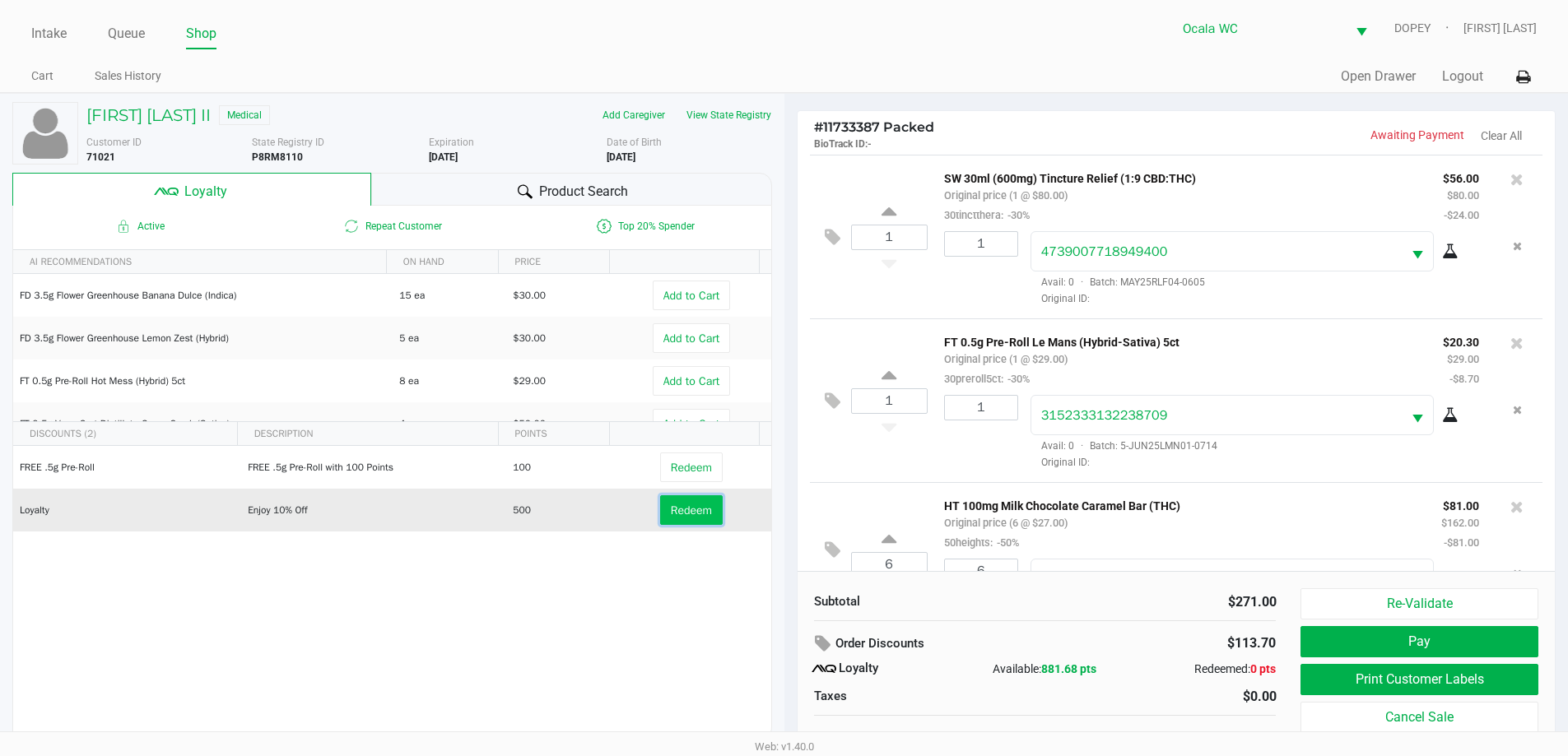 click on "Redeem" 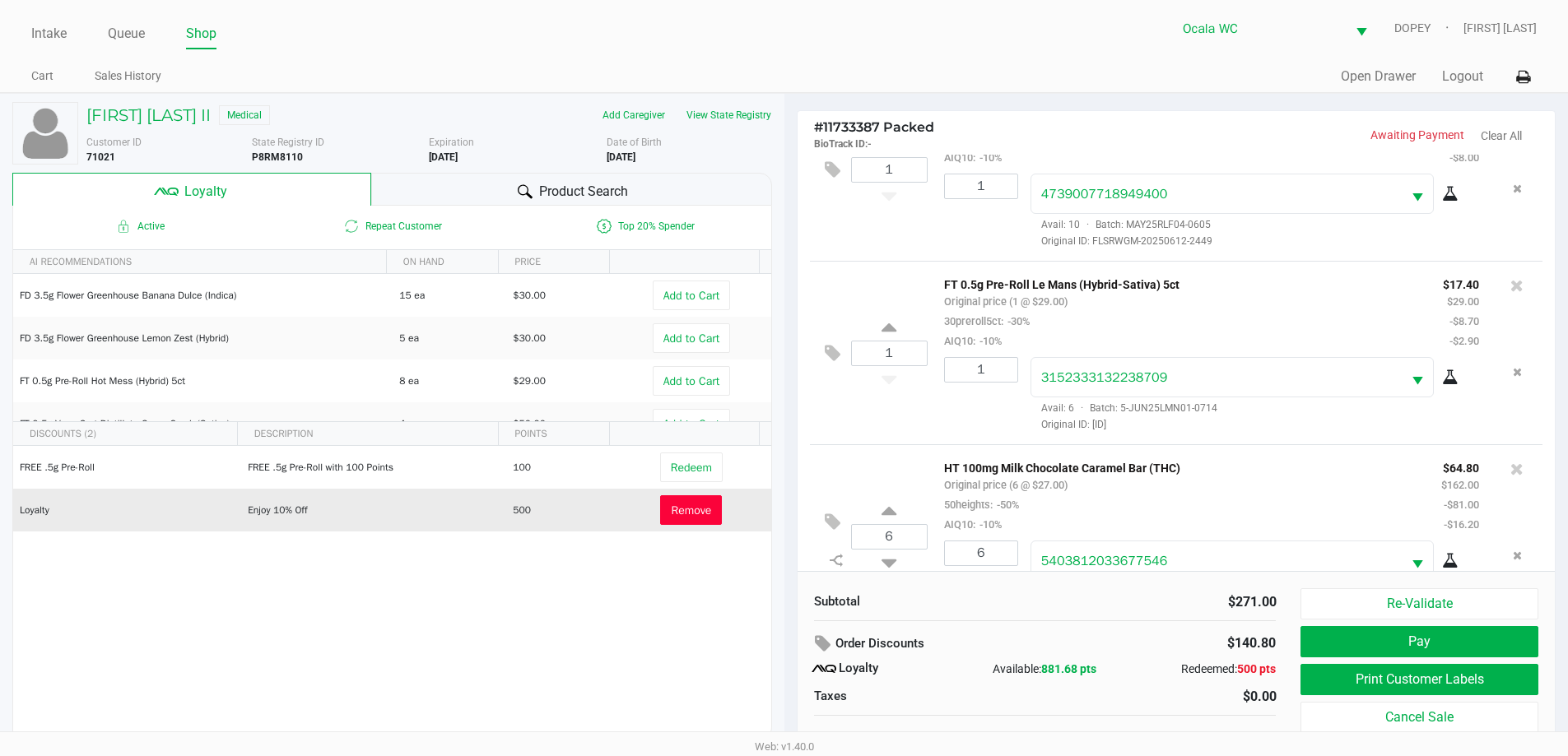scroll, scrollTop: 137, scrollLeft: 0, axis: vertical 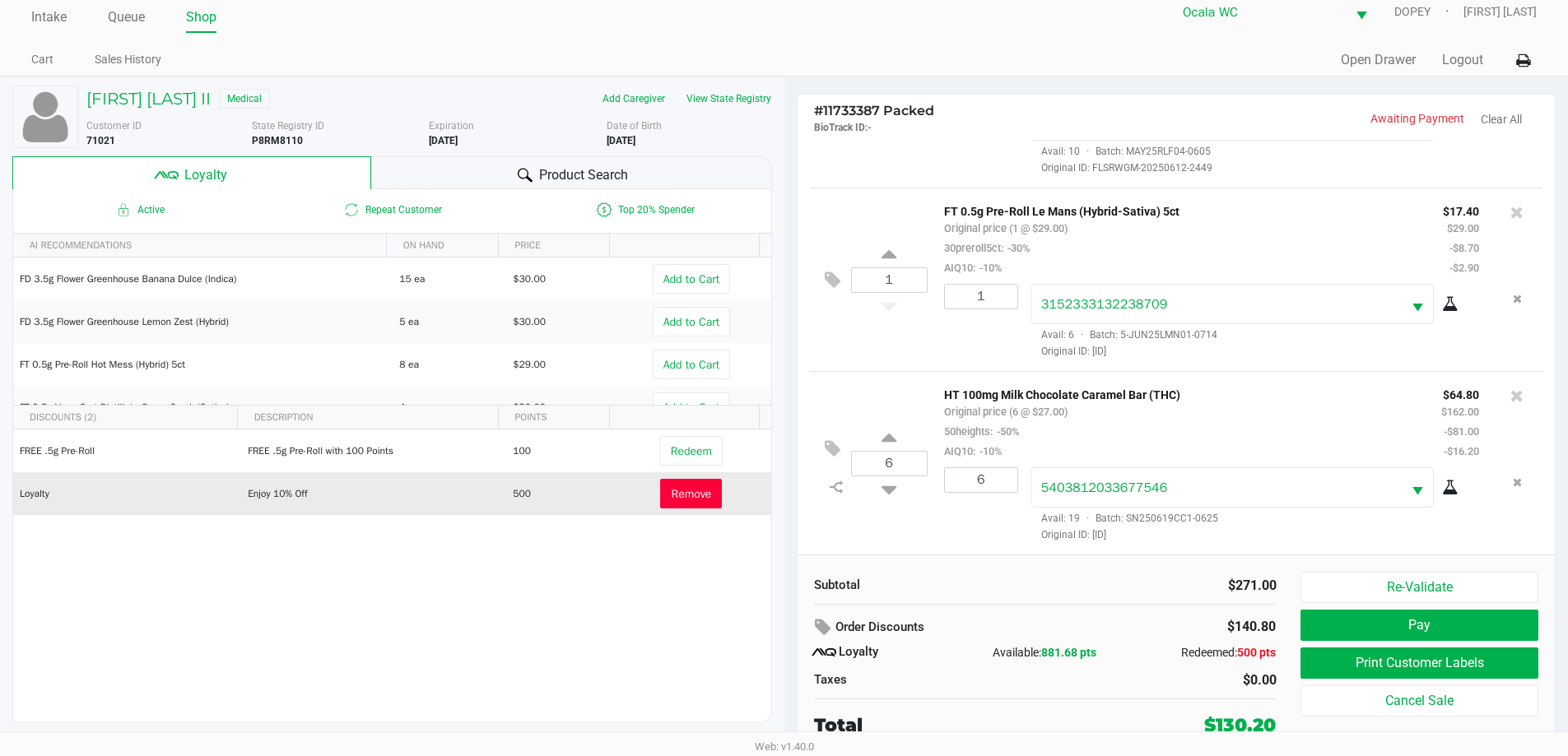 click on "Pay" 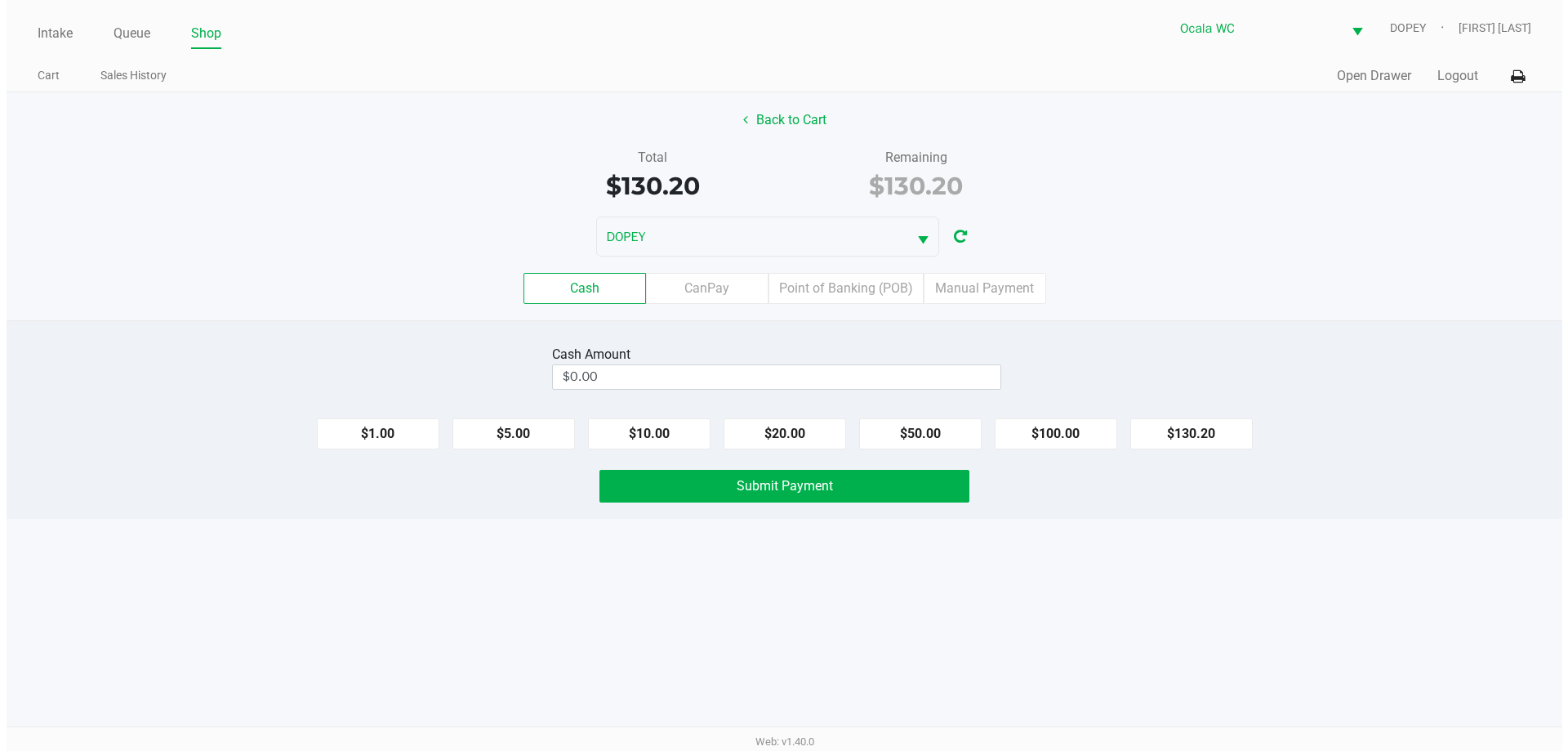 scroll, scrollTop: 0, scrollLeft: 0, axis: both 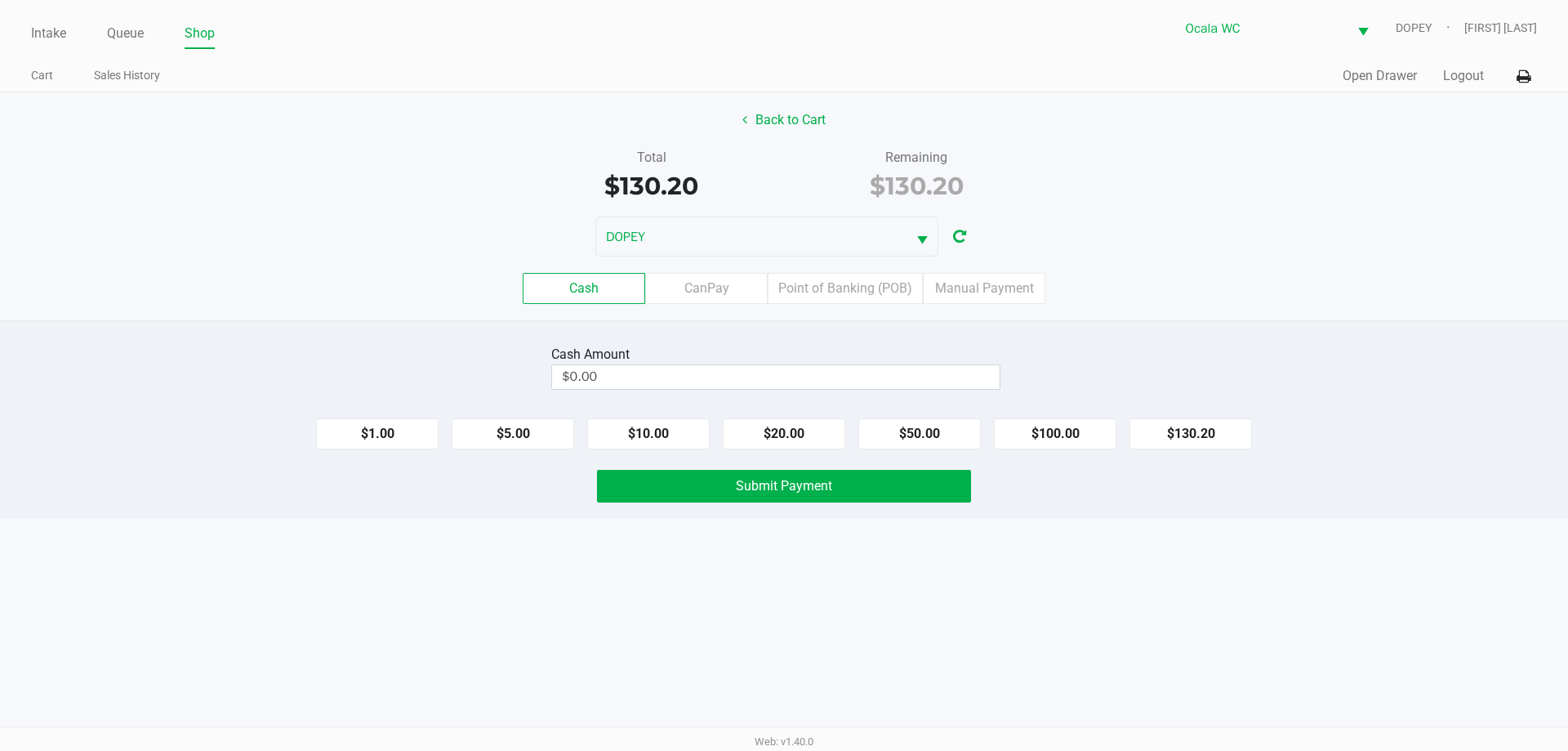 click on "Intake Queue Shop Ocala WC DOPEY [FIRST] [LAST] Cart Sales History Quick Sale Open Drawer Logout Back to Cart Total $130.20 Remaining $130.20 DOPEY Cash CanPay Point of Banking (POB) Manual Payment Cash Amount $0.00 $1.00 $5.00 $10.00 $20.00 $50.00 $100.00 $130.20 Submit Payment  Web: v1.40.0" at bounding box center [784, 375] 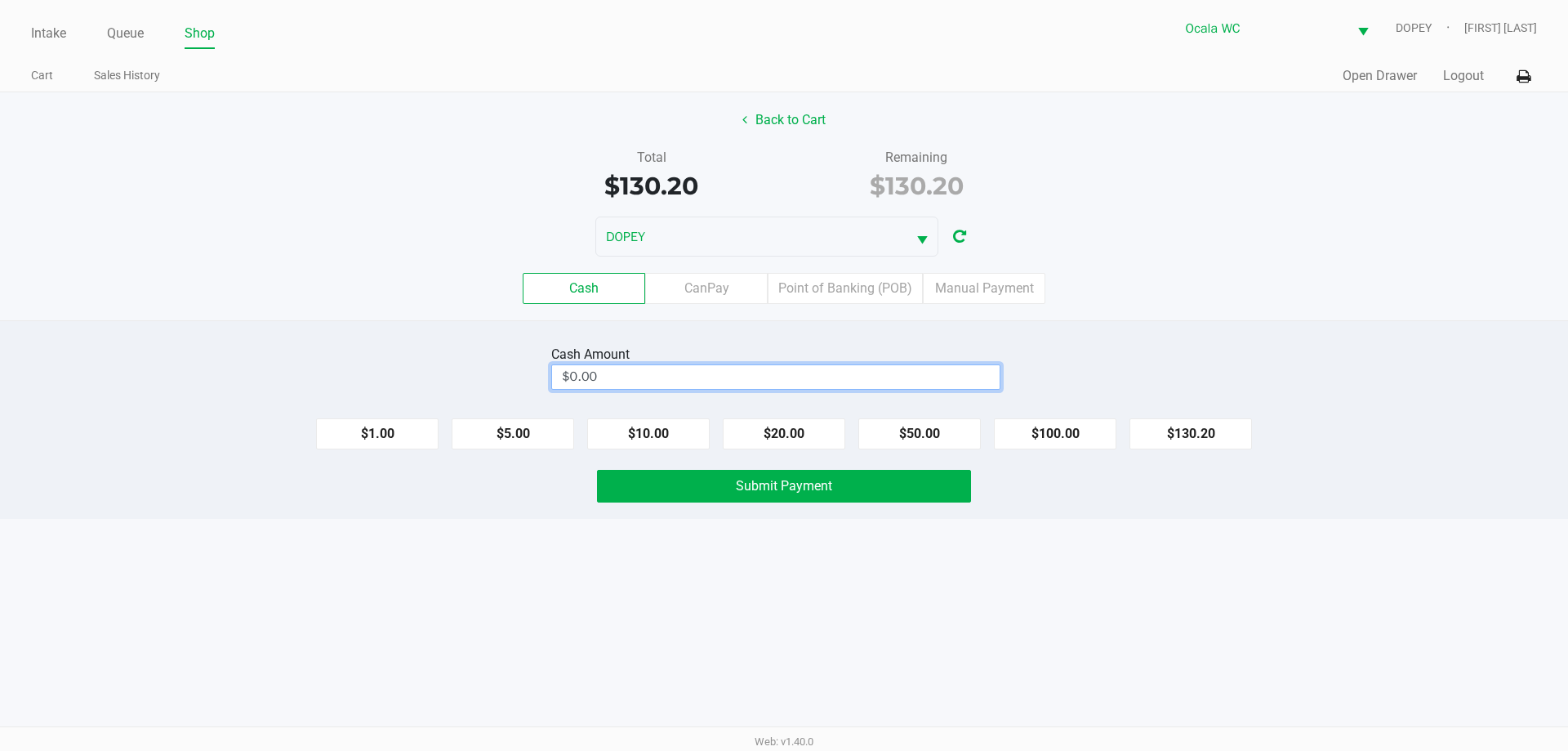 click on "$0.00" at bounding box center [776, 377] 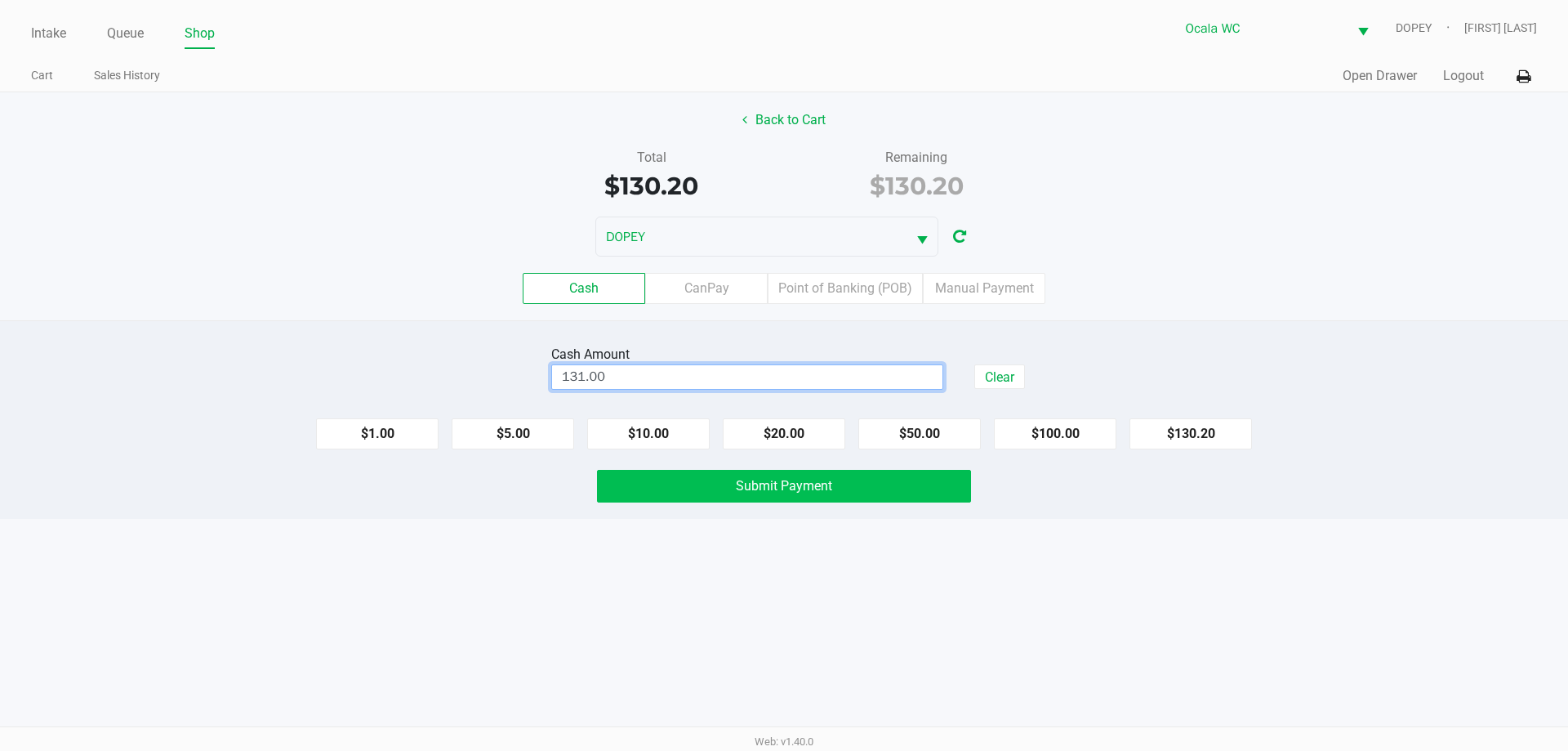 click on "Submit Payment" 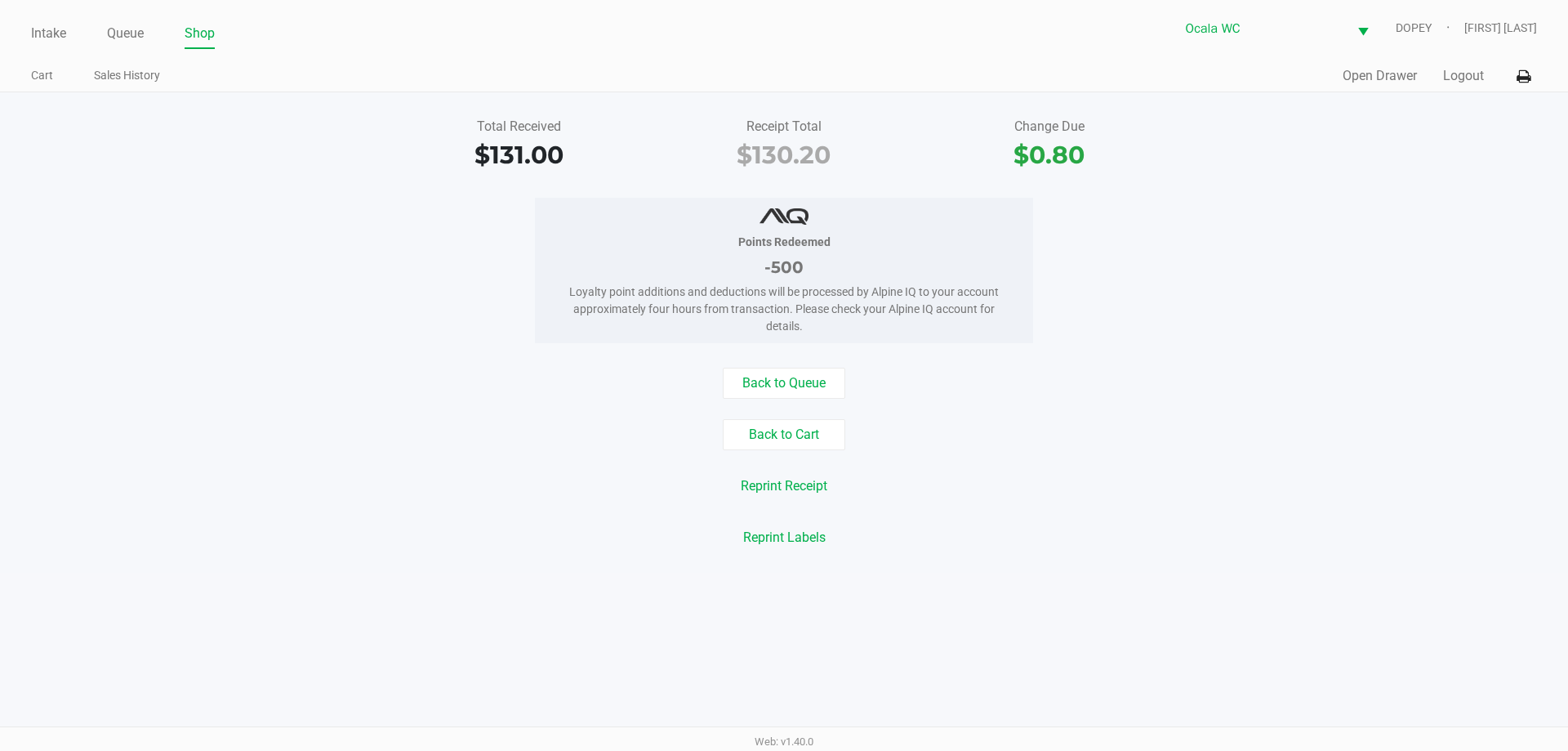 click on "Back to Queue   Back to Cart   Reprint Receipt   Reprint Labels" 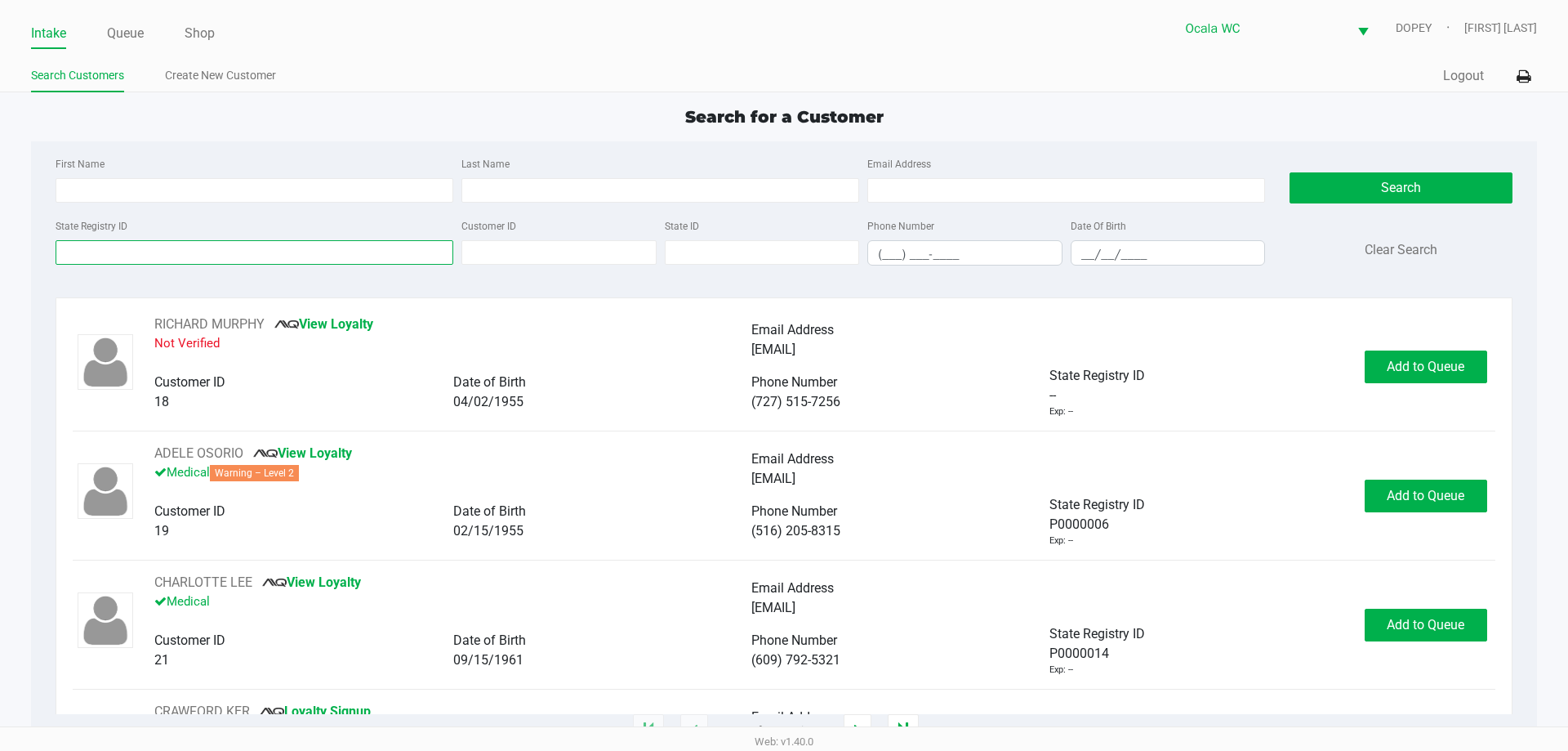 click on "State Registry ID" at bounding box center [254, 253] 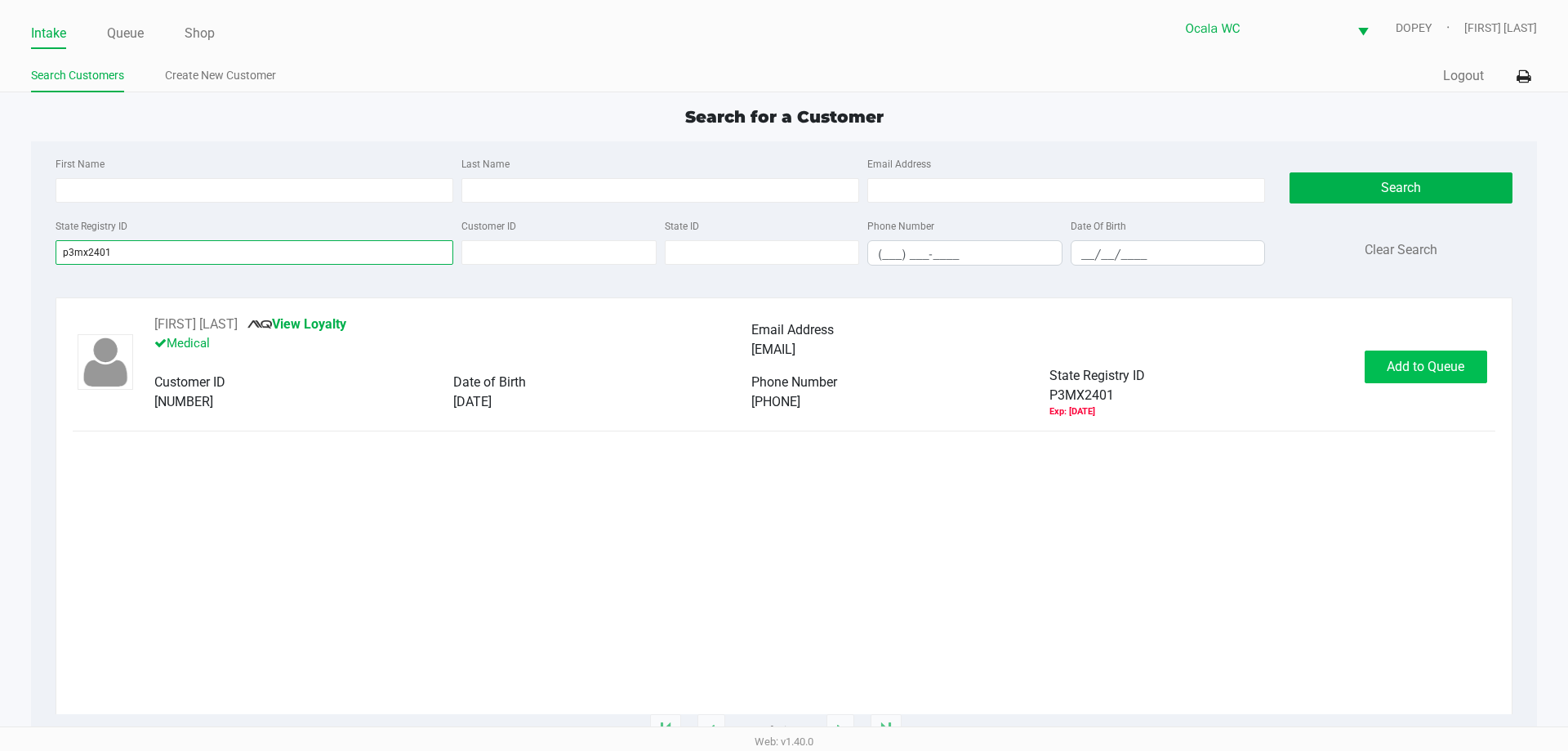 type on "p3mx2401" 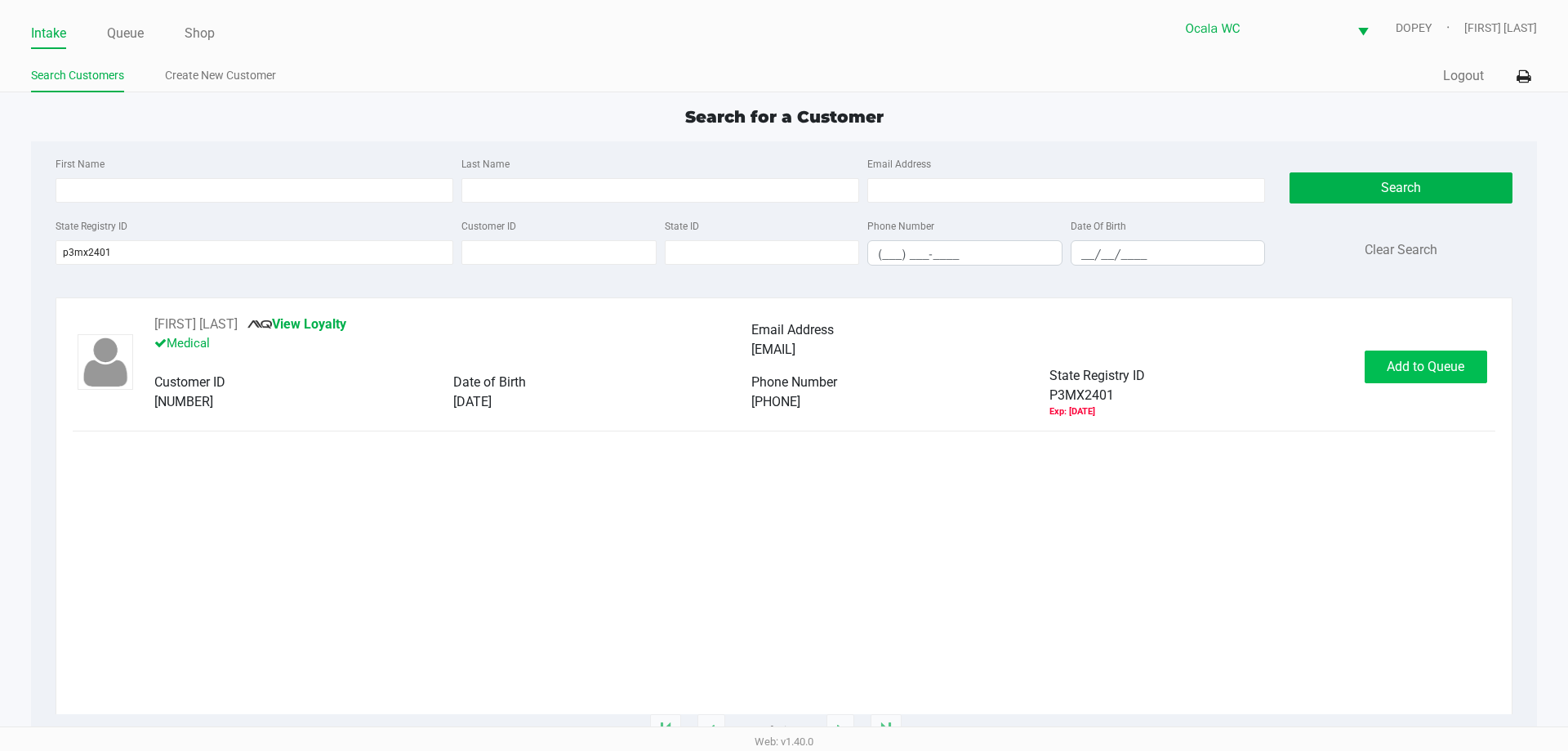 click on "Add to Queue" 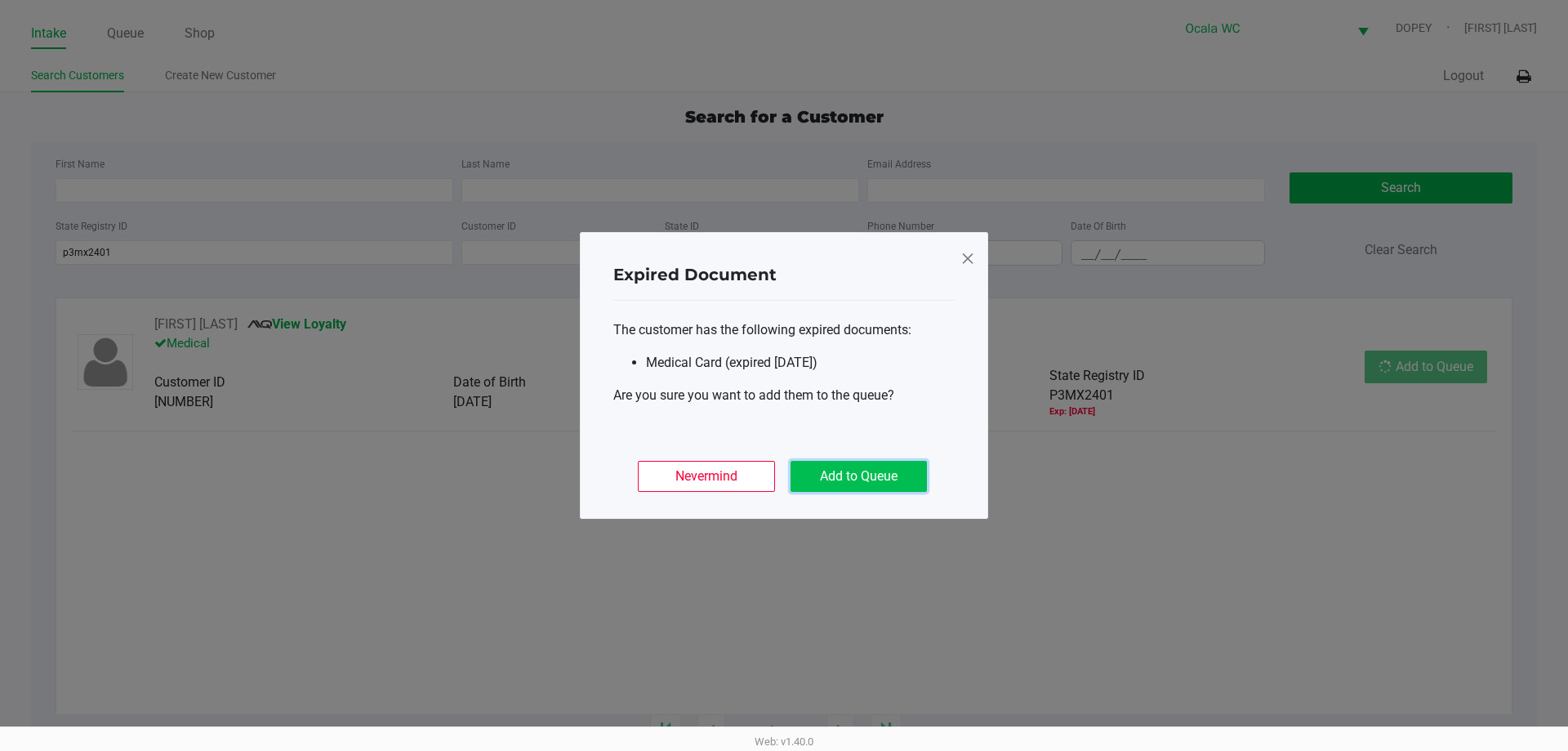 click on "Add to Queue" 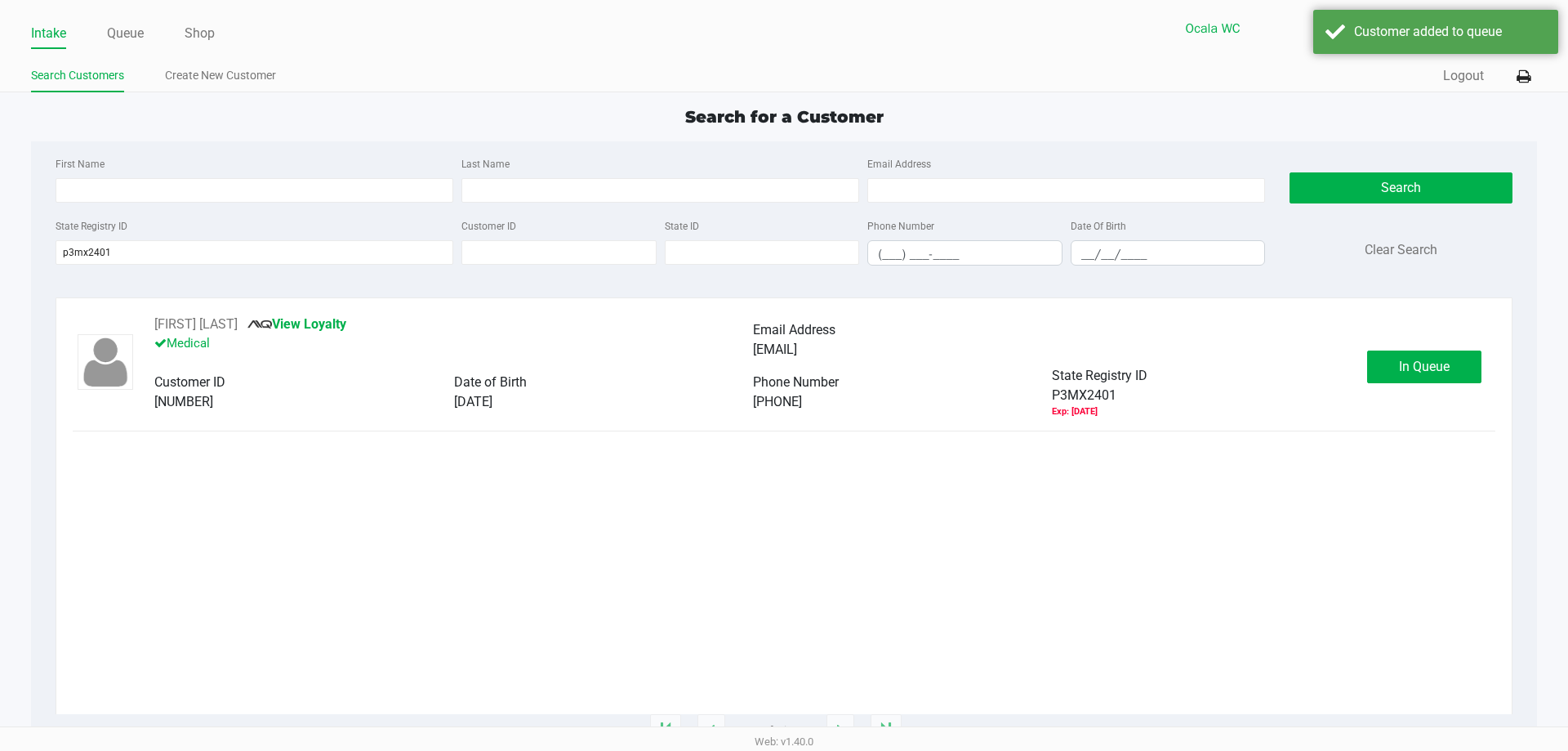 click on "In Queue" 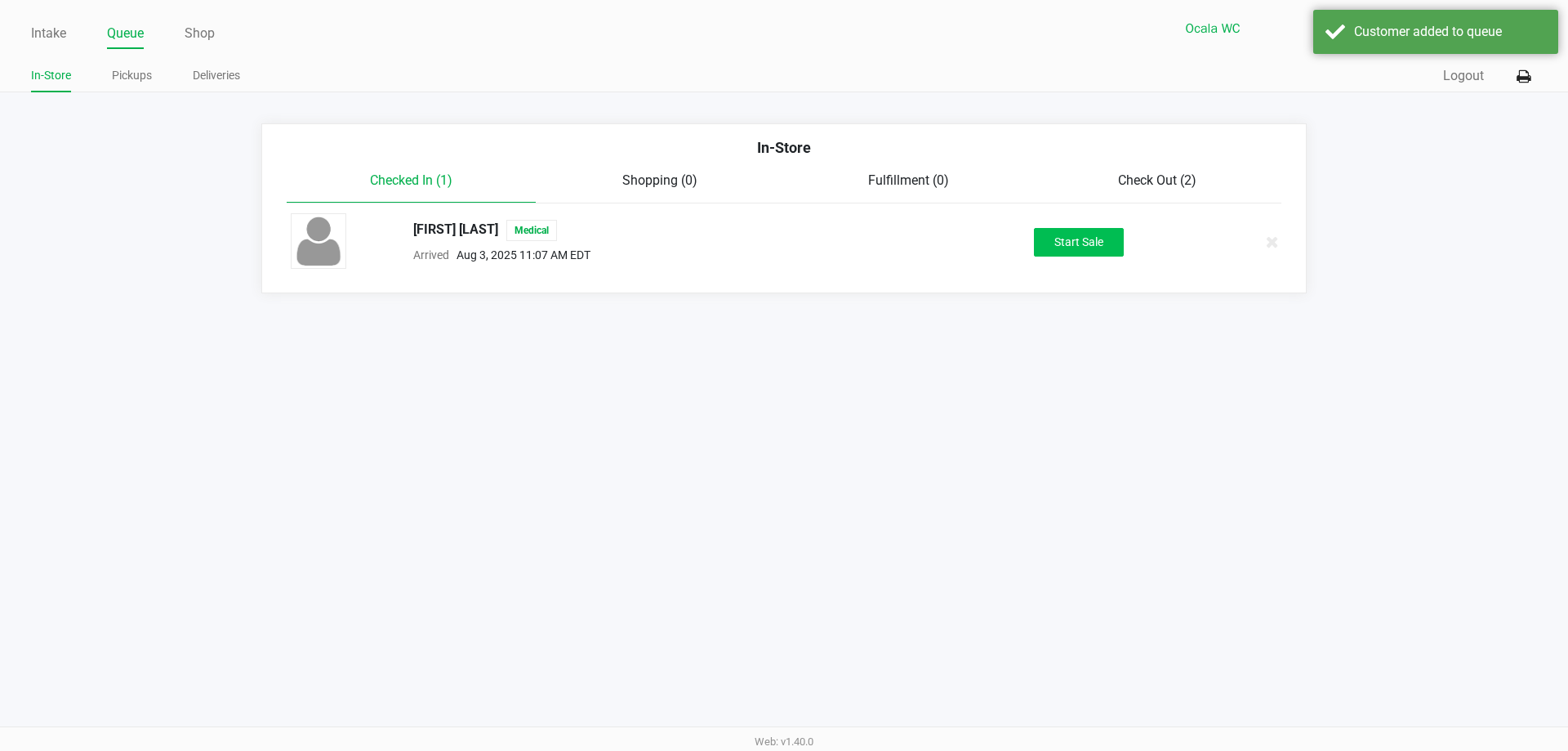 click on "Start Sale" 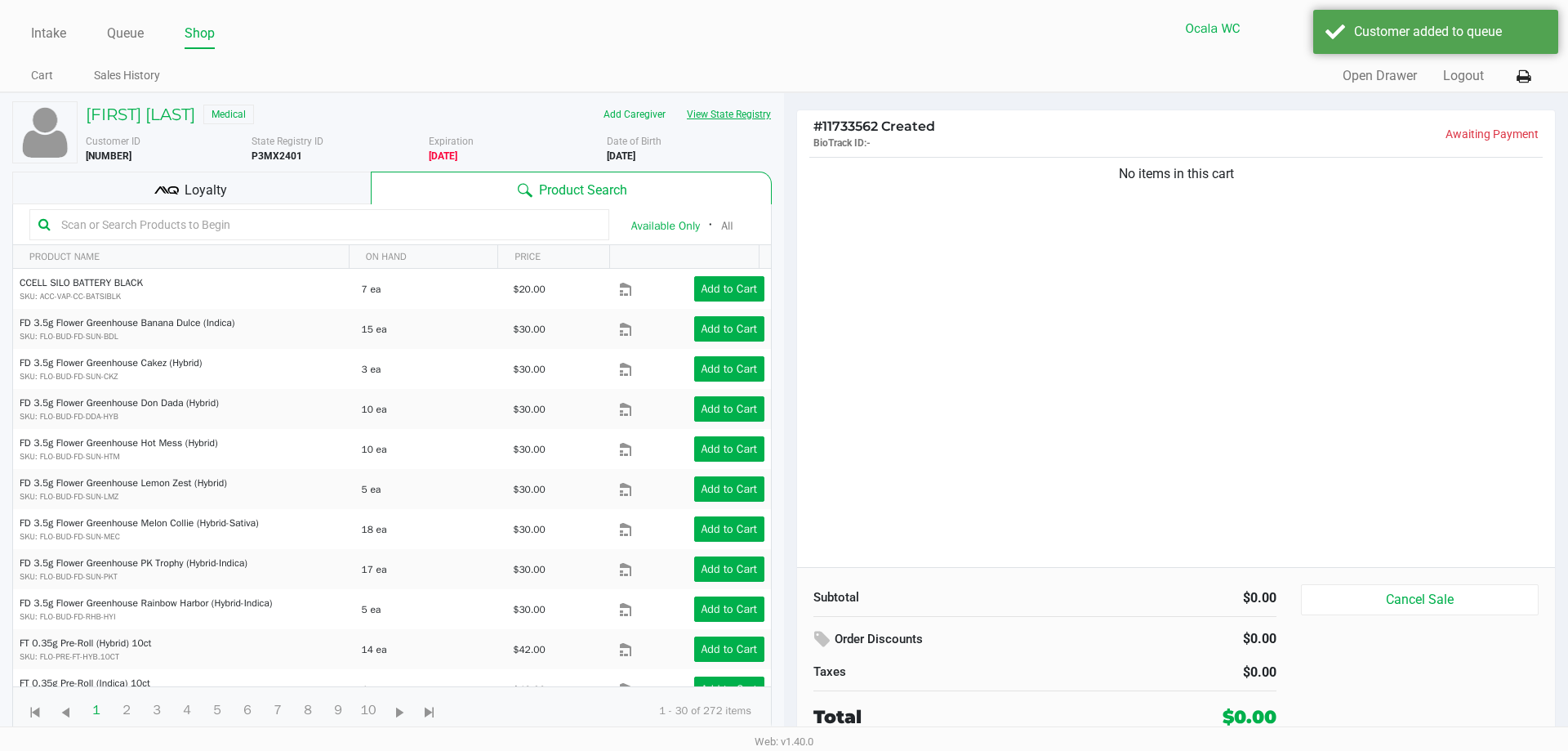 click on "View State Registry" 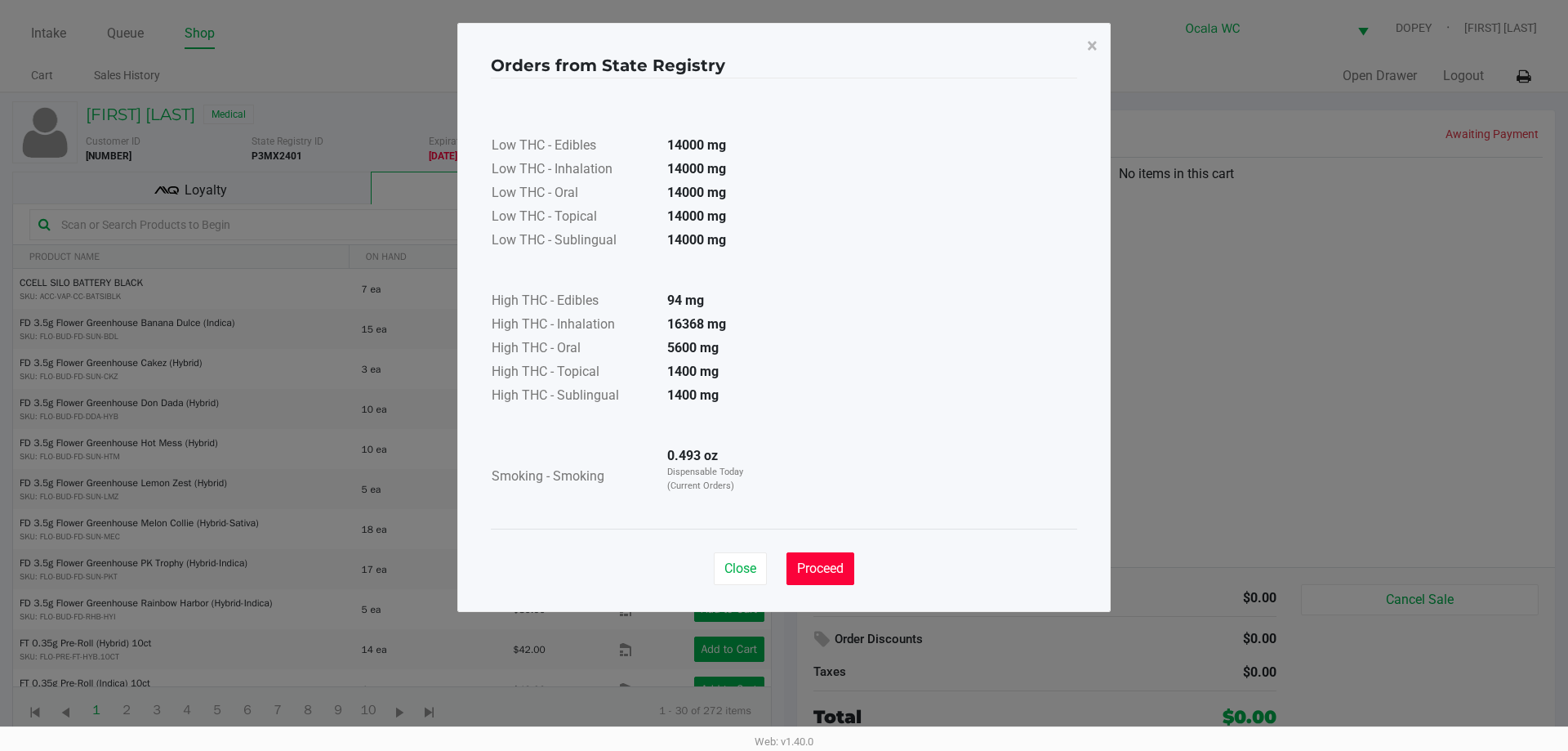 click on "Proceed" 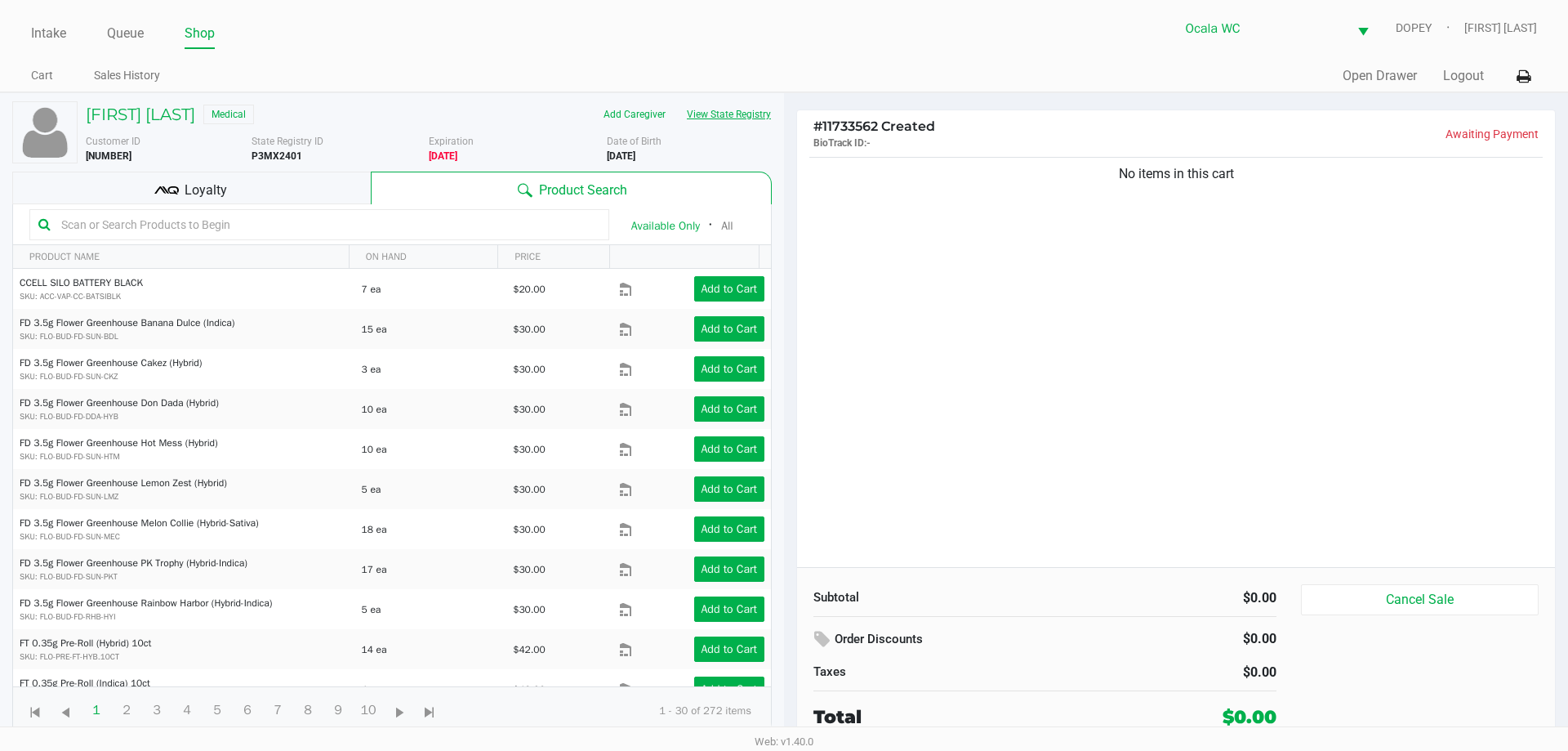 click 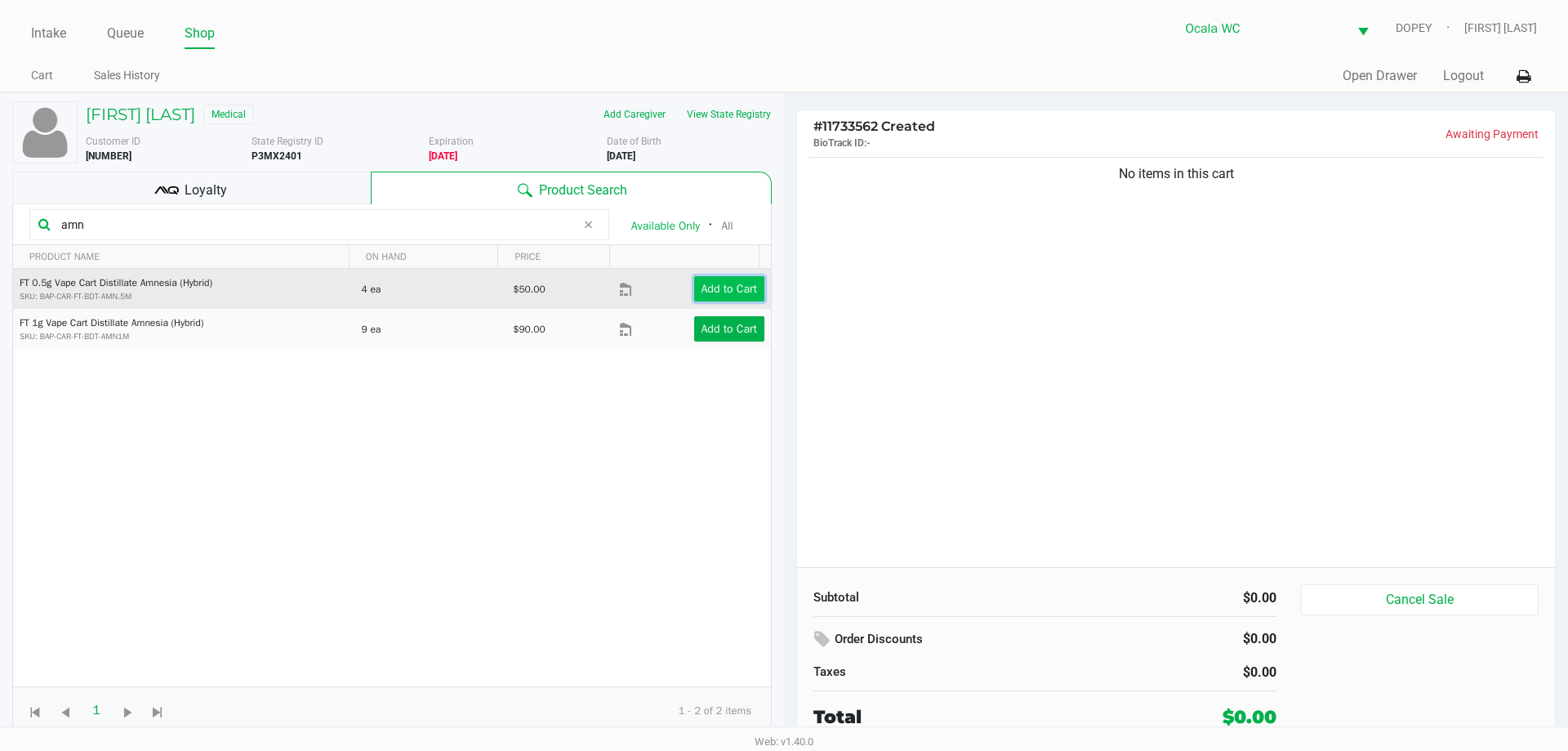 click on "Add to Cart" 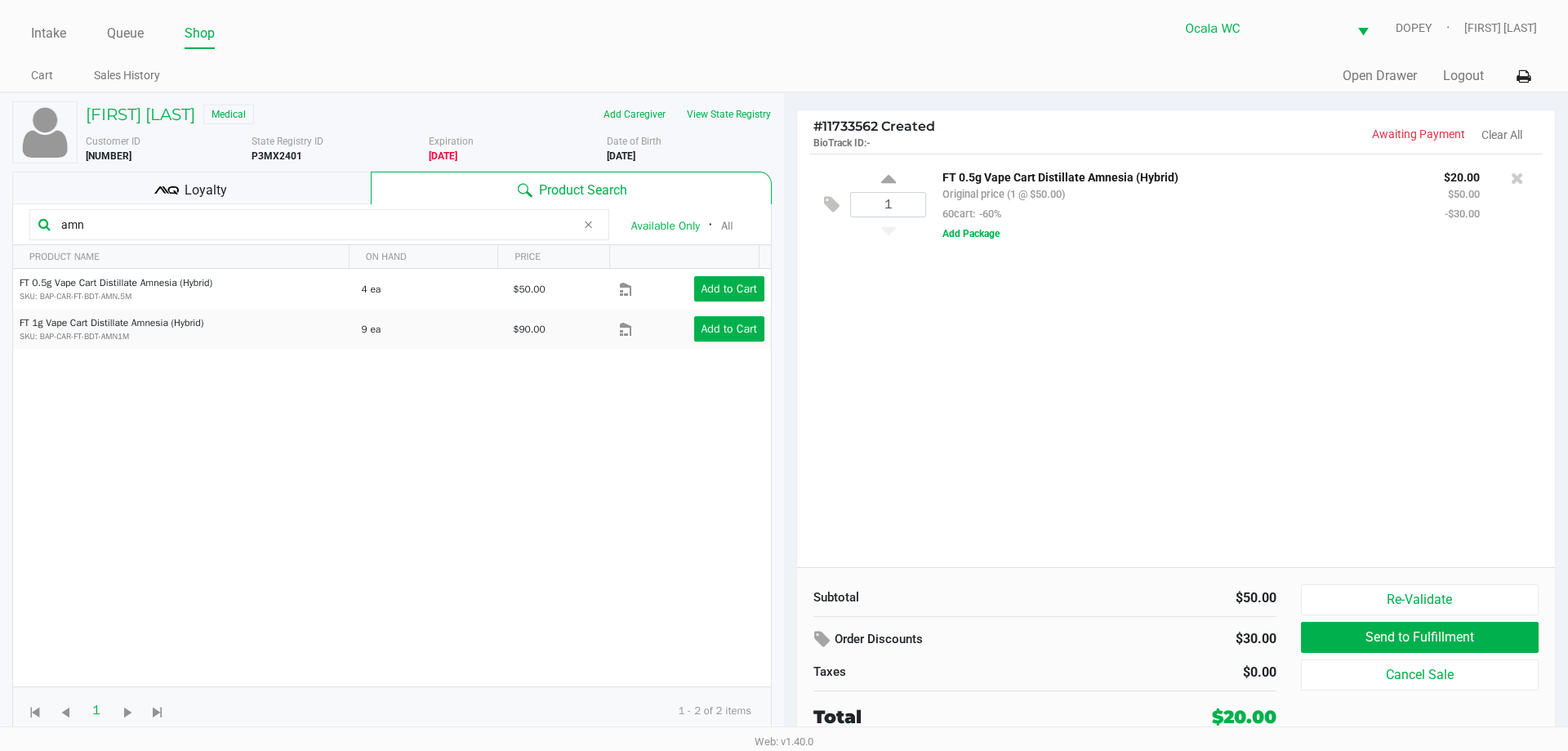 click on "amn" 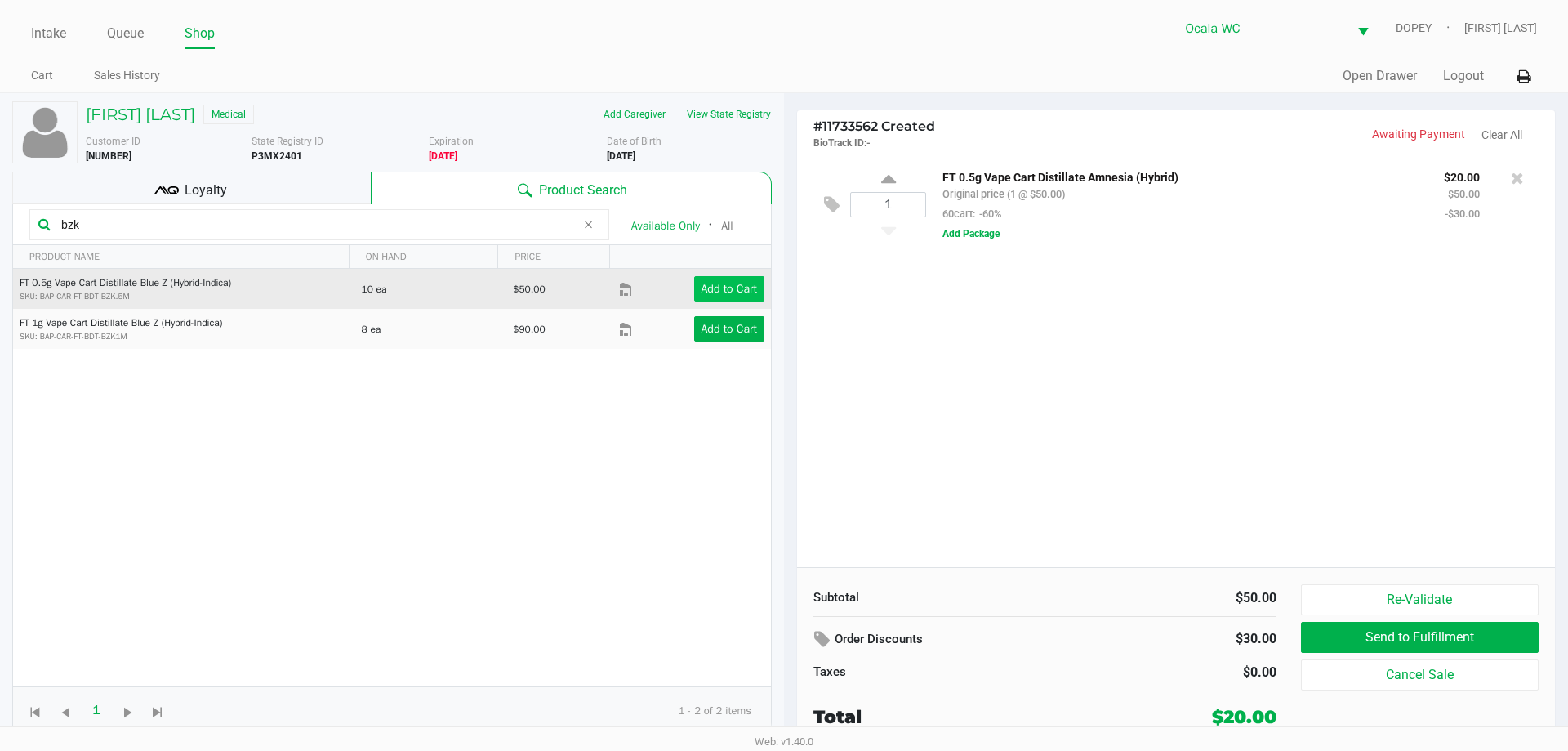 type on "bzk" 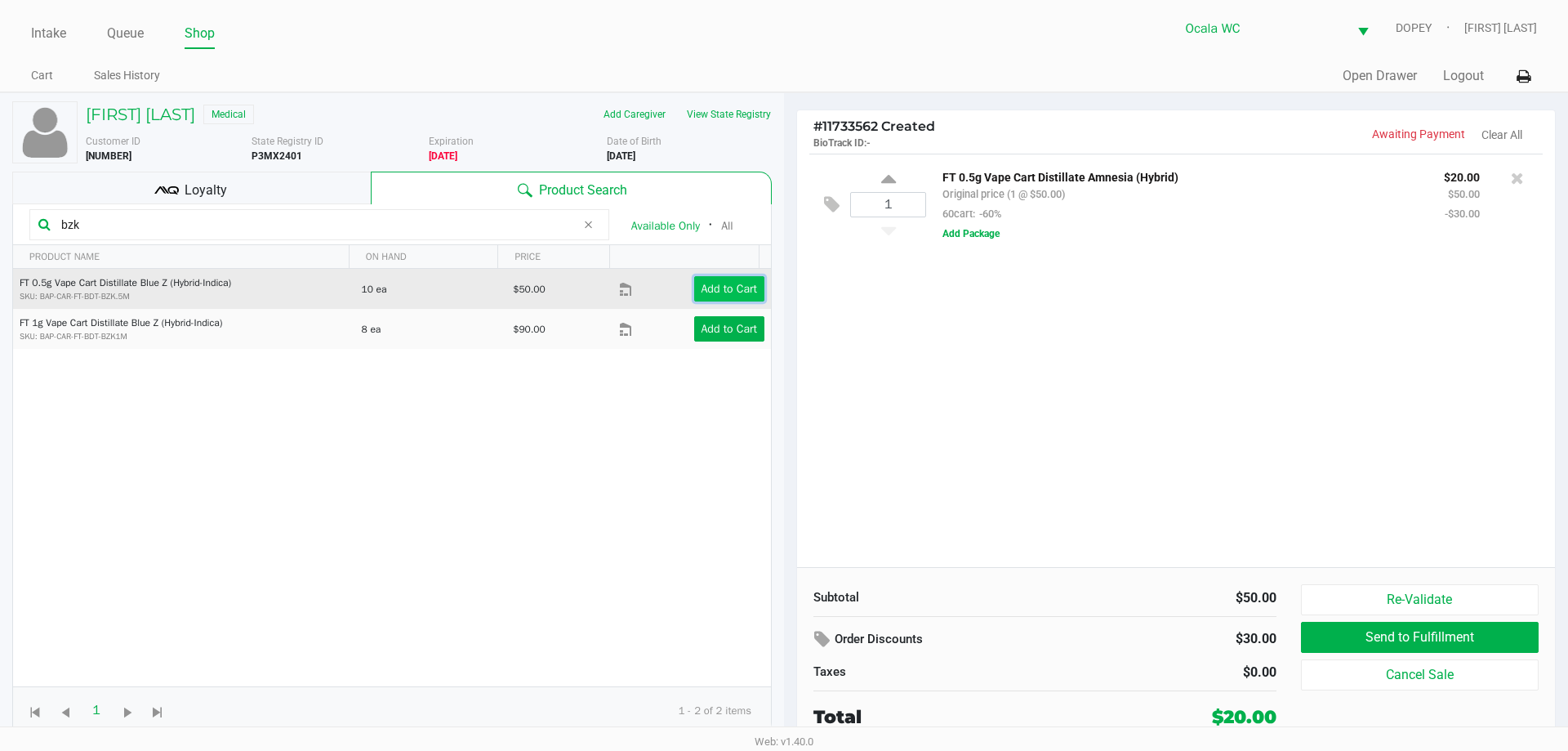 click on "Add to Cart" 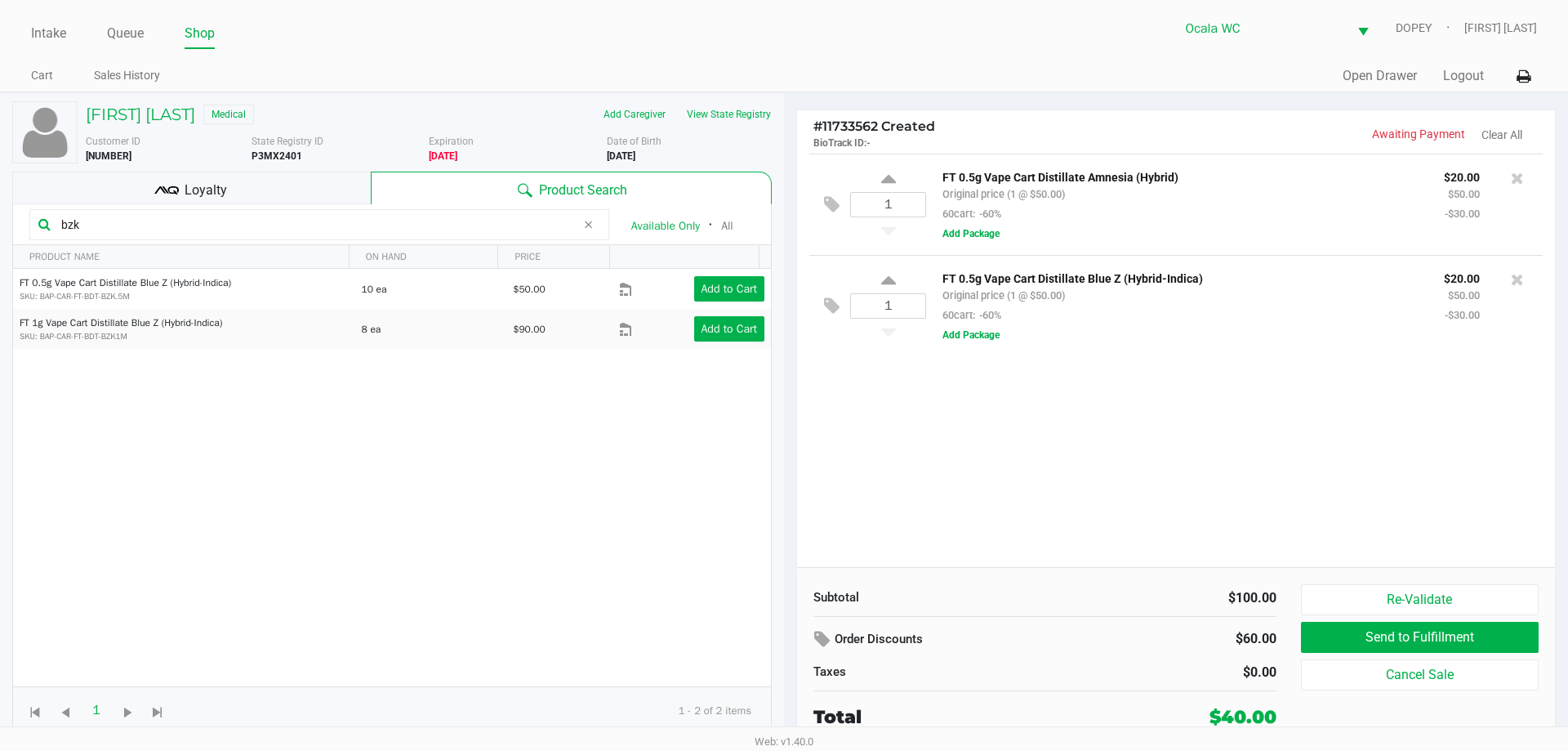 click on "bzk" 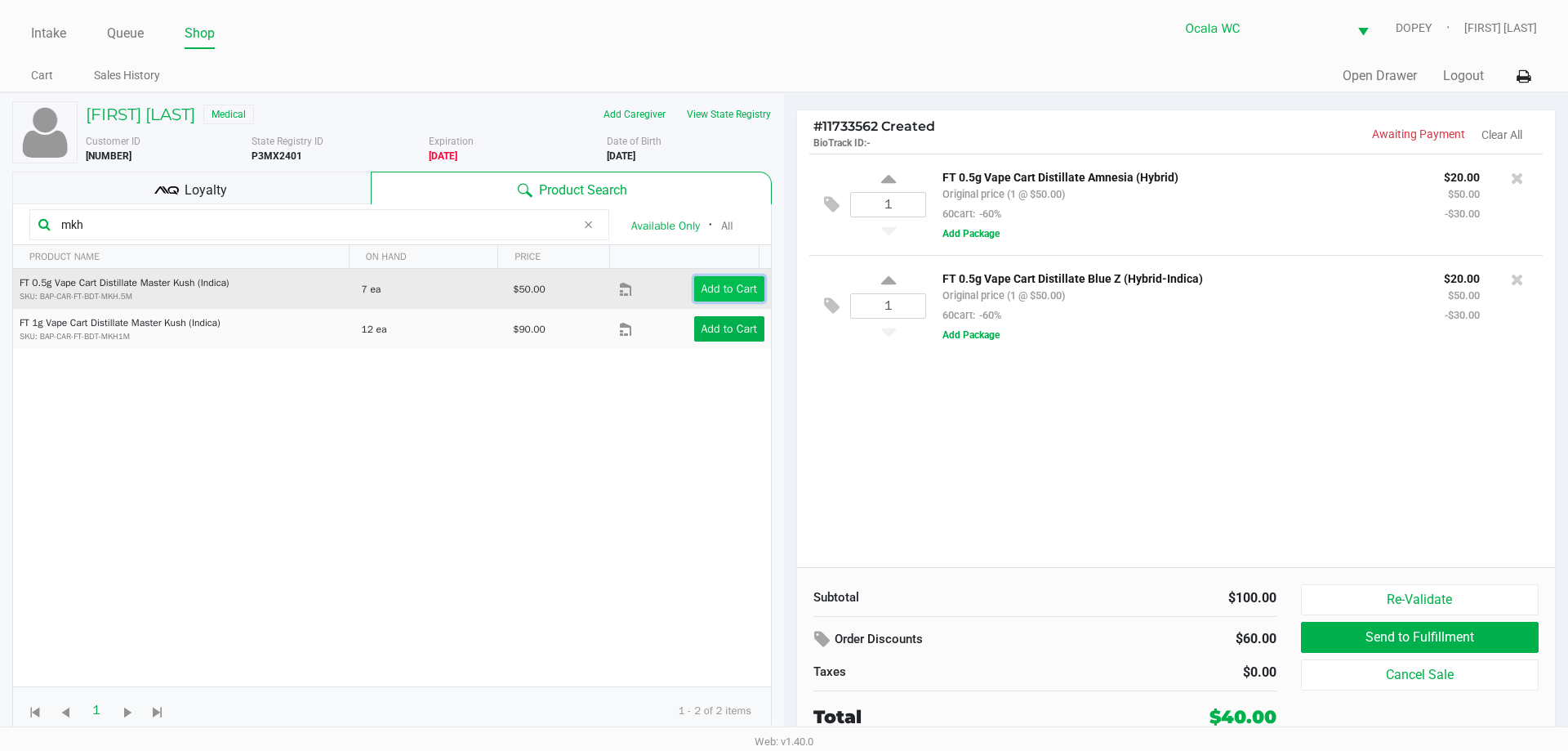 click on "Add to Cart" 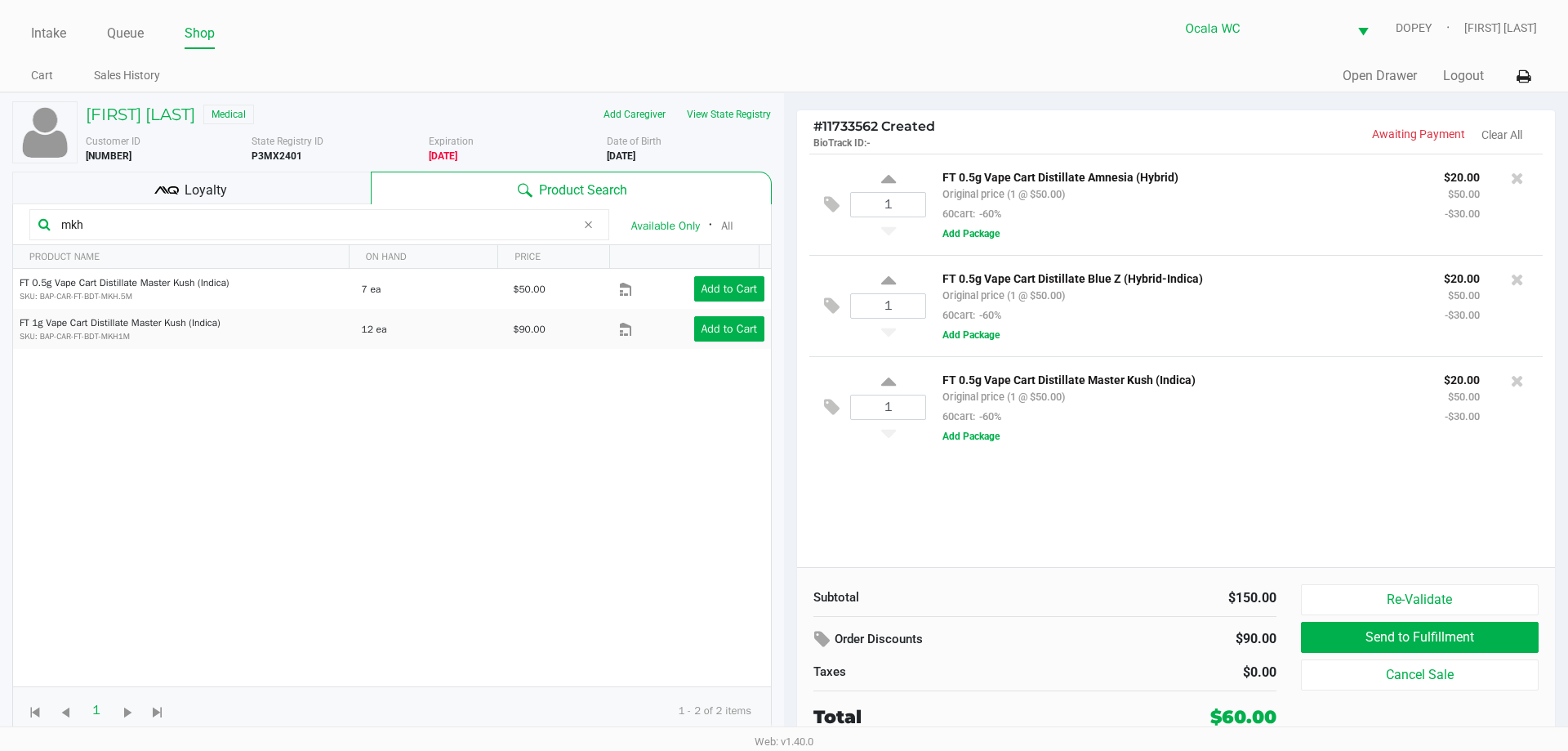 click on "mkh" 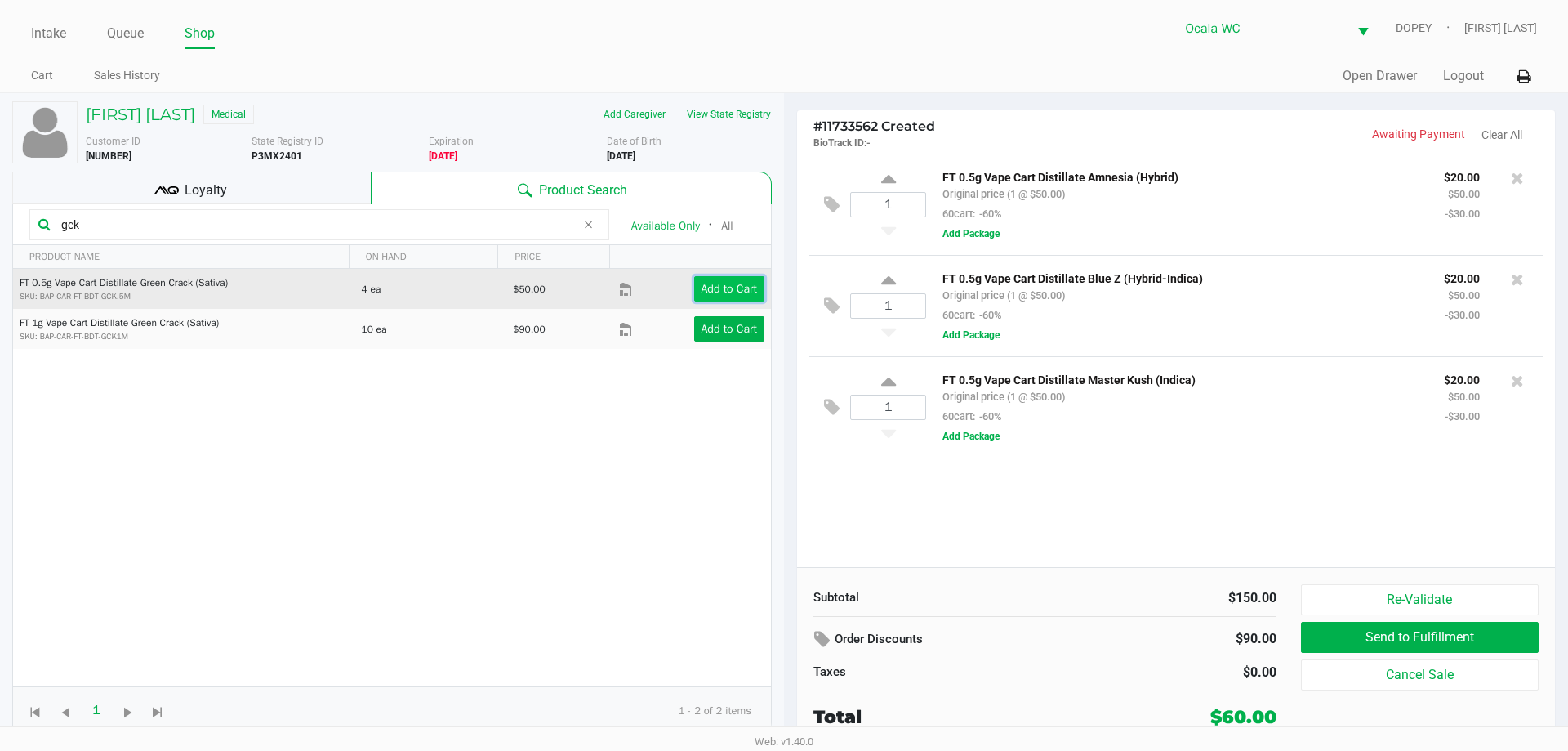 click on "Add to Cart" 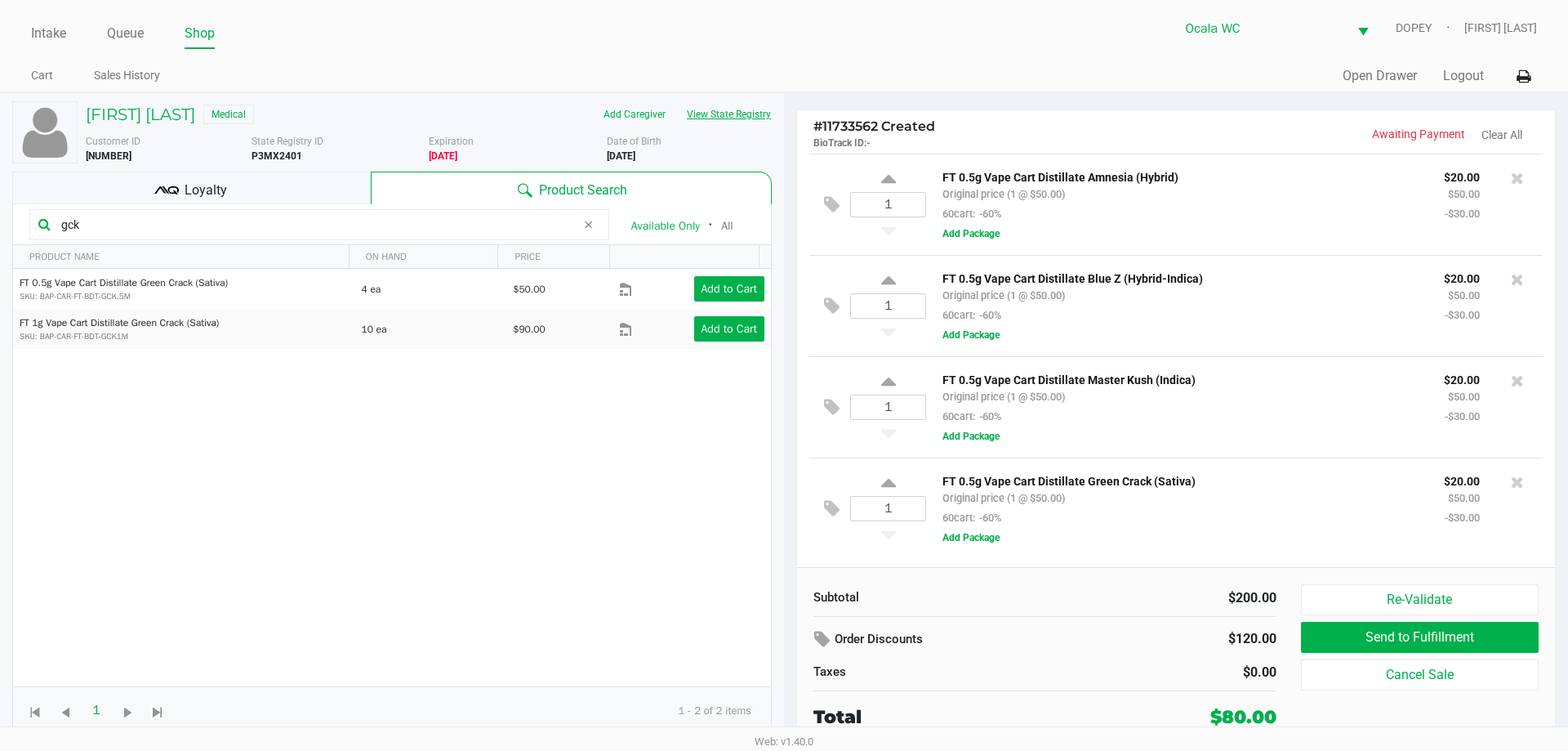 click on "View State Registry" 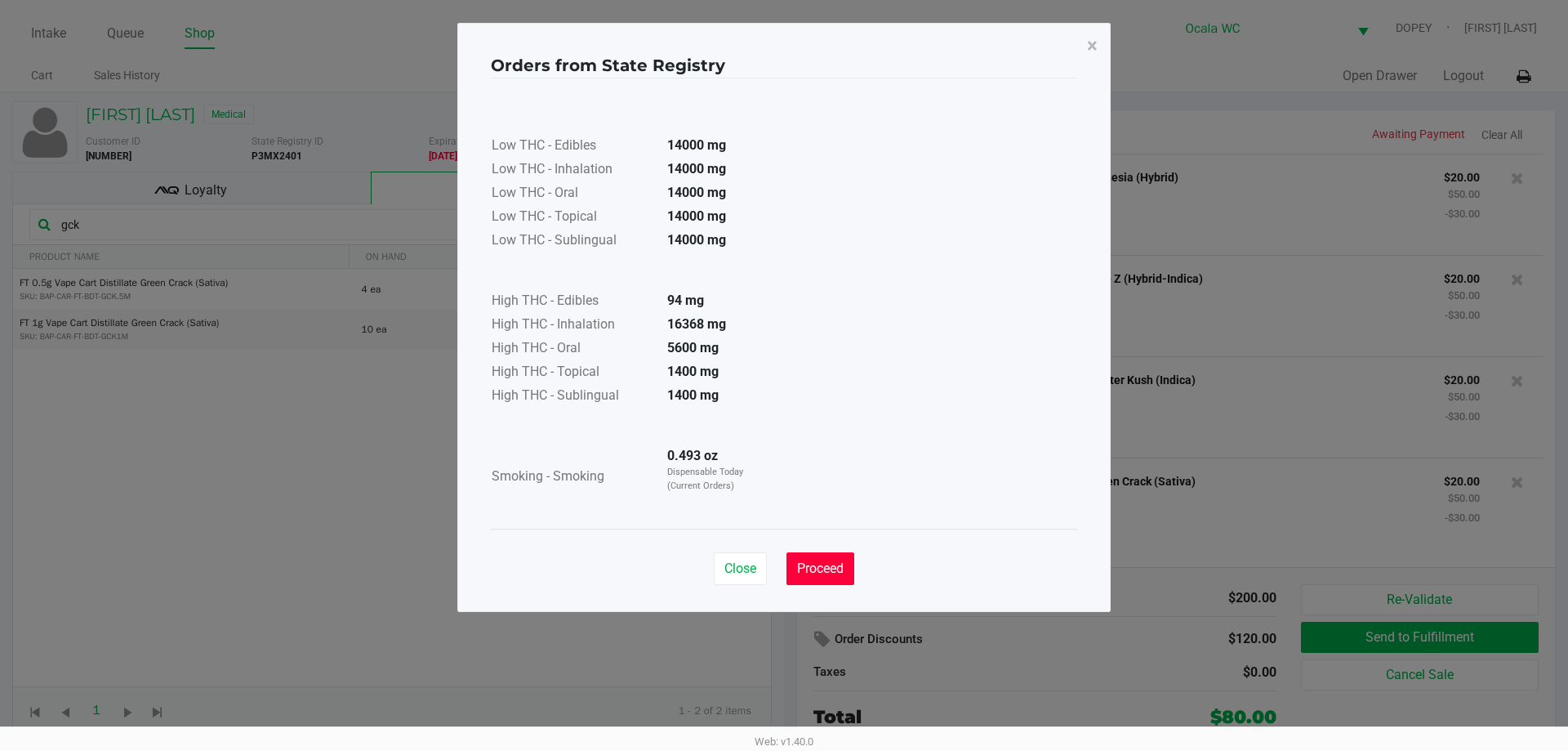 click on "Proceed" 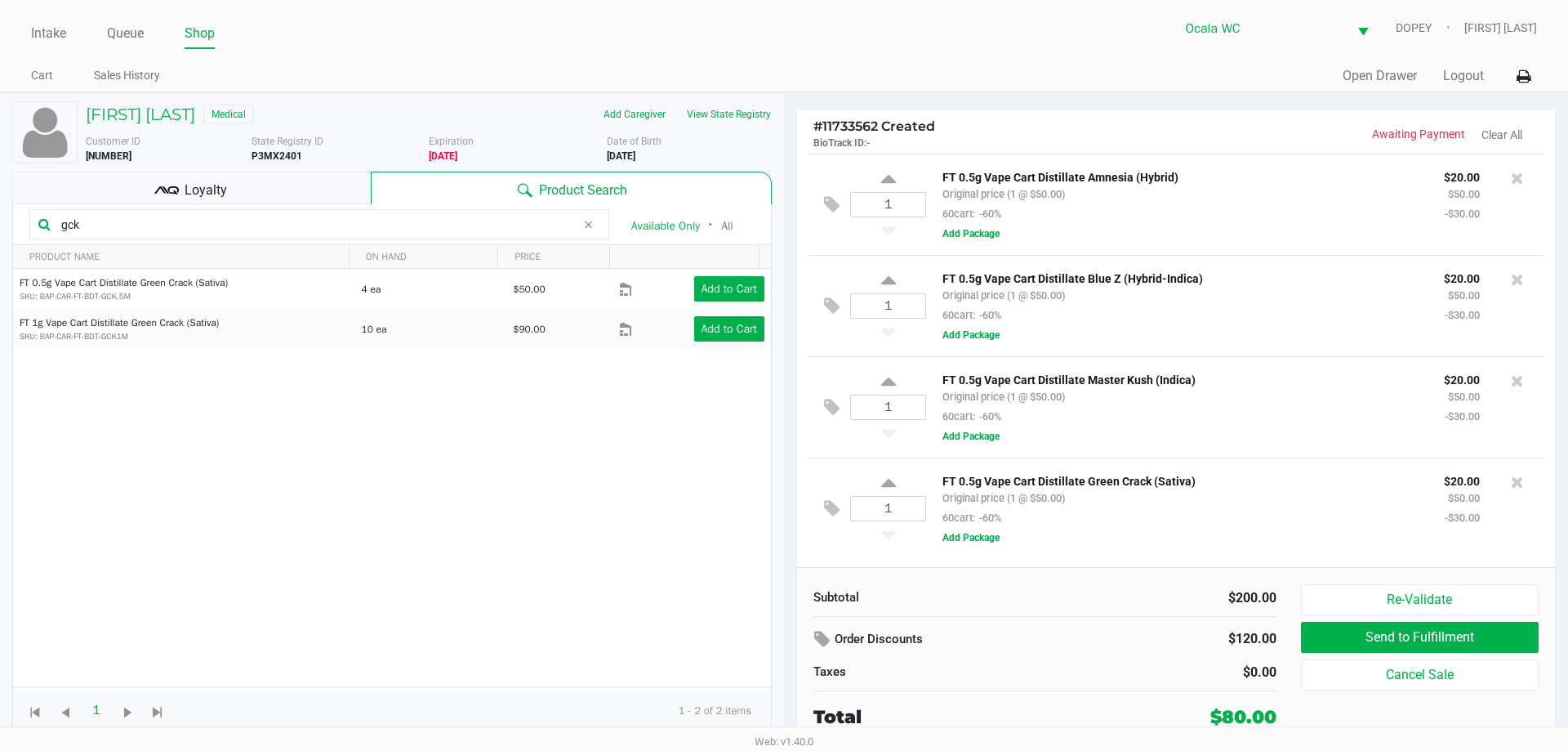 click on "gck" 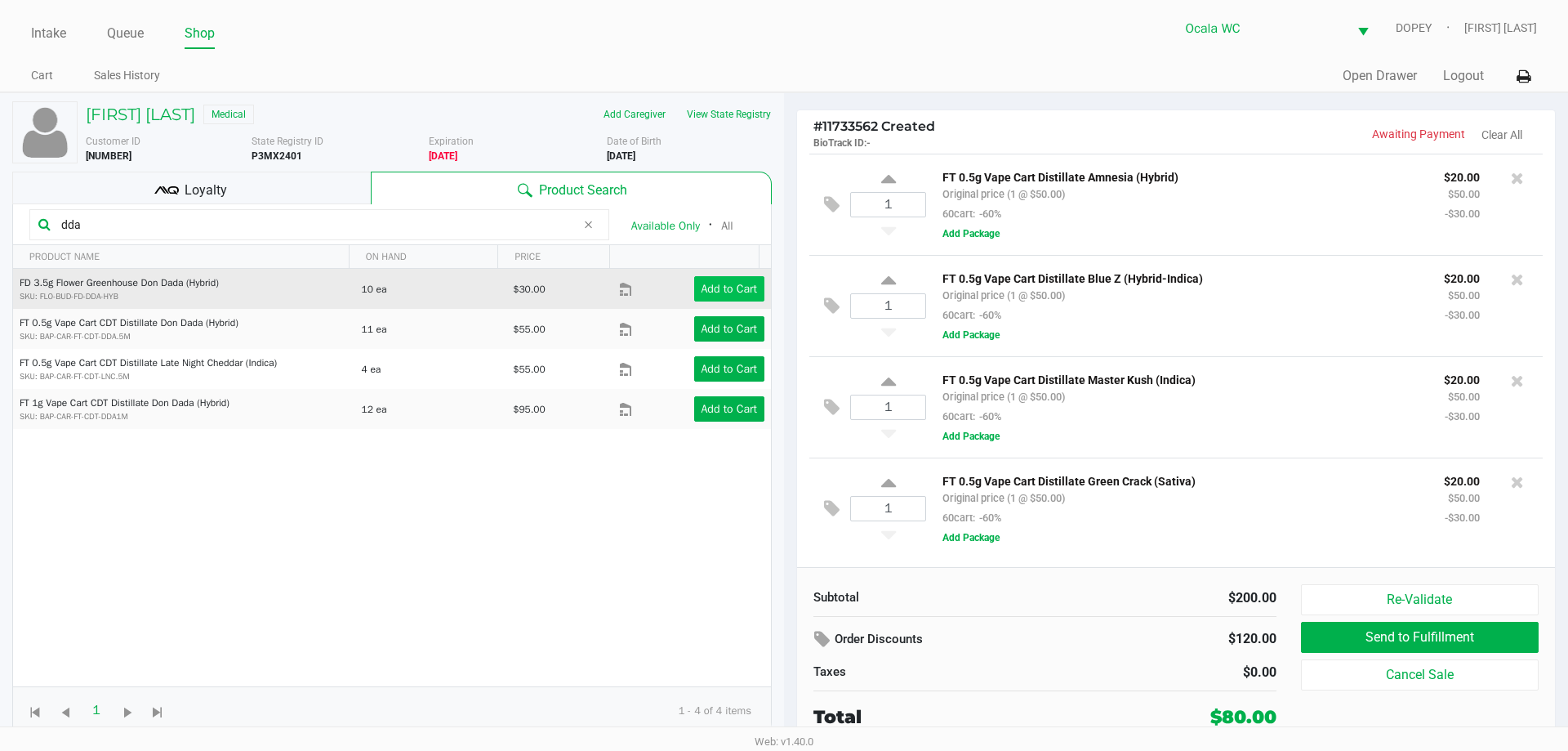 type on "dda" 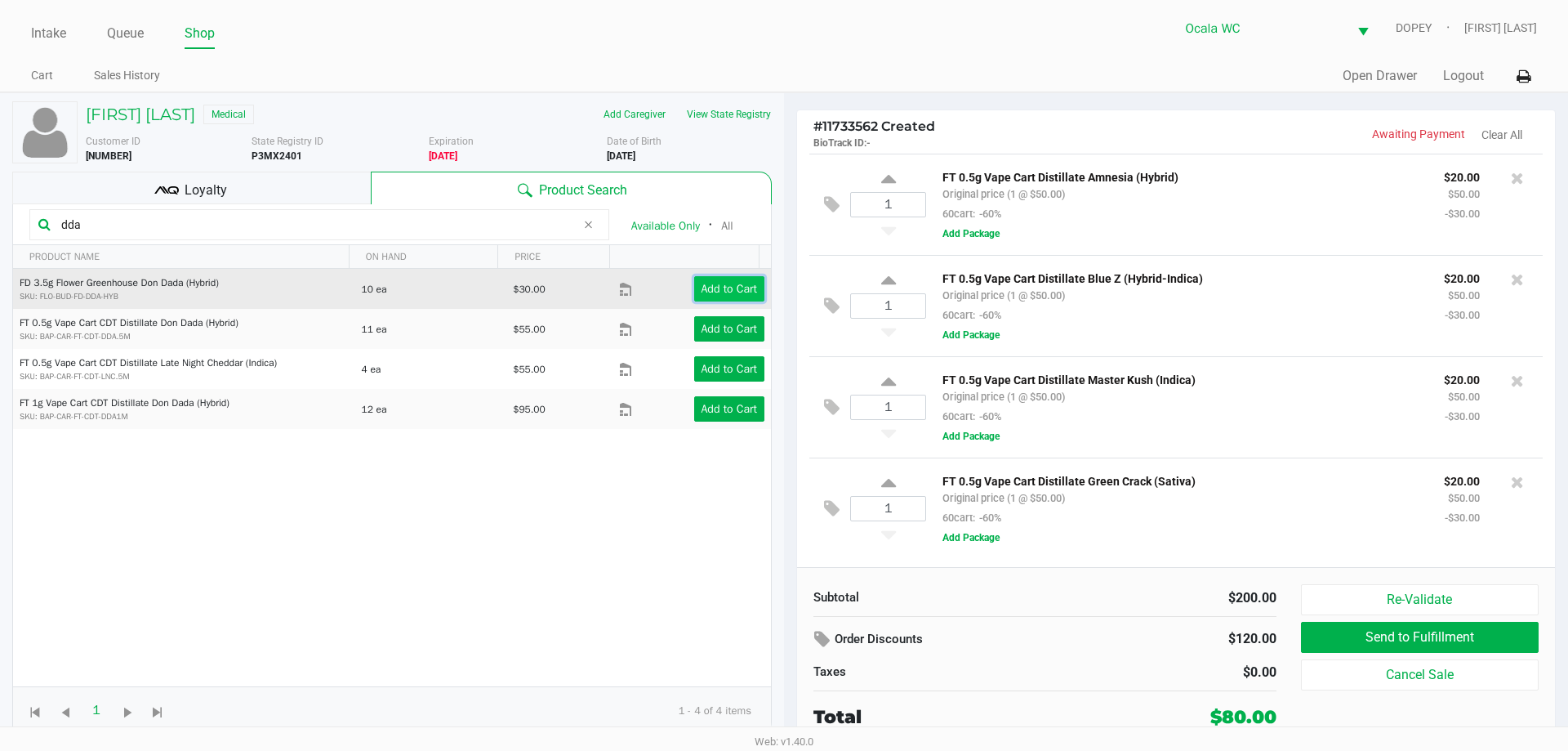 click on "Add to Cart" 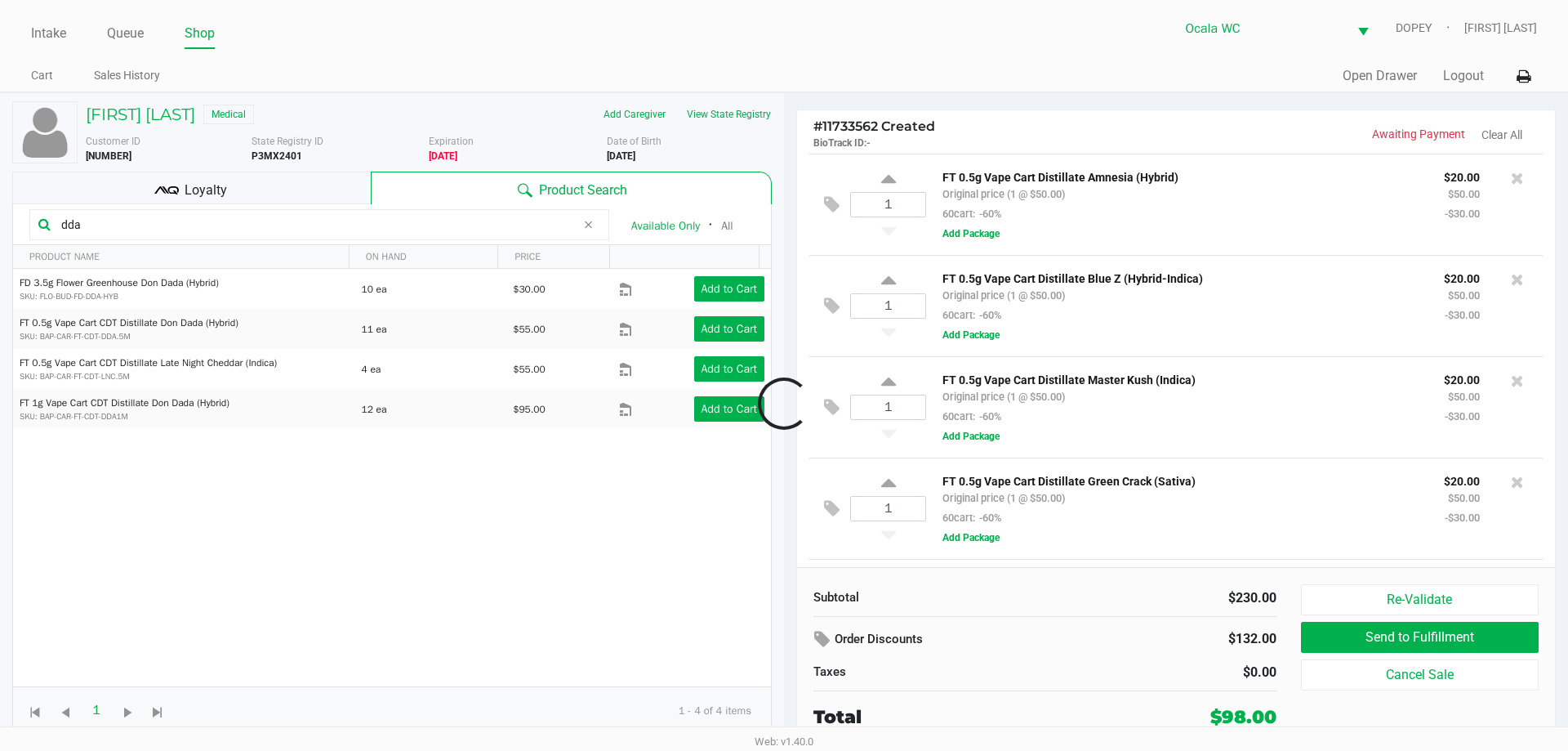 scroll, scrollTop: 97, scrollLeft: 0, axis: vertical 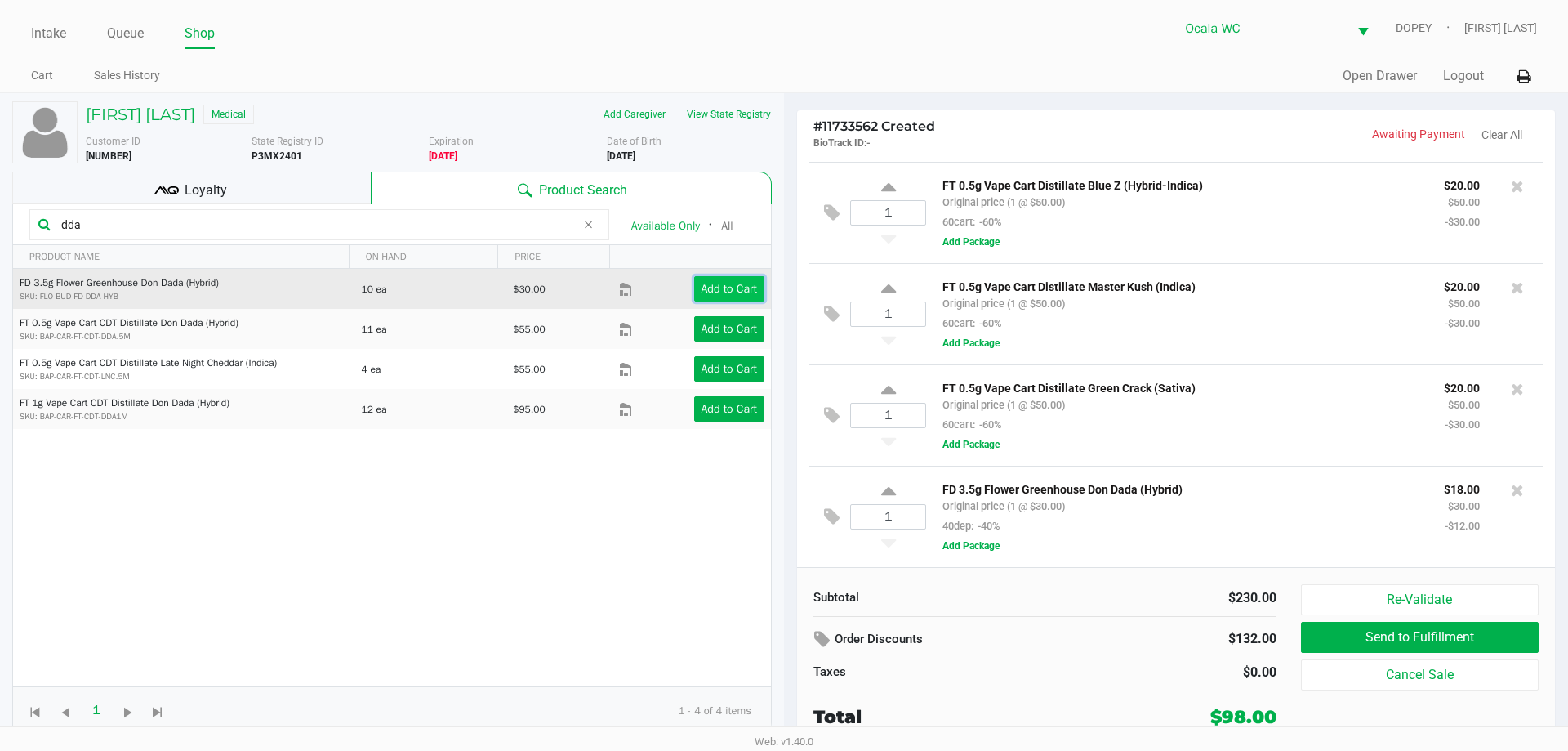 click on "Add to Cart" 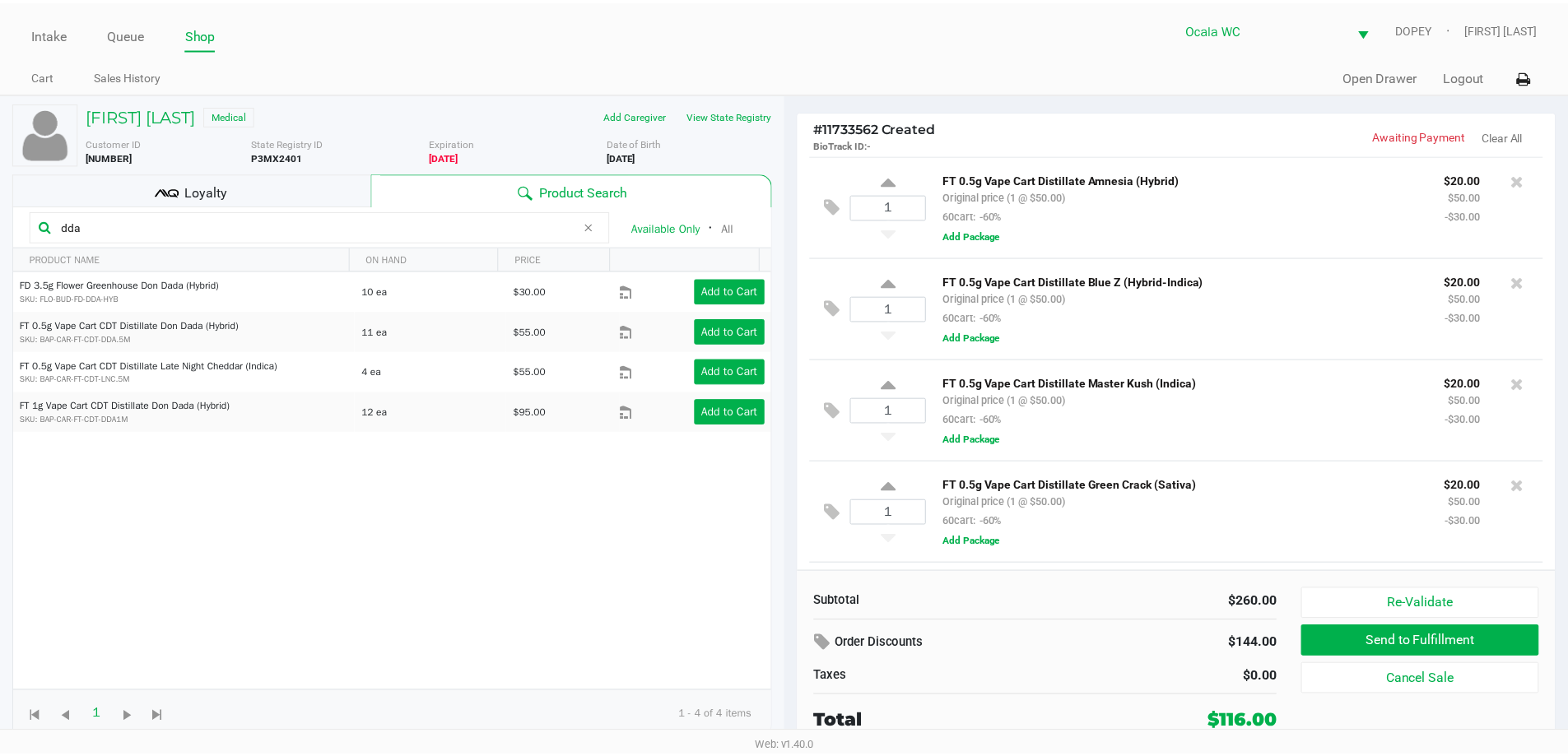 scroll, scrollTop: 98, scrollLeft: 0, axis: vertical 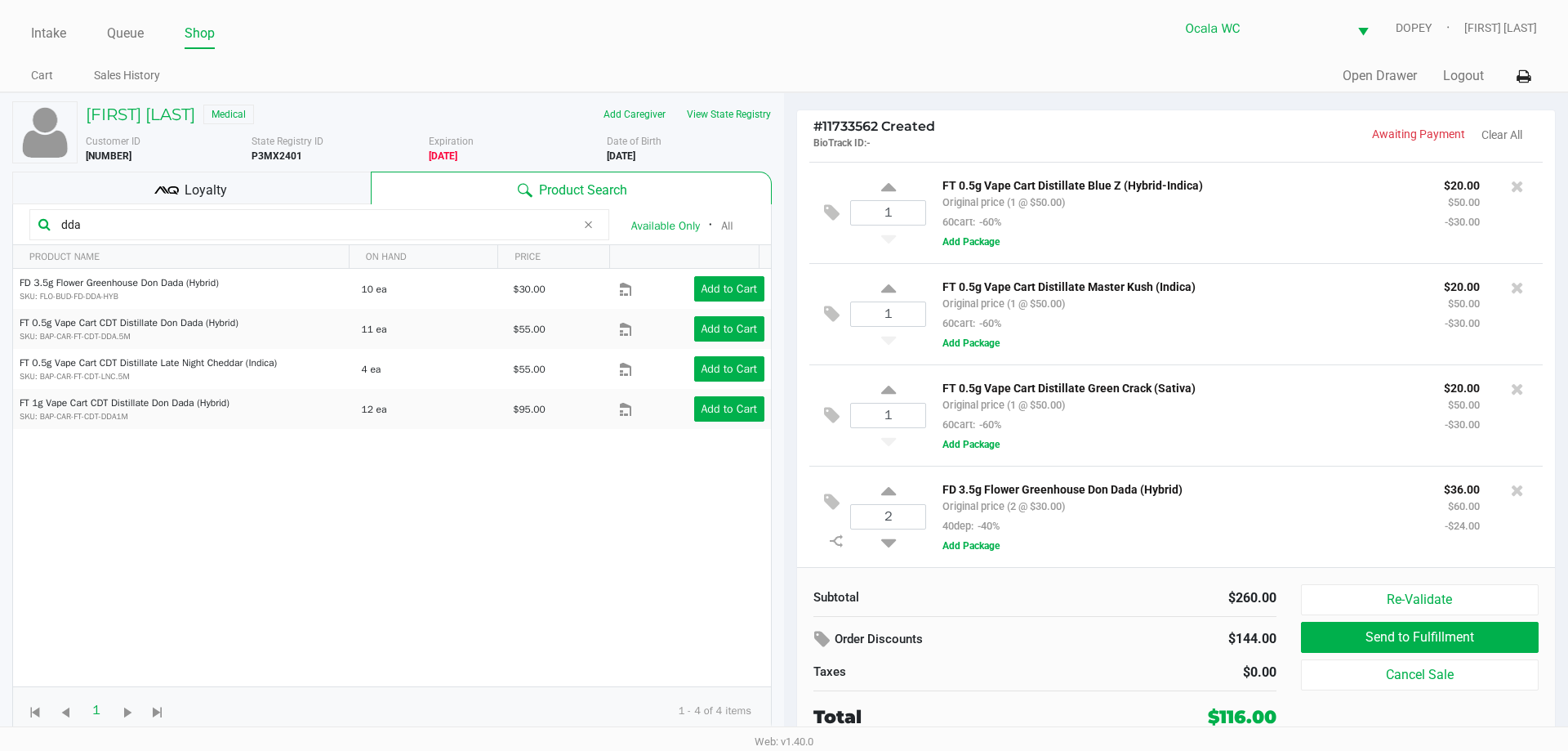 click on "Loyalty" 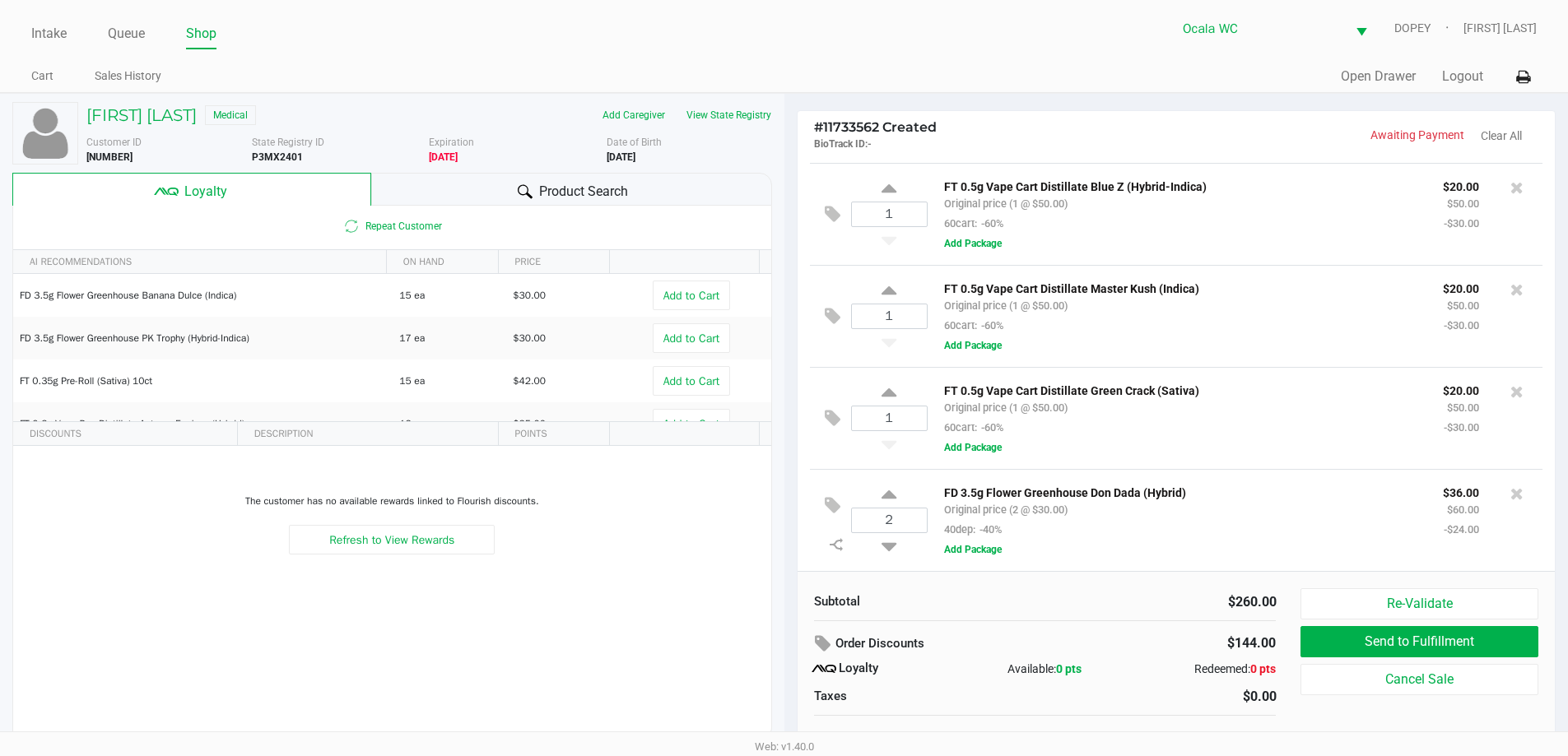 scroll, scrollTop: 16, scrollLeft: 0, axis: vertical 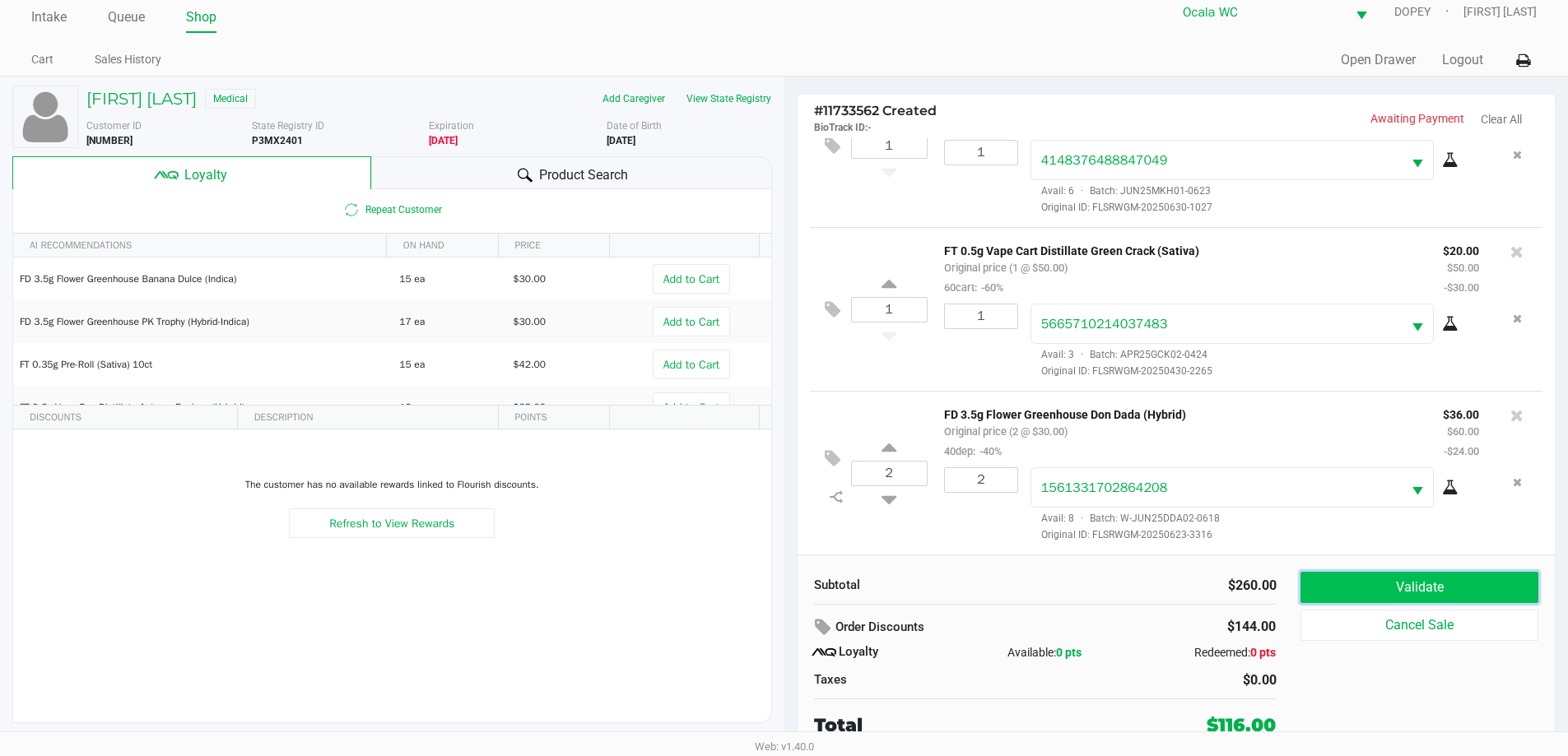 click on "Validate" 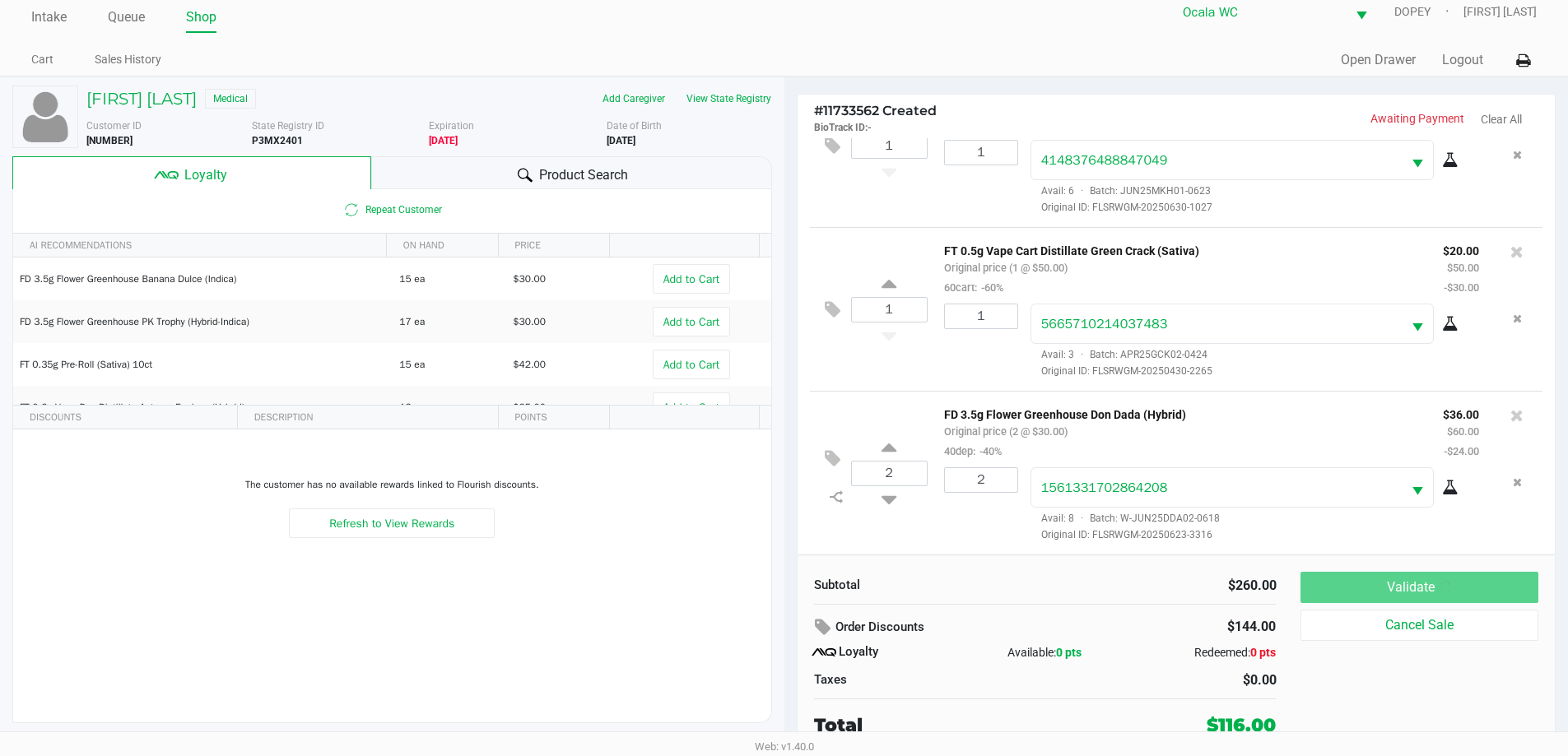 scroll, scrollTop: 0, scrollLeft: 0, axis: both 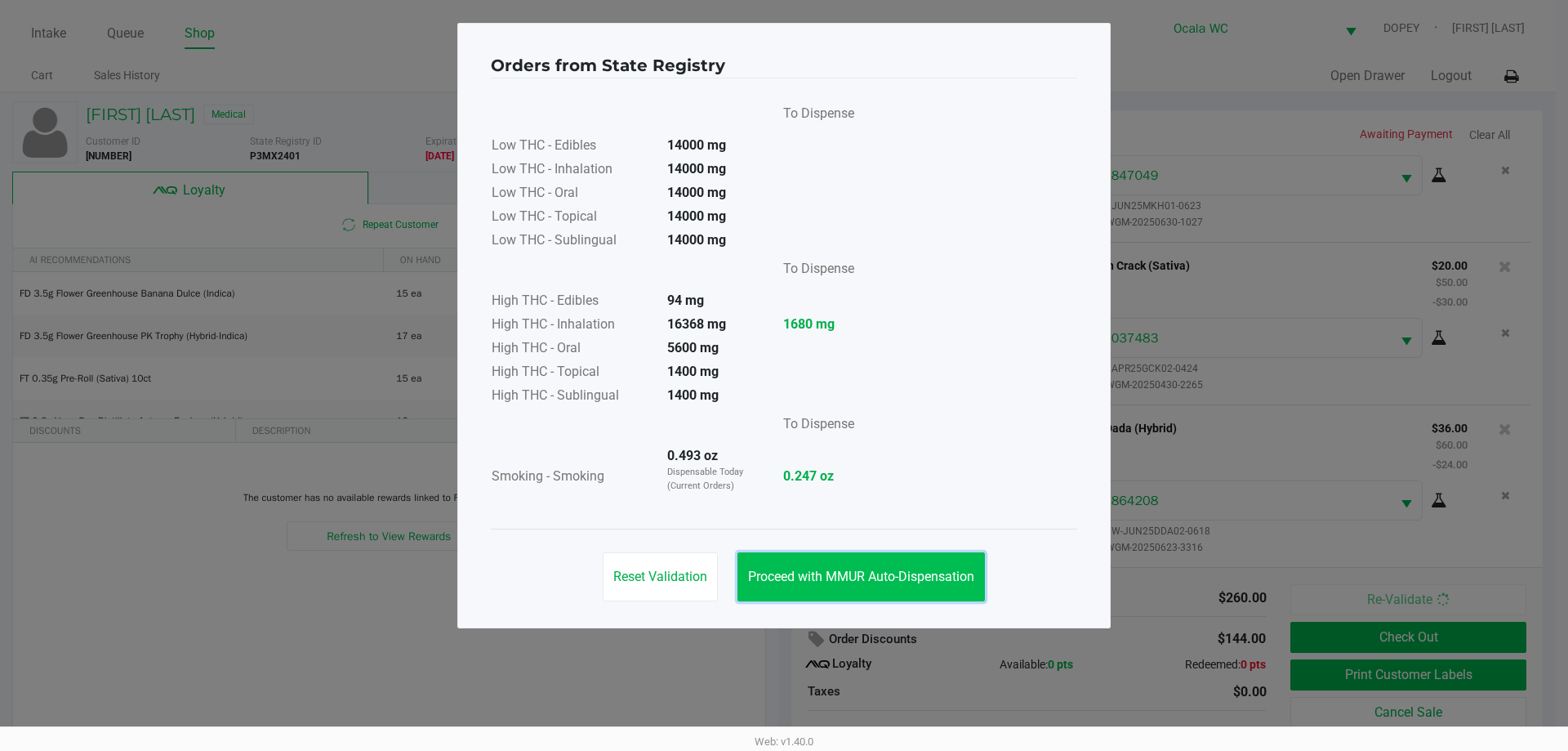 click on "Proceed with MMUR Auto-Dispensation" 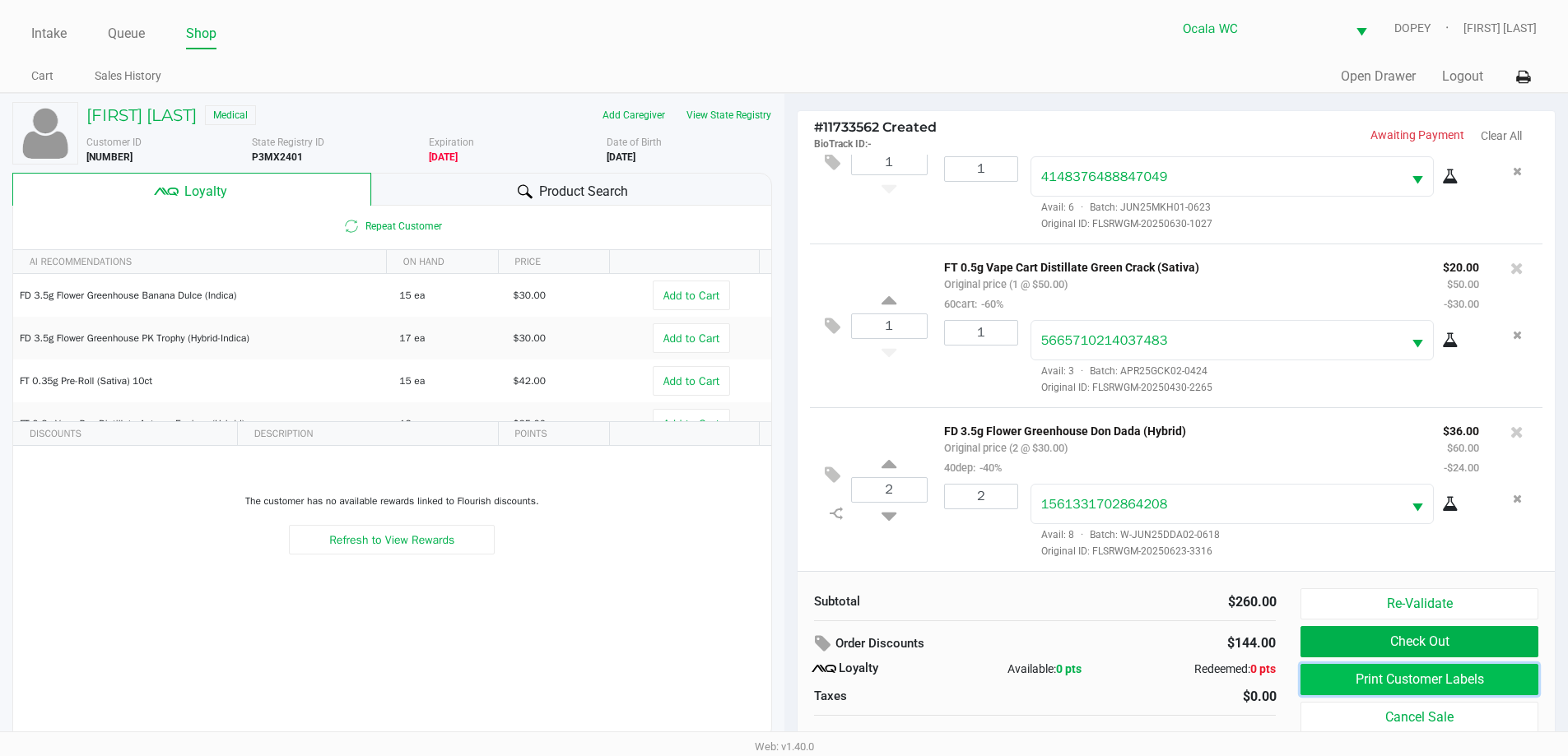 click on "Print Customer Labels" 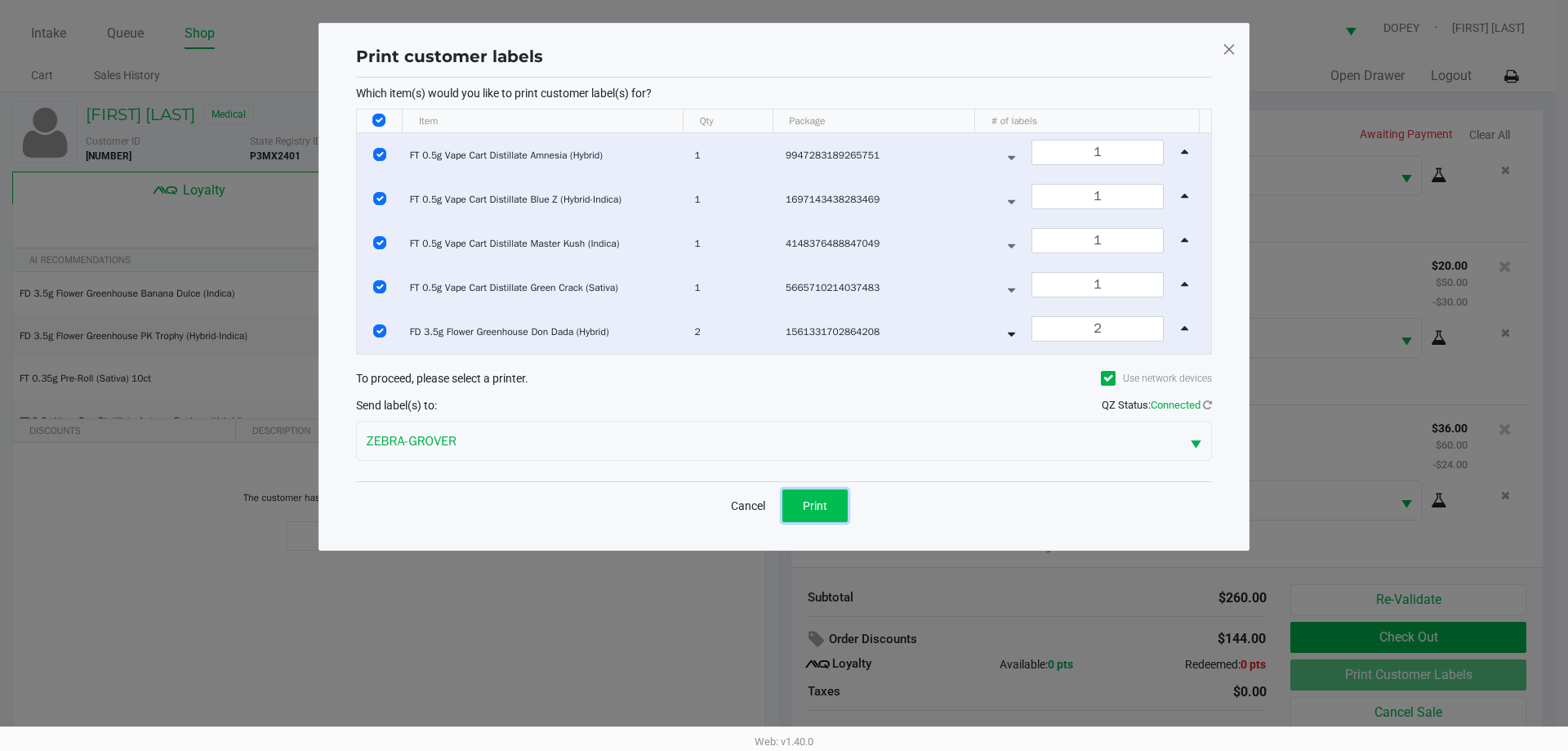 click on "Print" 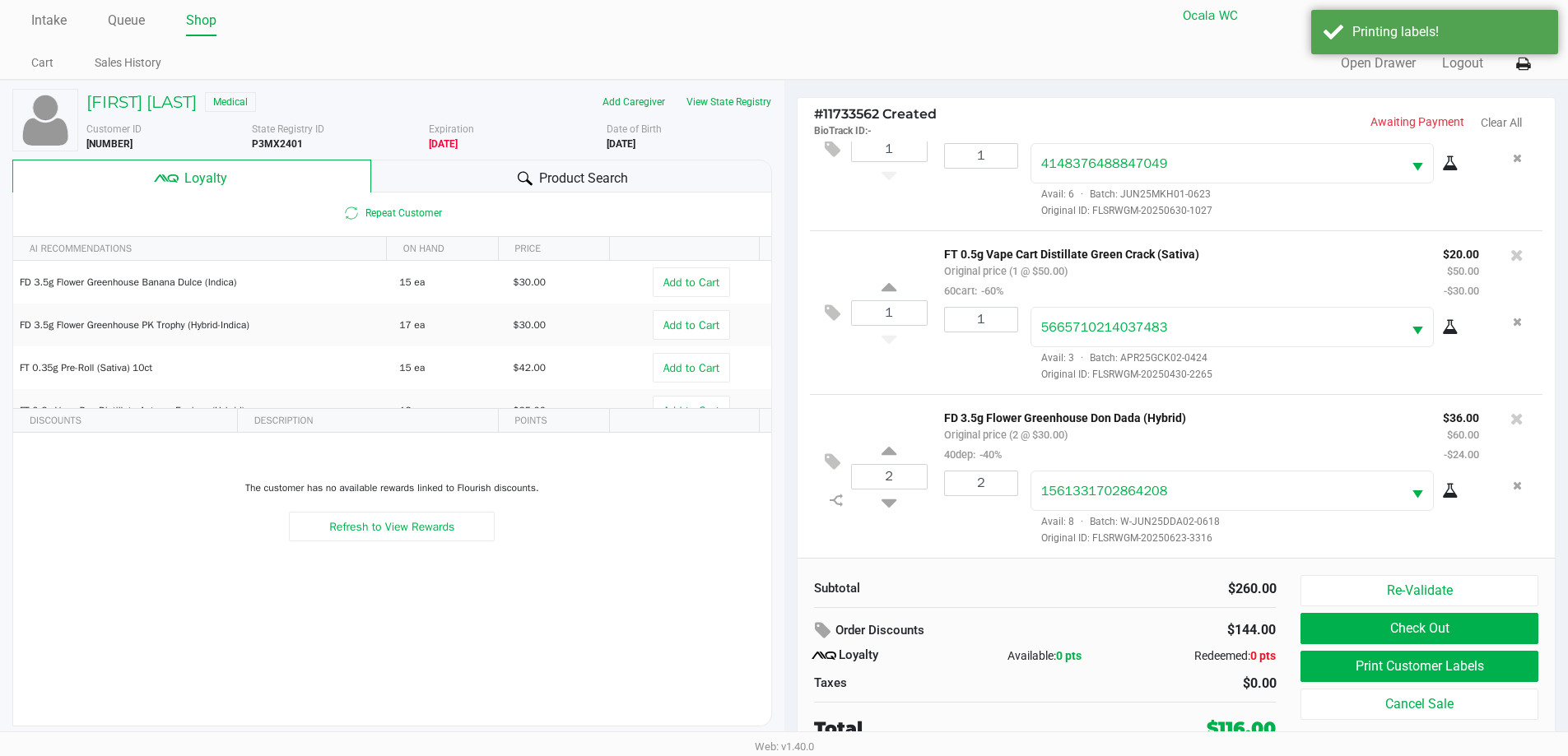 scroll, scrollTop: 16, scrollLeft: 0, axis: vertical 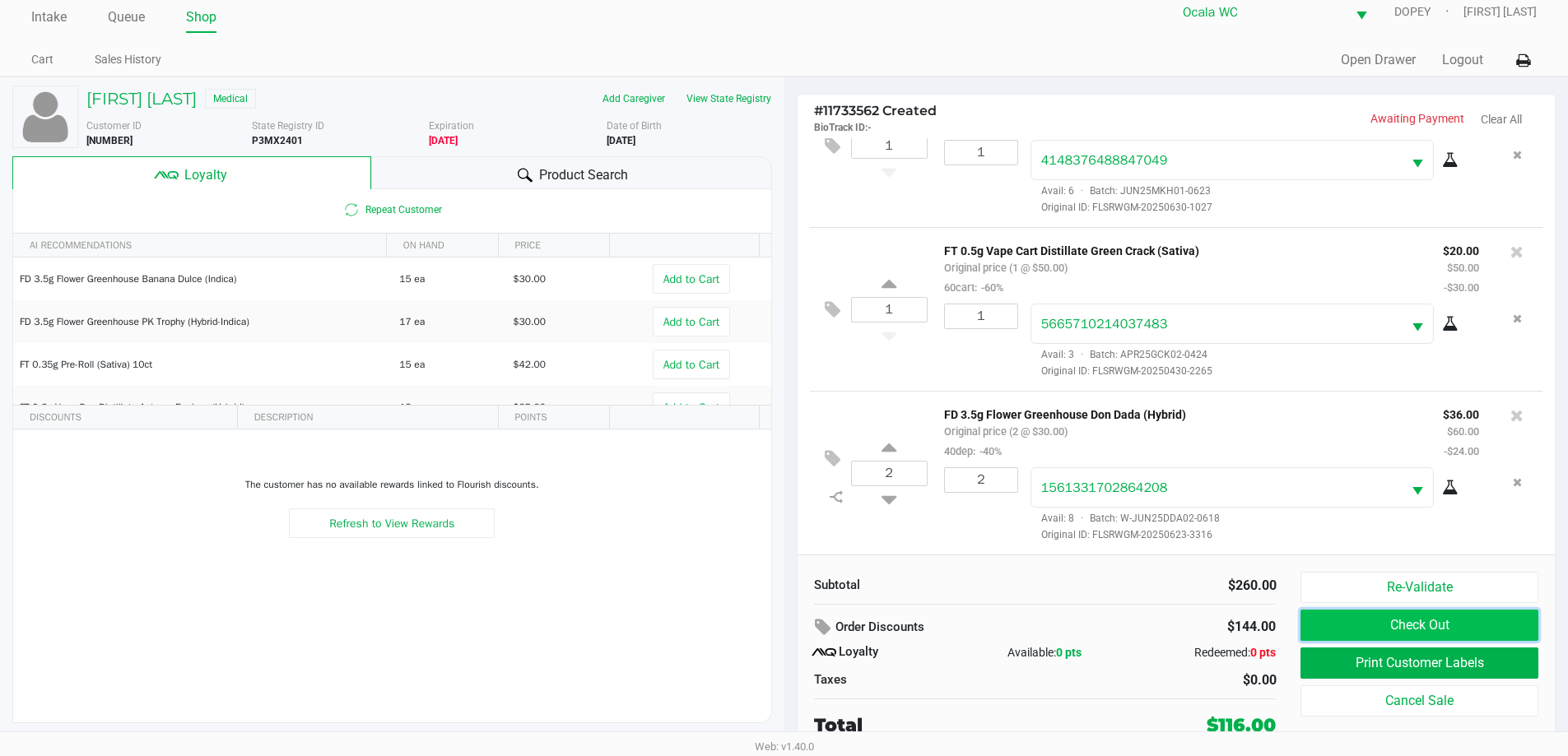 click on "Check Out" 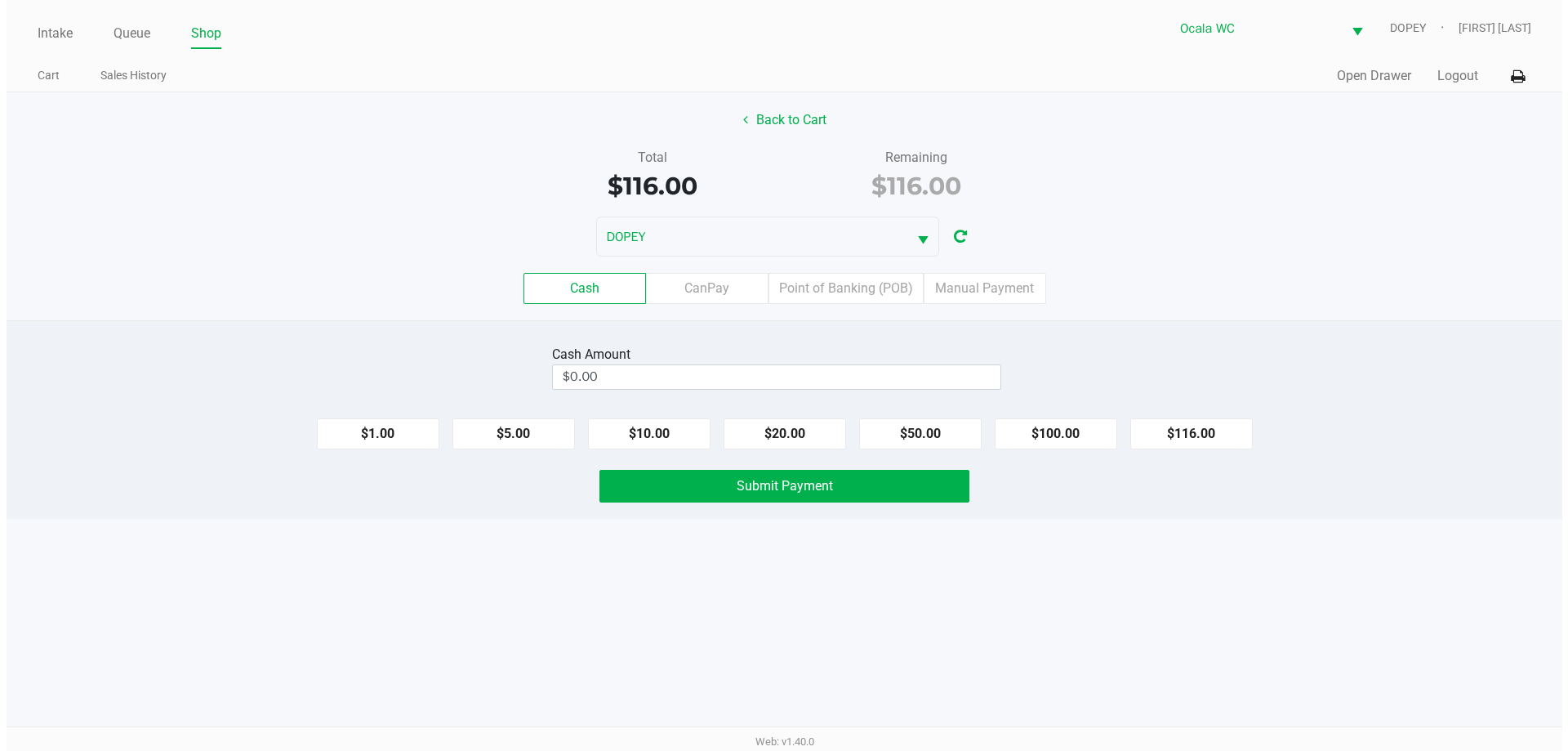 scroll, scrollTop: 0, scrollLeft: 0, axis: both 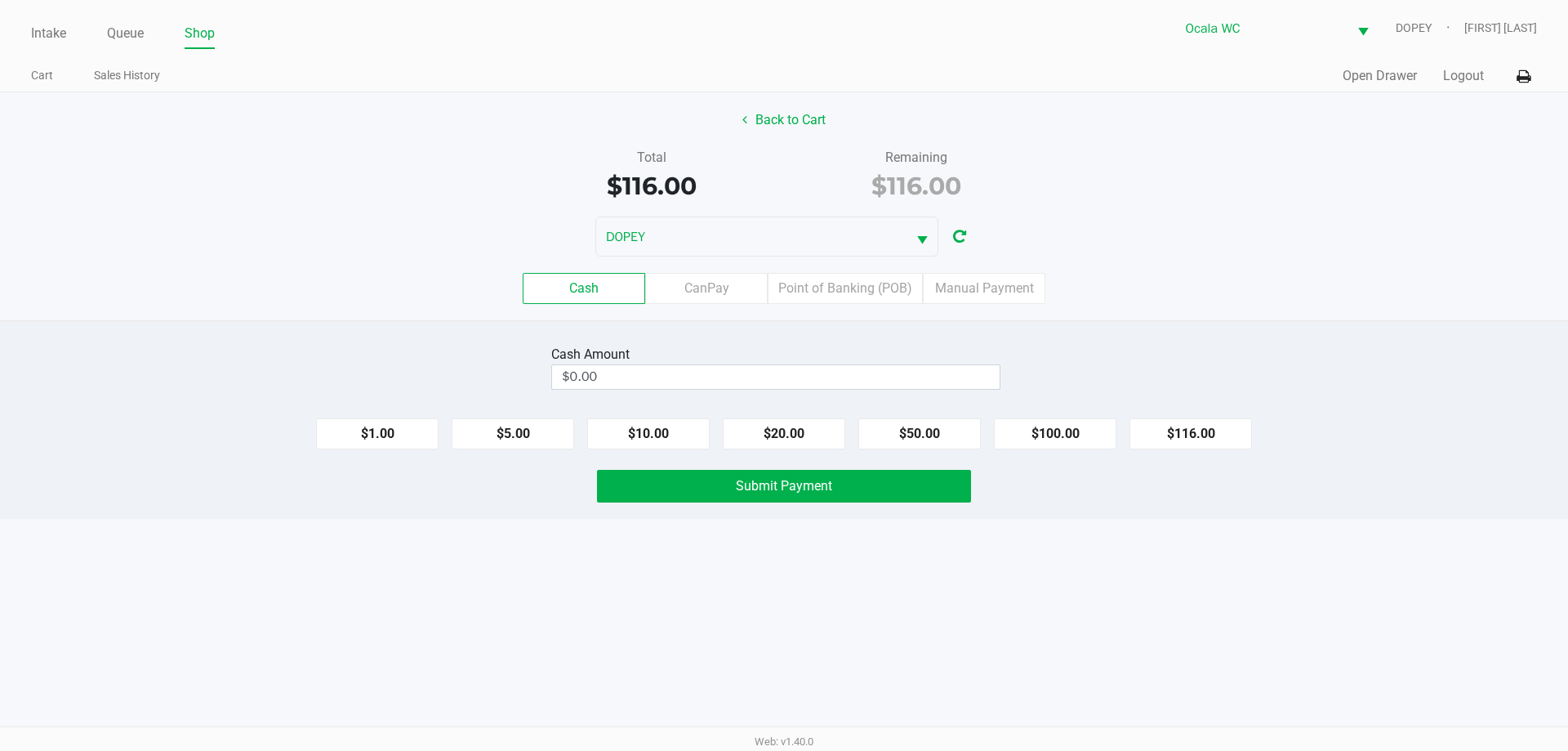 click on "Intake Queue Shop Ocala WC  DOPEY   [FIRST] [LAST]  Cart Sales History  Quick Sale   Open Drawer   Logout  Back to Cart   Total   $116.00   Remaining   $116.00  DOPEY  Cash   CanPay   Point of Banking (POB)   Manual Payment   Cash  Amount  $0.00   $1.00   $5.00   $10.00   $20.00   $50.00   $100.00   $116.00   Submit Payment   Web: v1.40.0" at bounding box center (784, 375) 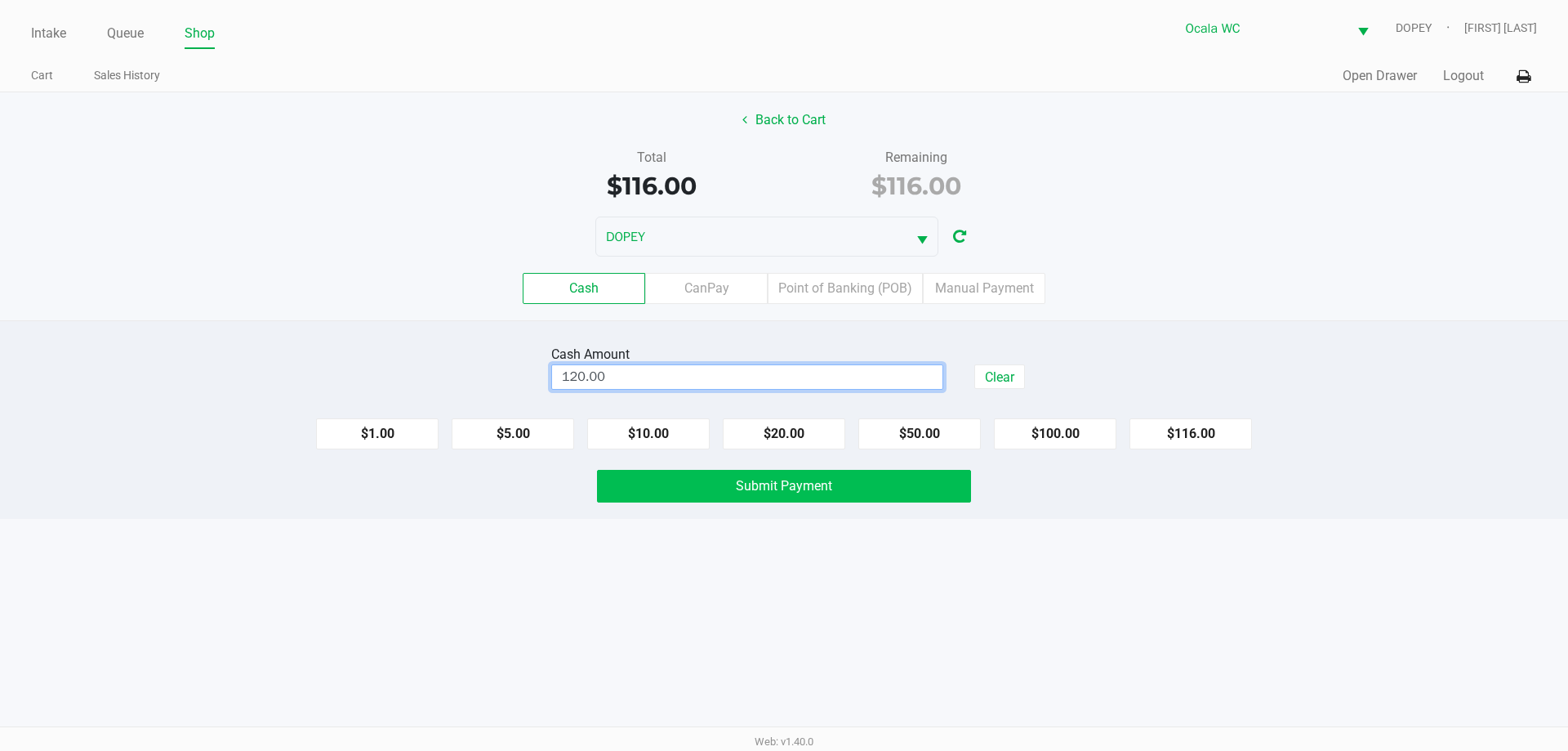 click on "Submit Payment" 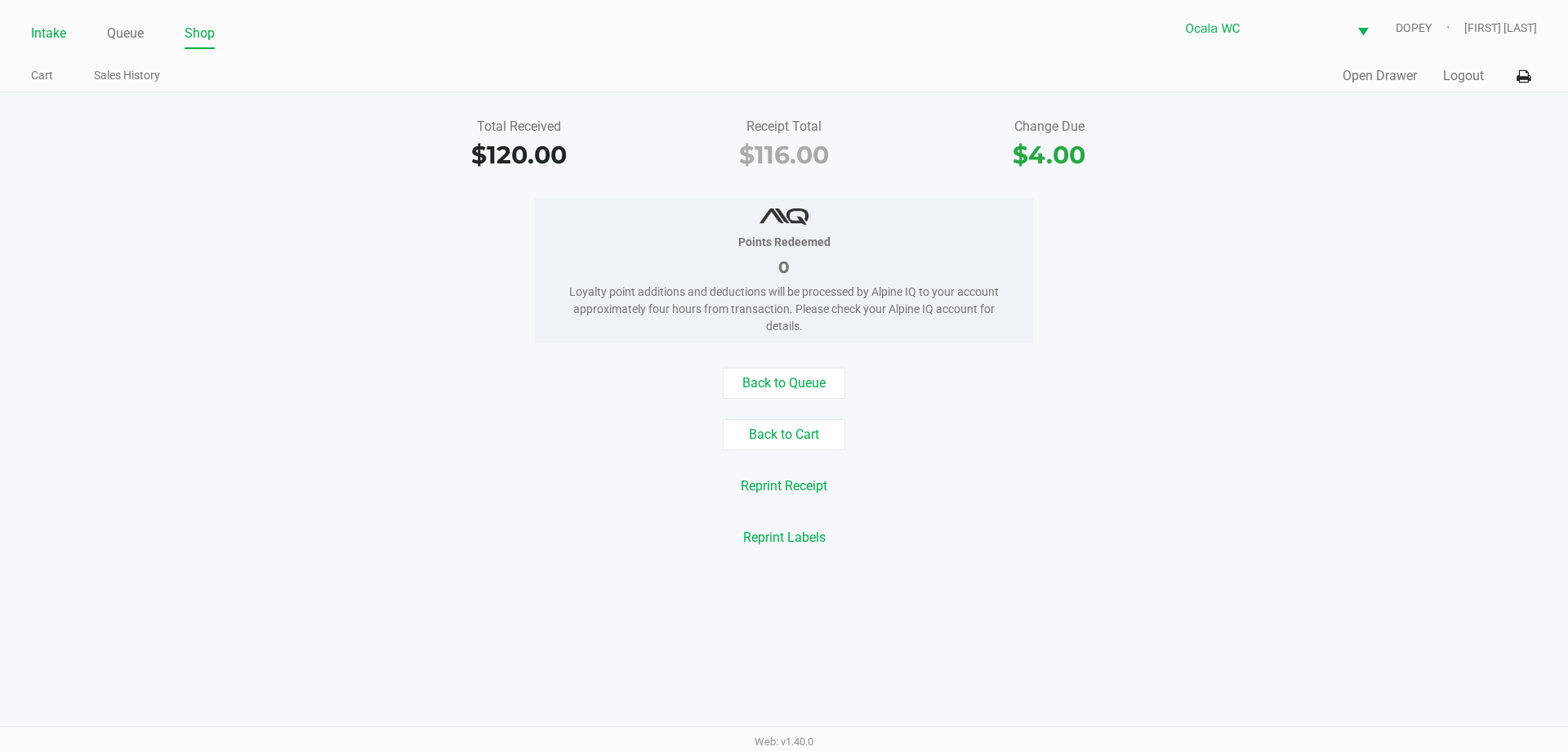 click on "Intake" 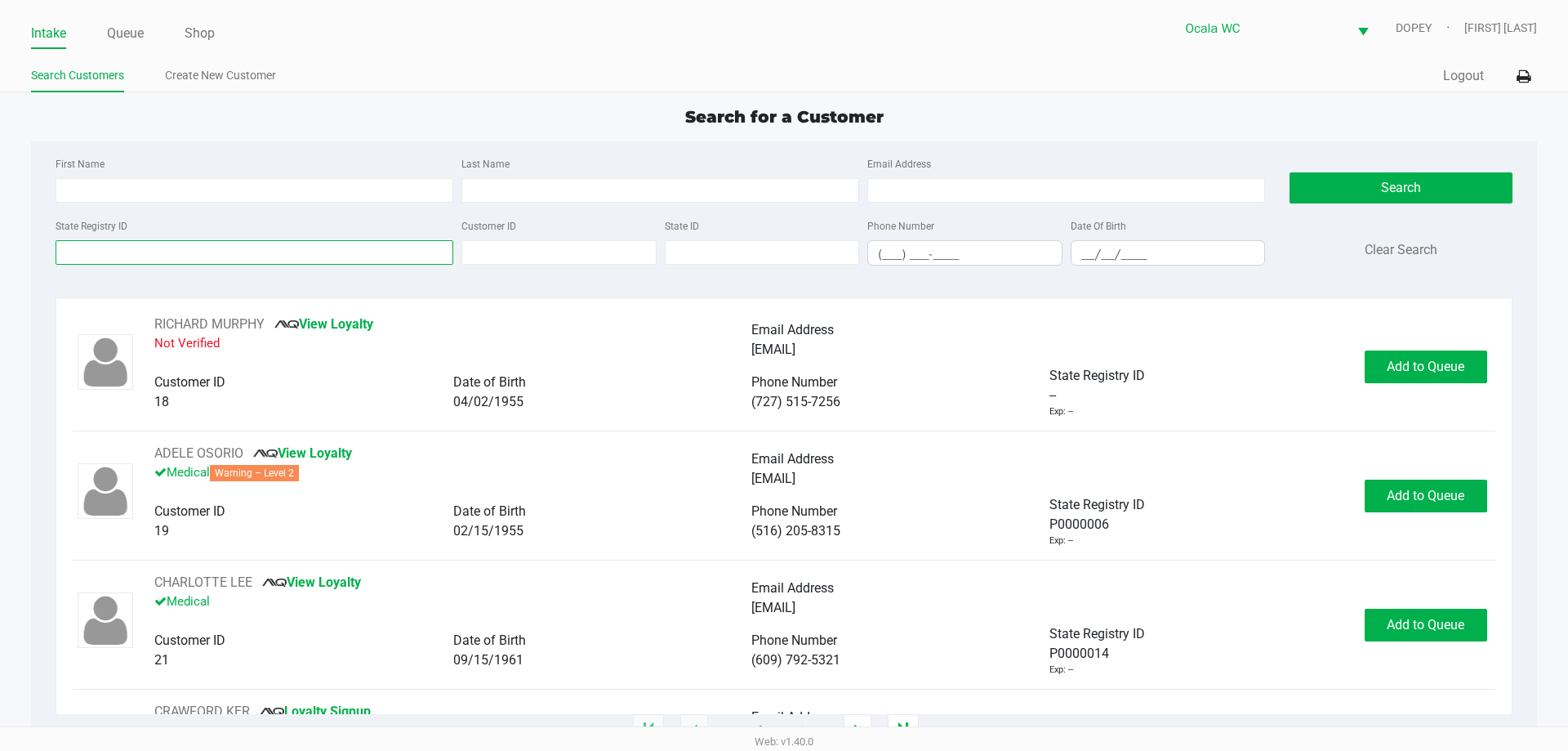 click on "State Registry ID" at bounding box center [254, 253] 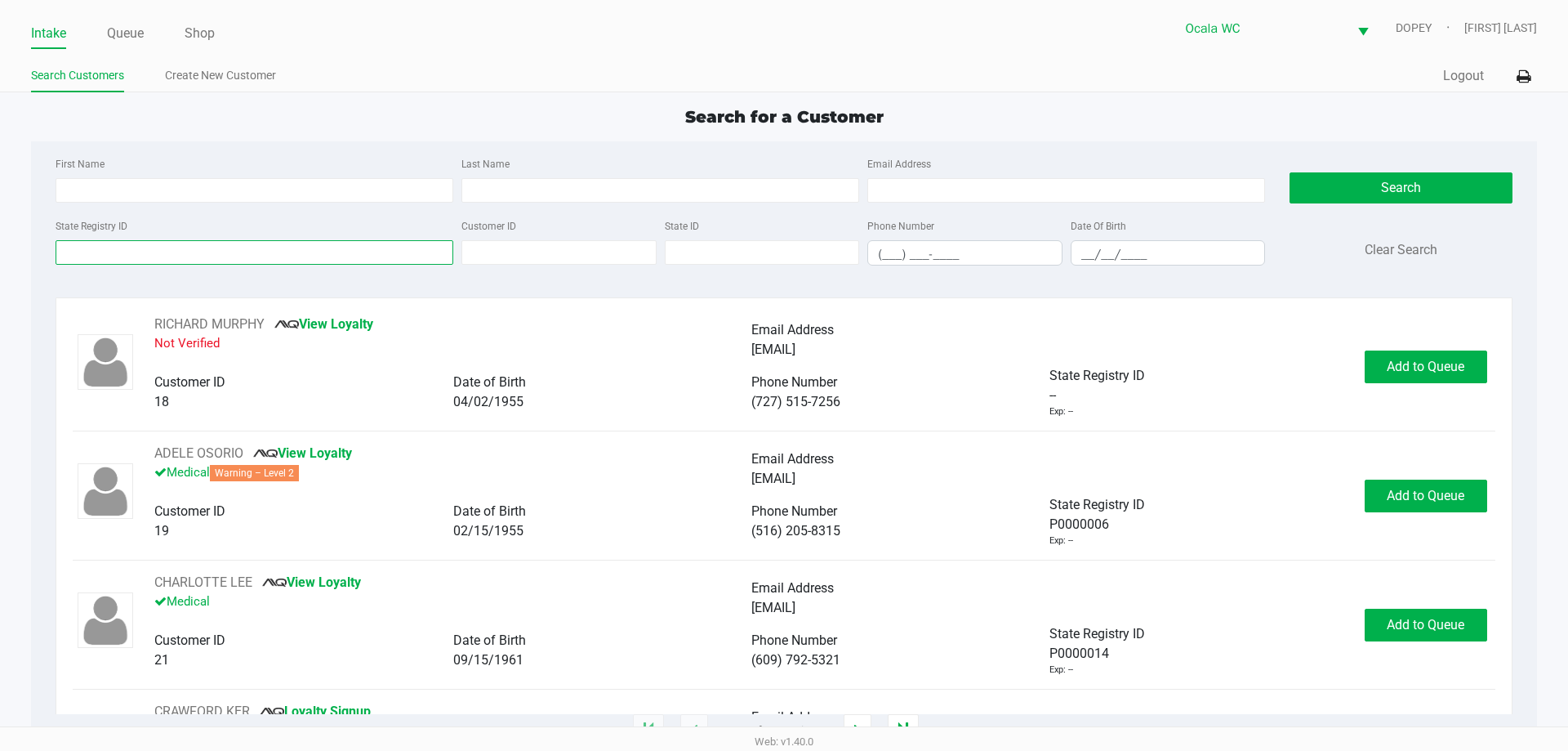 type on "[" 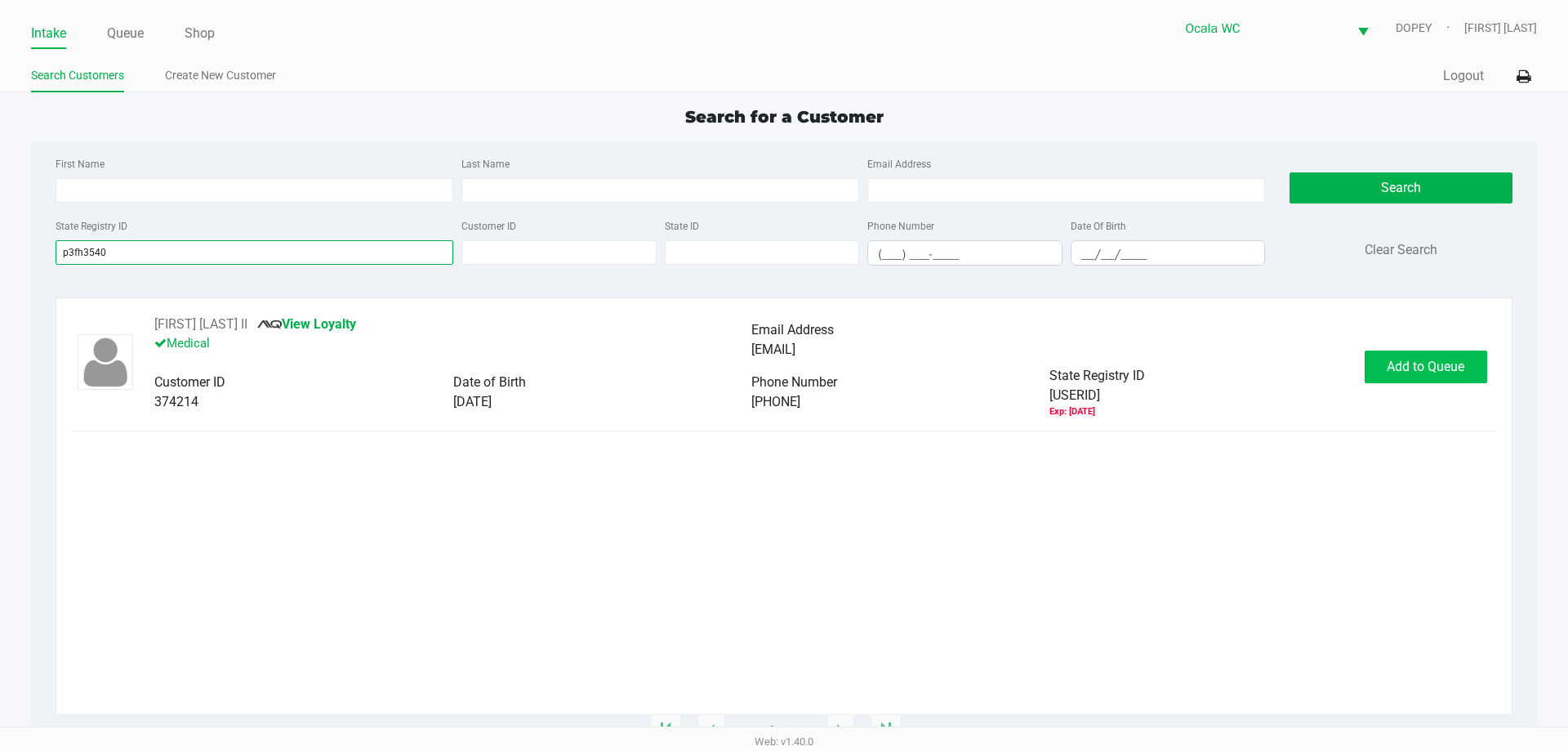 type on "p3fh3540" 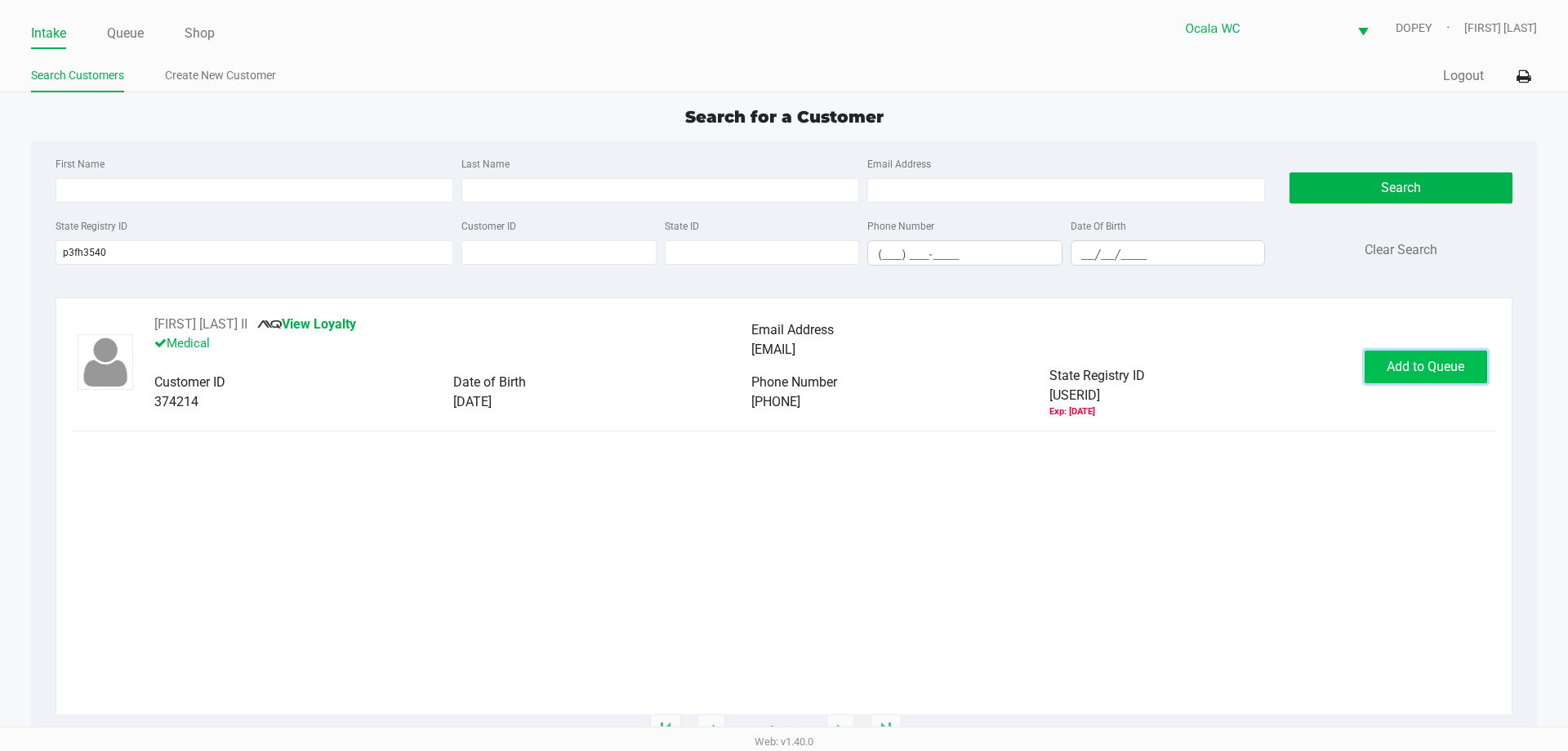 click on "Add to Queue" 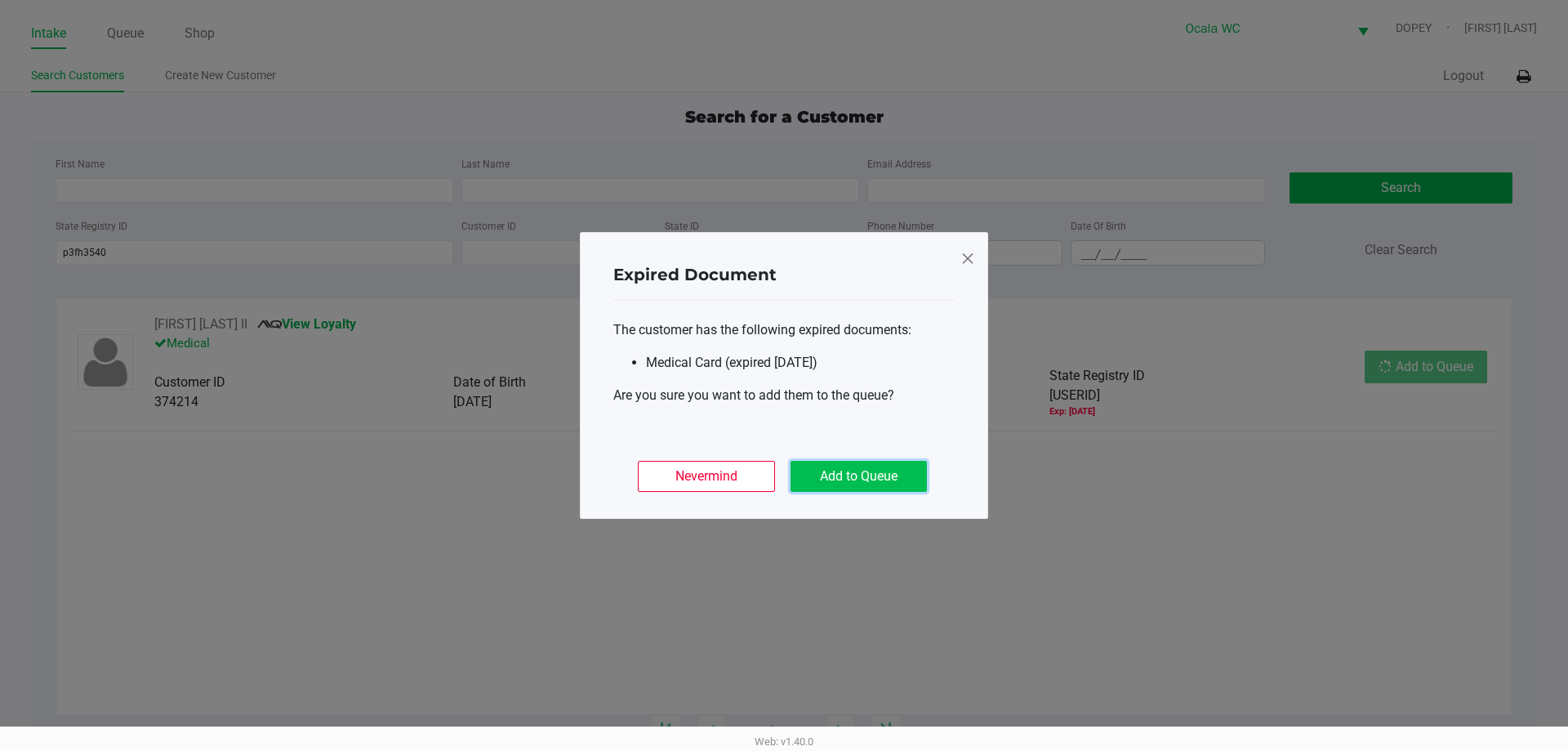 click on "Add to Queue" 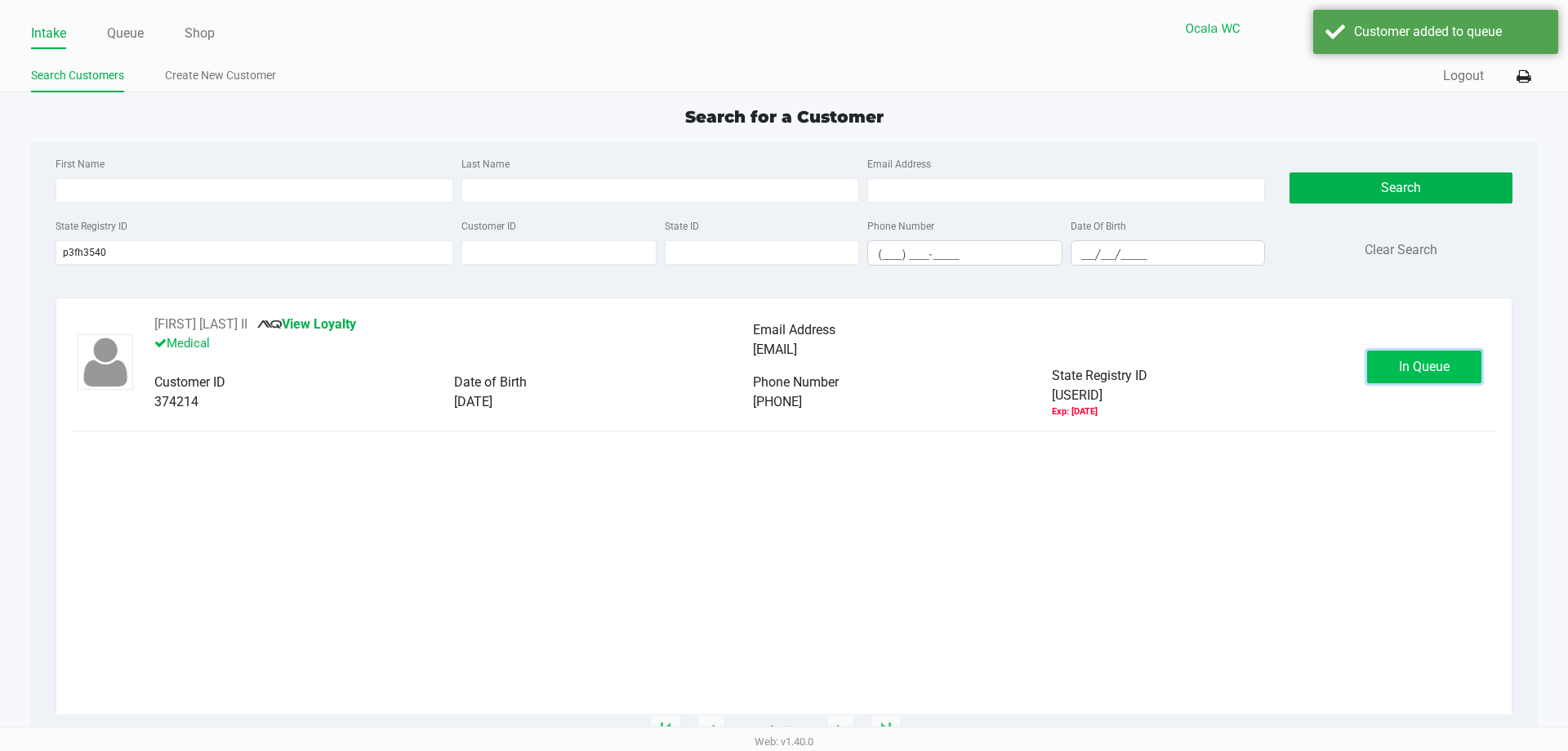 click on "In Queue" 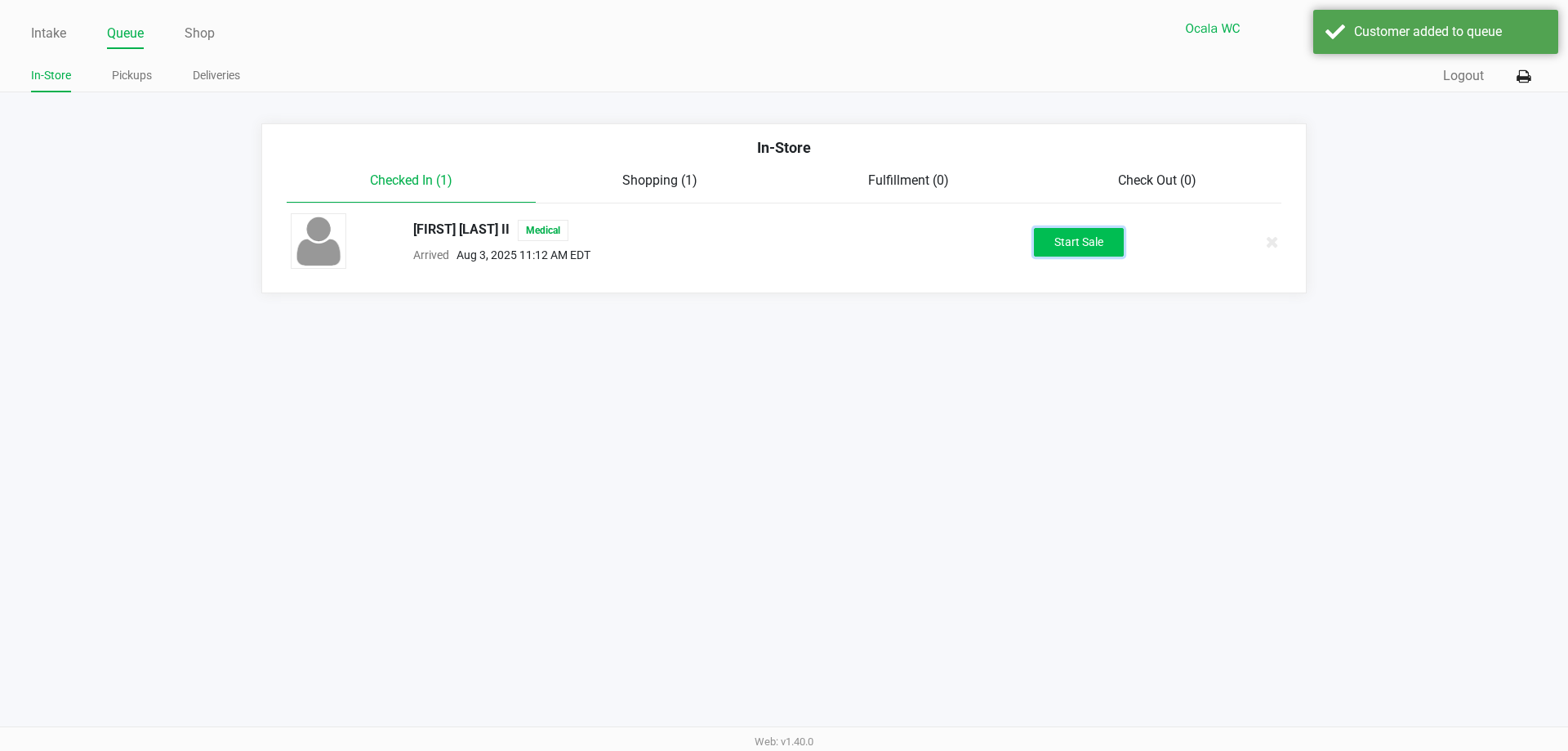 click on "Start Sale" 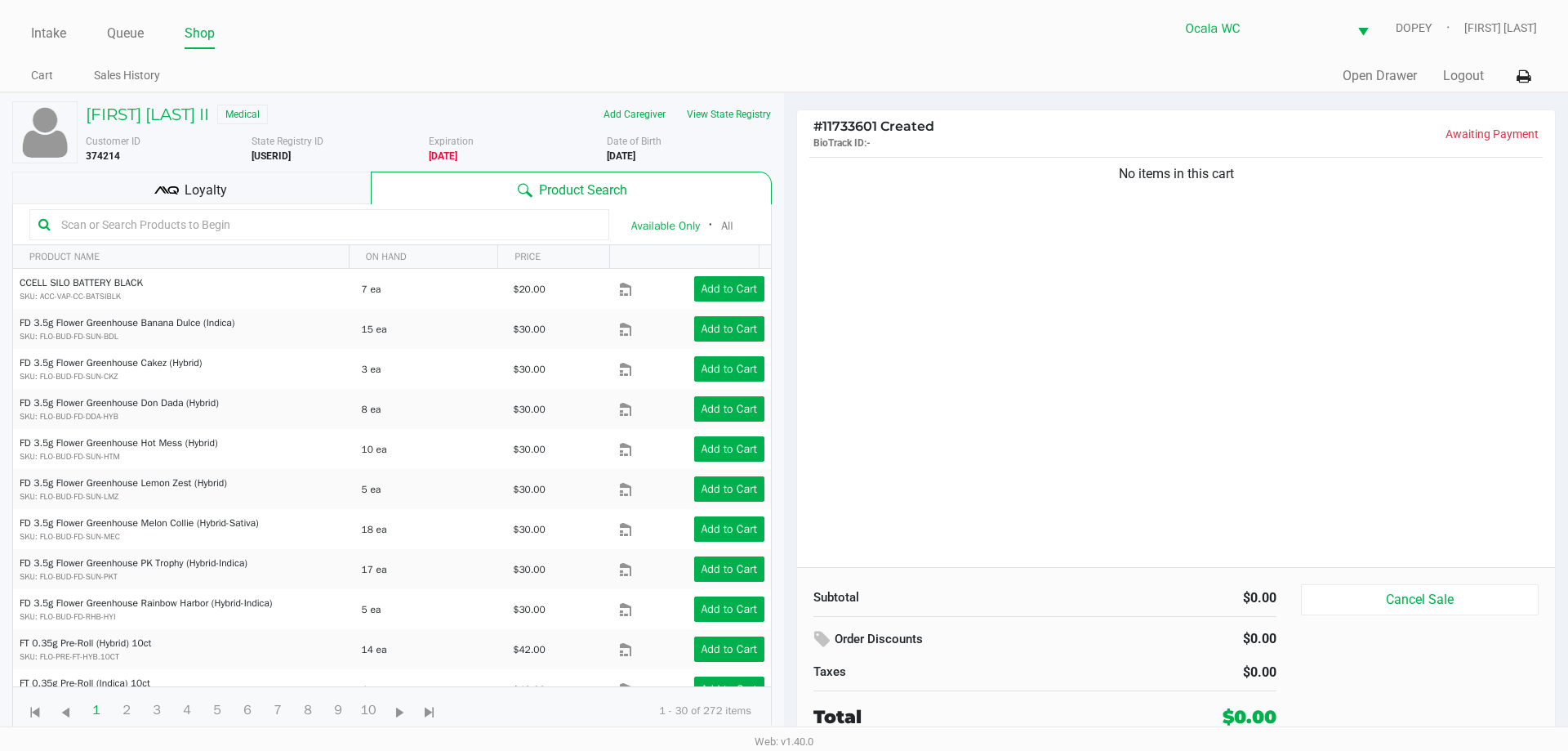 click 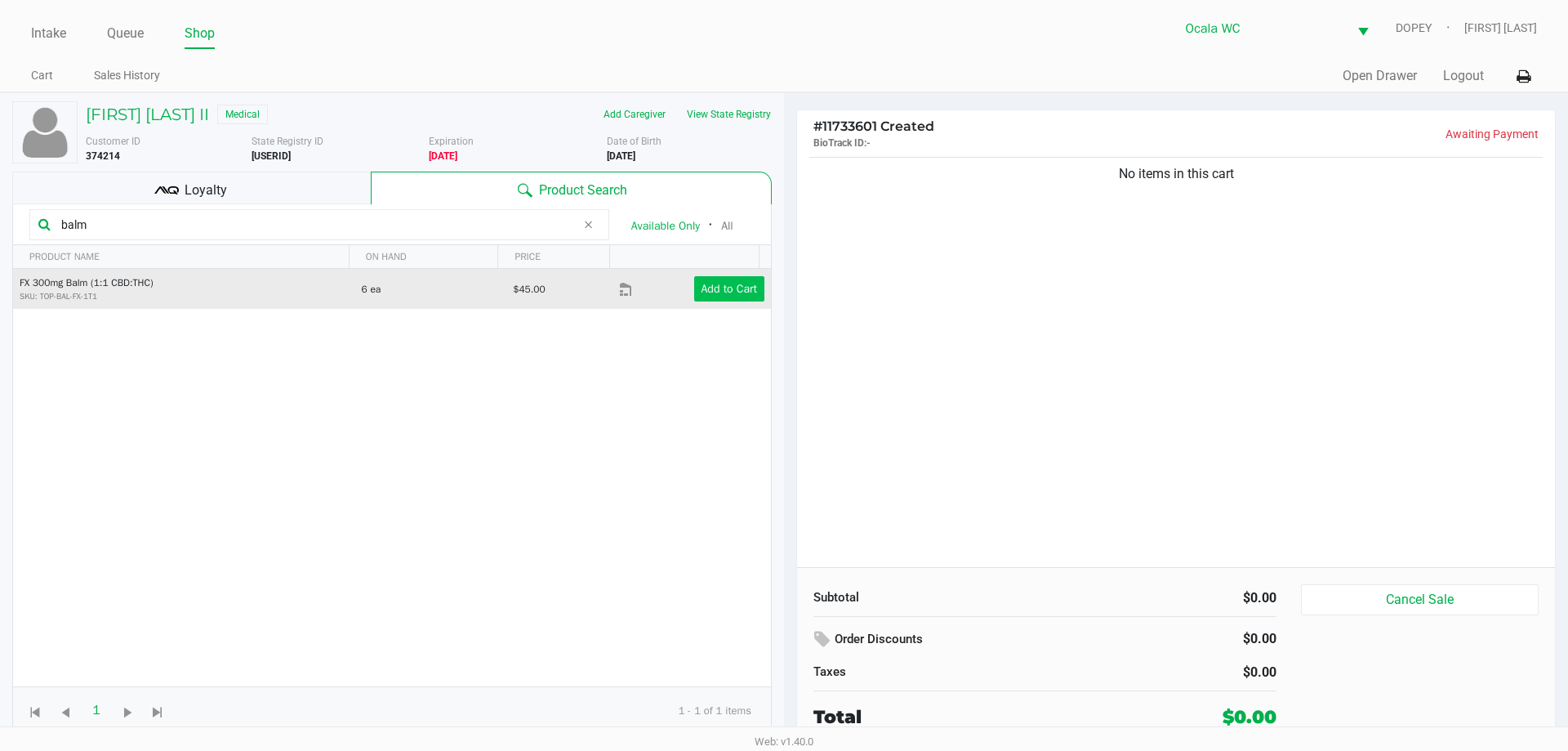 type on "balm" 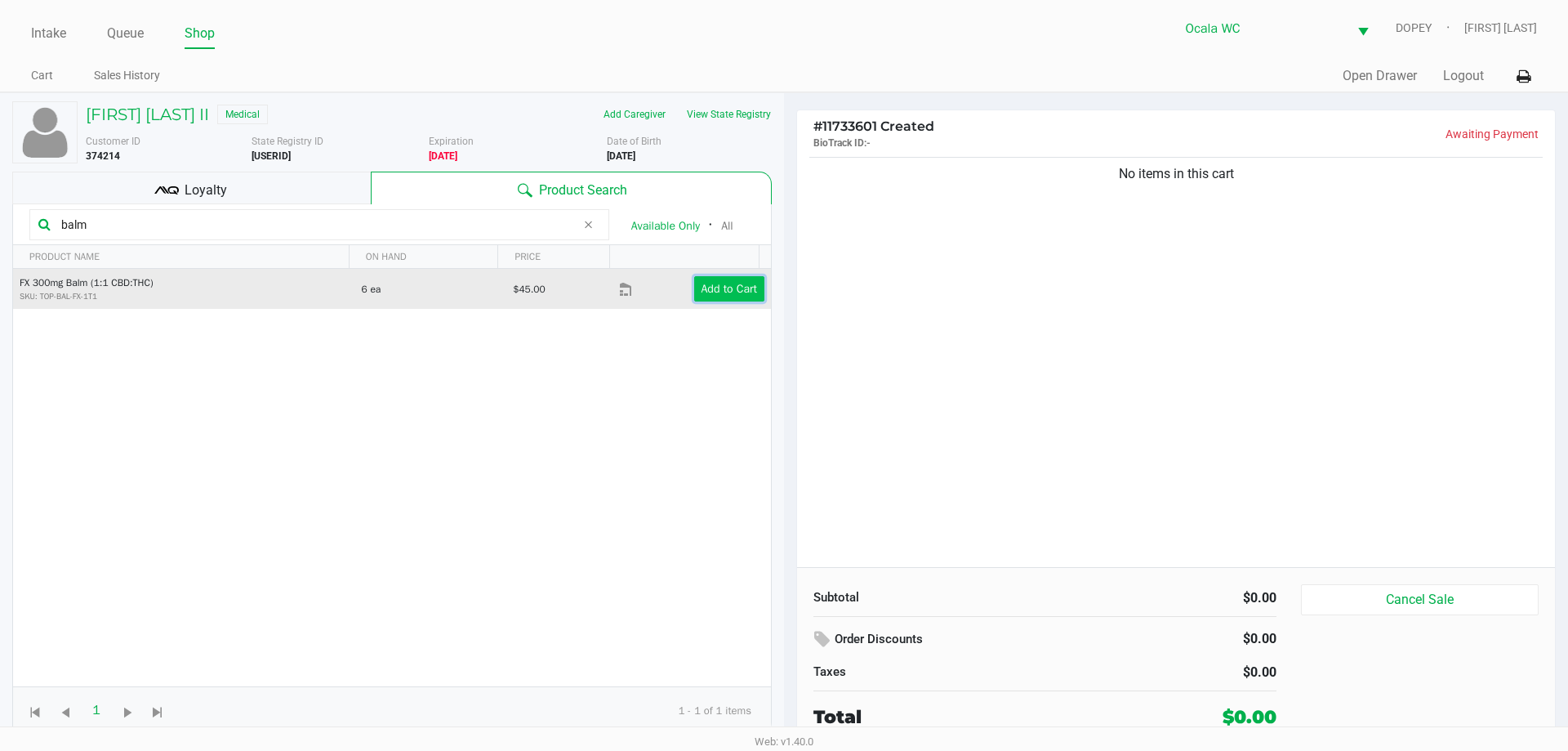 click on "Add to Cart" 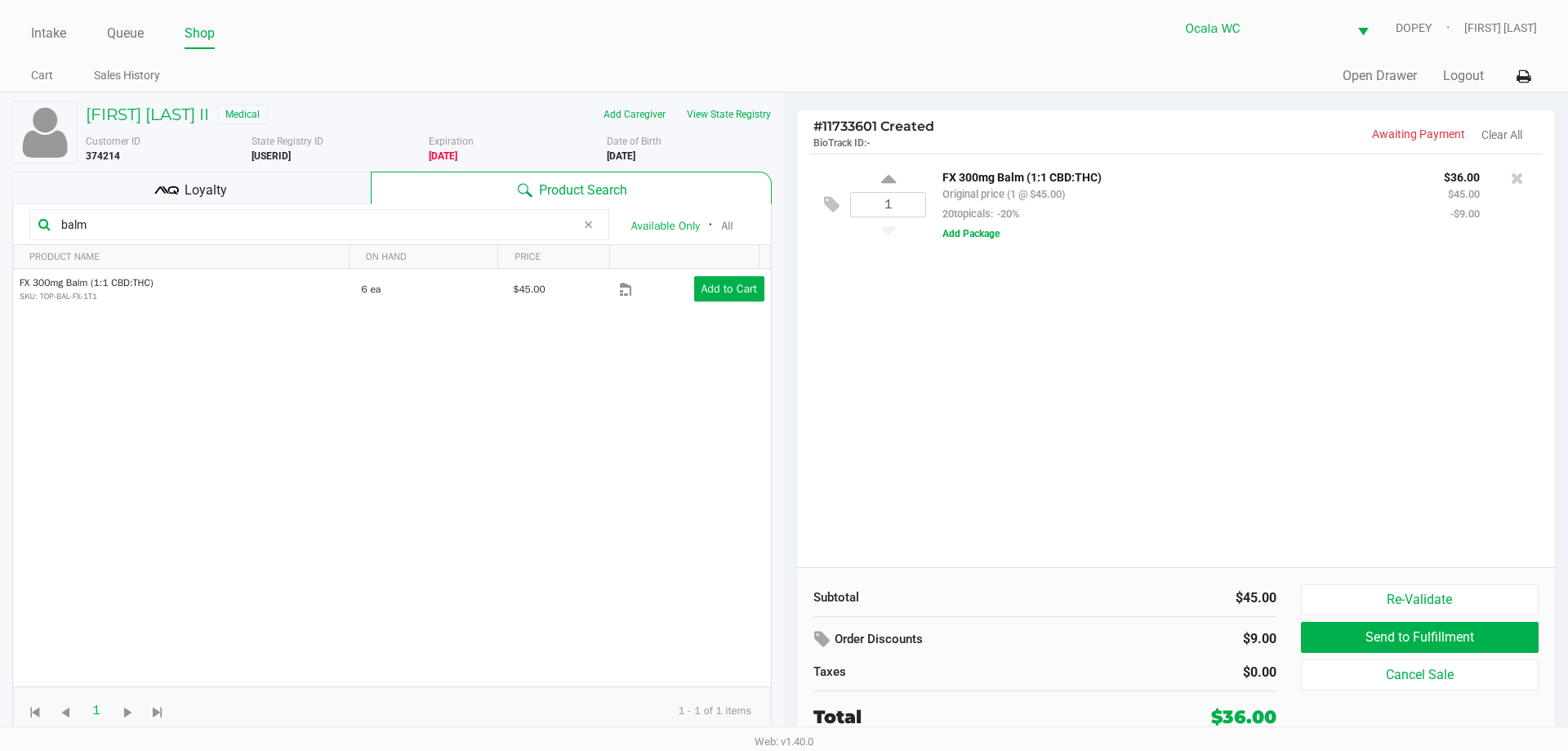 click on "balm" 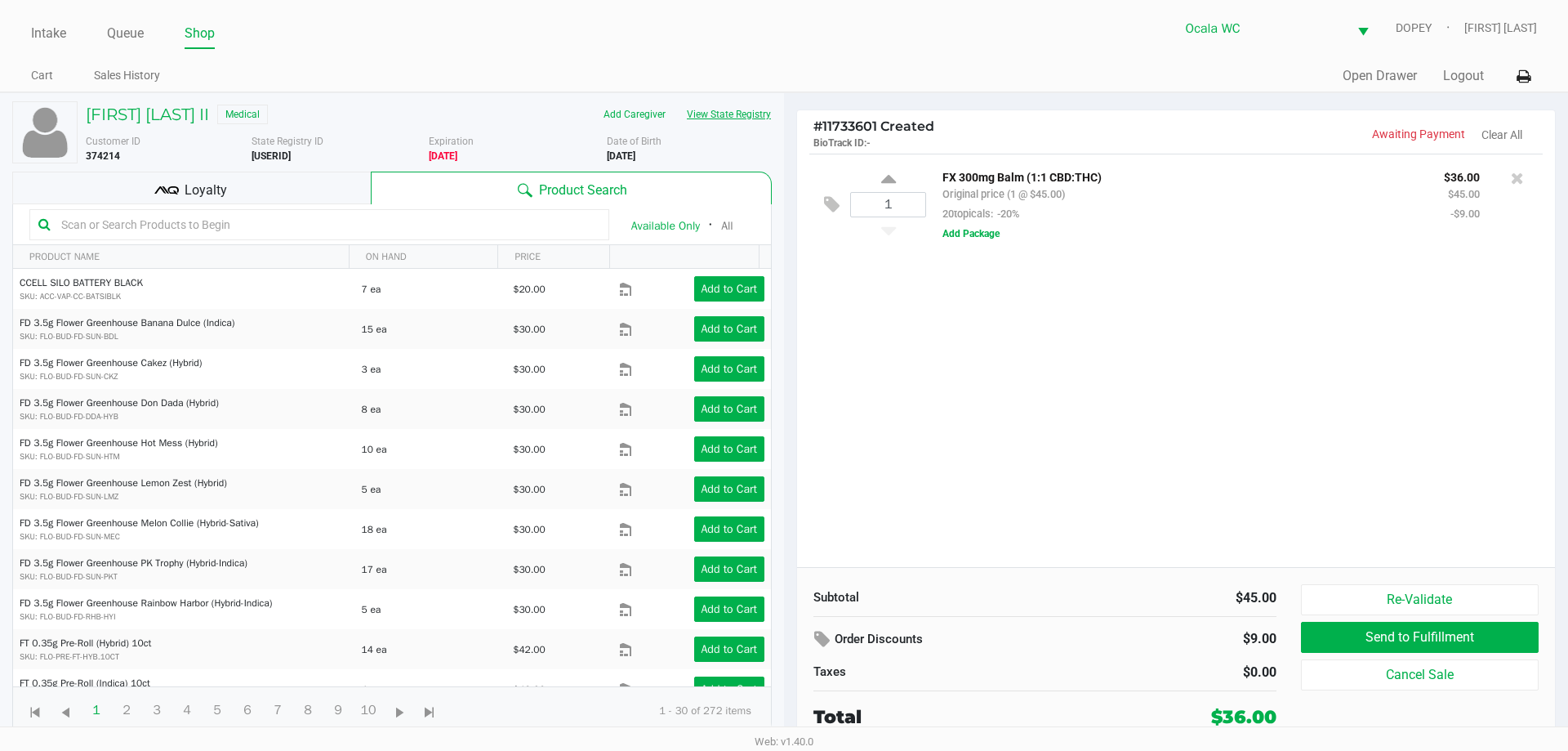 click on "View State Registry" 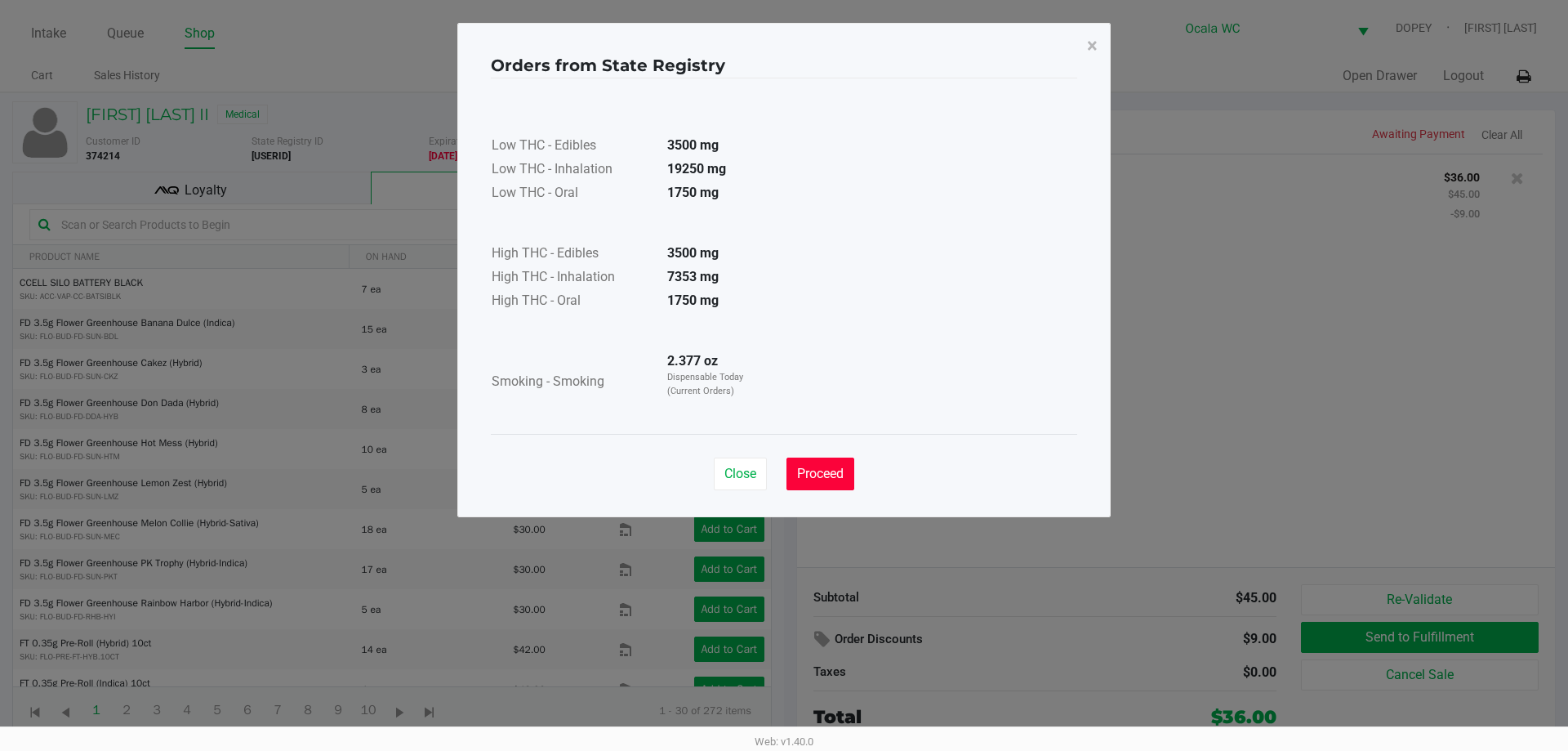 click on "Proceed" 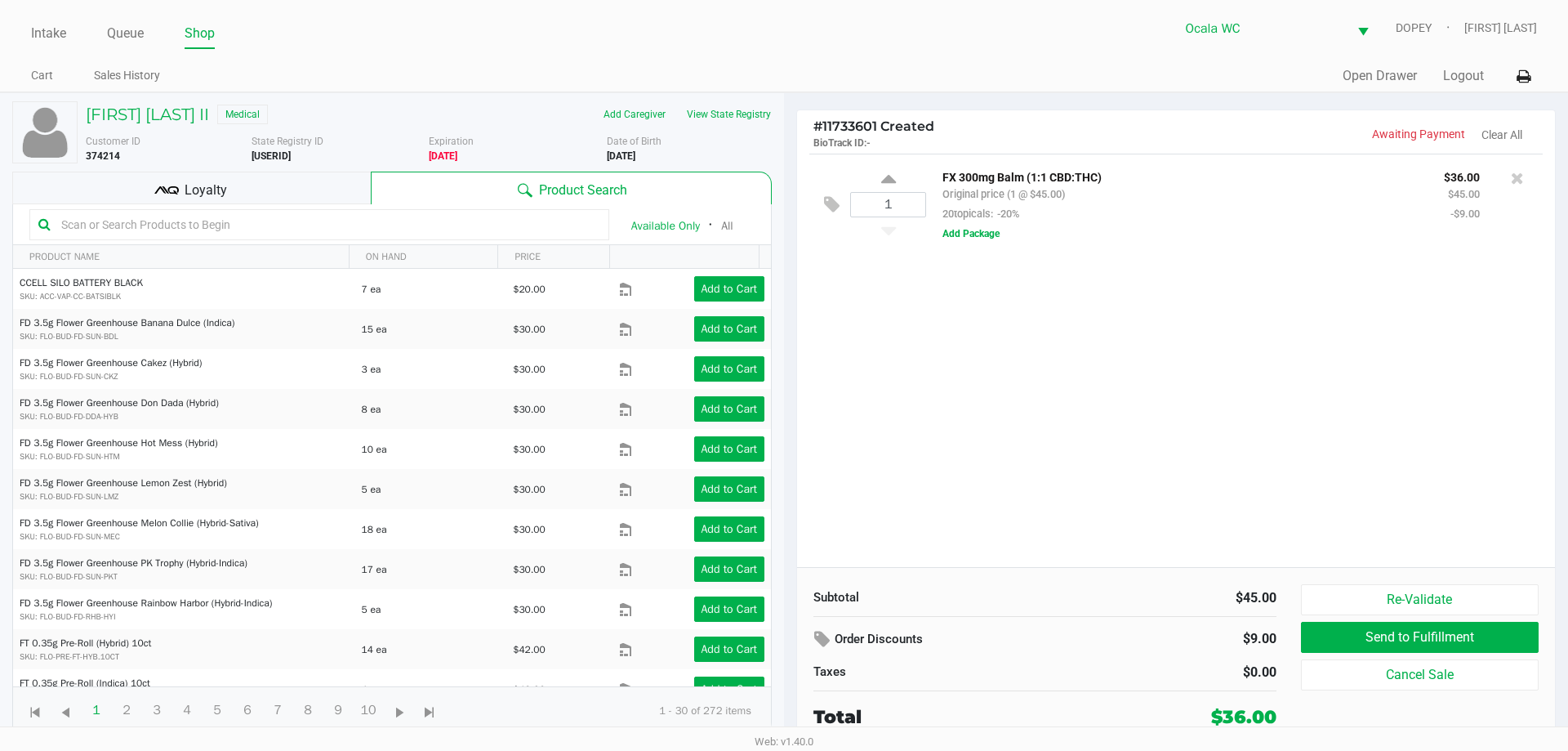 click 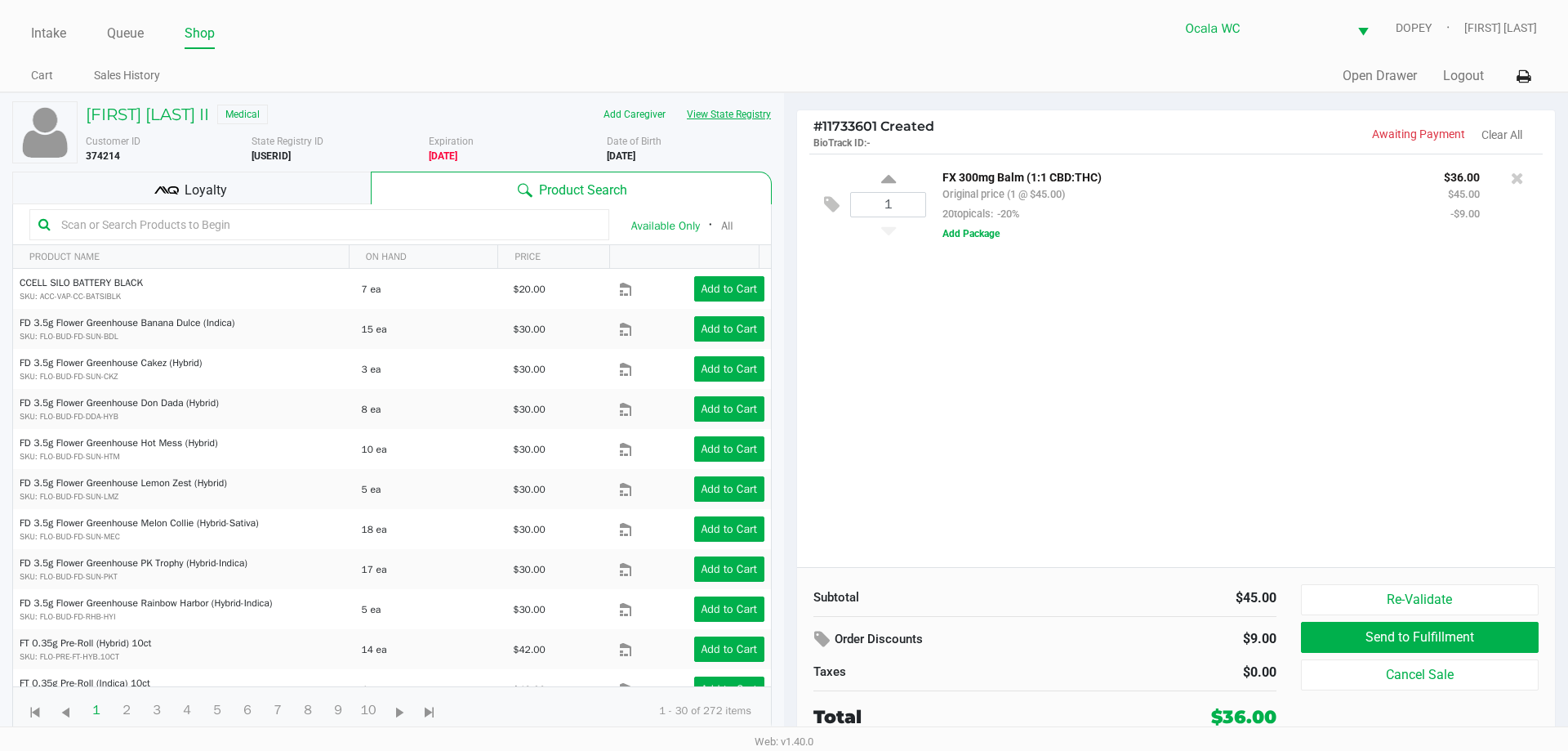 click on "View State Registry" 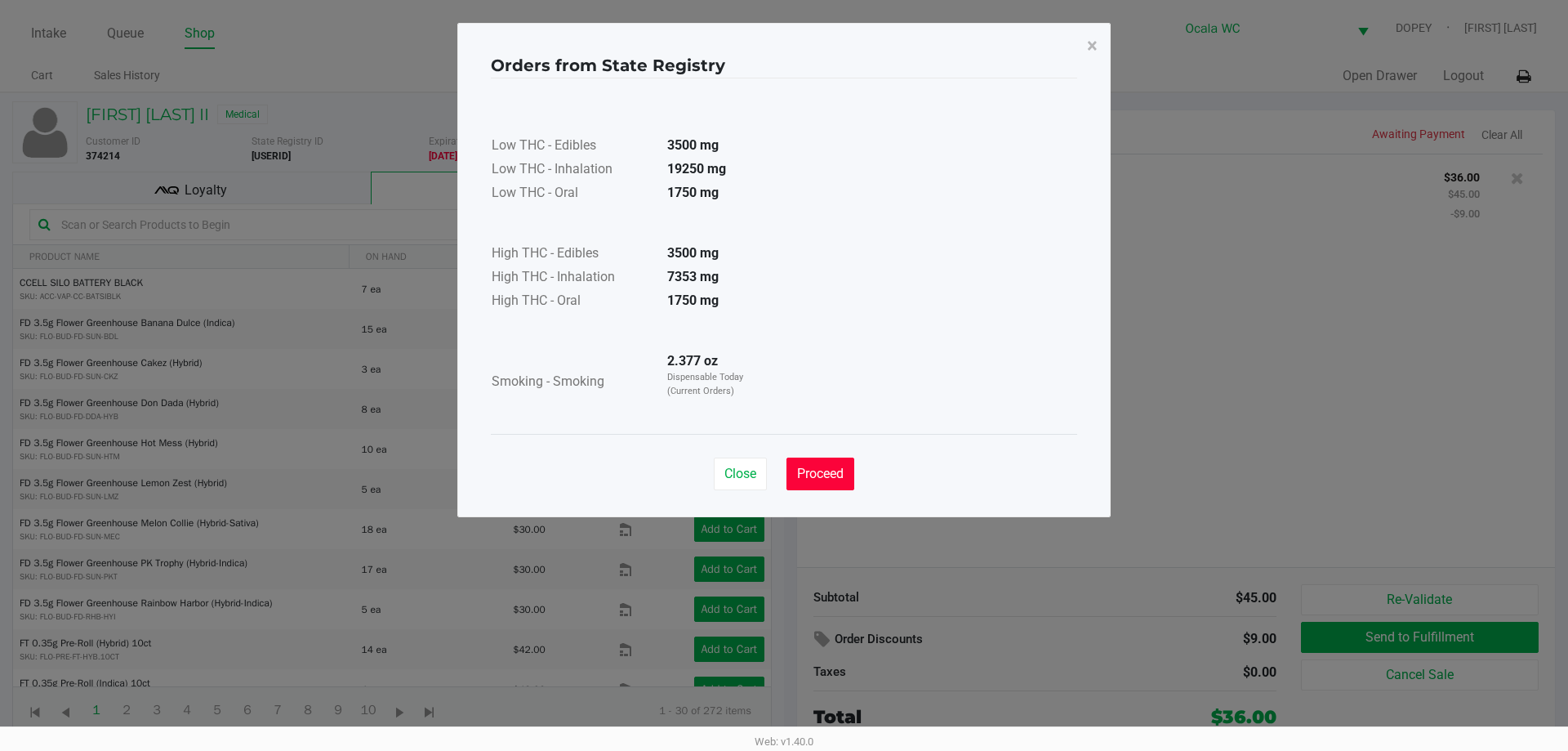 click on "Proceed" 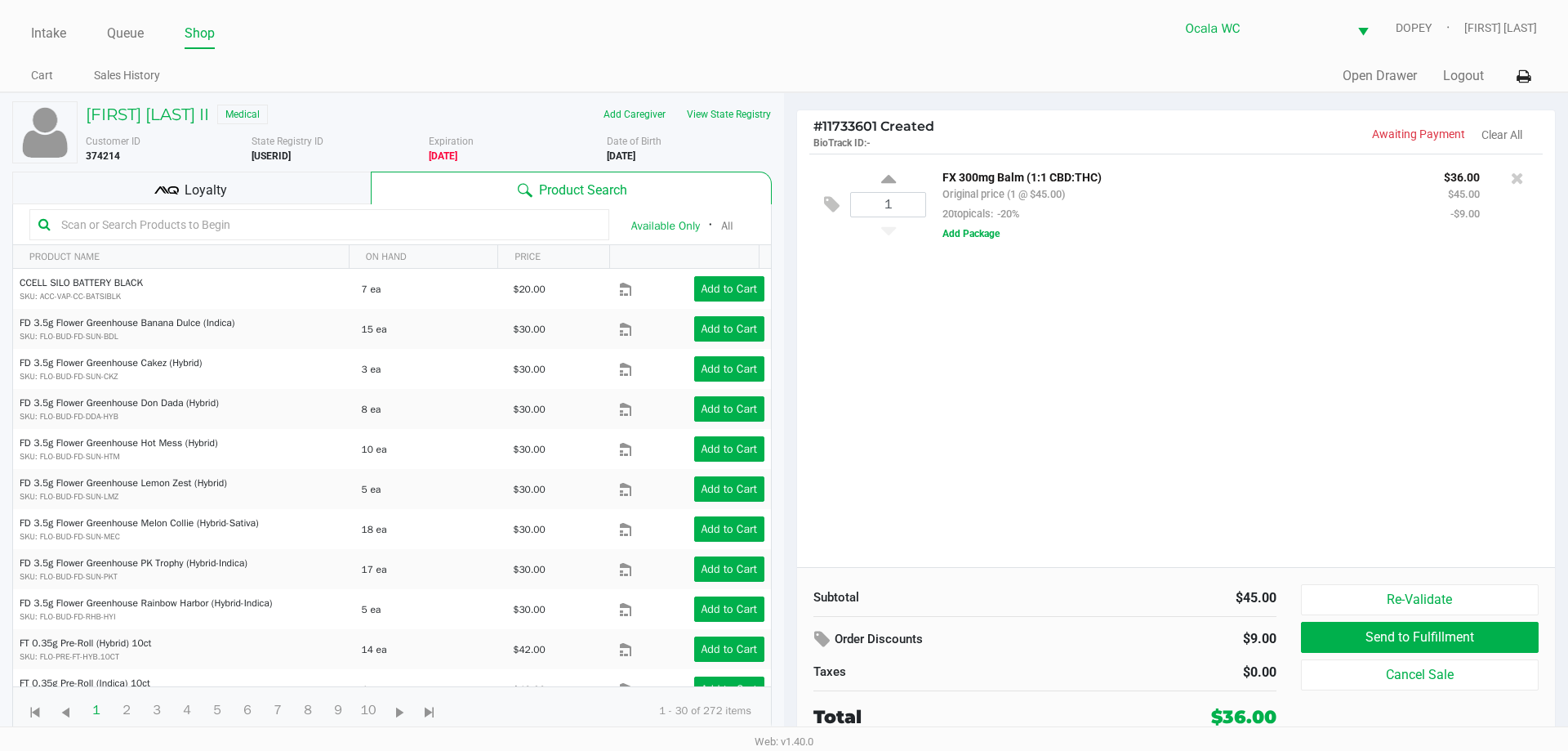 click 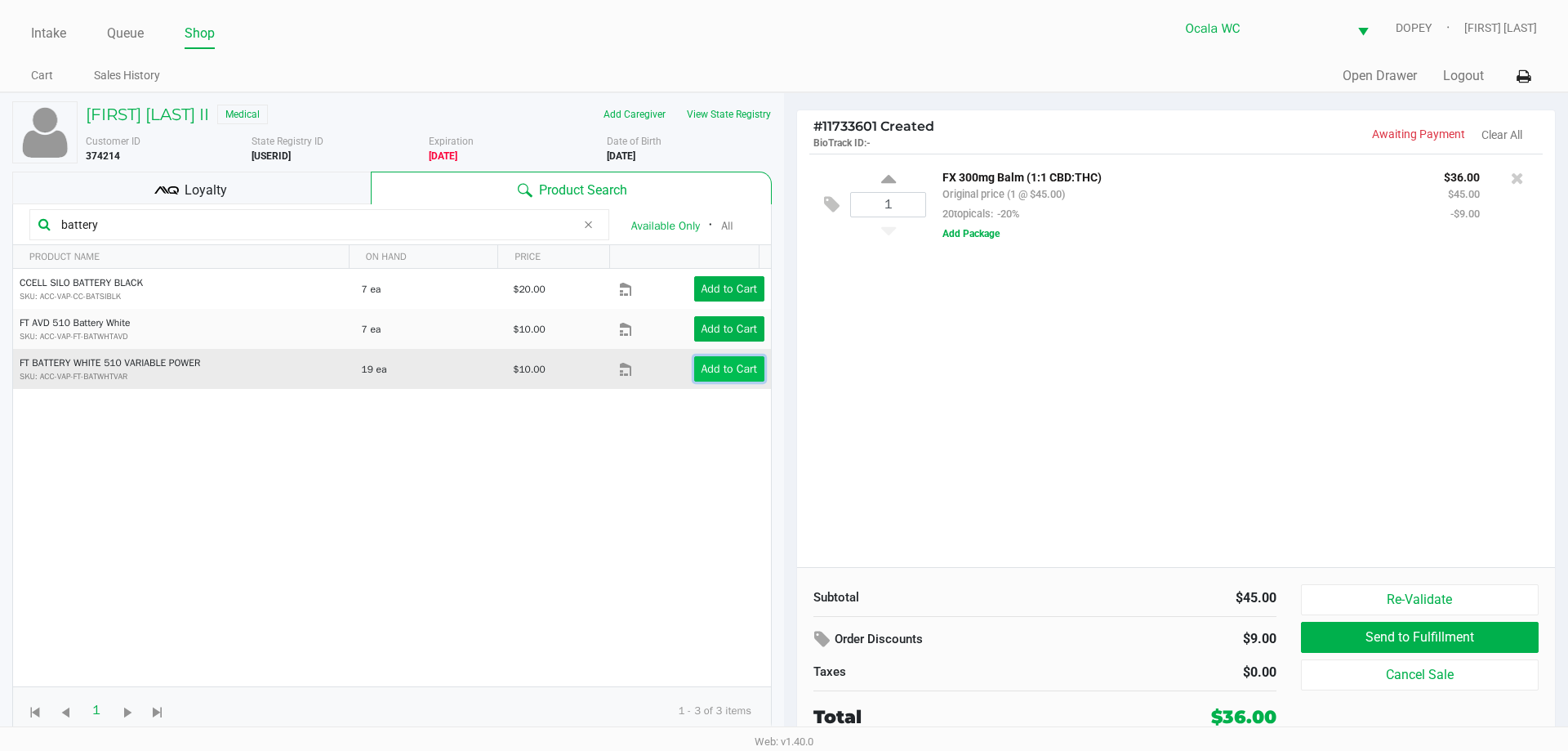 click on "Add to Cart" 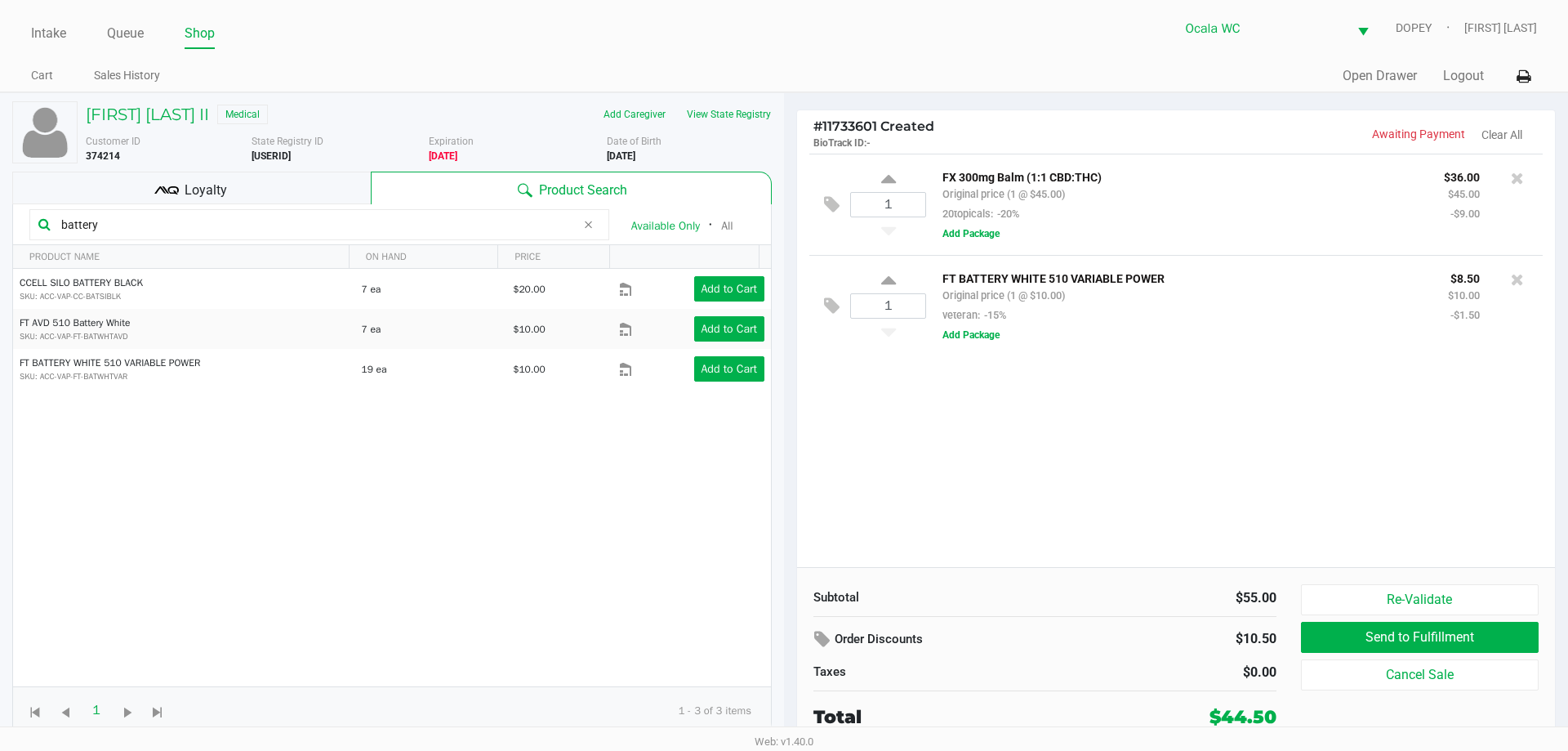 click on "1 FX 300mg Balm (1:1 CBD:THC) Original price (1 @ $25.00) 30wana: -30% $36.00 $45.00 -$9.00 Add Package 1 FT BATTERY WHITE 510 VARIABLE POWER Original price (1 @ $10.00) veteran: -15% $8.50 $10.00 -$1.50 Add Package" 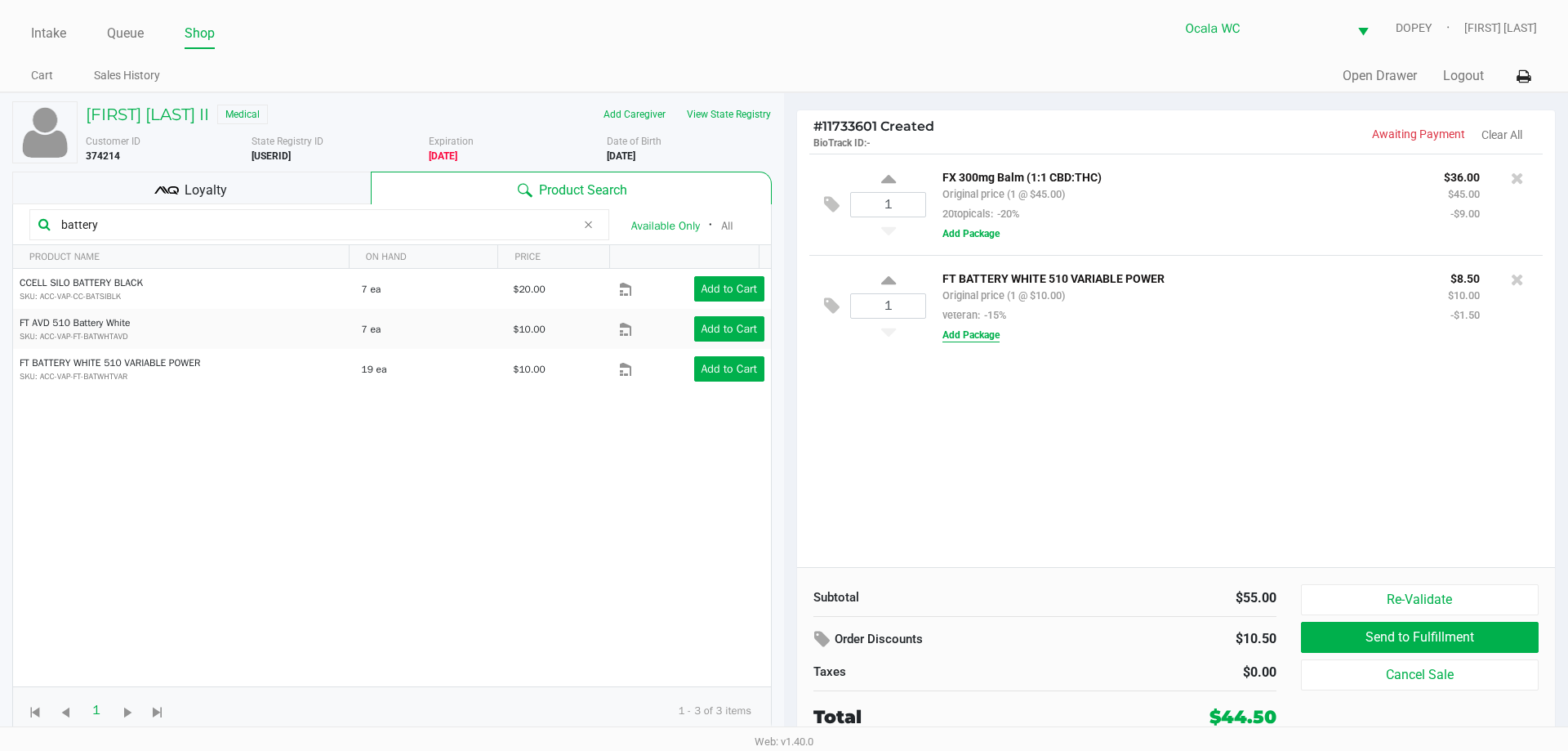 click on "Add Package" 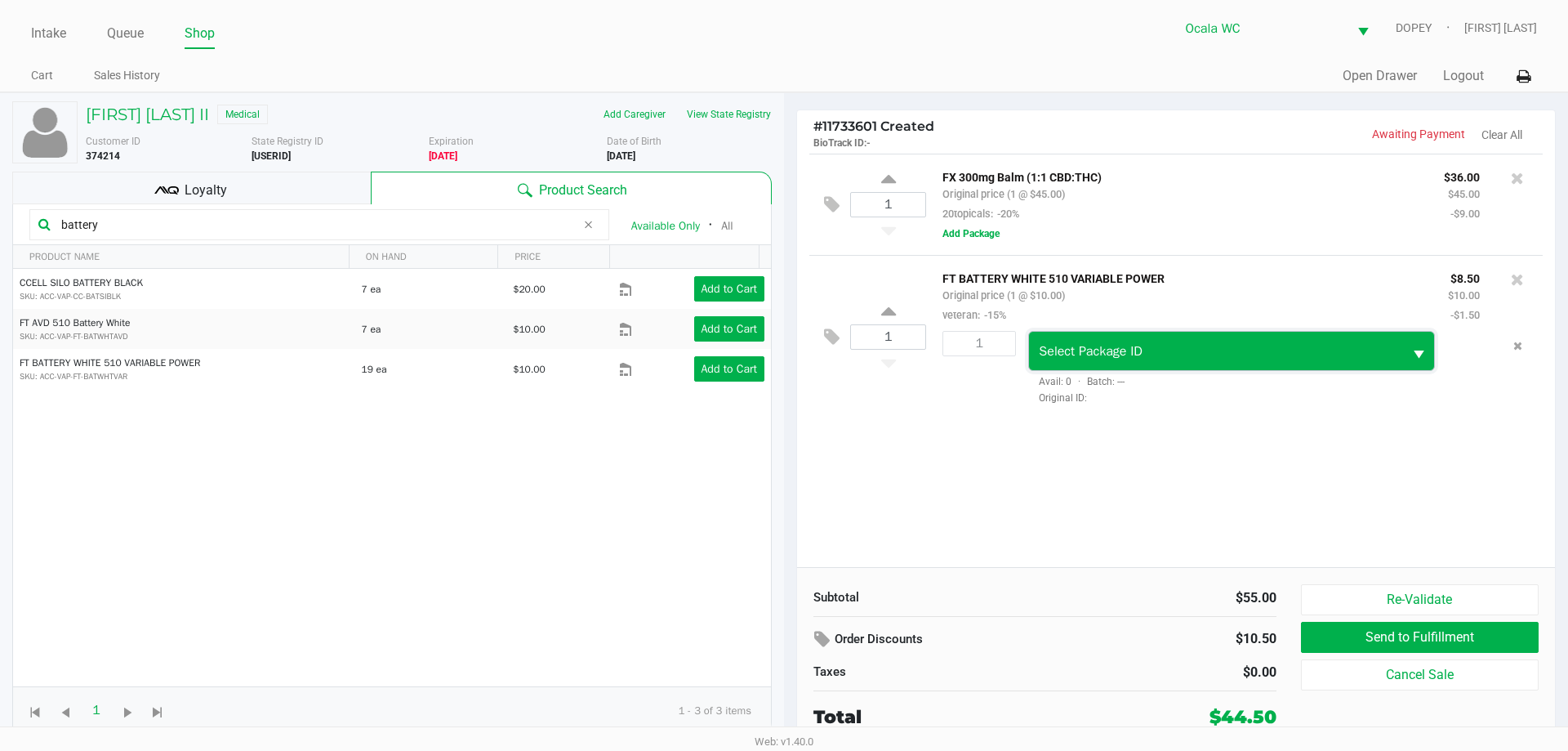 click on "Select Package ID" at bounding box center [1215, 351] 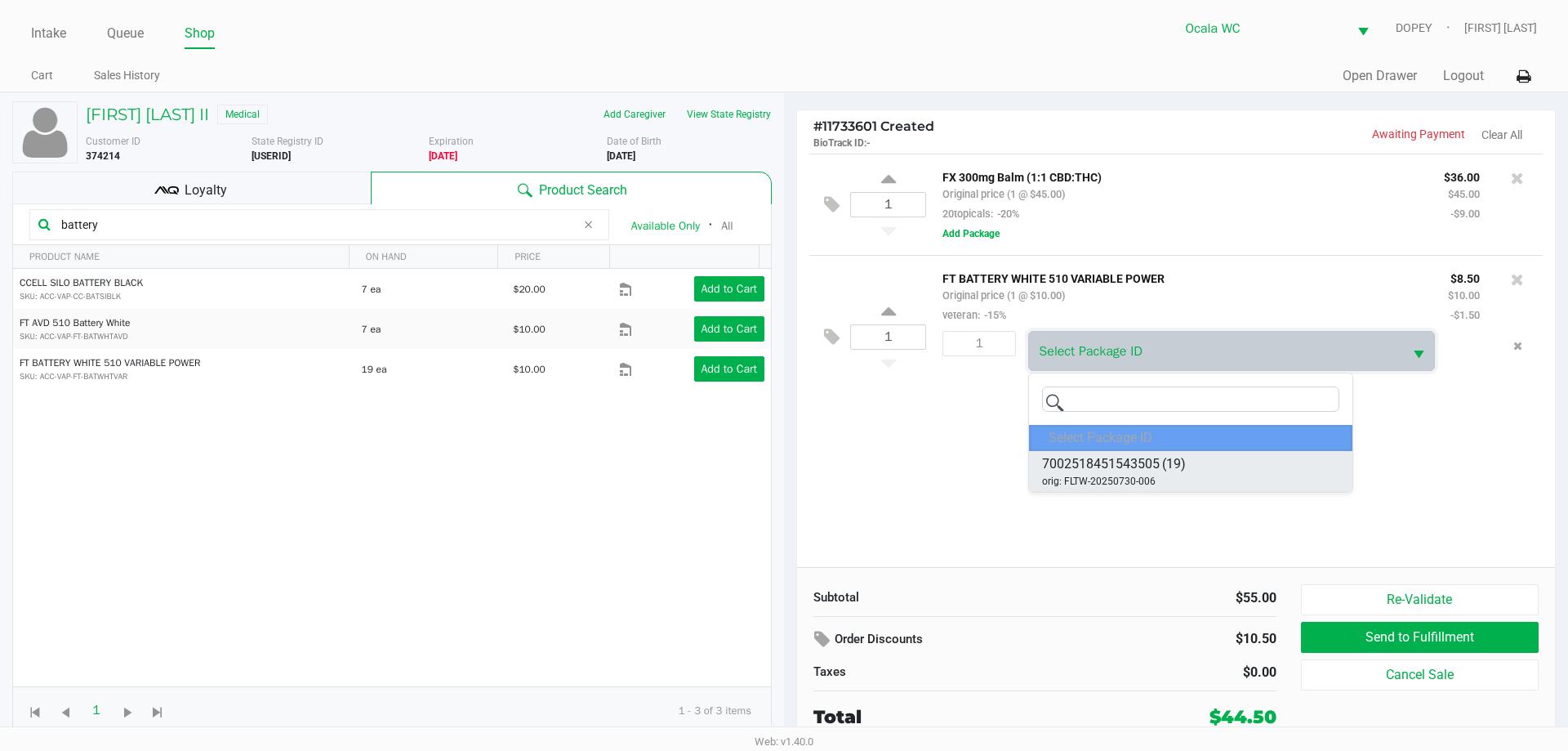 click on "7002518451543505" at bounding box center [1101, 464] 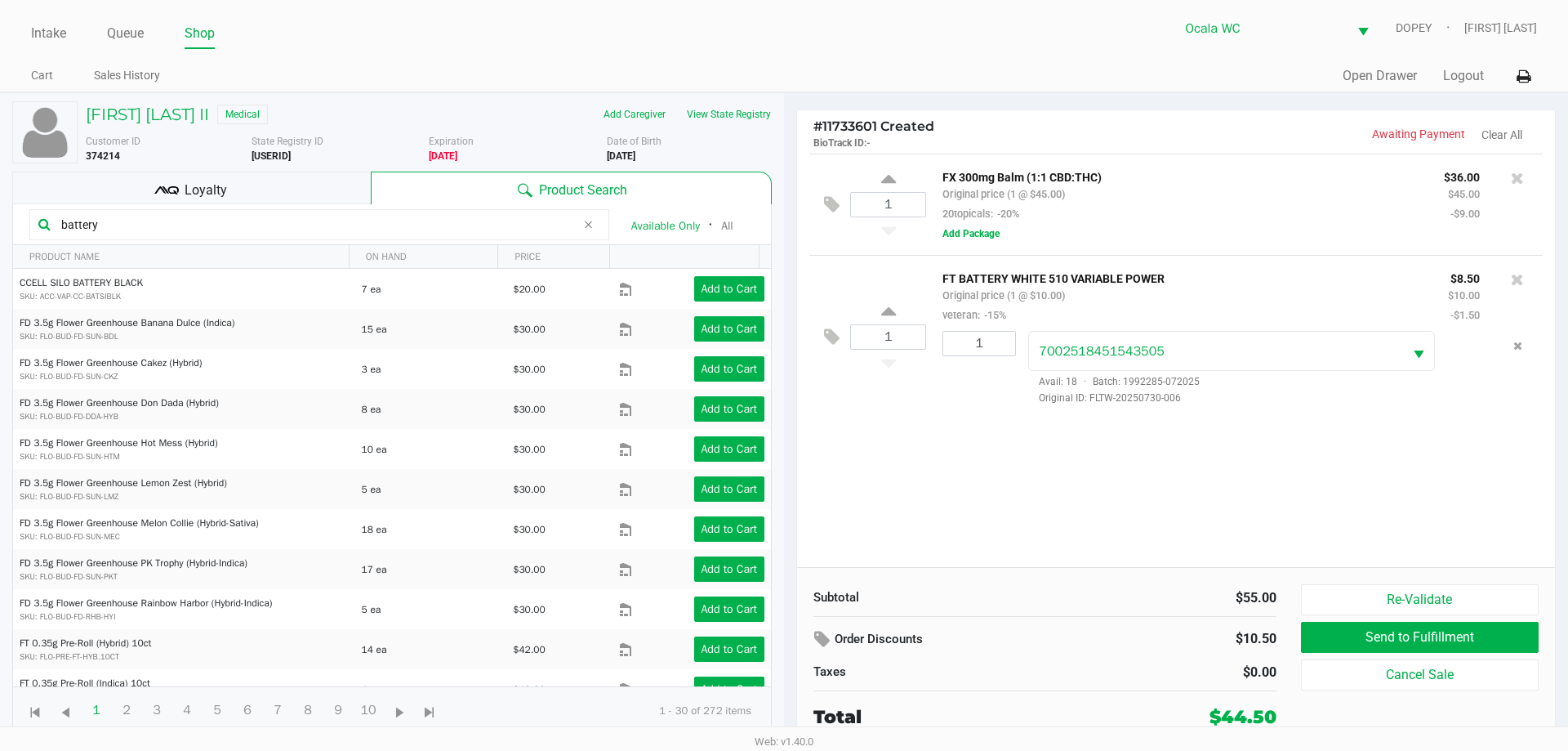click on "battery" 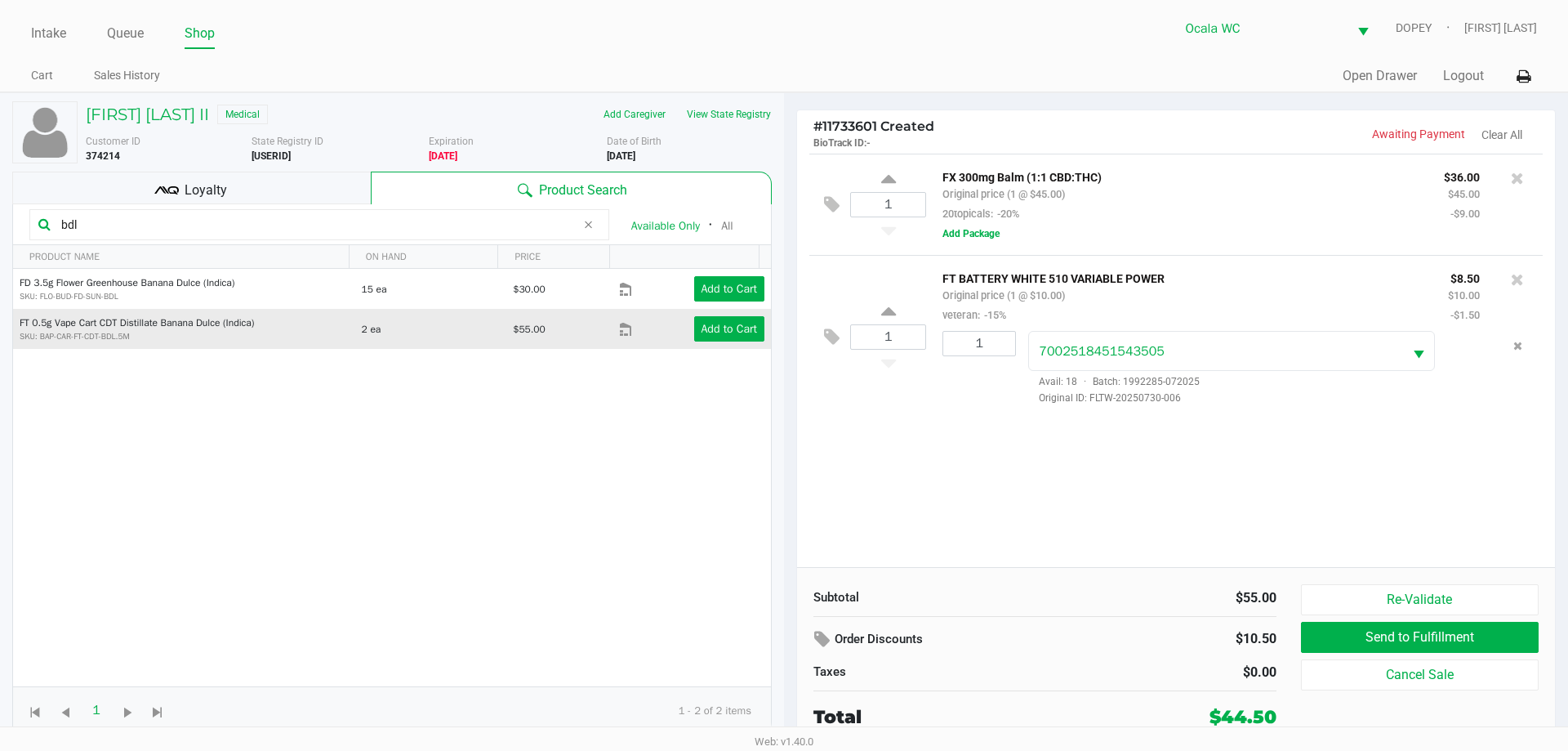 click on "Add to Cart" 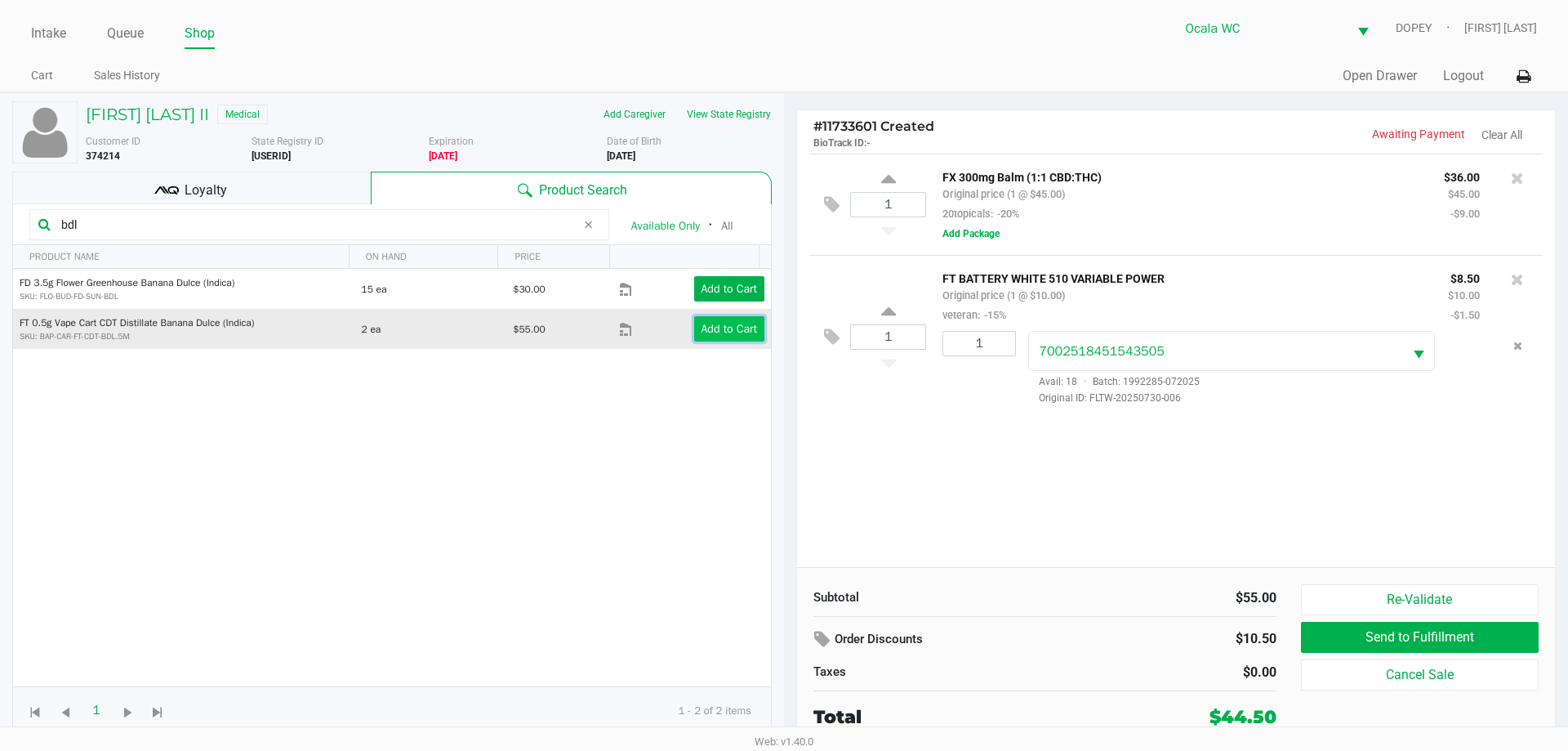 click on "Add to Cart" 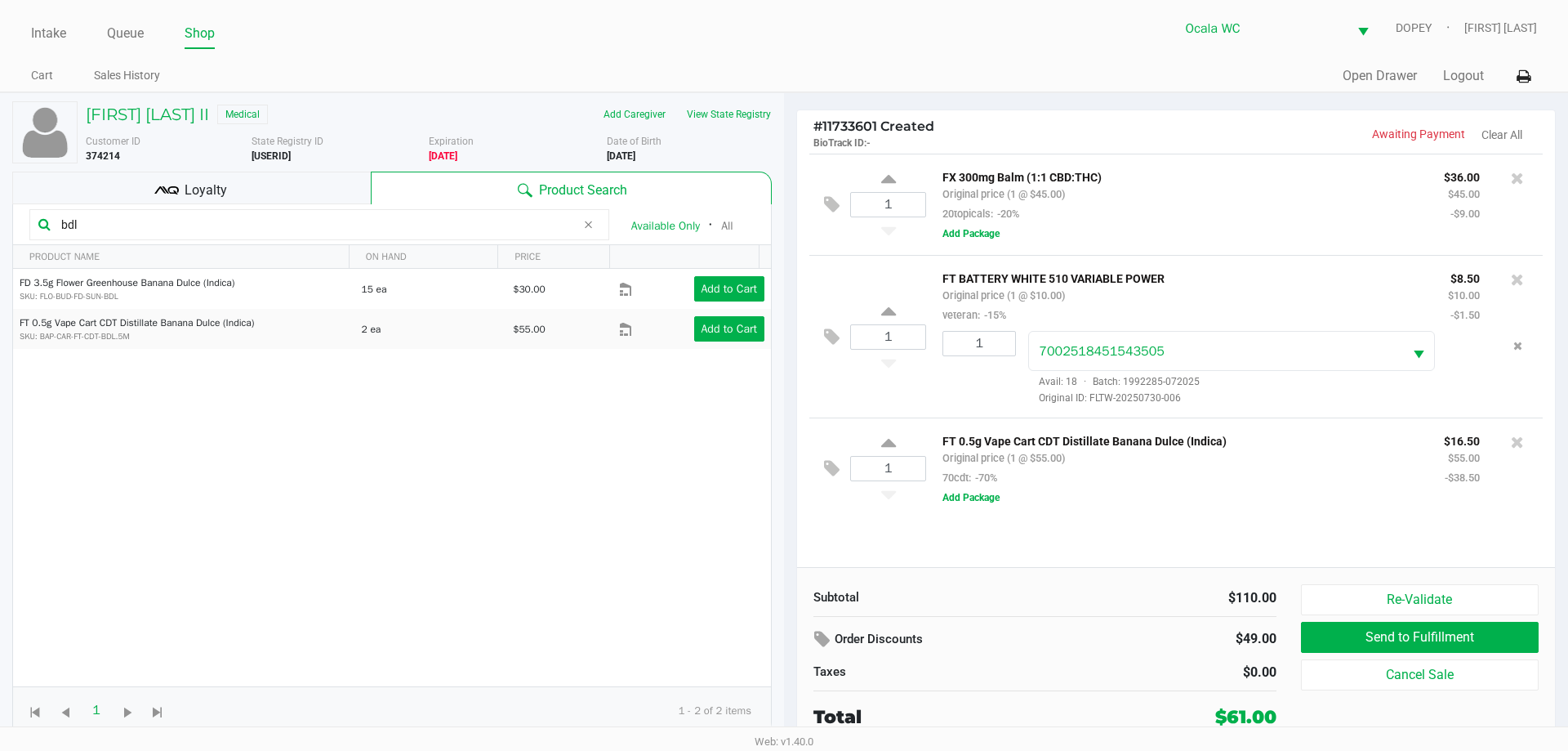 click on "bdl" 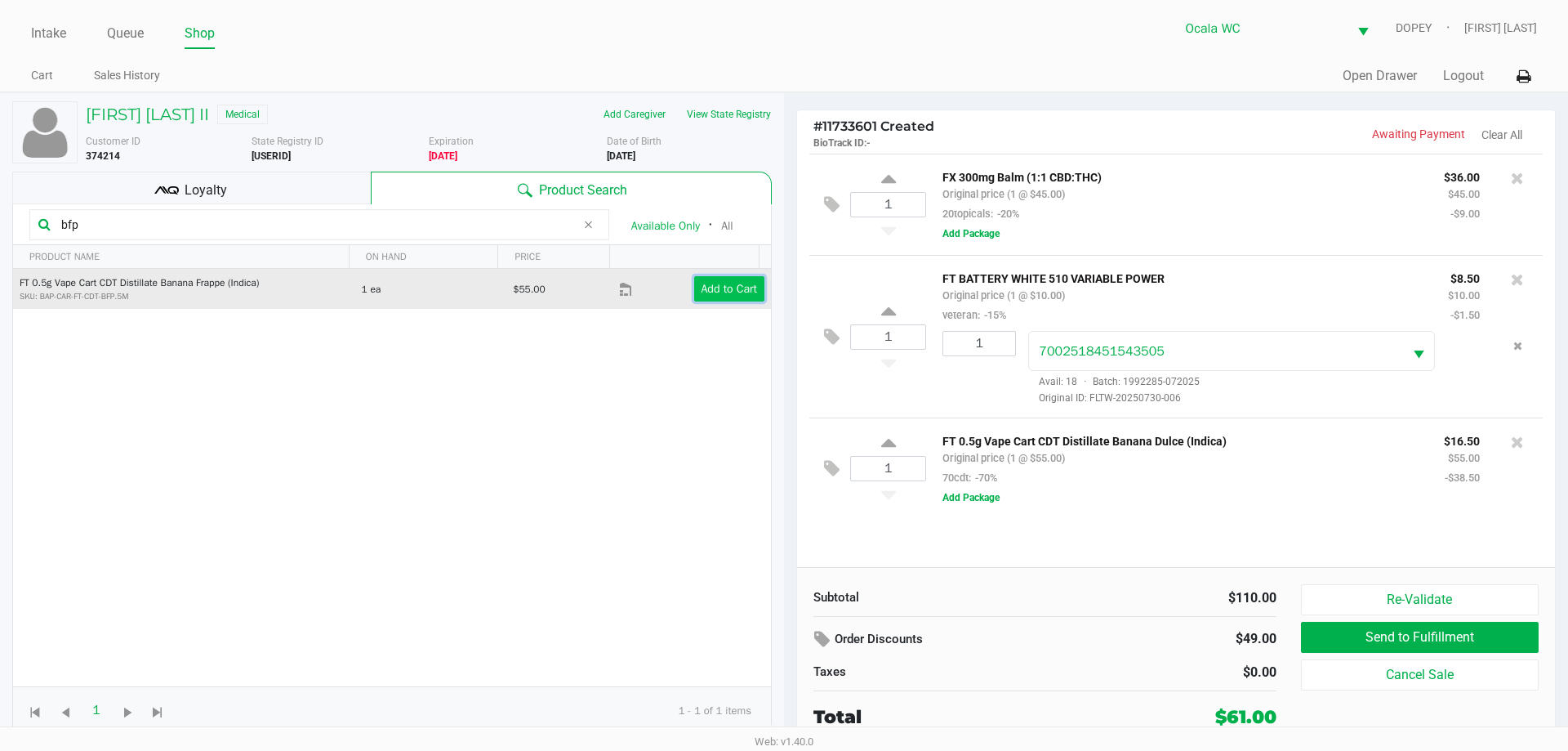 click on "Add to Cart" 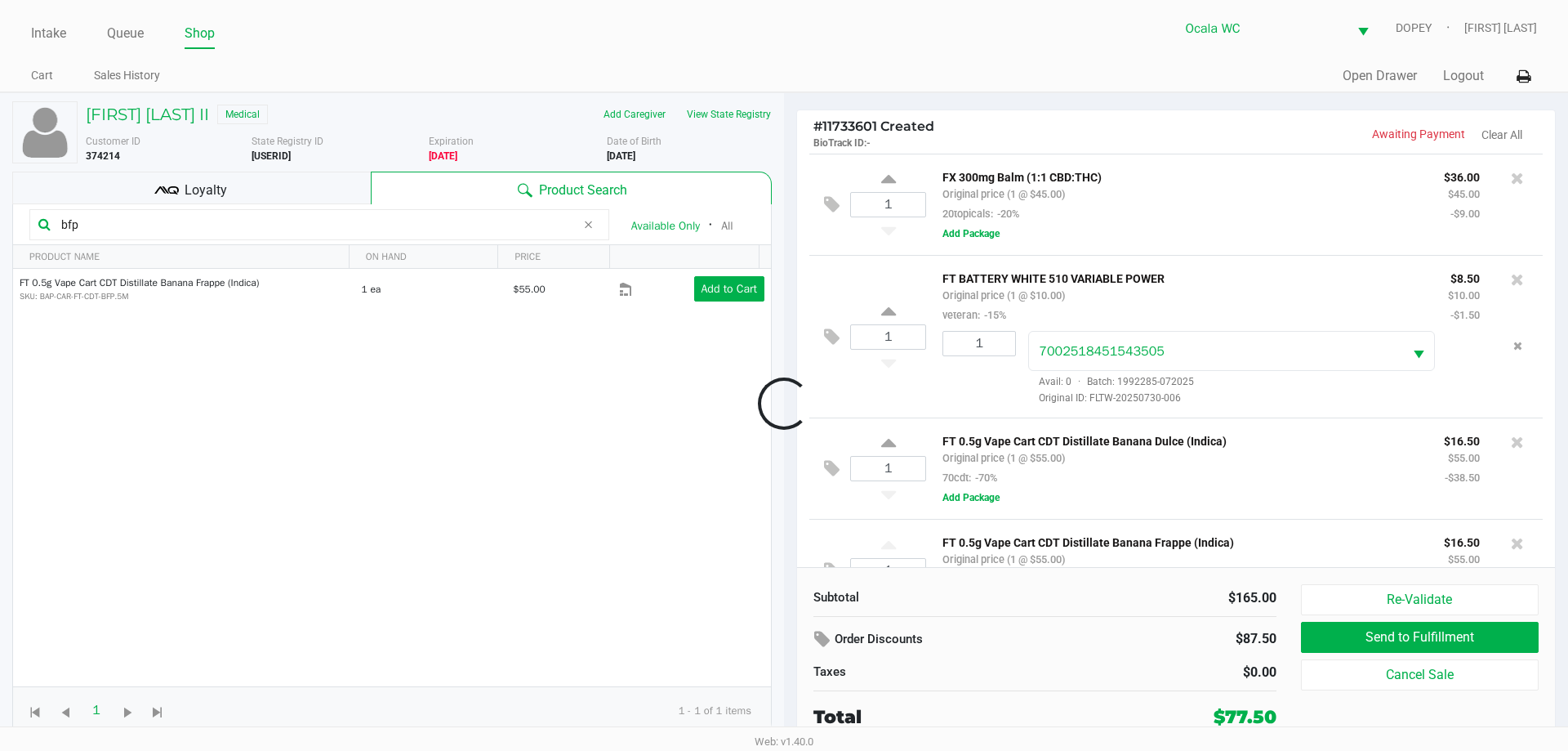scroll, scrollTop: 56, scrollLeft: 0, axis: vertical 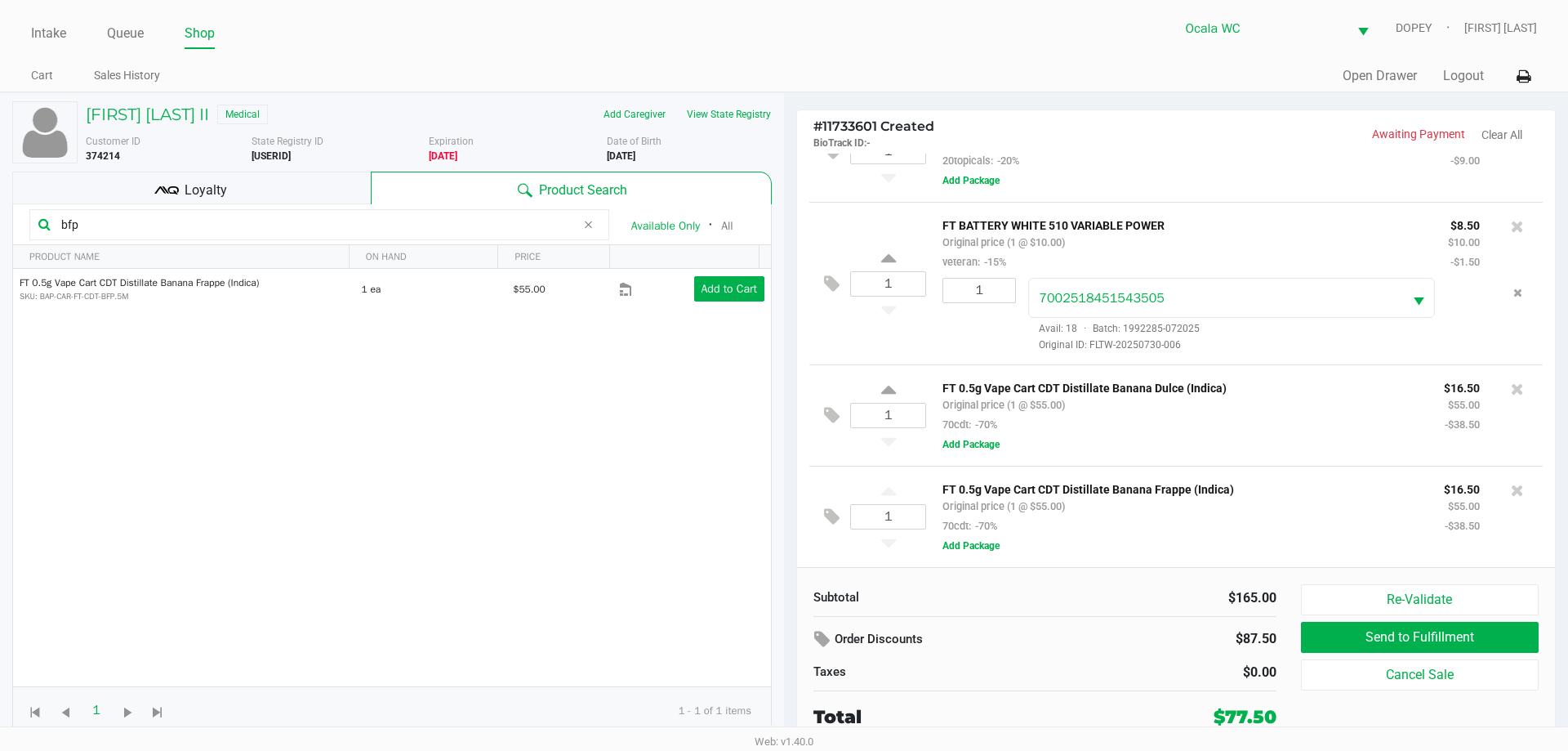 click on "bfp" 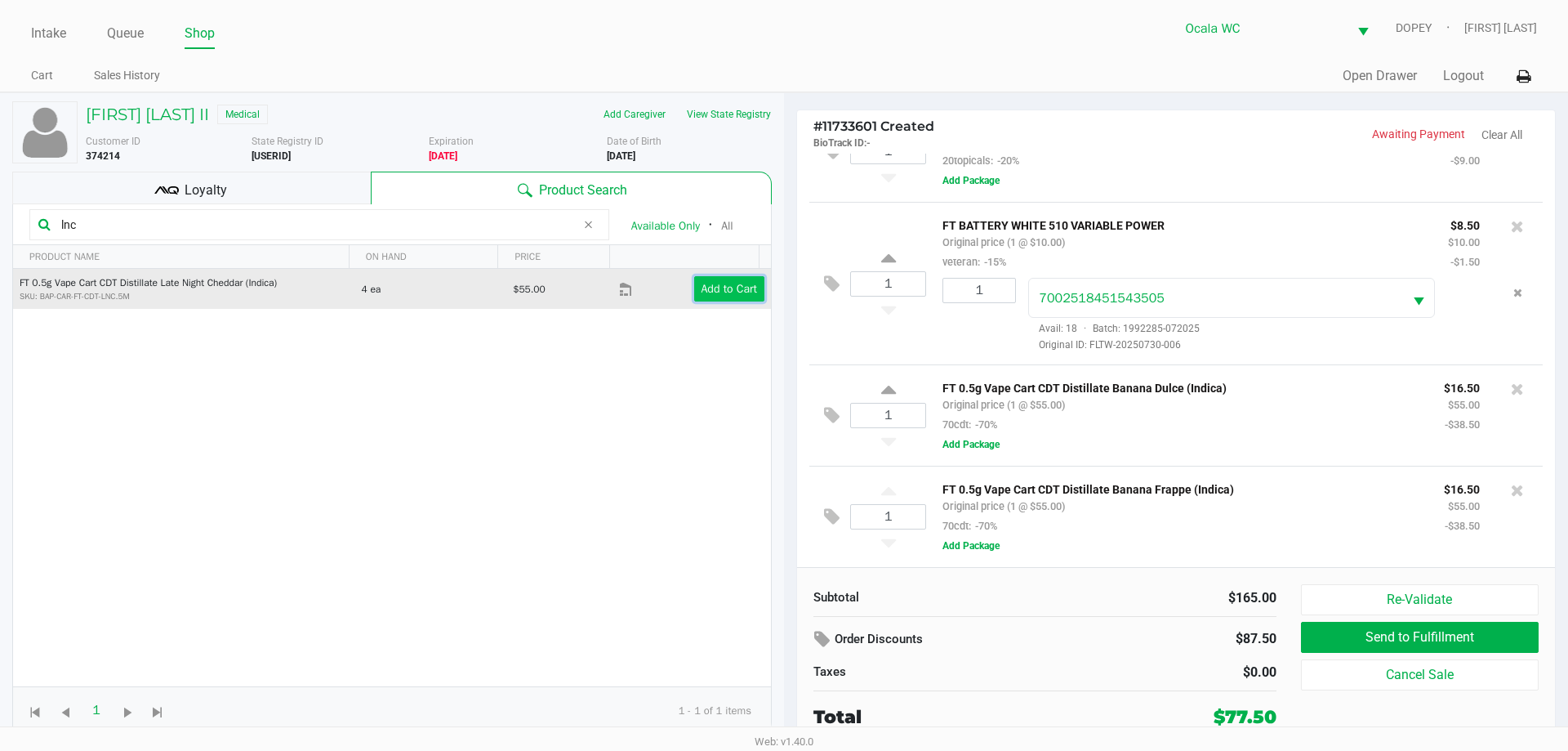 click on "Add to Cart" 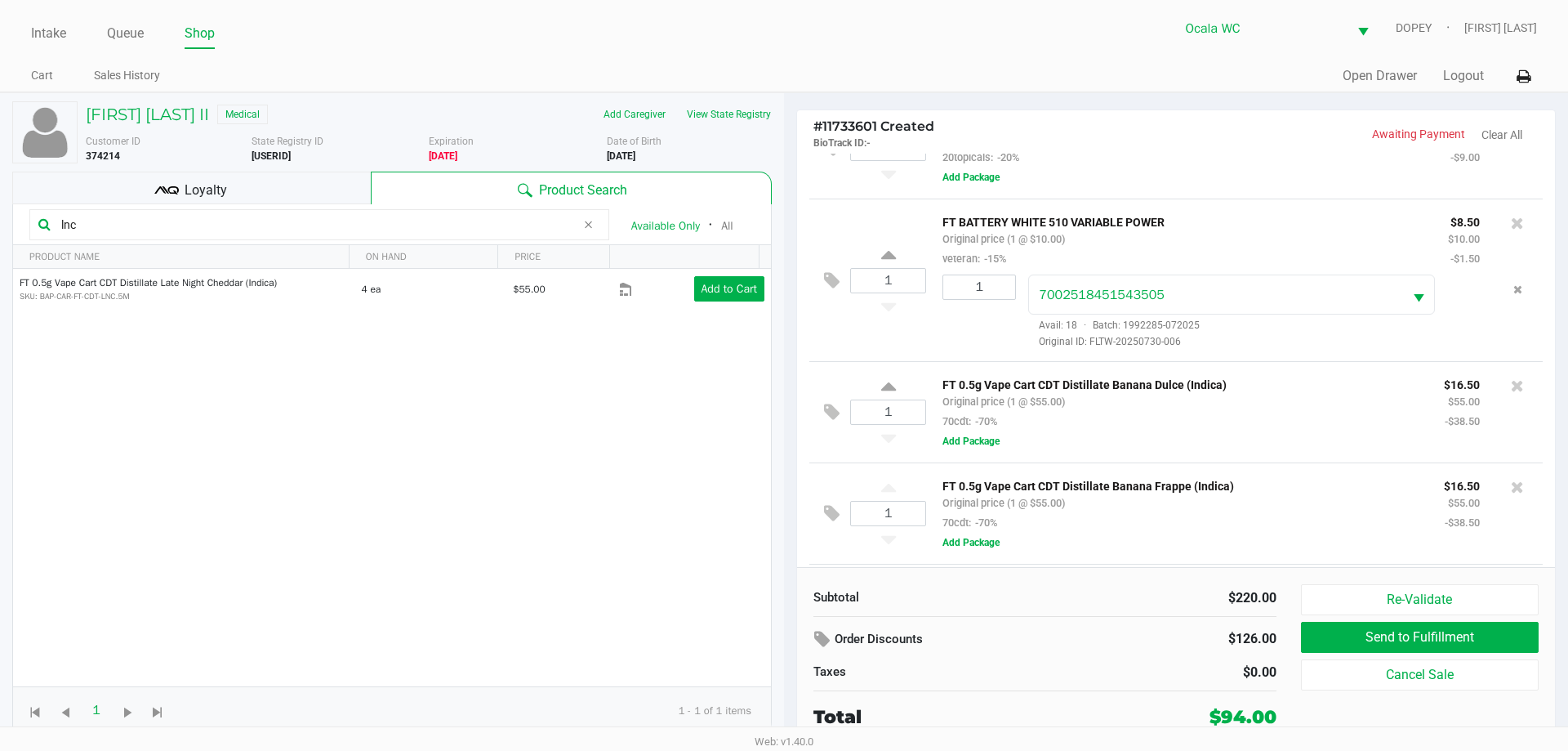 scroll, scrollTop: 159, scrollLeft: 0, axis: vertical 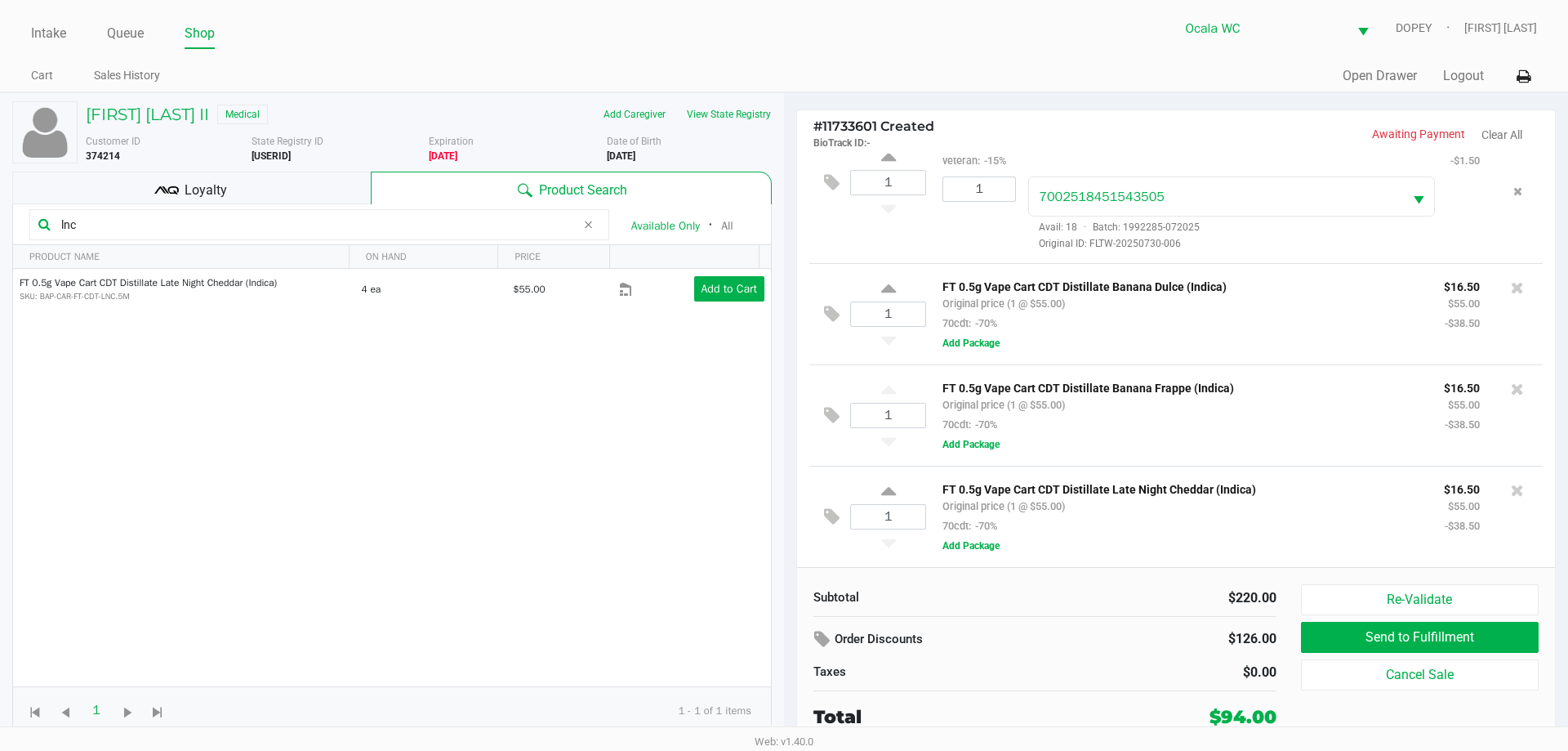click on "lnc" 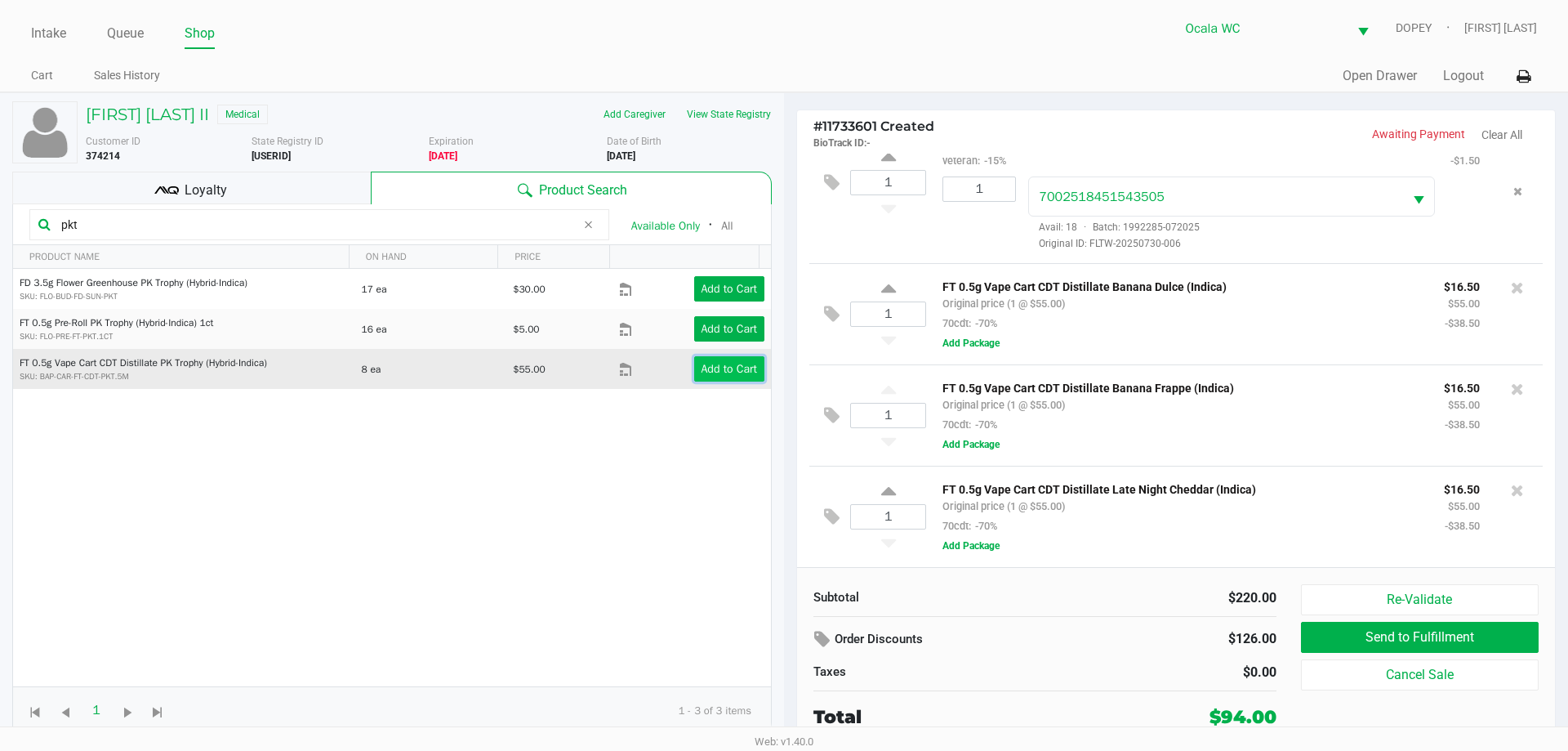 click on "Add to Cart" 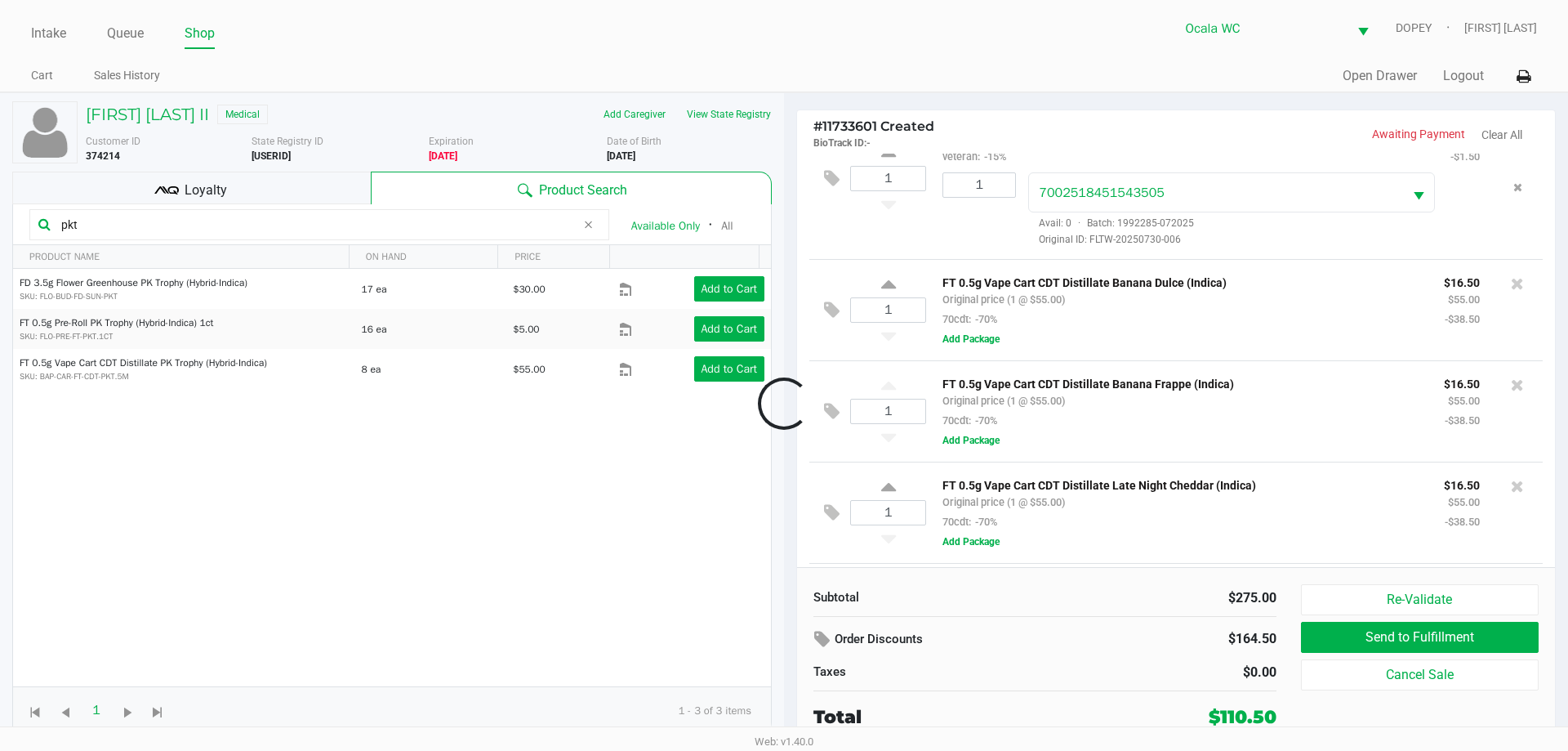 scroll, scrollTop: 261, scrollLeft: 0, axis: vertical 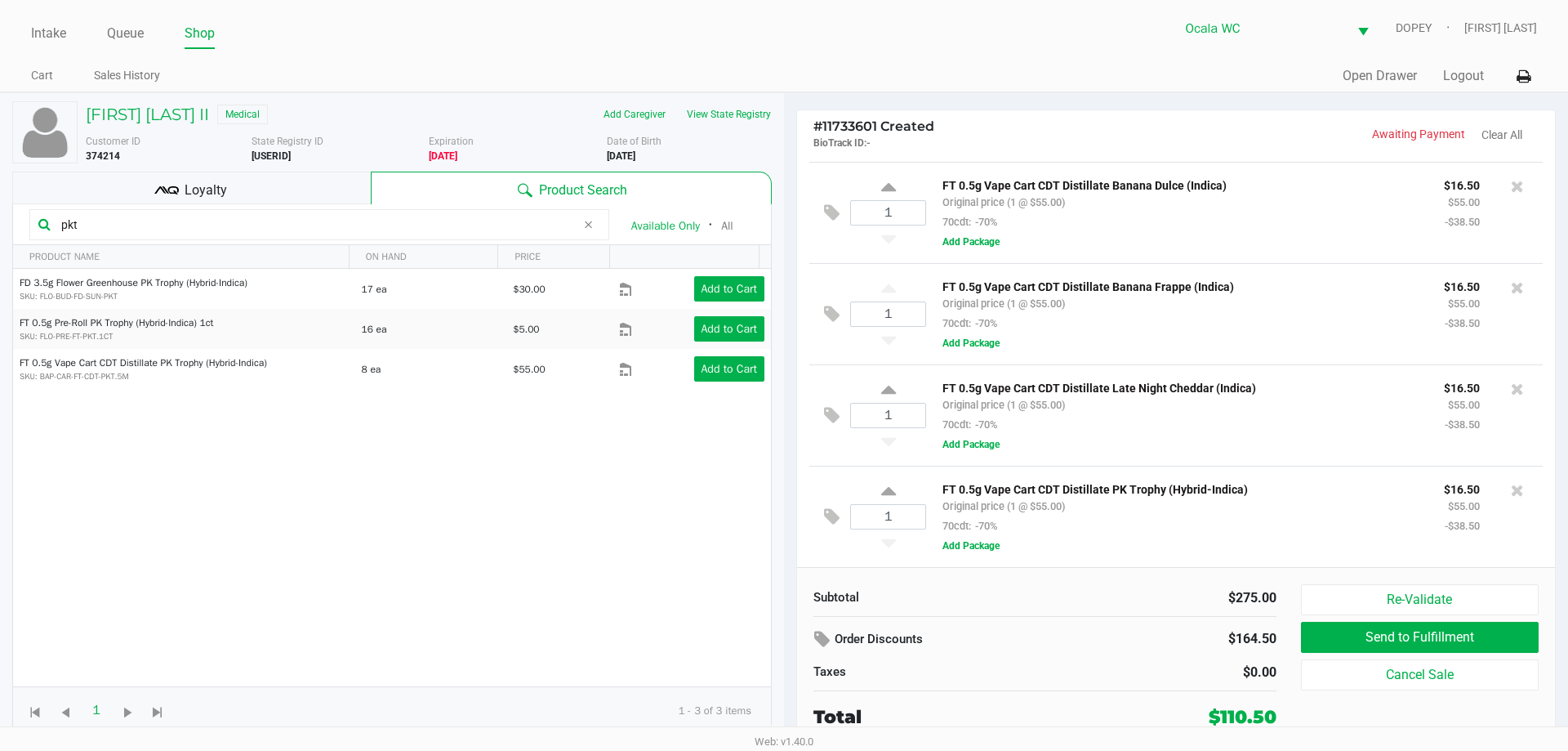 click on "pkt" 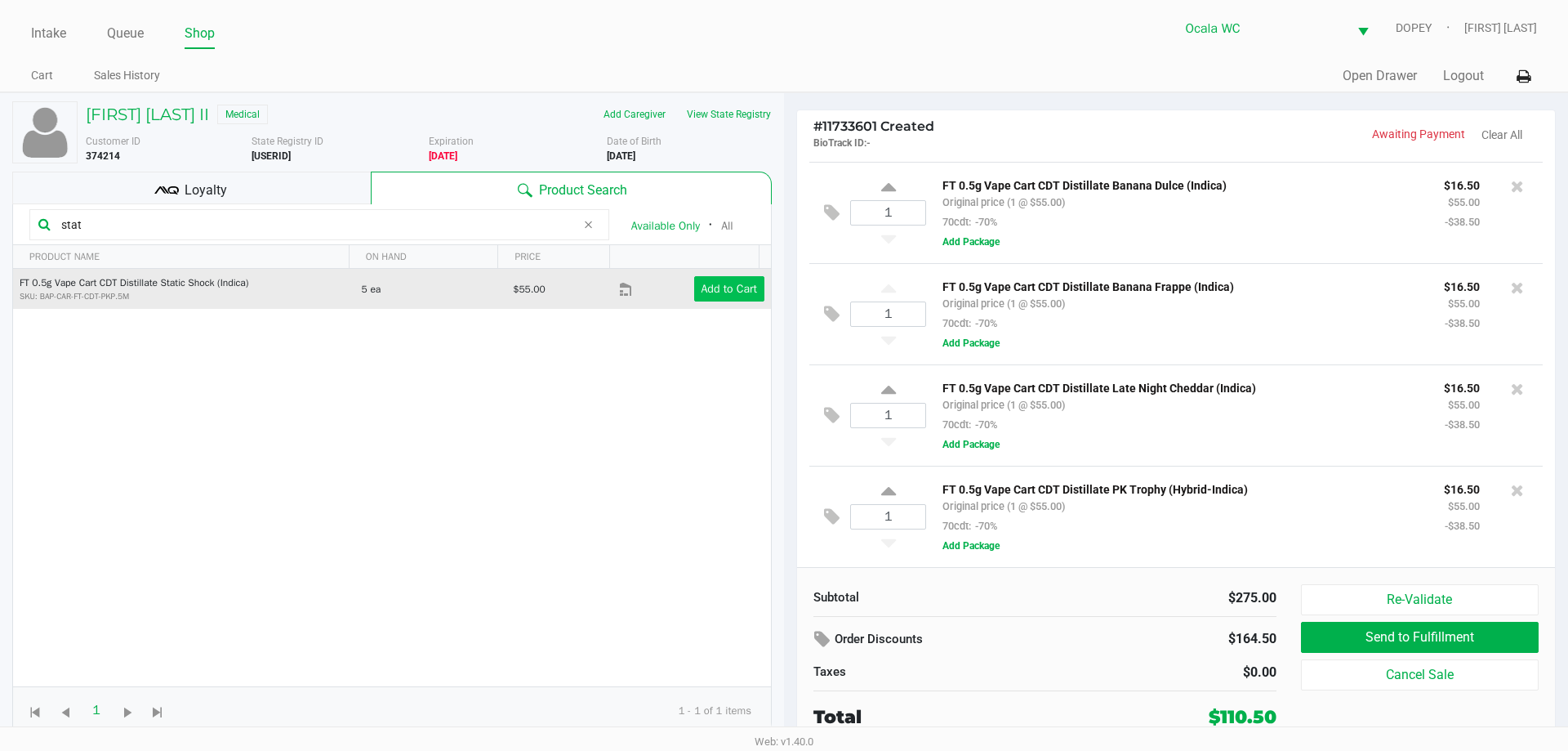 type on "stat" 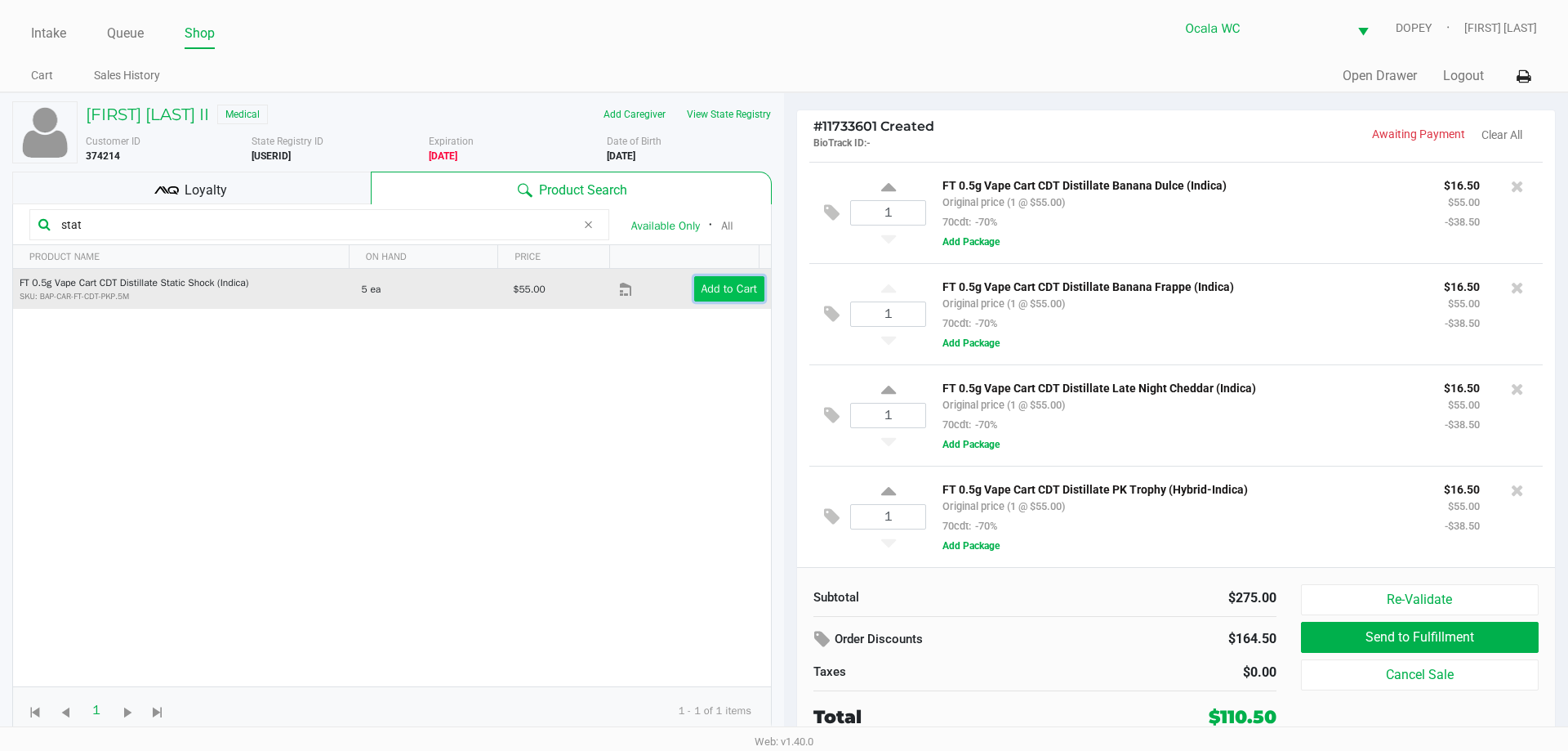 click on "Add to Cart" 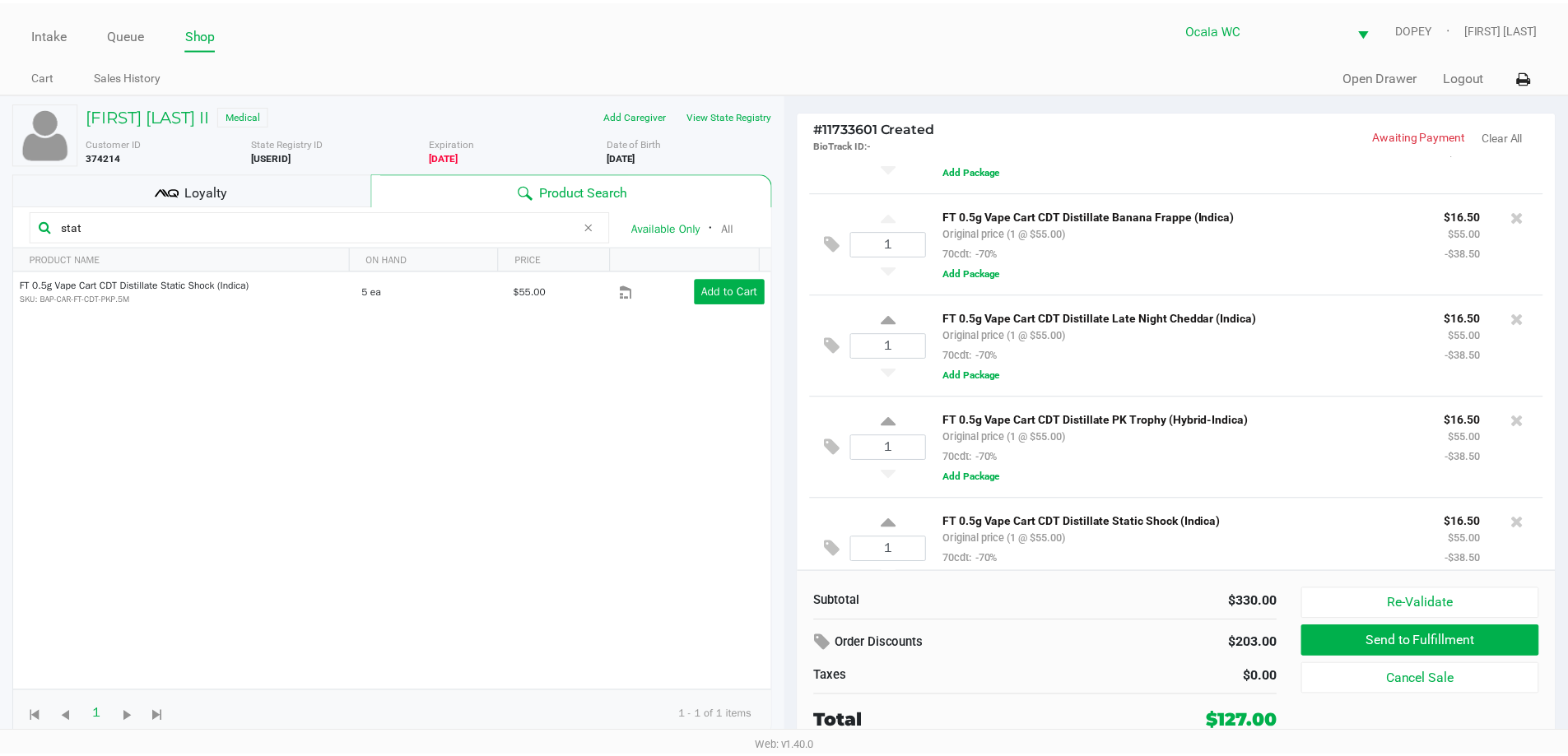 scroll, scrollTop: 365, scrollLeft: 0, axis: vertical 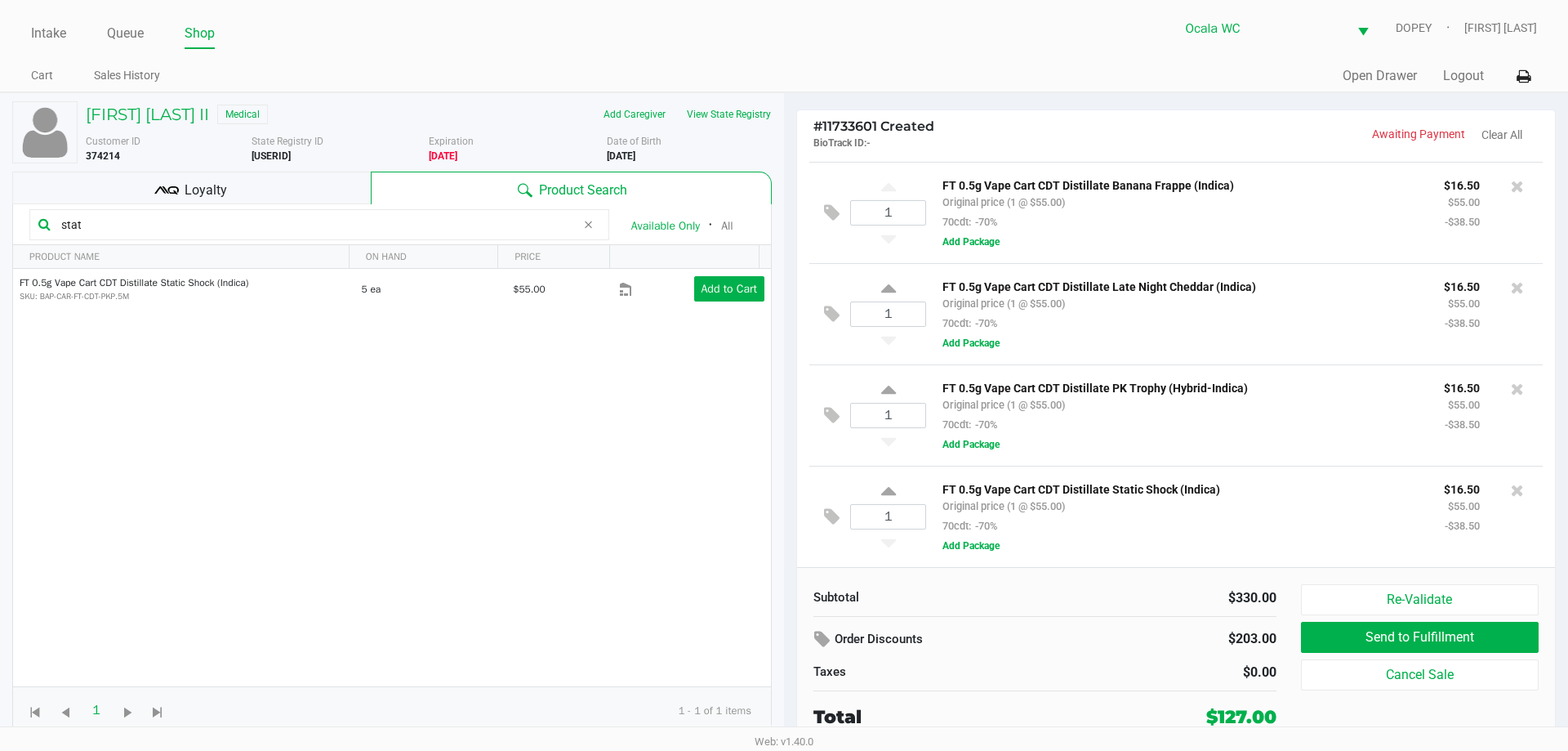 click on "Loyalty" 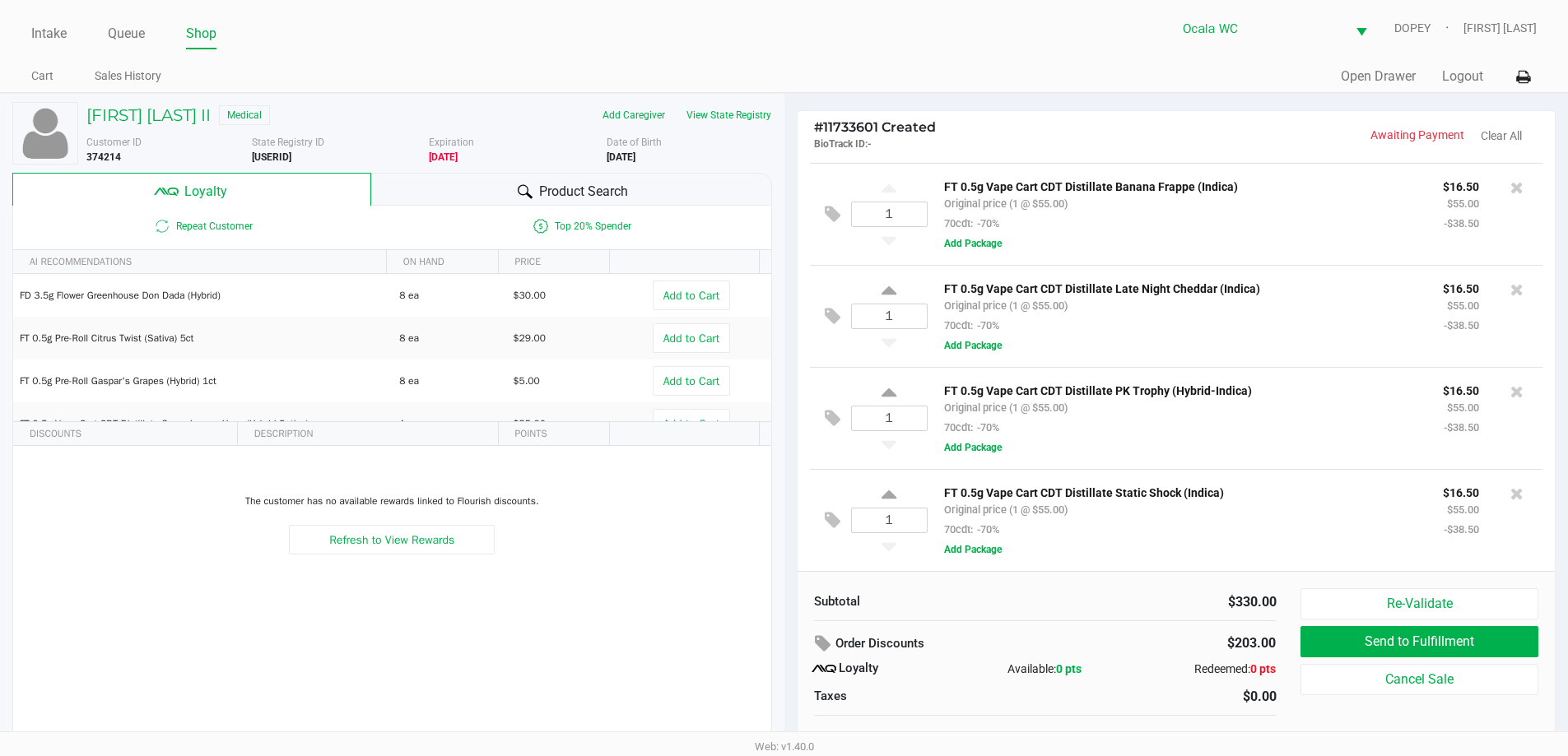 click on "Product Search" 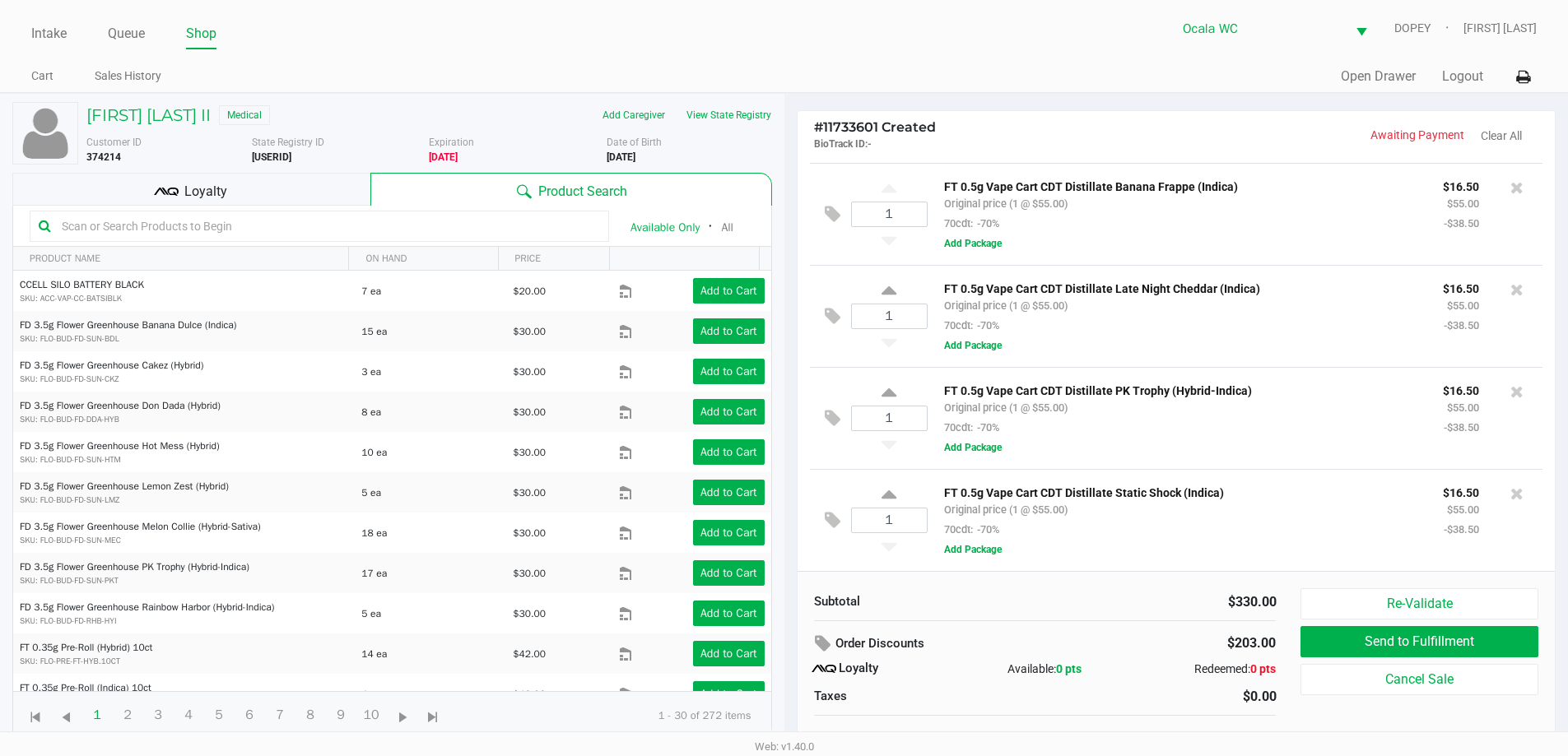 scroll, scrollTop: 16, scrollLeft: 0, axis: vertical 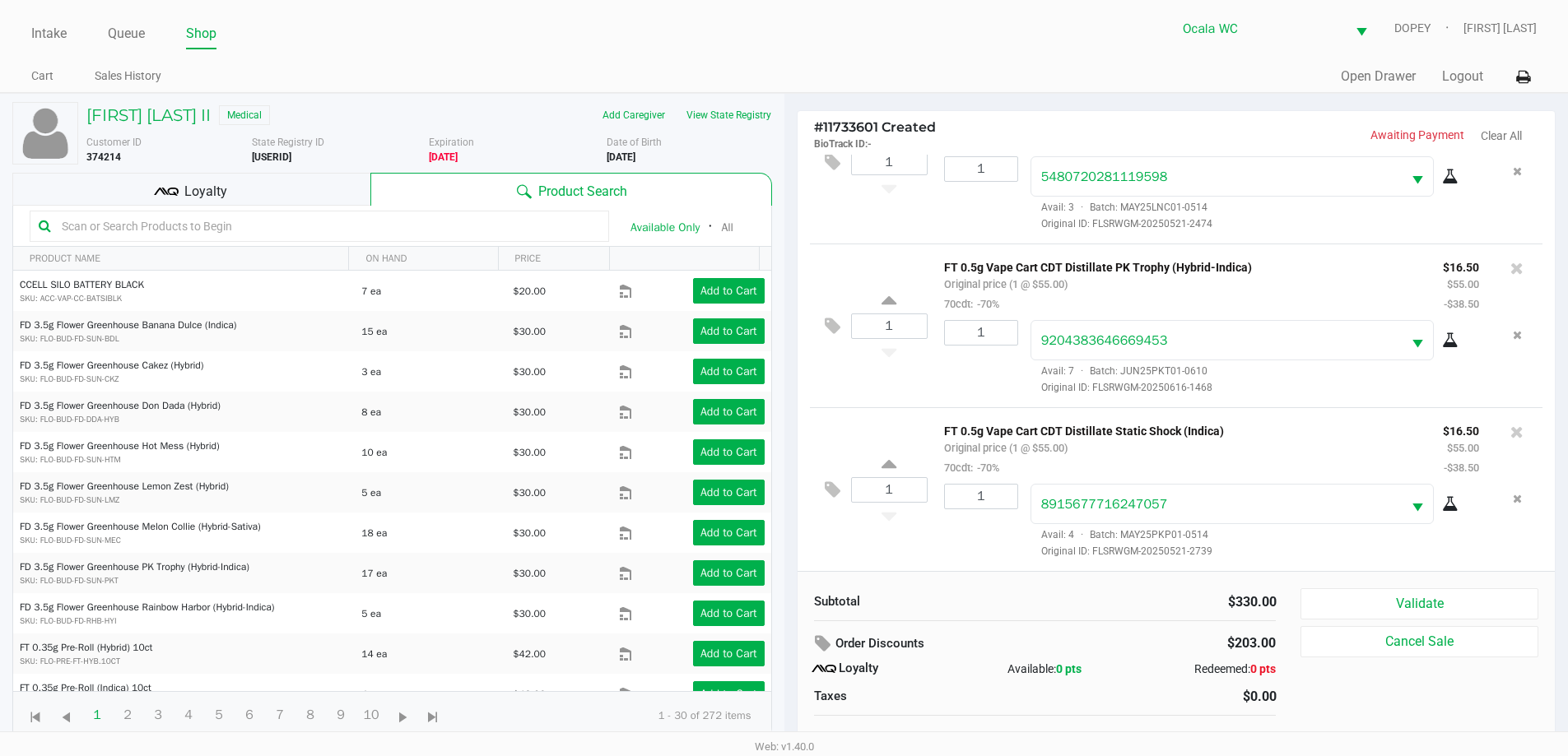 click on "Subtotal $330.00 Order Discounts $203.00
Loyalty Available: 0 pts Redeemed: 0 pts Taxes $0.00 Total $127.00 Validate Cancel Sale" 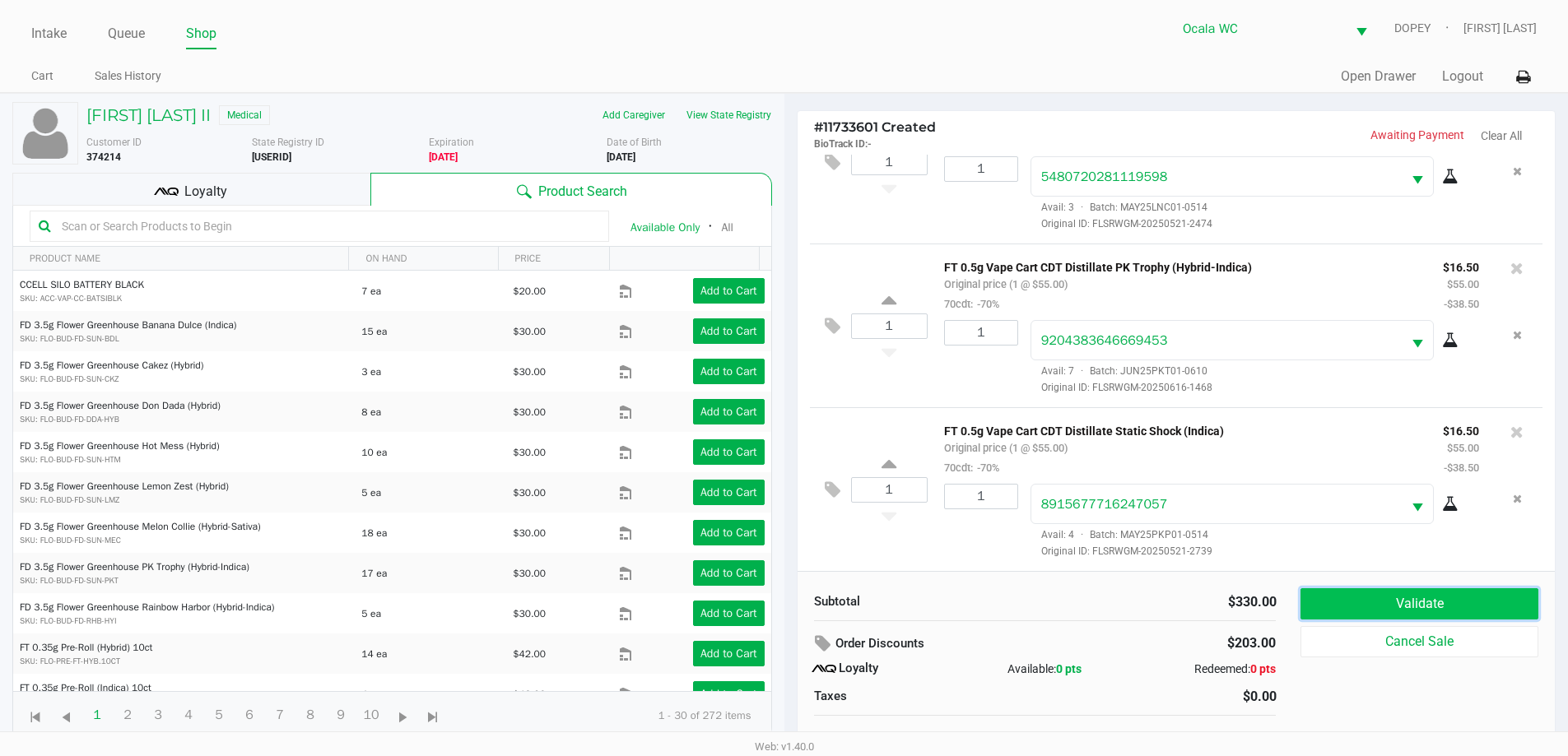 click on "Validate" 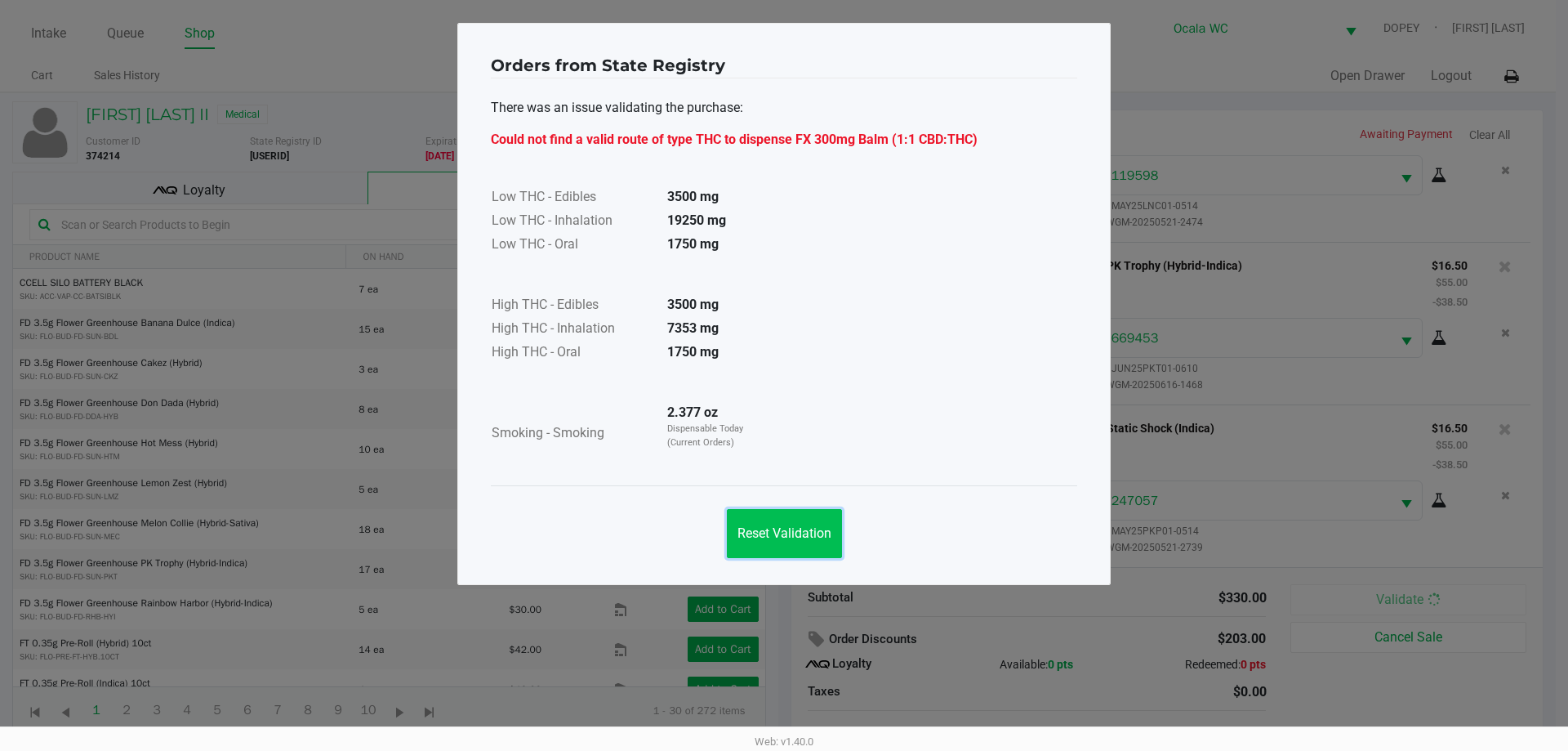 click on "Reset Validation" 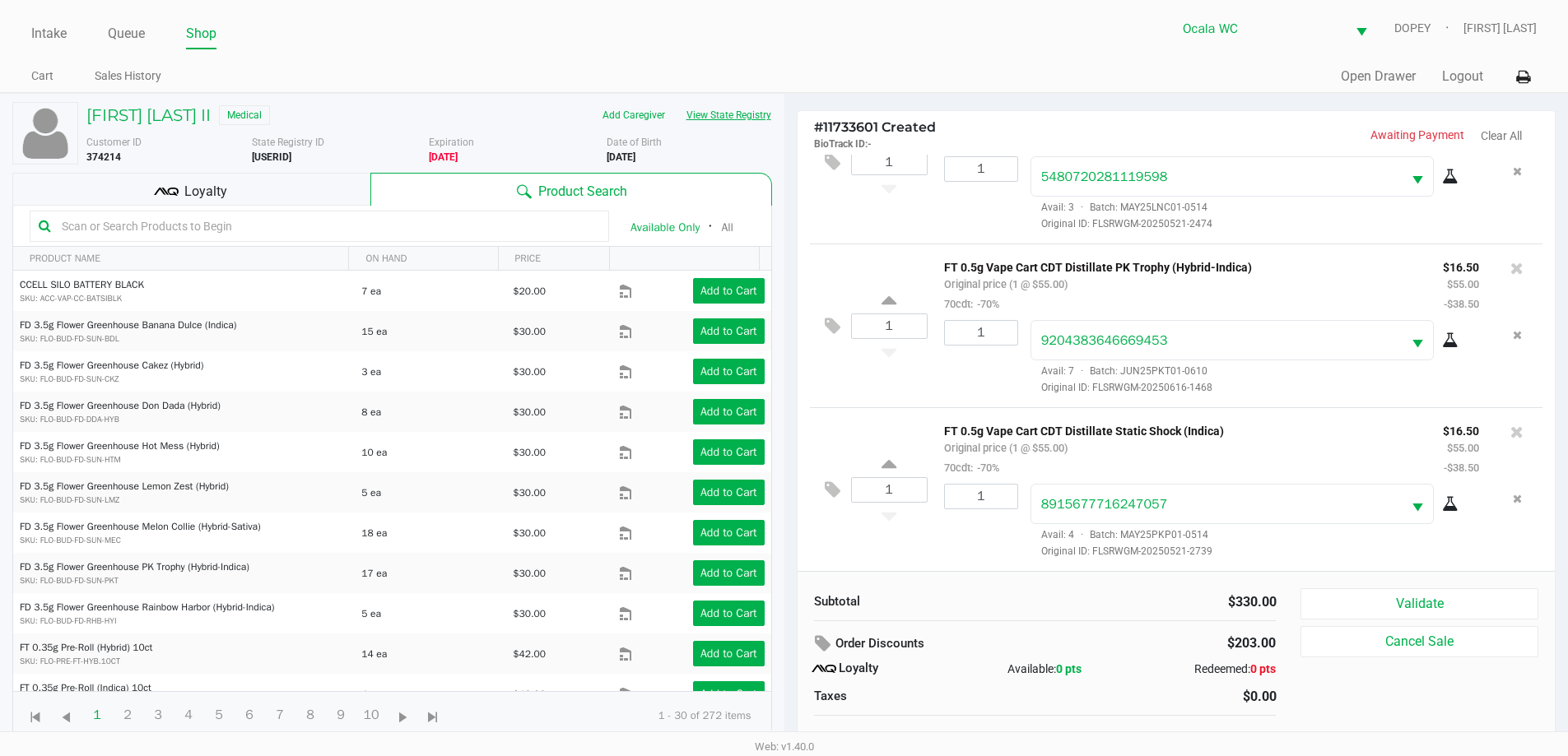 click on "View State Registry" 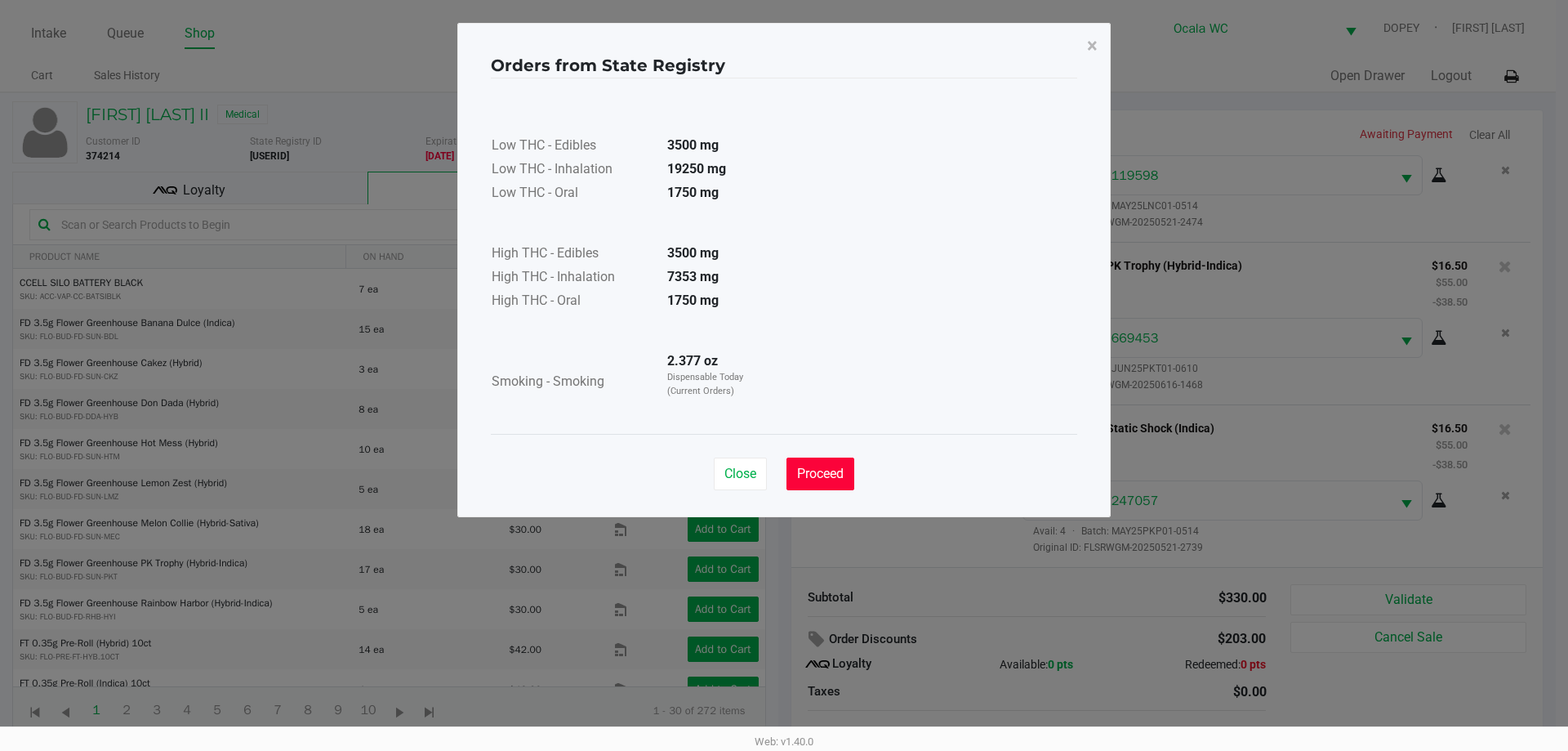 click on "Proceed" 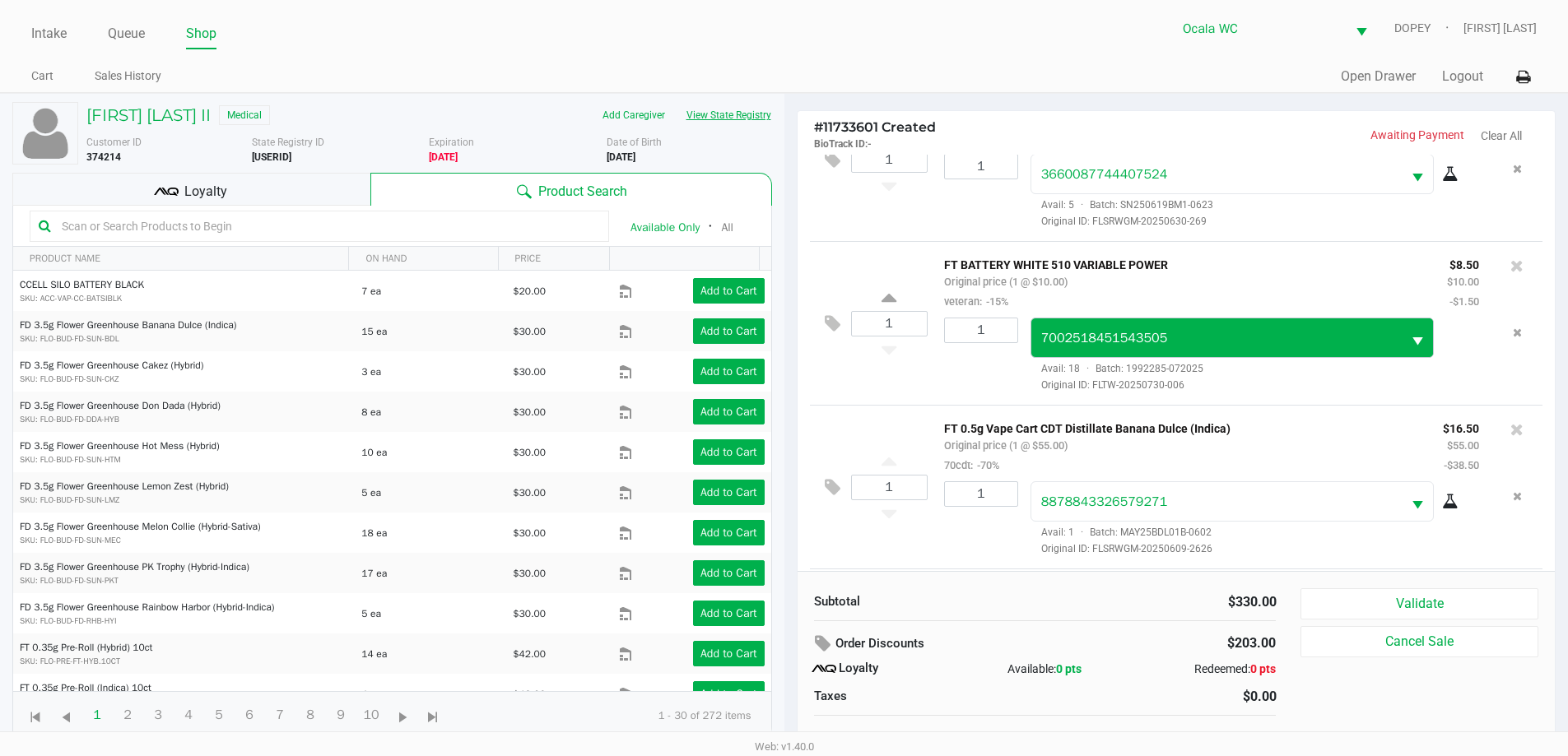 scroll, scrollTop: 0, scrollLeft: 0, axis: both 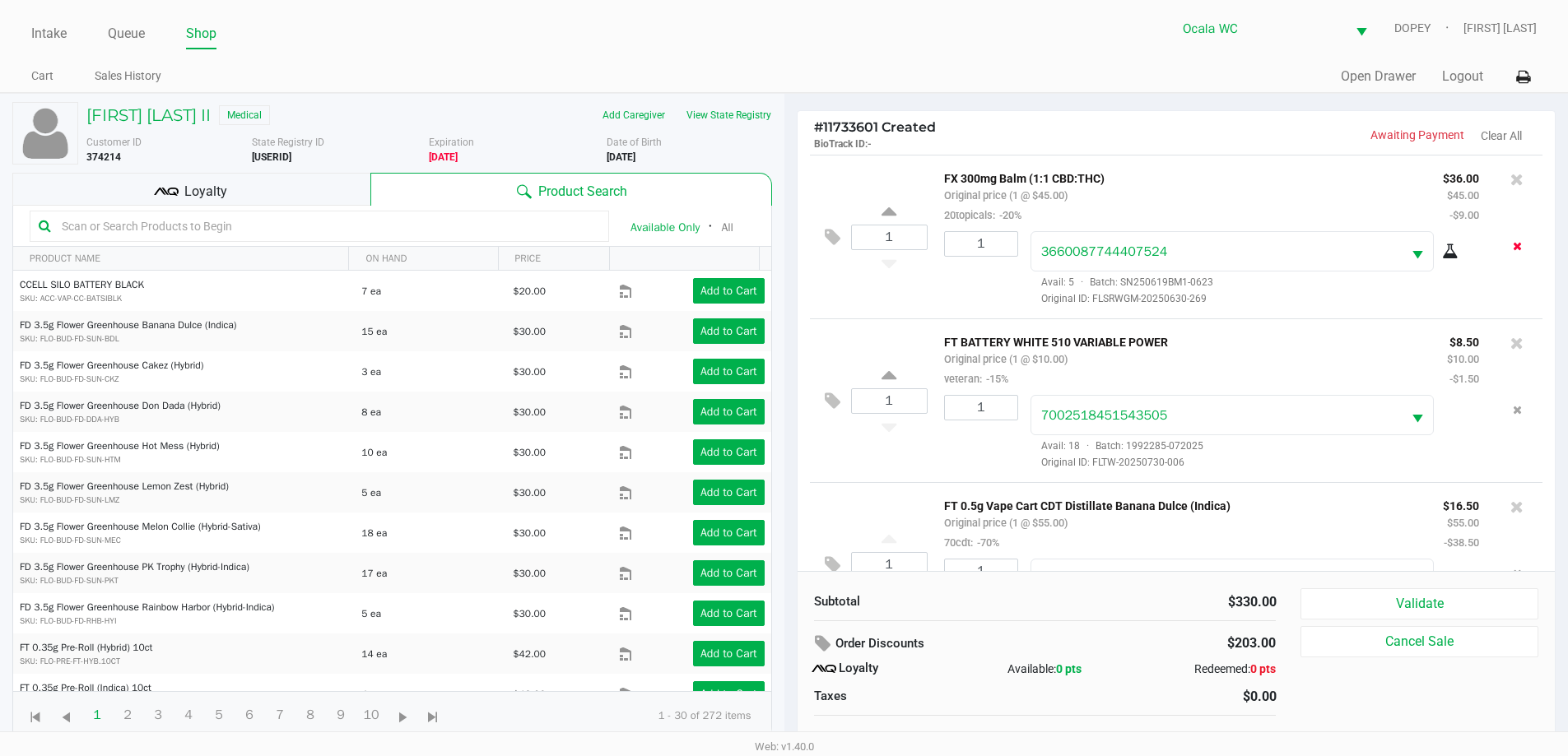click 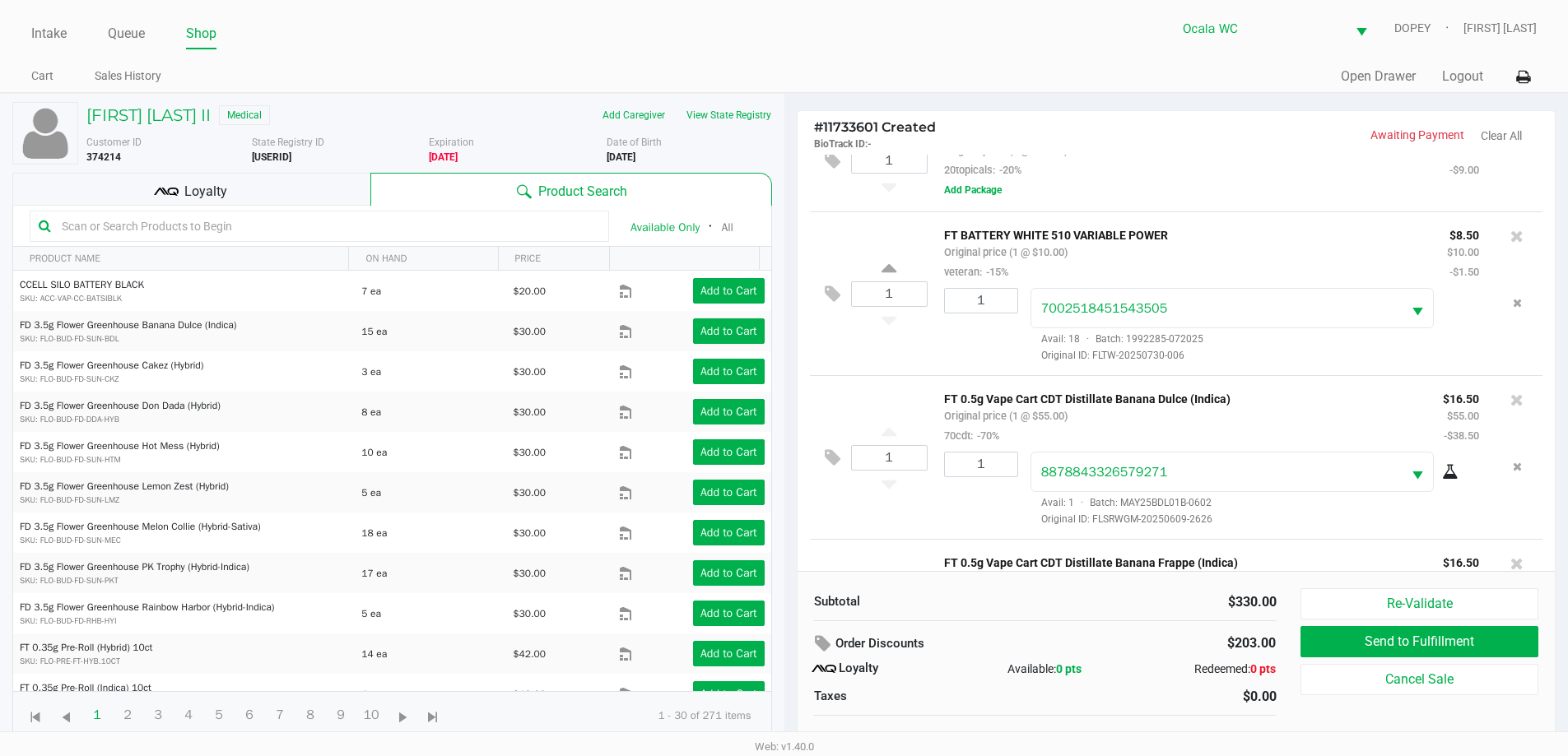 scroll, scrollTop: 0, scrollLeft: 0, axis: both 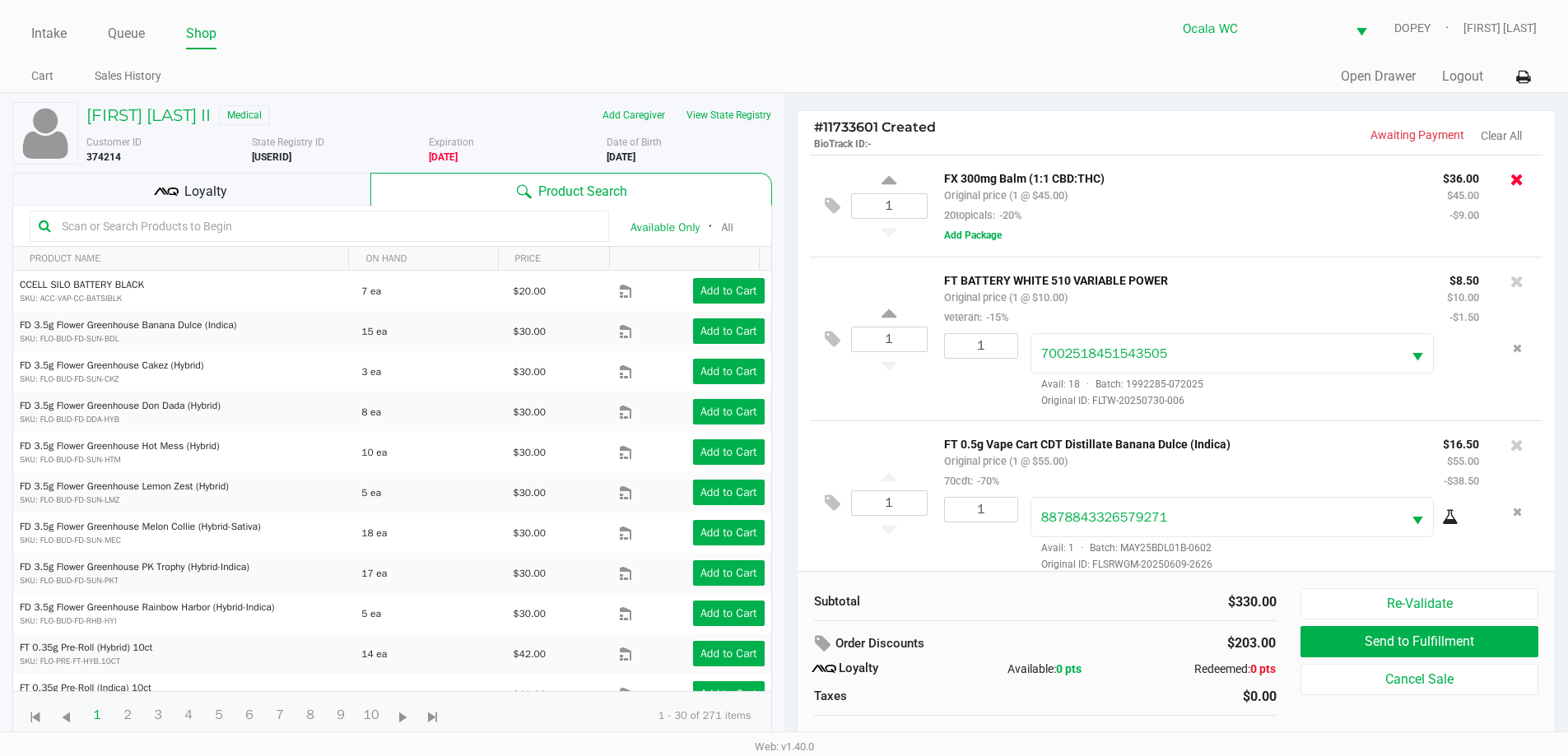 click 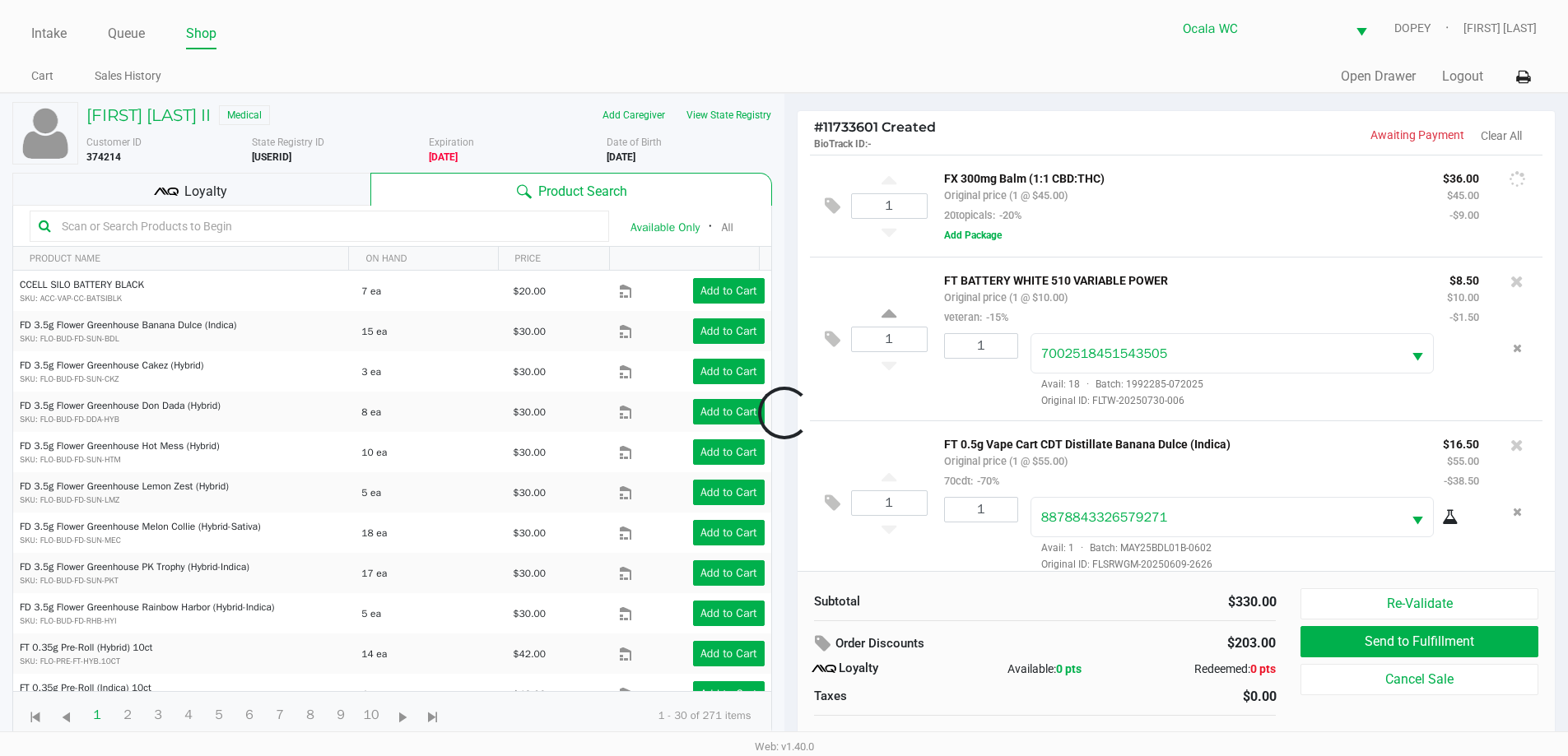 scroll, scrollTop: 571, scrollLeft: 0, axis: vertical 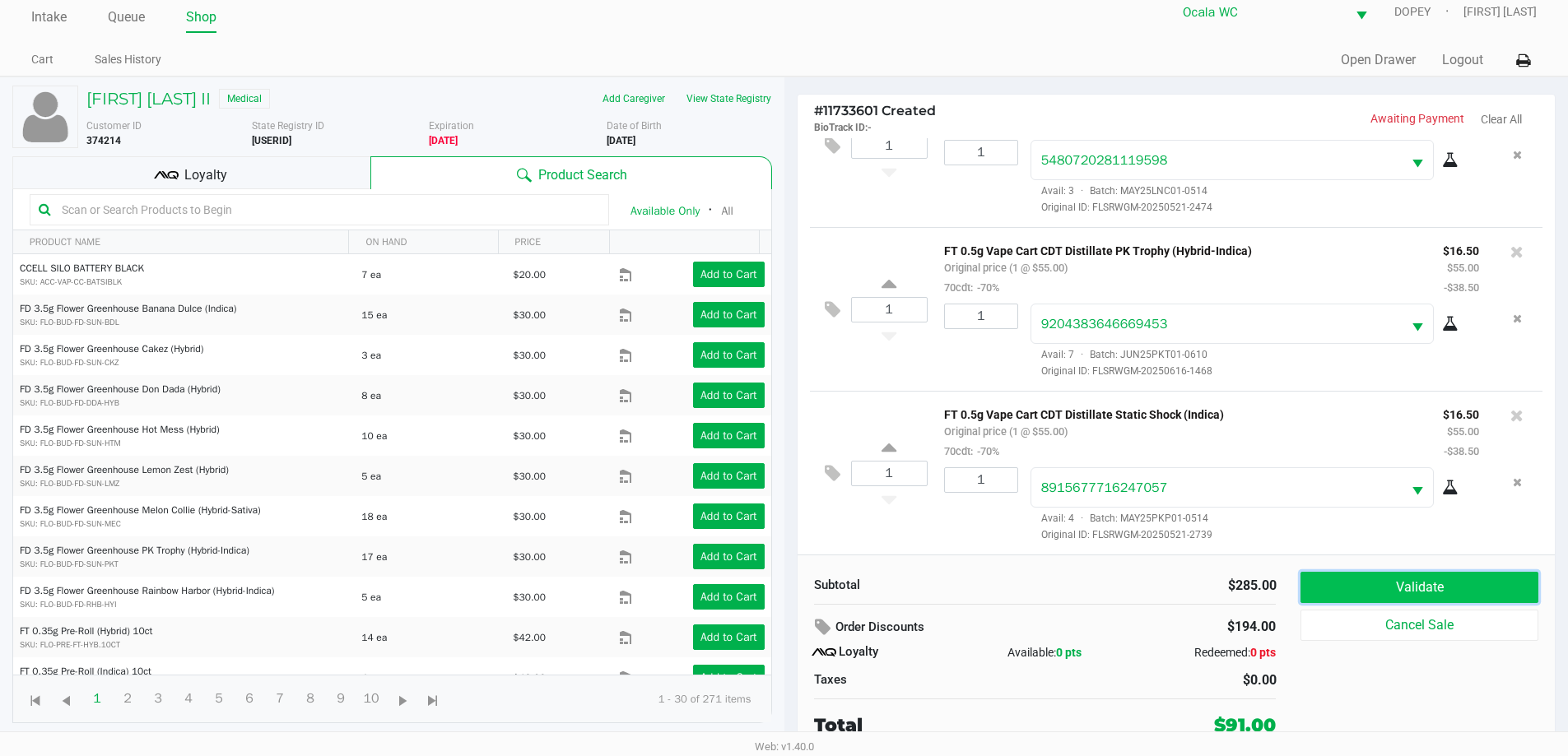 click on "Validate" 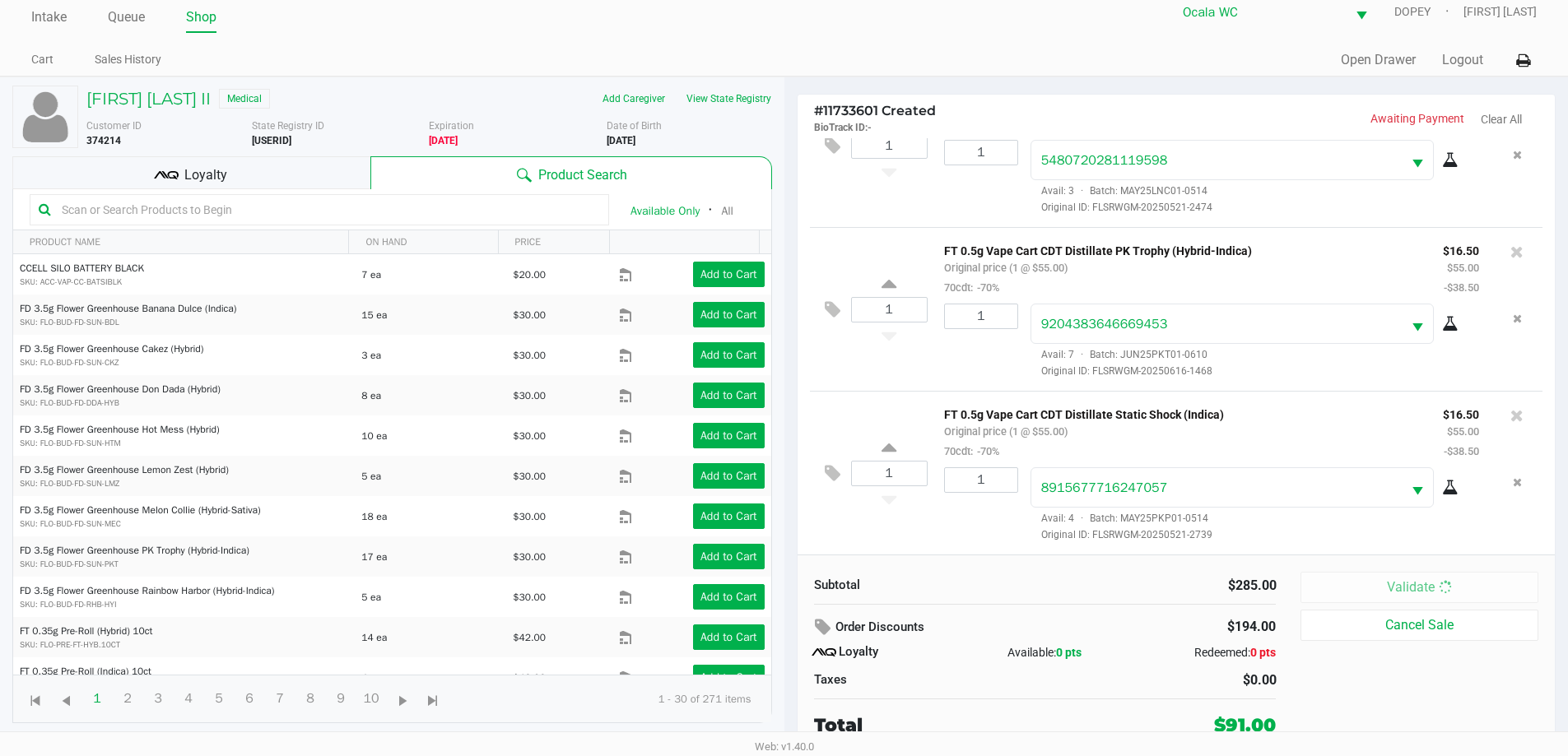 scroll, scrollTop: 0, scrollLeft: 0, axis: both 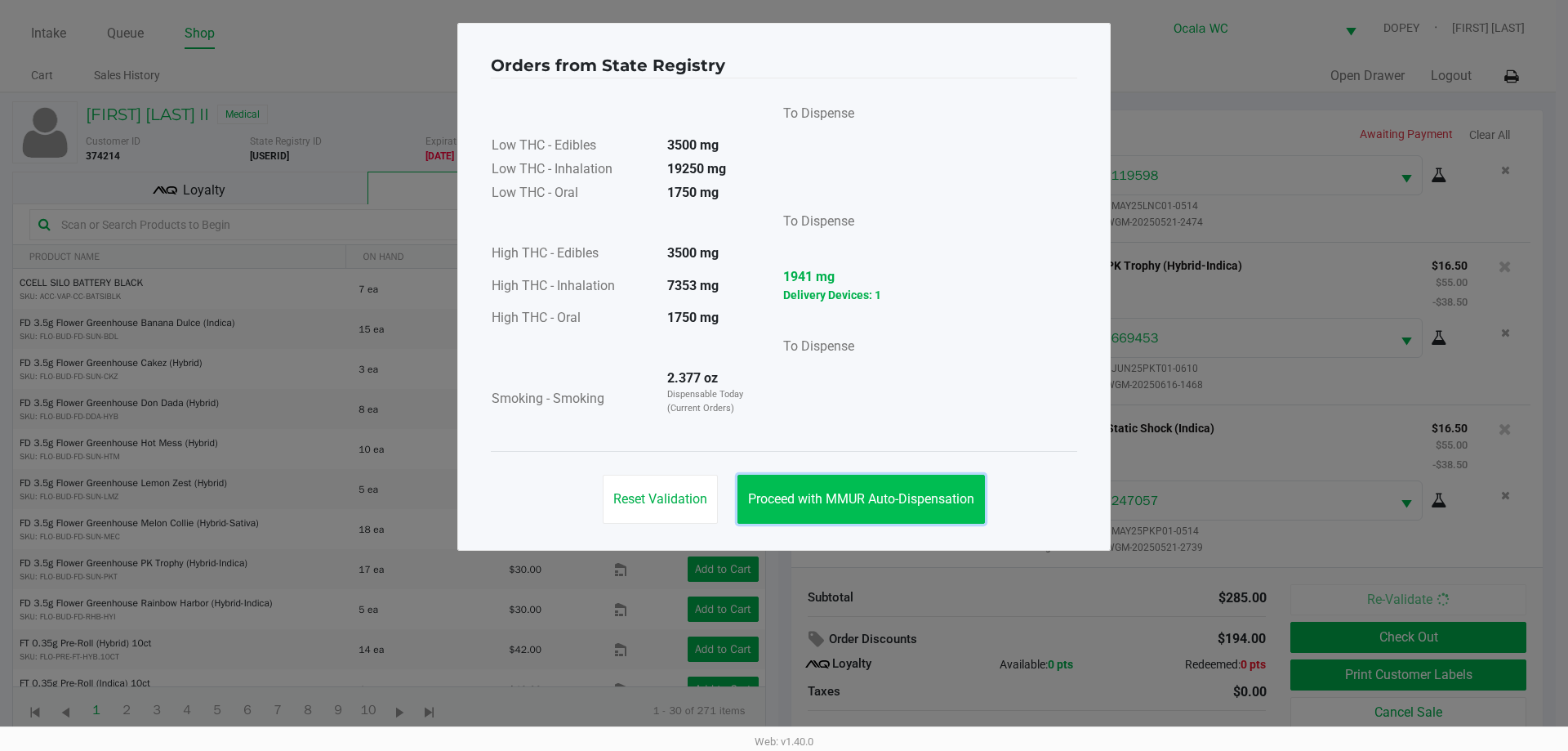 click on "Proceed with MMUR Auto-Dispensation" 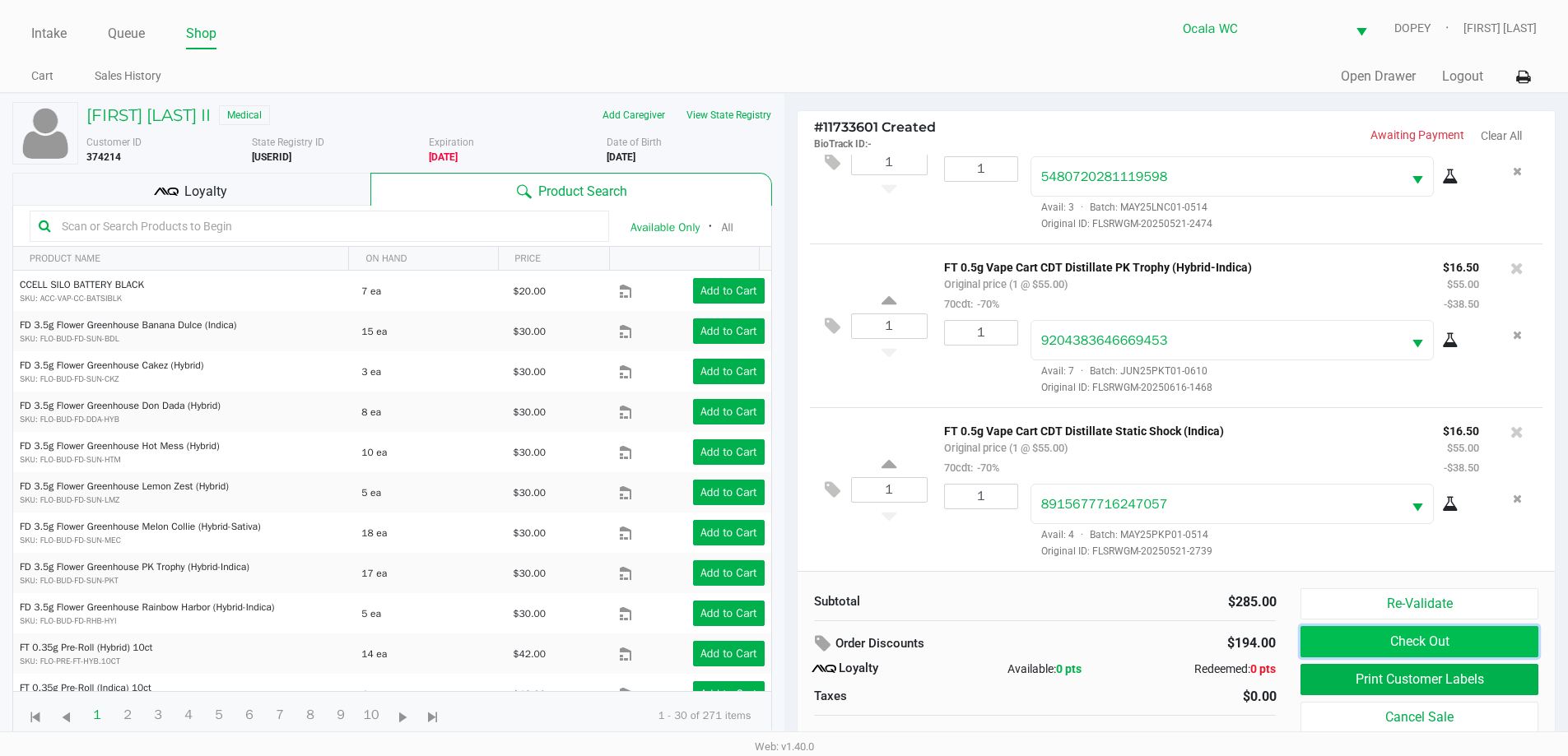 click on "Check Out" 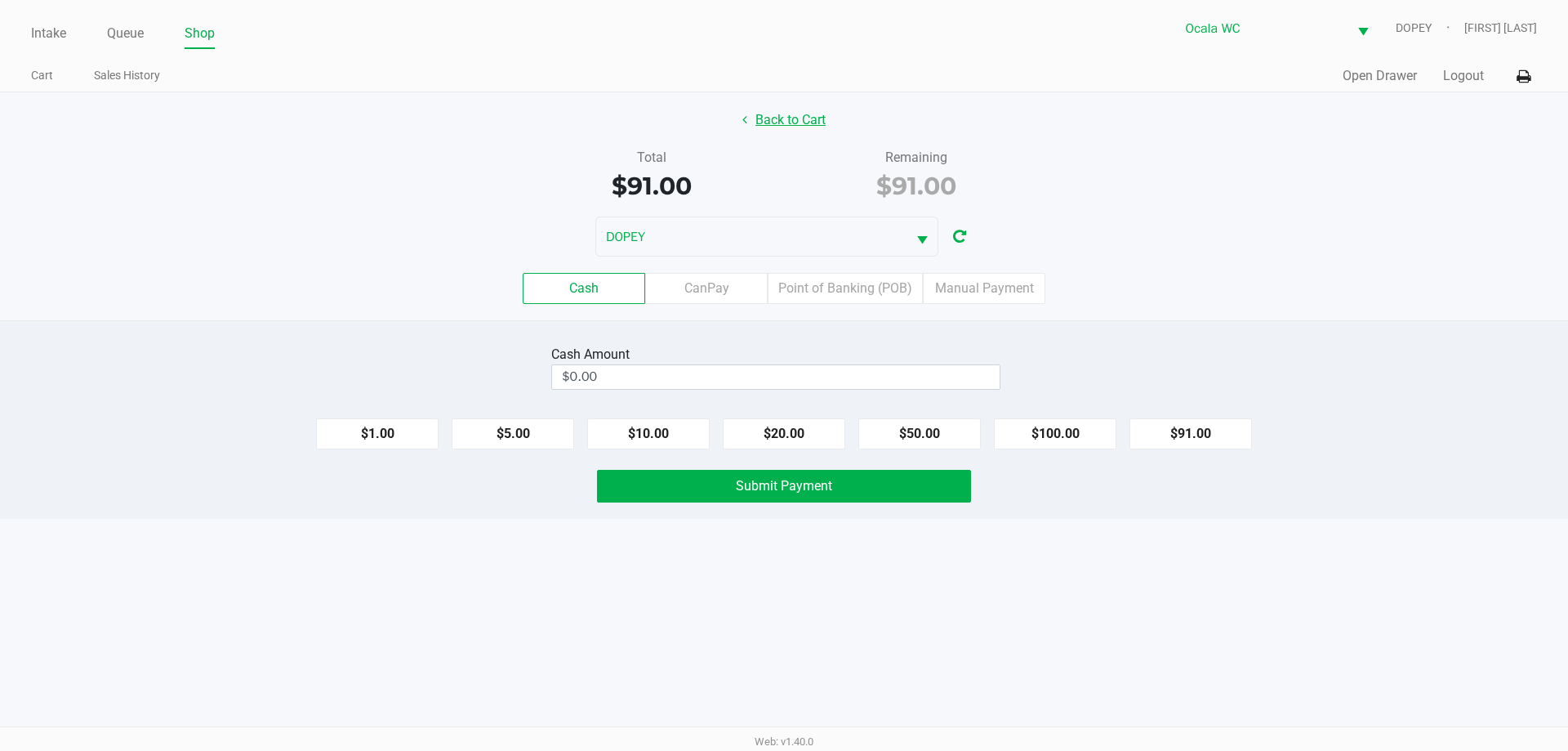 click on "Back to Cart" 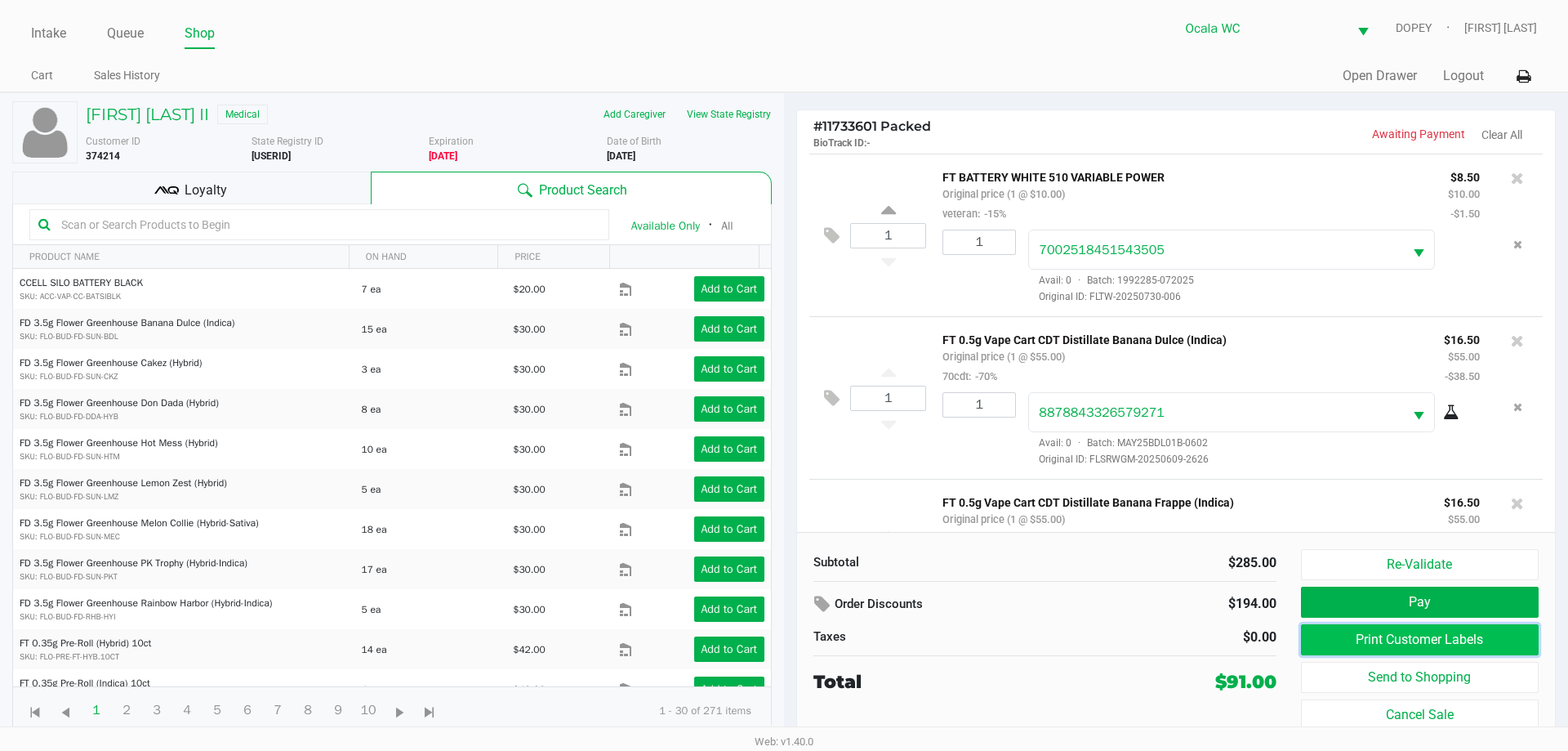 click on "Print Customer Labels" 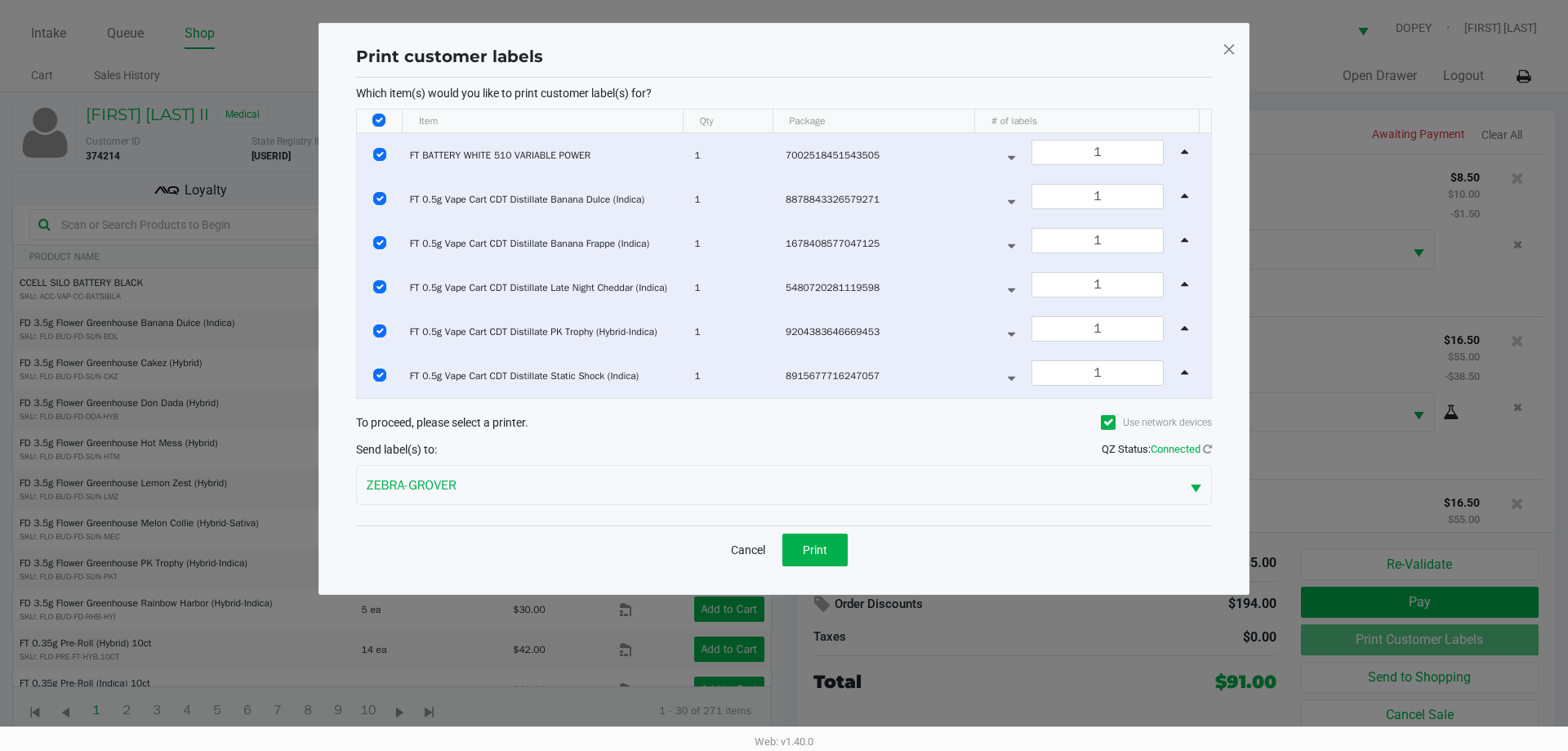 click on "Which item(s) would you like to print customer label(s) for?  Item Qty Package # of labels  FT BATTERY WHITE 510 VARIABLE POWER   1   [NUMBER]  1  FT 0.5g Vape Cart CDT Distillate Banana Dulce (Indica)   1   [NUMBER]  1  FT 0.5g Vape Cart CDT Distillate Banana Frappe (Indica)   1   [NUMBER]  1  FT 0.5g Vape Cart CDT Distillate Late Night Cheddar (Indica)   1   [NUMBER]  1  FT 0.5g Vape Cart CDT Distillate PK Trophy (Hybrid-Indica)   1   [NUMBER]  1  FT 0.5g Vape Cart CDT Distillate Static Shock (Indica)   1   [NUMBER]  1 To proceed, please select a printer.  Use network devices  Send label(s) to:  QZ Status:   Connected  ZEBRA-GROVER" 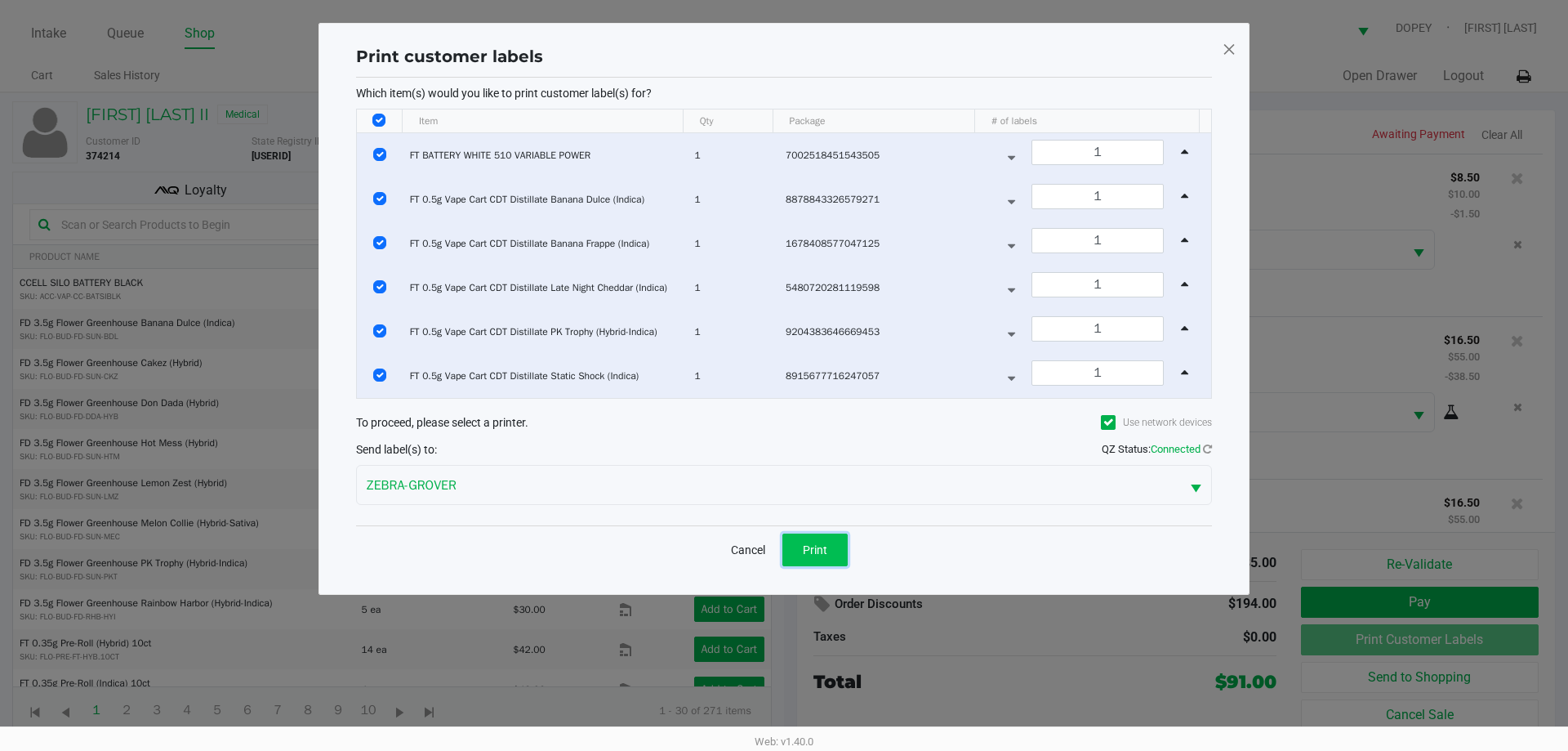 click on "Print" 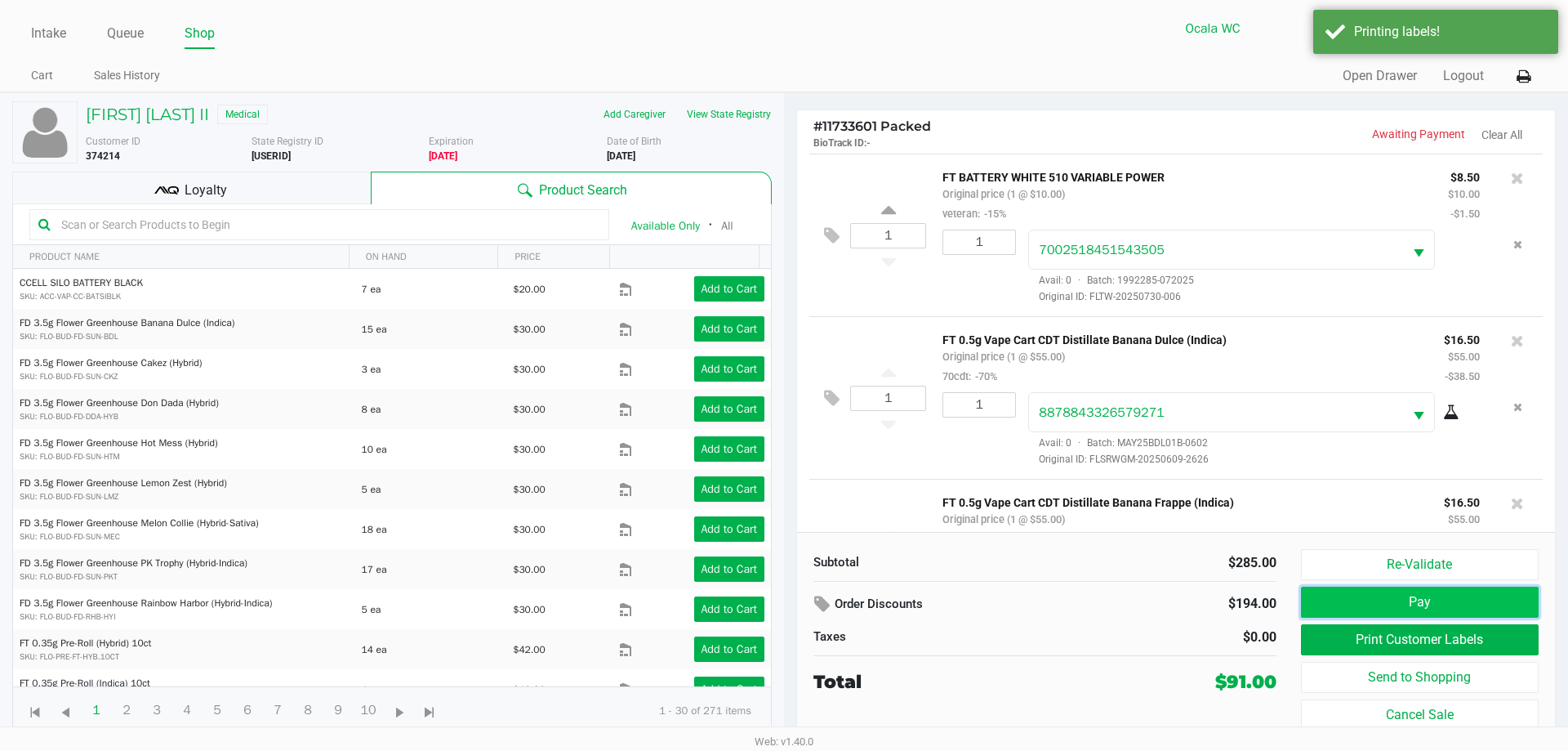 click on "Pay" 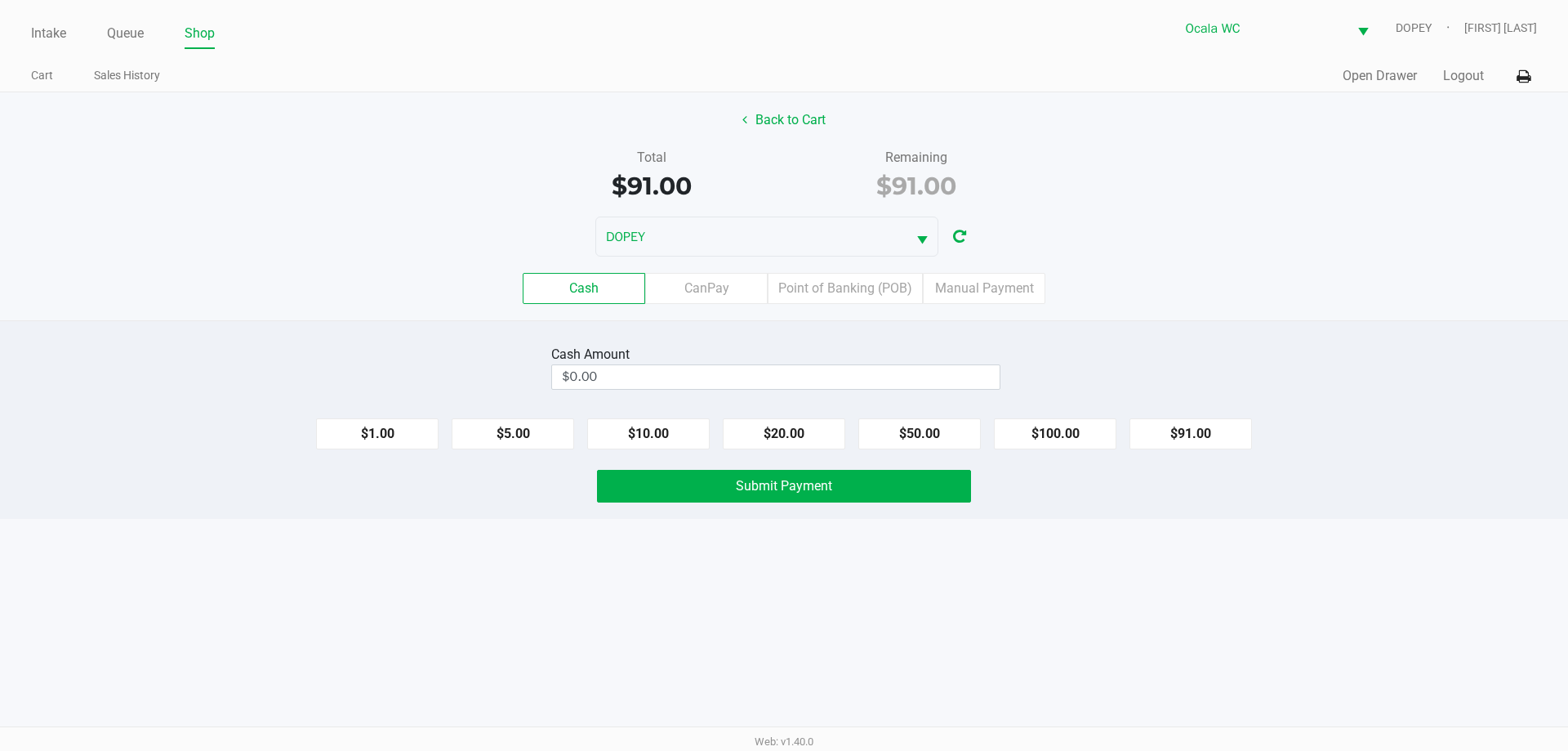 click on "Intake Queue Shop Ocala WC DOPEY [FIRST] [LAST] Cart Sales History Quick Sale Open Drawer Logout Back to Cart Total $91.00 Remaining $91.00 DOPEY Cash CanPay Point of Banking (POB) Manual Payment Cash Amount $0.00 $1.00 $5.00 $10.00 $20.00 $50.00 $100.00 $91.00 Submit Payment  Web: v1.40.0" at bounding box center (784, 375) 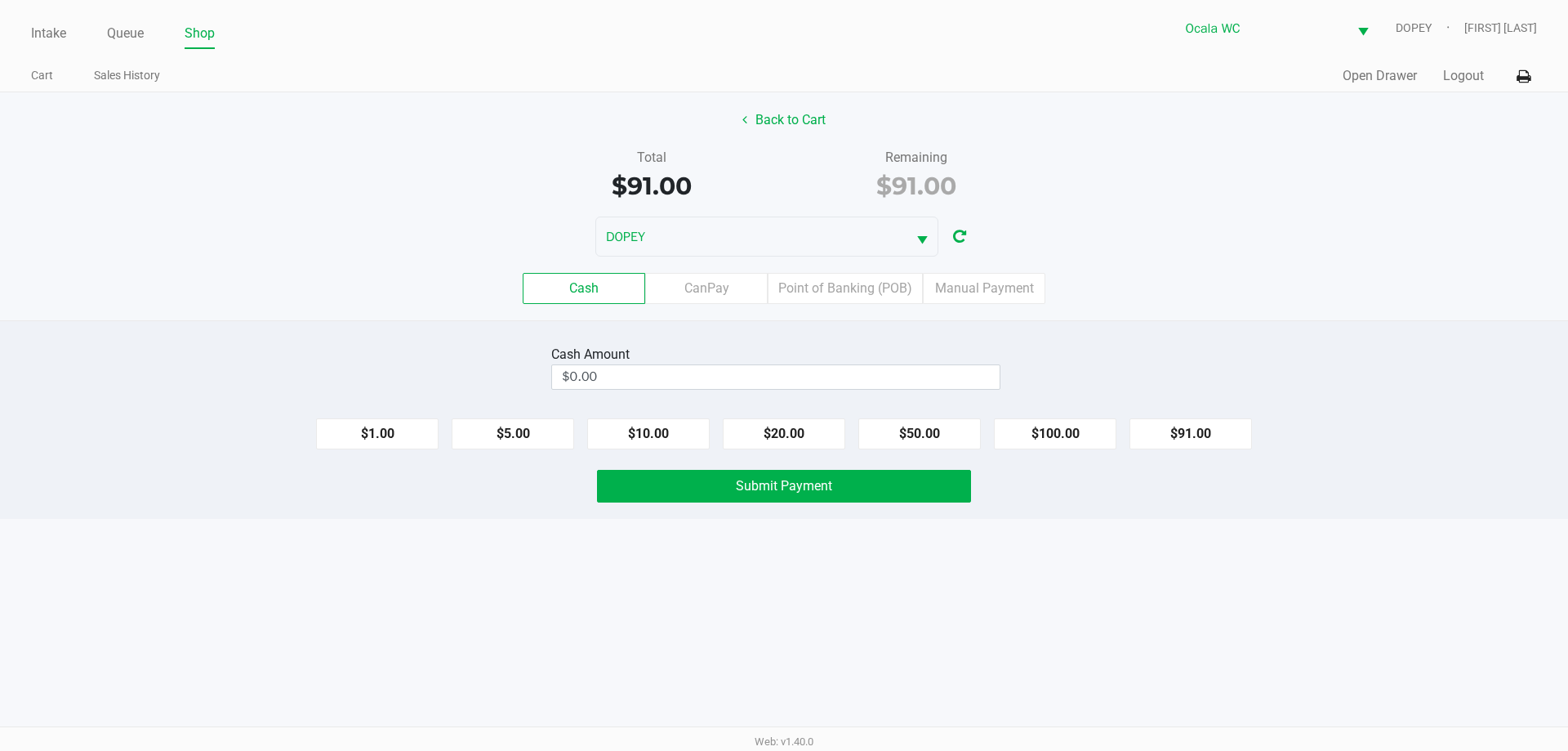 click on "Intake Queue Shop Ocala WC DOPEY [FIRST] [LAST] Cart Sales History Quick Sale Open Drawer Logout Back to Cart Total $91.00 Remaining $91.00 DOPEY Cash CanPay Point of Banking (POB) Manual Payment Cash Amount $0.00 $1.00 $5.00 $10.00 $20.00 $50.00 $100.00 $91.00 Submit Payment  Web: v1.40.0" at bounding box center (784, 375) 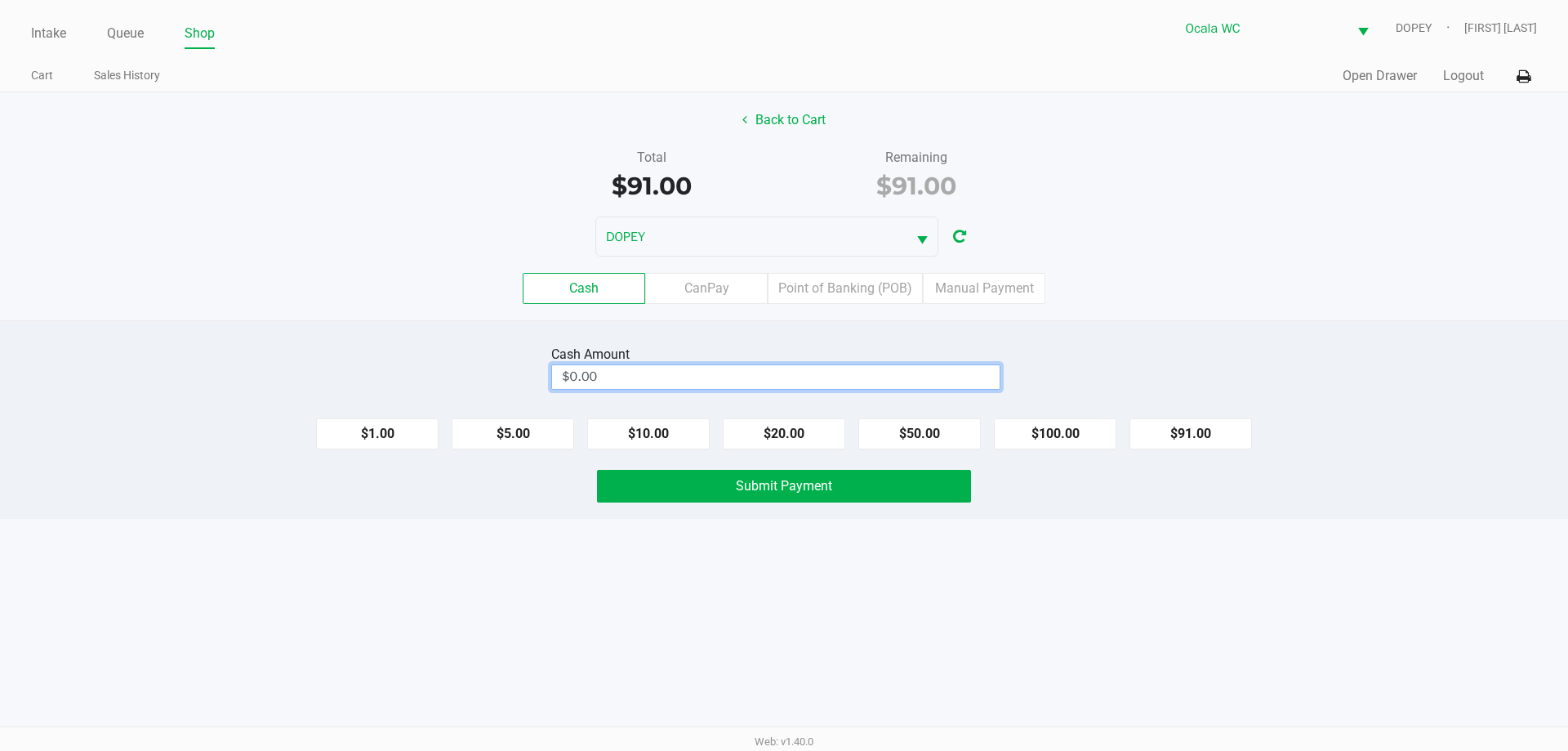 click on "$0.00" at bounding box center [776, 377] 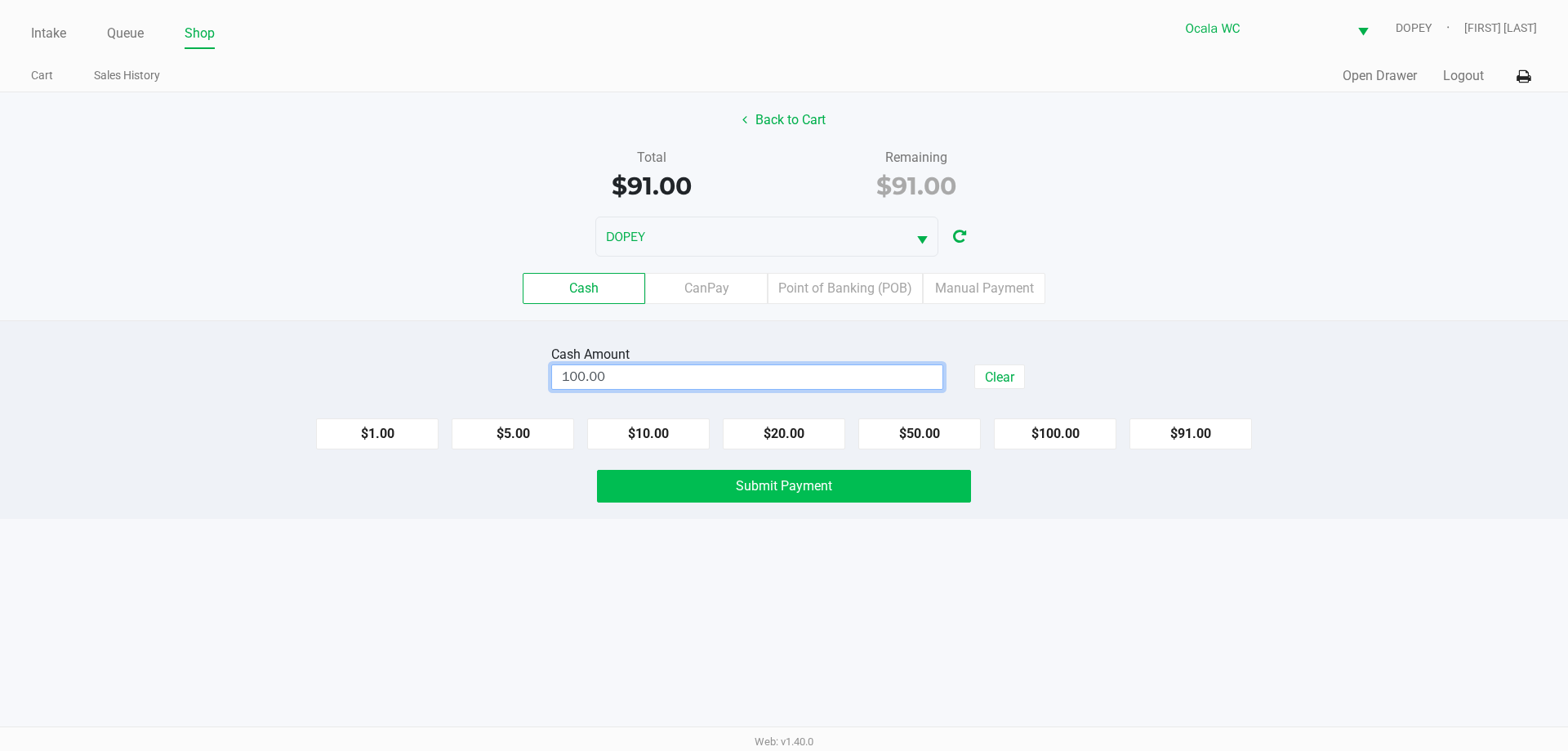 click on "Submit Payment" 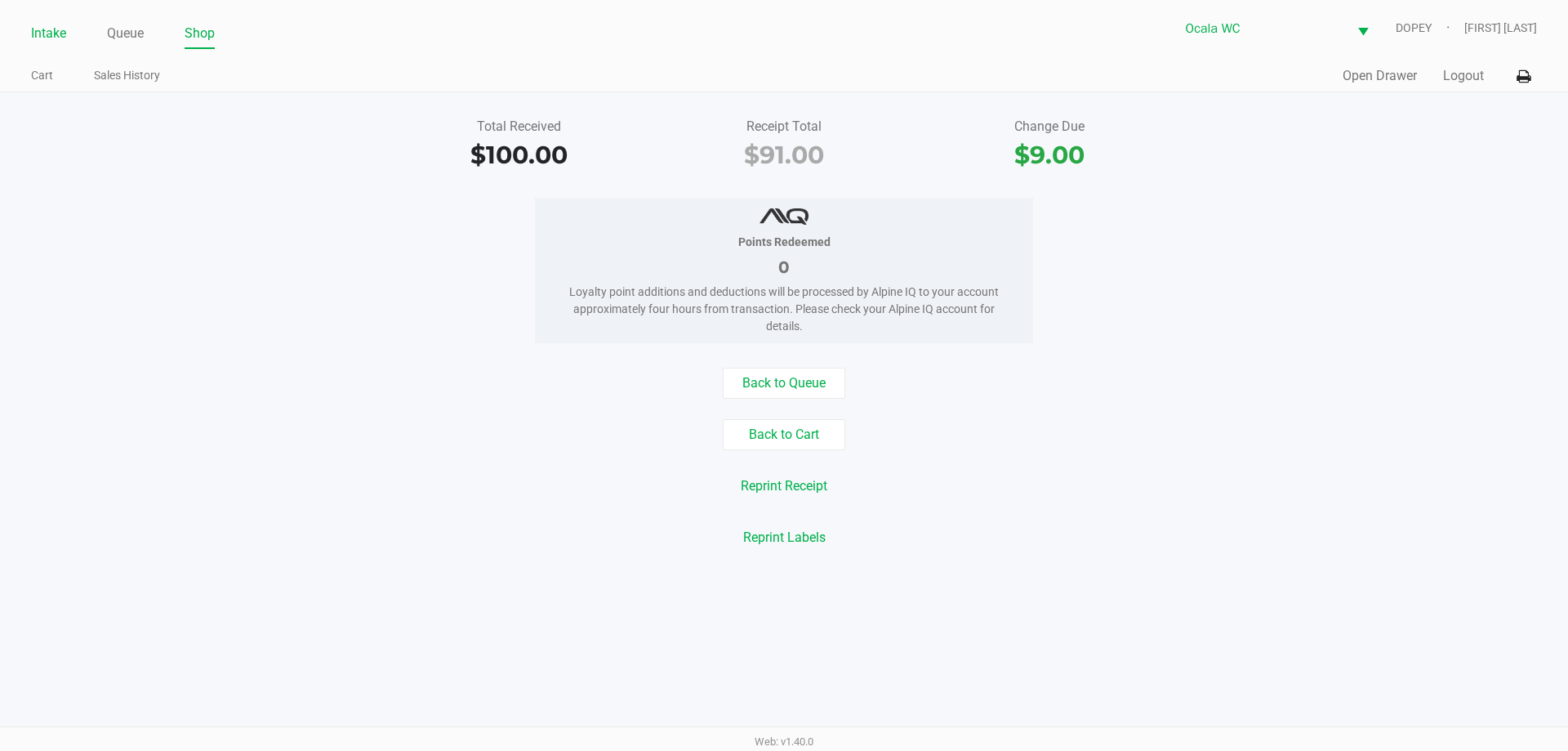 click on "Intake" 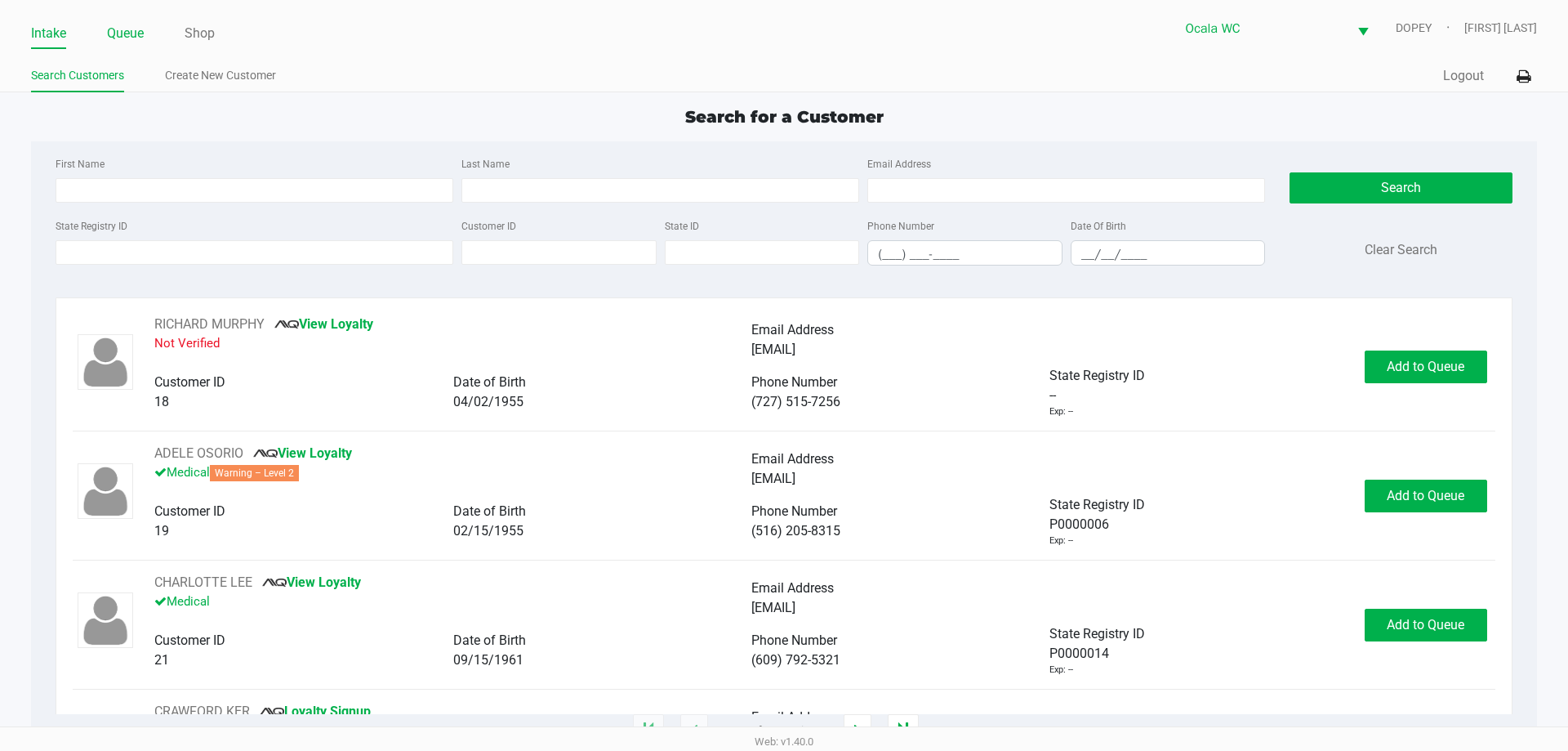 click on "Queue" 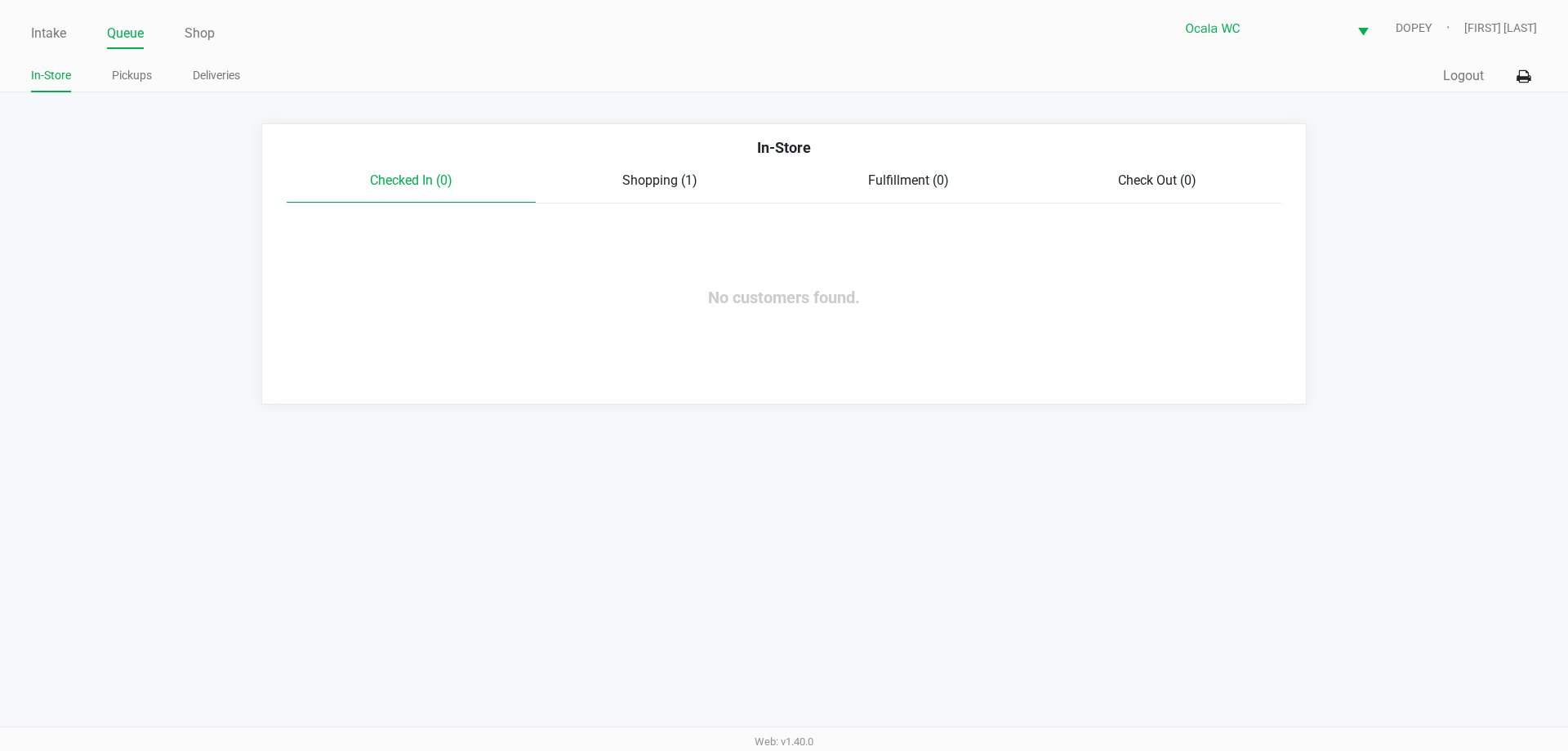 click on "Pickups" 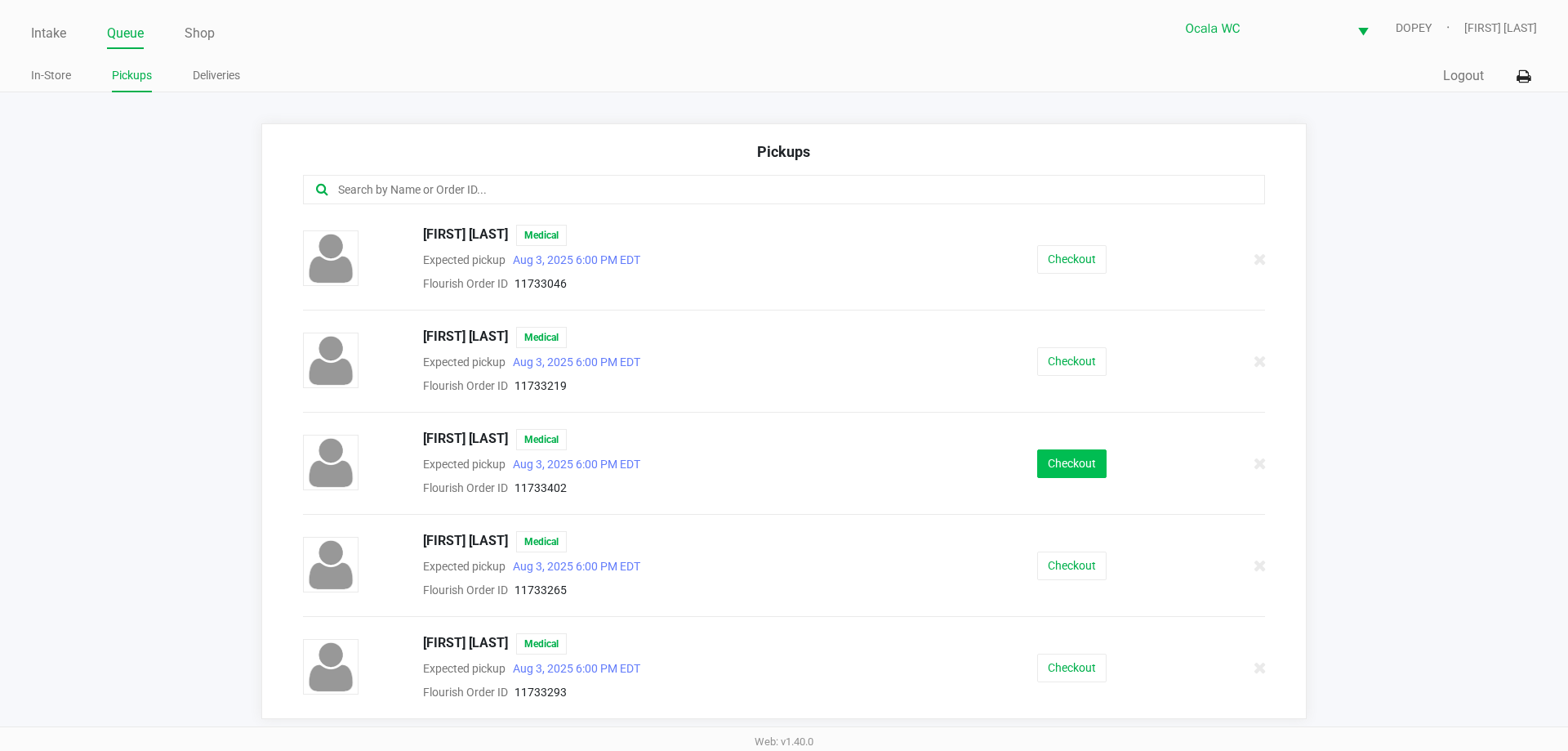 click on "Checkout" 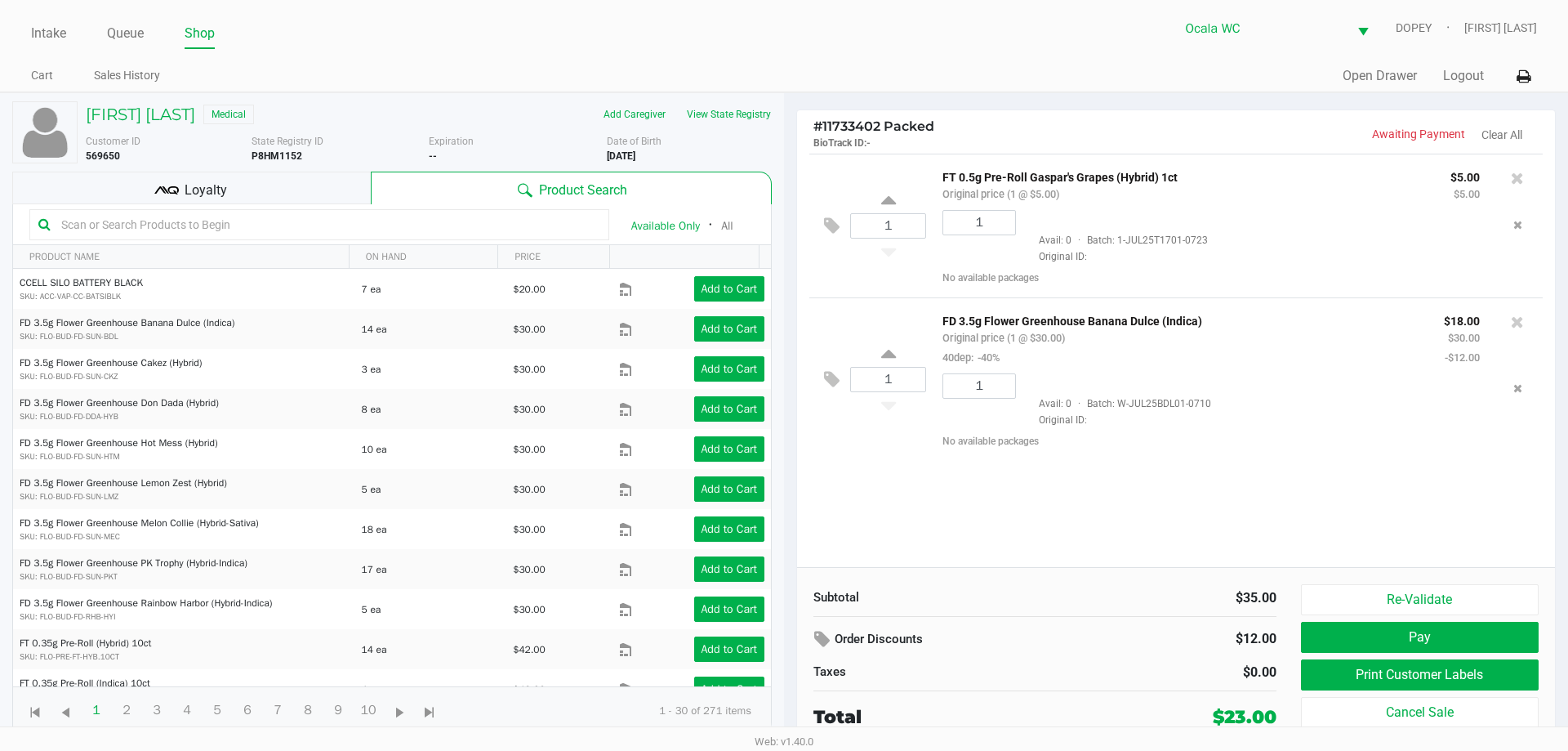 click on "Loyalty" 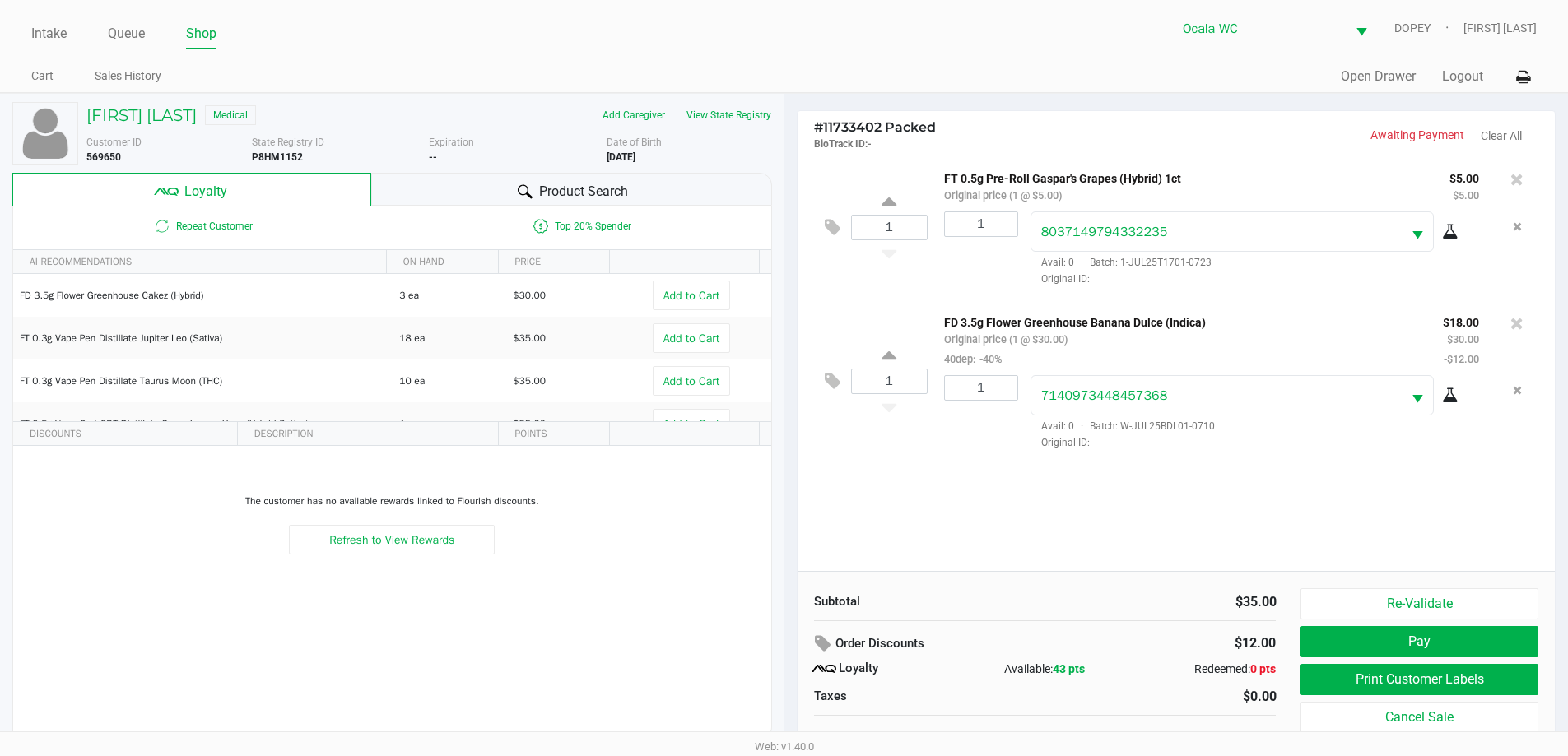 scroll, scrollTop: 16, scrollLeft: 0, axis: vertical 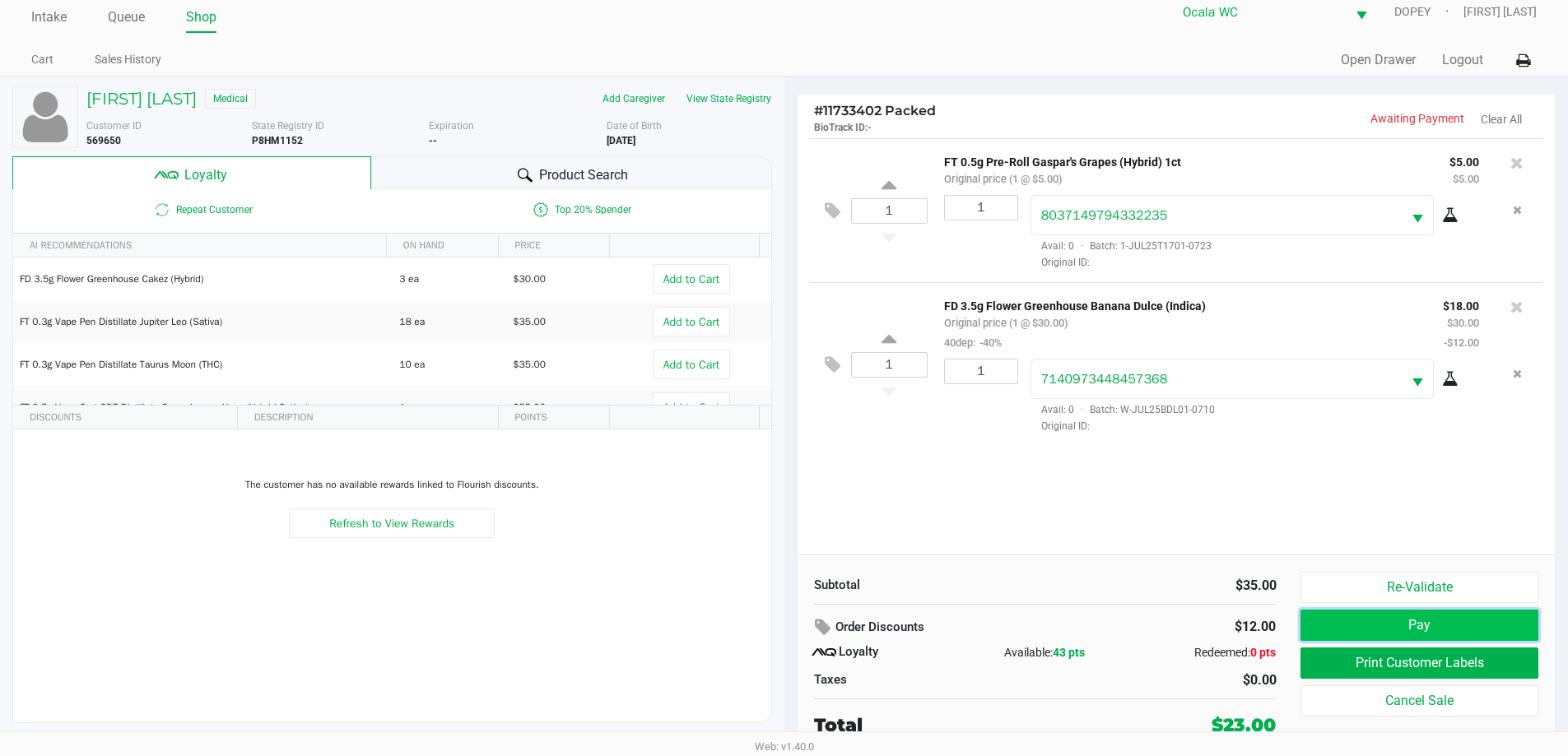 click on "Pay" 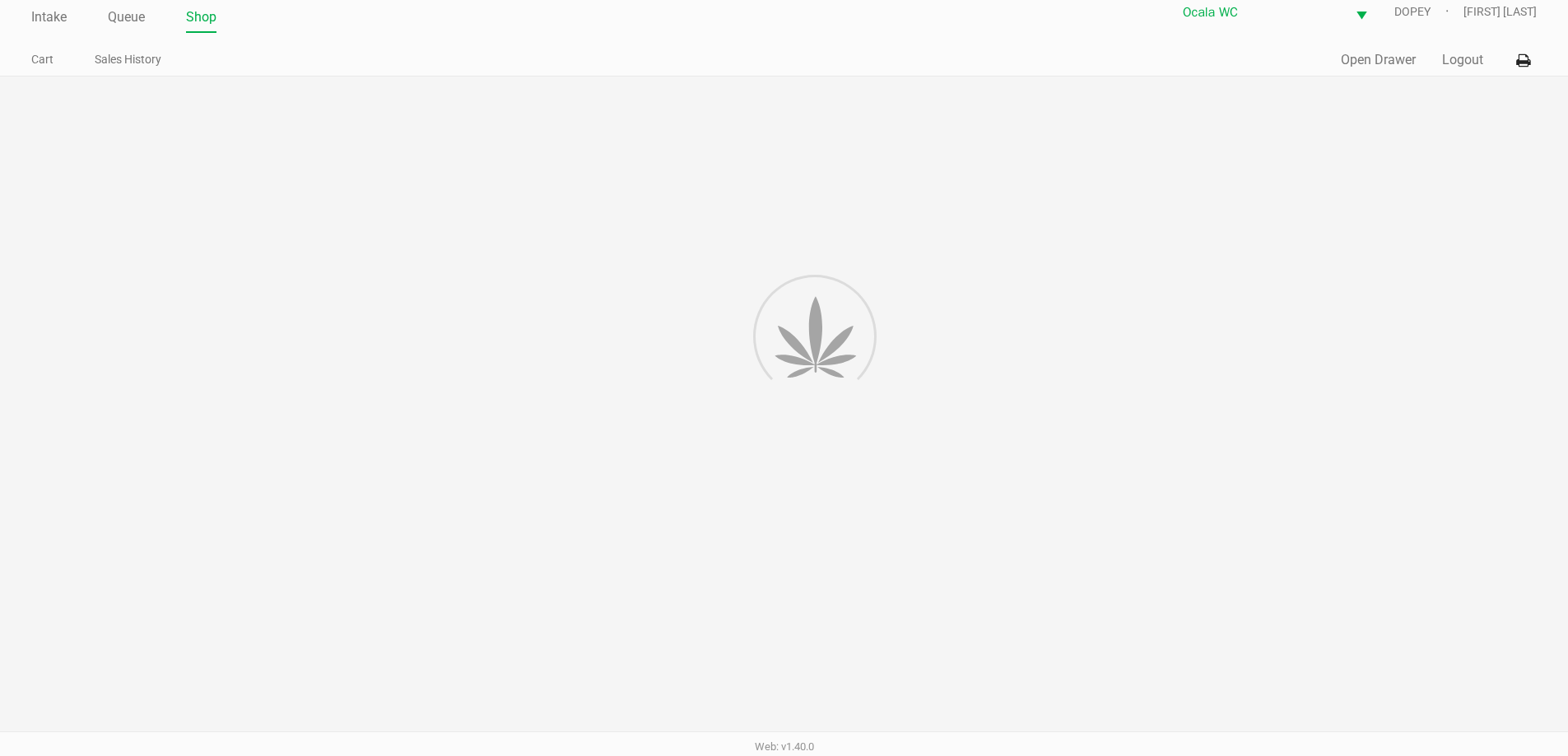 scroll, scrollTop: 0, scrollLeft: 0, axis: both 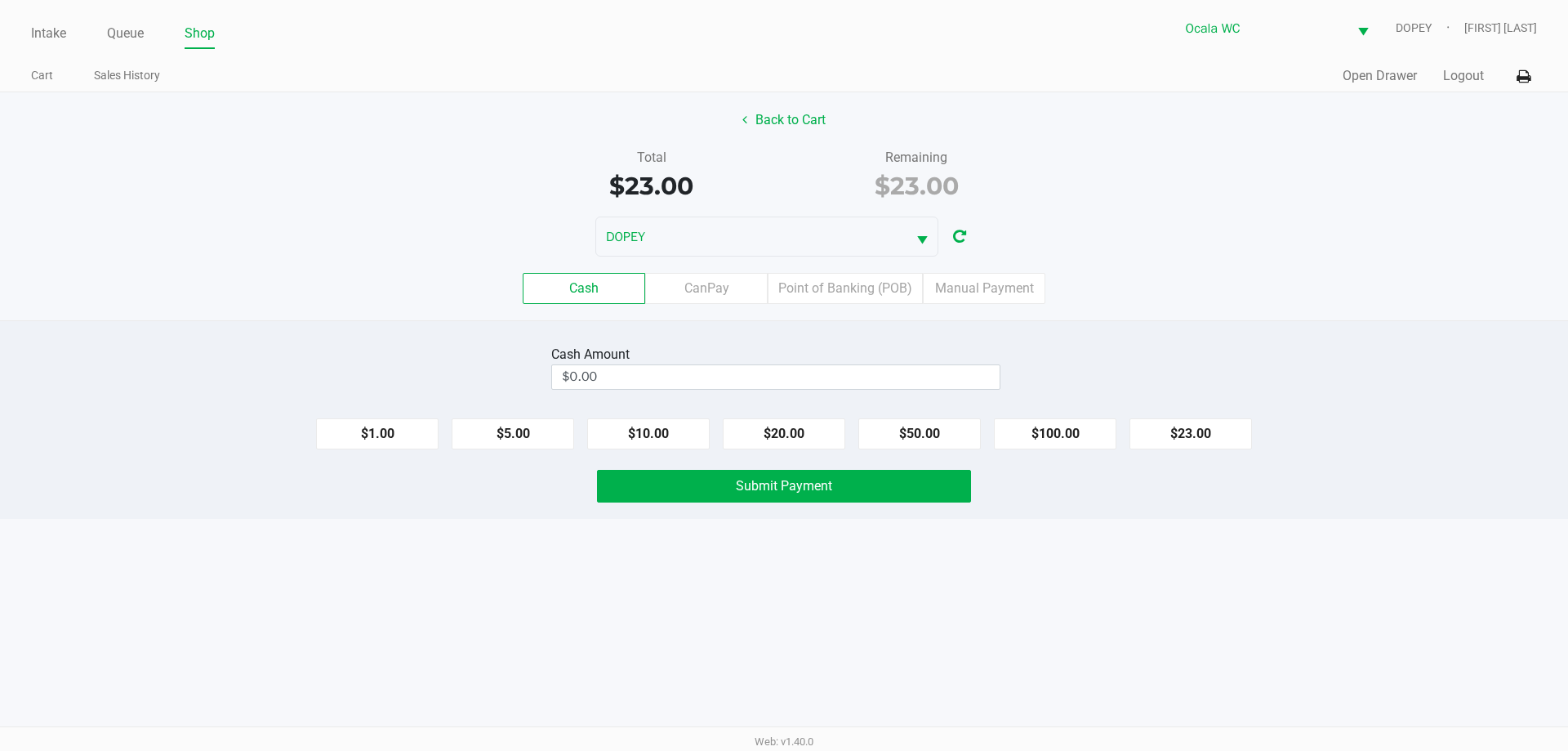 click on "Intake Queue Shop Ocala WC DOPEY [FIRST] [LAST] Cart Sales History Quick Sale Open Drawer Logout Back to Cart Total $23.00 Remaining $23.00 DOPEY Cash CanPay Point of Banking (POB) Manual Payment Cash Amount $0.00 $1.00 $5.00 $10.00 $20.00 $50.00 $100.00 $23.00 Submit Payment  Web: v1.40.0" at bounding box center (784, 375) 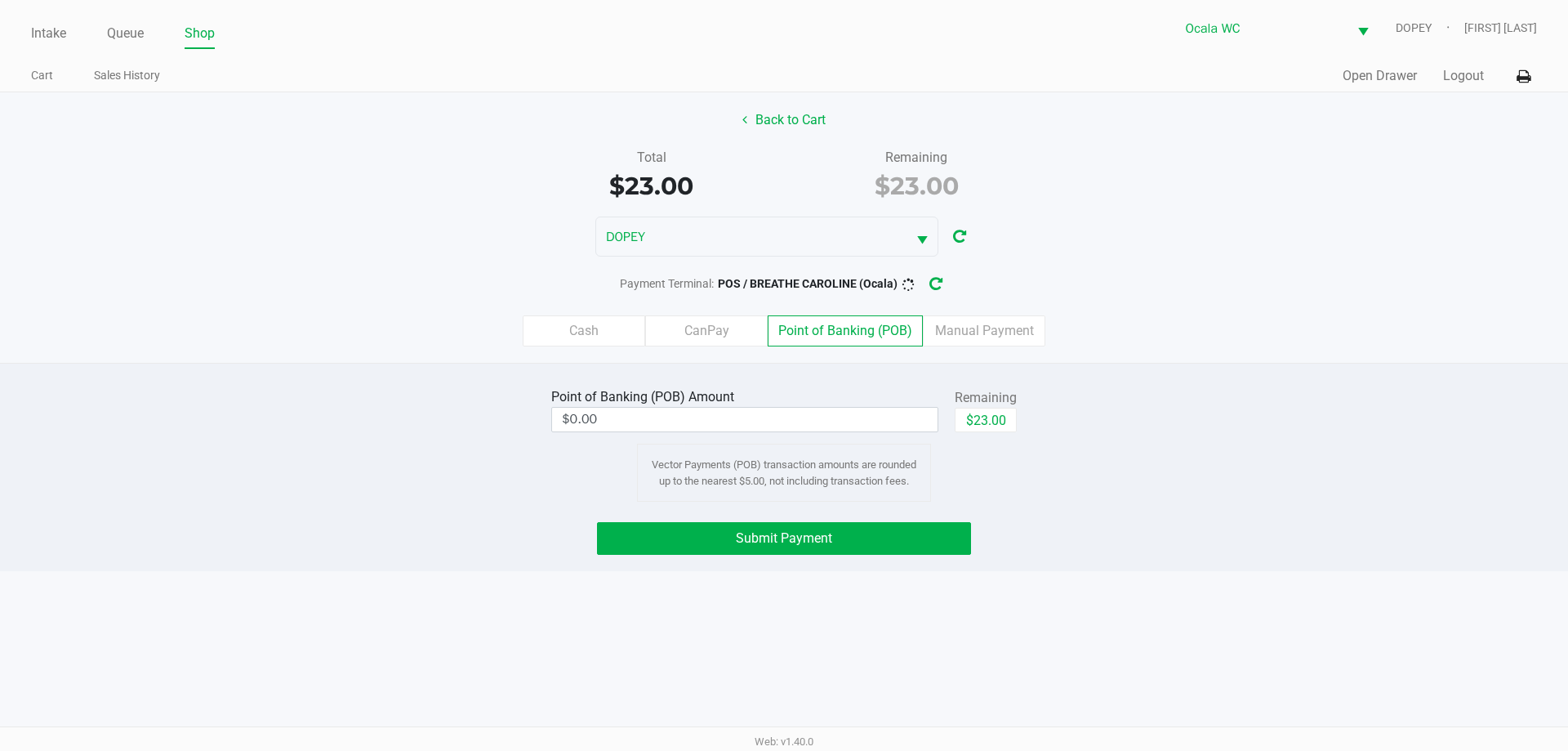 click on "CanPay" 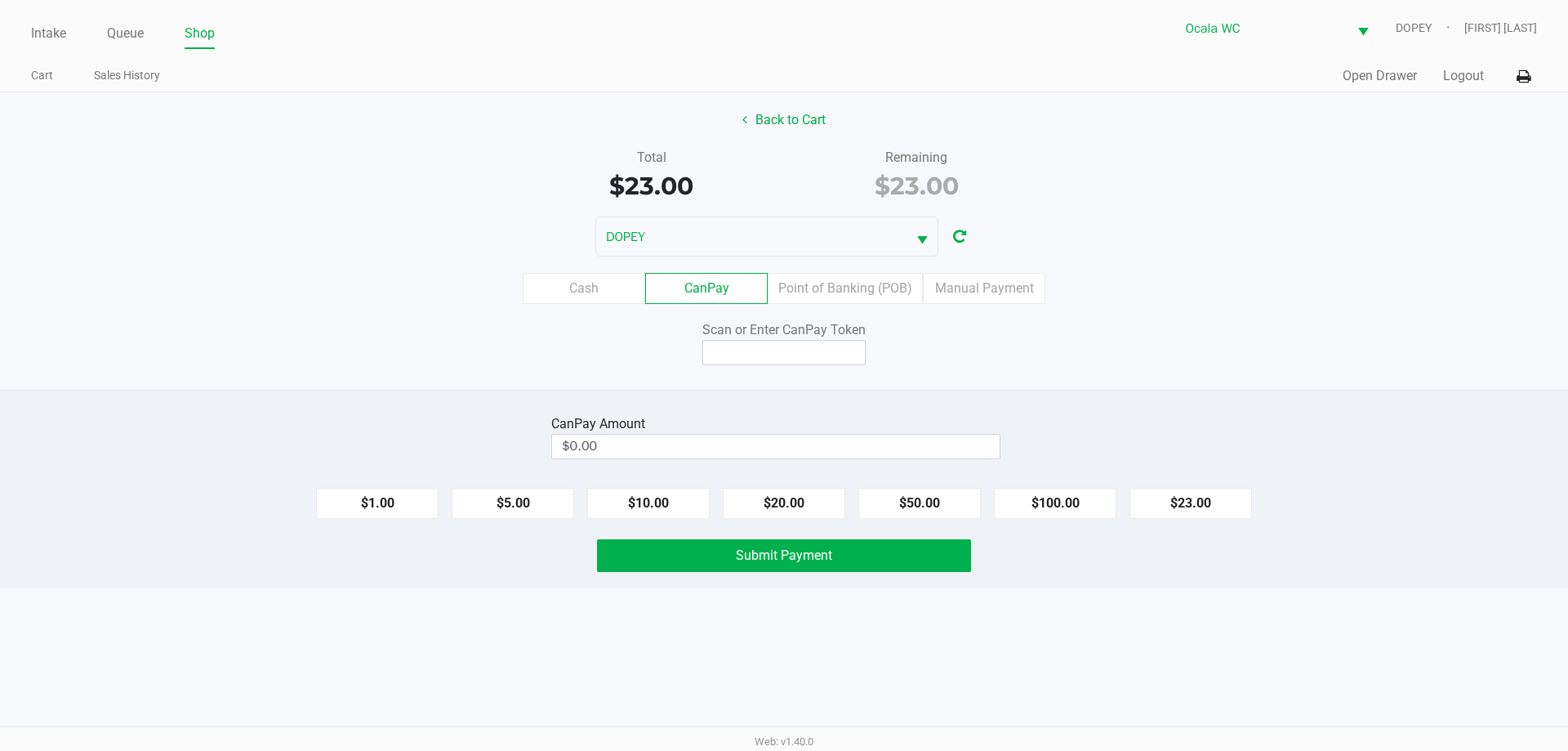 click 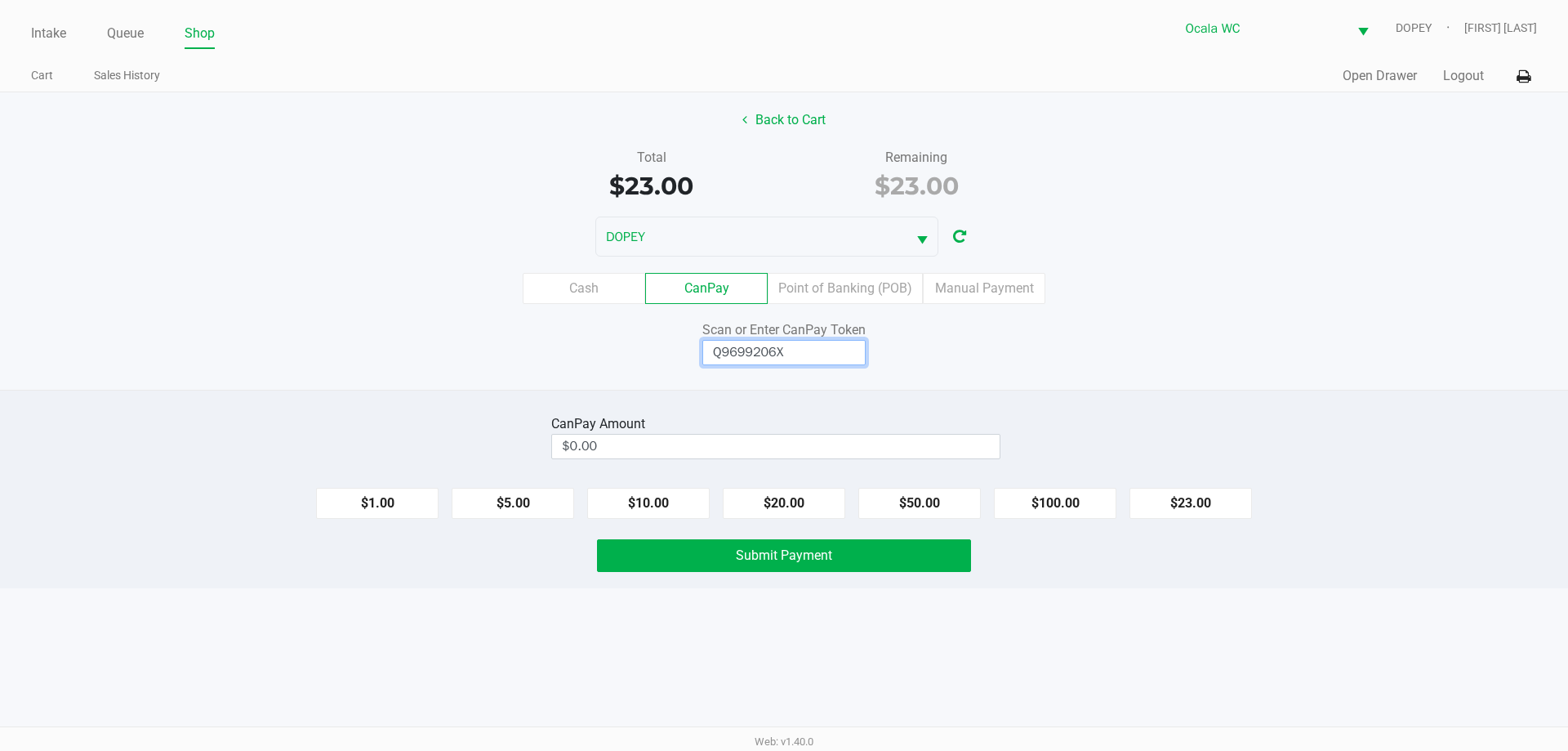 type on "Q9699206X" 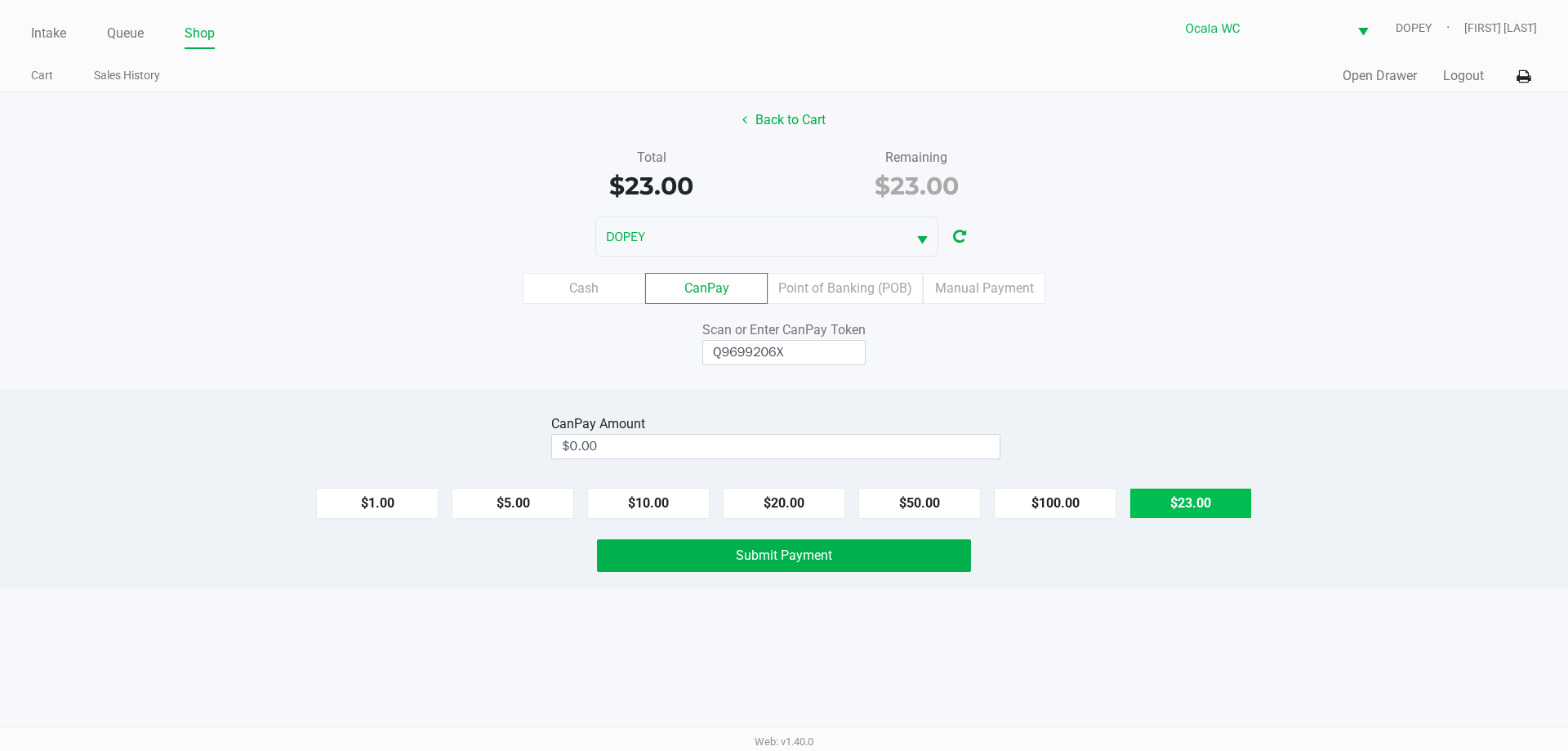 click on "$23.00" 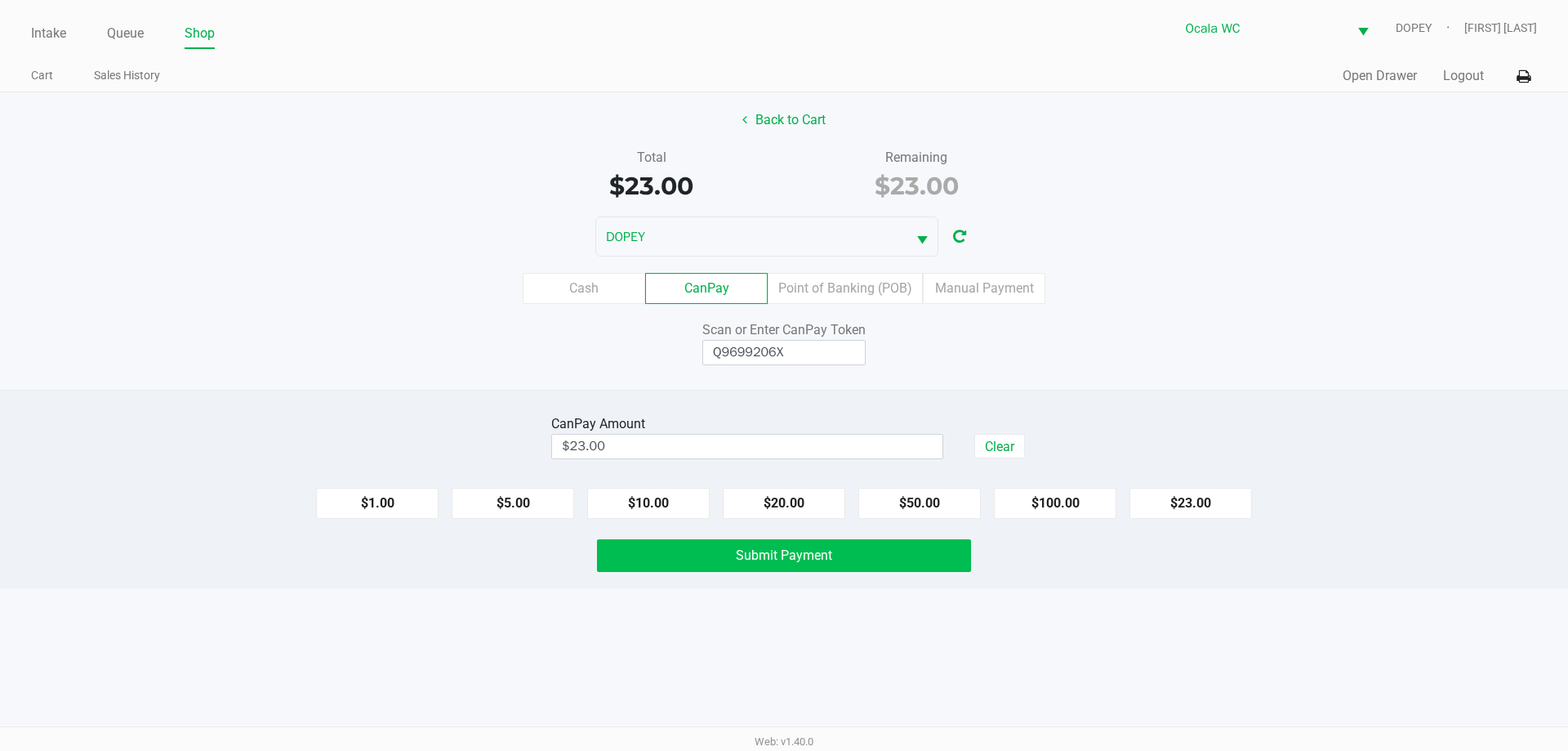 click on "Submit Payment" 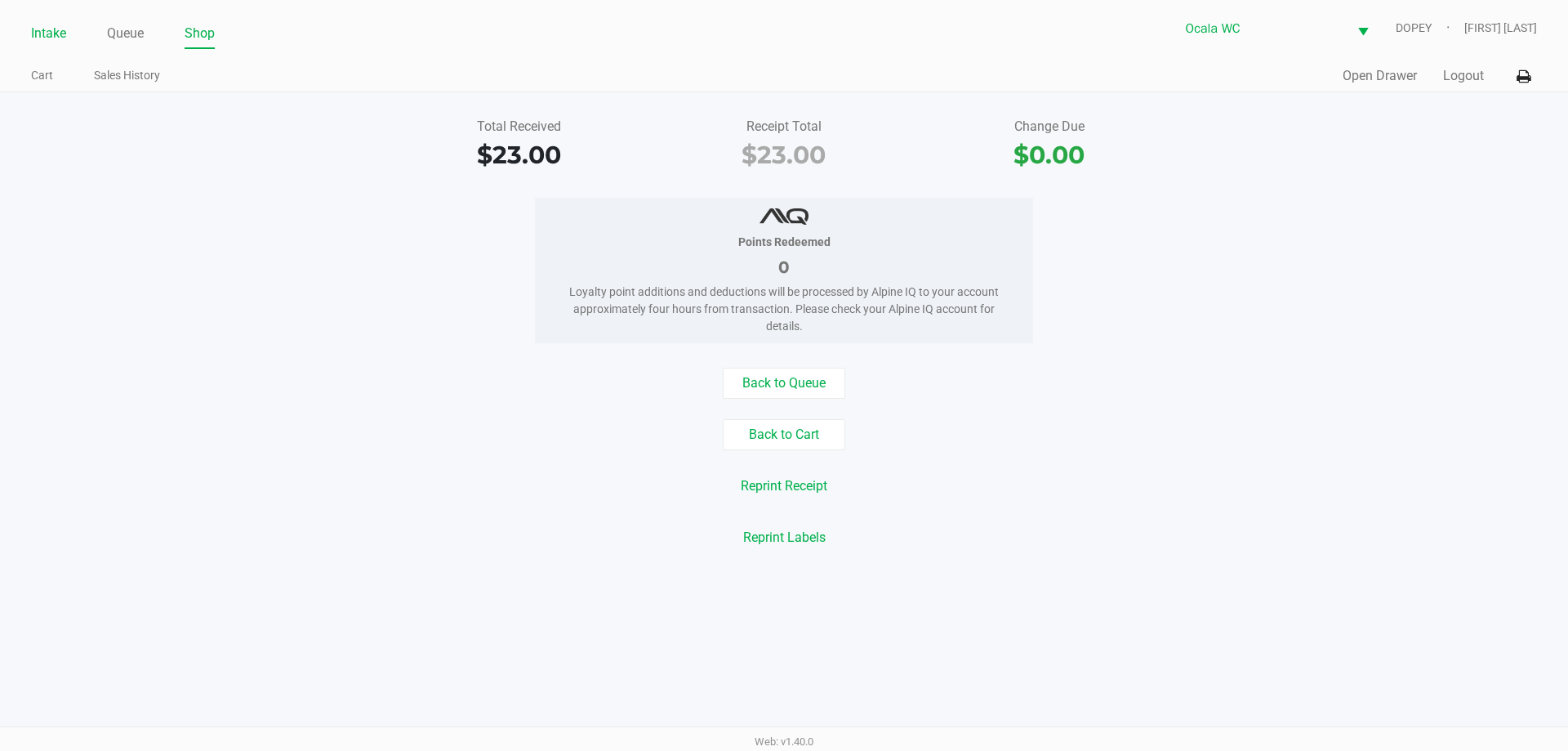 click on "Intake" 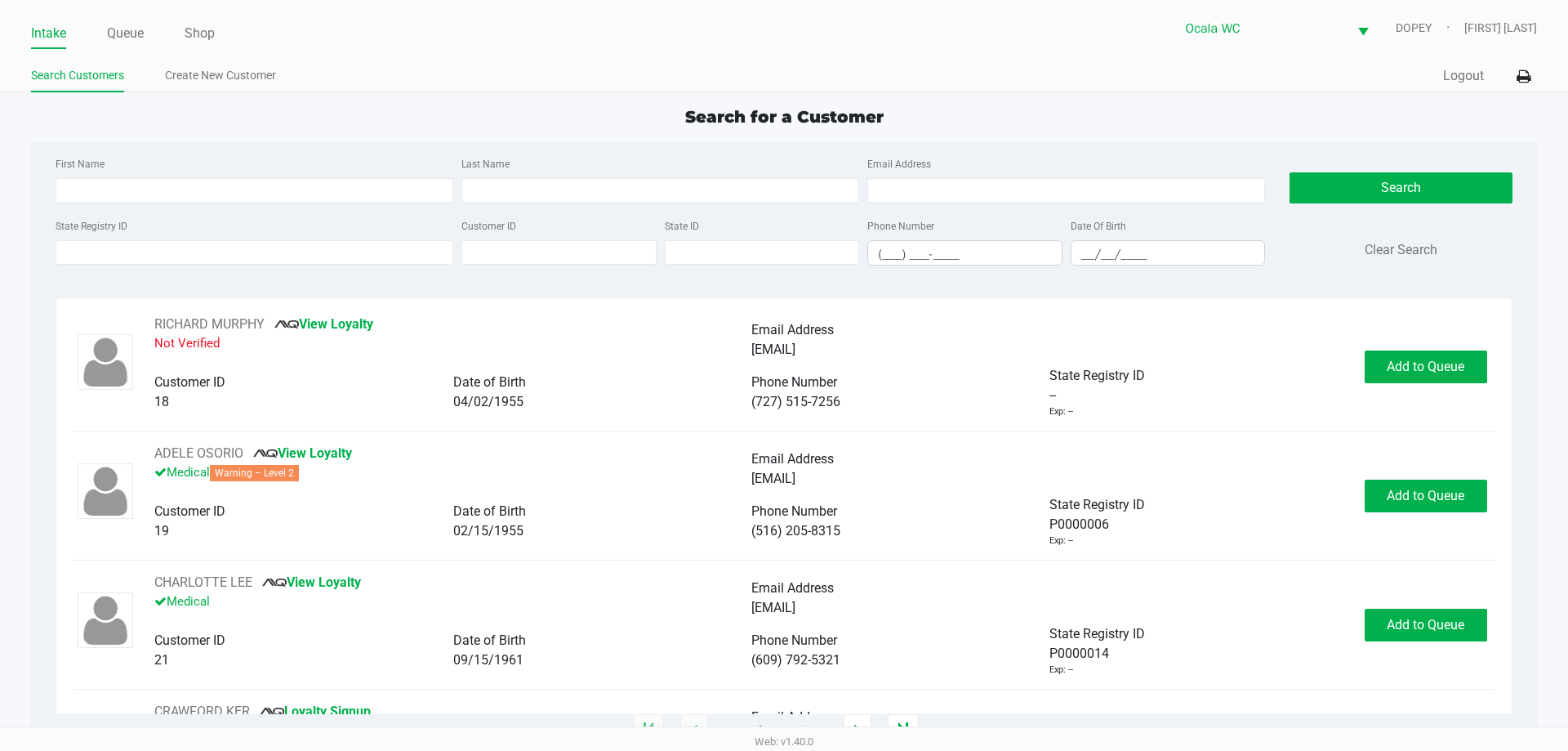 click on "Intake Queue Shop Ocala WC DOPEY [FIRST] [LAST] Search Customers Create New Customer Quick Sale Logout Search for a Customer First Name Last Name Email Address State Registry ID Customer ID State ID Phone Number (___) ___-____ Date Of Birth __/__/____ Search Clear Search [FIRST] [LAST]   View Loyalty Not Verified Email Address [EMAIL] Customer ID 18 Date of Birth [DATE] Phone Number [PHONE] State Registry ID -- Exp: -- Add to Queue [FIRST] [LAST]   View Loyalty Medical Warning – Level 2 Email Address [EMAIL] Customer ID 19 Date of Birth [DATE] Phone Number [PHONE] State Registry ID P0000006 Exp: -- Add to Queue [FIRST] [LAST]   View Loyalty Medical Email Address [EMAIL] Customer ID 21 Date of Birth [DATE] Phone Number [PHONE] State Registry ID P0000014 Exp: -- Add to Queue [FIRST] [LAST]   Loyalty Signup --" 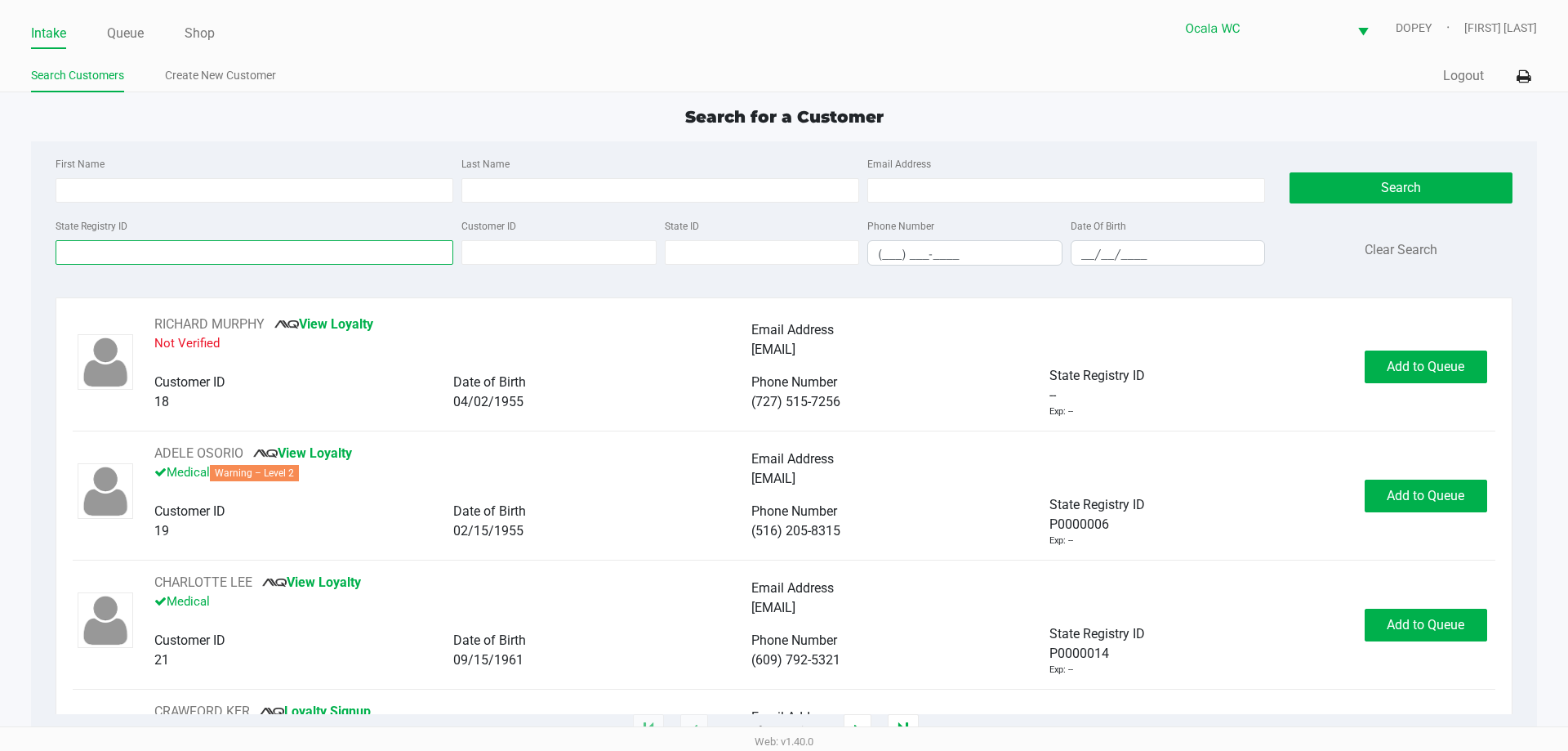 click on "State Registry ID" at bounding box center (254, 253) 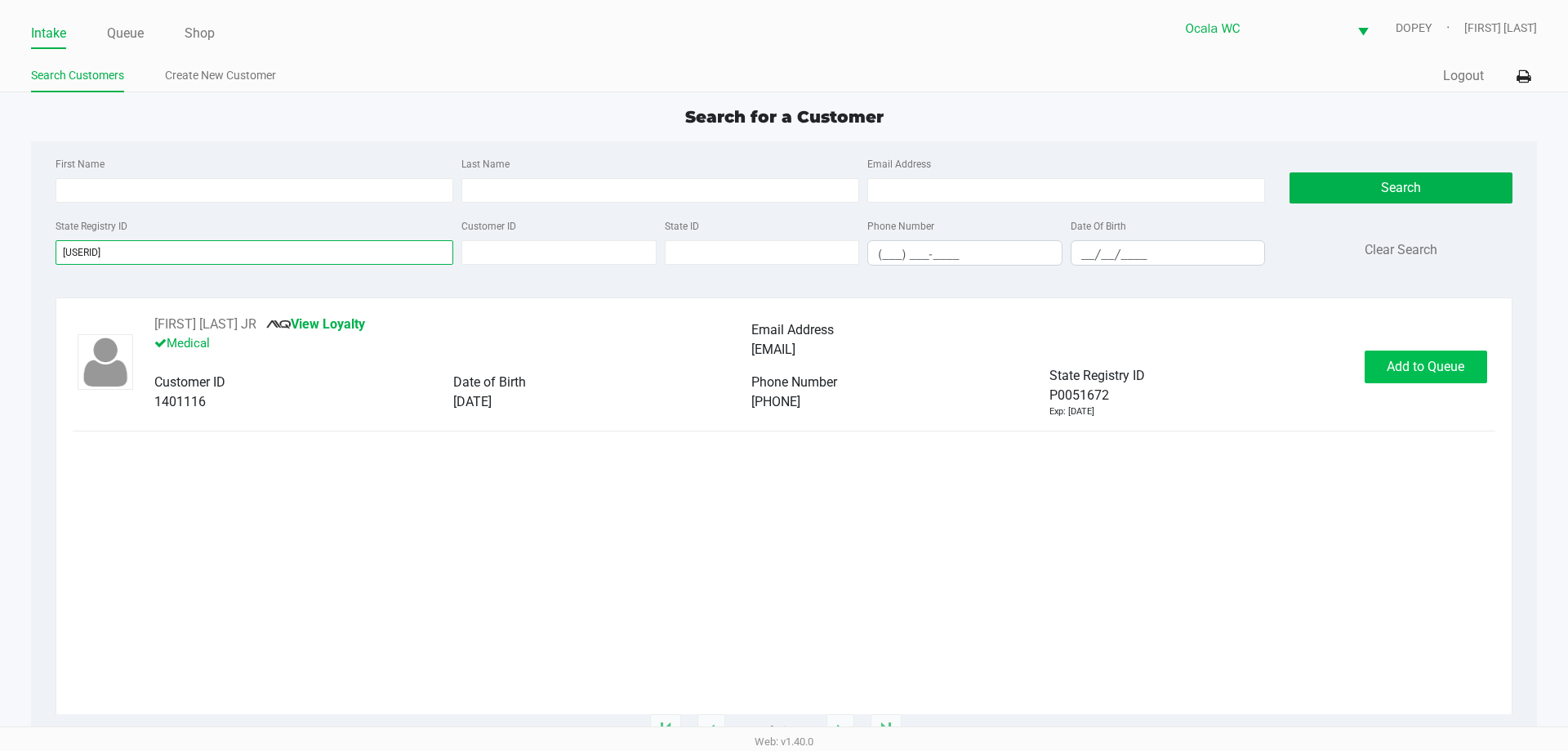 type on "[USERID]" 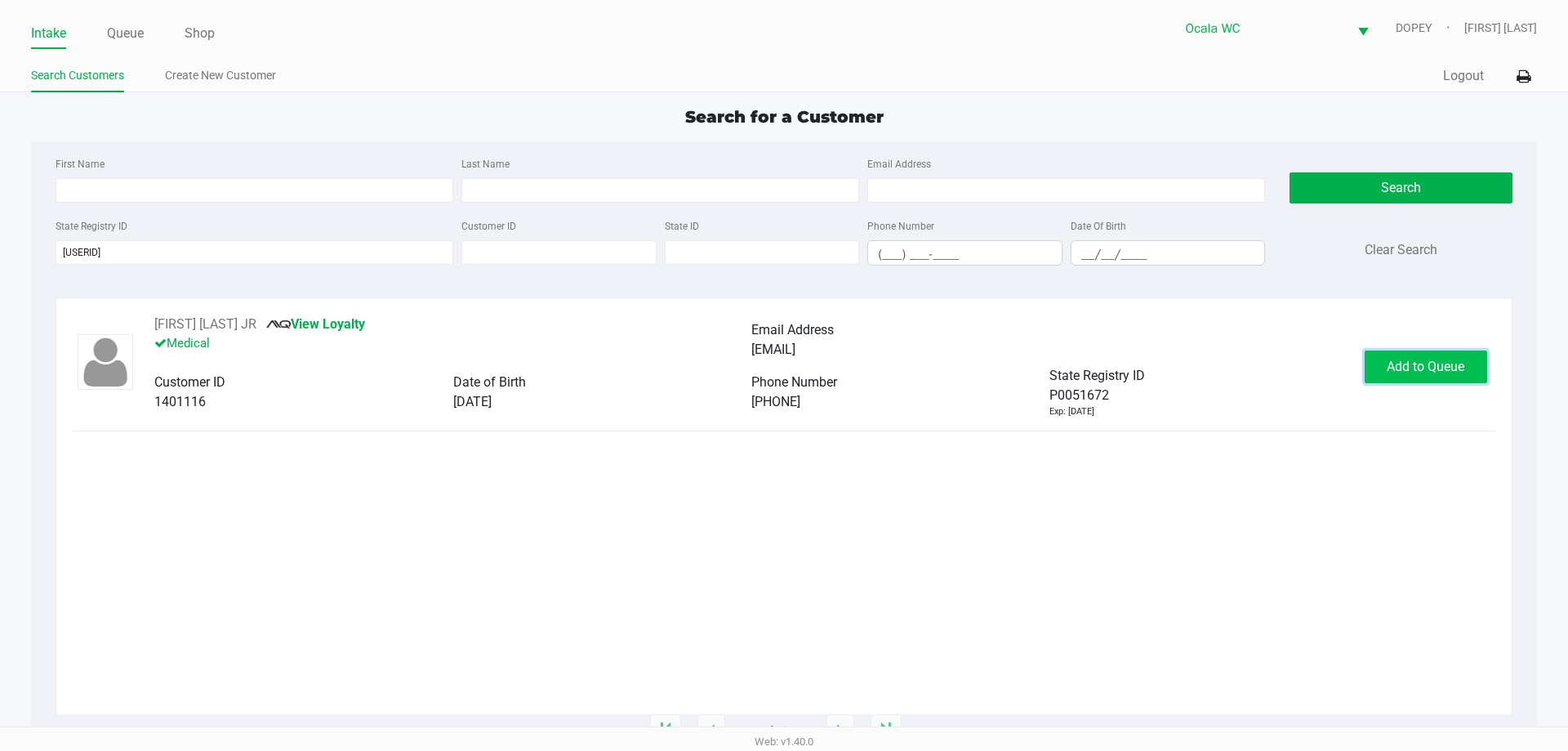 click on "Add to Queue" 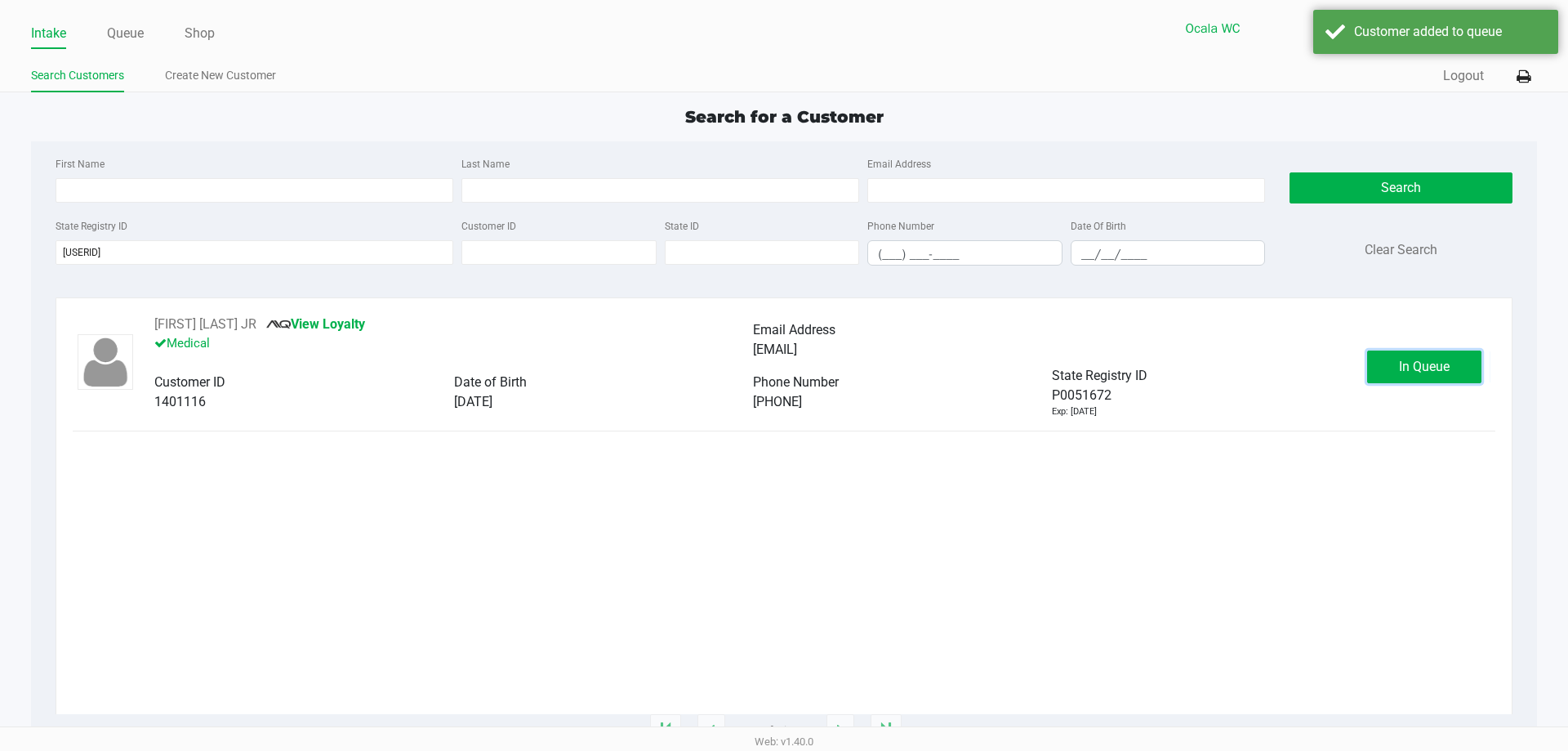 click on "In Queue" 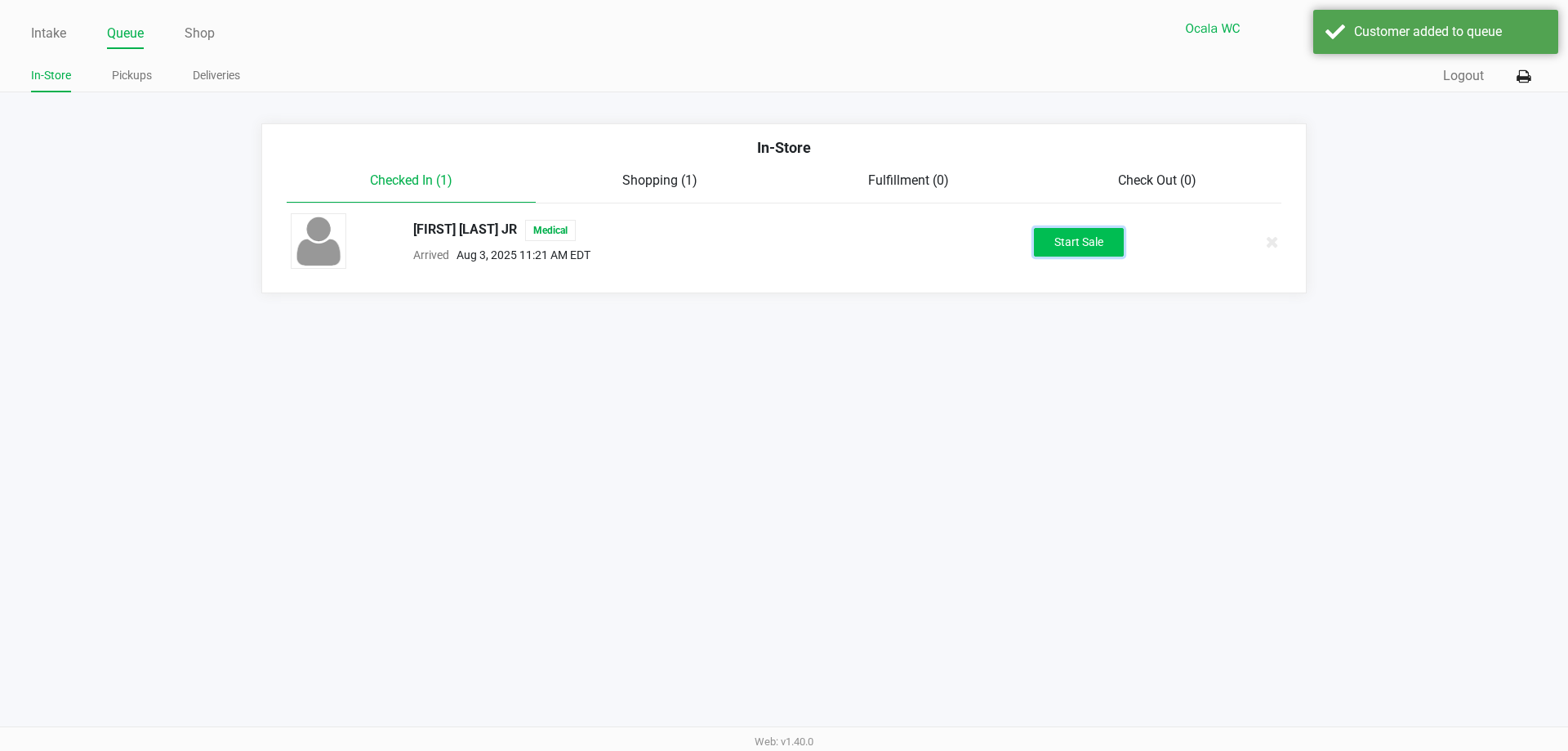 click on "Start Sale" 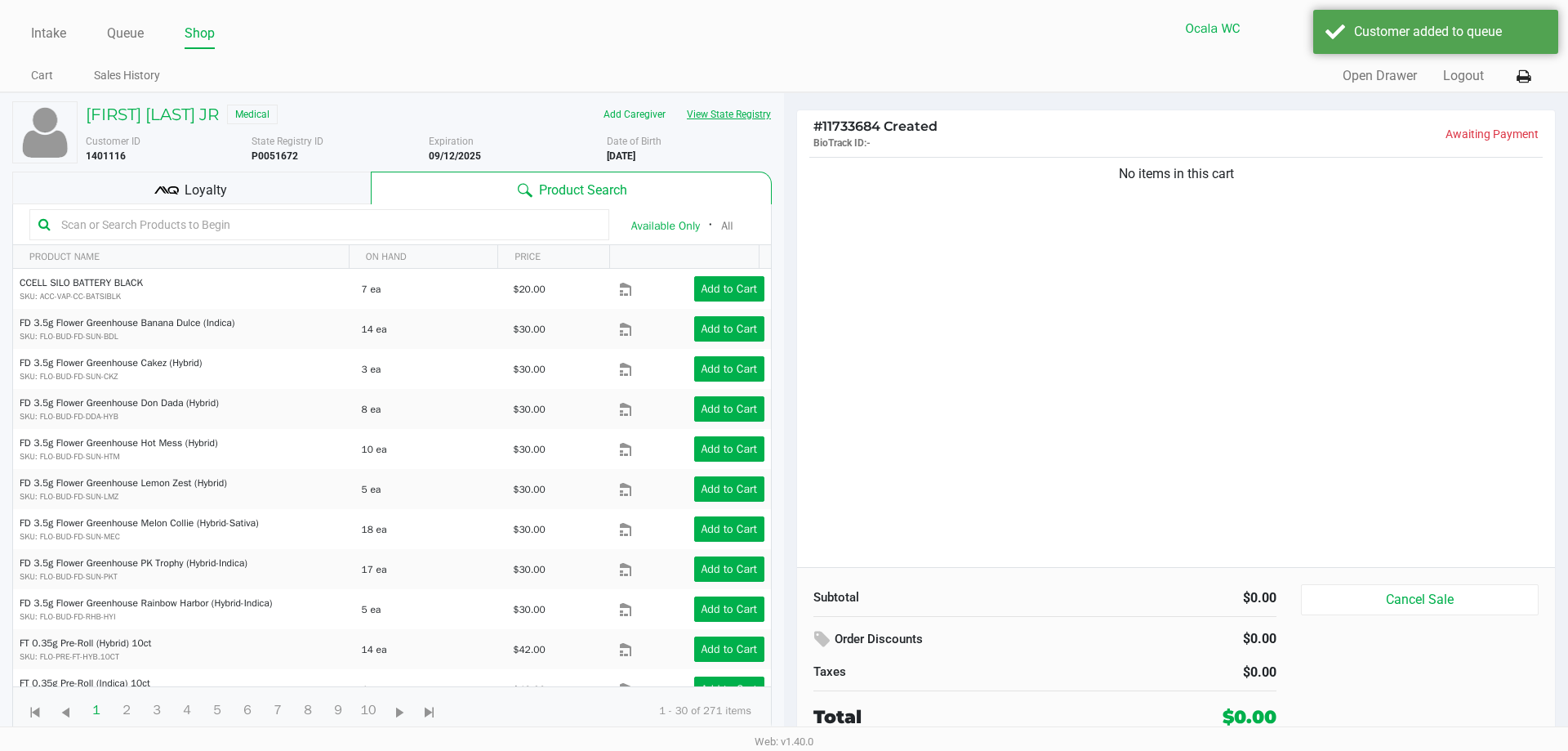 click on "View State Registry" 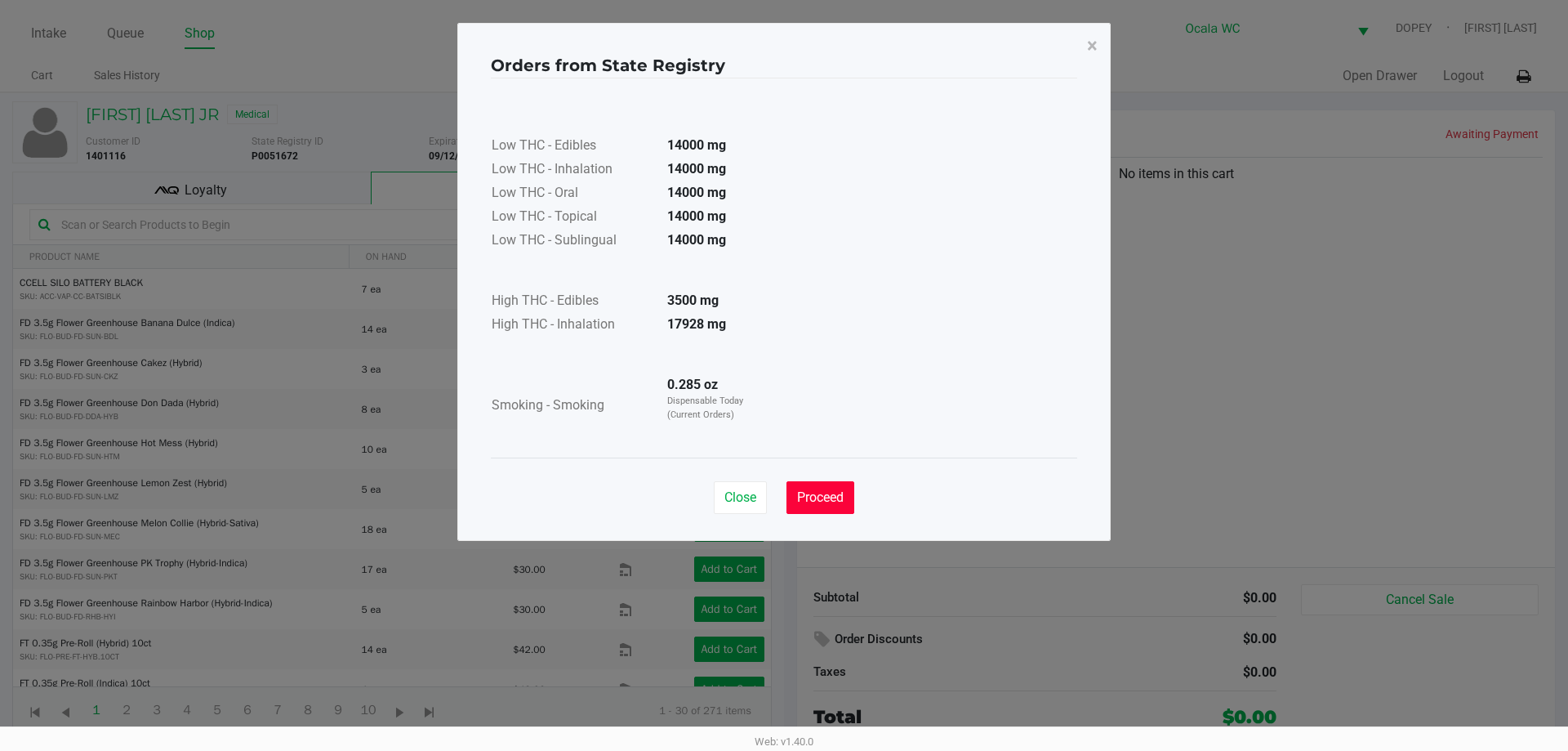 click on "Proceed" 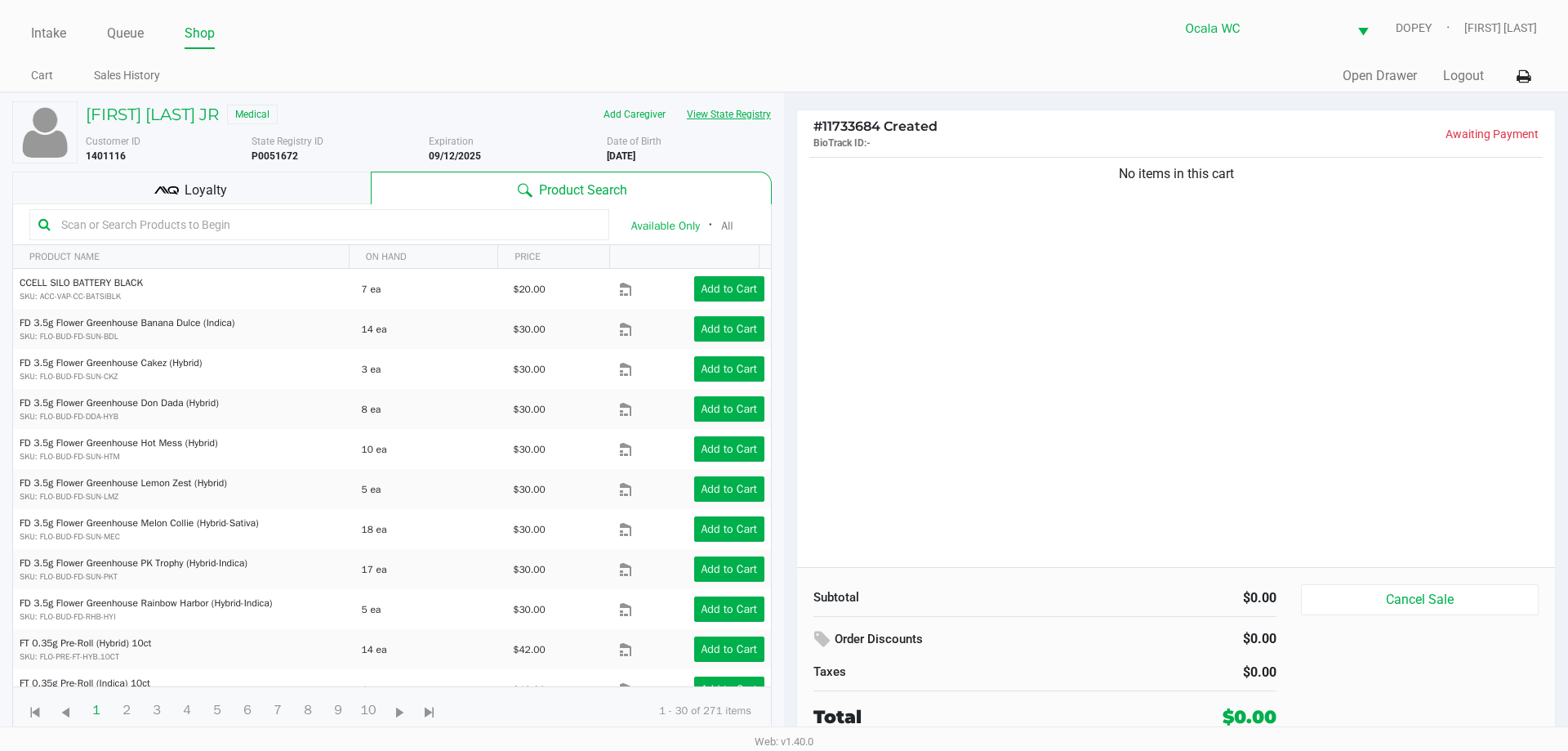 click on "View State Registry" 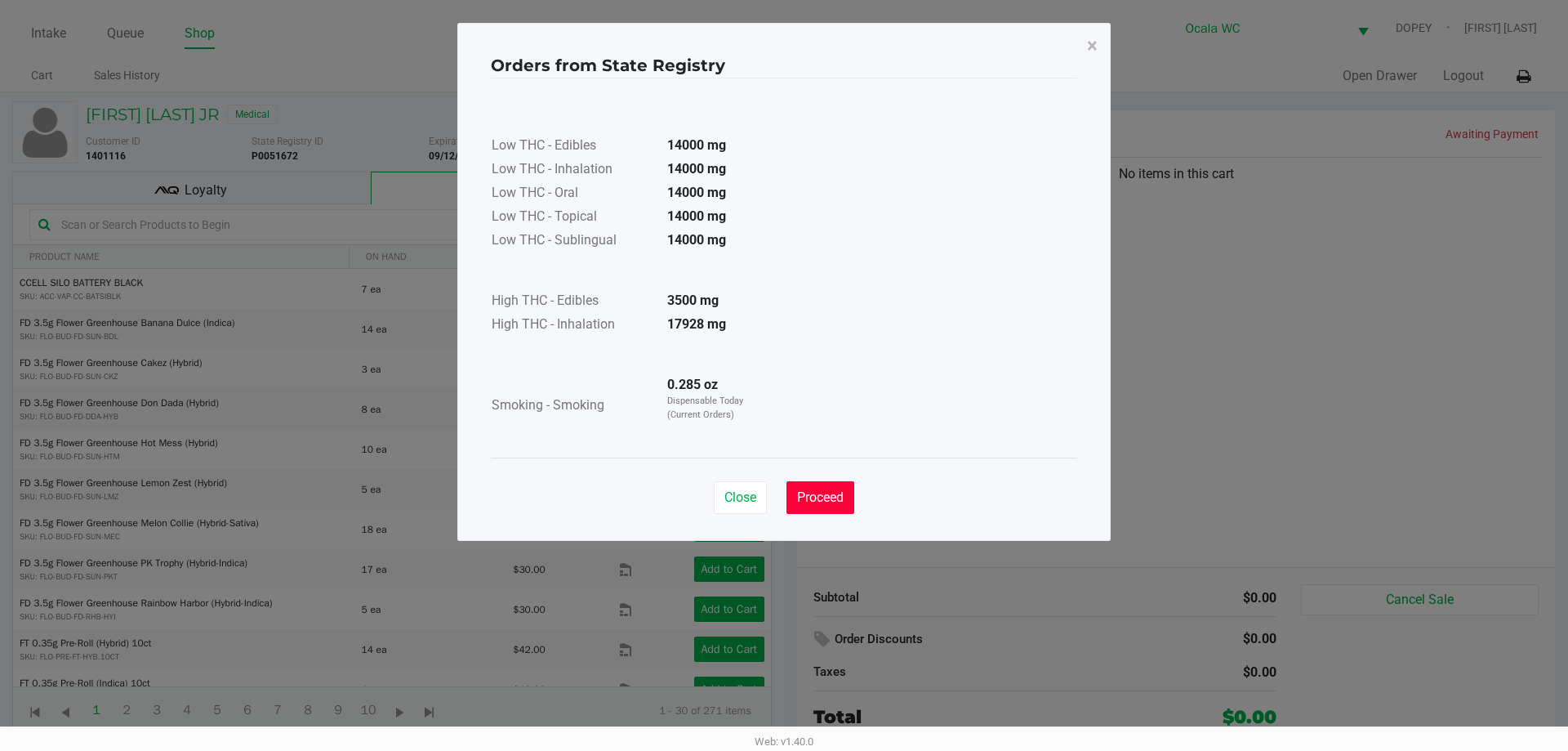 click on "Proceed" 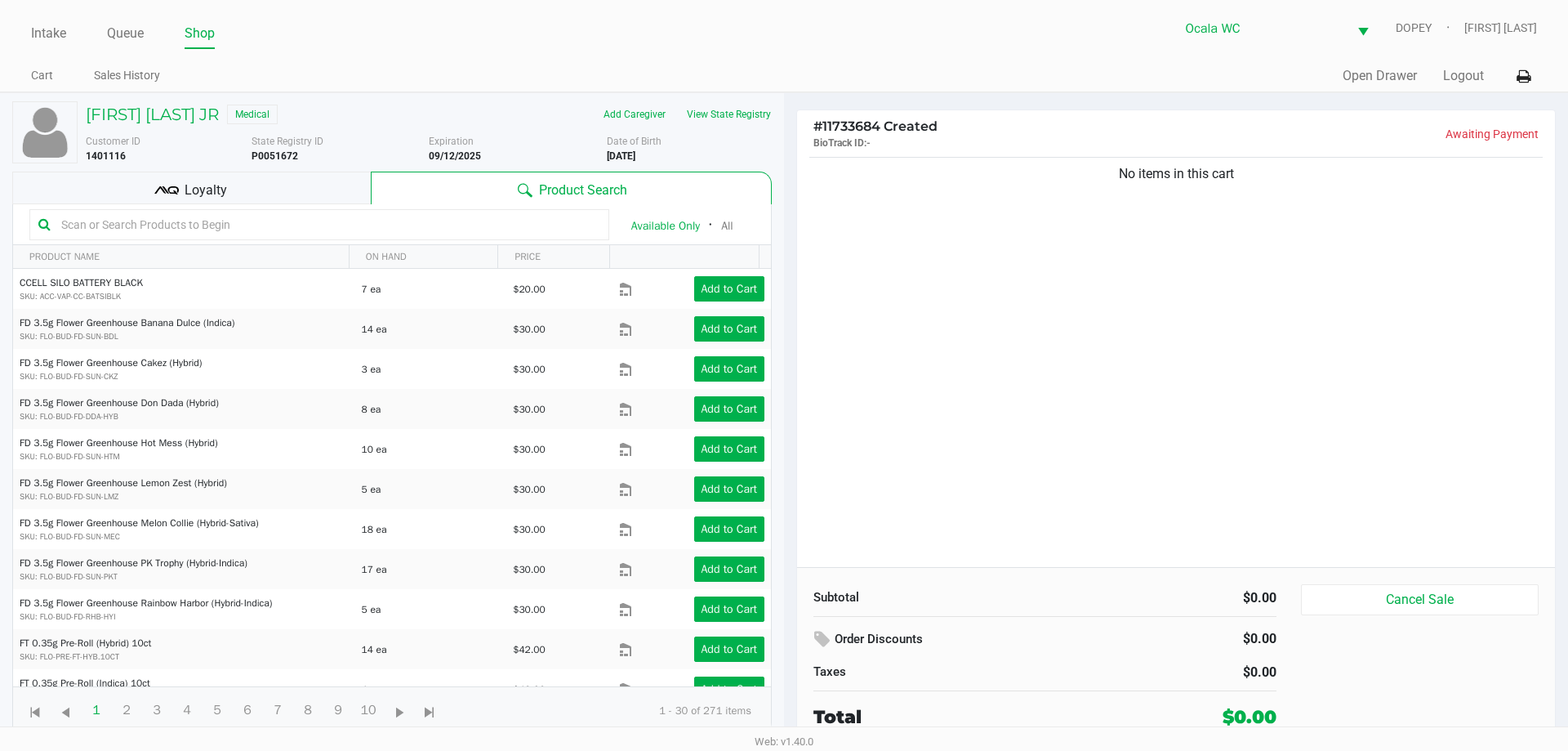 click 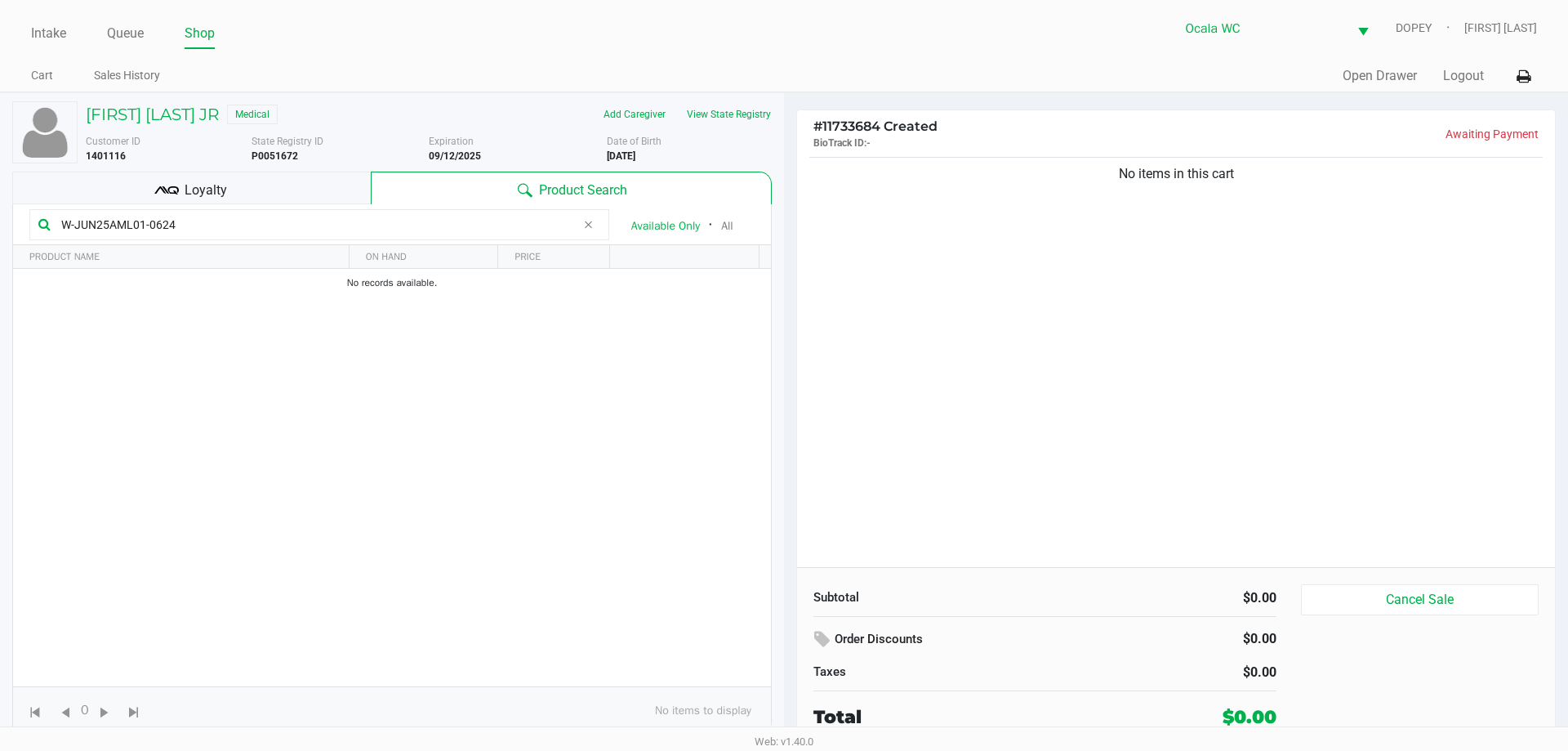 type on "W-JUN25AML01-0624" 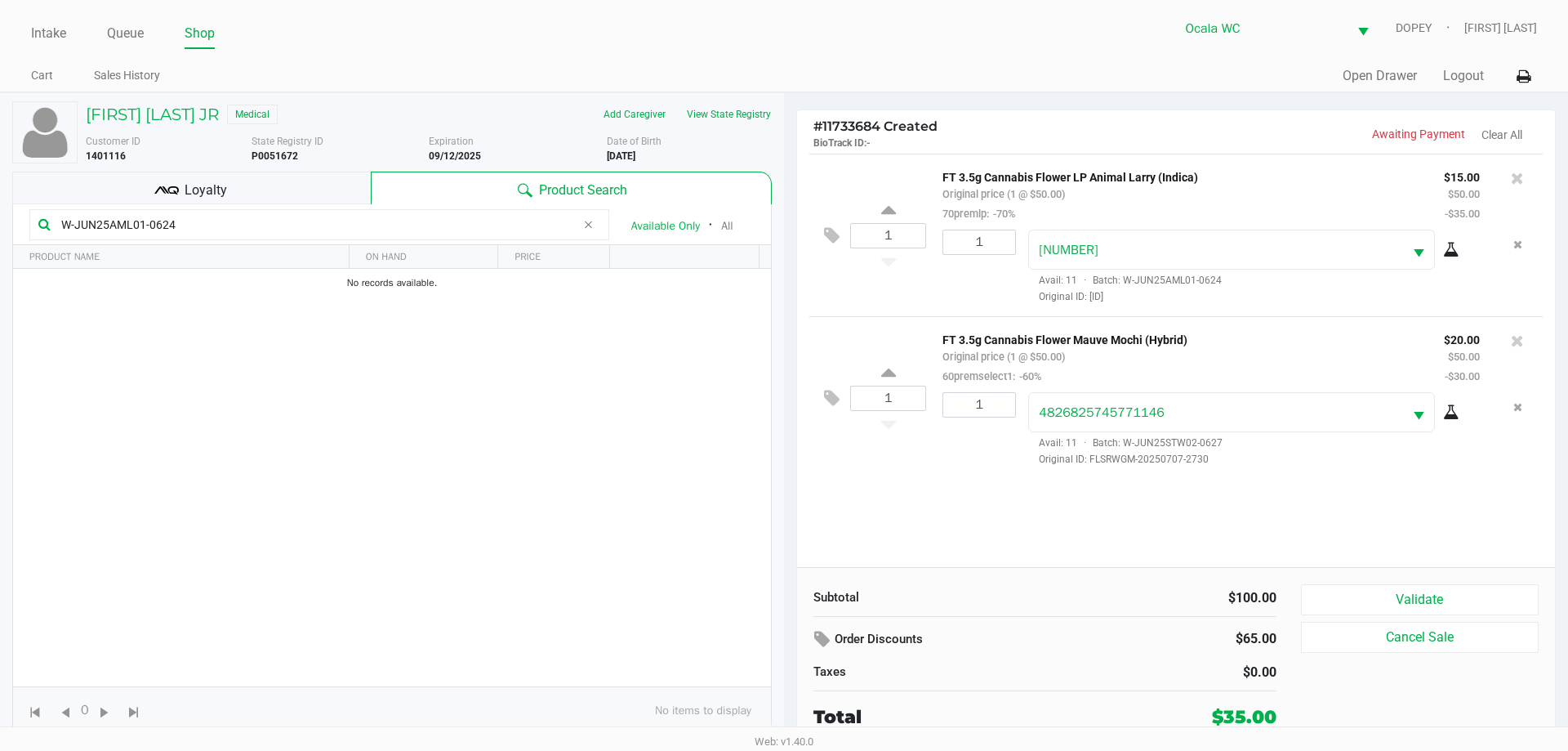 click on "Validate" 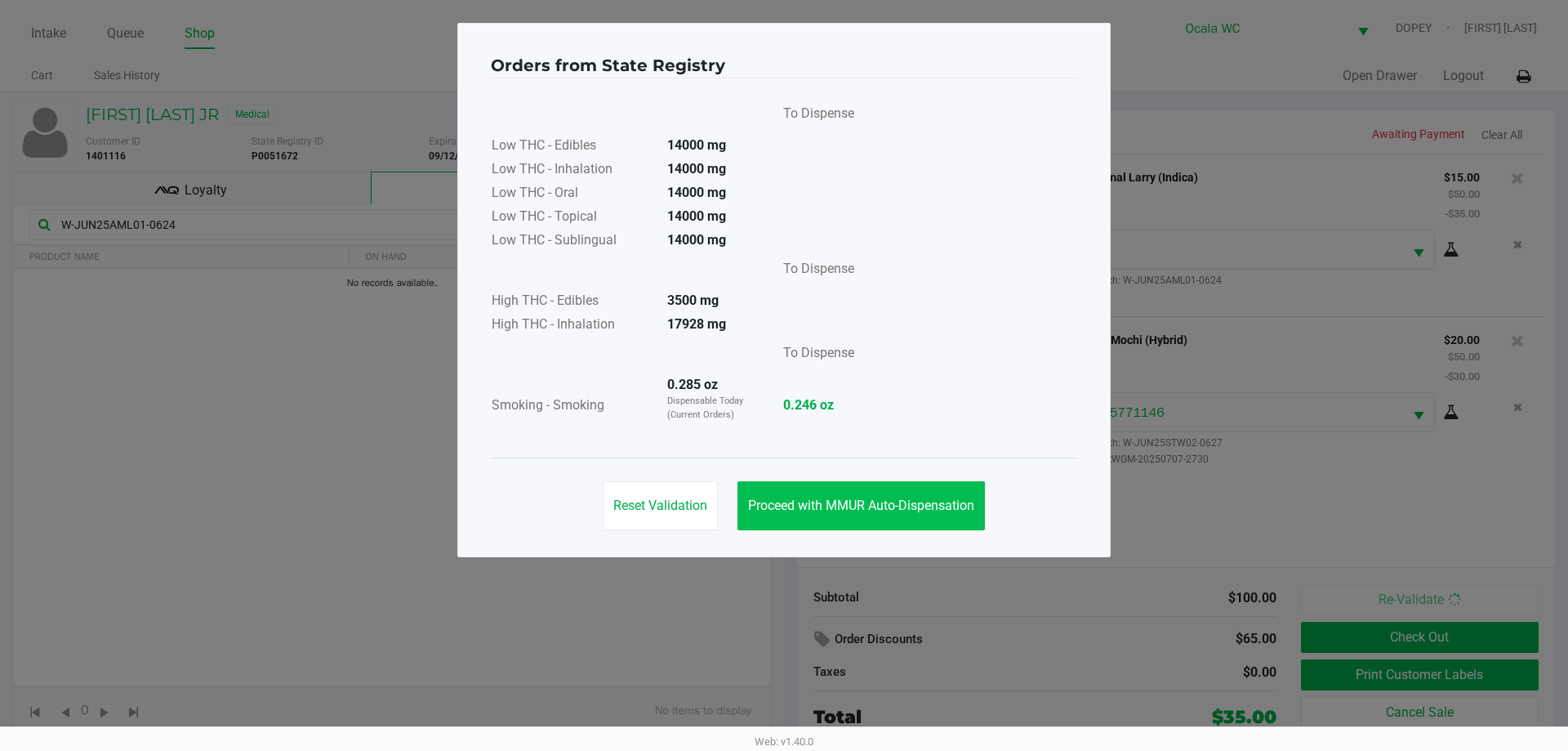 click on "Proceed with MMUR Auto-Dispensation" 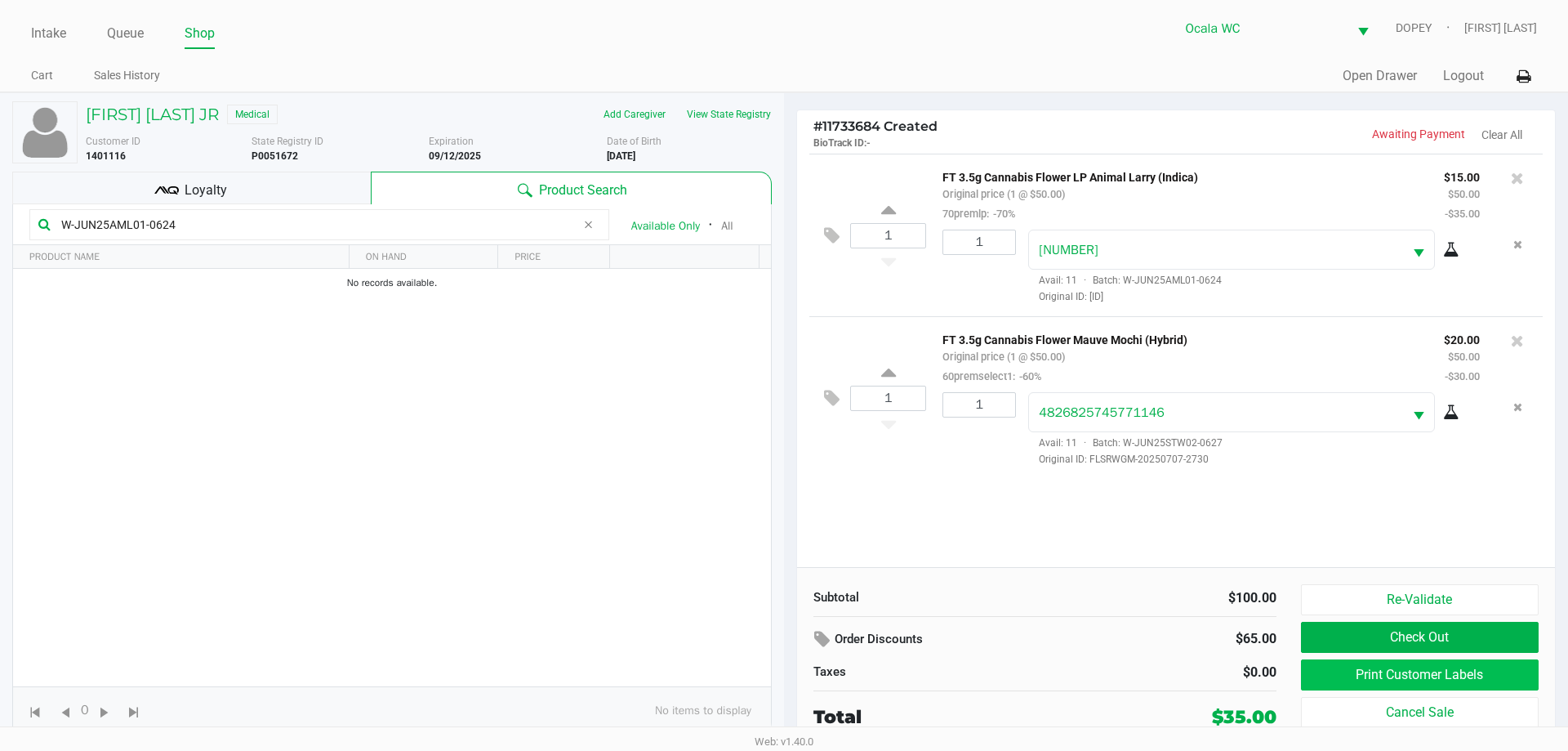 click on "Print Customer Labels" 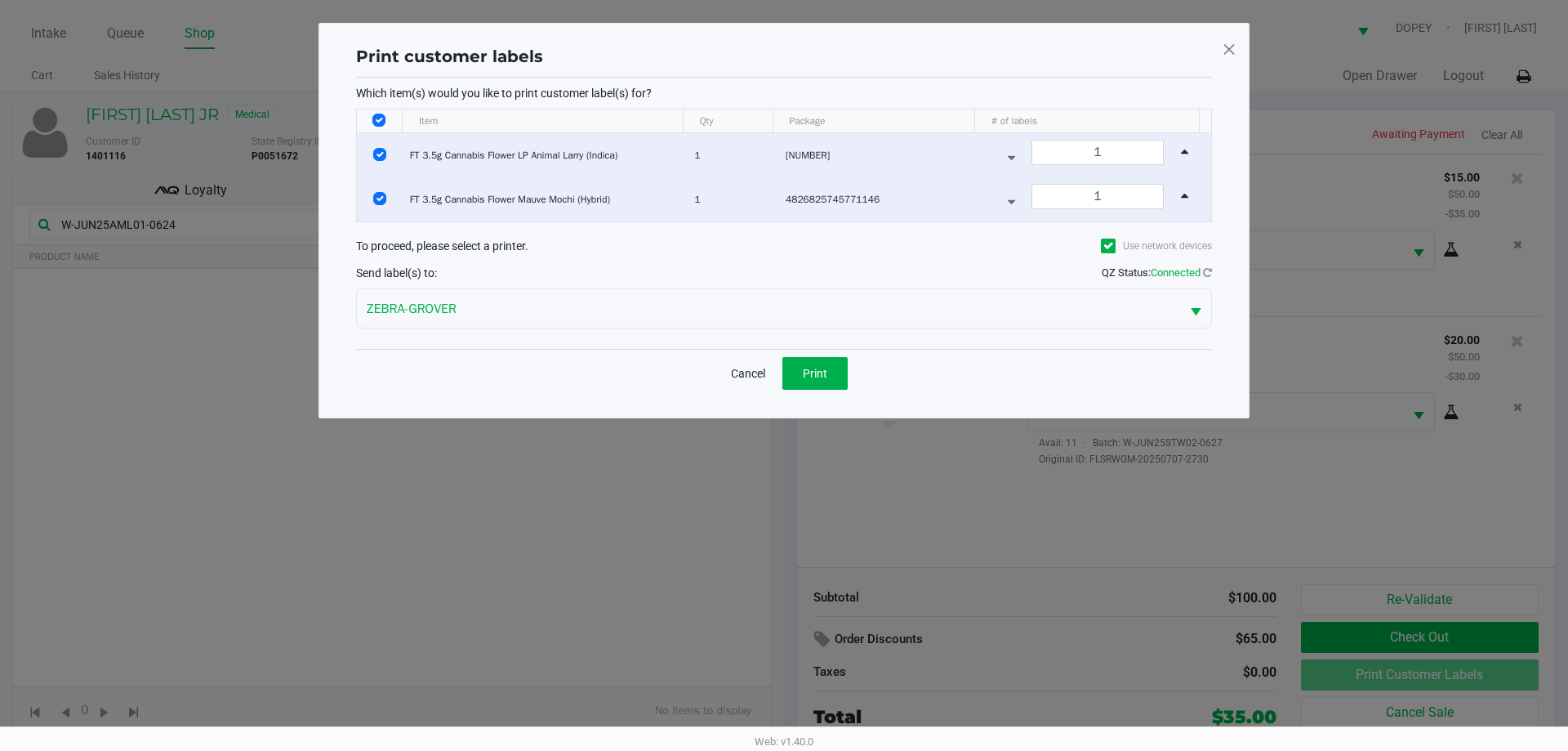 click on "Print" 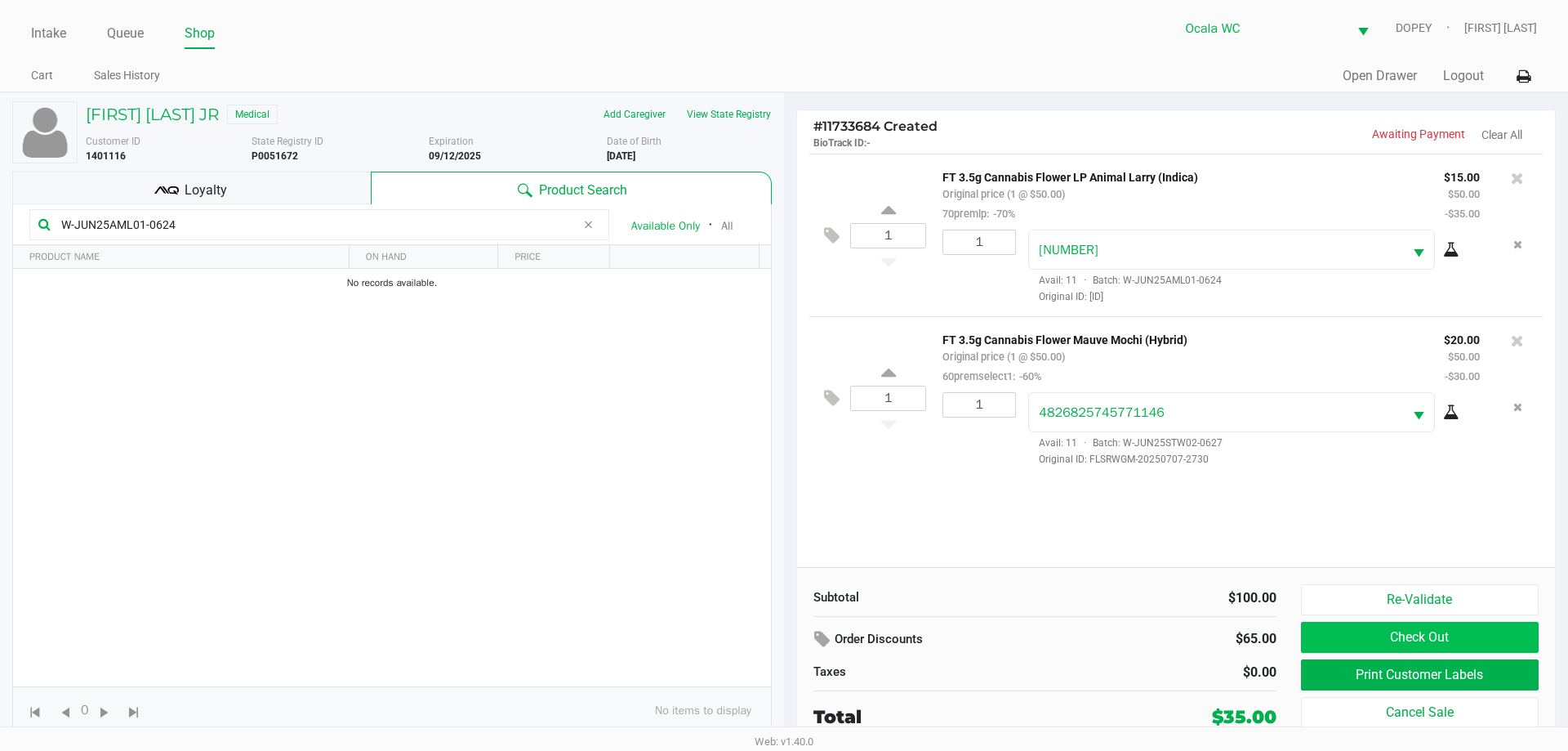 click on "Check Out" 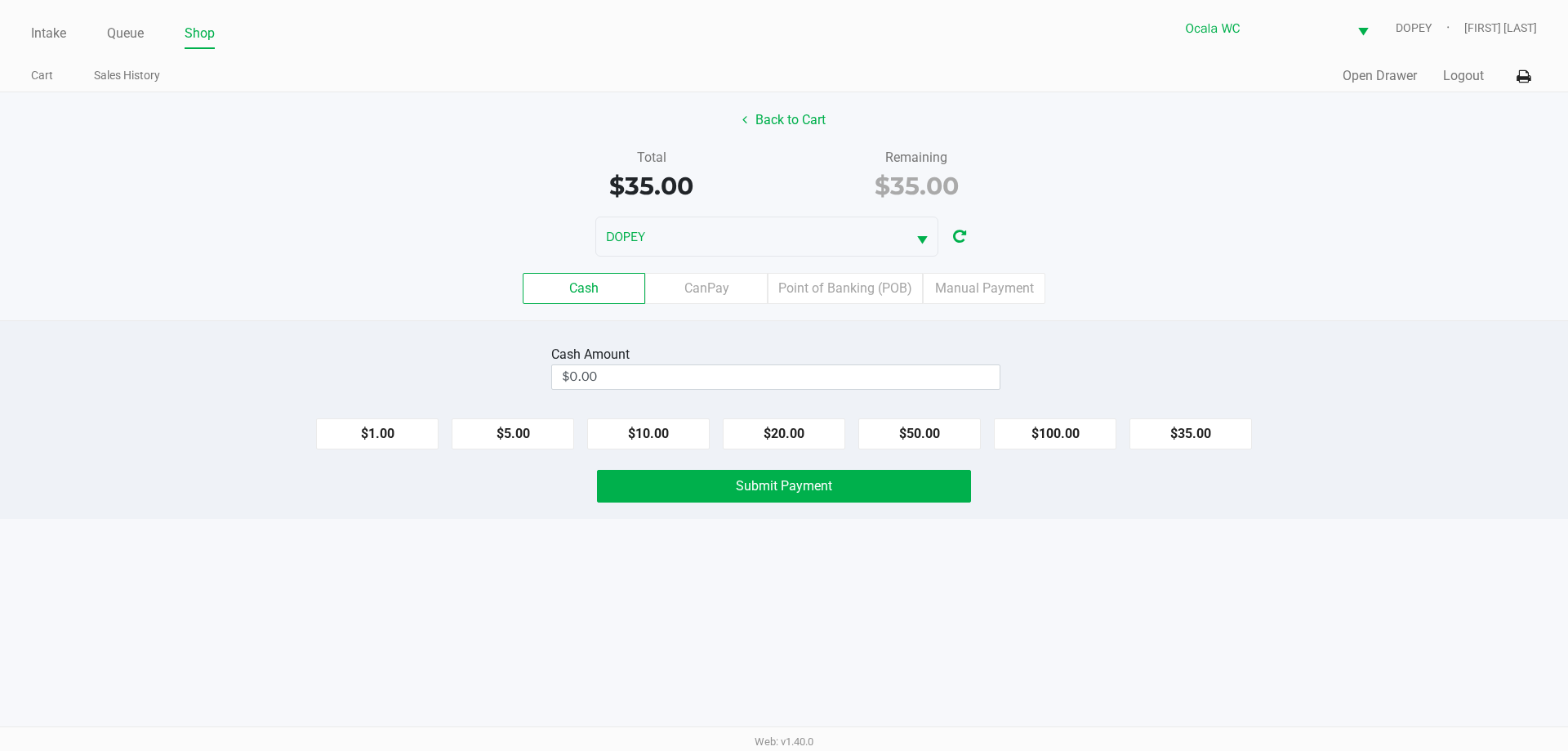 click on "Intake Queue Shop Ocala WC DOPEY [FIRST] [LAST] Cart Sales History Quick Sale Open Drawer Logout Back to Cart Total $35.00 Remaining $35.00 DOPEY Cash CanPay Point of Banking (POB) Manual Payment Cash Amount $0.00 $1.00 $5.00 $10.00 $20.00 $50.00 $100.00 $35.00 Submit Payment  Web: v1.40.0" at bounding box center [784, 375] 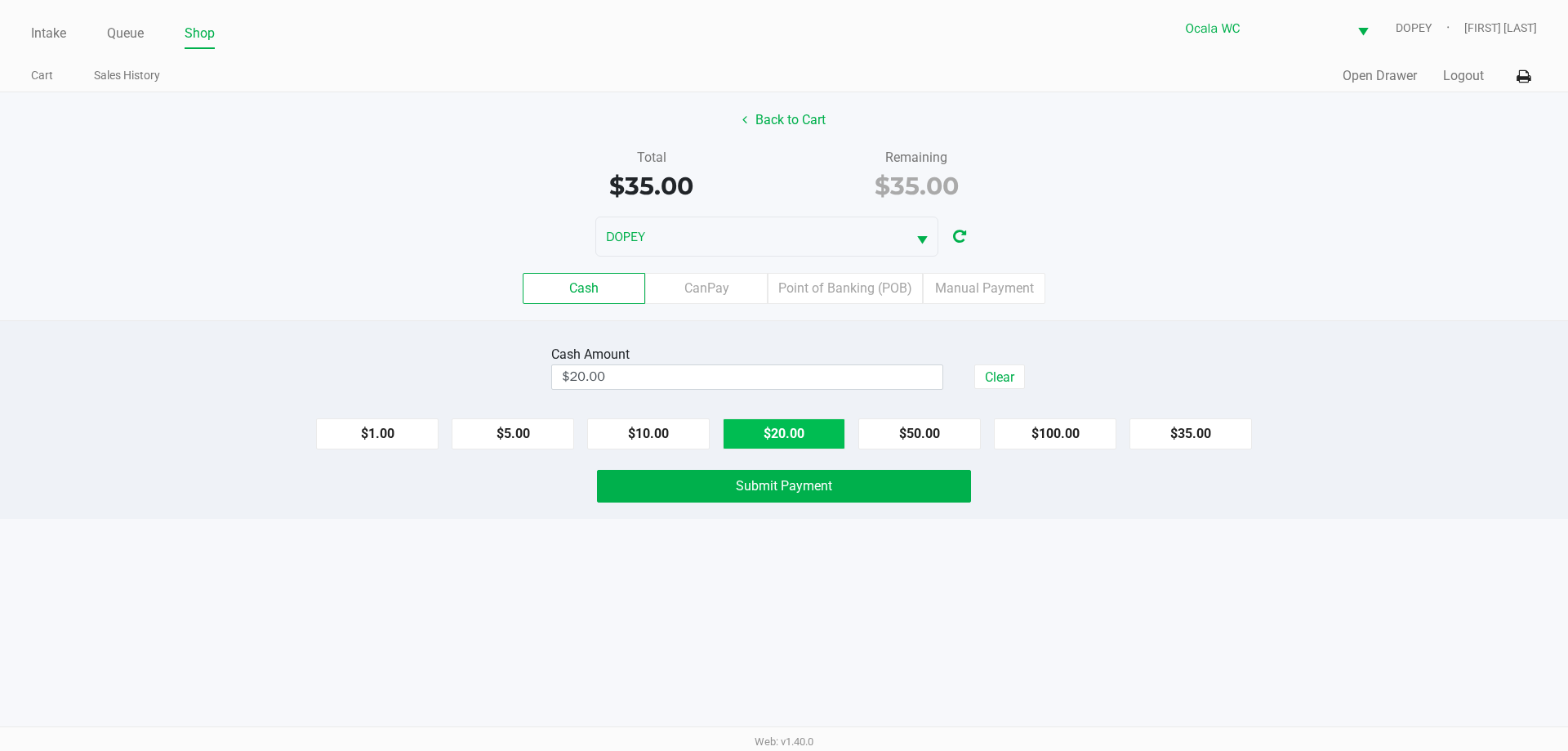 click on "$20.00" 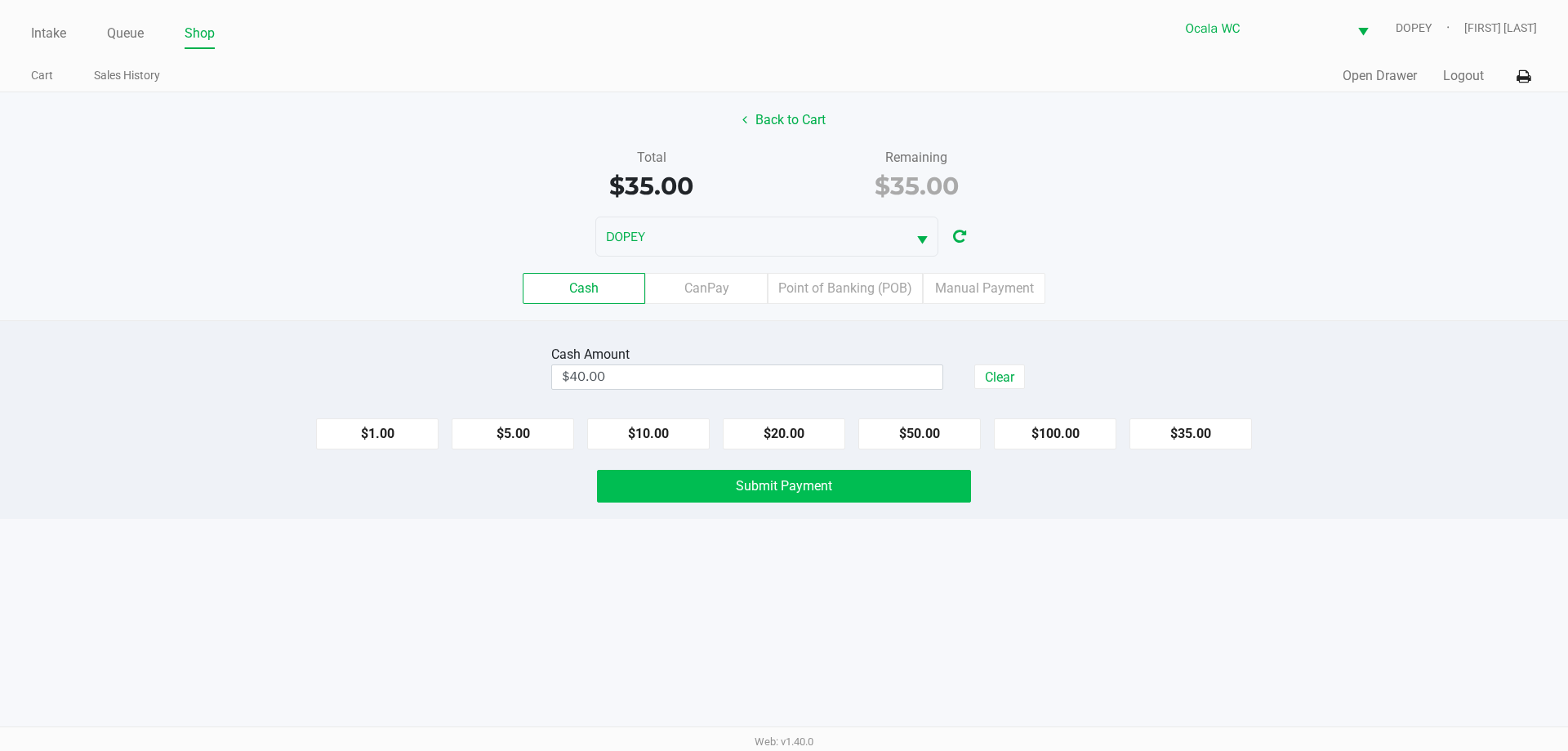 click on "Submit Payment" 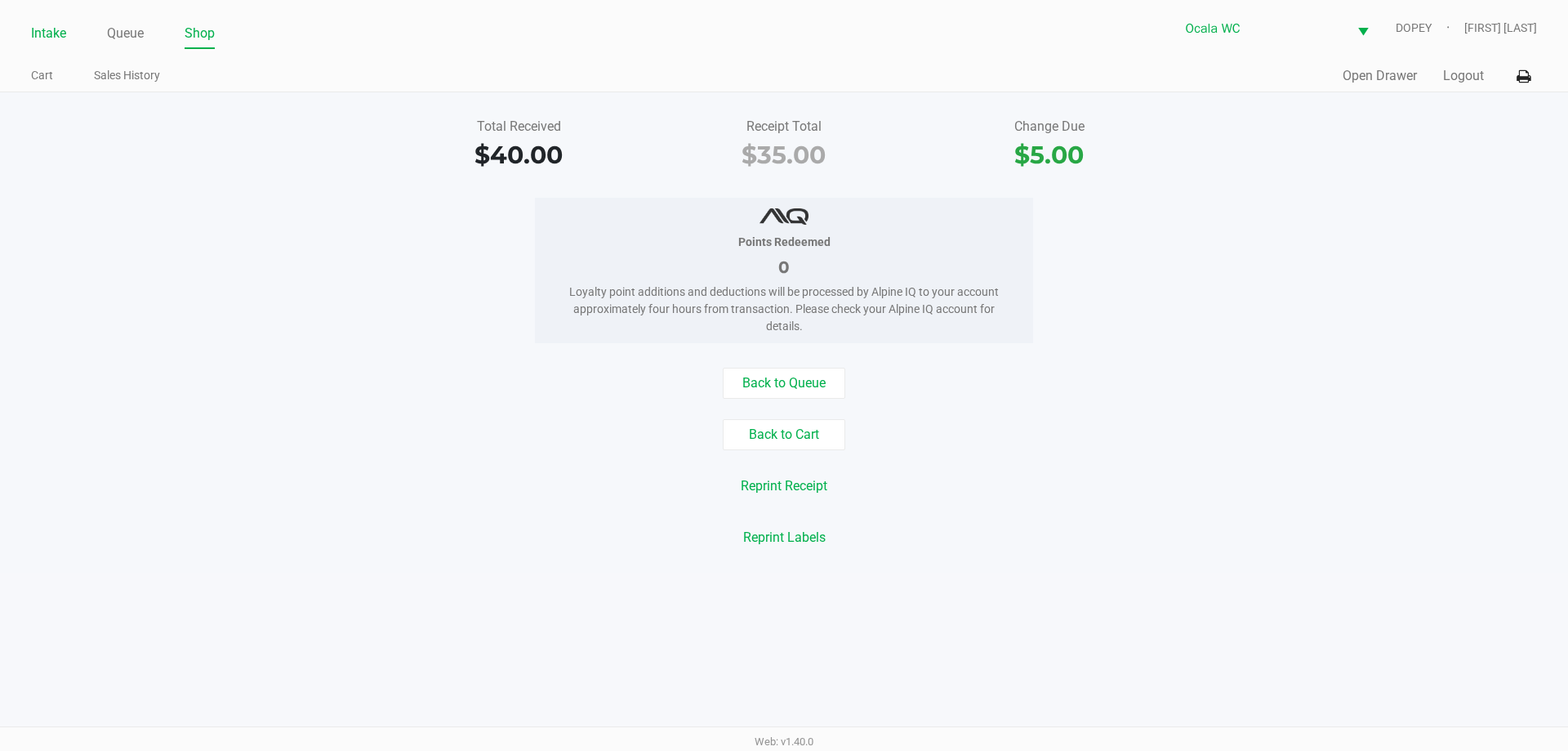 click on "Intake" 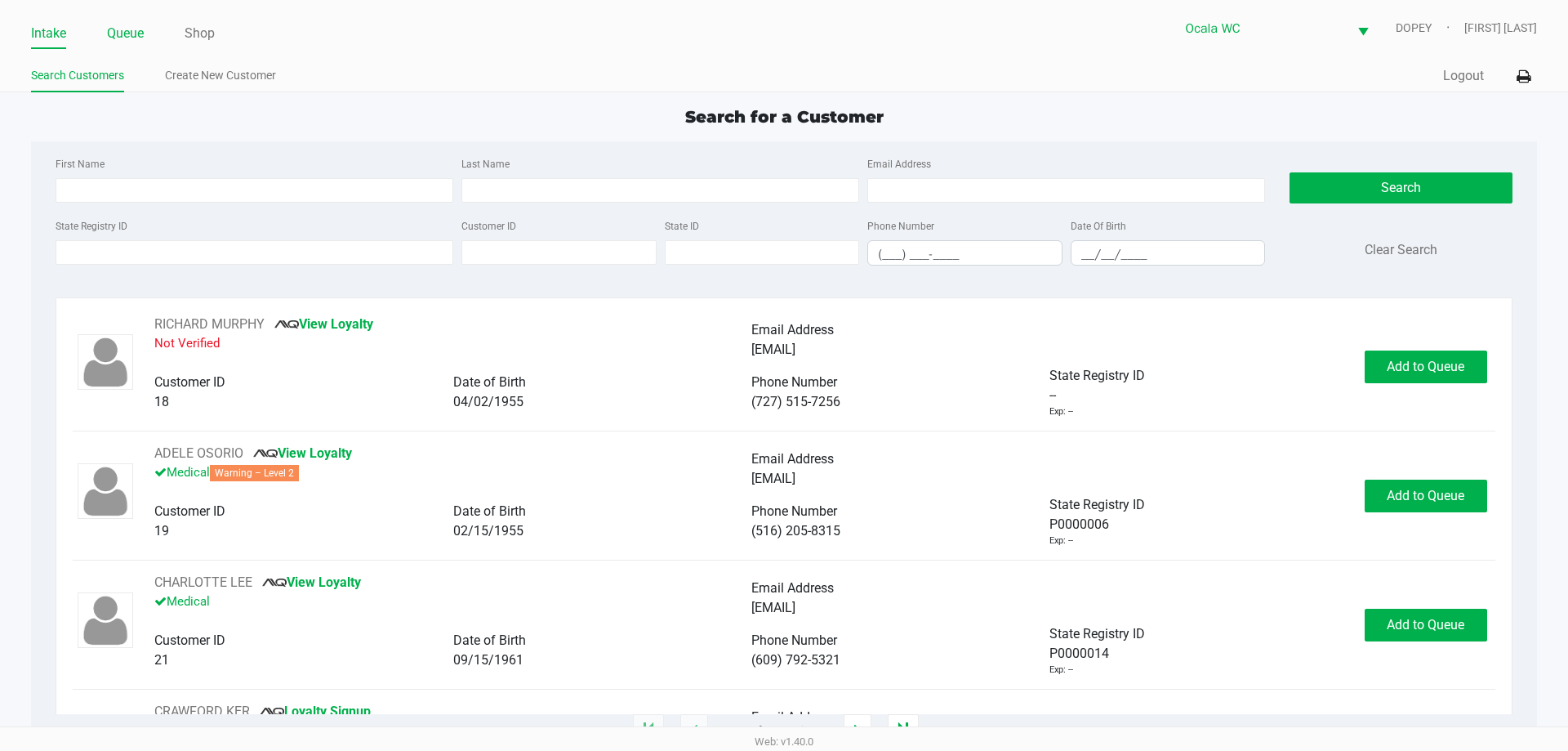 click on "Queue" 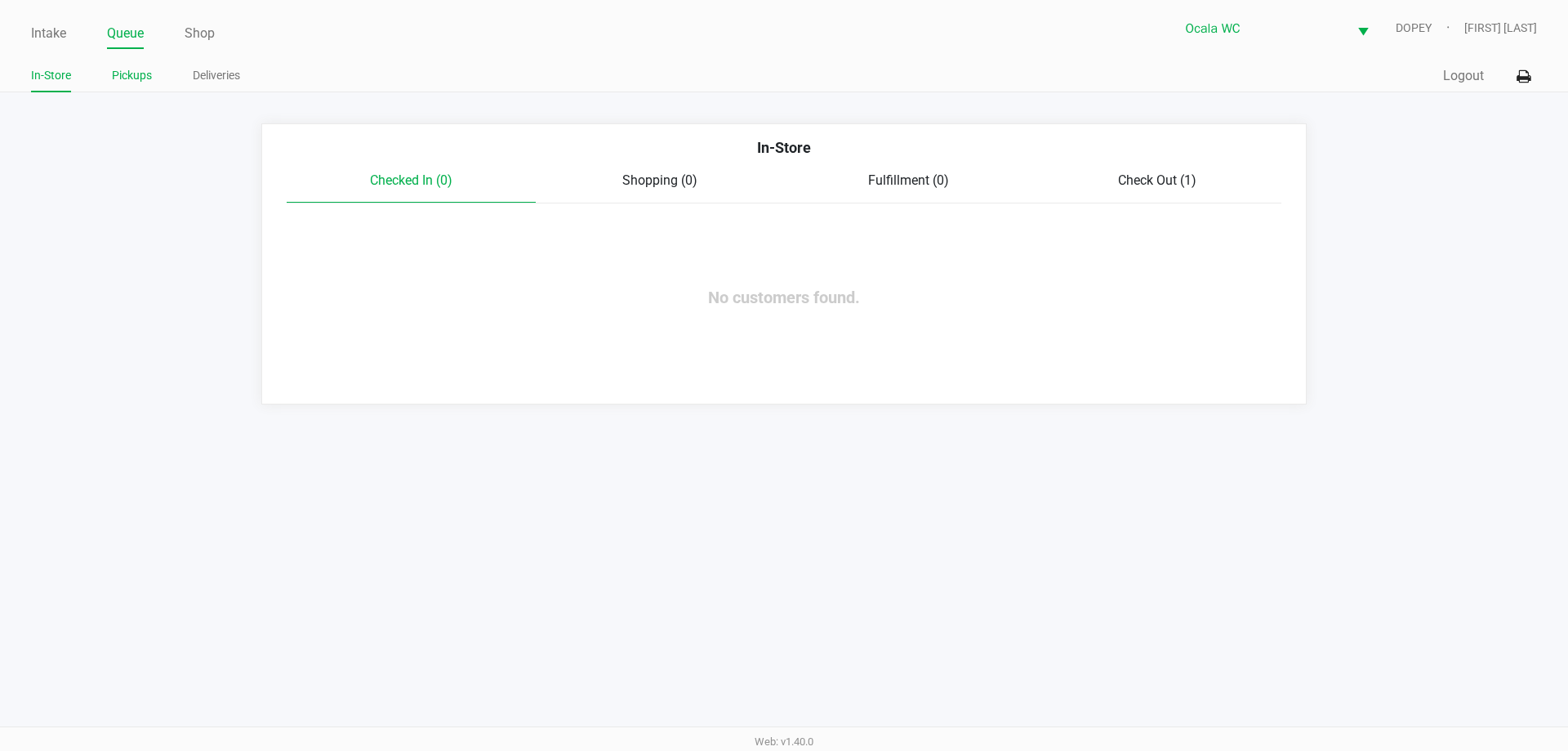 click on "Pickups" 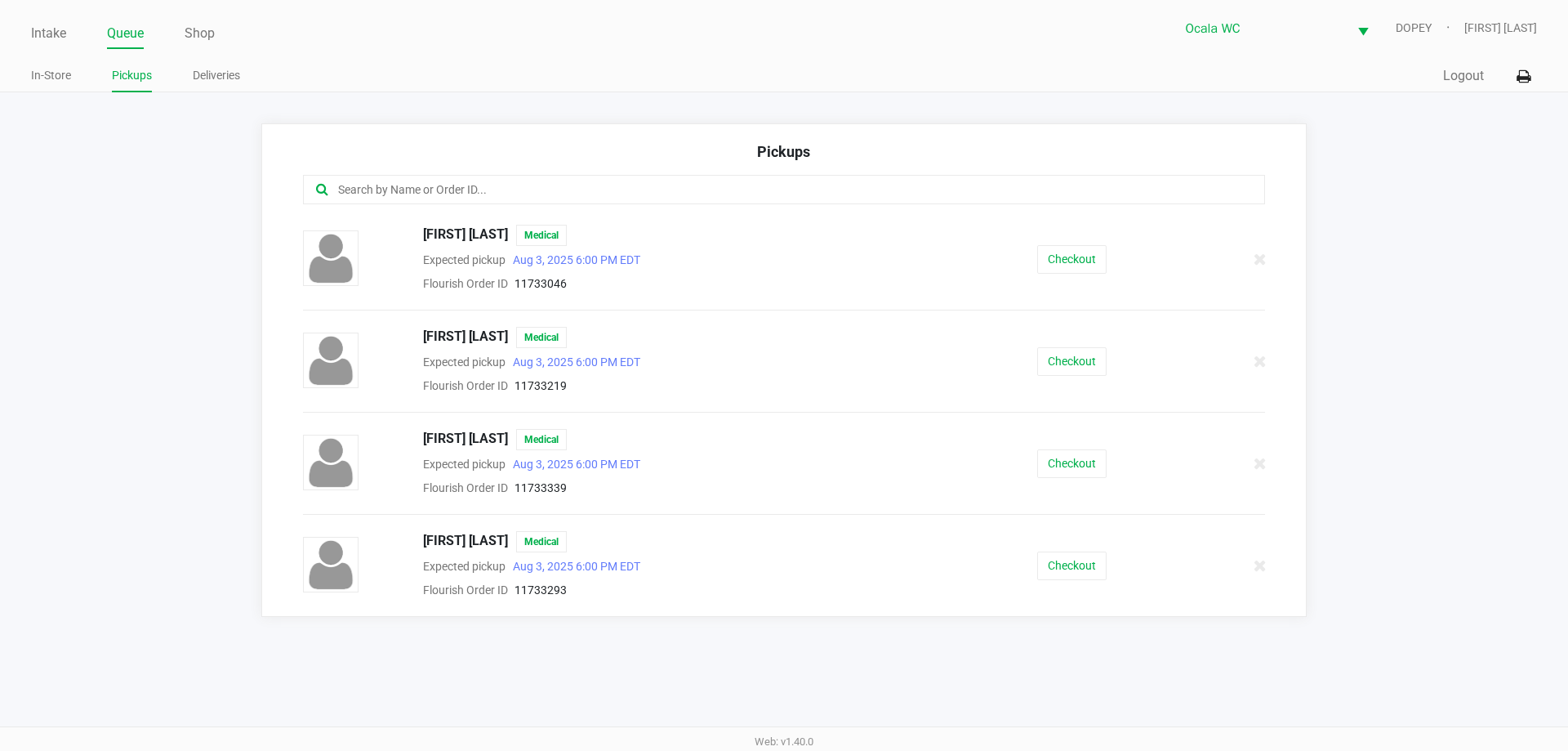 click on "[FIRST] [LAST] Medical Expected pickup [DATE] [TIME] EDT Flourish Order ID [NUMBER] Checkout" 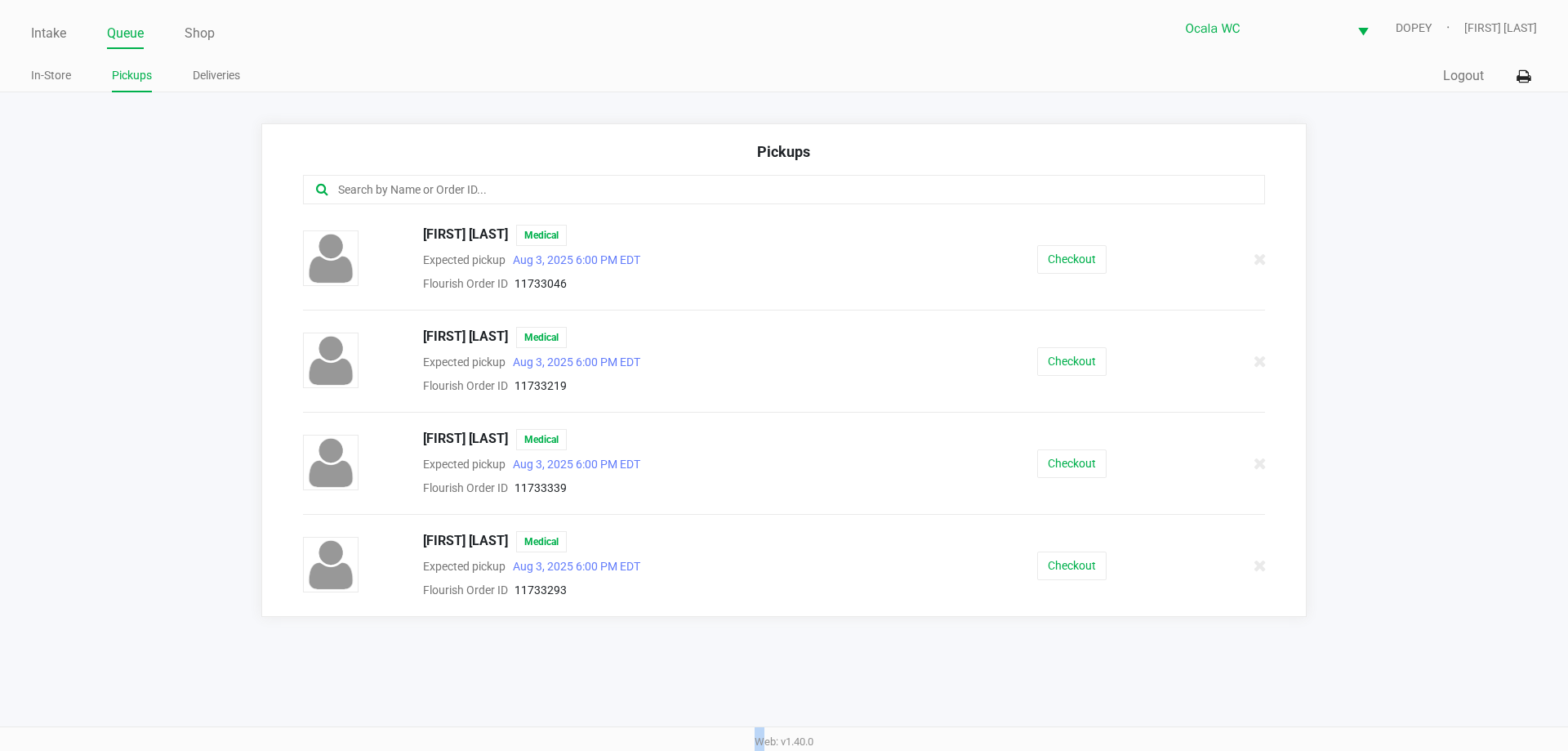 click on "[FIRST] [LAST] Medical Expected pickup [DATE] [TIME] EDT Flourish Order ID [NUMBER] Checkout" 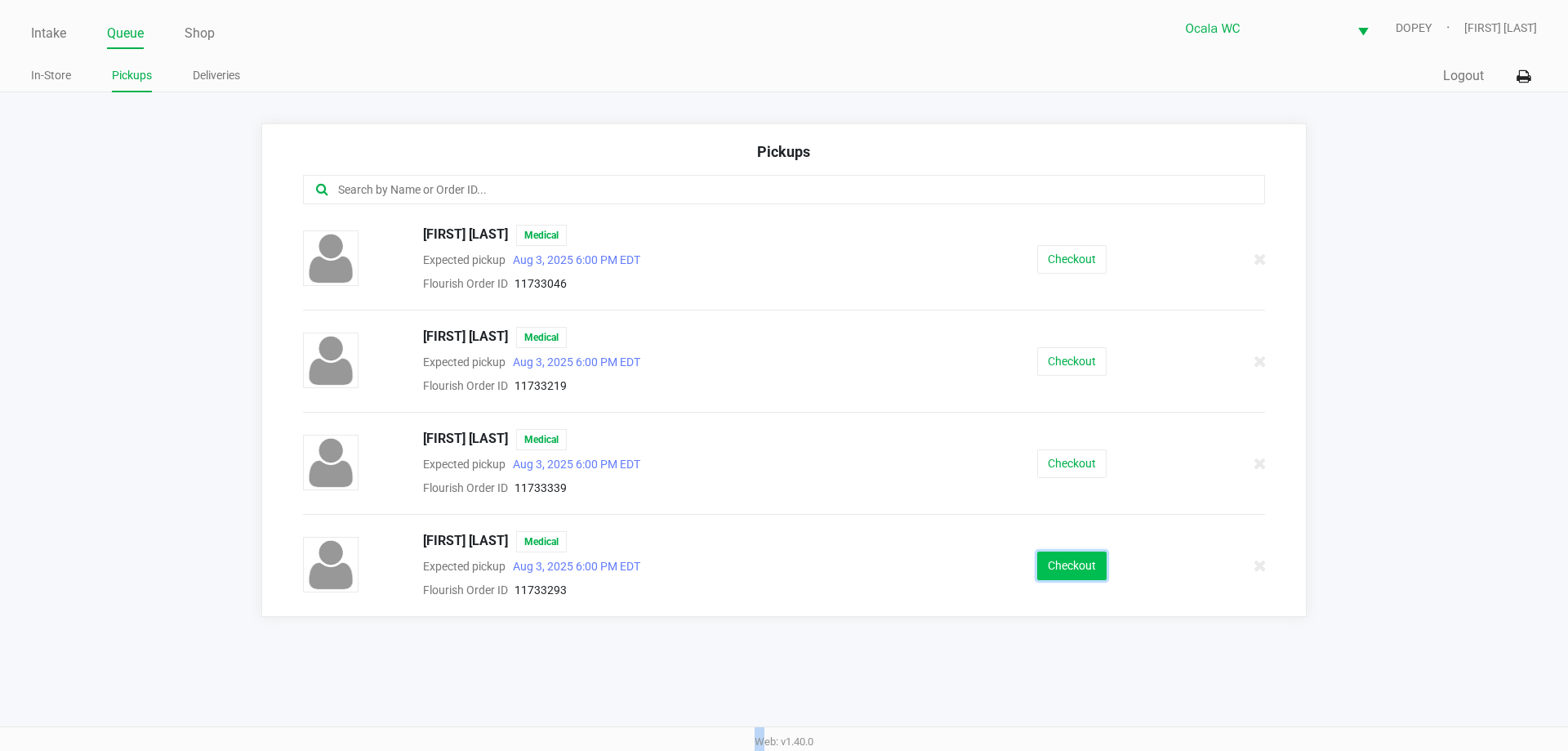 click on "Checkout" 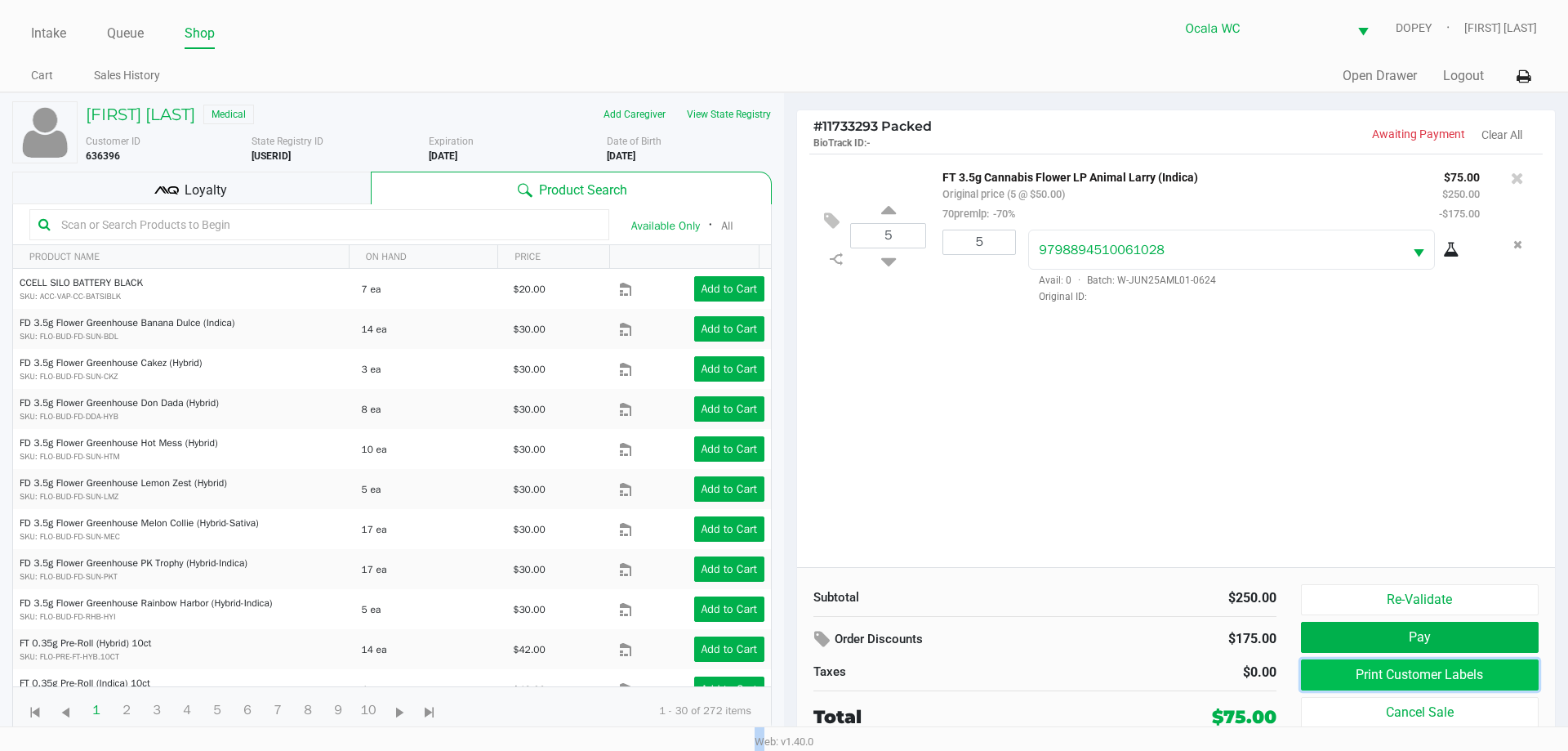 click on "Print Customer Labels" 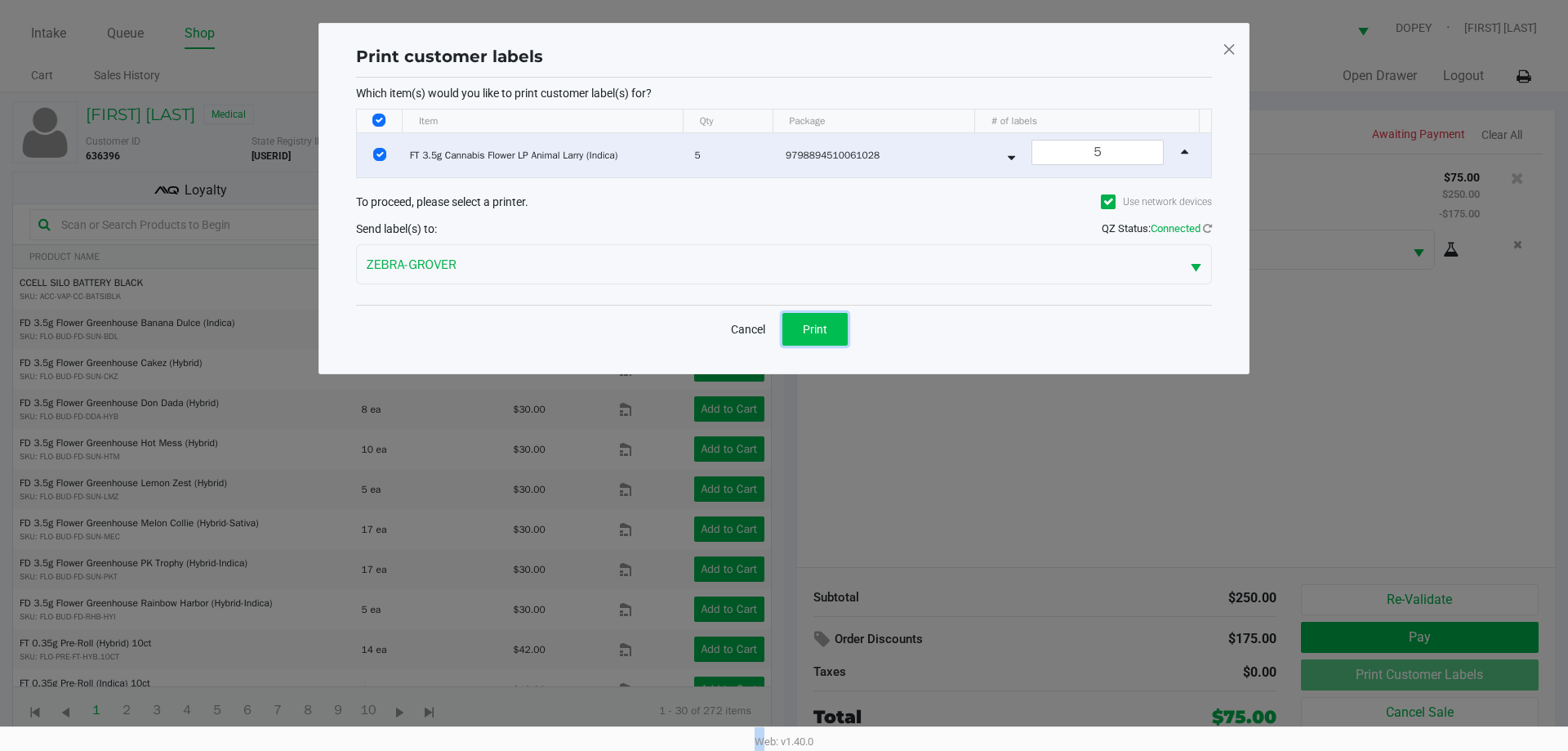click on "Print" 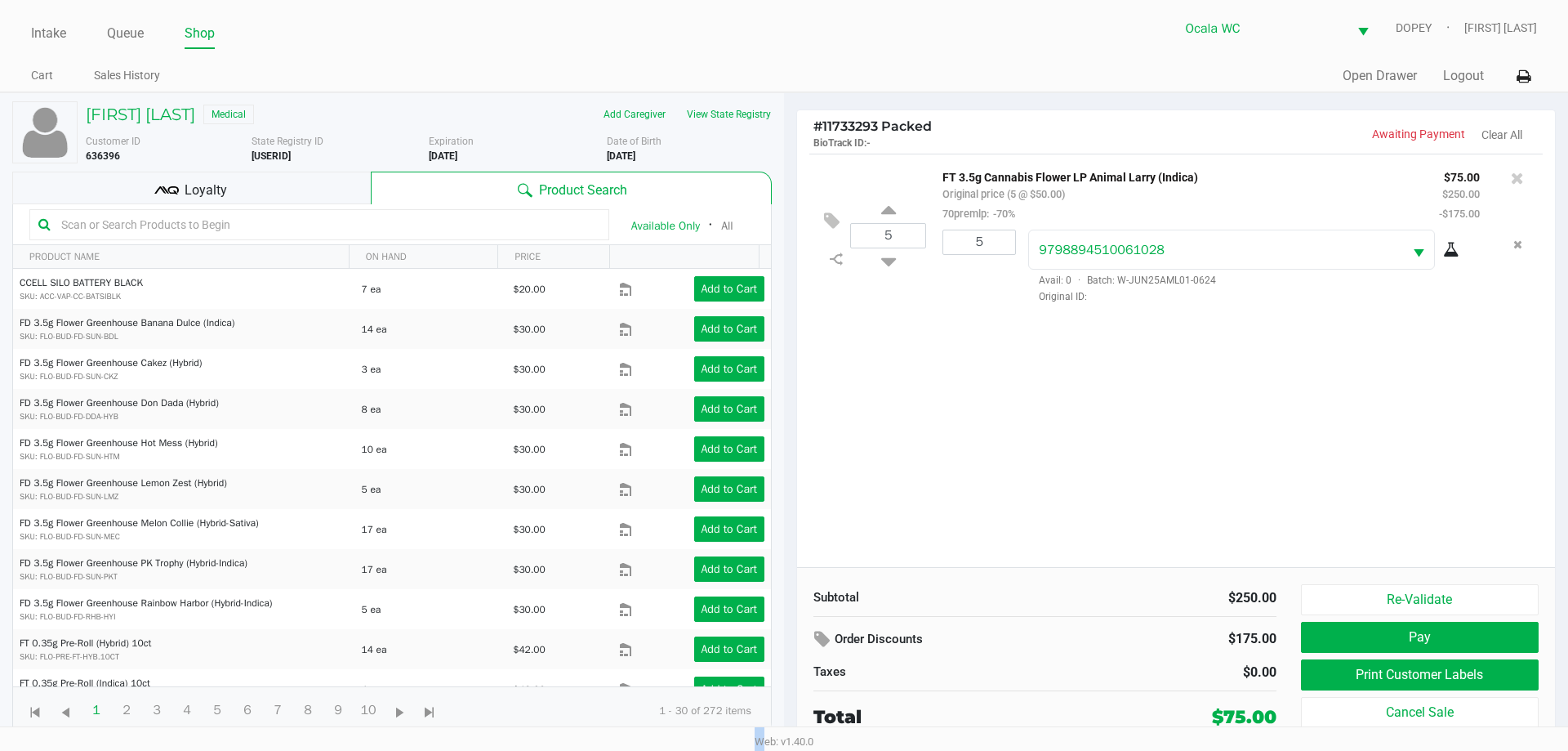 click on "Pay" 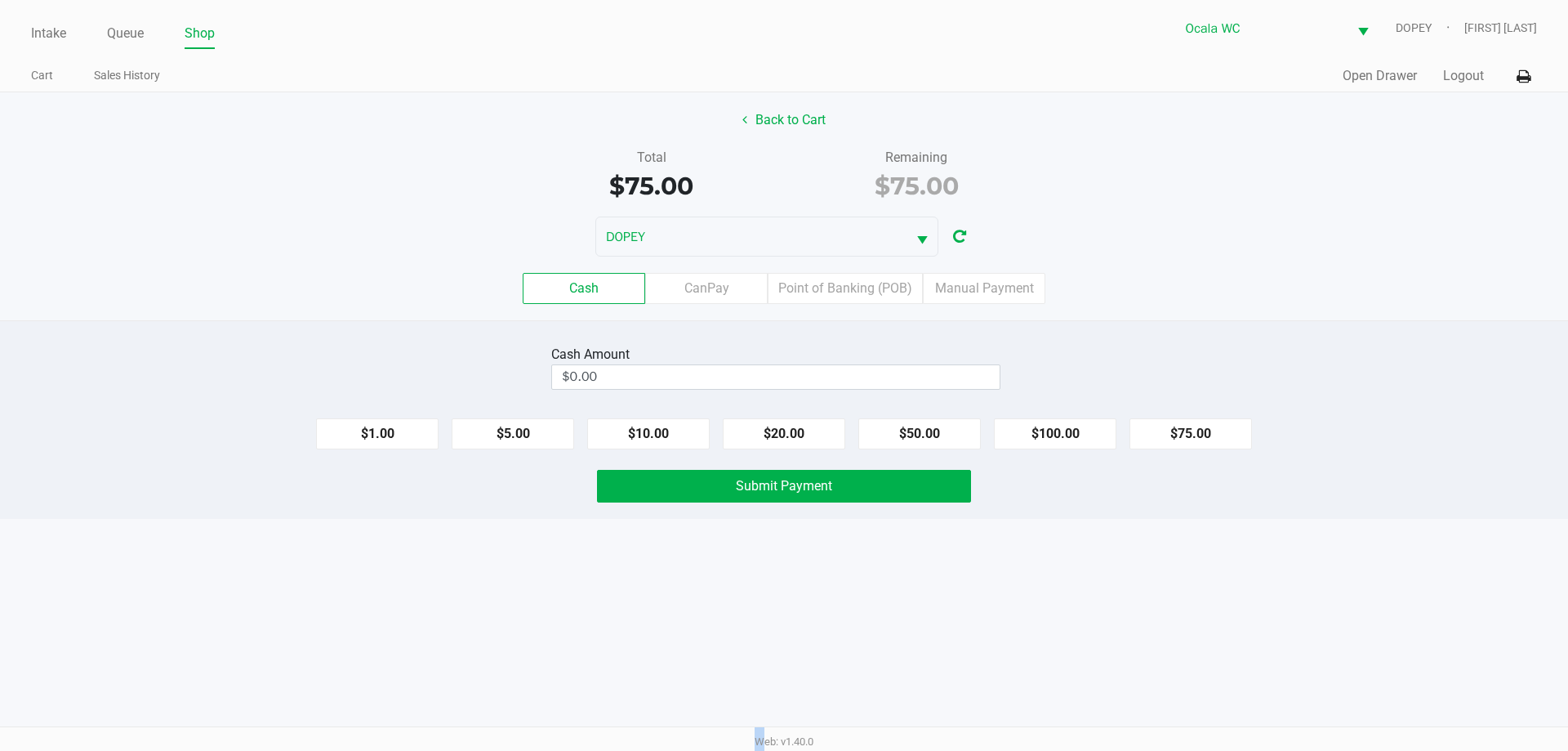 click on "Intake Queue Shop Ocala WC DOPEY [FIRST] [LAST] Cart Sales History Quick Sale Open Drawer Logout Back to Cart Total $75.00 Remaining $75.00 DOPEY Cash CanPay Point of Banking (POB) Manual Payment Cash Amount $0.00 $1.00 $5.00 $10.00 $20.00 $50.00 $100.00 $75.00 Submit Payment  Web: v1.40.0" at bounding box center (784, 375) 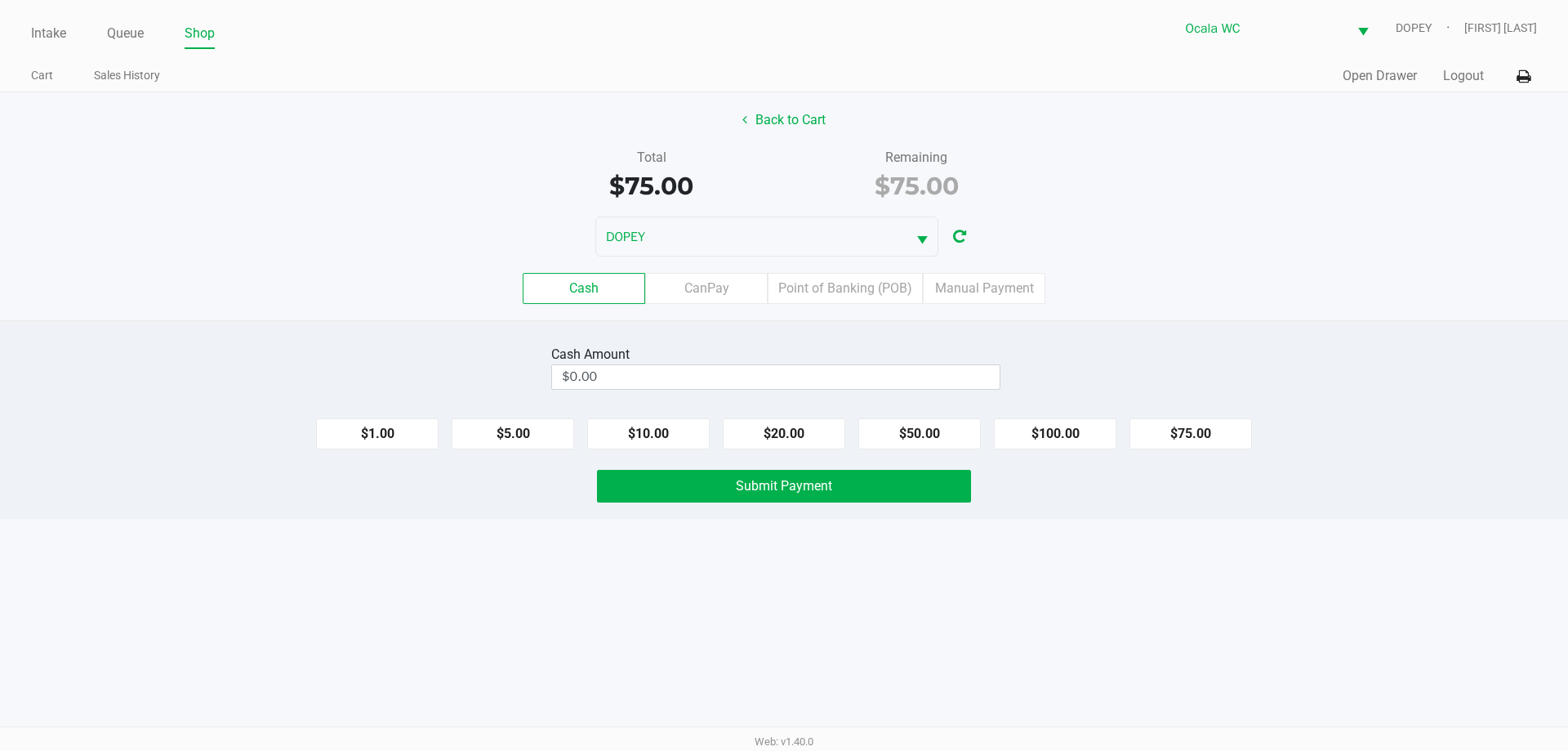 click on "$75.00" 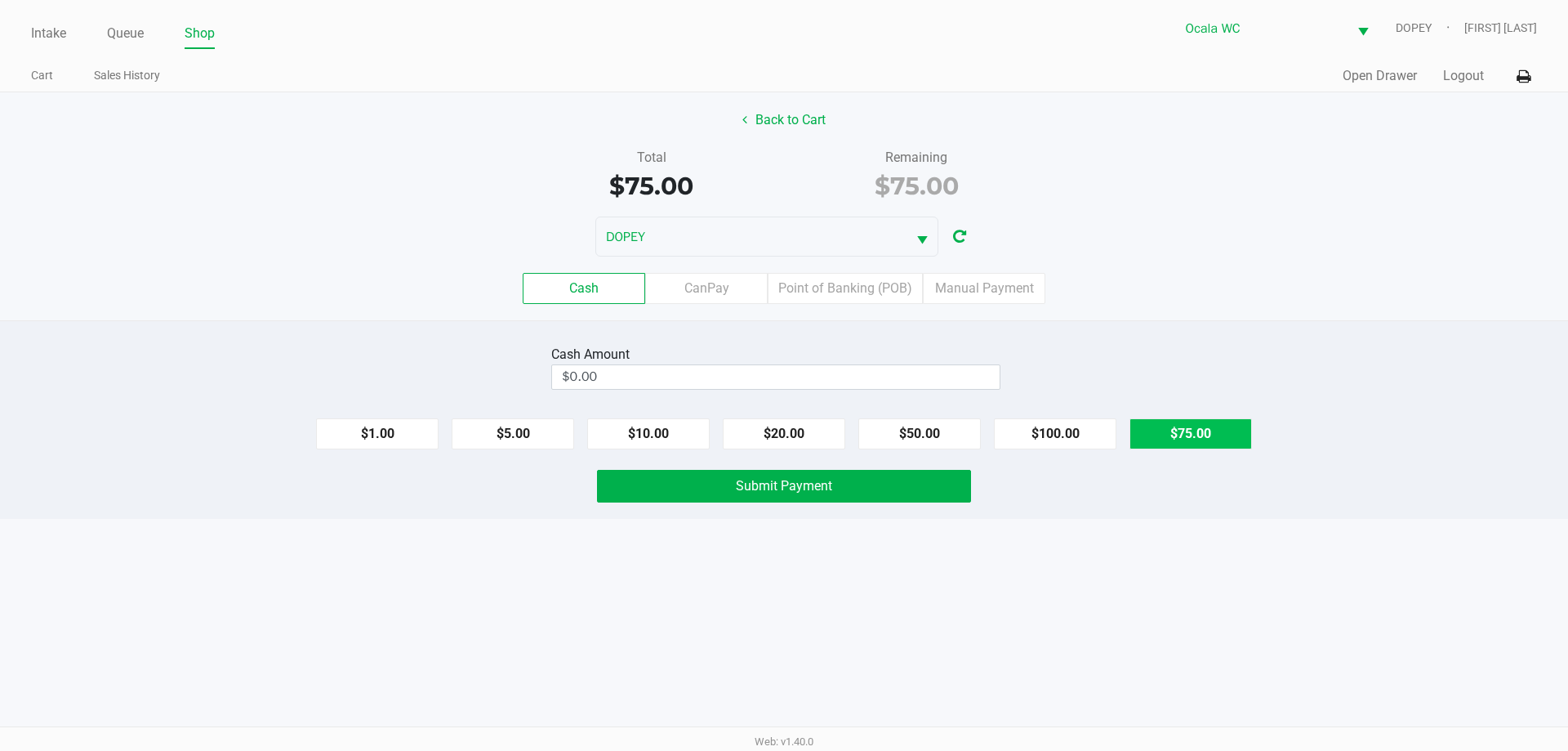 type on "$75.00" 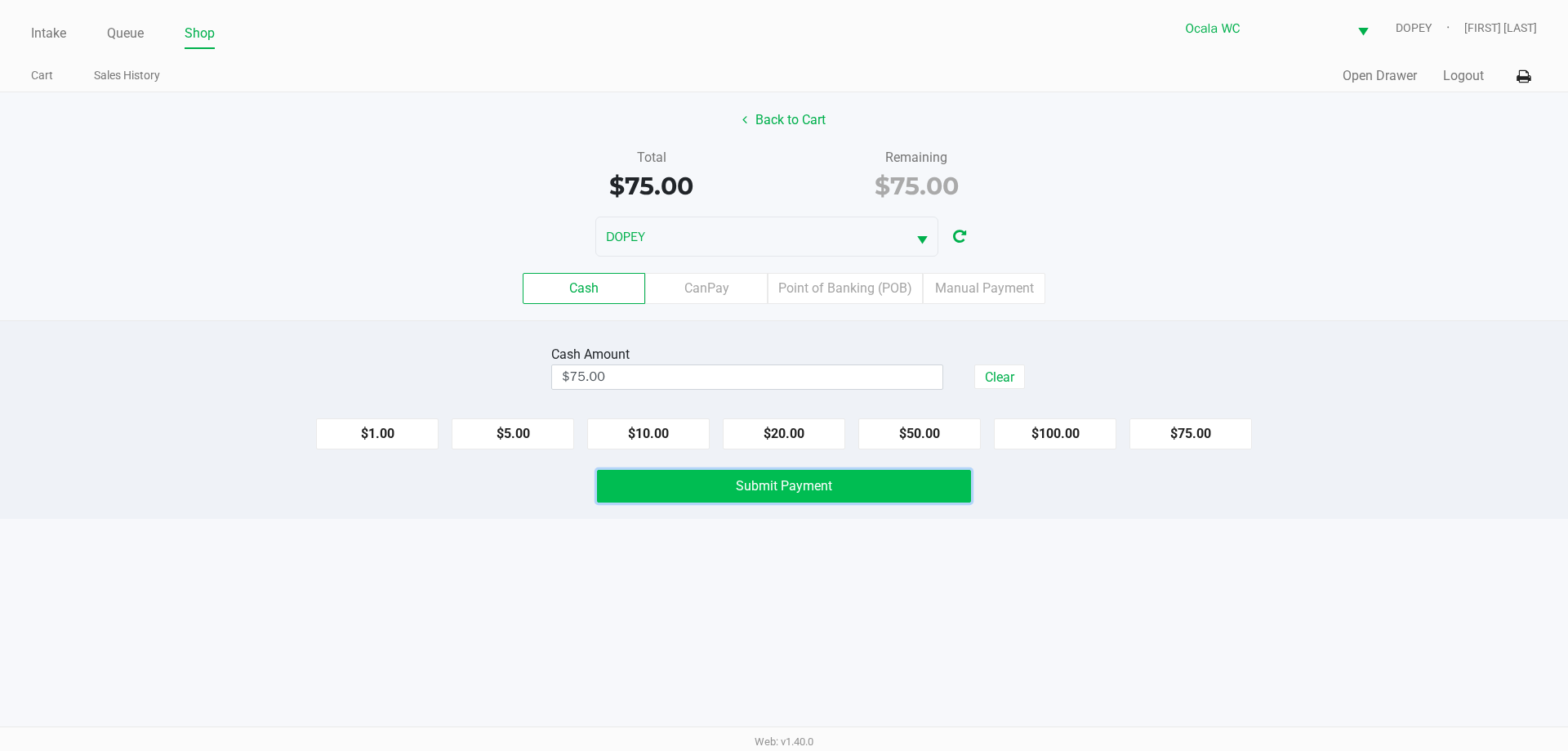 click on "Submit Payment" 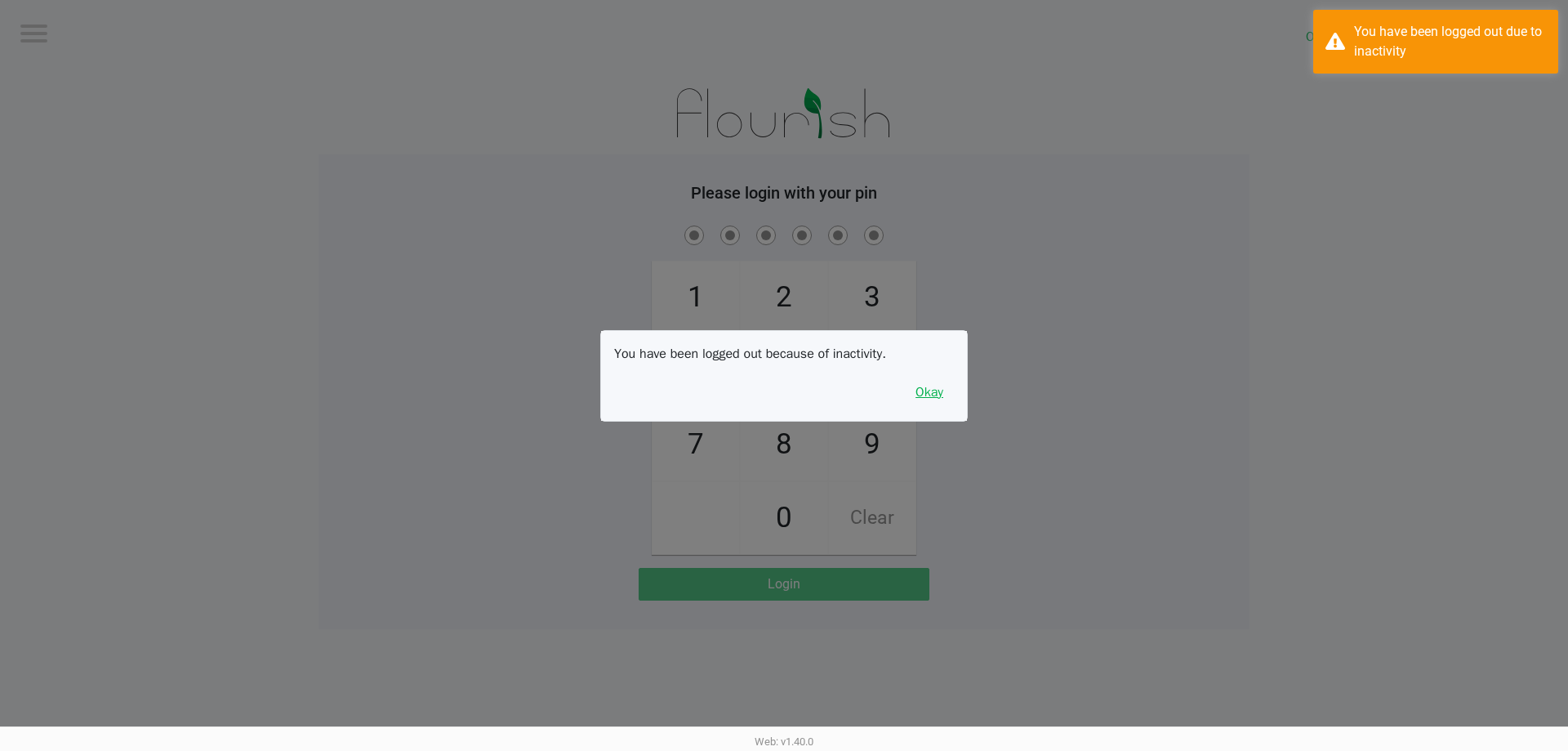 click on "Okay" at bounding box center [929, 392] 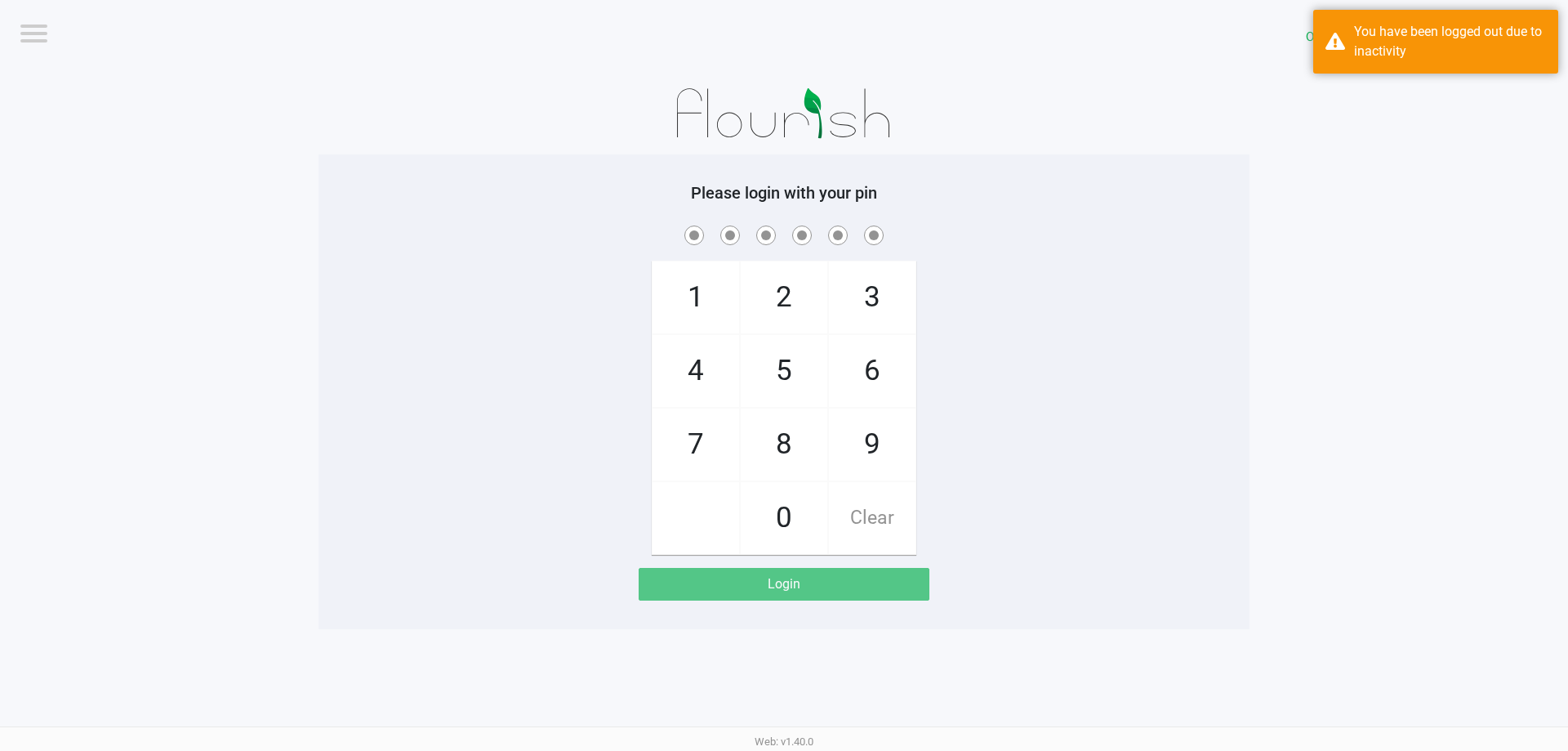 click on "Logout Ocala WC DOPEY Please login with your pin 1 4 7 2 5 8 0 3 6 9 Clear Login" 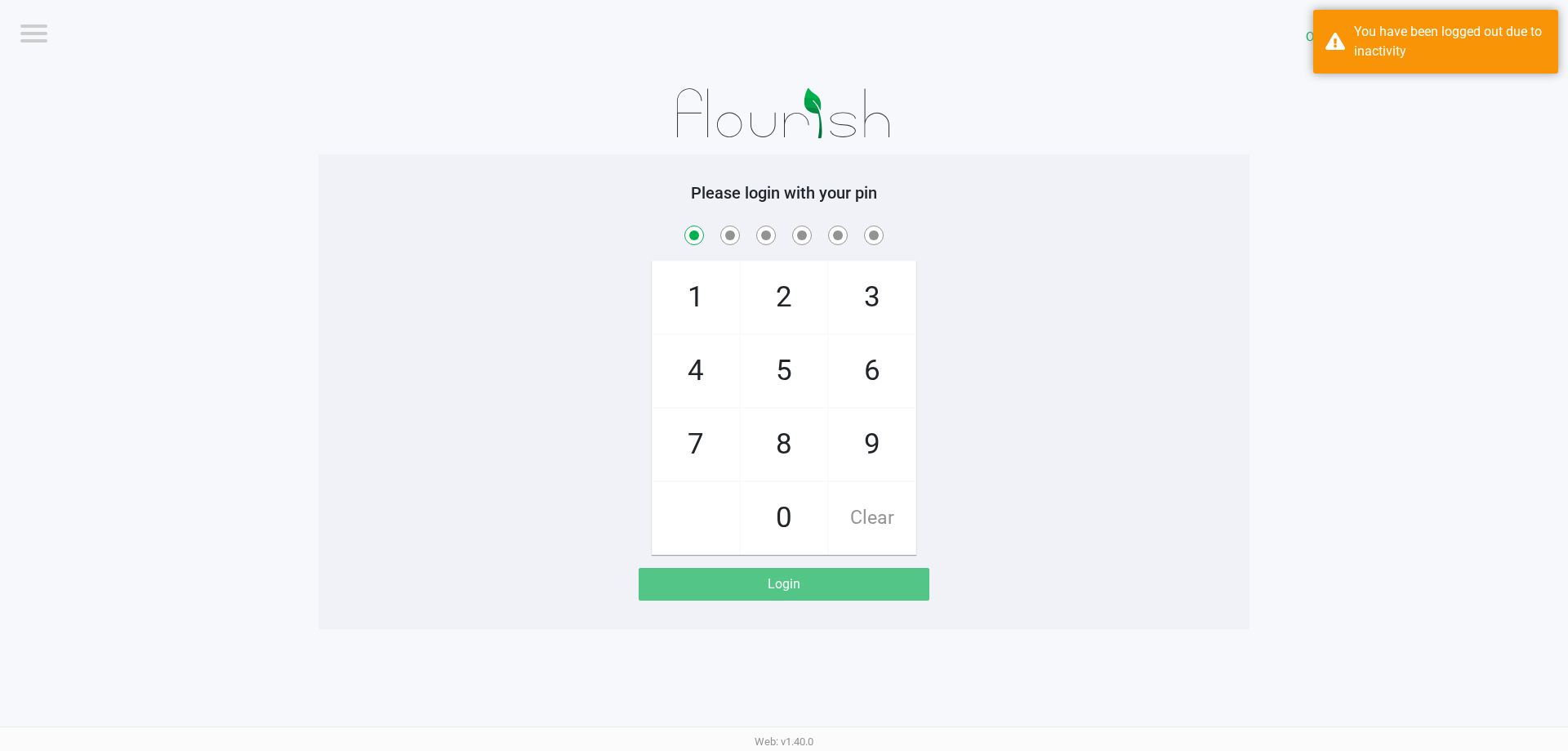 checkbox on "true" 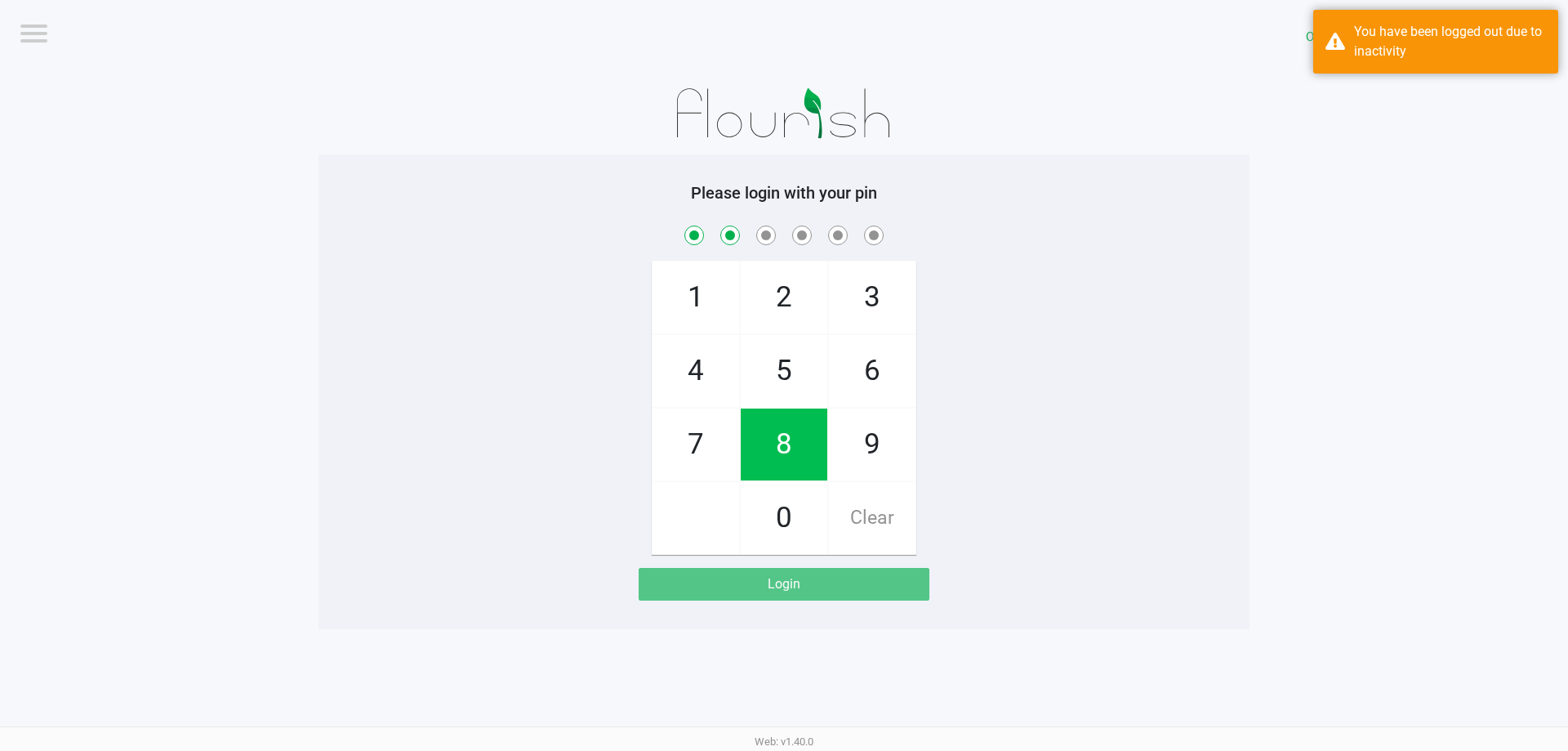 checkbox on "true" 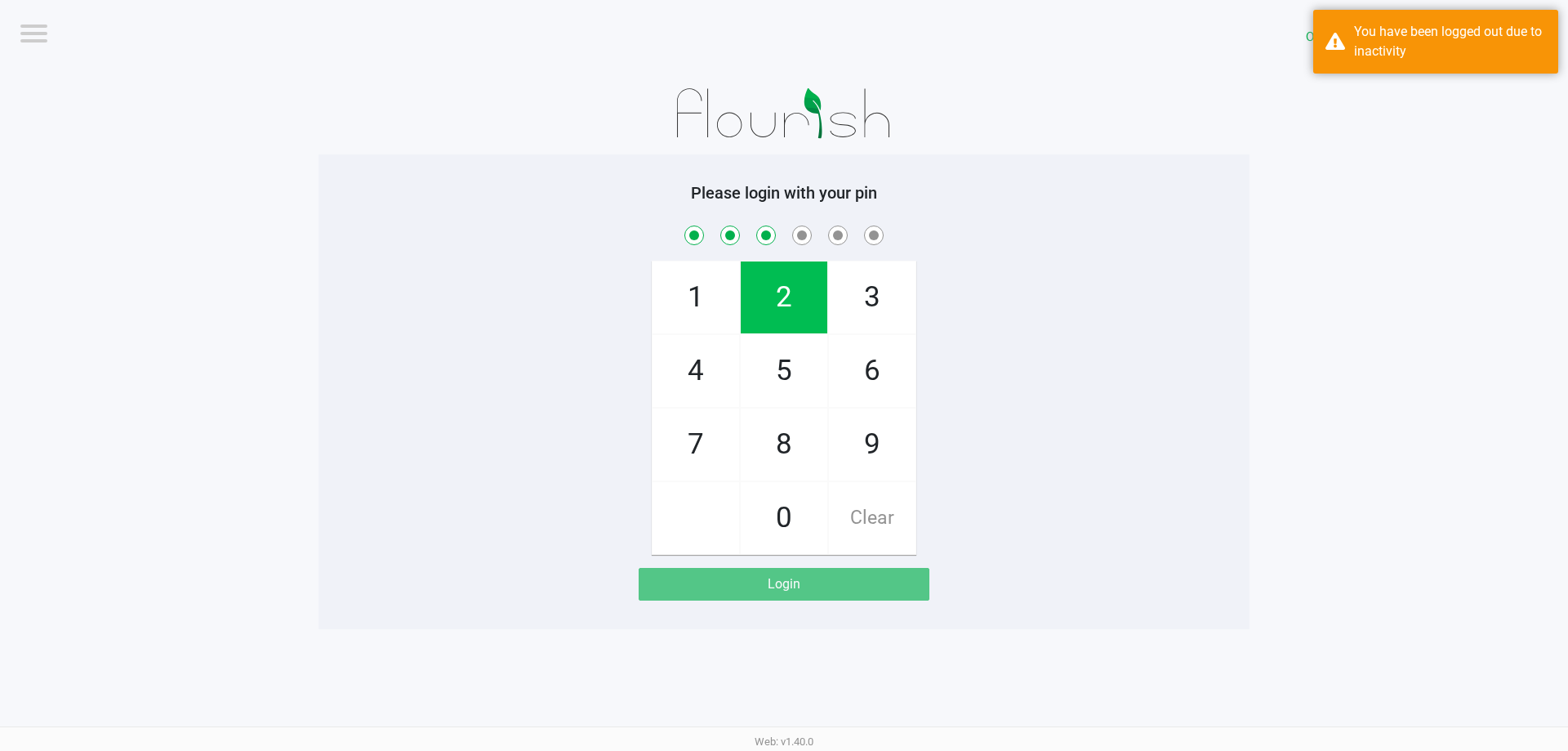 checkbox on "true" 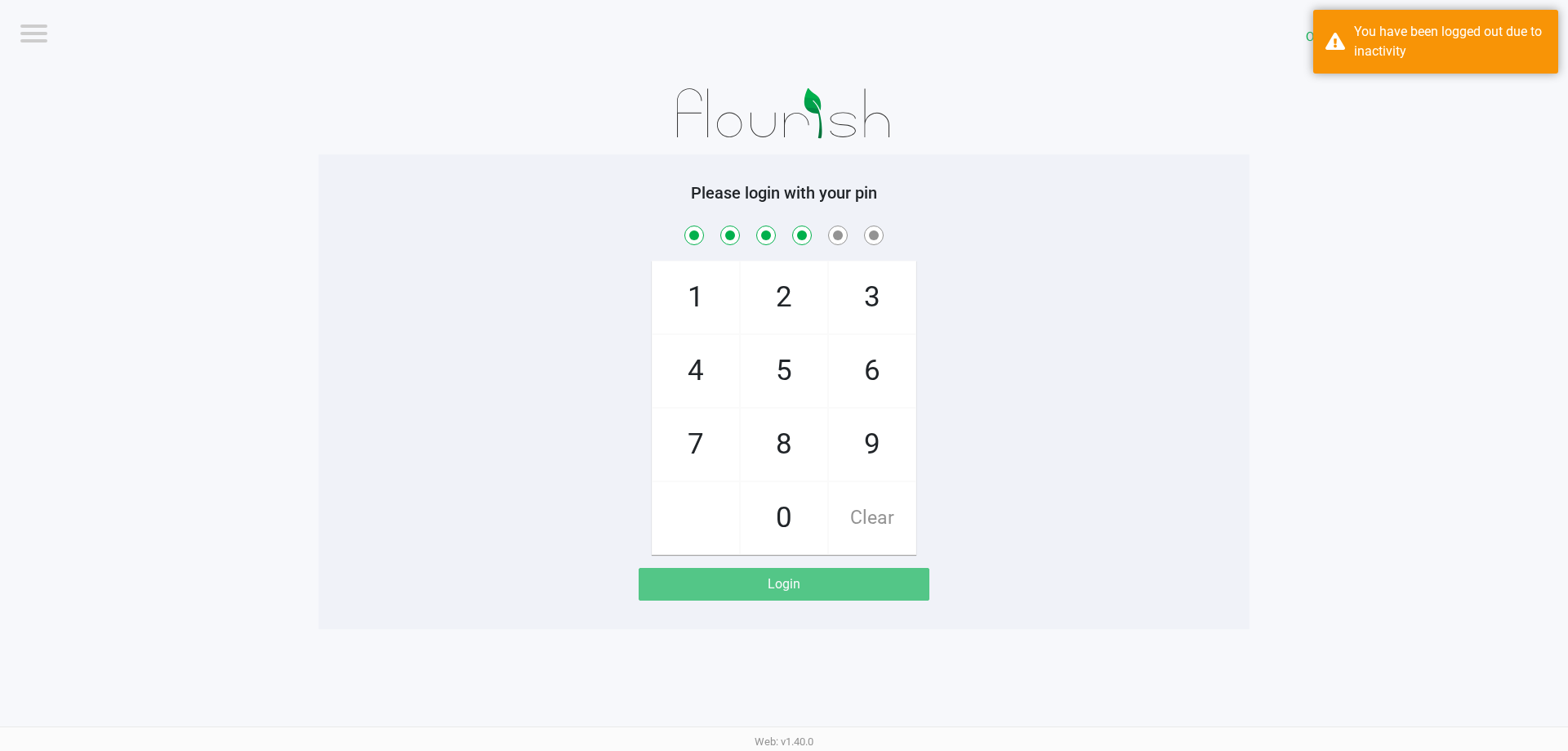 checkbox on "true" 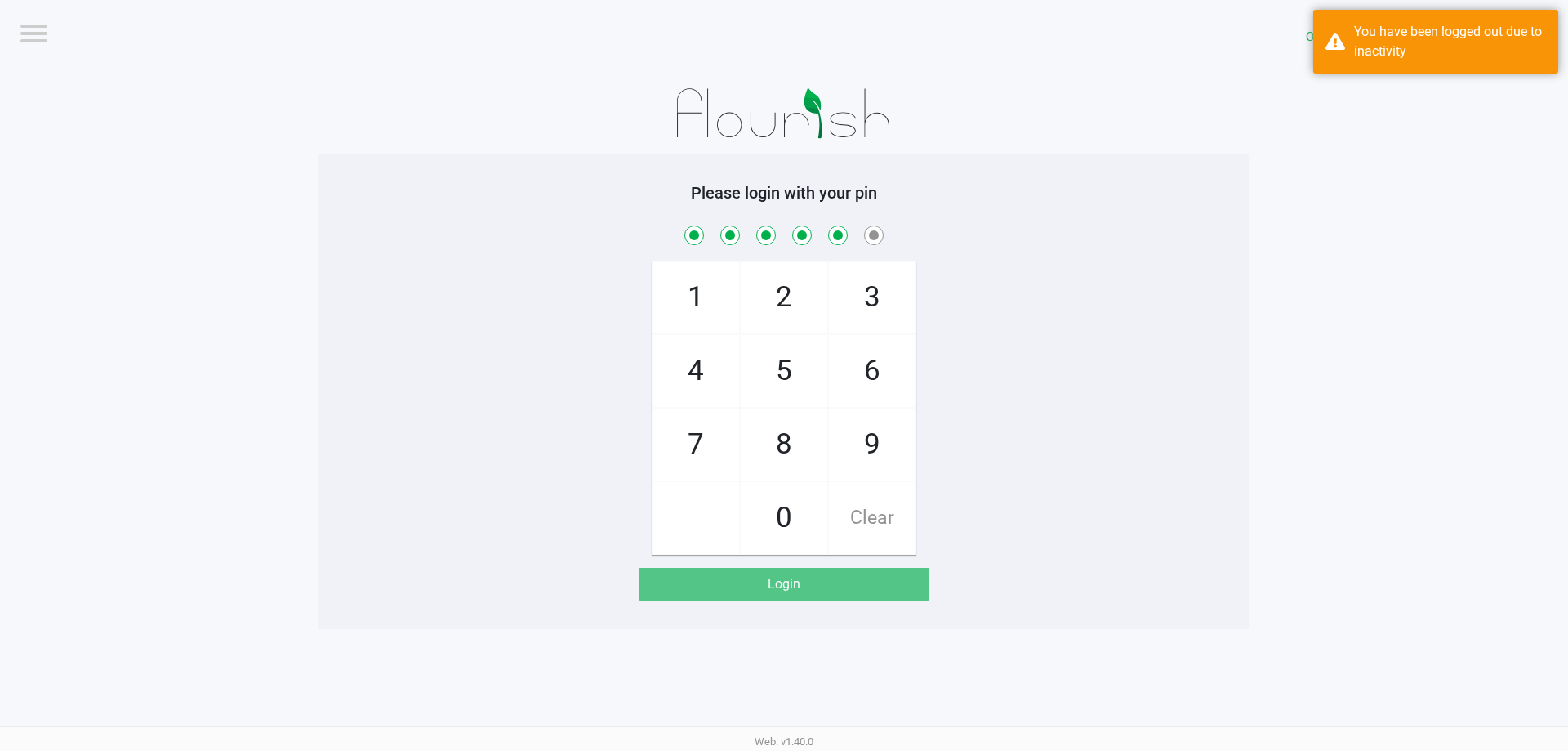 checkbox on "true" 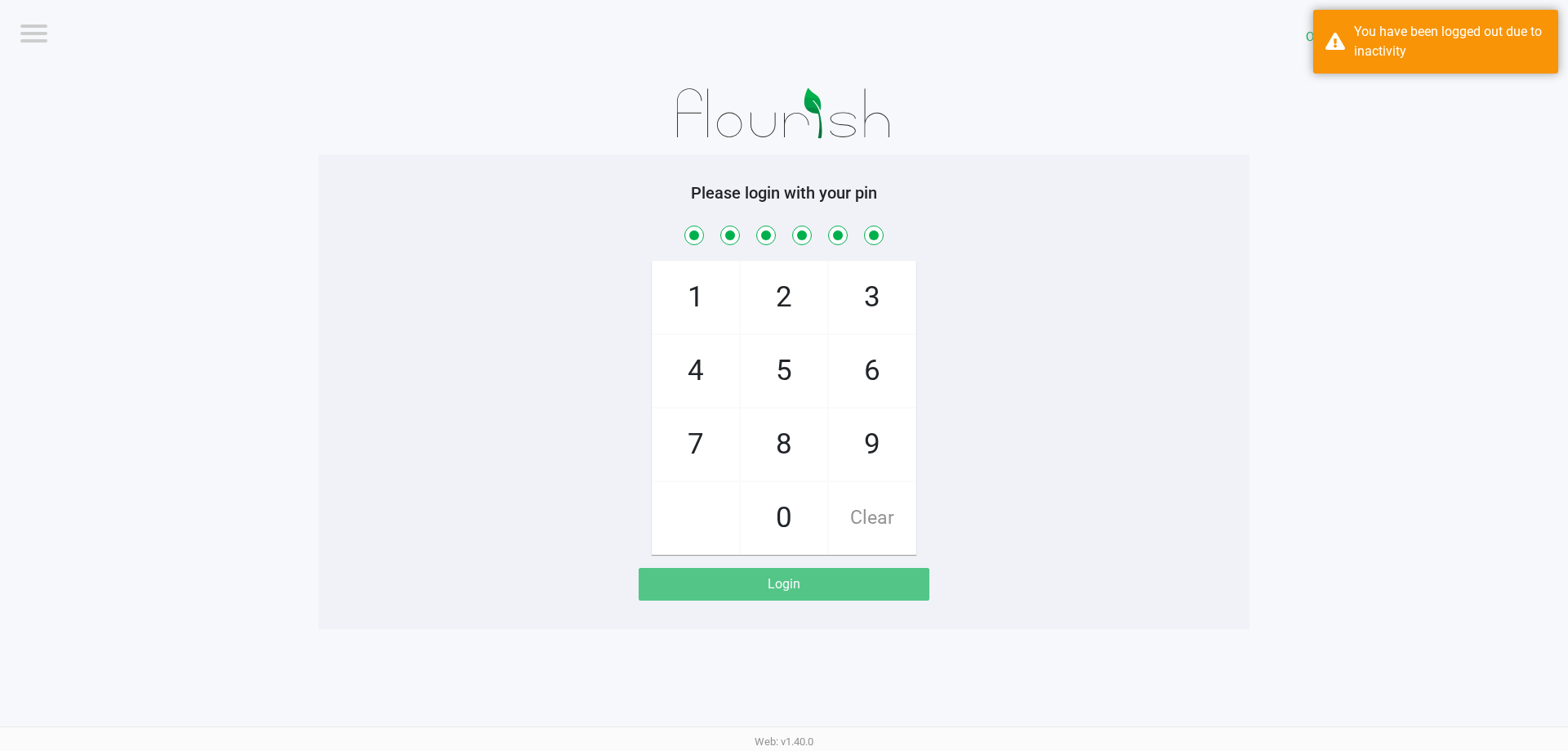checkbox on "true" 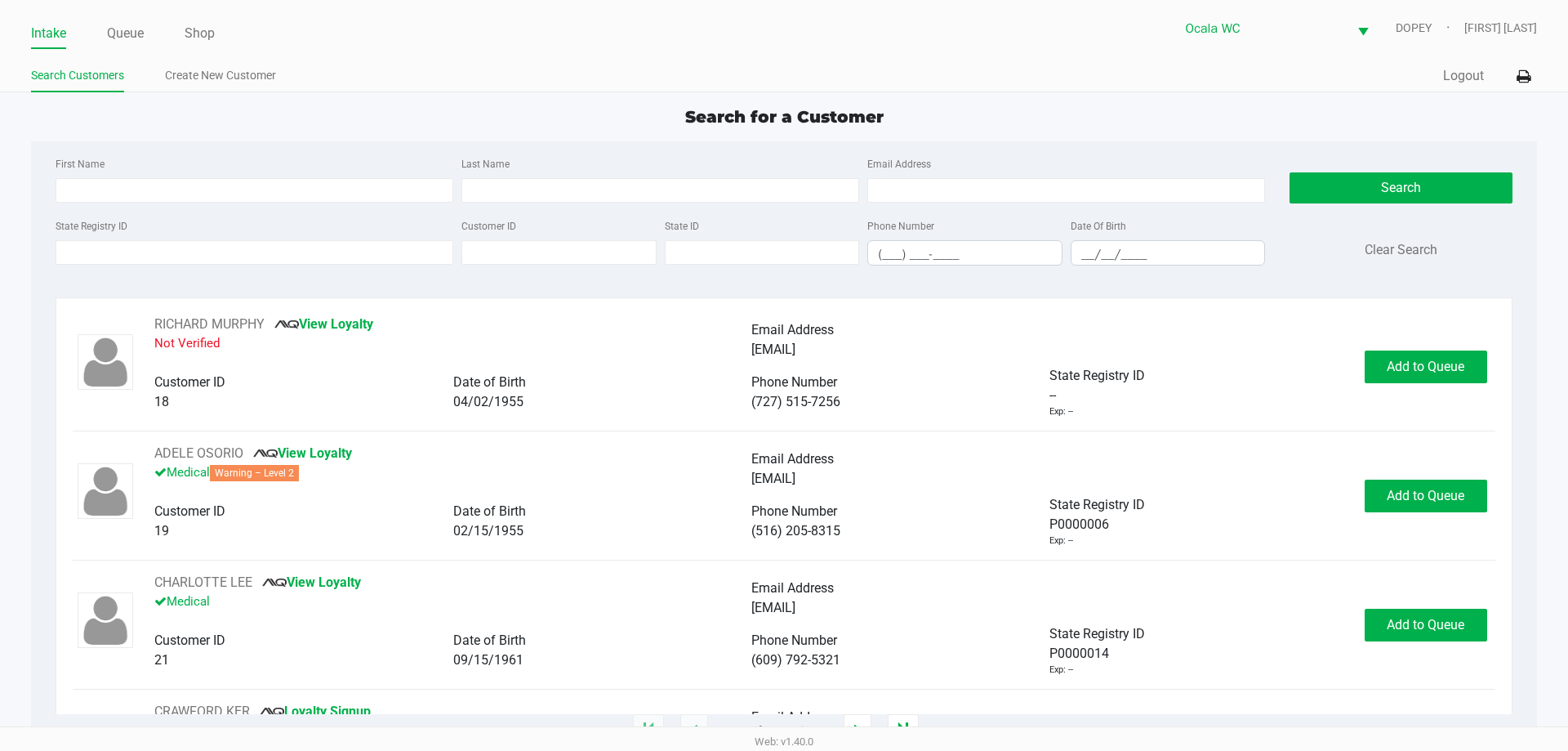 click on "Search for a Customer First Name Last Name Email Address State Registry ID Customer ID State ID Phone Number (___) ___-____ Date Of Birth __/__/____  Search   Clear Search   RICHARD MURPHY       View Loyalty   Not Verified   Email Address   ms1111111111@hotmail.com   Customer ID   18   Date of Birth   04/02/1955   Phone Number   (727) 515-7256   State Registry ID   --   Exp: --   Add to Queue   ADELE OSORIO       View Loyalty   Medical   Warning – Level 2   Email Address   floatingonmycloud@gmail.com   Customer ID   19   Date of Birth   02/15/1955   Phone Number   (516) 205-8315   State Registry ID   P0000006   Exp: --   Add to Queue   CHARLOTTE LEE       View Loyalty   Medical   Email Address   cblee0915@gmail.com   Customer ID   21   Date of Birth   09/15/1961   Phone Number   (609) 792-5321   State Registry ID   P0000014   Exp: --   Add to Queue   CRAWFORD KER       Loyalty Signup   Medical   Email Address   --   Customer ID   23   Date of Birth   07/27/2006   Phone Number   (727) 409-2778" 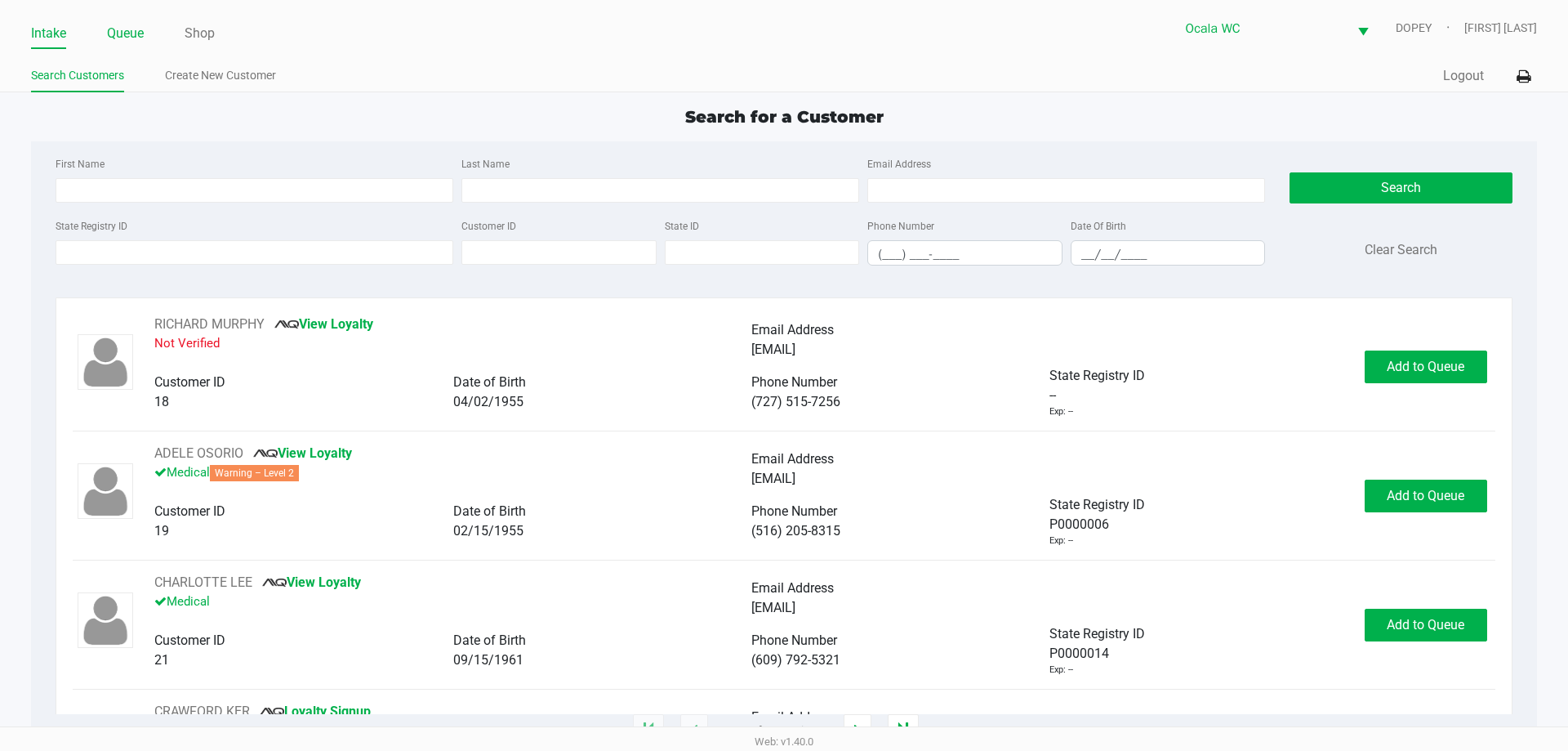 click on "Queue" 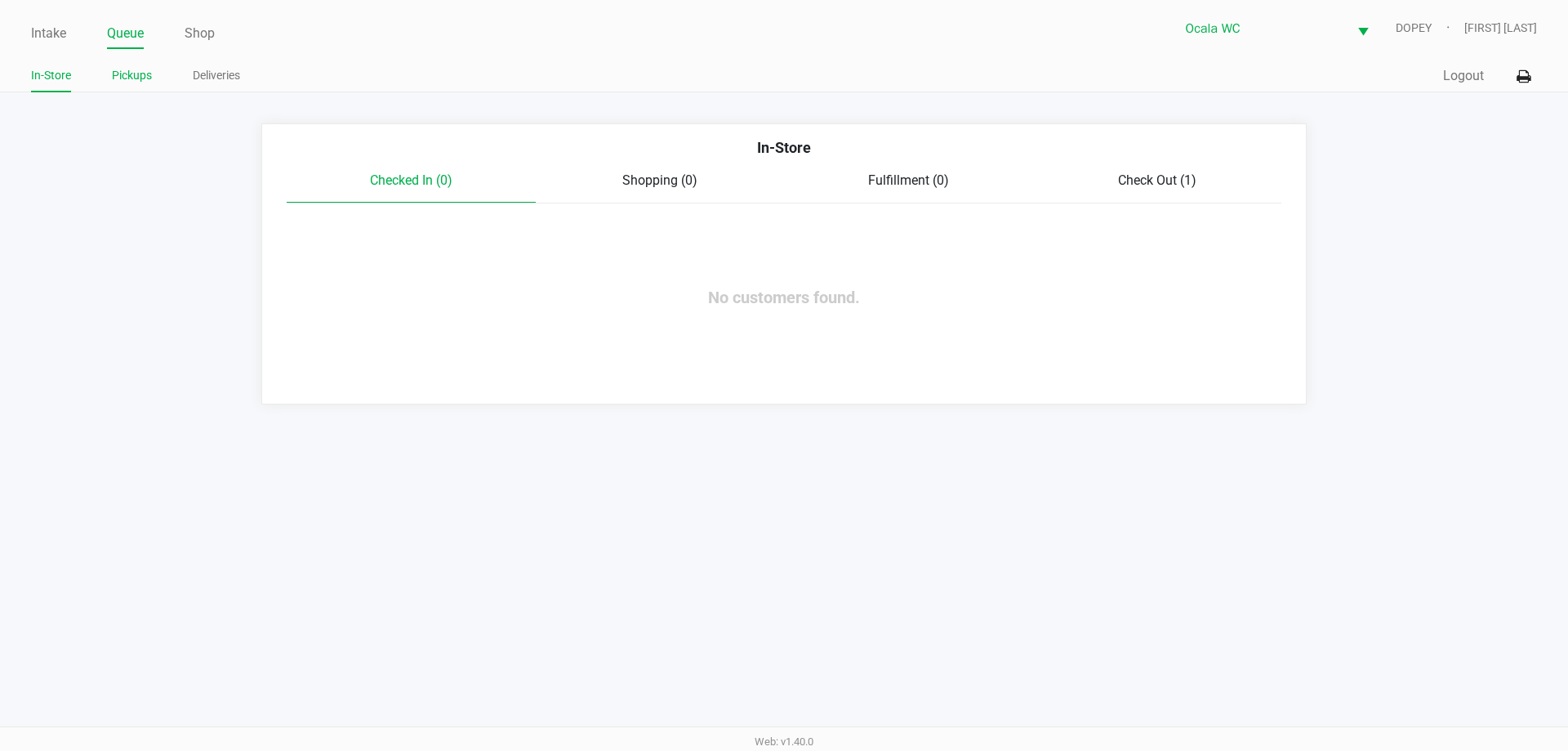 click on "Pickups" 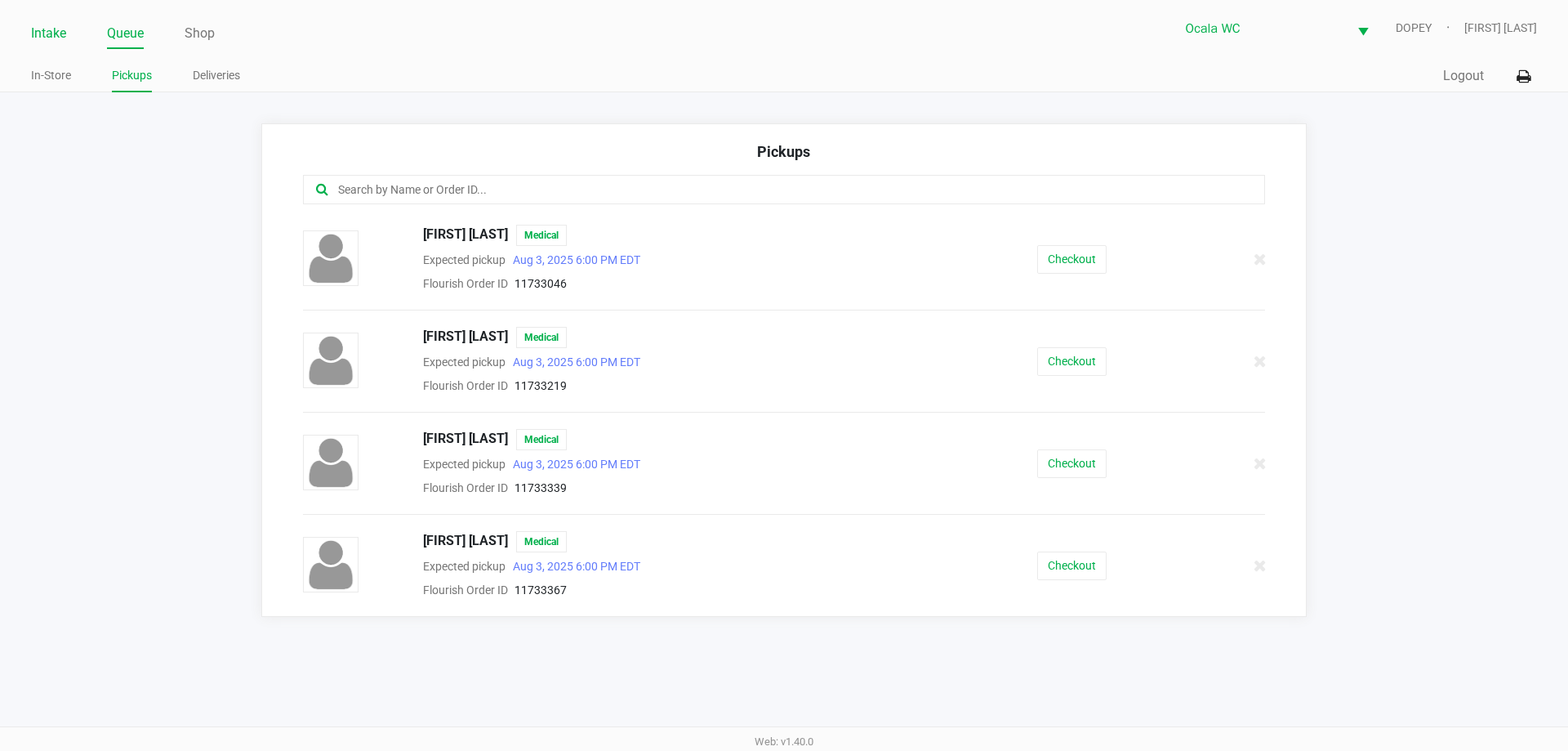 click on "Intake" 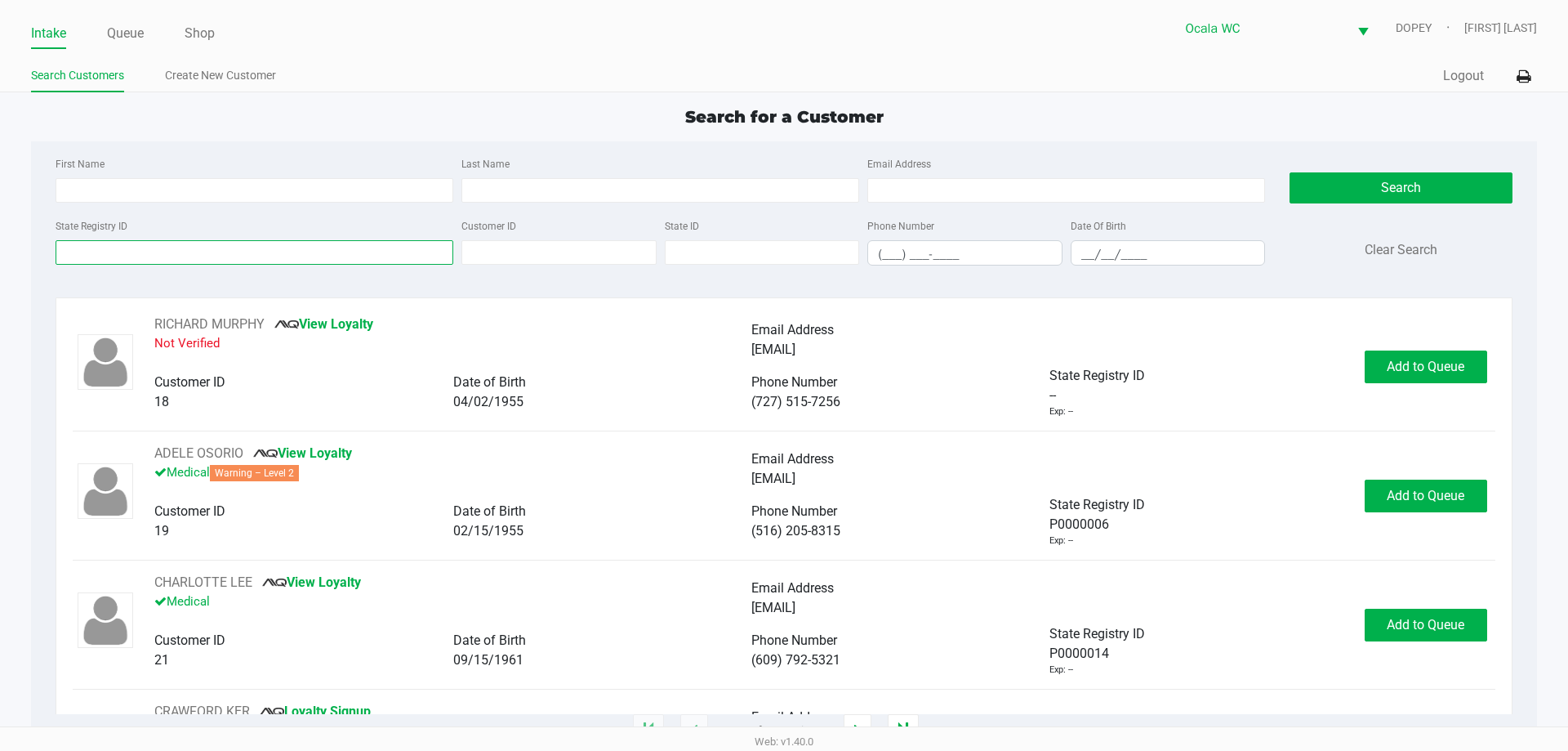click on "State Registry ID" at bounding box center (254, 253) 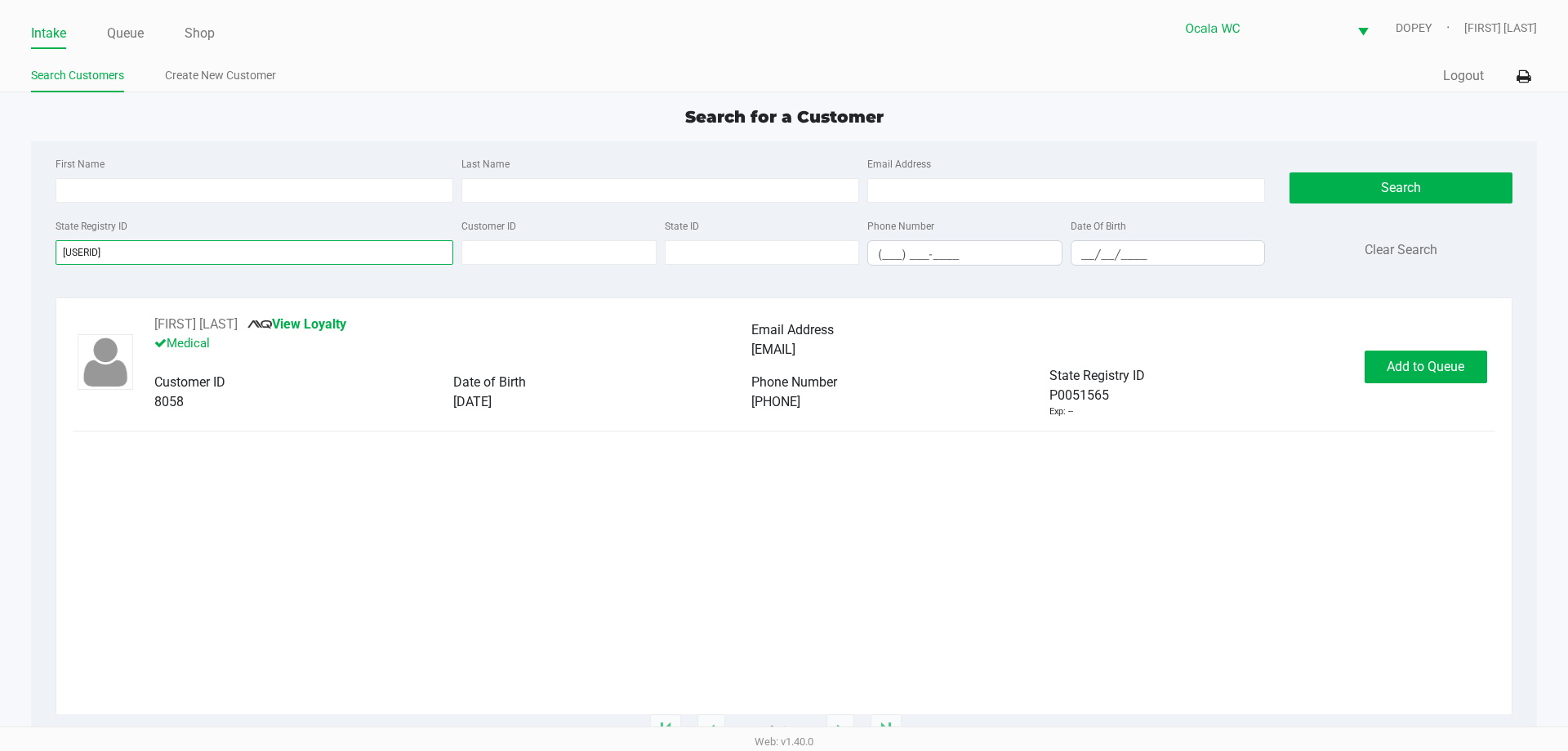 type on "[USERID]" 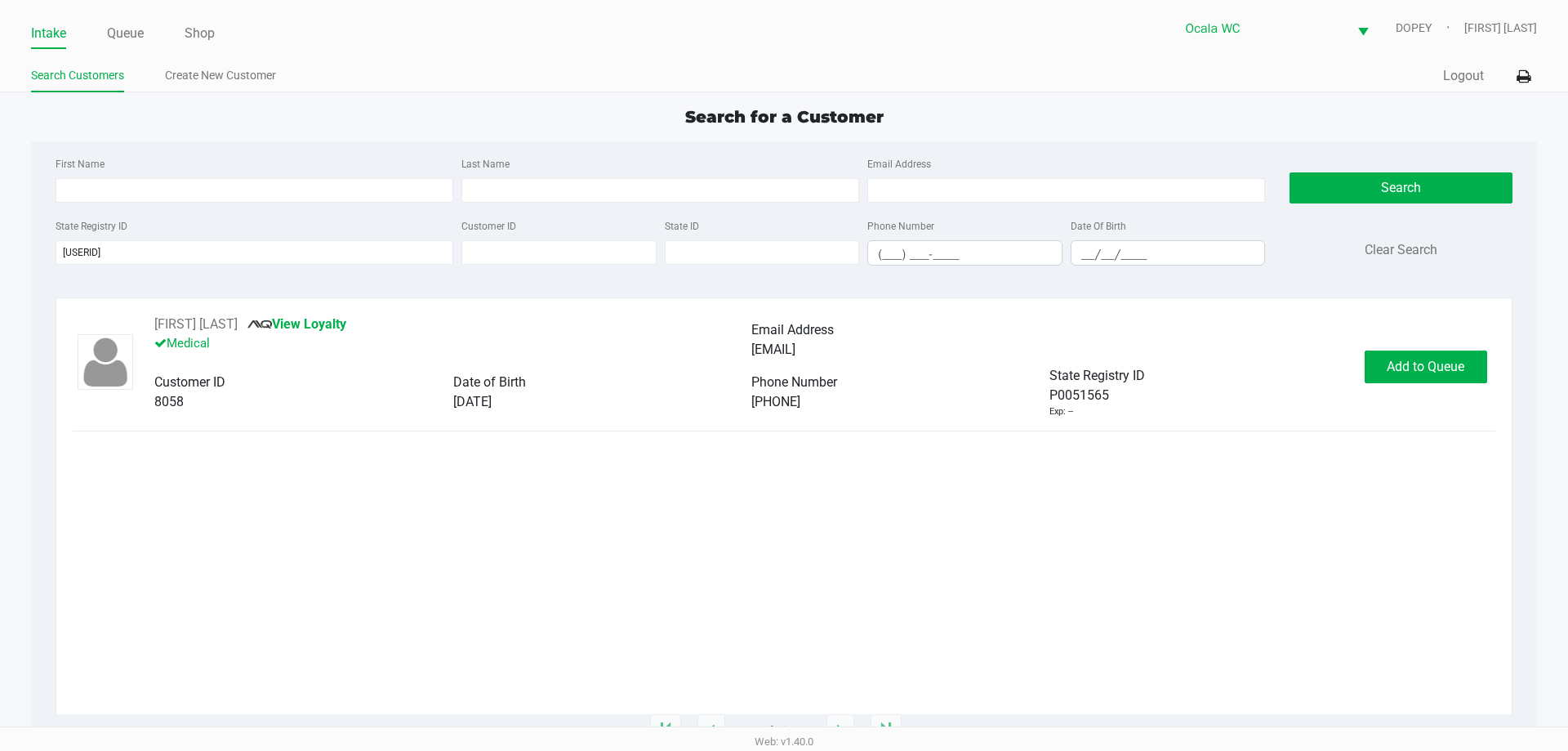 click on "[FIRST] [LAST]   View Loyalty Medical Email Address [EMAIL] Customer ID 8058 Date of Birth [DATE] Phone Number [PHONE] State Registry ID P0051565 Exp: -- Add to Queue" 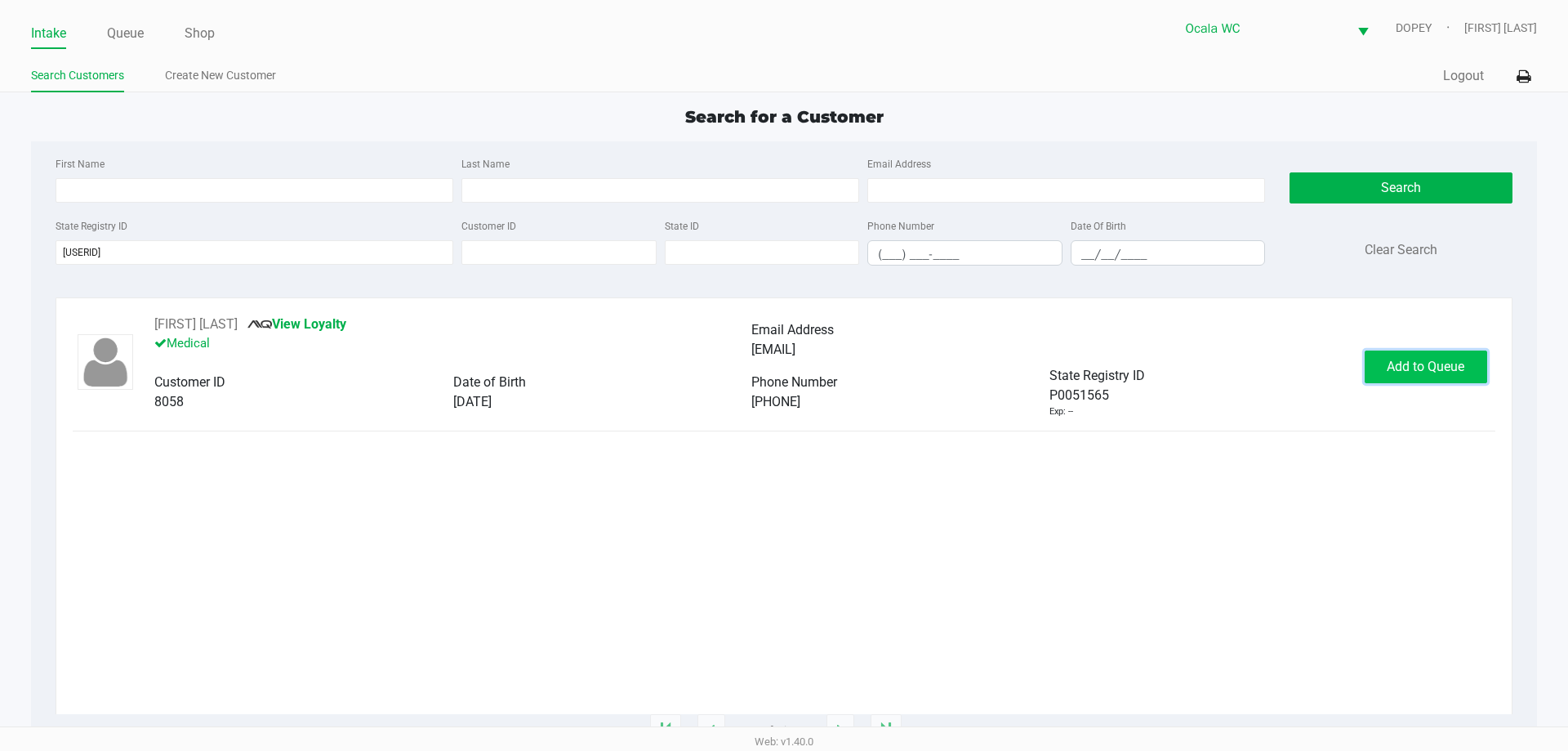 click on "Add to Queue" 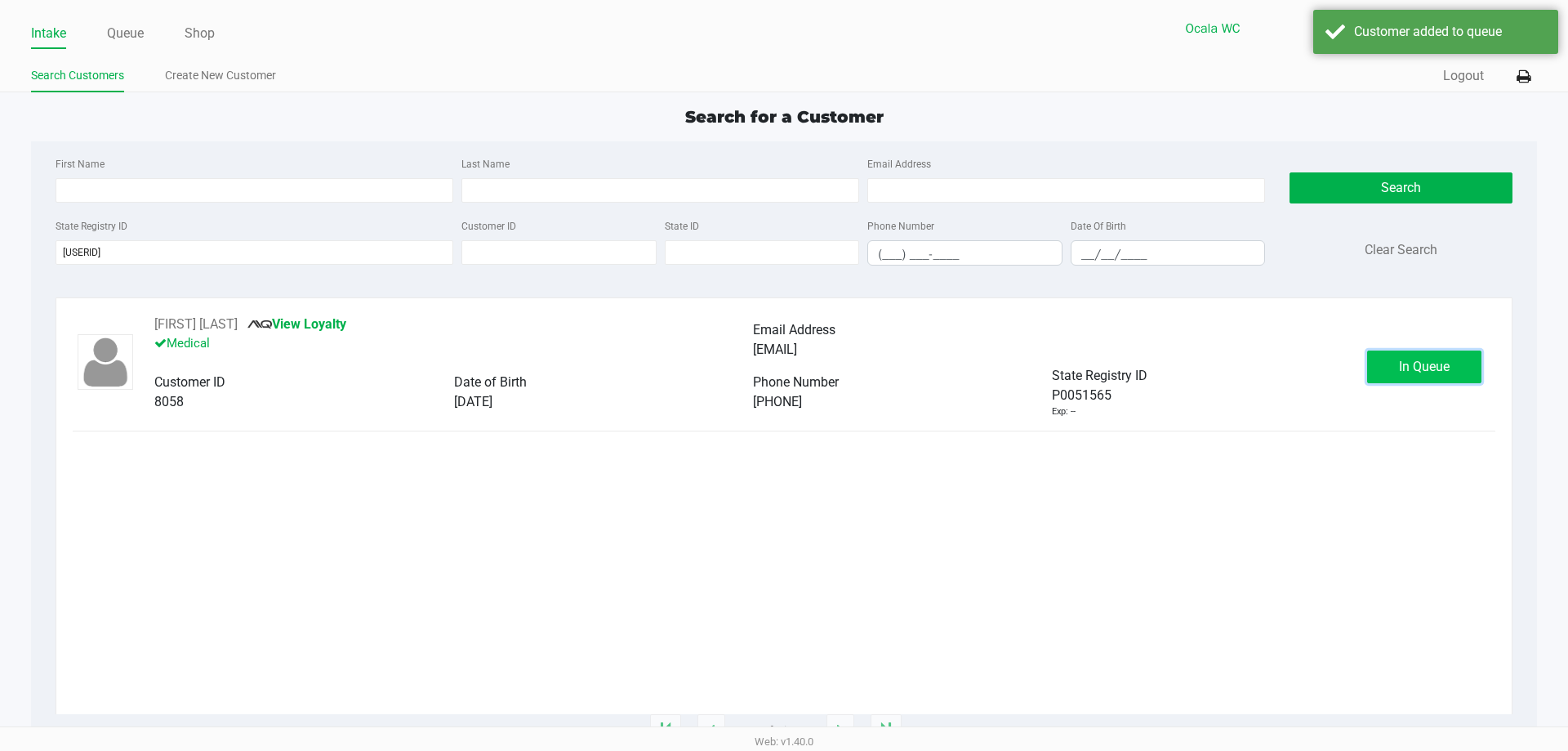 click on "In Queue" 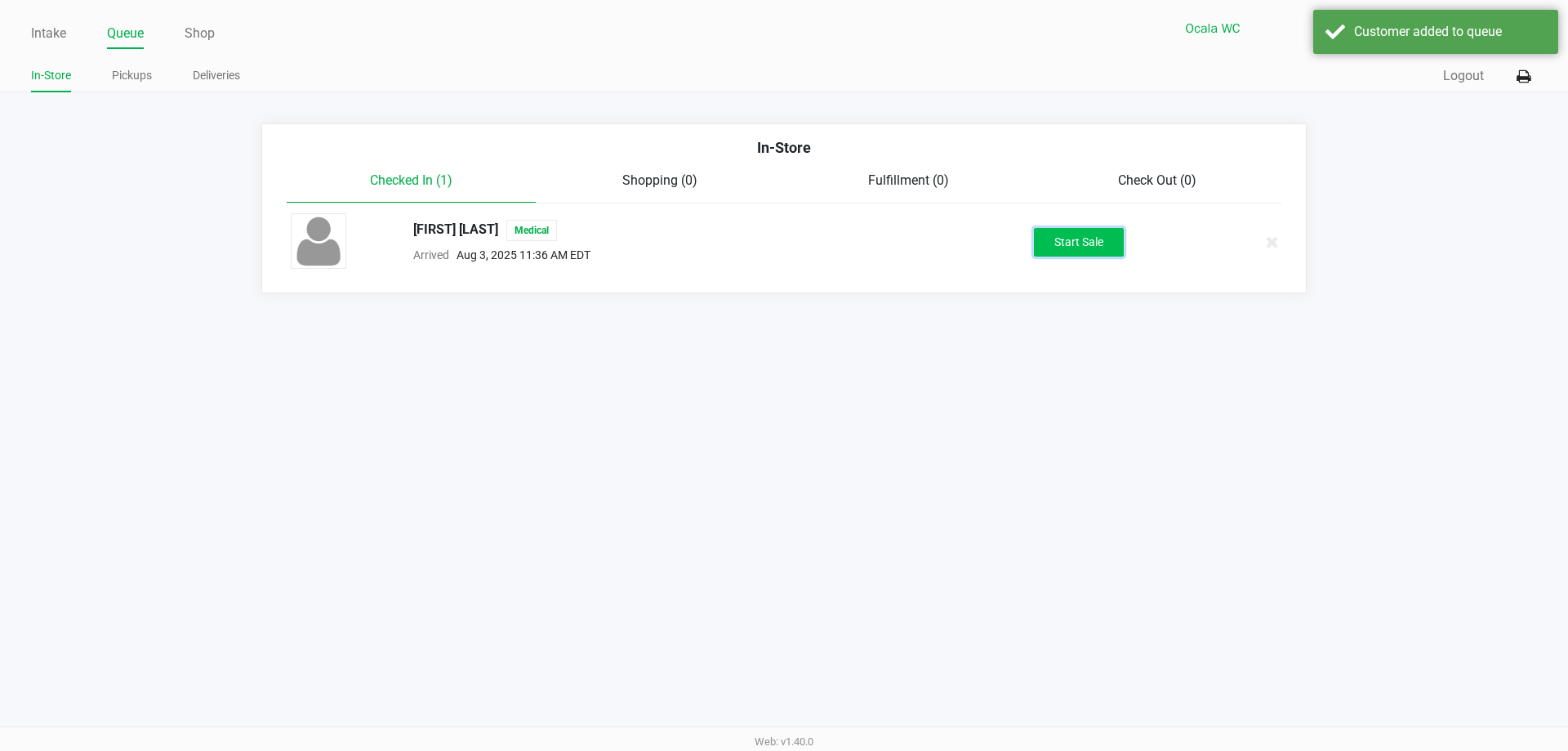 click on "Start Sale" 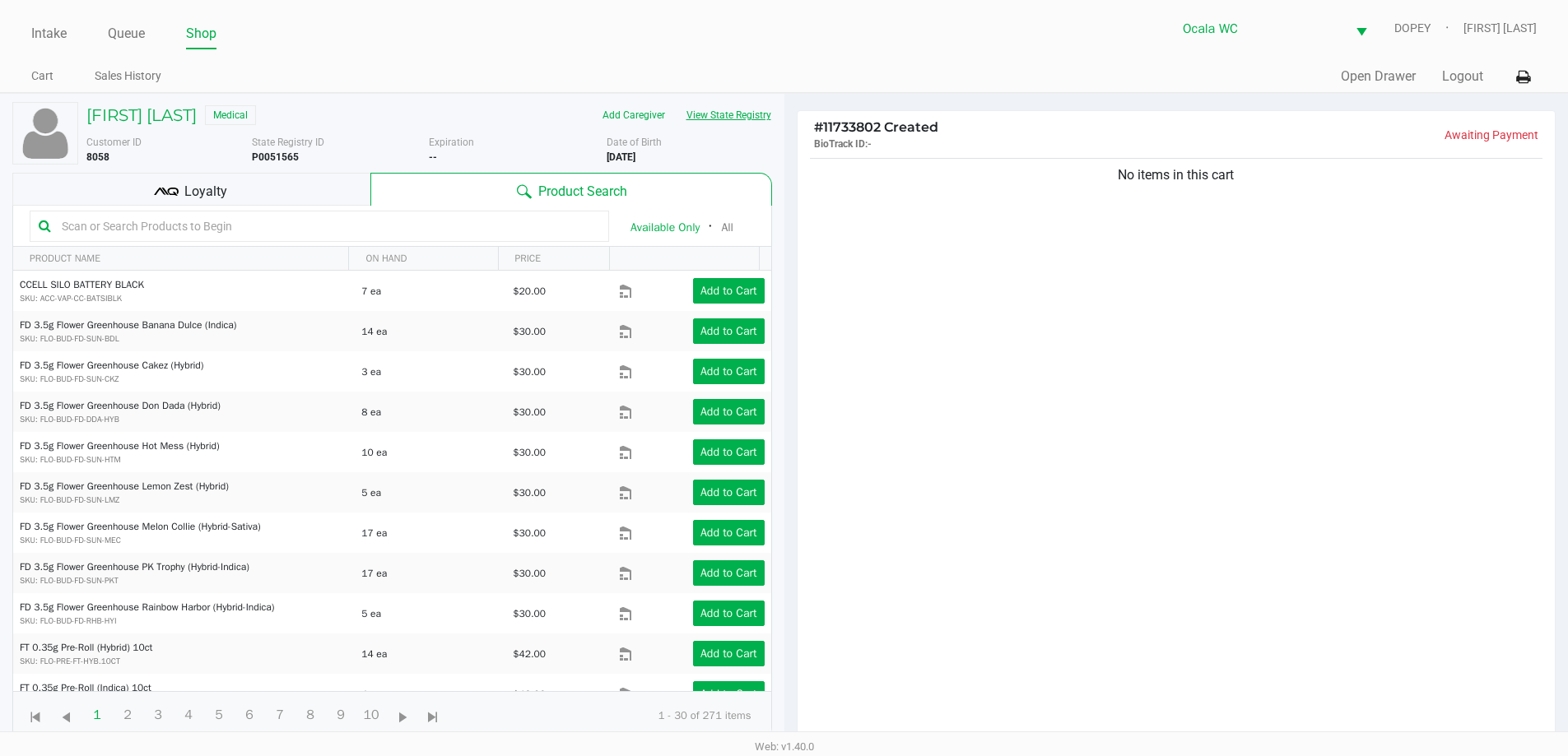 click on "View State Registry" 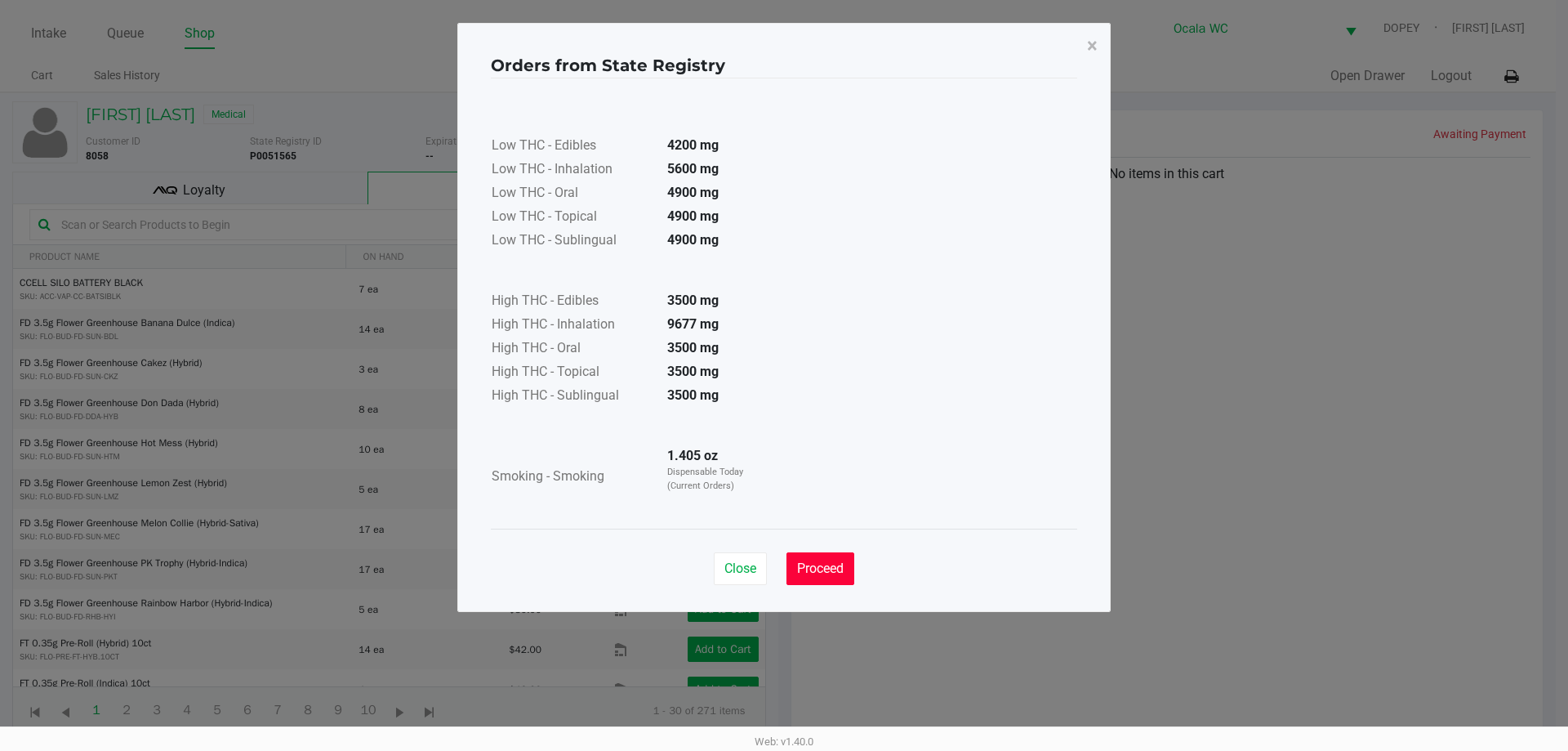 click on "Proceed" 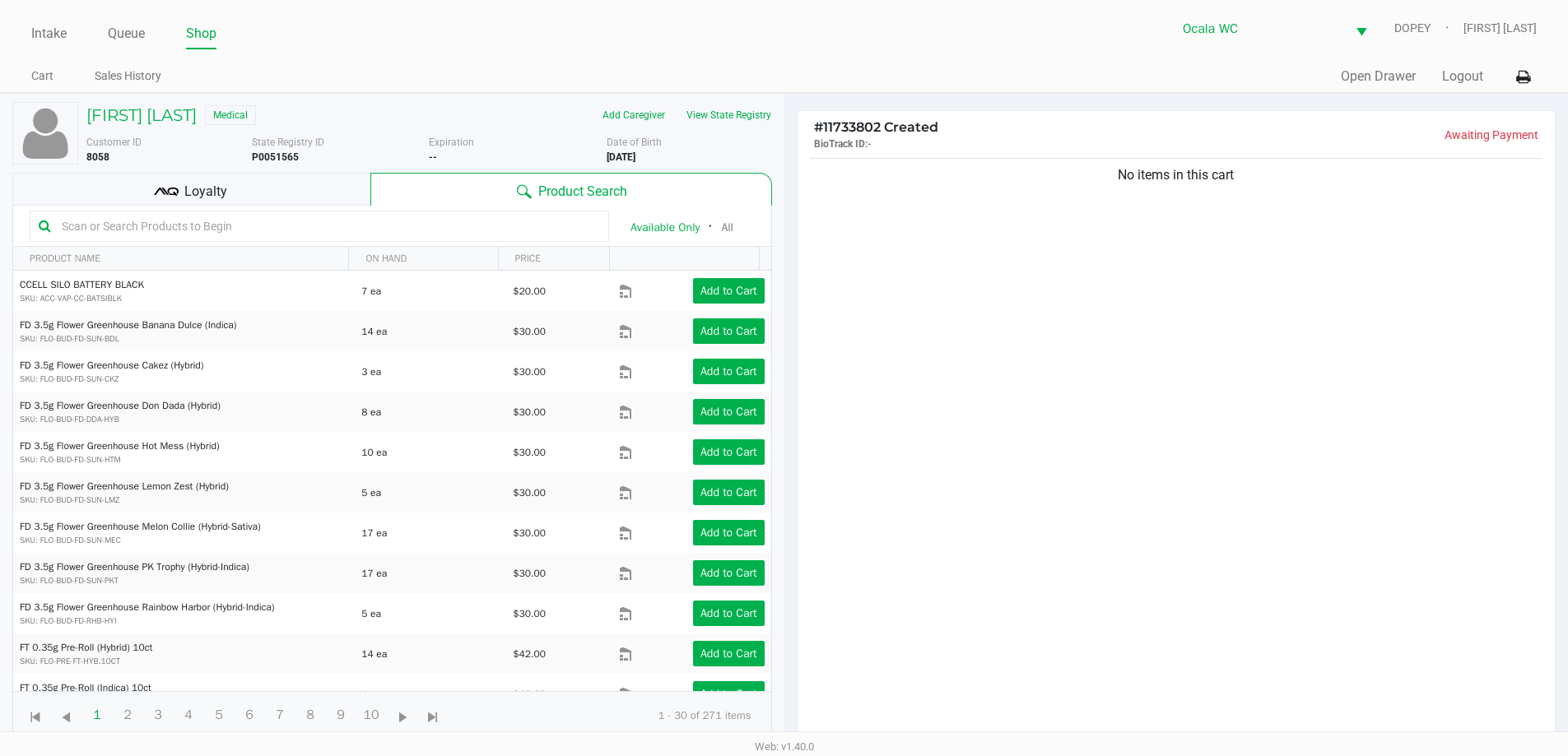 click on "Available Only  ᛫  All" 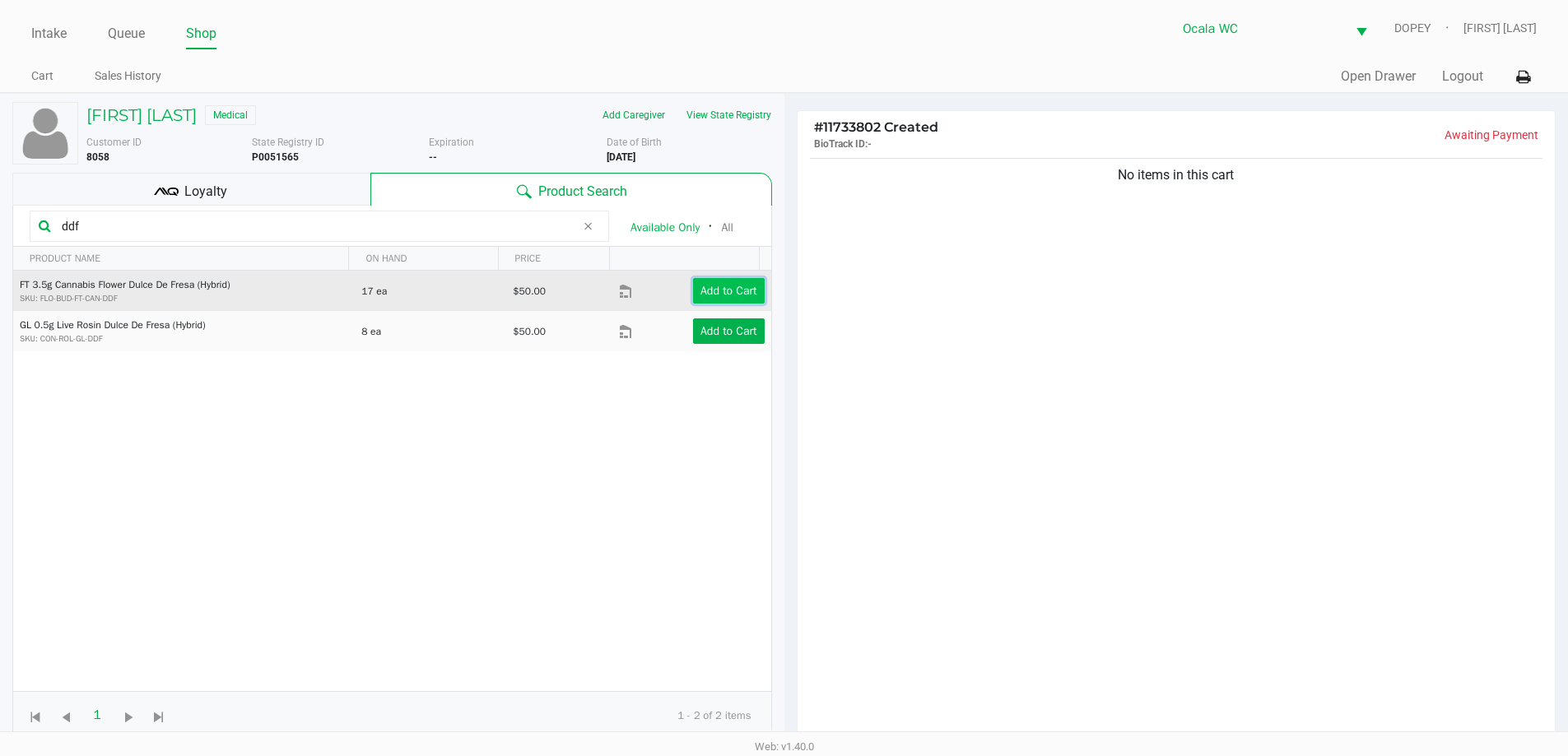 click on "Add to Cart" 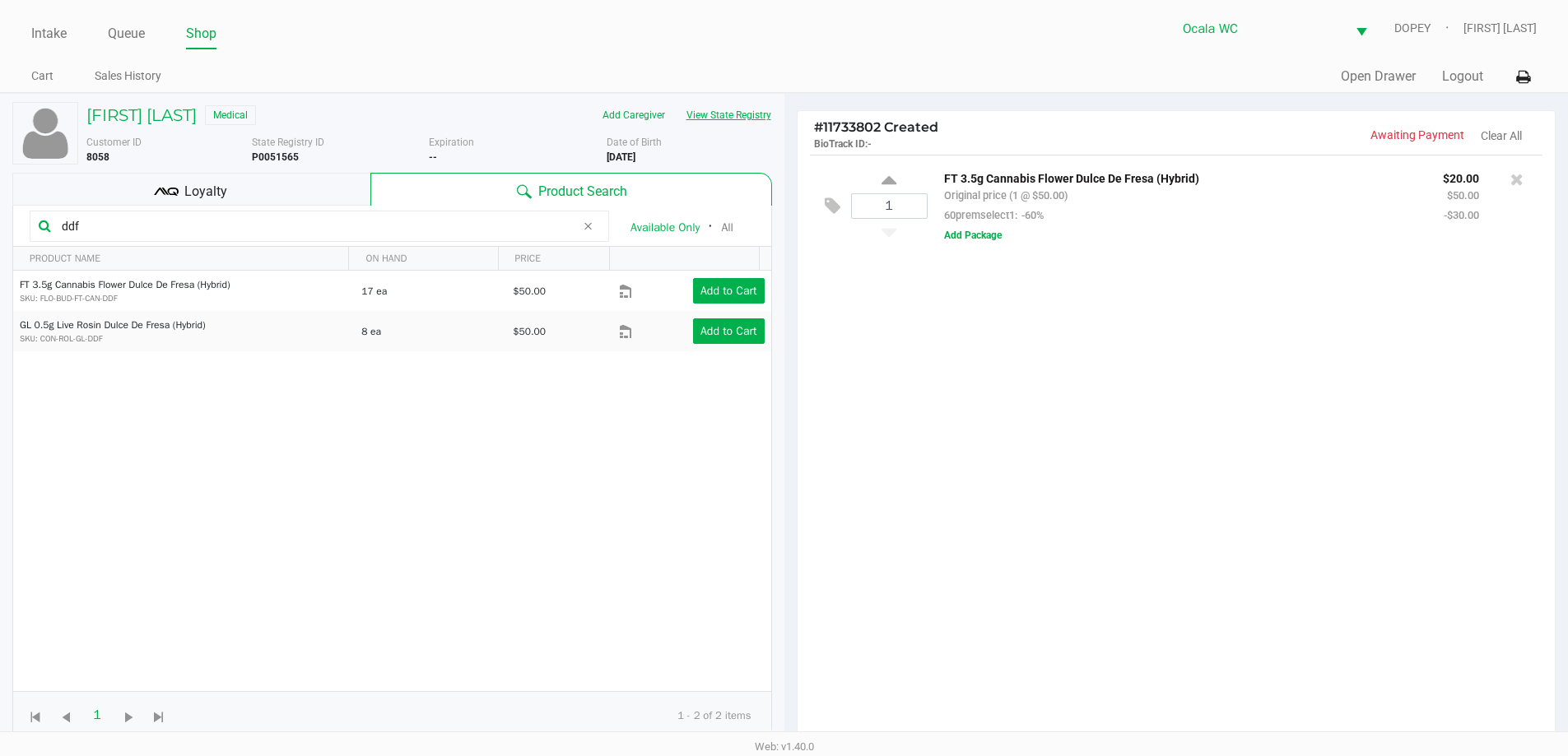 click on "View State Registry" 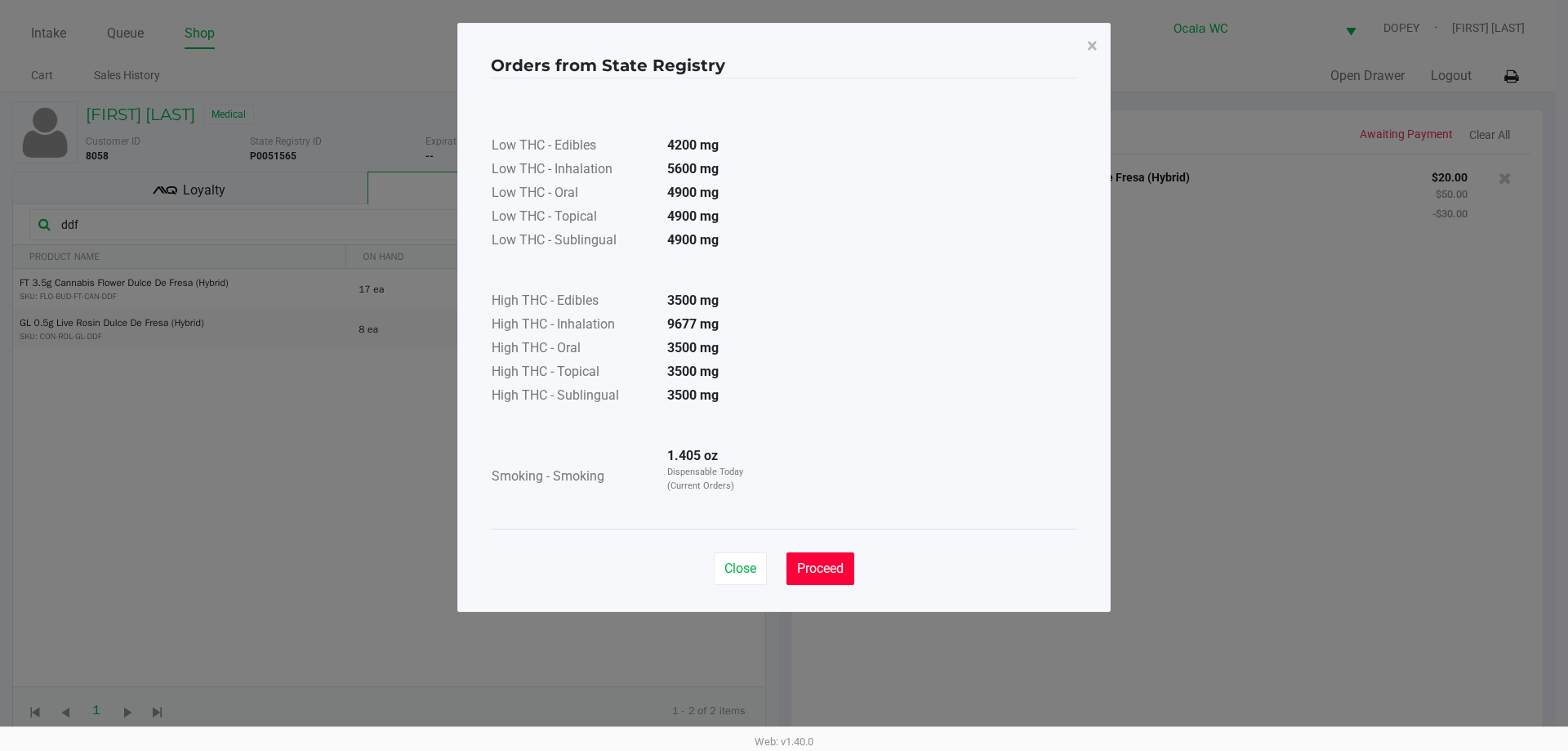 click on "Proceed" 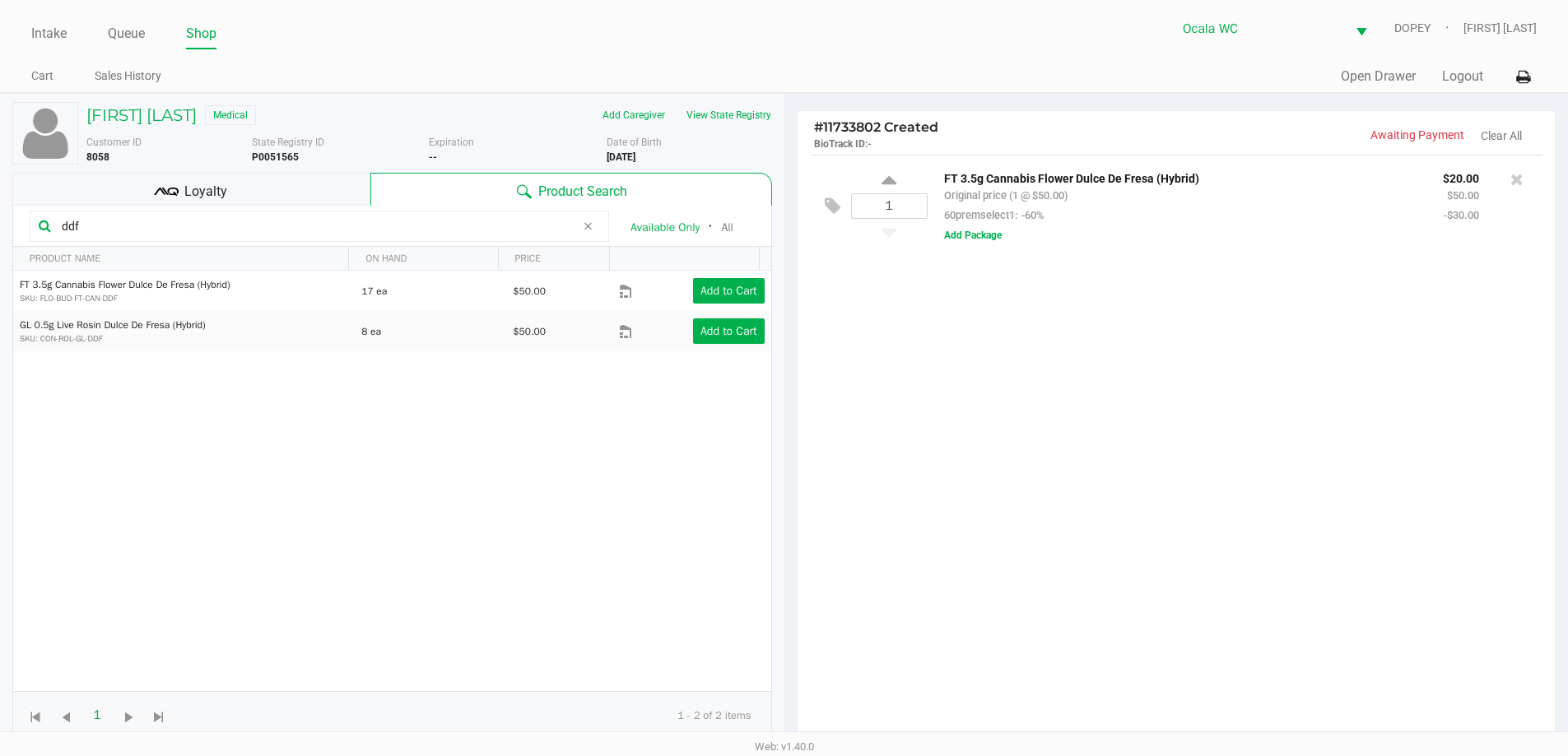 click on "ddf" 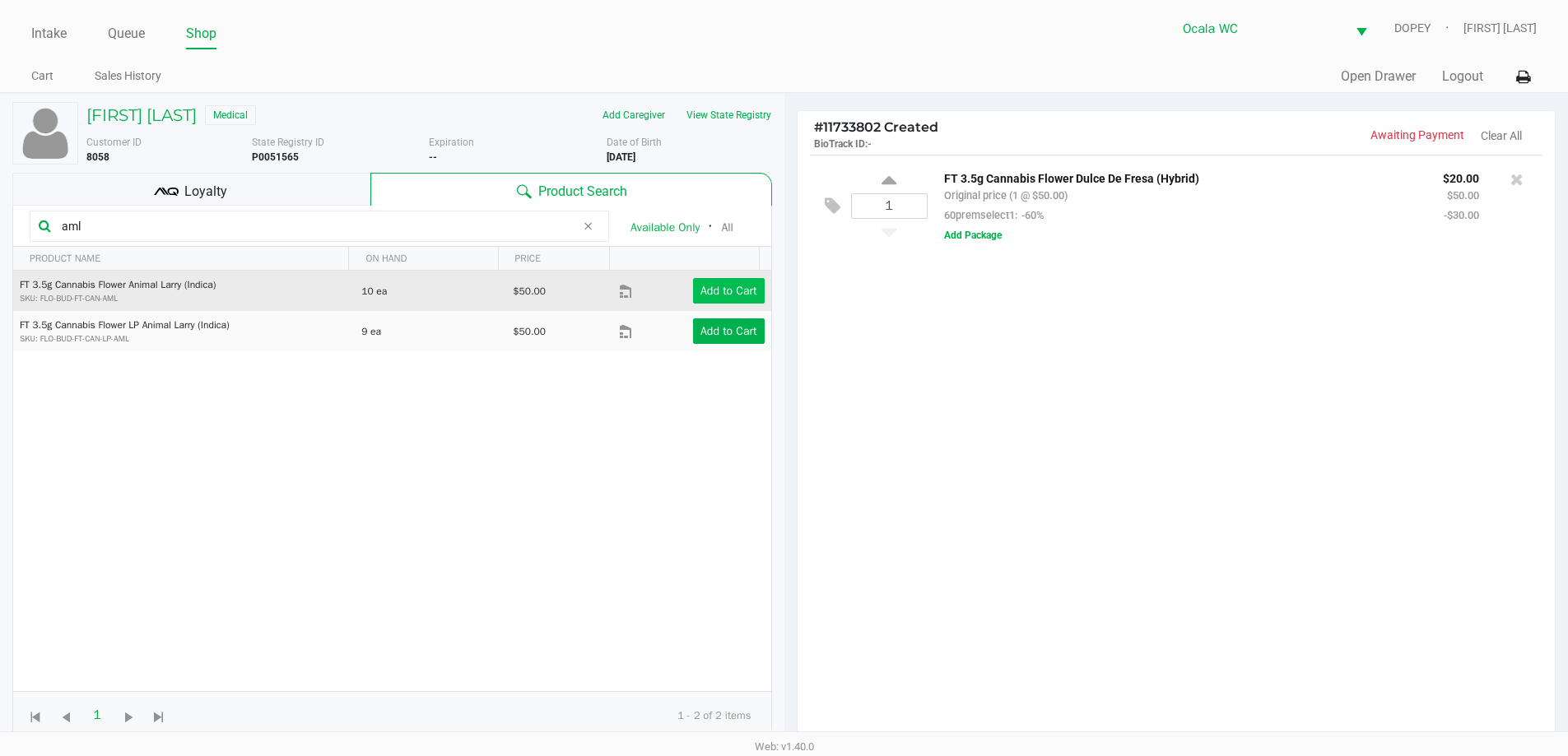 type on "aml" 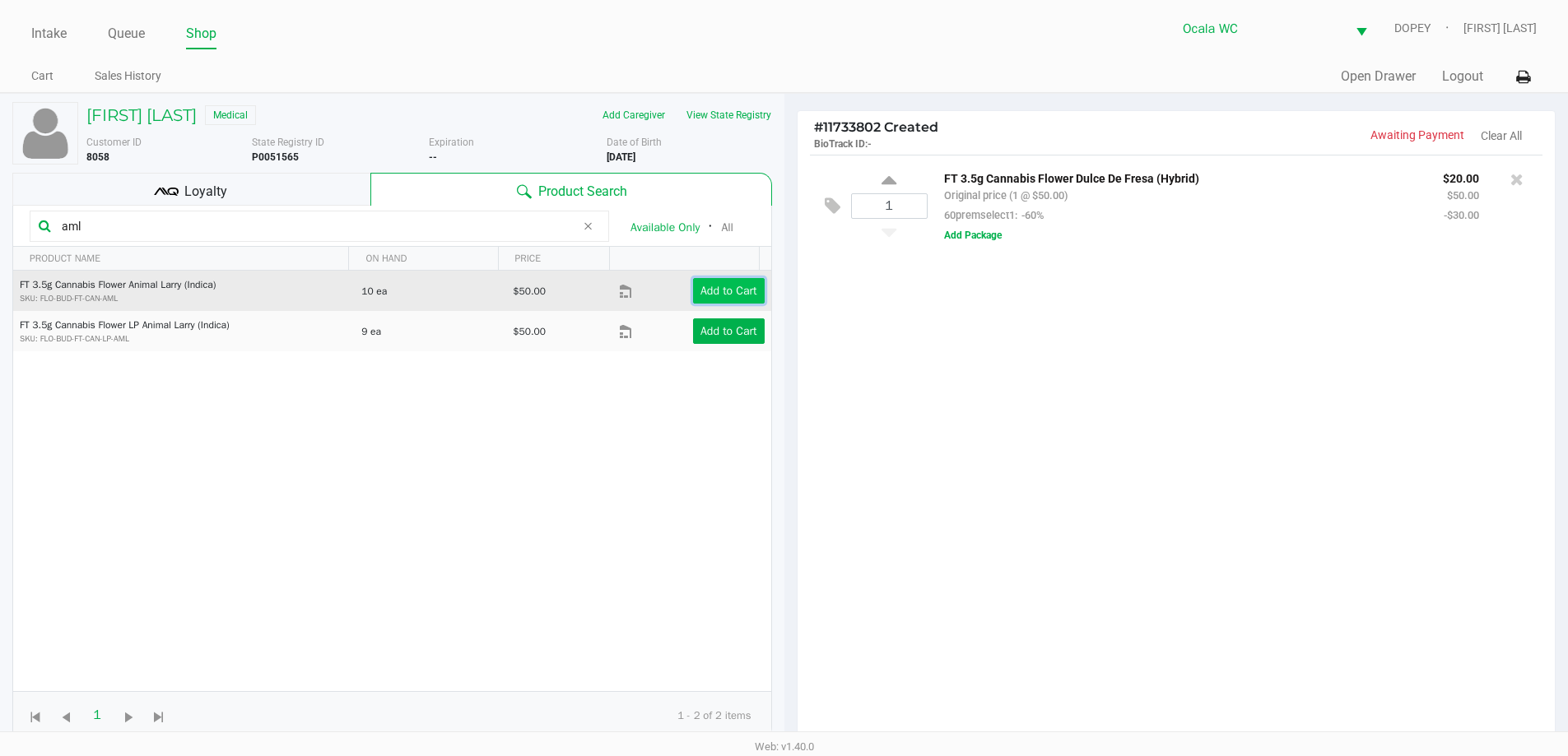 click on "Add to Cart" 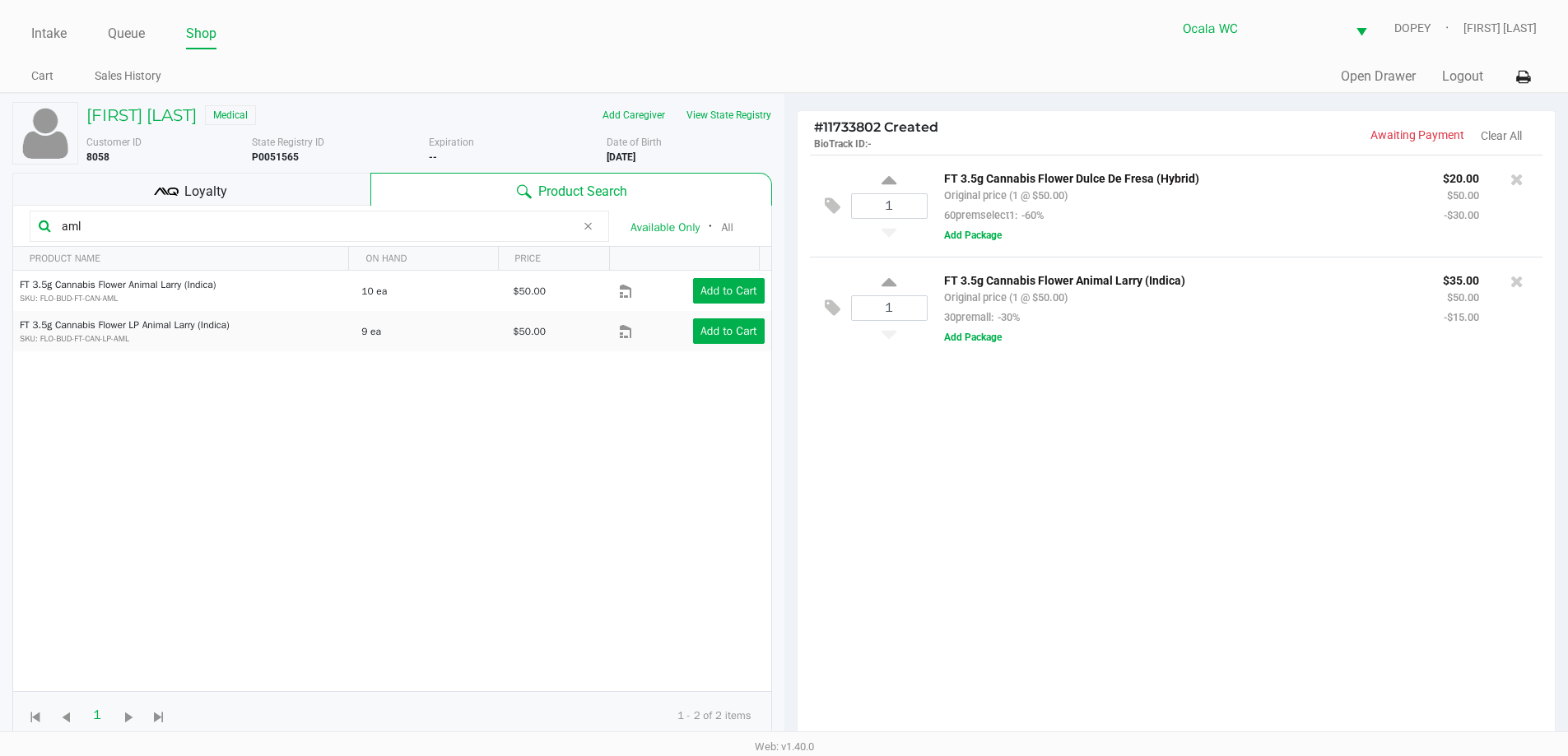 click on "1  FT 3.5g Cannabis Flower Dulce De Fresa (Hybrid)   Original price (1 @ $50.00)  60premselect1:  -60% $20.00 $50.00 -$30.00  Add Package  1  FT 3.5g Cannabis Flower Animal Larry (Indica)   Original price (1 @ $50.00)  30premall:  -30% $35.00 $50.00 -$15.00  Add Package" 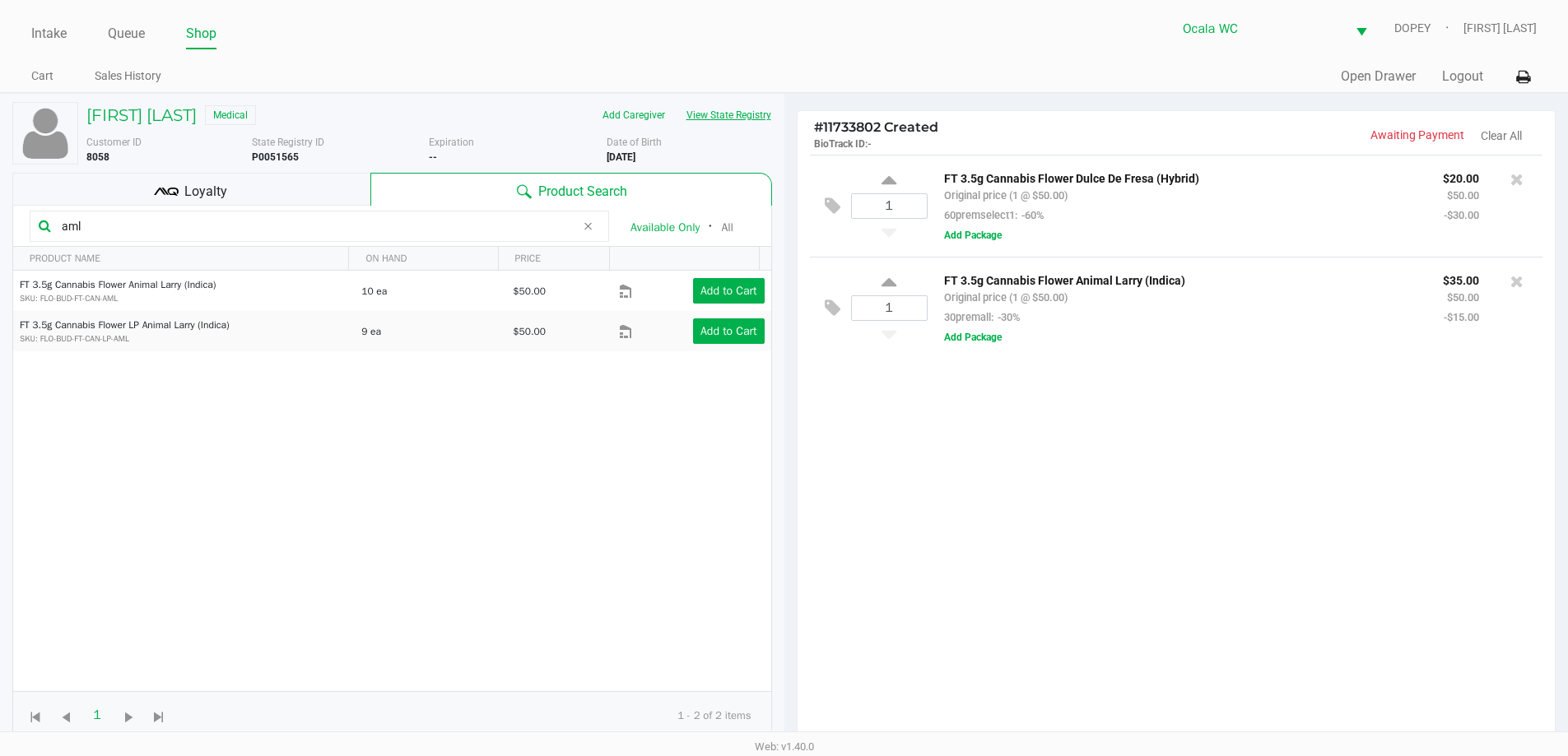 click on "View State Registry" 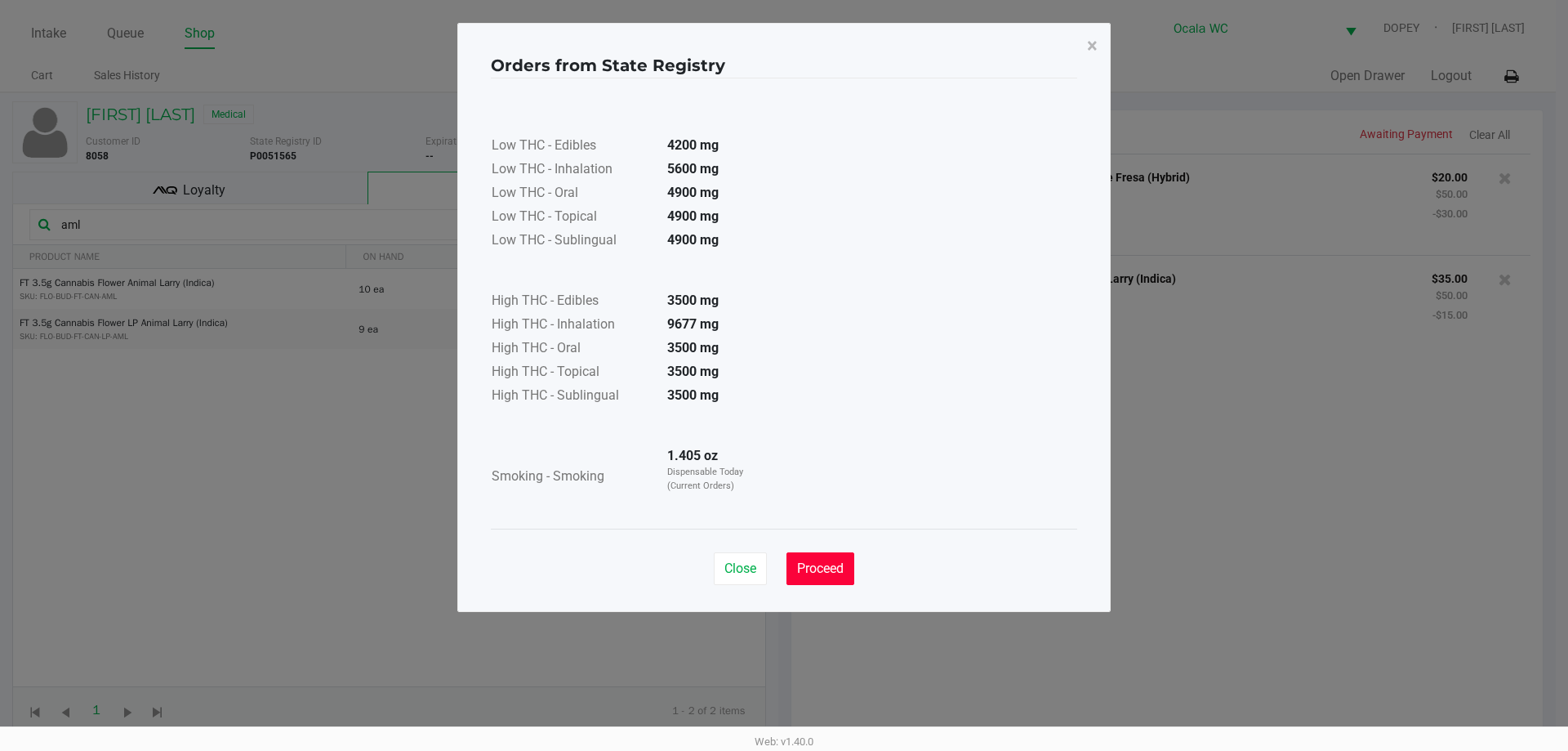 click on "Proceed" 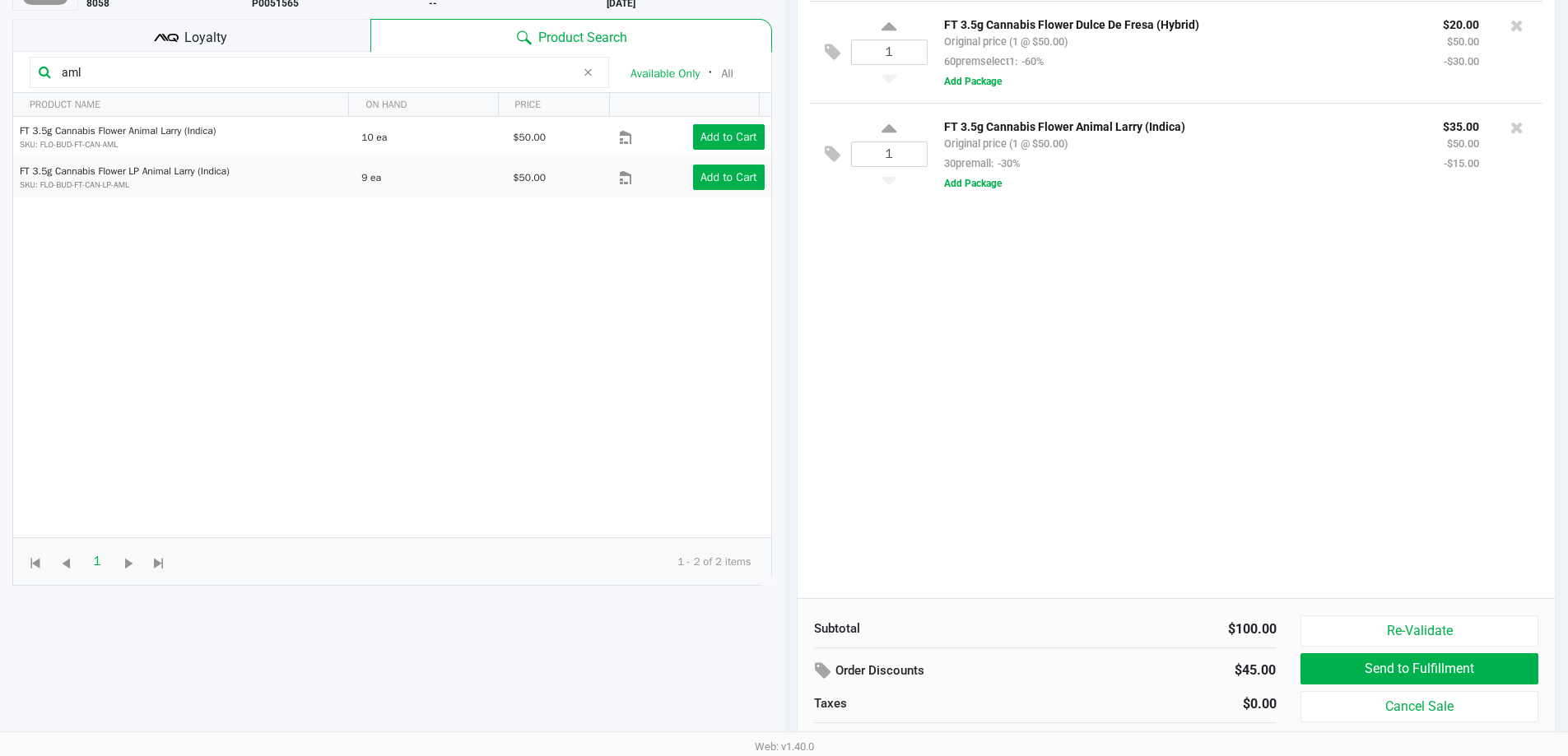 scroll, scrollTop: 178, scrollLeft: 0, axis: vertical 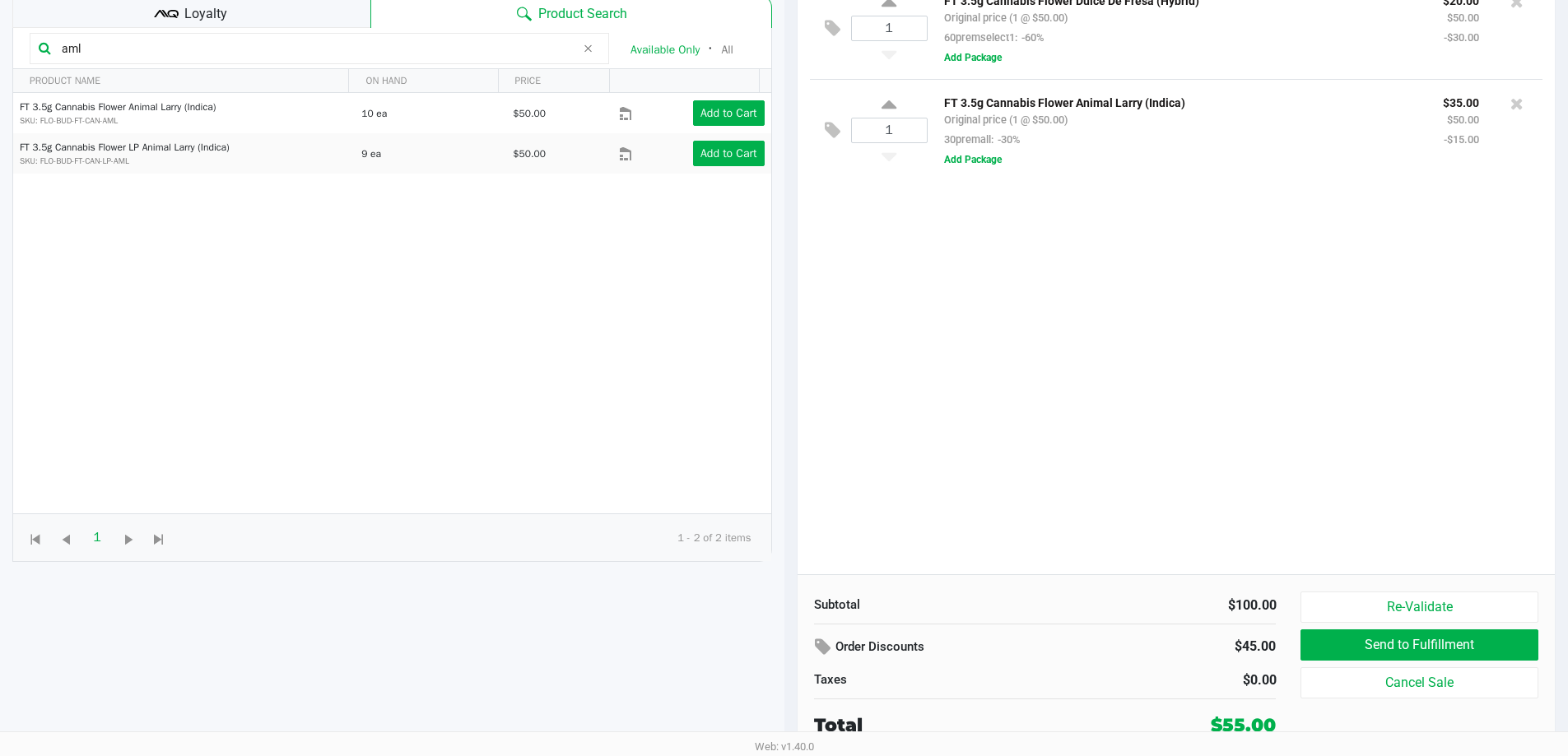 type 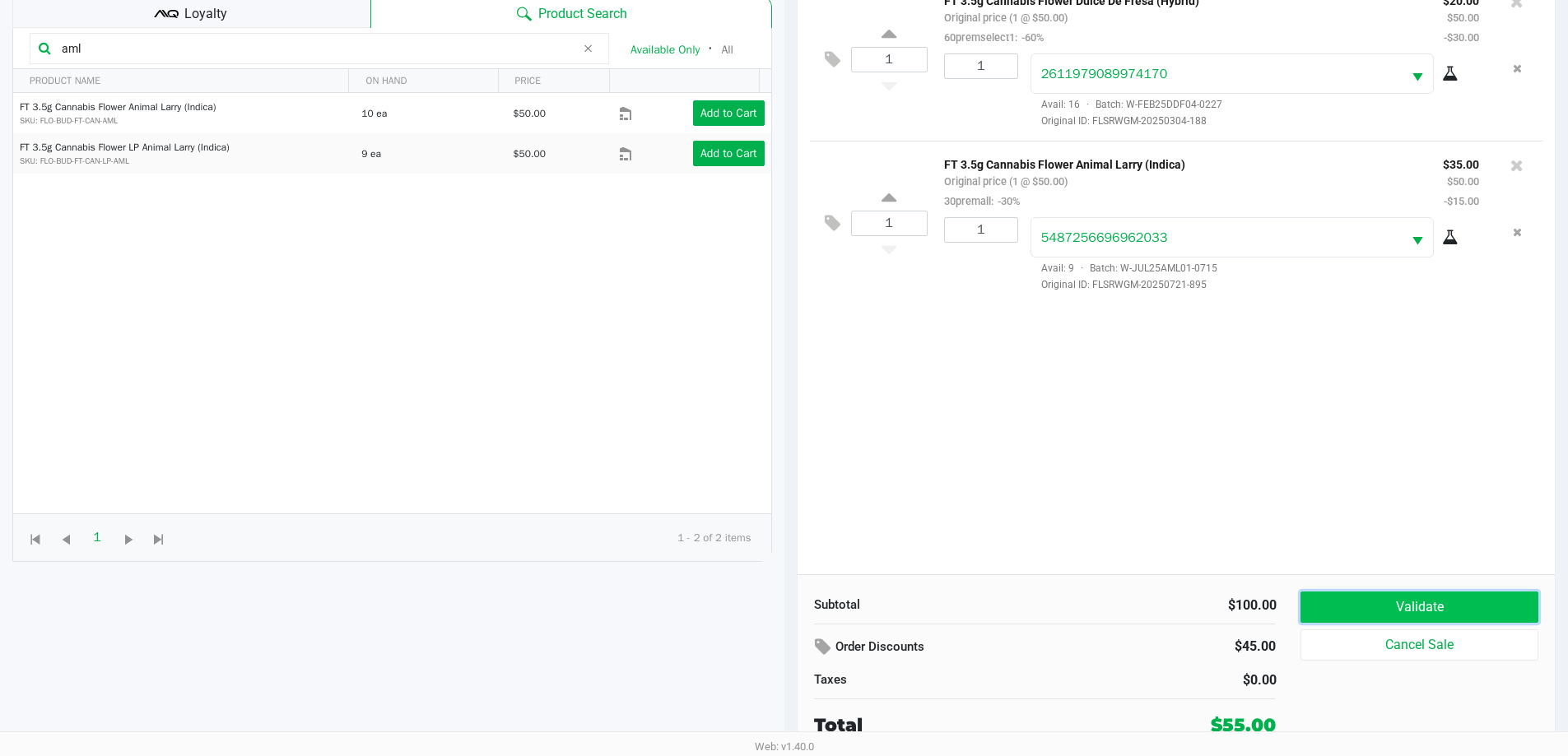 click on "Validate" 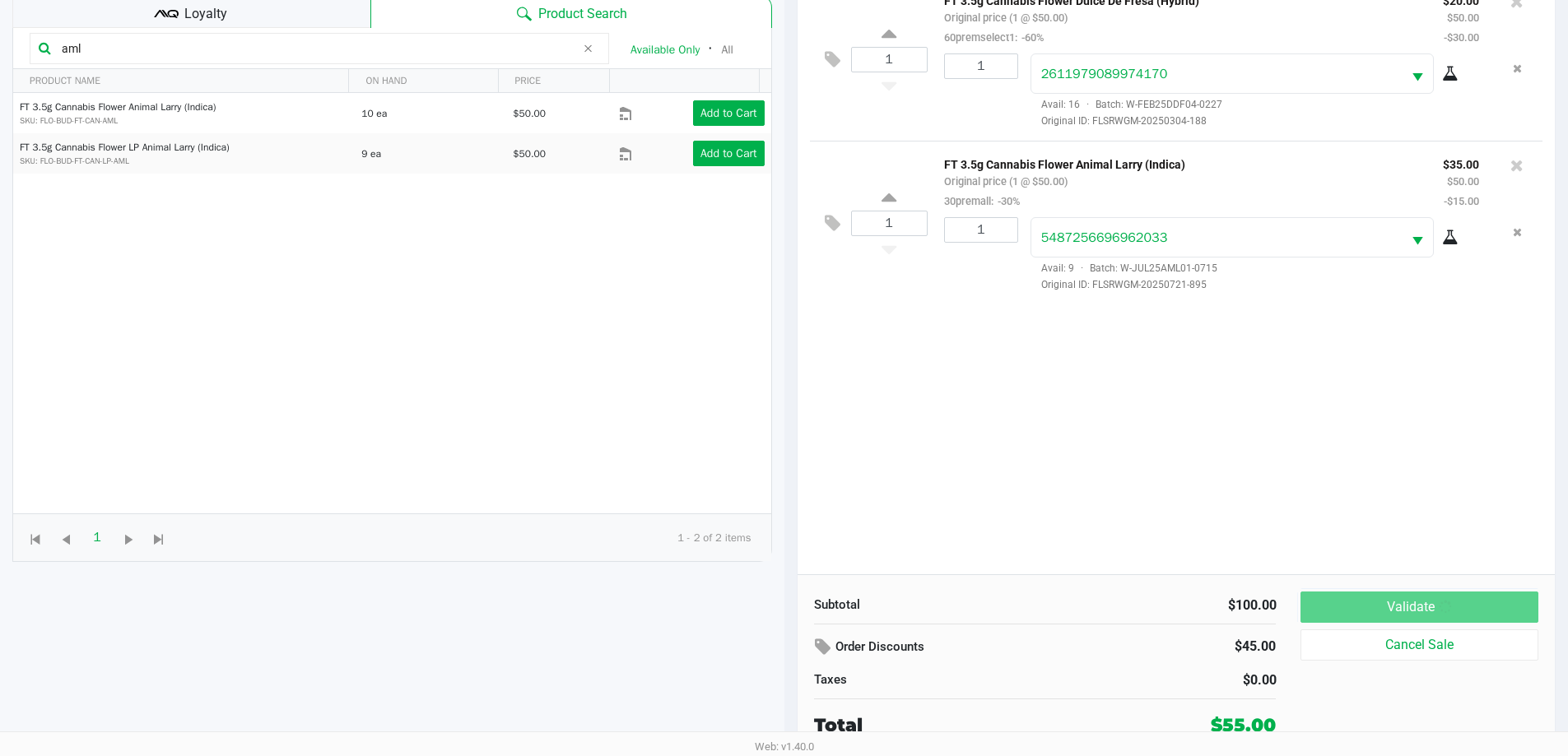 scroll, scrollTop: 0, scrollLeft: 0, axis: both 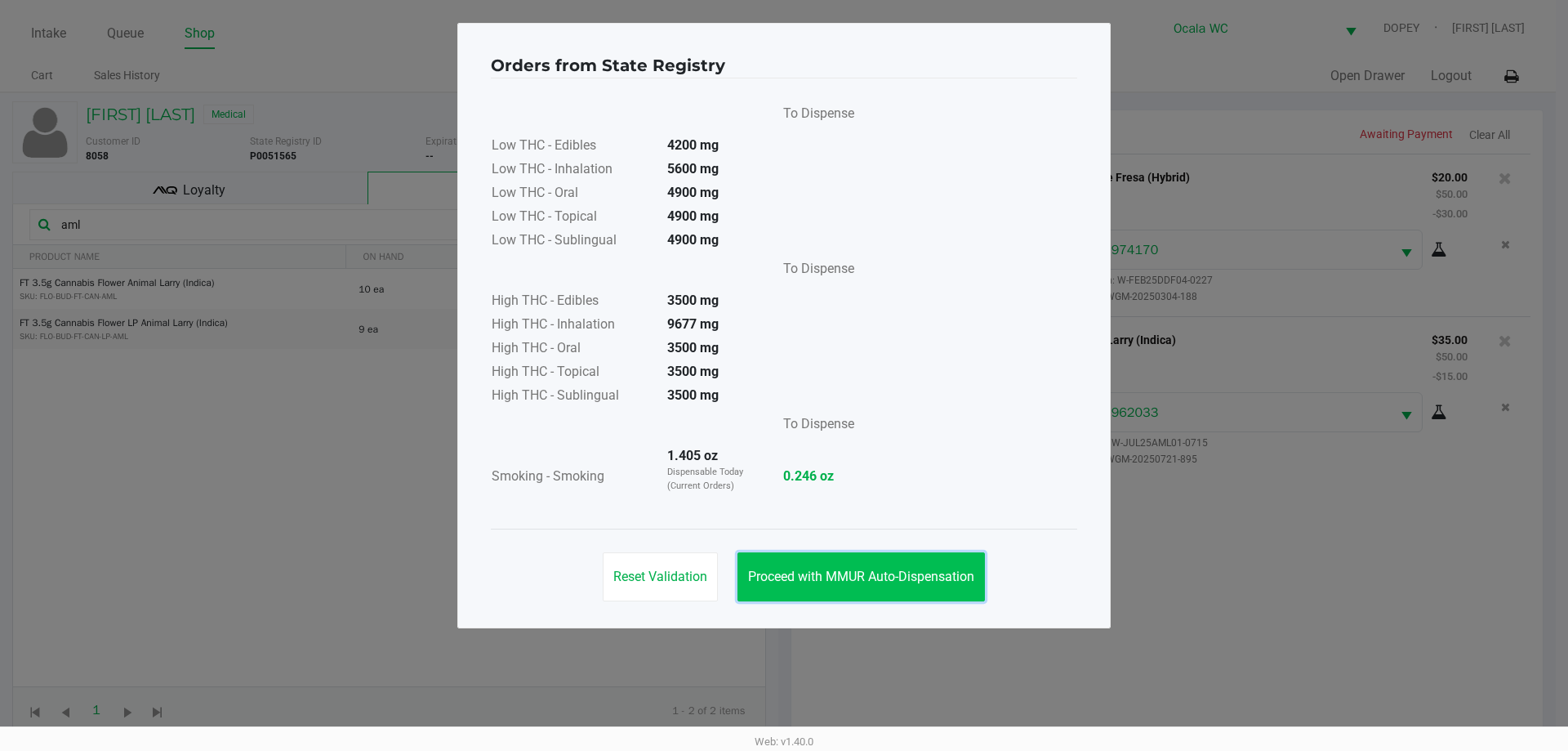 click on "Proceed with MMUR Auto-Dispensation" 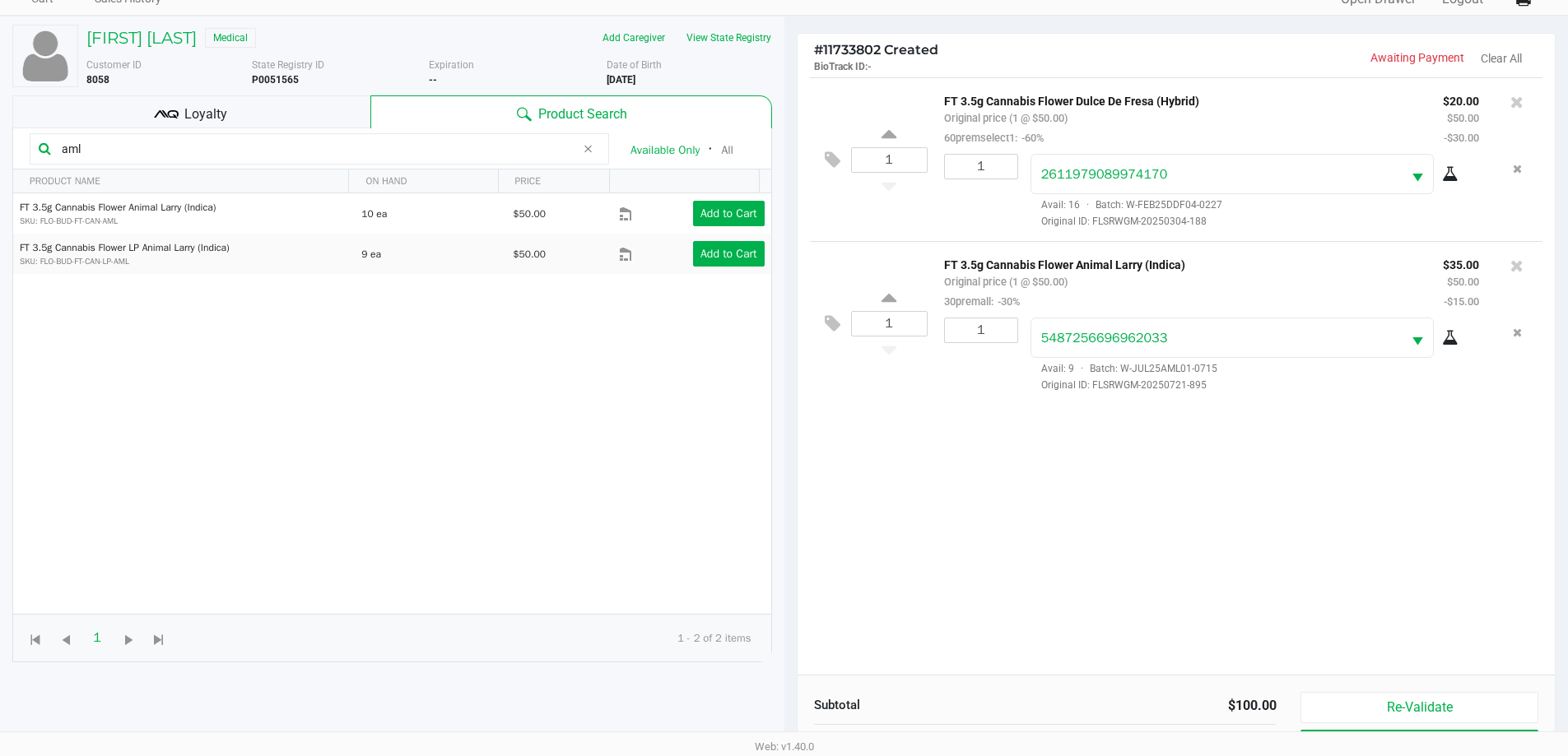 scroll, scrollTop: 178, scrollLeft: 0, axis: vertical 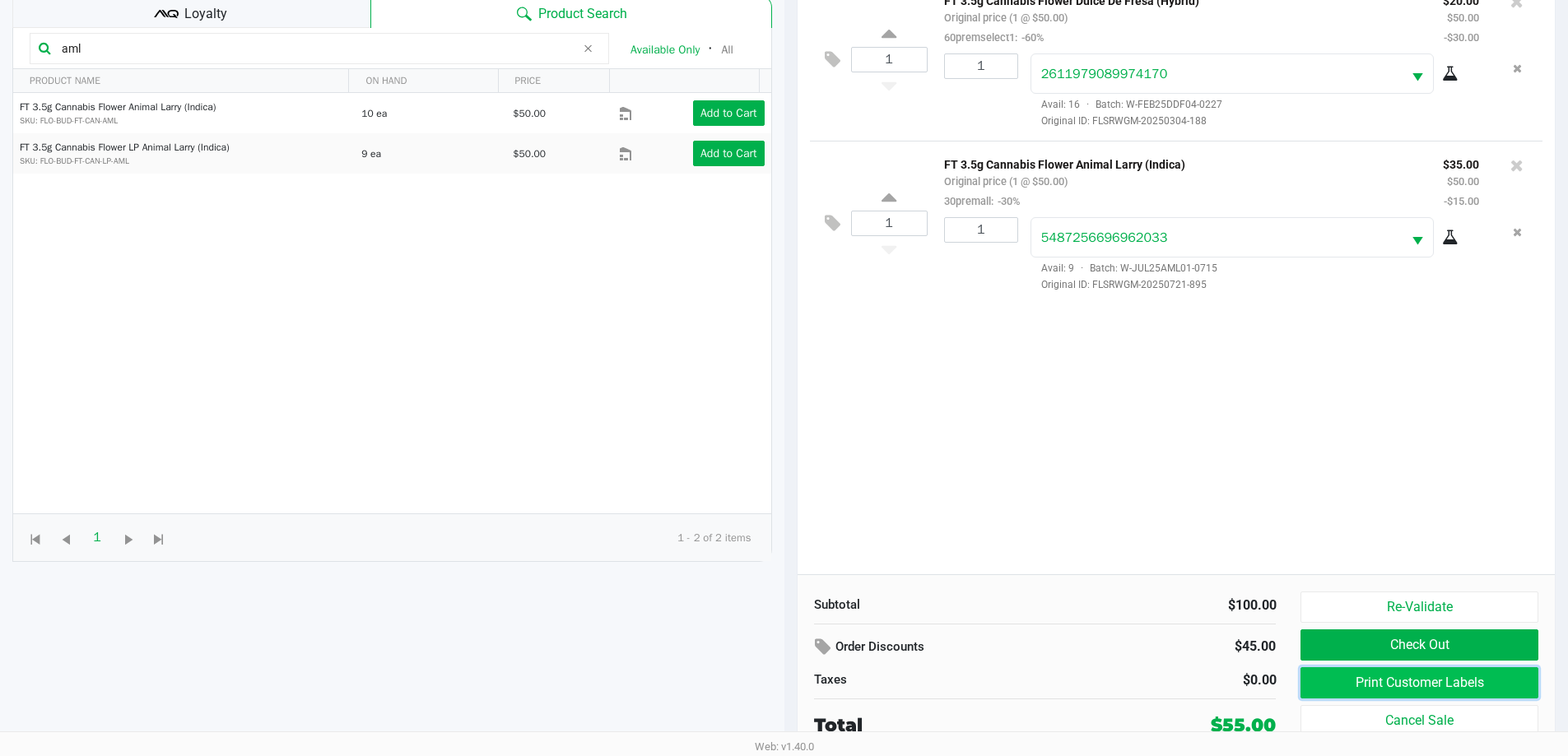 click on "Print Customer Labels" 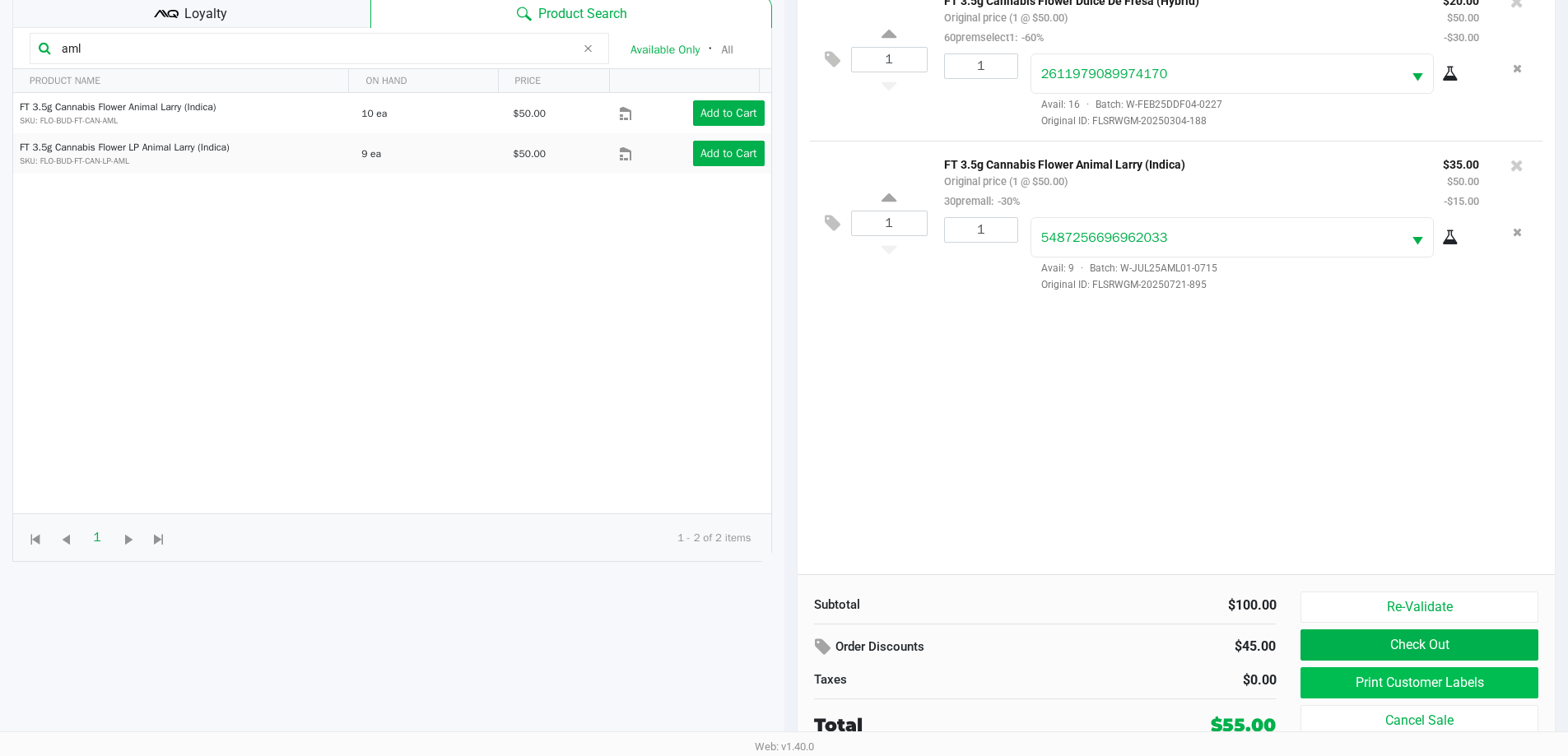 scroll, scrollTop: 0, scrollLeft: 0, axis: both 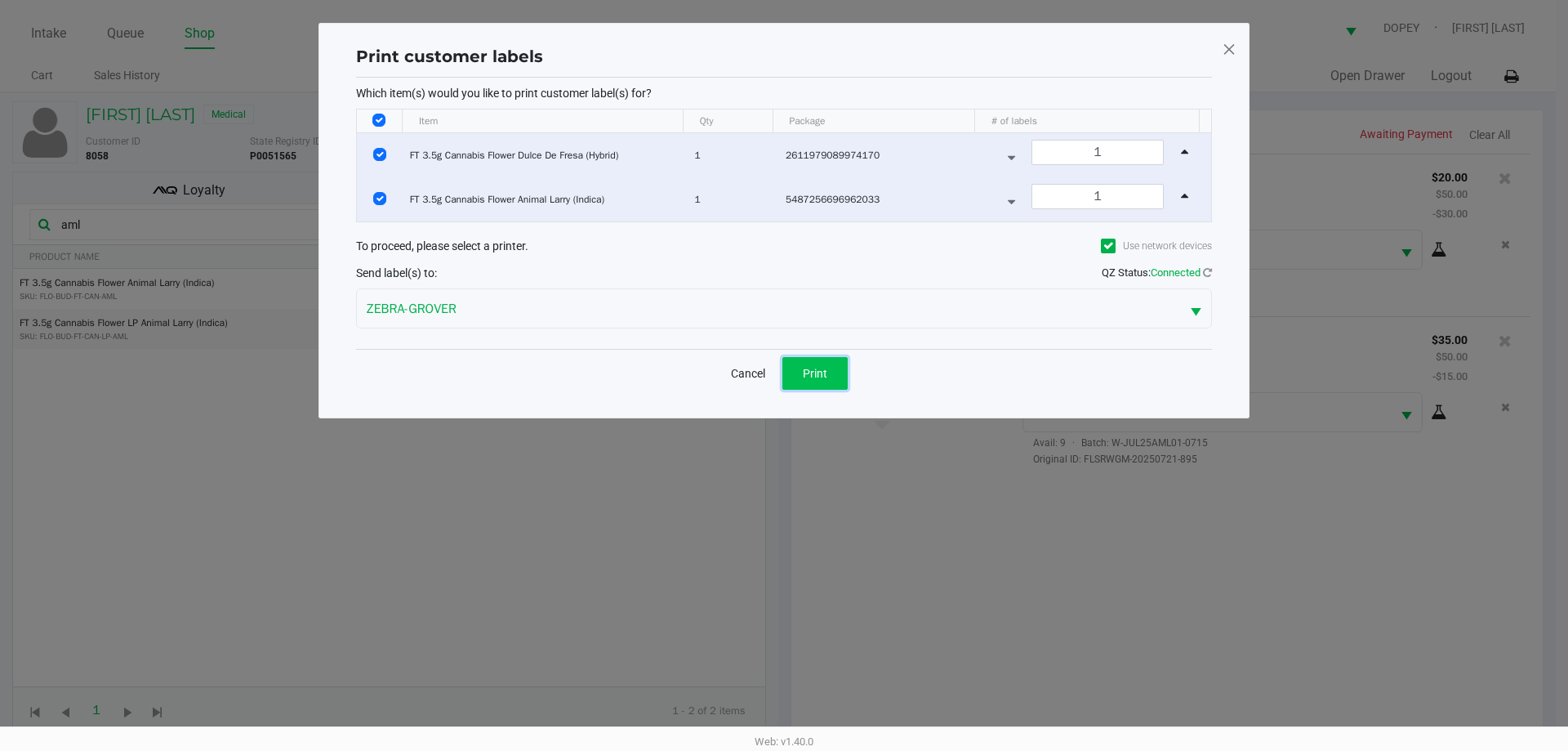 click on "Print" 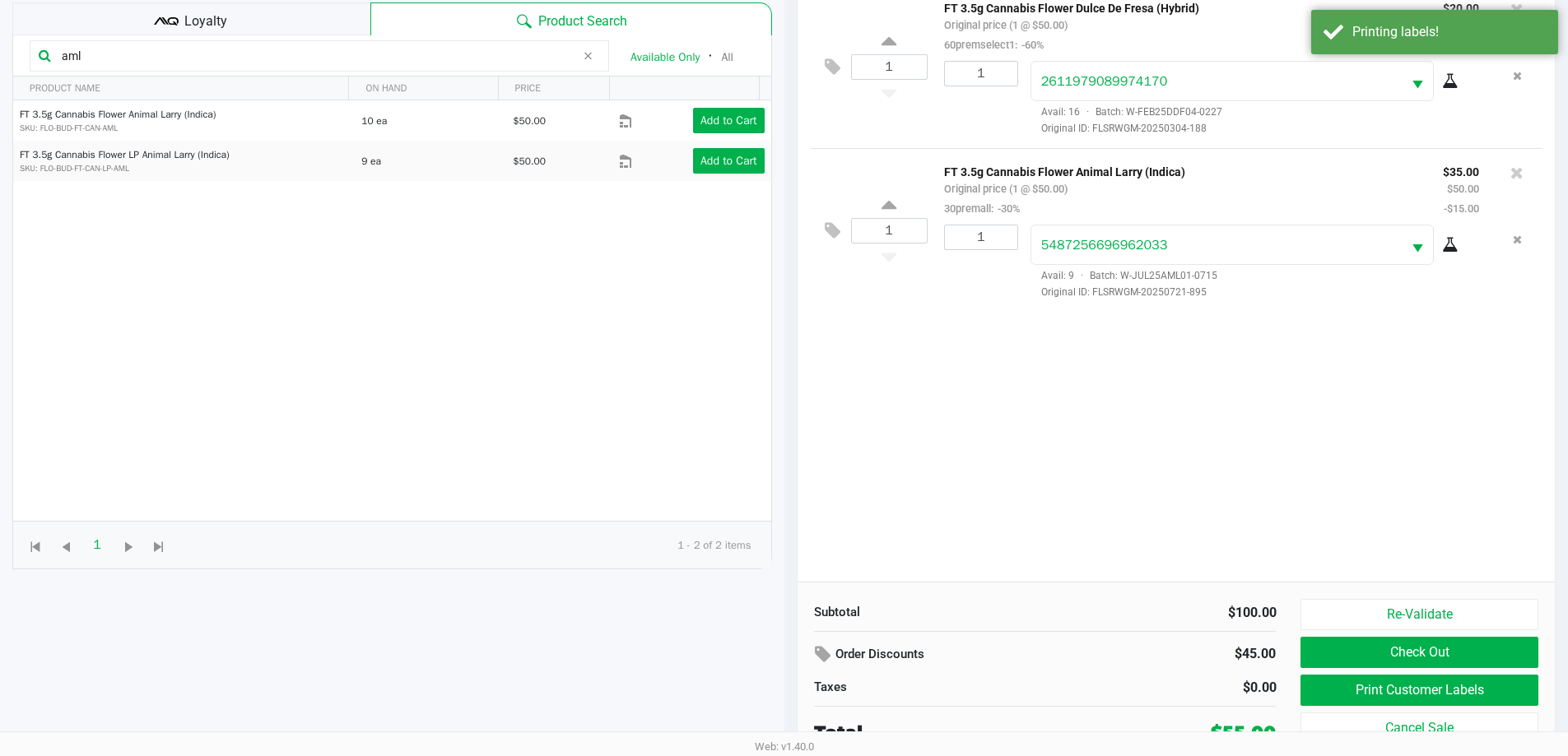 scroll, scrollTop: 178, scrollLeft: 0, axis: vertical 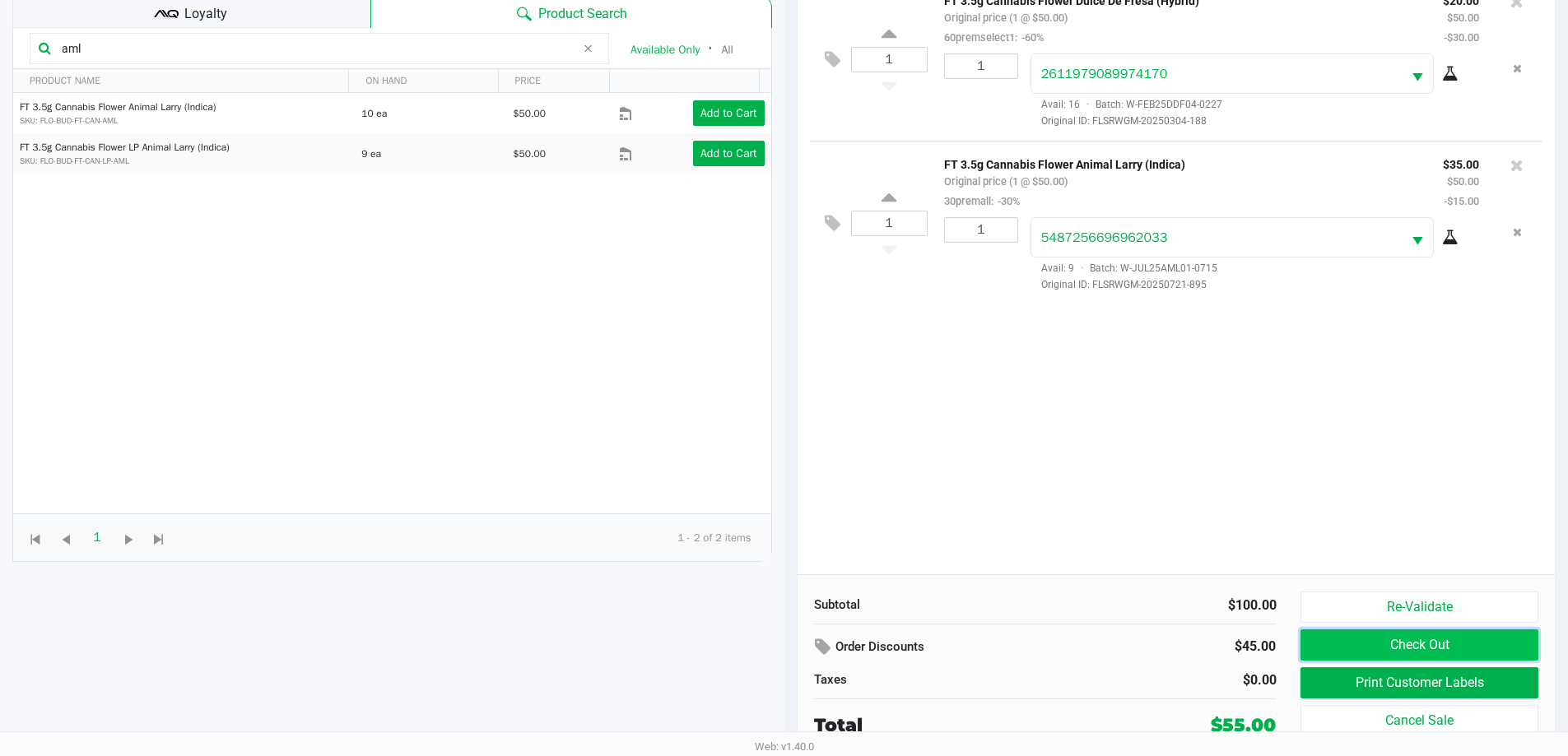 click on "Check Out" 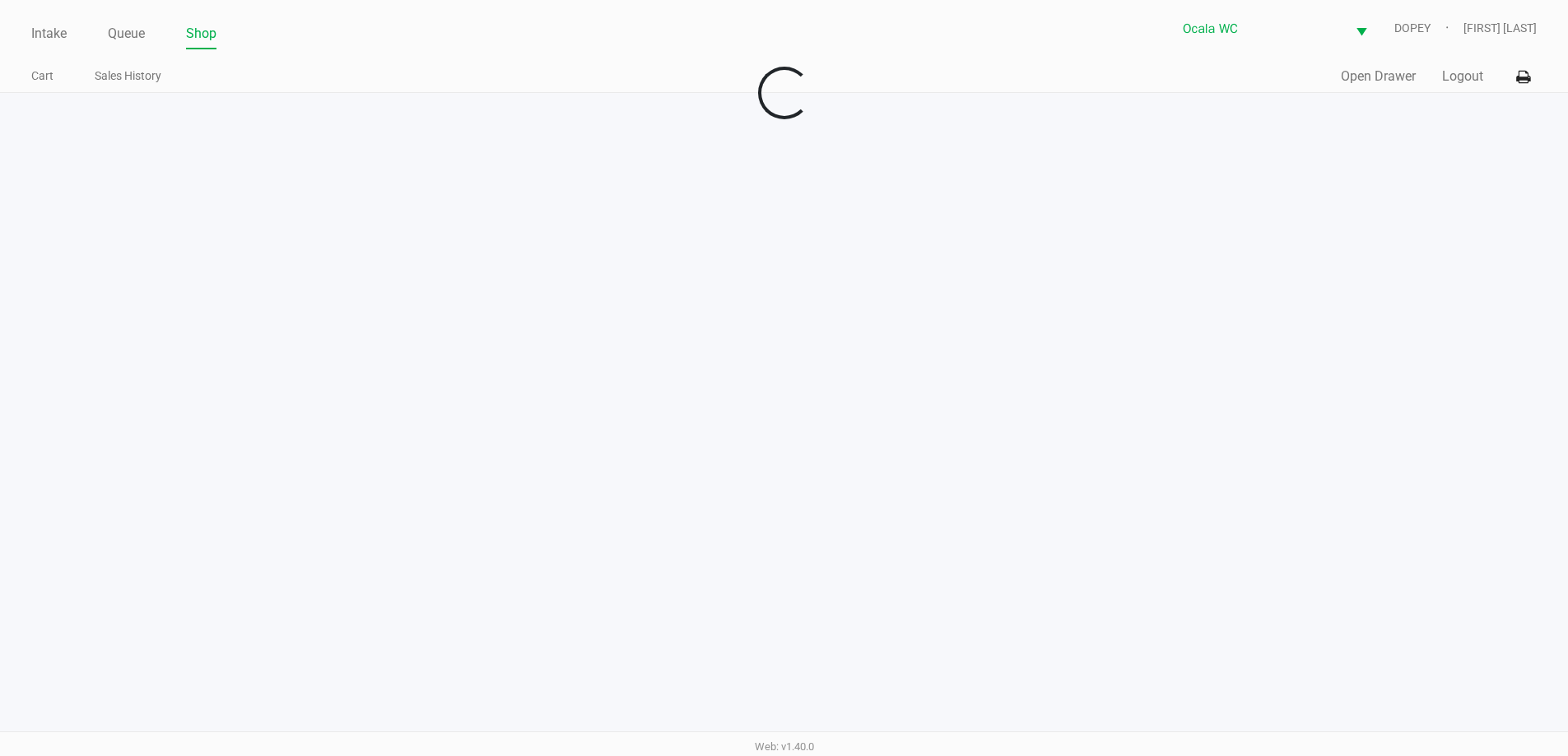 scroll, scrollTop: 0, scrollLeft: 0, axis: both 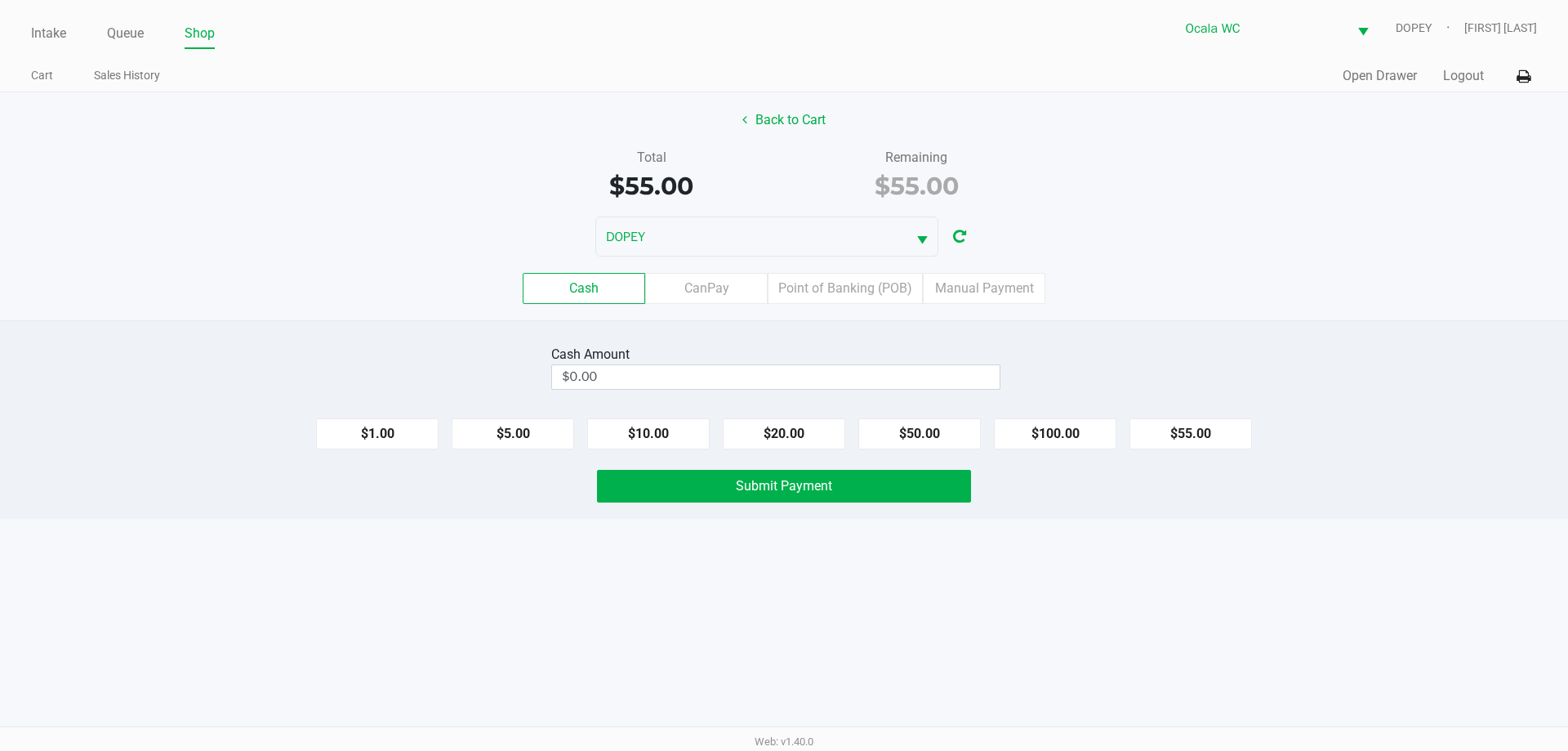 click on "Intake Queue Shop Ocala WC DOPEY [FIRST] [LAST] Cart Sales History Quick Sale Open Drawer Logout Back to Cart Total $55.00 Remaining $55.00 DOPEY Cash CanPay Point of Banking (POB) Manual Payment Cash Amount $0.00 $1.00 $5.00 $10.00 $20.00 $50.00 $100.00 $55.00 Submit Payment  Web: v1.40.0" at bounding box center [784, 375] 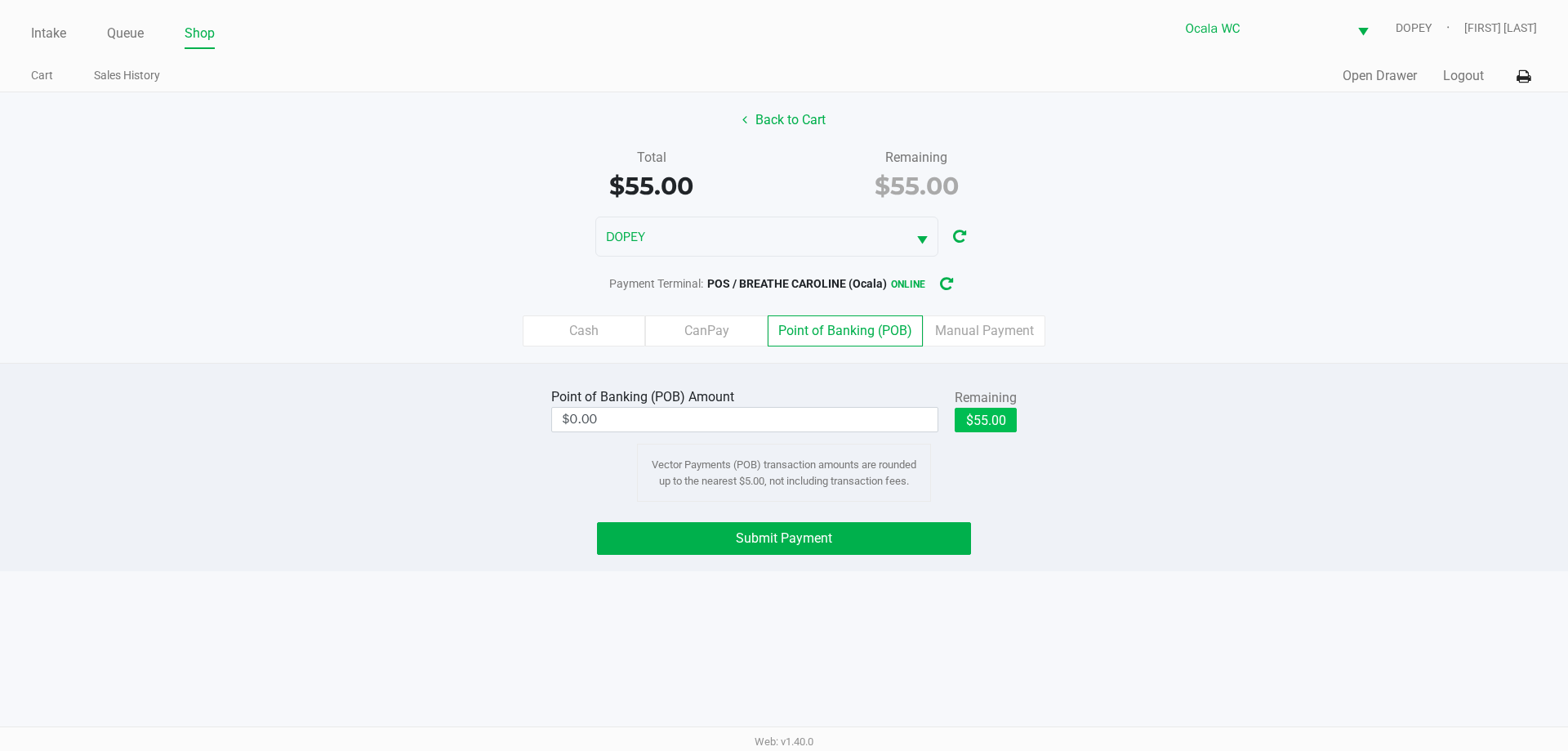 click on "$55.00" 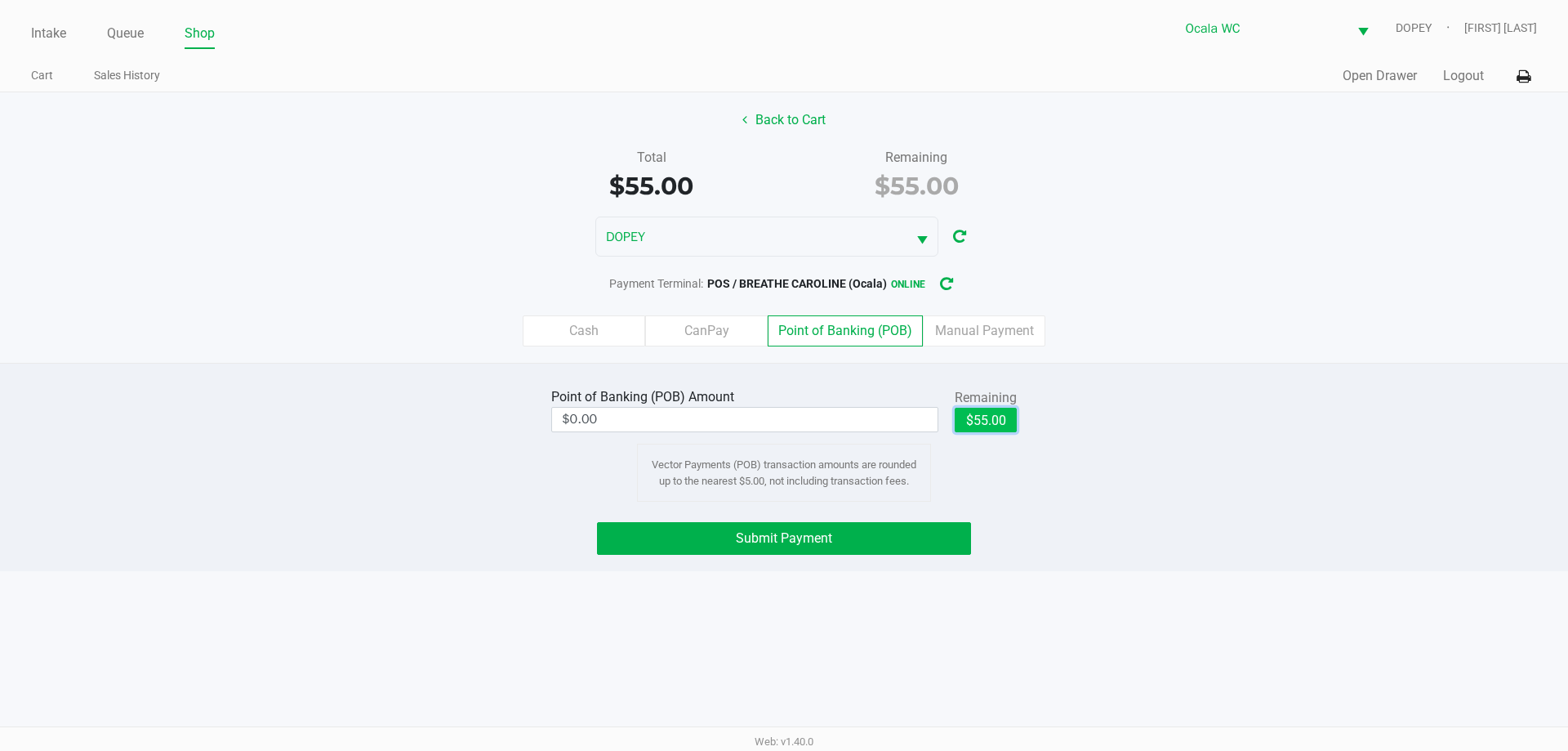 type on "$55.00" 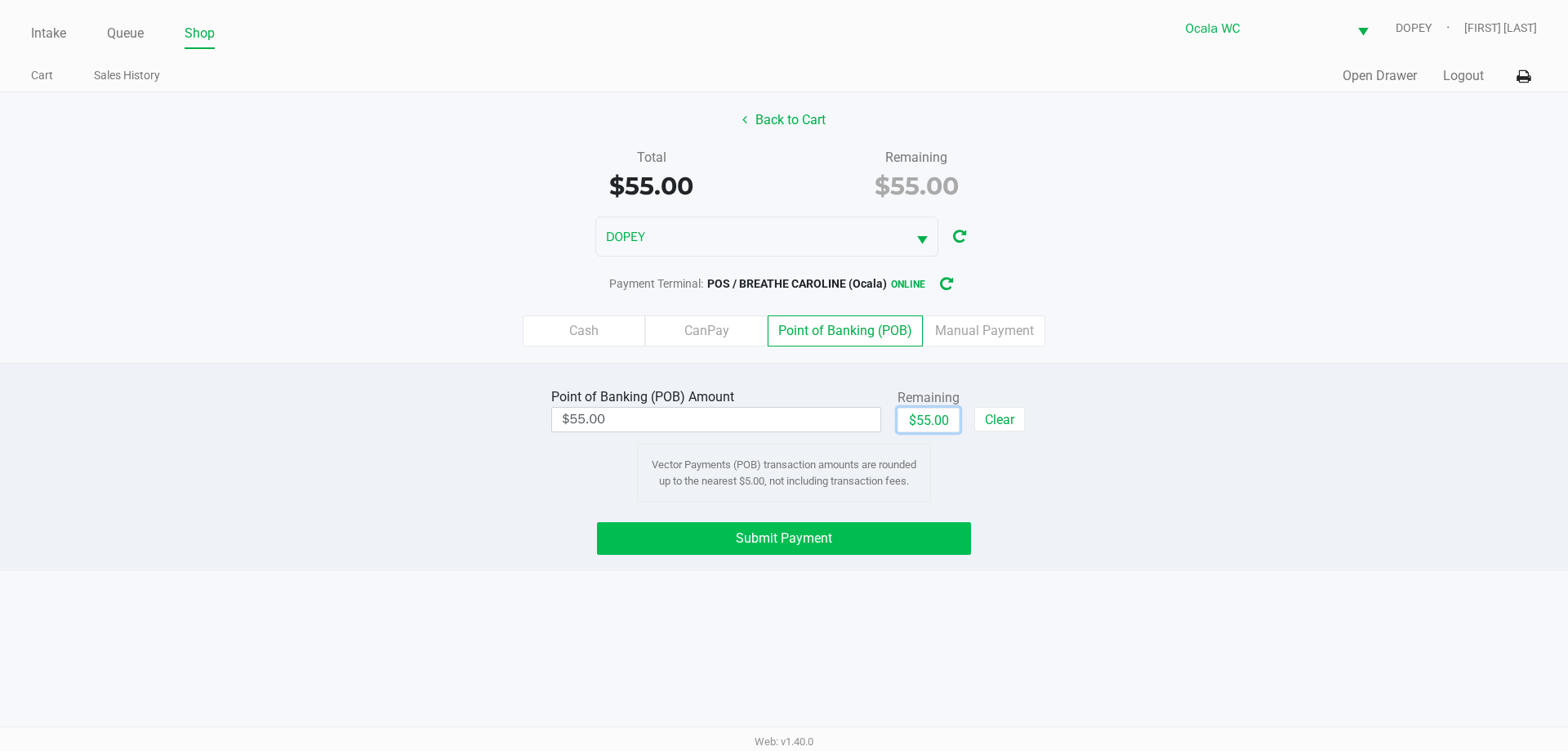 click on "Submit Payment" 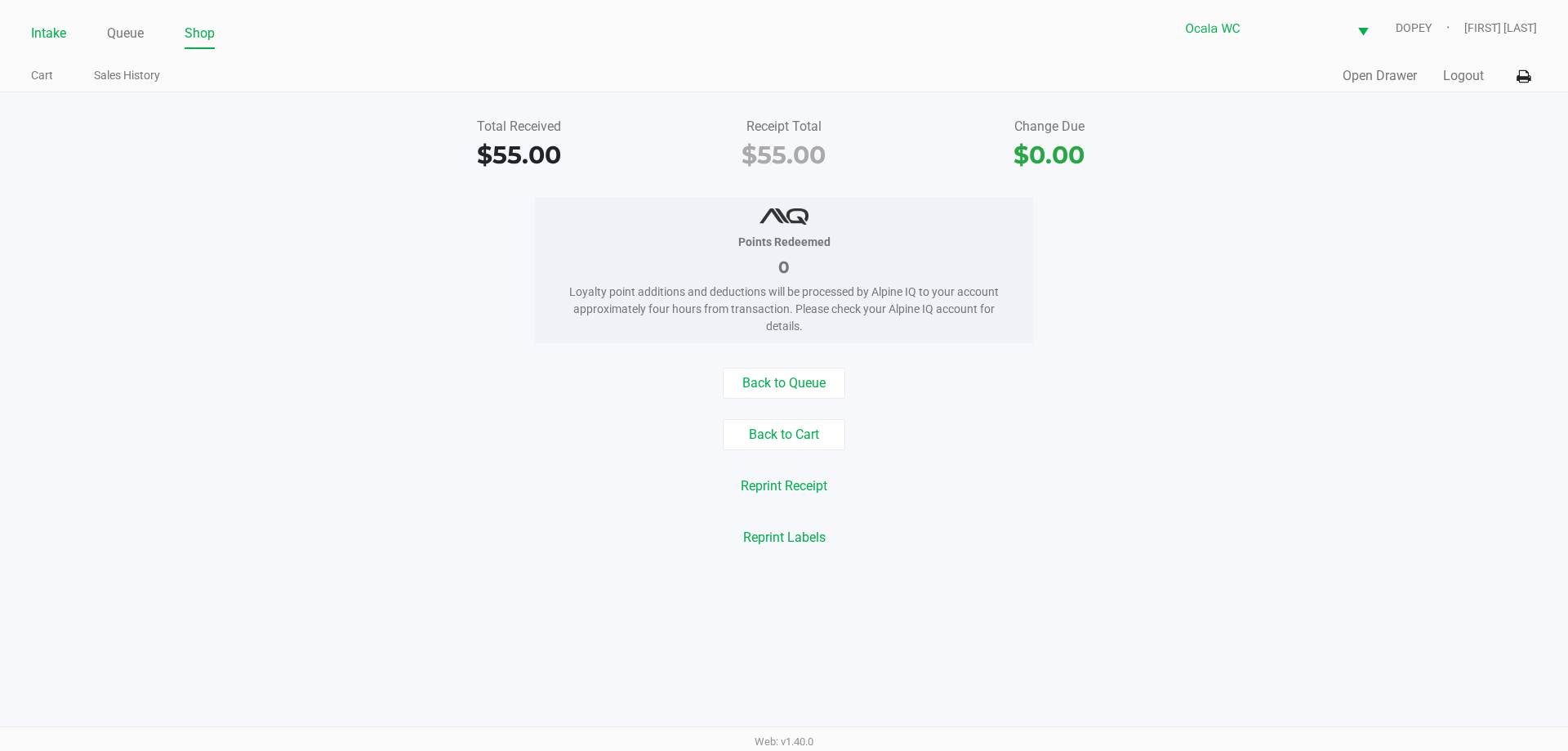 click on "Intake" 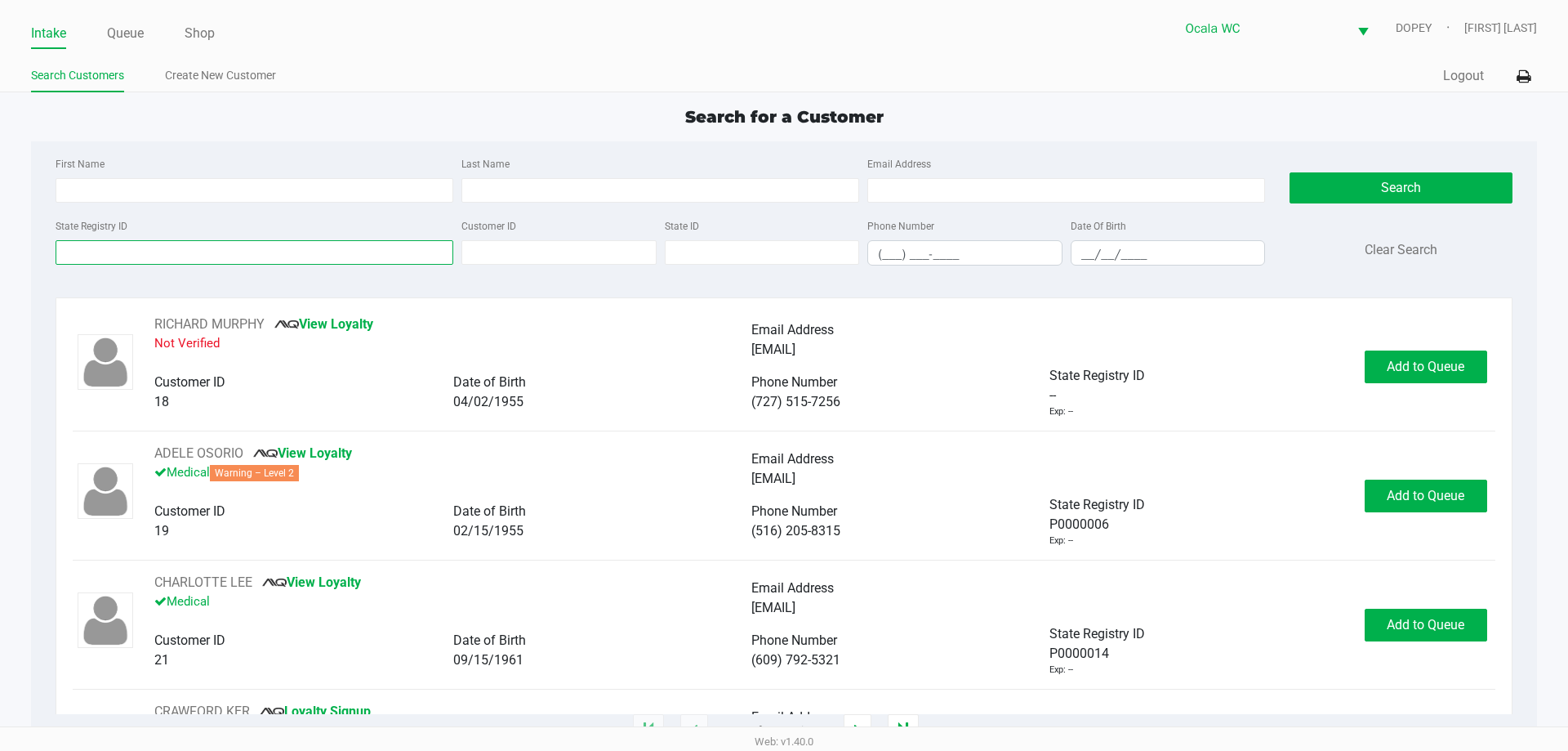 click on "State Registry ID" at bounding box center [254, 253] 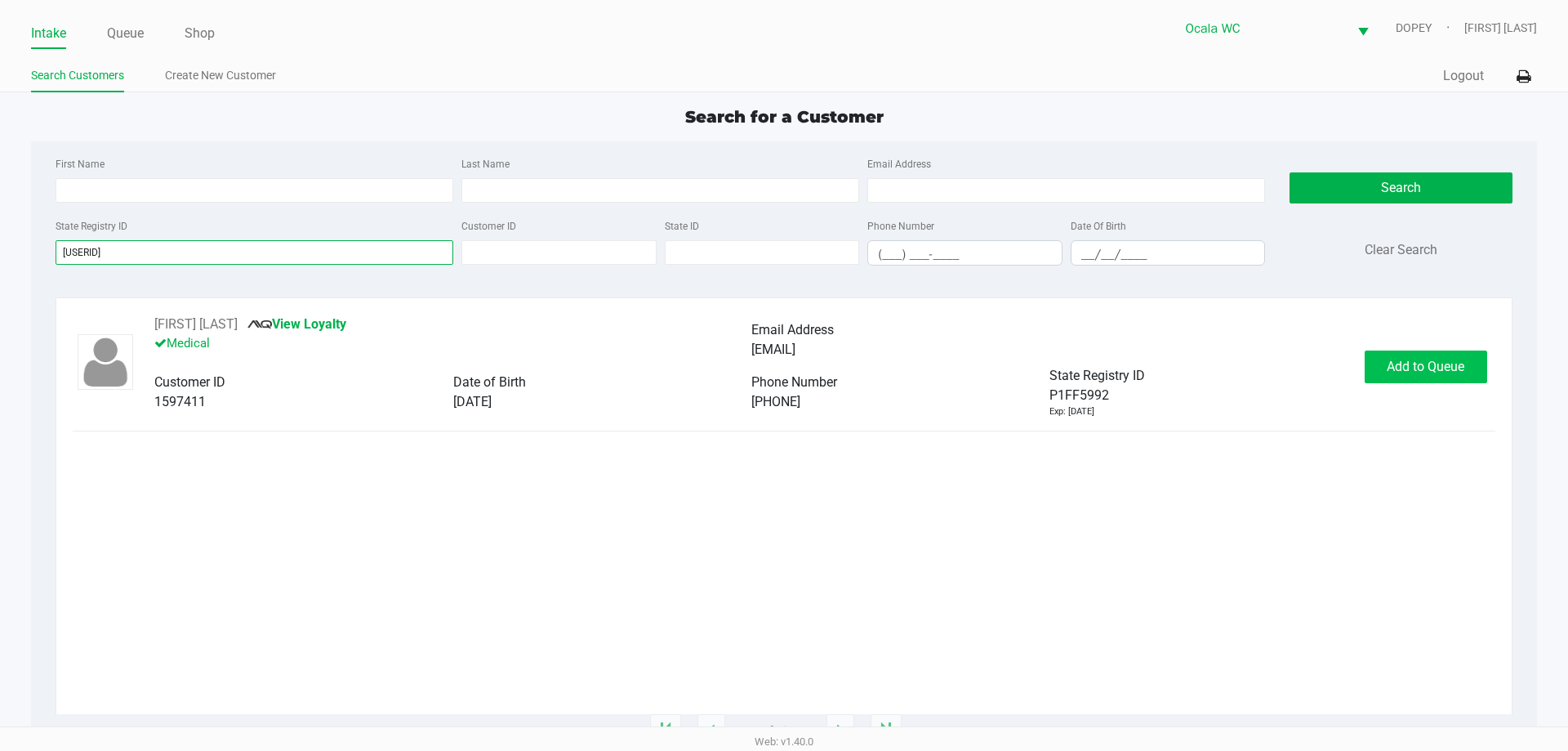 type on "[USERID]" 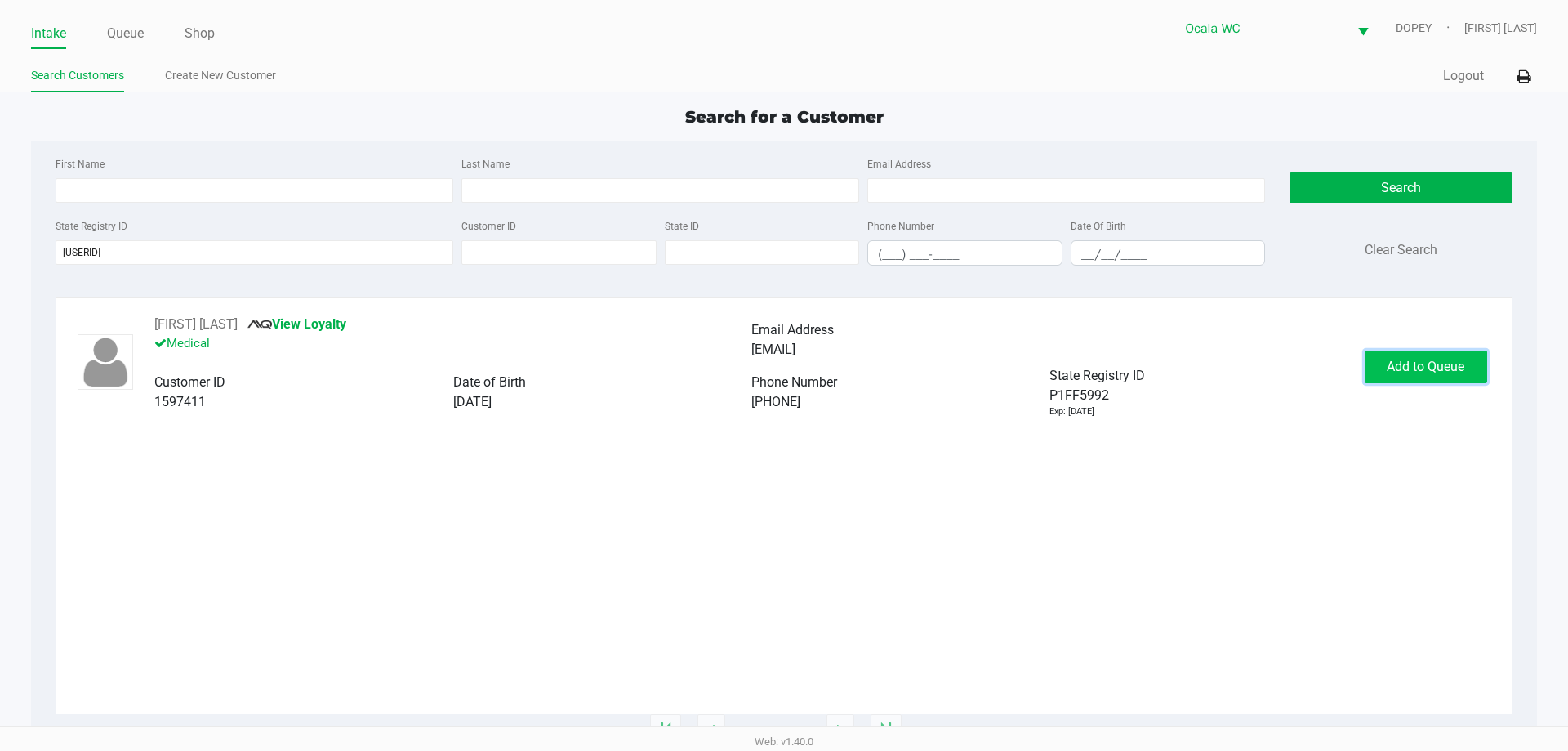 click on "Add to Queue" 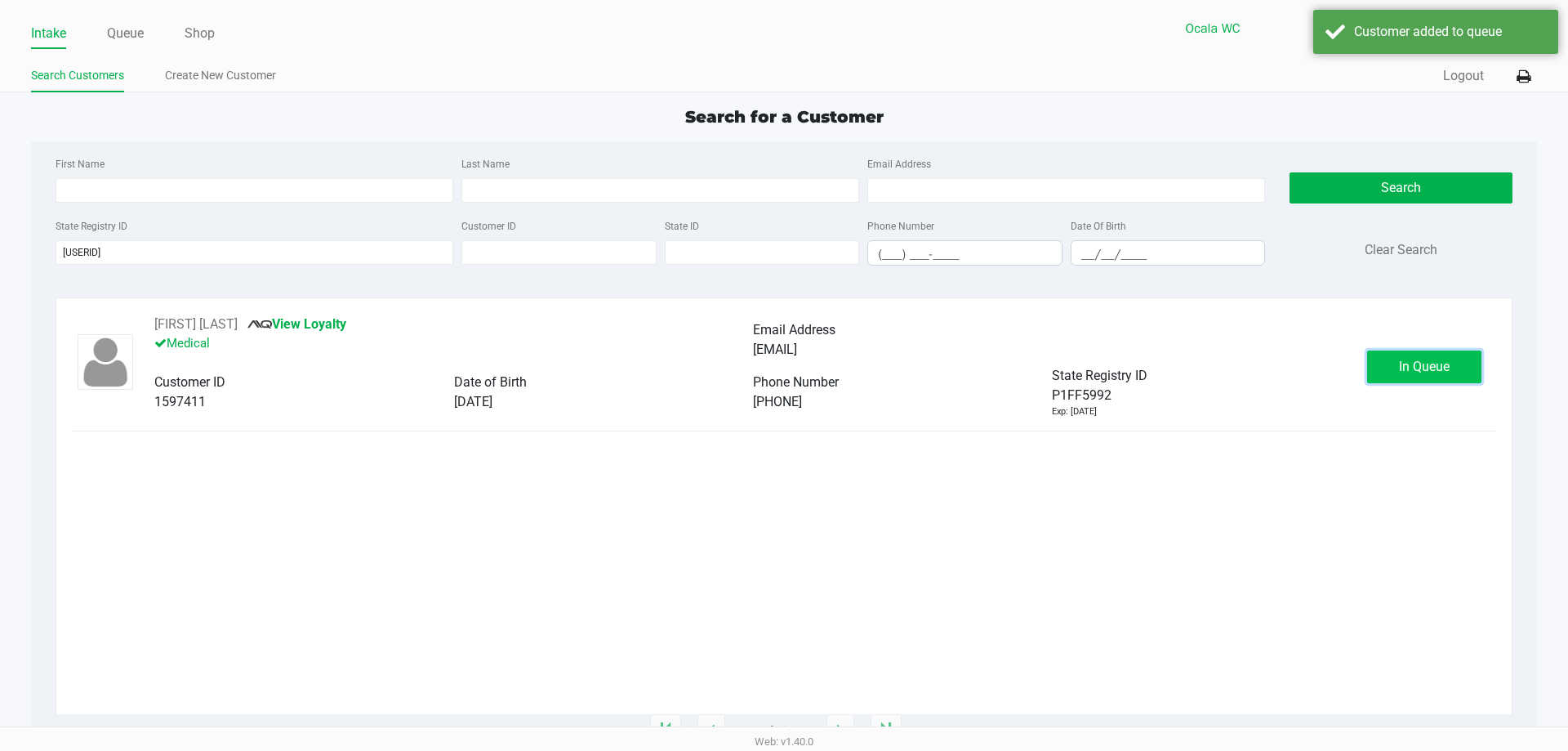 click on "In Queue" 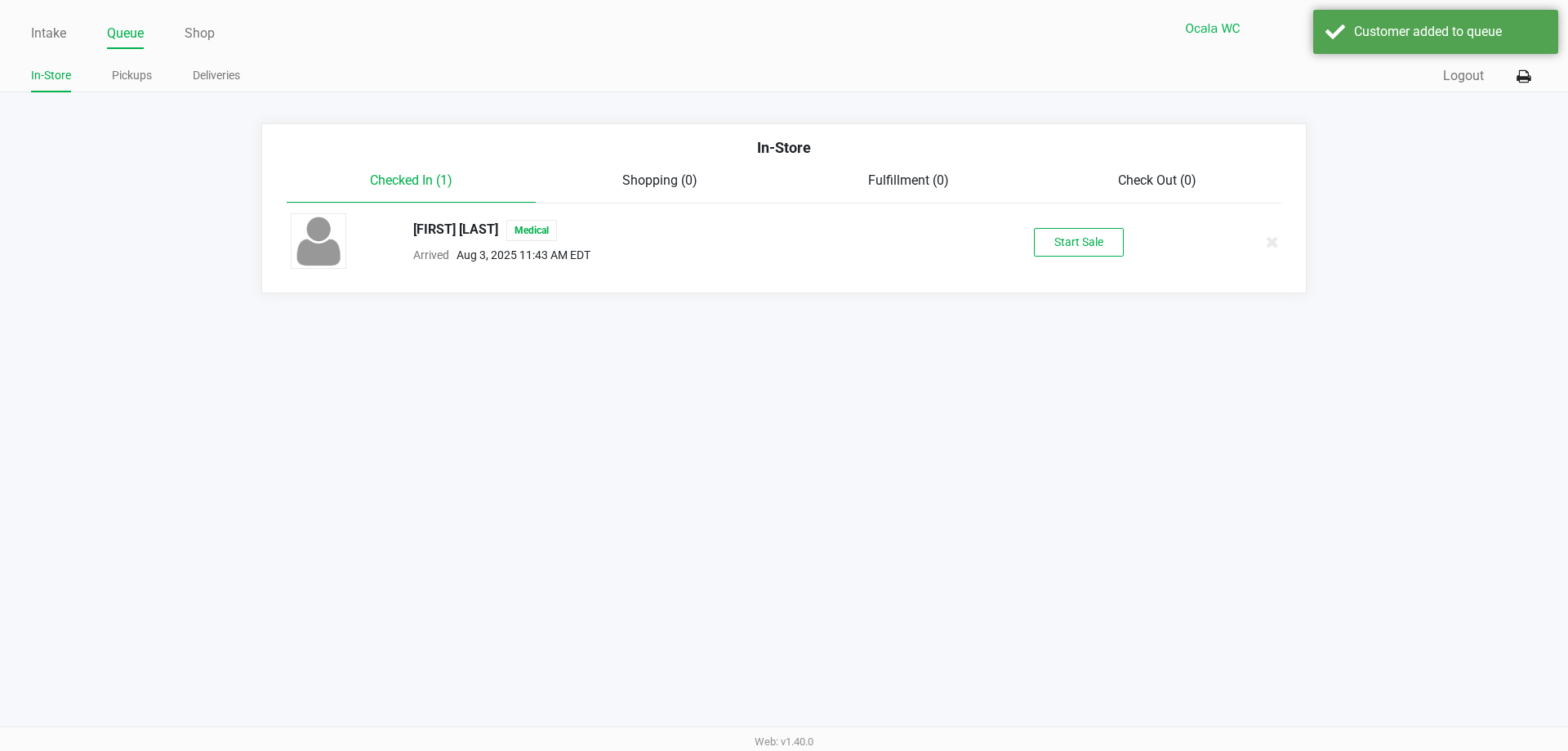 click on "[FIRST] [LAST]   Medical  Arrived      [DATE] [TIME] [TIMEZONE]   Start Sale" 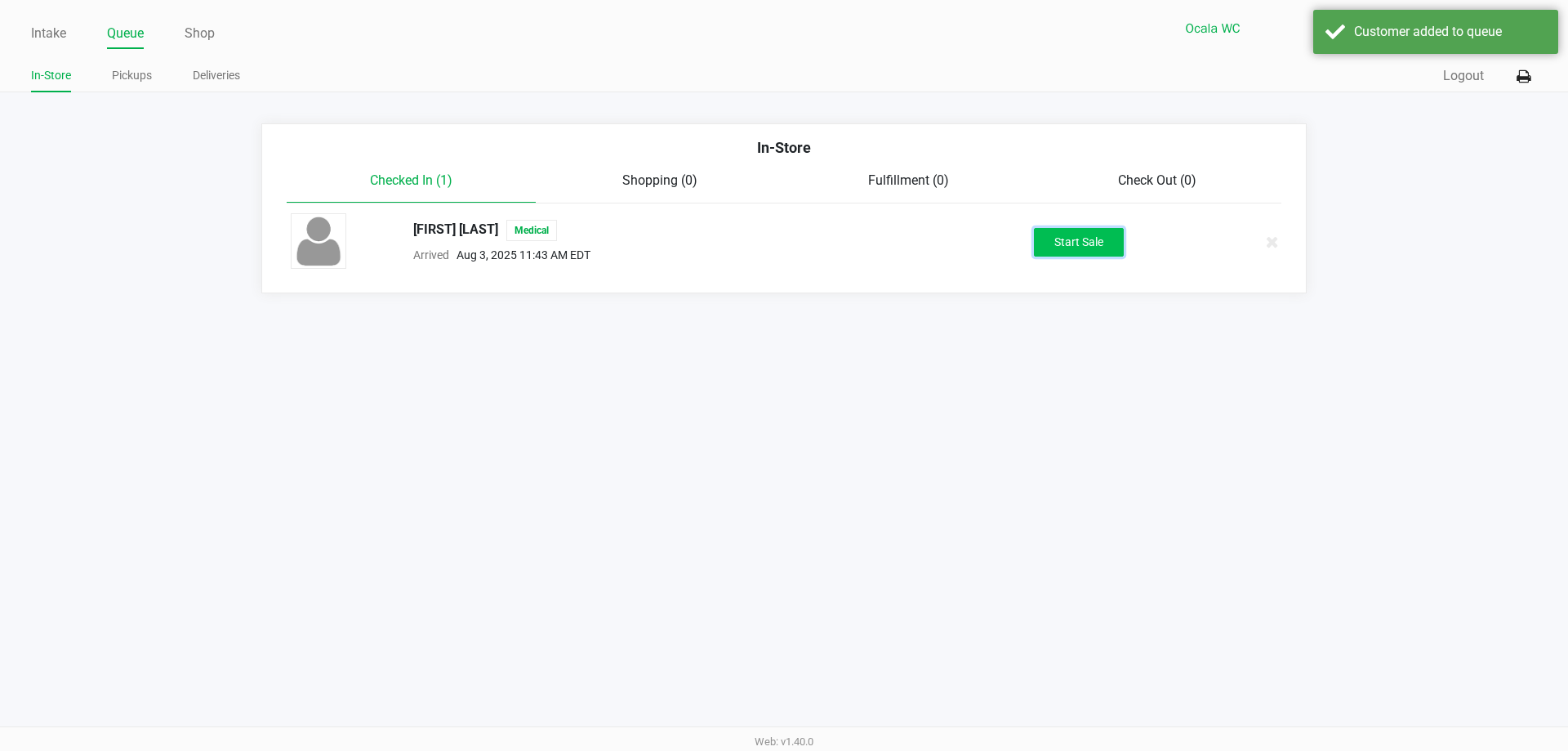 click on "Start Sale" 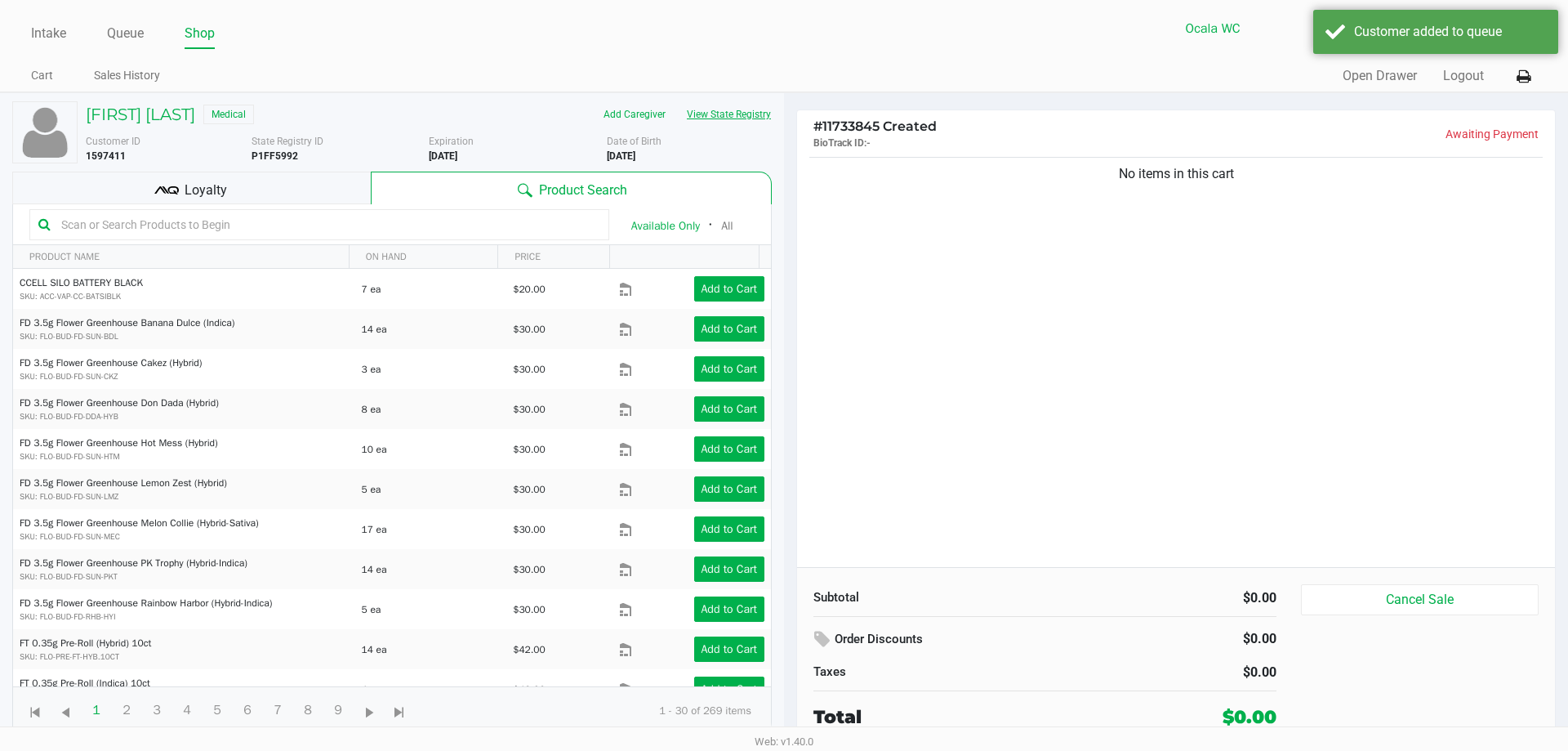 click on "View State Registry" 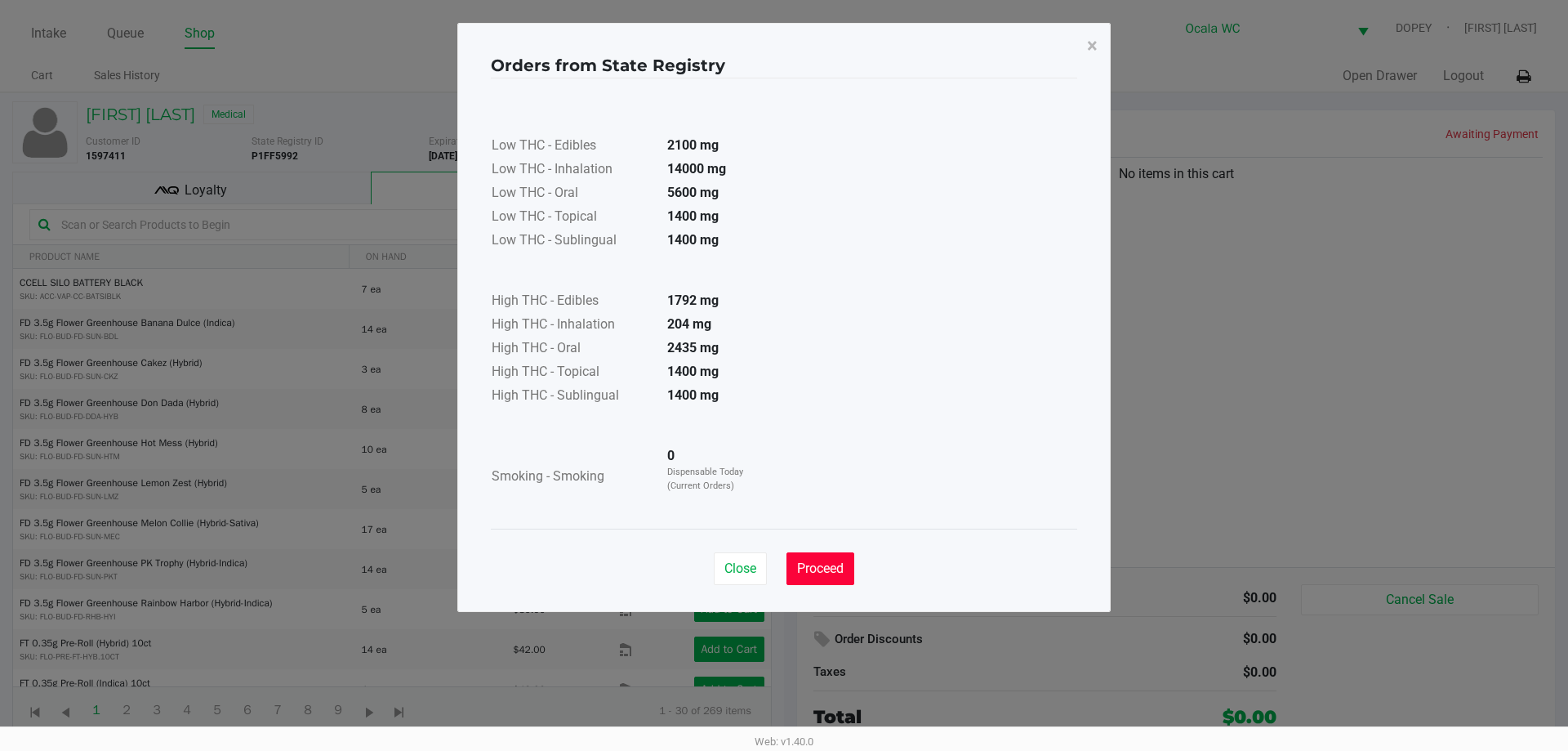 click on "Proceed" 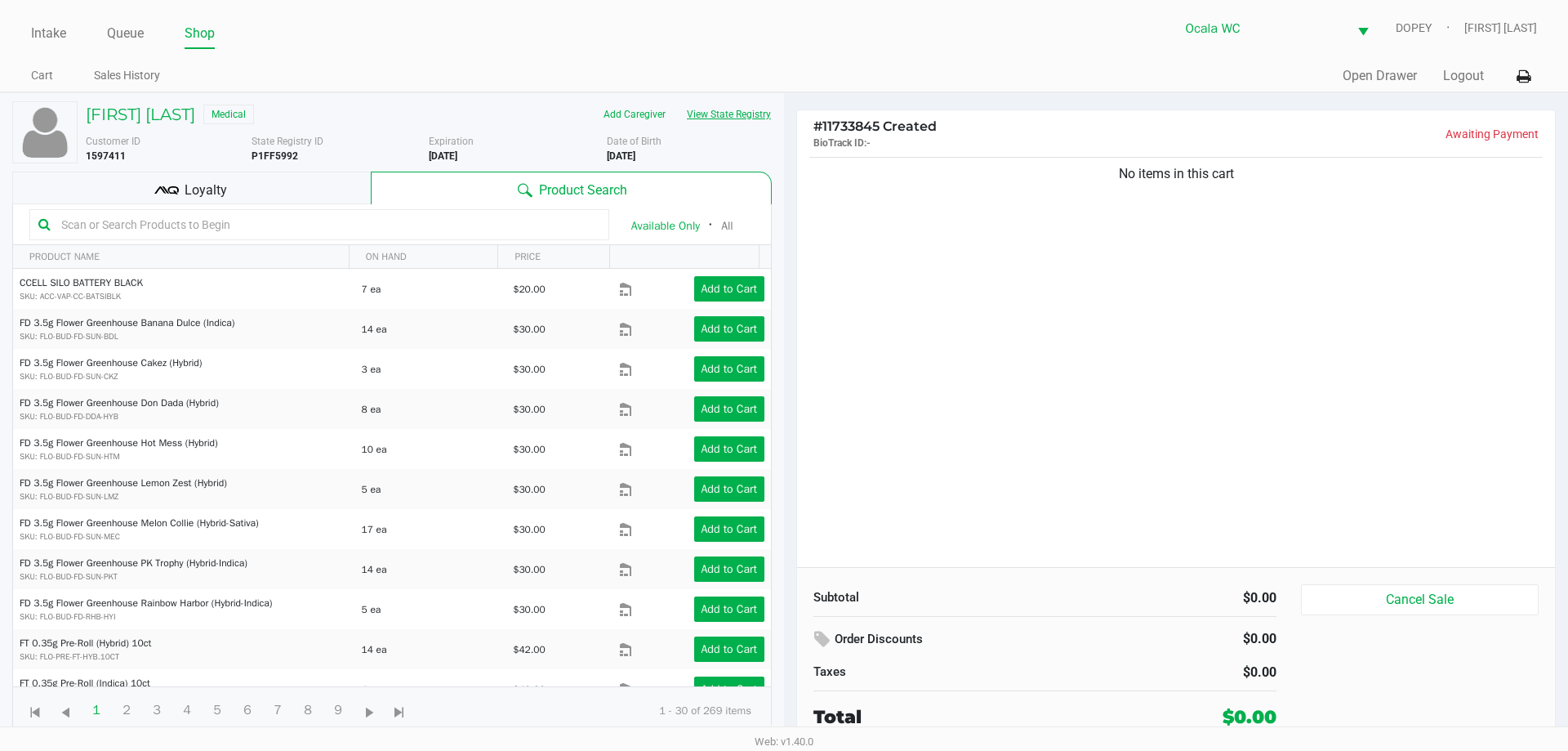 click on "View State Registry" 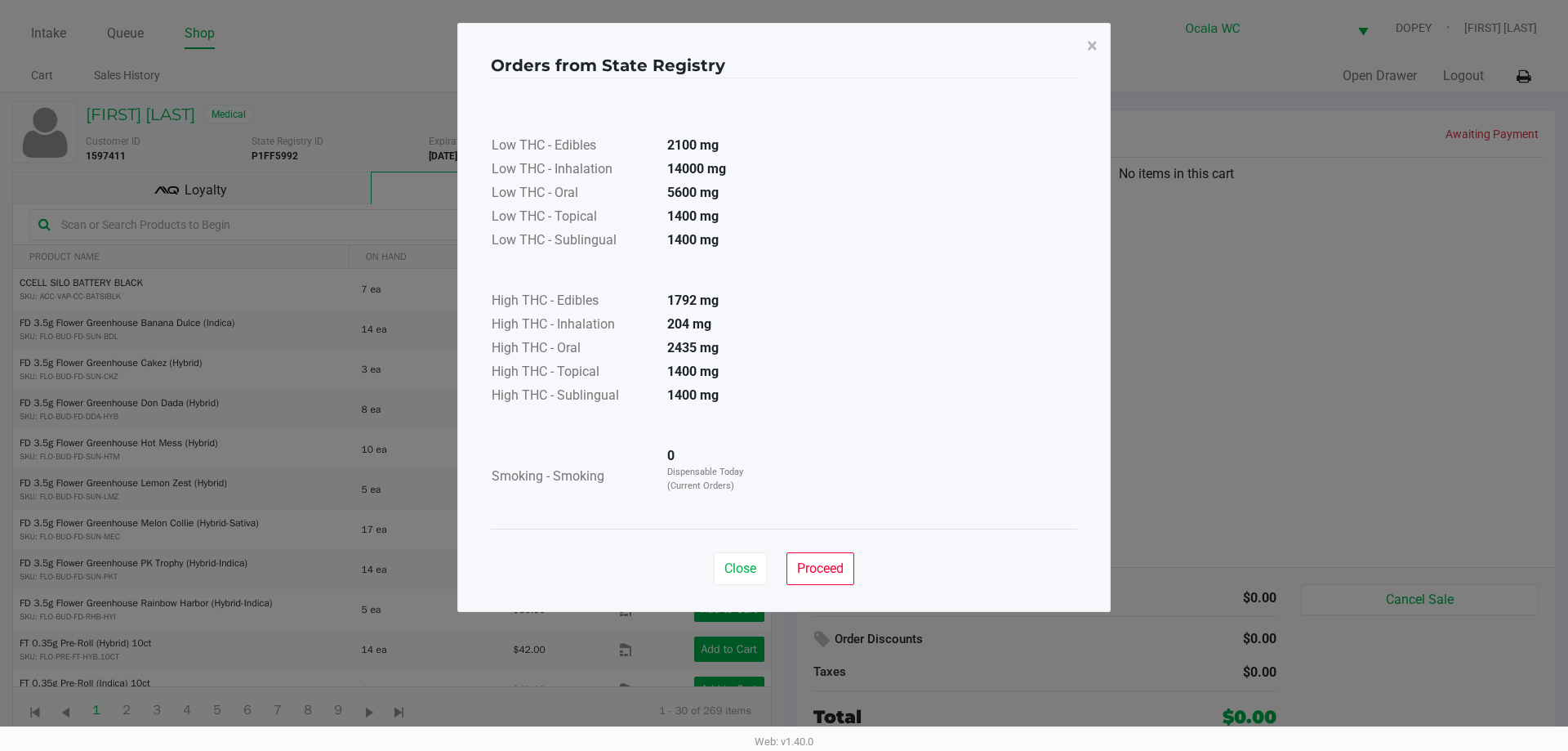 click on "Close   Proceed" 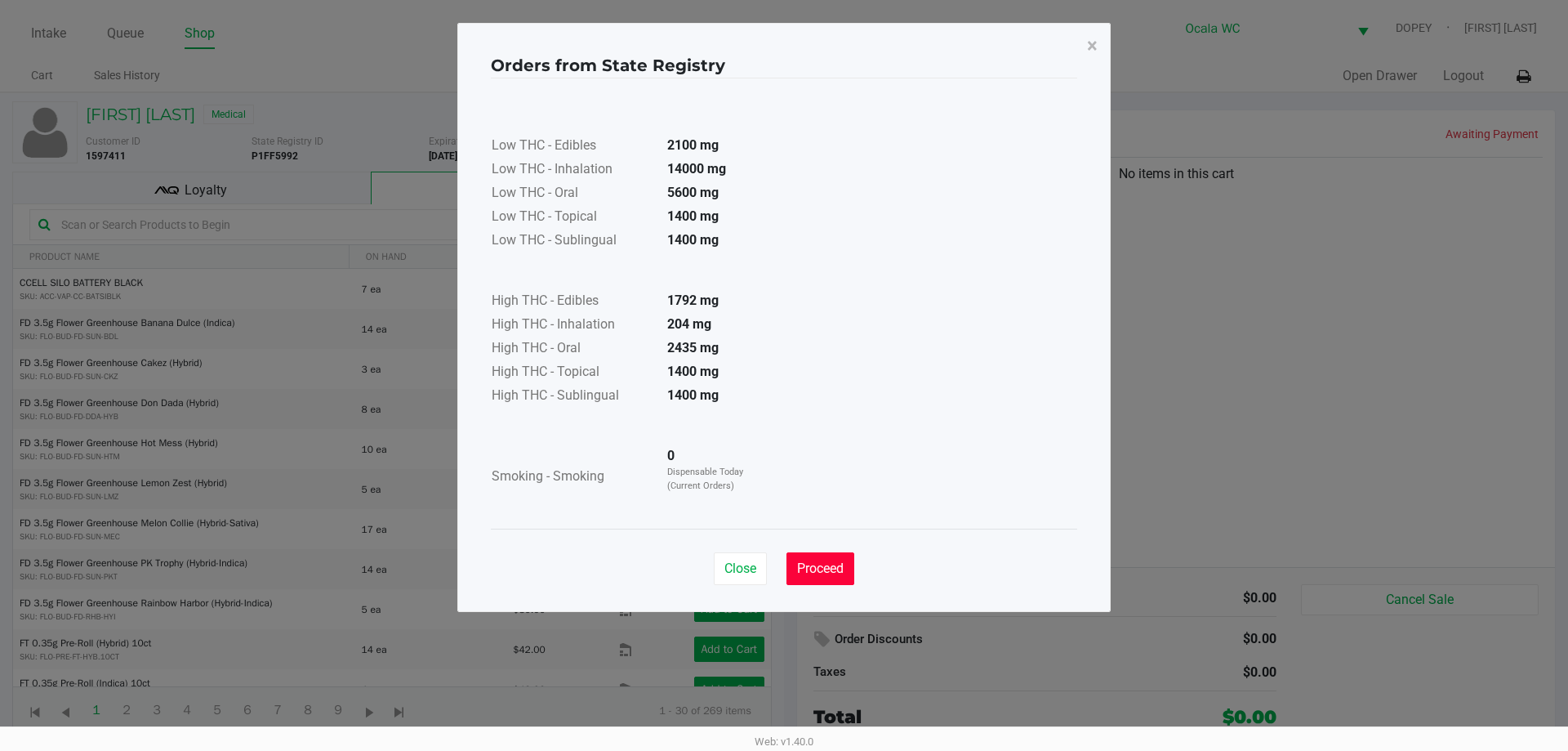 click on "Proceed" 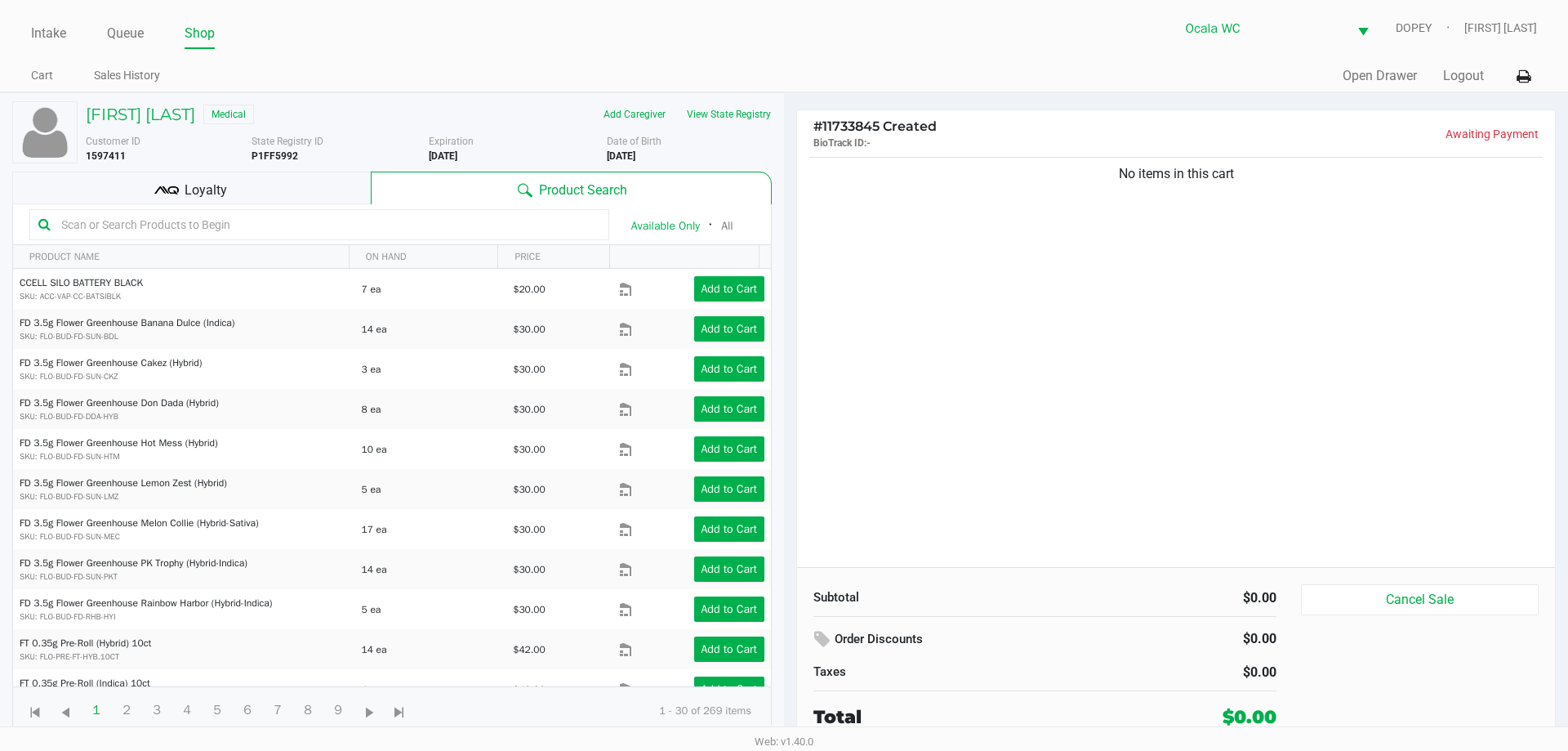 click 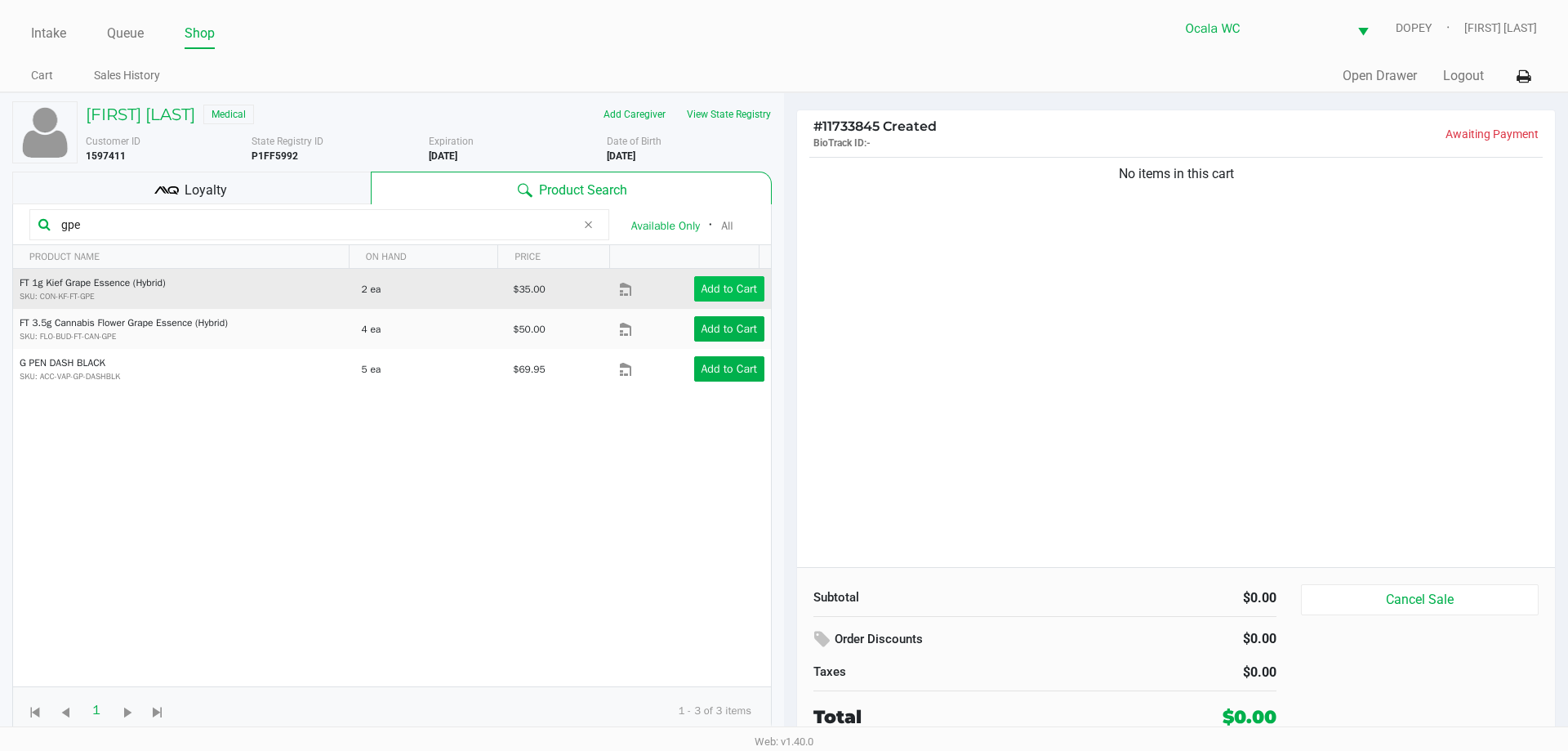 type on "gpe" 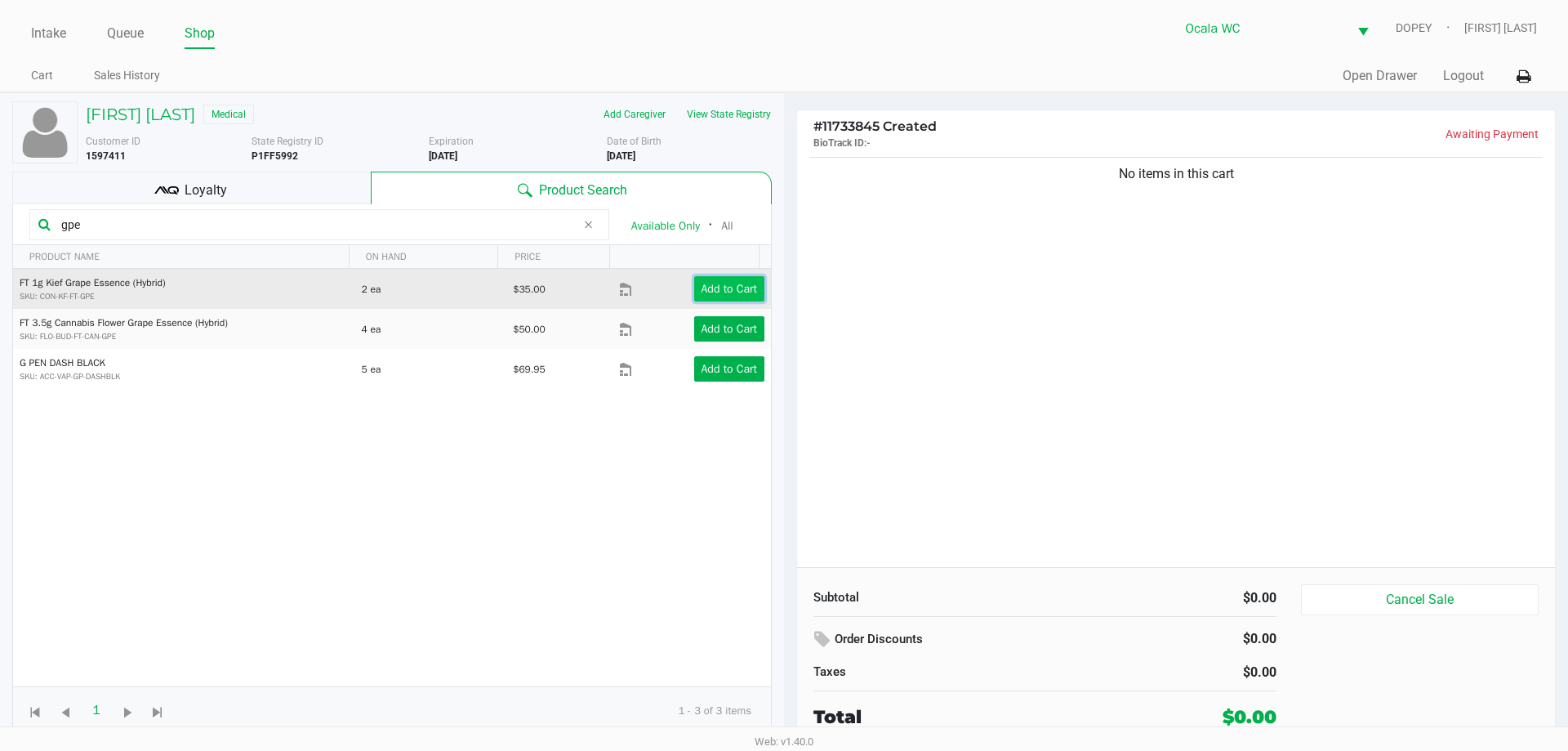 click on "Add to Cart" 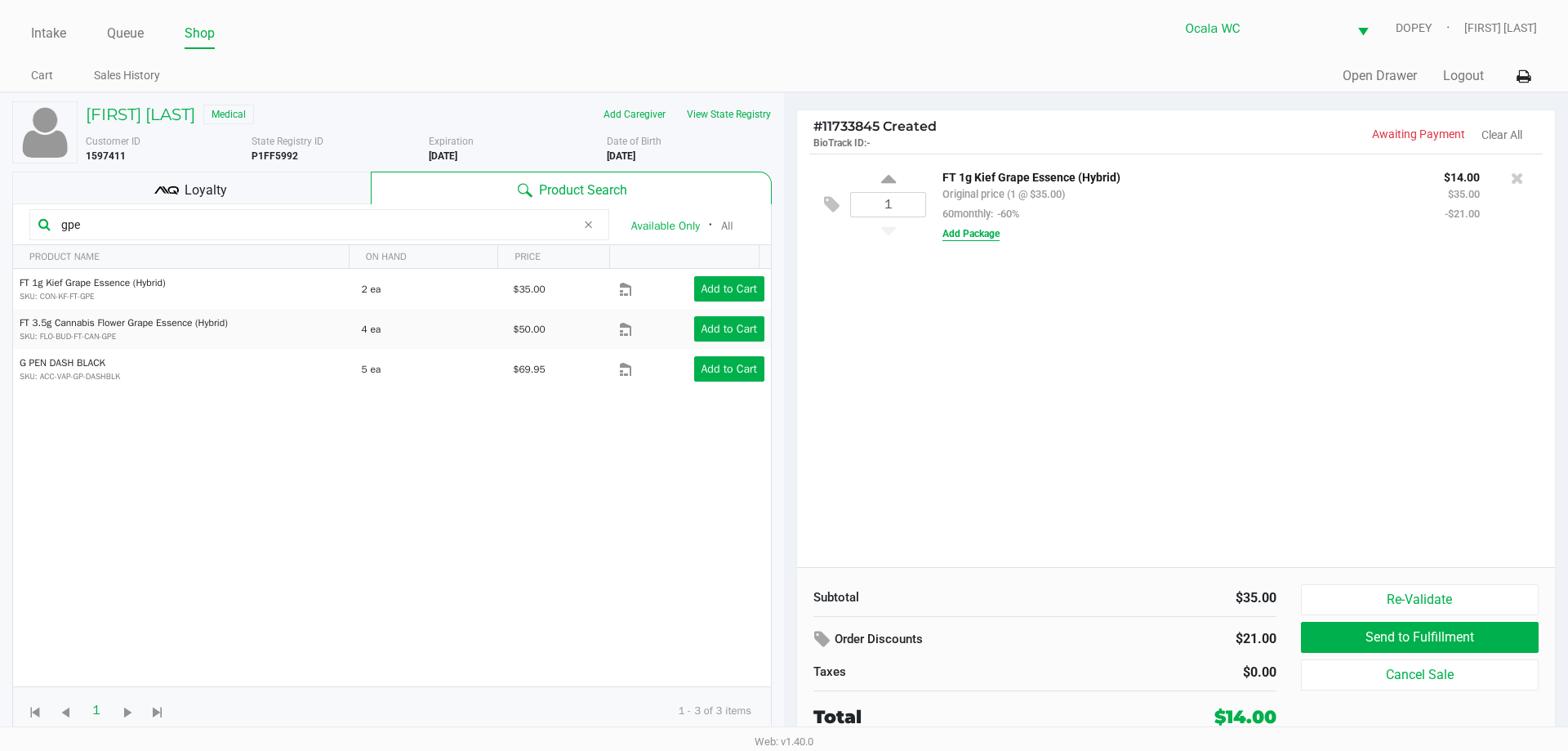 click on "Add Package" 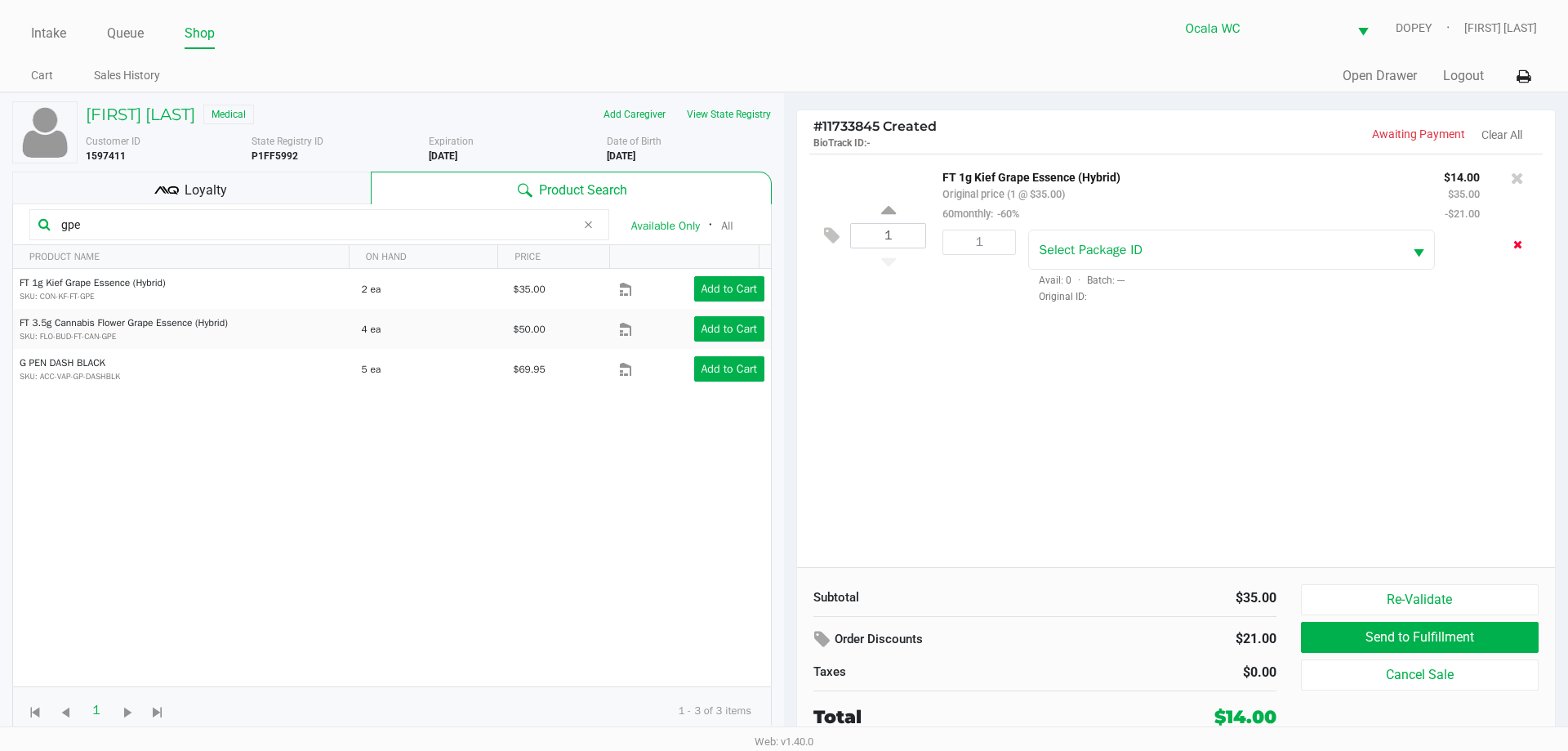 click 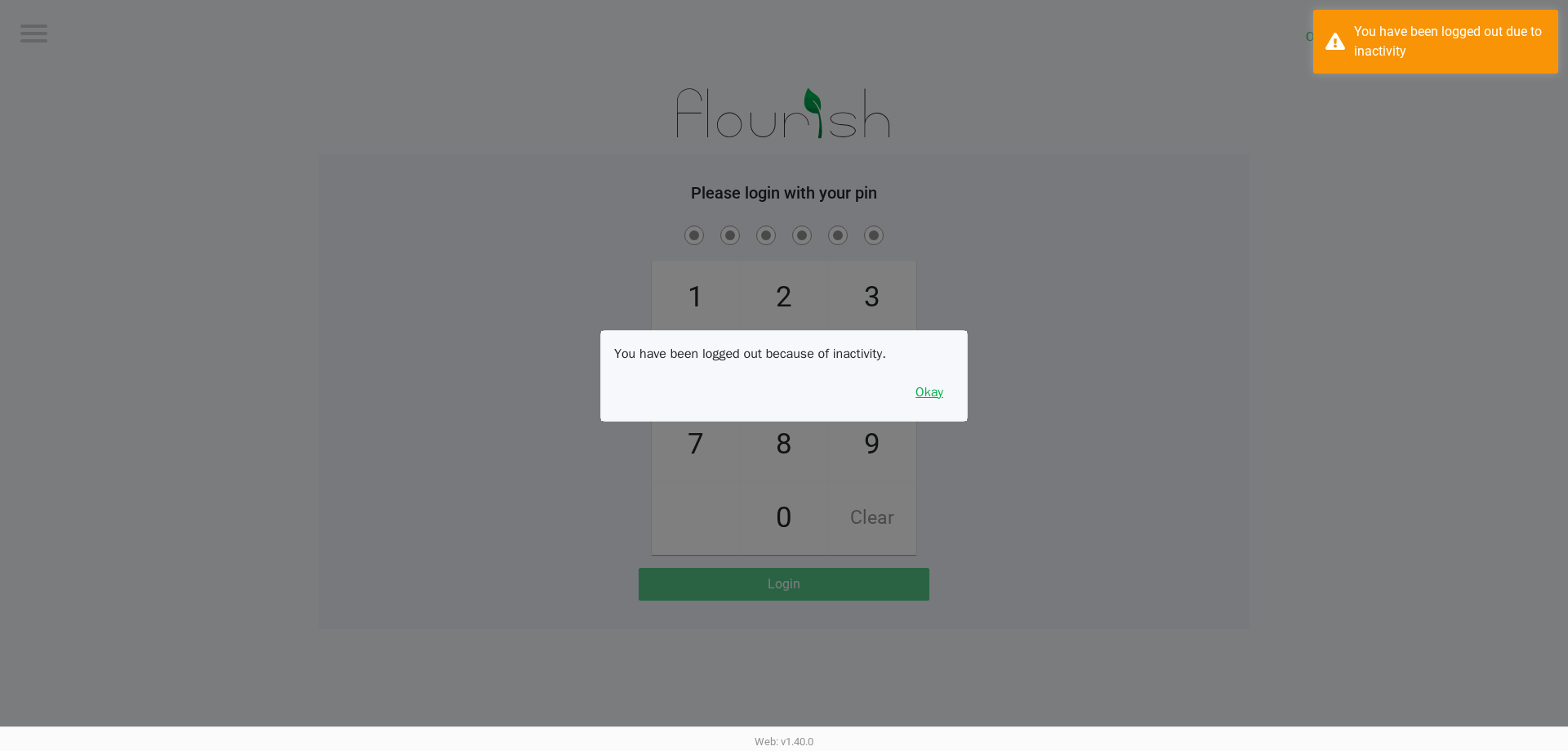 click on "Okay" at bounding box center [929, 392] 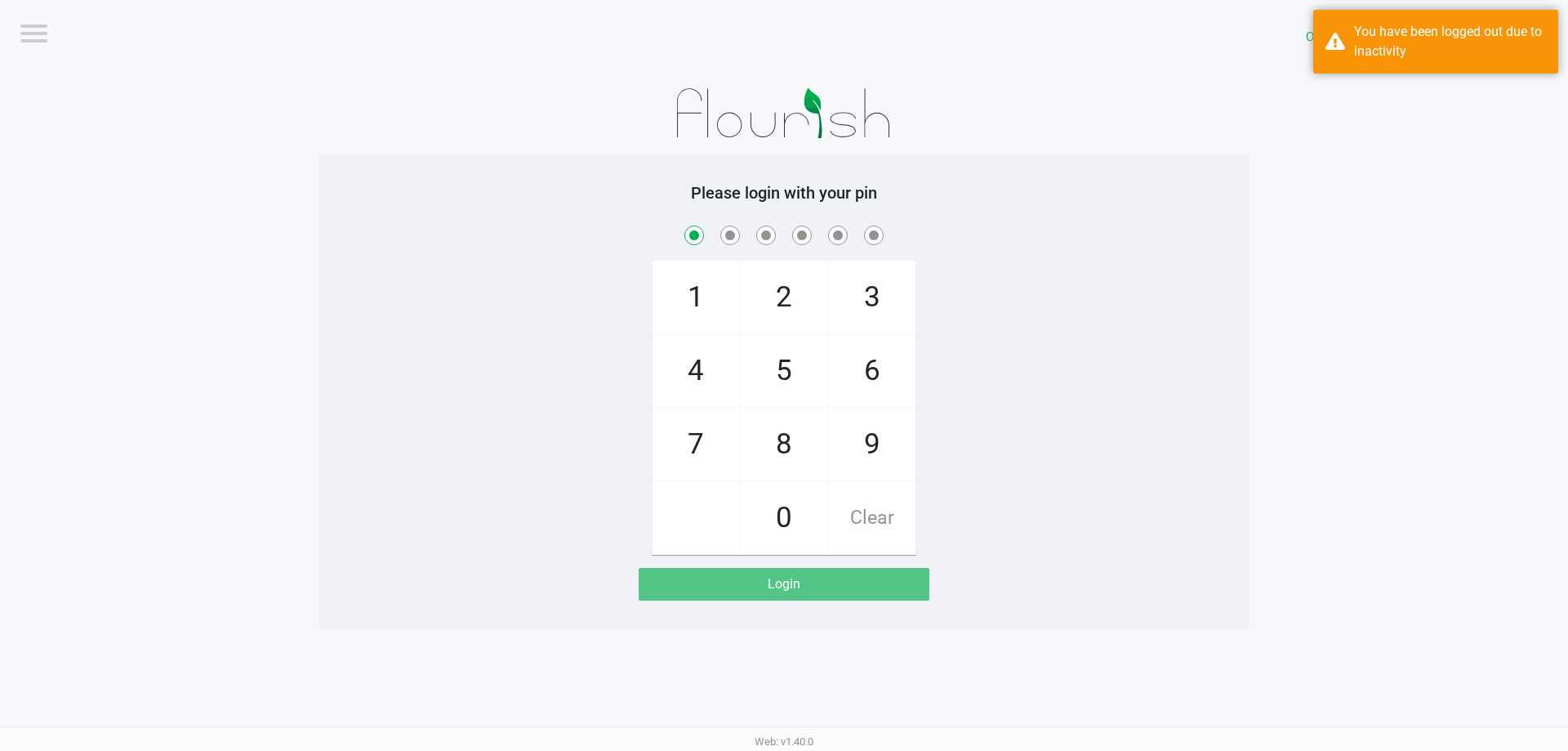 checkbox on "true" 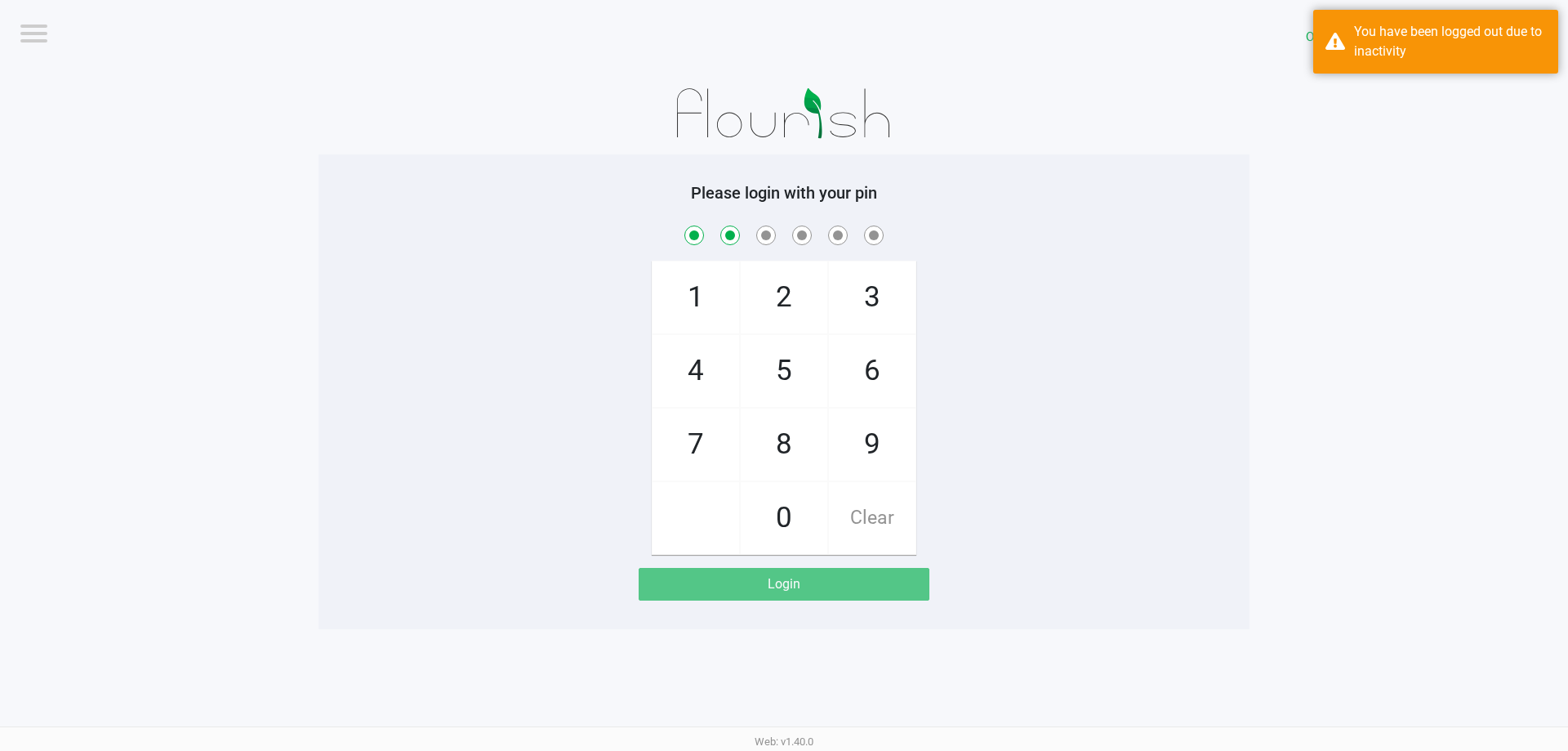 checkbox on "true" 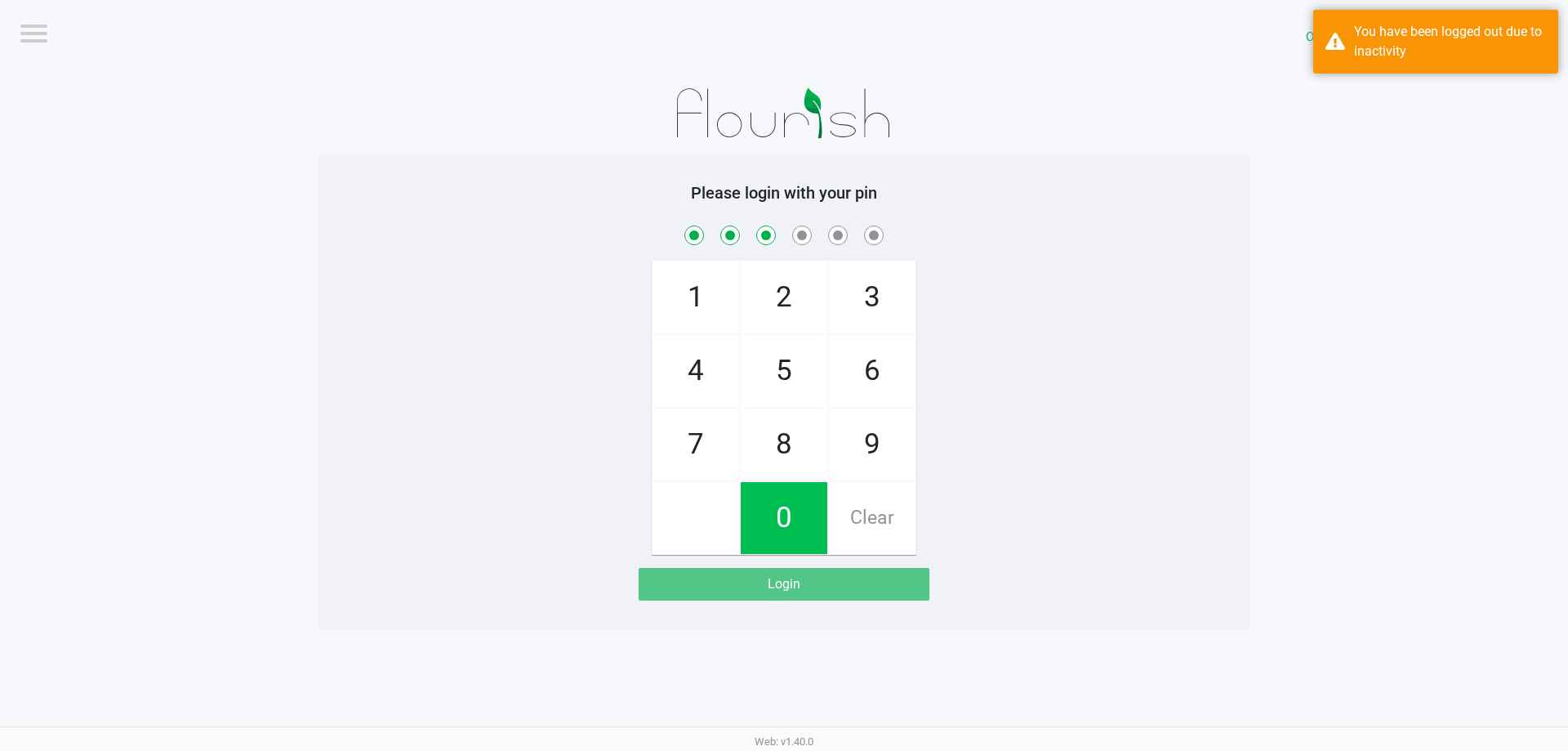 checkbox on "true" 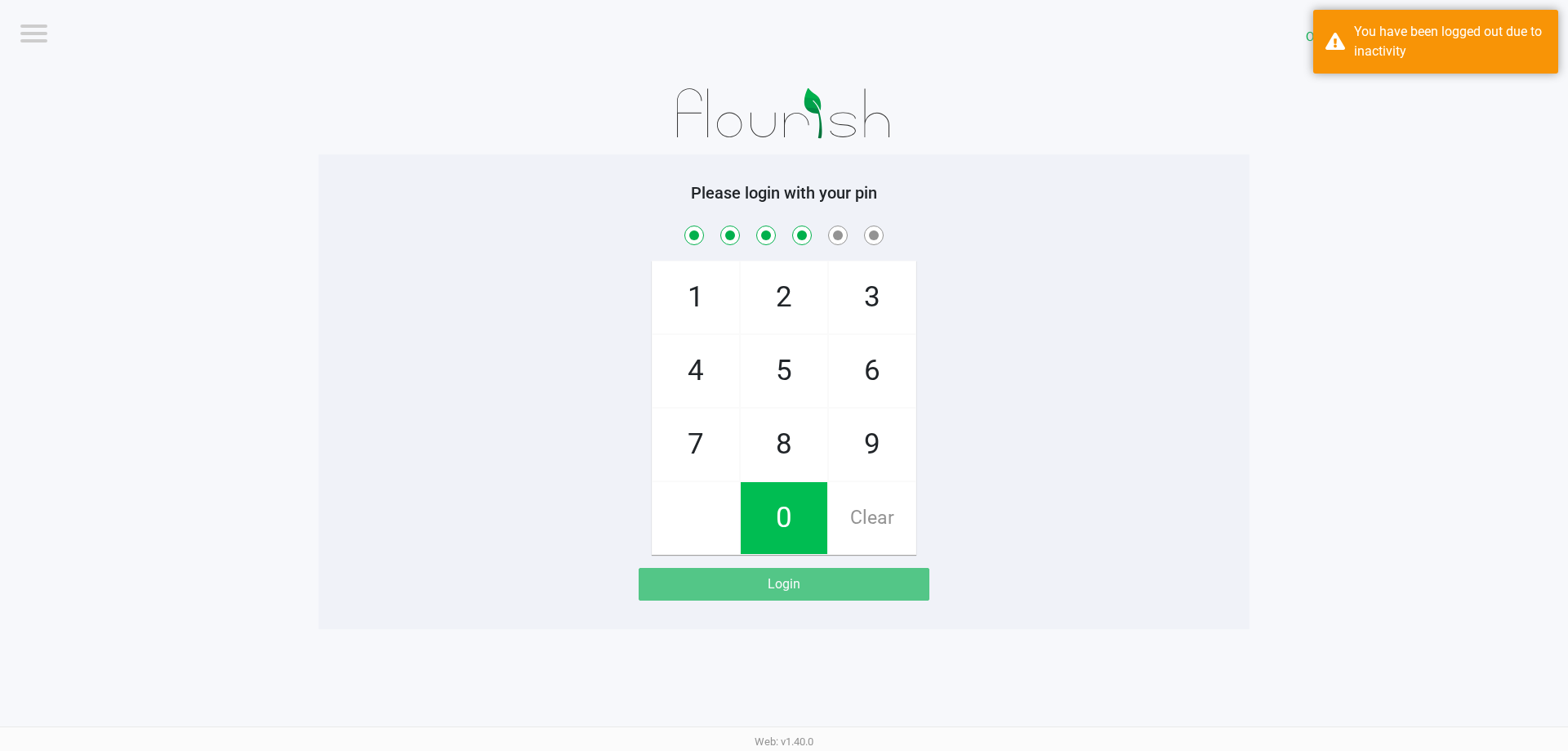 checkbox on "true" 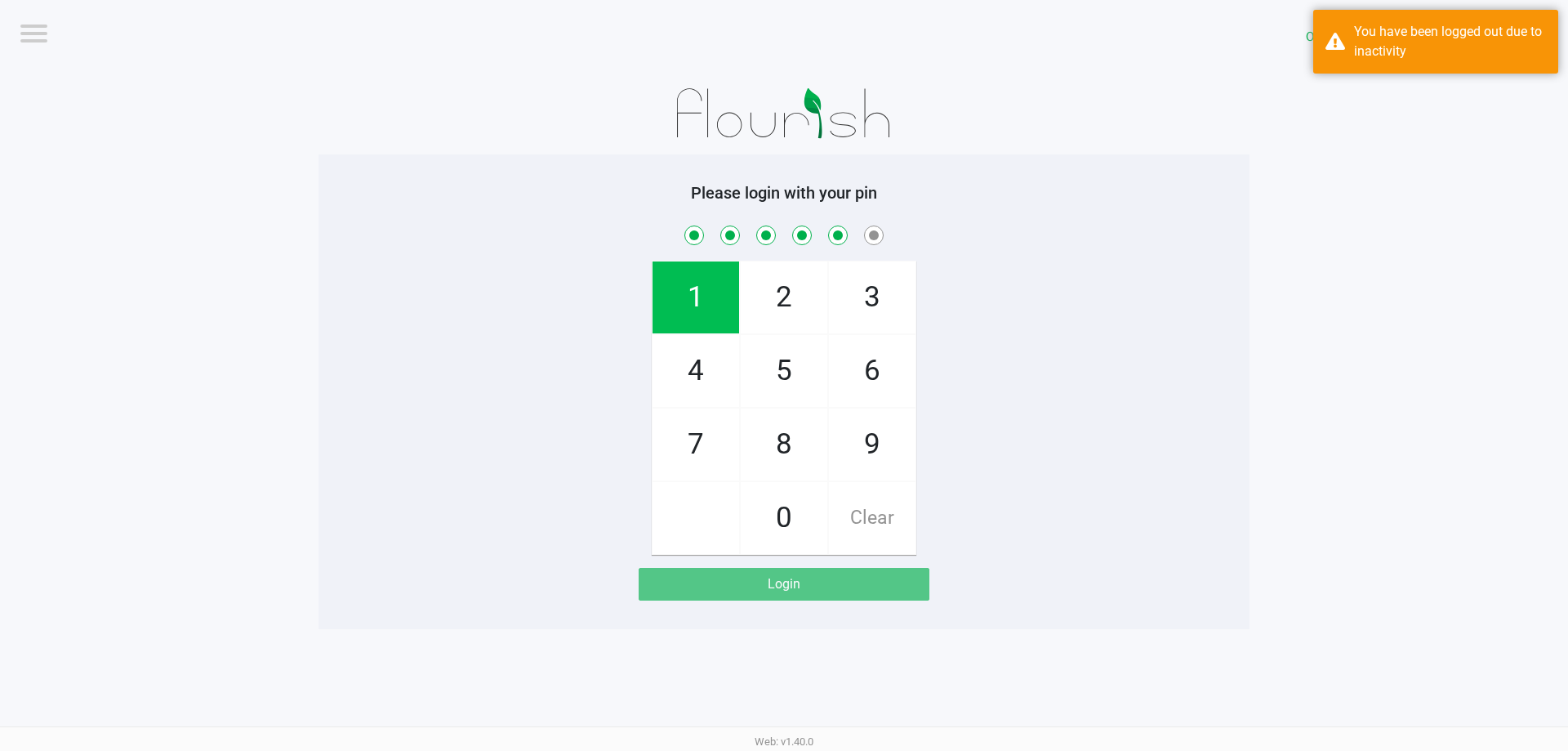 checkbox on "true" 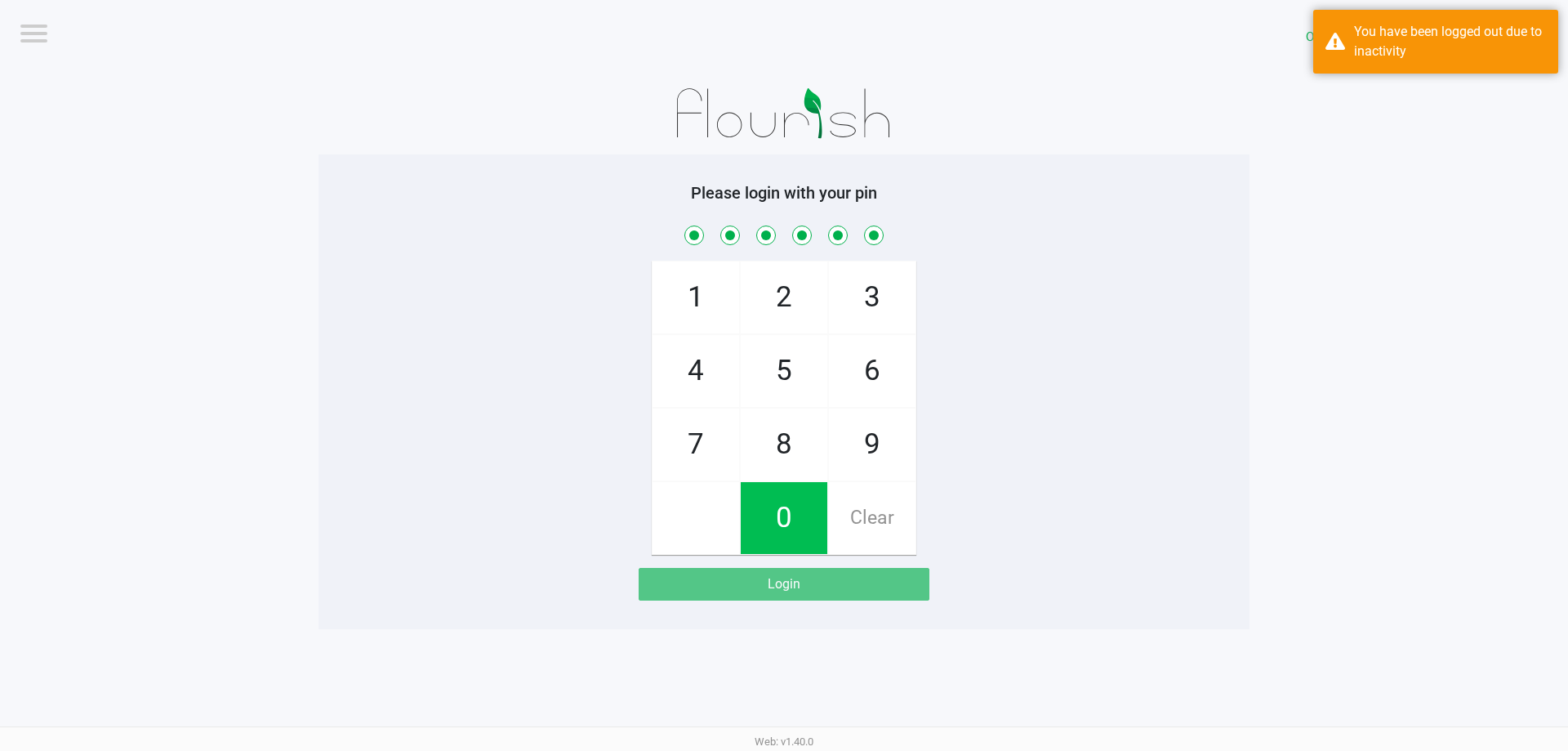 checkbox on "true" 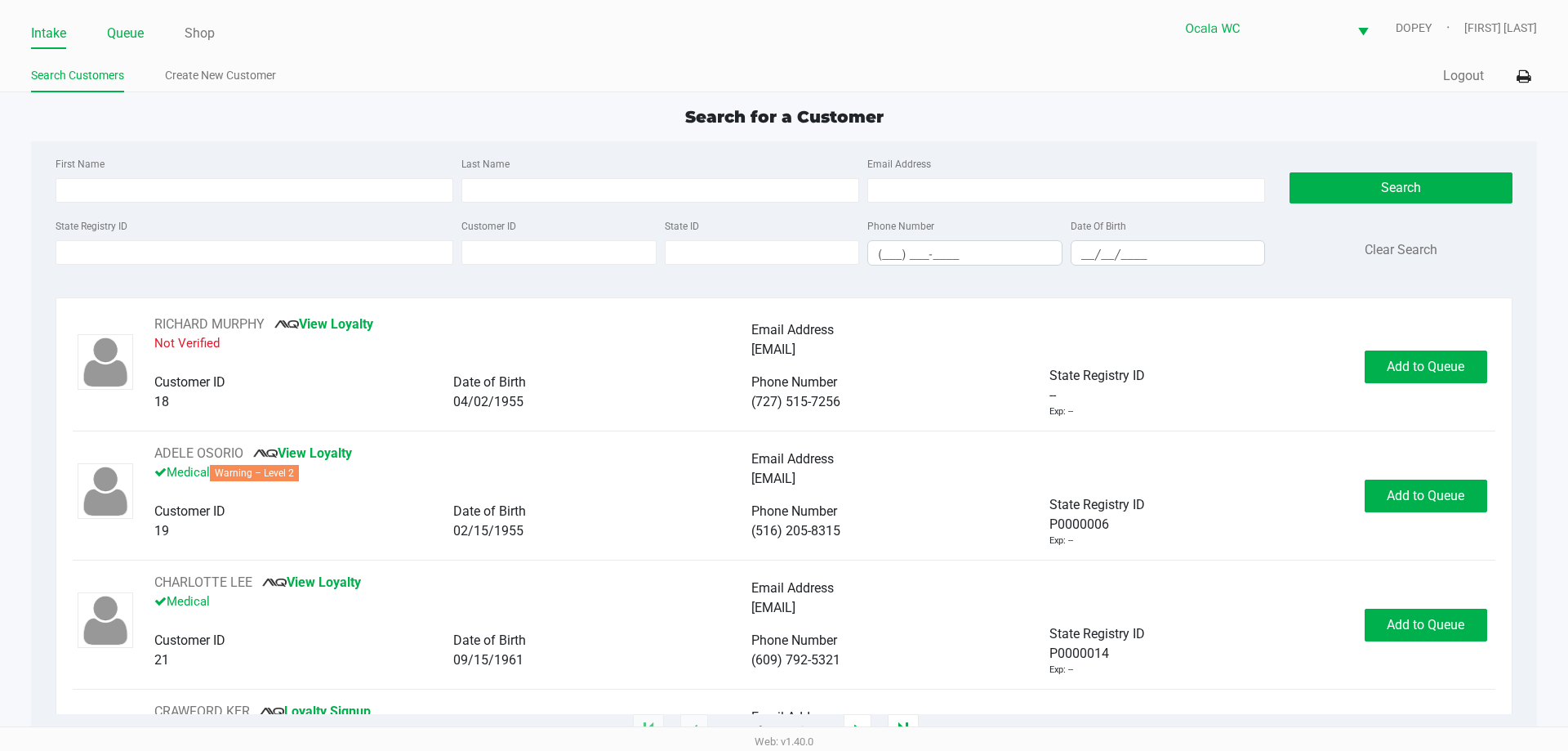 click on "Queue" 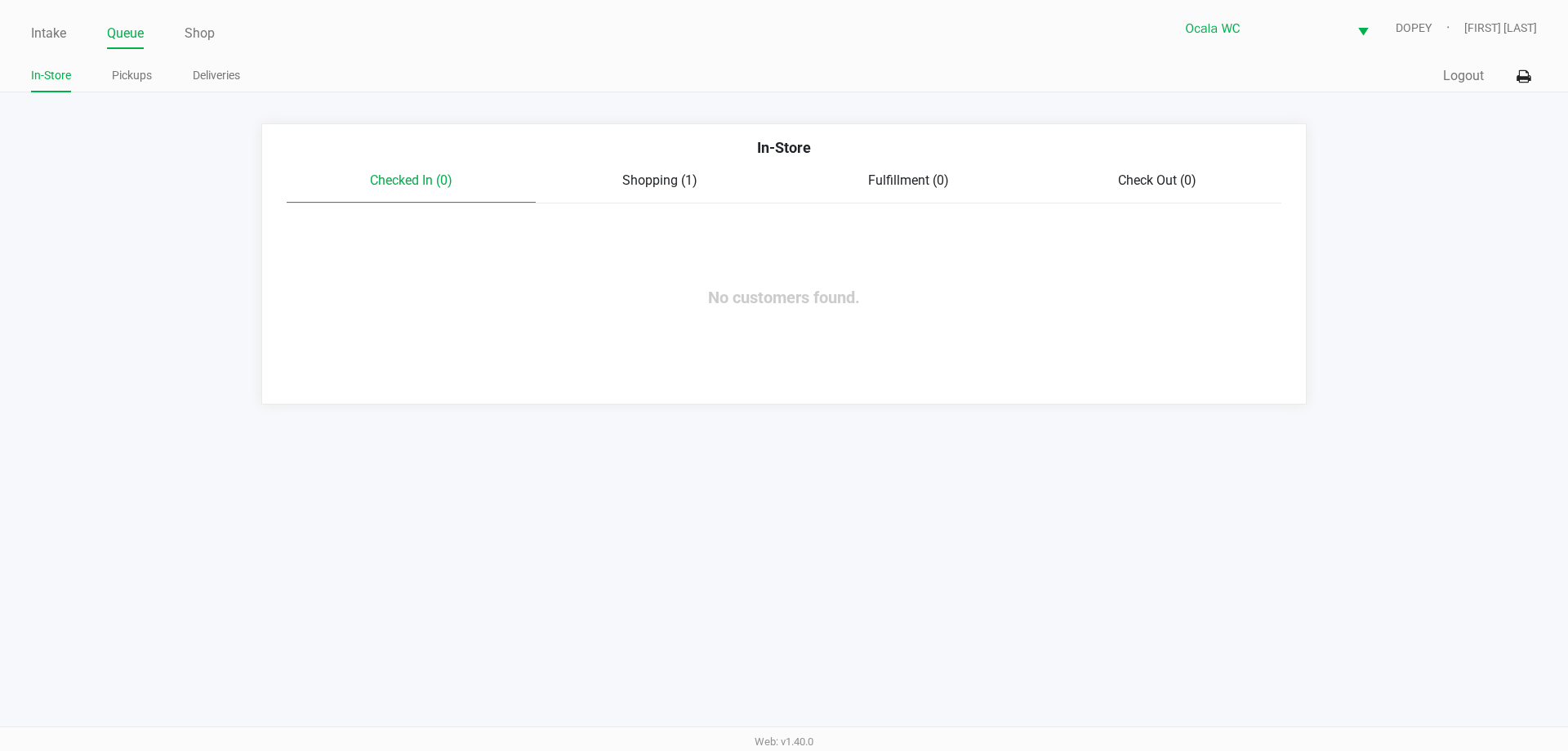 click on "Shopping (1)" 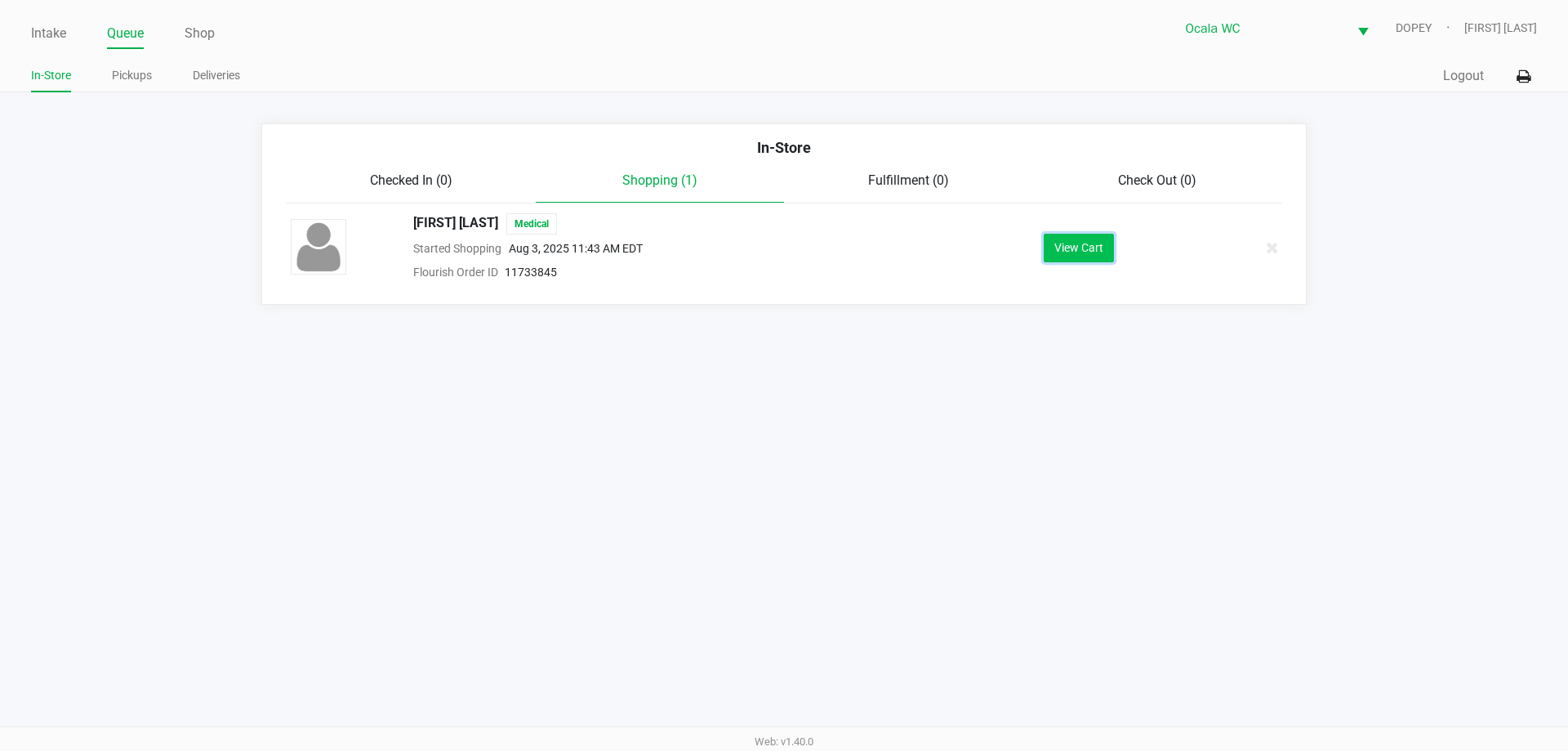 click on "View Cart" 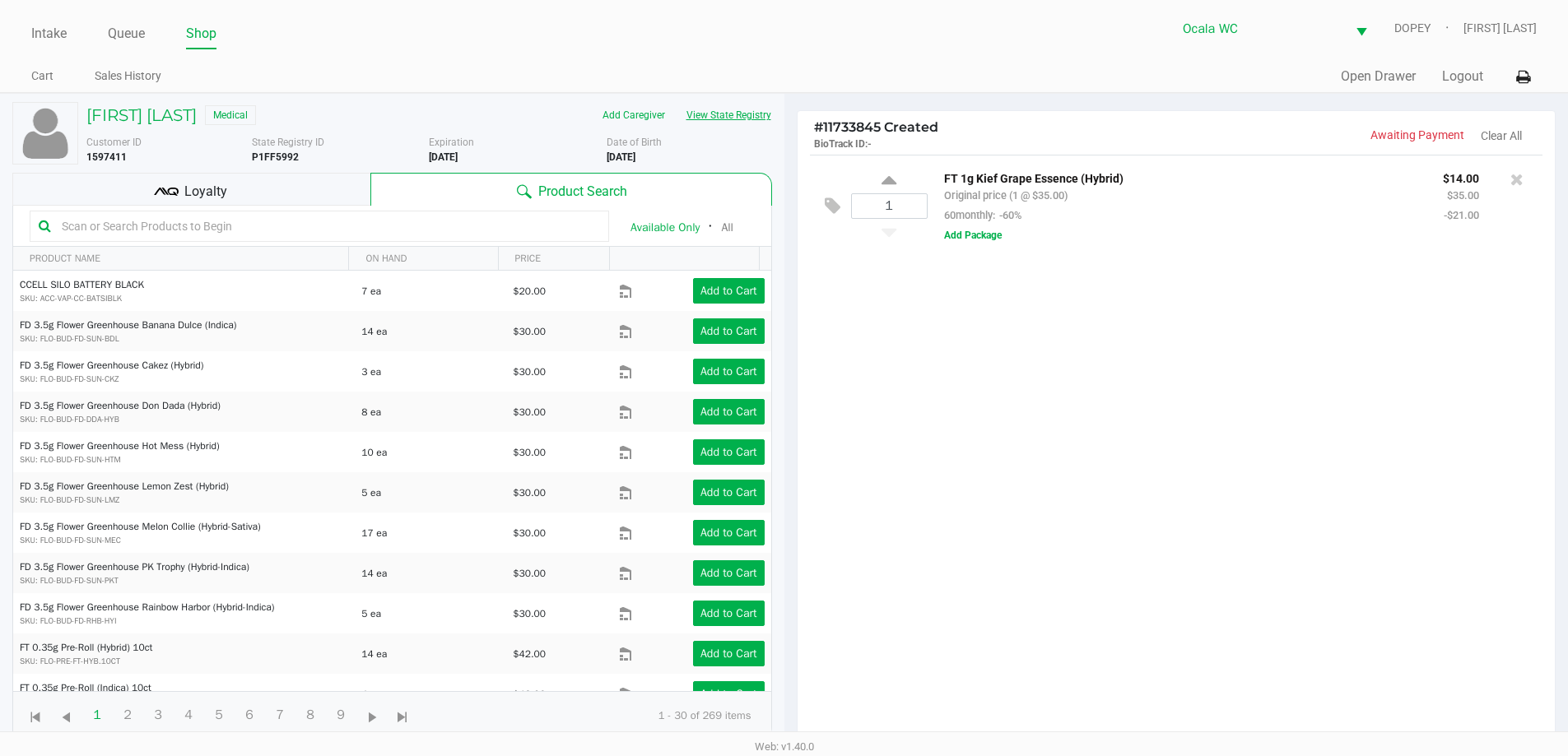click on "View State Registry" 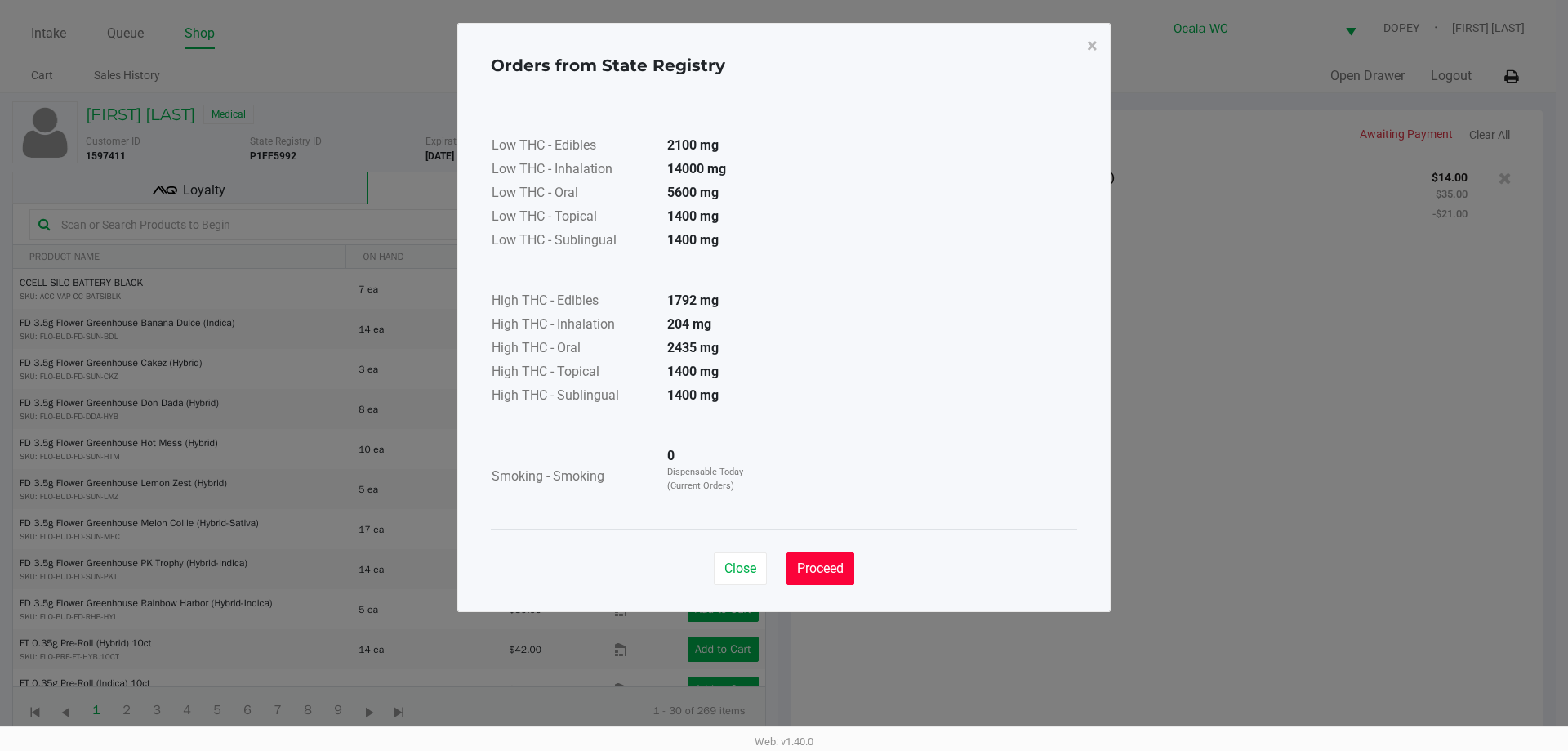 click on "Proceed" 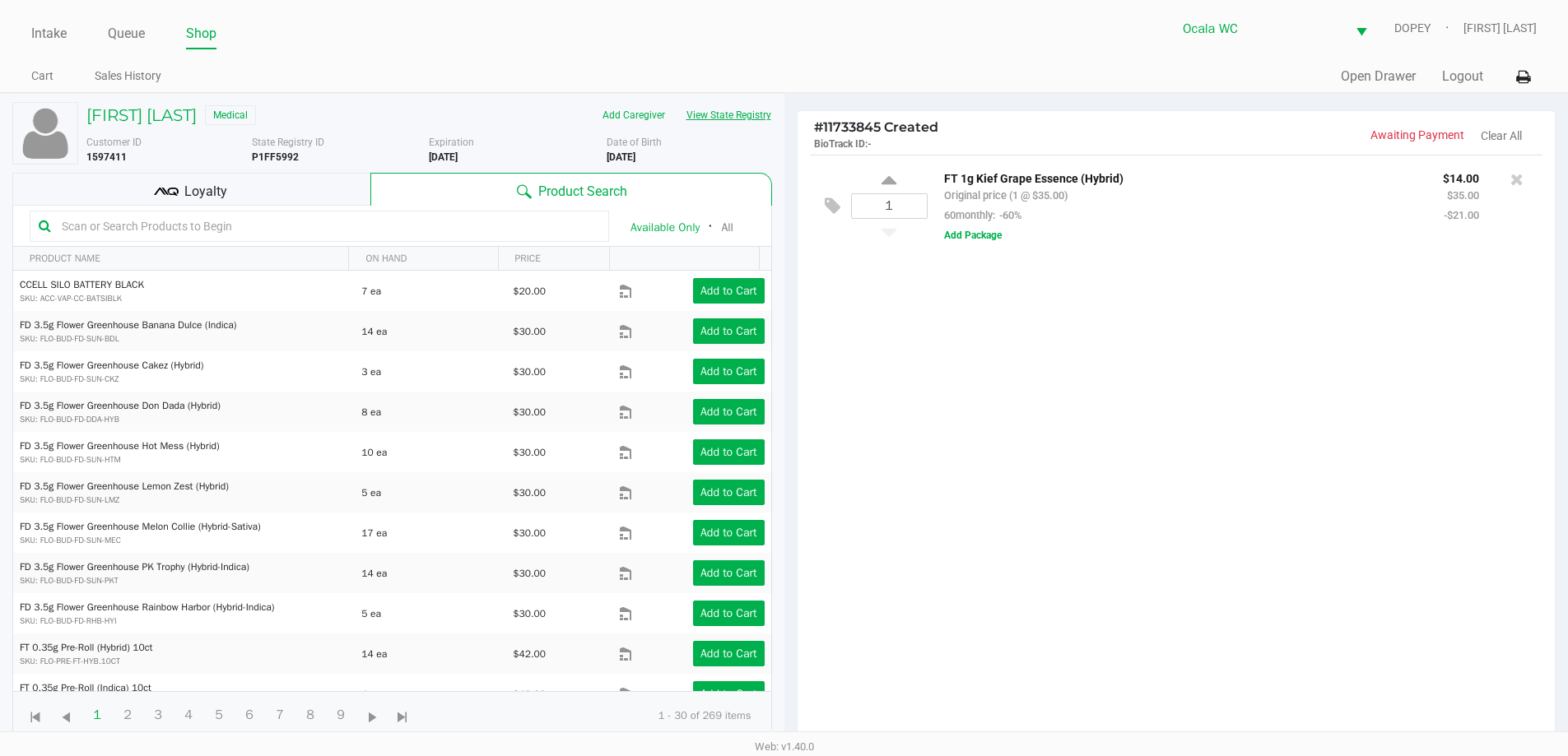 click on "View State Registry" 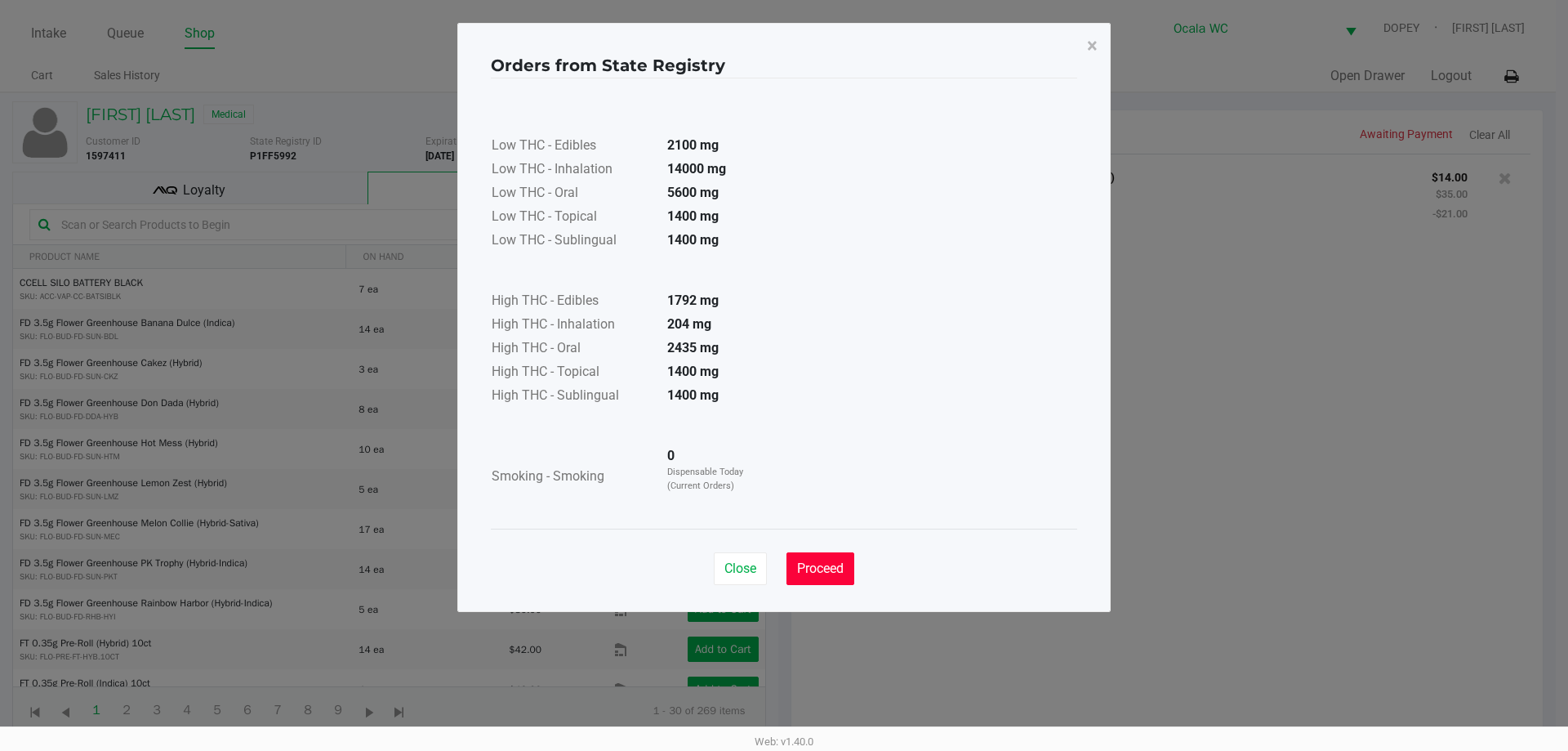 click on "Proceed" 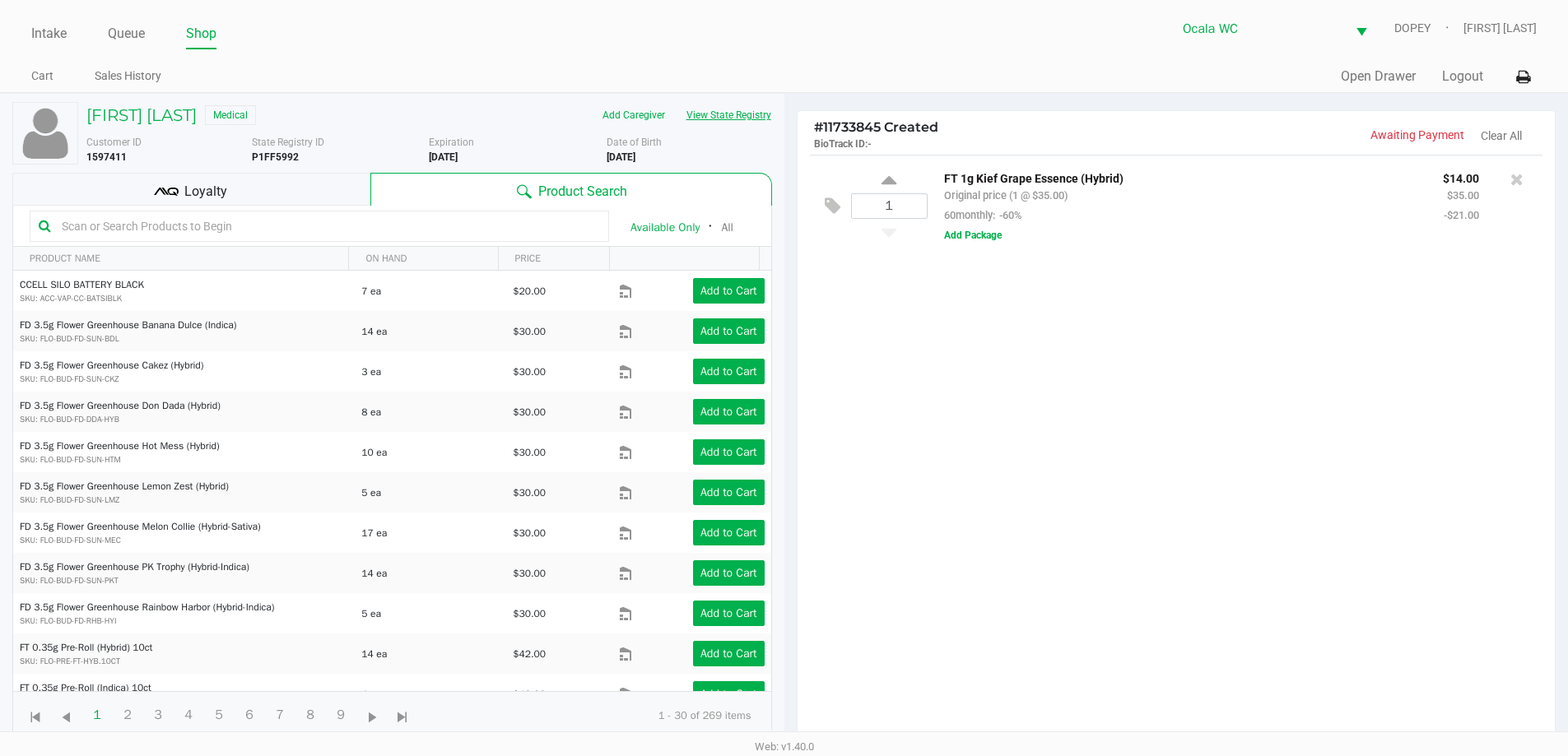 click on "View State Registry" 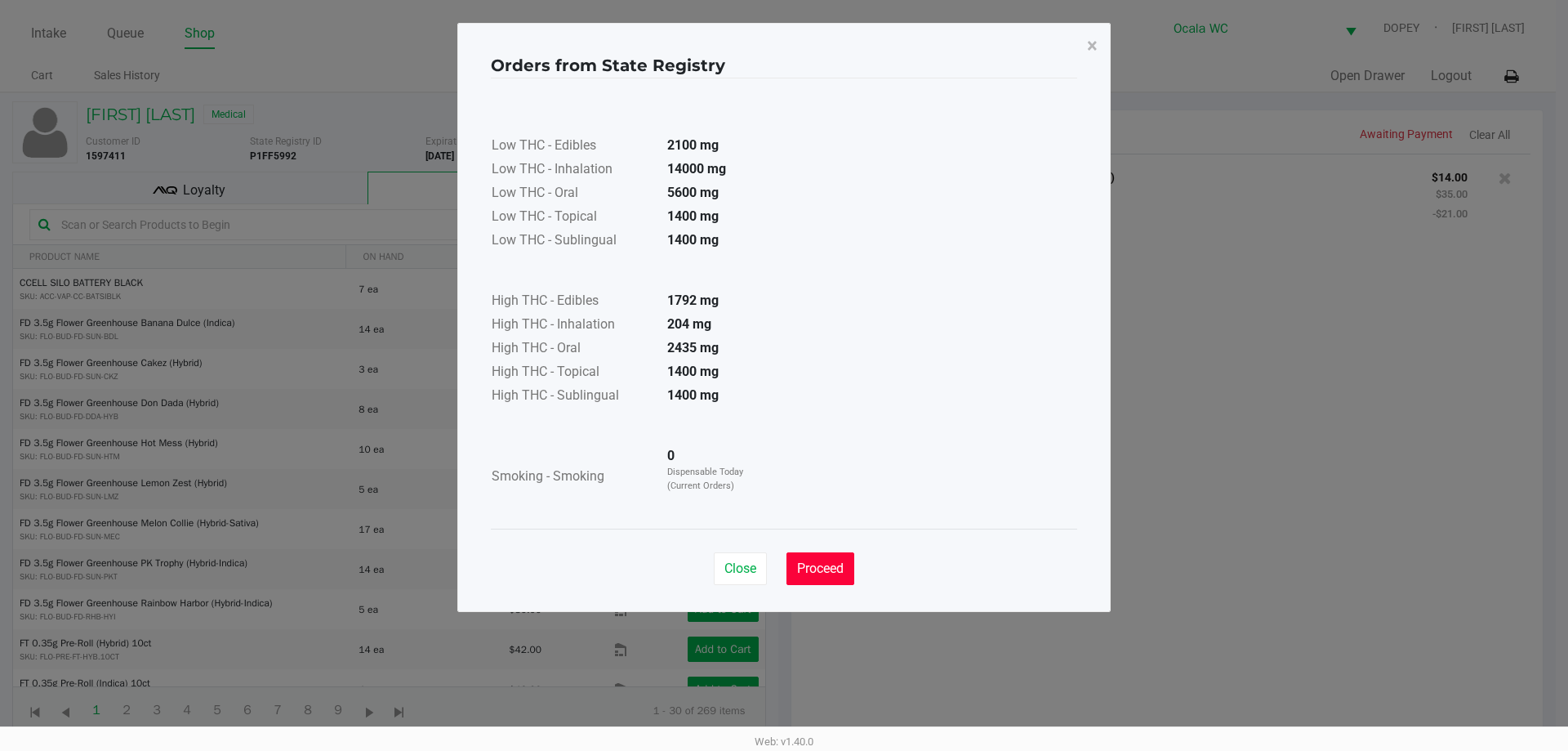 click on "Proceed" 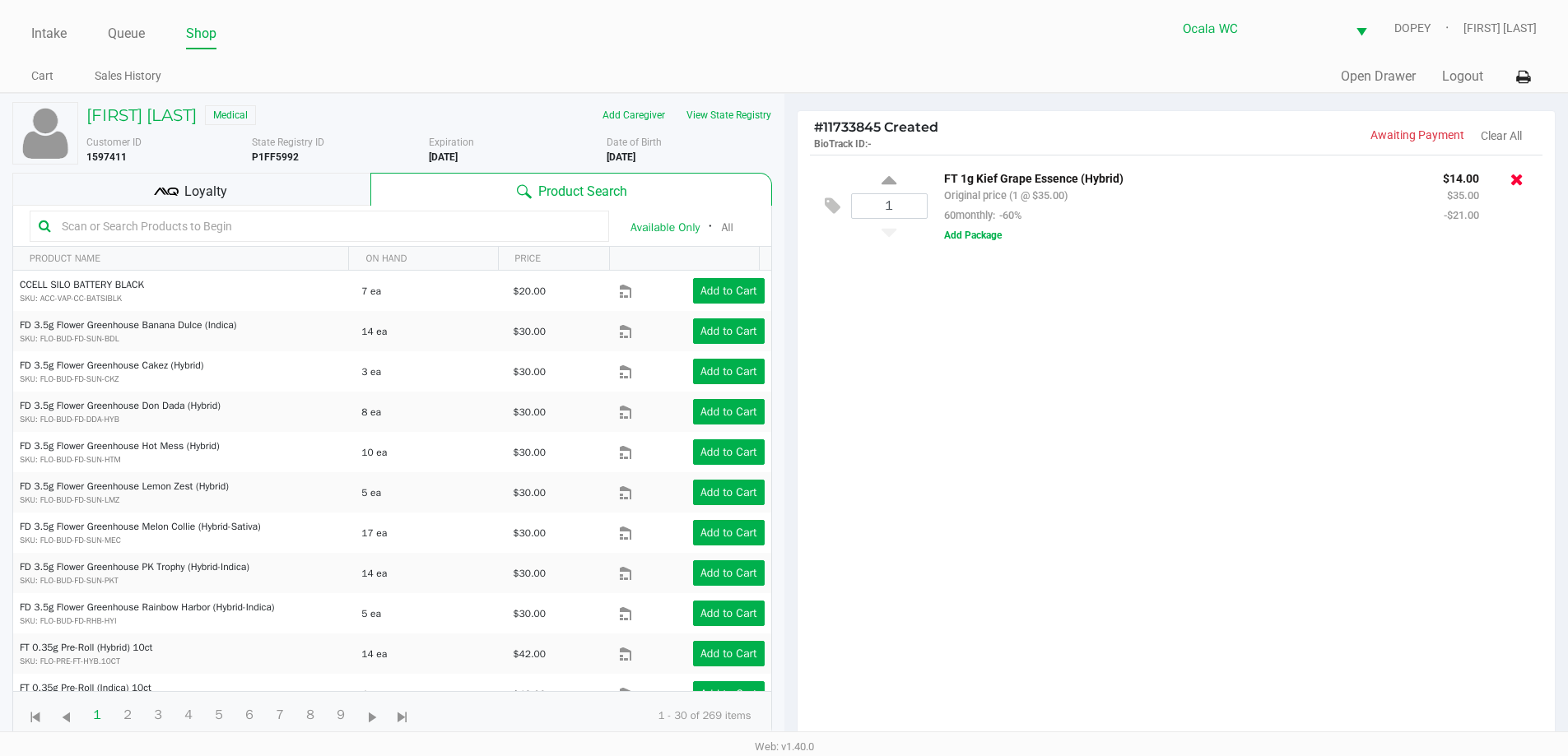 click 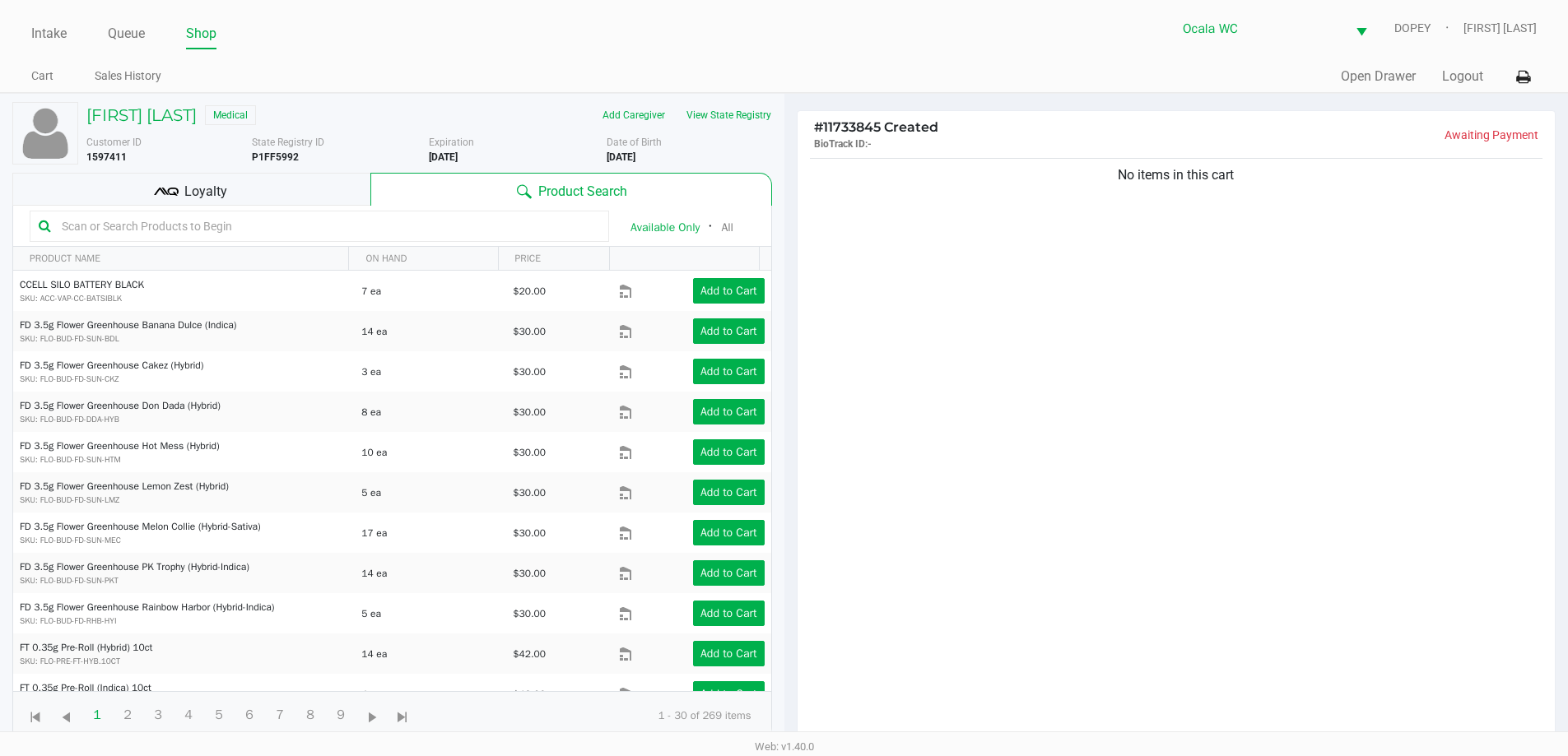 click on "No items in this cart" 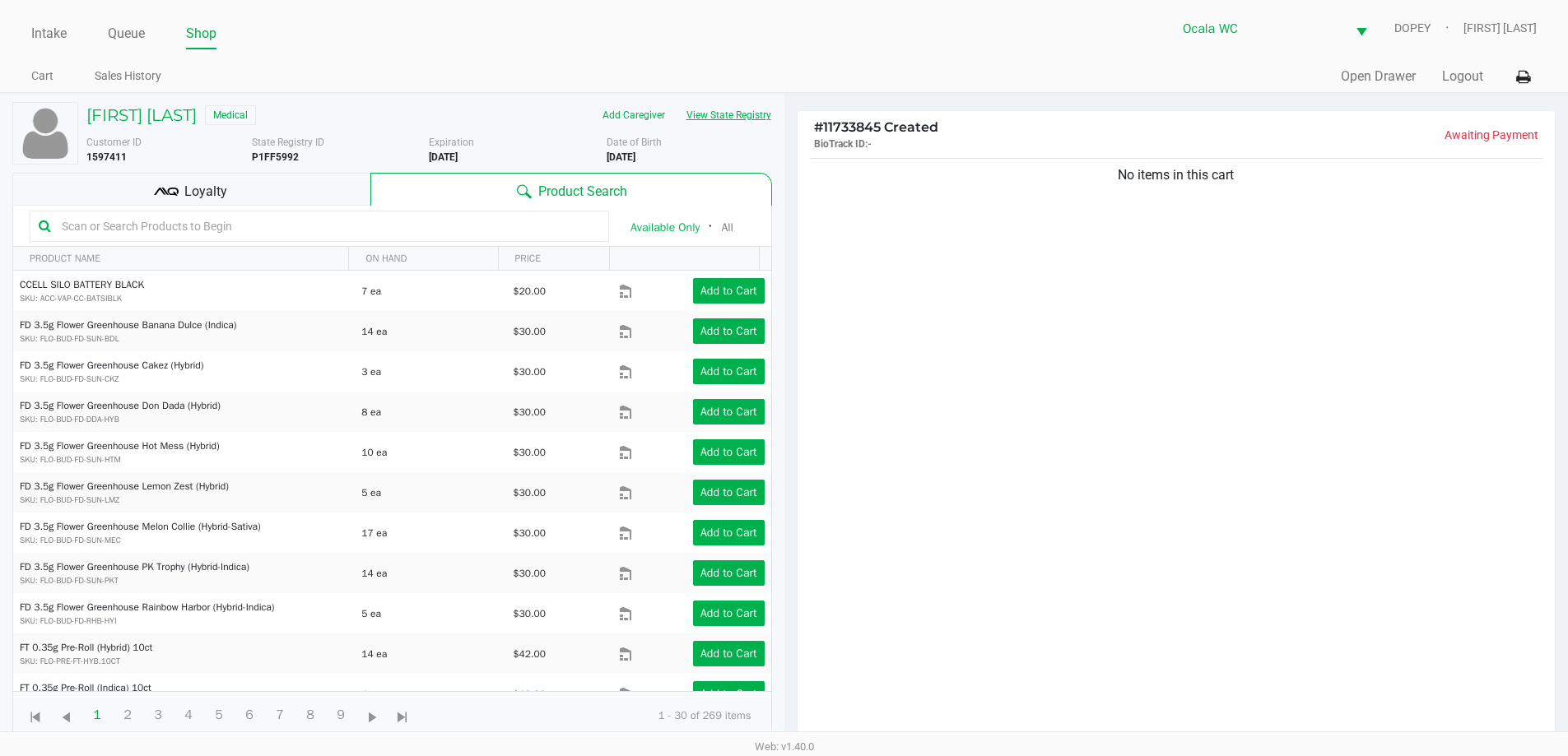 click on "View State Registry" 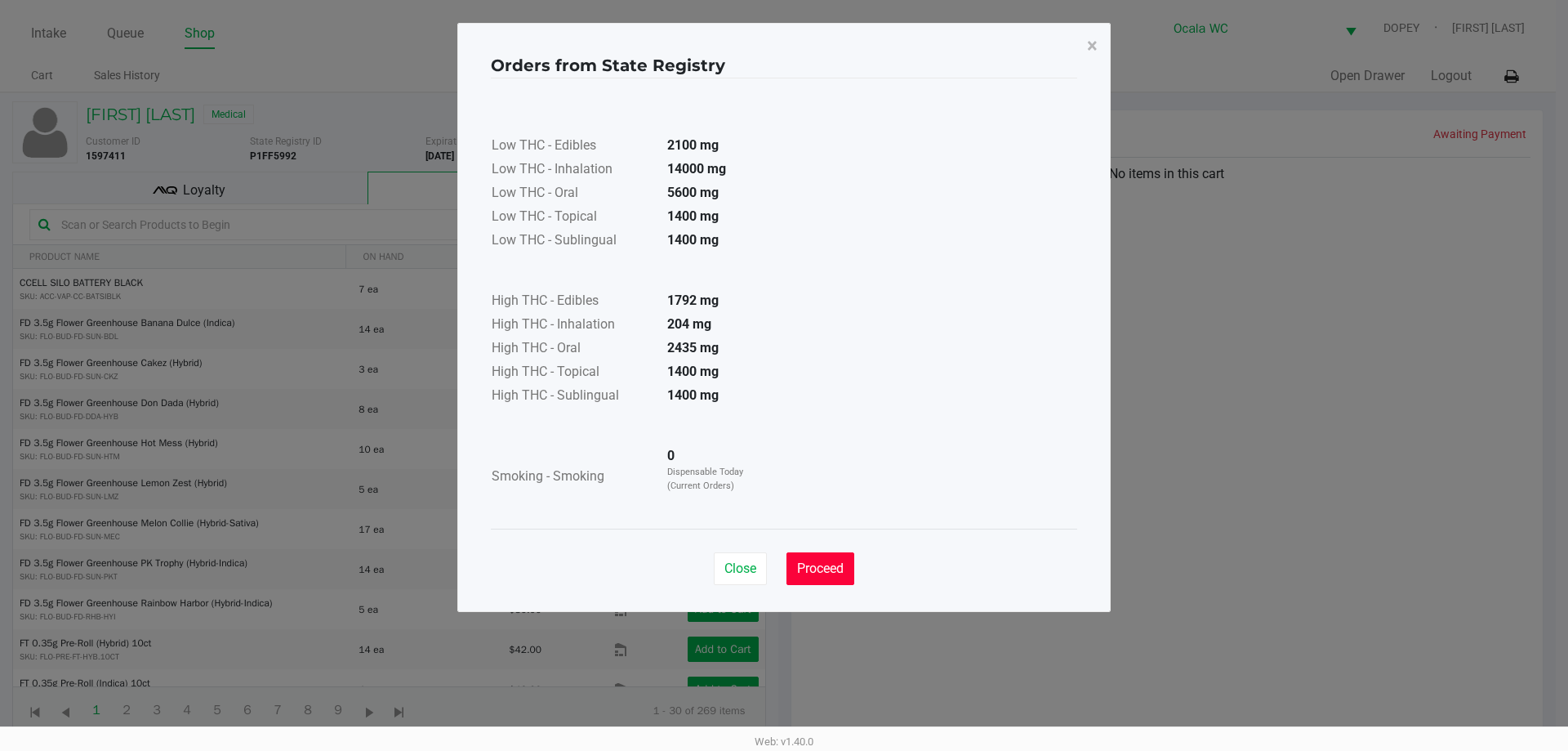 click on "Proceed" 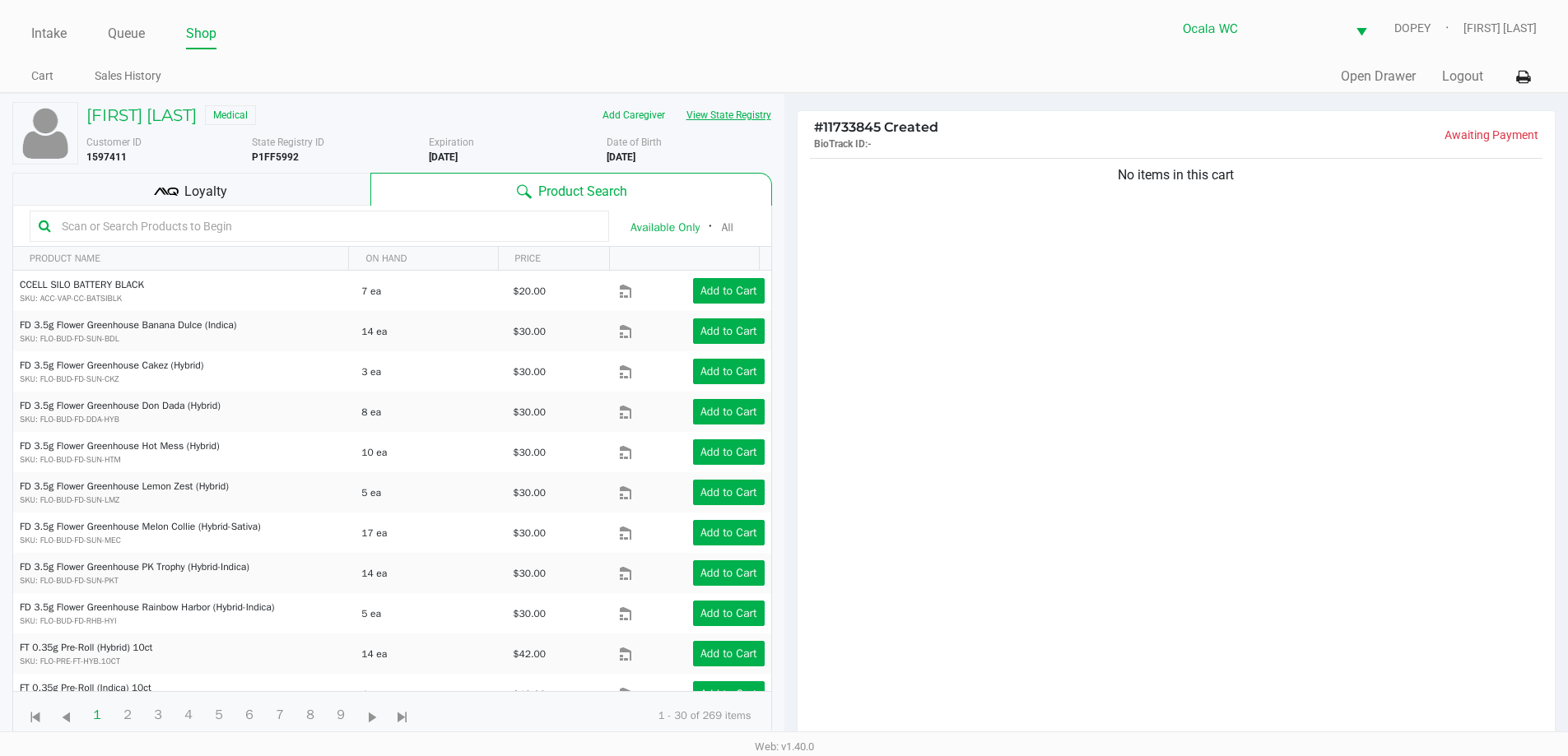 click on "View State Registry" 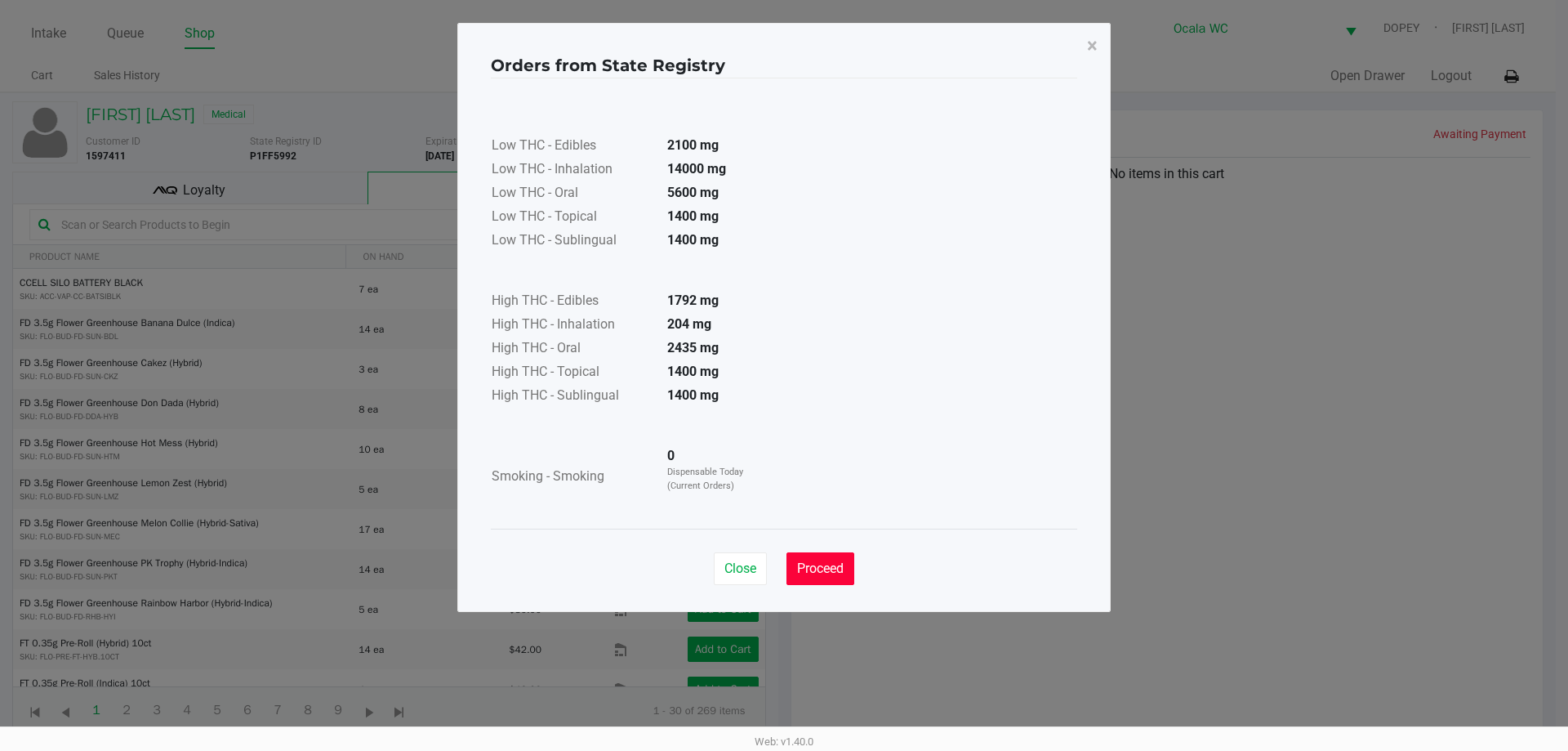 click on "Proceed" 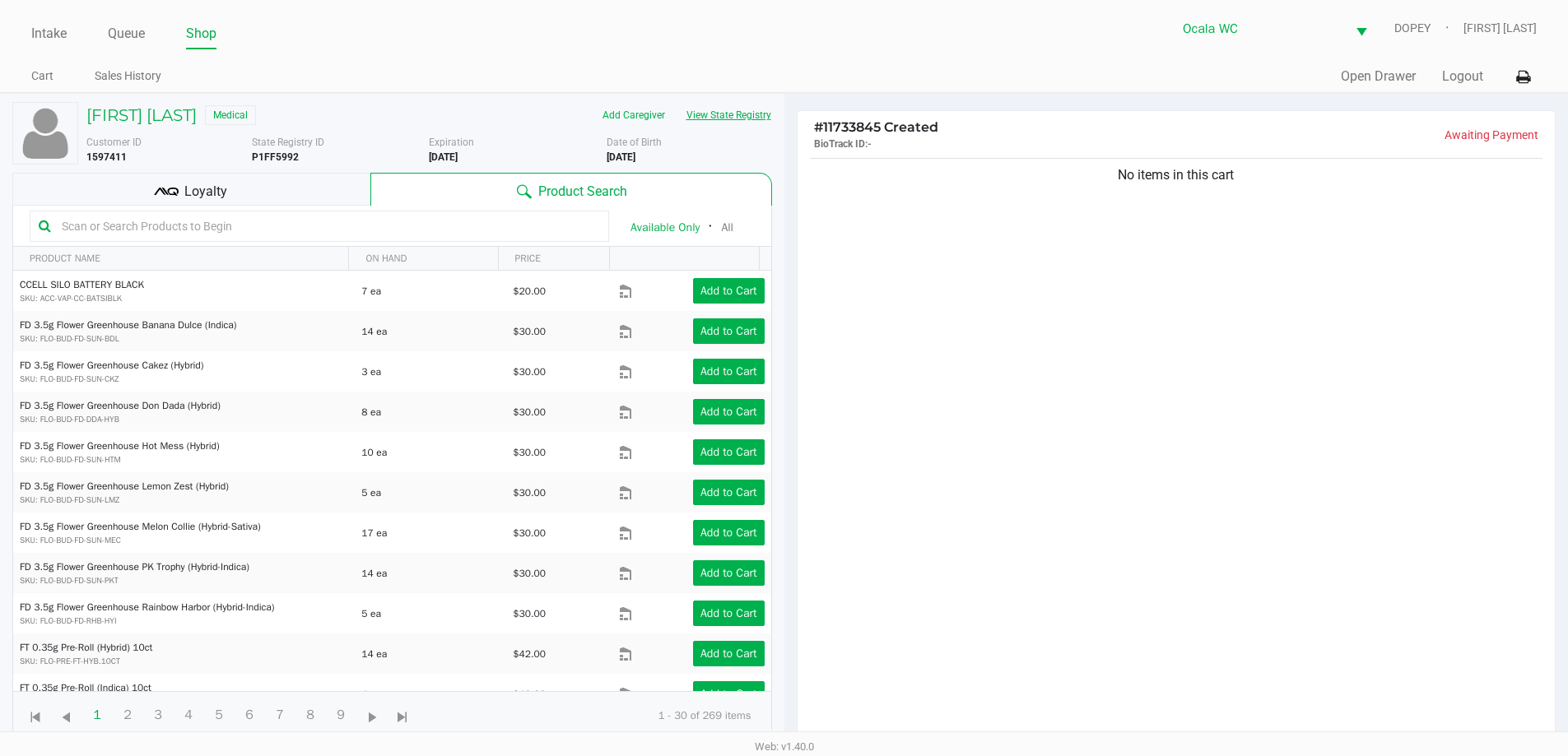 click on "View State Registry" 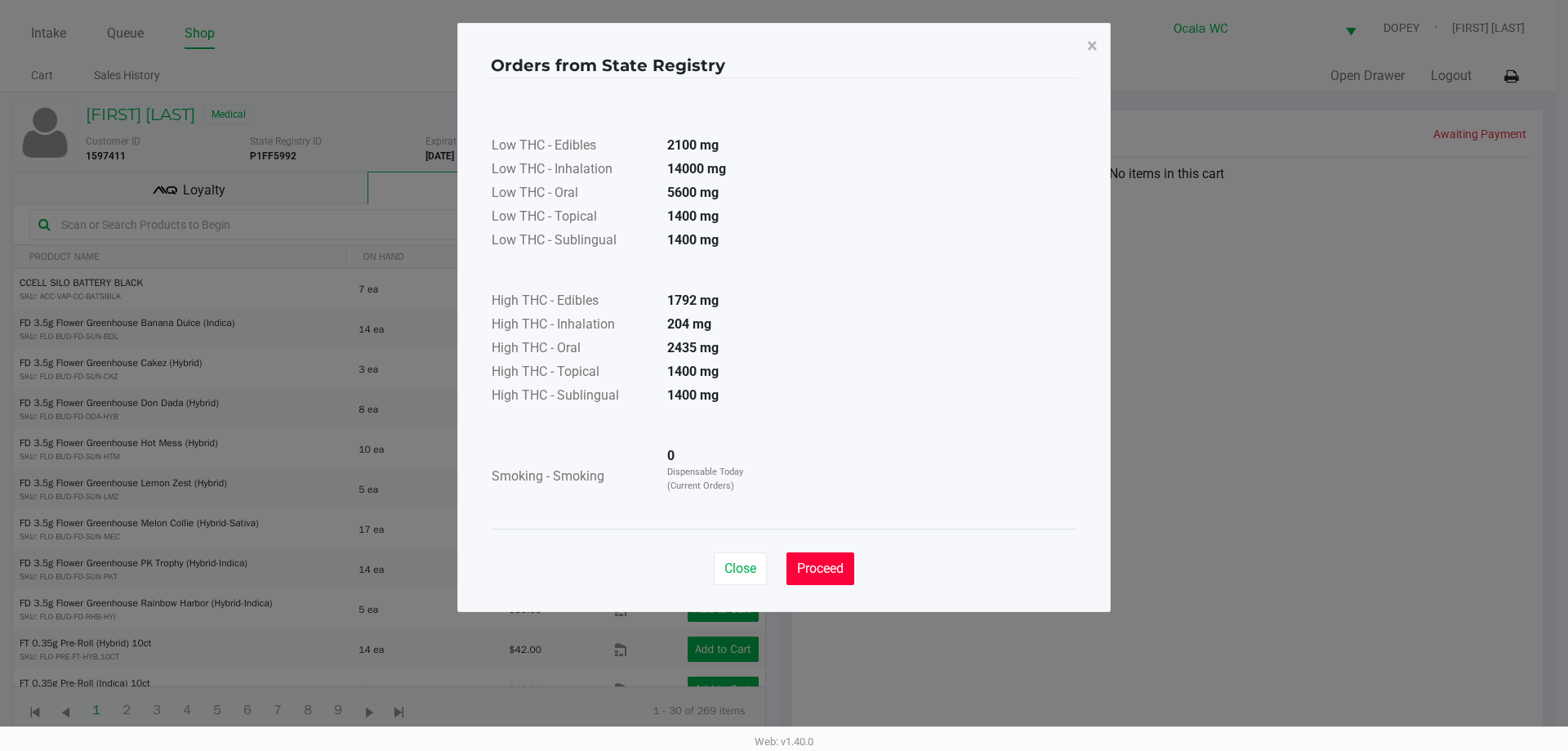 click on "Proceed" 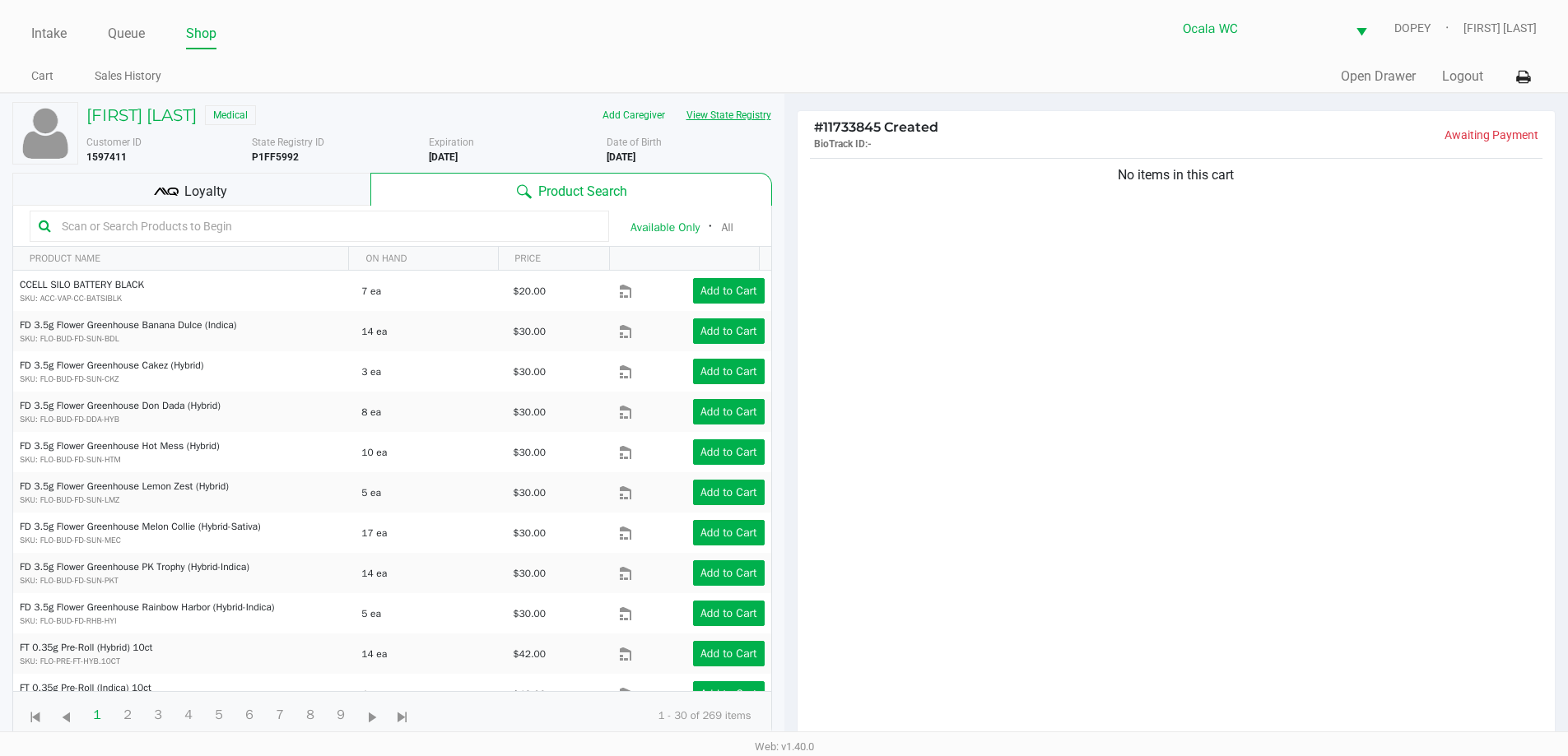 click 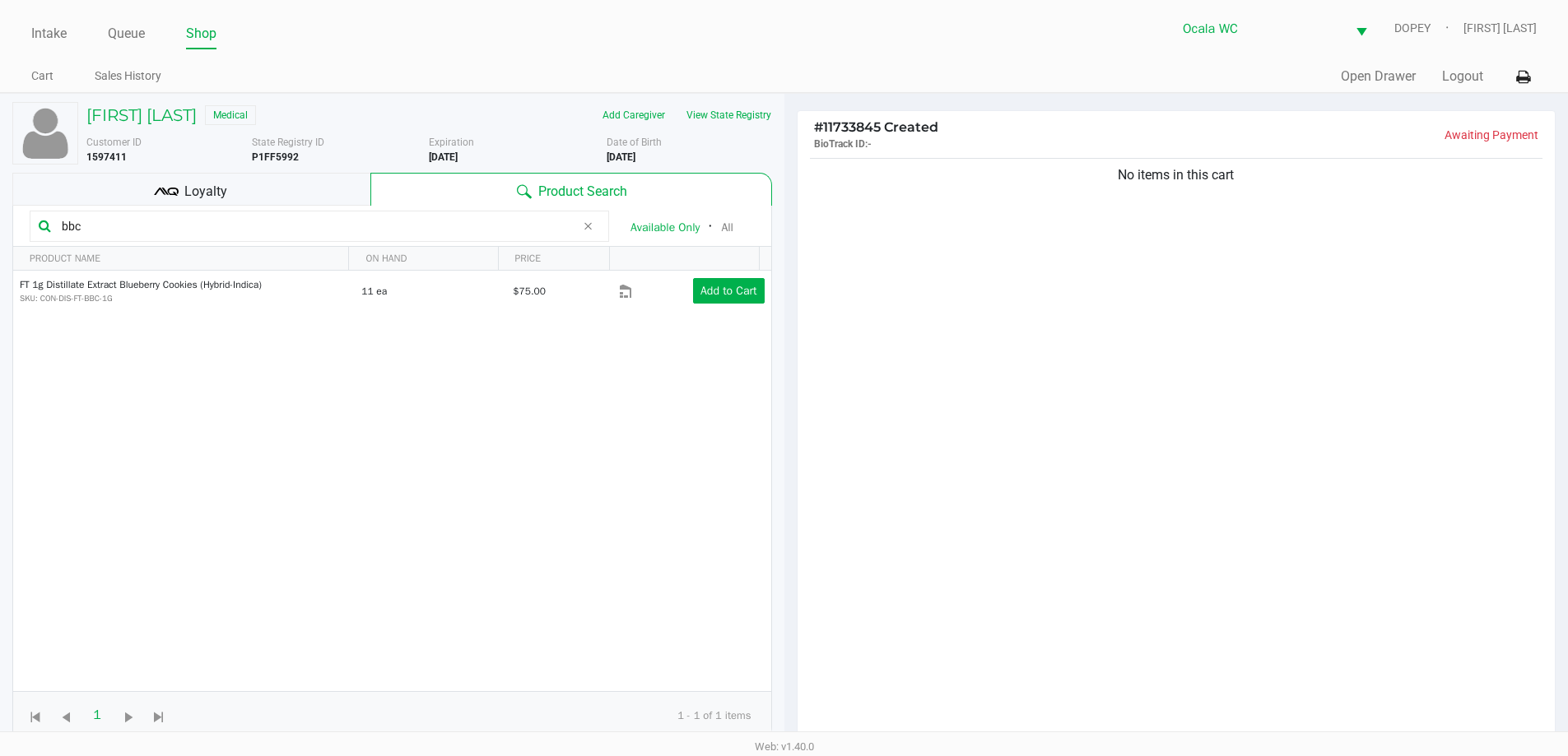 type on "bbc" 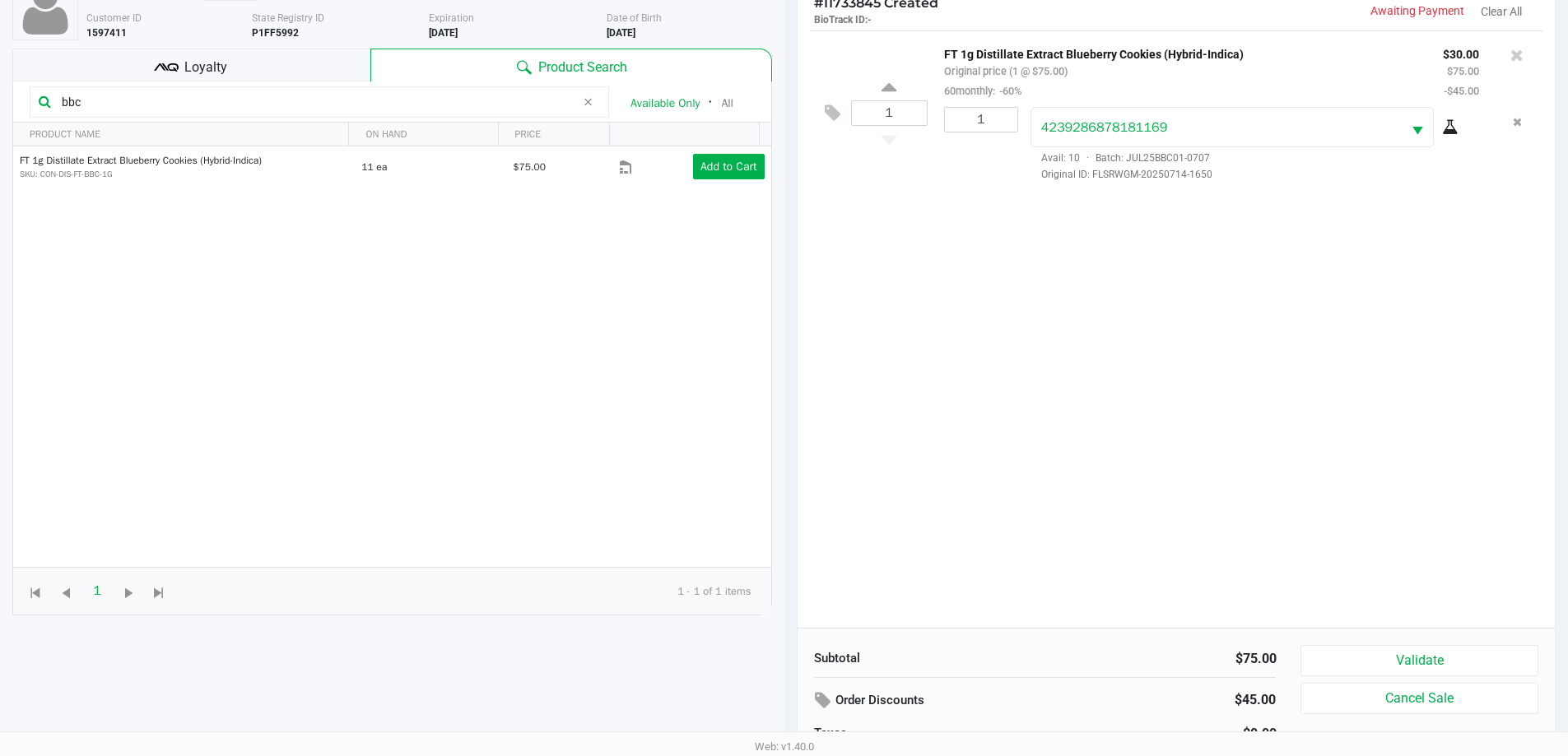 scroll, scrollTop: 178, scrollLeft: 0, axis: vertical 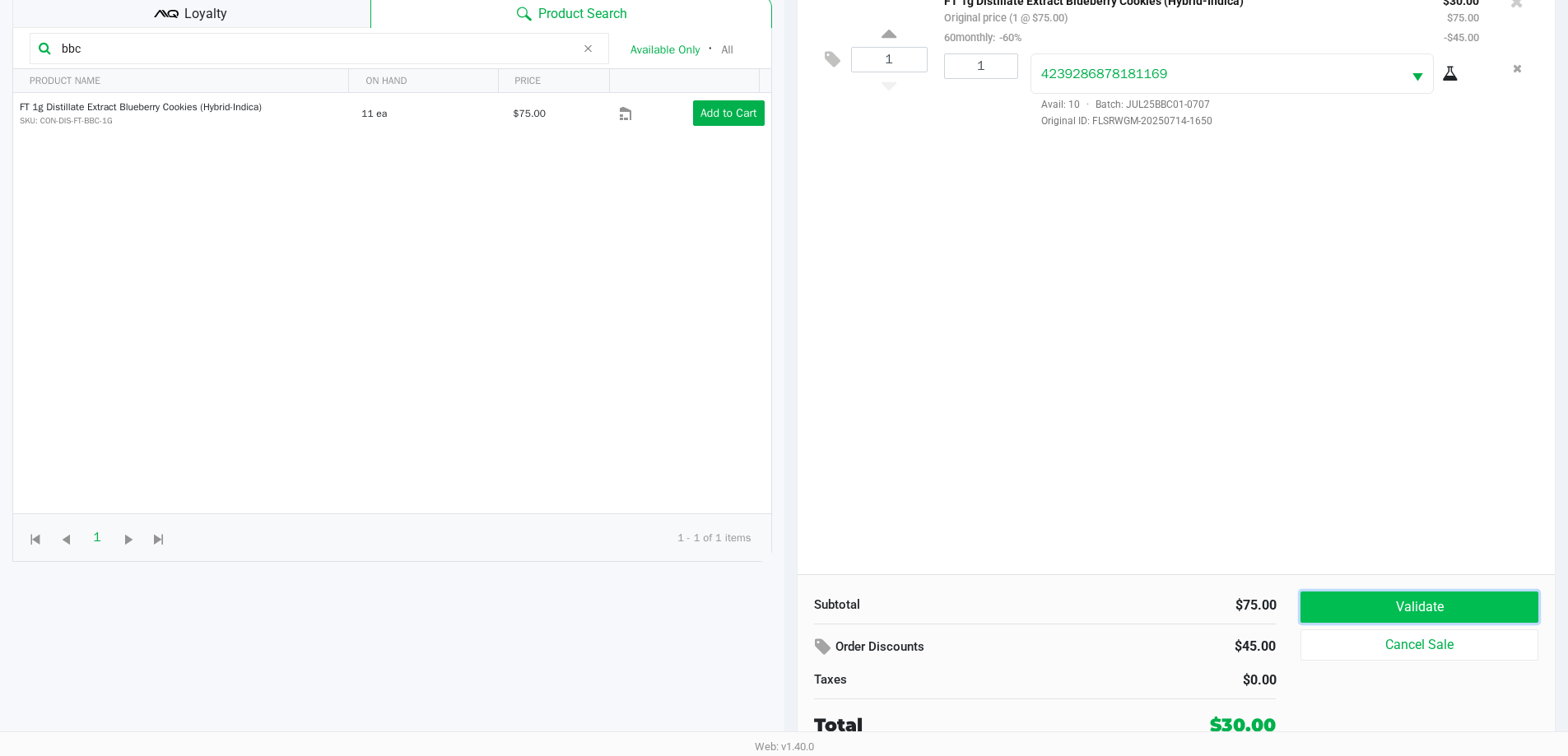 click on "Validate" 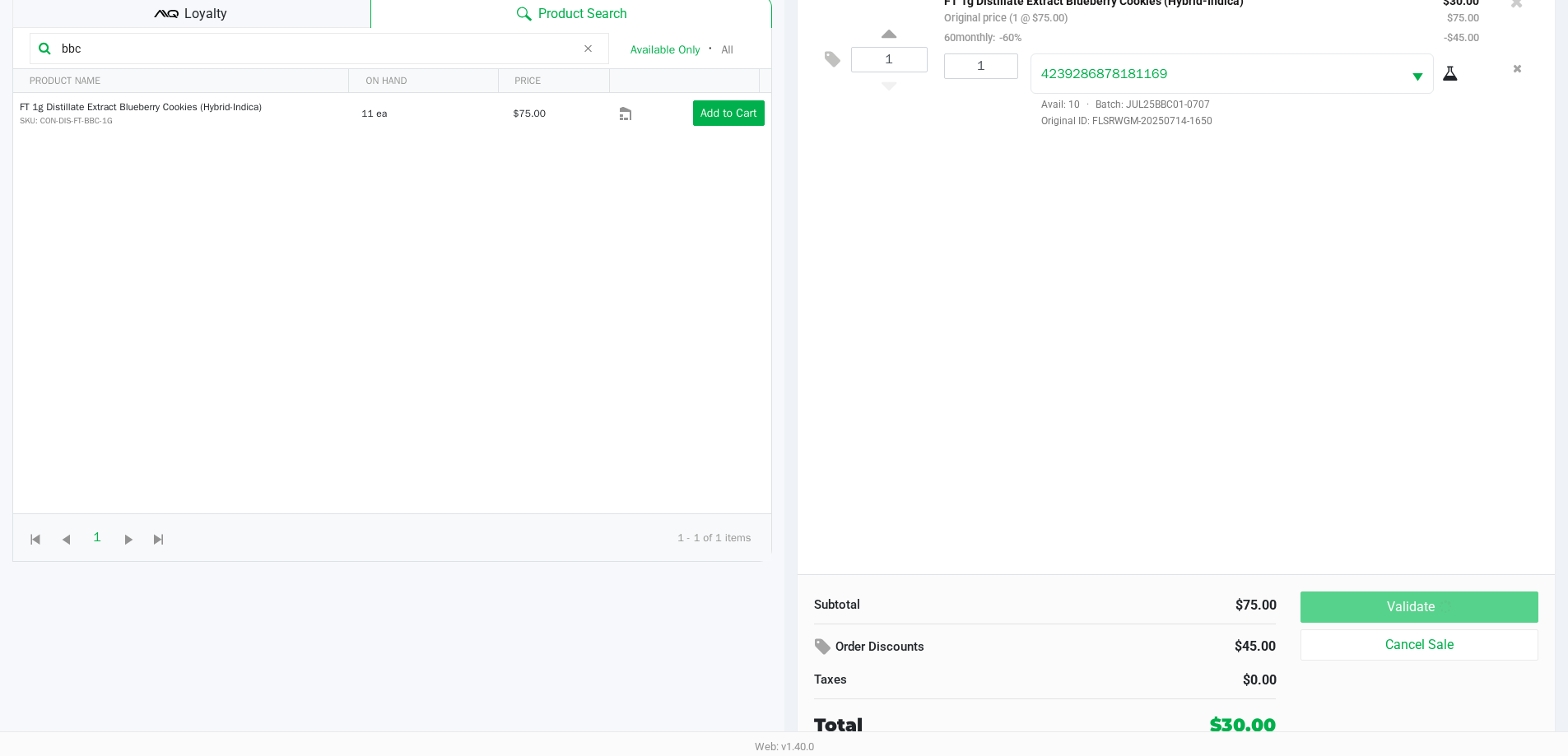 scroll, scrollTop: 0, scrollLeft: 0, axis: both 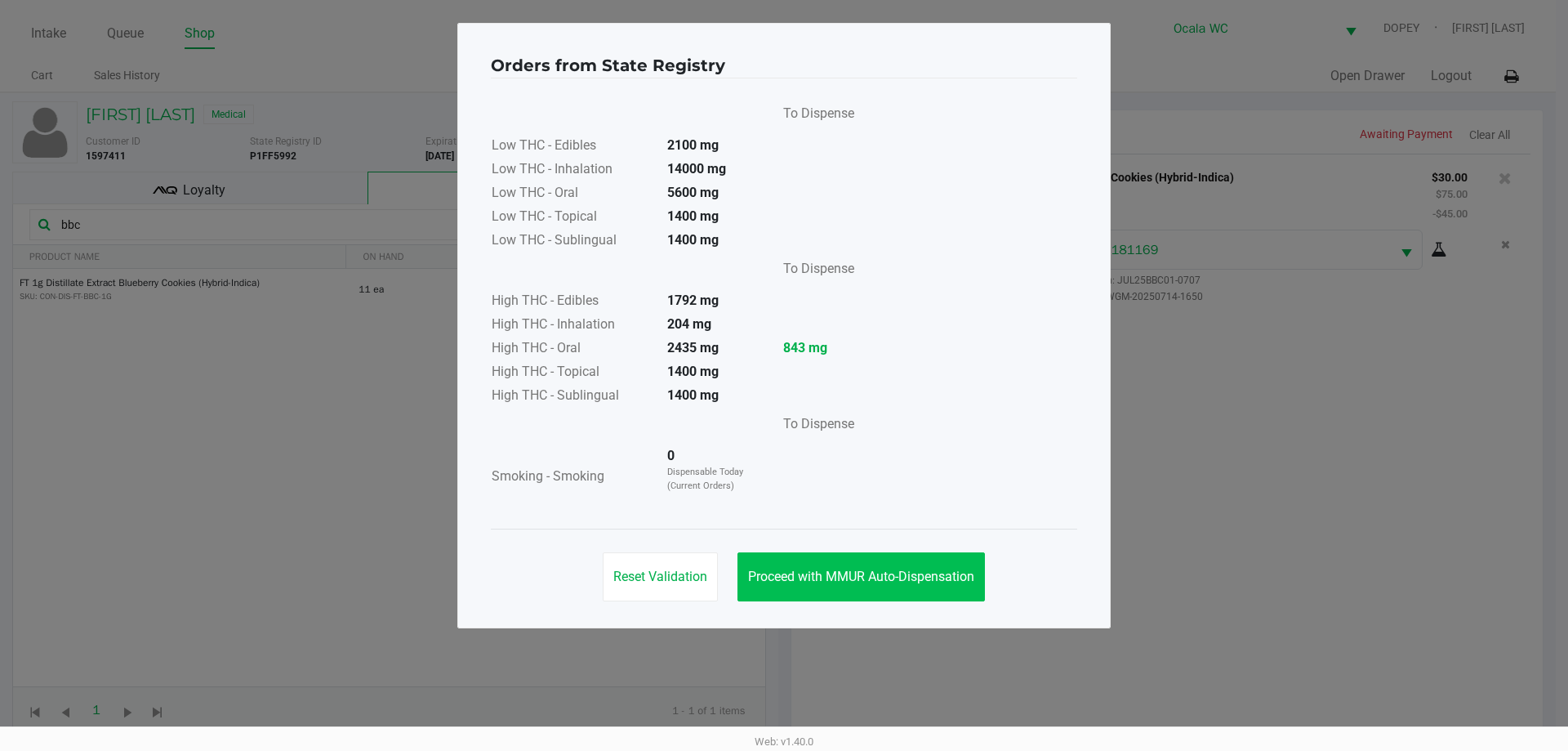 click on "Proceed with MMUR Auto-Dispensation" 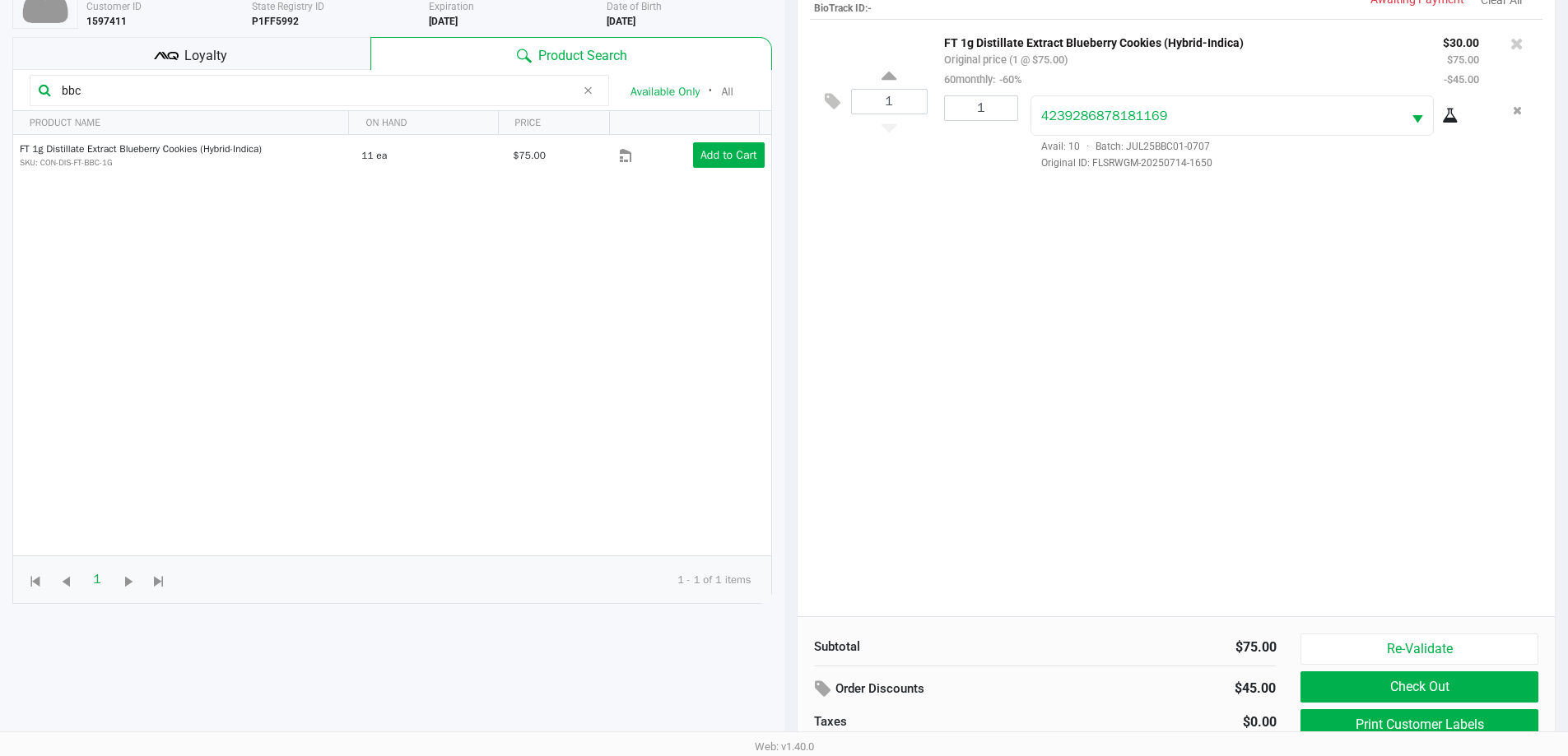 scroll, scrollTop: 178, scrollLeft: 0, axis: vertical 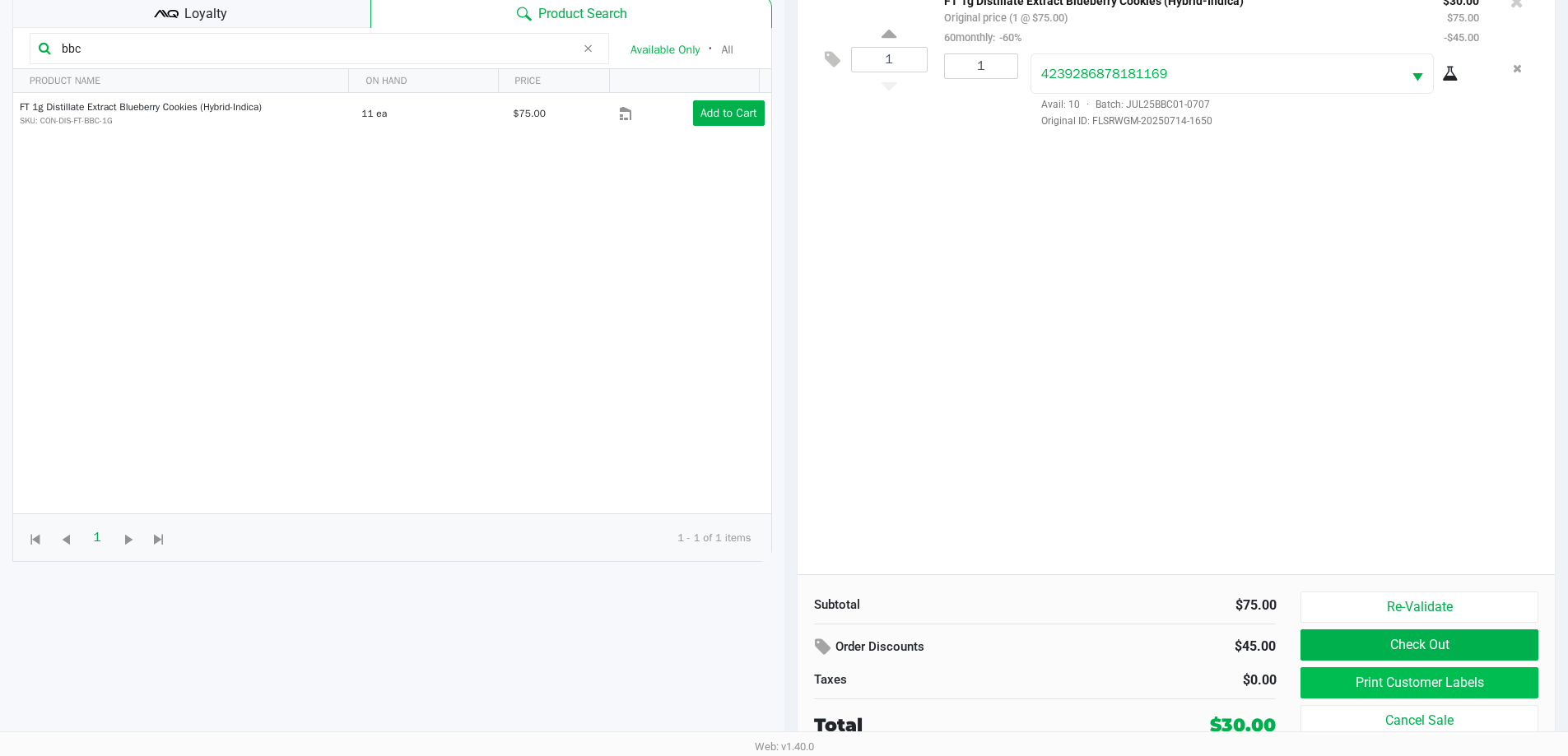 click on "Print Customer Labels" 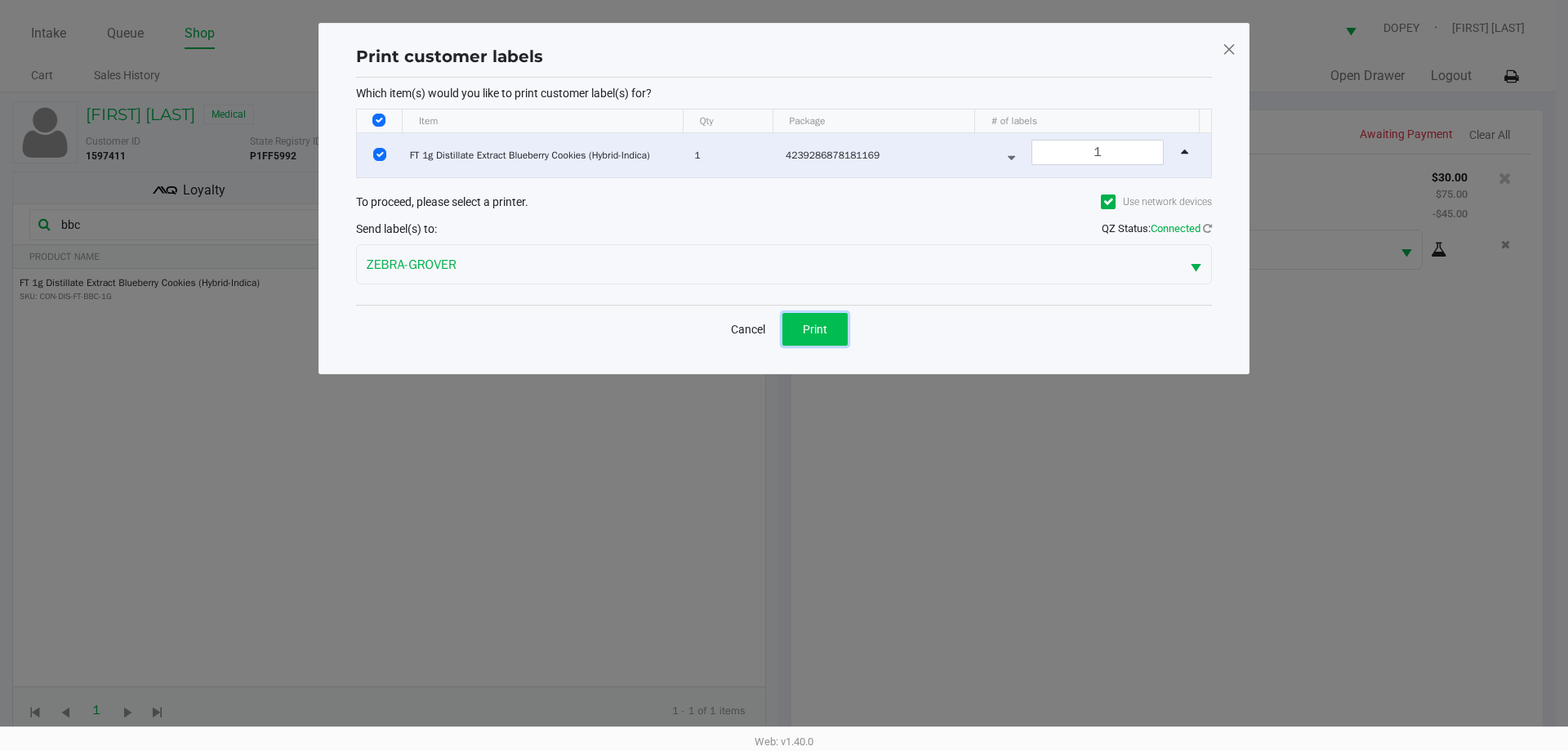 click on "Print" 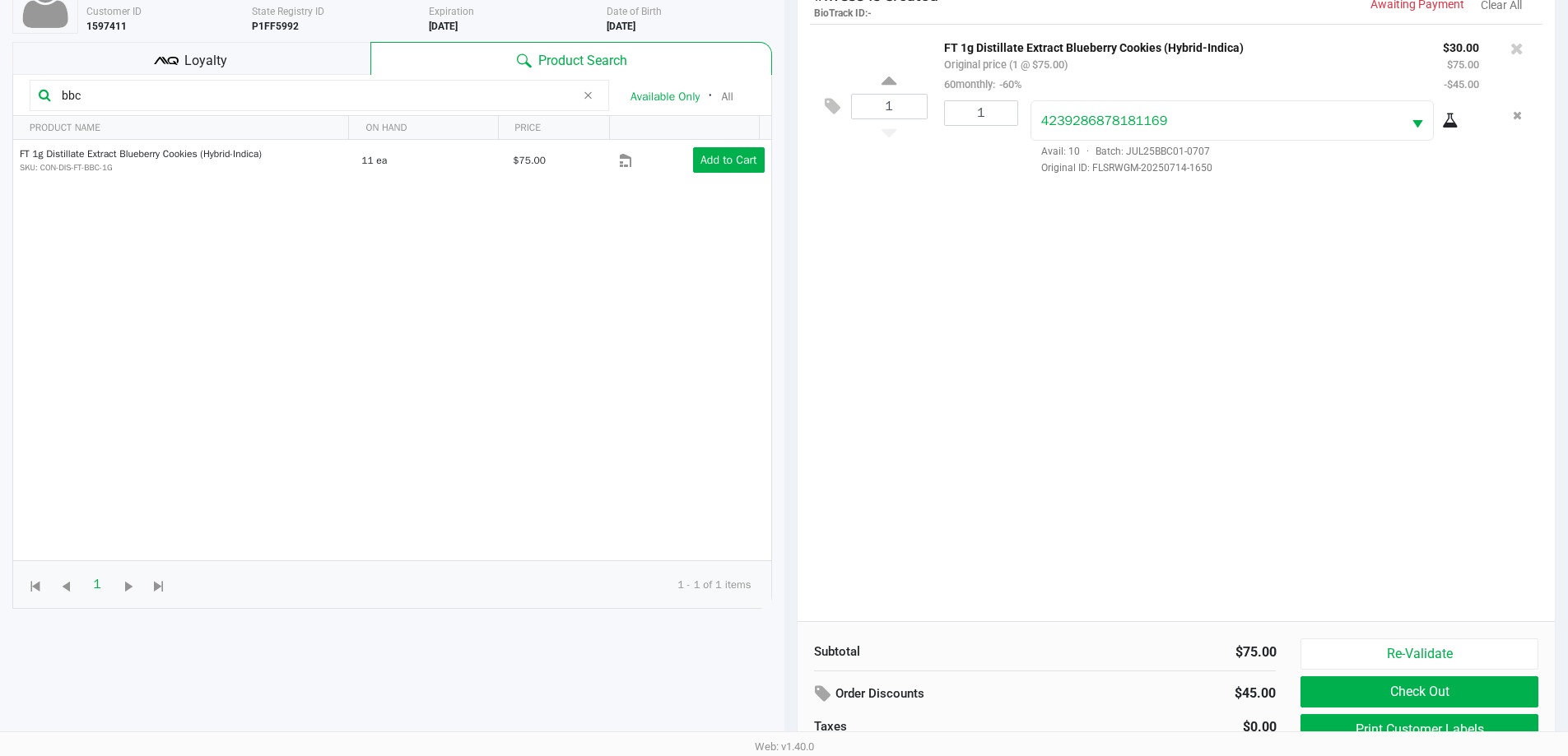 scroll, scrollTop: 178, scrollLeft: 0, axis: vertical 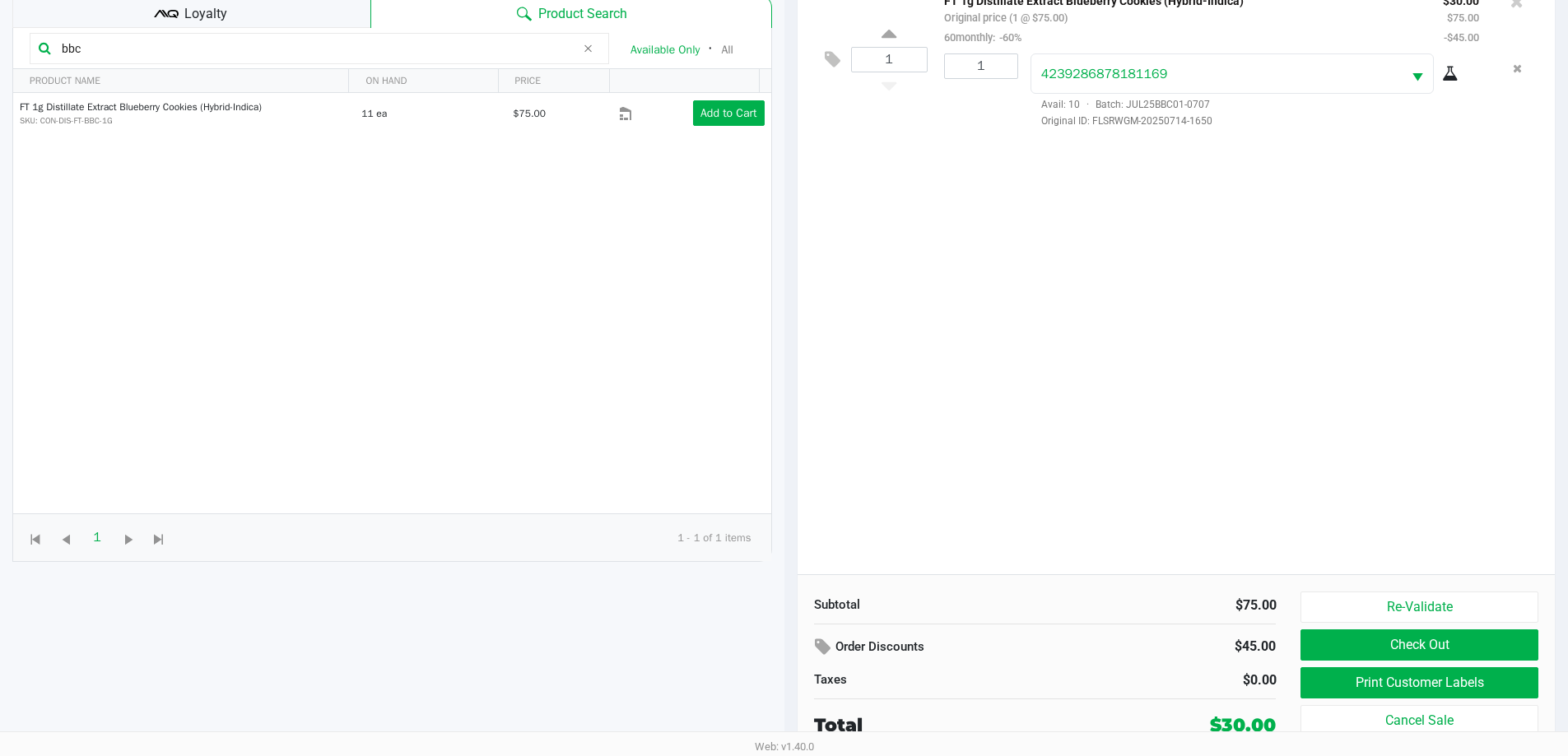 click on "Check Out" 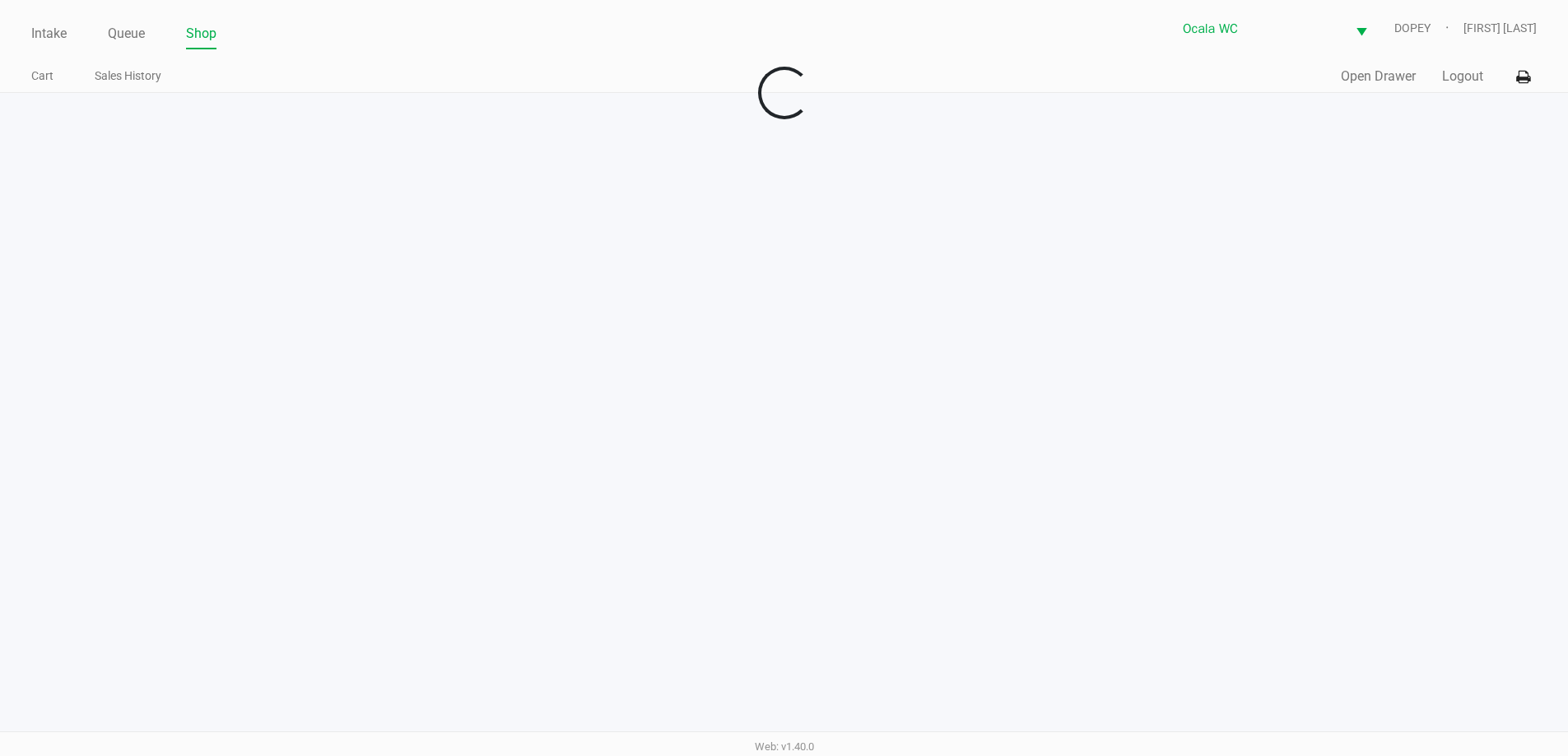 scroll, scrollTop: 0, scrollLeft: 0, axis: both 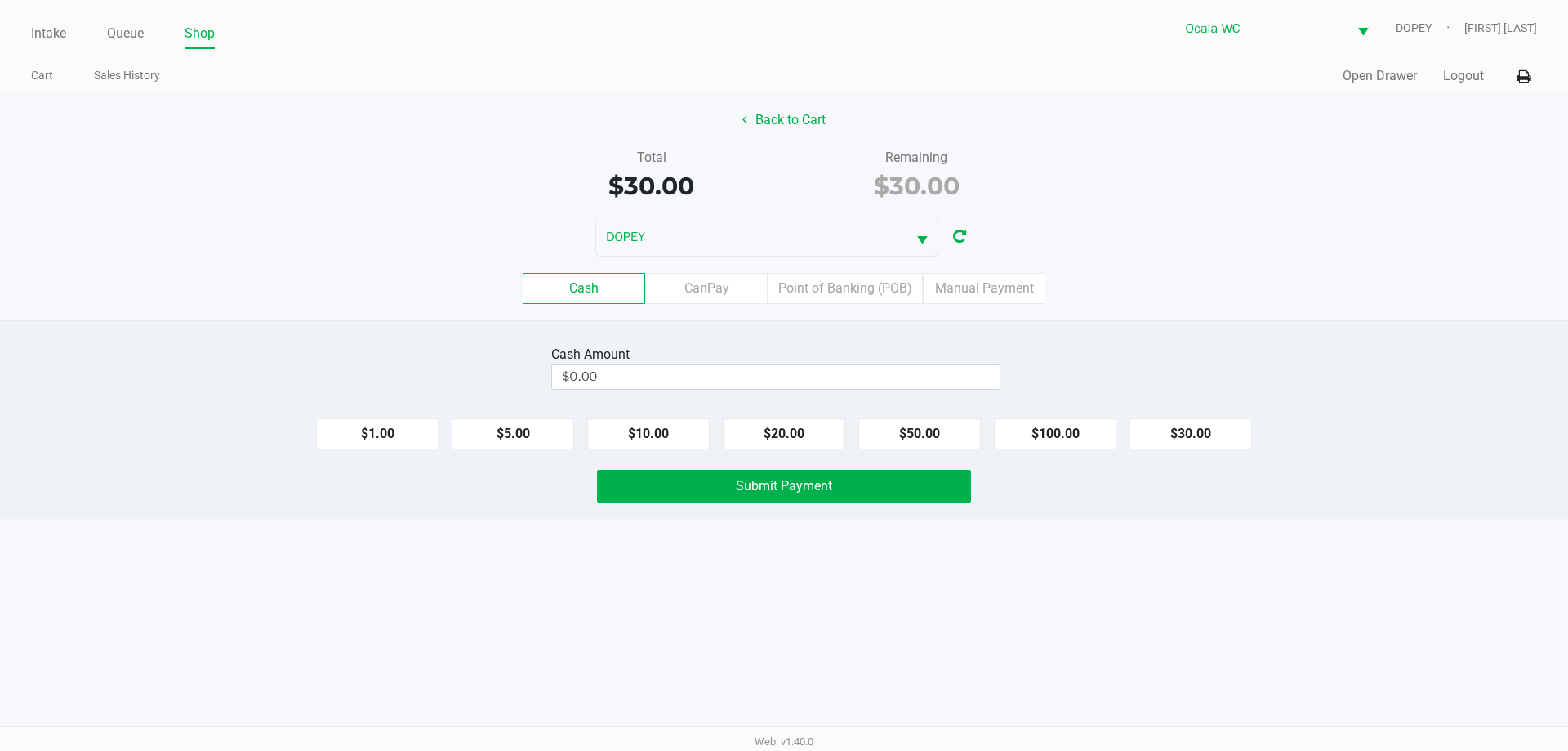 click on "Intake Queue Shop Ocala WC DOPEY [FIRST] [LAST] Cart Sales History Quick Sale Open Drawer Logout Back to Cart Total $30.00 Remaining $30.00 DOPEY Cash CanPay Point of Banking (POB) Manual Payment Cash Amount $0.00 $1.00 $5.00 $10.00 $20.00 $50.00 $100.00 $30.00 Submit Payment  Web: v1.40.0" at bounding box center [784, 375] 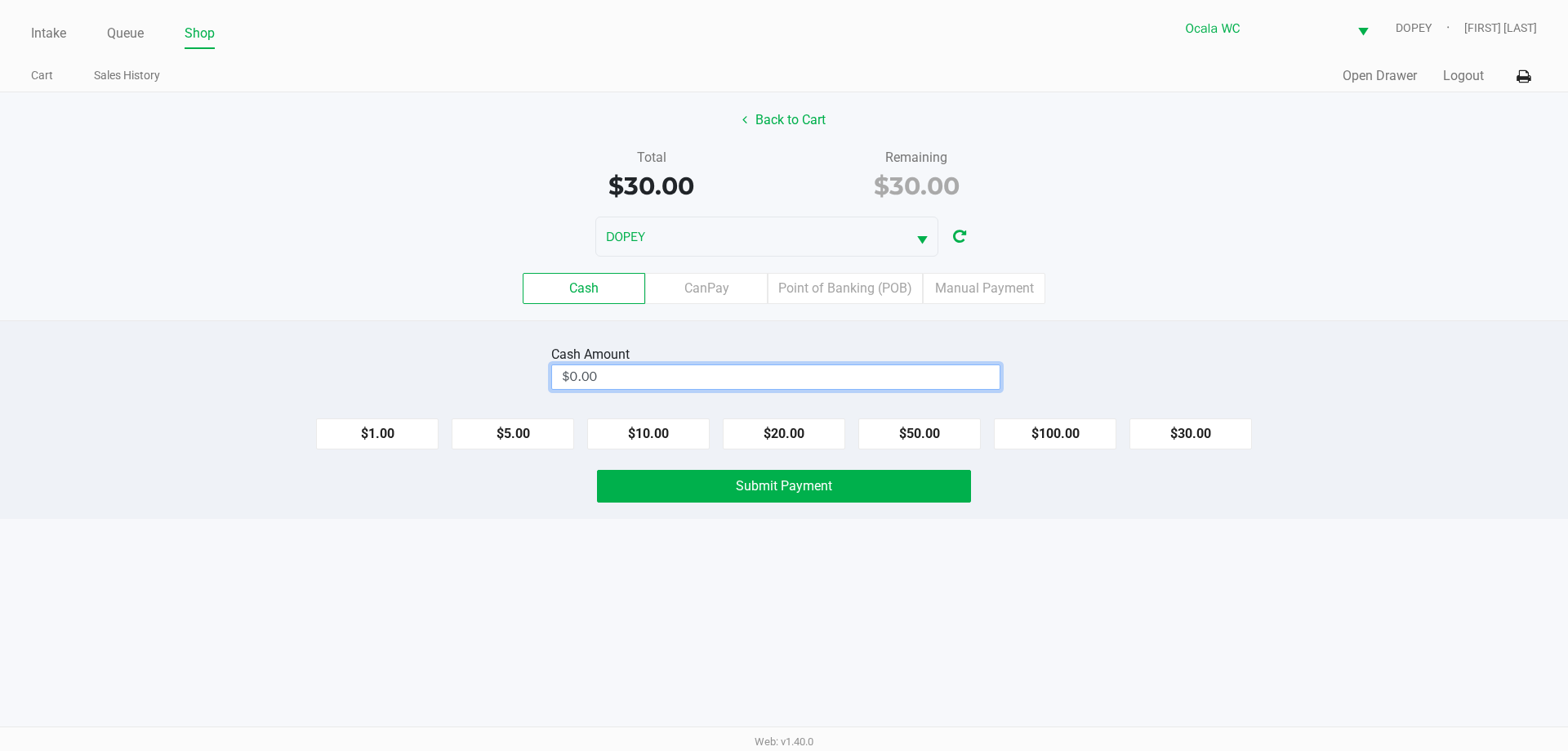 click on "$0.00" at bounding box center [776, 377] 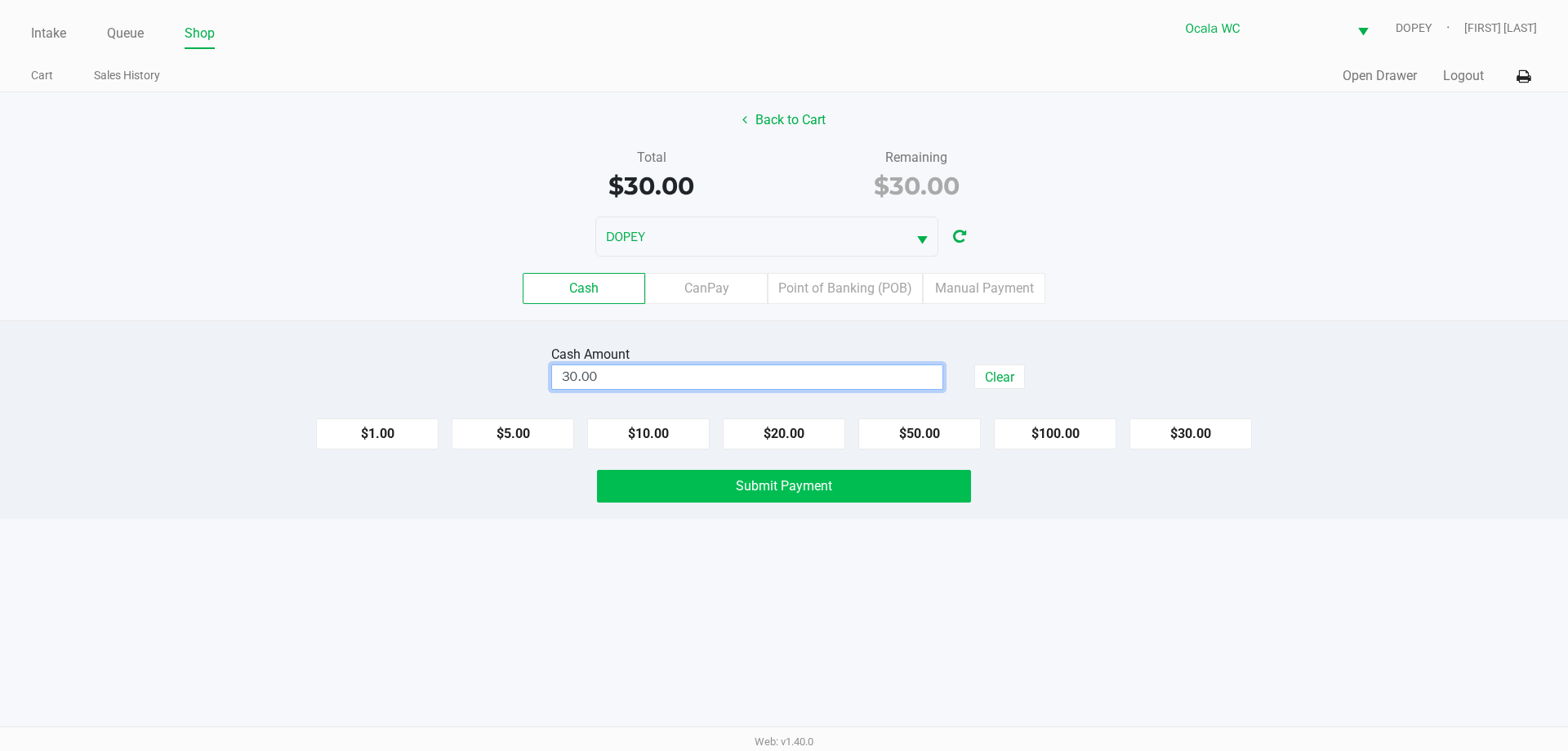 click on "Submit Payment" 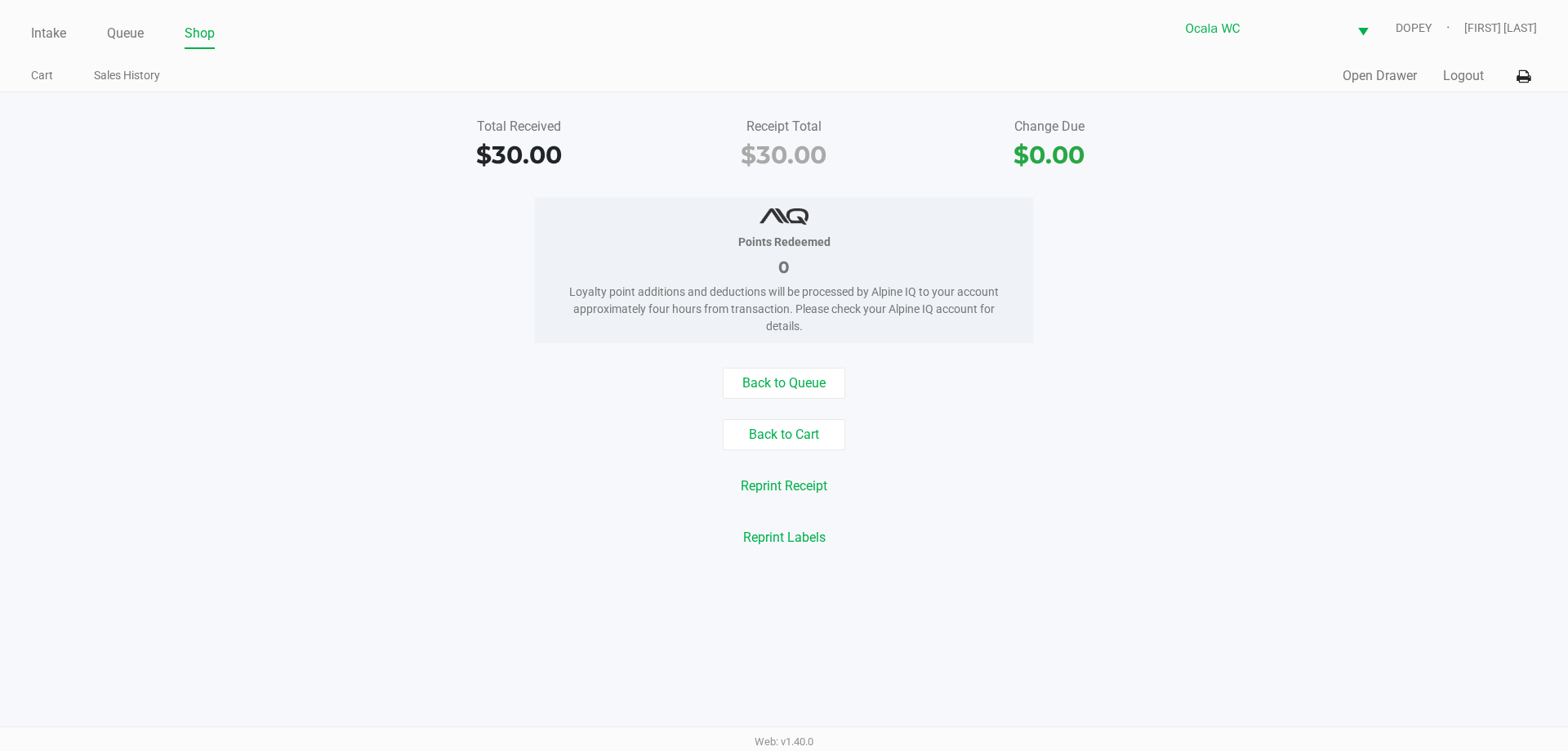 click on "Intake" 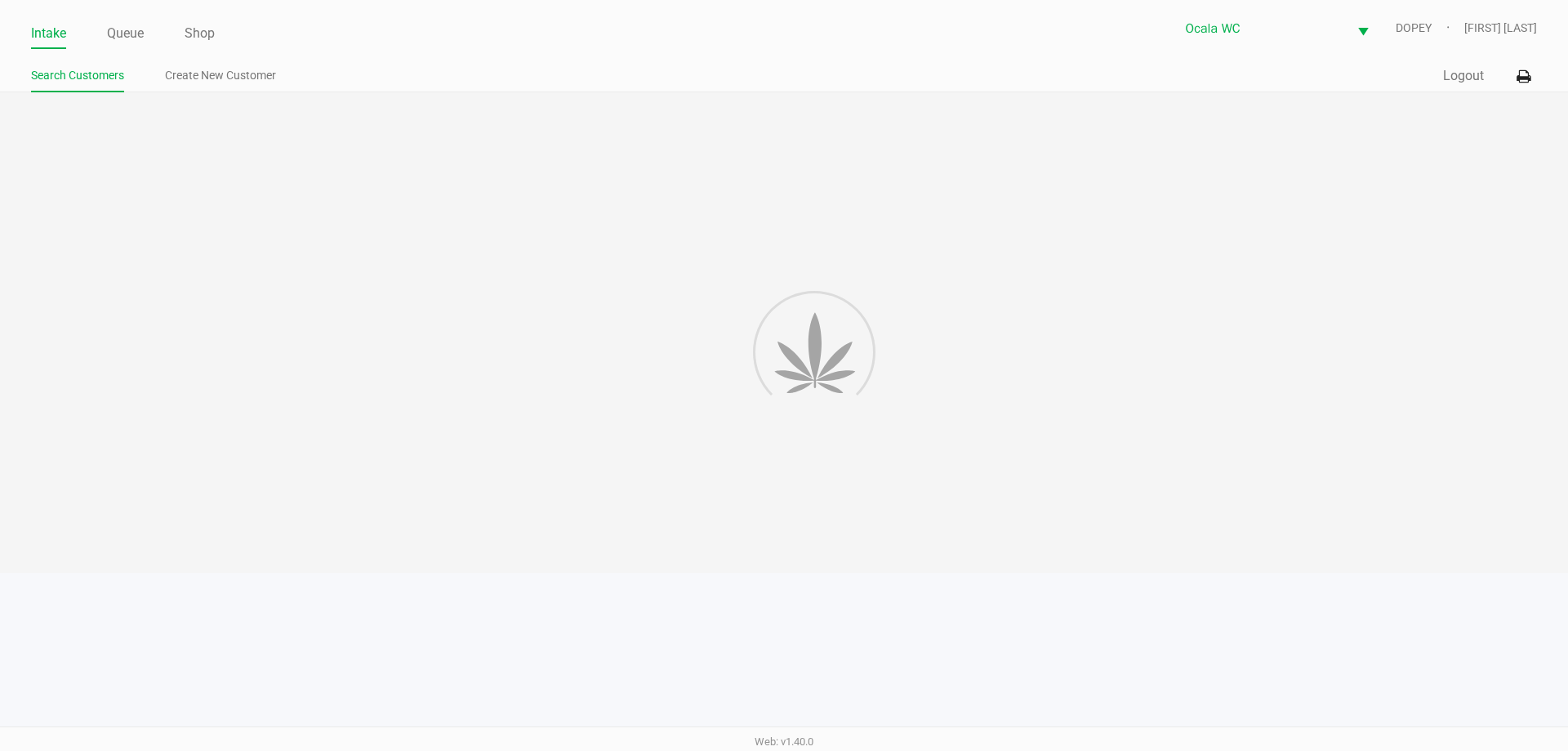 click on "Intake" 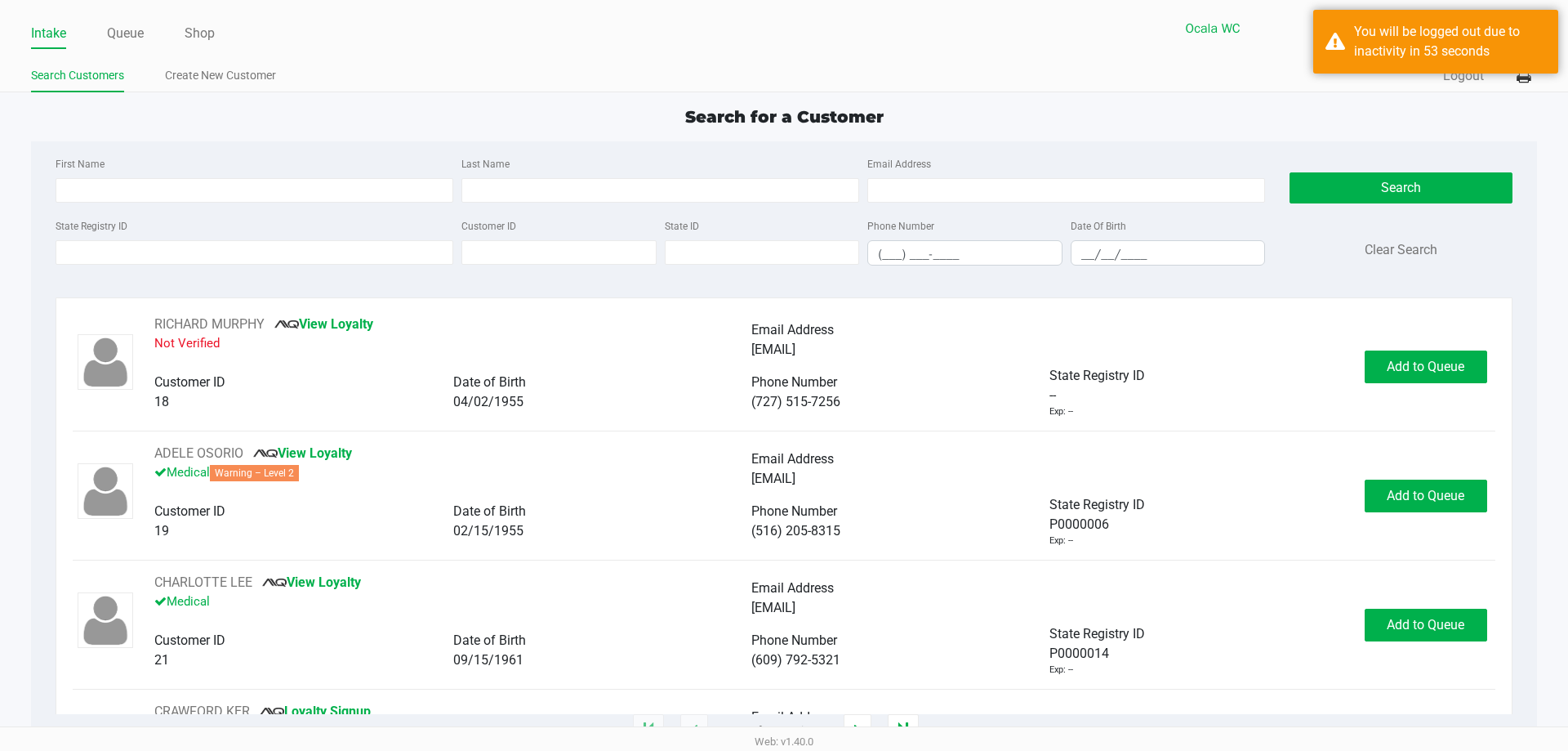 click on "Search for a Customer" 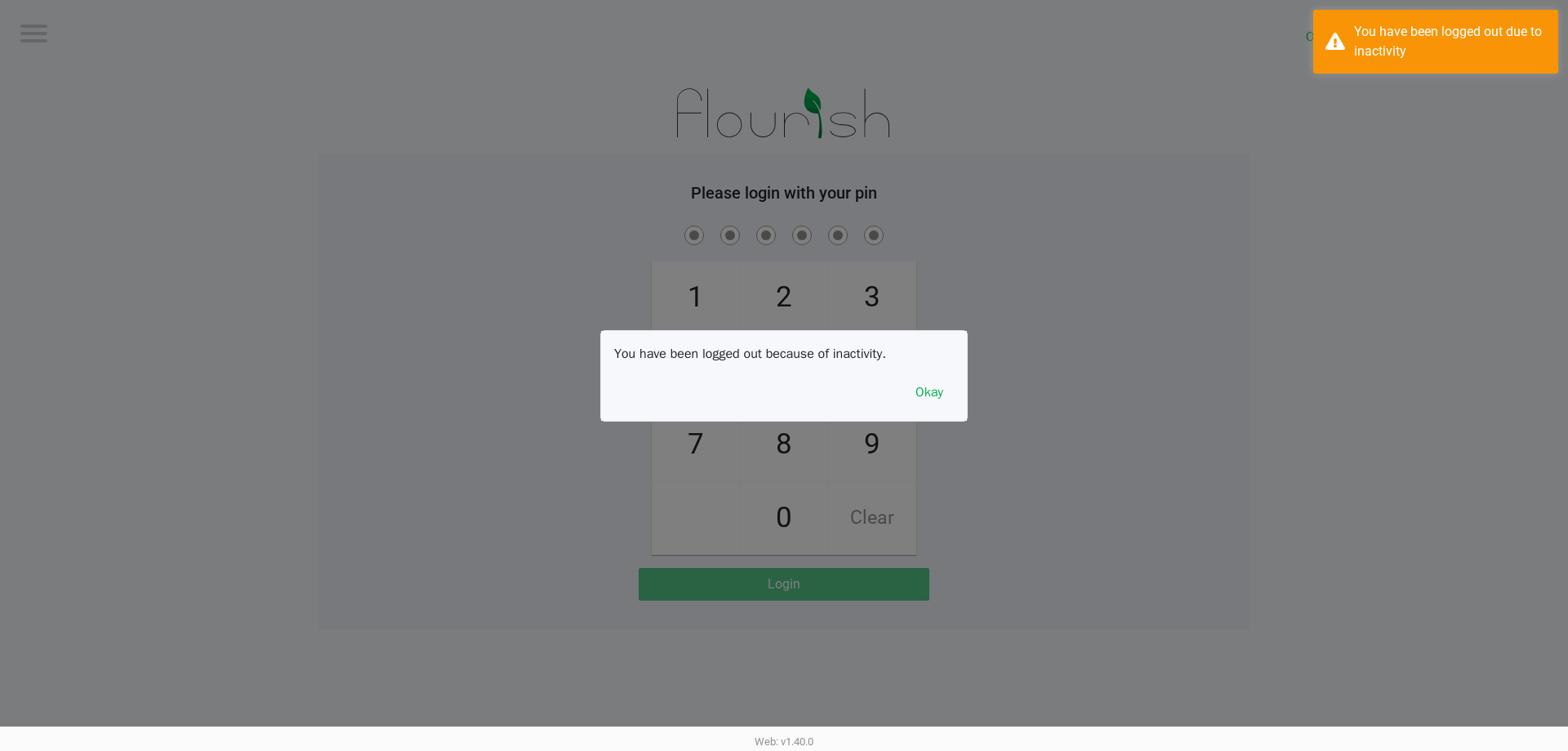click on "Okay" at bounding box center [929, 392] 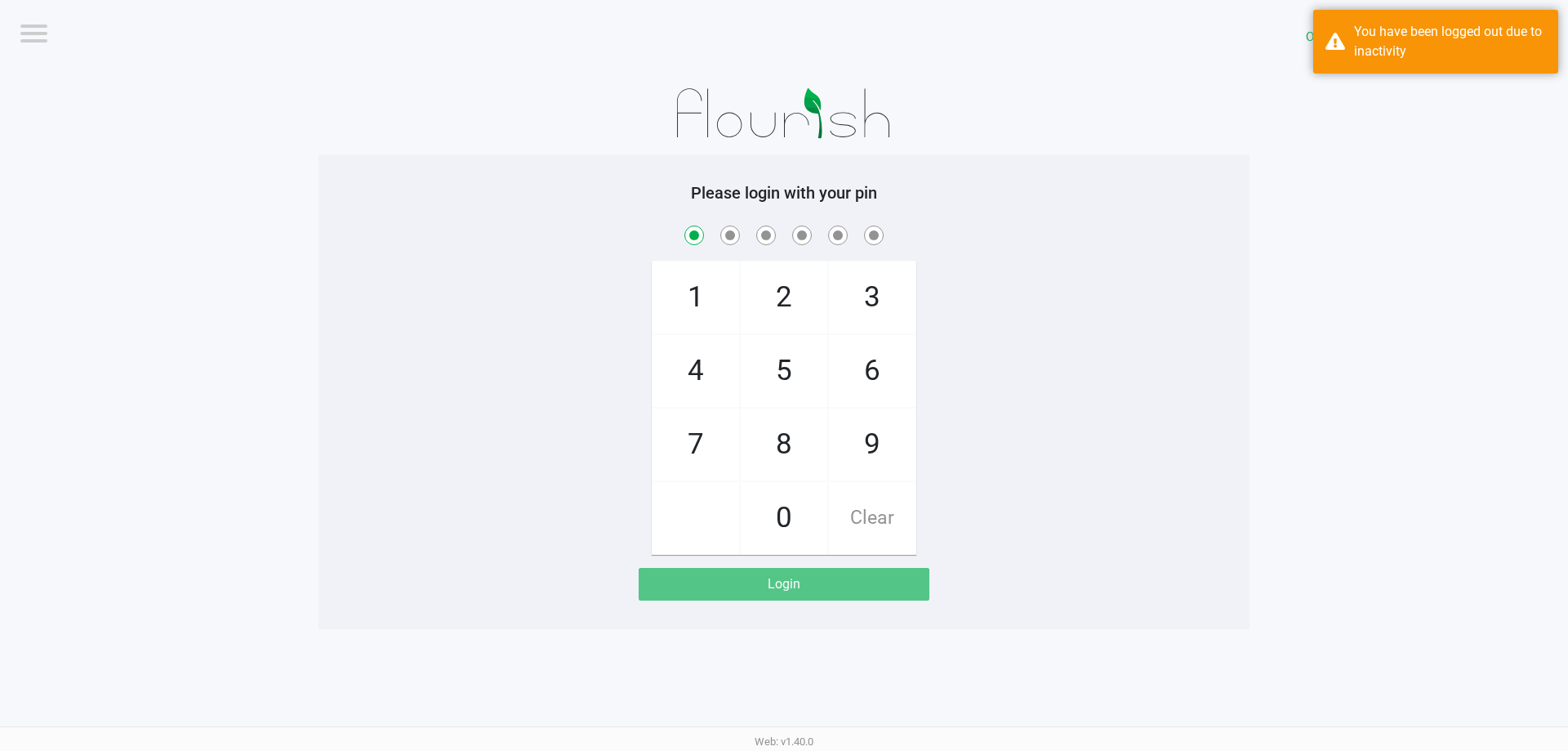 checkbox on "true" 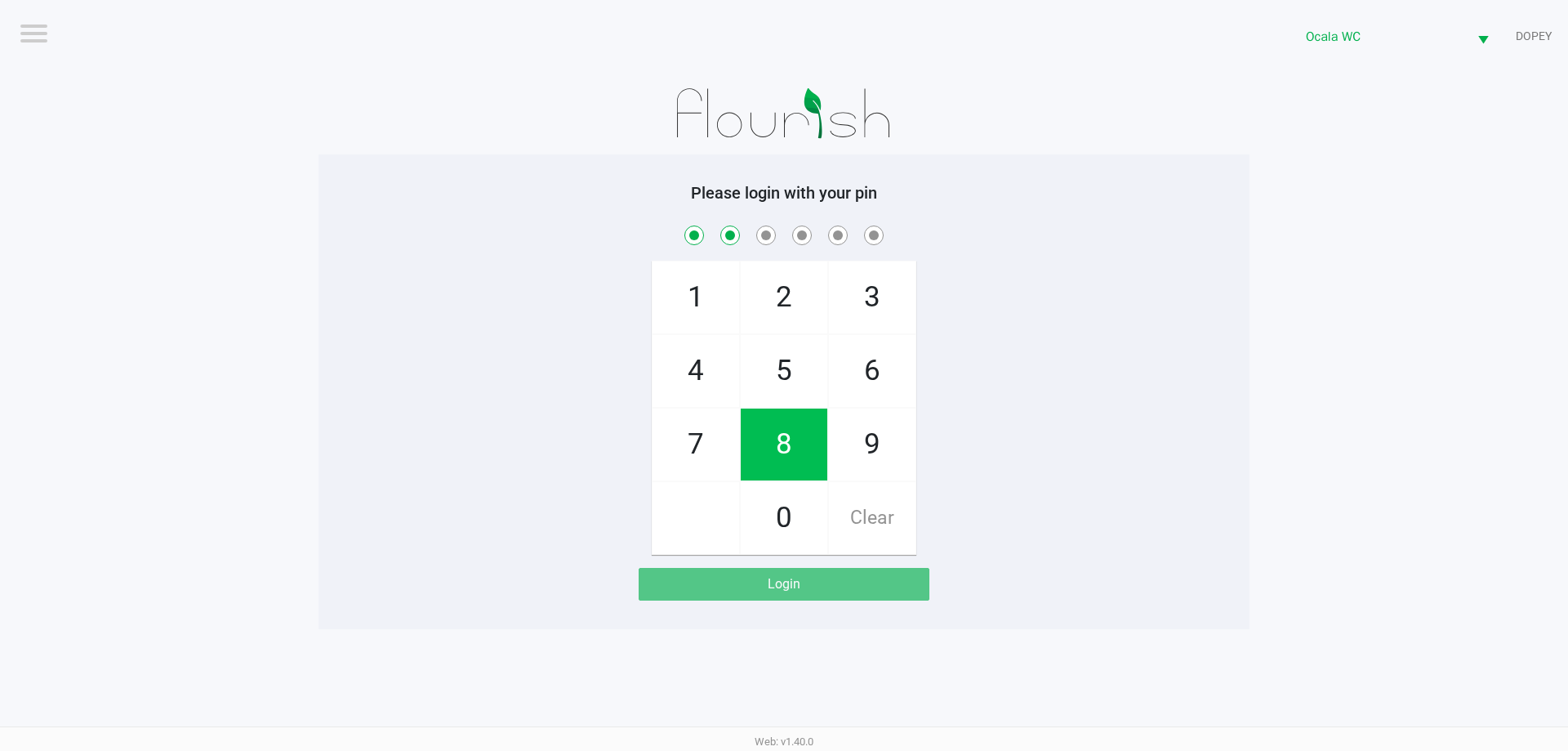 checkbox on "true" 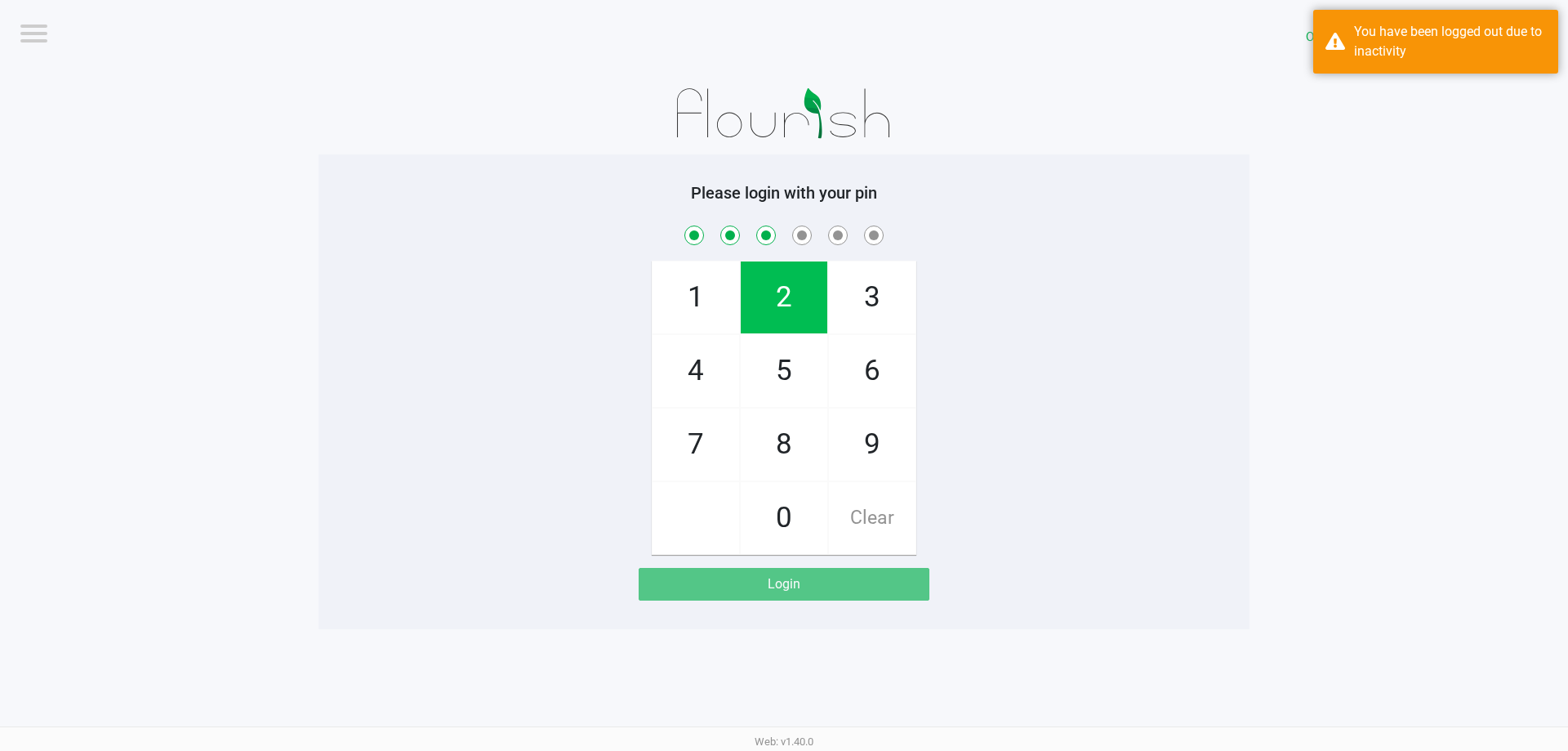 checkbox on "true" 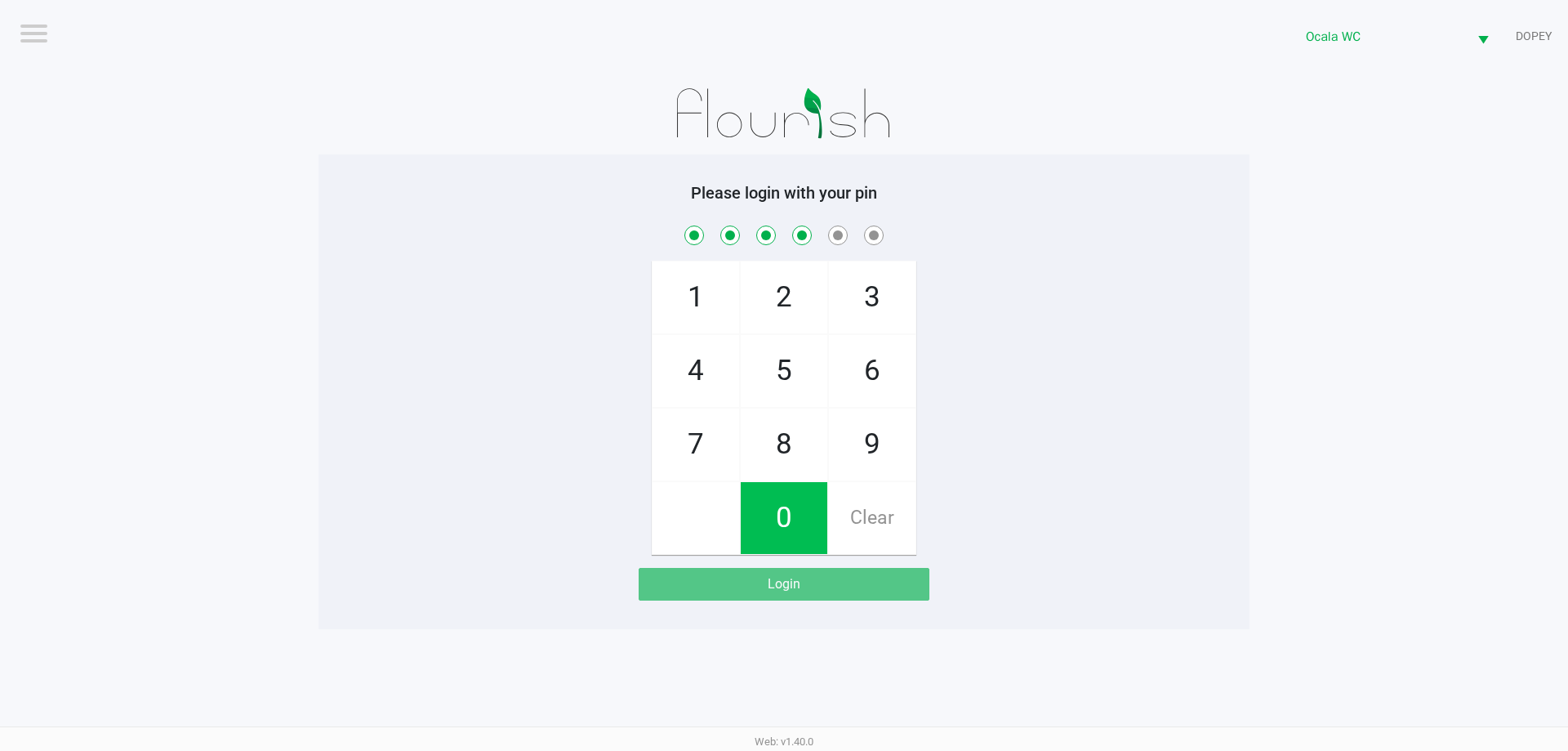 checkbox on "true" 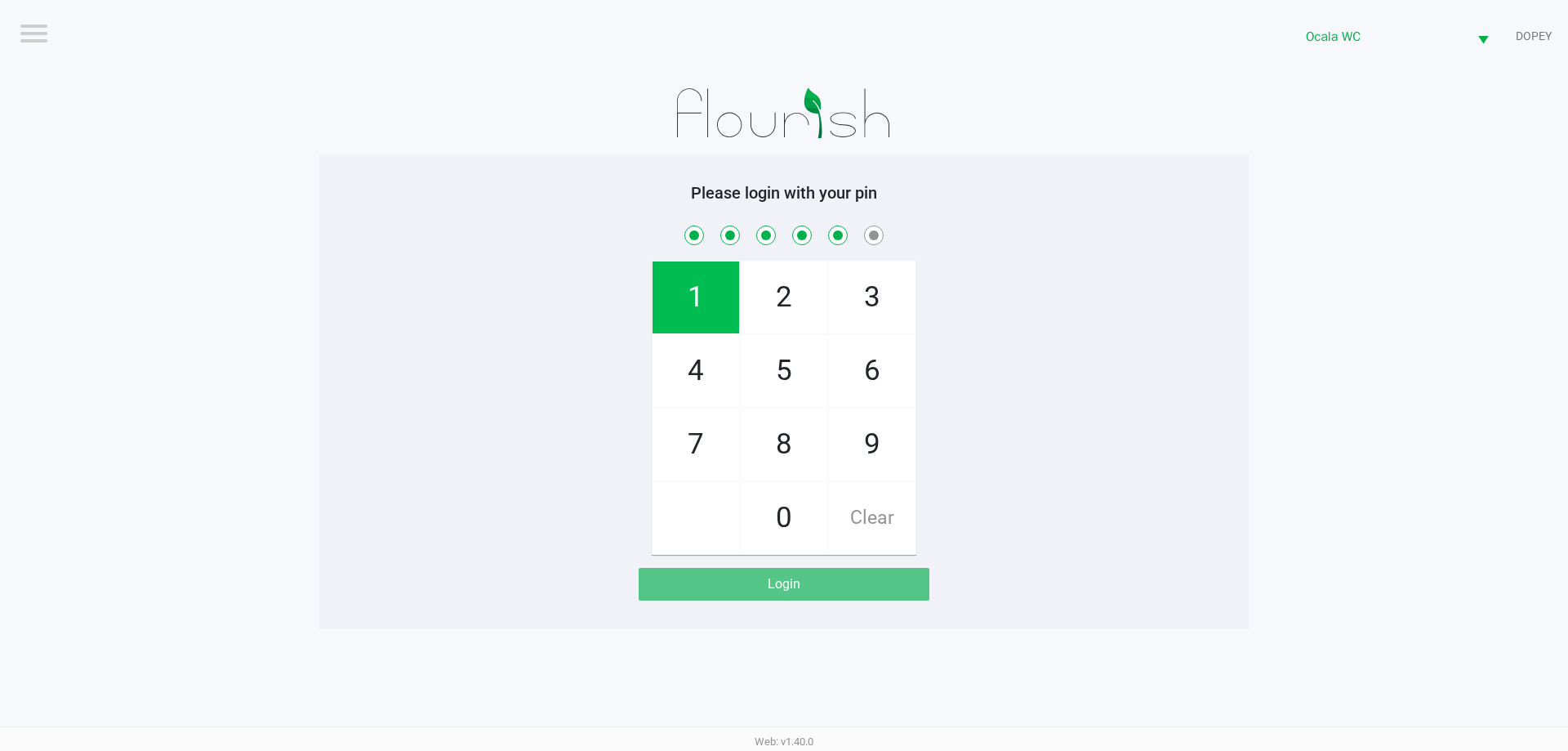 checkbox on "true" 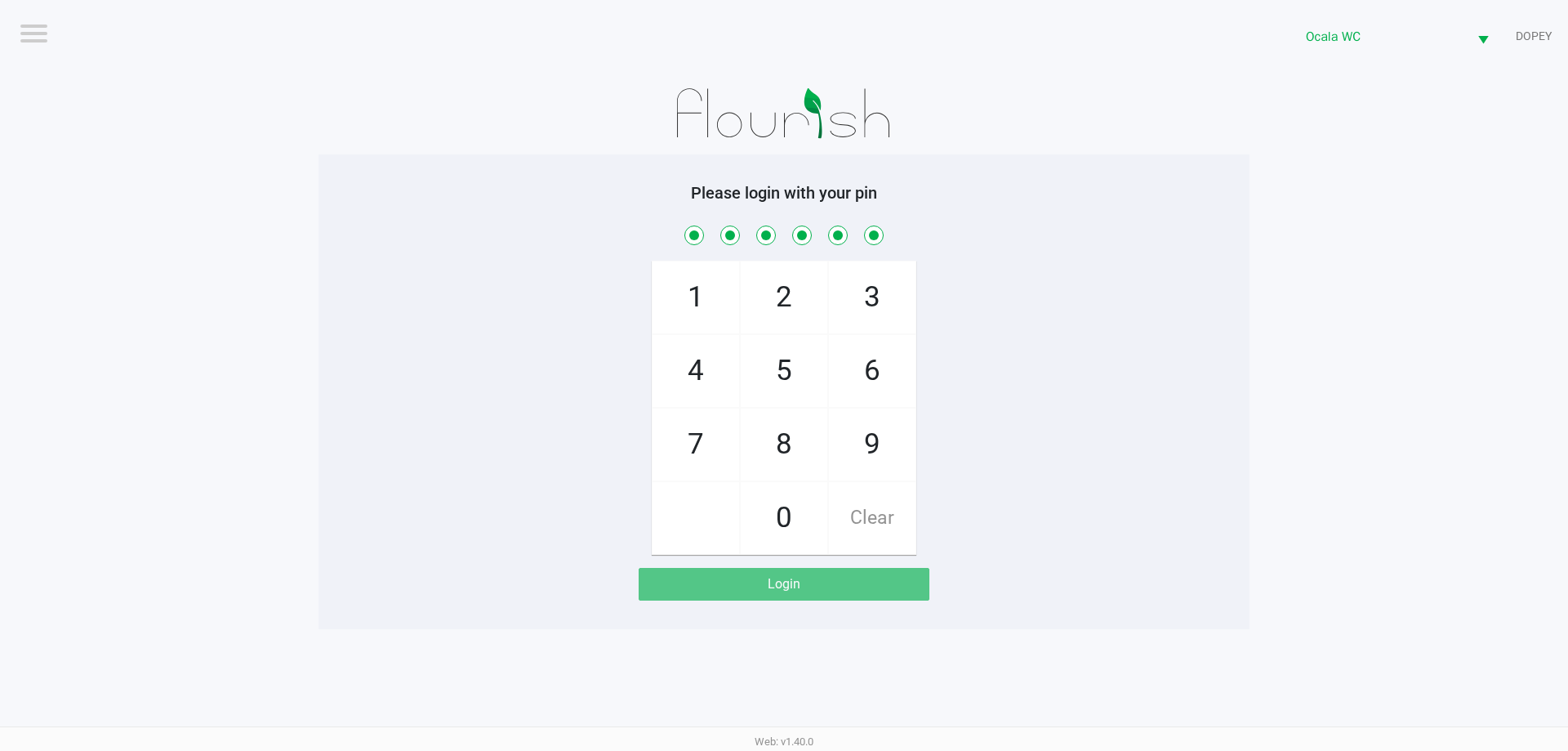 checkbox on "true" 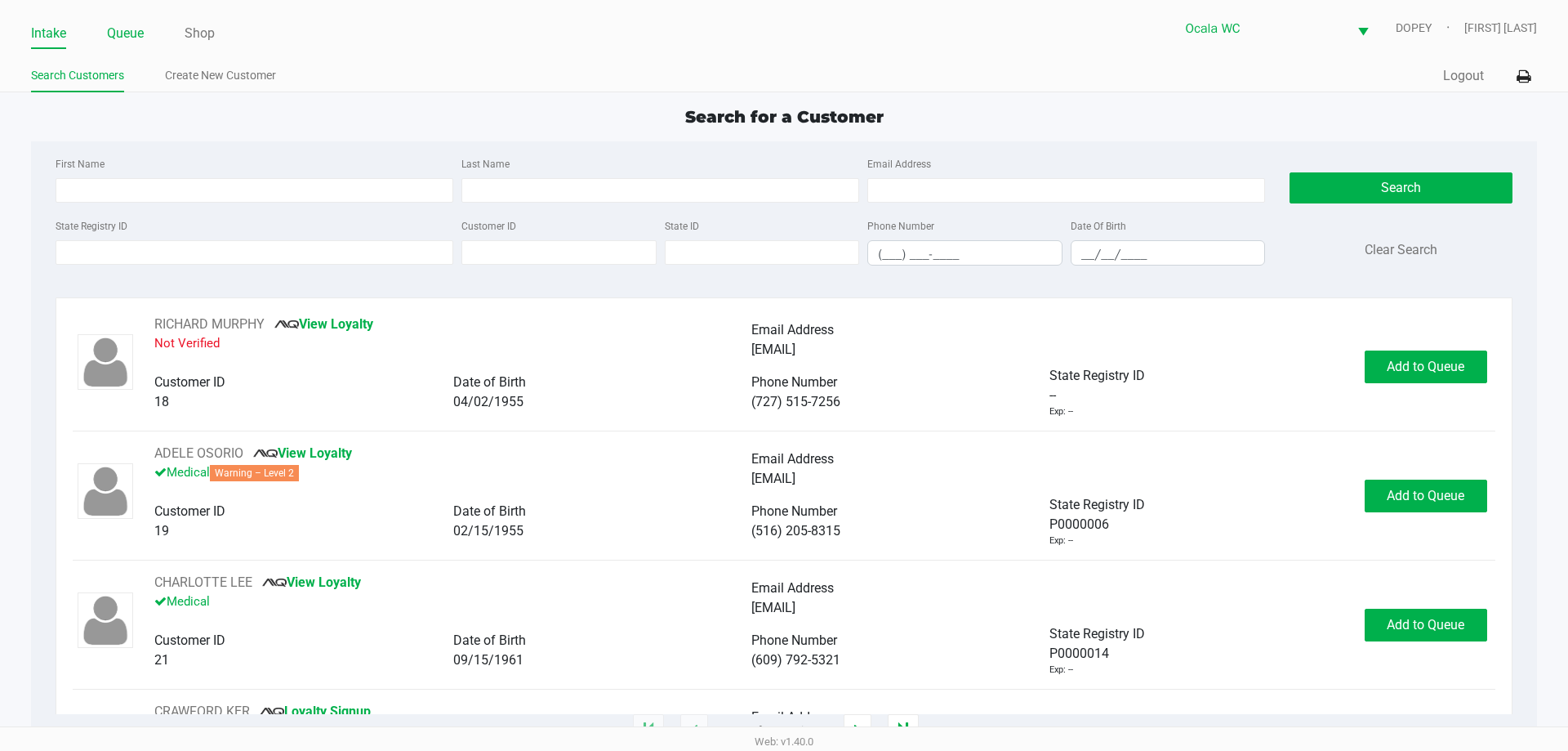 click on "Queue" 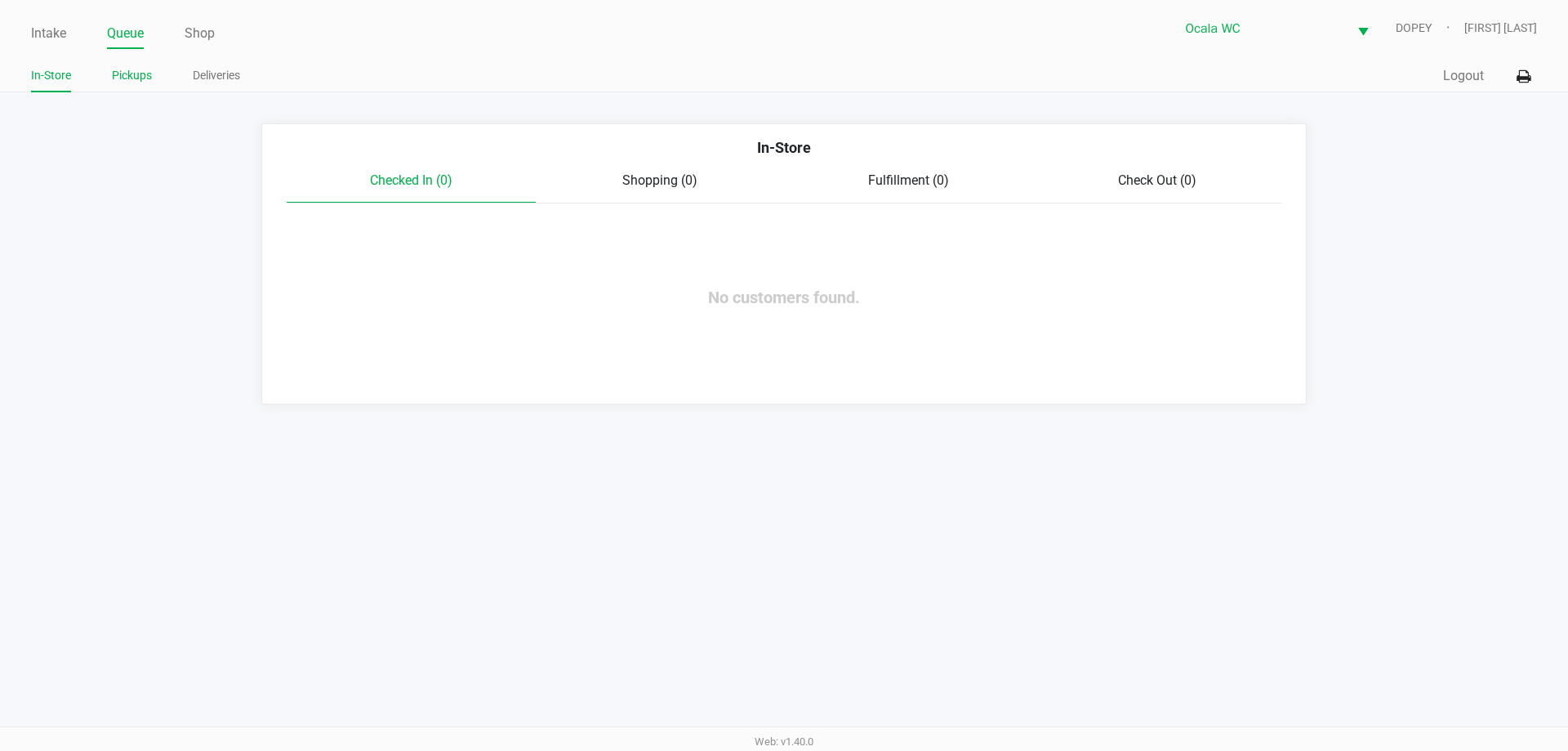 click on "Pickups" 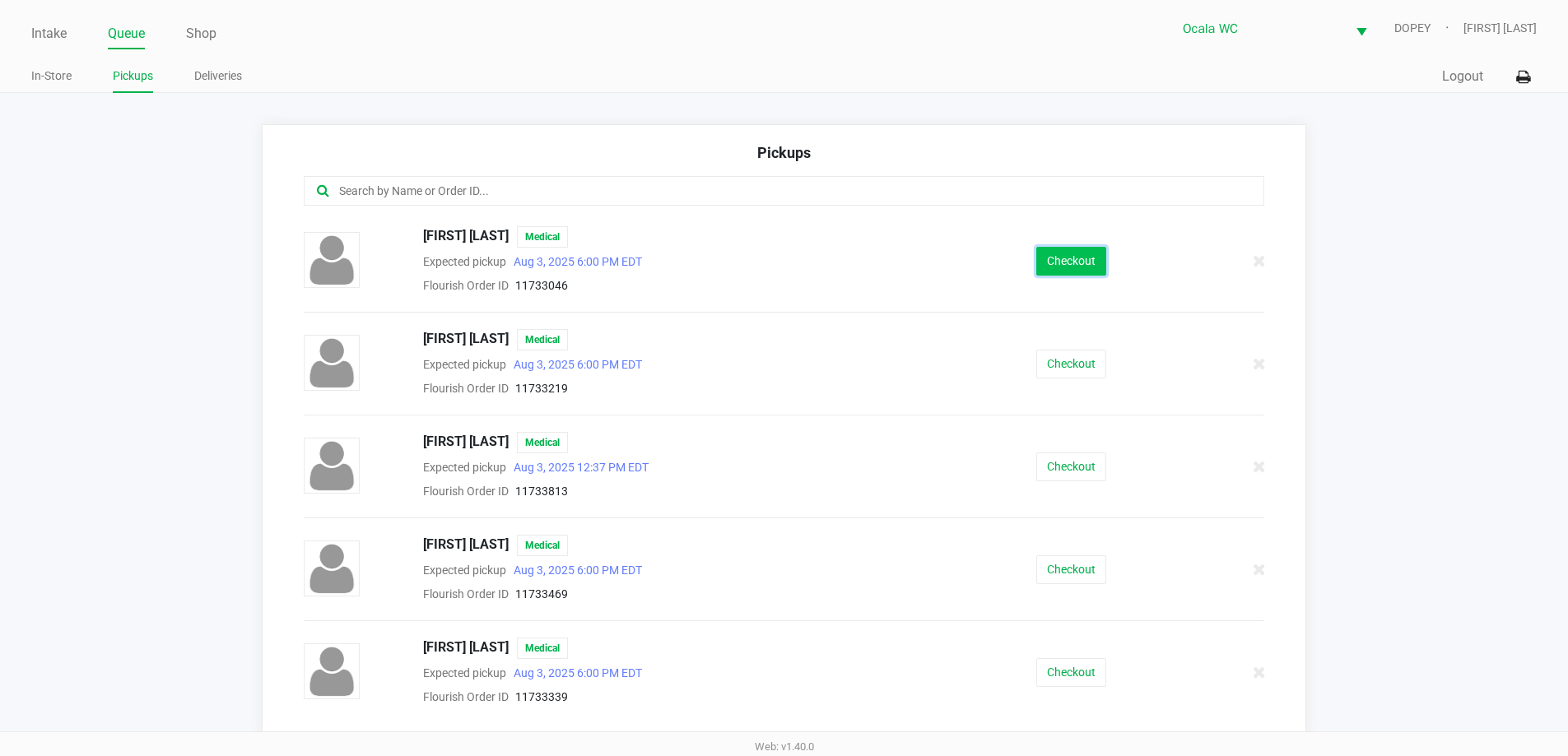 click on "Checkout" 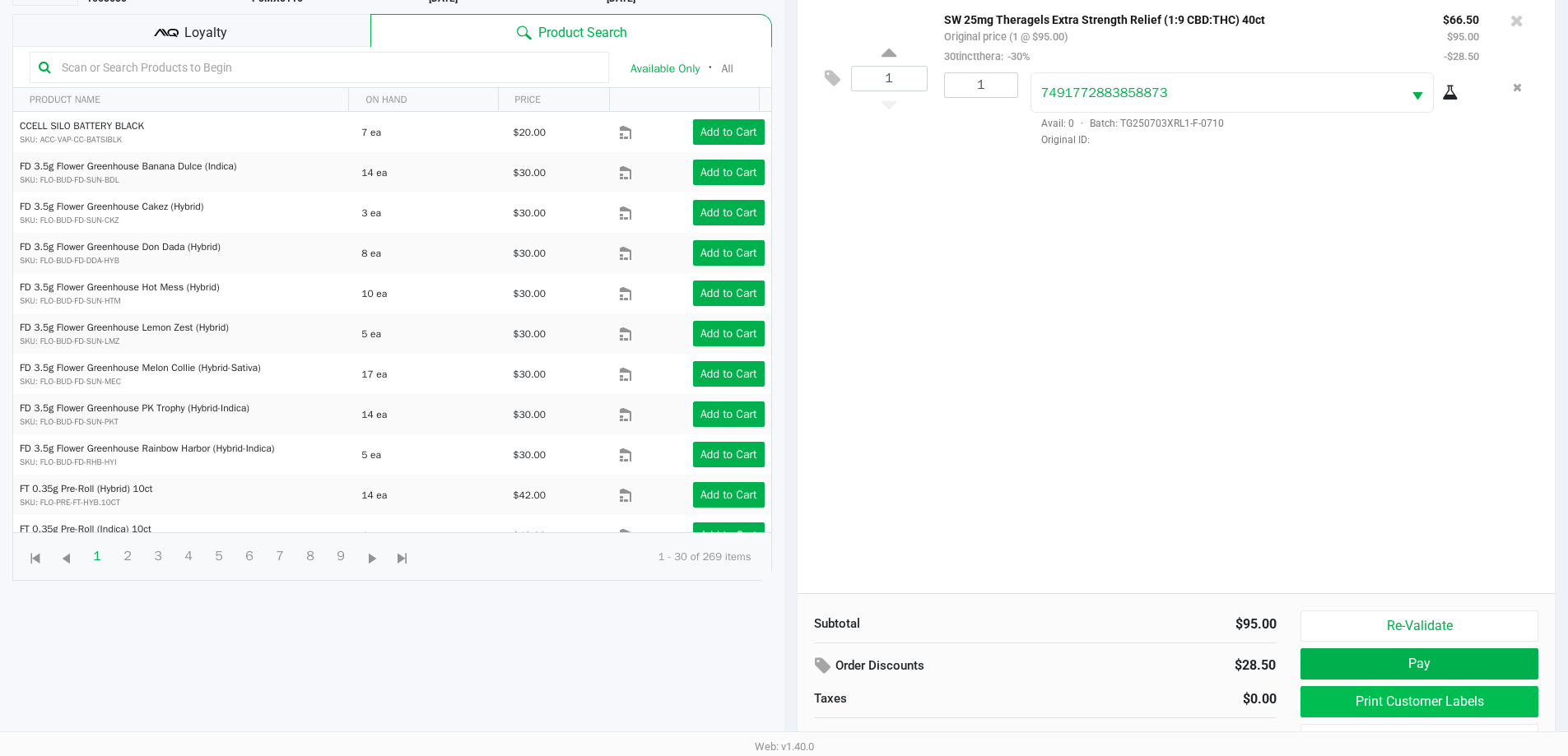 scroll, scrollTop: 178, scrollLeft: 0, axis: vertical 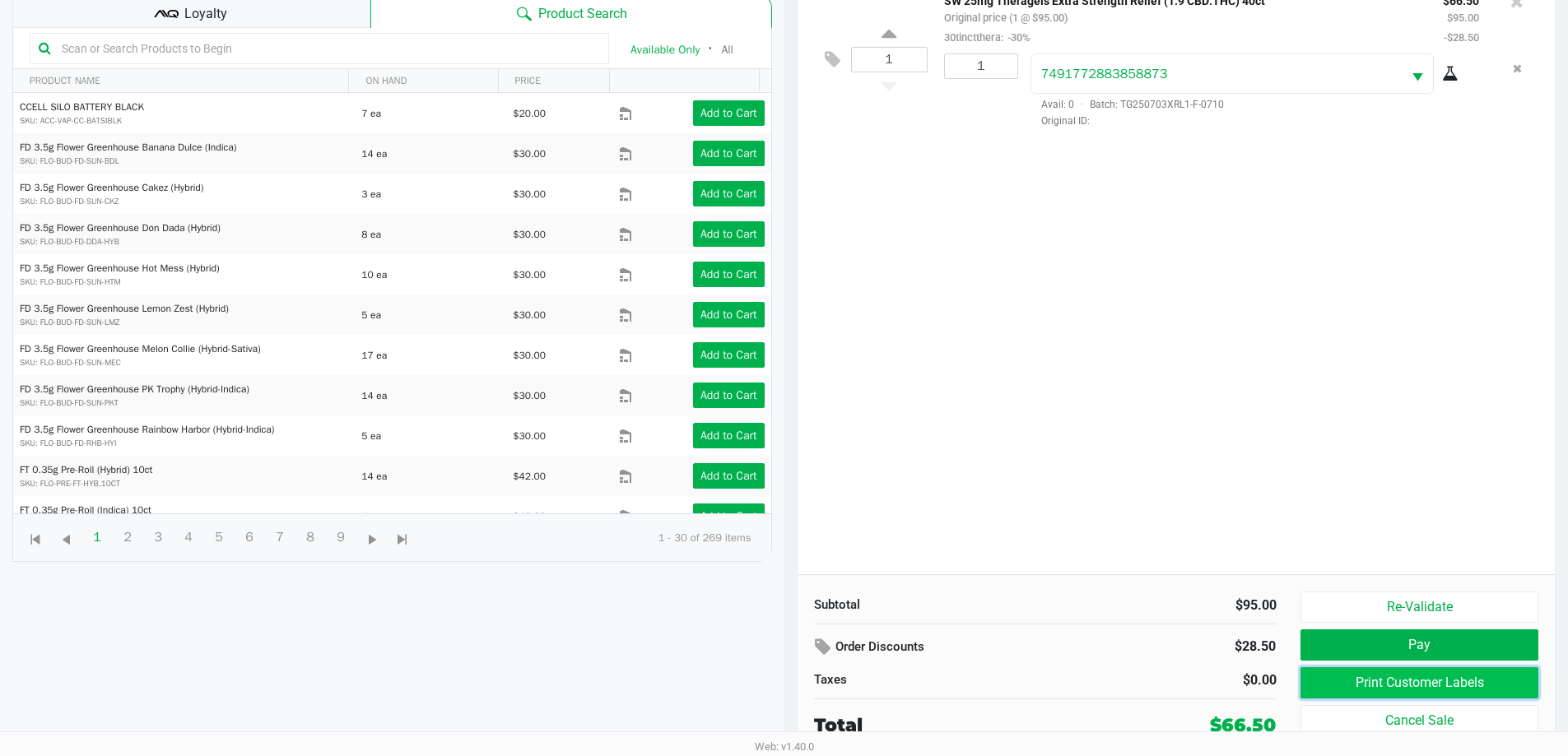click on "Print Customer Labels" 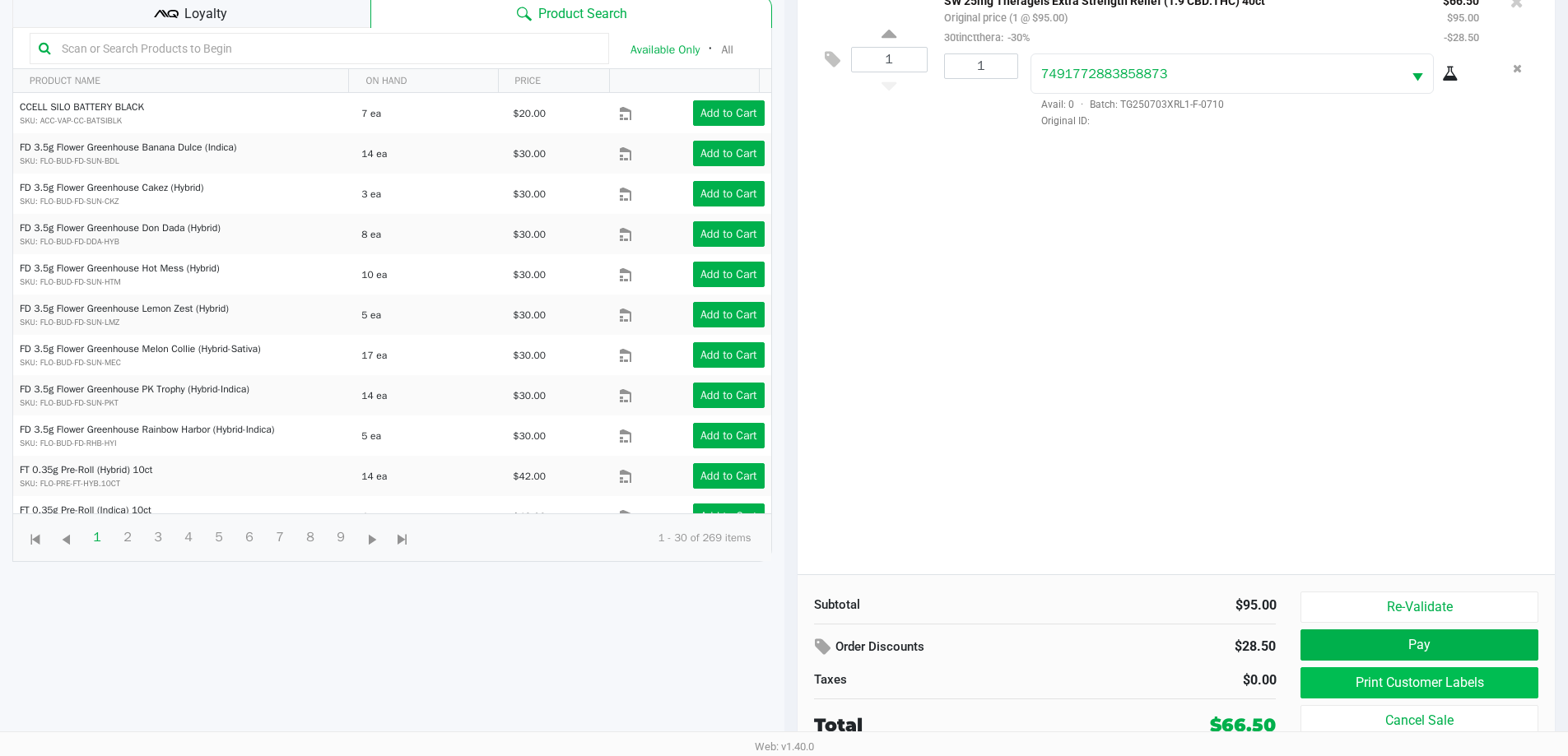 scroll, scrollTop: 0, scrollLeft: 0, axis: both 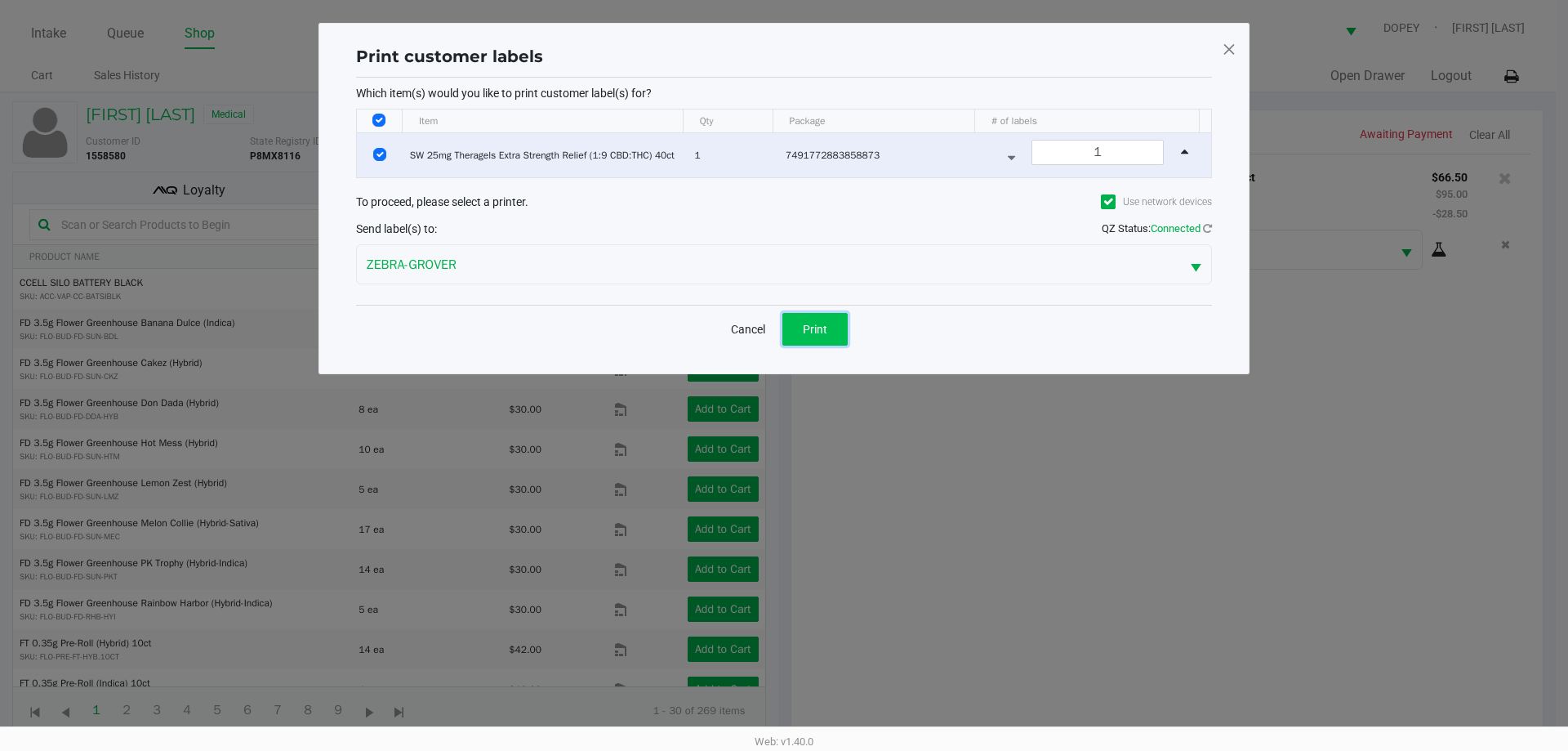 click on "Print" 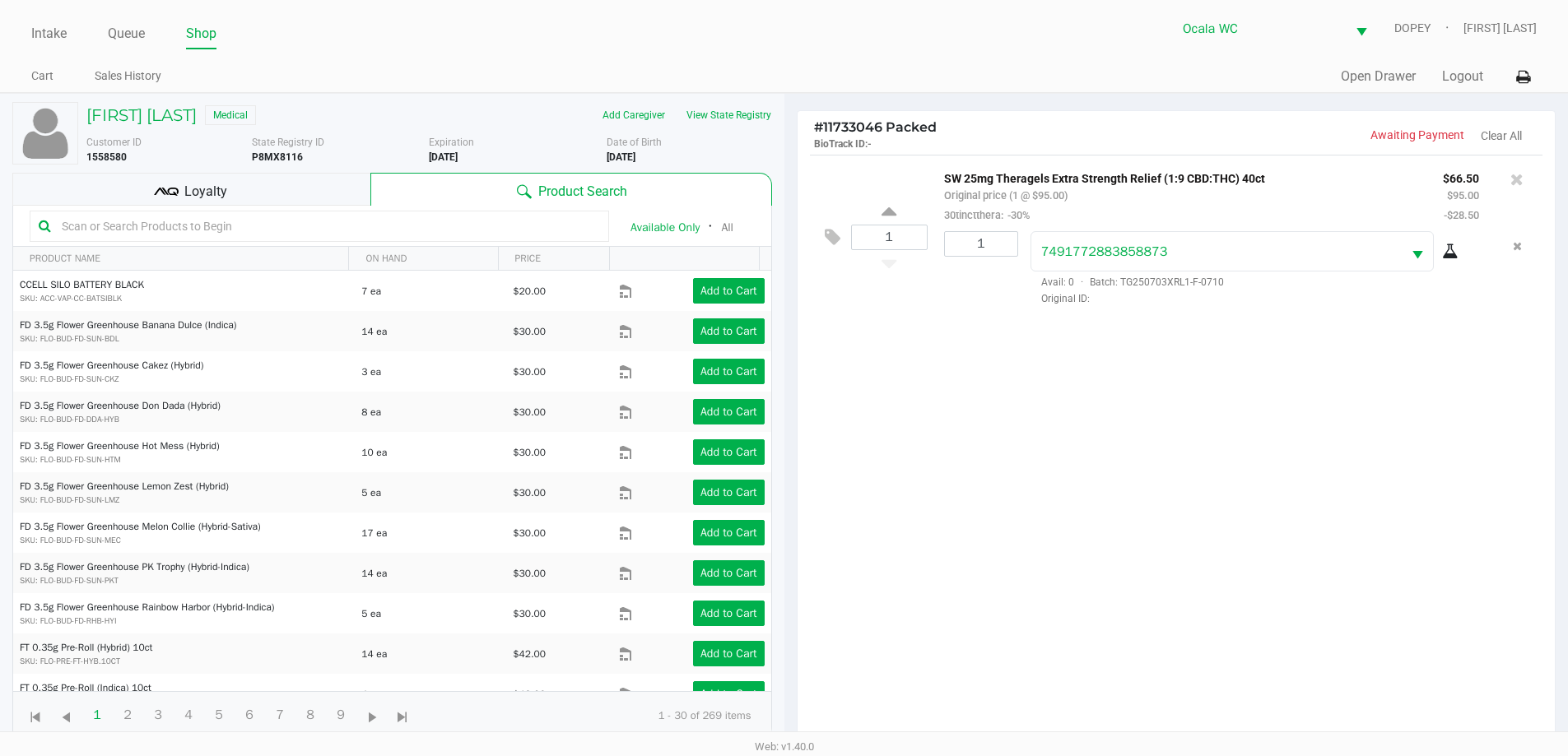 click on "1 SW 25mg Theragels Extra Strength Relief (1:9 CBD:THC) 40ct Original price (1 @ $95.00) 30tinctthera: -30% $66.50 $95.00 -$28.50 1 7491772883858873 Avail: 0 · Batch: TG250703XRL1-F-0710 Original ID:" 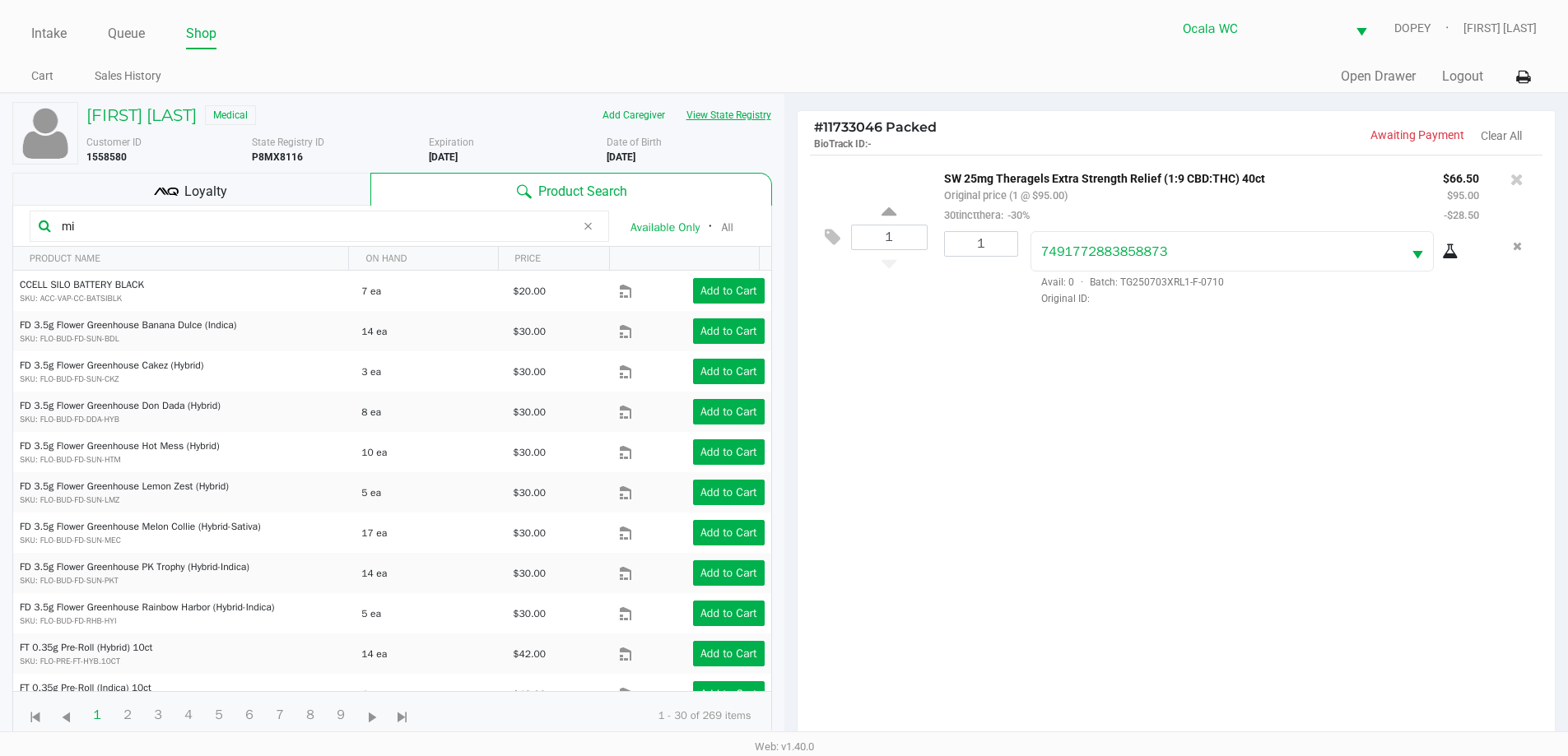 click on "View State Registry" 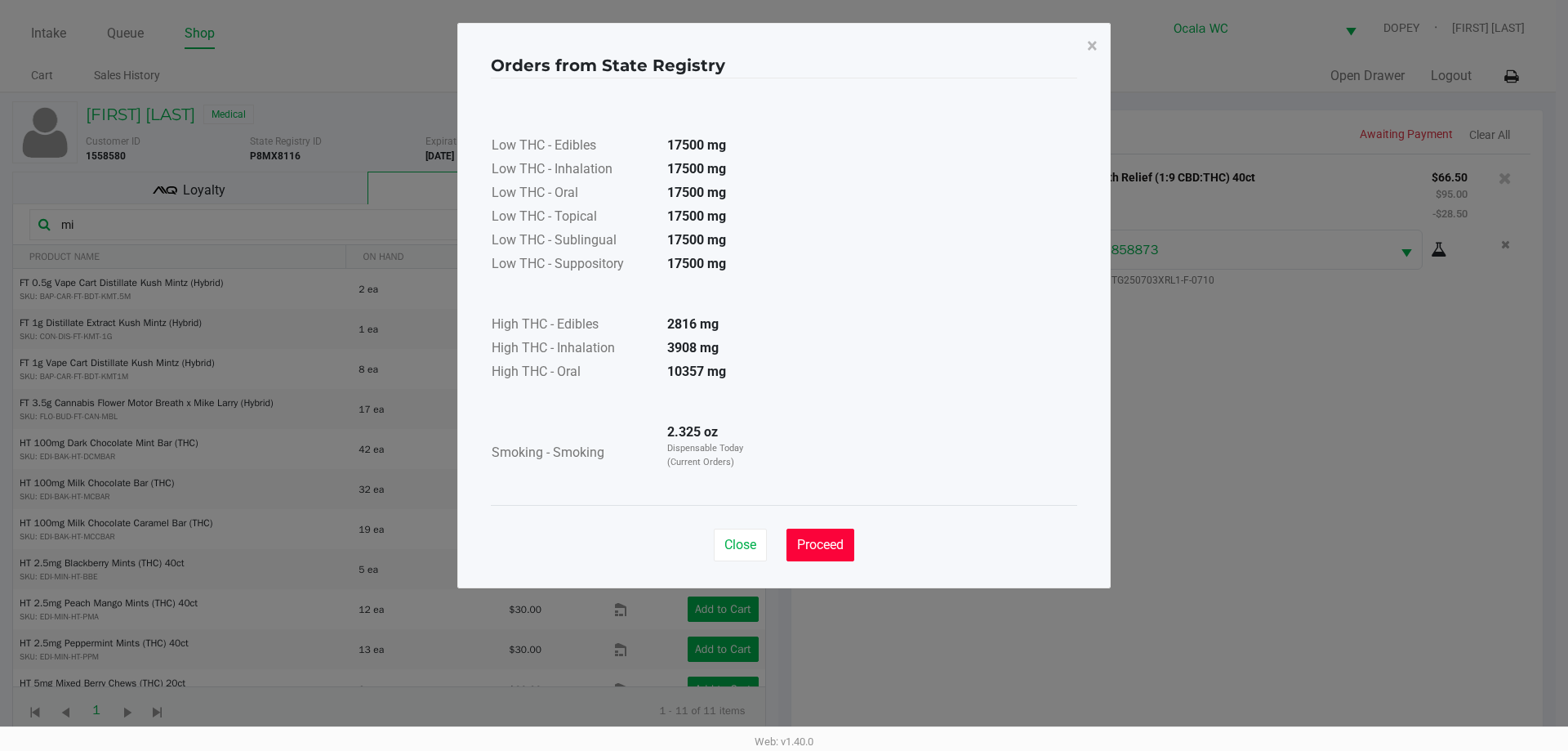 click on "Proceed" 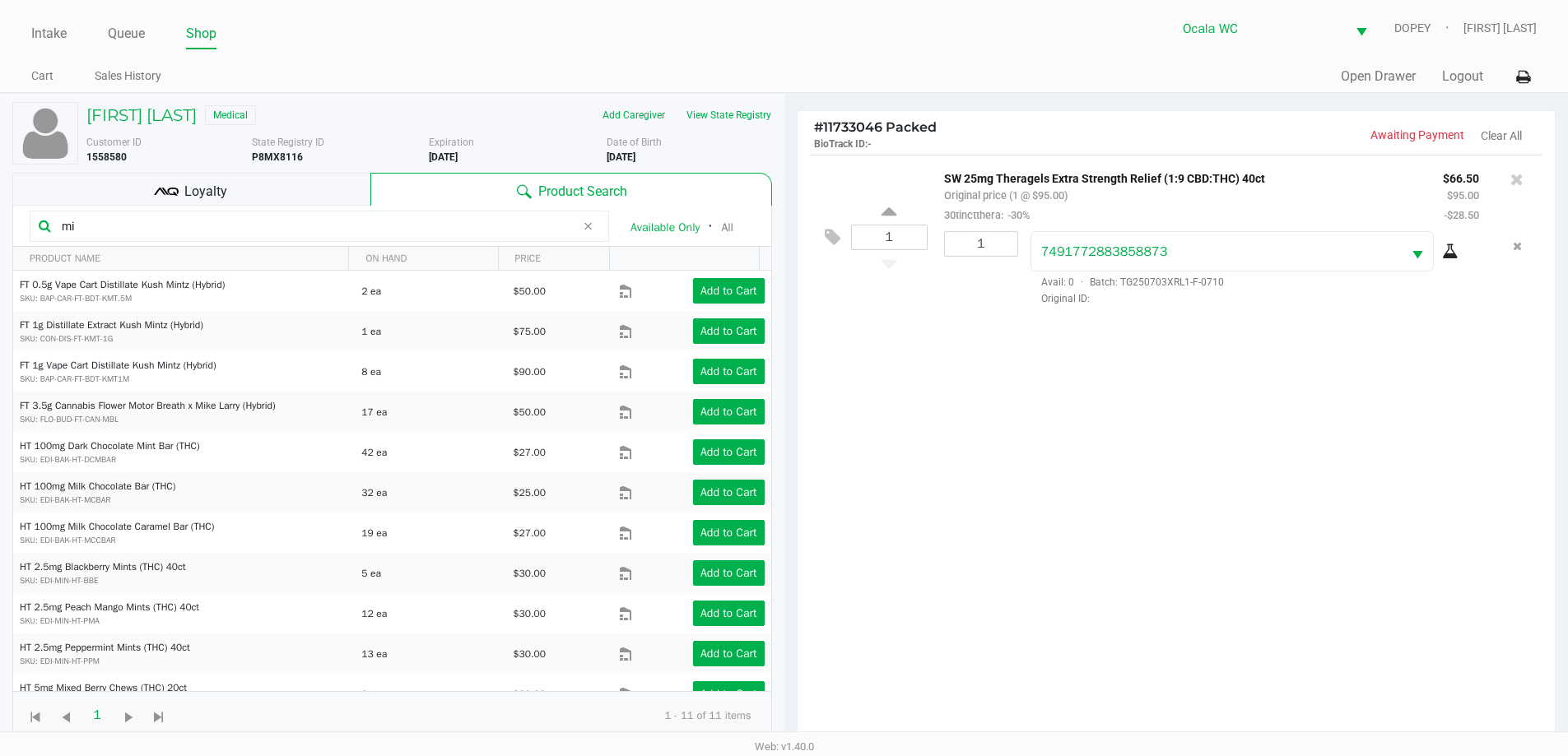 click on "mi" 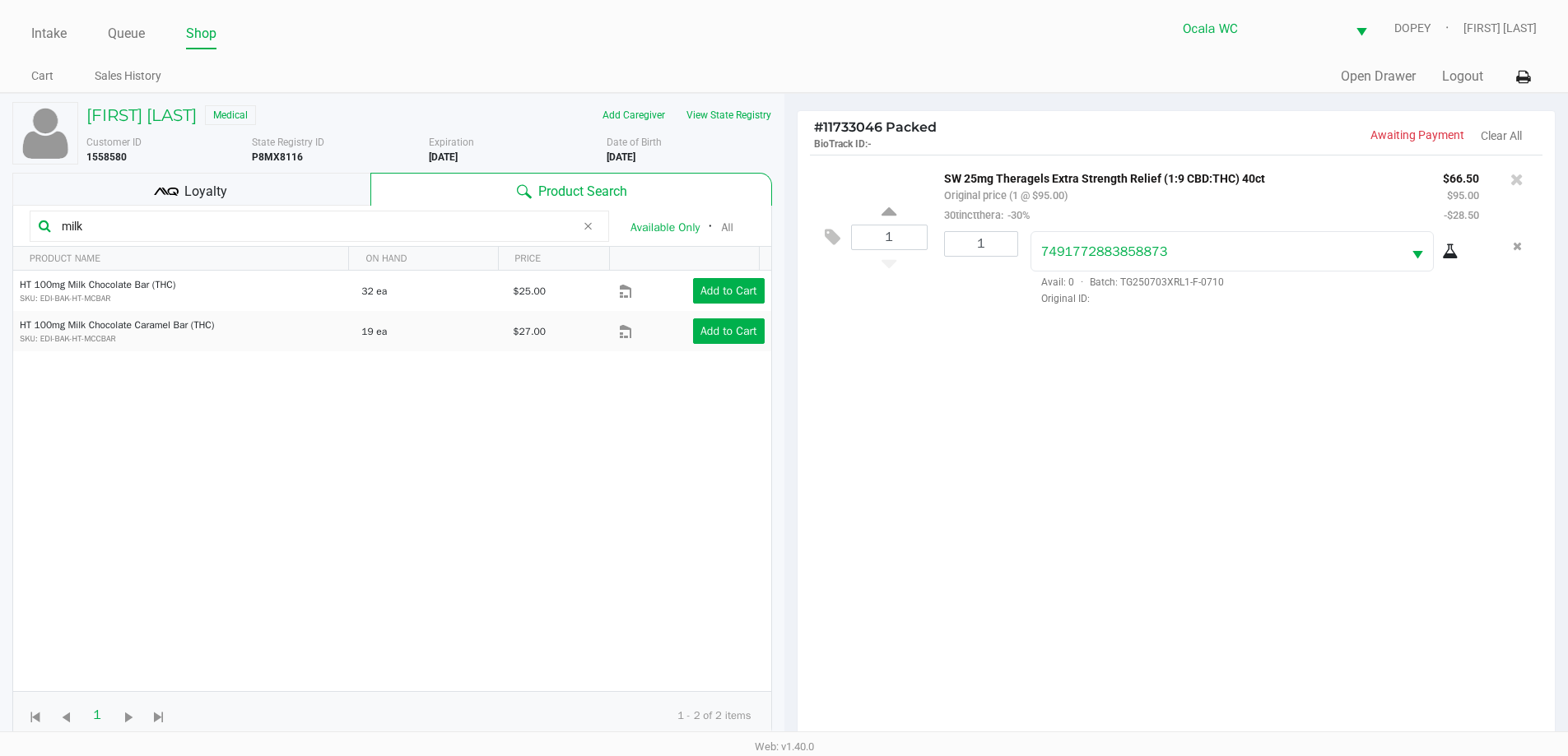type on "milk" 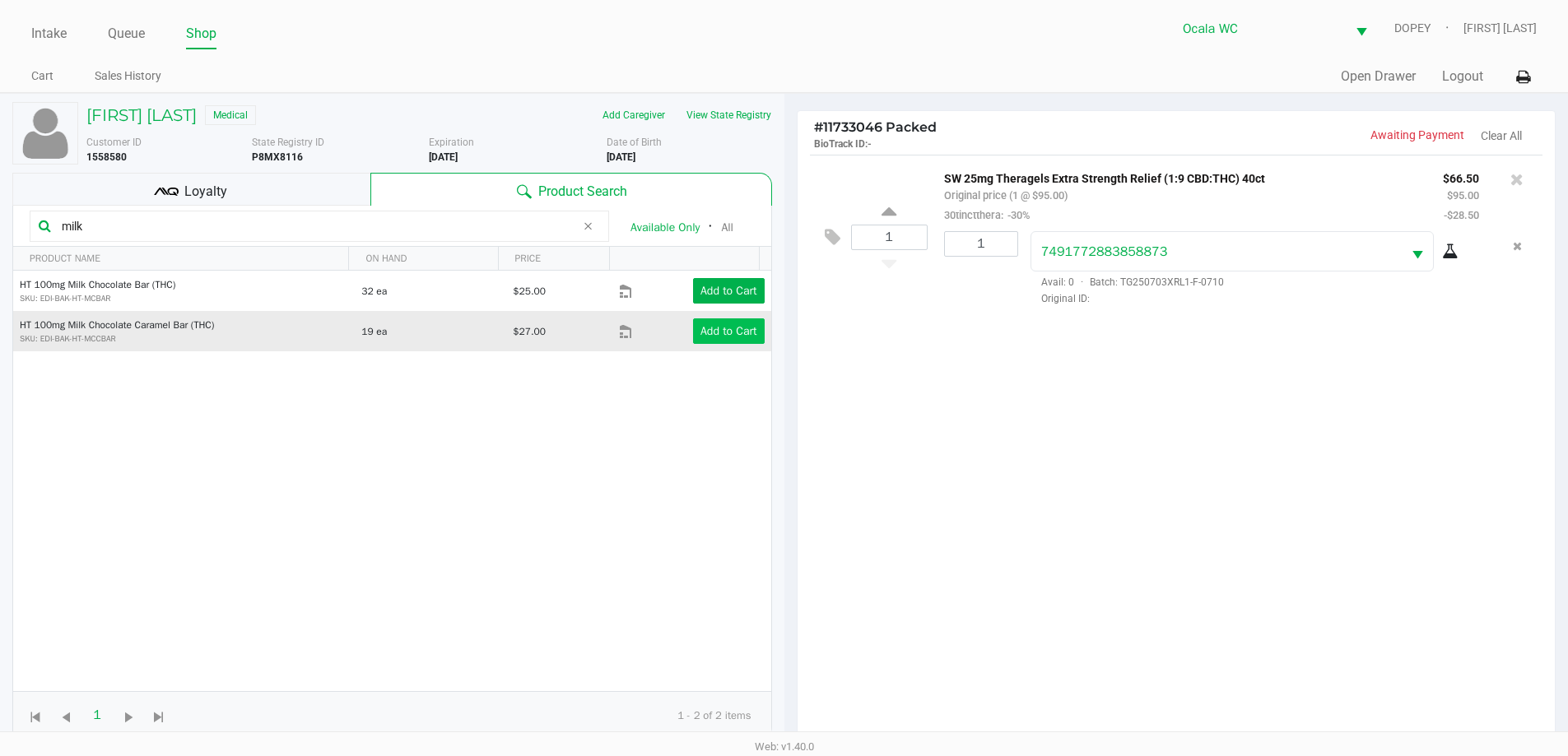 click on "Add to Cart" 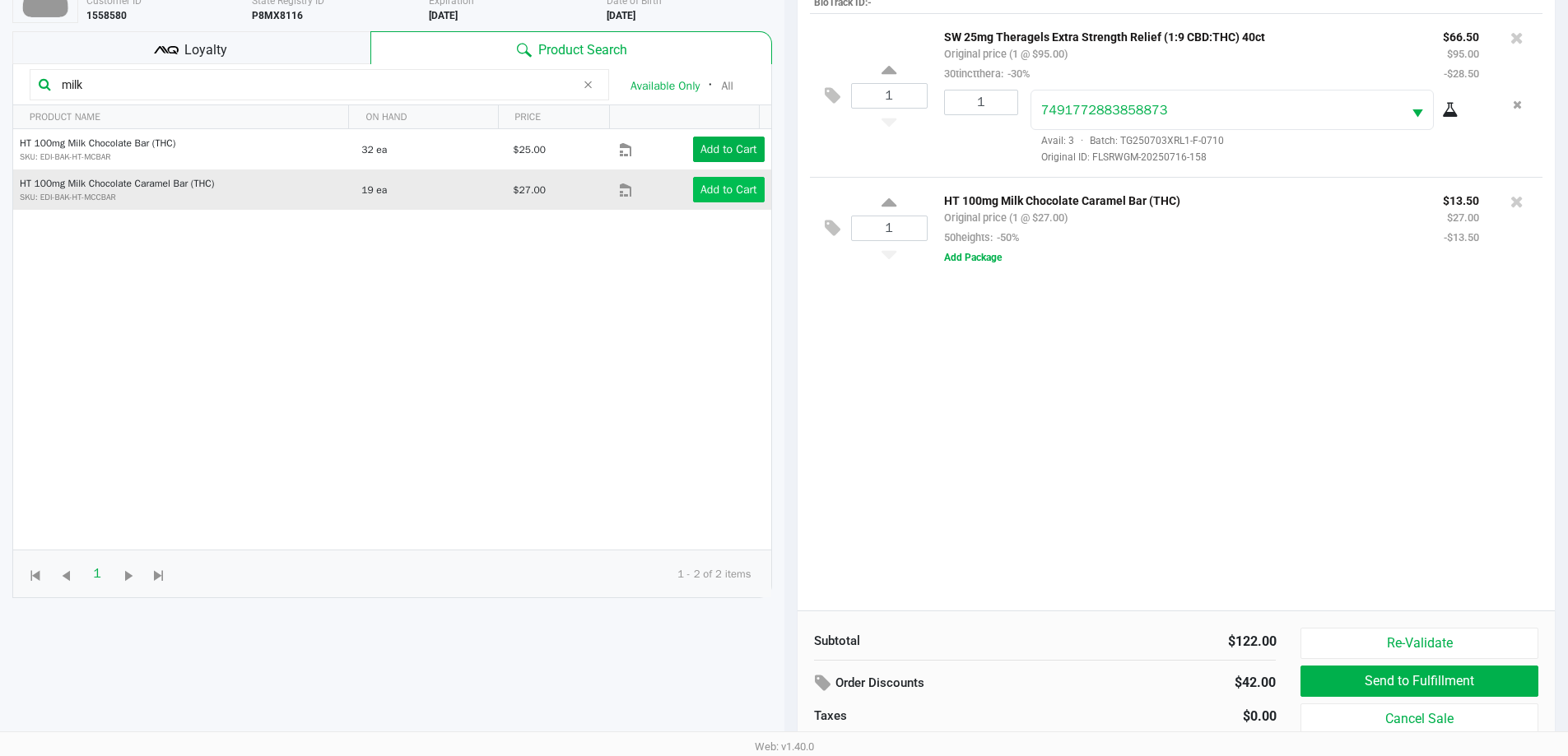 scroll, scrollTop: 178, scrollLeft: 0, axis: vertical 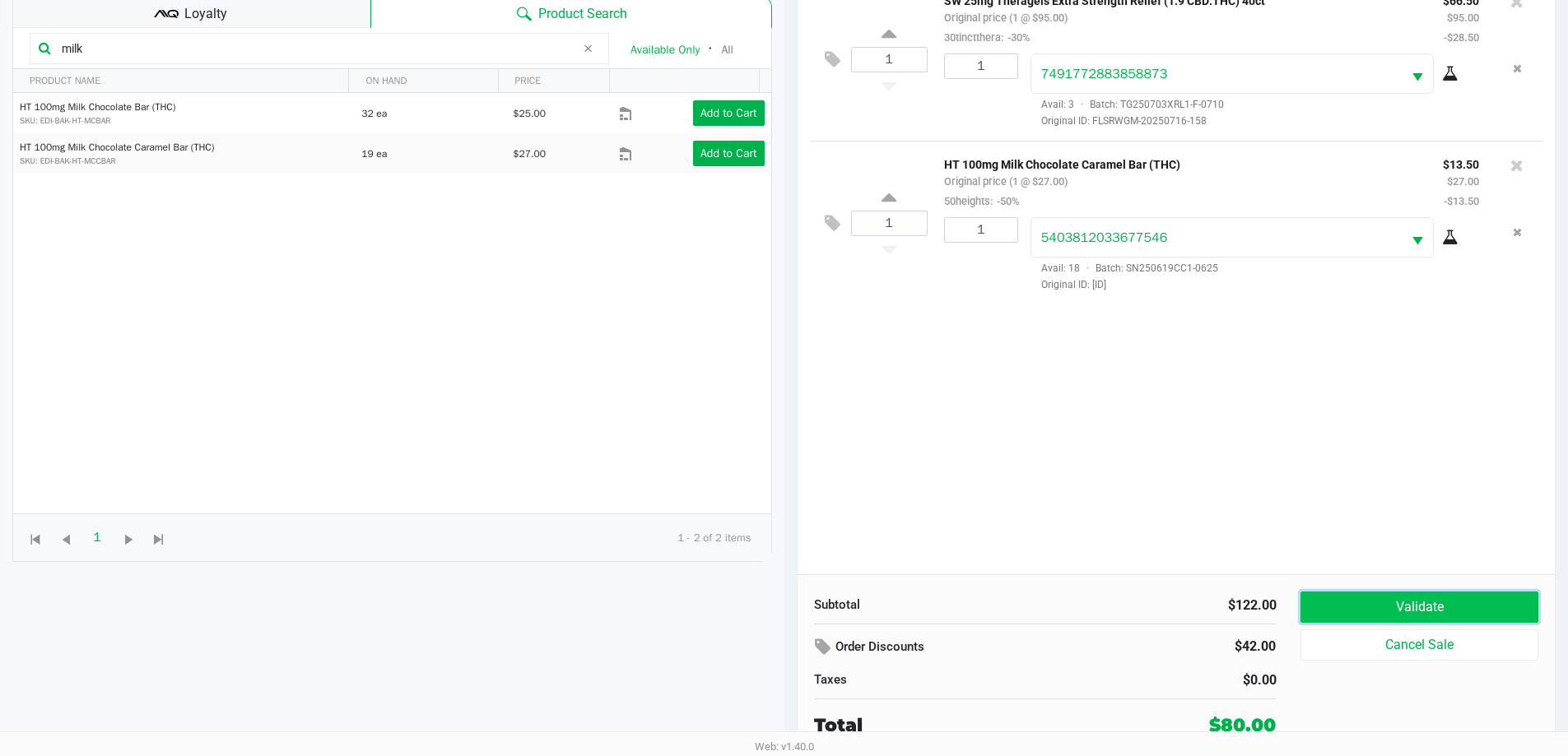 click on "Validate" 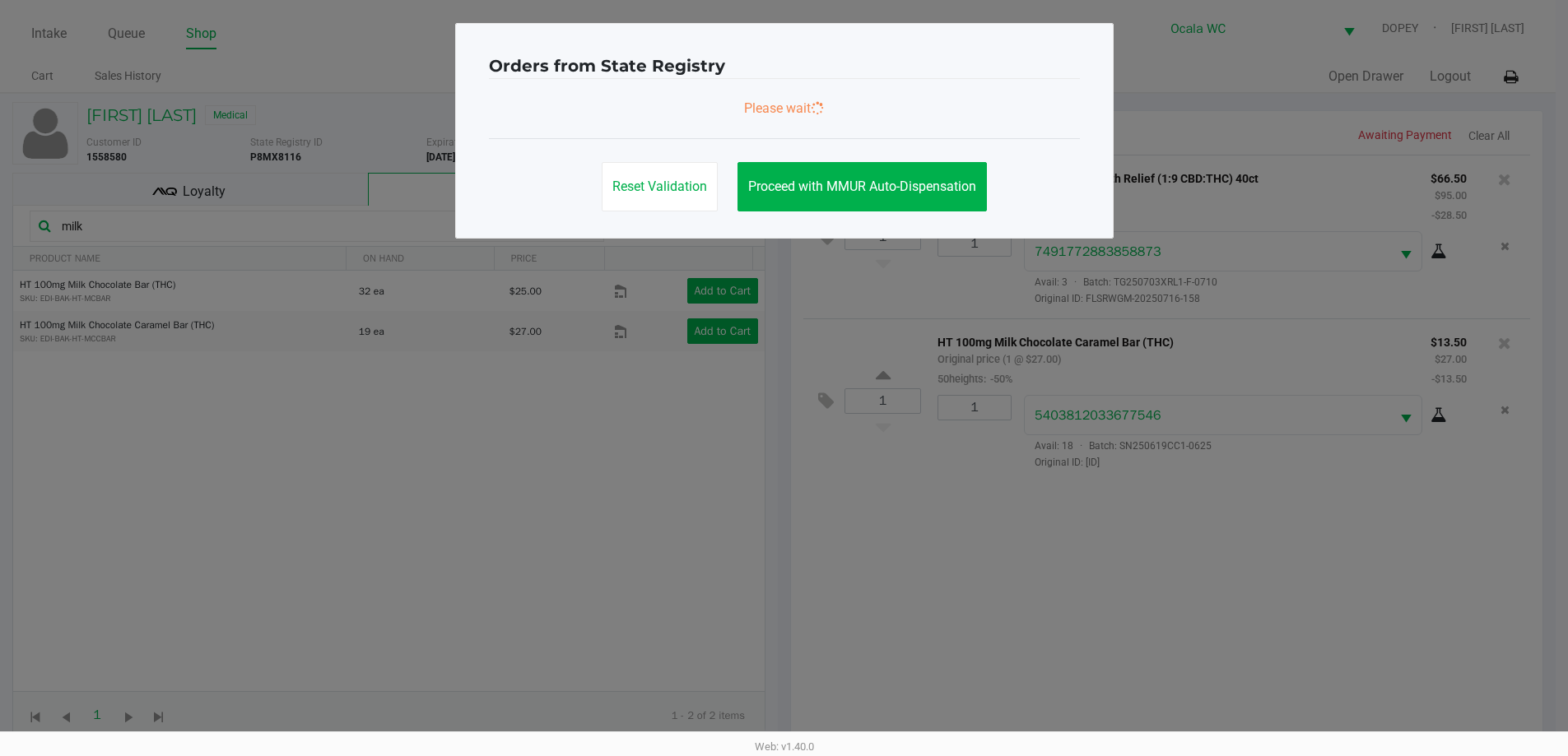 scroll, scrollTop: 0, scrollLeft: 0, axis: both 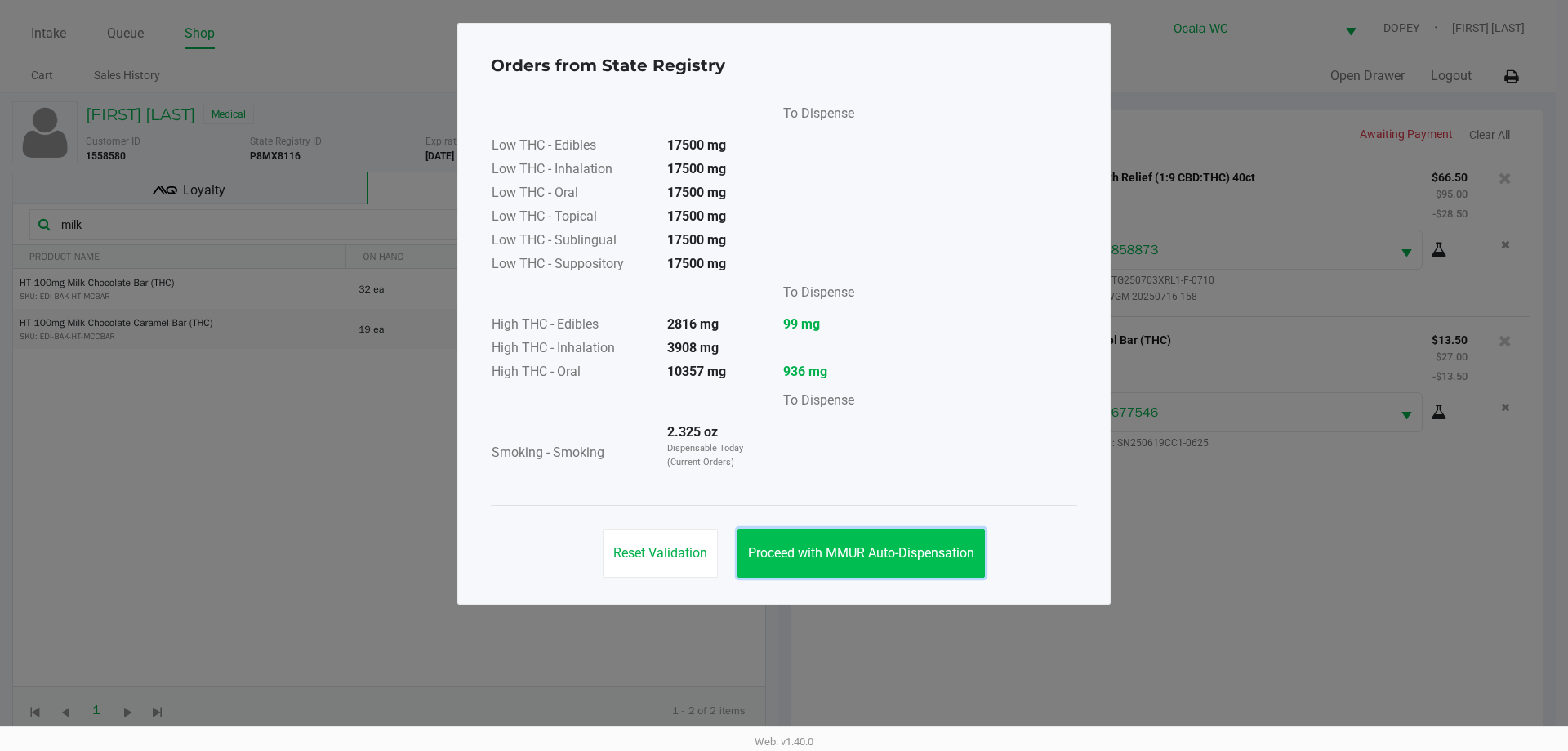 click on "Proceed with MMUR Auto-Dispensation" 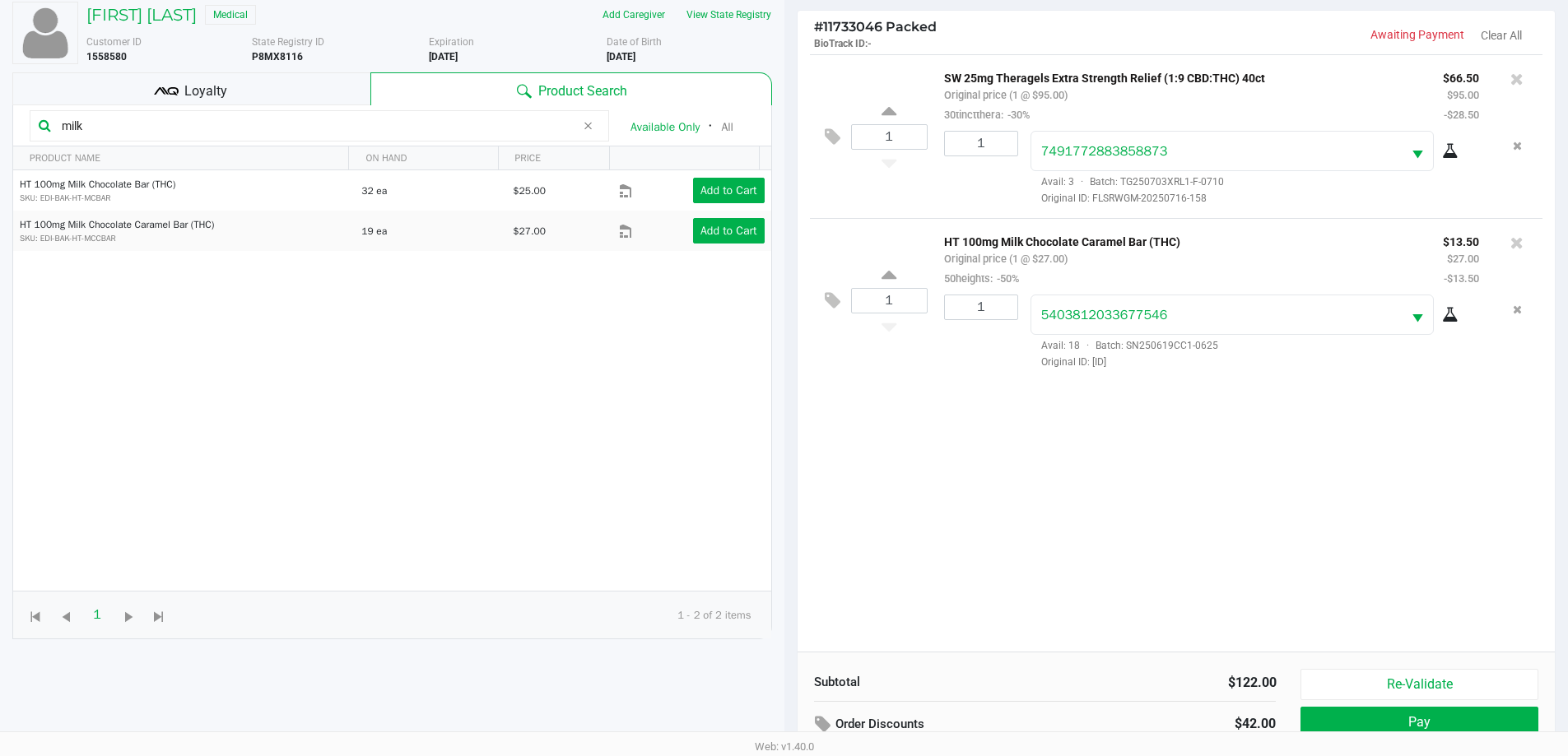 scroll, scrollTop: 178, scrollLeft: 0, axis: vertical 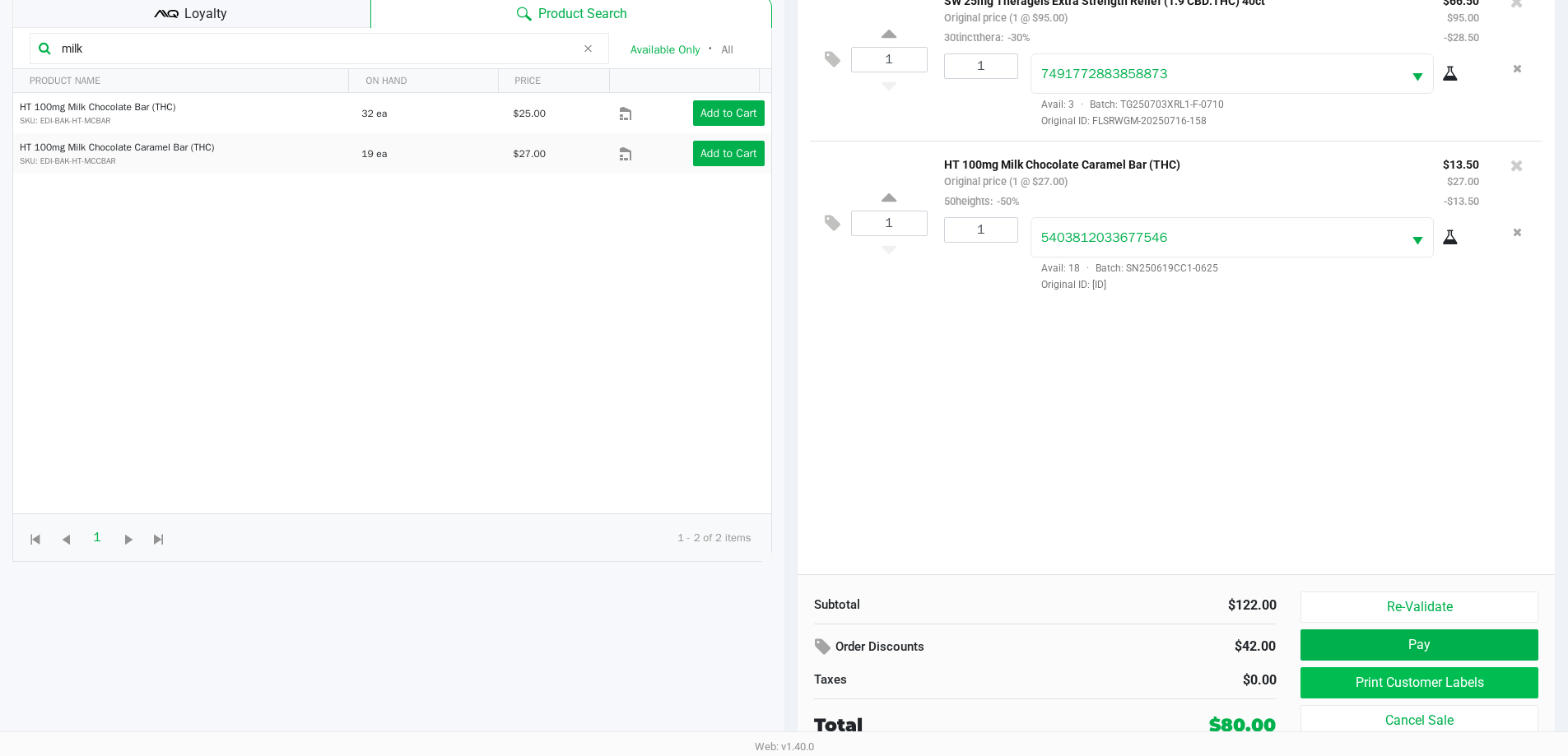 click on "Print Customer Labels" 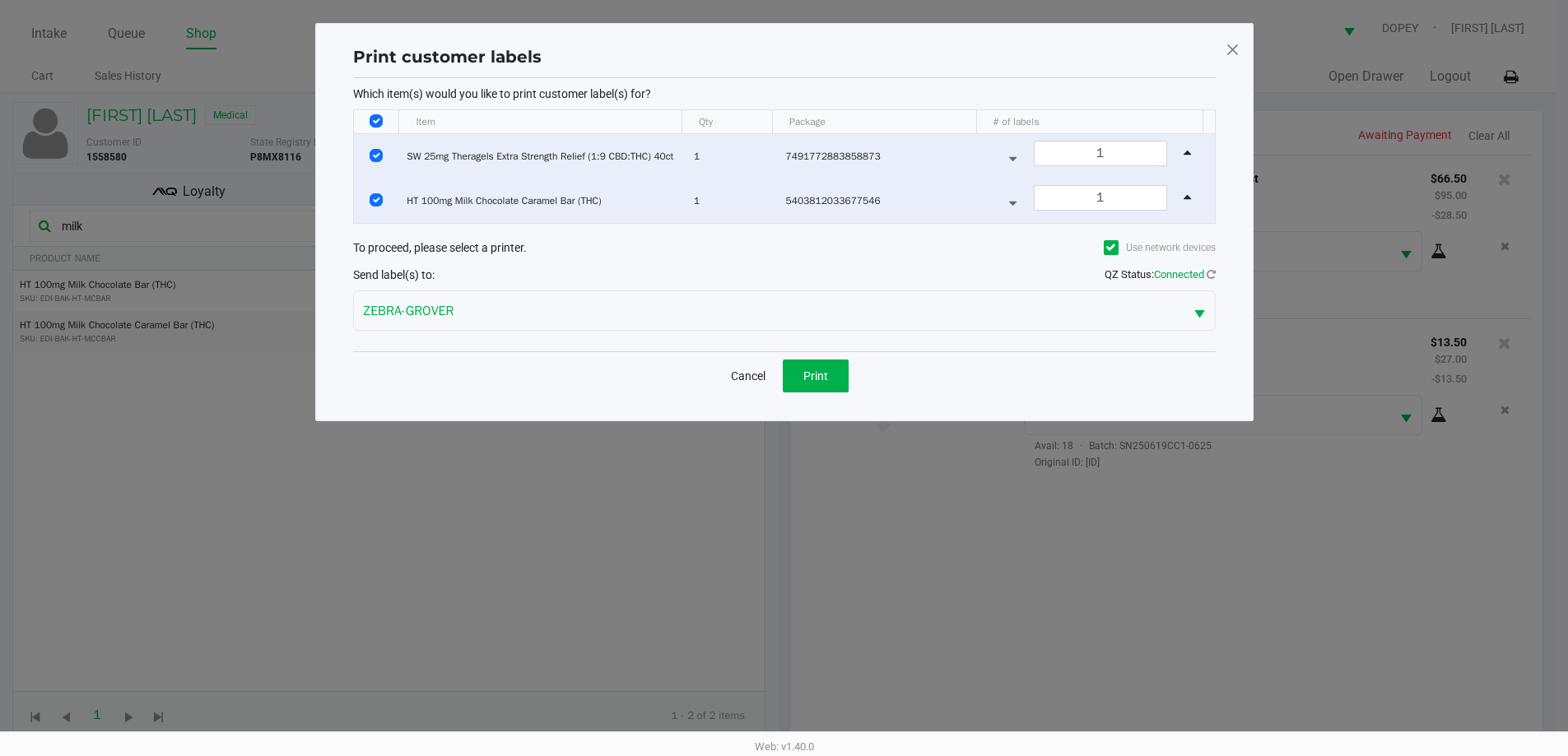 scroll, scrollTop: 0, scrollLeft: 0, axis: both 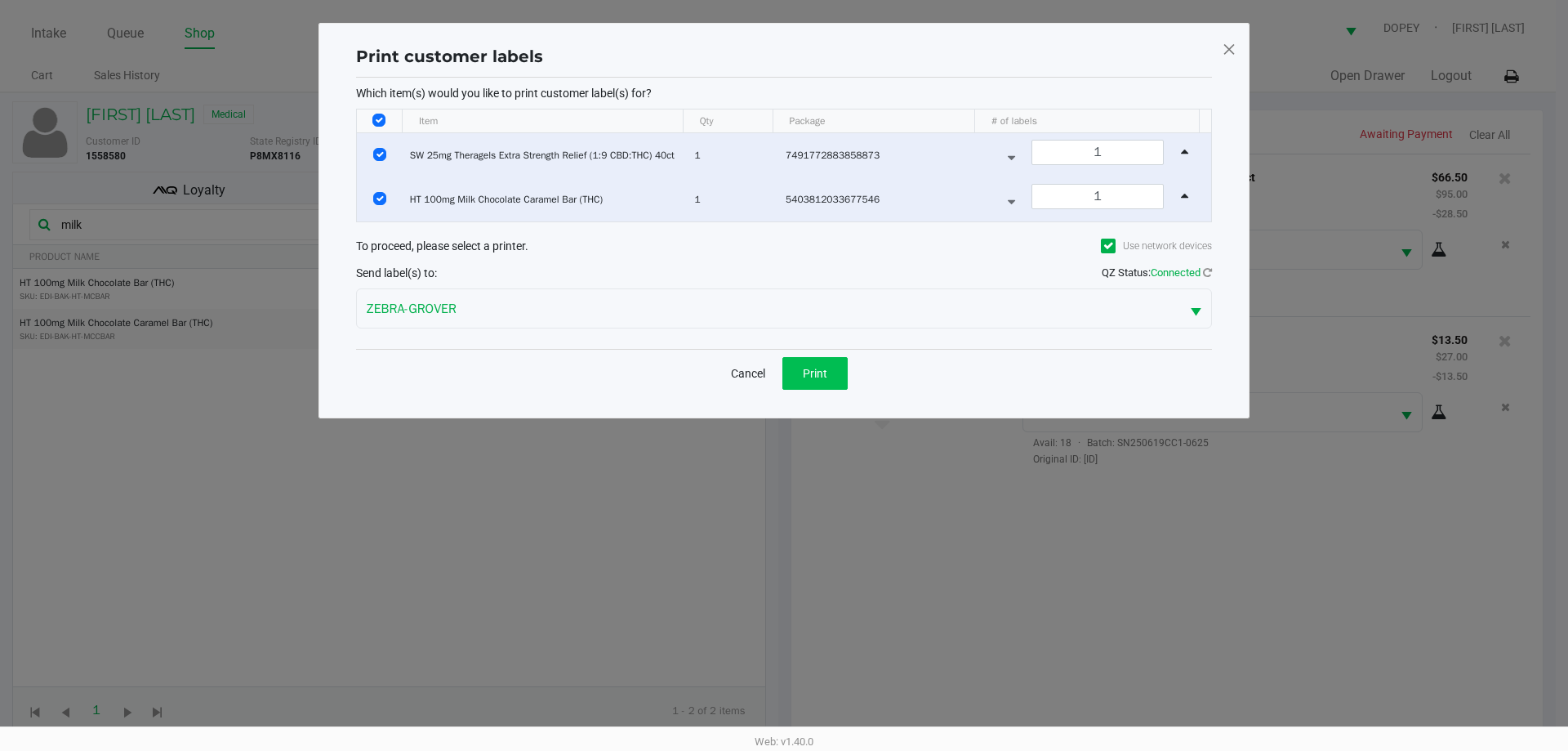 click on "Print" 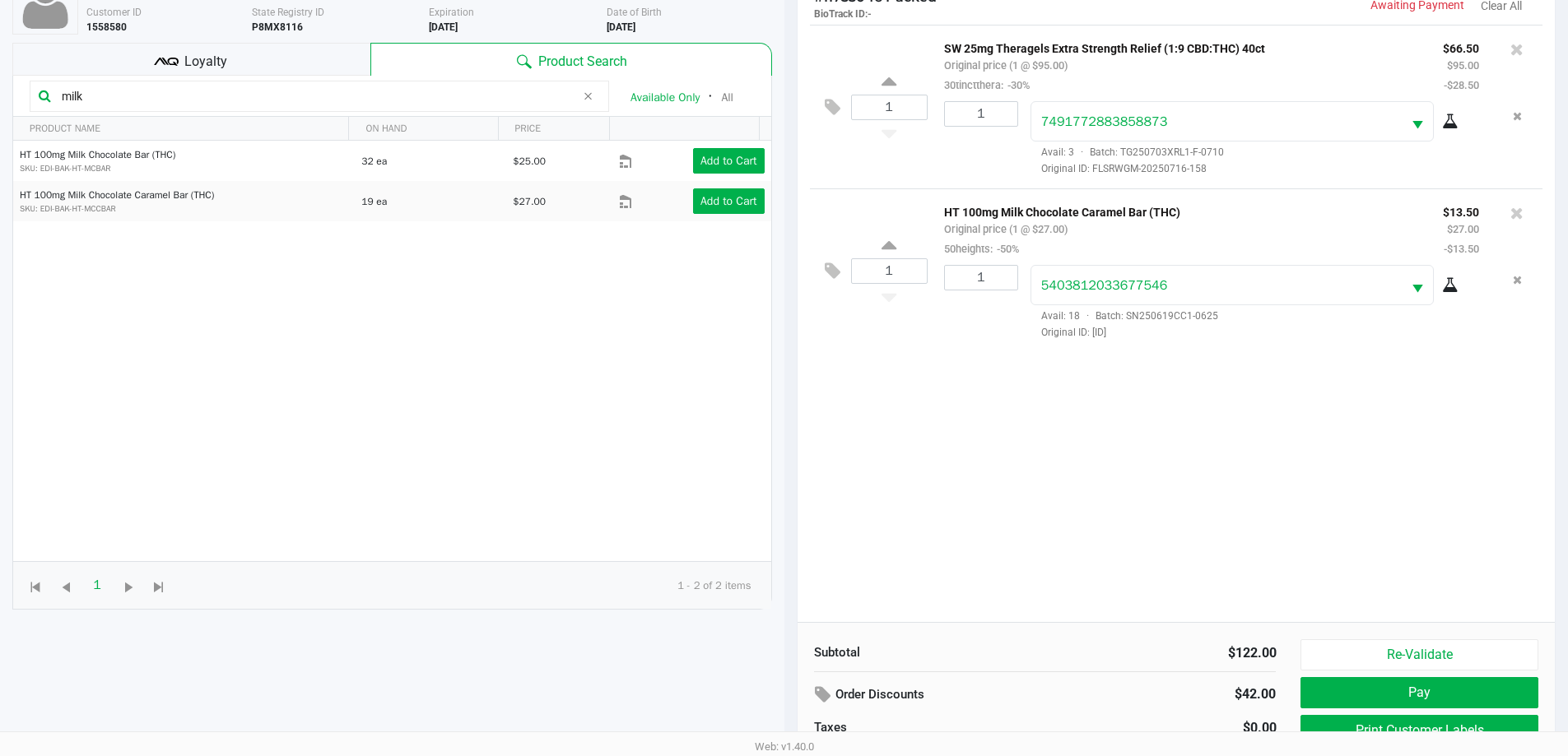 scroll, scrollTop: 178, scrollLeft: 0, axis: vertical 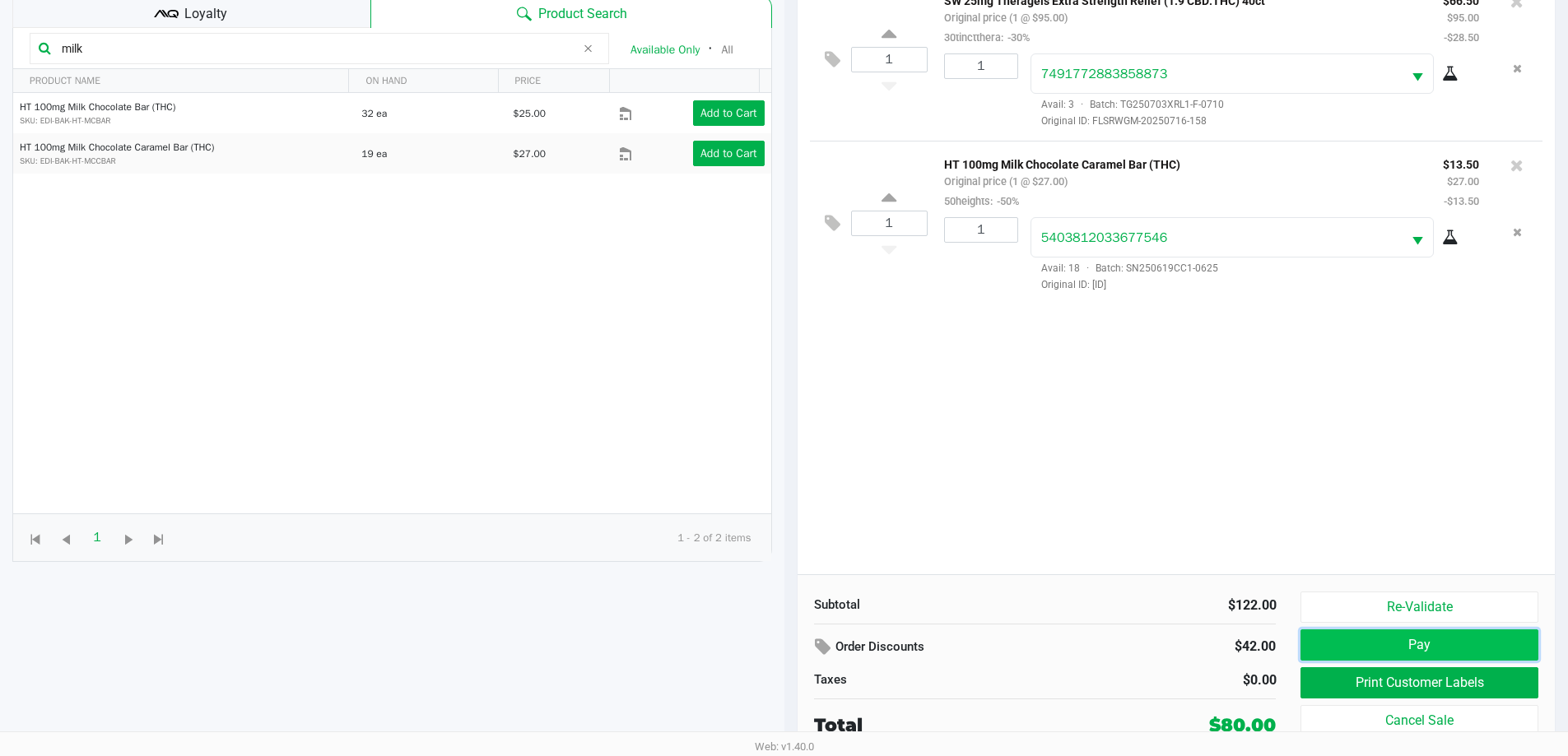click on "Pay" 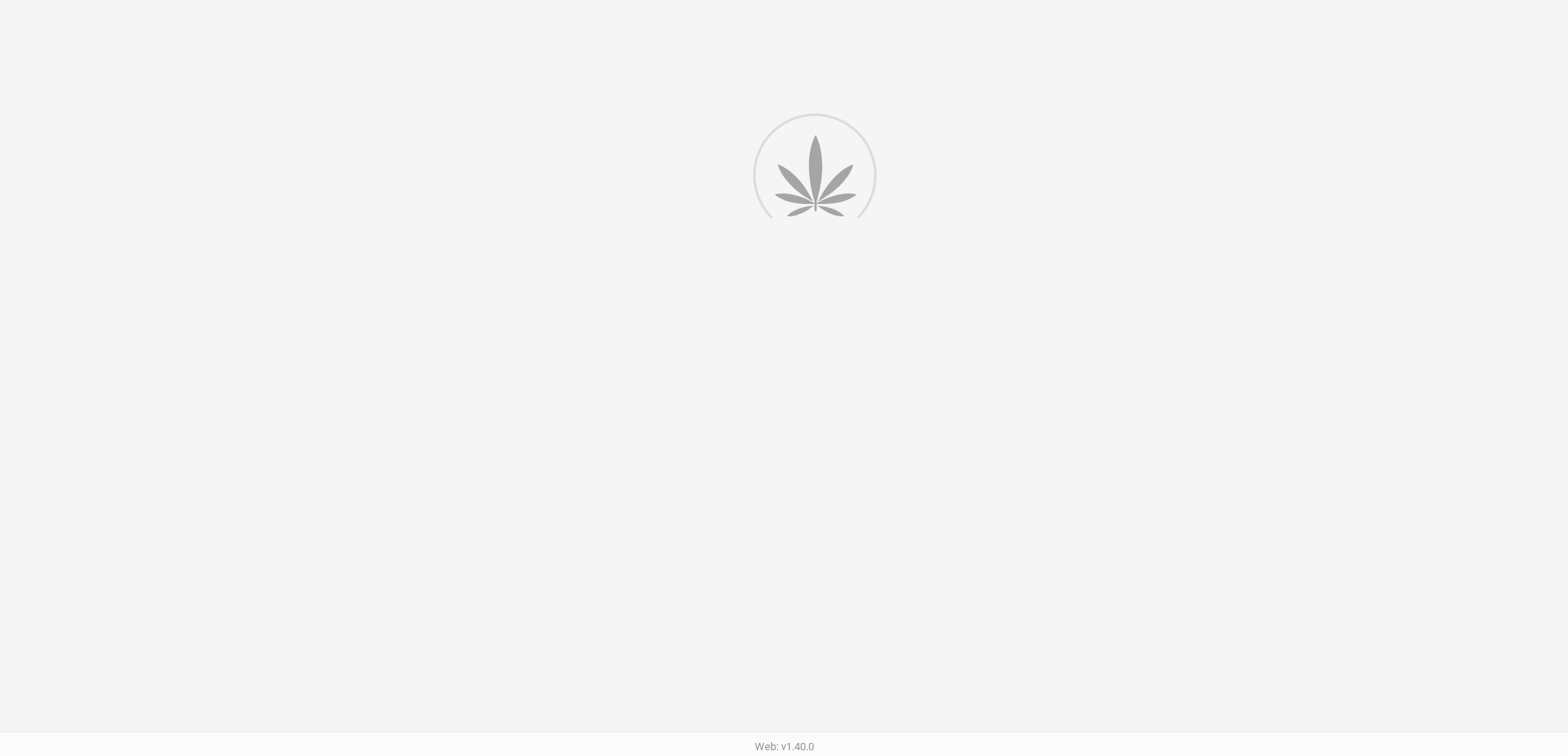 scroll, scrollTop: 0, scrollLeft: 0, axis: both 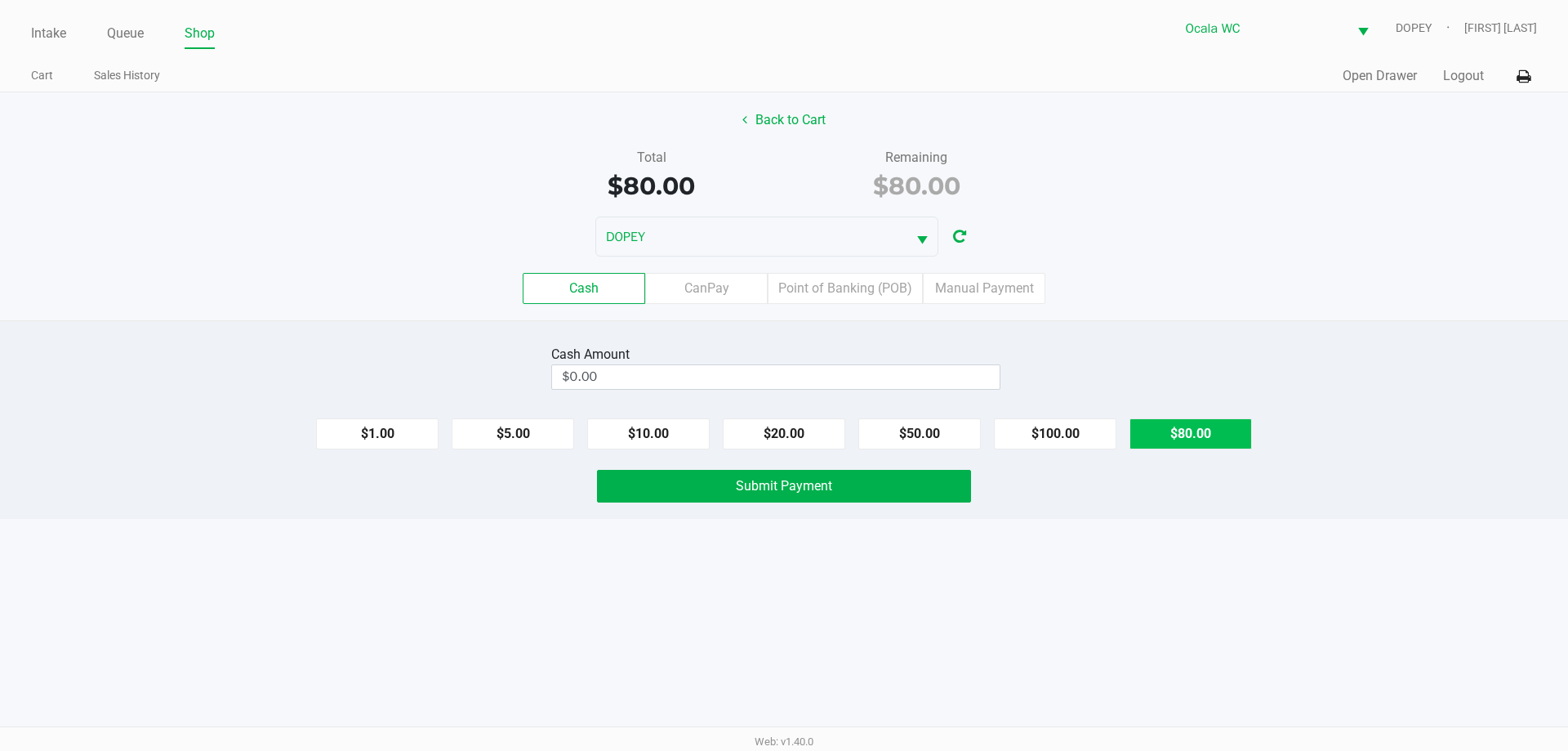 click on "$80.00" 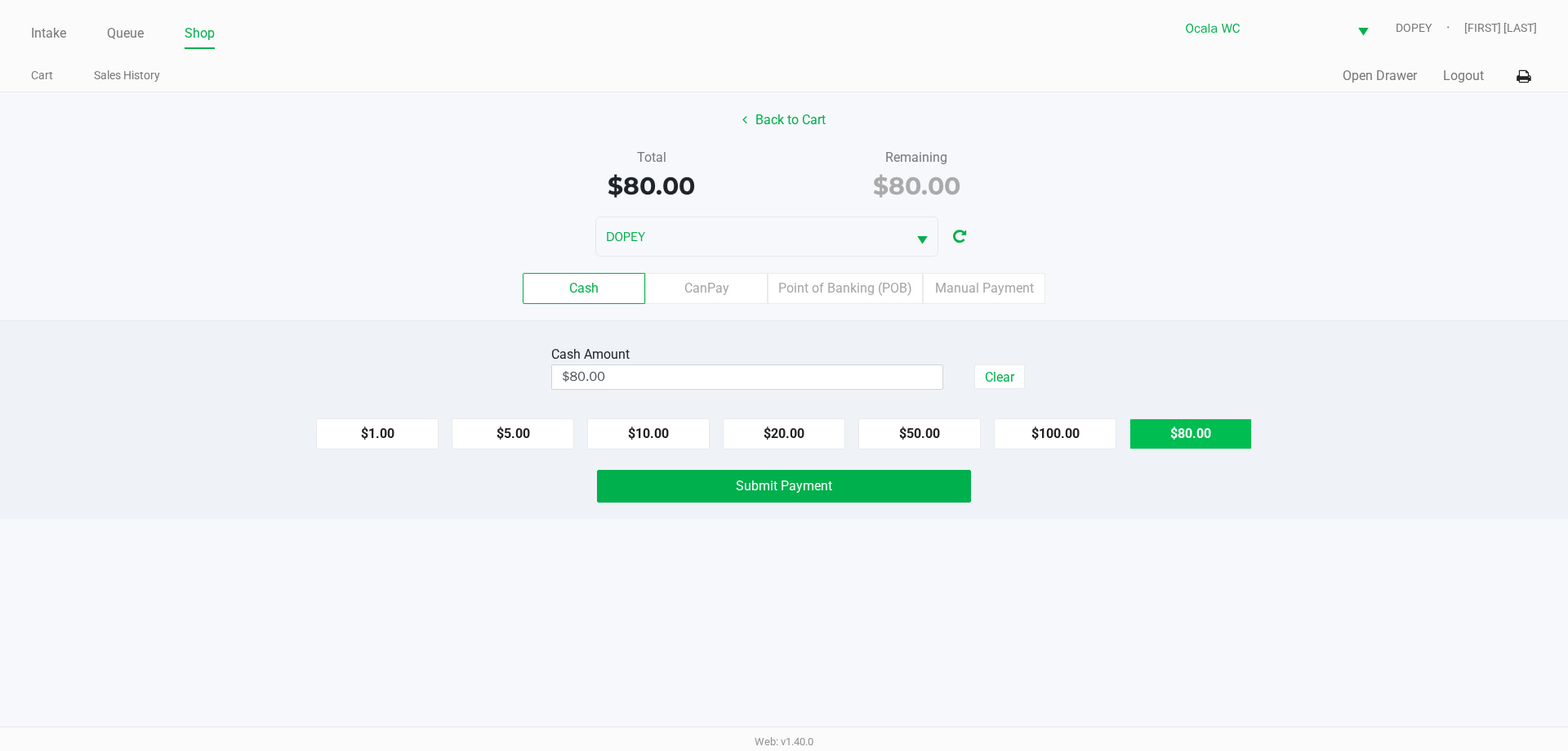 click on "Submit Payment" 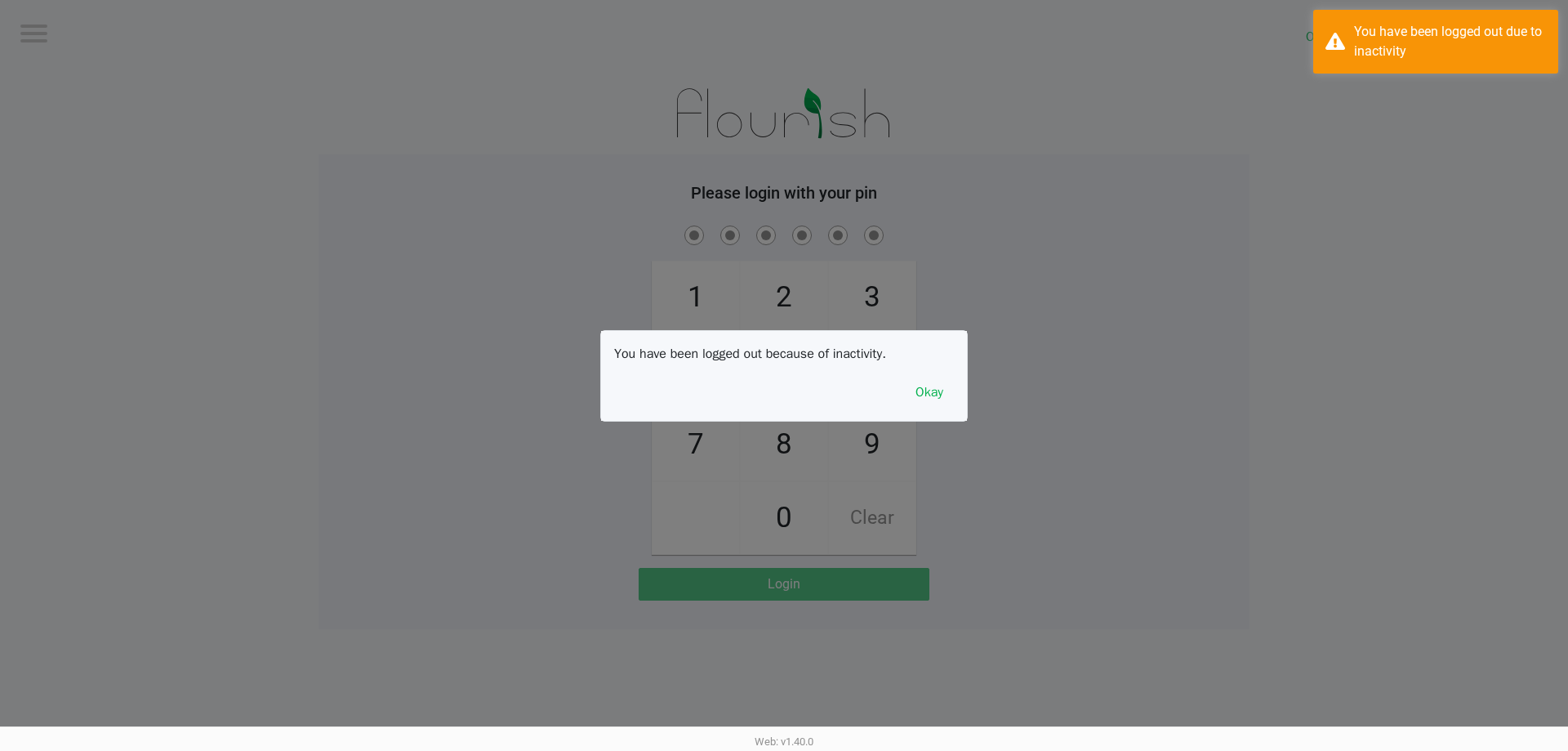 click 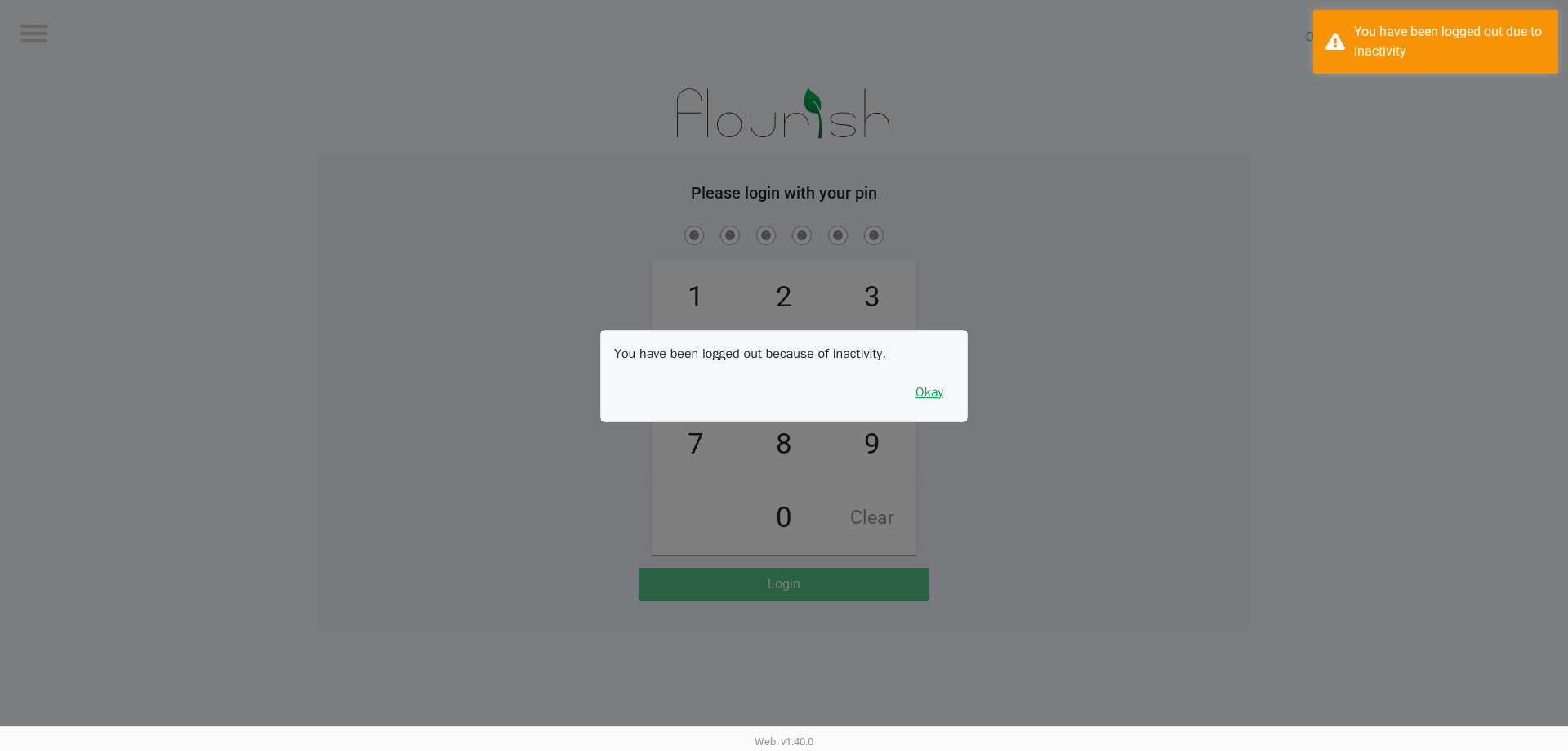 click on "Okay" at bounding box center (929, 392) 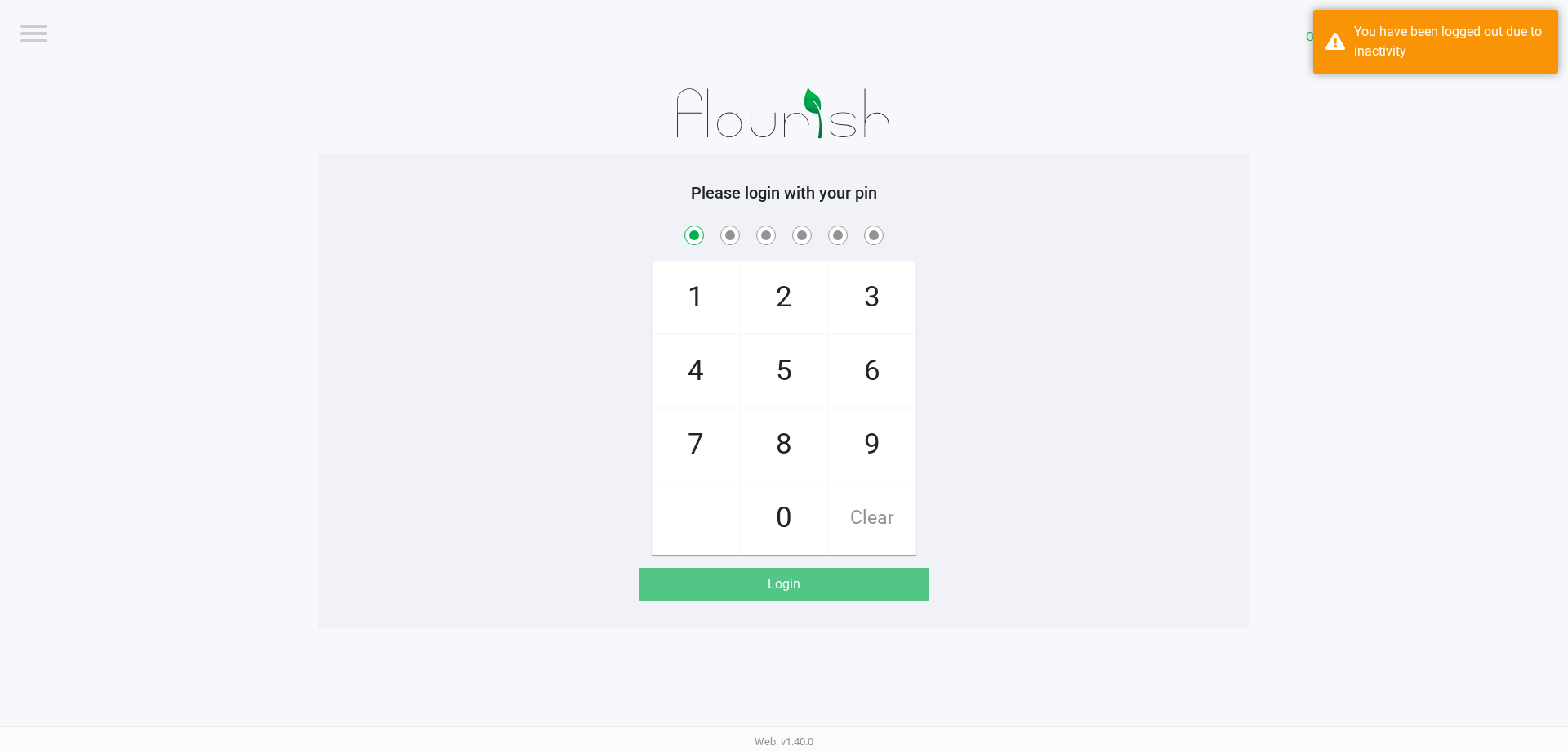 checkbox on "true" 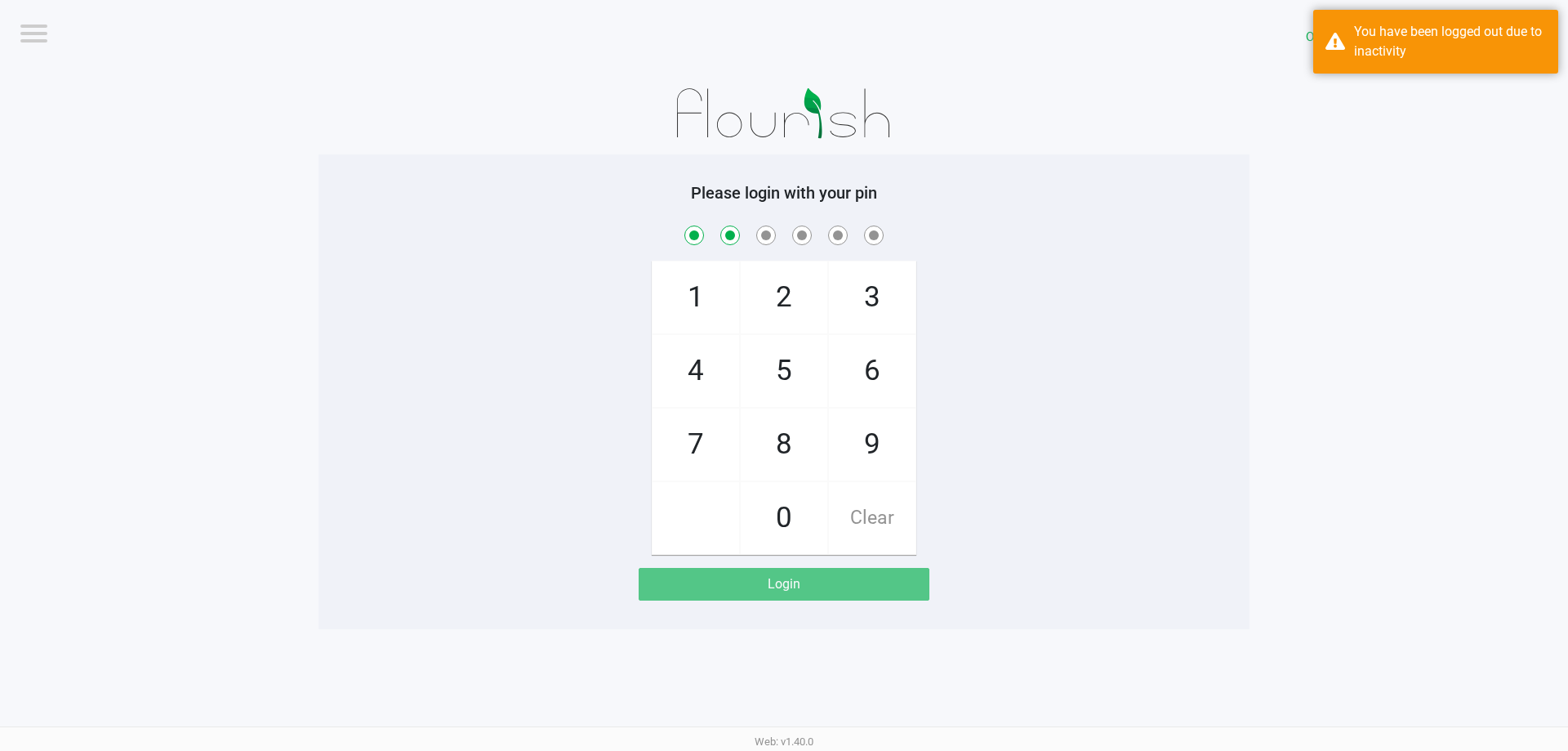 checkbox on "true" 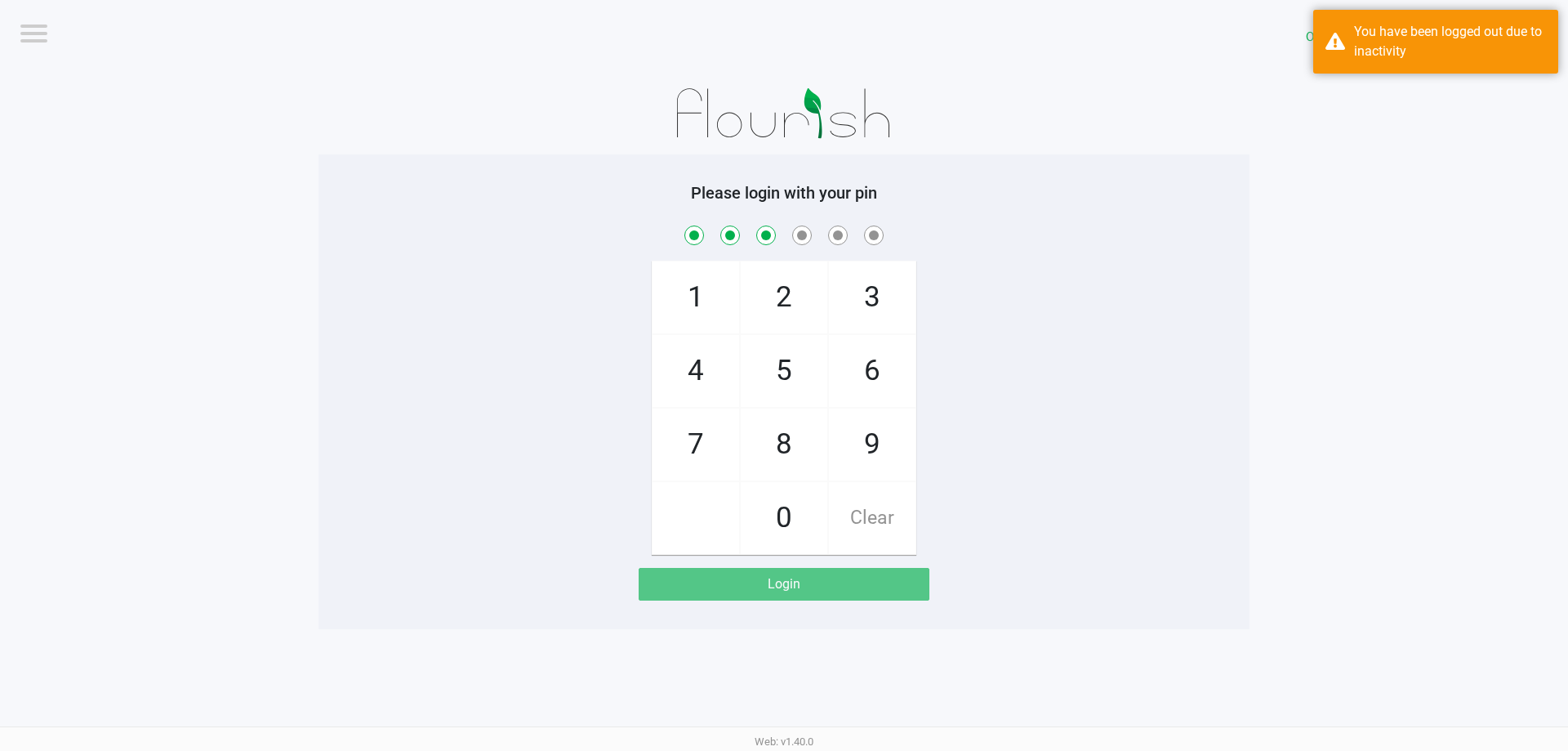 checkbox on "true" 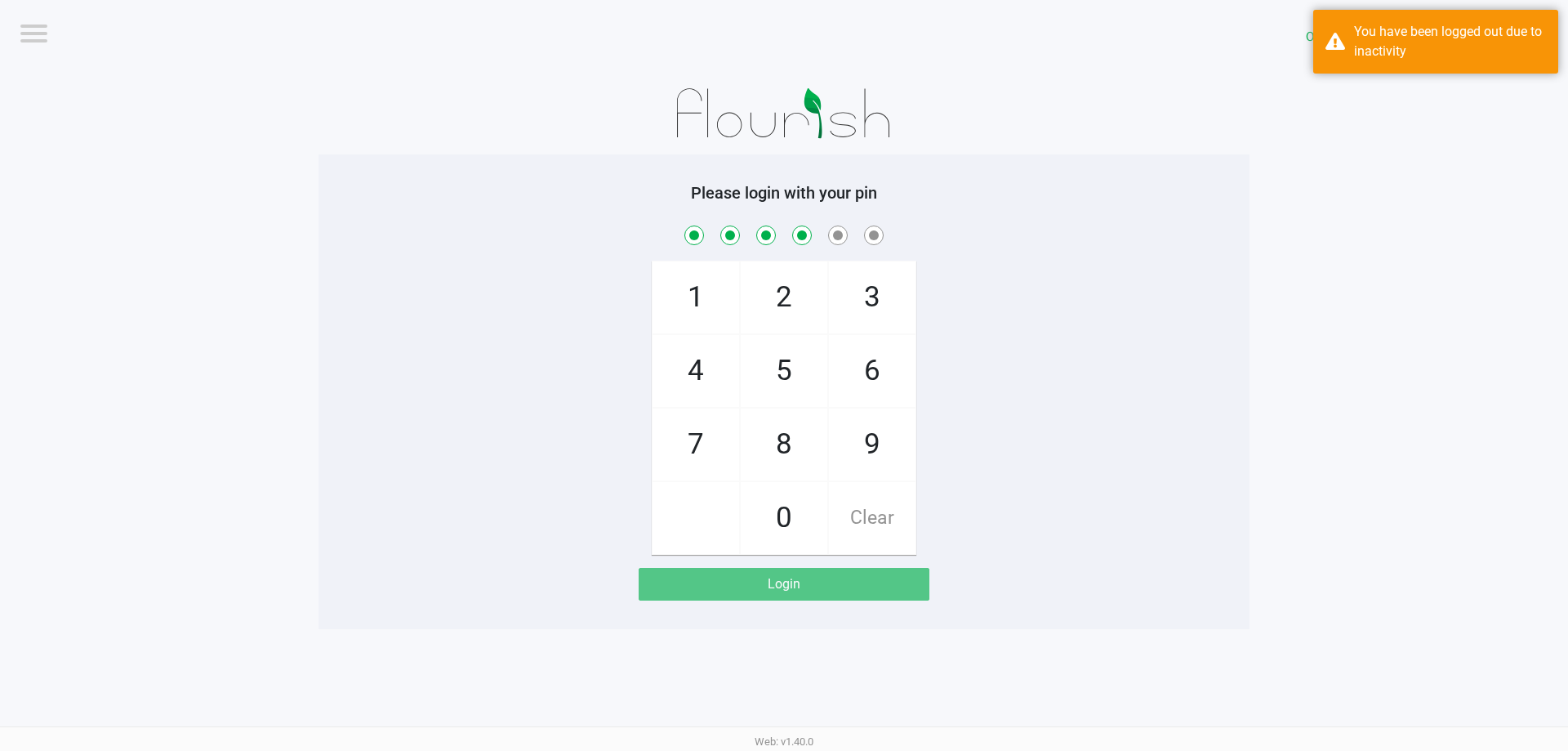 checkbox on "true" 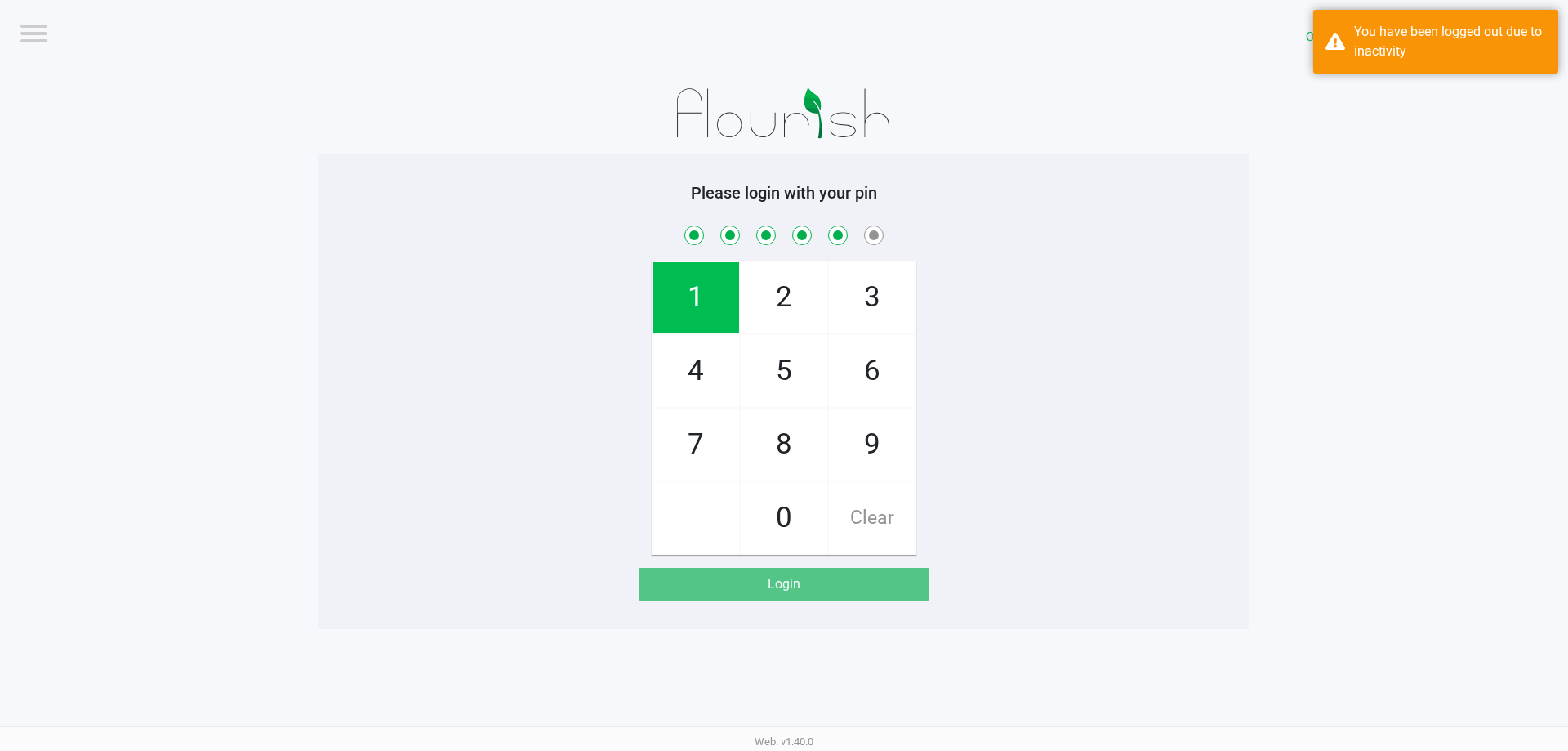 checkbox on "true" 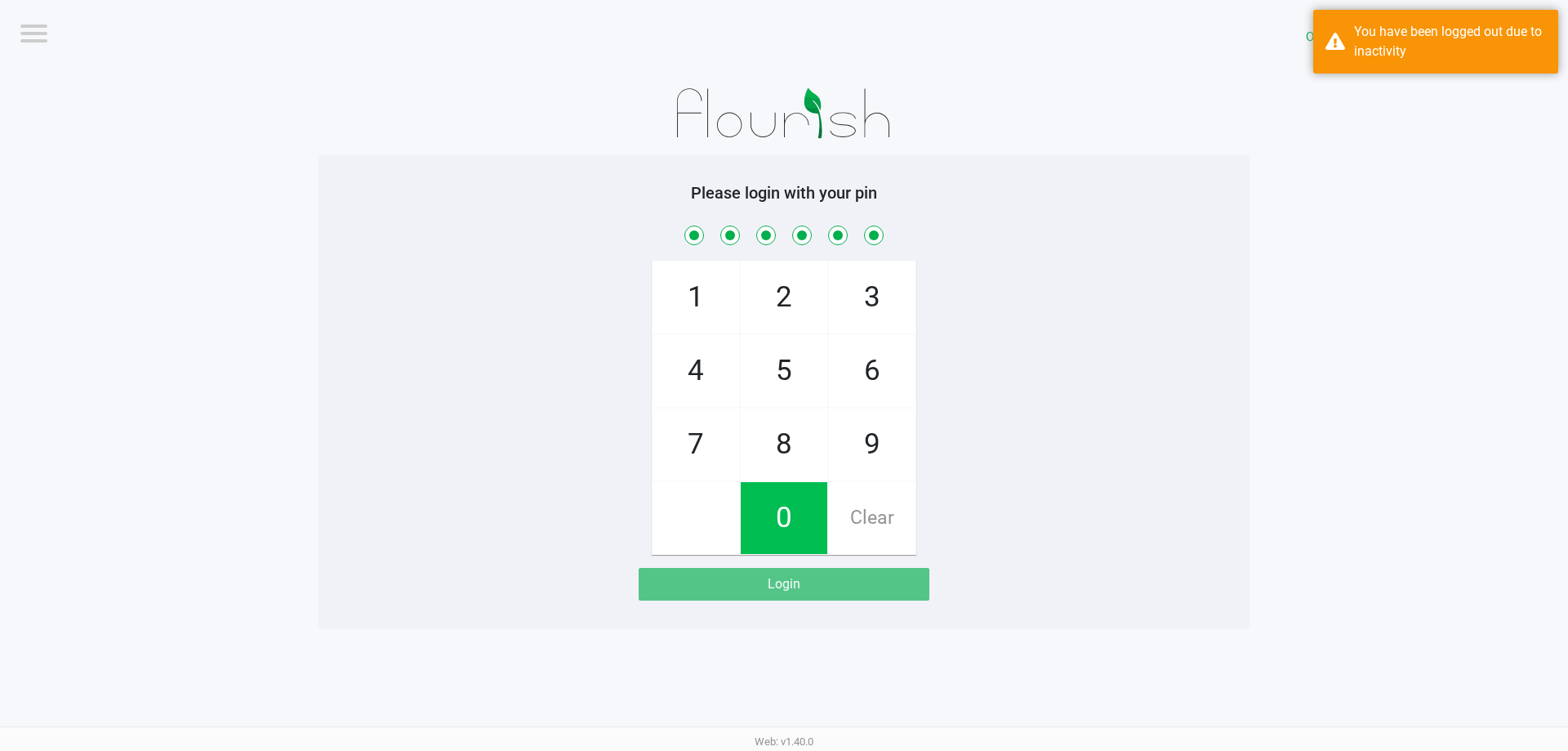 checkbox on "true" 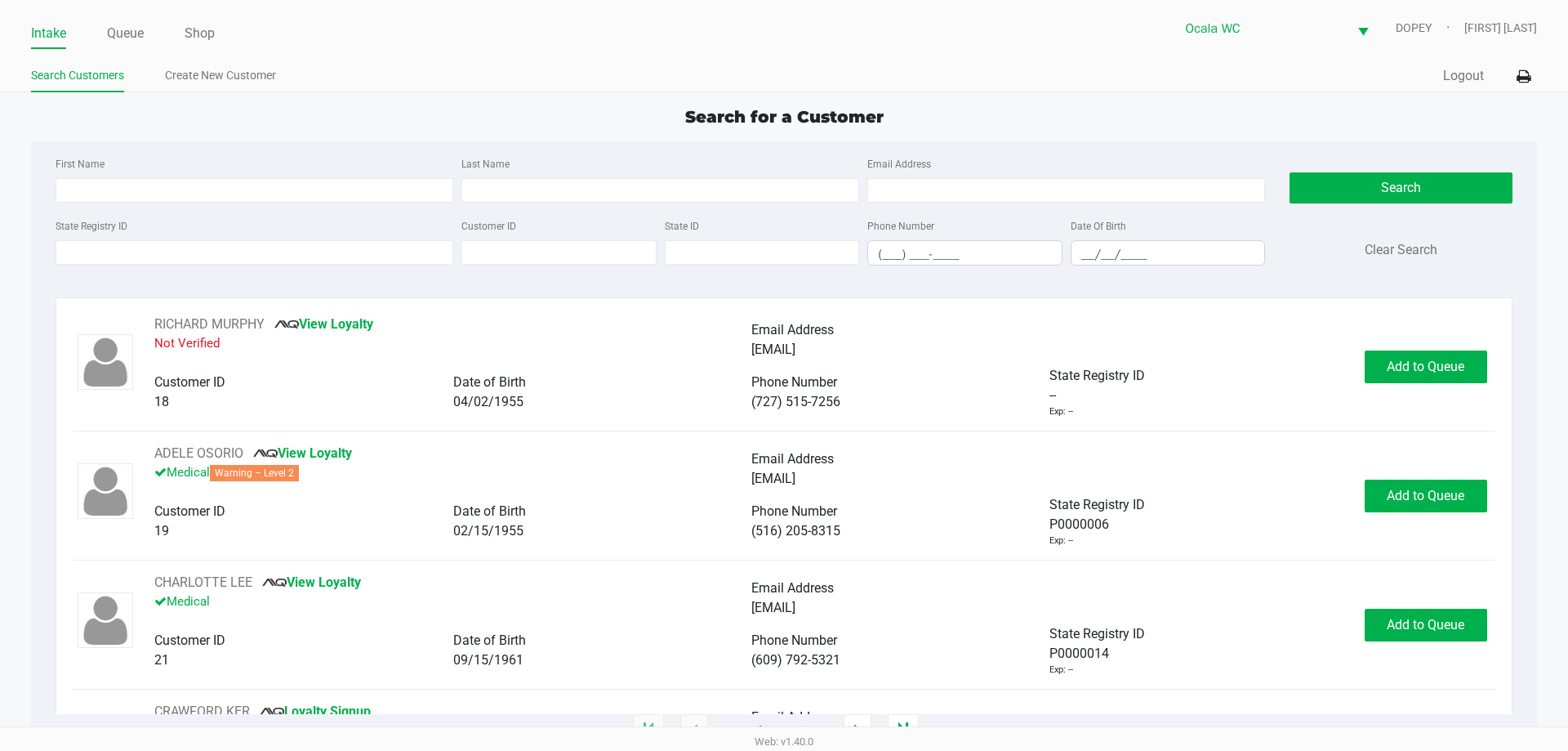 click on "Search Customers Create New Customer" 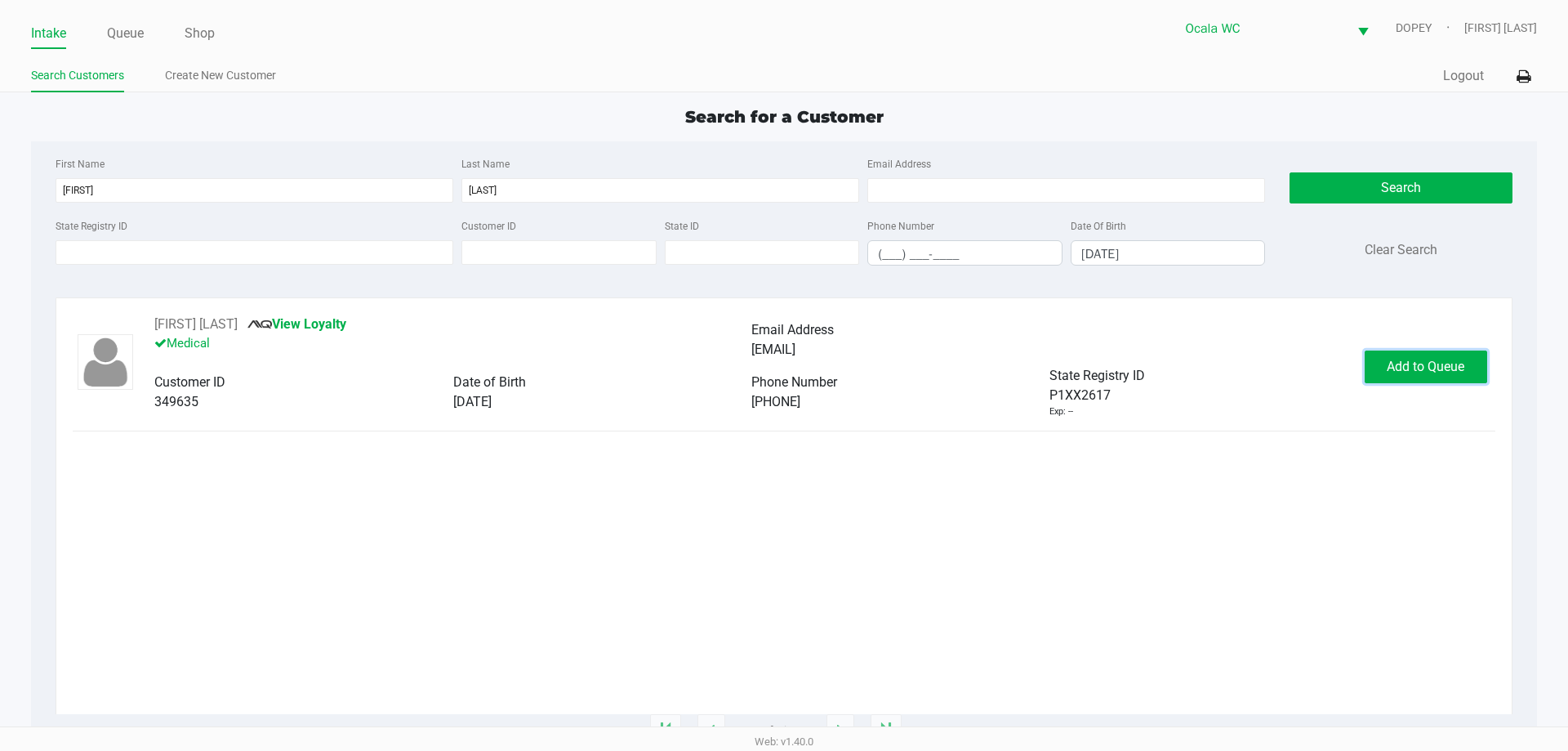 click on "Add to Queue" 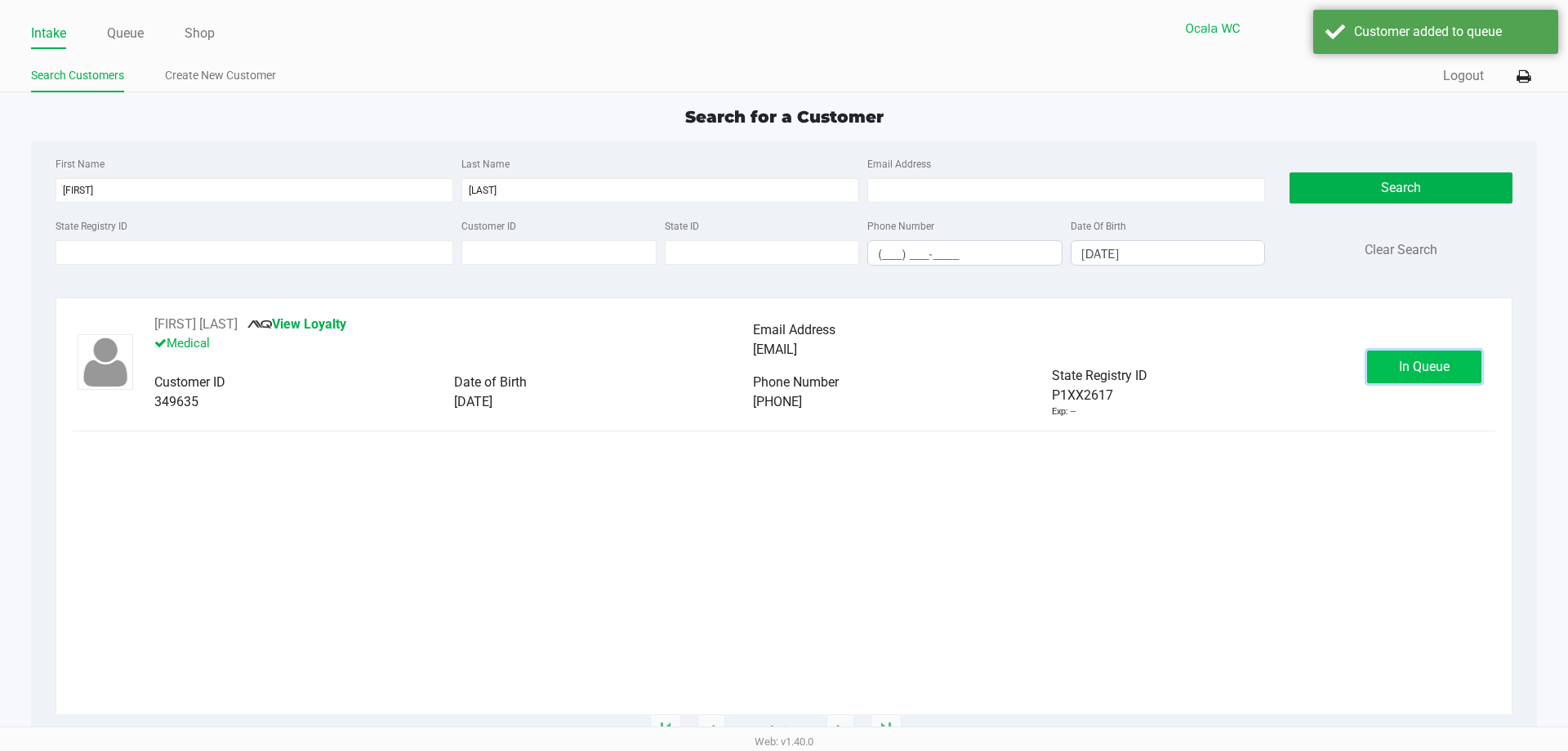 click on "In Queue" 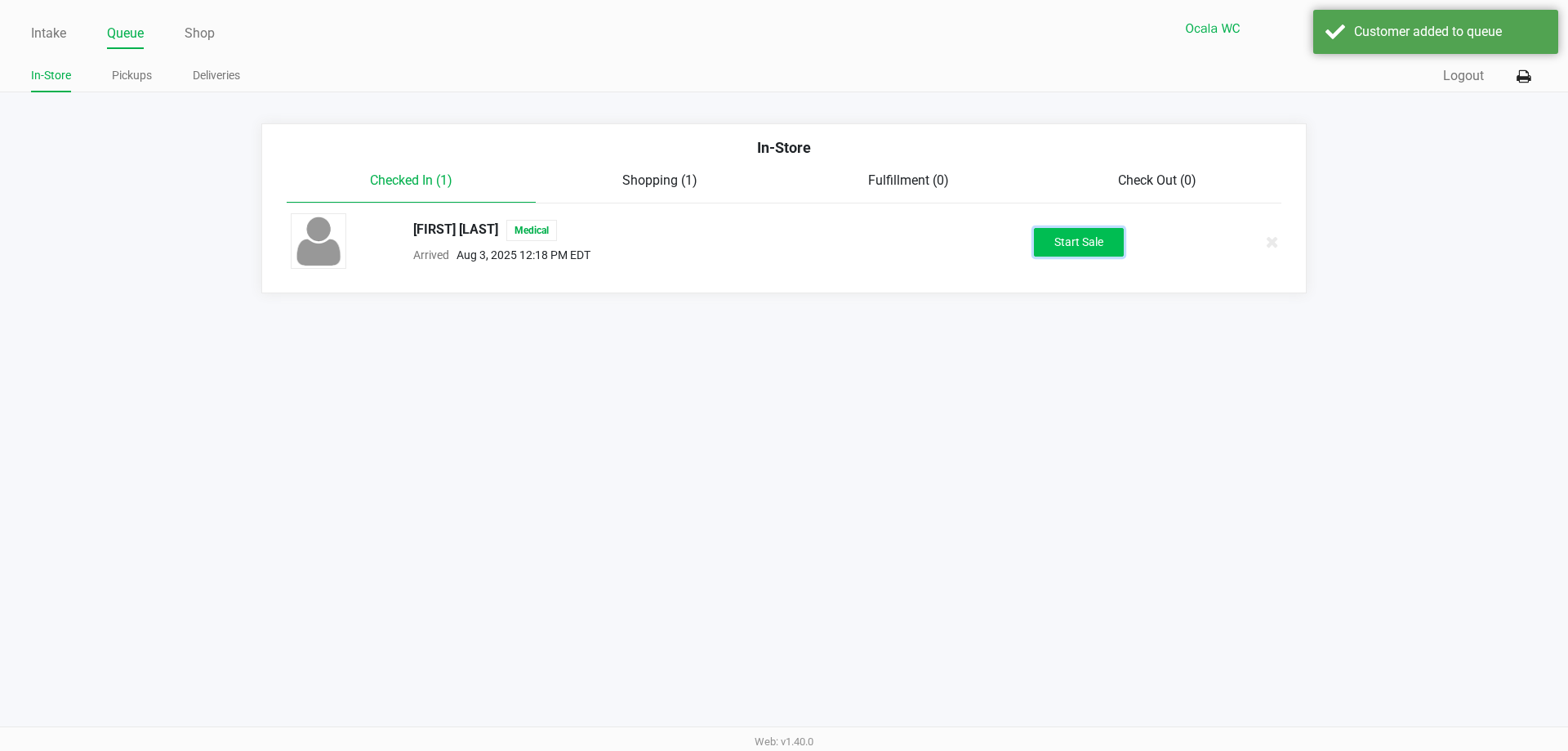 click on "Start Sale" 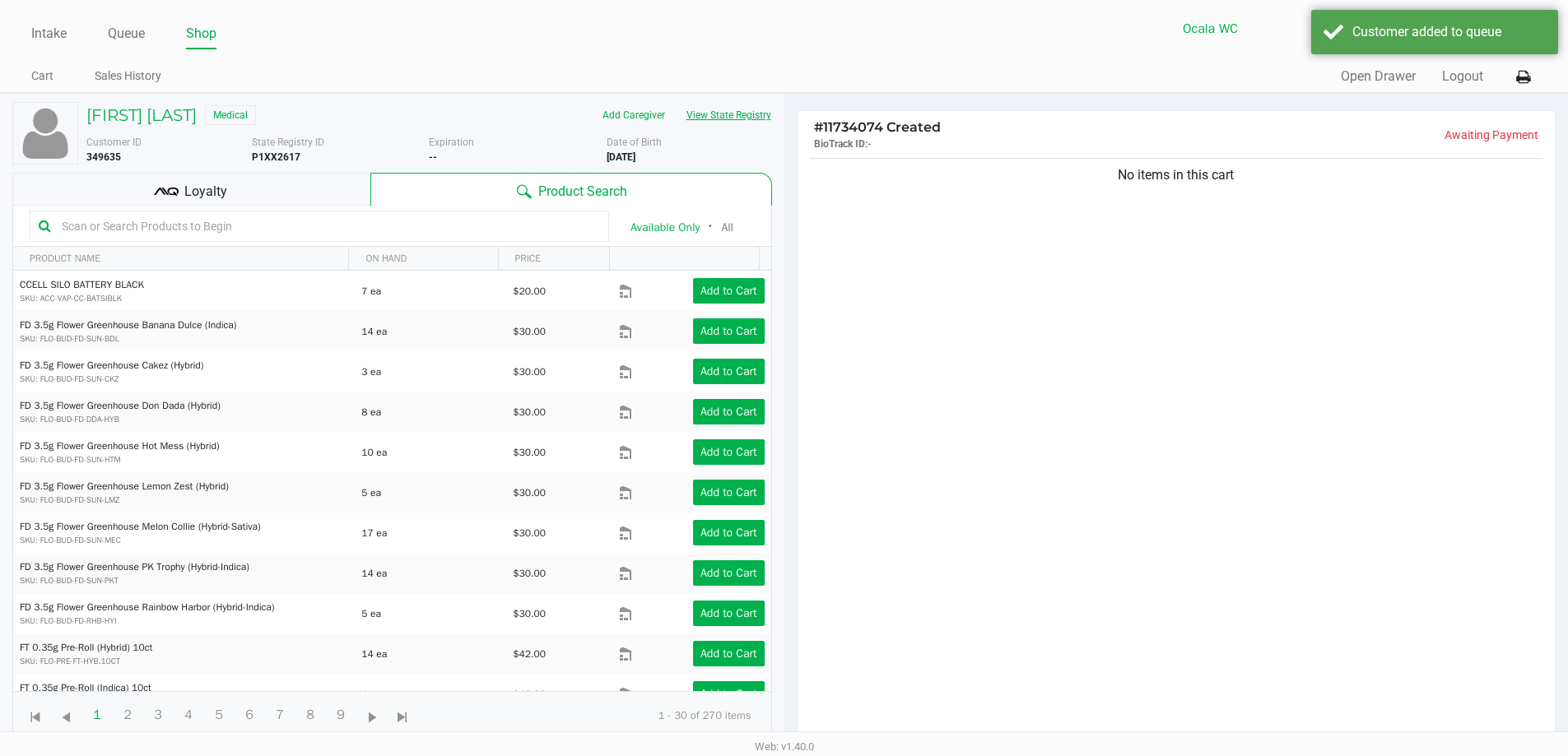click on "View State Registry" 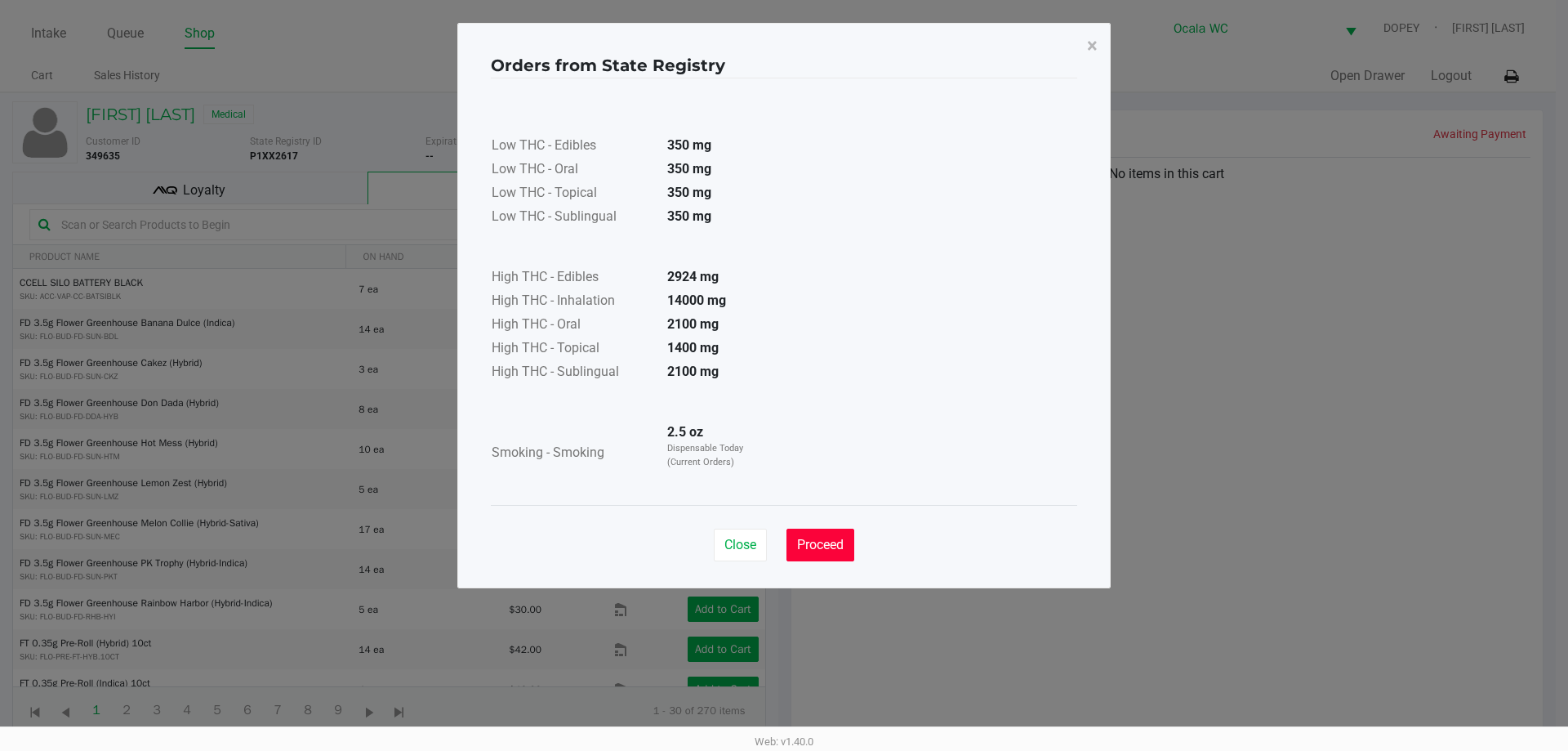 click on "Proceed" 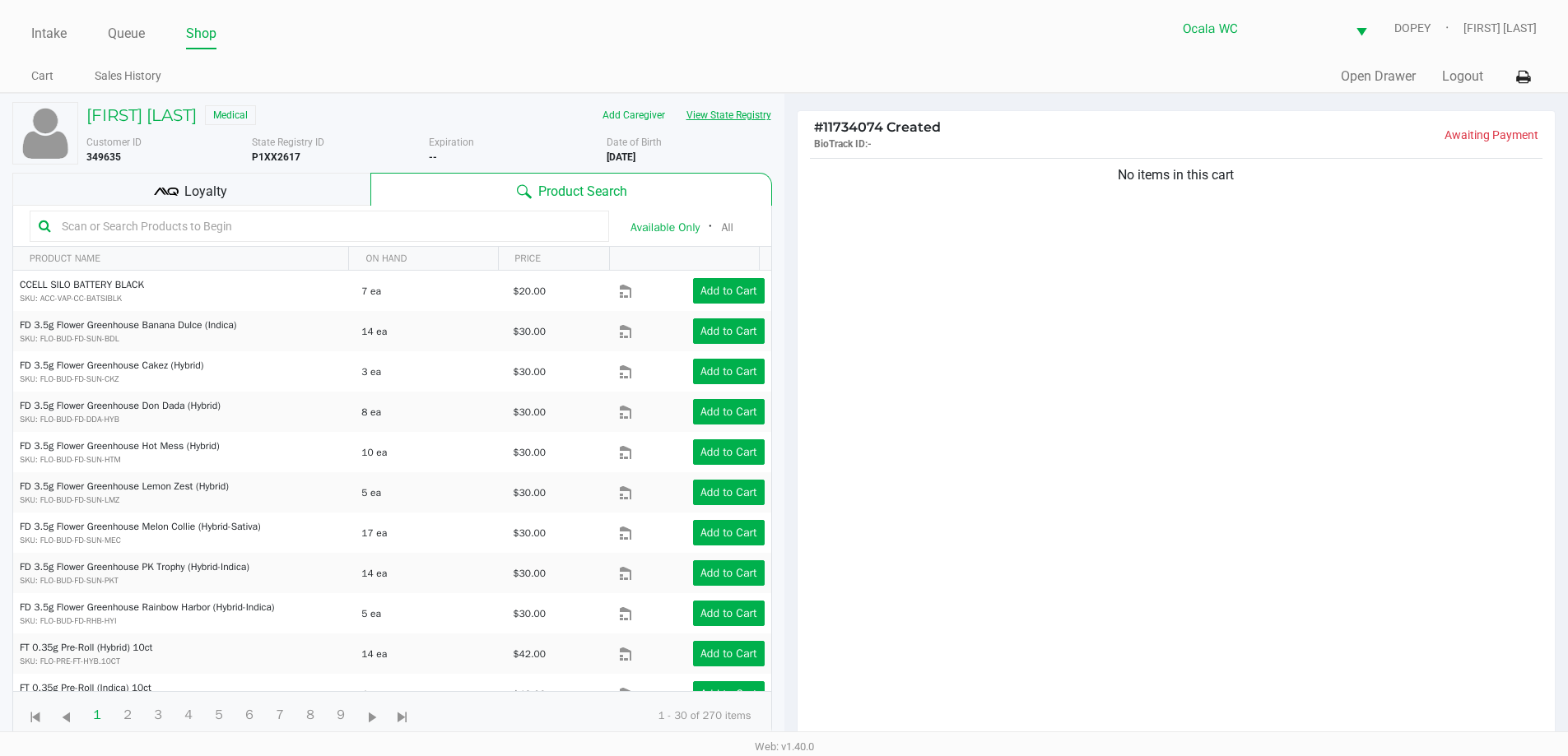click on "View State Registry" 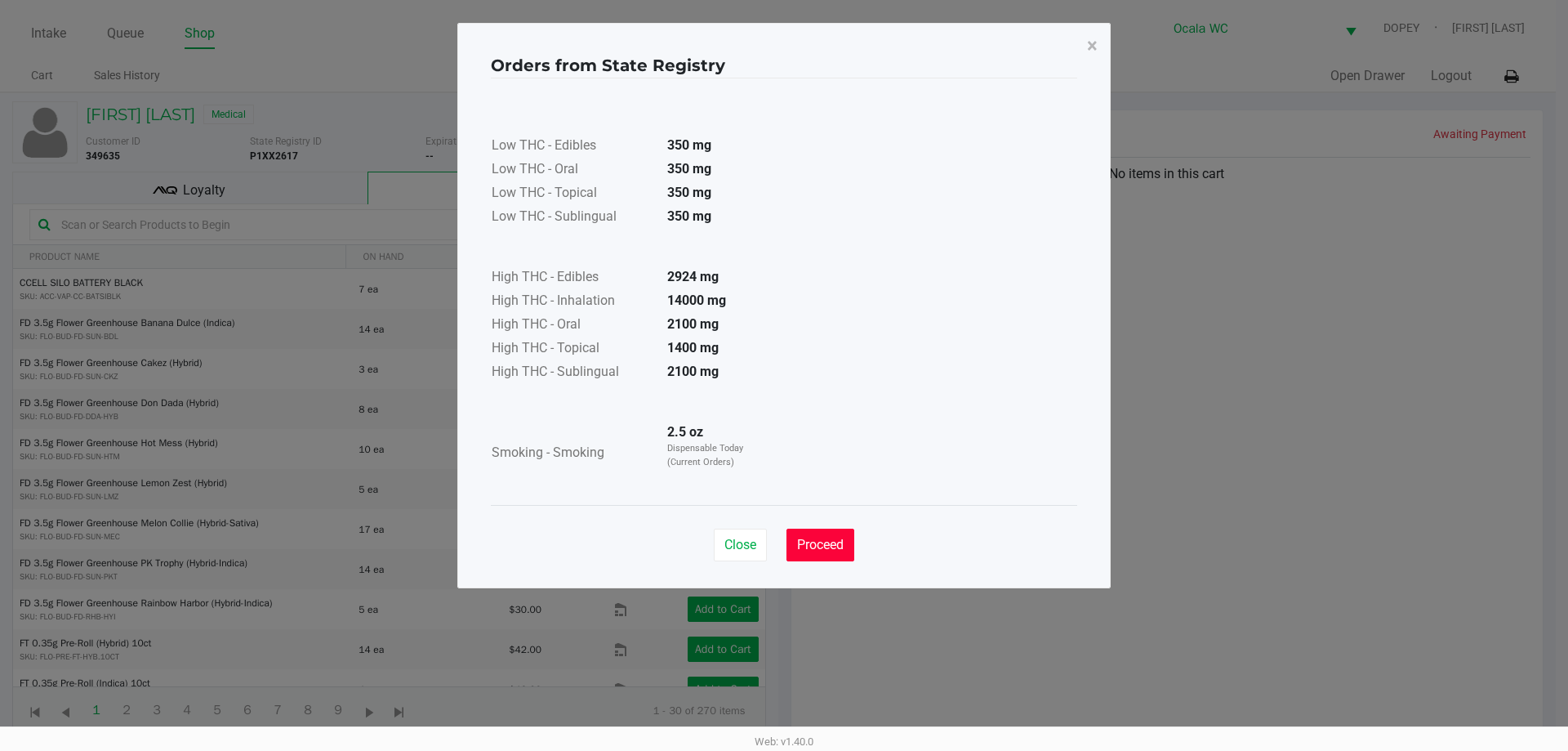 click on "Proceed" 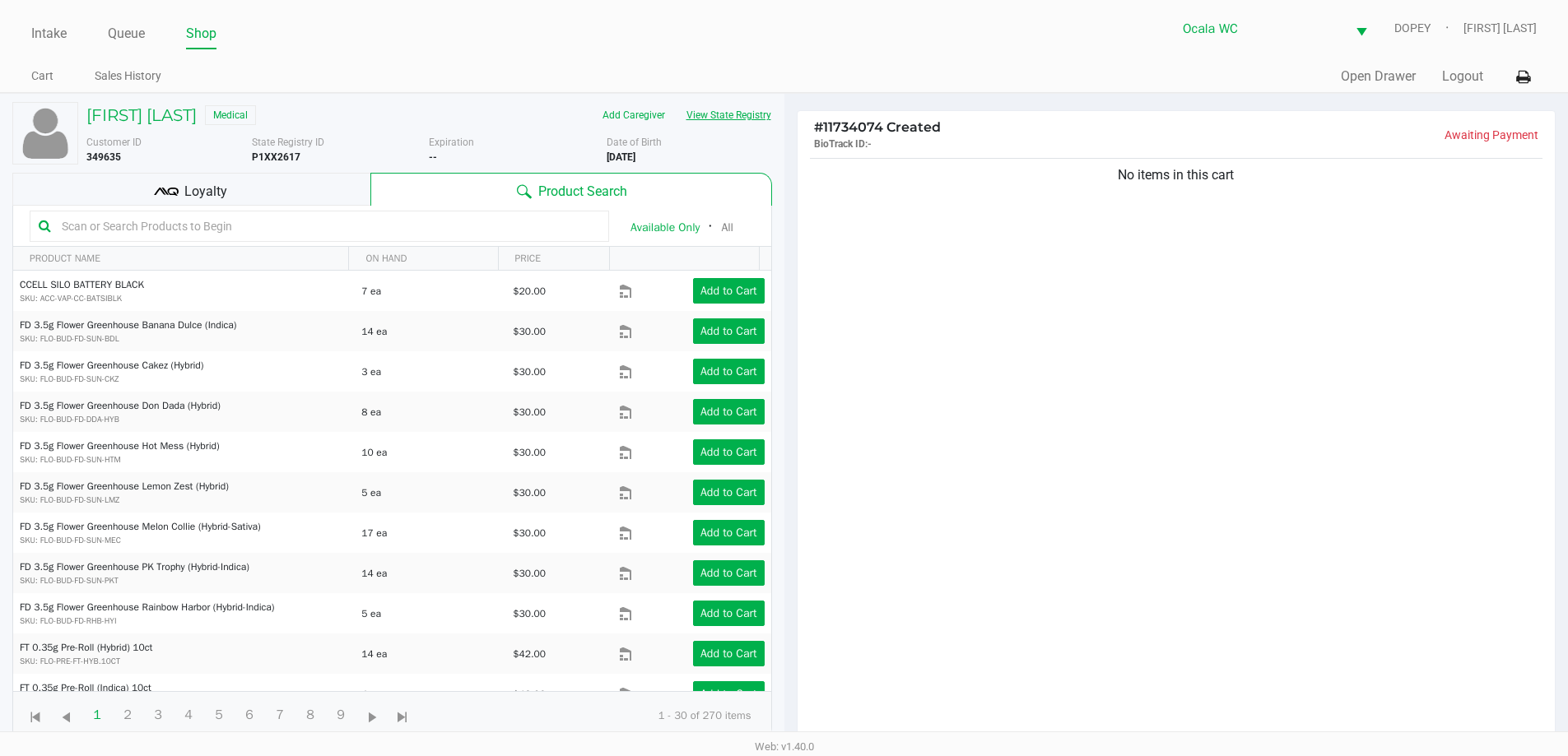 click on "View State Registry" 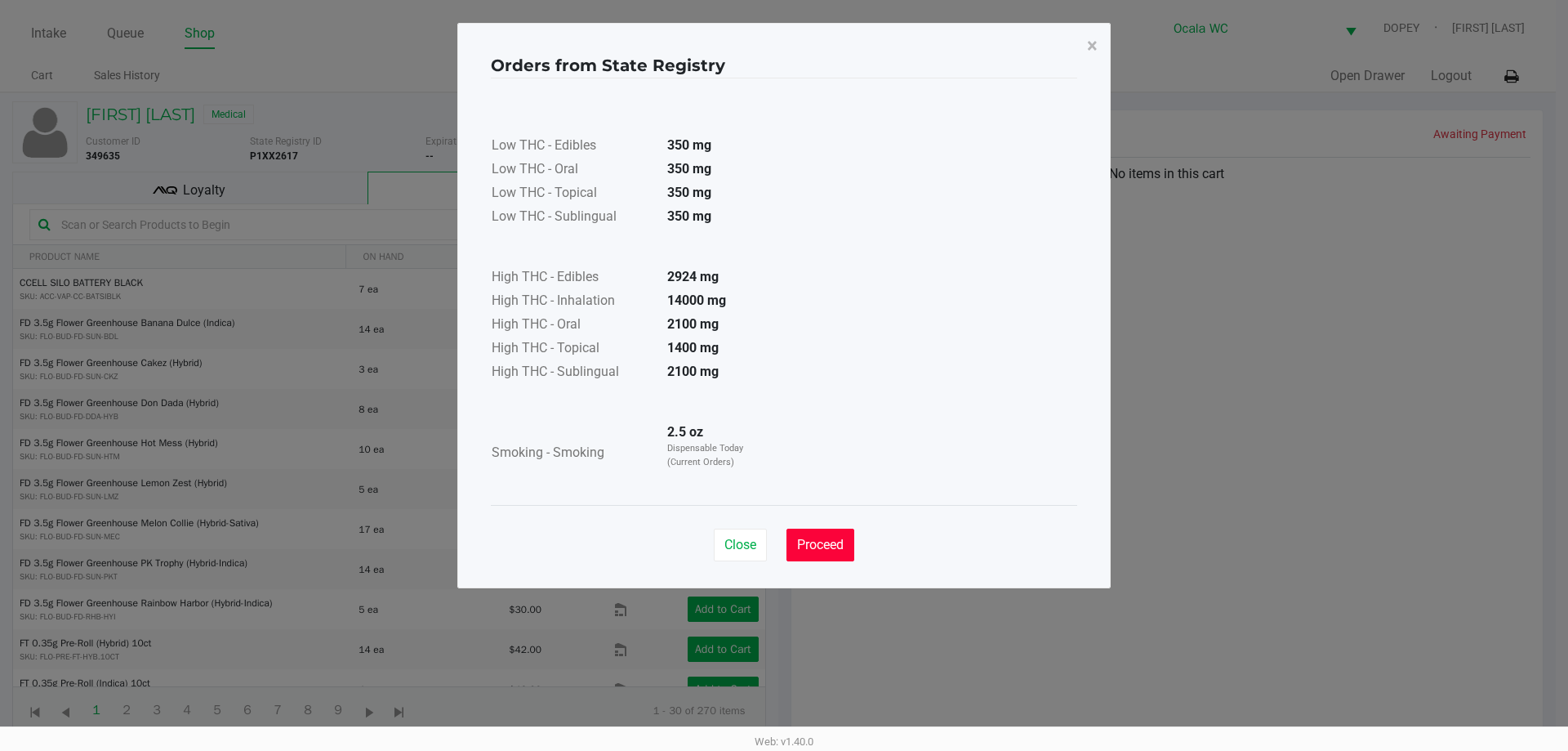 click on "Proceed" 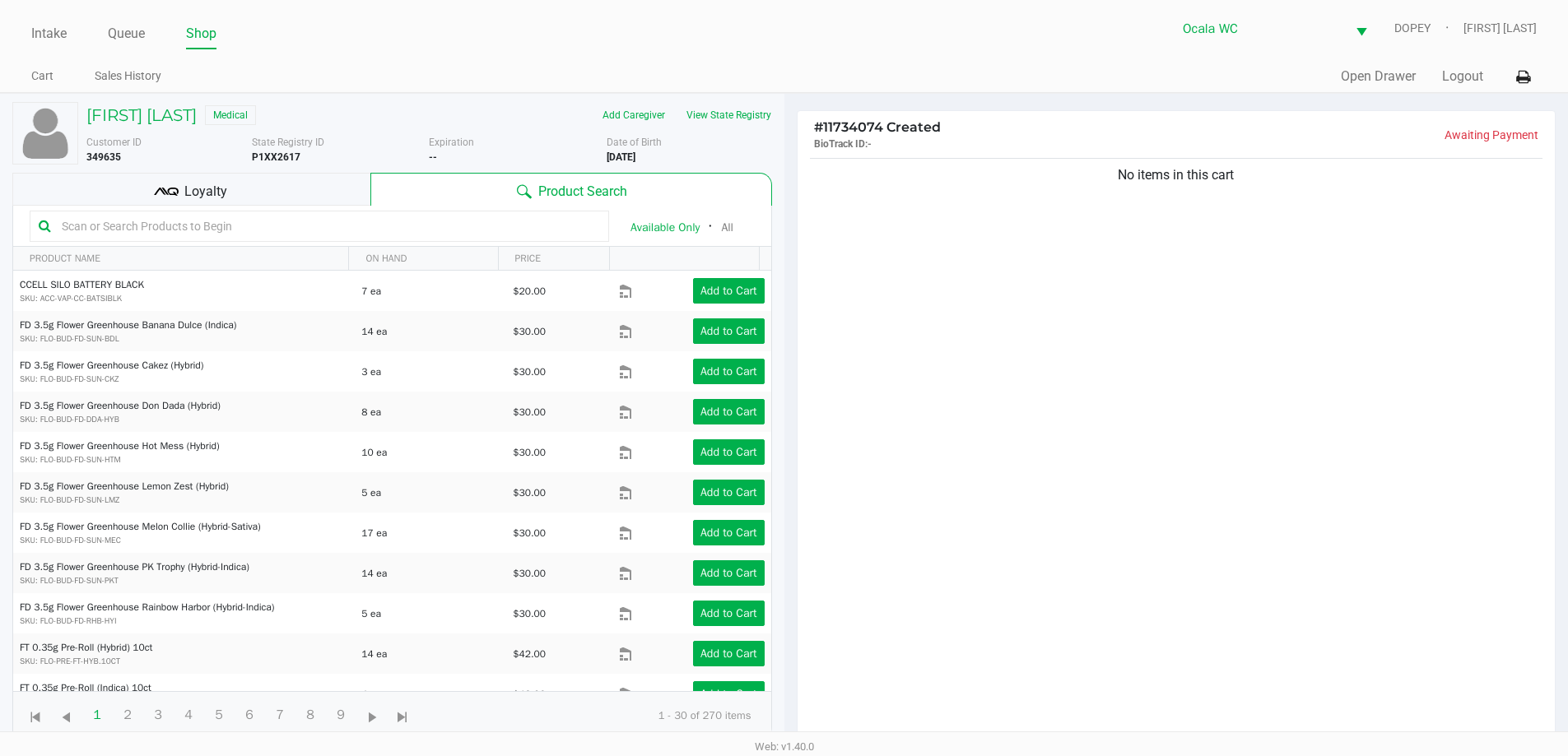 click 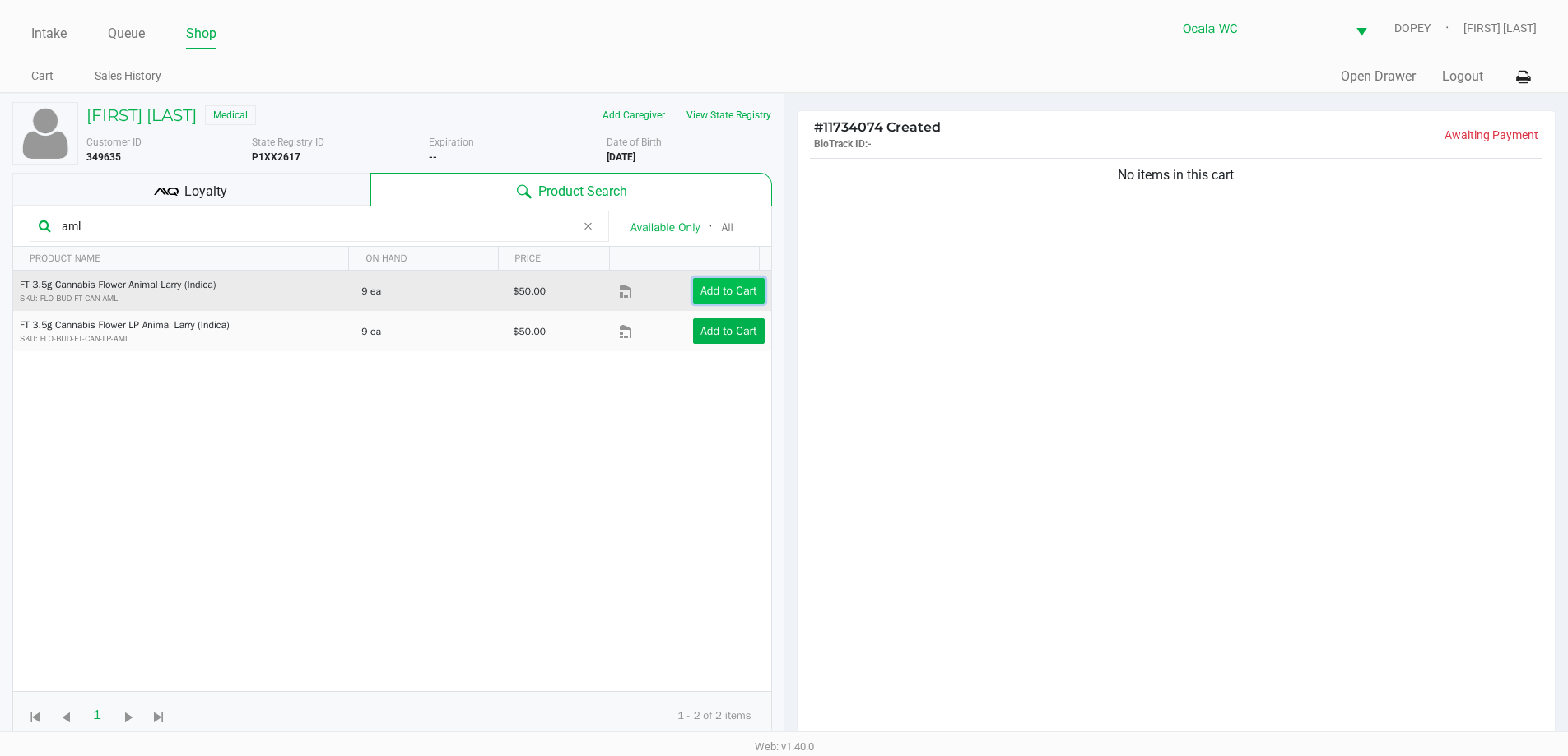 click on "Add to Cart" 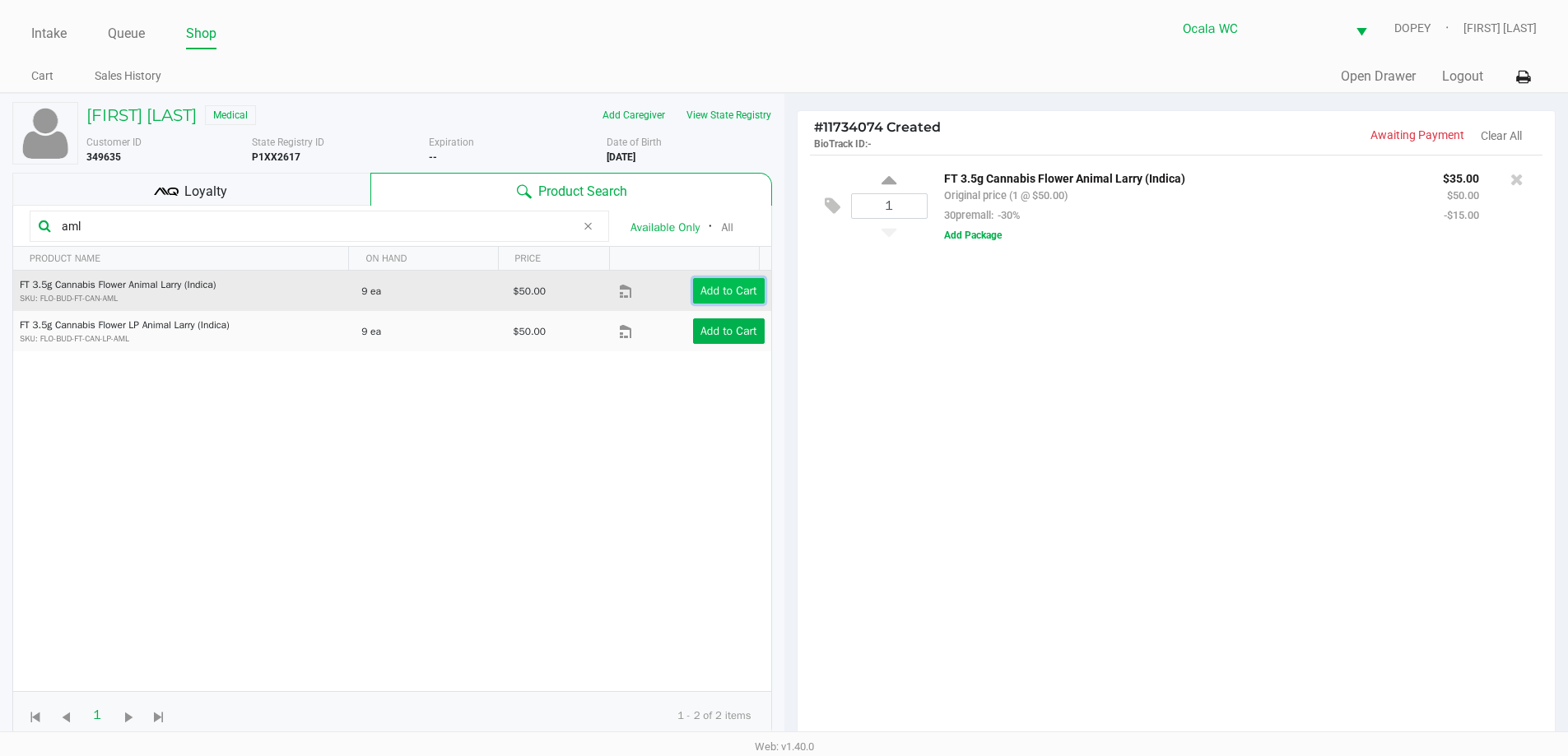 click on "Add to Cart" 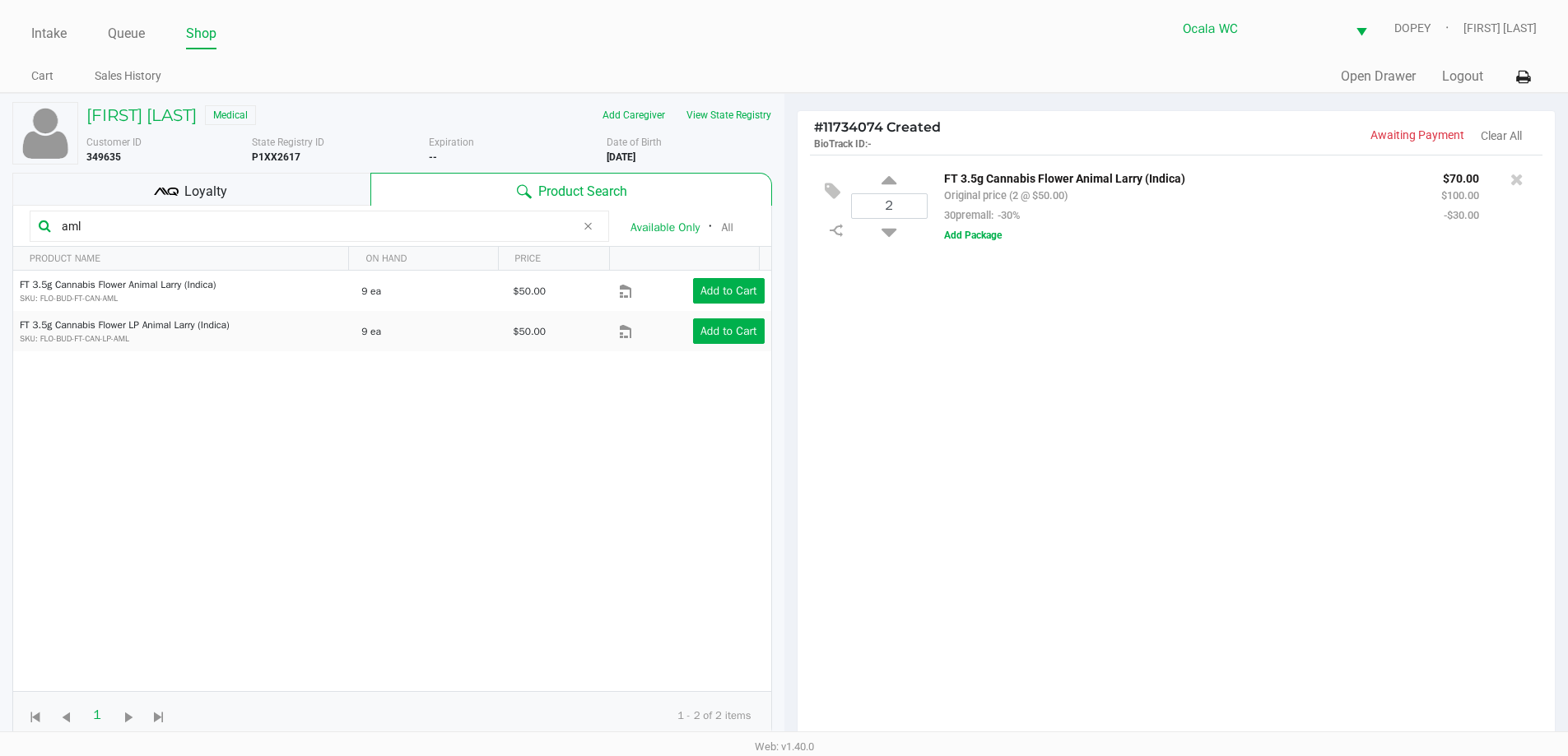 click on "aml" 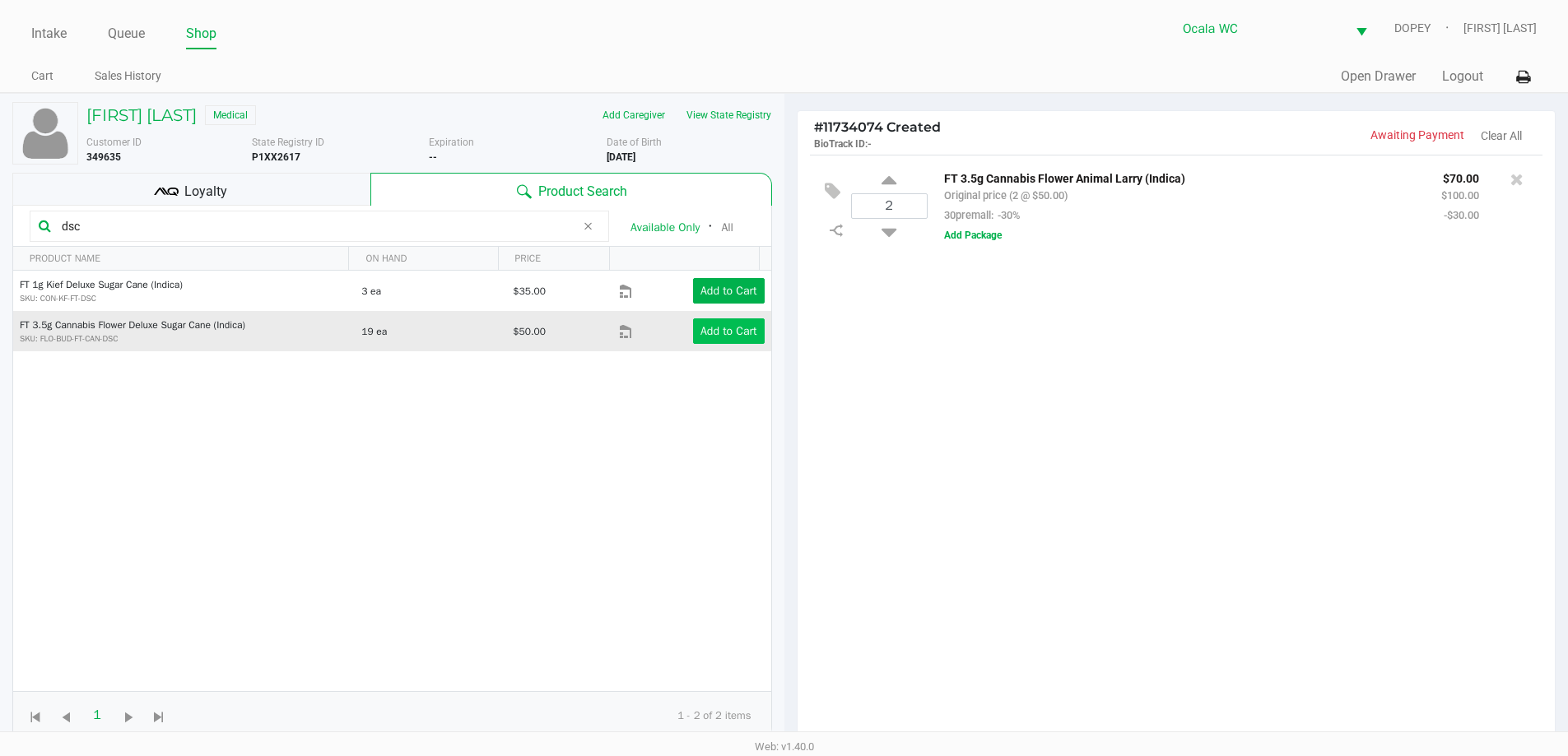 type on "dsc" 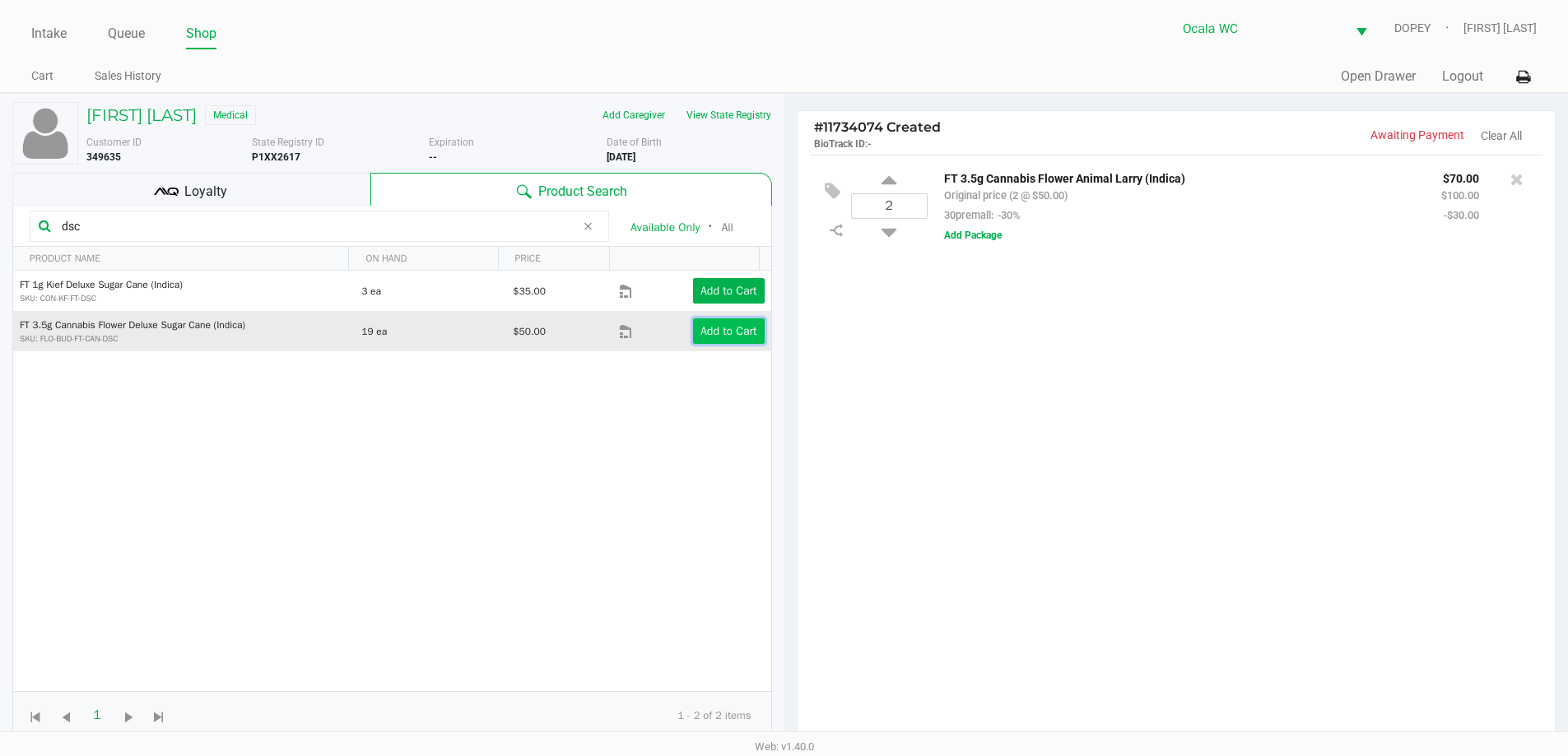 click on "Add to Cart" 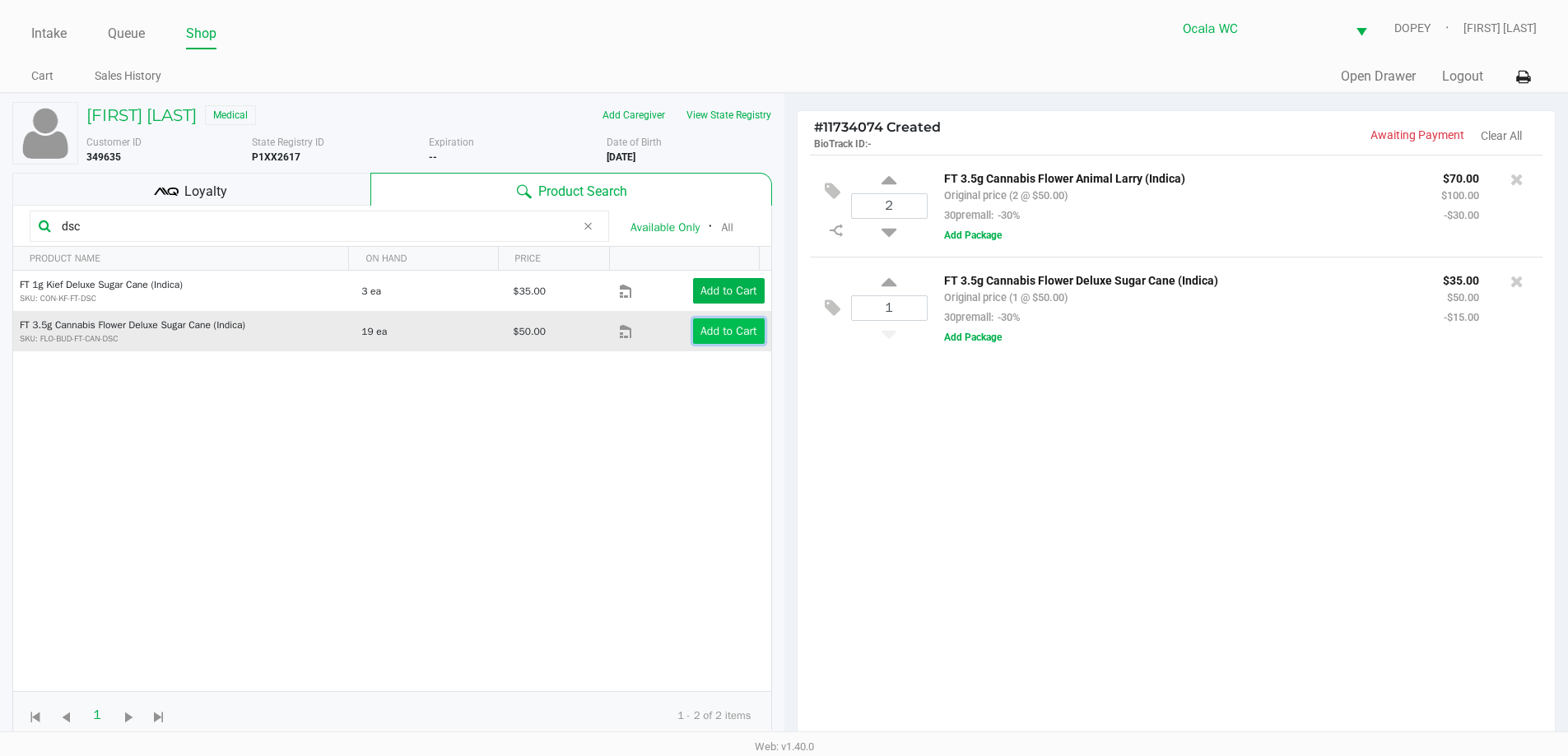 click on "Add to Cart" 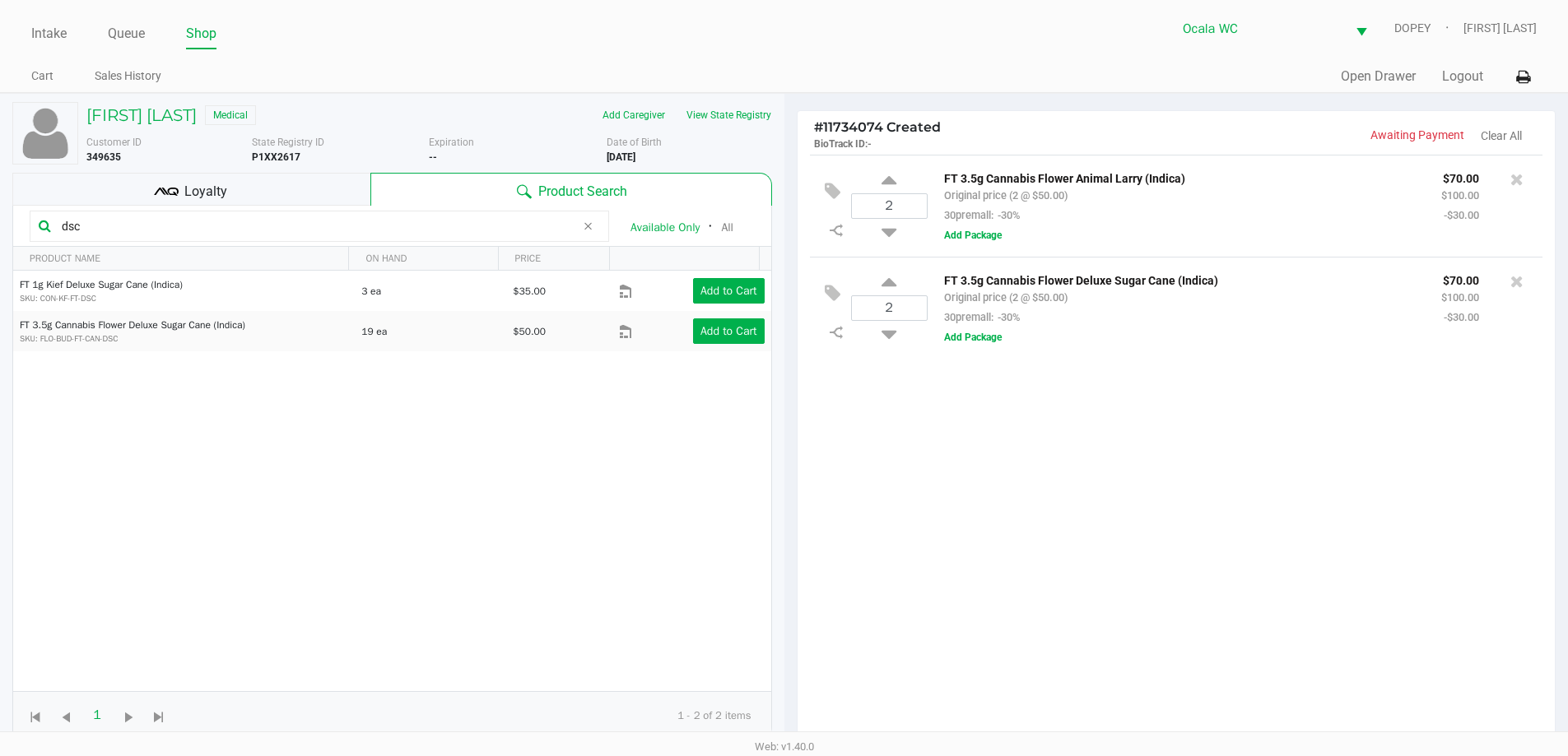 click on "dsc" 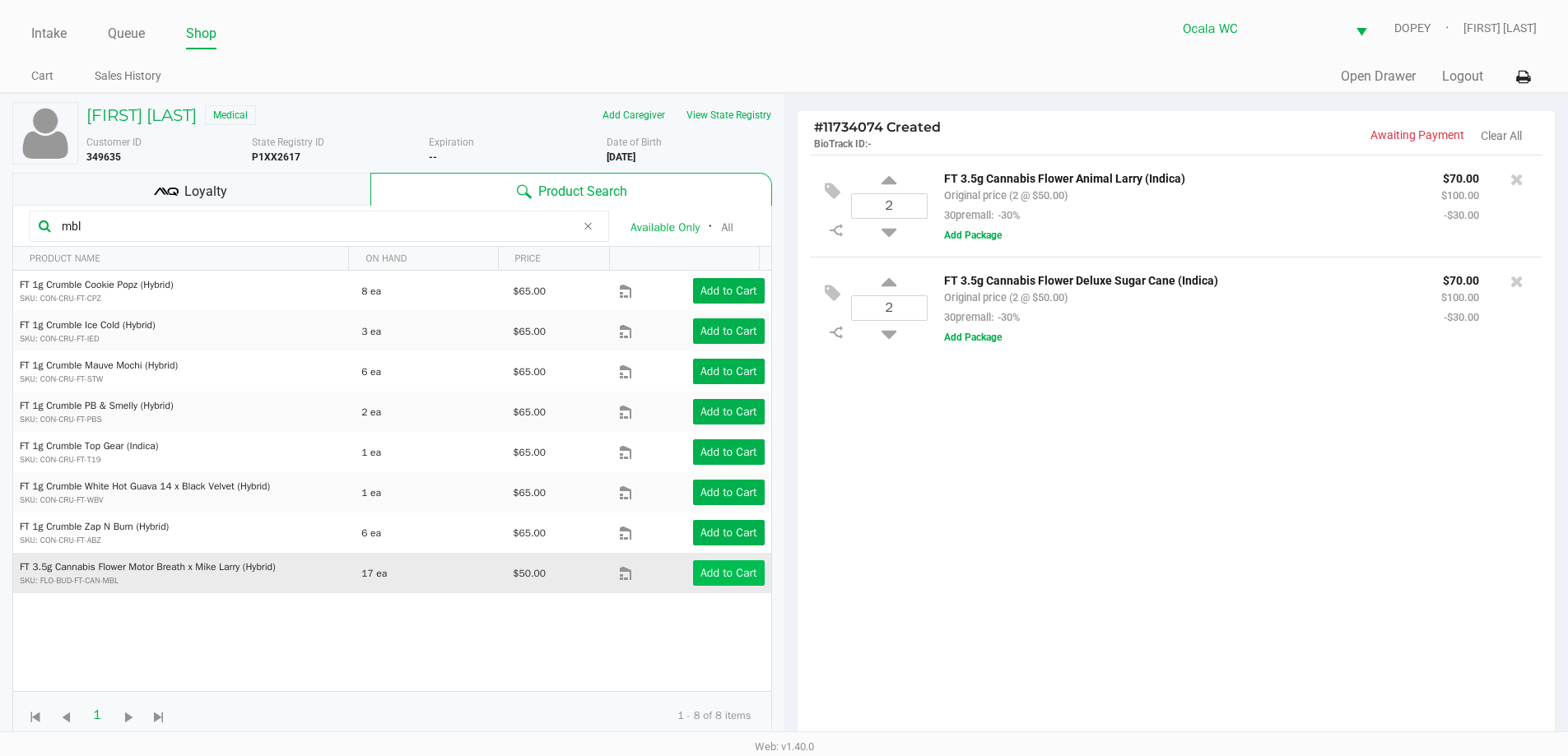 type on "mbl" 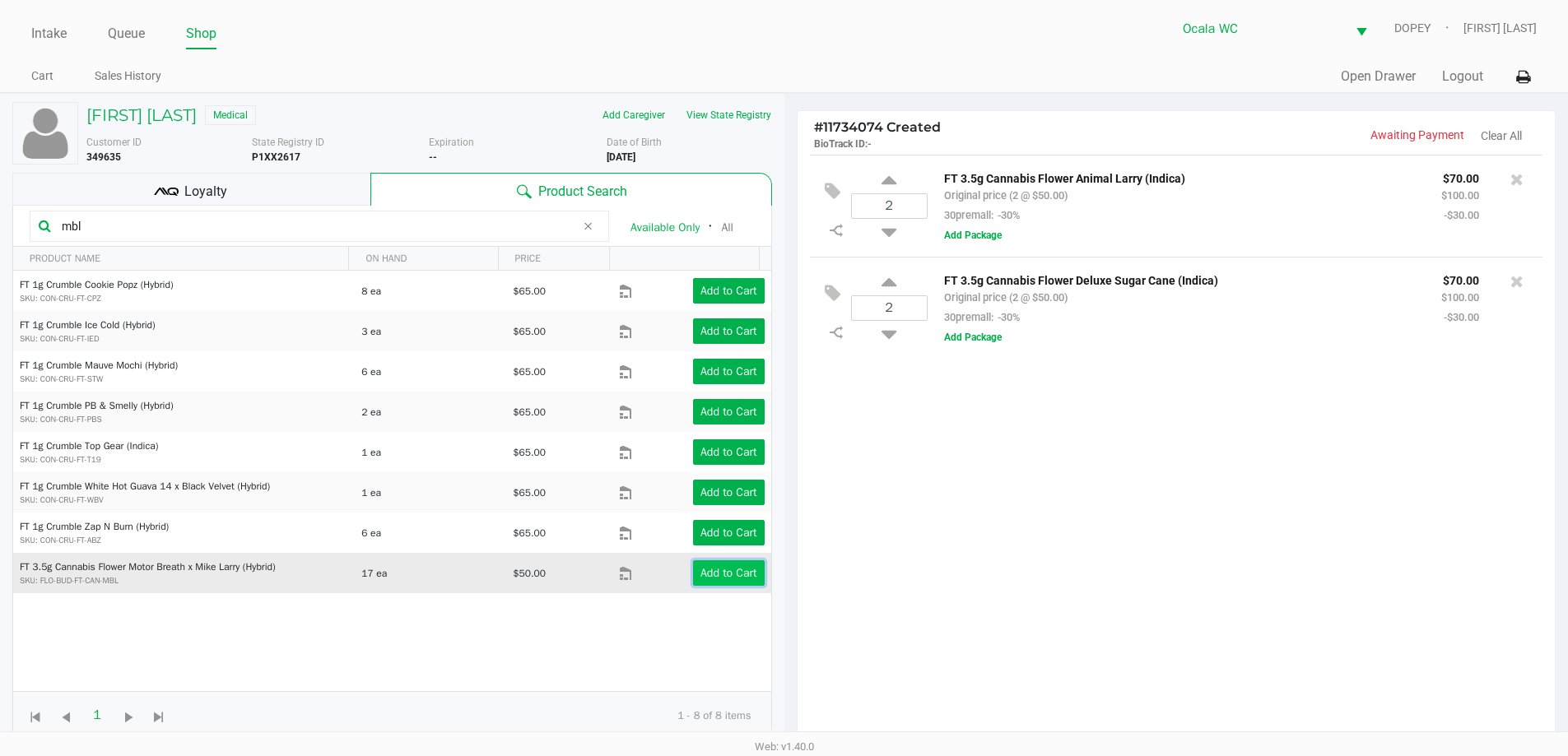 click on "Add to Cart" 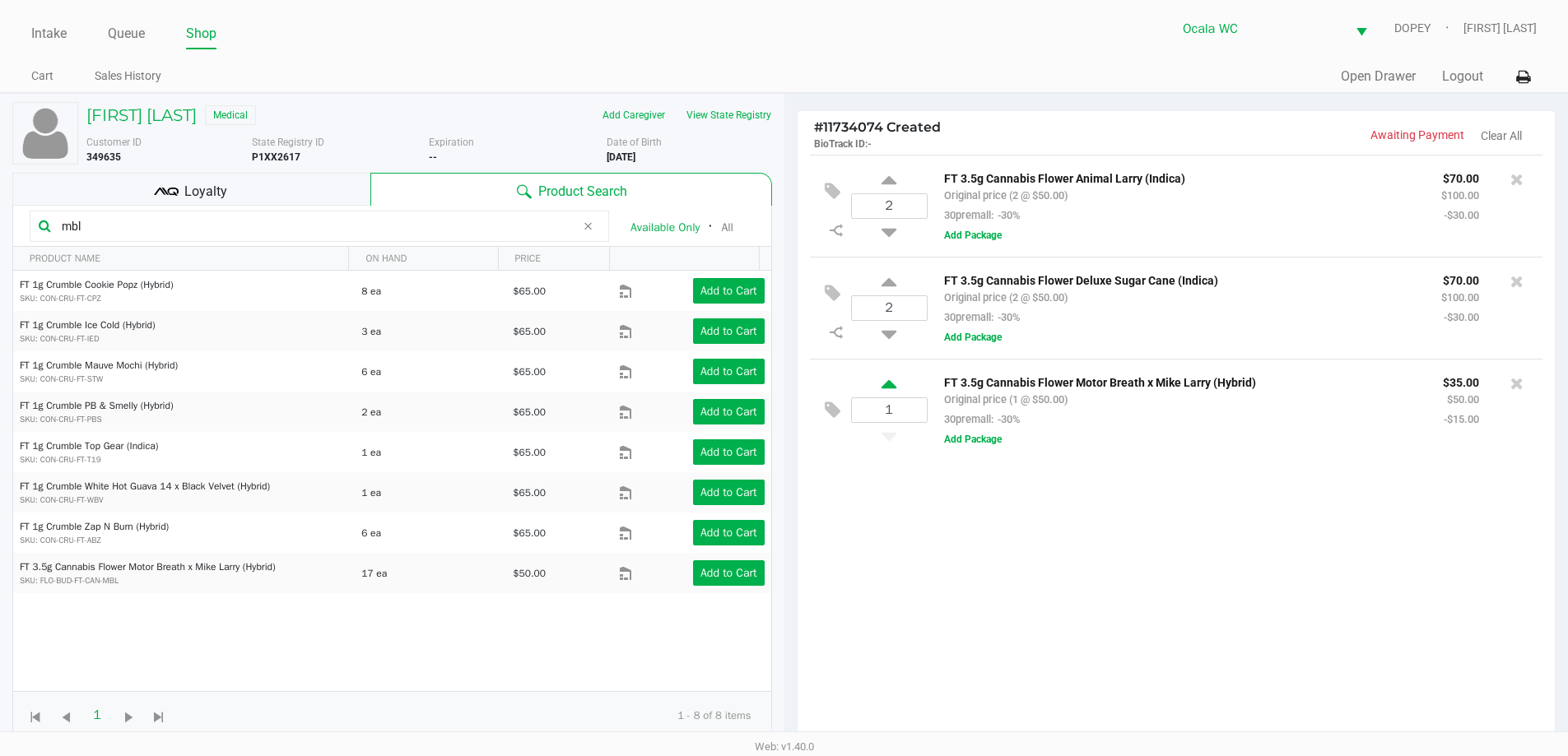 click 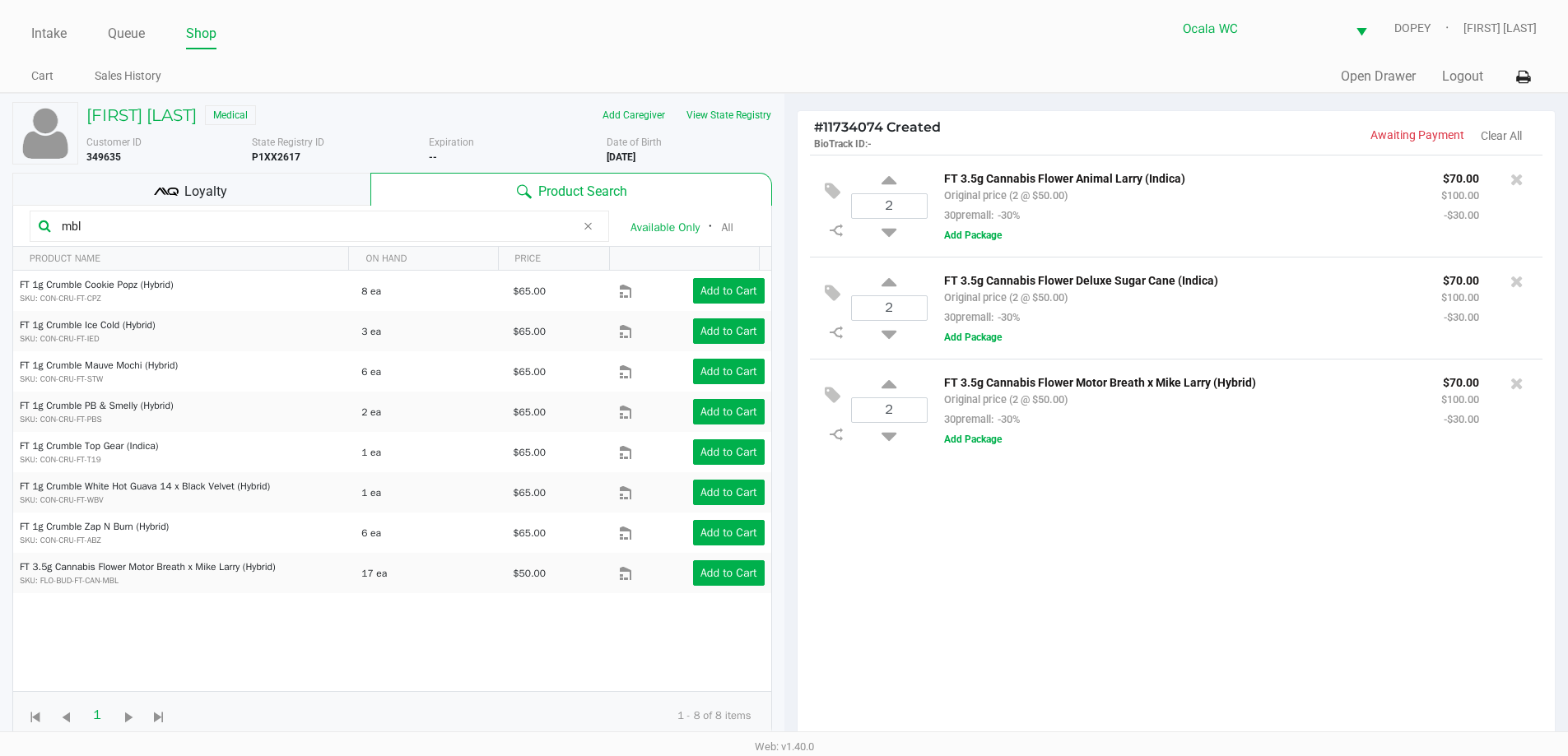 click on "mbl" 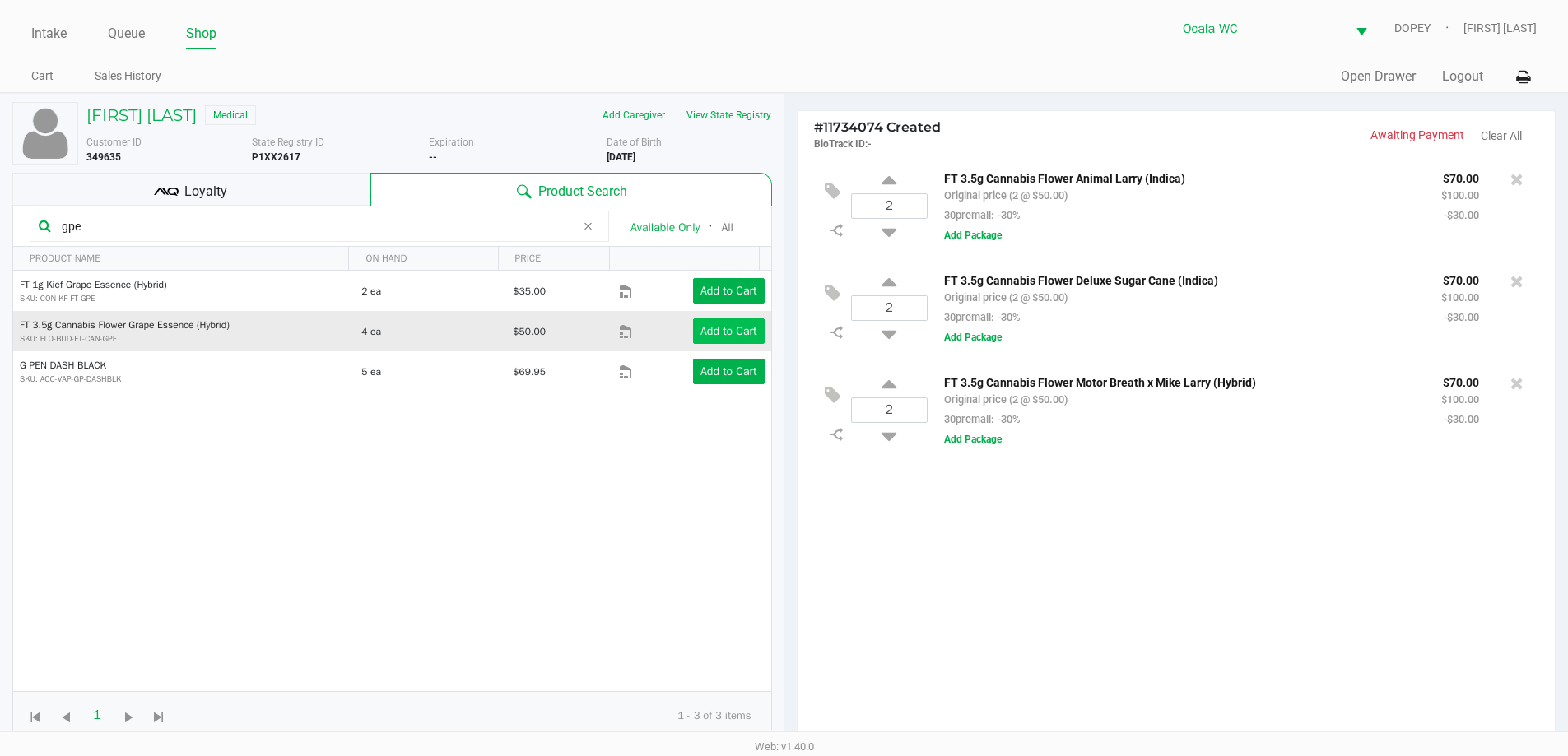 type on "gpe" 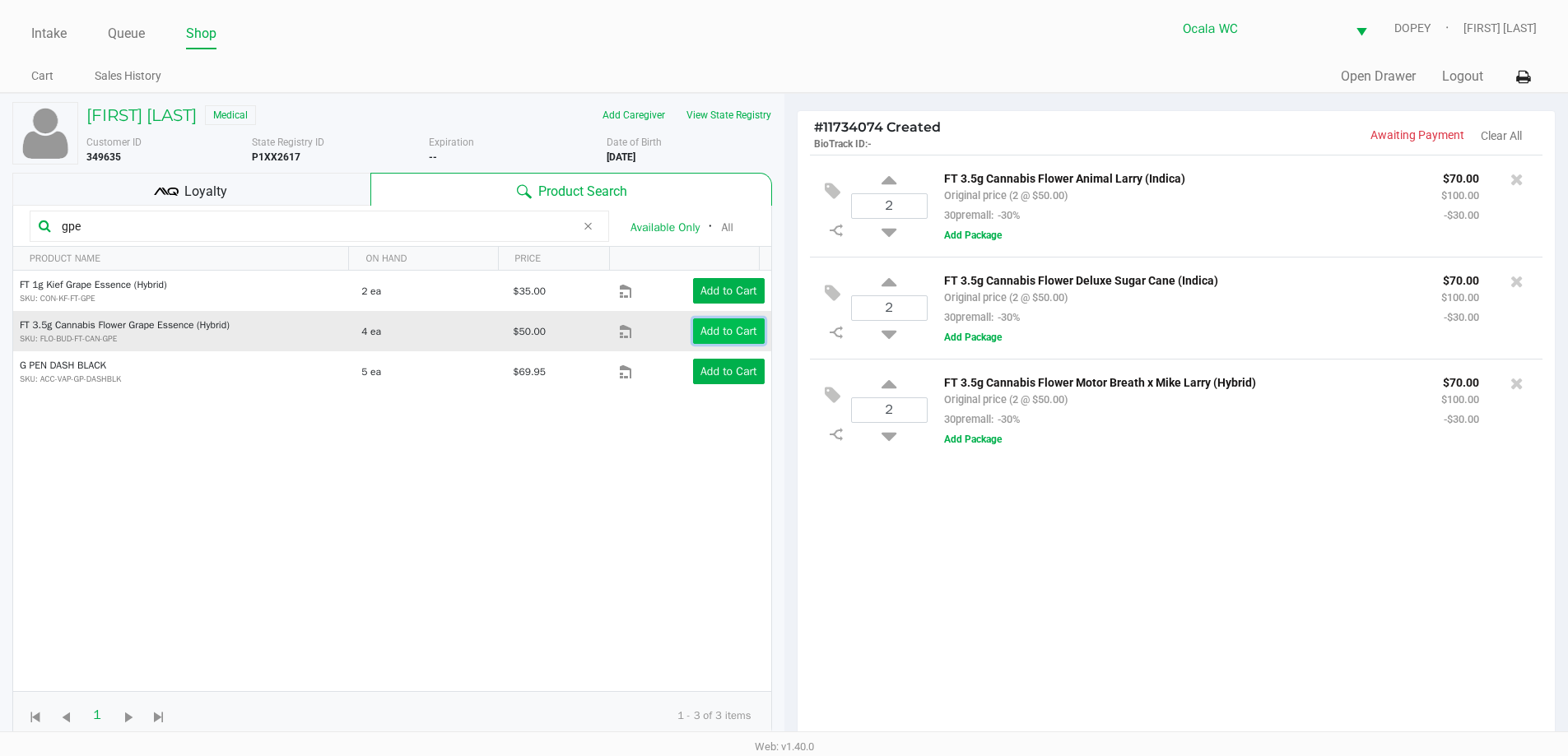 click on "Add to Cart" 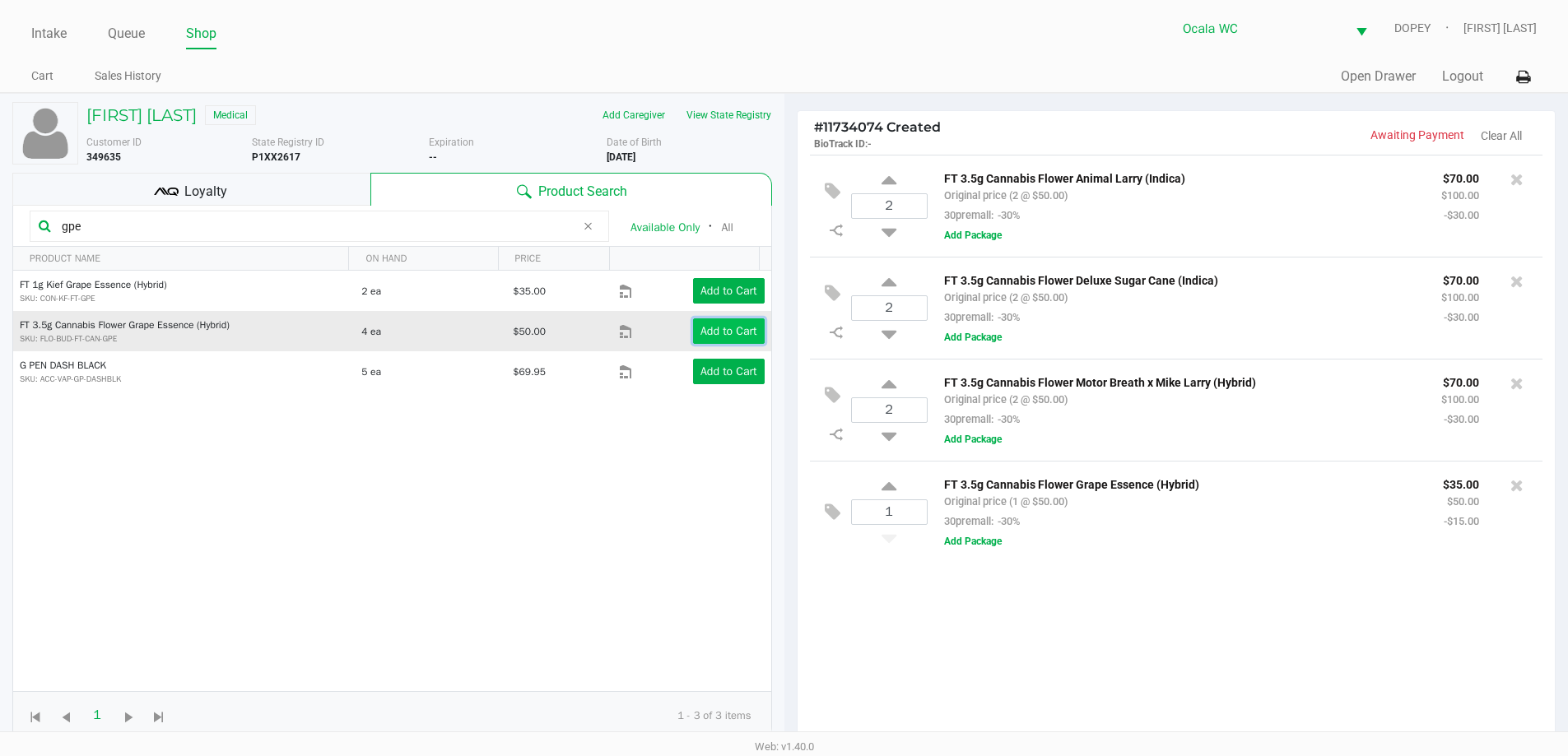 click on "Add to Cart" 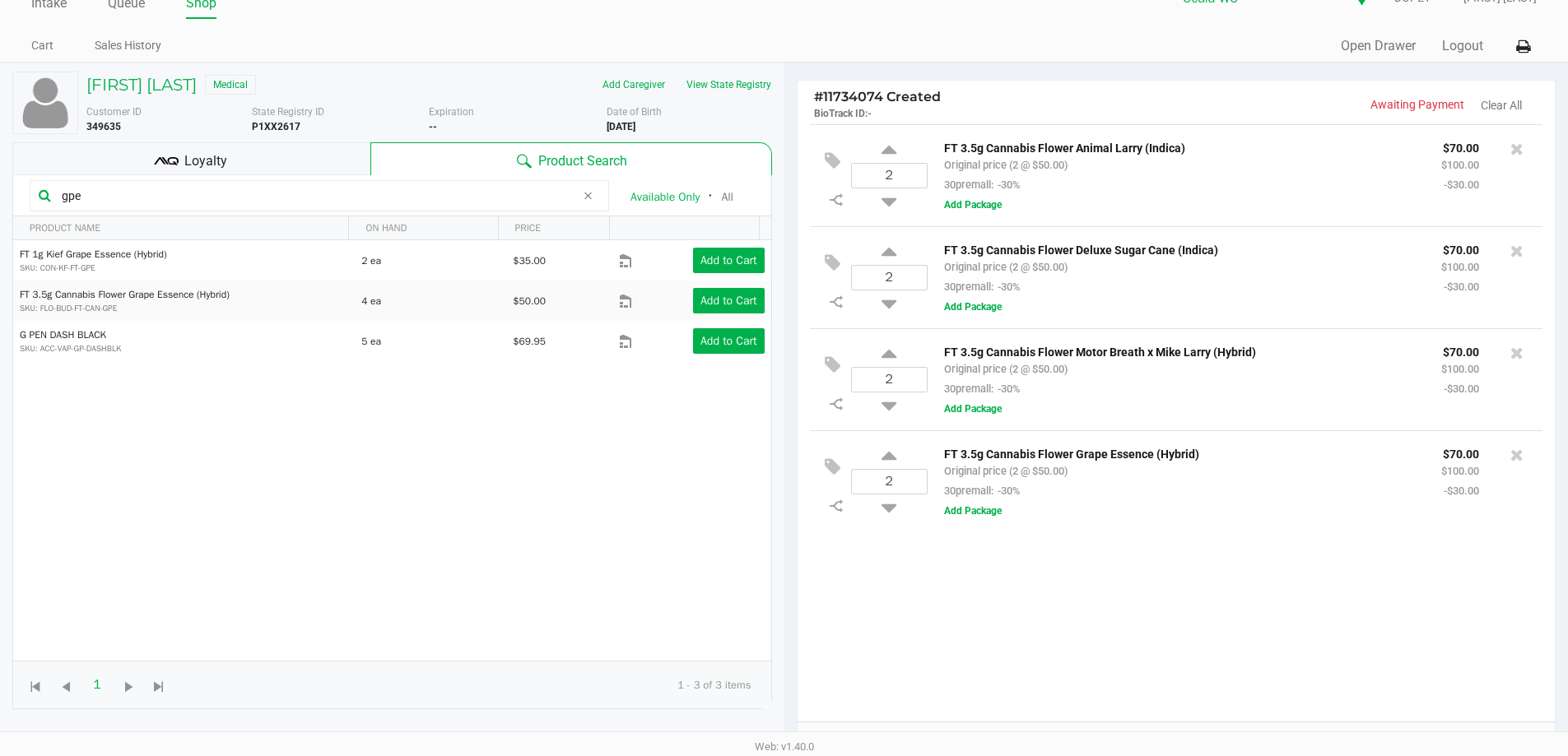 scroll, scrollTop: 13, scrollLeft: 0, axis: vertical 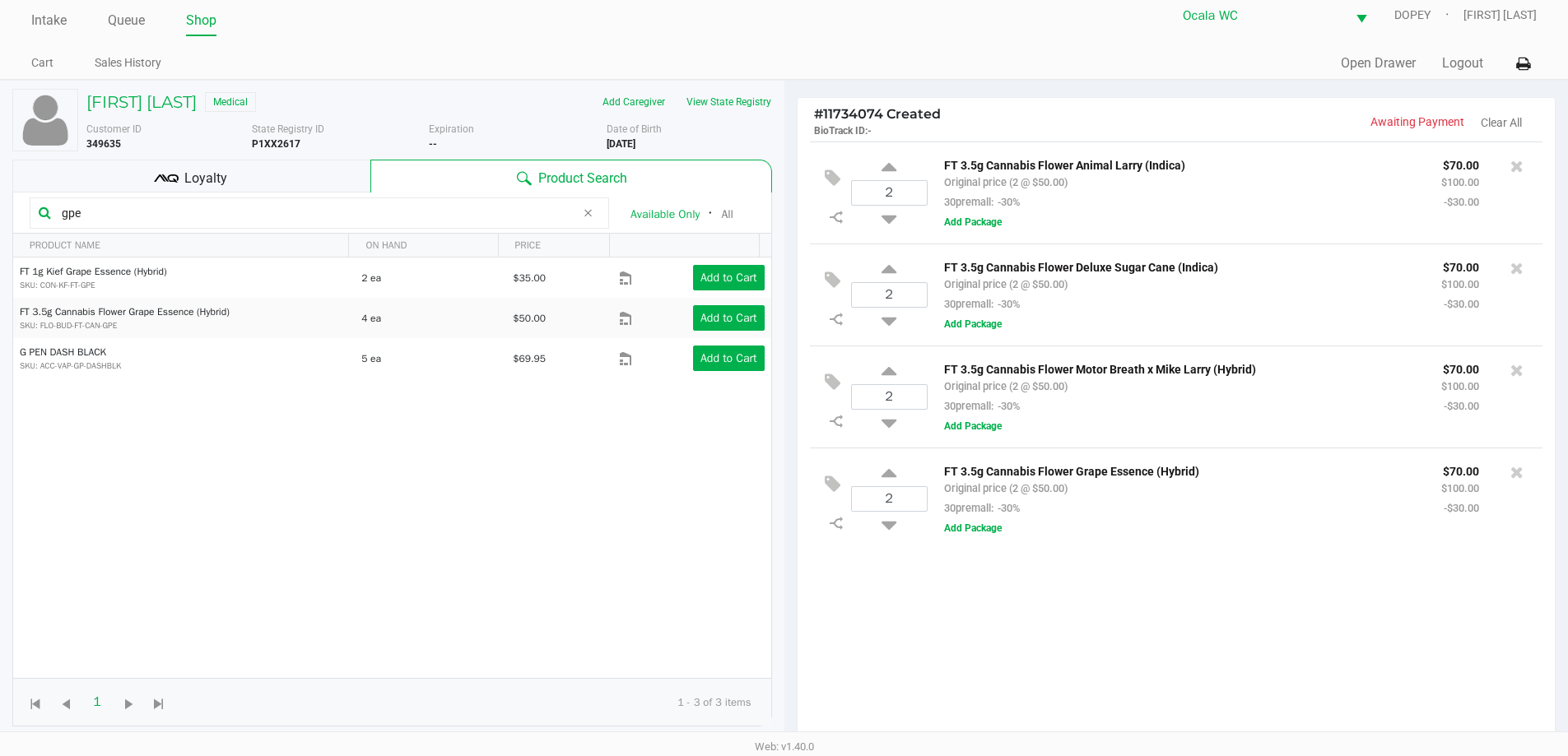 click on "Loyalty" 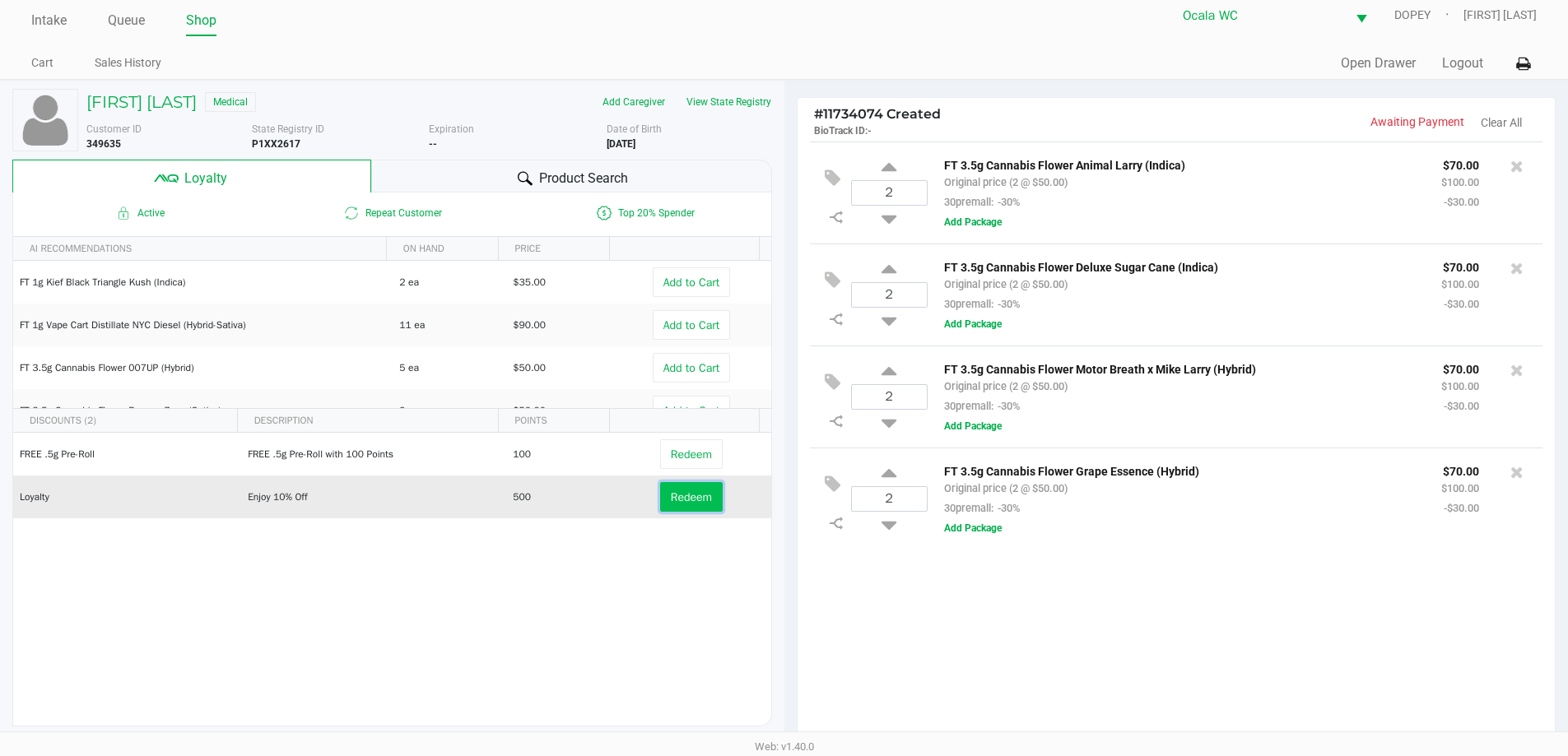 click on "Redeem" 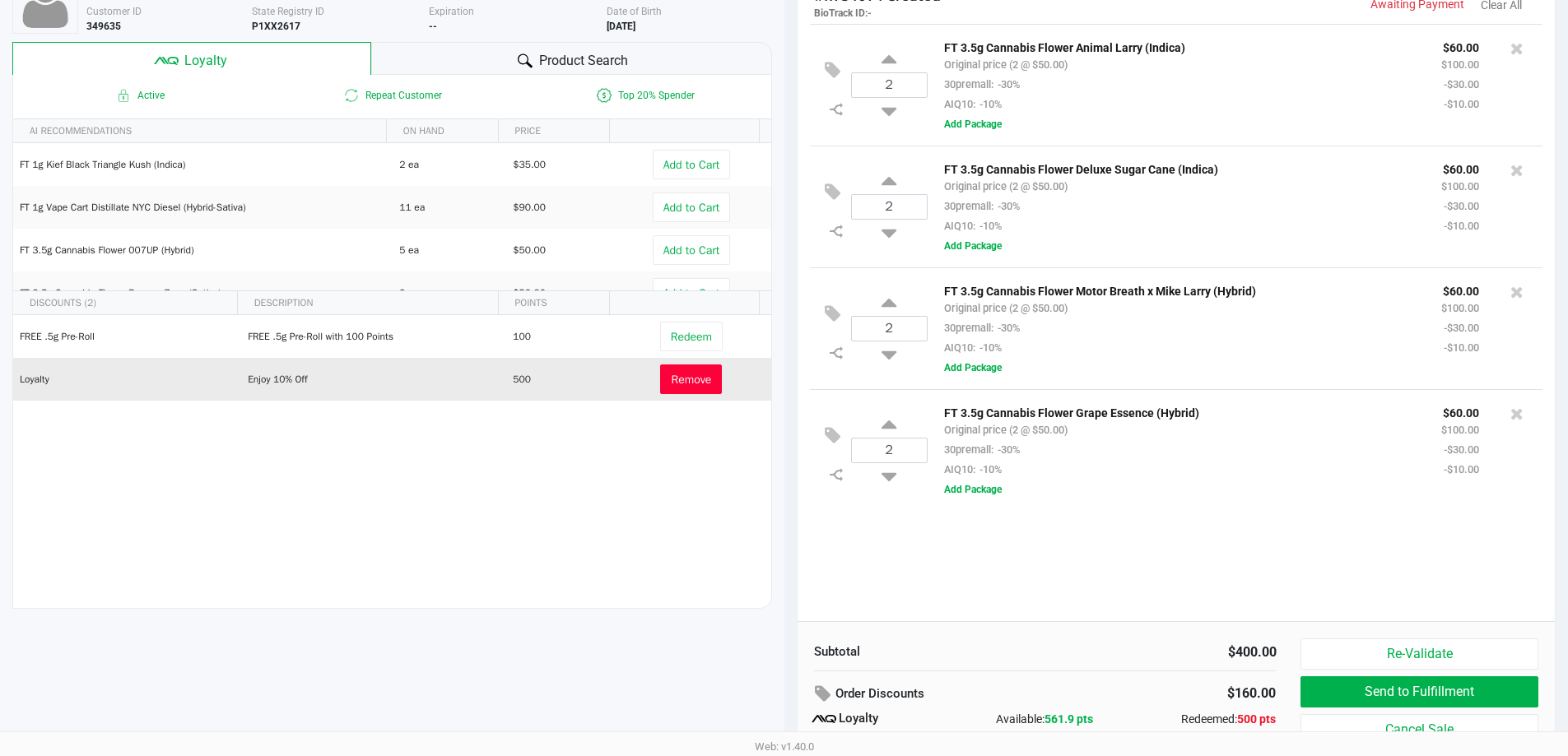 scroll, scrollTop: 0, scrollLeft: 0, axis: both 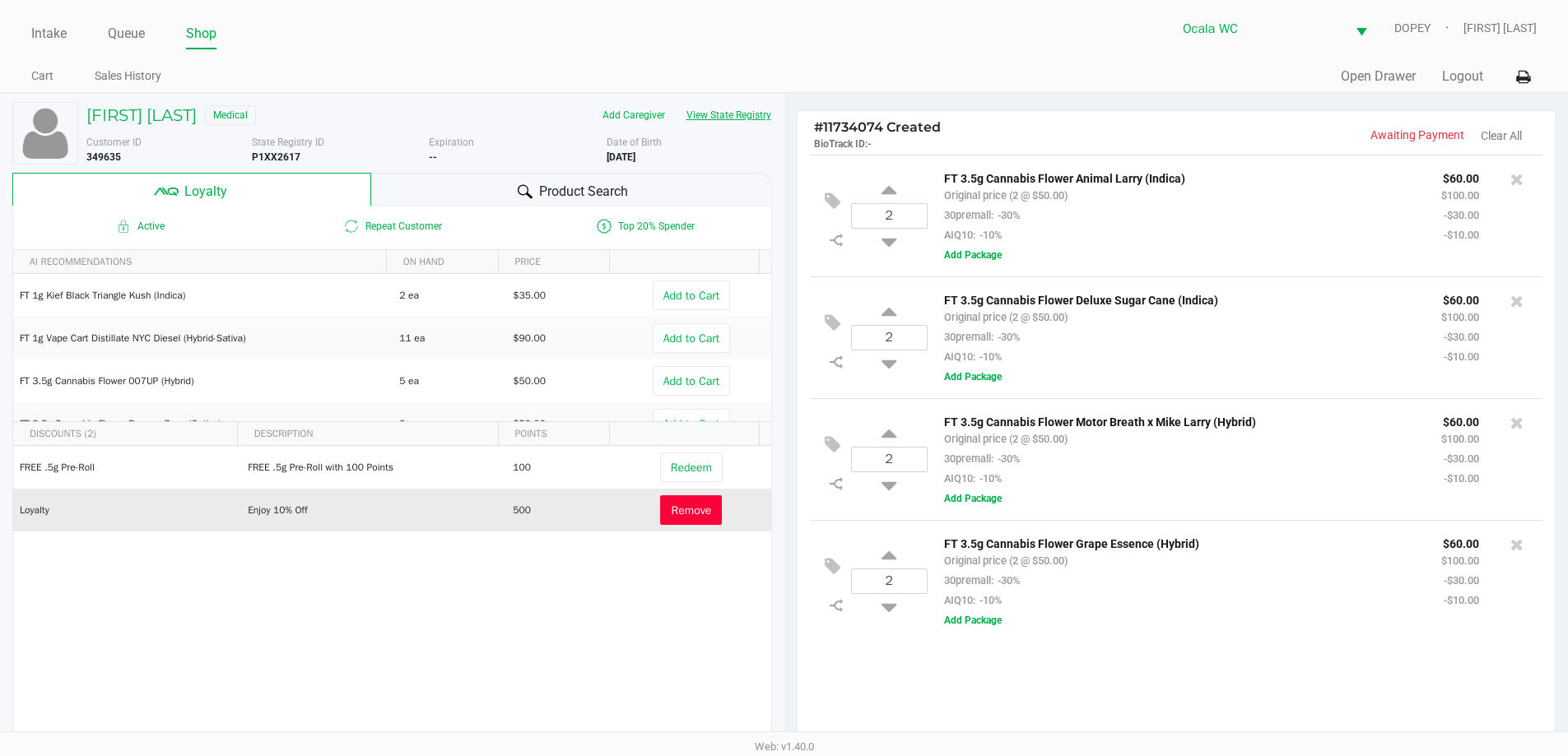 click on "View State Registry" 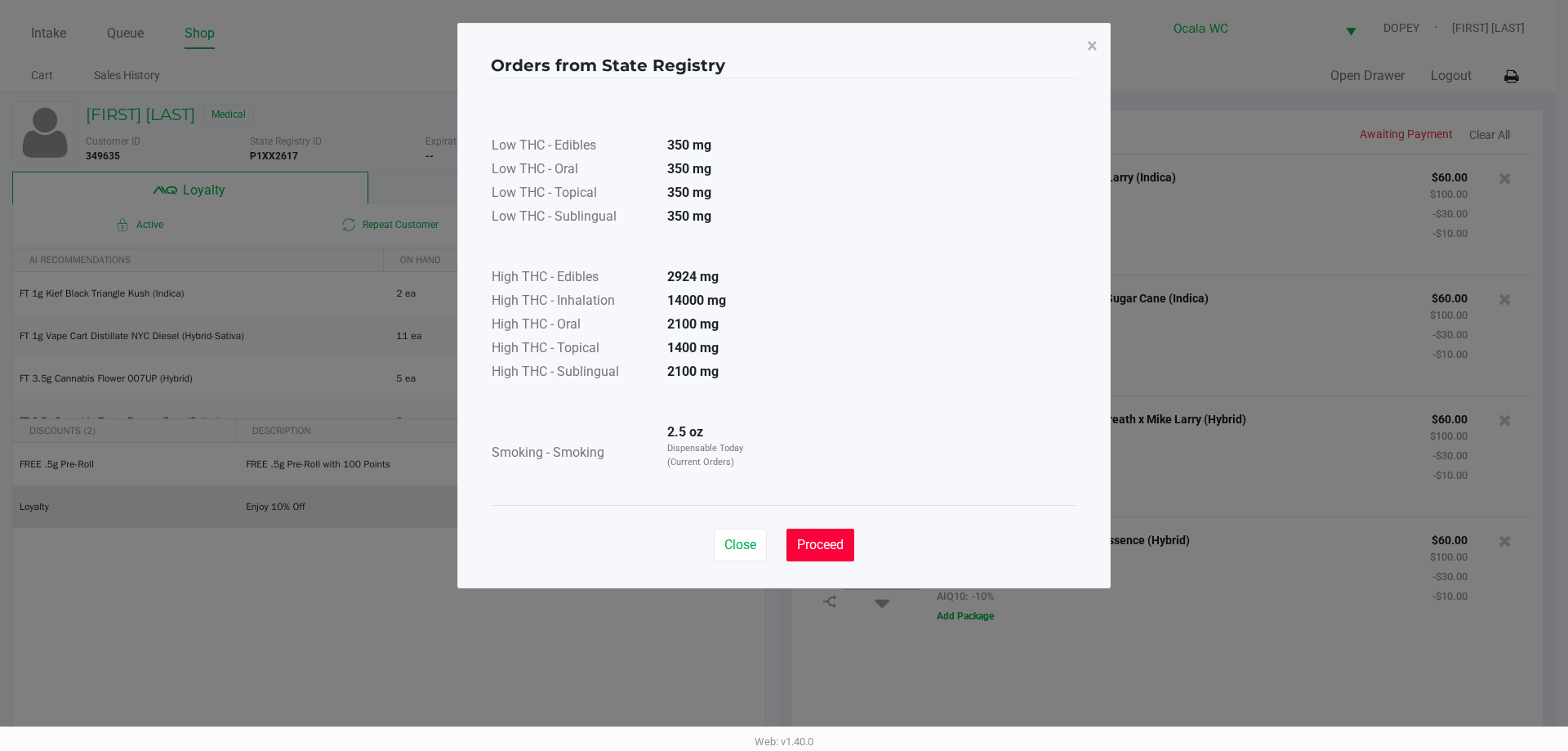 click on "Proceed" 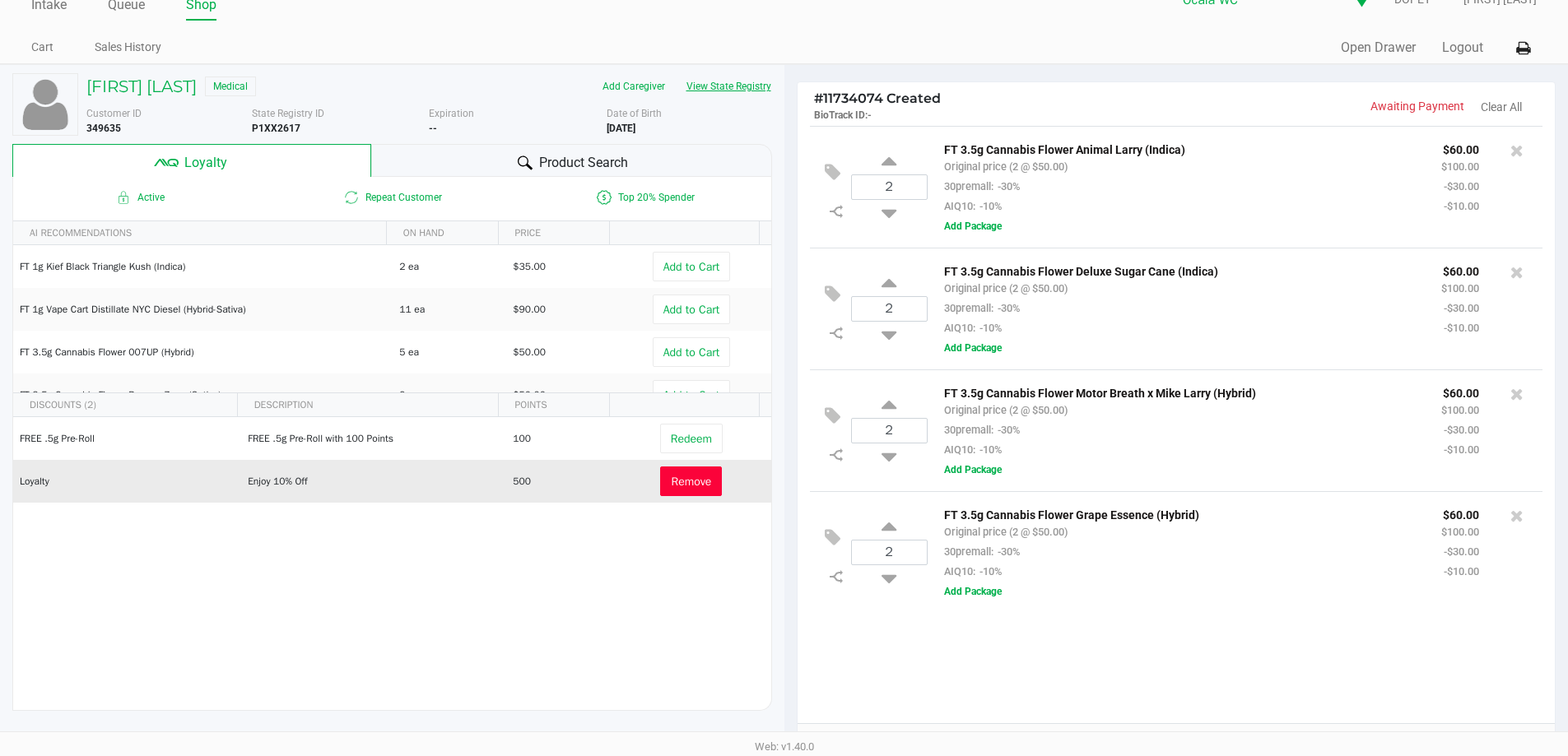 scroll, scrollTop: 0, scrollLeft: 0, axis: both 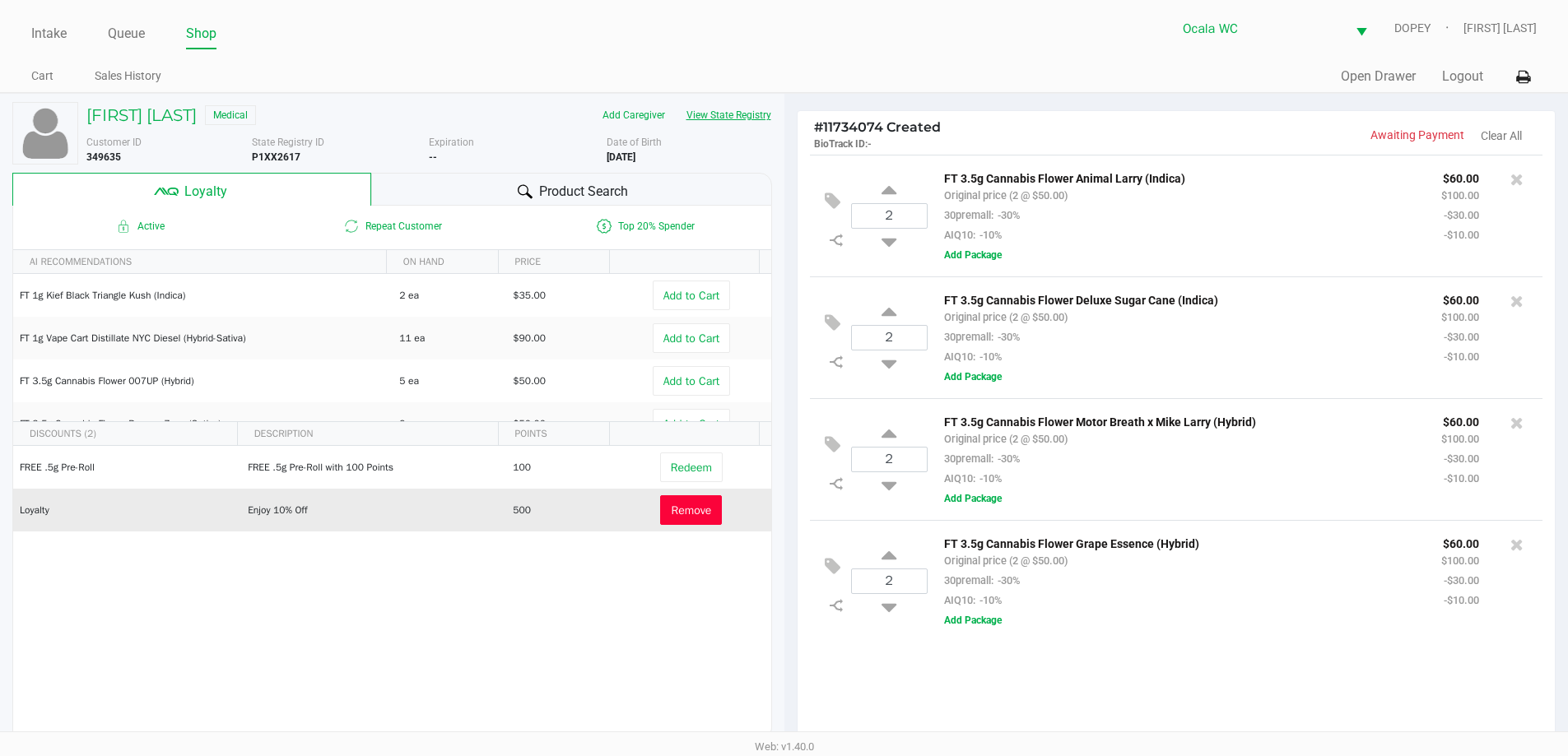 type 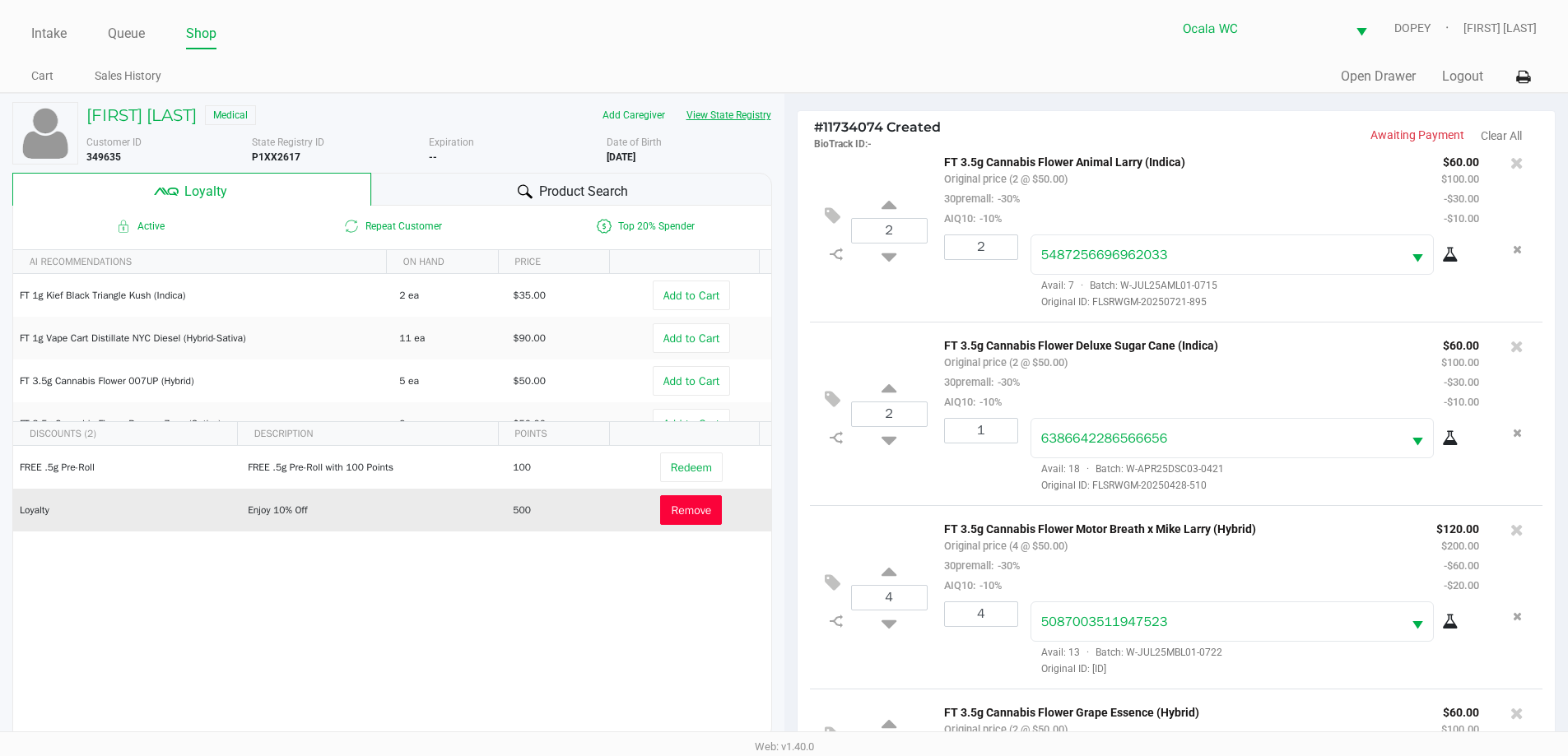 scroll, scrollTop: 78, scrollLeft: 0, axis: vertical 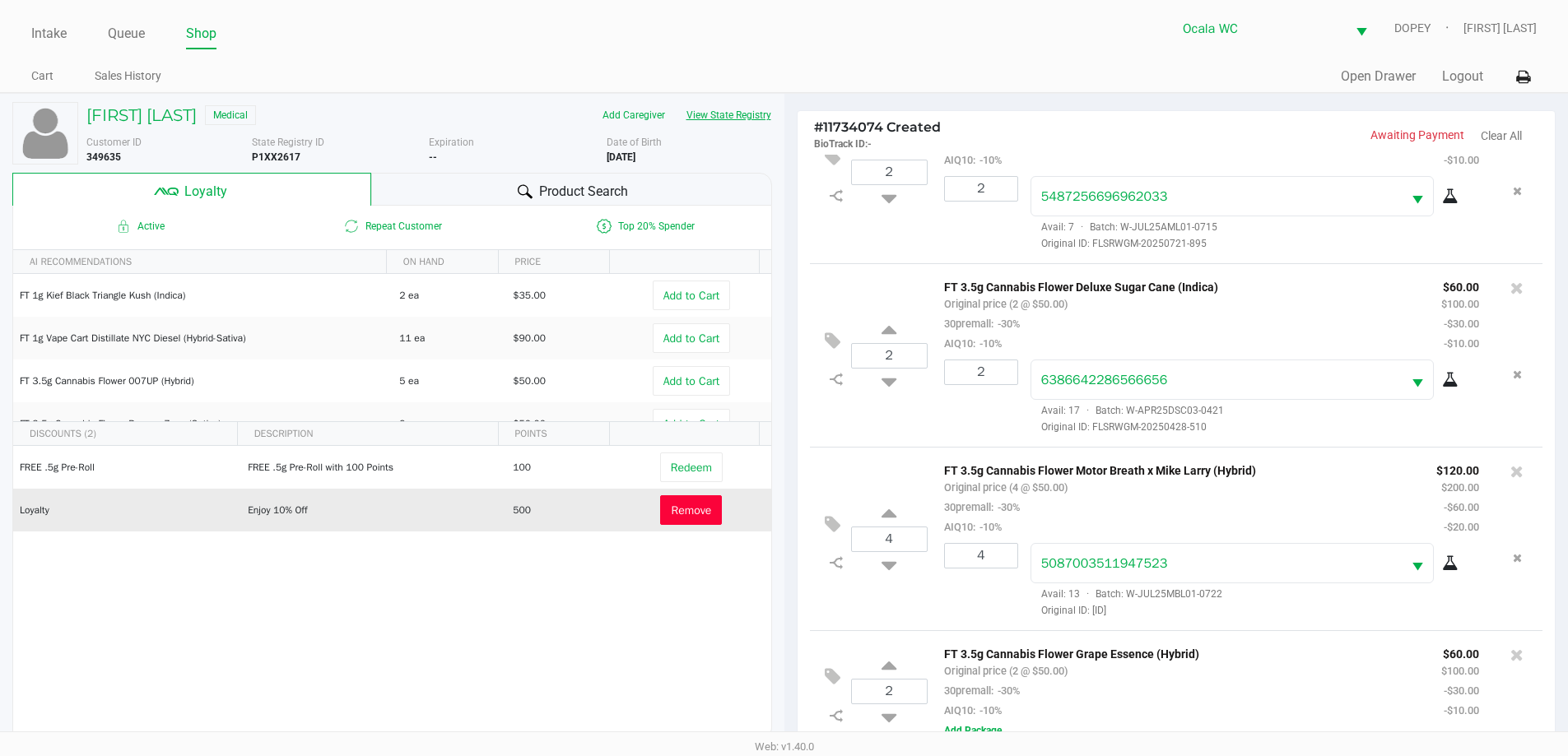 click 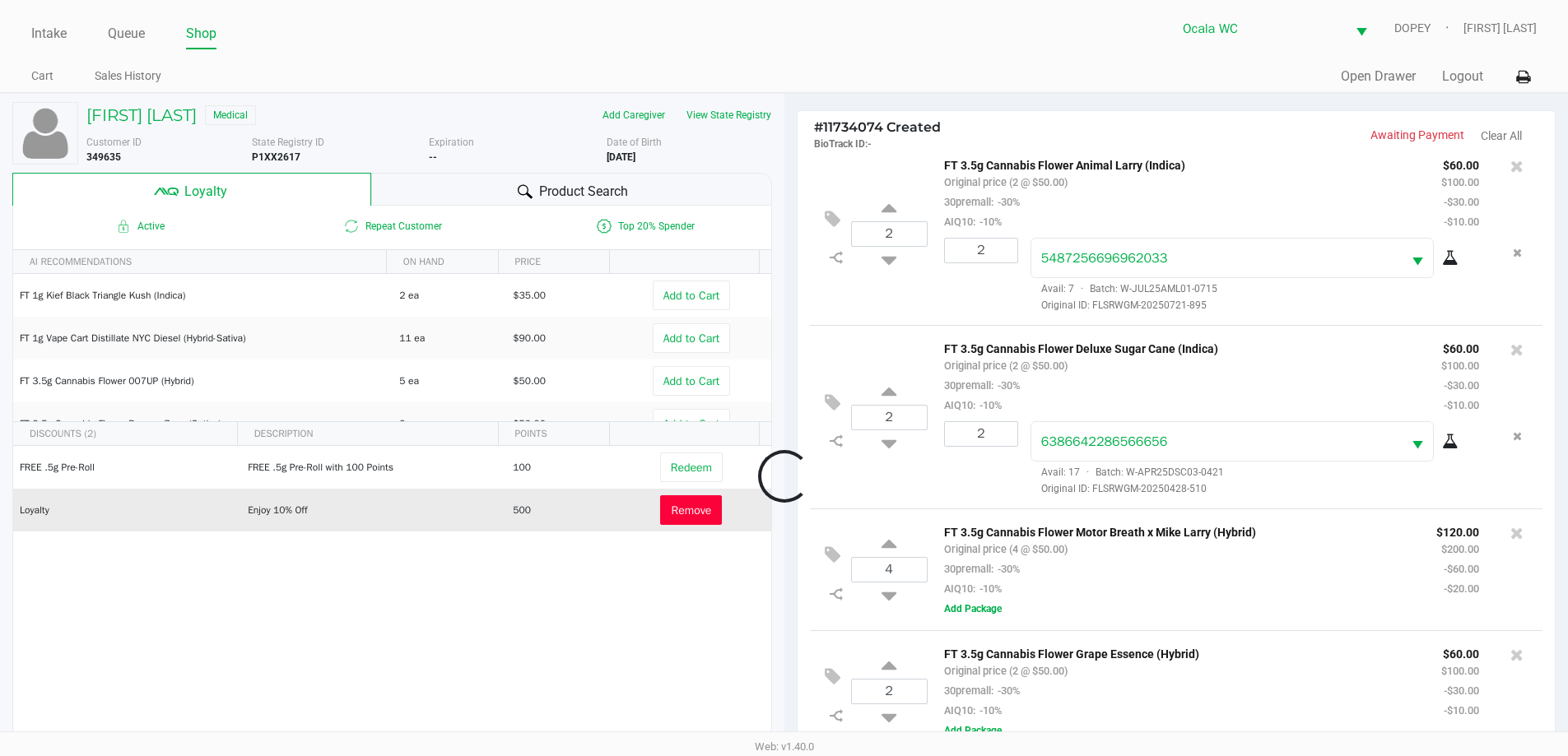 scroll, scrollTop: 16, scrollLeft: 0, axis: vertical 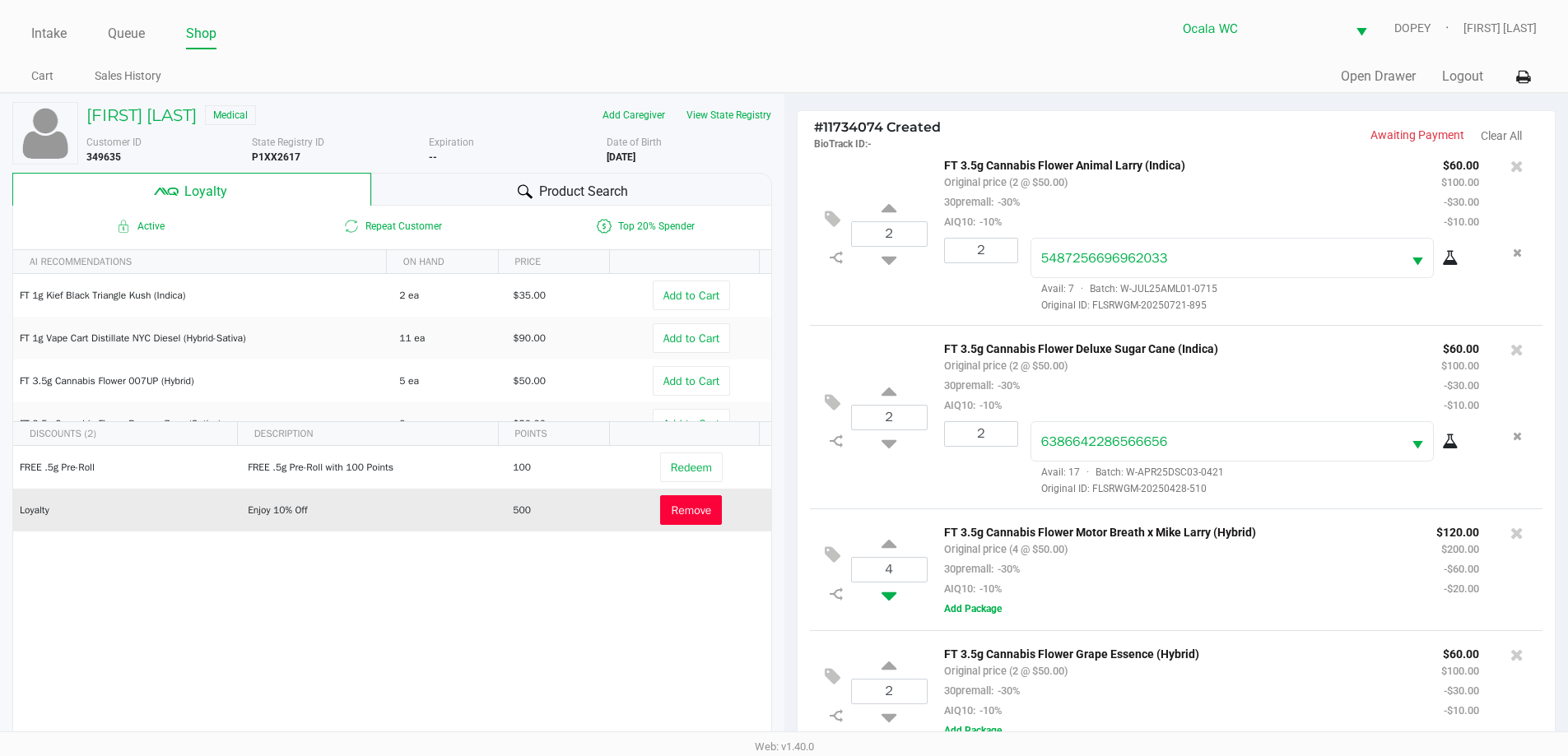 click 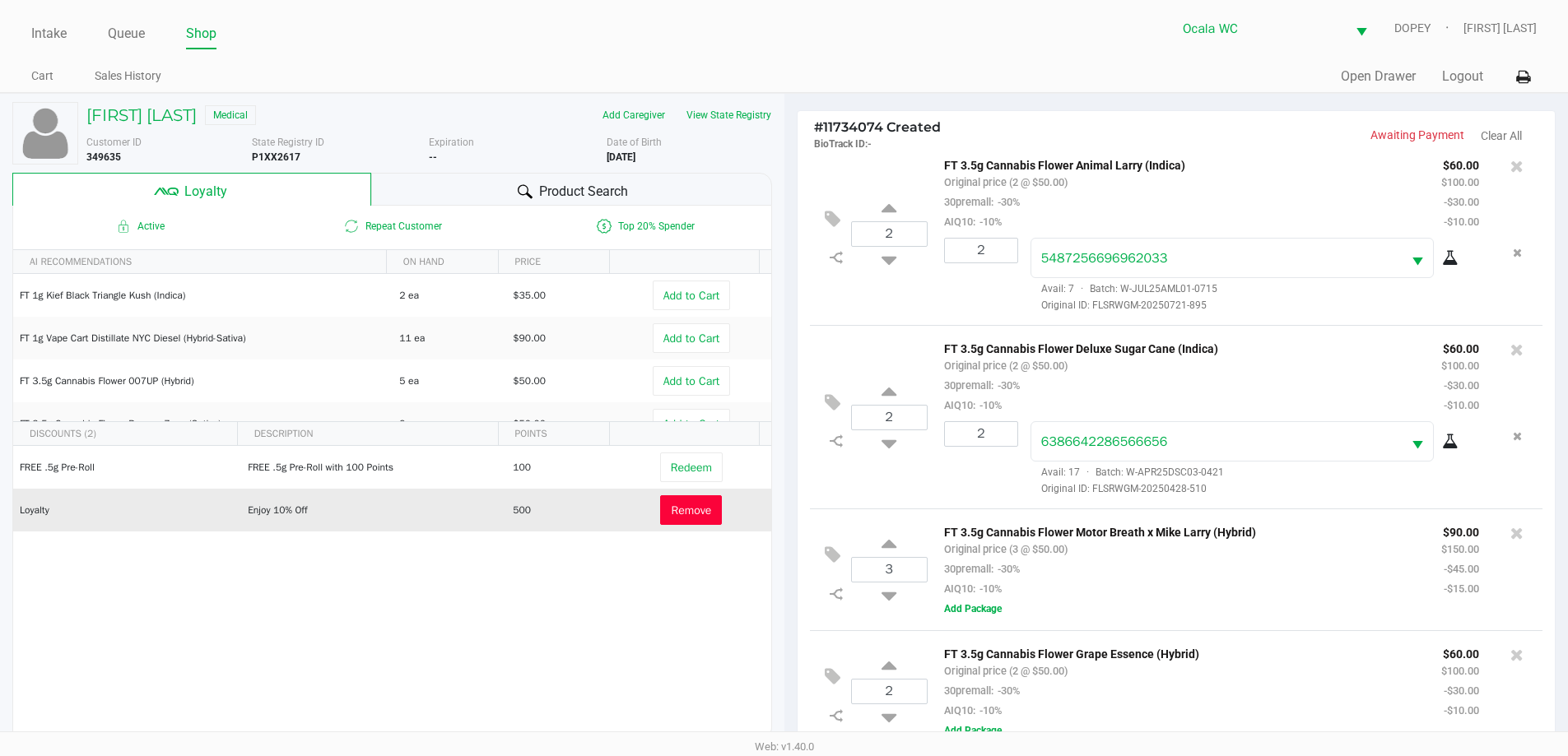 click 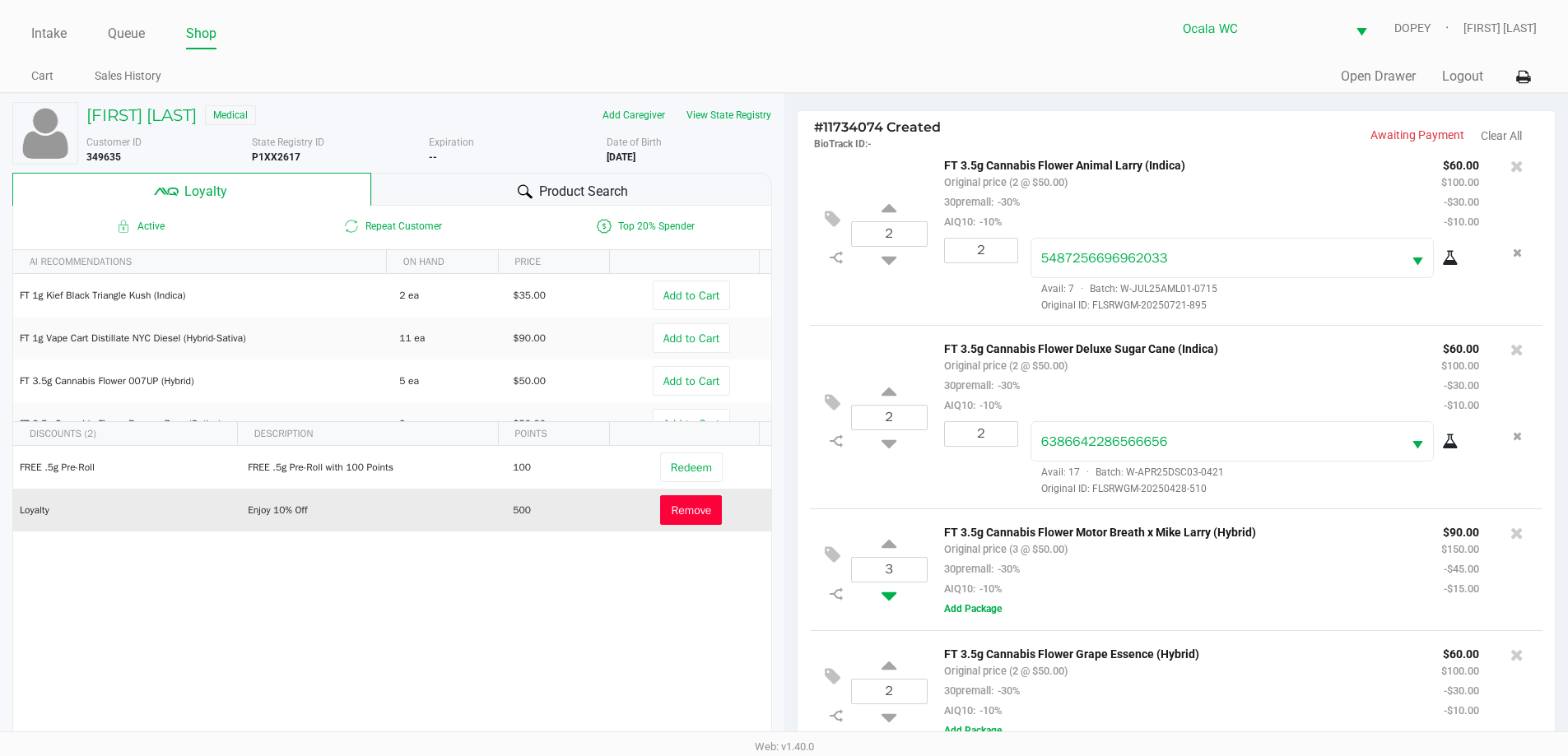 type on "2" 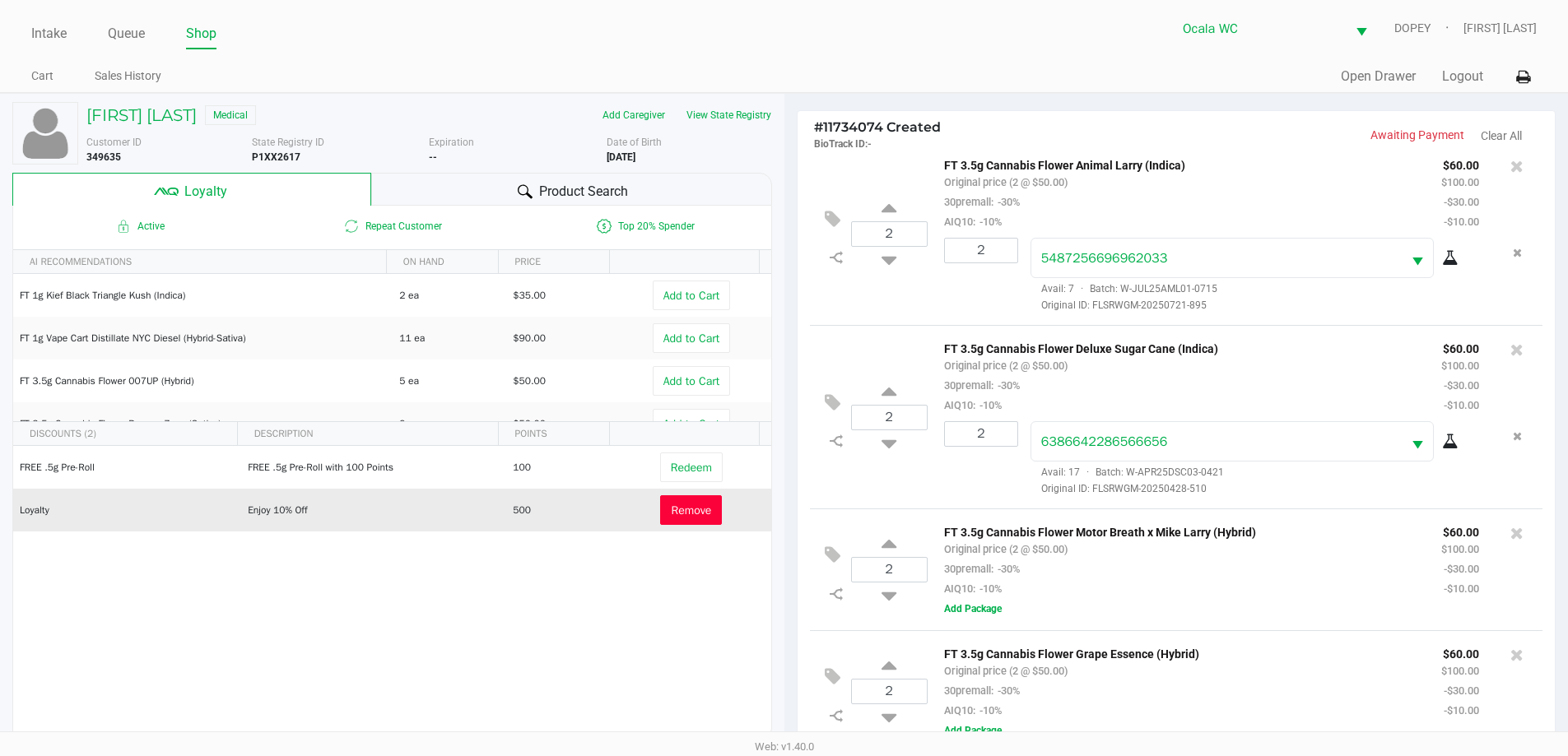 click on "Add Package" 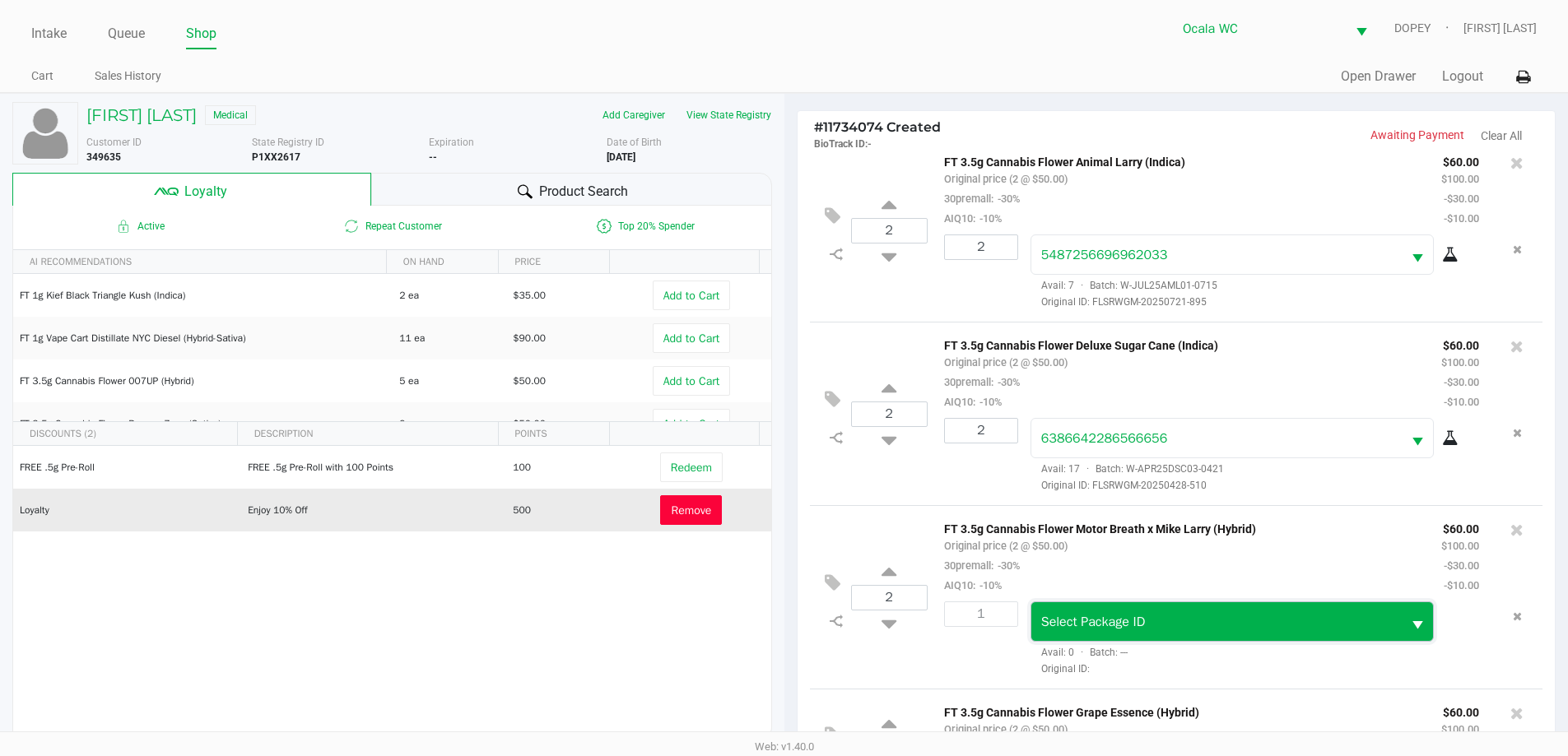 click on "Select Package ID" at bounding box center (1093, 622) 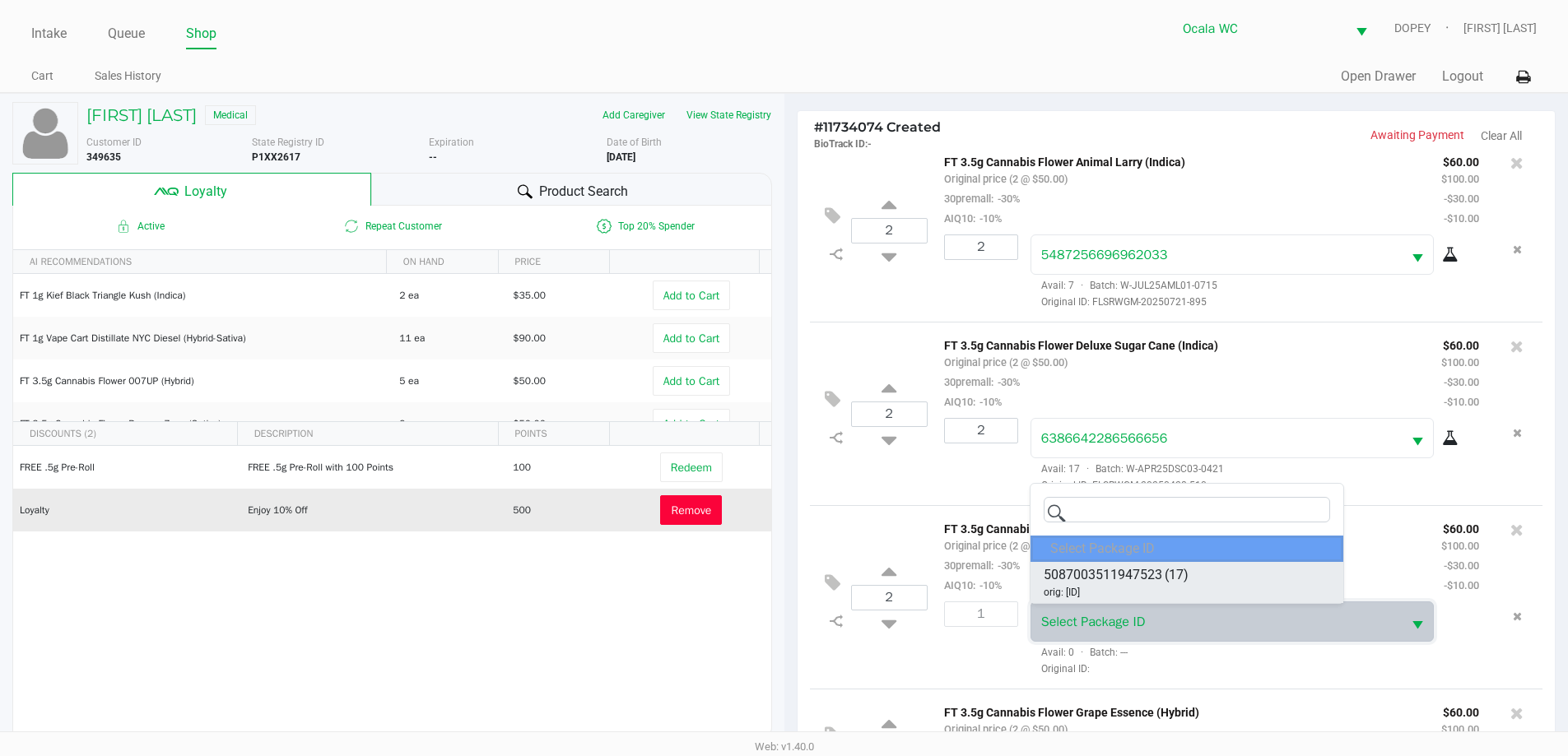 click on "5087003511947523" at bounding box center (1103, 575) 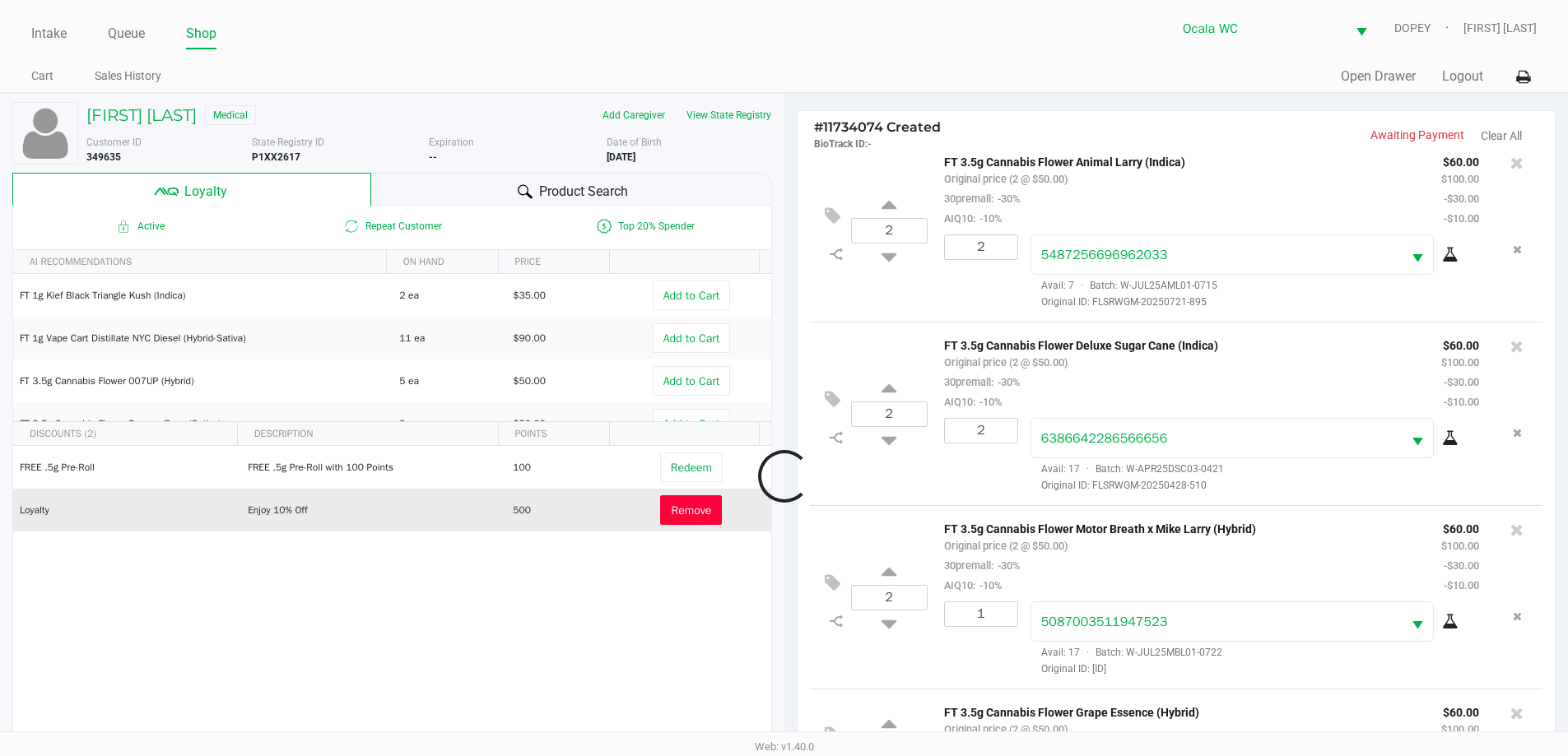 scroll, scrollTop: 78, scrollLeft: 0, axis: vertical 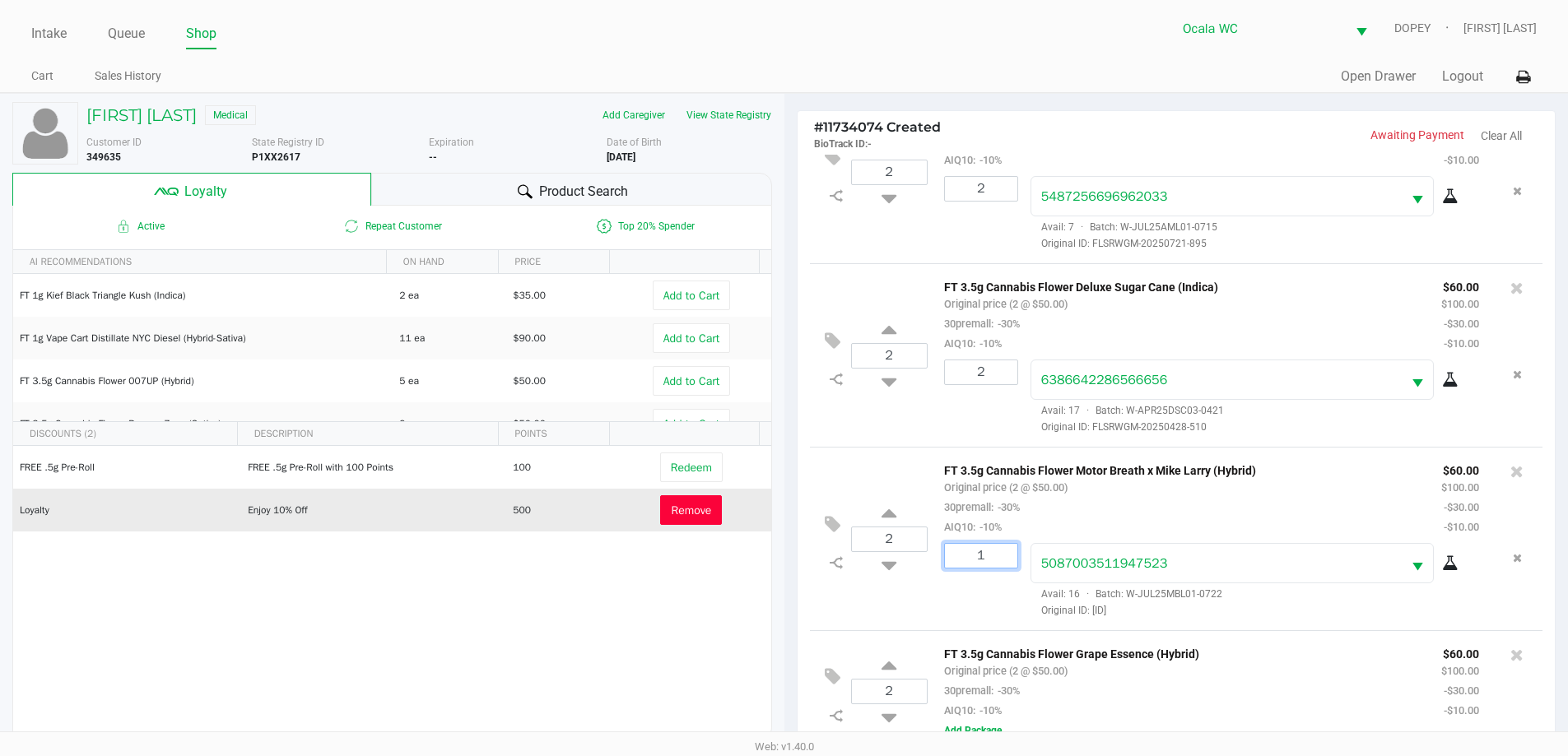 click on "1" at bounding box center (981, 555) 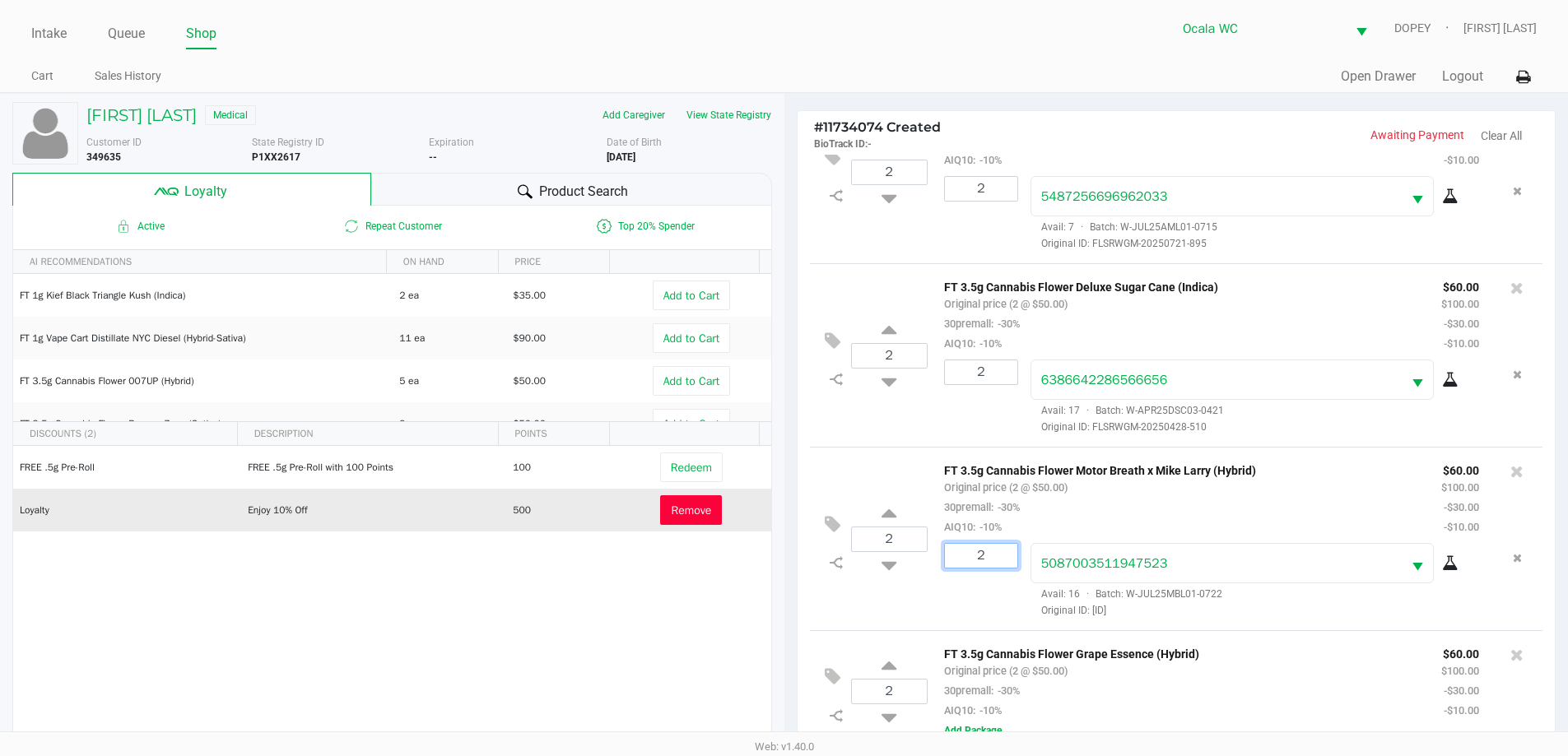 type on "2" 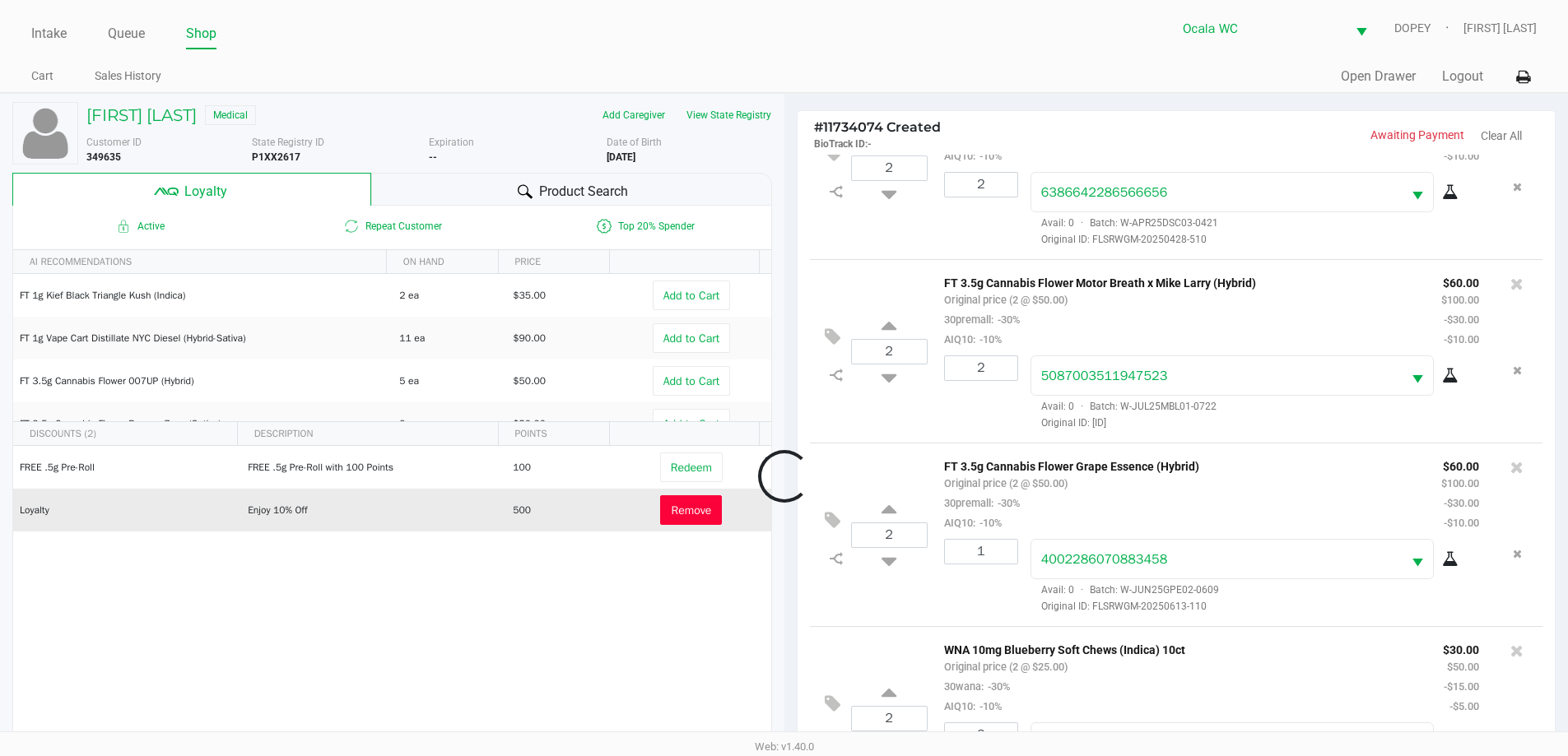 scroll, scrollTop: 324, scrollLeft: 0, axis: vertical 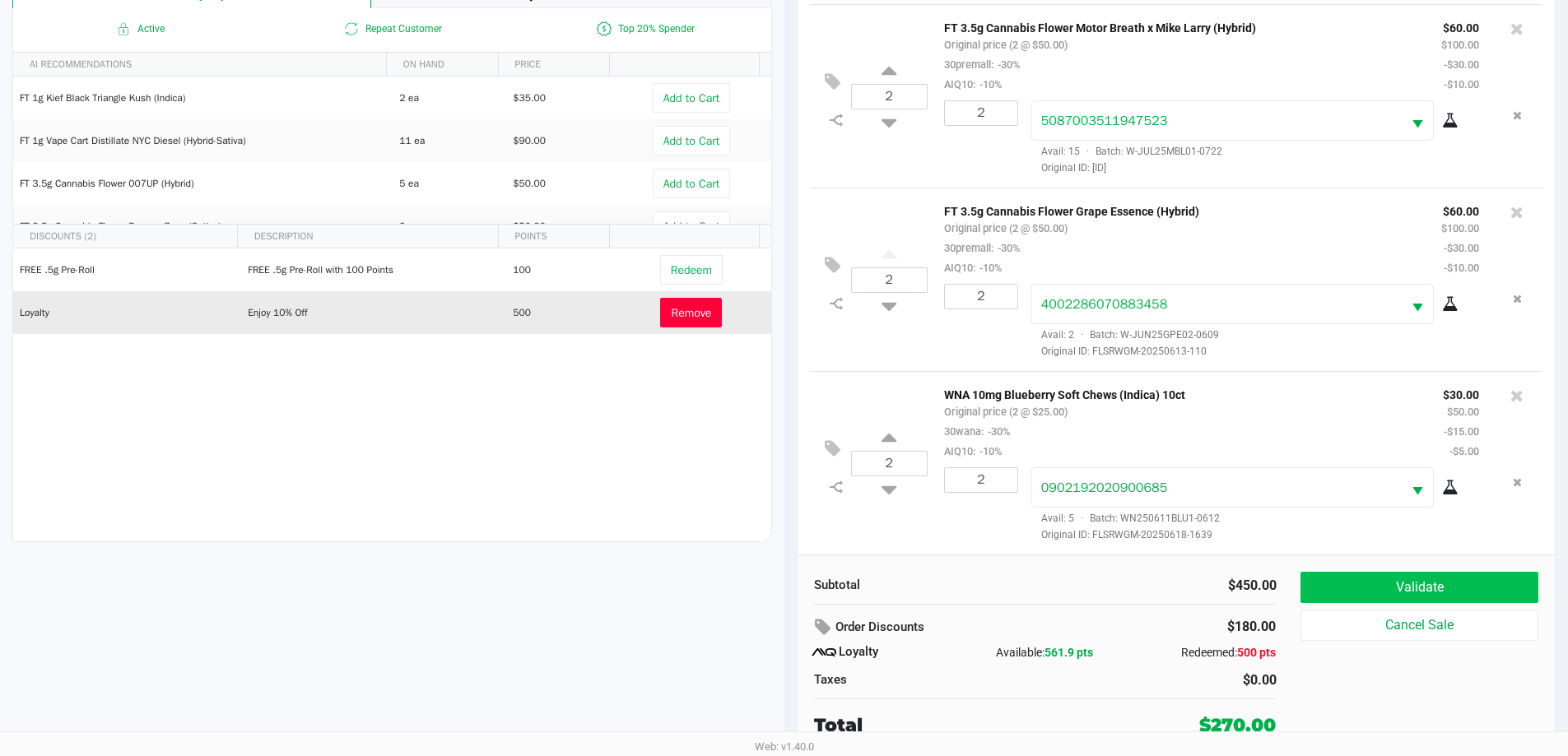 click on "Validate" 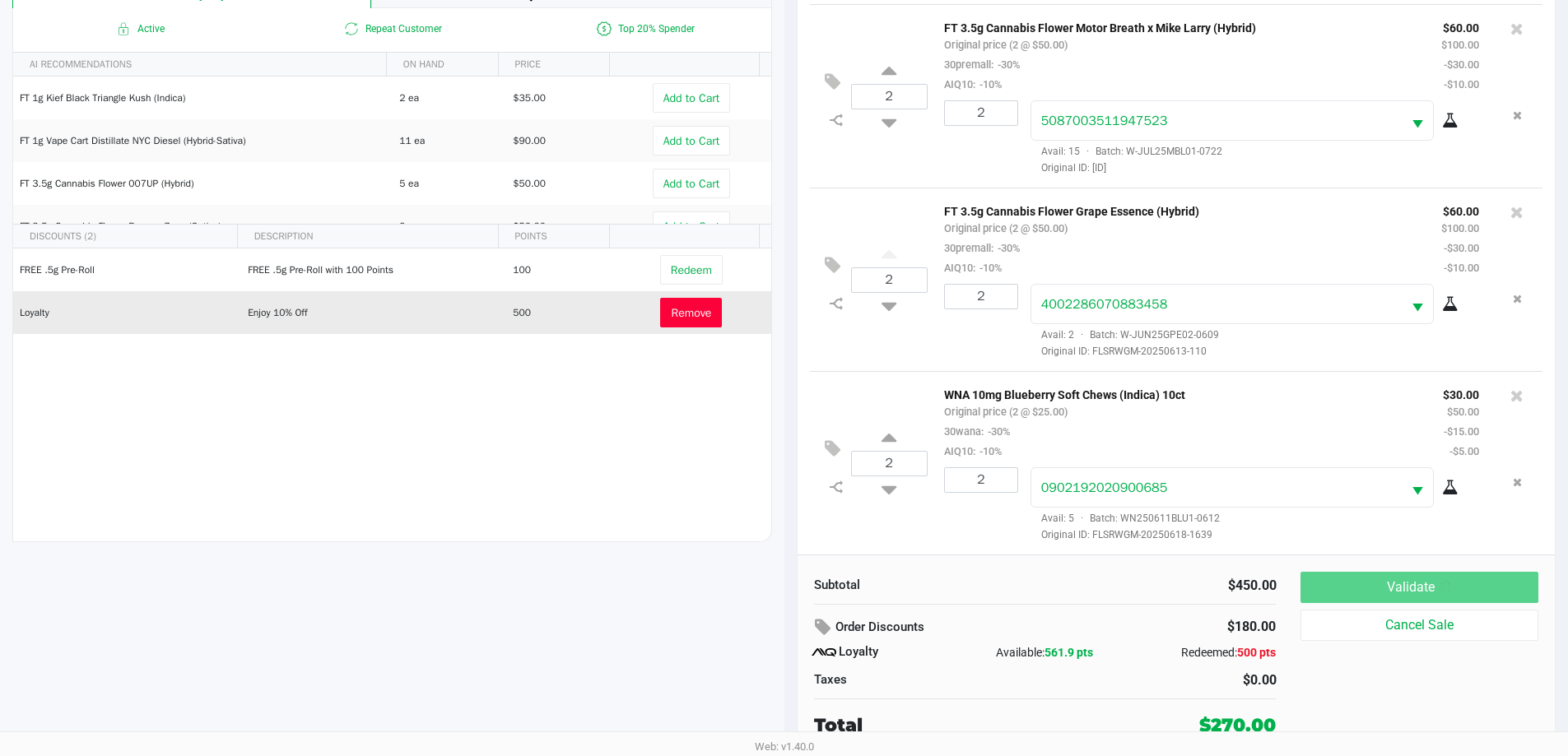 scroll, scrollTop: 0, scrollLeft: 0, axis: both 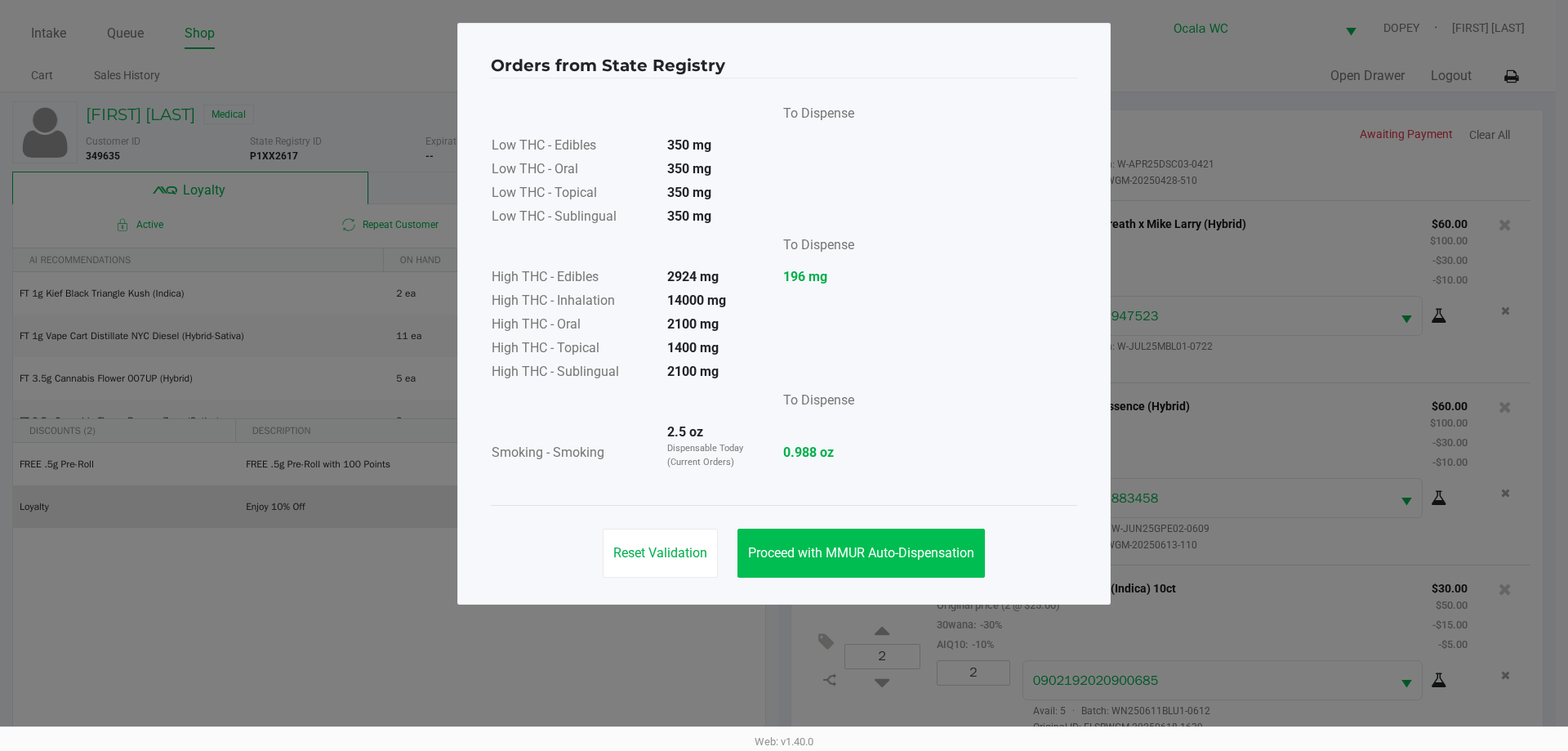 click on "Proceed with MMUR Auto-Dispensation" 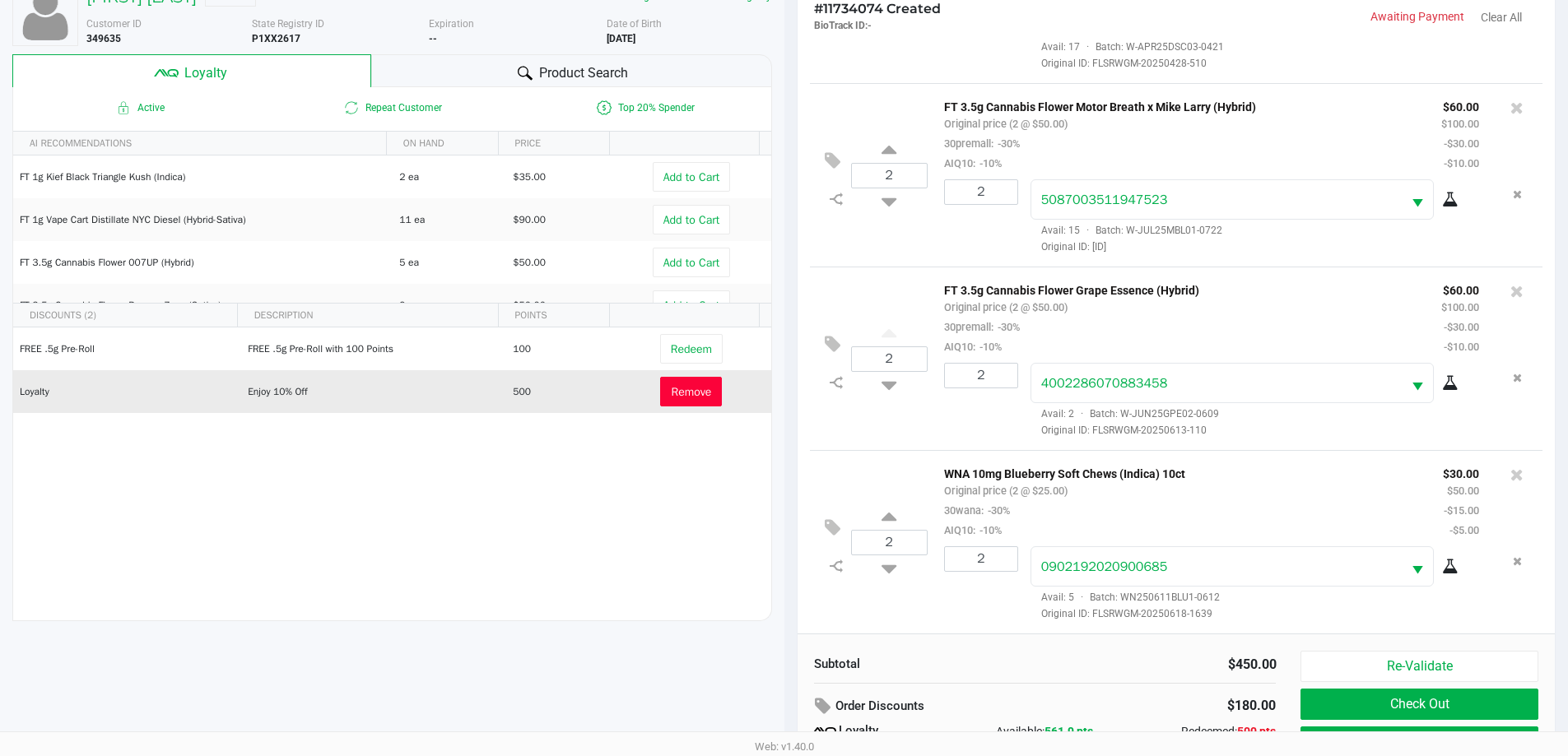 scroll, scrollTop: 197, scrollLeft: 0, axis: vertical 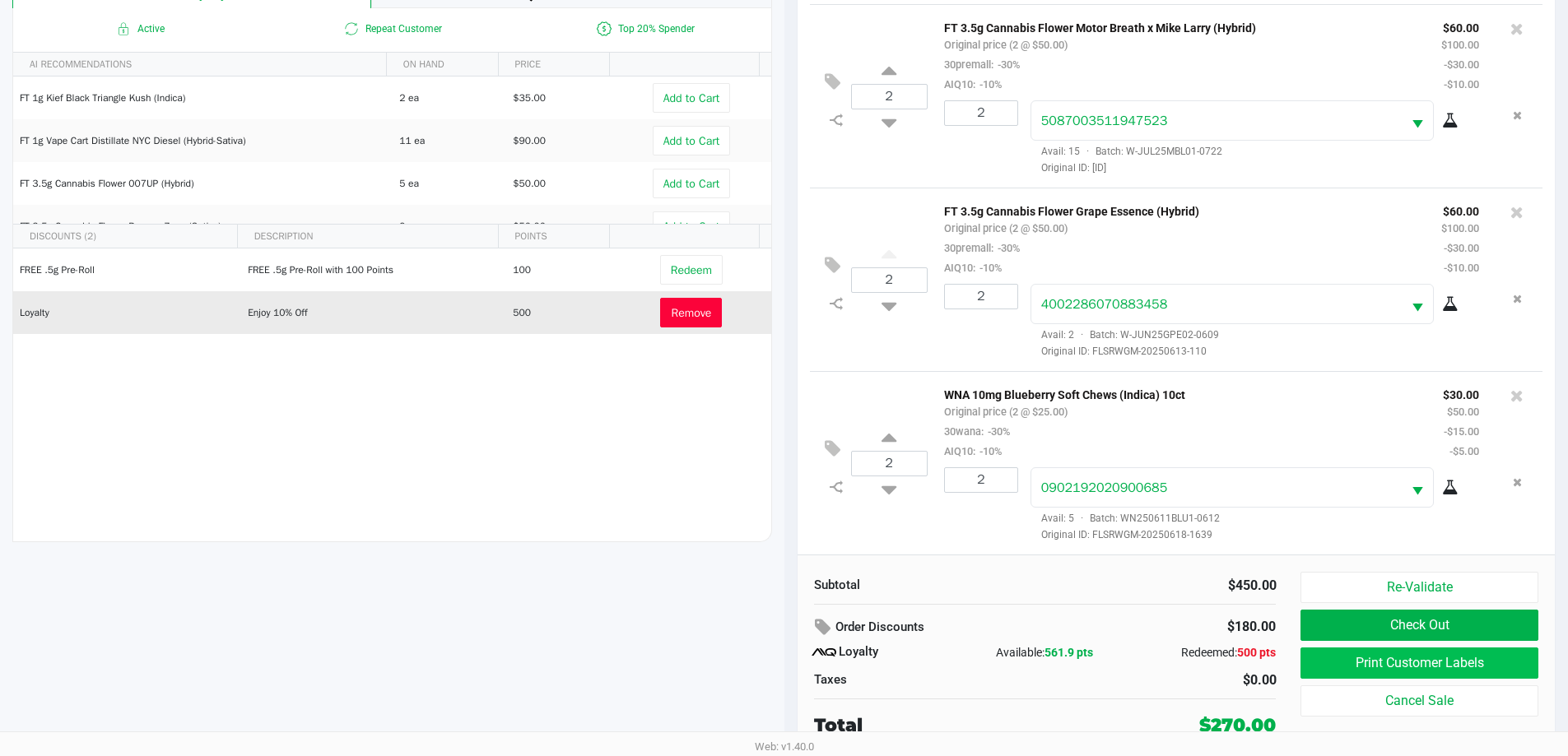 click on "Print Customer Labels" 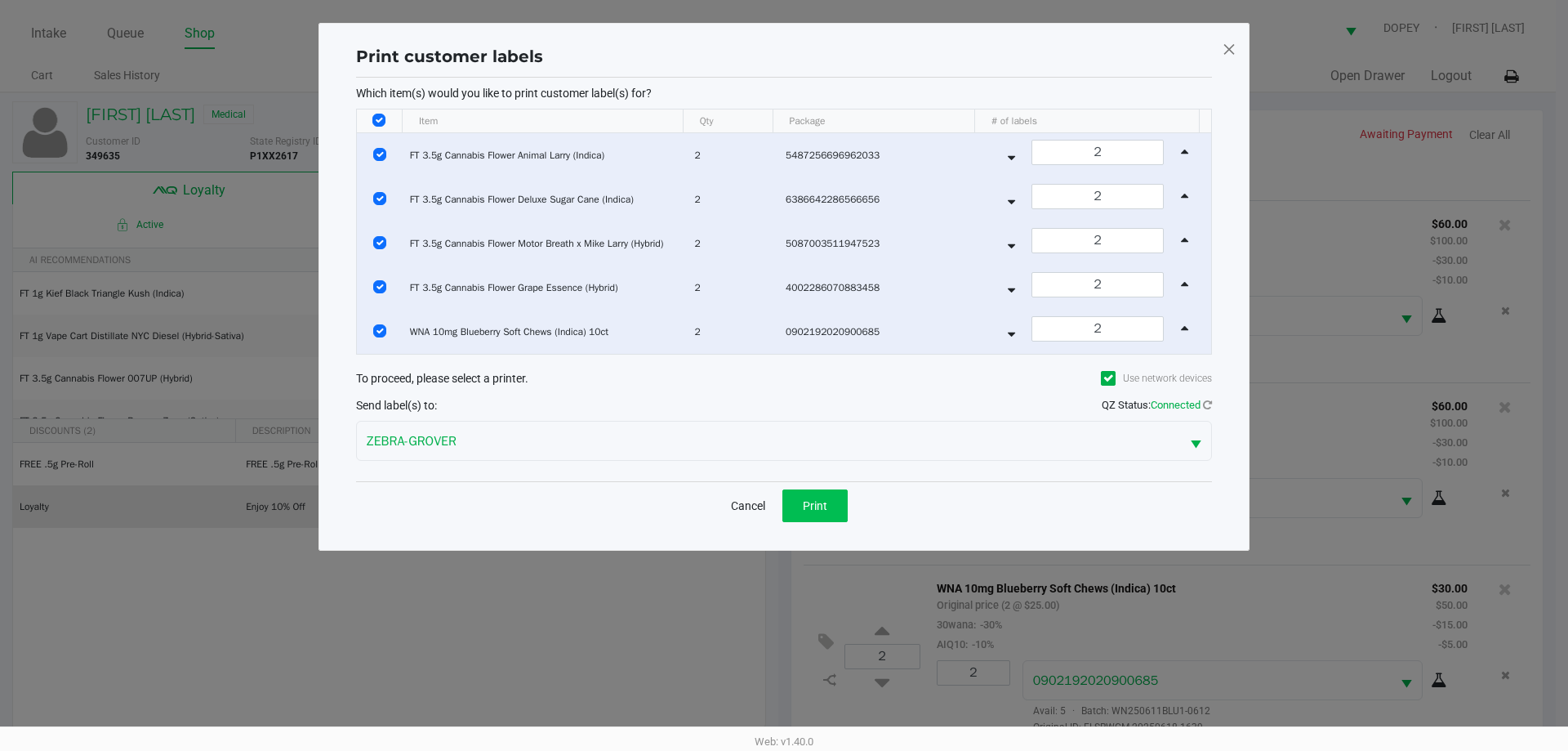 click on "Print" 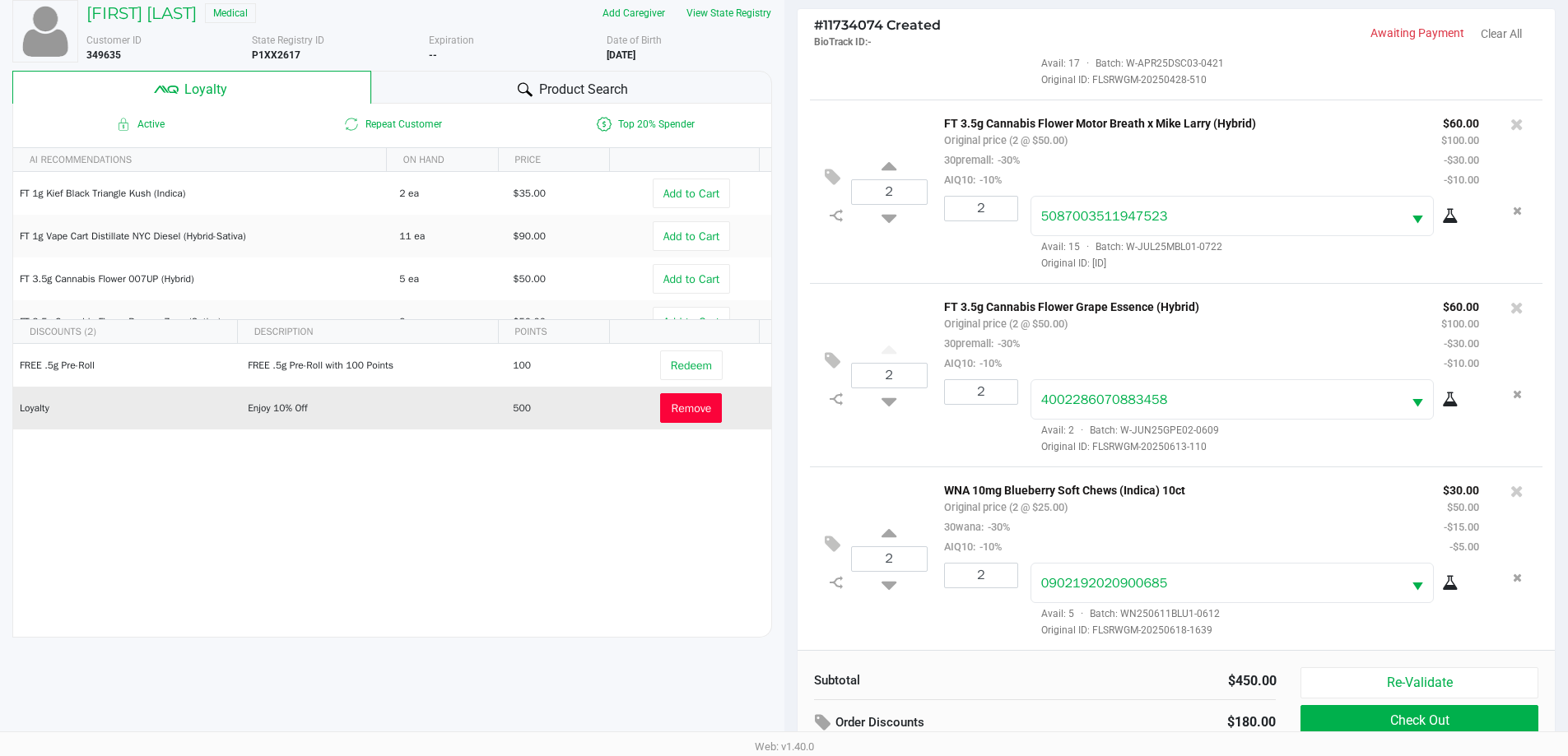 scroll, scrollTop: 197, scrollLeft: 0, axis: vertical 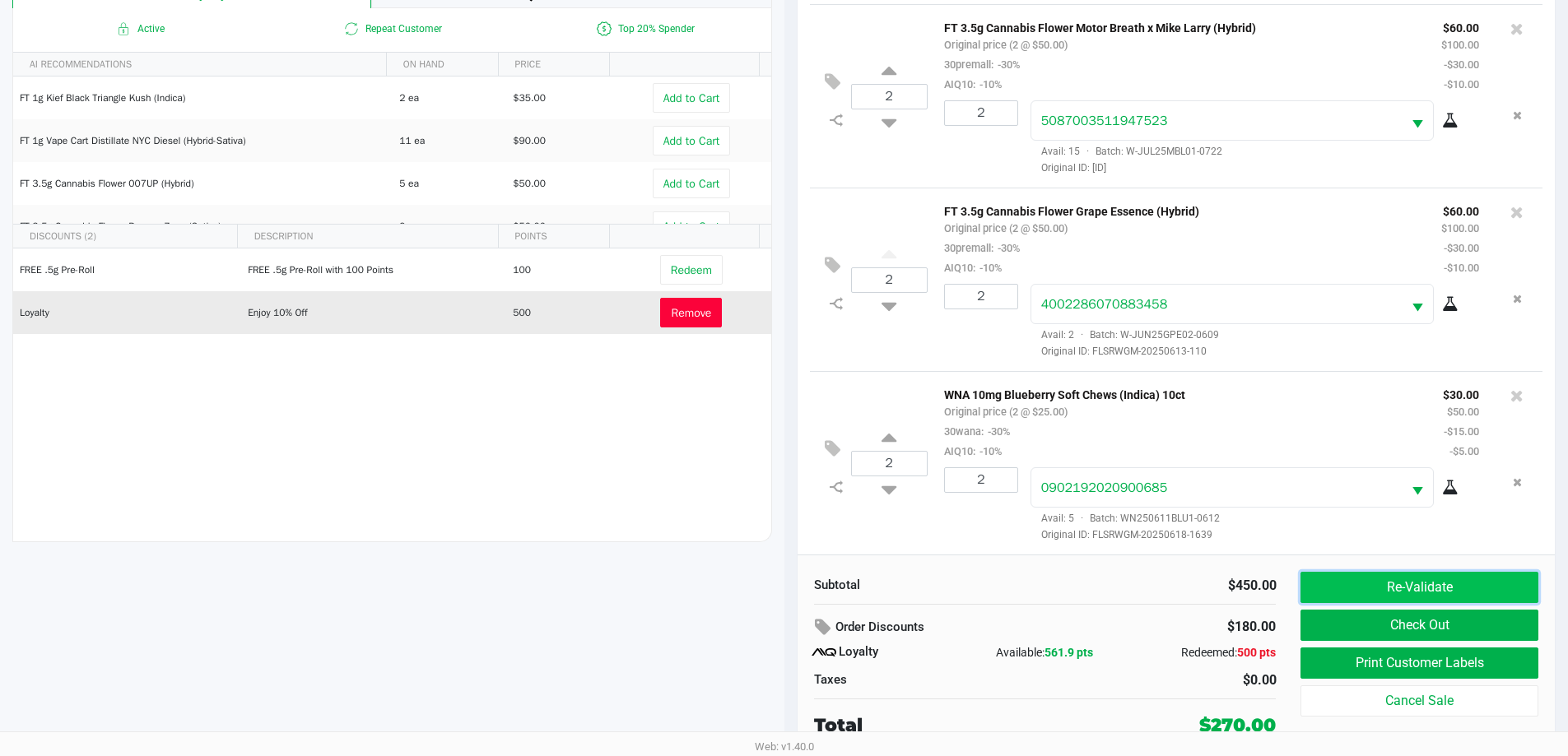 click on "Re-Validate" 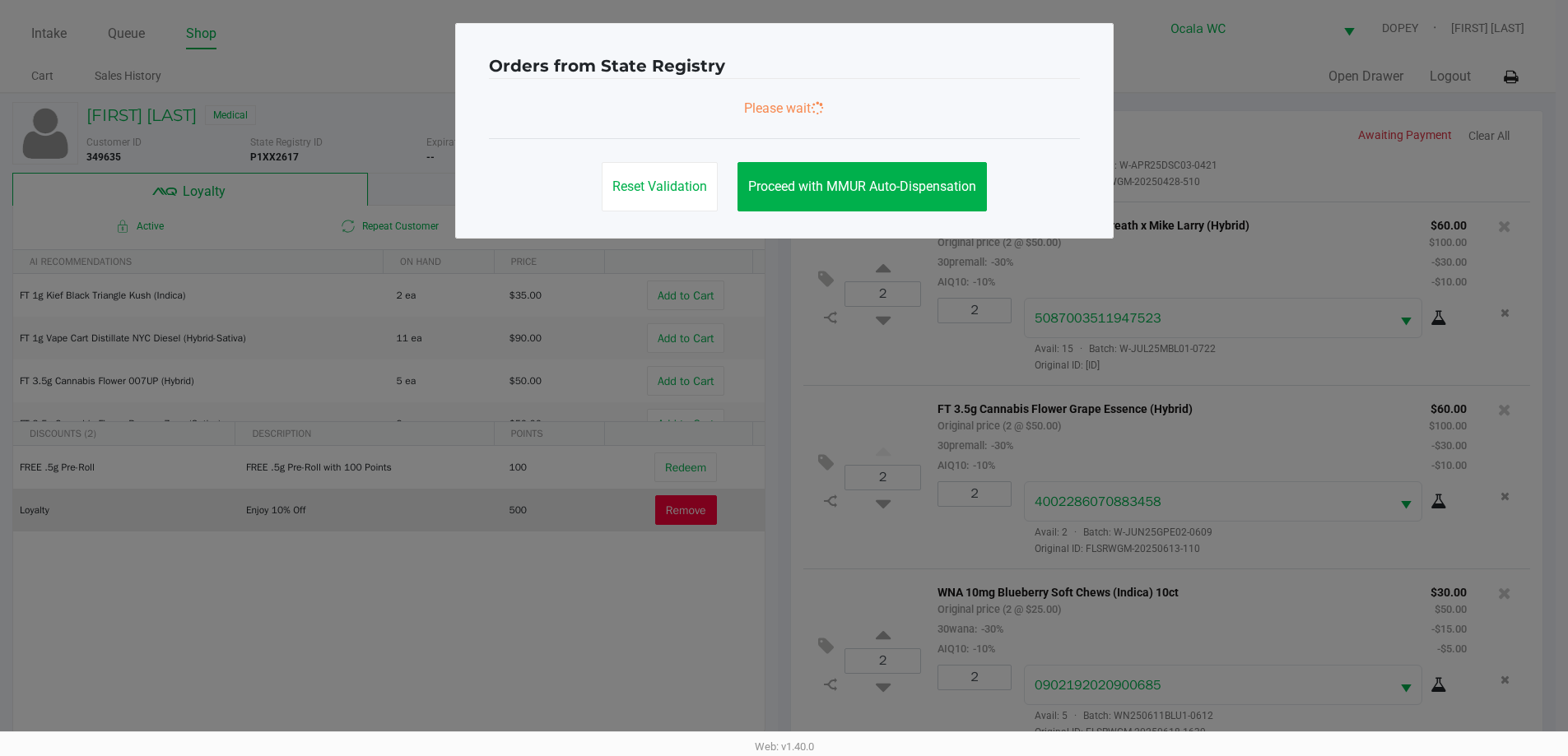 scroll, scrollTop: 0, scrollLeft: 0, axis: both 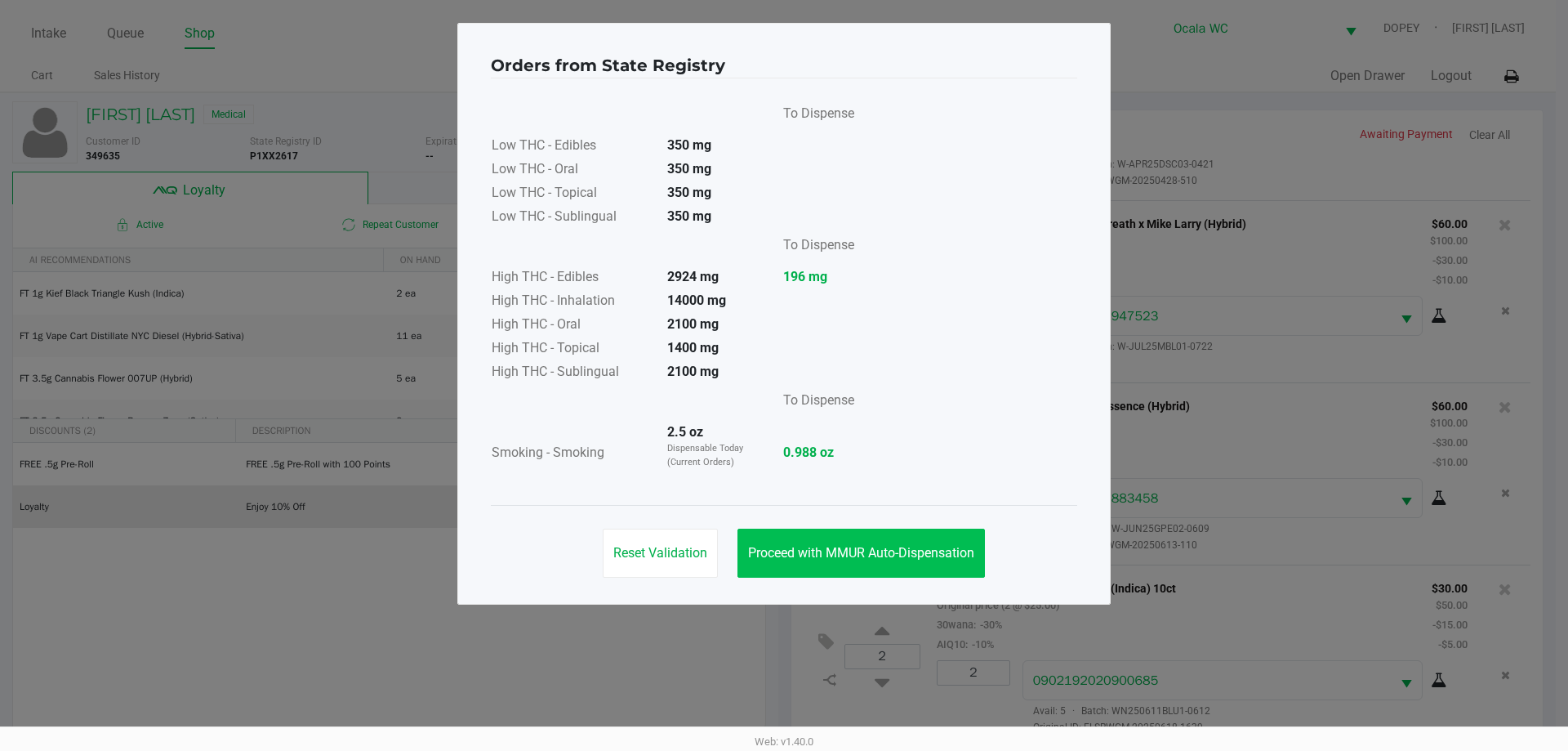 click on "Proceed with MMUR Auto-Dispensation" 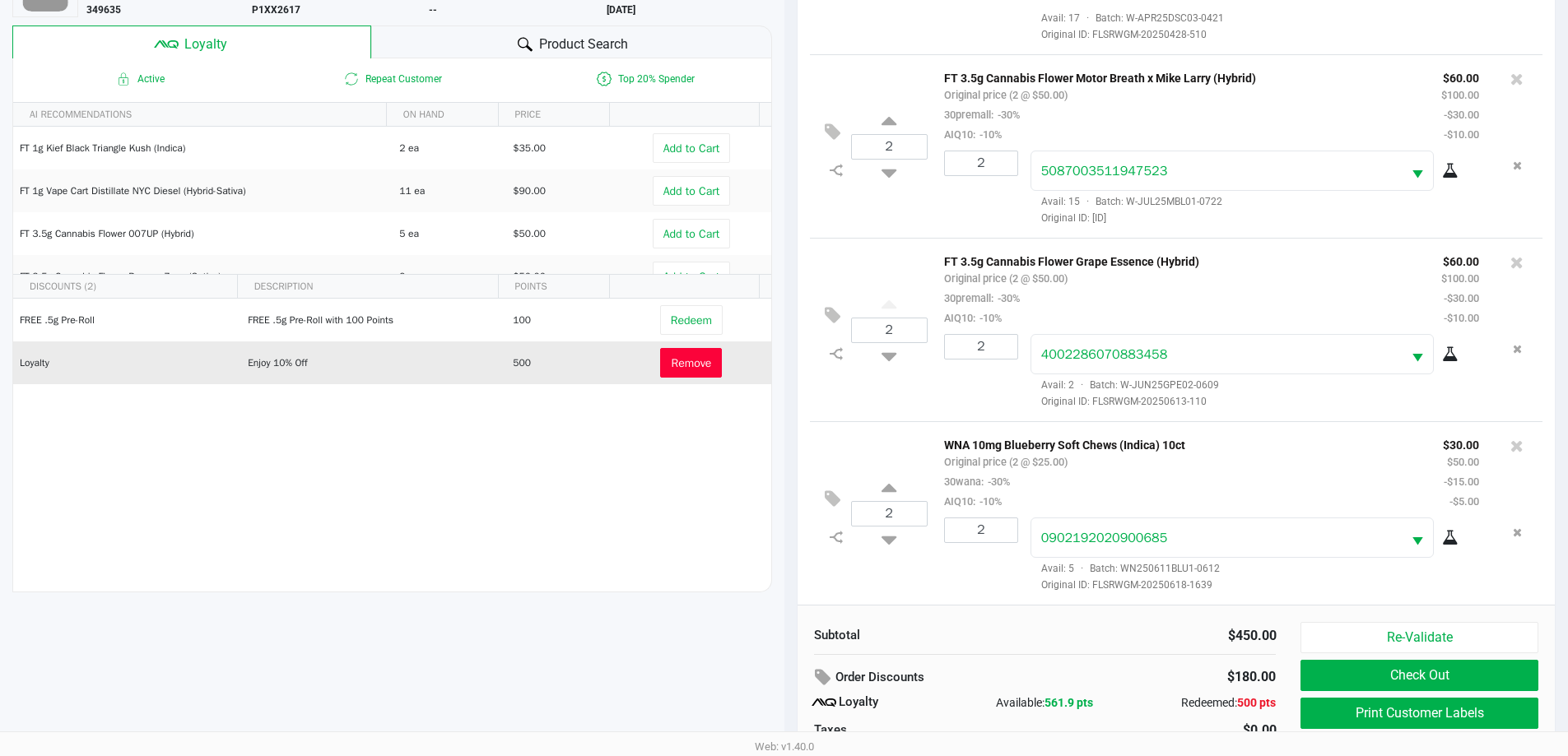 scroll, scrollTop: 197, scrollLeft: 0, axis: vertical 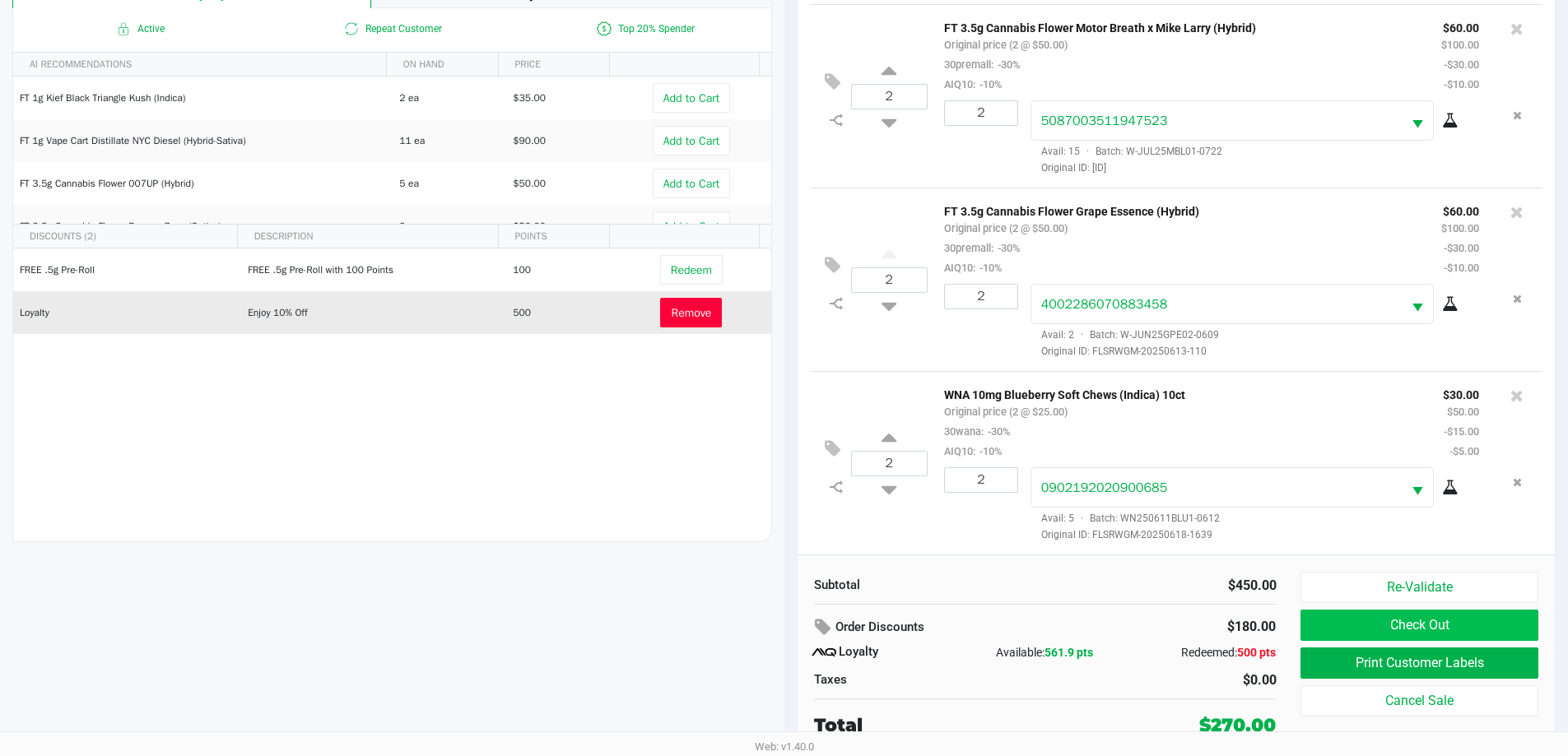 click on "Check Out" 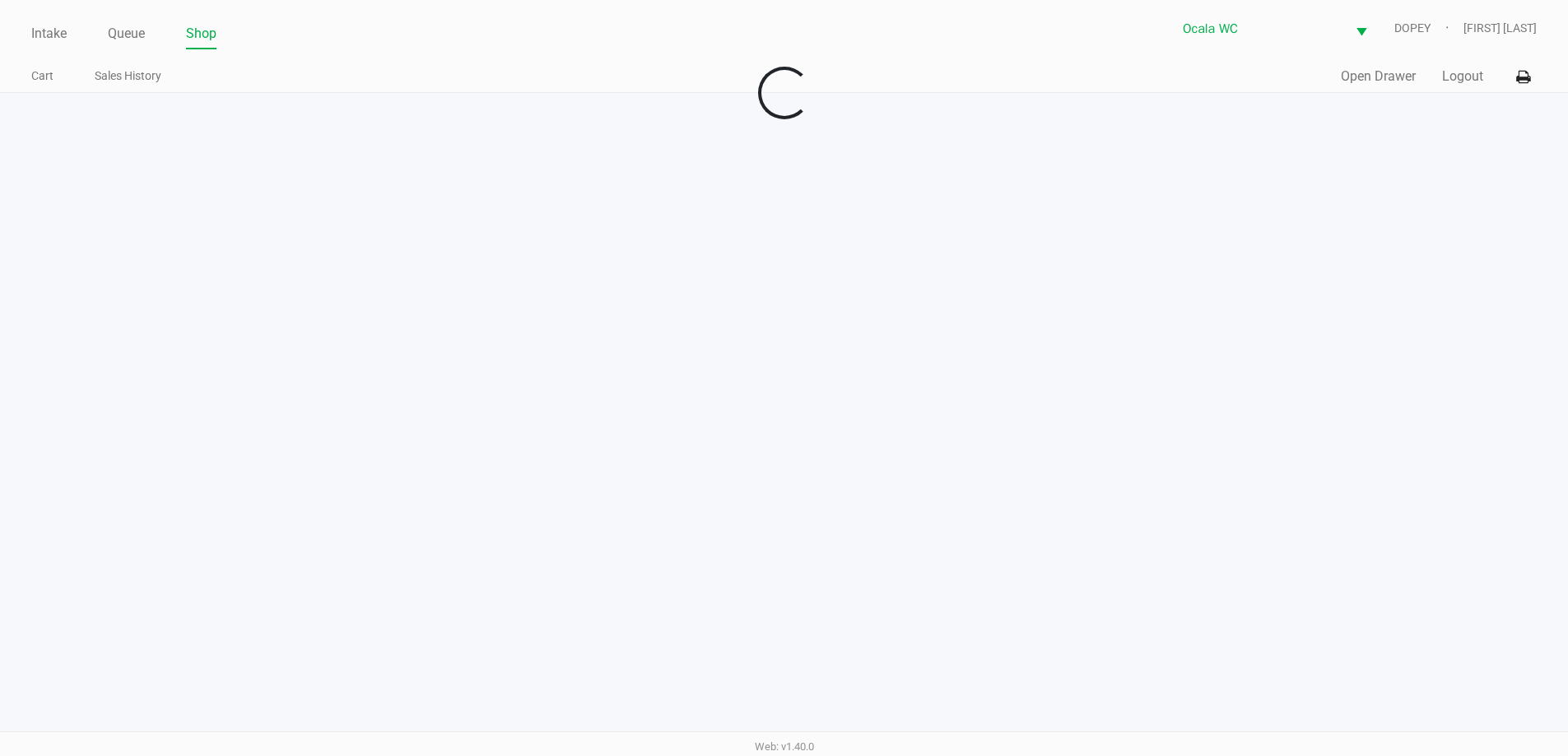 scroll, scrollTop: 0, scrollLeft: 0, axis: both 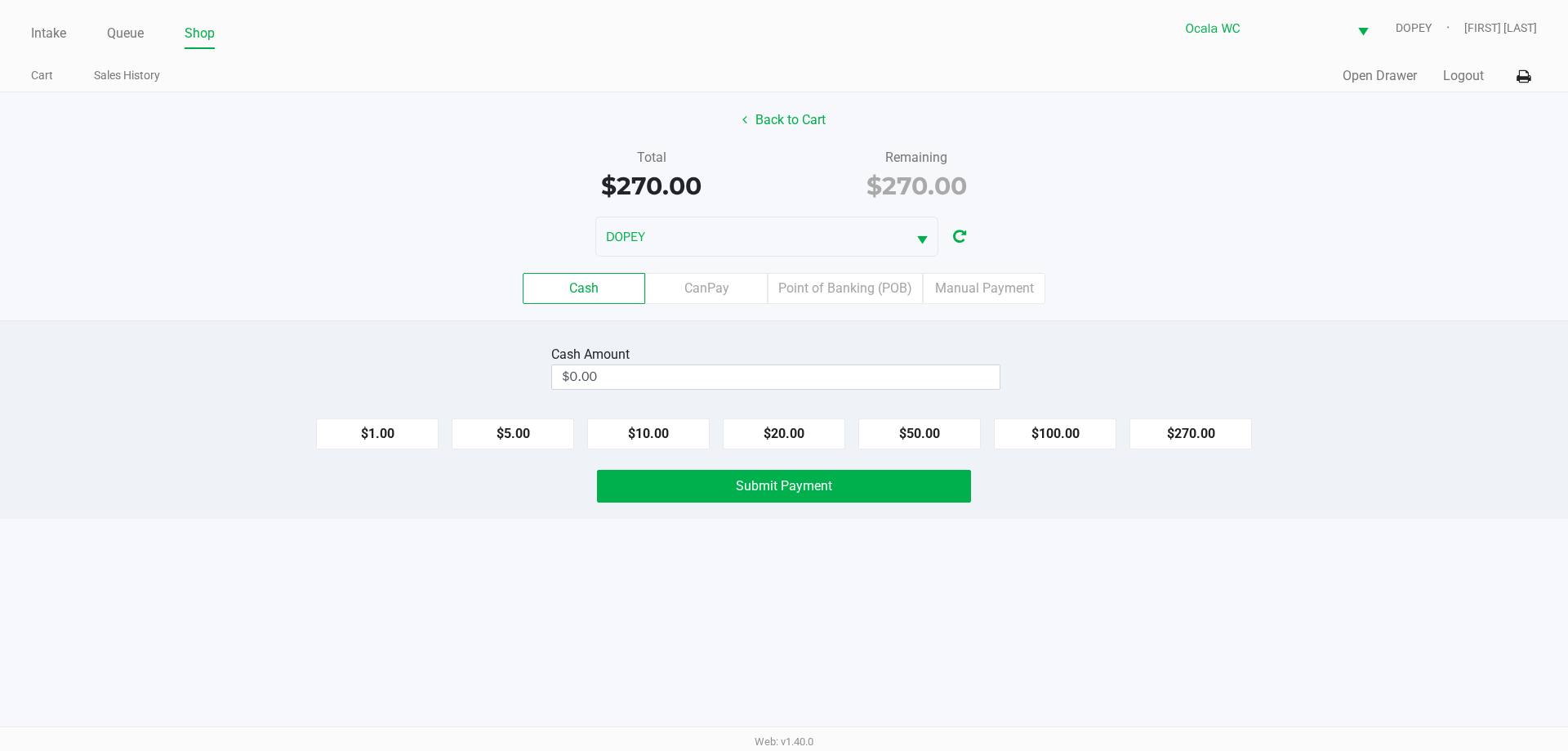 click on "Point of Banking (POB)" 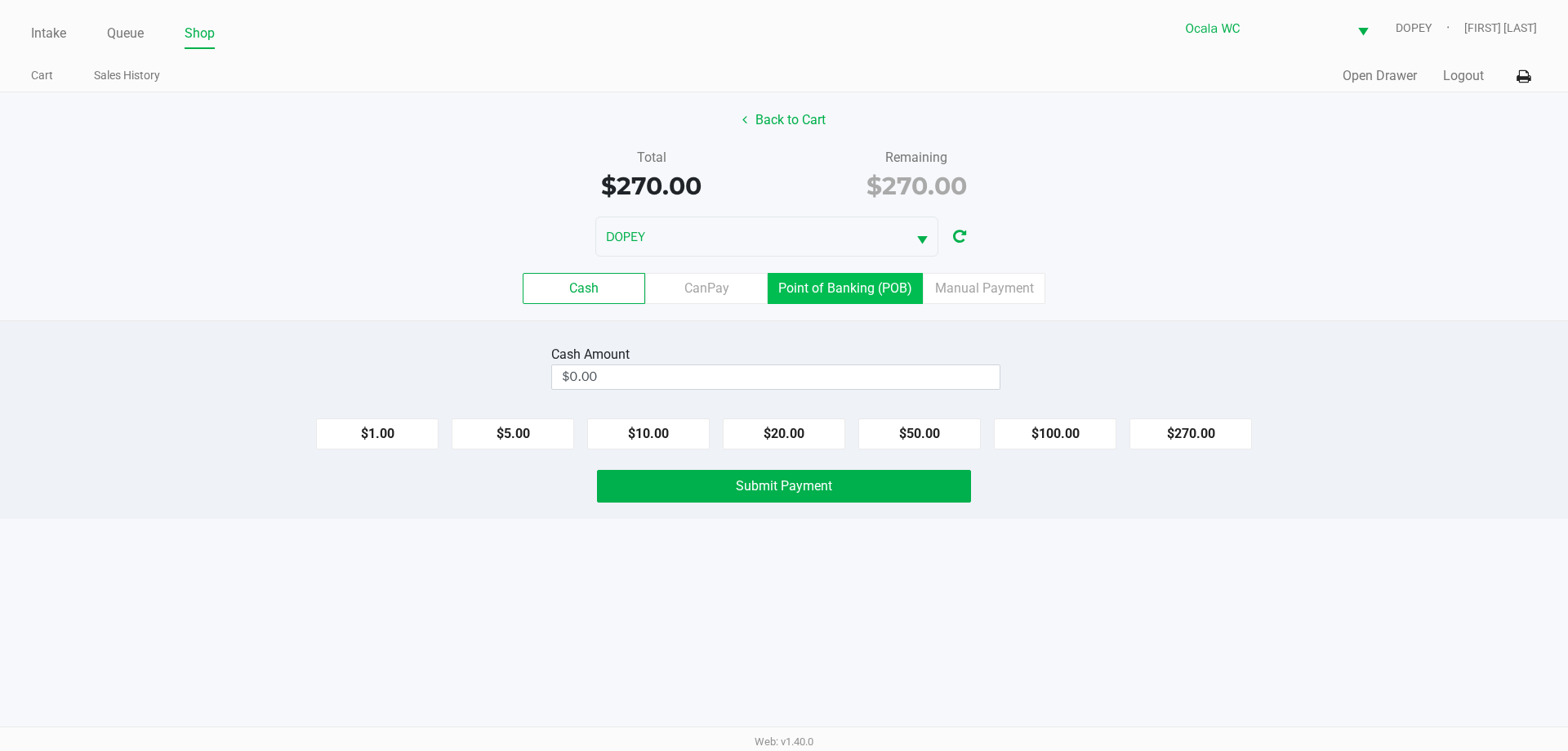 click on "Point of Banking (POB)" at bounding box center [0, 0] 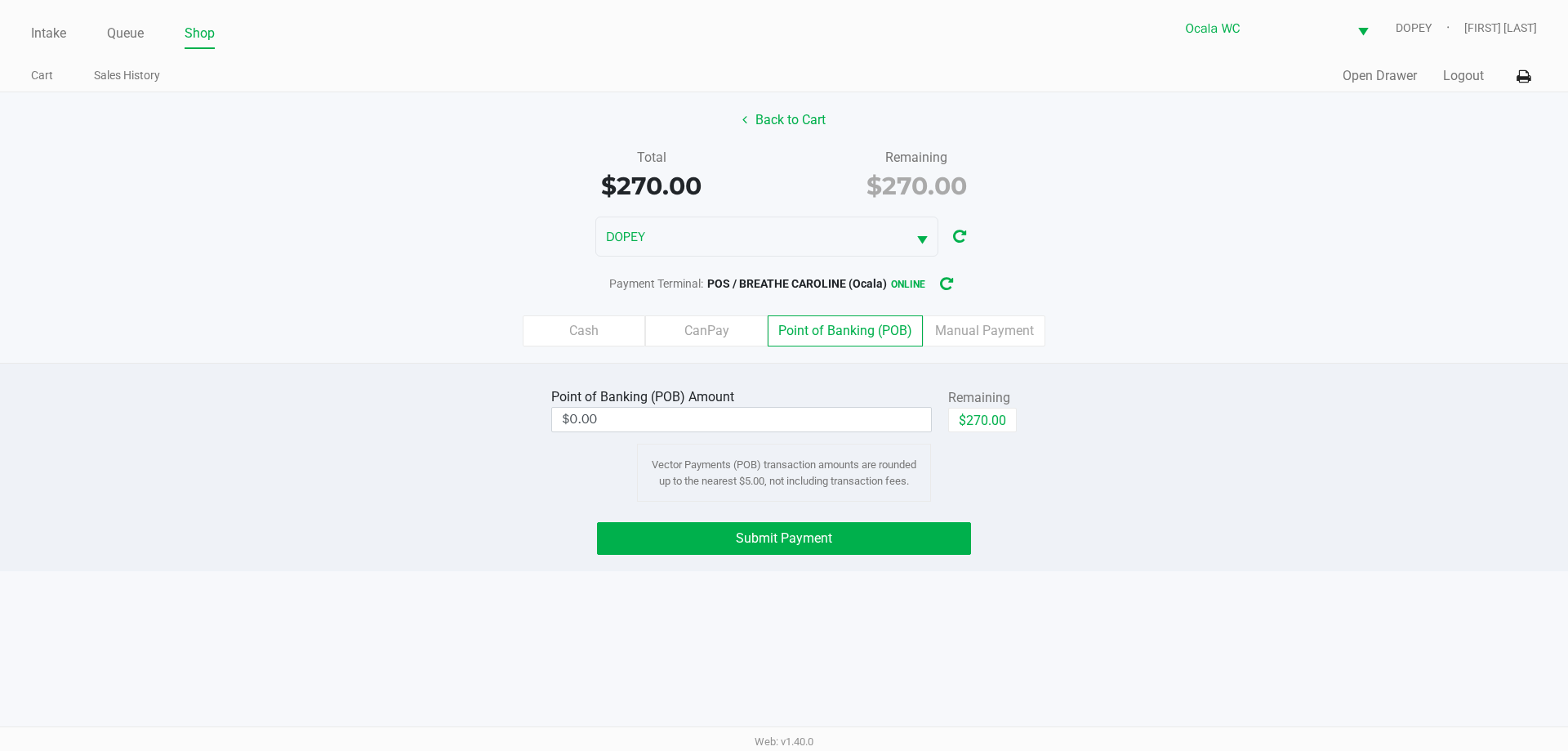 click on "$270.00" 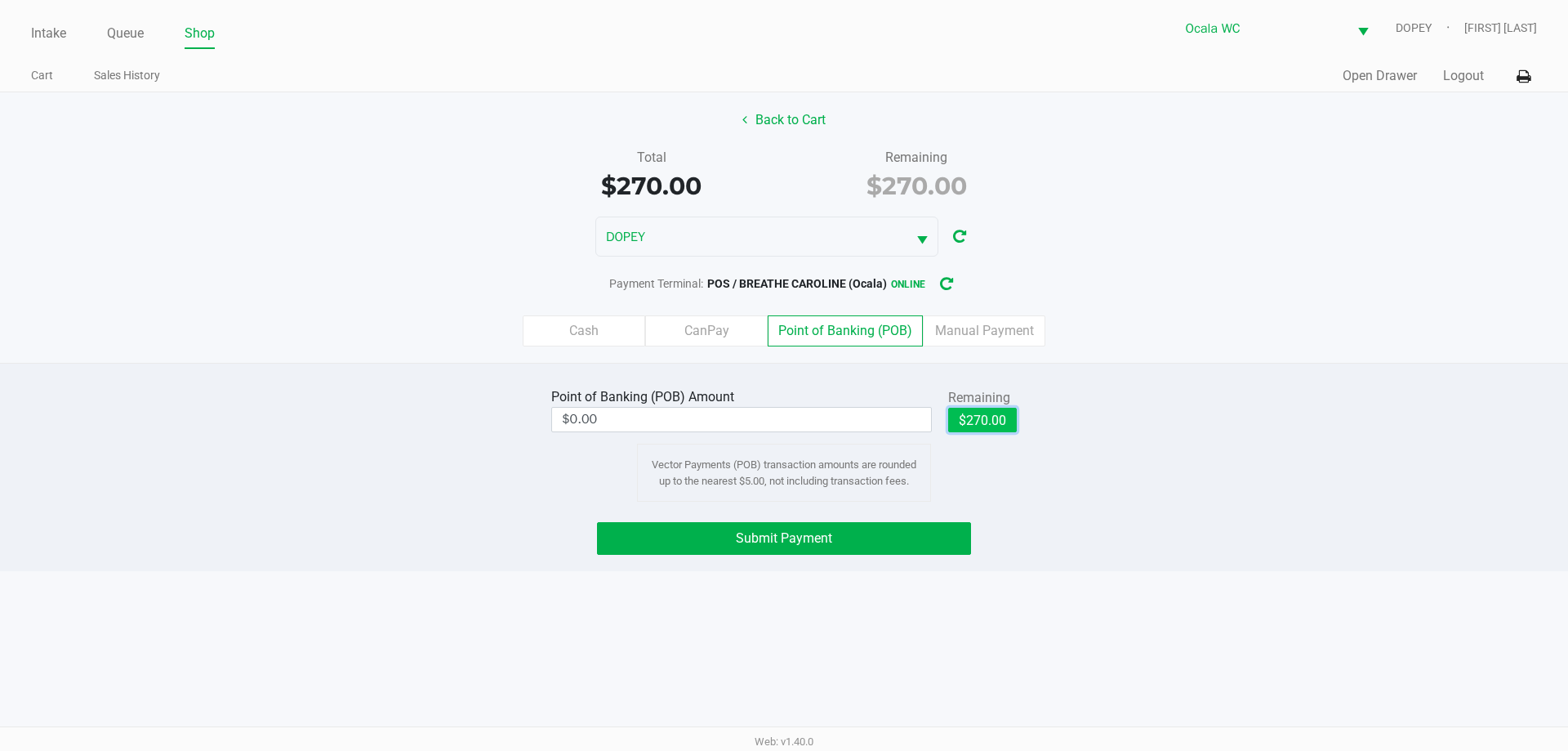 type on "$270.00" 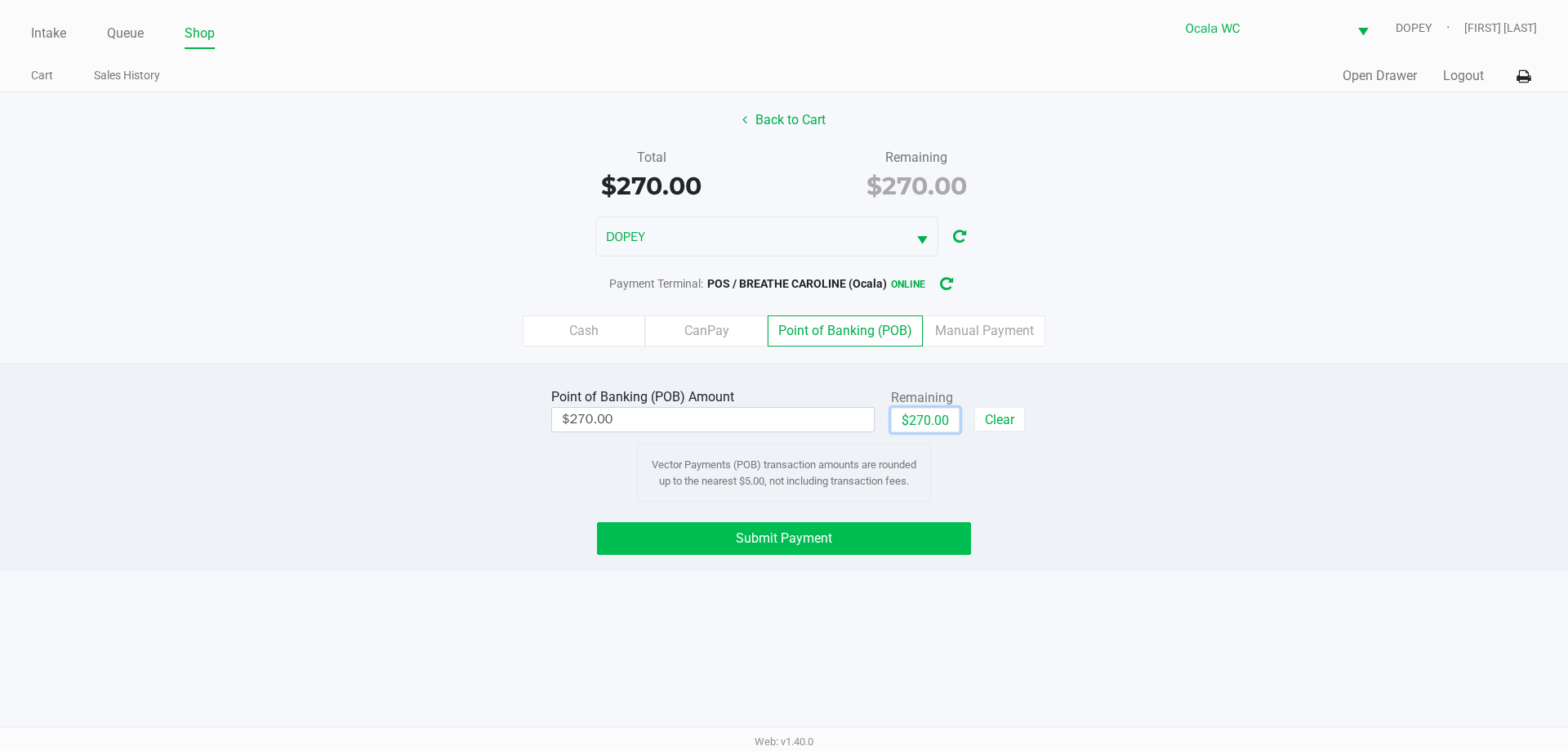 click on "Submit Payment" 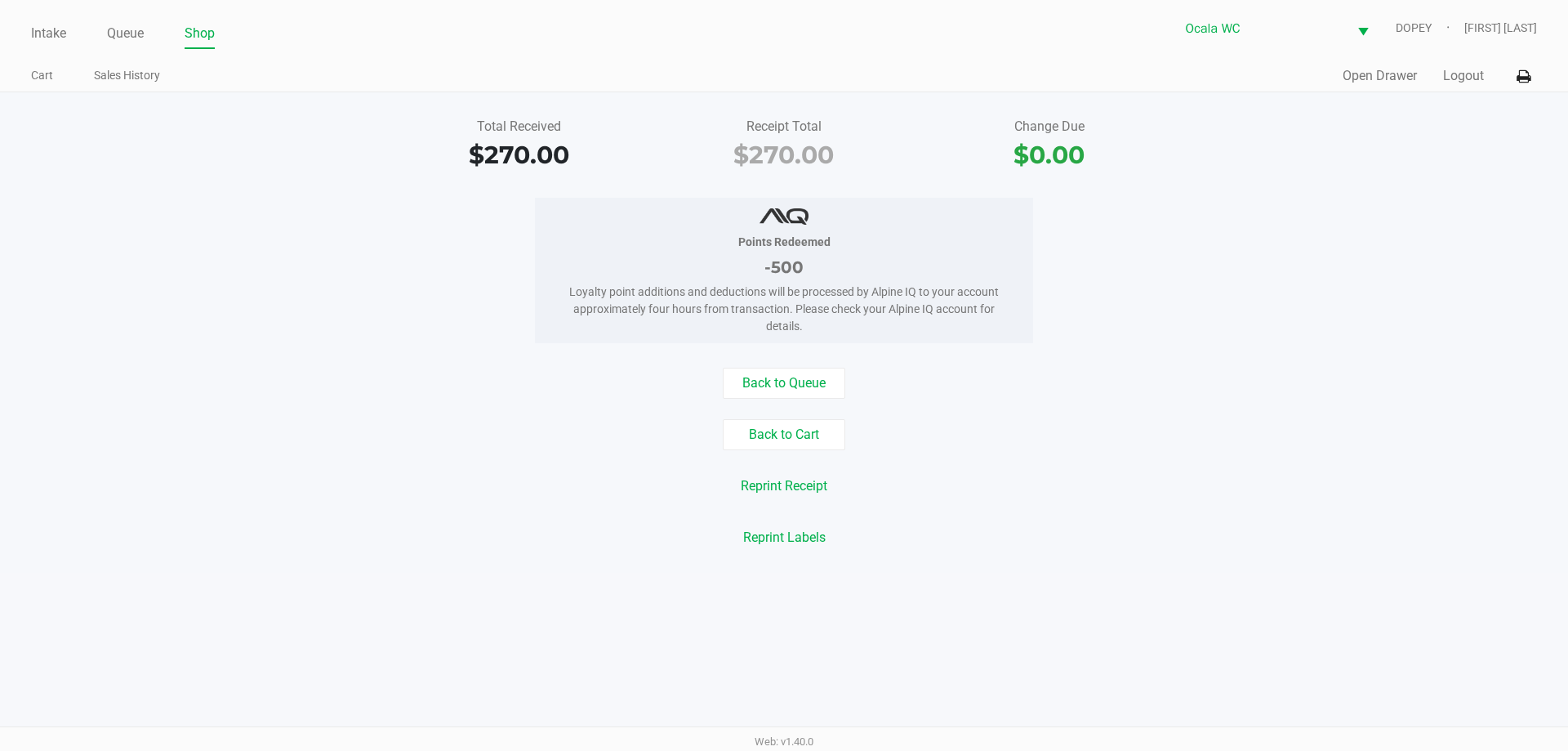 click on "Back to Queue" 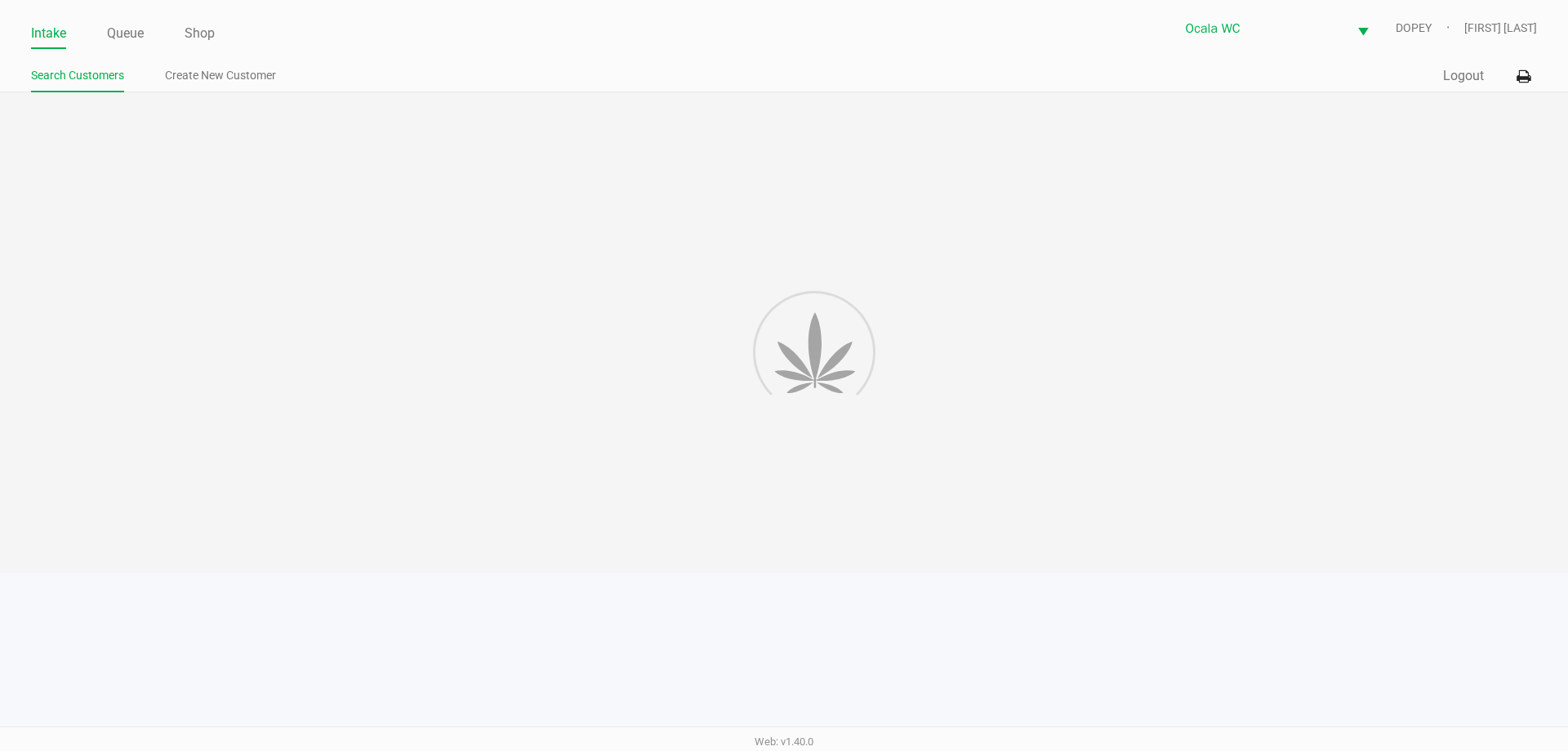 click on "Intake" 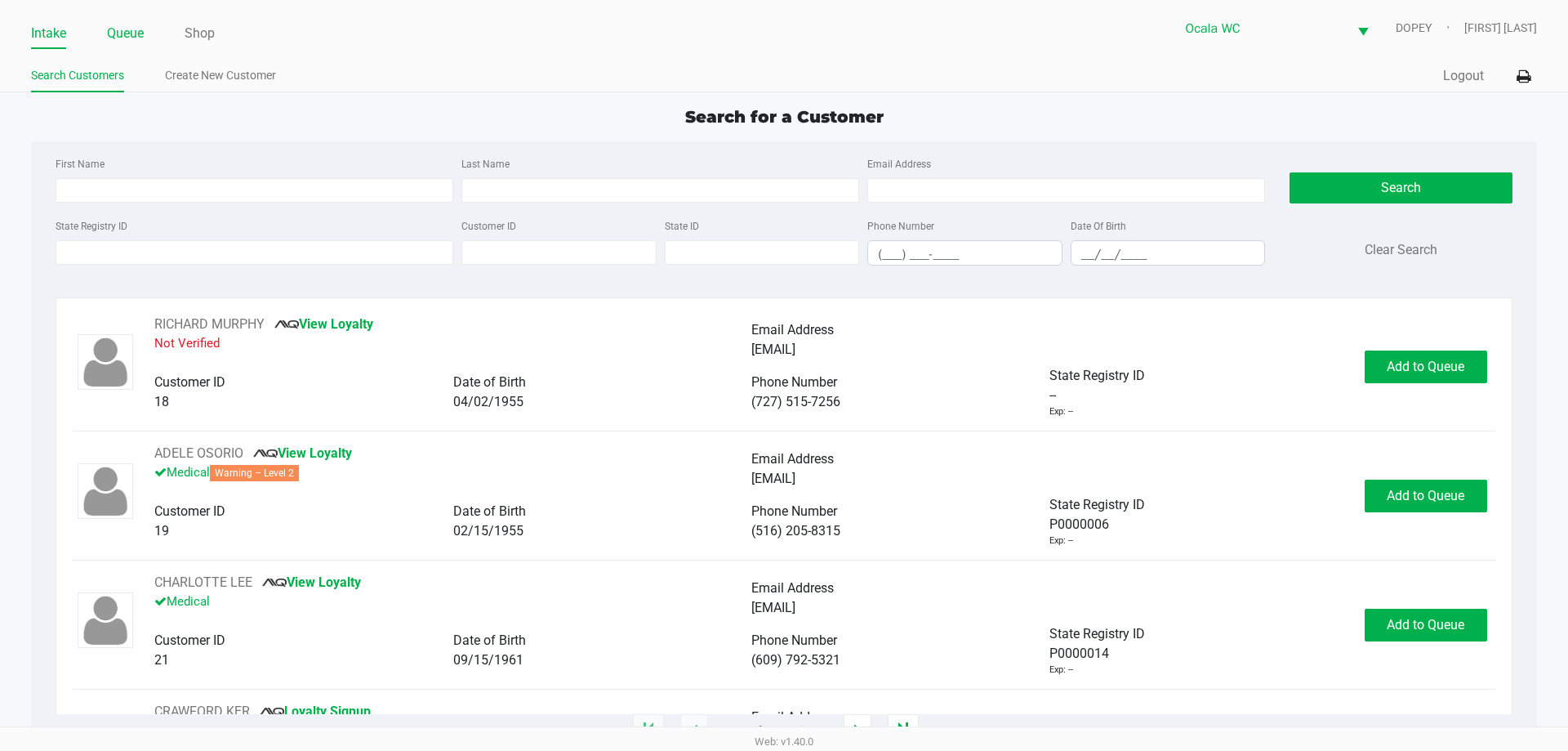 click on "Queue" 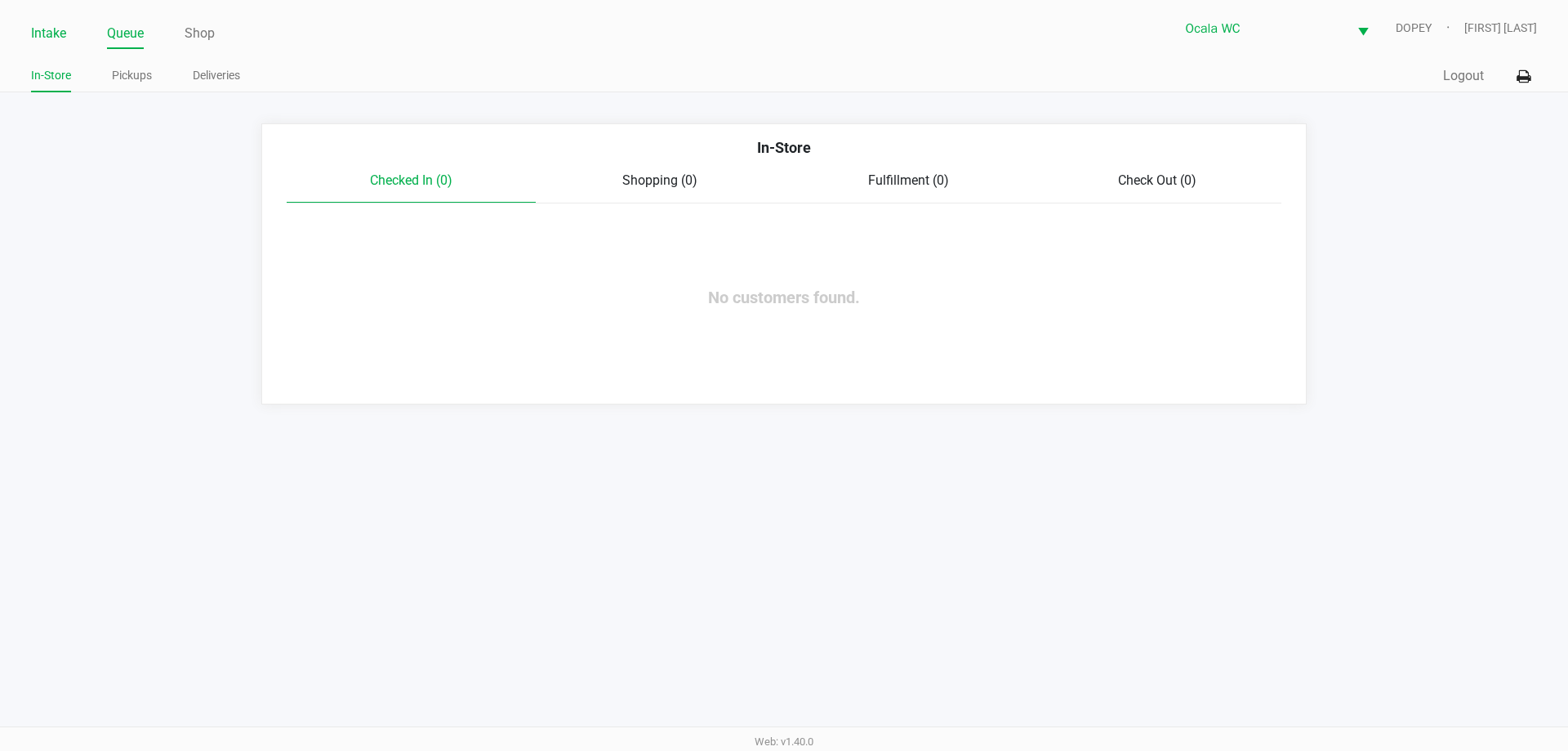 click on "Intake" 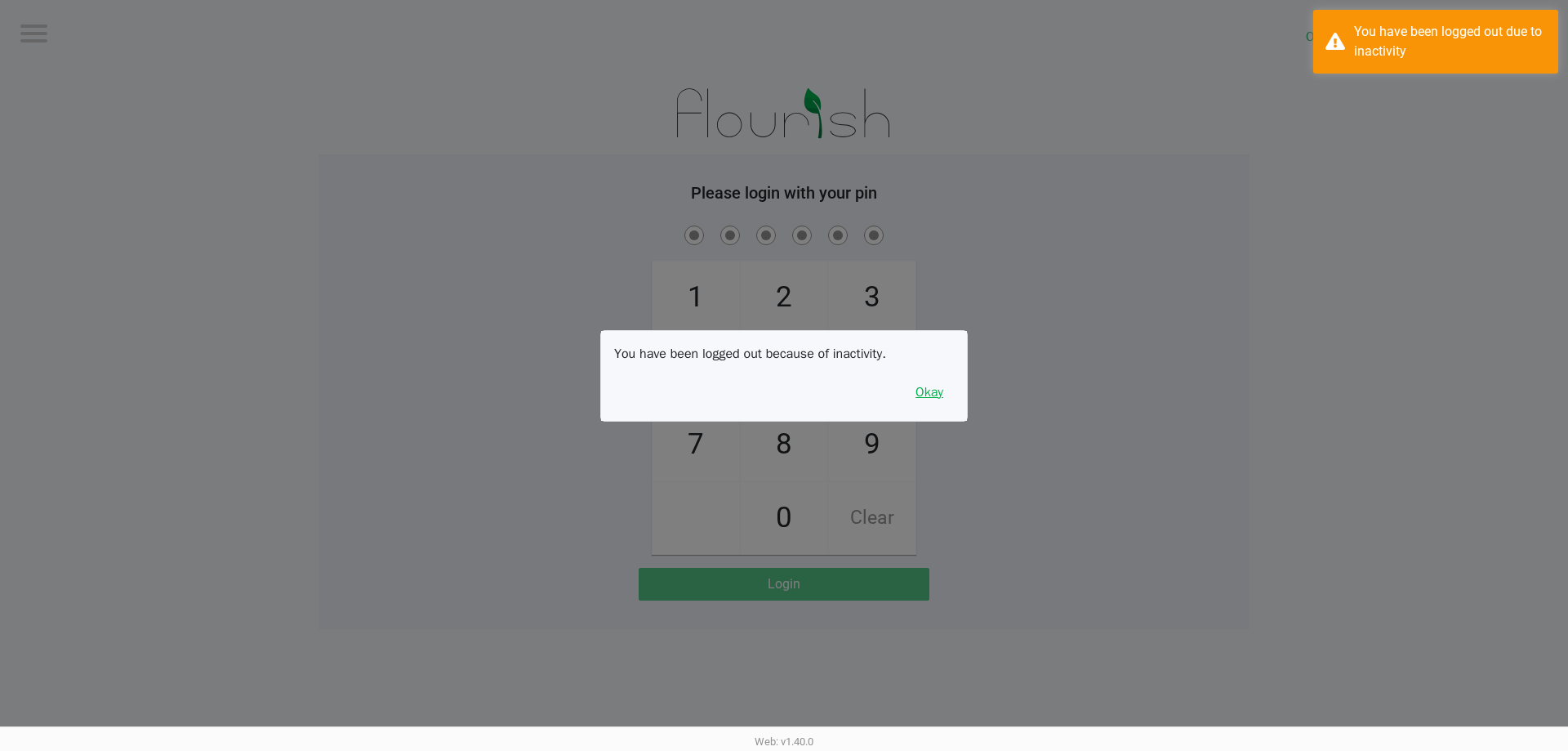 drag, startPoint x: 929, startPoint y: 391, endPoint x: 615, endPoint y: 186, distance: 374.9947 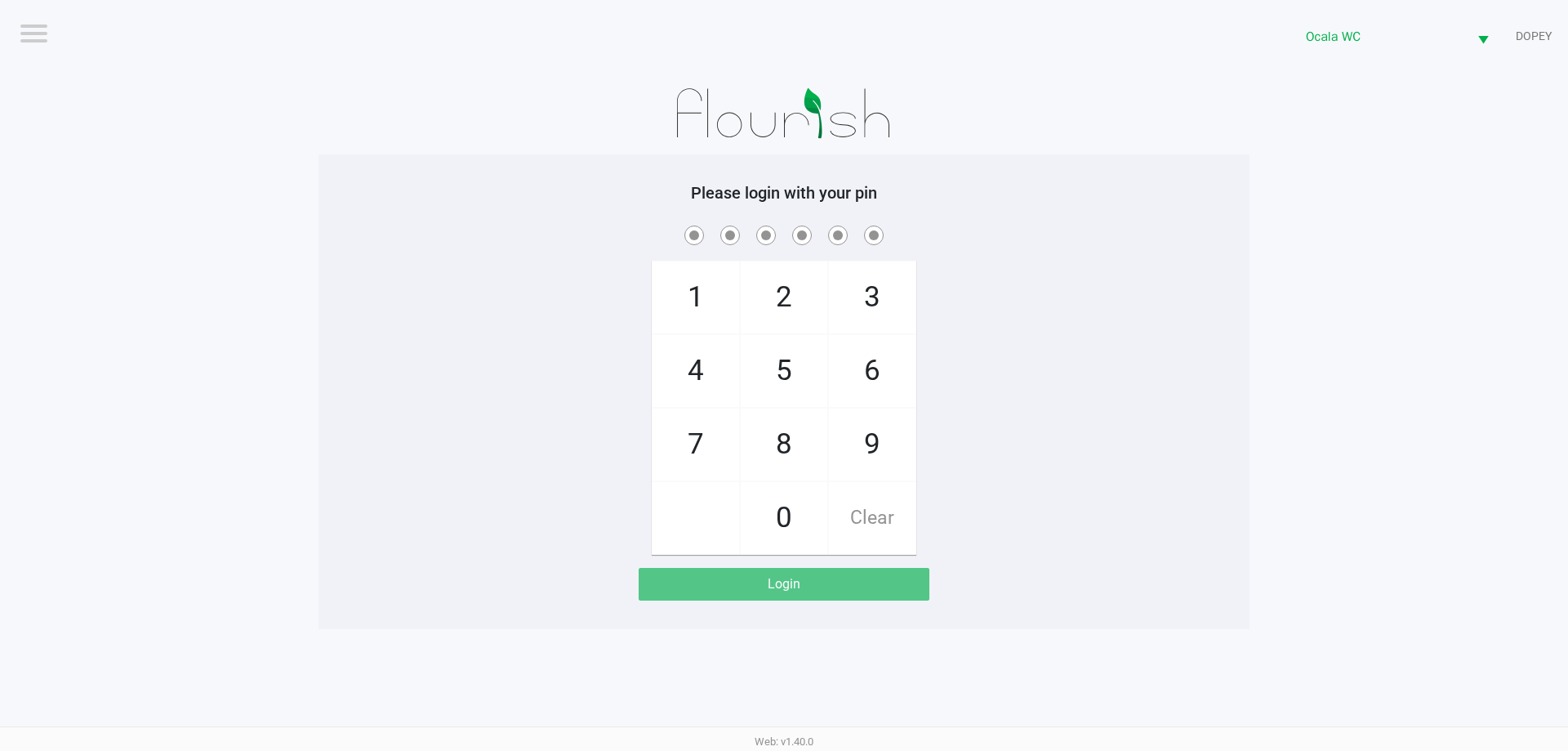 click on "1   4   7       2   5   8   0   3   6   9   Clear" 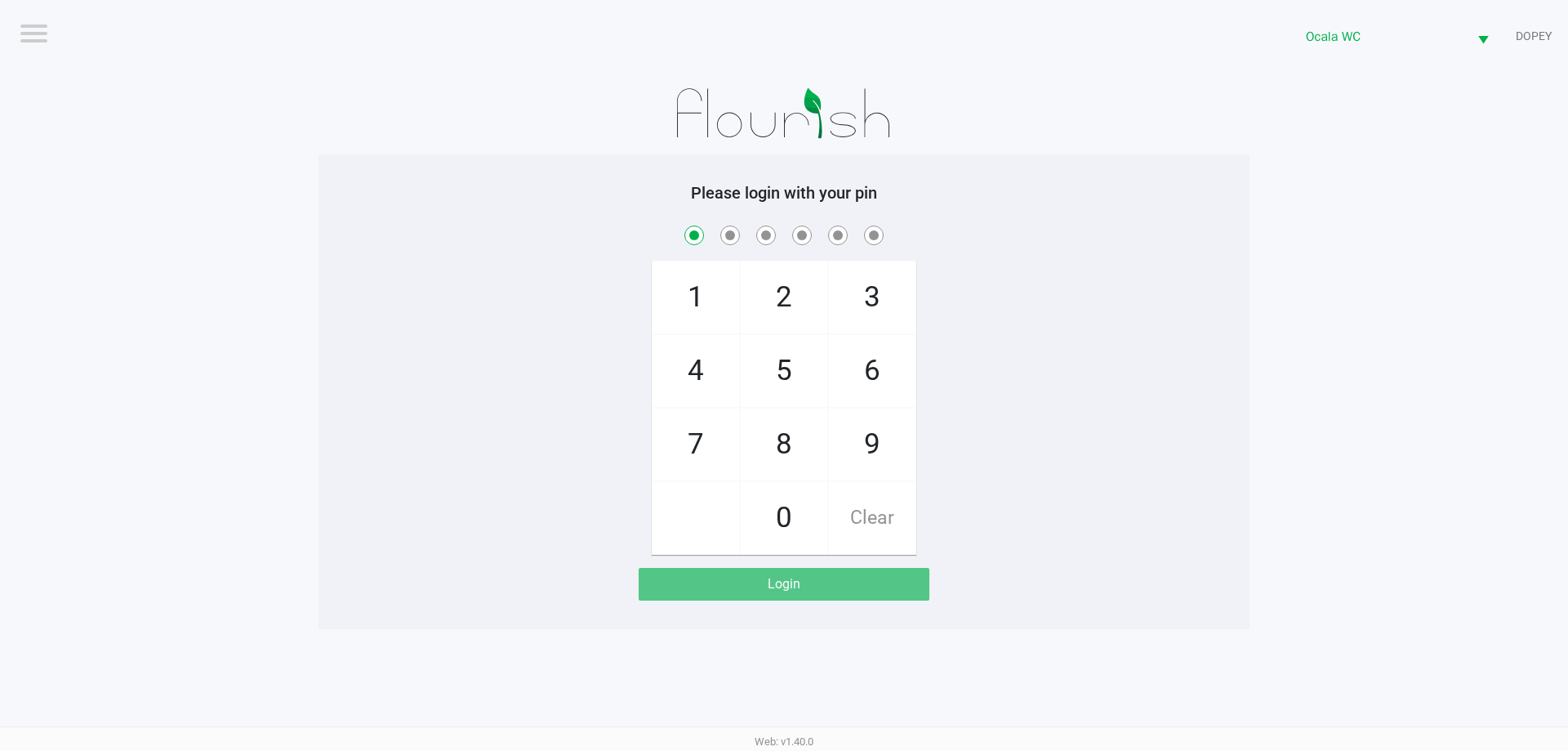 checkbox on "true" 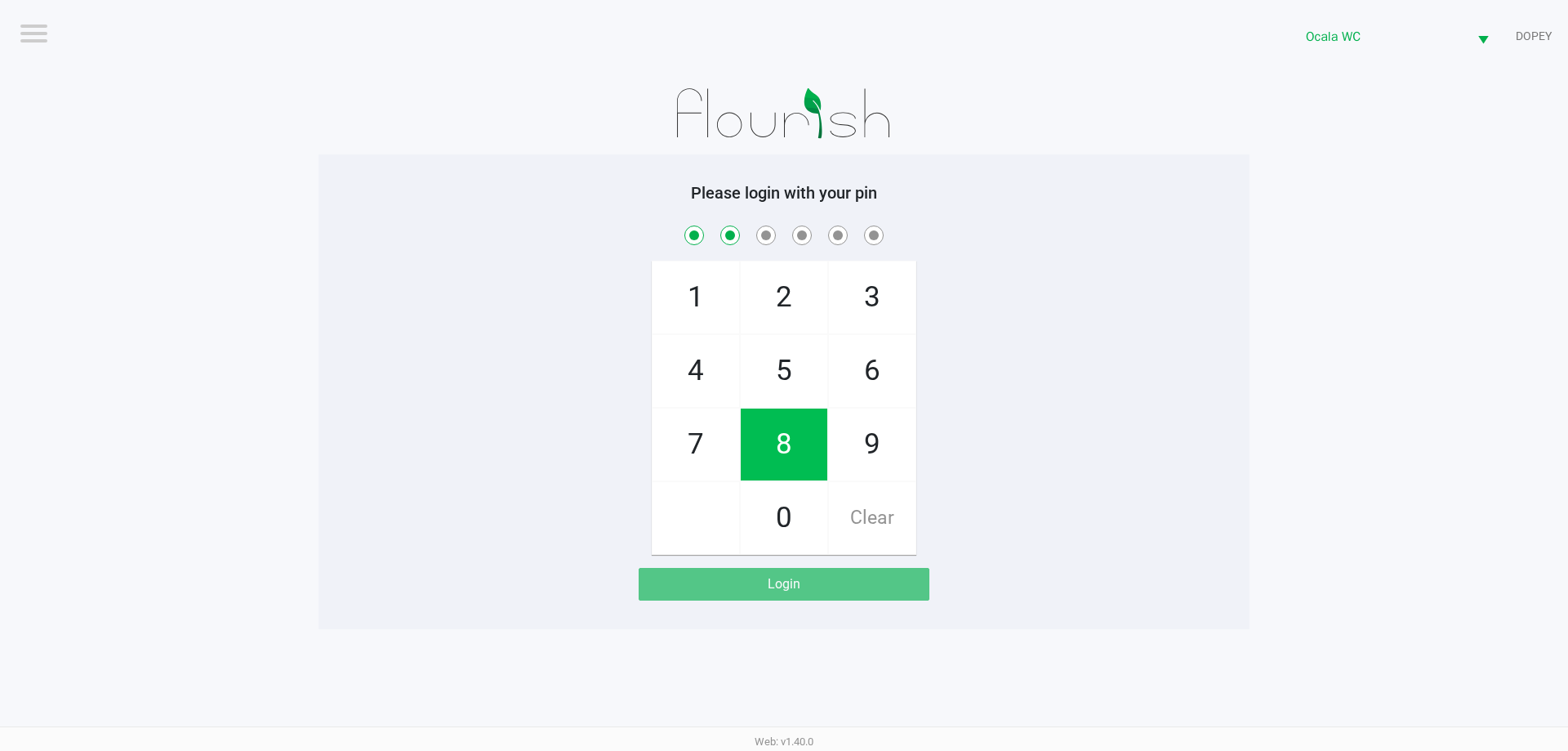checkbox on "true" 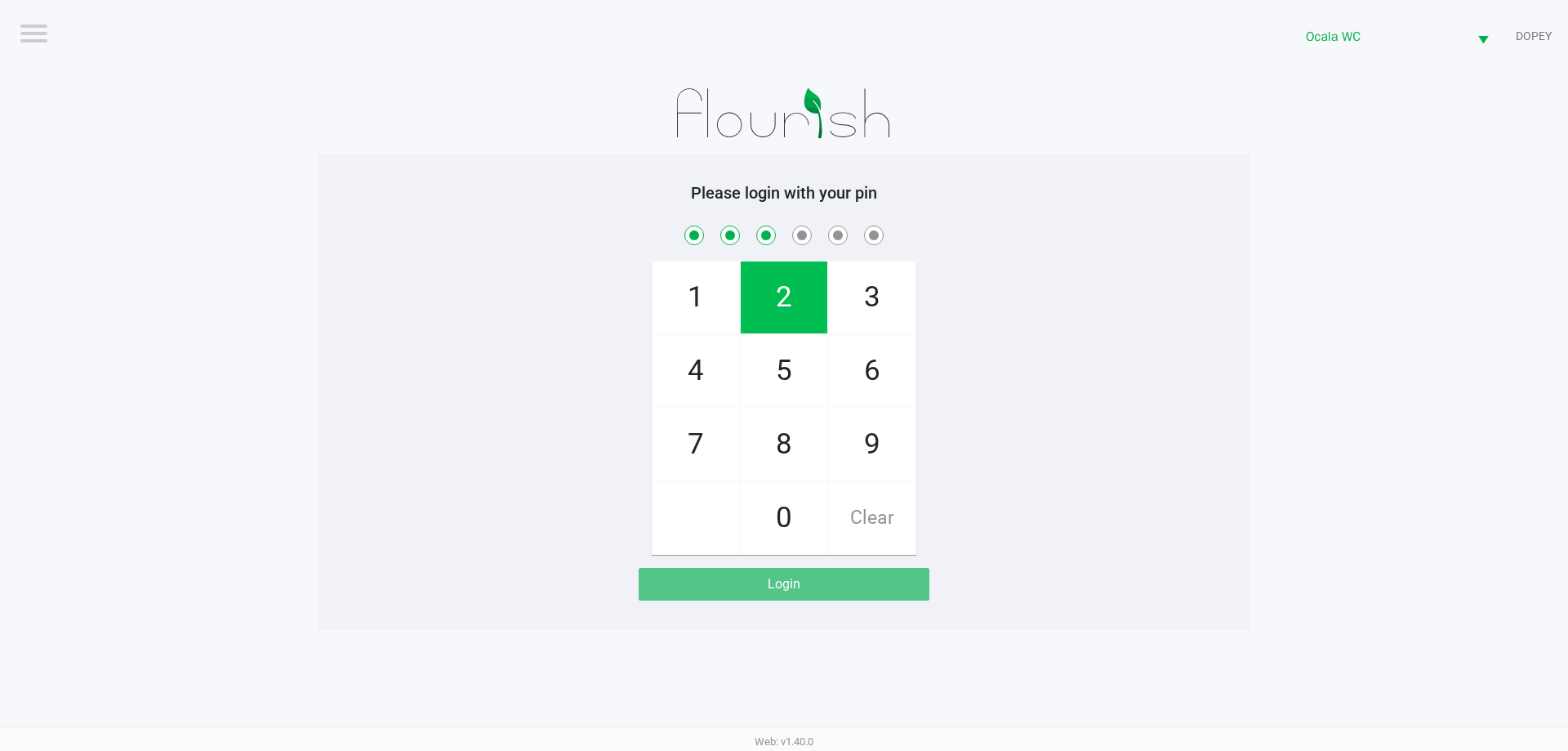 checkbox on "true" 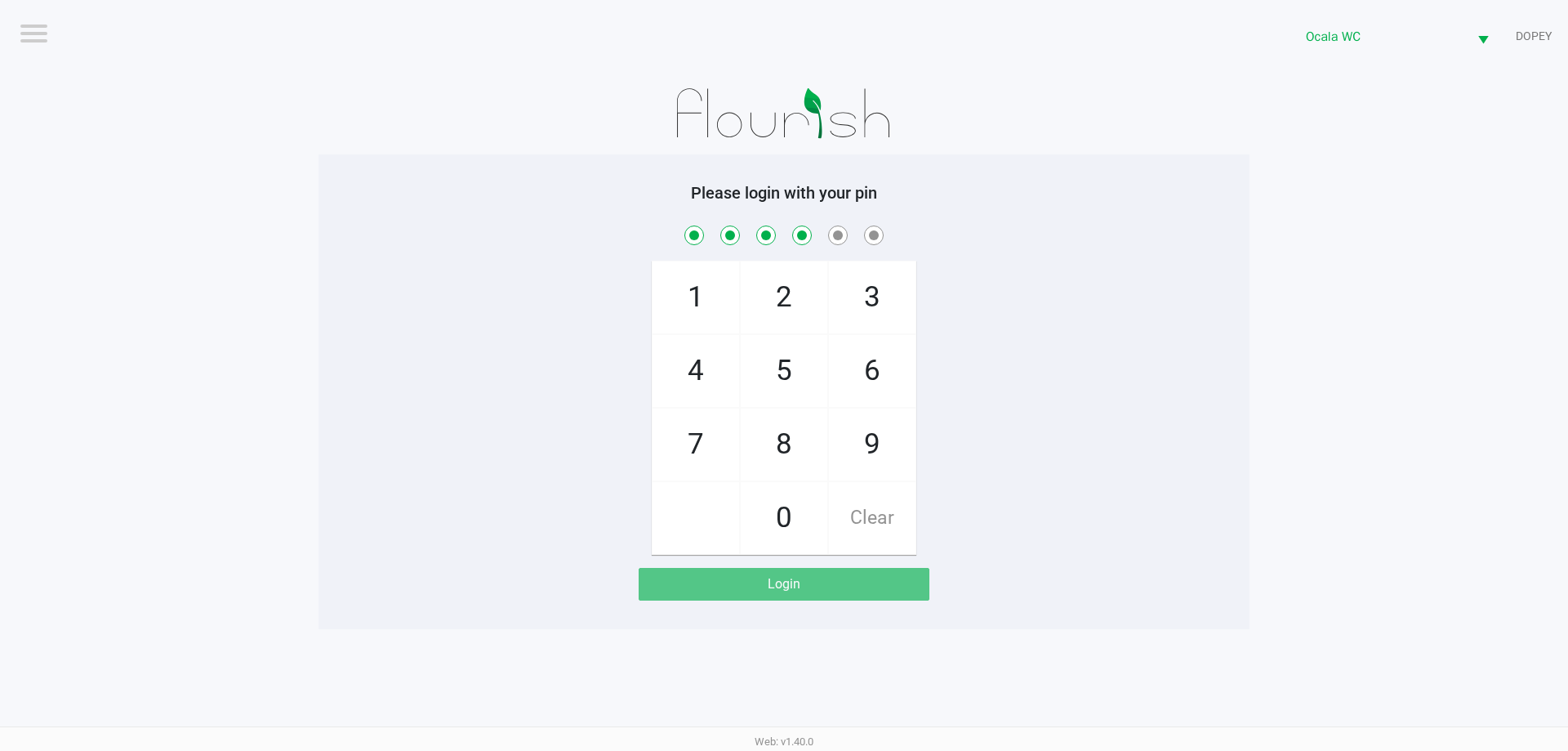 checkbox on "true" 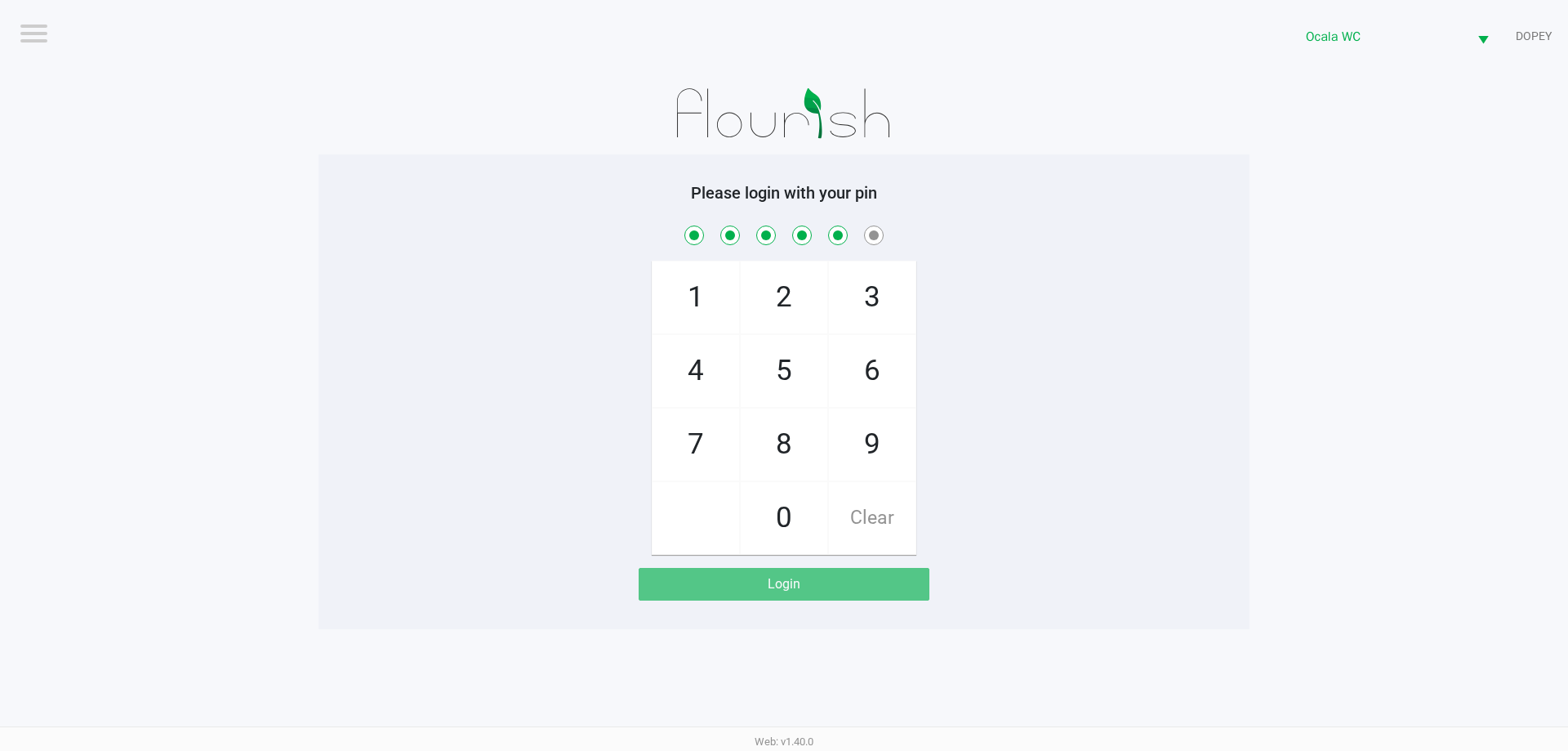 checkbox on "true" 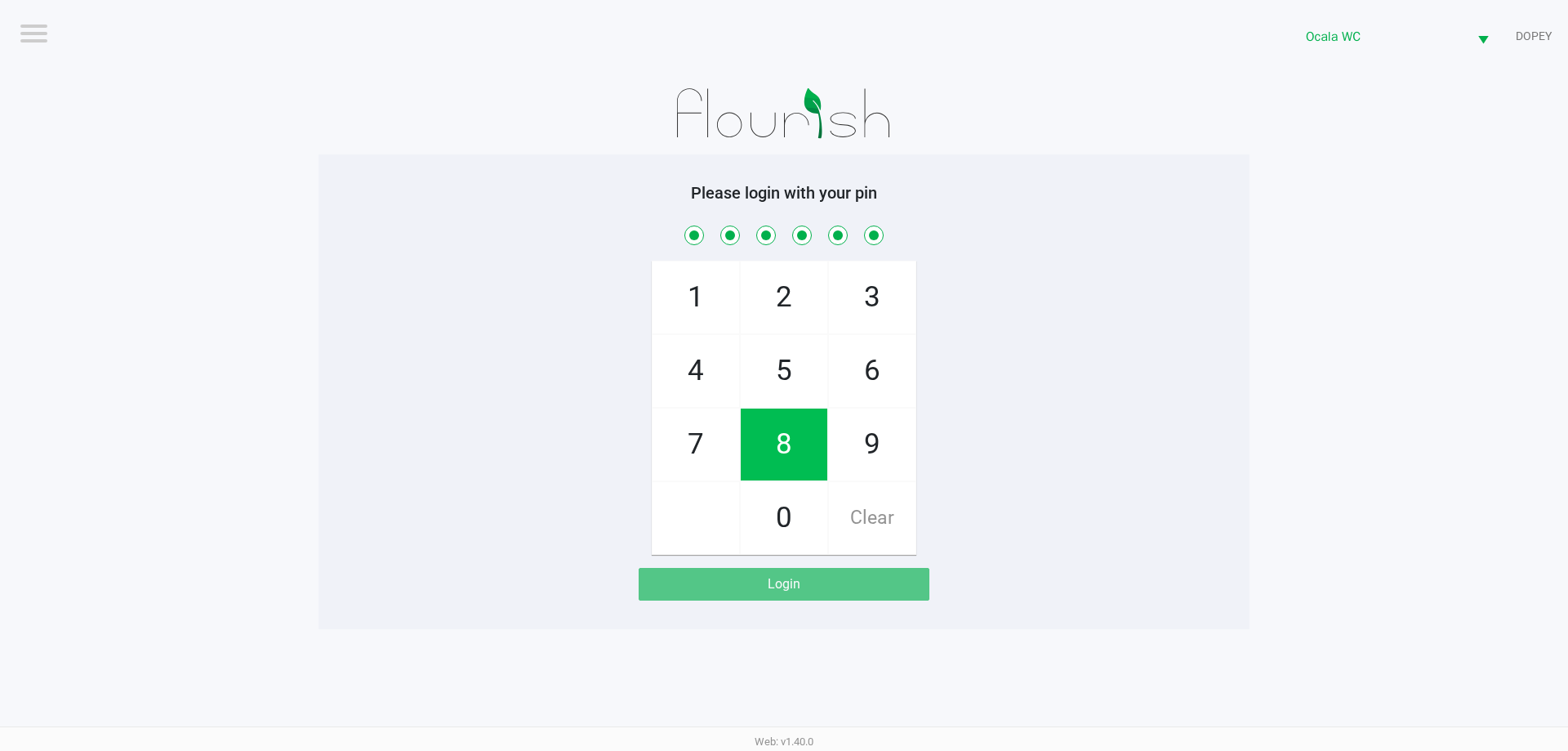checkbox on "true" 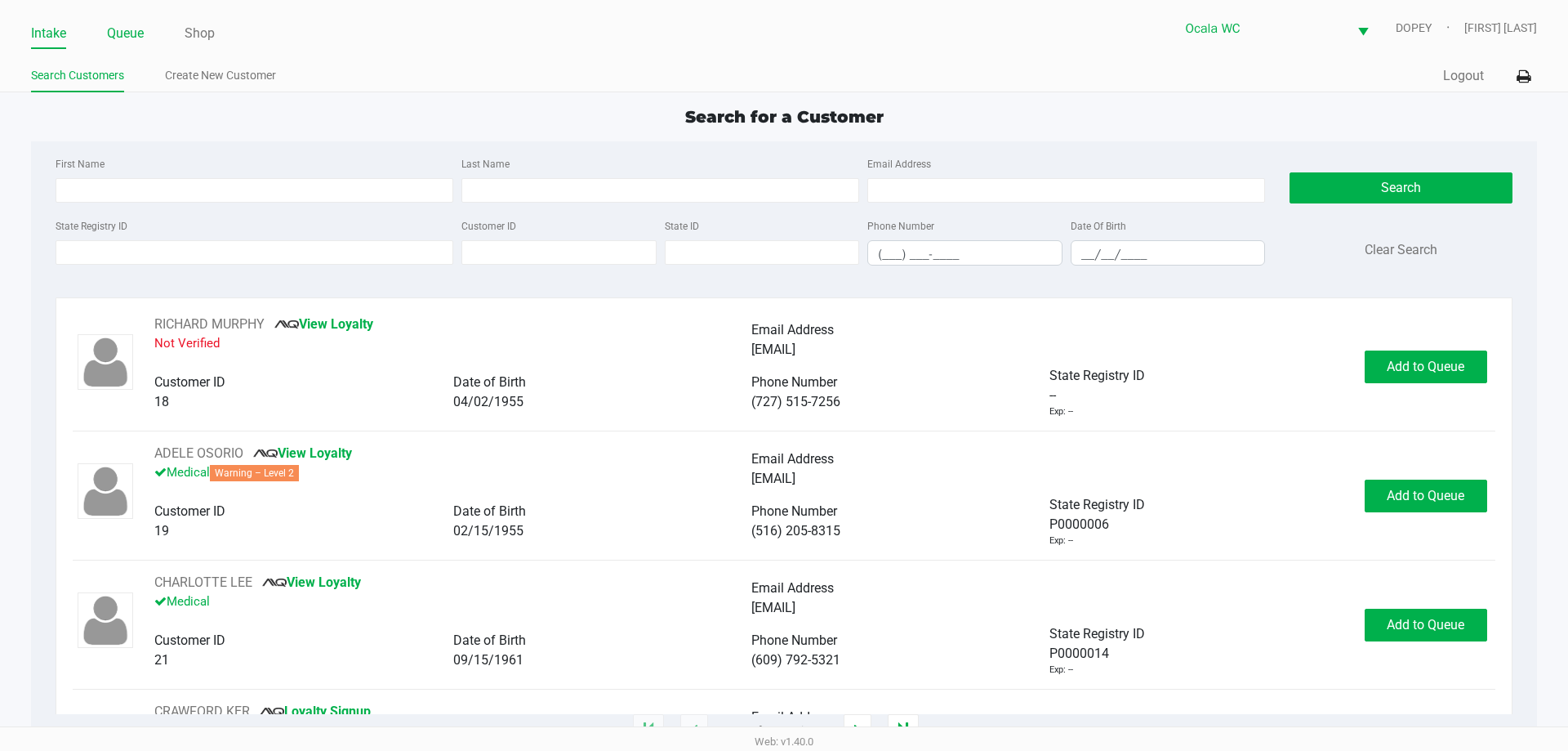 click on "Queue" 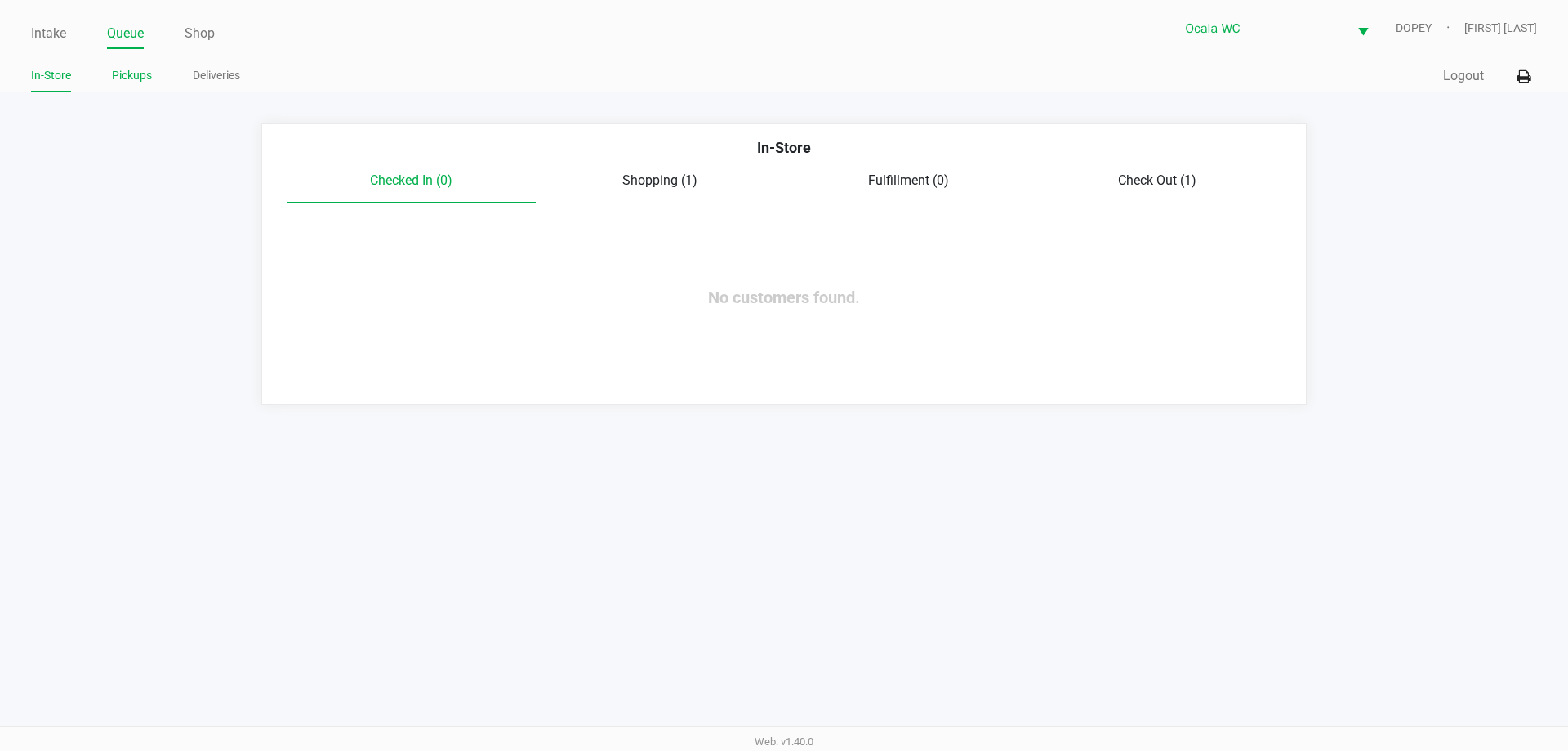 click on "Pickups" 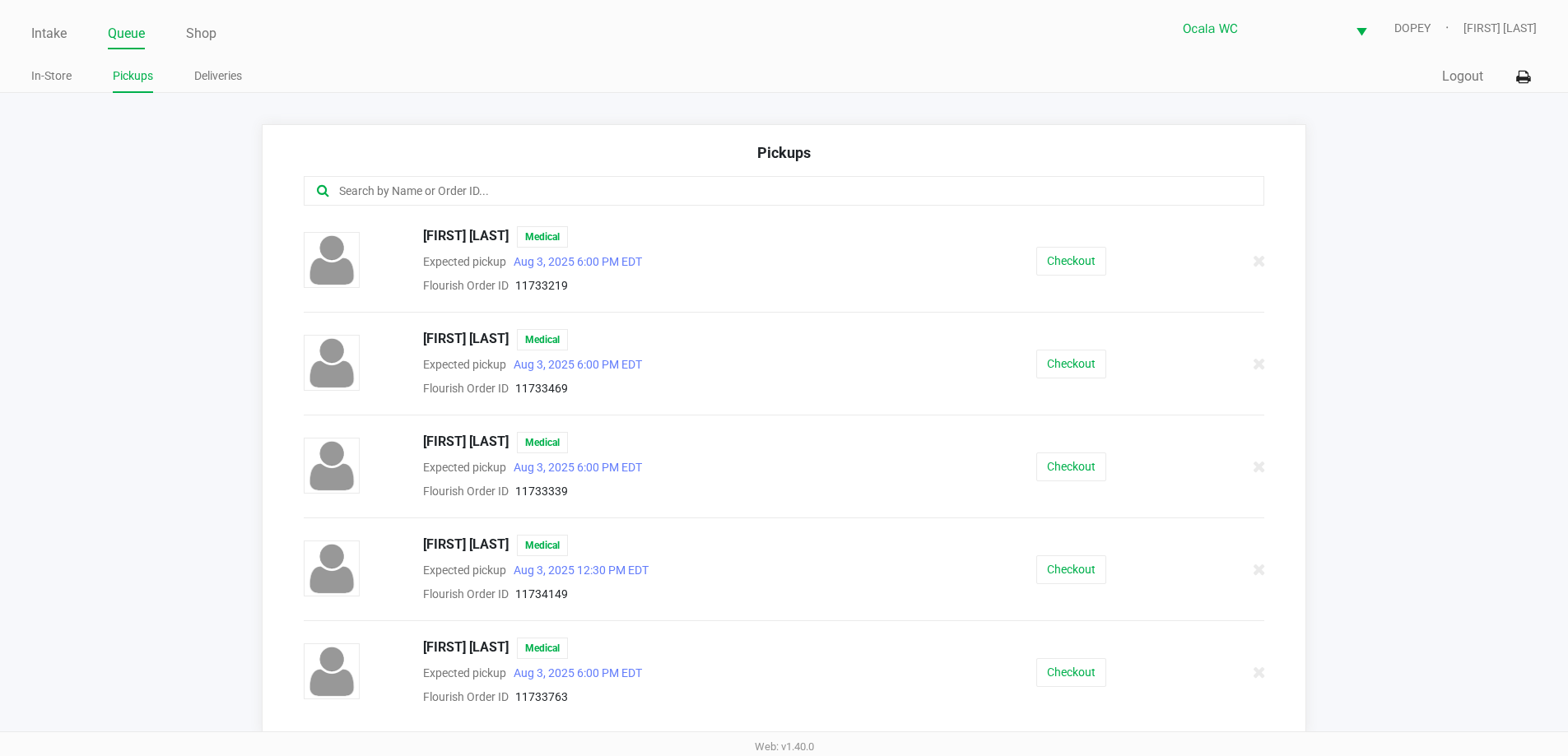 scroll, scrollTop: 82, scrollLeft: 0, axis: vertical 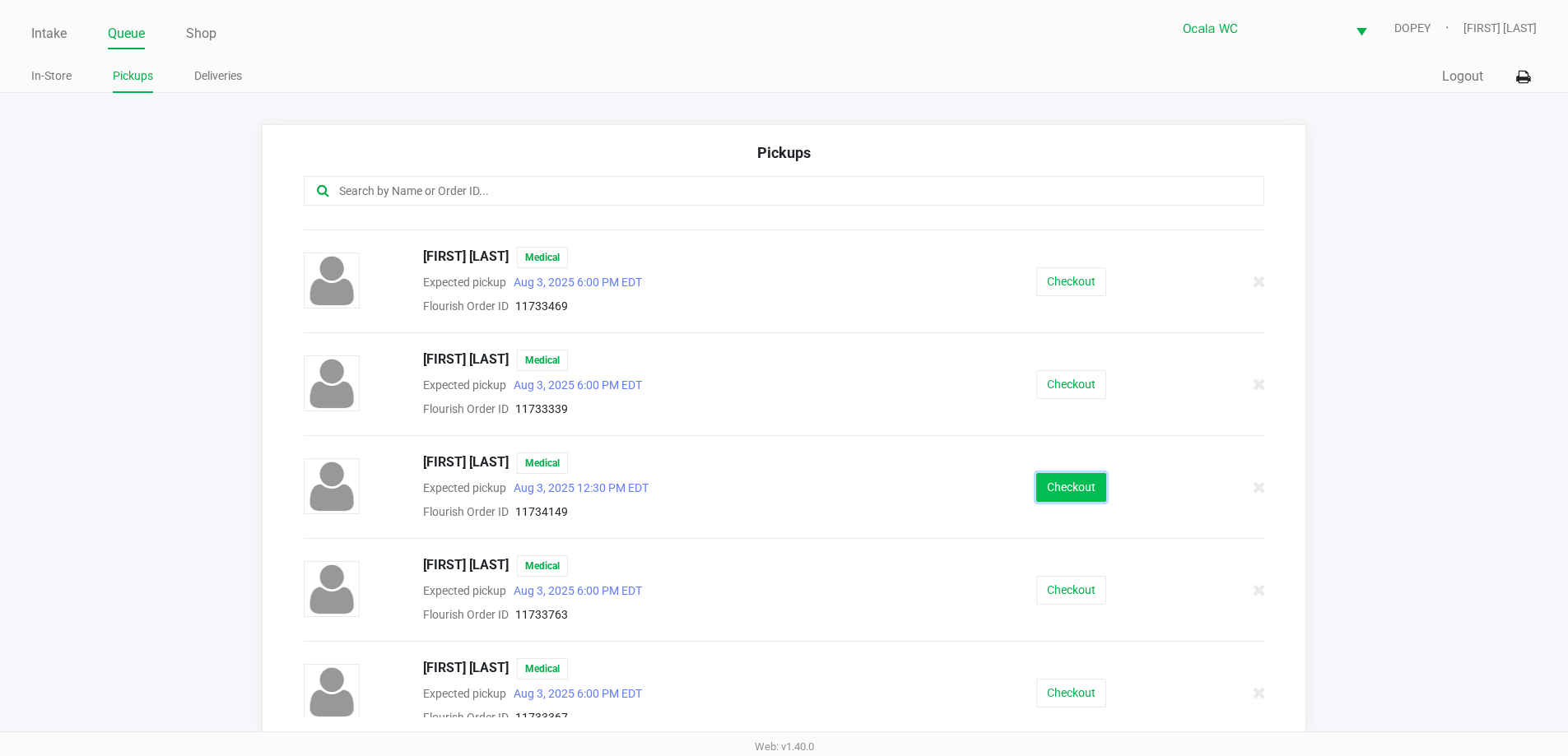 click on "Checkout" 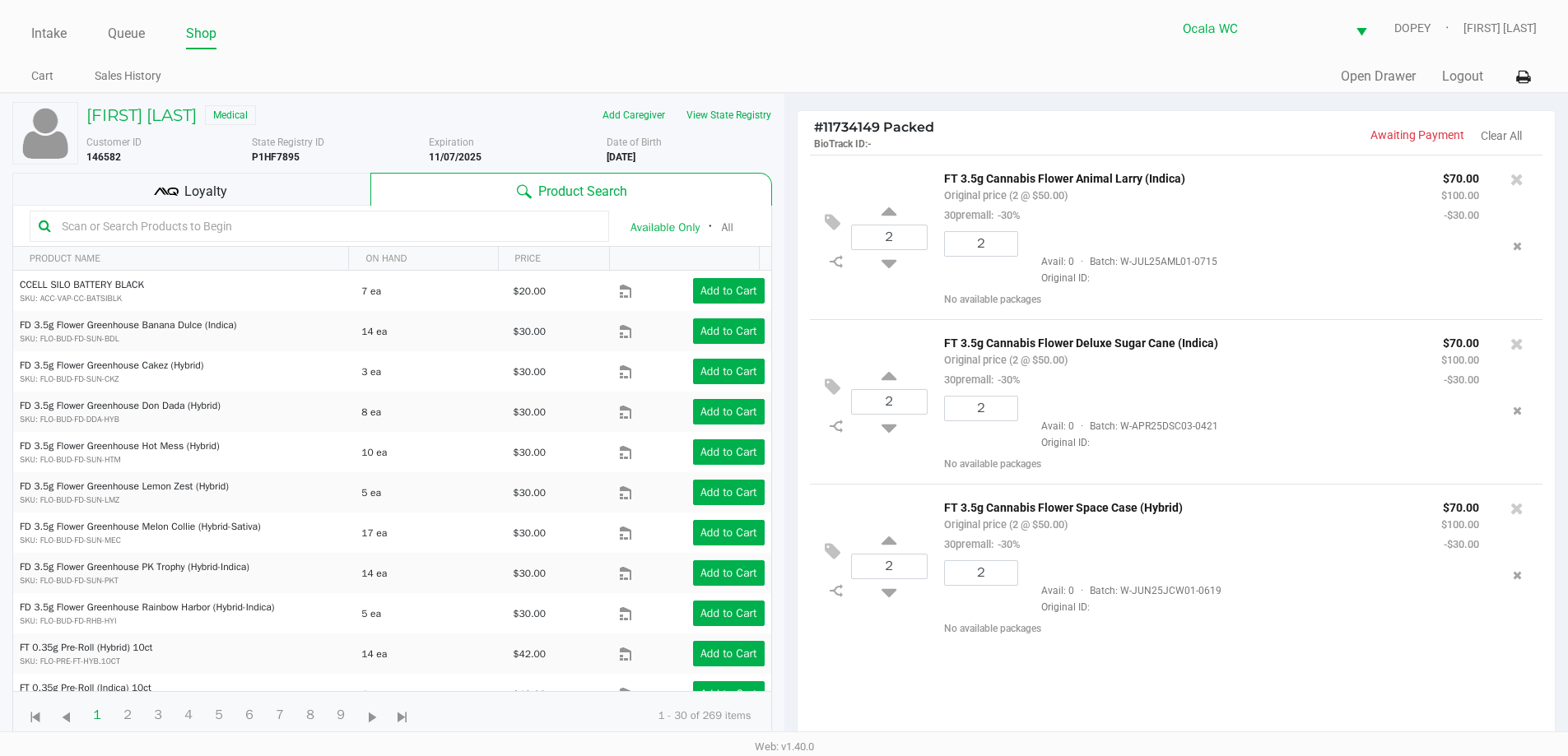 click 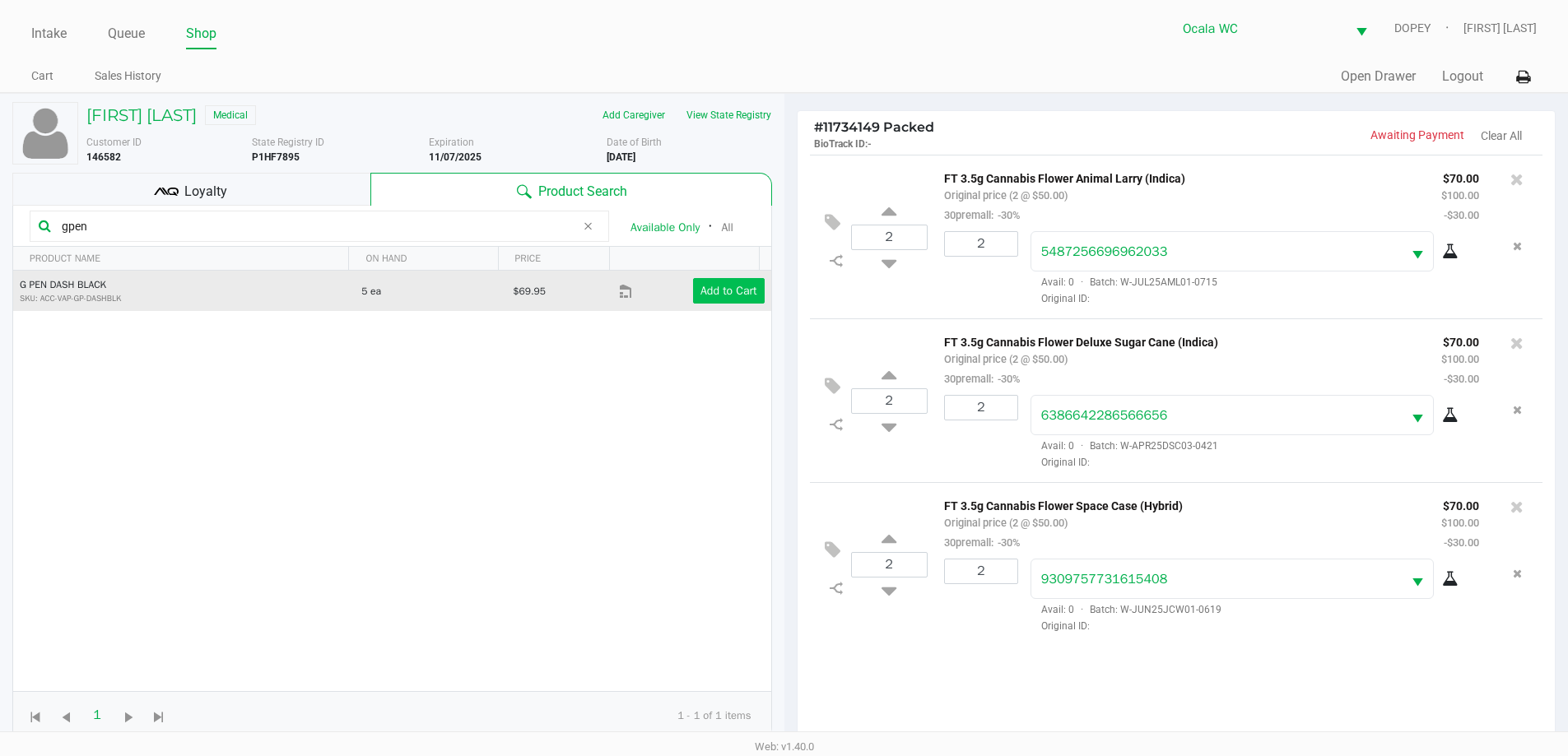 type on "gpen" 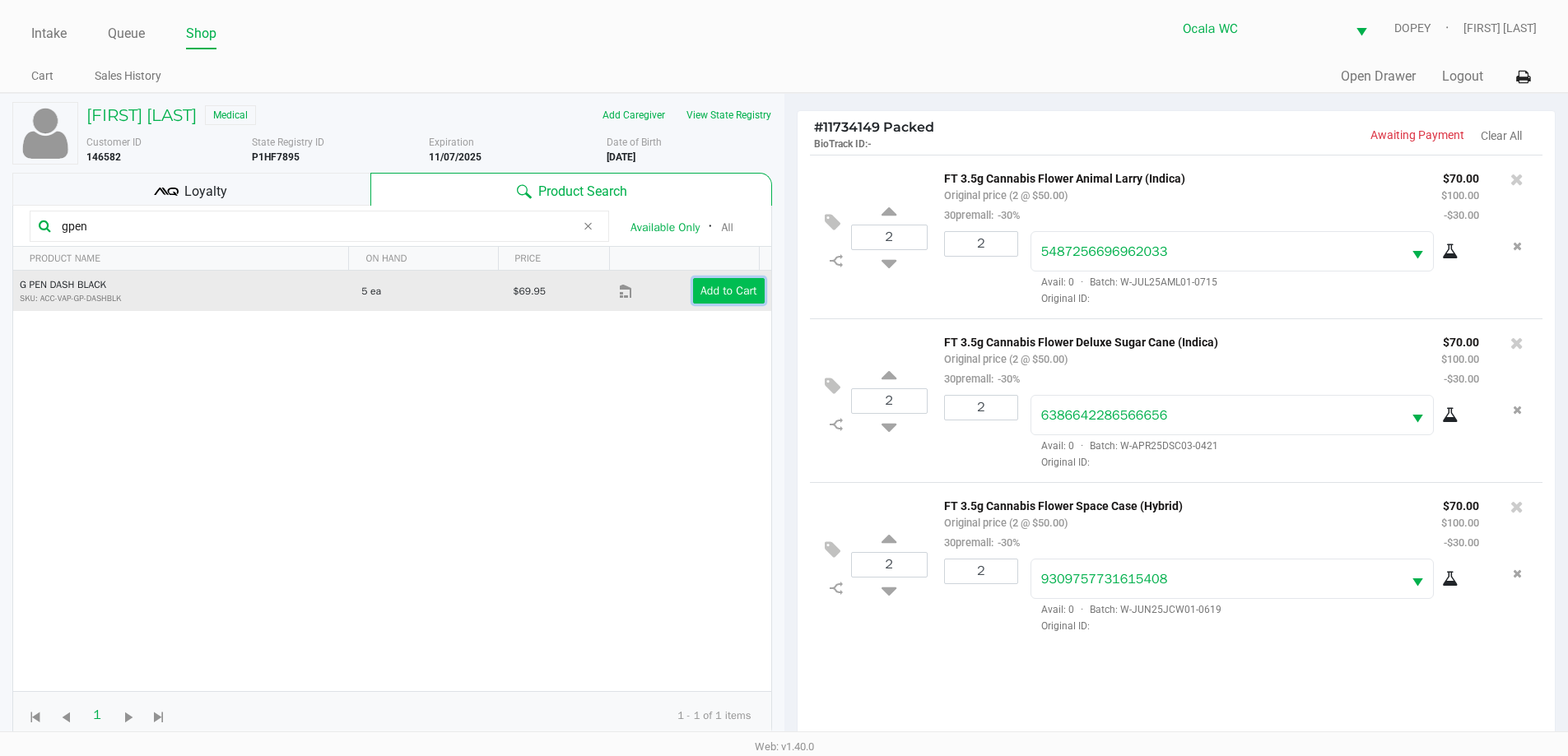click on "Add to Cart" 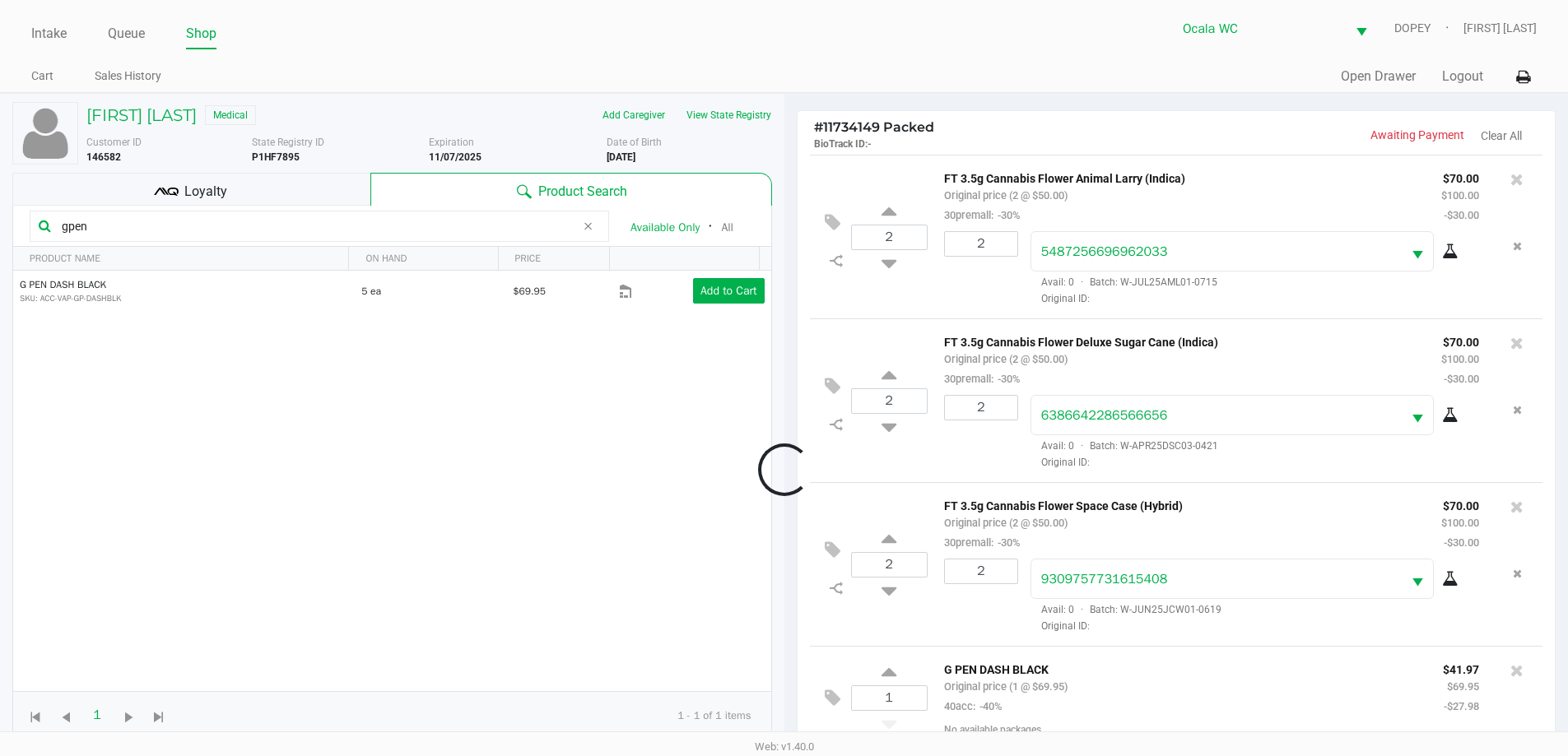 scroll, scrollTop: 0, scrollLeft: 0, axis: both 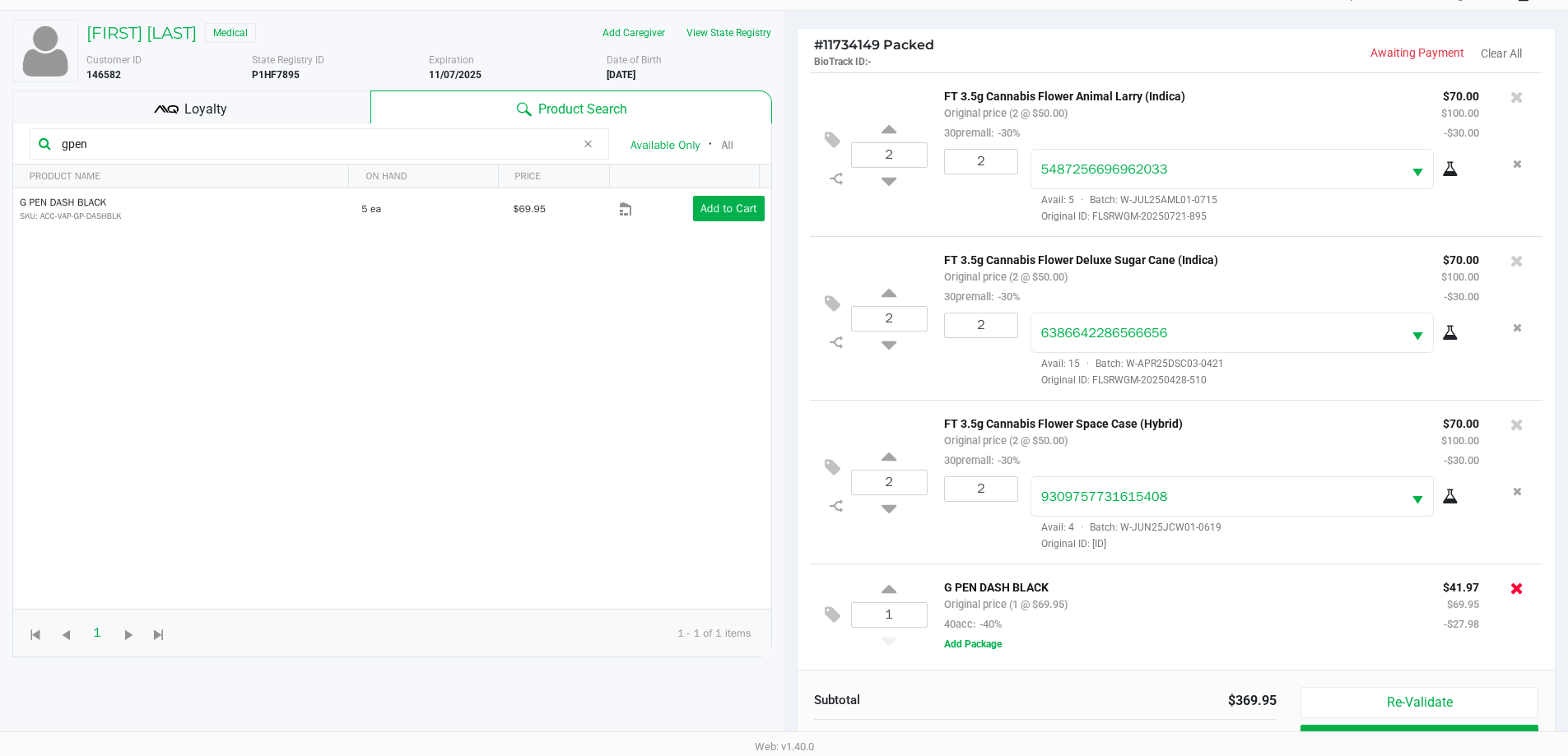 click 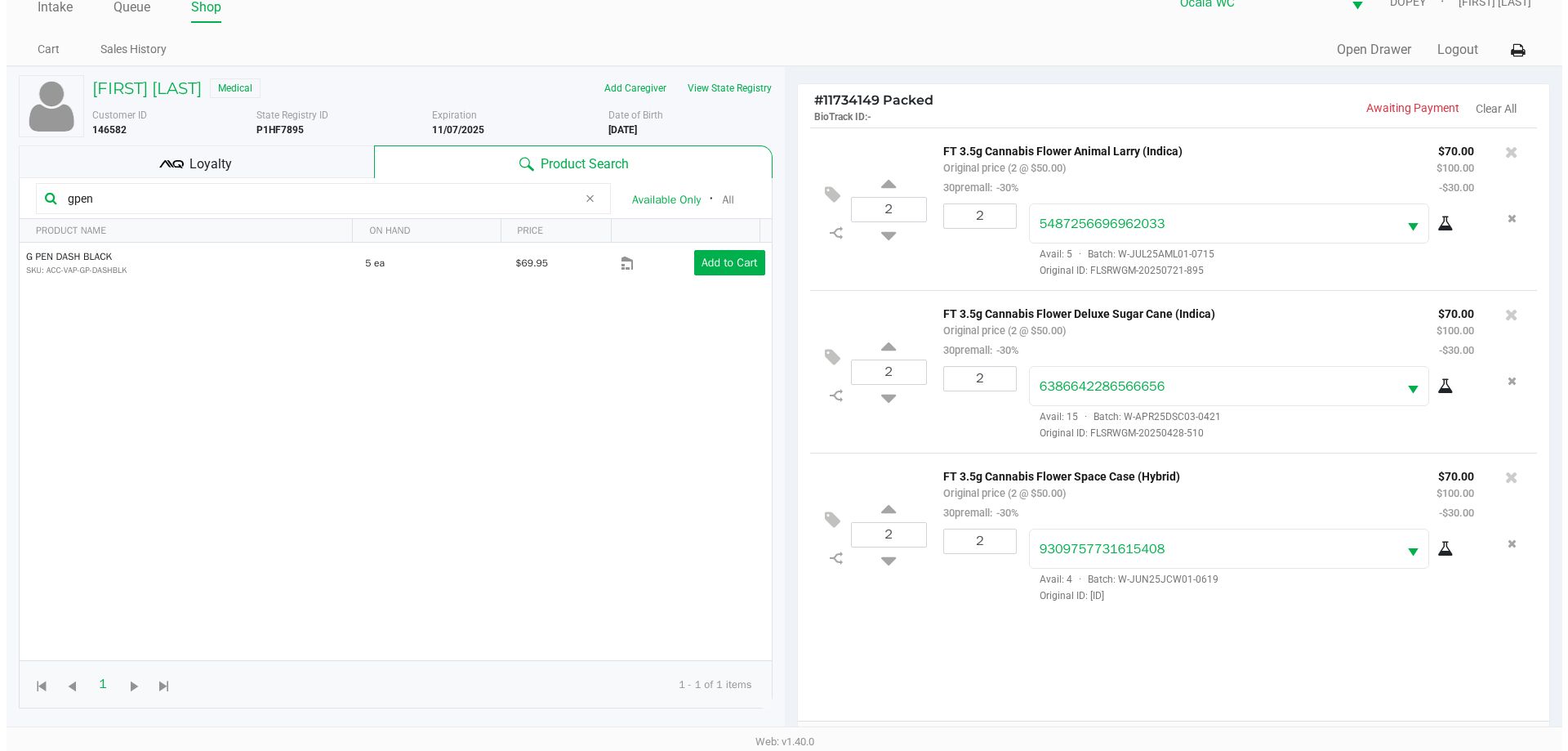 scroll, scrollTop: 0, scrollLeft: 0, axis: both 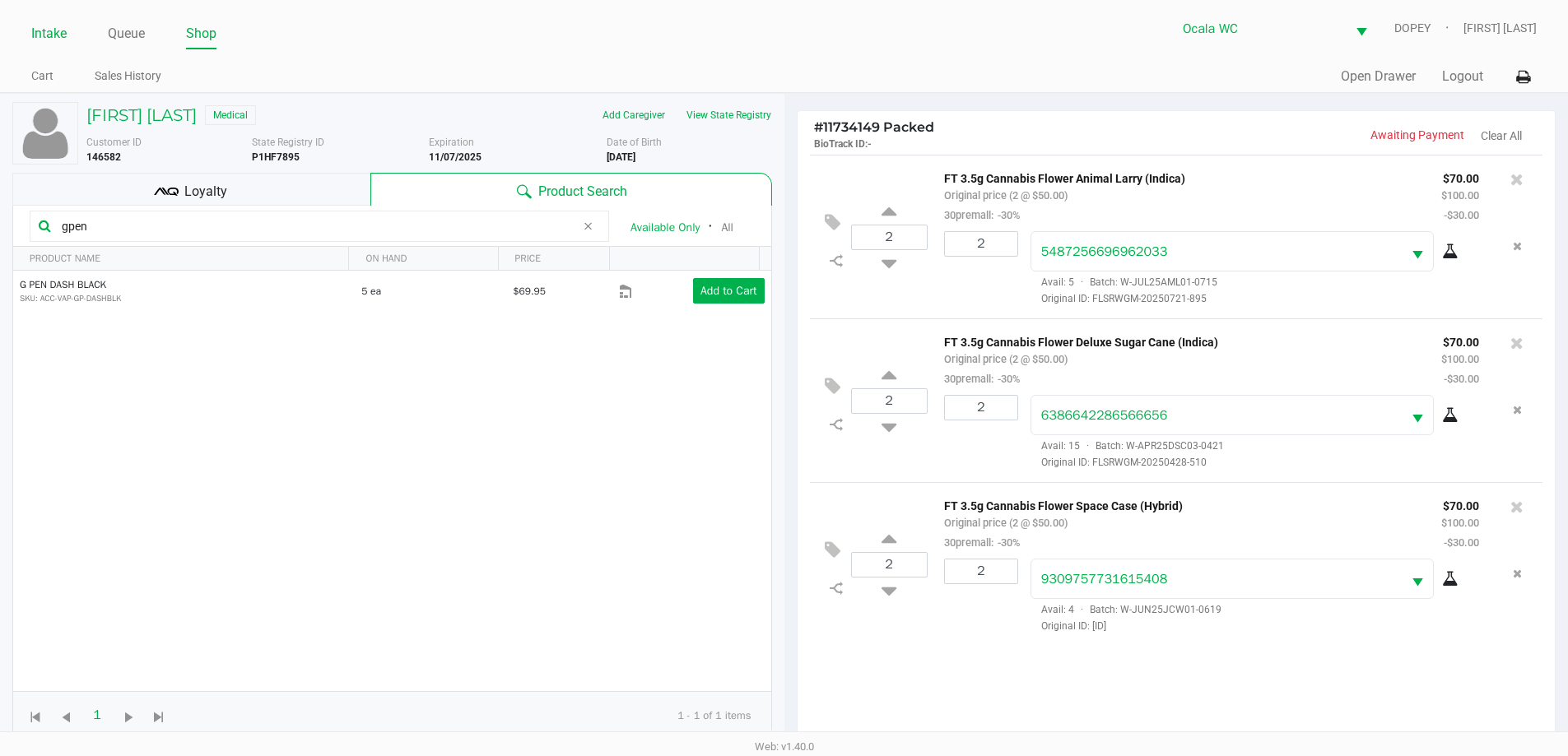 click on "Intake" 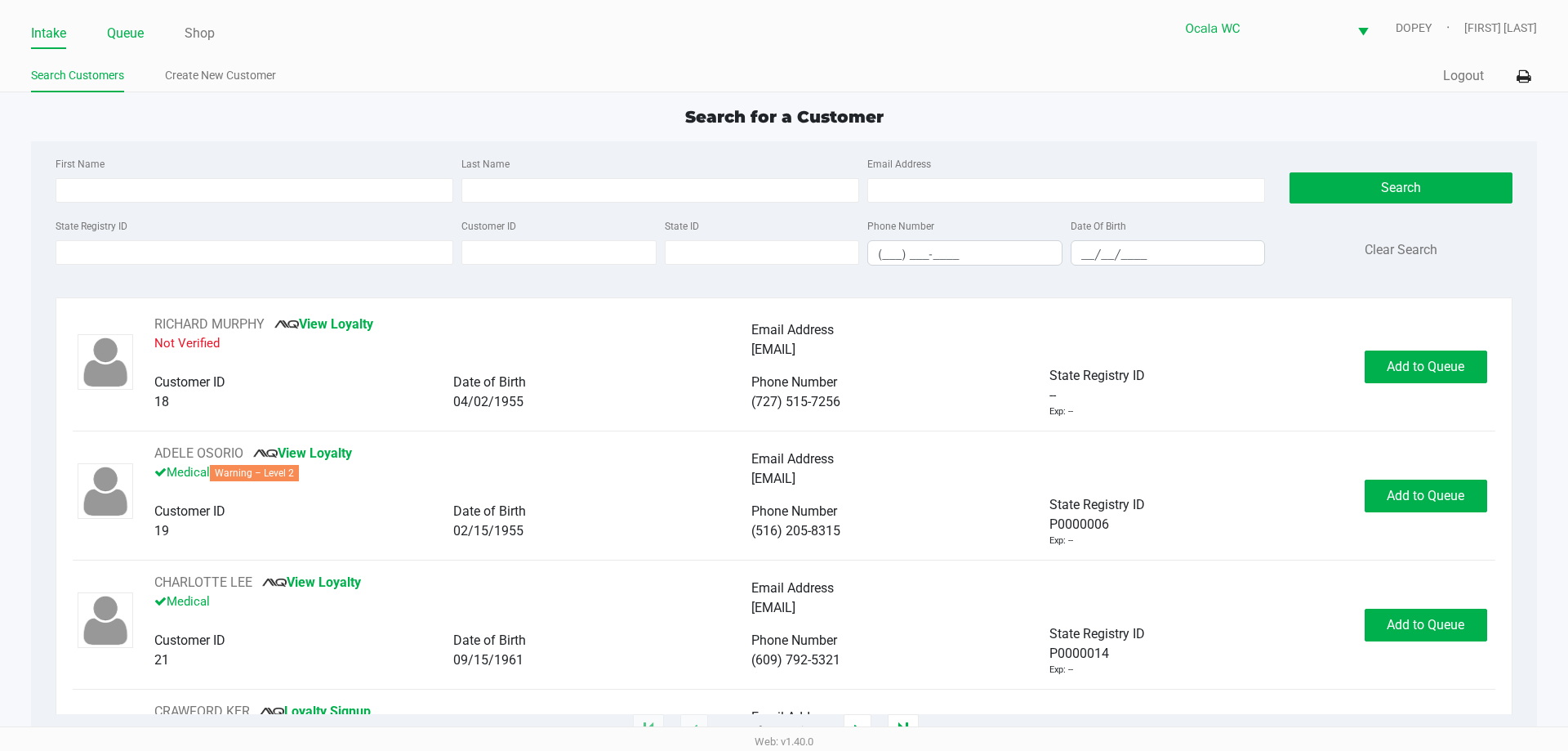 click on "Queue" 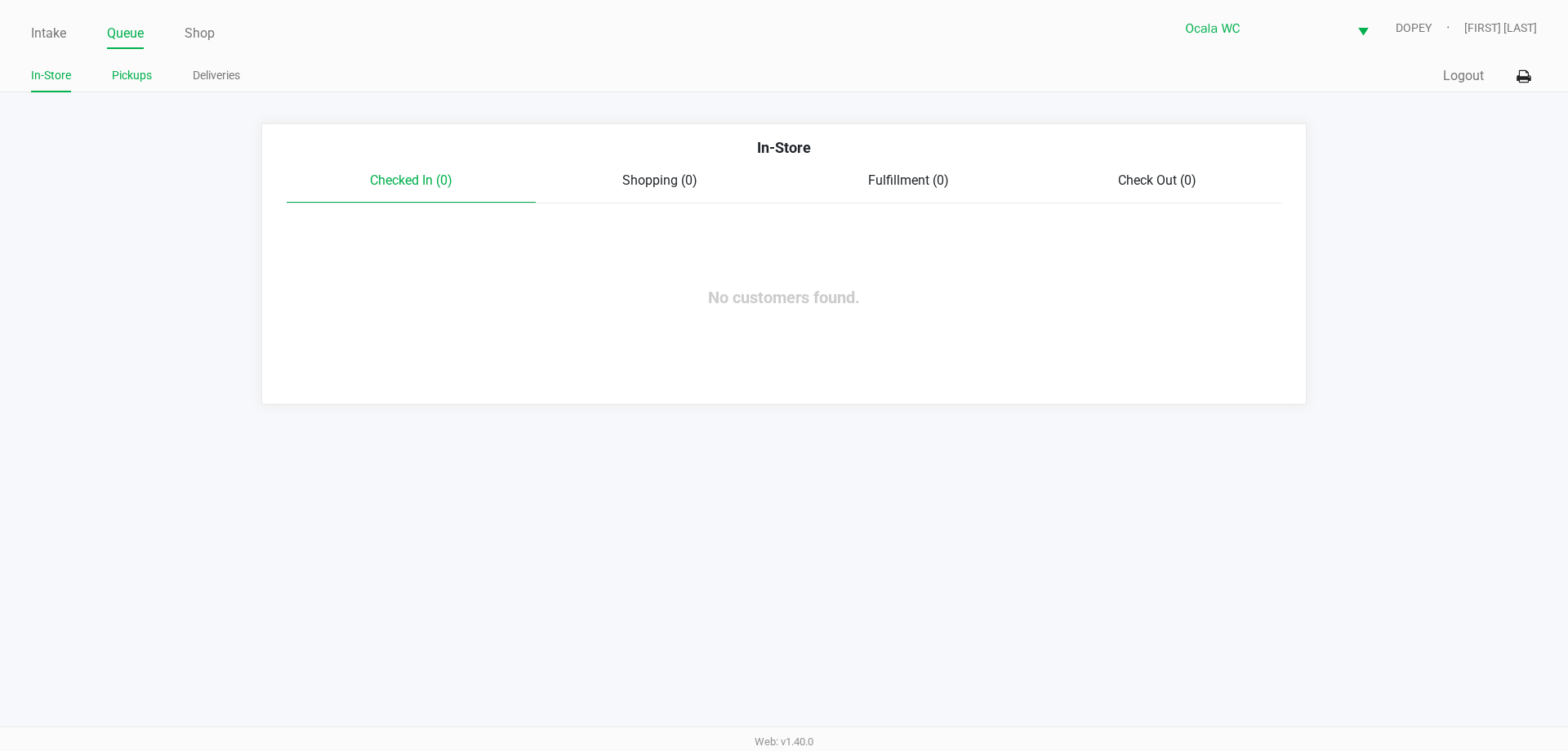 click on "Pickups" 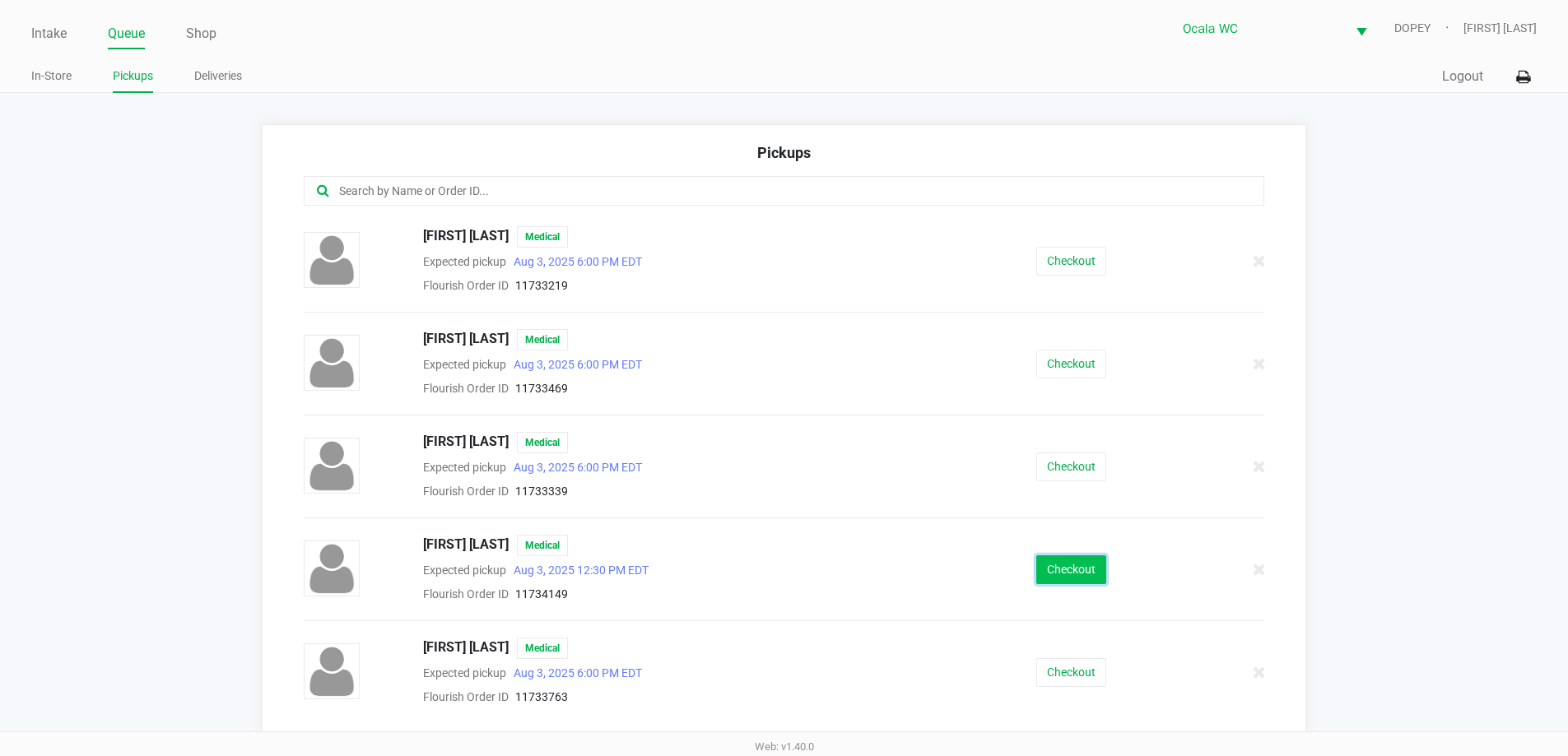 click on "Checkout" 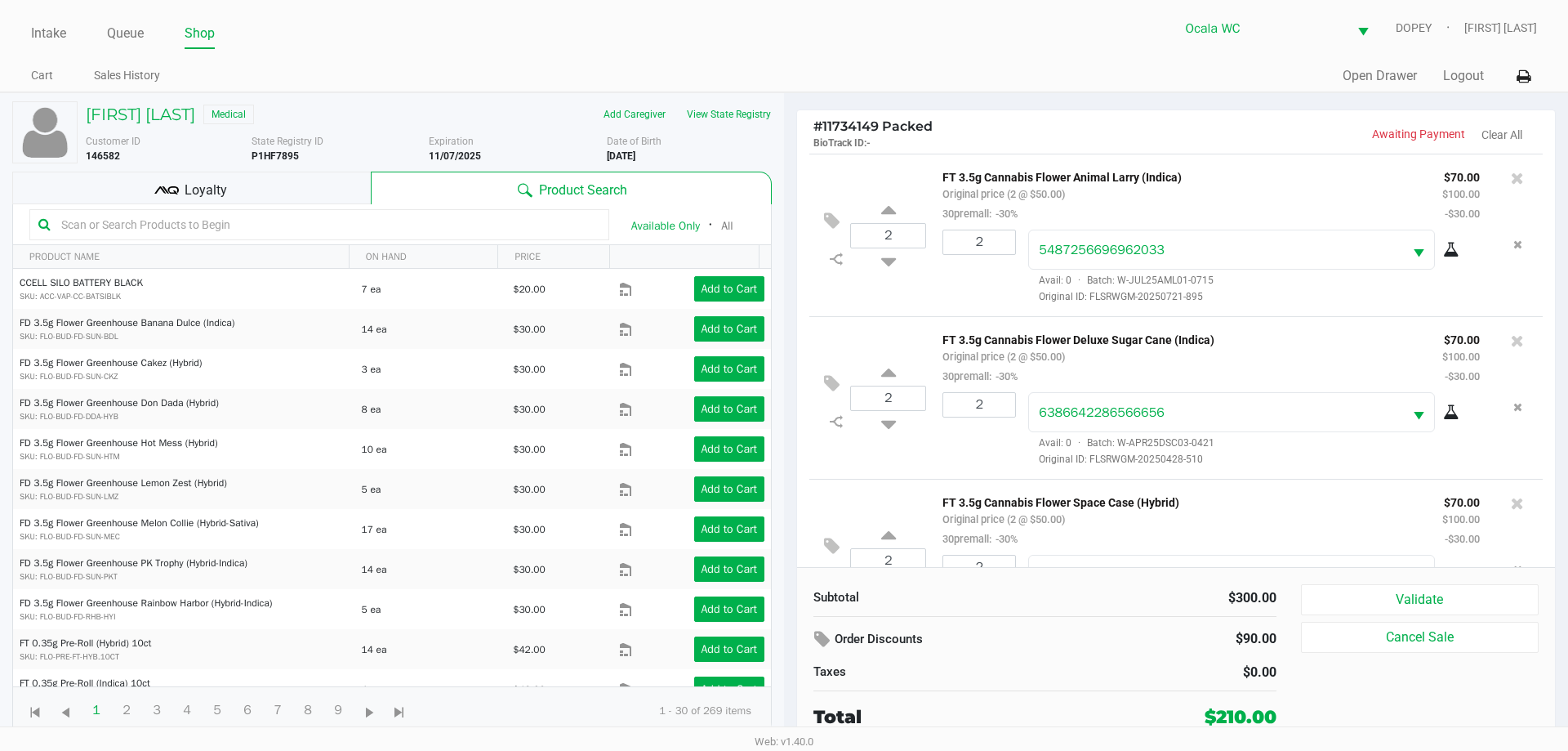 click 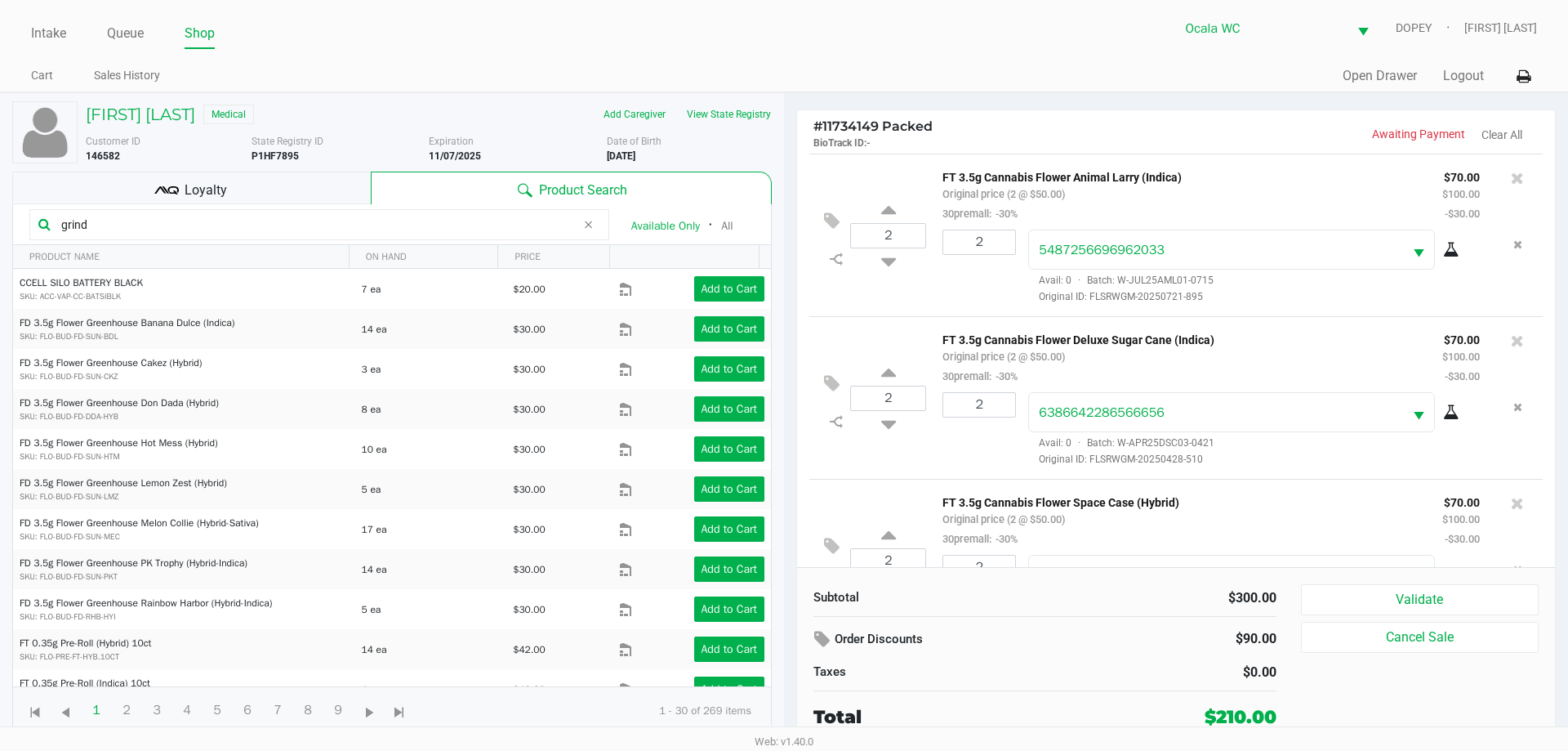 type on "grind" 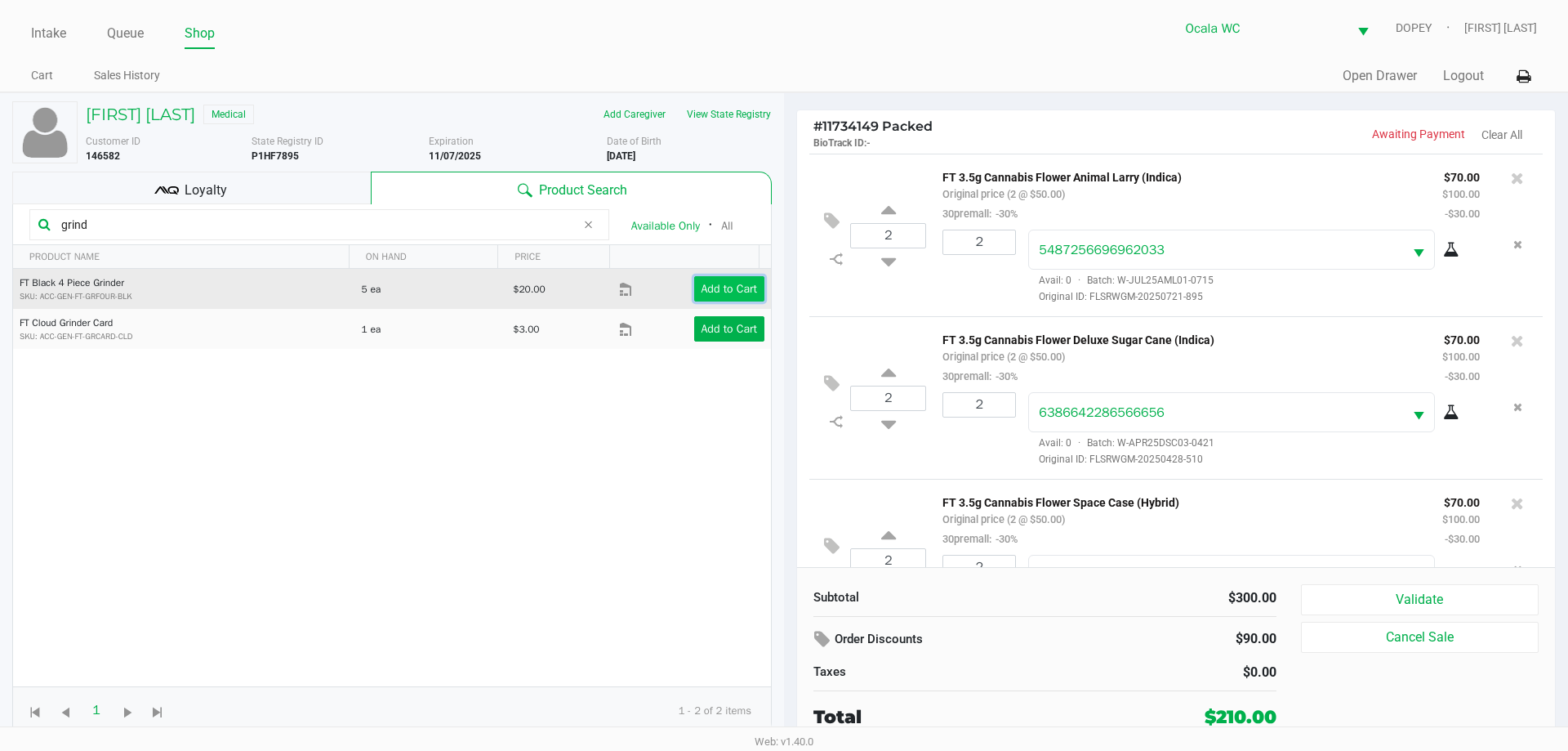 click on "Add to Cart" 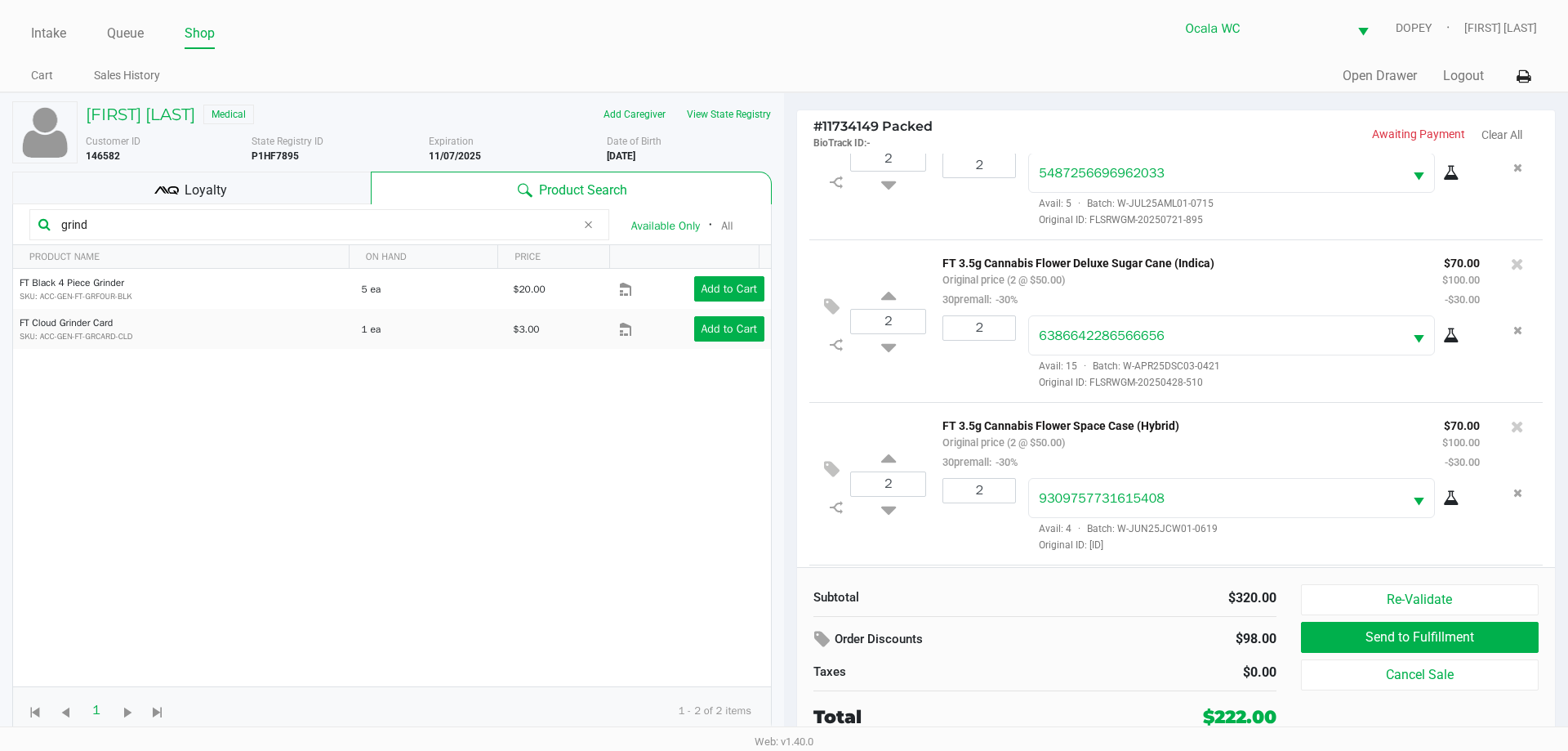 scroll, scrollTop: 179, scrollLeft: 0, axis: vertical 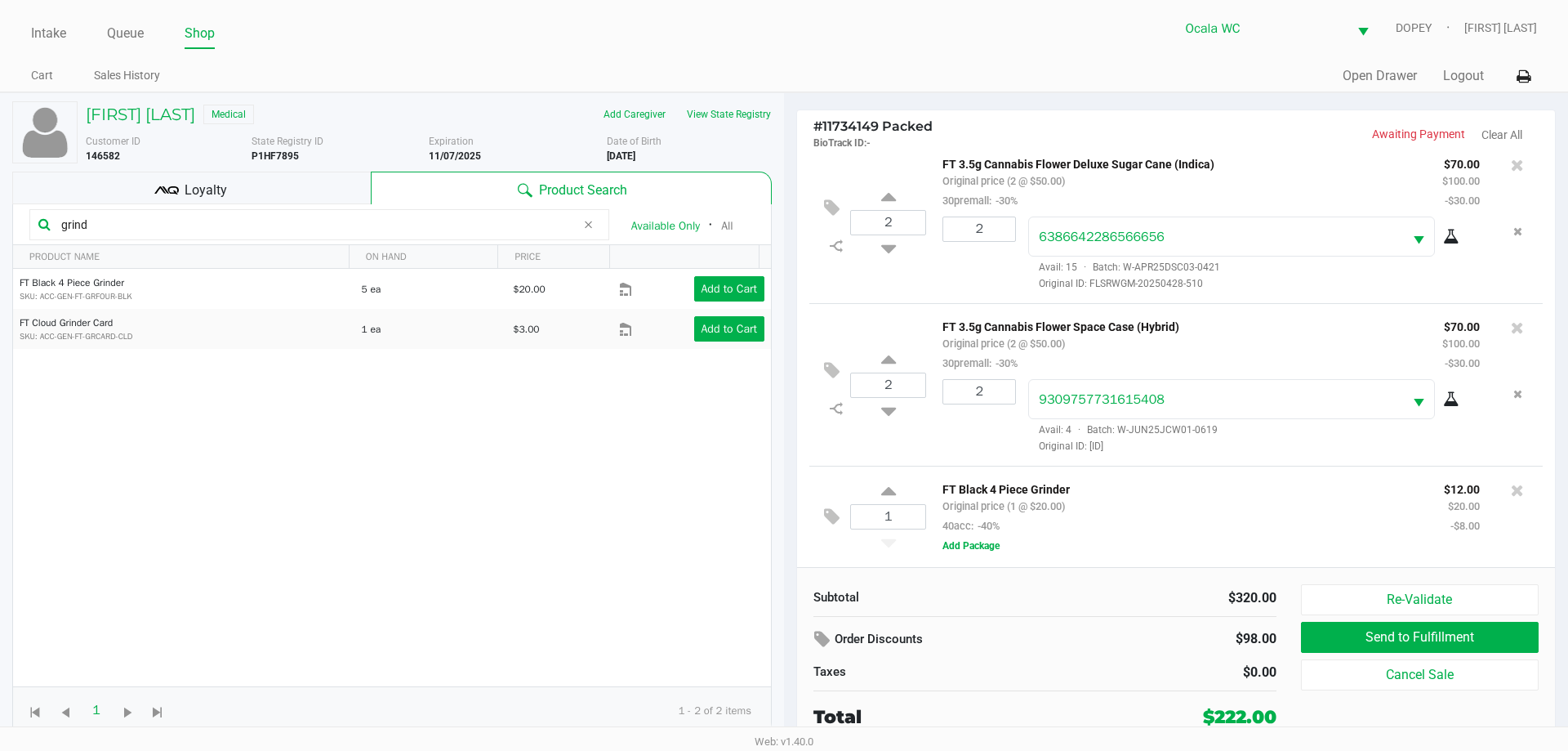 click 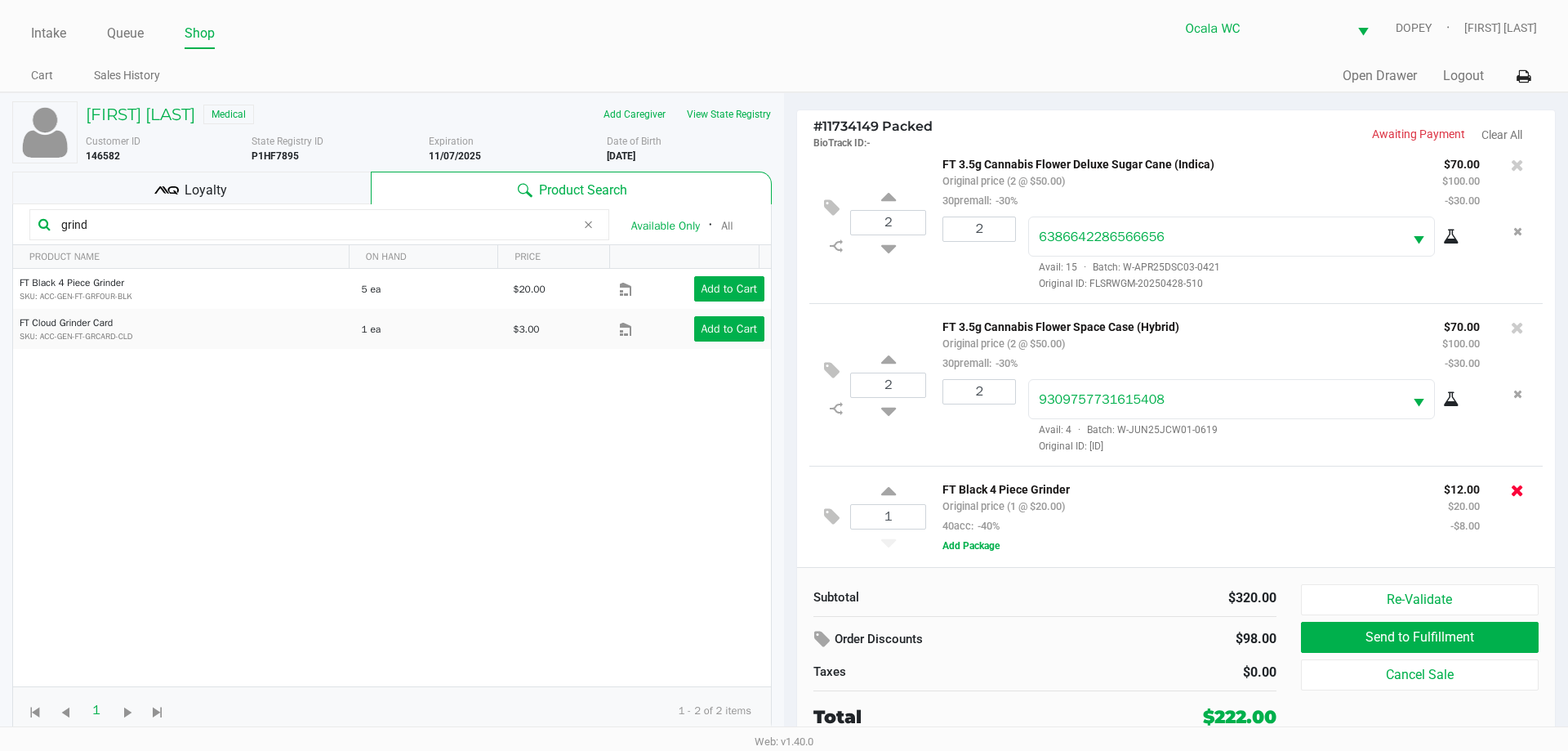 click 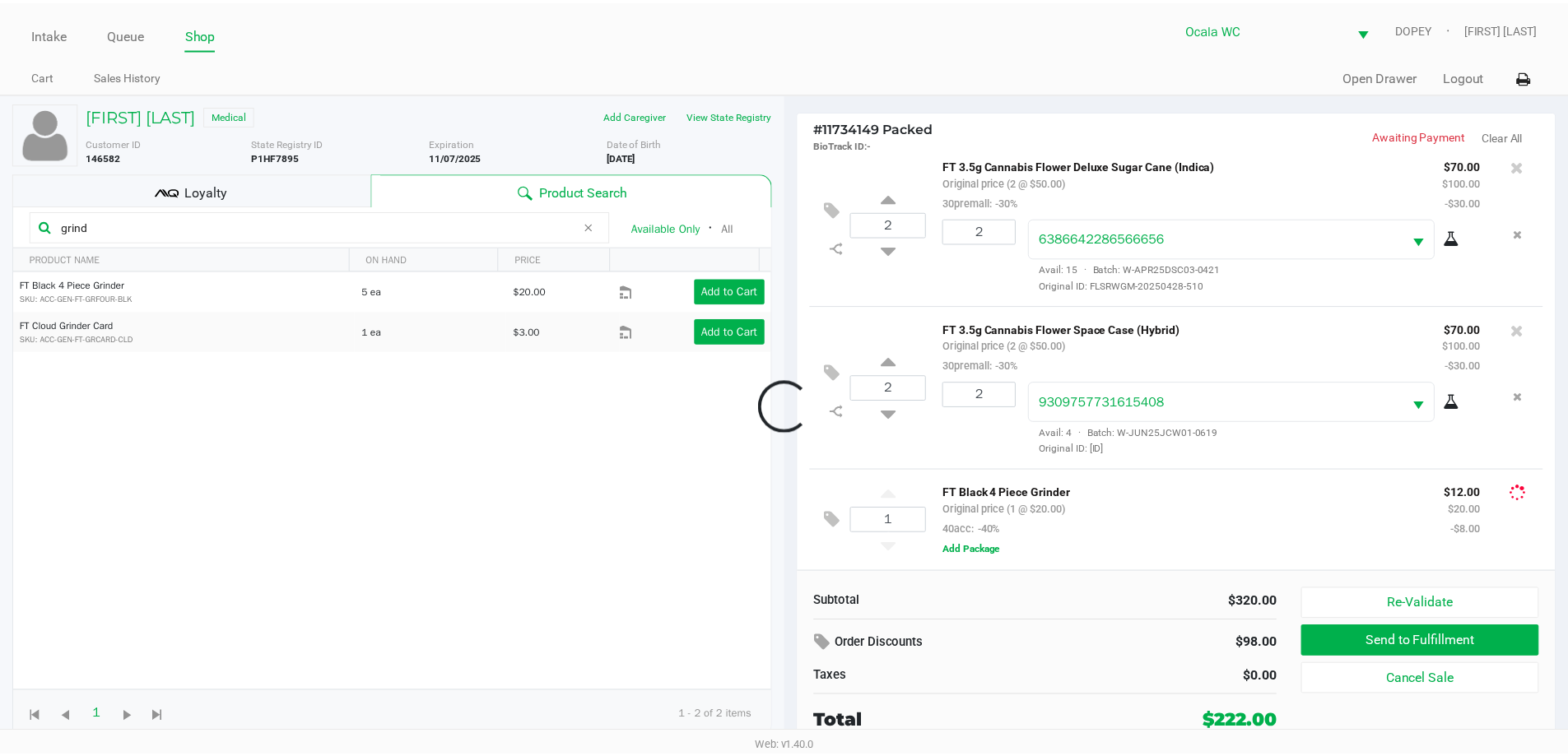 scroll, scrollTop: 77, scrollLeft: 0, axis: vertical 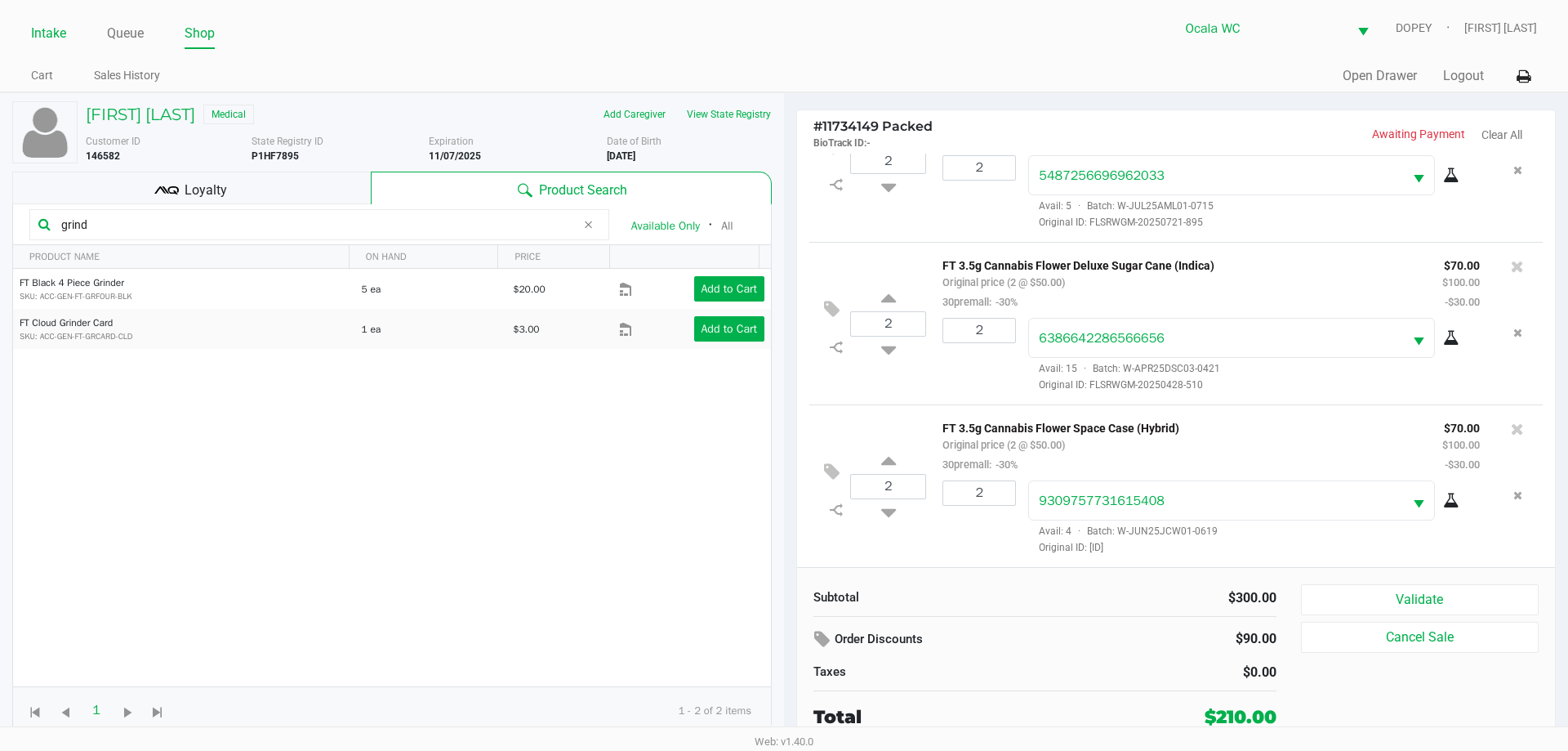 click on "Intake" 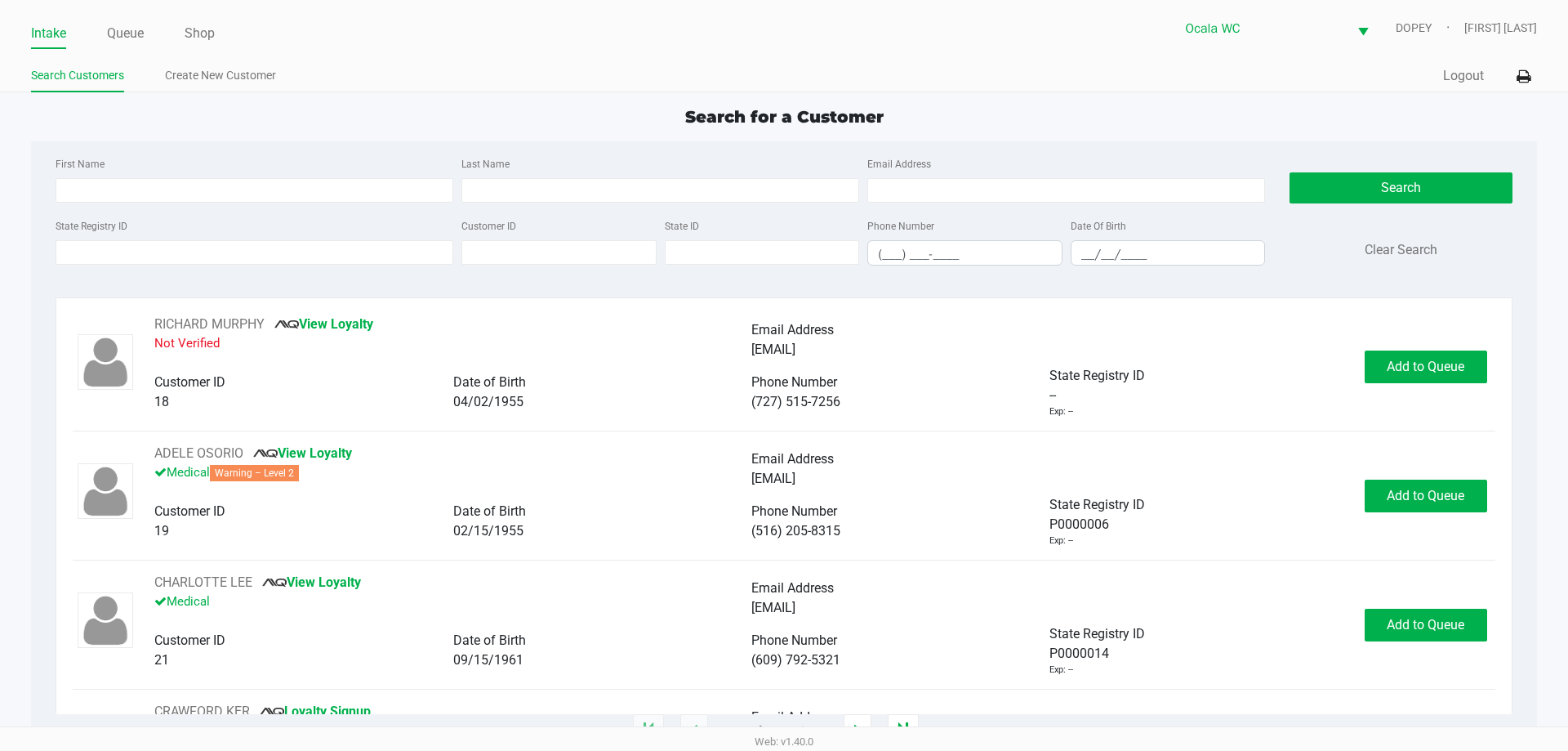 click on "Intake" 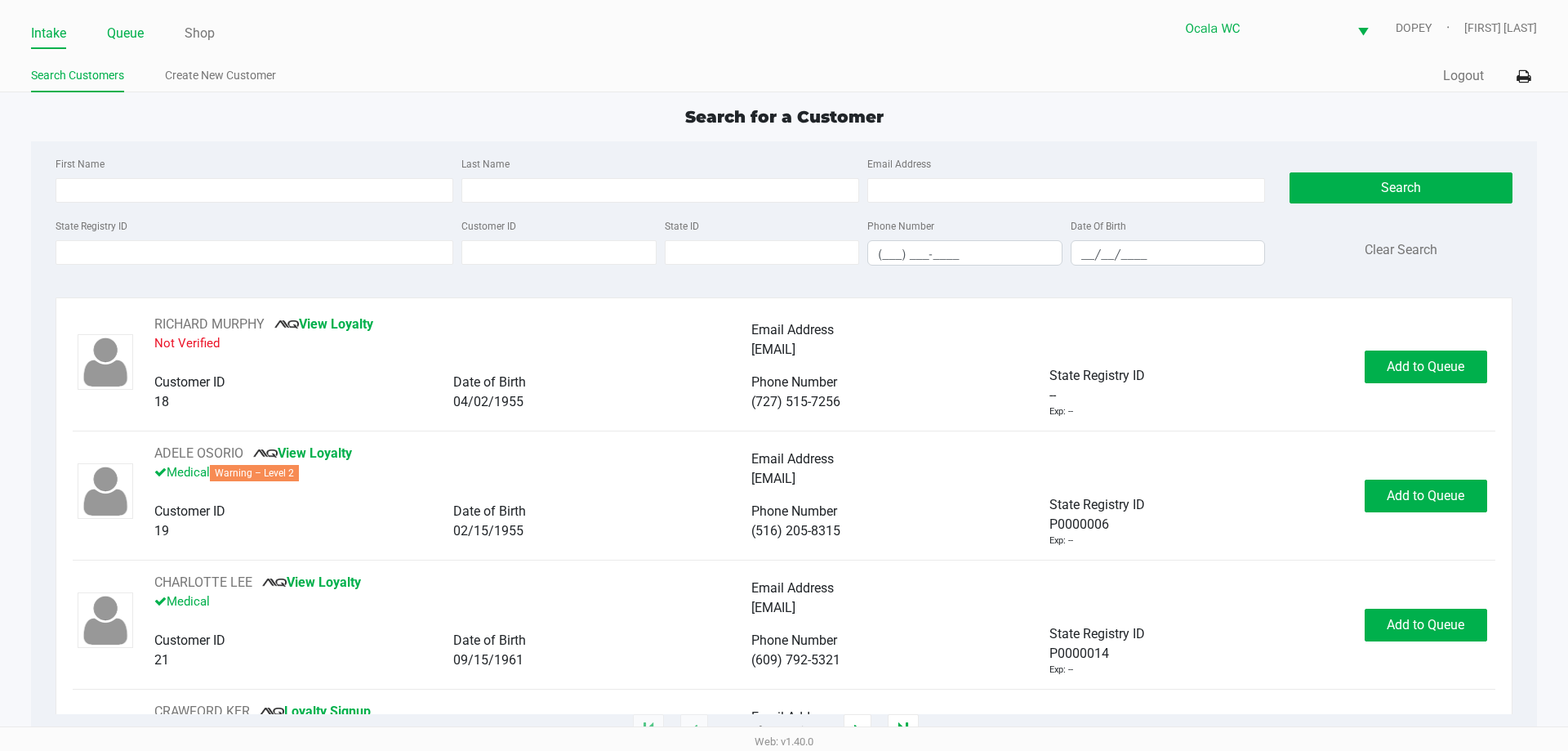 click on "Queue" 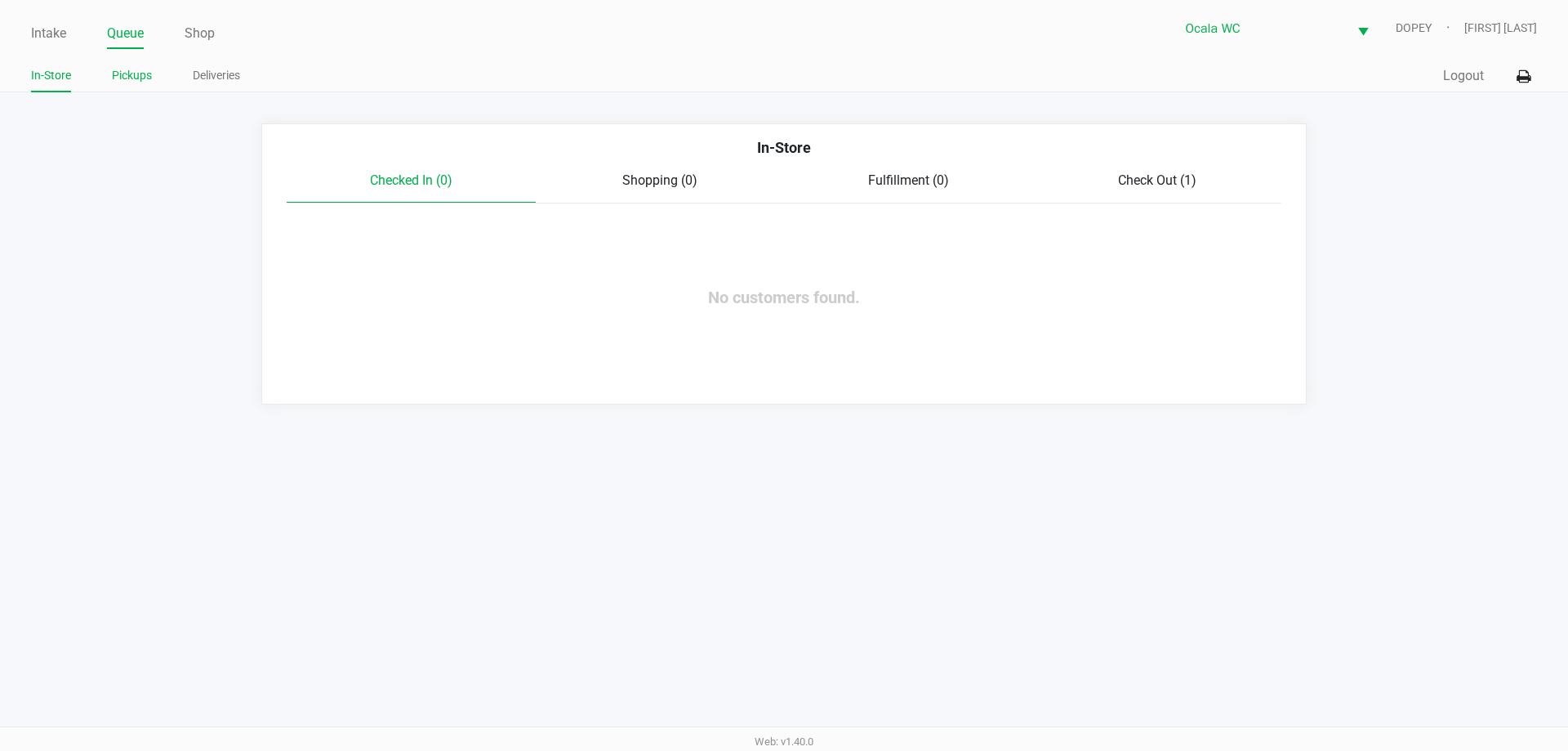 click on "Pickups" 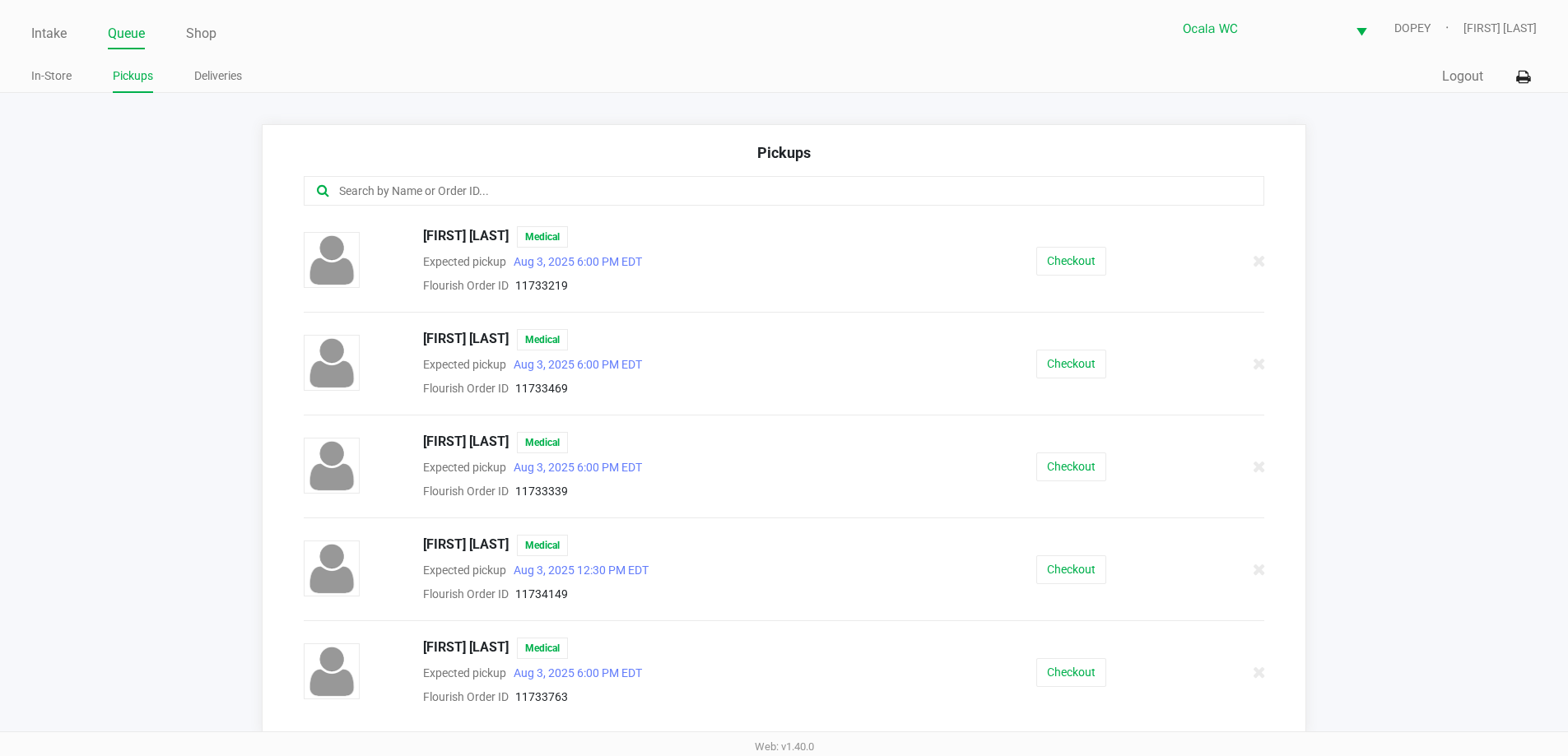 click on "Pickups [FIRST] [LAST] Medical Expected pickup   [DATE] [TIME] EDT Flourish Order ID   [NUMBER] Checkout [FIRST] [LAST] Medical Expected pickup   [DATE] [TIME] EDT Flourish Order ID   [NUMBER] Checkout [FIRST] [LAST] Medical Expected pickup   [DATE] [TIME] EDT Flourish Order ID   [NUMBER] Checkout [FIRST] [LAST] Medical Expected pickup   [DATE] [TIME] EDT Flourish Order ID   [NUMBER] Checkout [FIRST] [LAST] Medical Expected pickup   [DATE] [TIME] EDT Flourish Order ID   [NUMBER] Checkout [FIRST] [LAST] Medical Expected pickup   [DATE] [TIME] EDT Flourish Order ID   [NUMBER] Checkout" 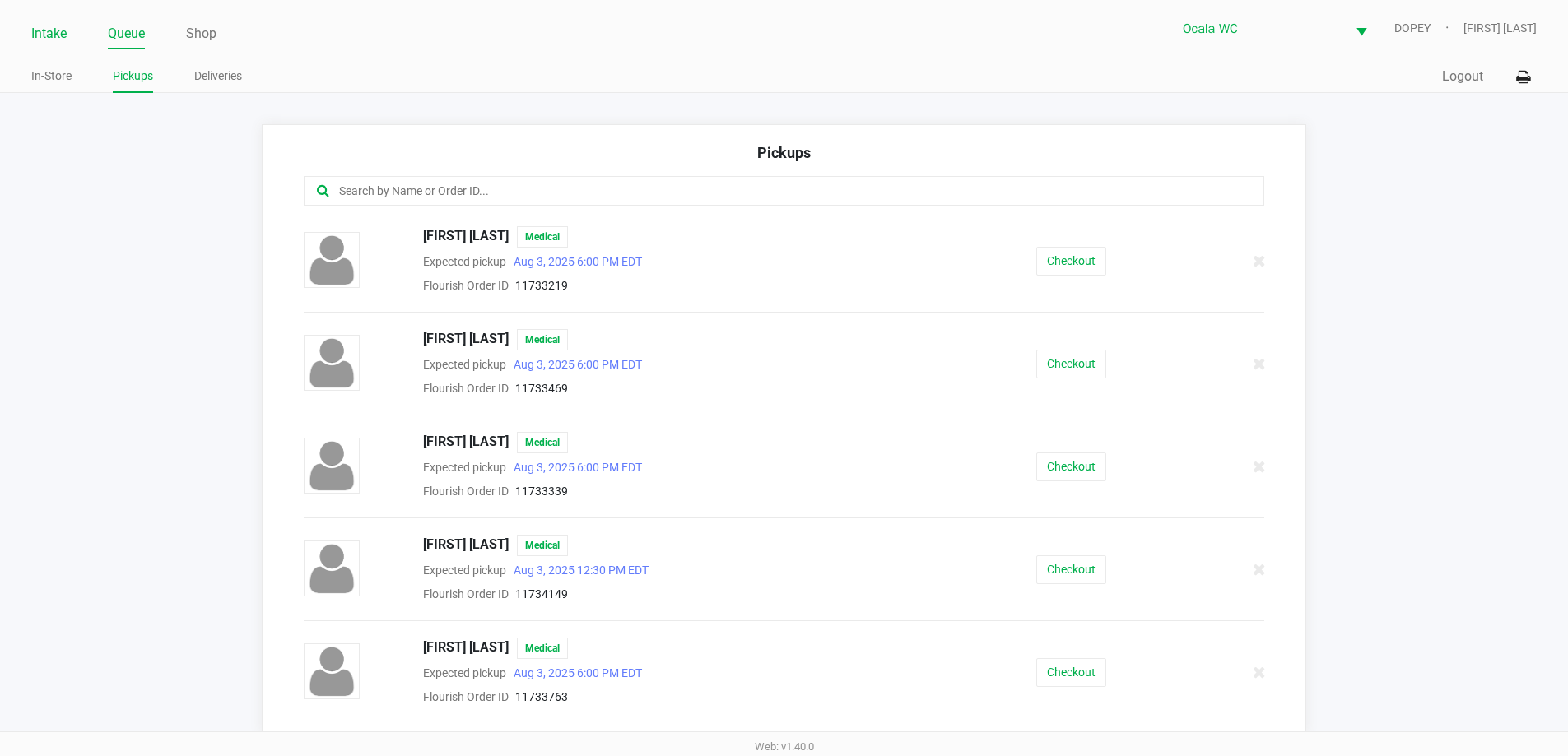 click on "Intake" 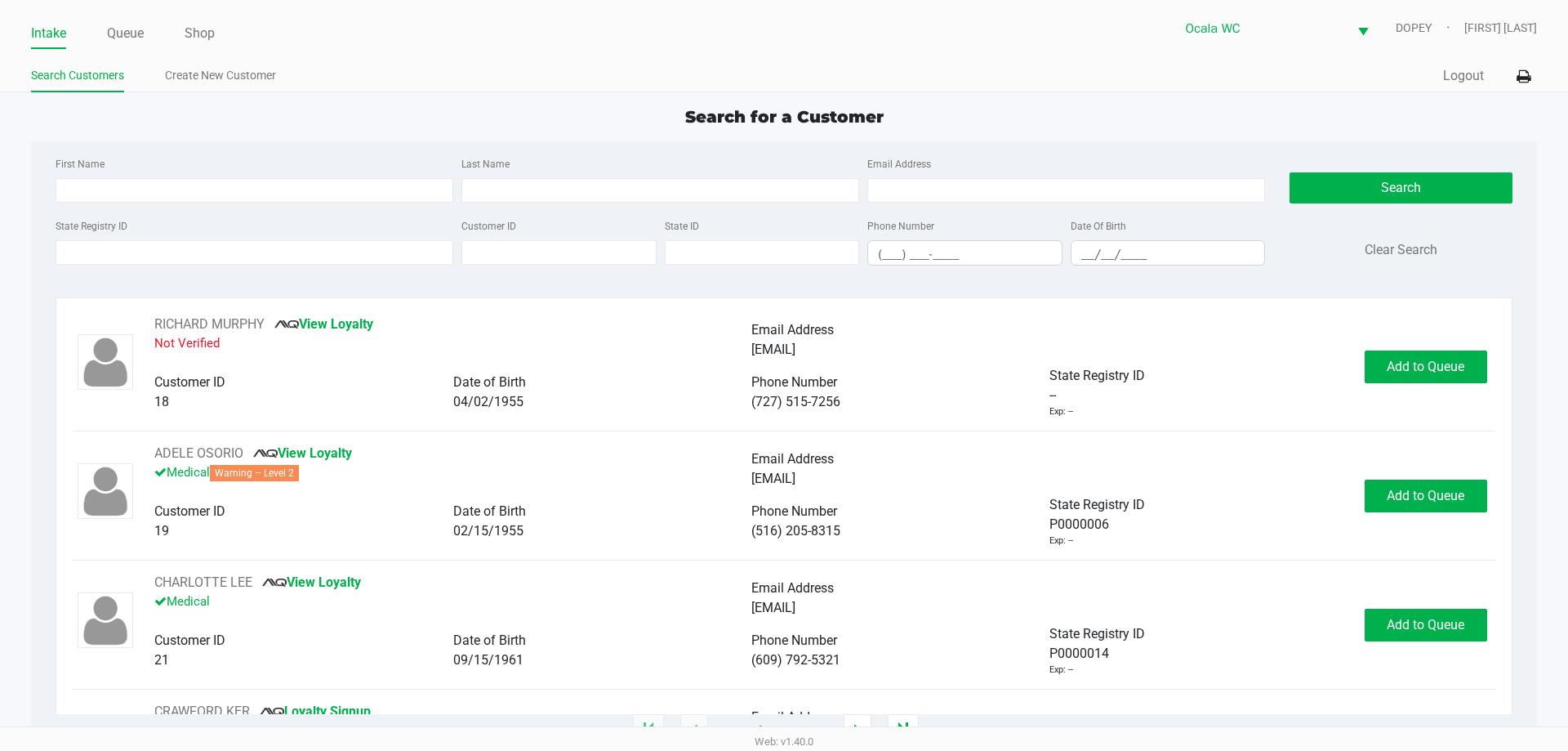 click on "Search Customers Create New Customer" 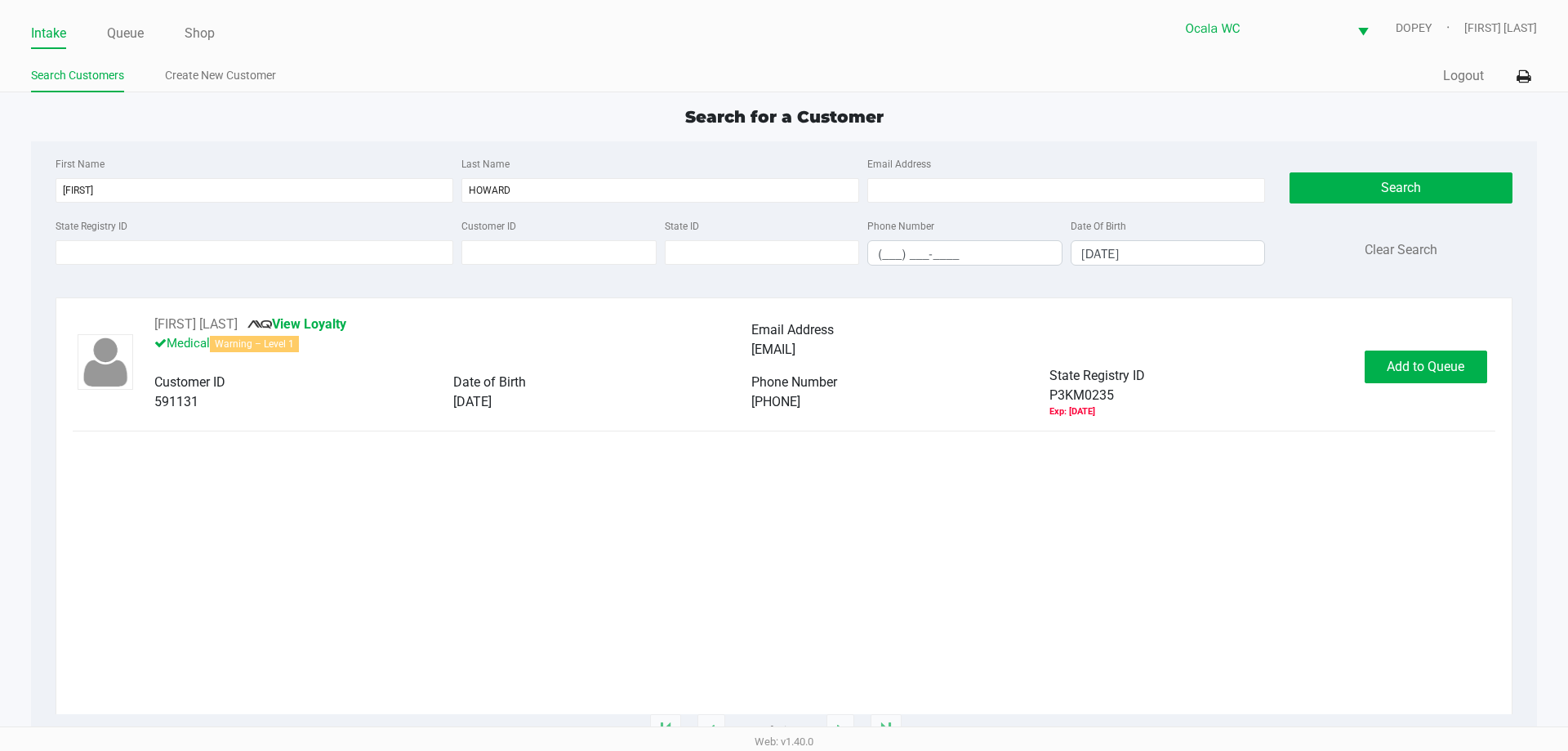 click on "[FIRST] [LAST]   View Loyalty Medical Warning – Level 1 Email Address [EMAIL] Customer ID 591131 Date of Birth [DATE] Phone Number [PHONE] State Registry ID P3KM0235 Exp: [DATE] Add to Queue" 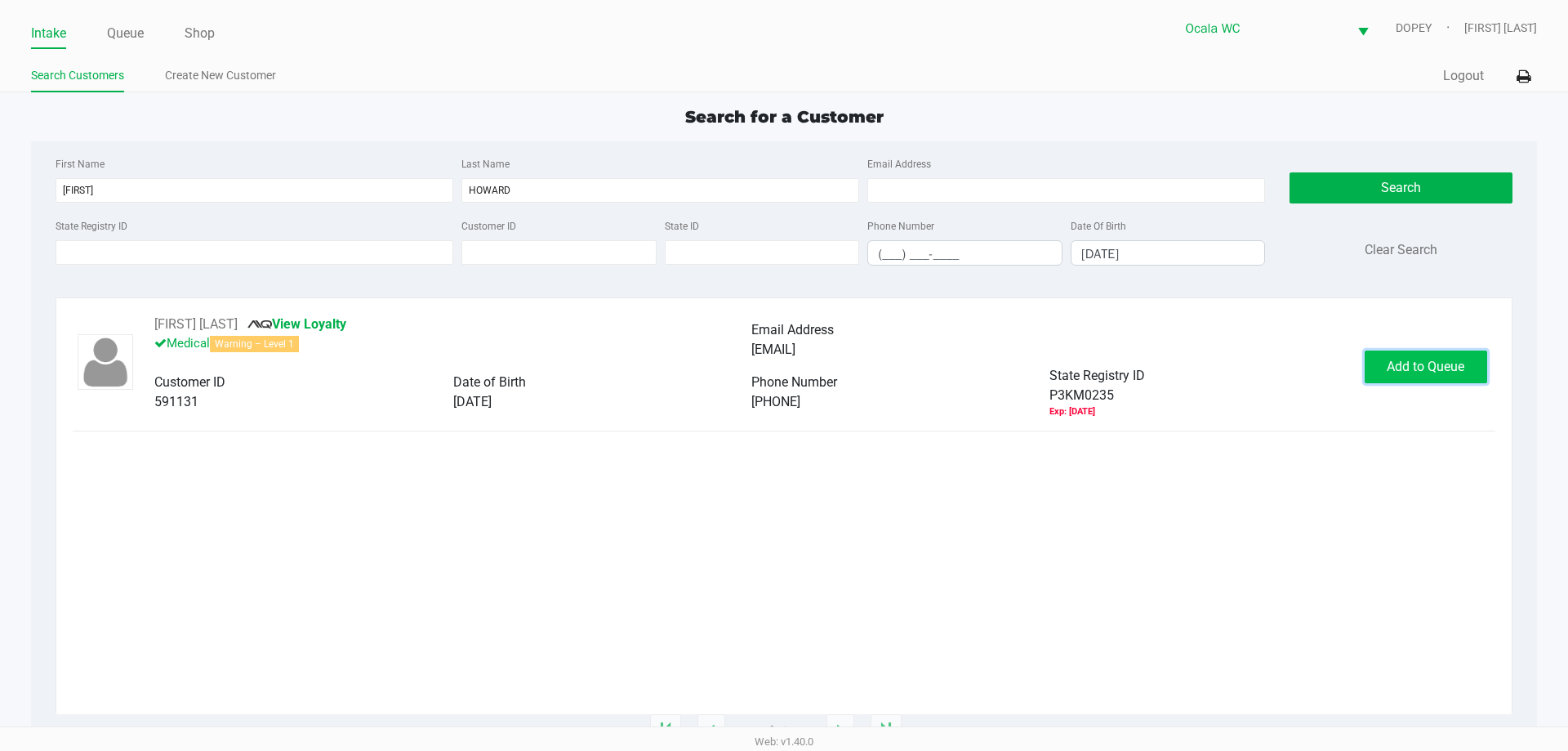 click on "Add to Queue" 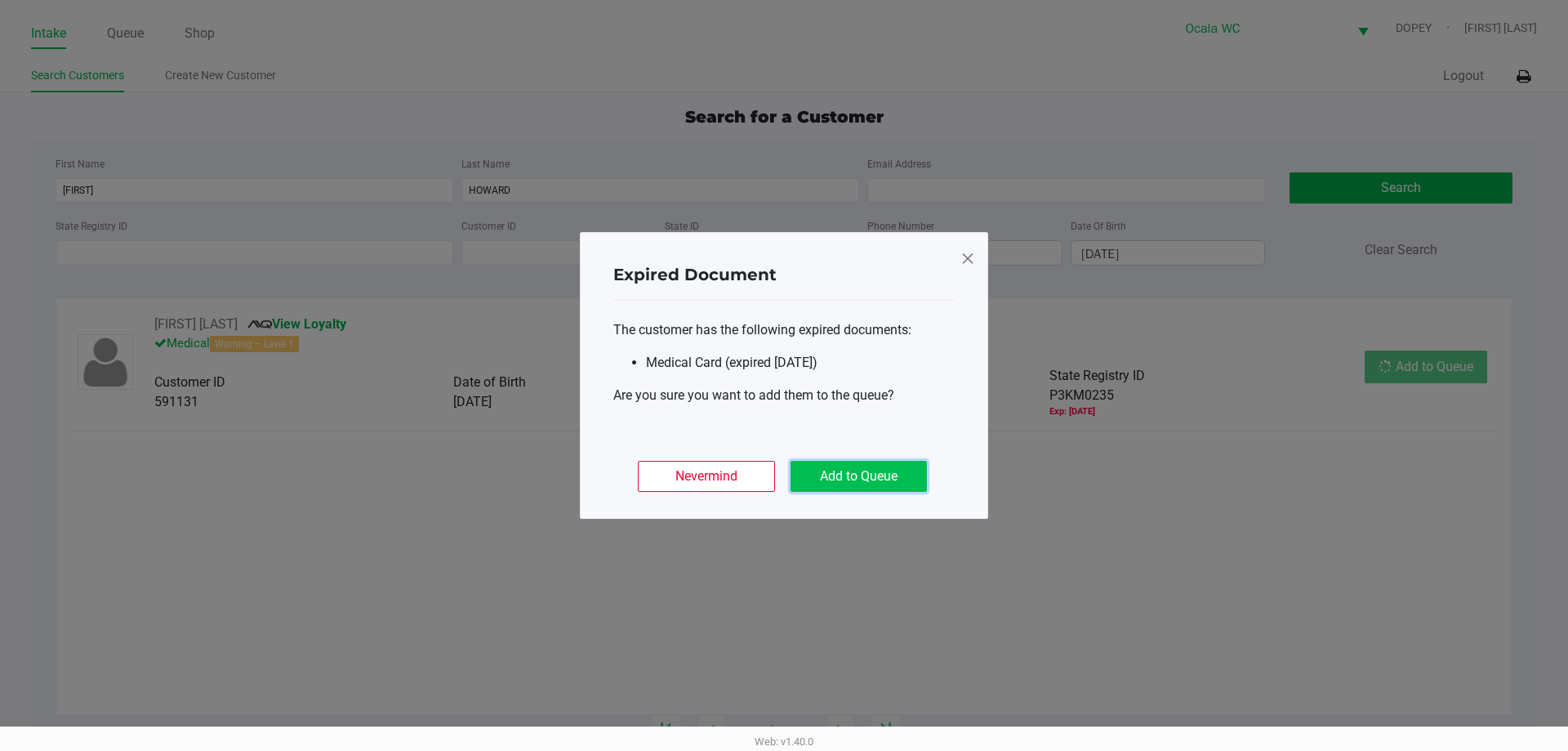 click on "Add to Queue" 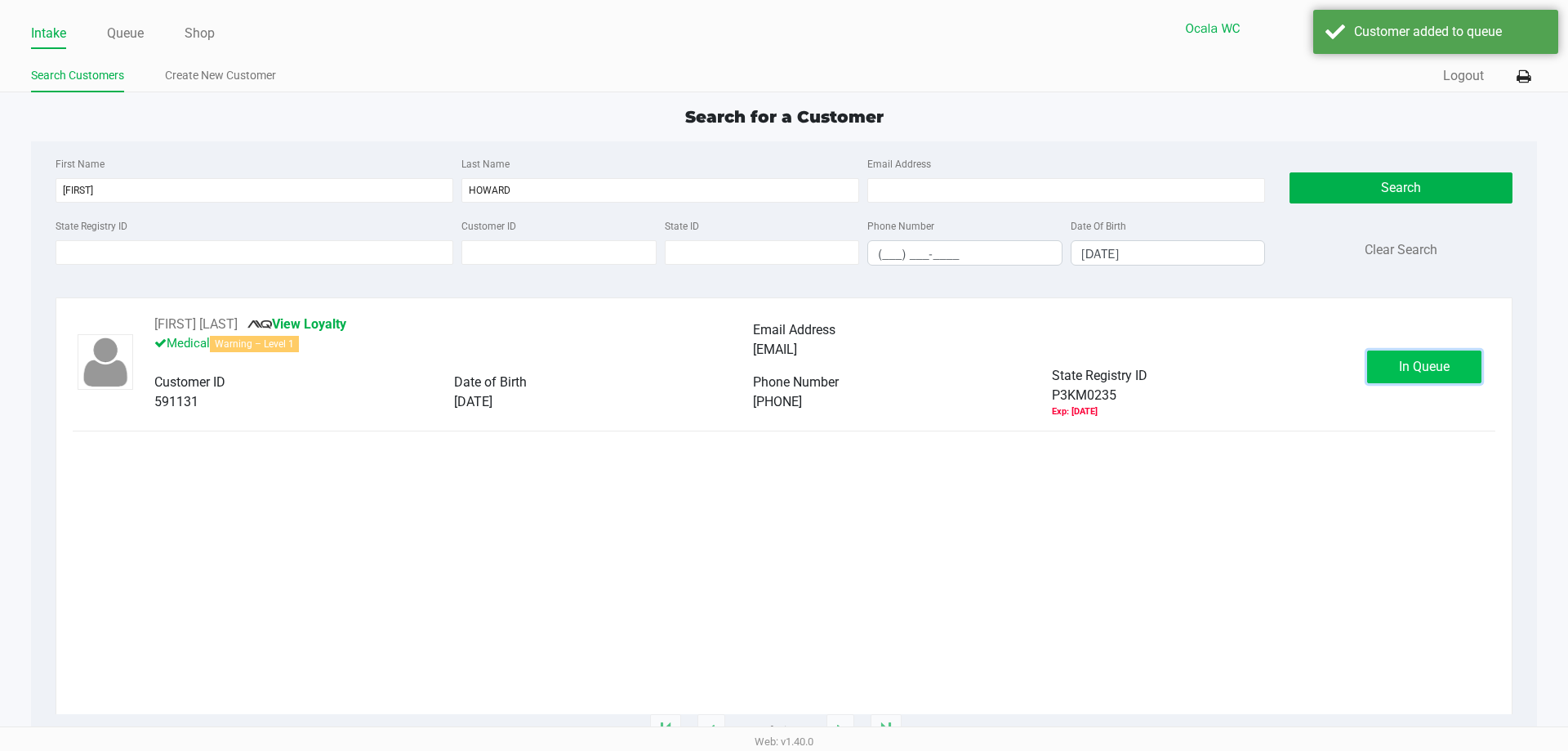 click on "In Queue" 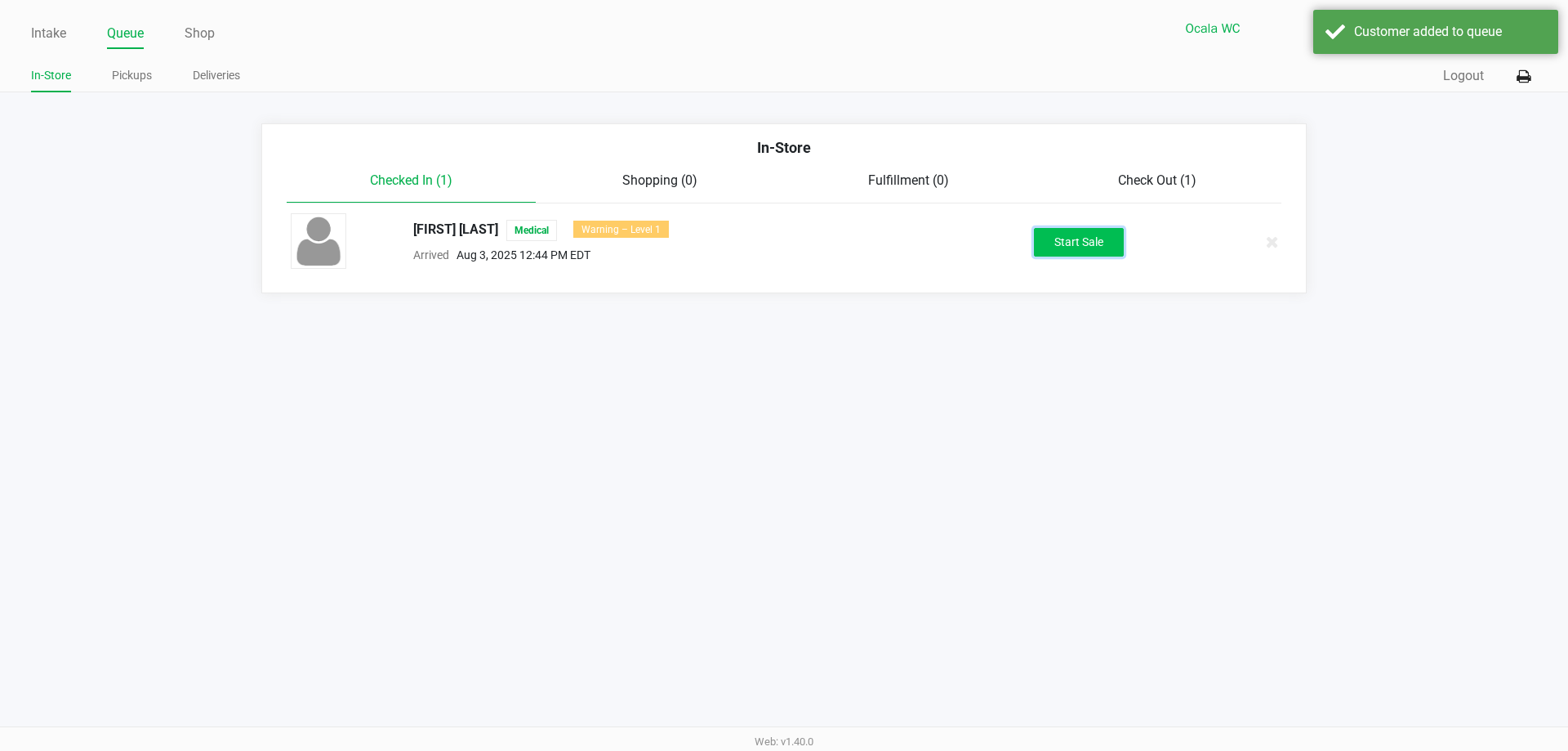 click on "Start Sale" 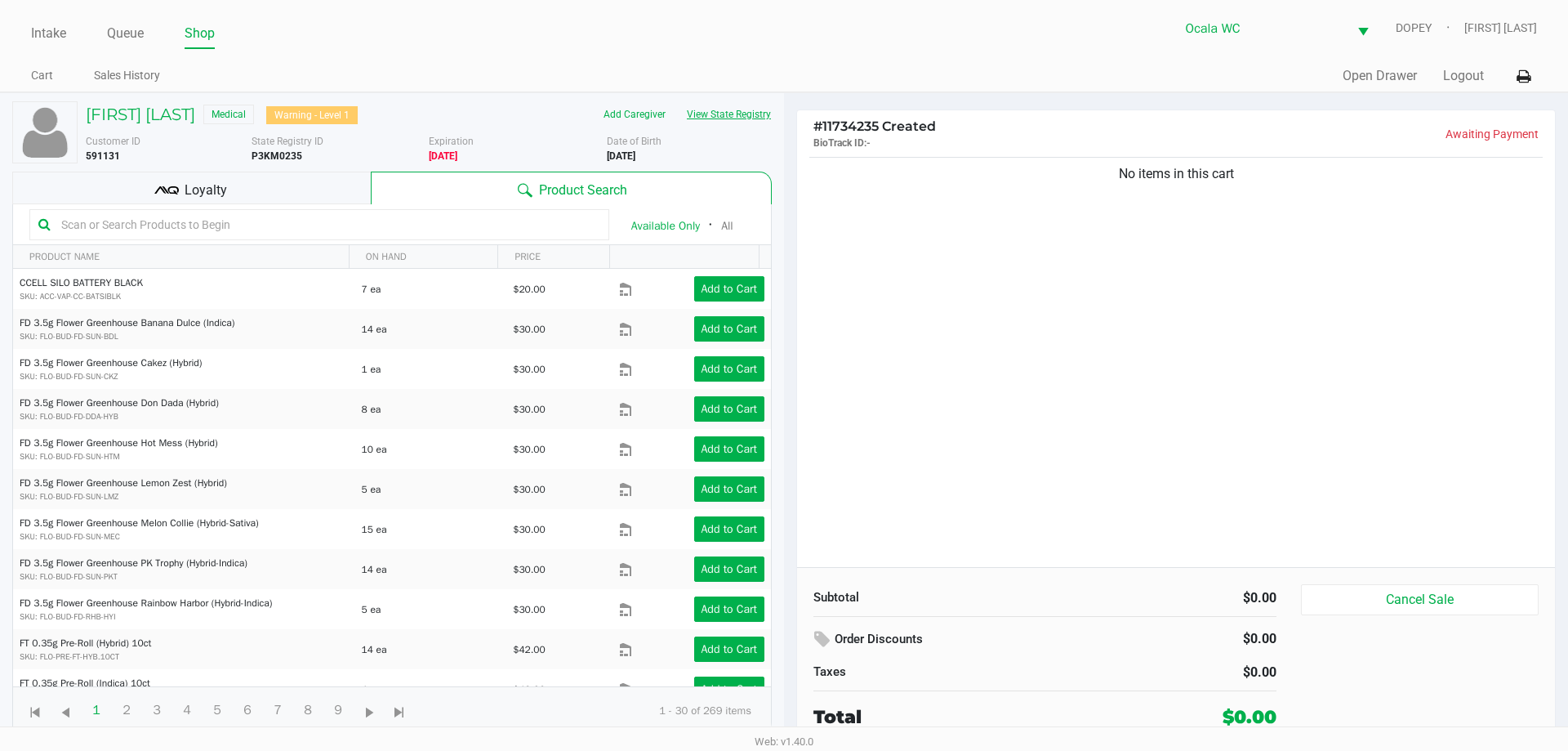click on "View State Registry" 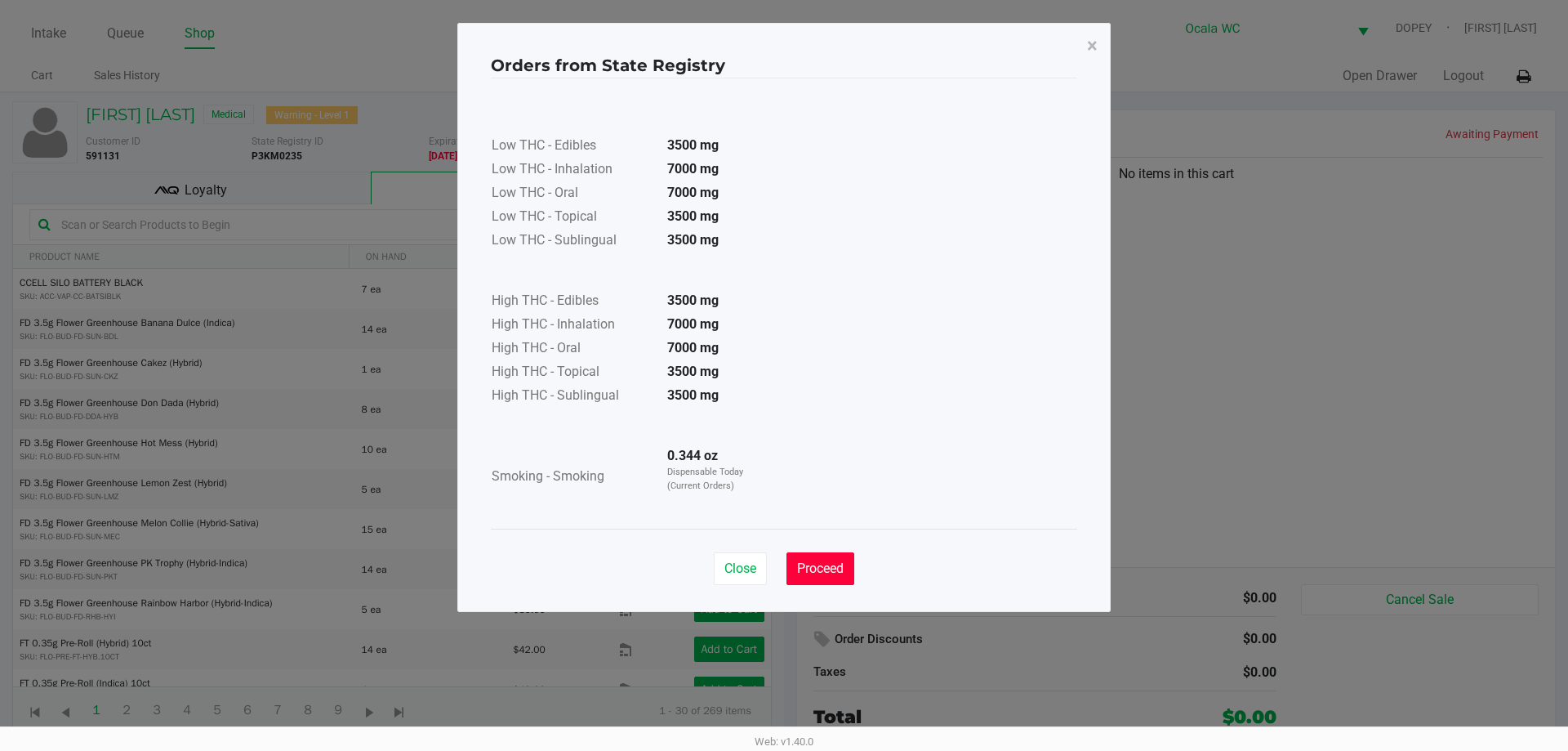 click on "Proceed" 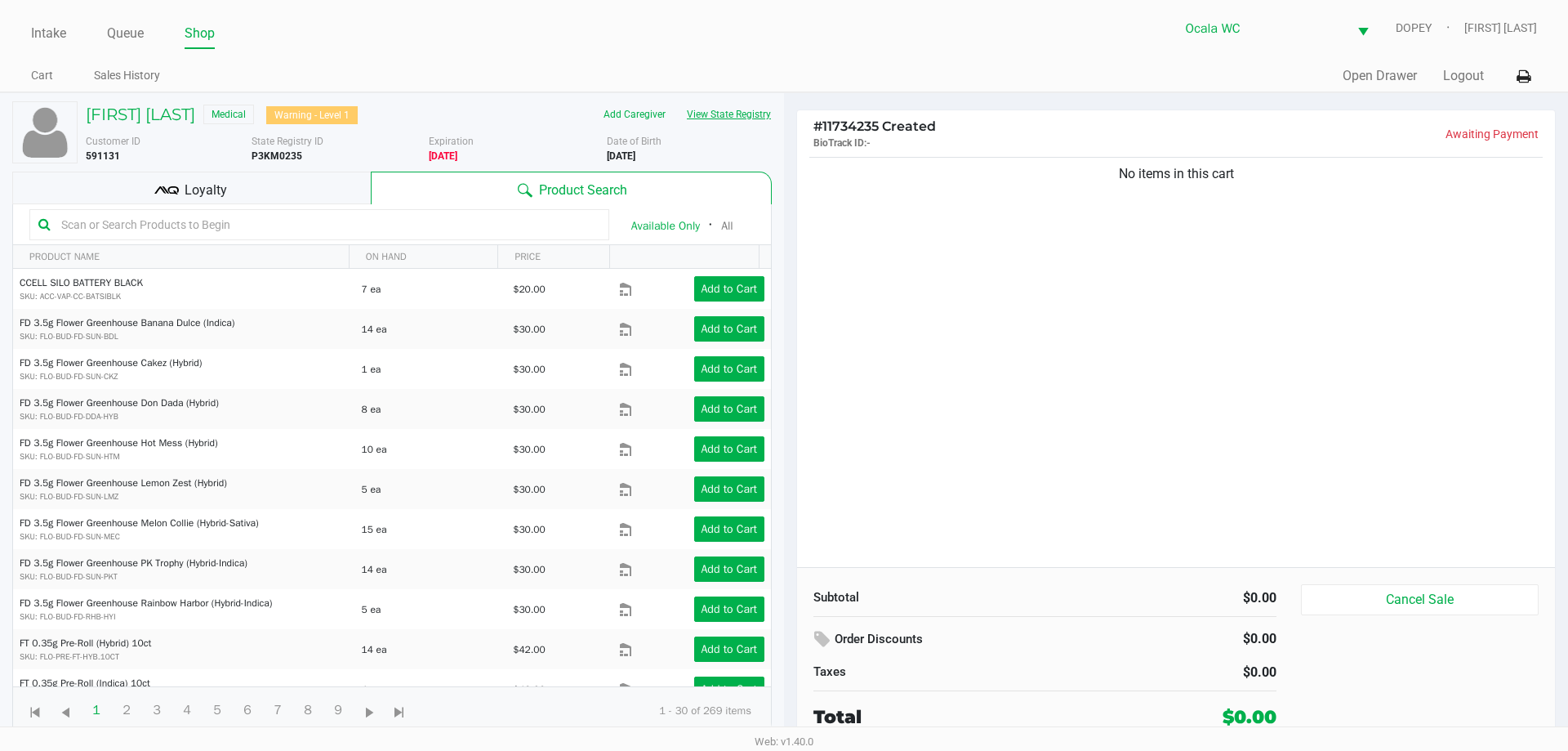 type 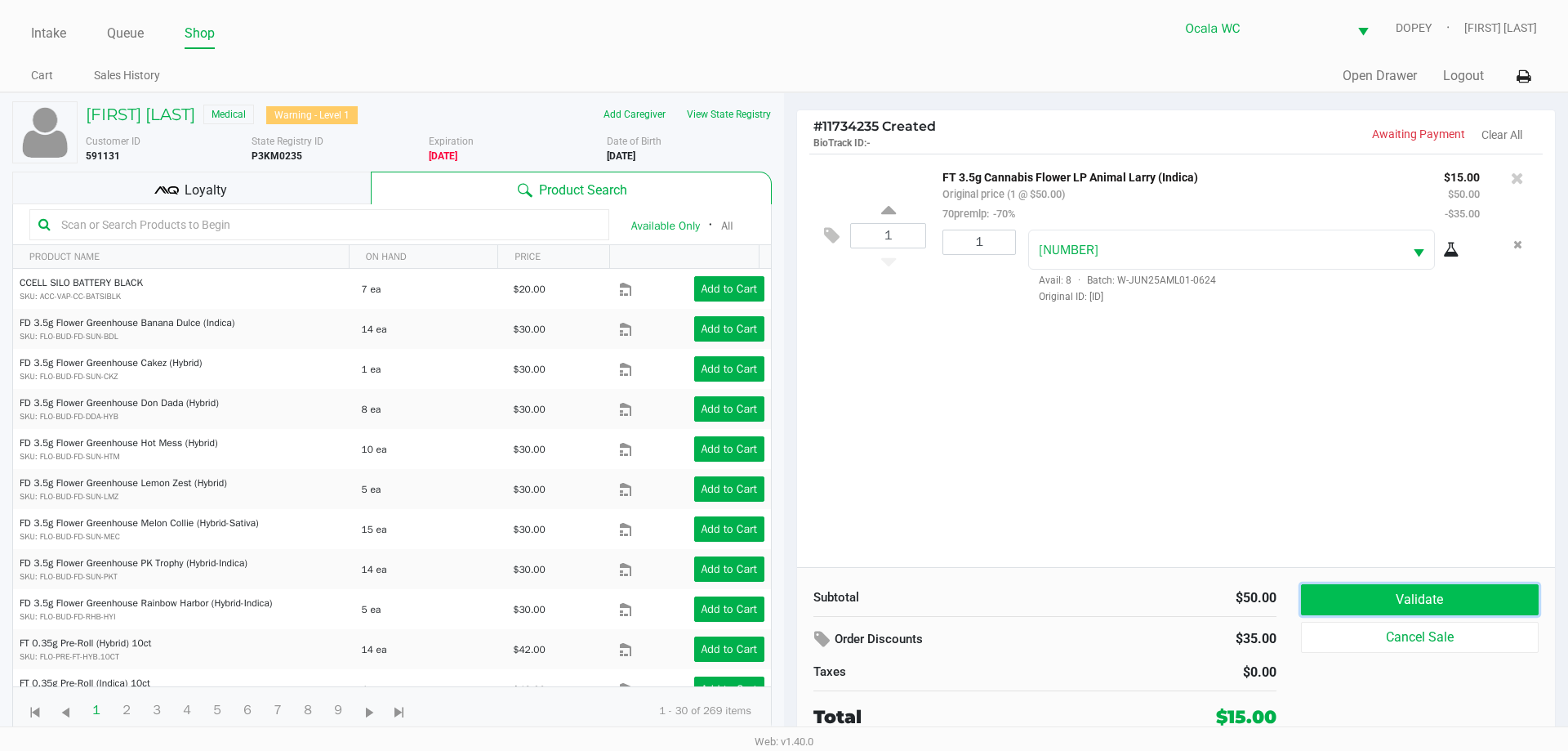 click on "Validate" 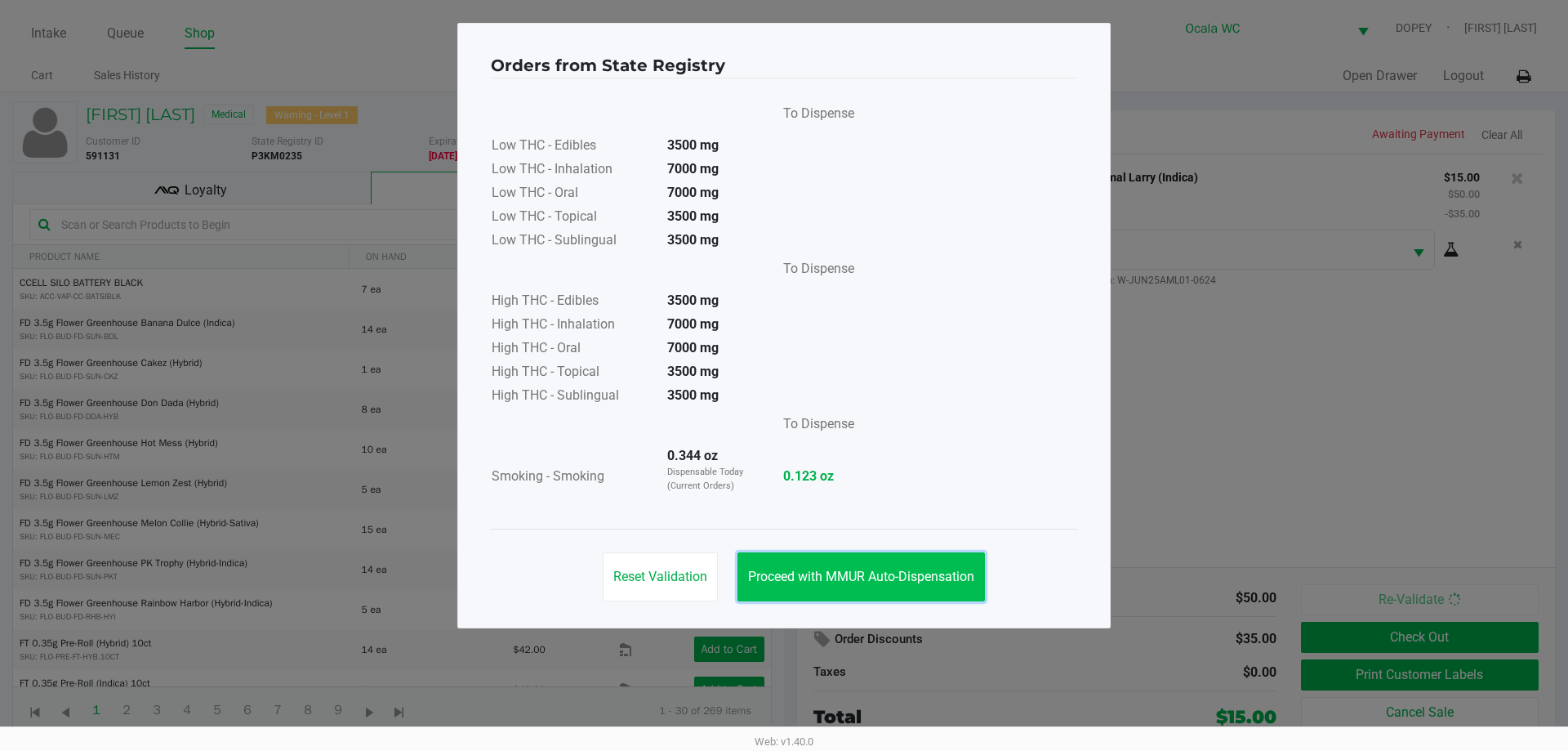 click on "Proceed with MMUR Auto-Dispensation" 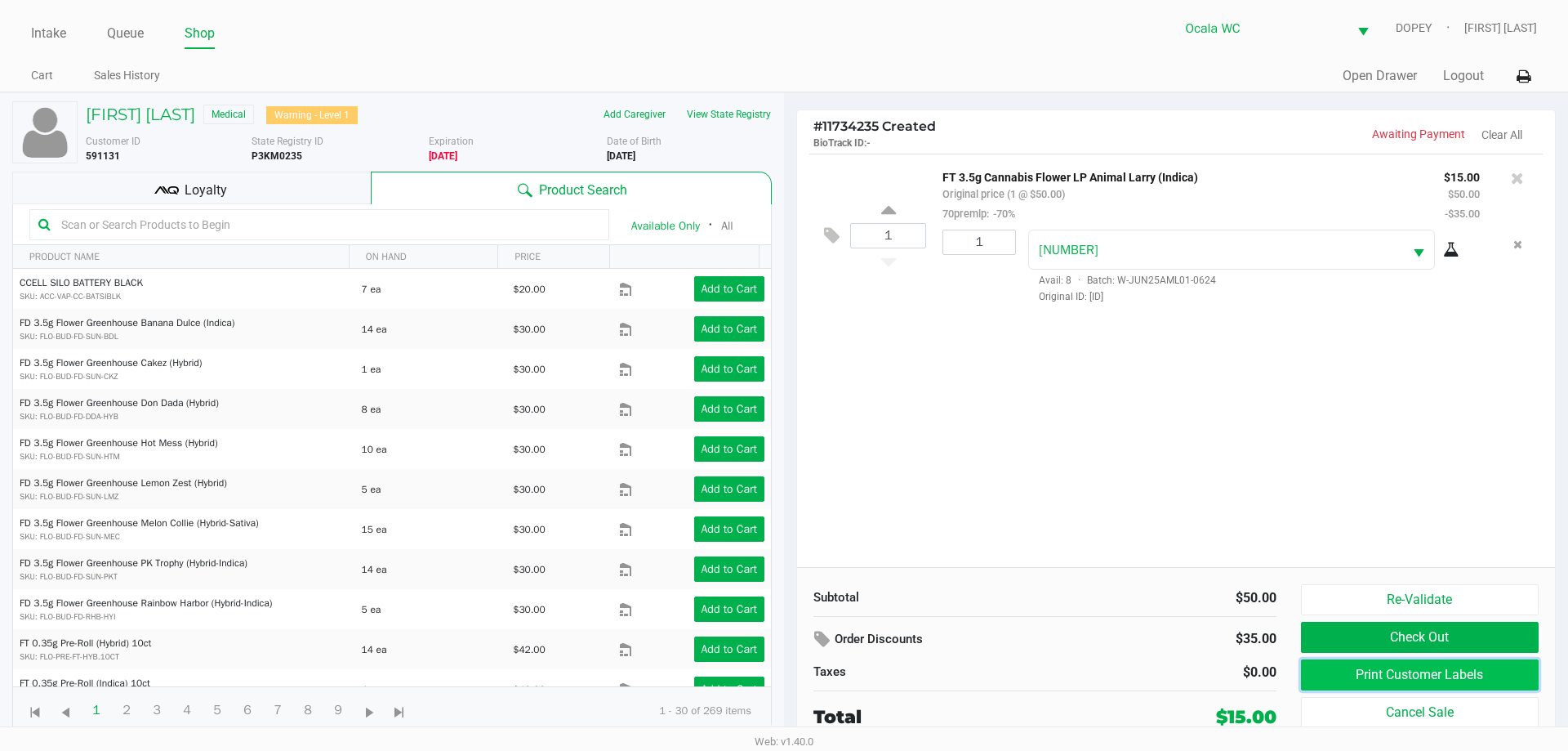 click on "Print Customer Labels" 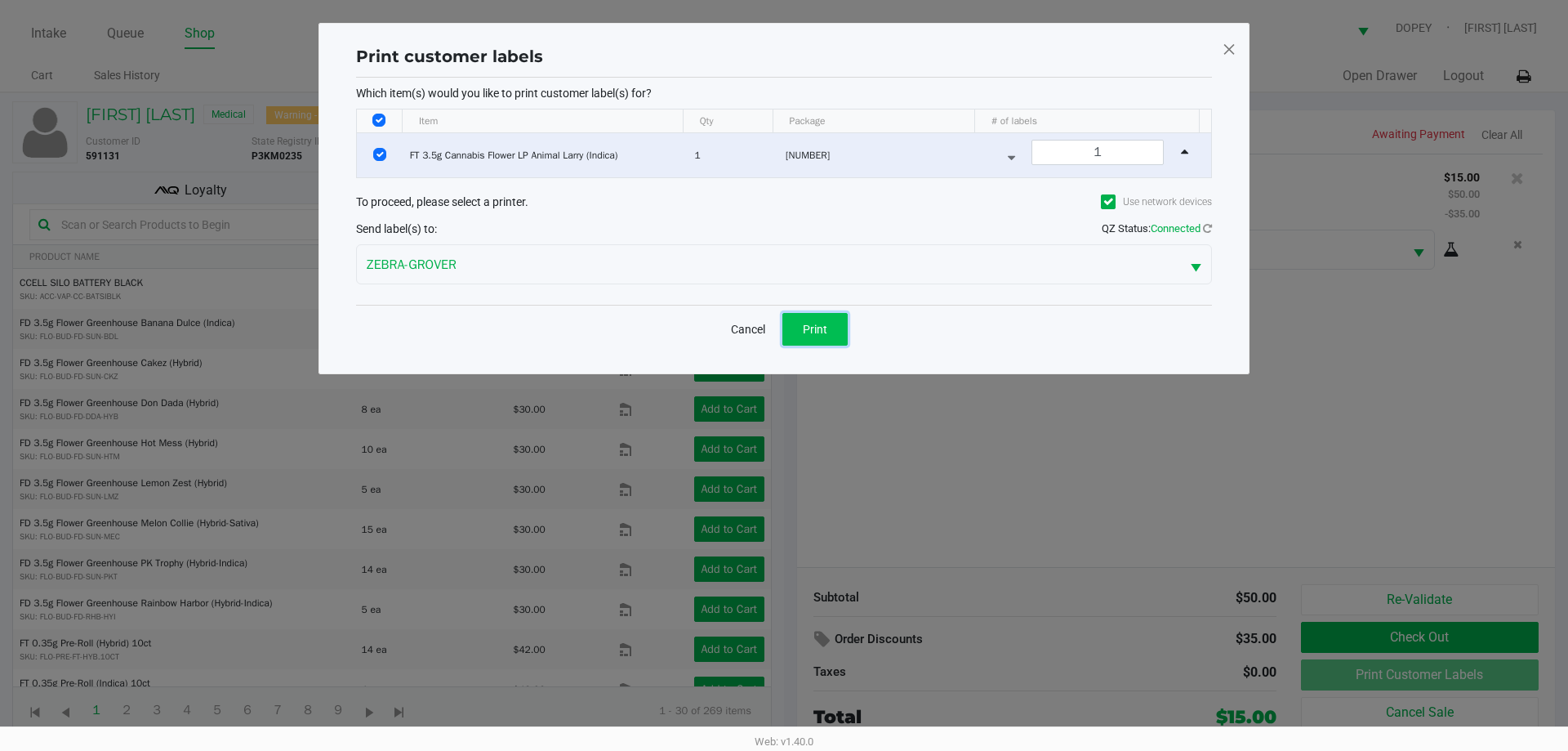 click on "Print" 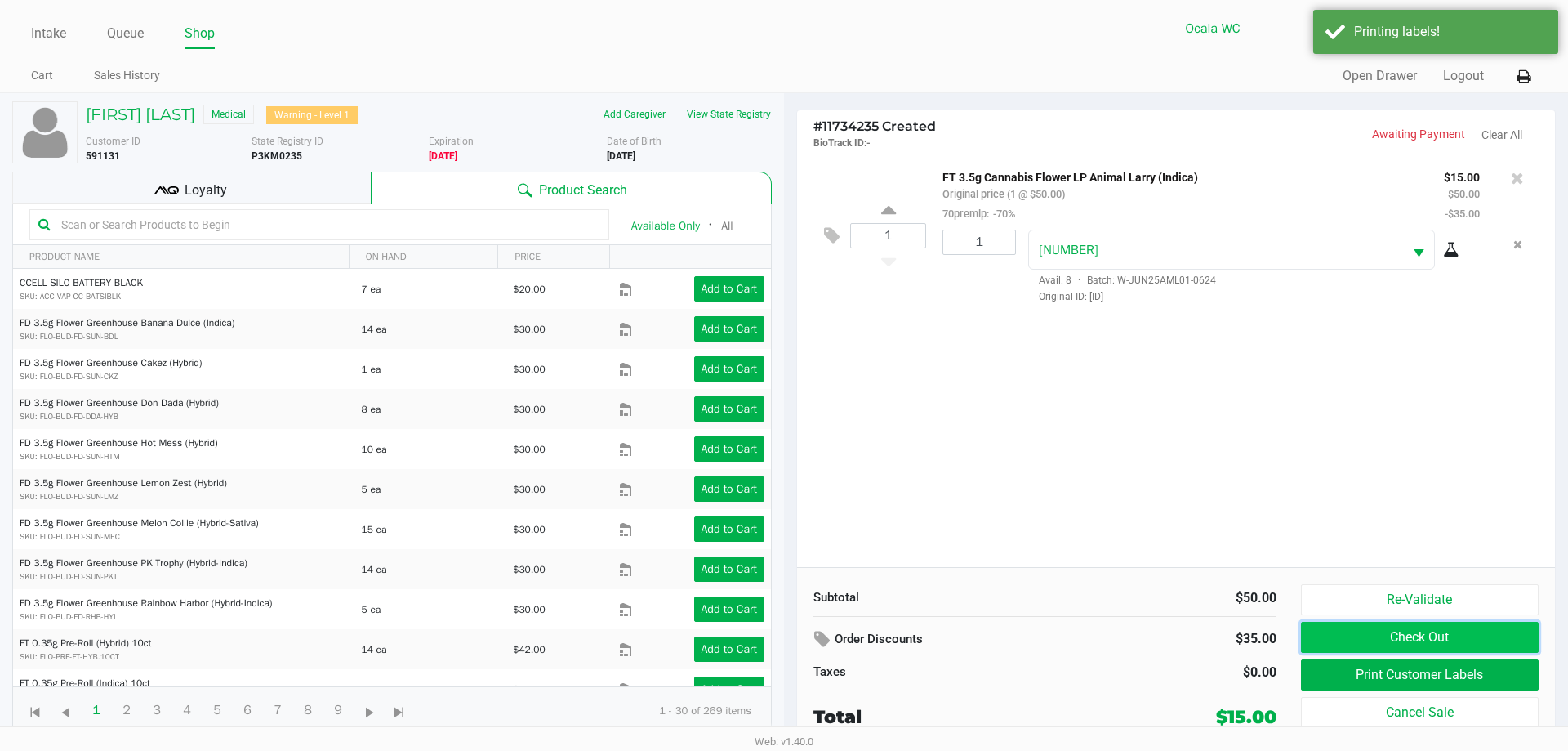 click on "Check Out" 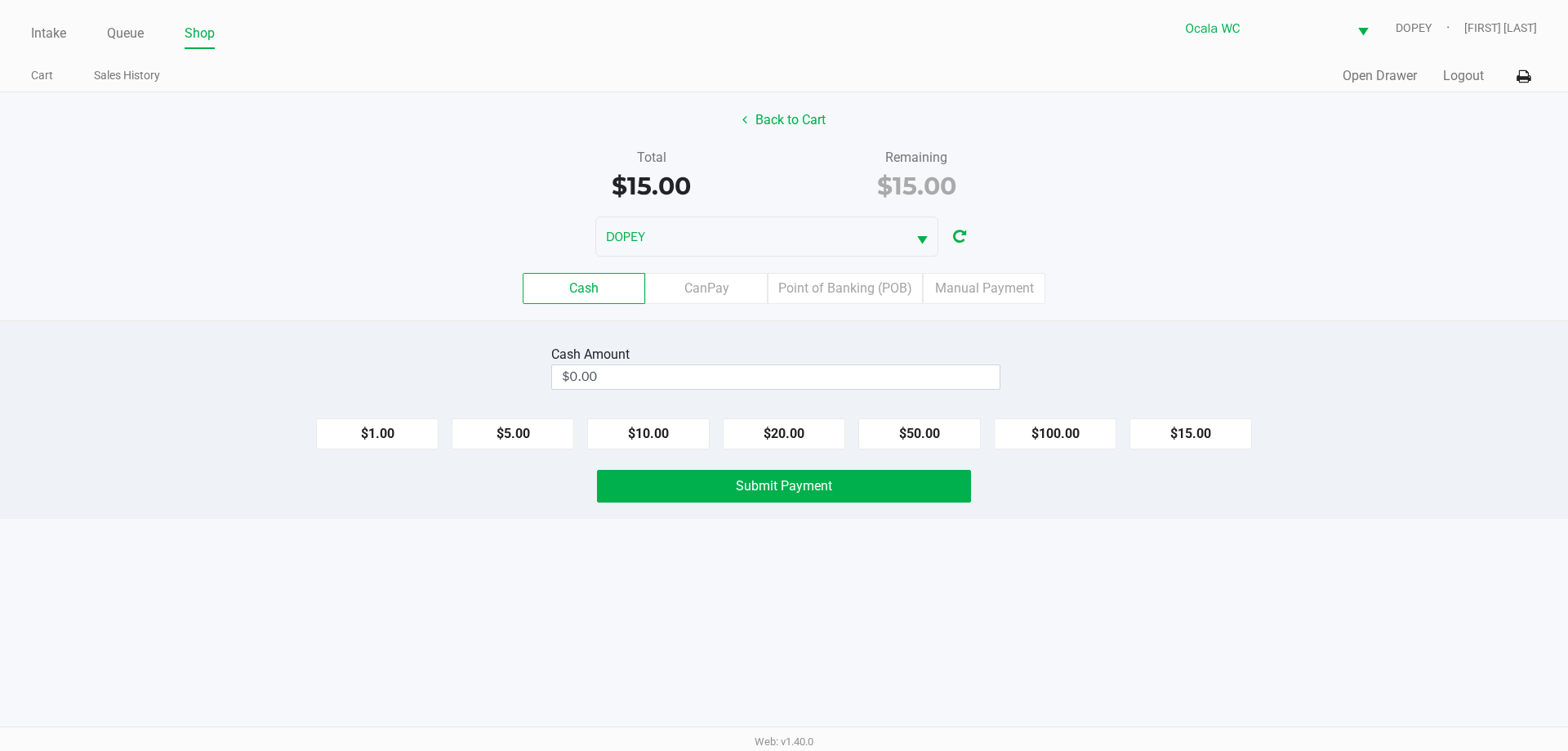 click on "Intake Queue Shop Ocala WC DOPEY [FIRST] [LAST] Cart Sales History Quick Sale Open Drawer Logout Back to Cart Total $15.00 Remaining $15.00 DOPEY Cash CanPay Point of Banking (POB) Manual Payment Cash Amount $0.00 $1.00 $5.00 $10.00 $20.00 $50.00 $100.00 $15.00 Submit Payment  Web: v1.40.0" at bounding box center [784, 375] 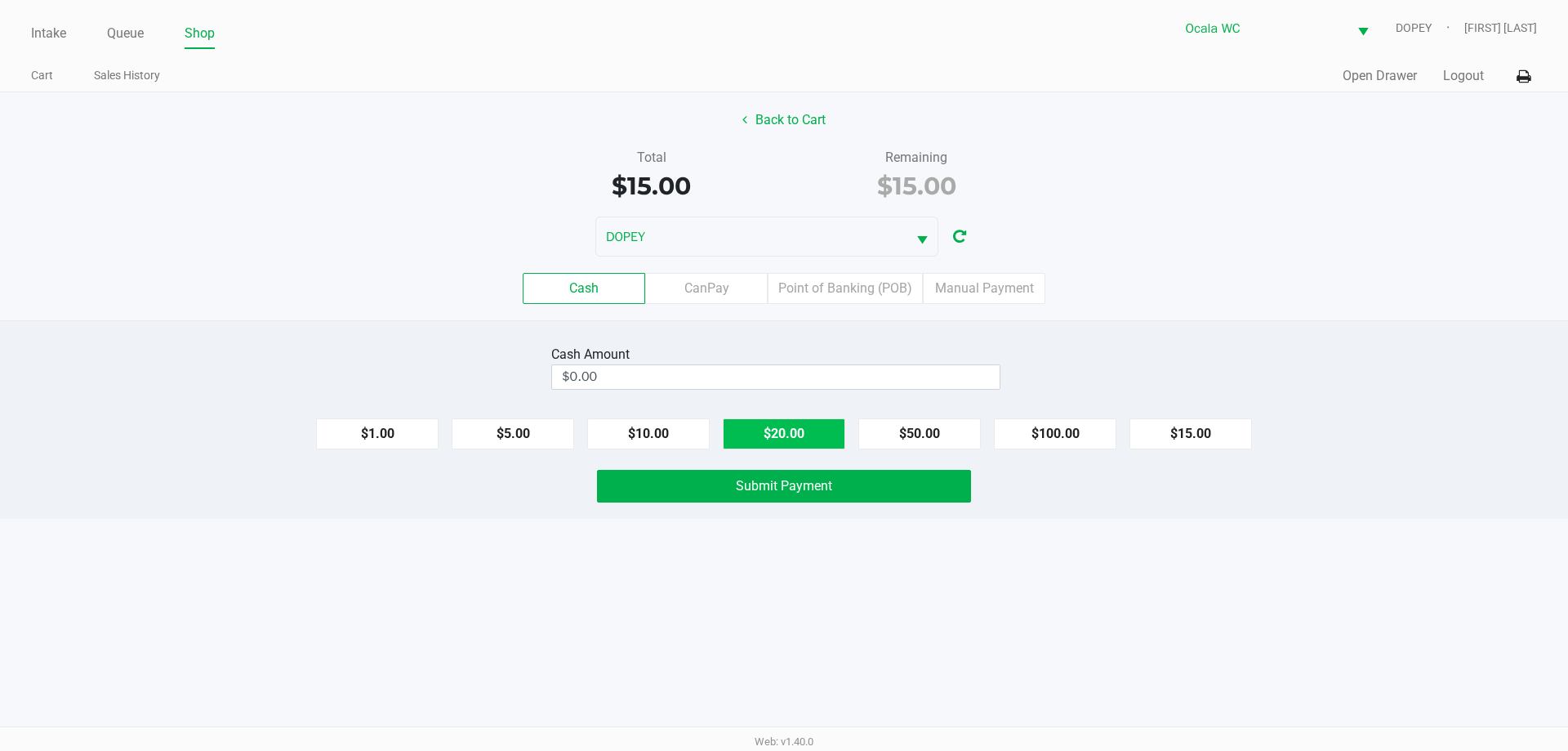 click on "$20.00" 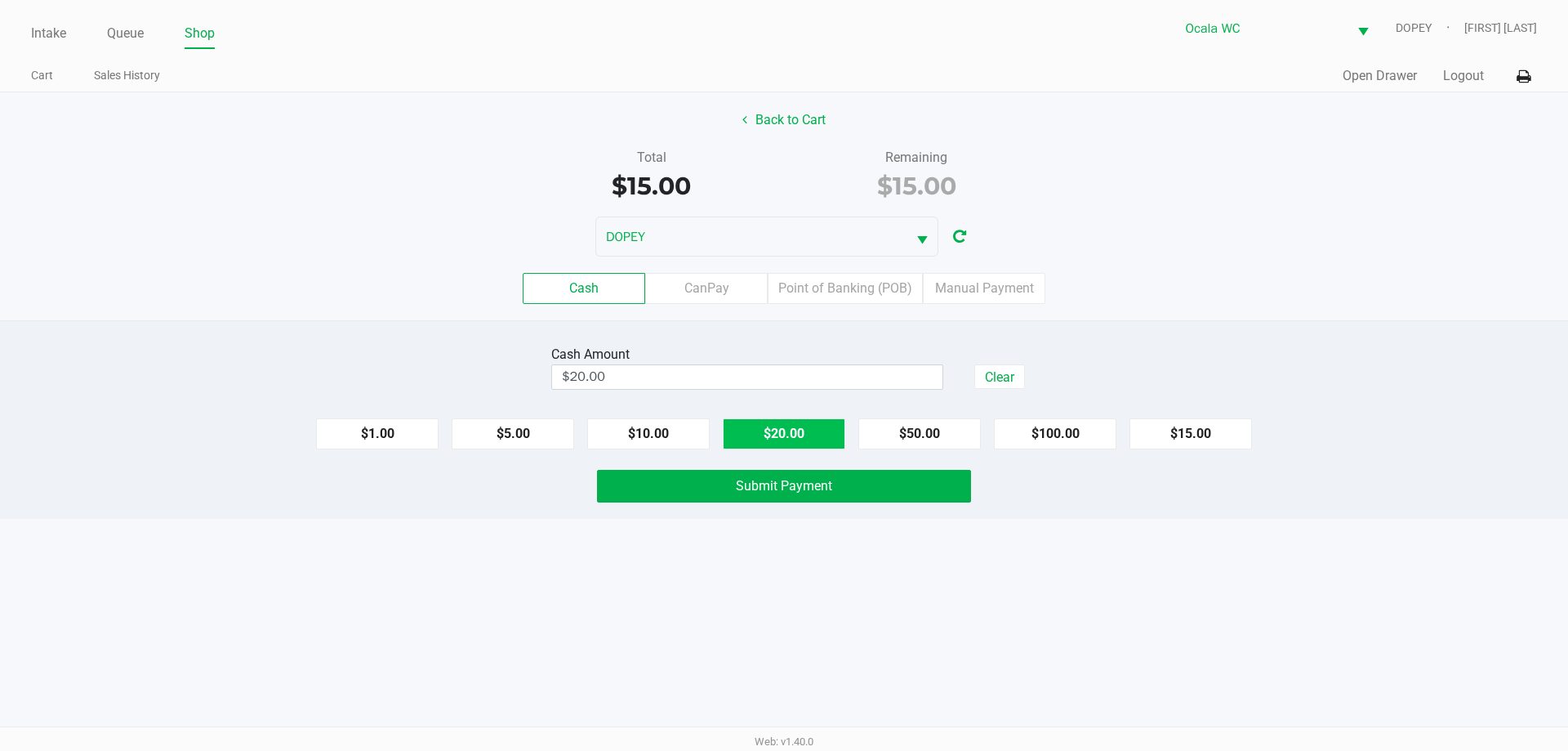 click on "Submit Payment" 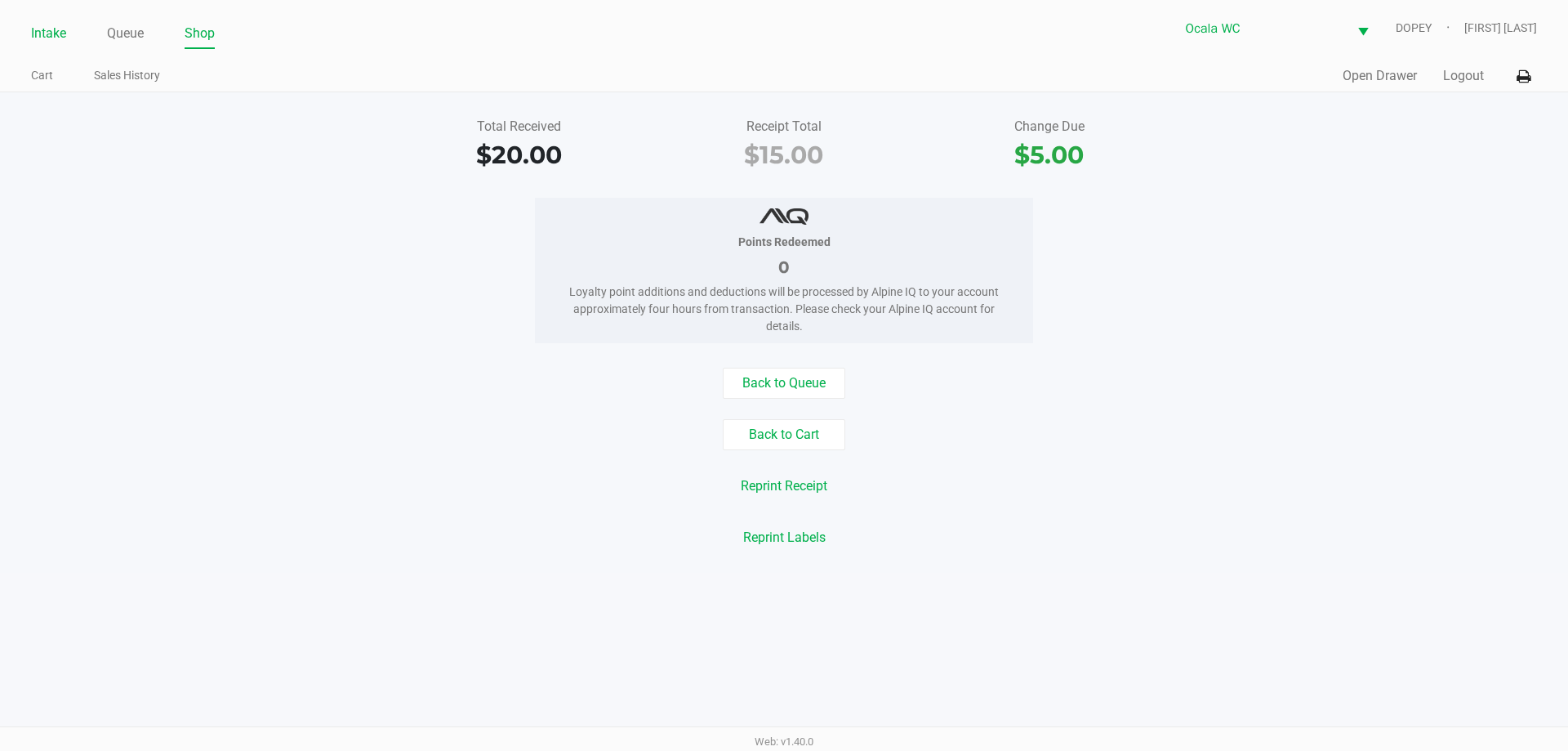 click on "Intake" 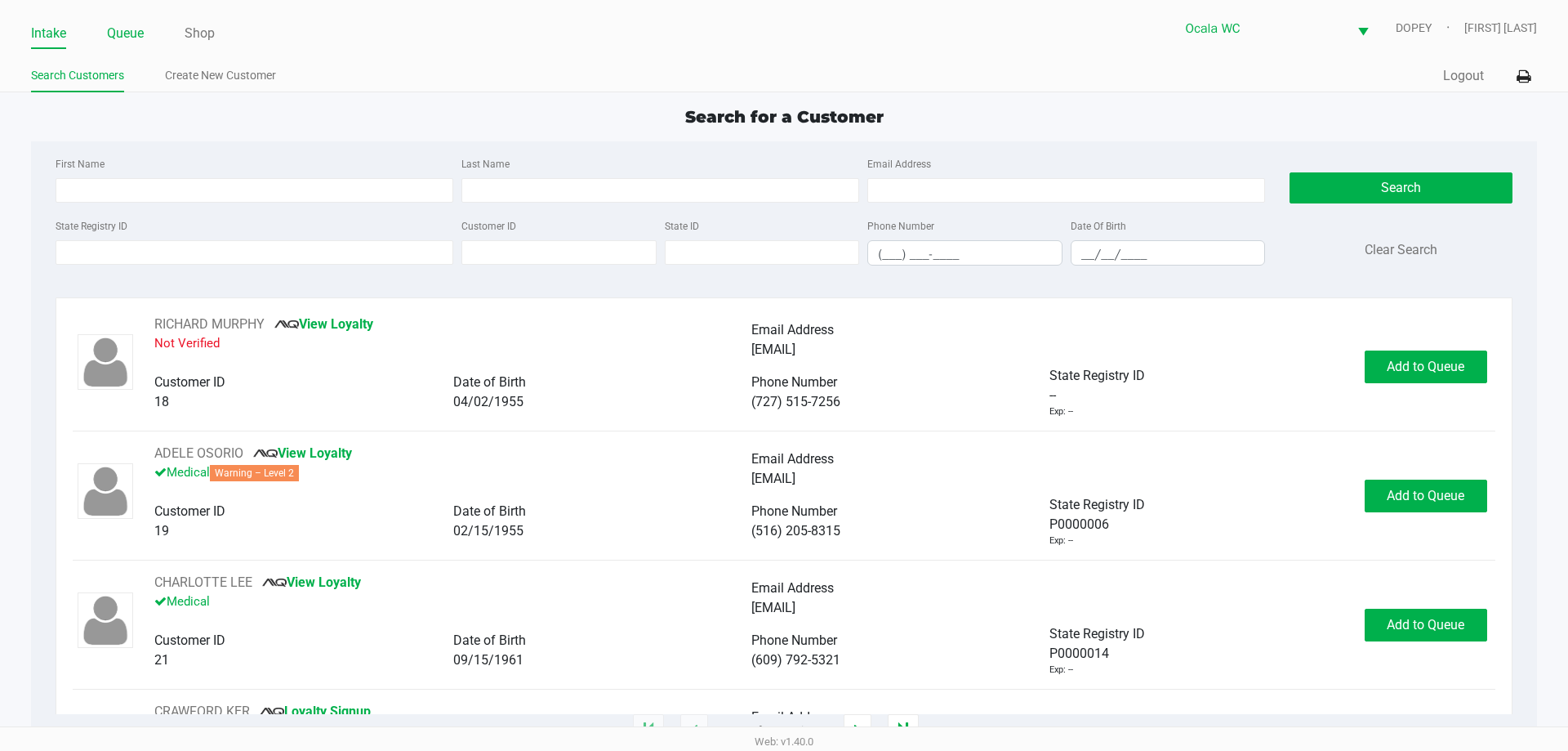 click on "Queue" 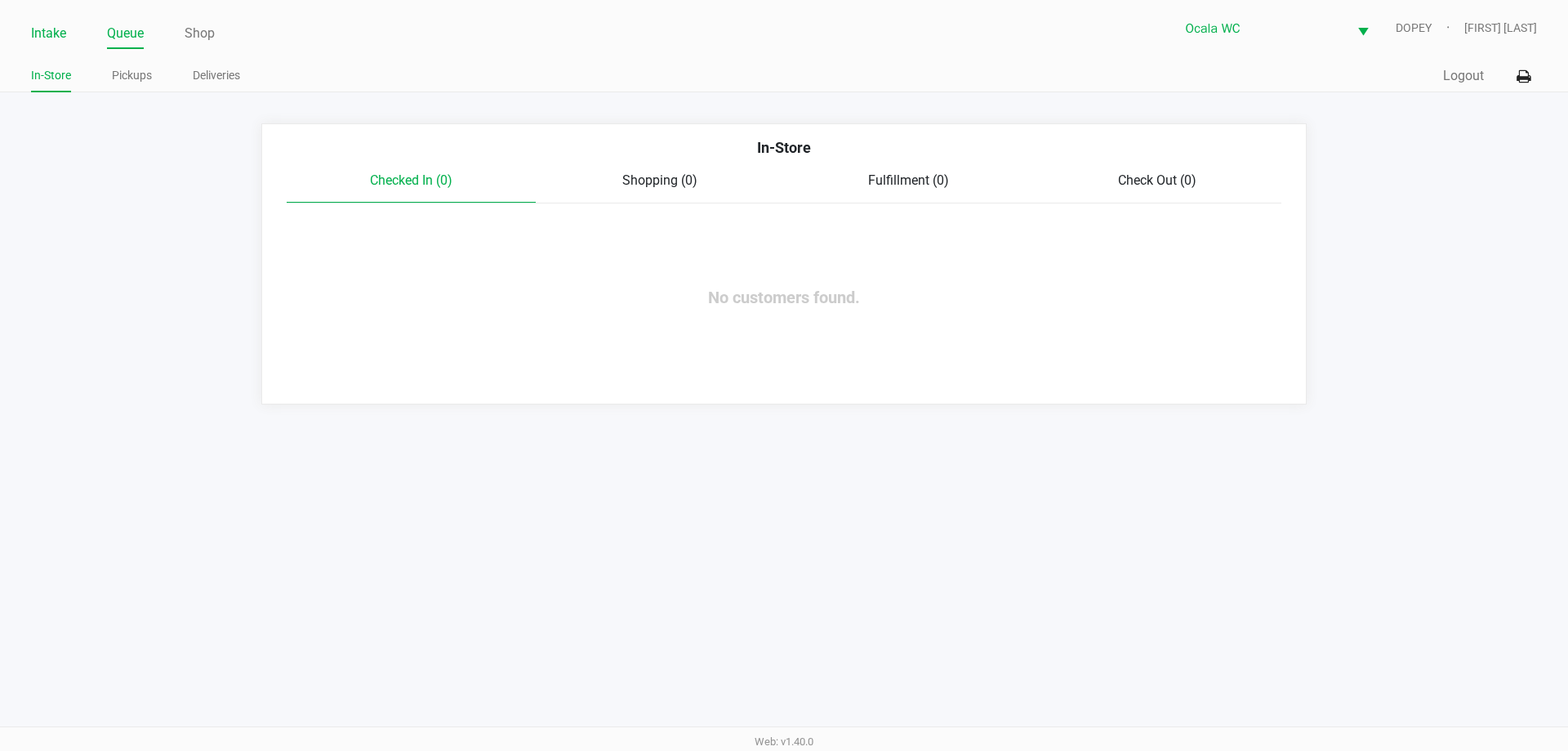click on "Intake" 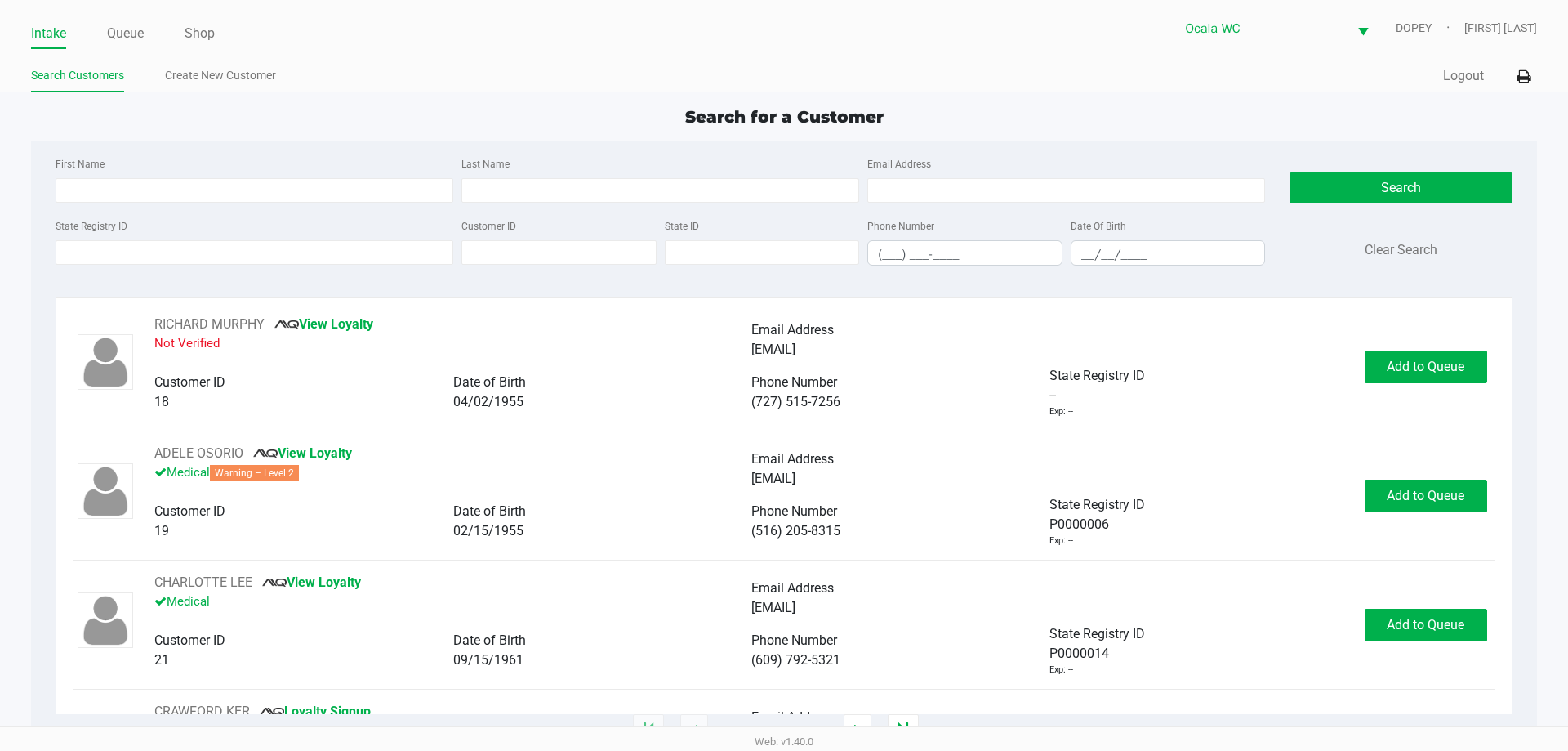 click on "Intake" 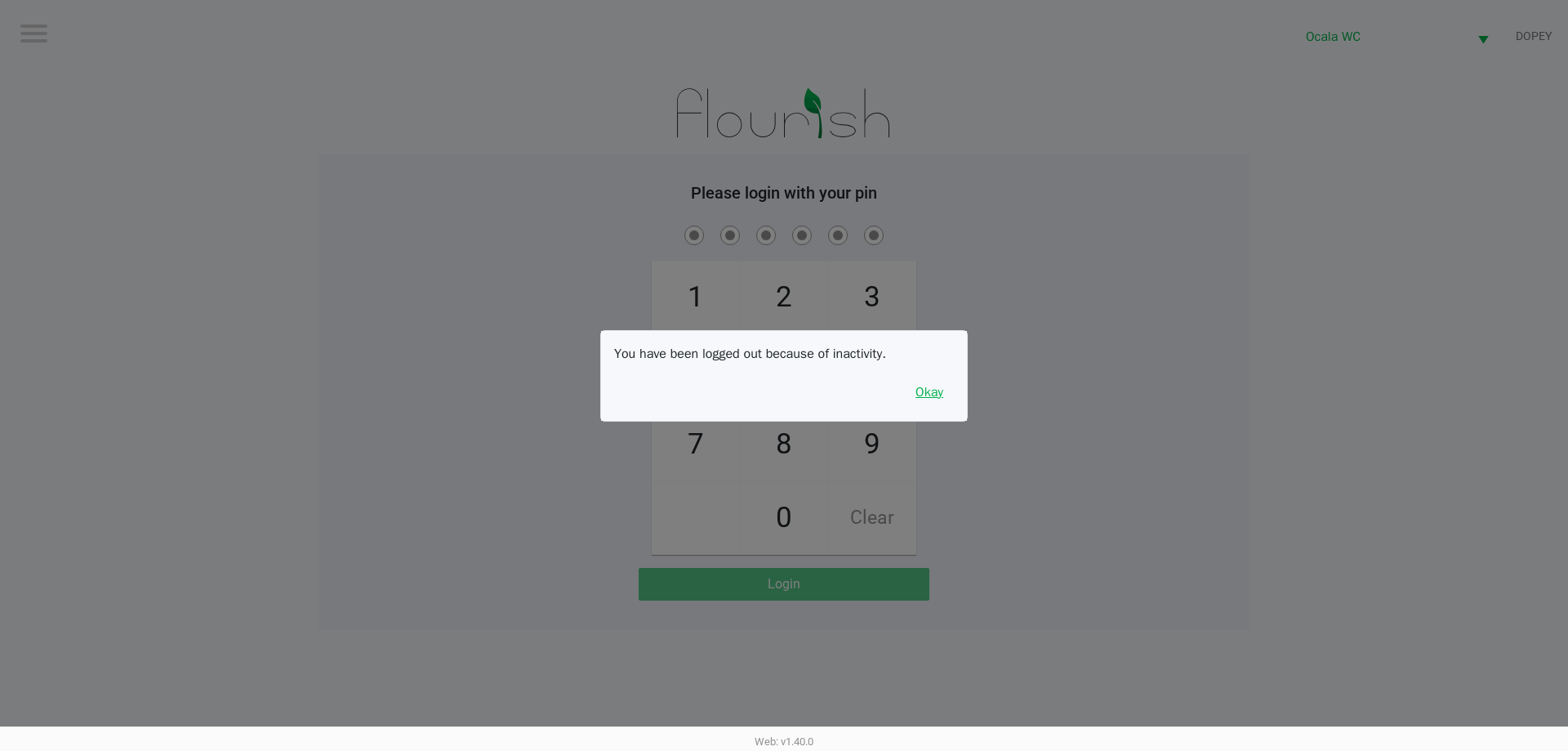 click on "Okay" at bounding box center [929, 392] 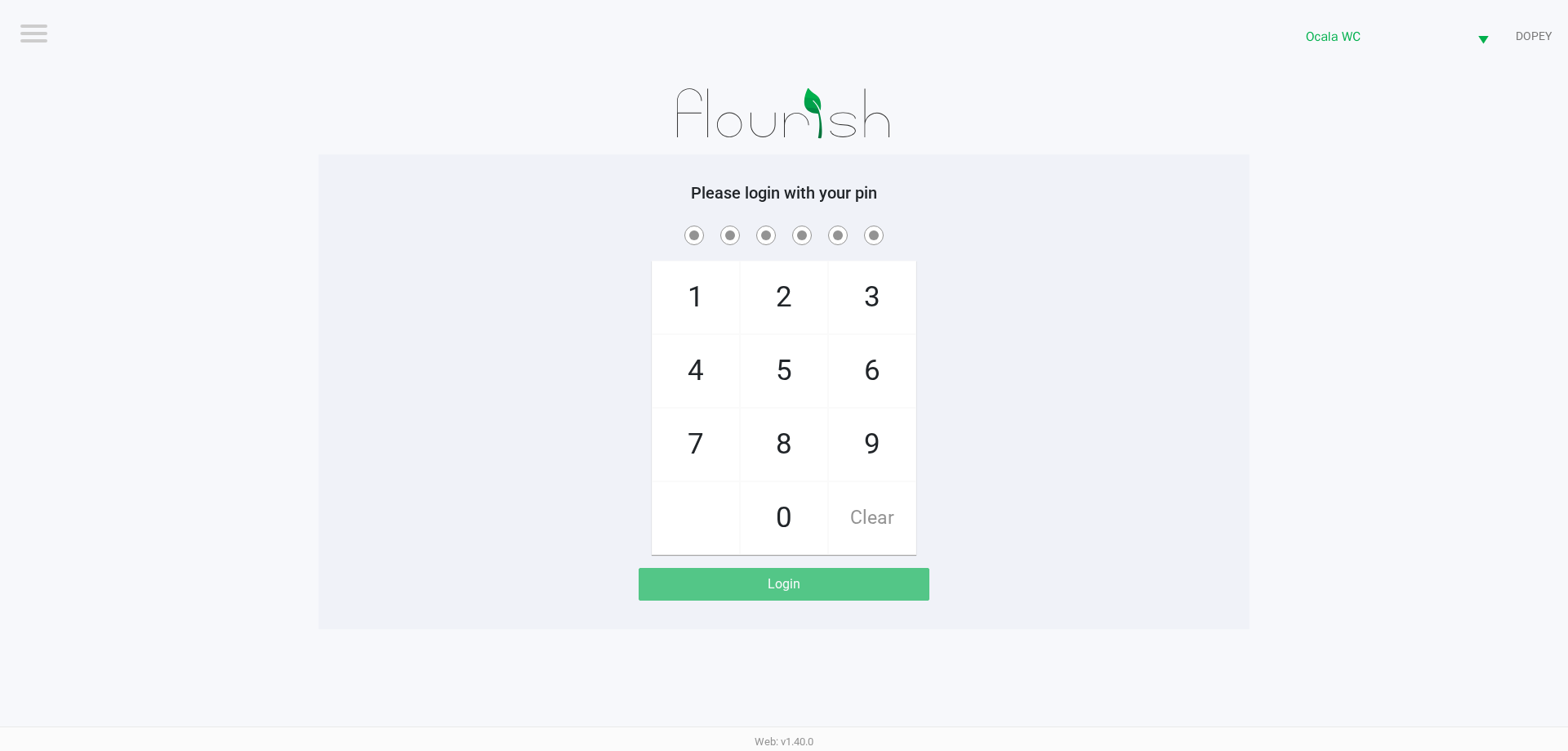 click on "Logout Ocala WC DOPEY Please login with your pin 1 4 7 2 5 8 0 3 6 9 Clear Login" 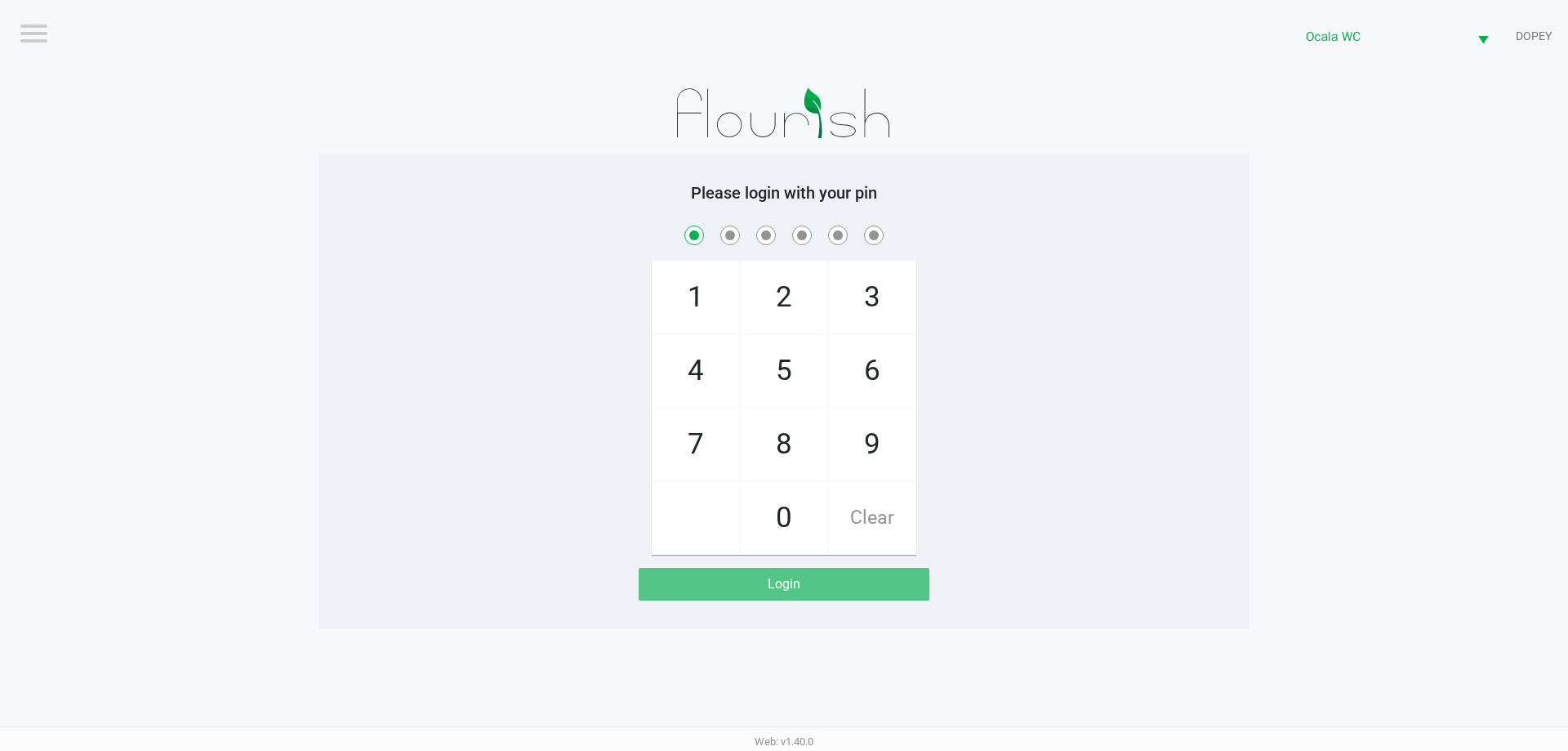 checkbox on "true" 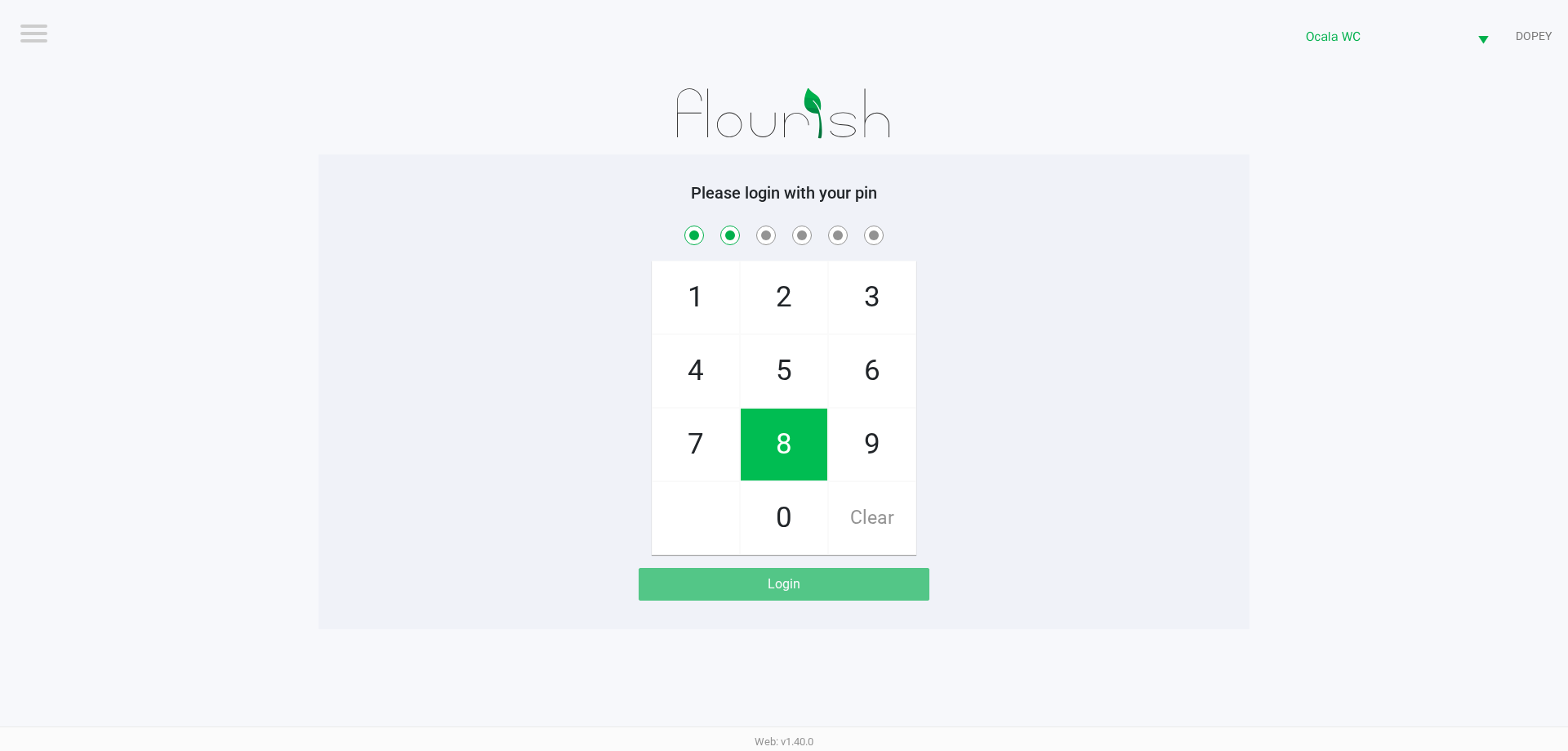 checkbox on "true" 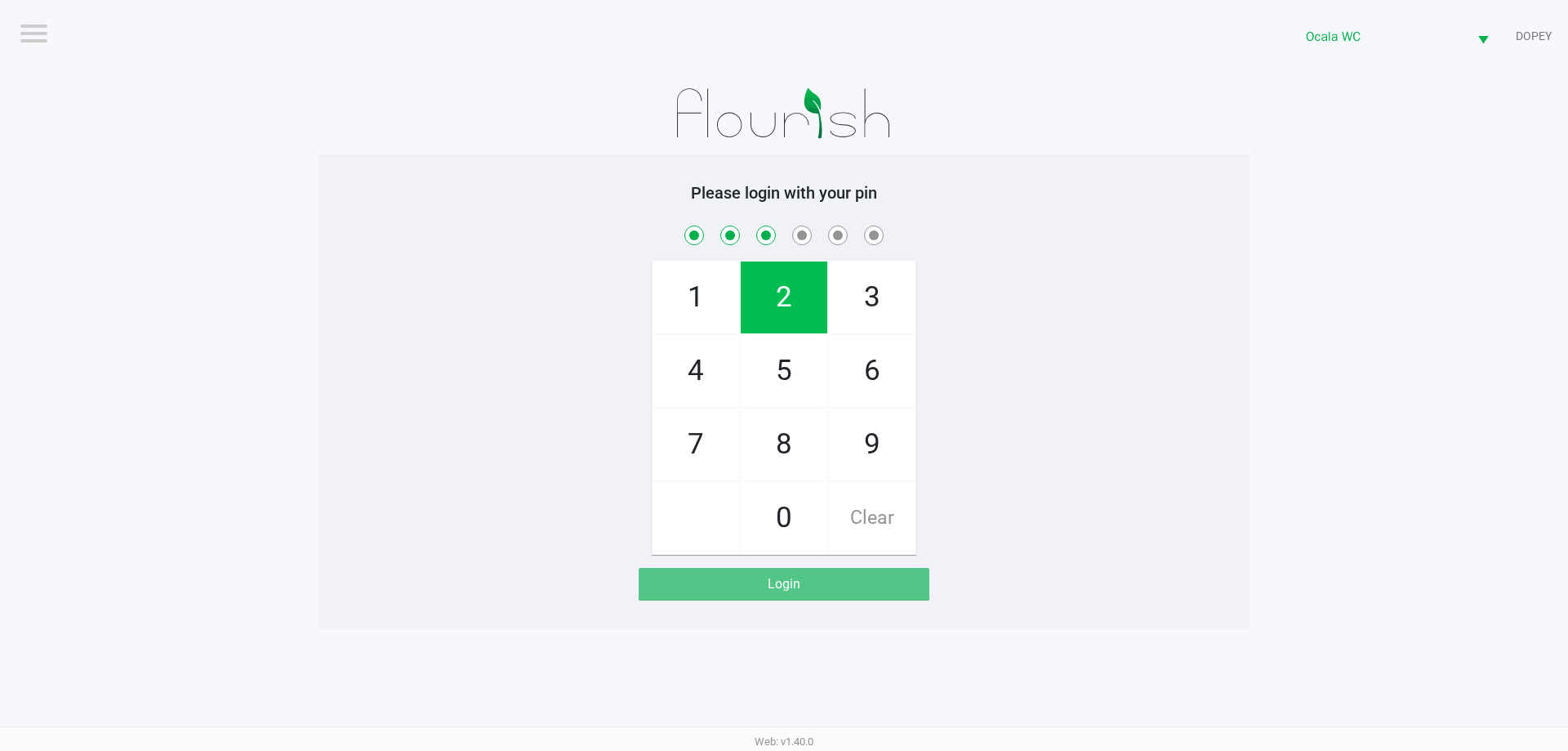 checkbox on "true" 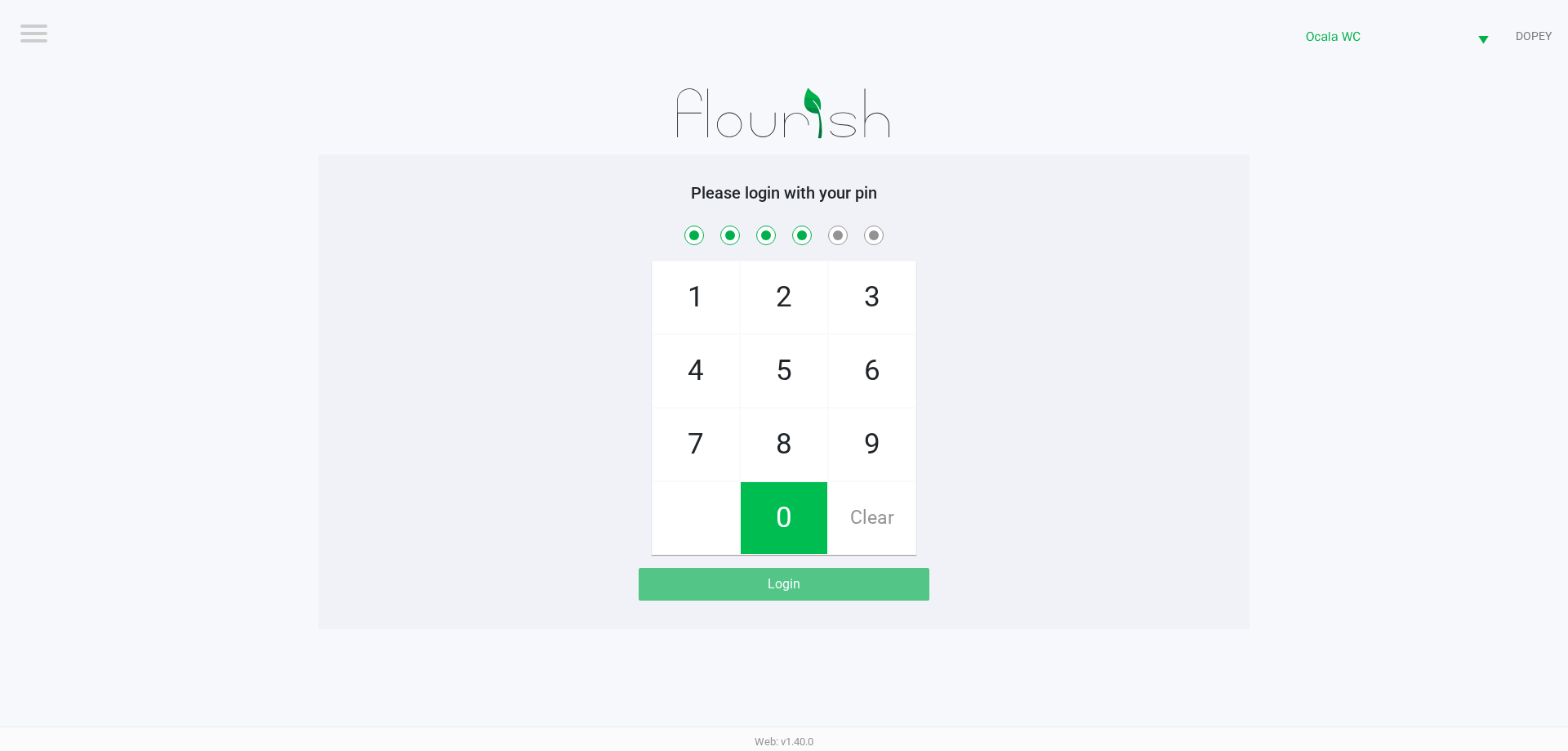 checkbox on "true" 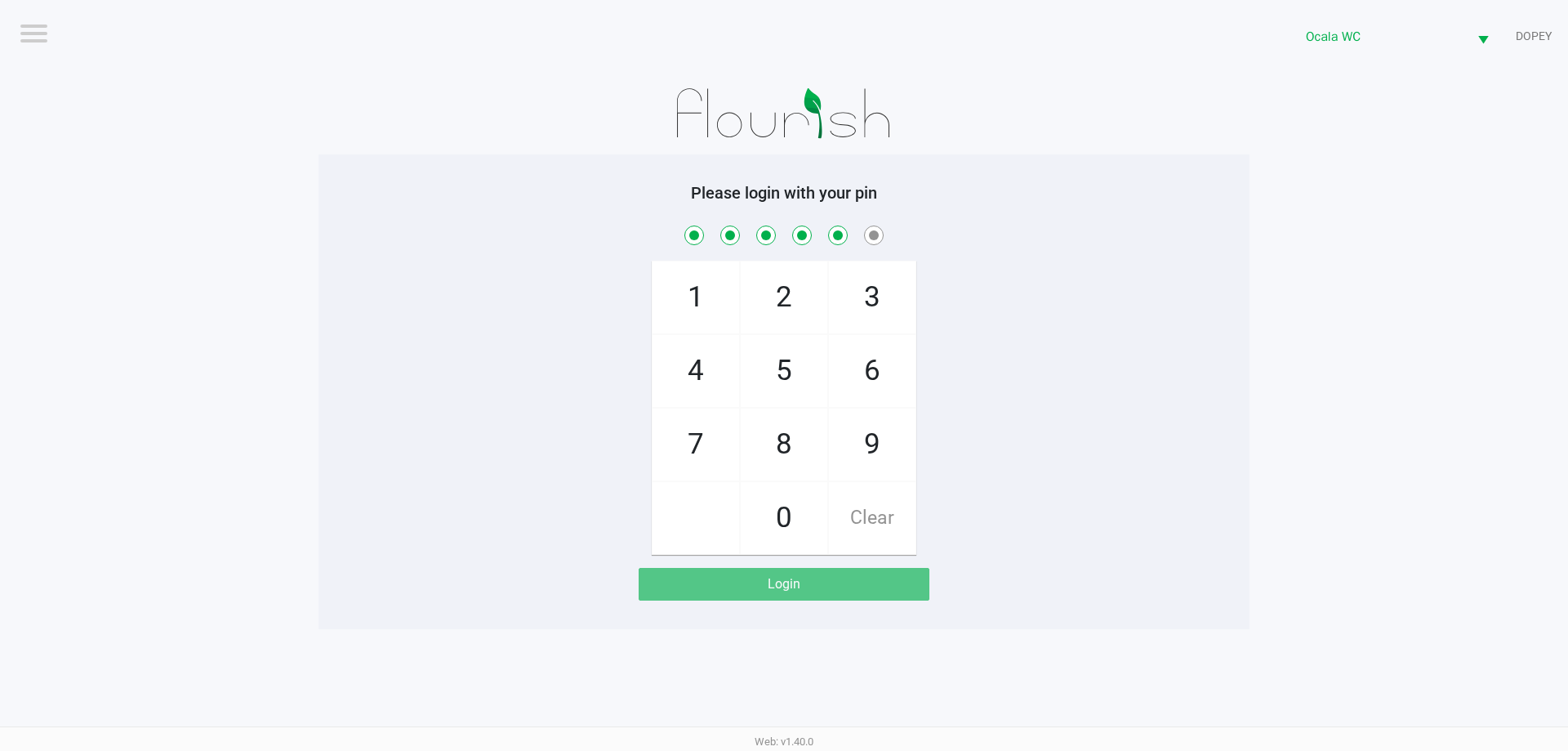 checkbox on "true" 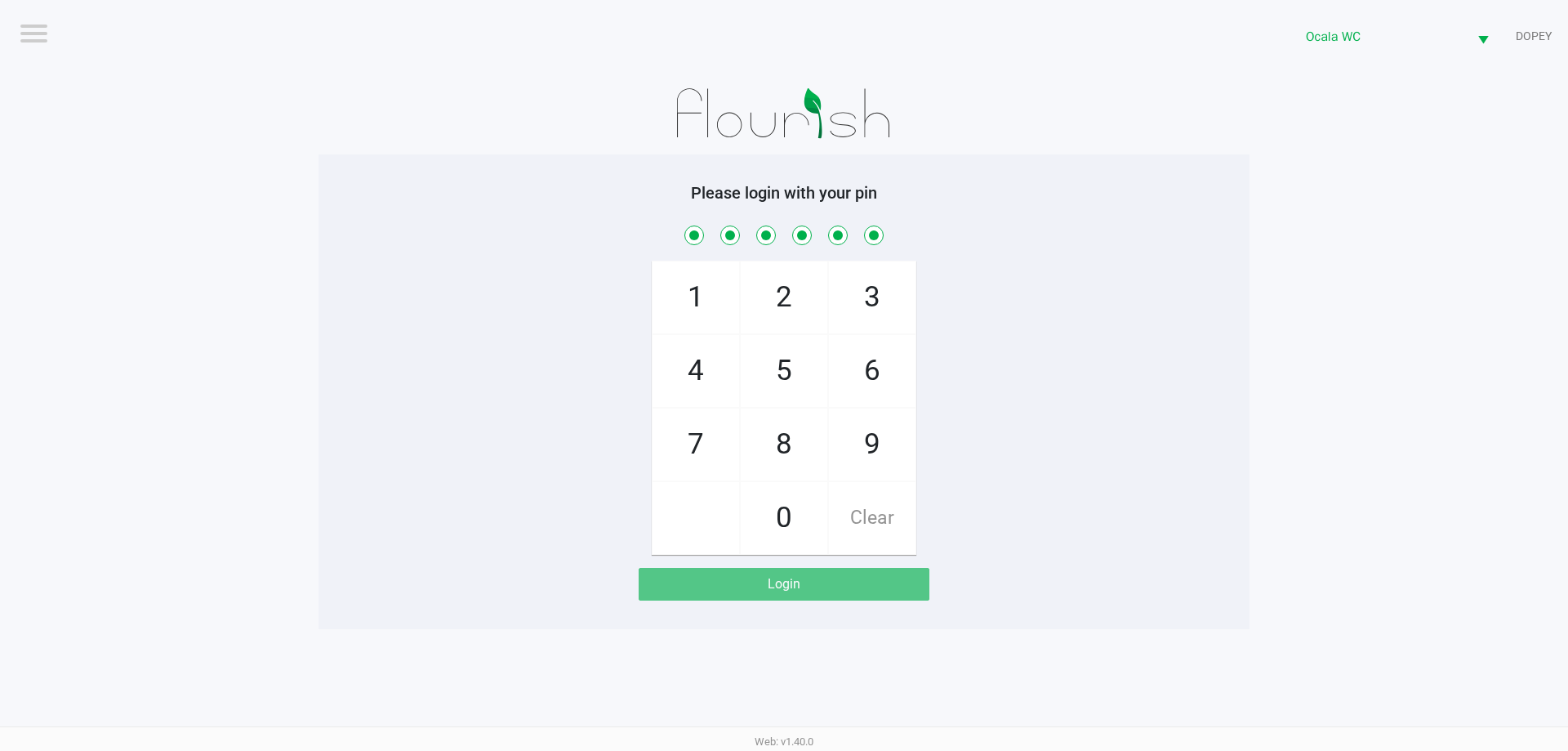 checkbox on "true" 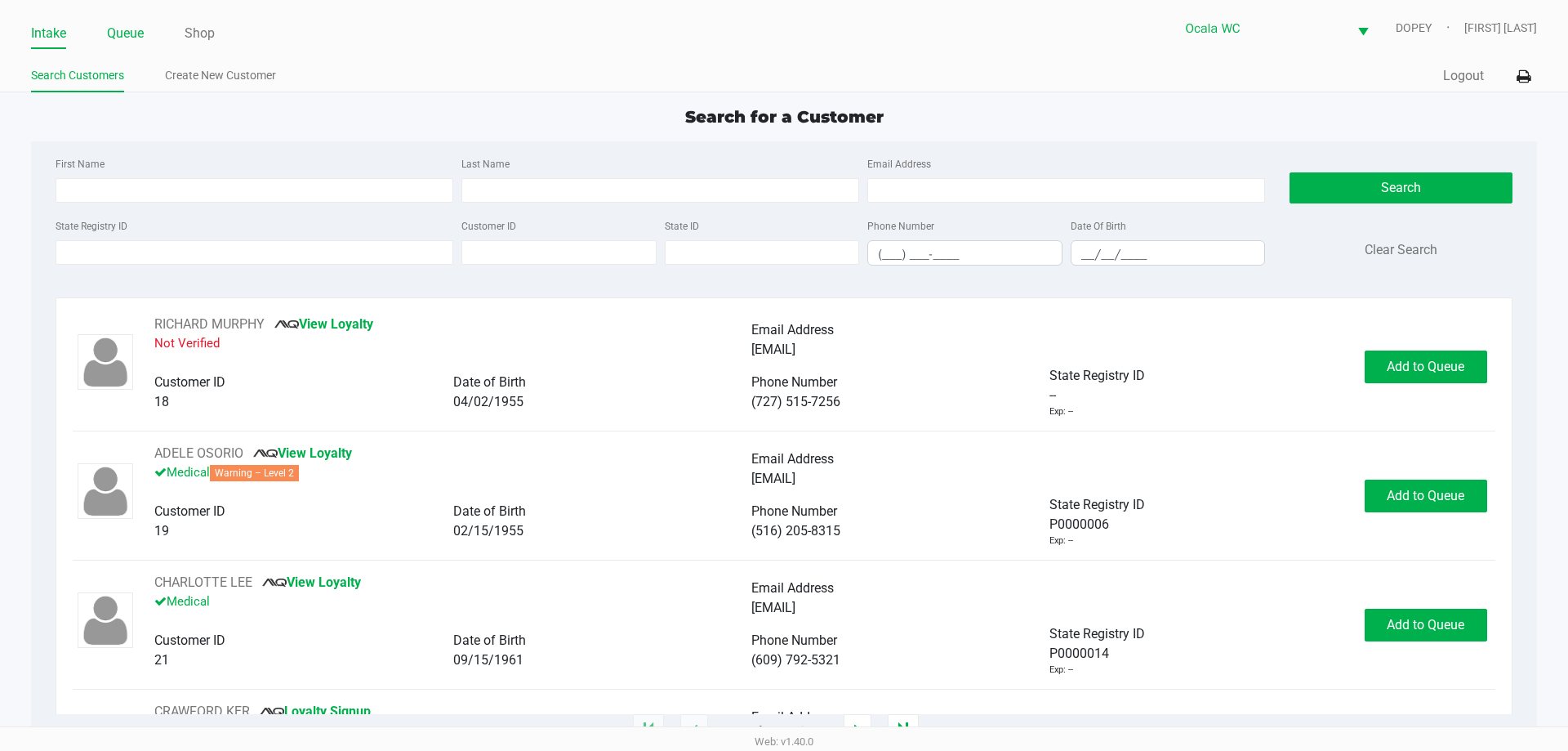 click on "Queue" 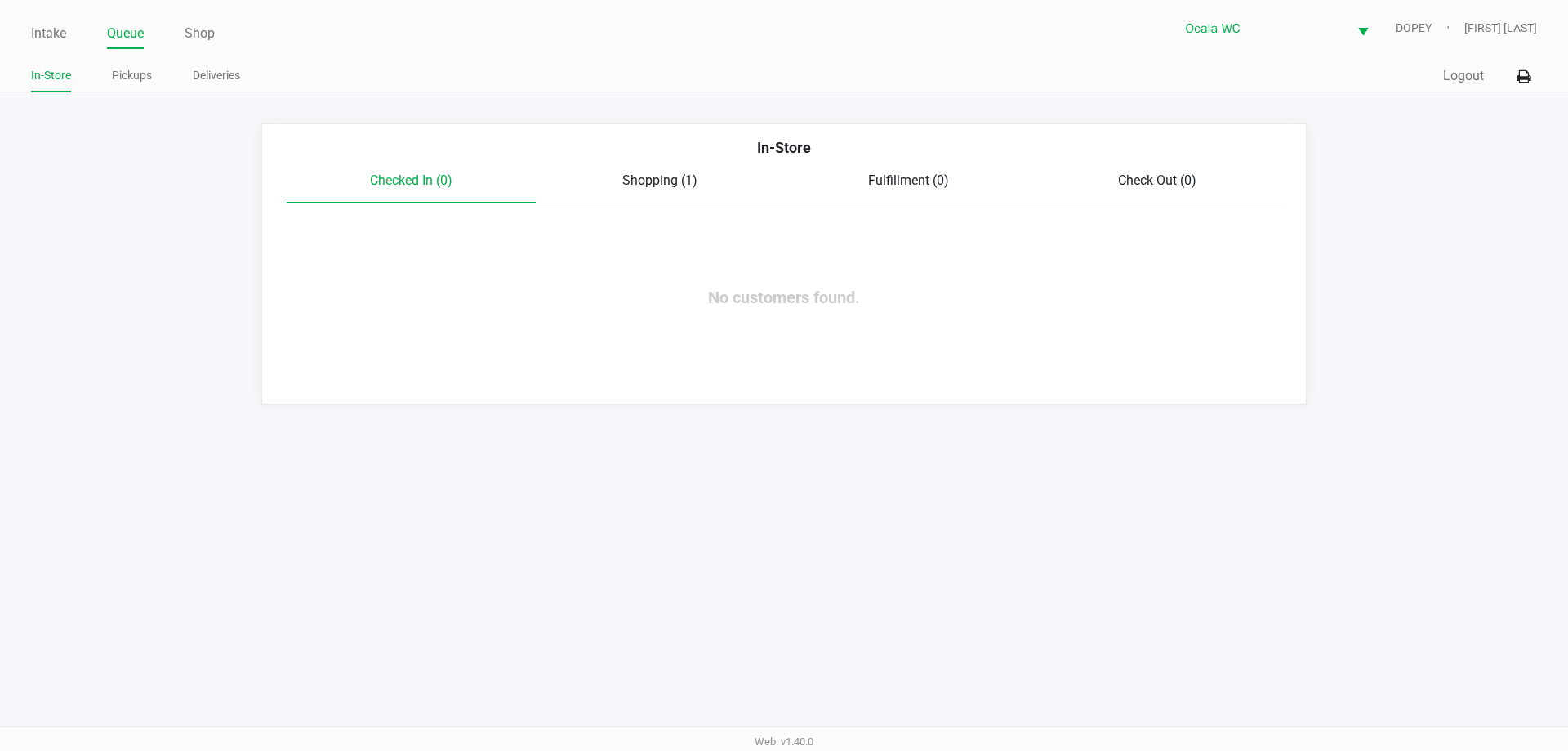 click on "Shopping (1)" 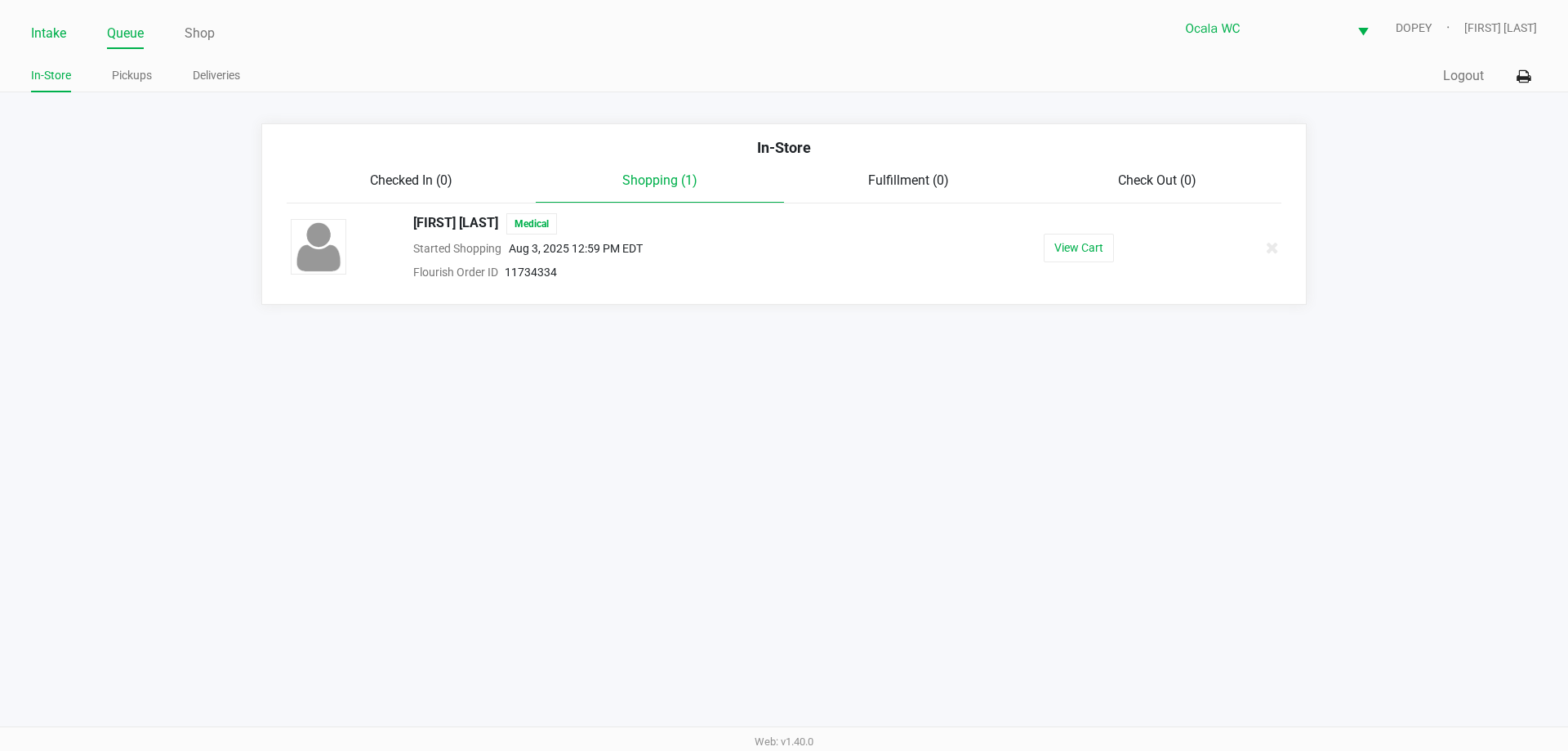 click on "Intake" 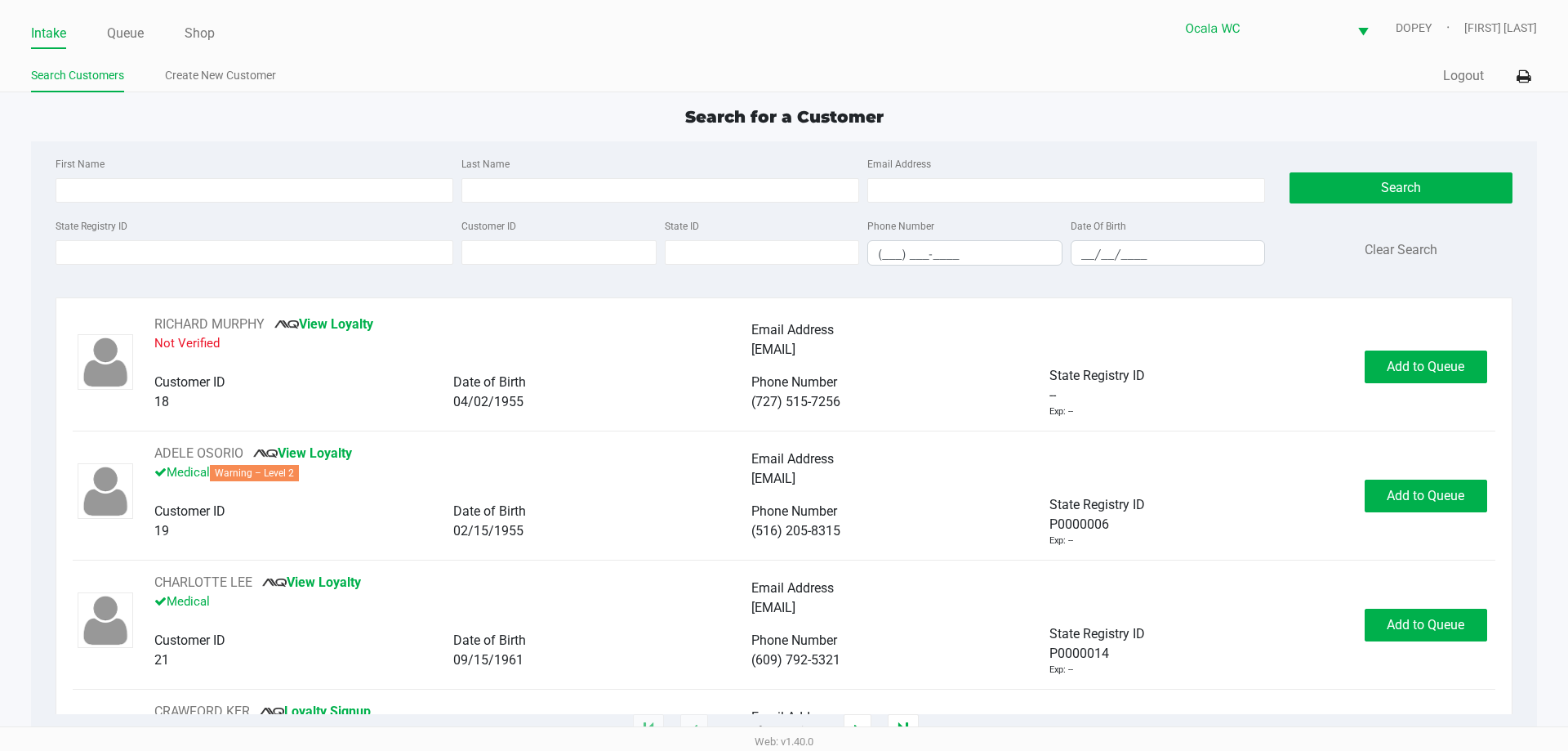 click on "Search Customers Create New Customer" 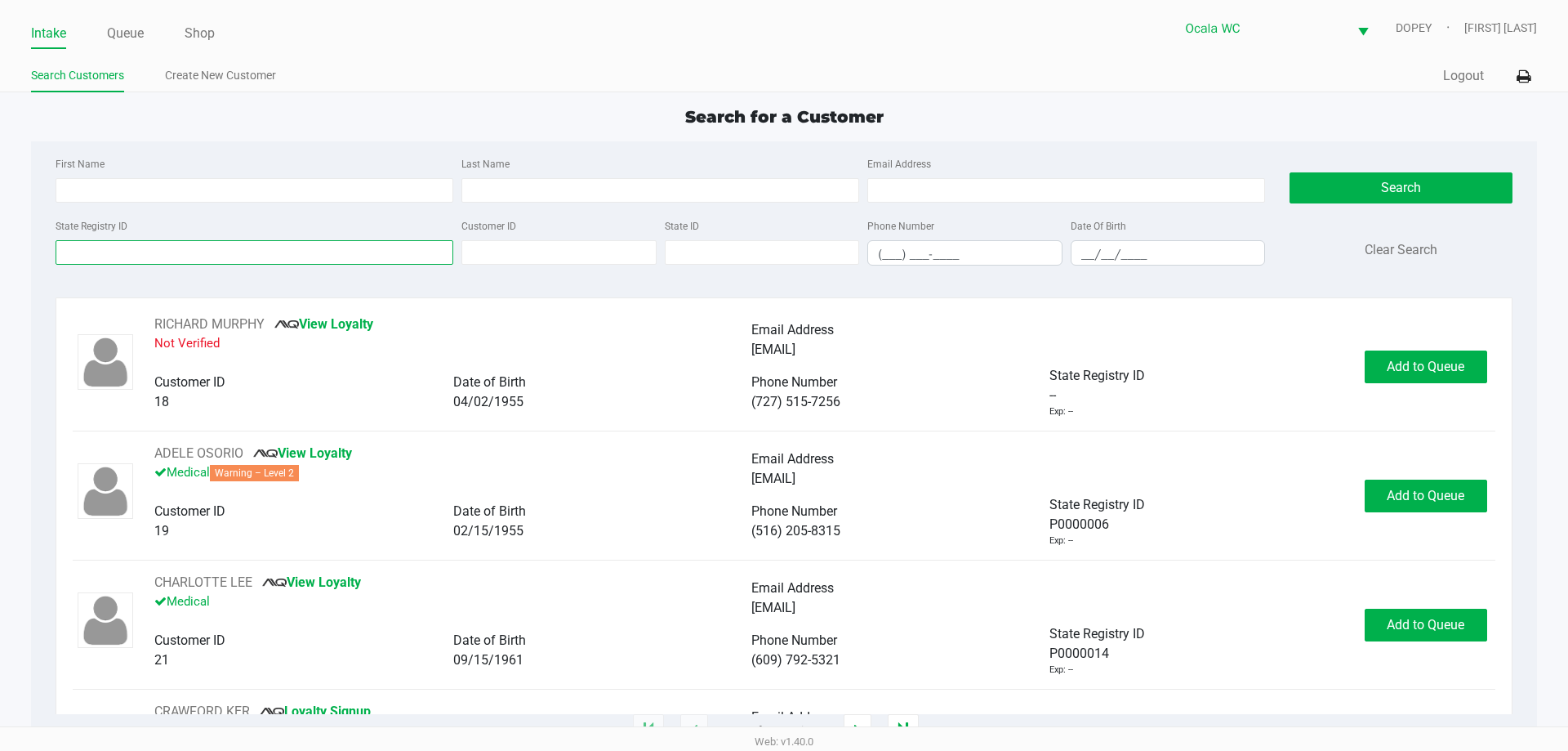 click on "State Registry ID" at bounding box center (254, 253) 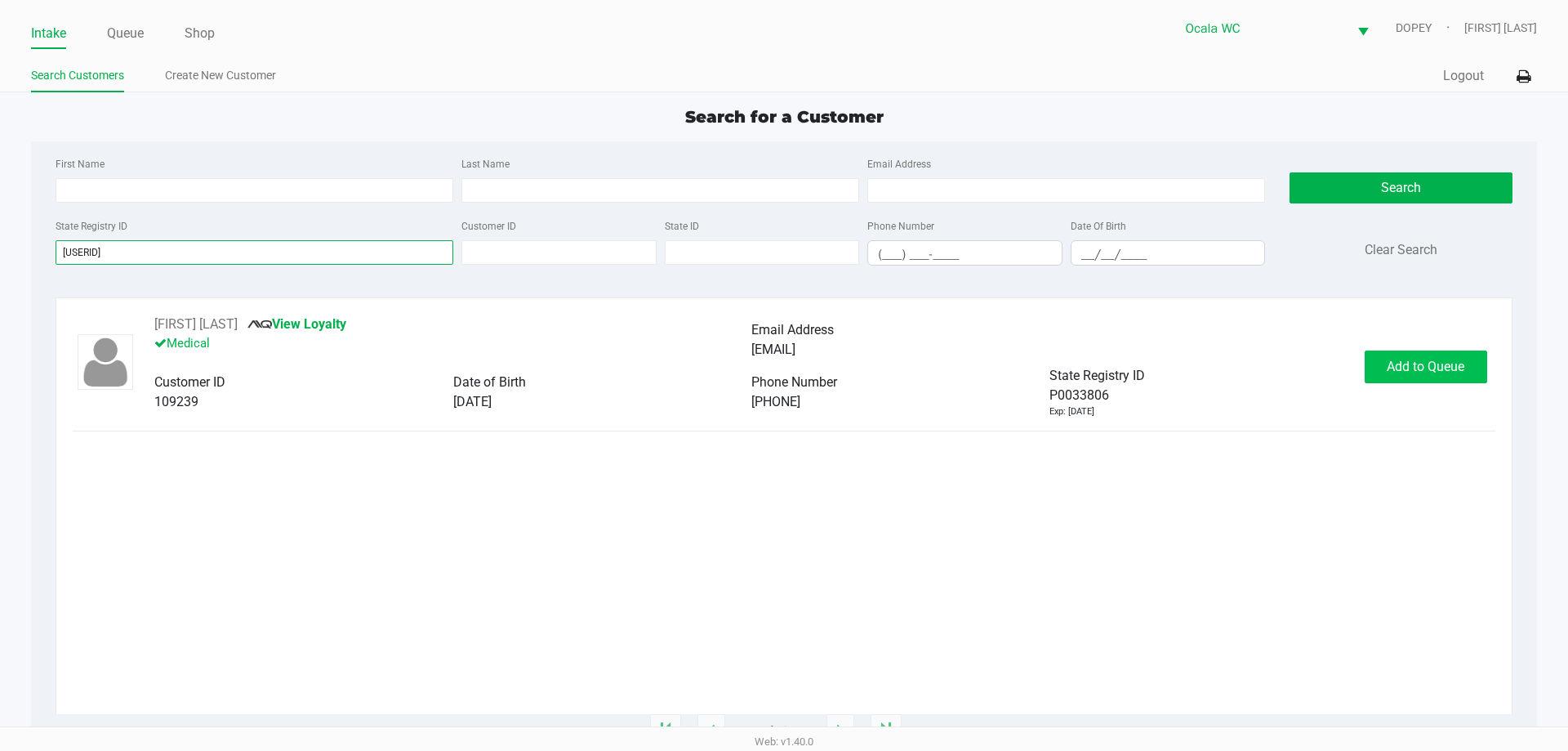 type on "[USERID]" 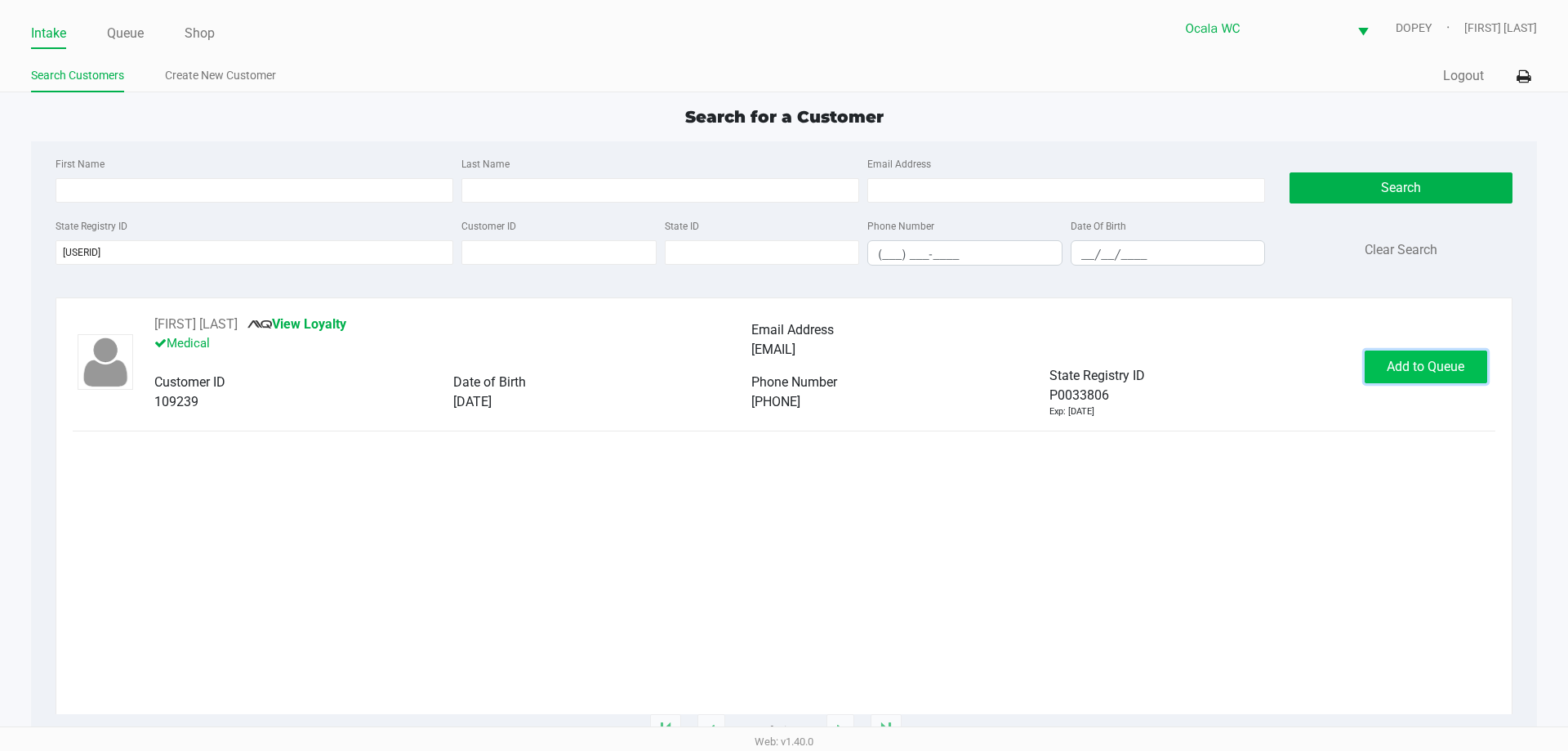 click on "Add to Queue" 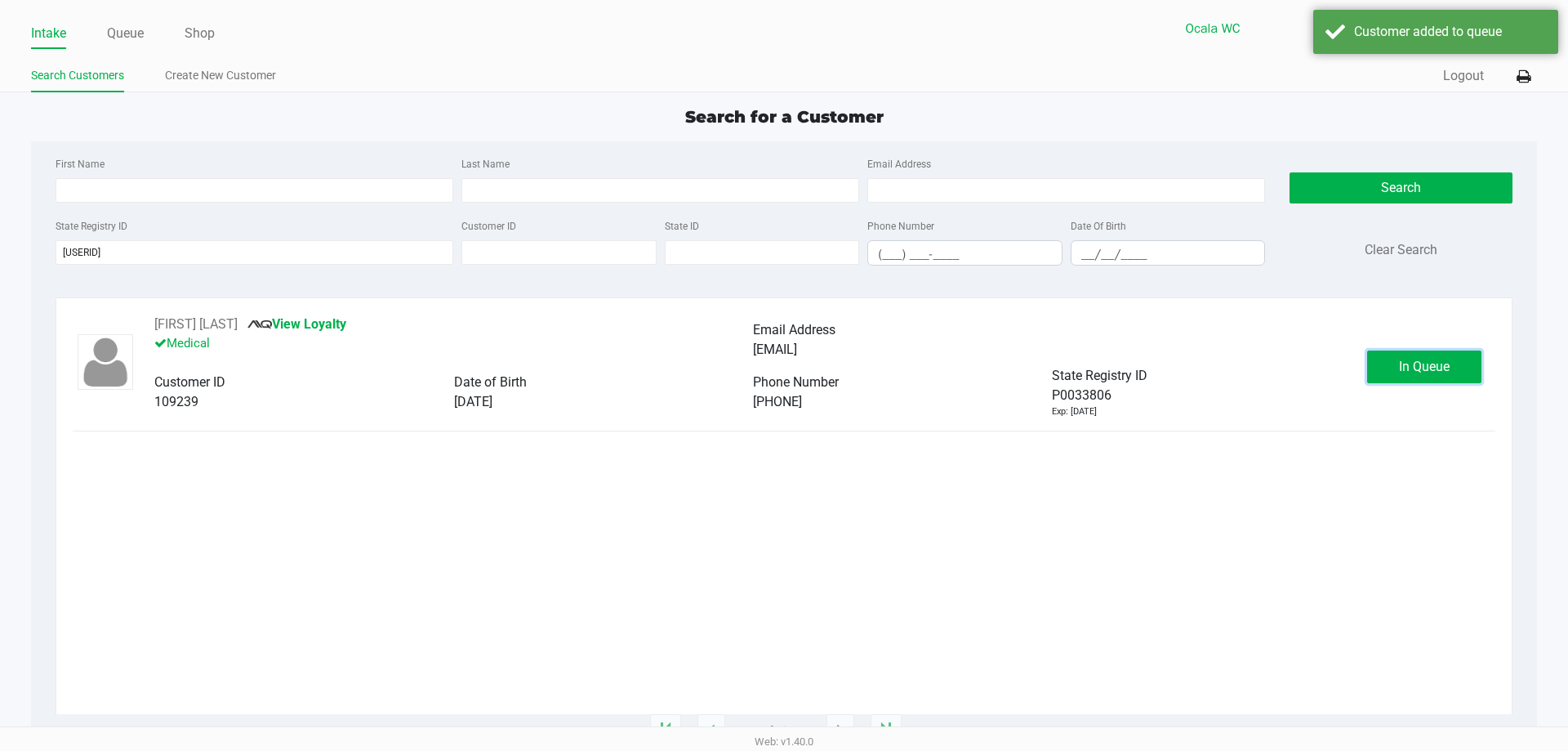 click on "In Queue" 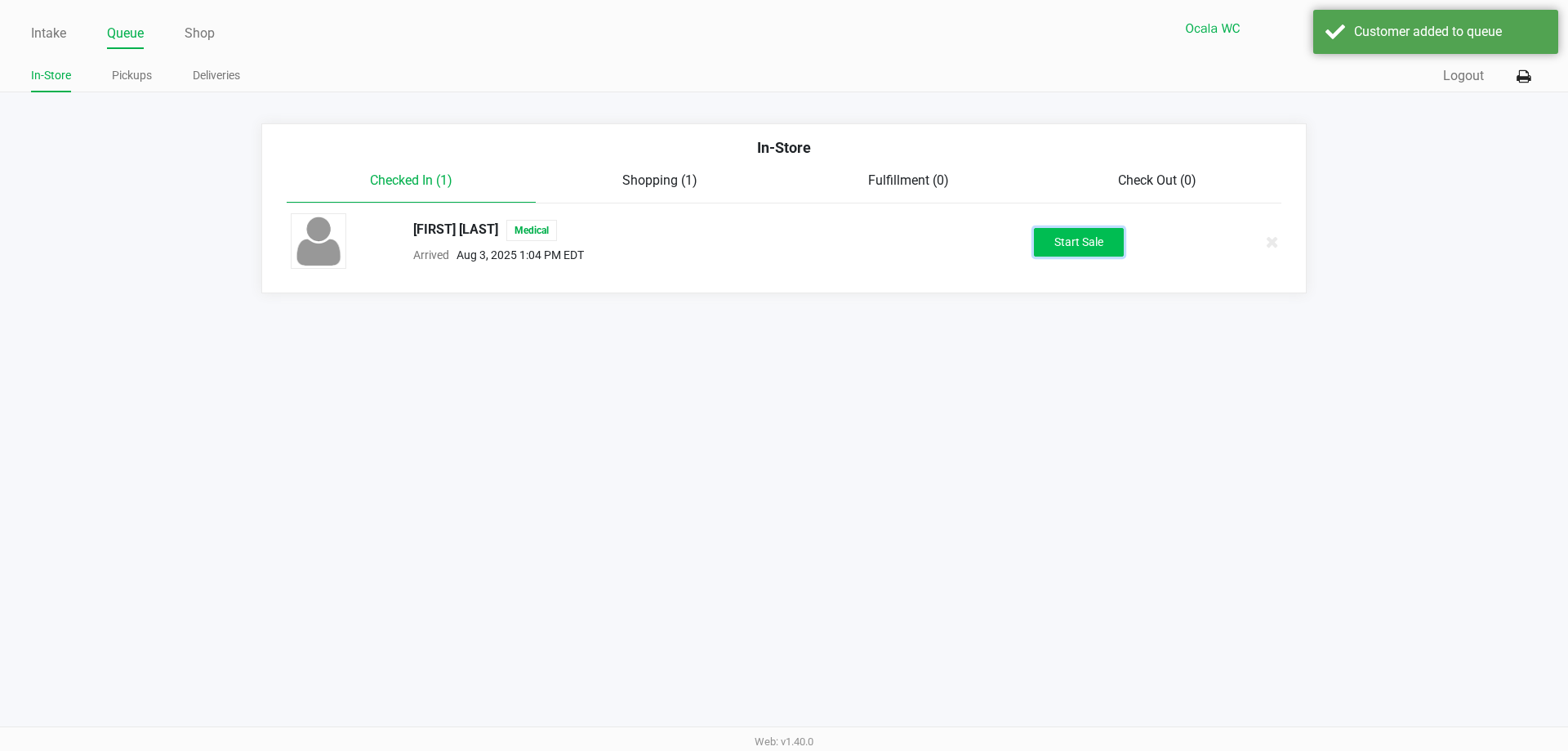 click on "Start Sale" 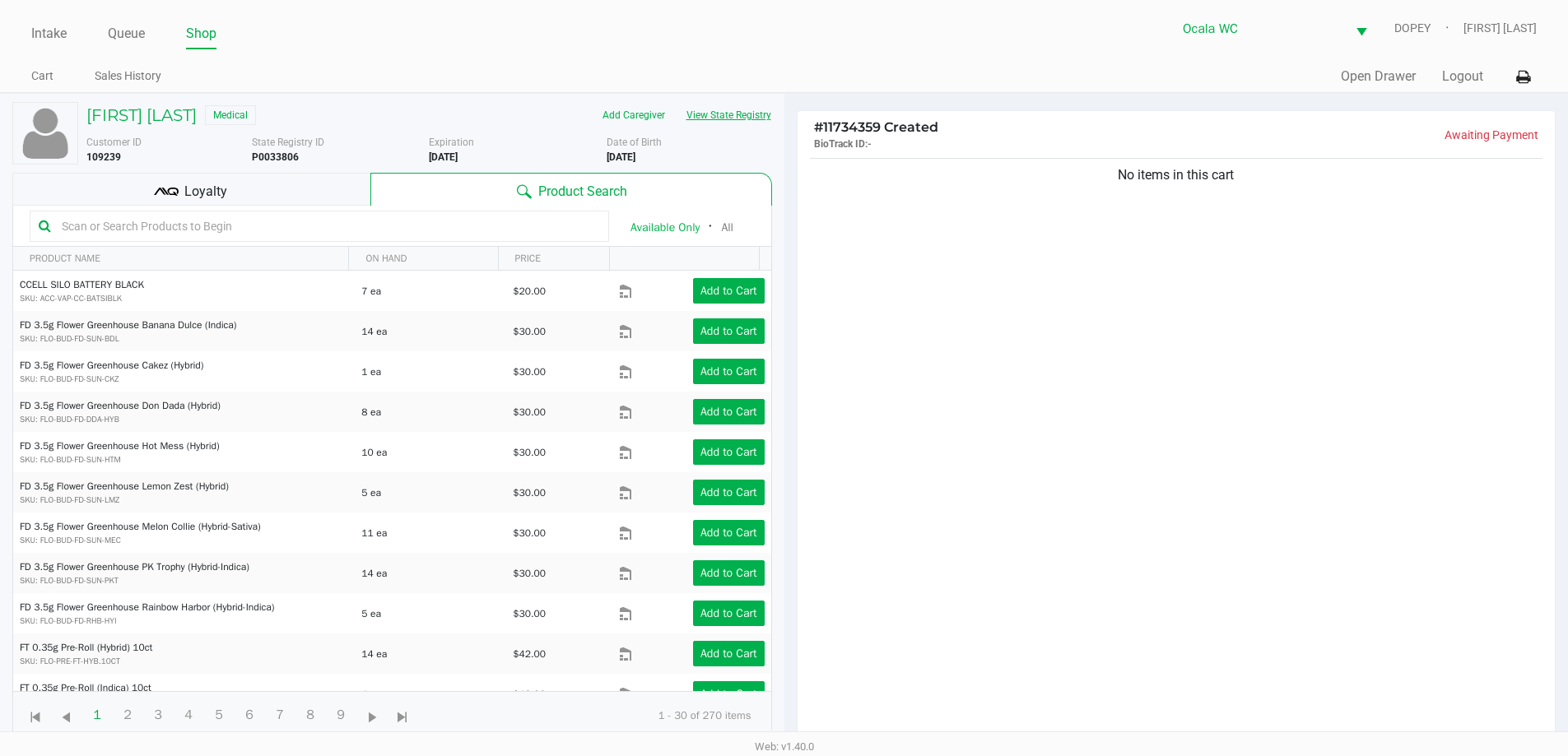 click on "View State Registry" 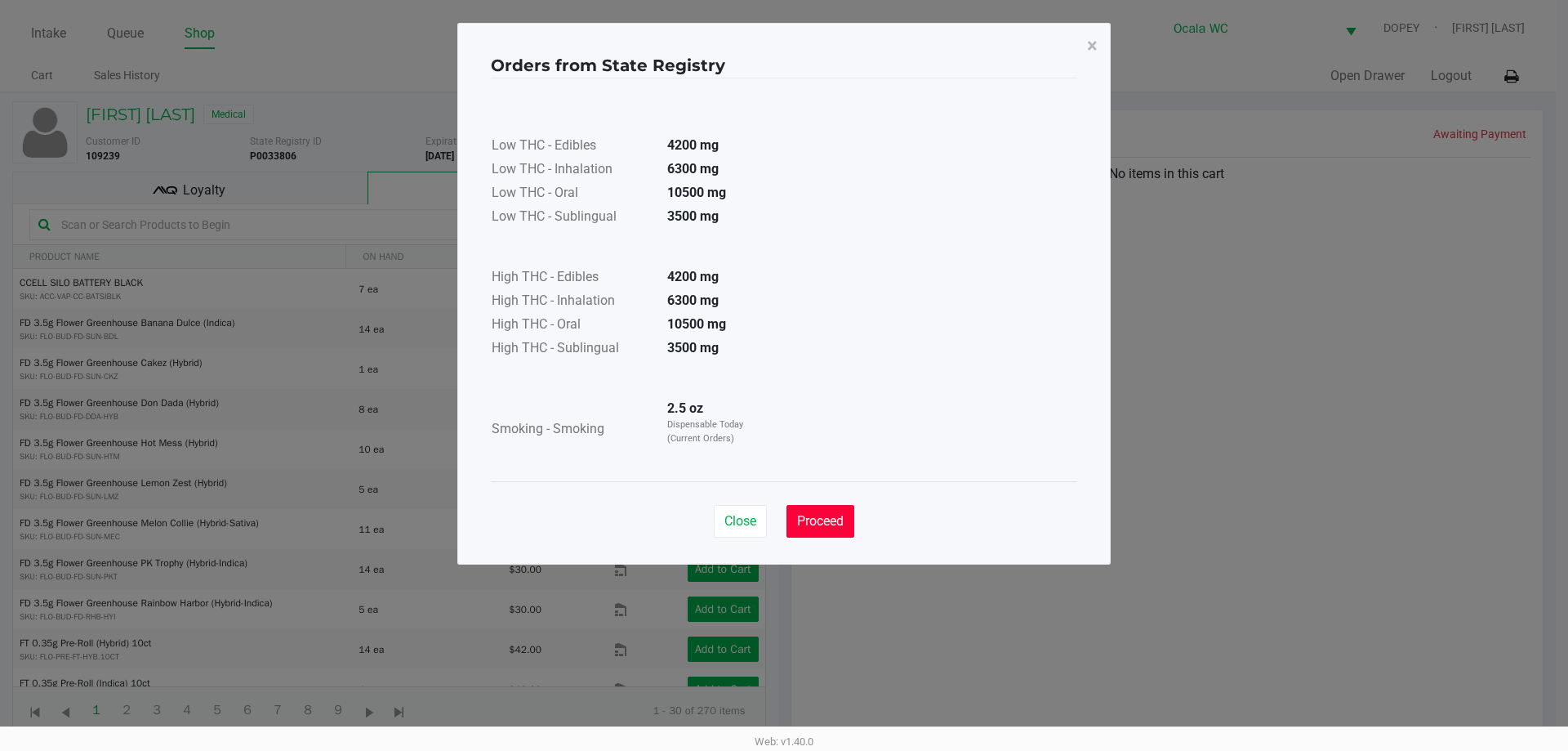 click on "Proceed" 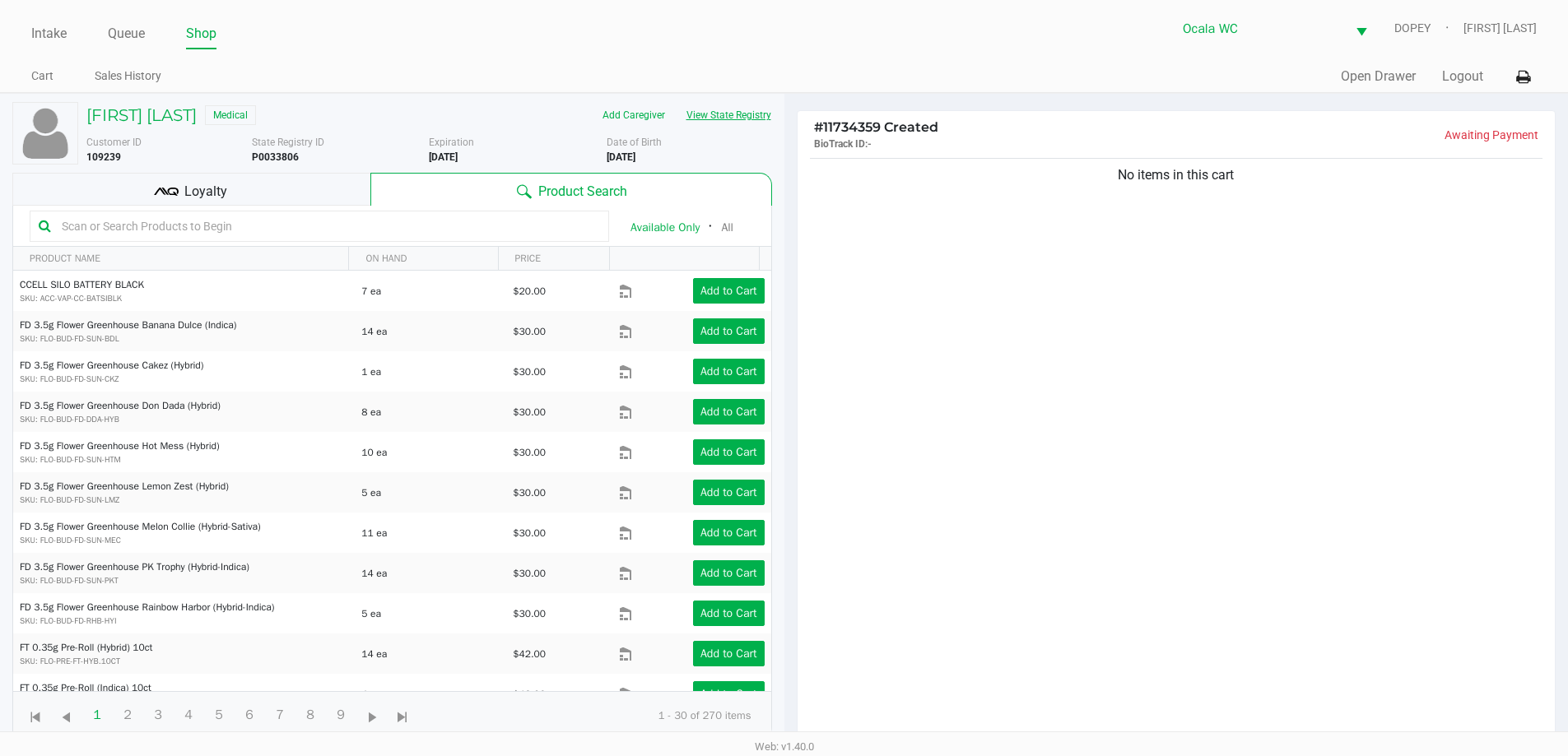 click on "View State Registry" 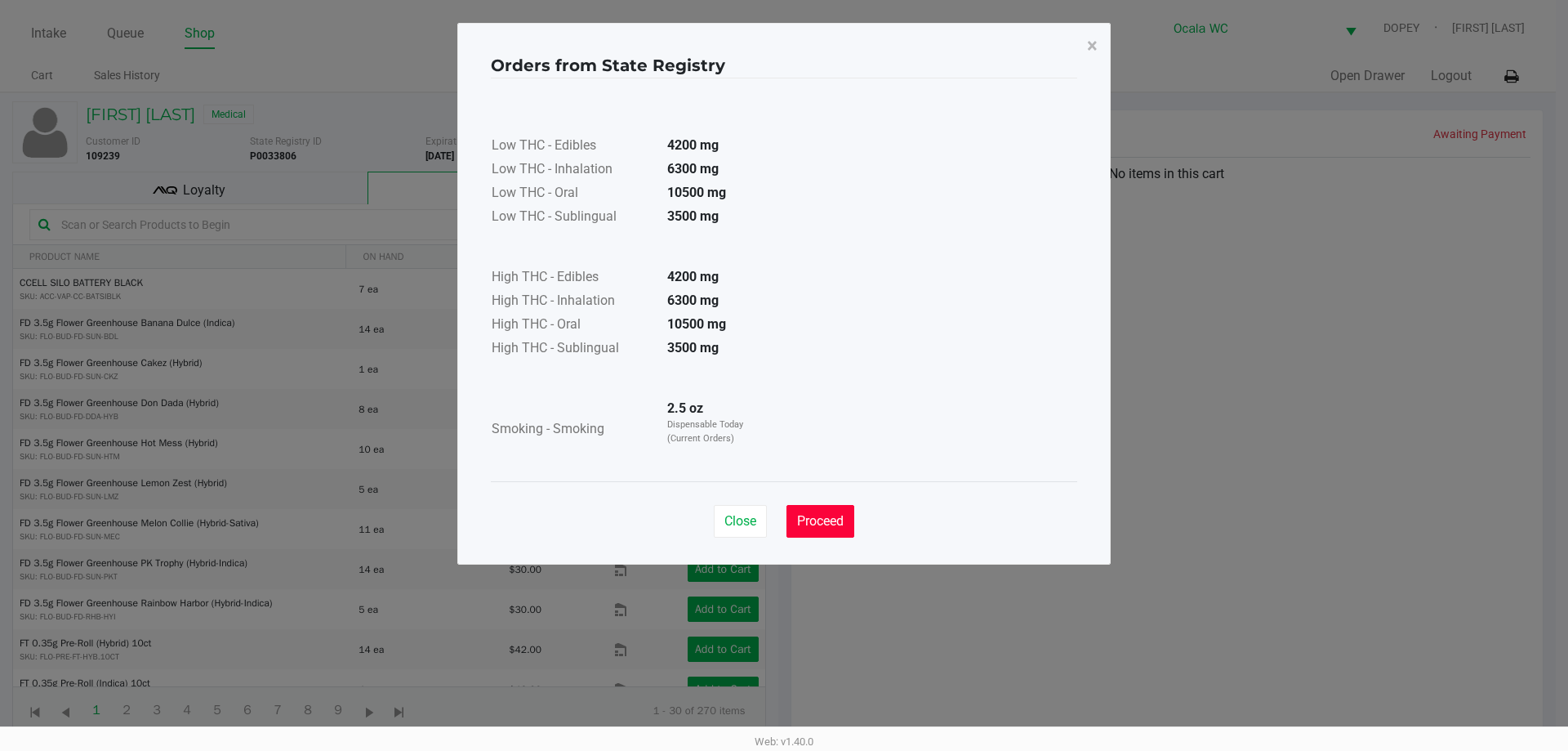 click on "Proceed" 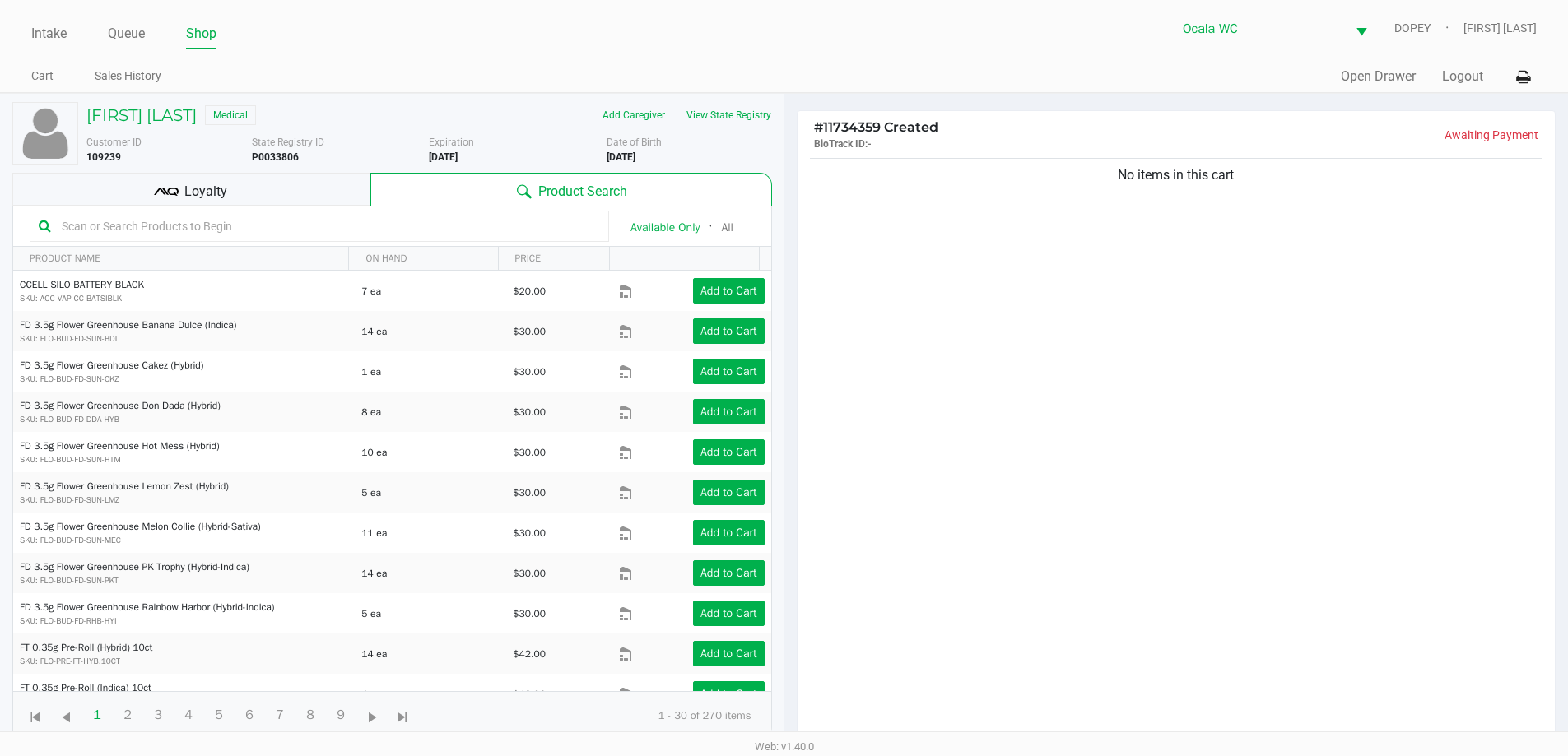 click 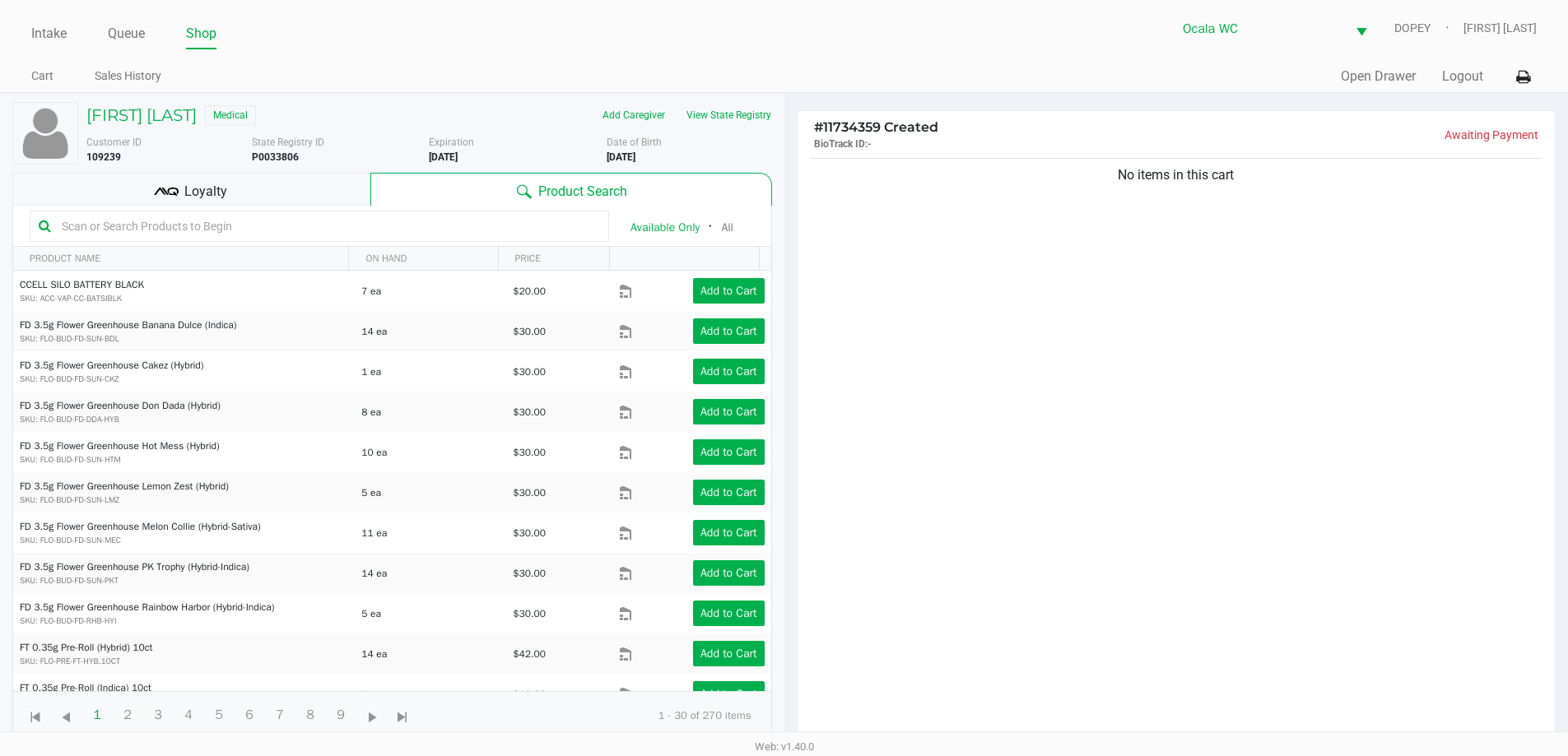click 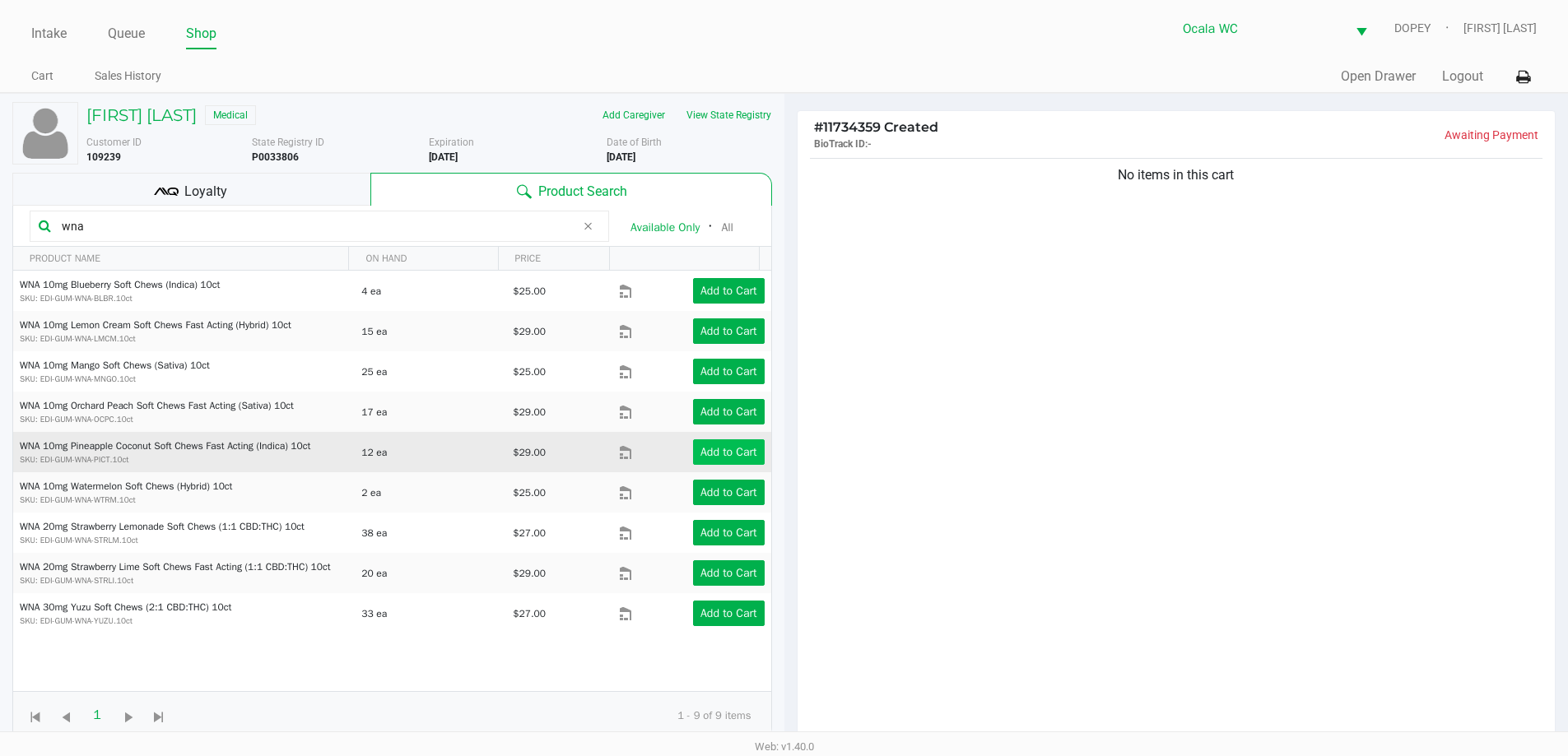 type on "wna" 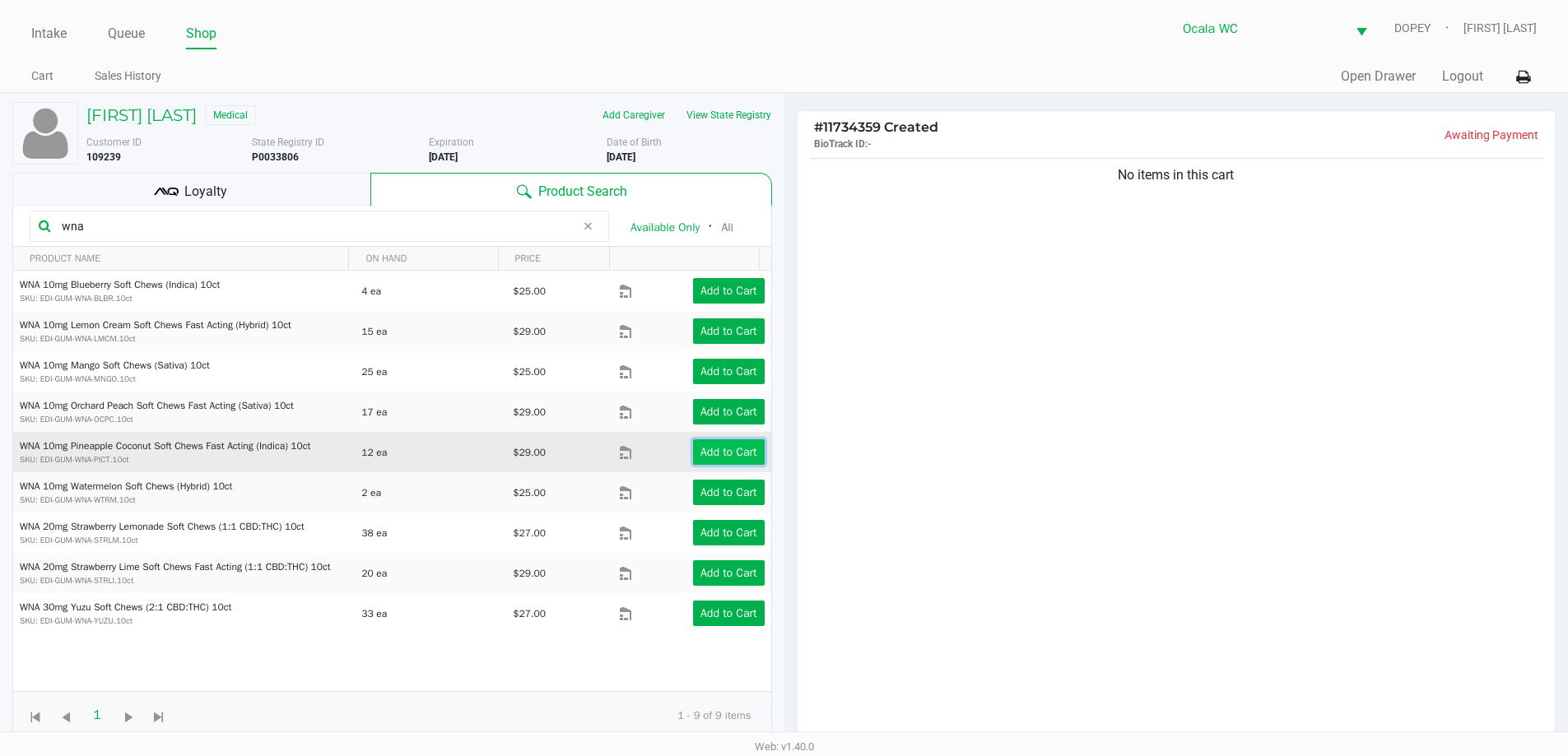 click on "Add to Cart" 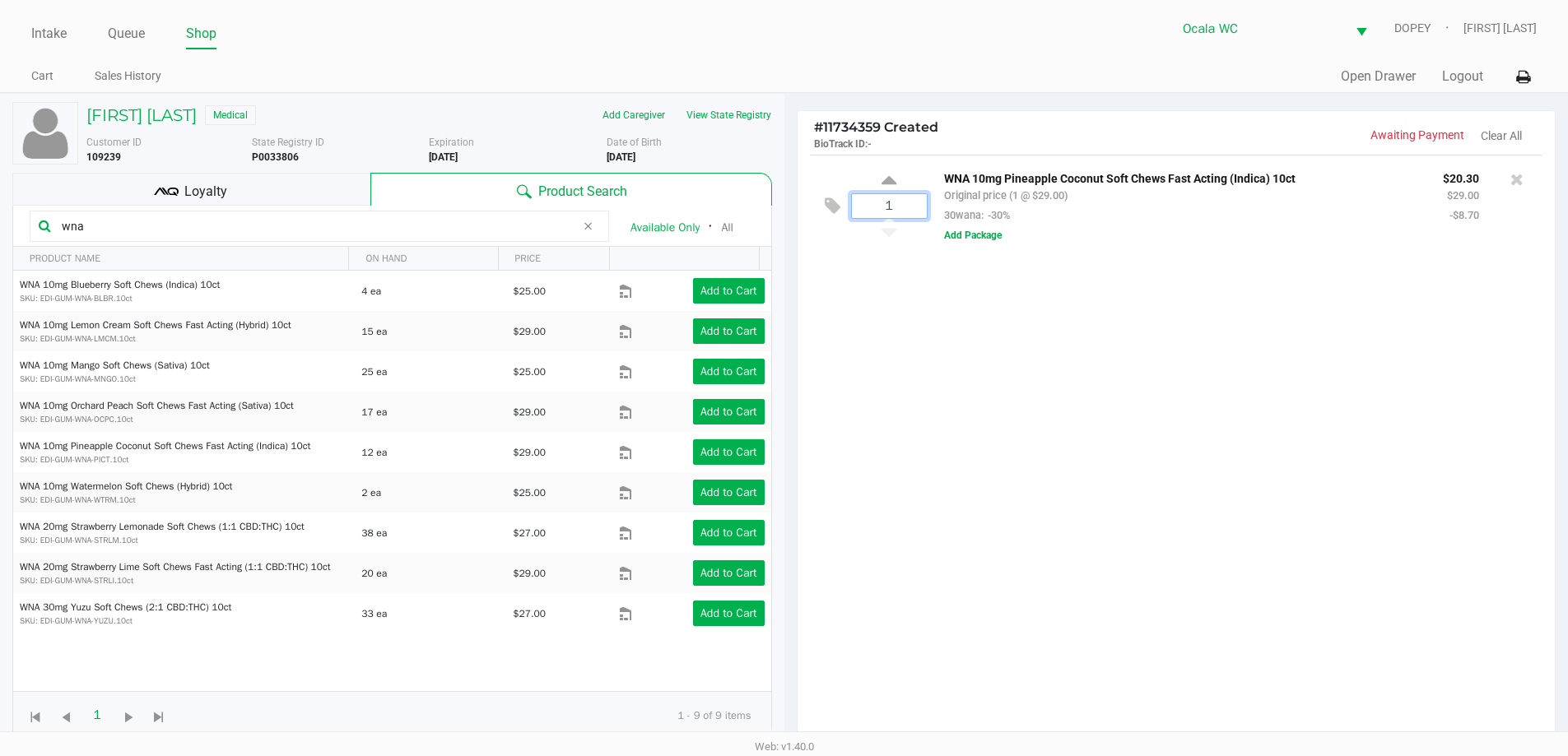 click on "1" at bounding box center [889, 206] 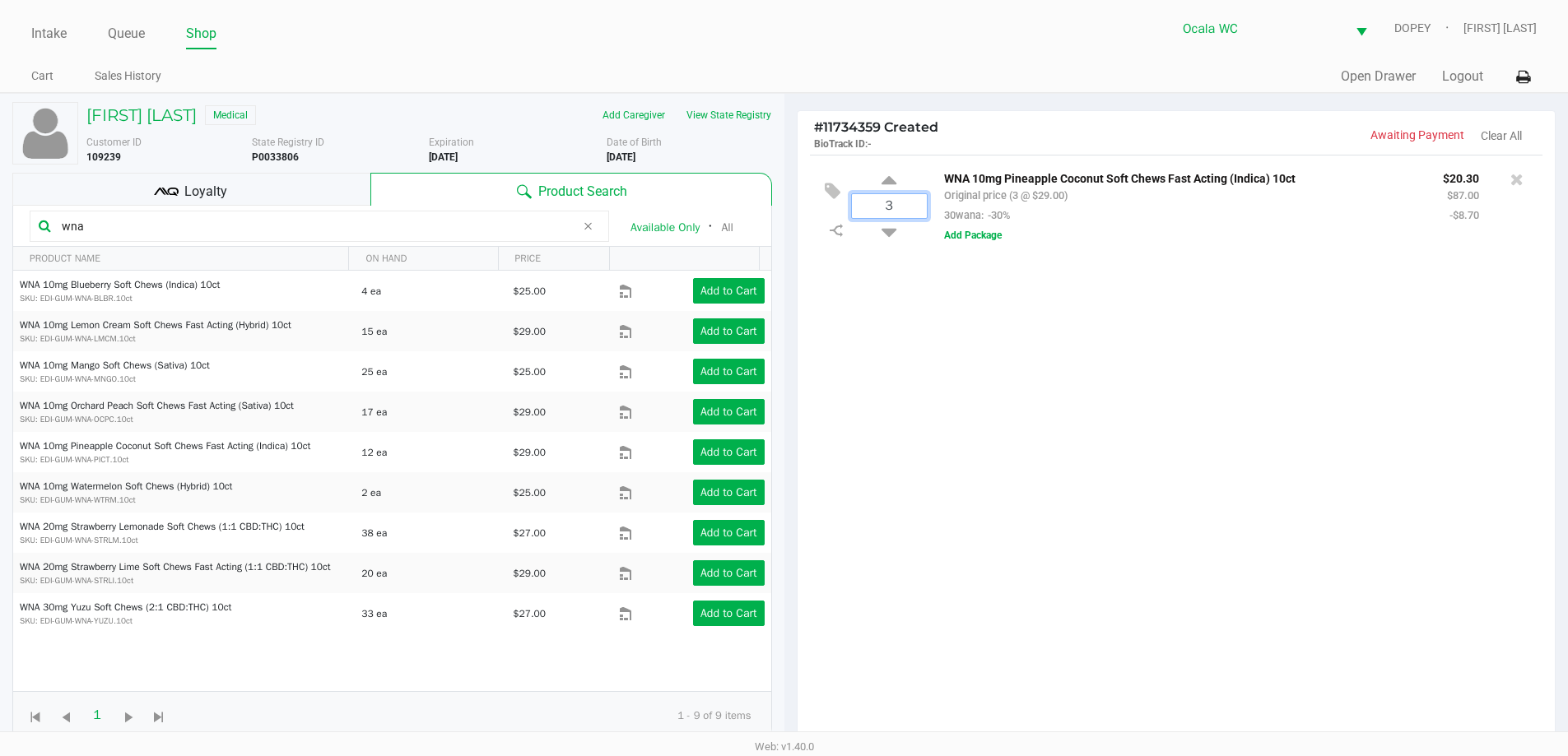 type on "3" 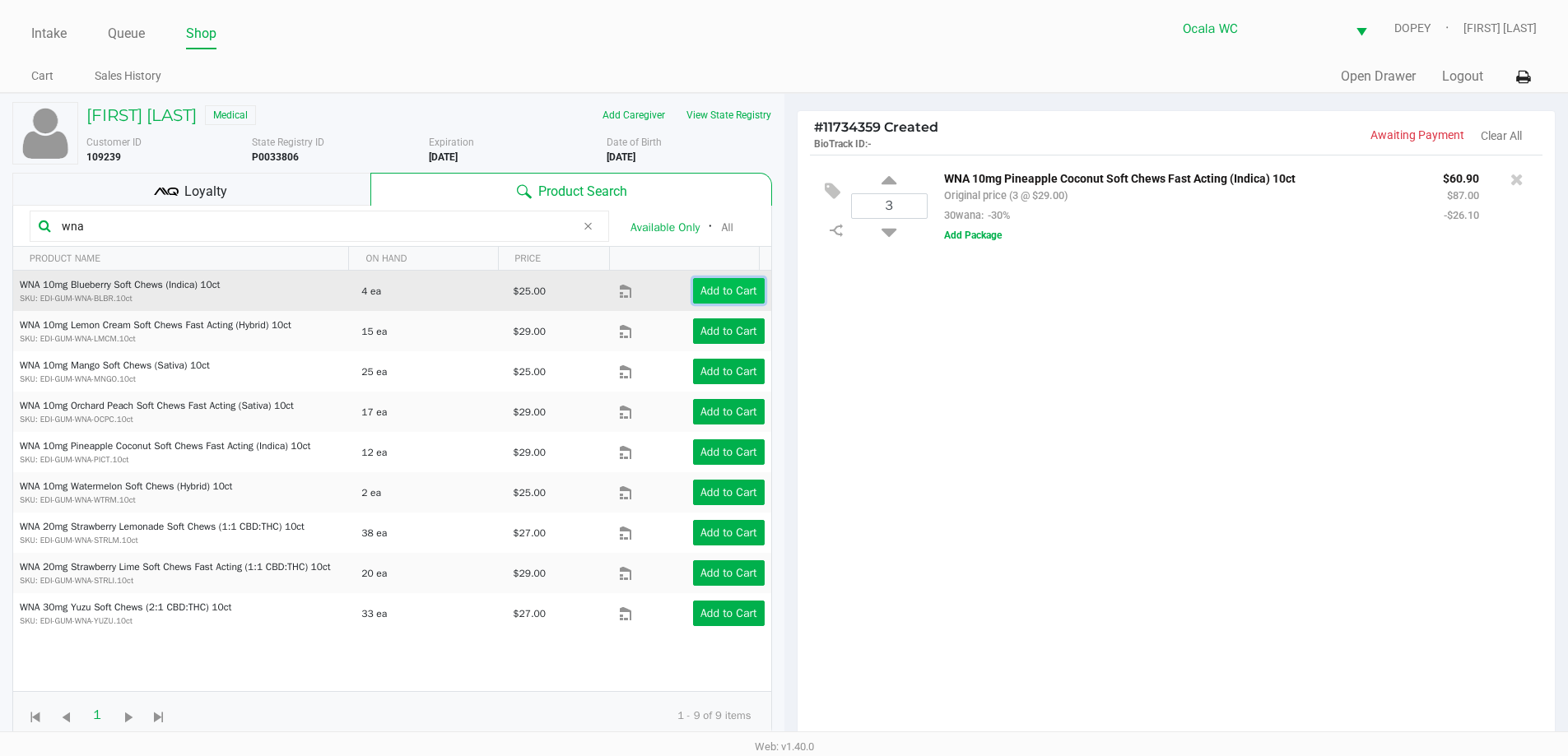 click on "Add to Cart" 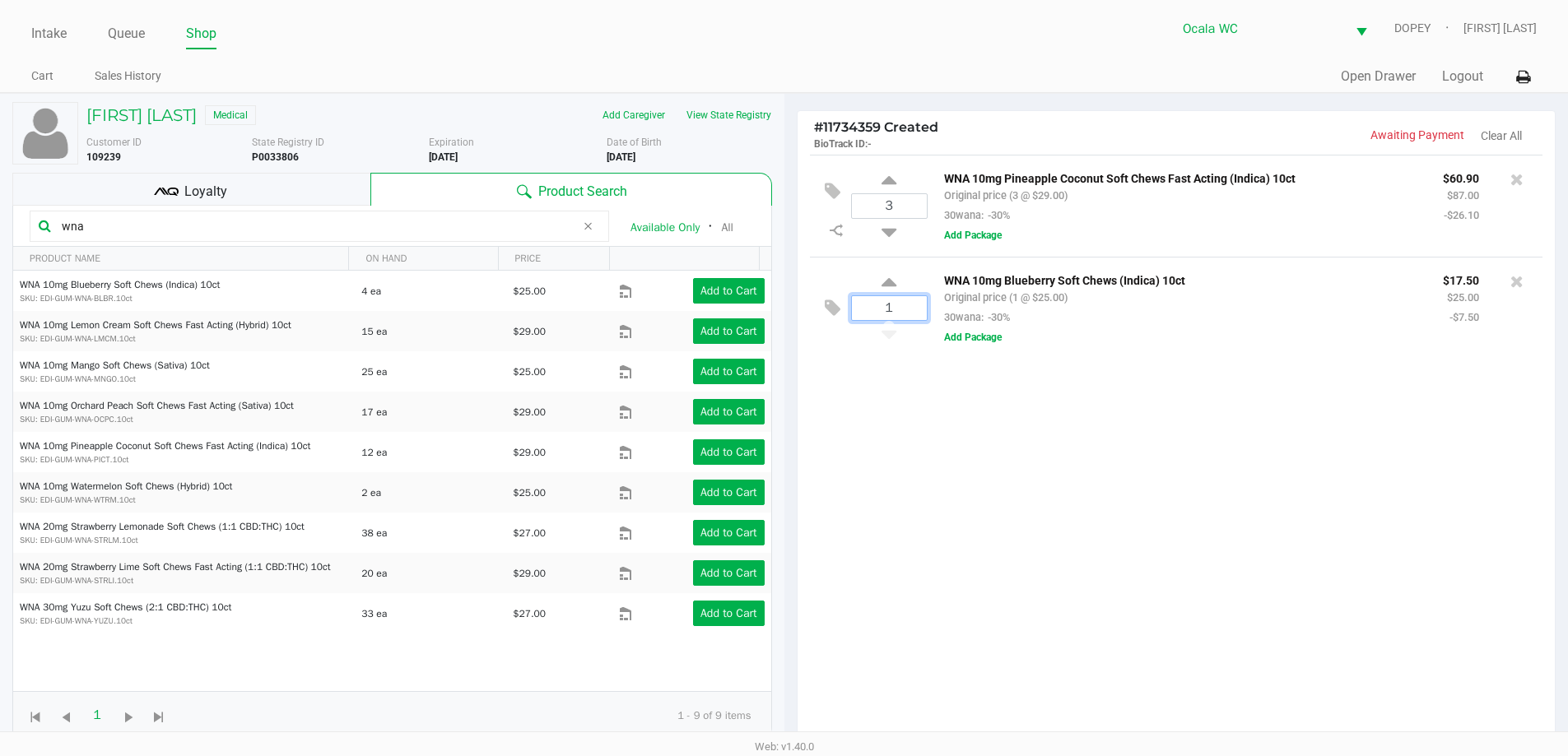click on "1" at bounding box center [889, 308] 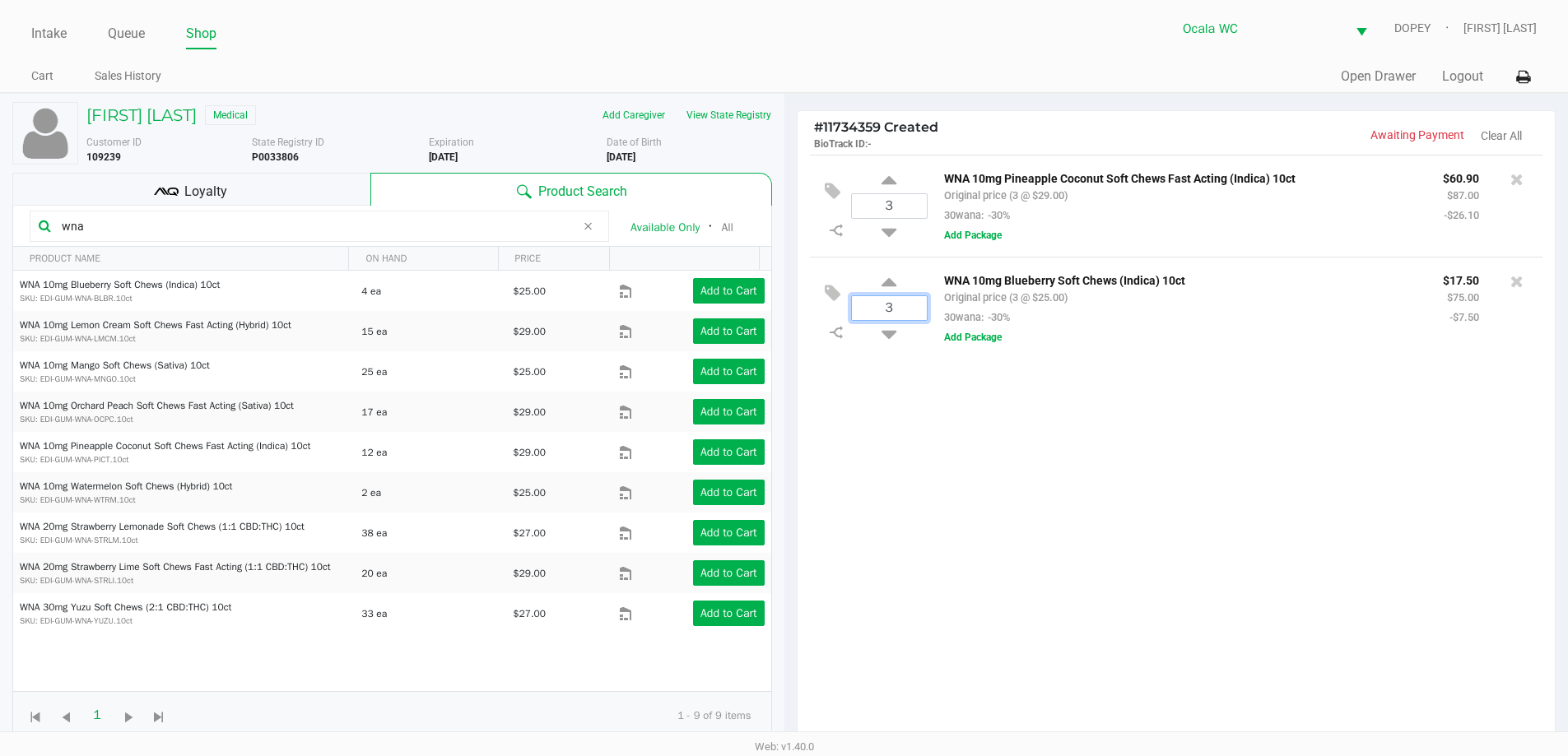 type on "3" 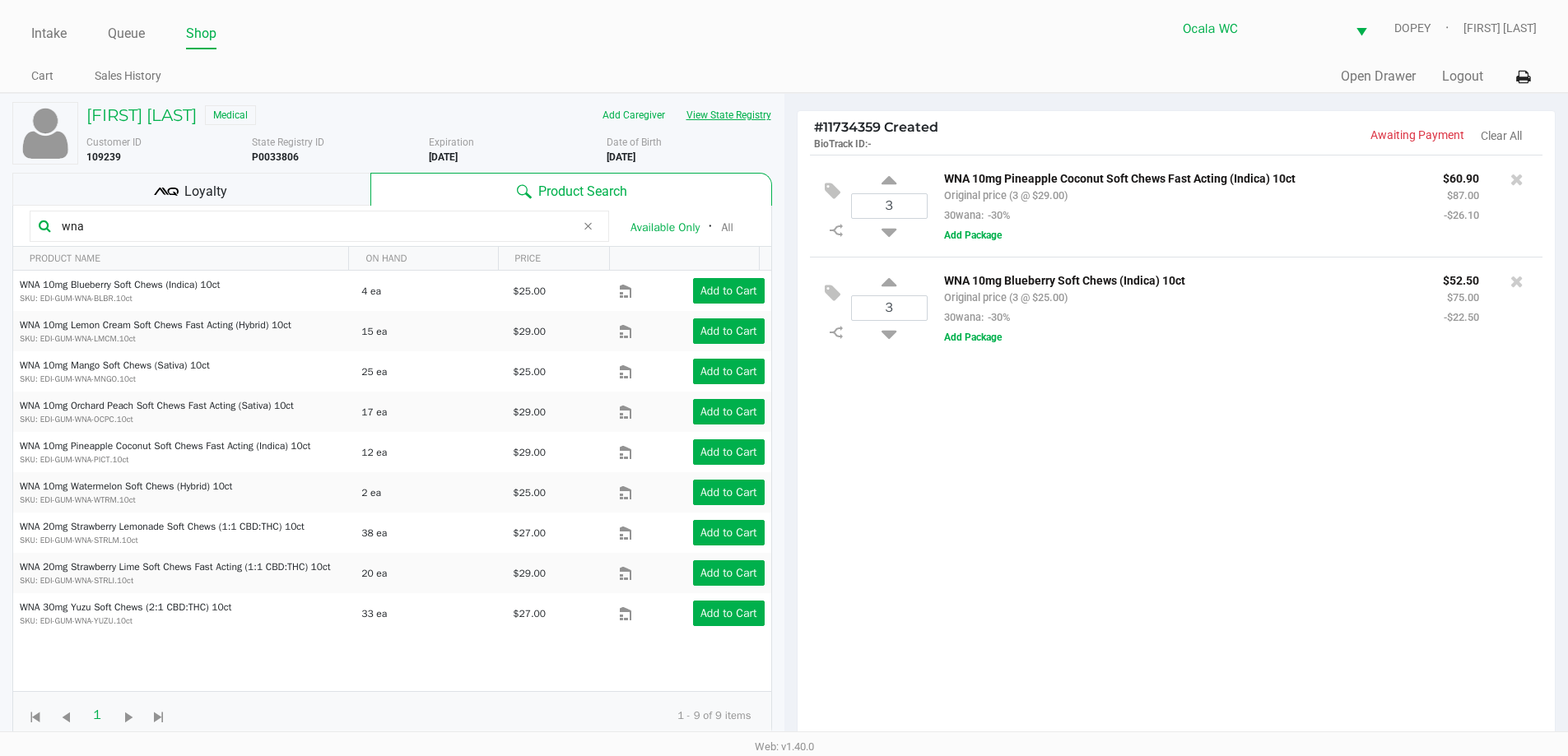 click on "View State Registry" 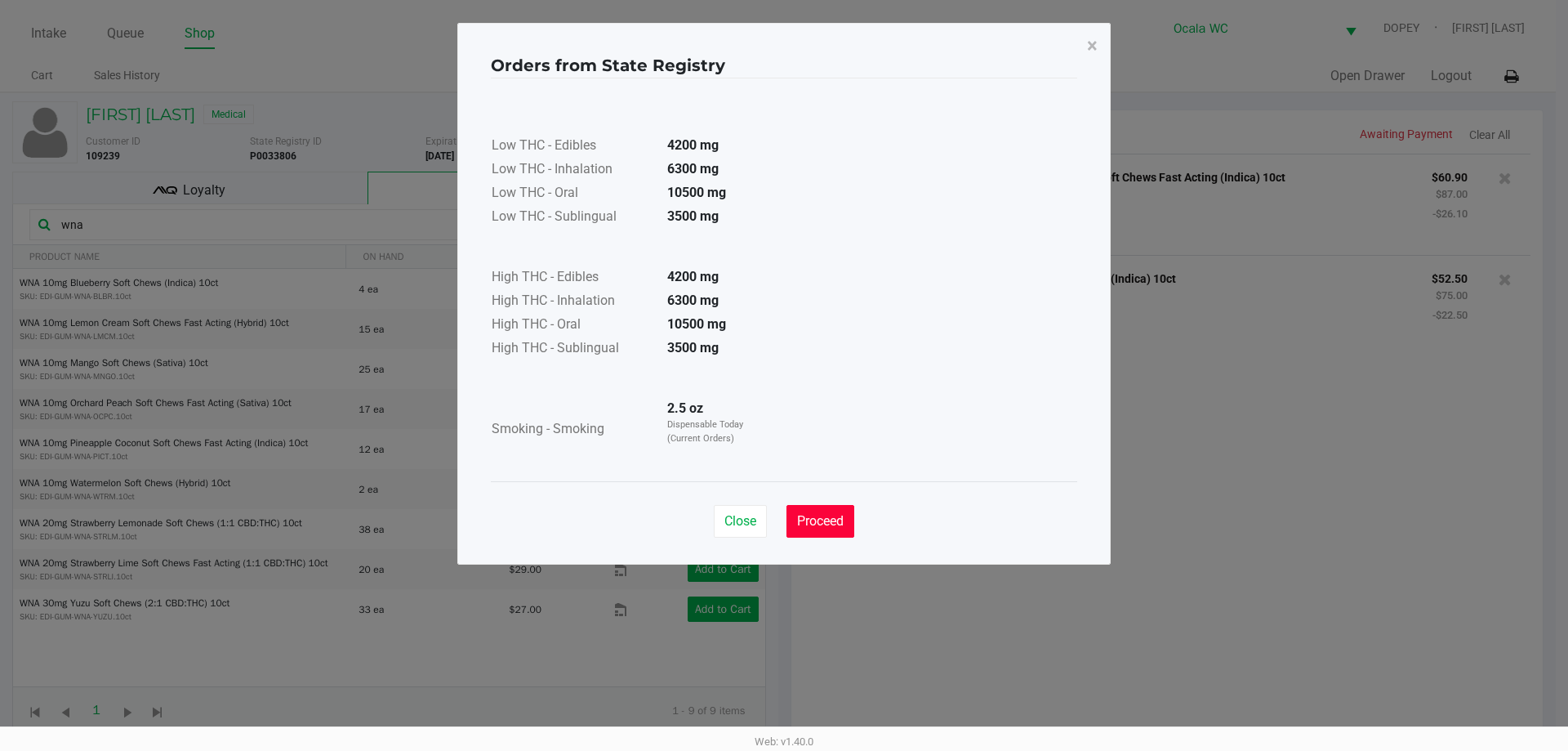 click on "Proceed" 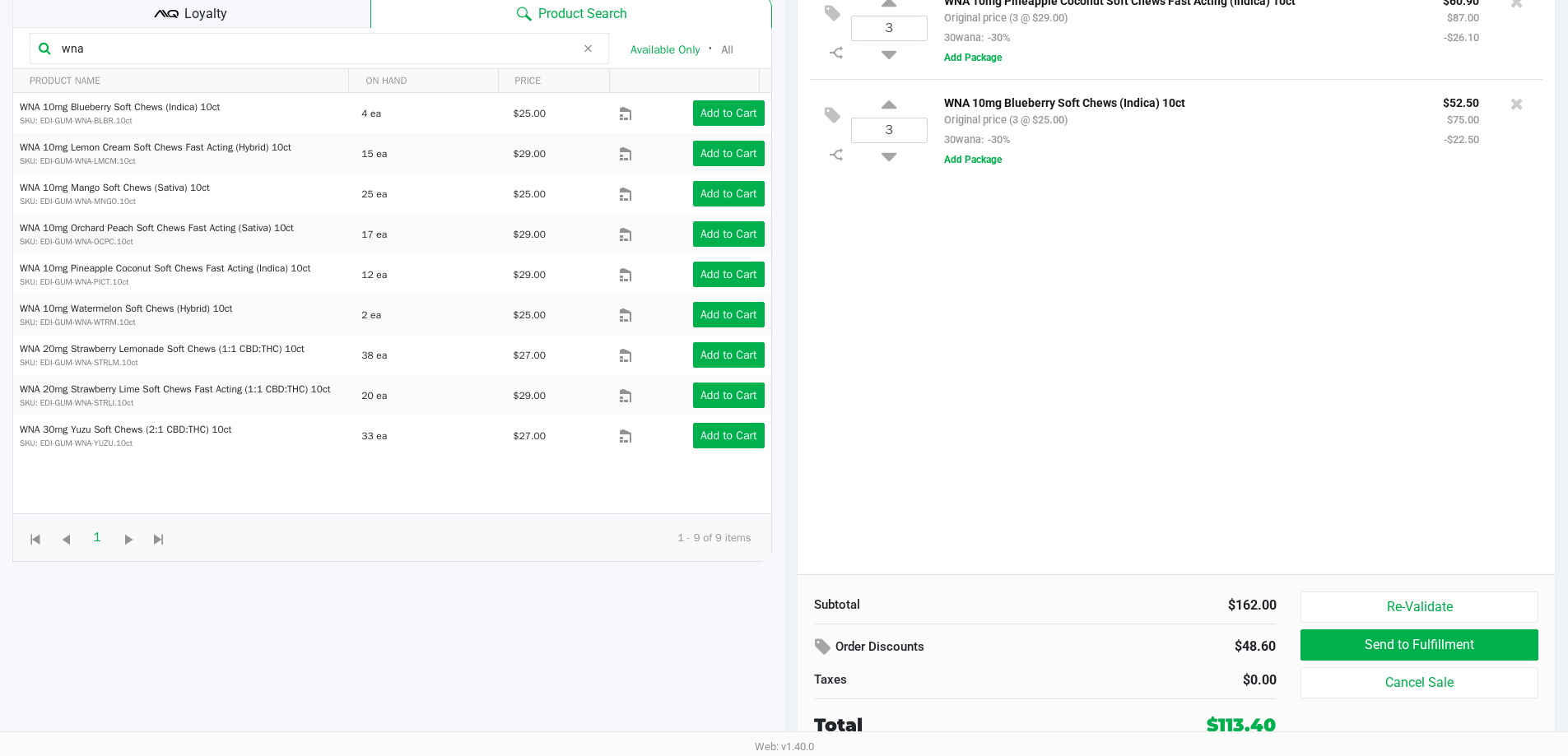 scroll, scrollTop: 95, scrollLeft: 0, axis: vertical 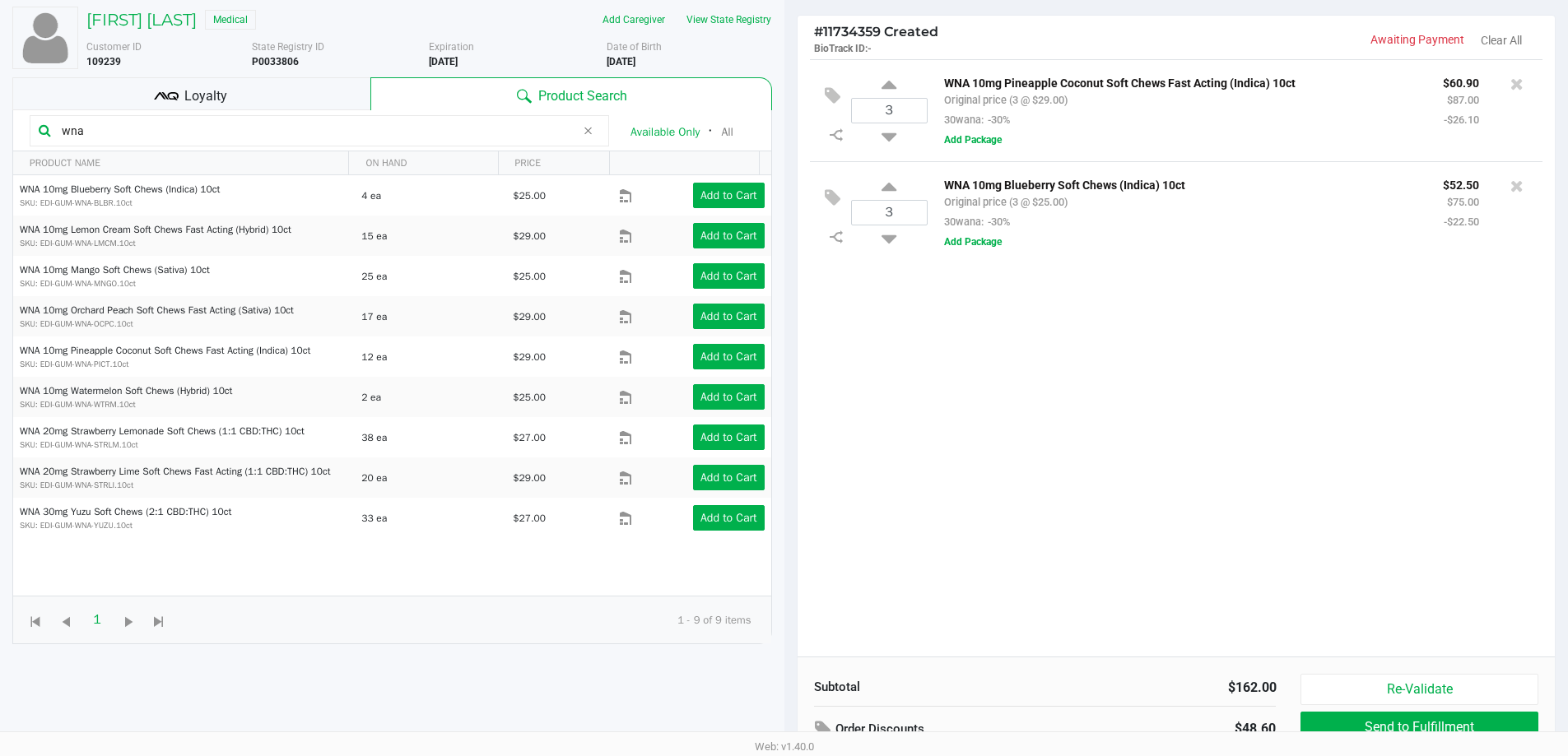 click on "Loyalty" 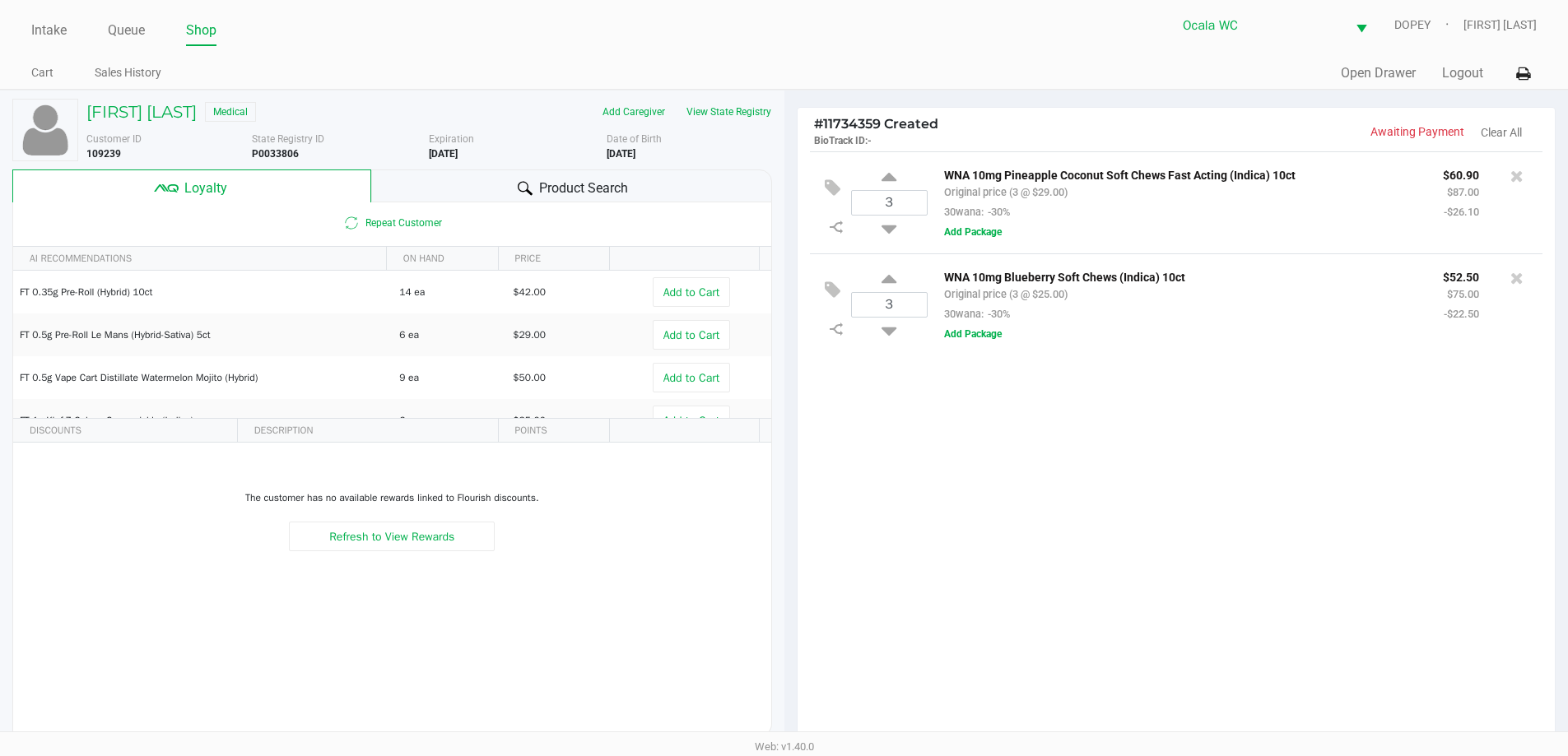 scroll, scrollTop: 0, scrollLeft: 0, axis: both 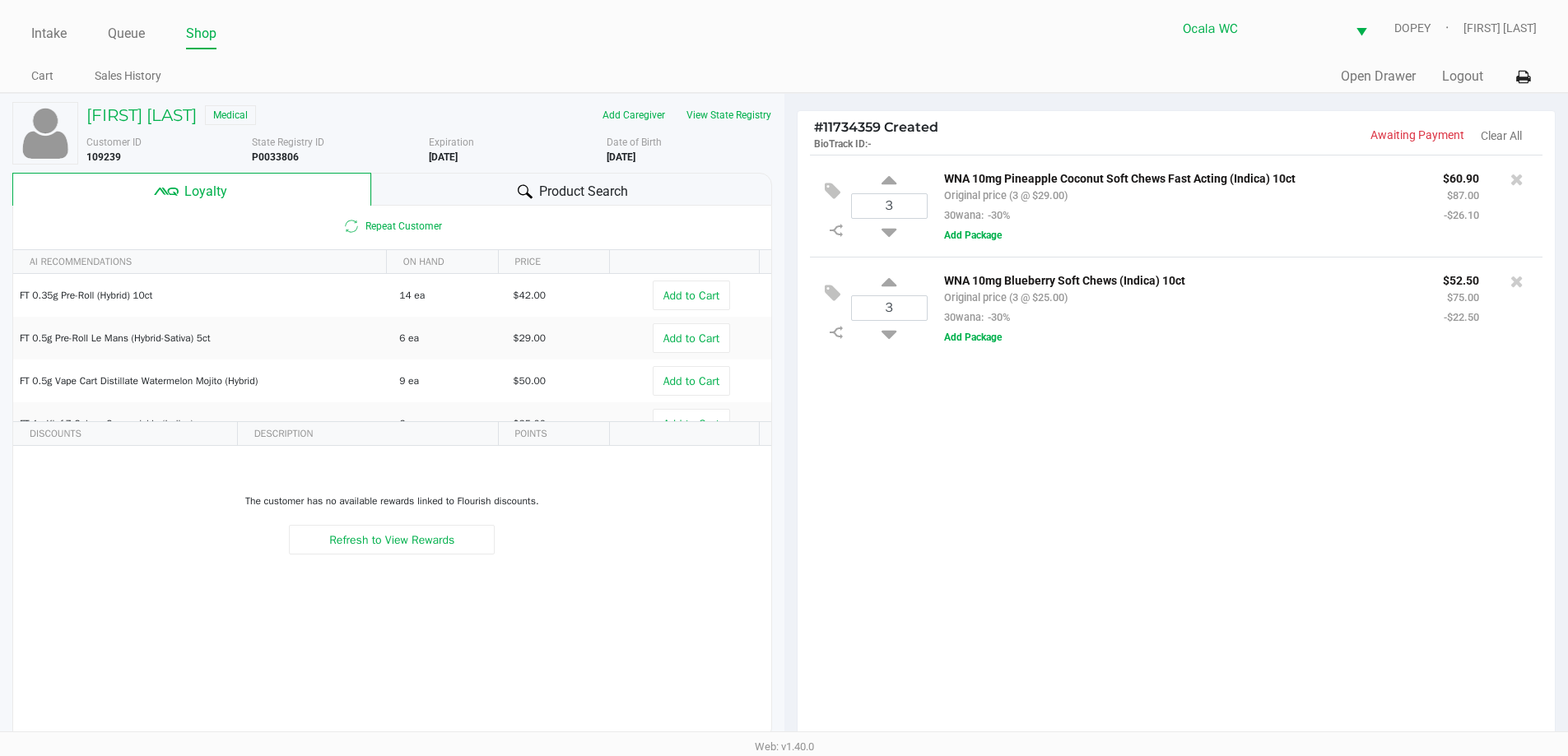 click on "Product Search" 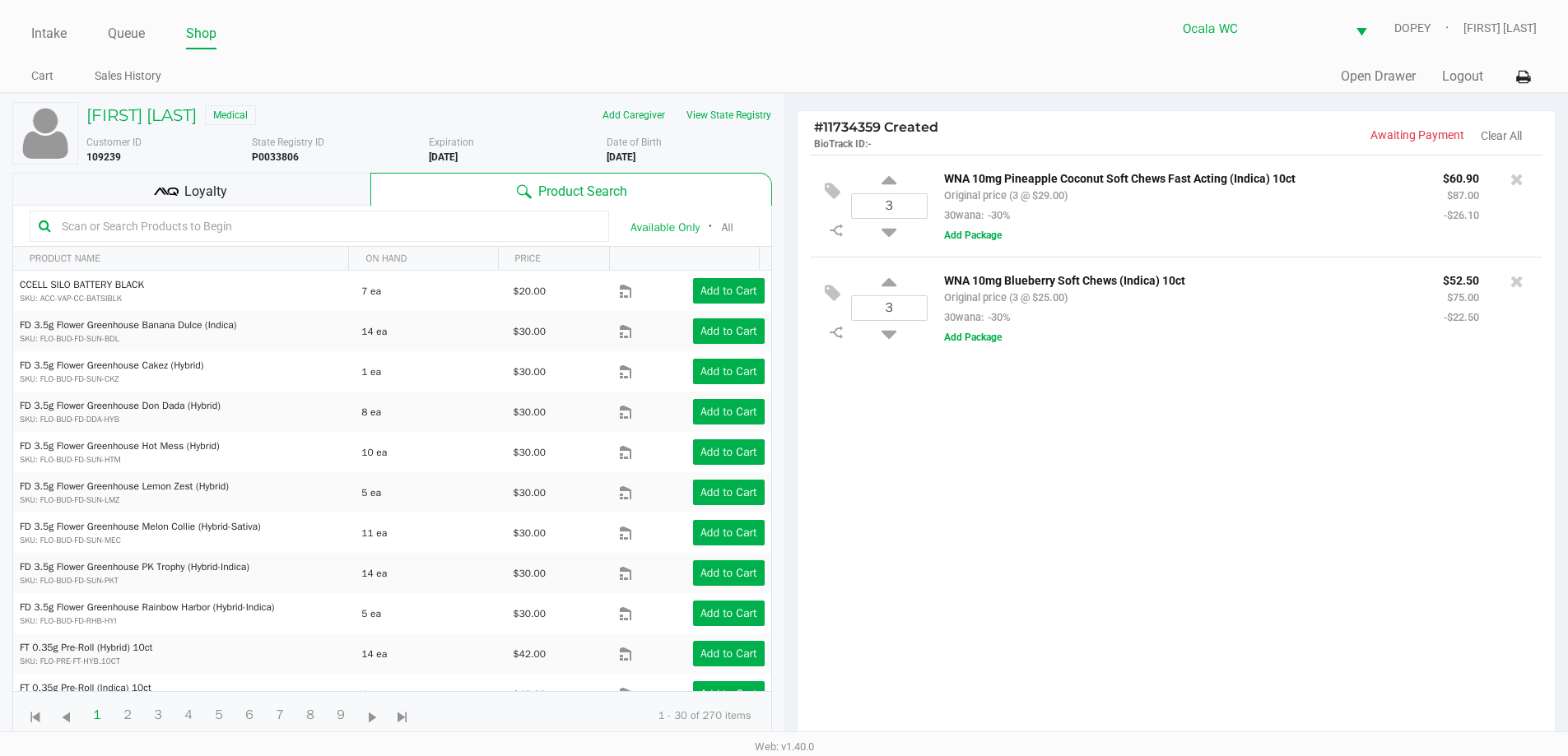 click 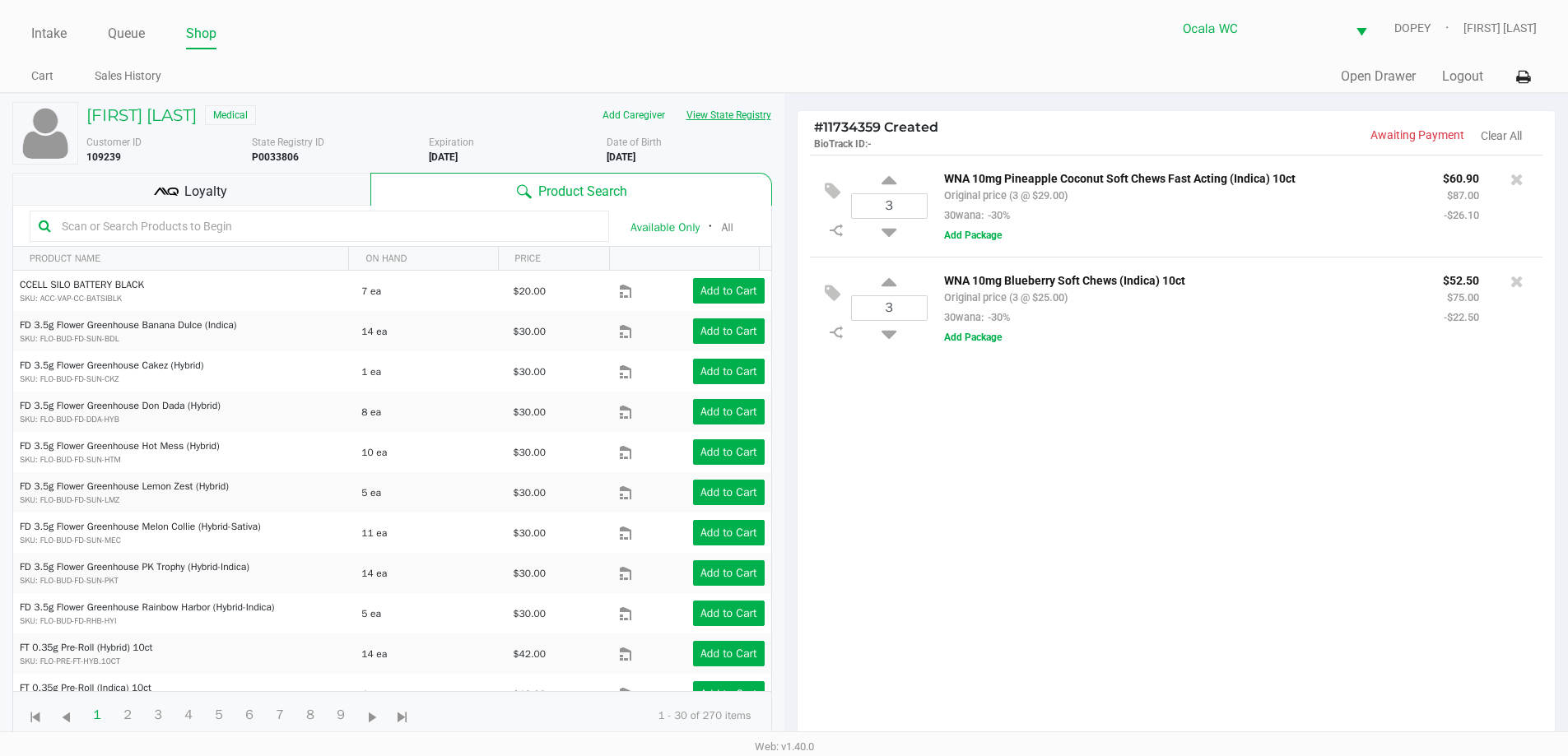 click on "View State Registry" 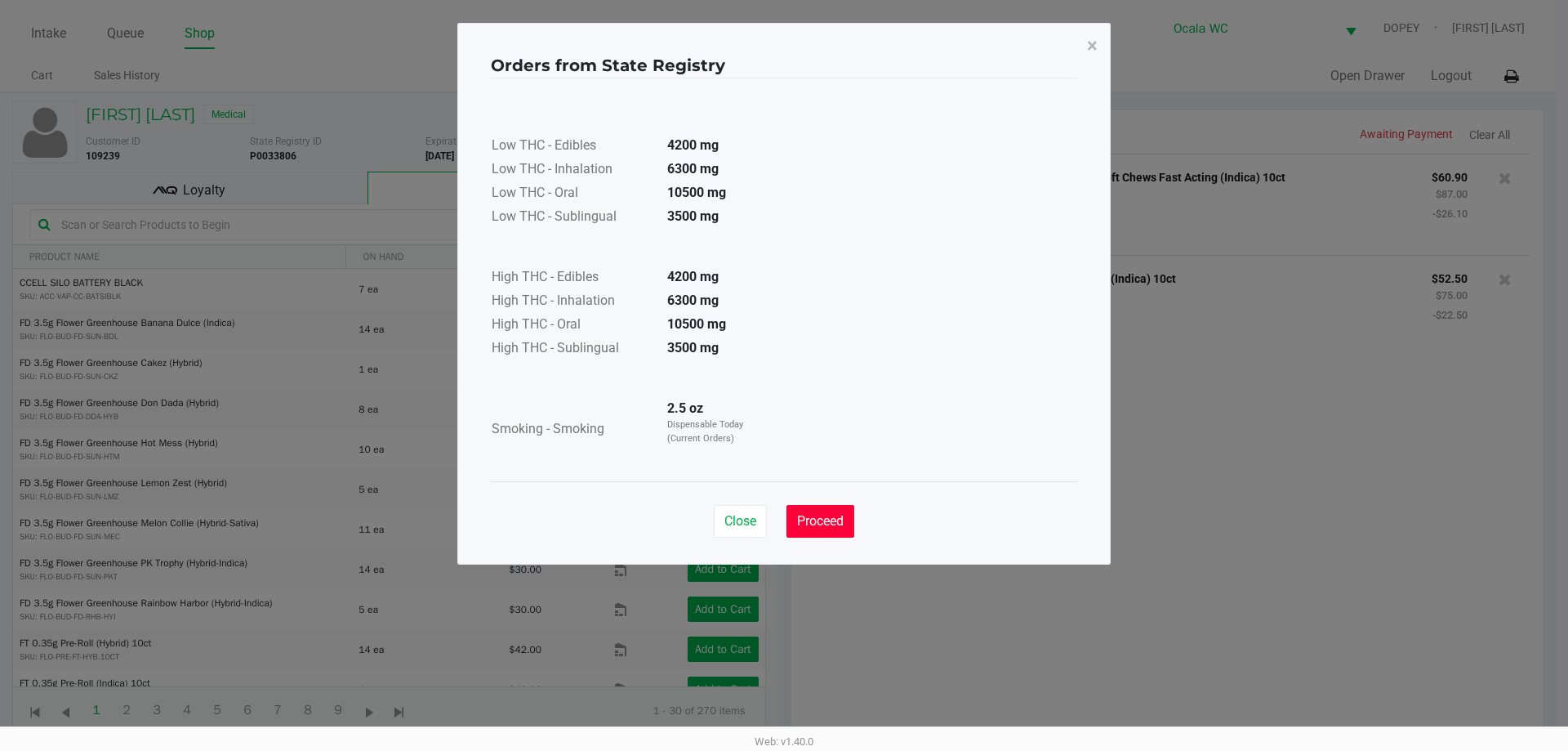 click on "Proceed" 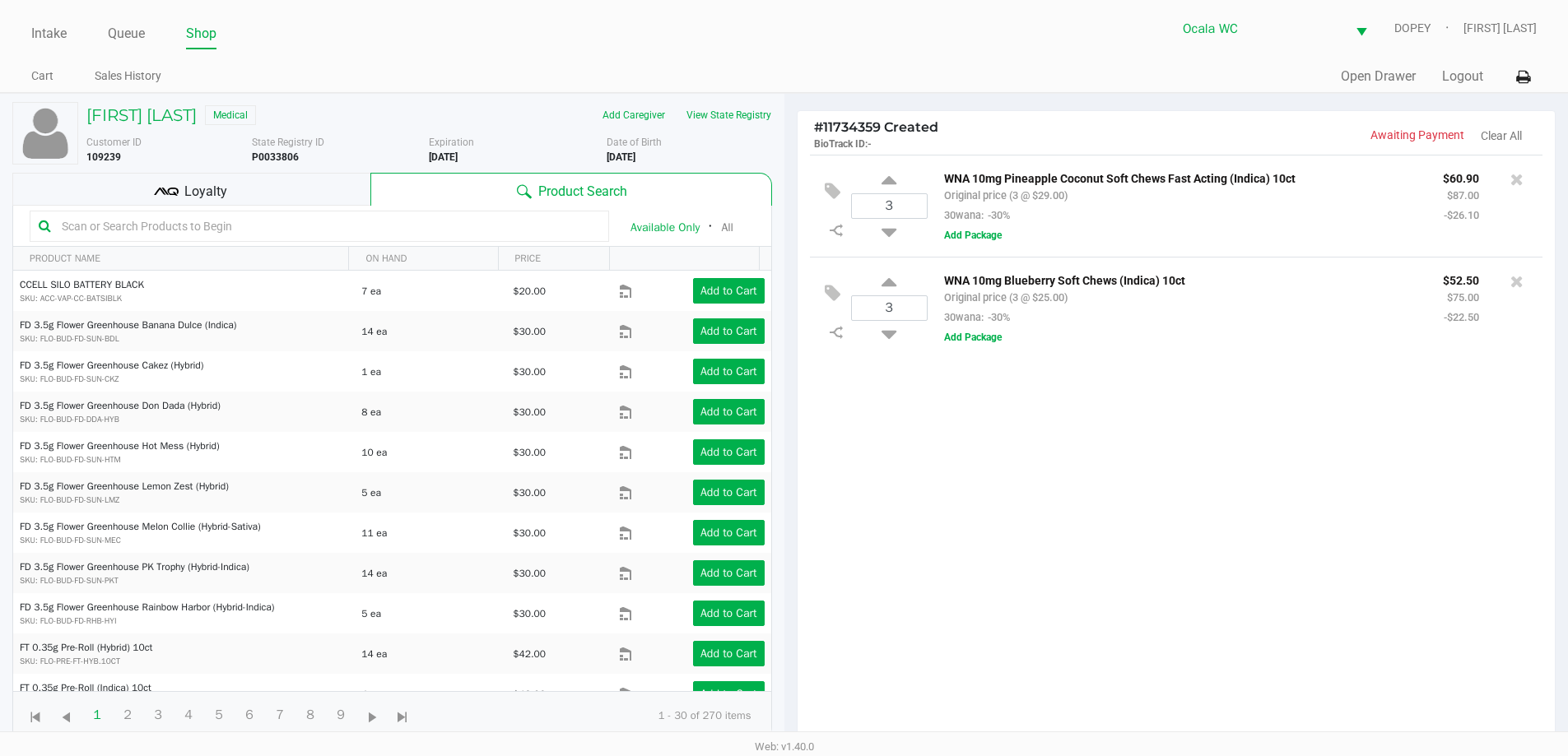 click 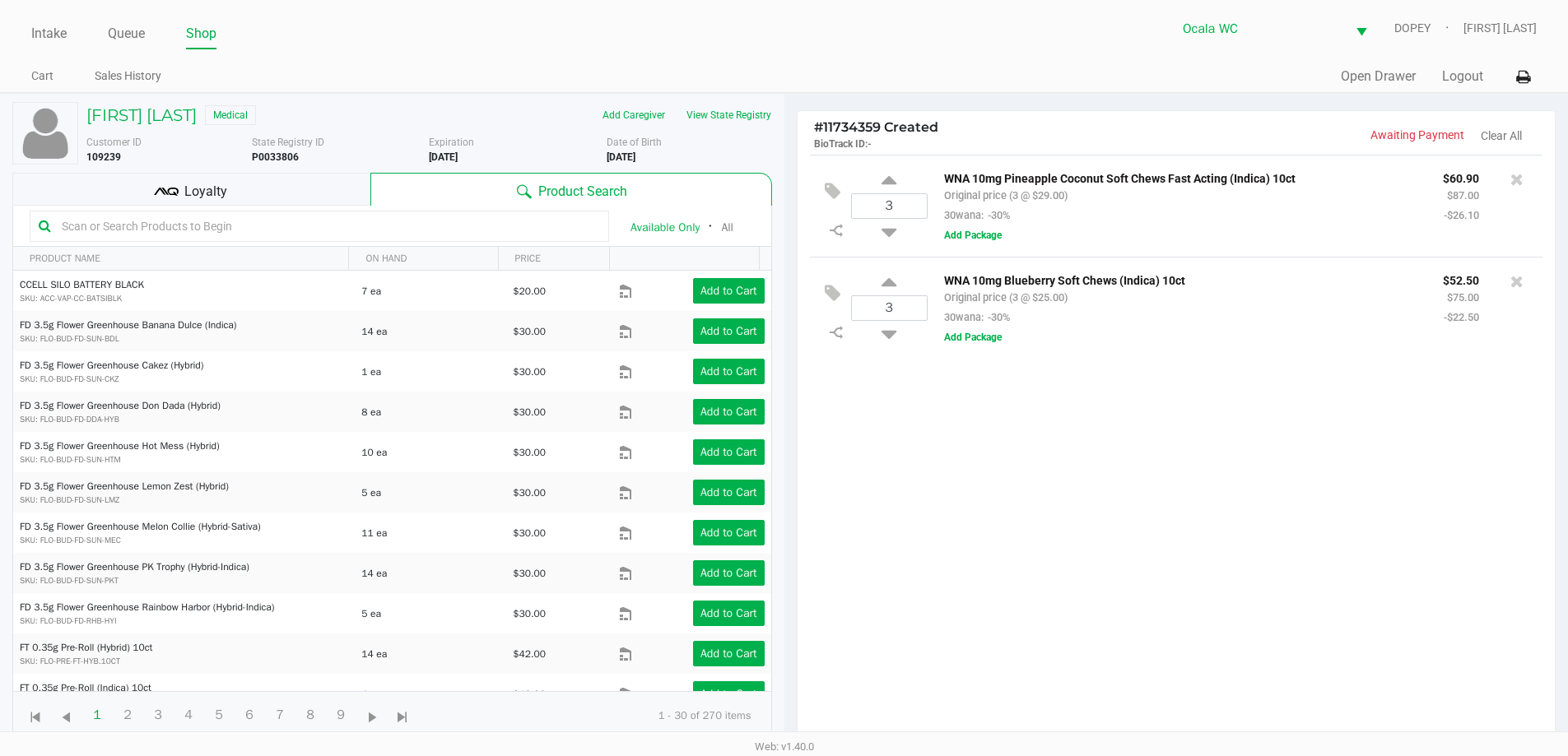click 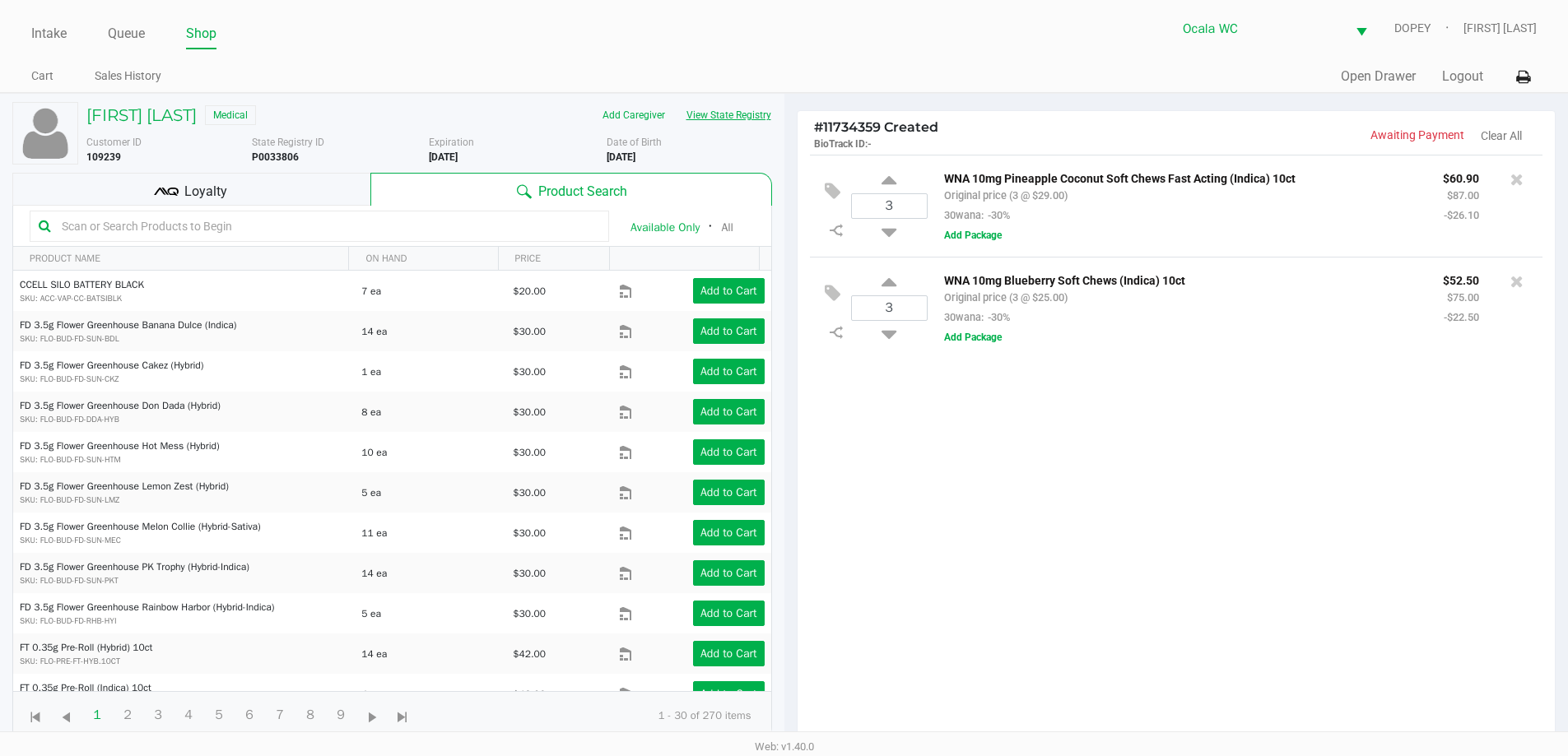 click on "View State Registry" 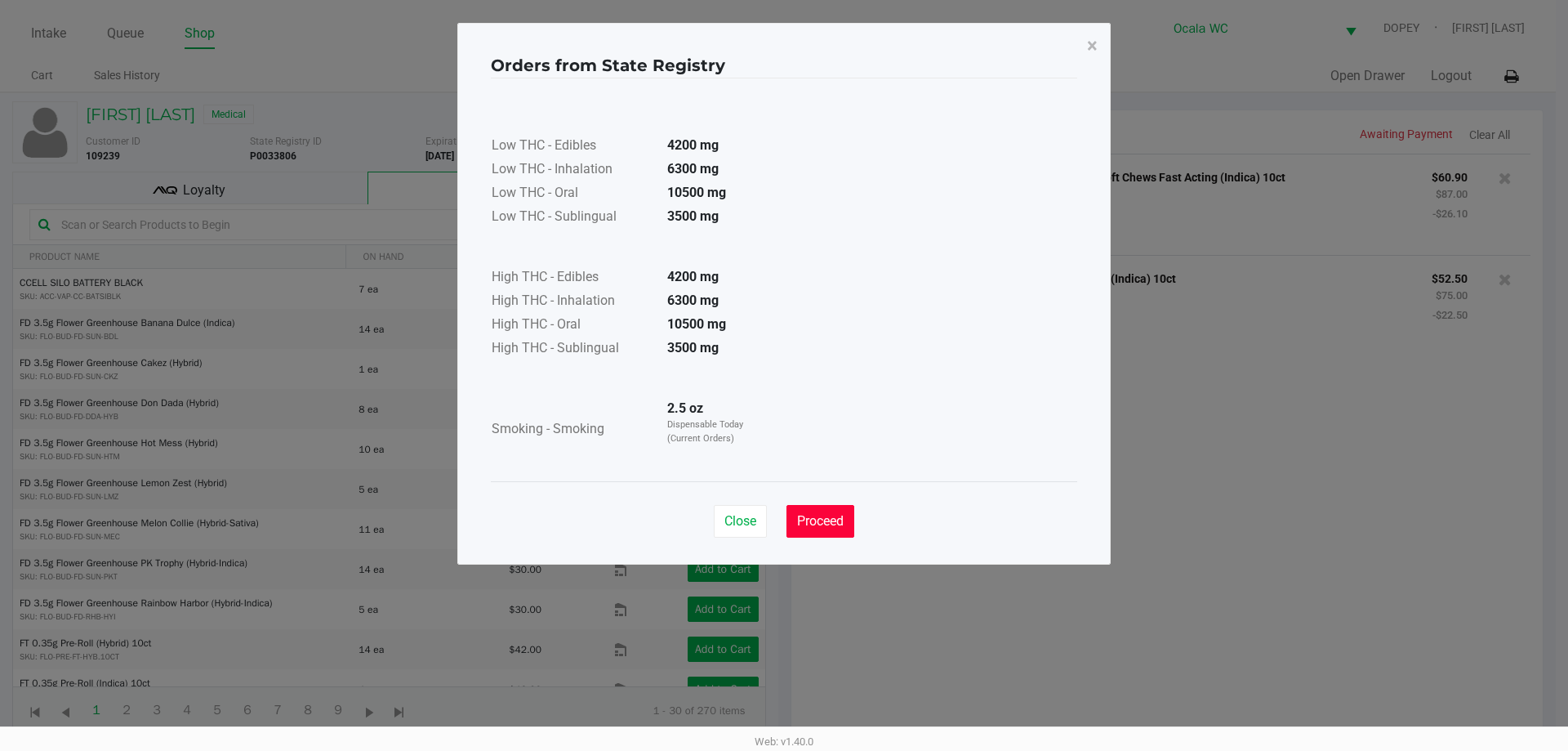 click on "Proceed" 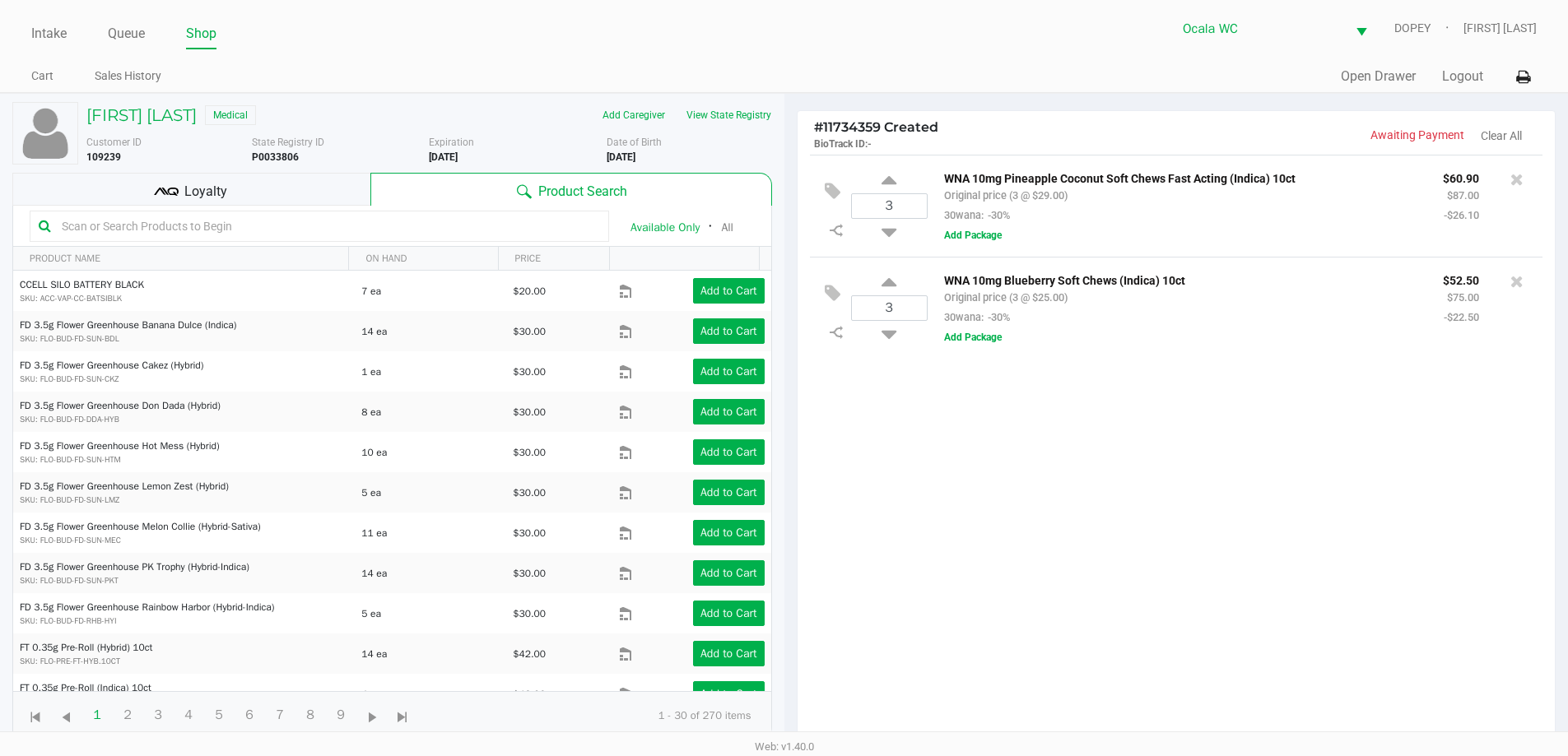 click on "WNA 10mg Blueberry Soft Chews (Indica) 10ct Original price (3 @ $25.00) 30wana: -30%" 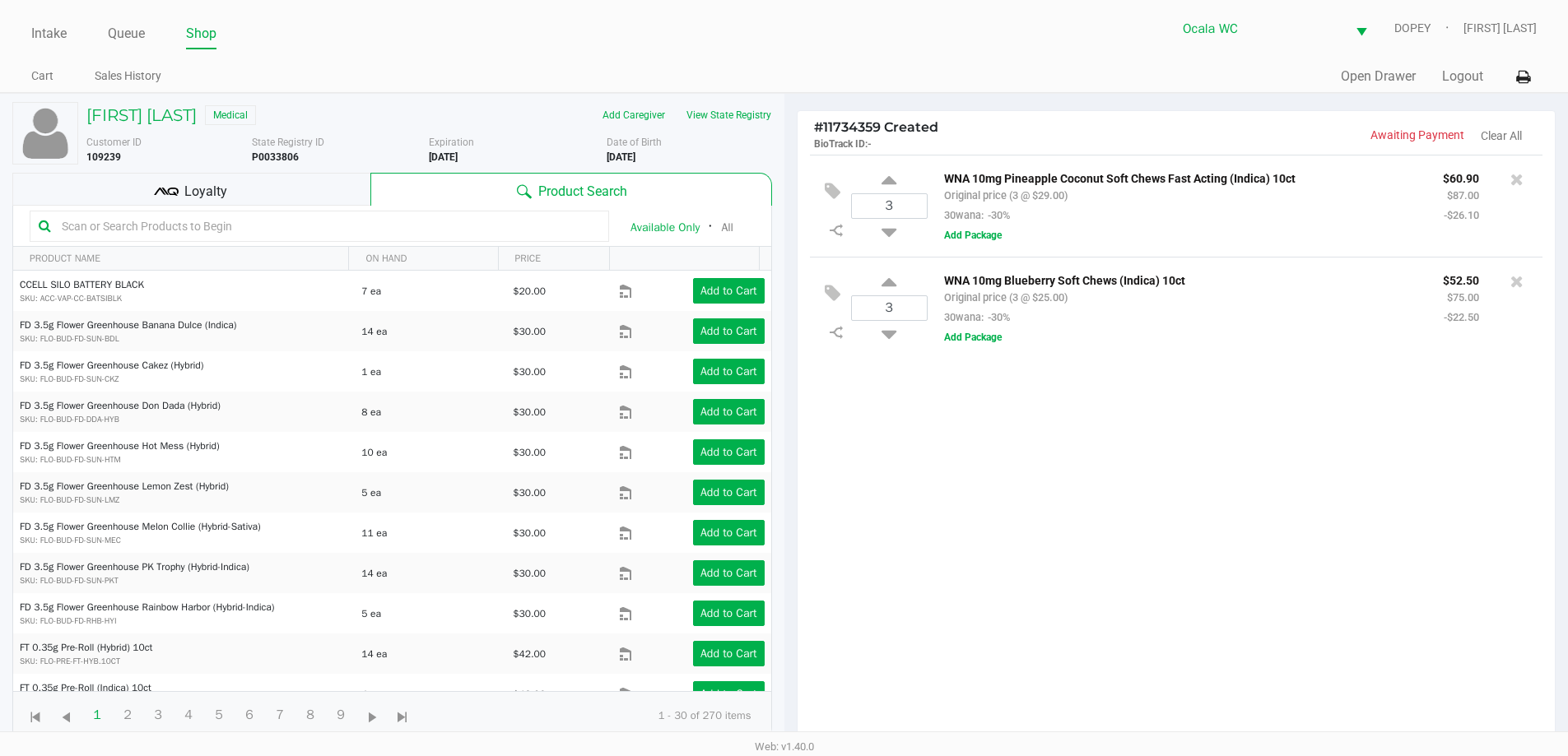 click 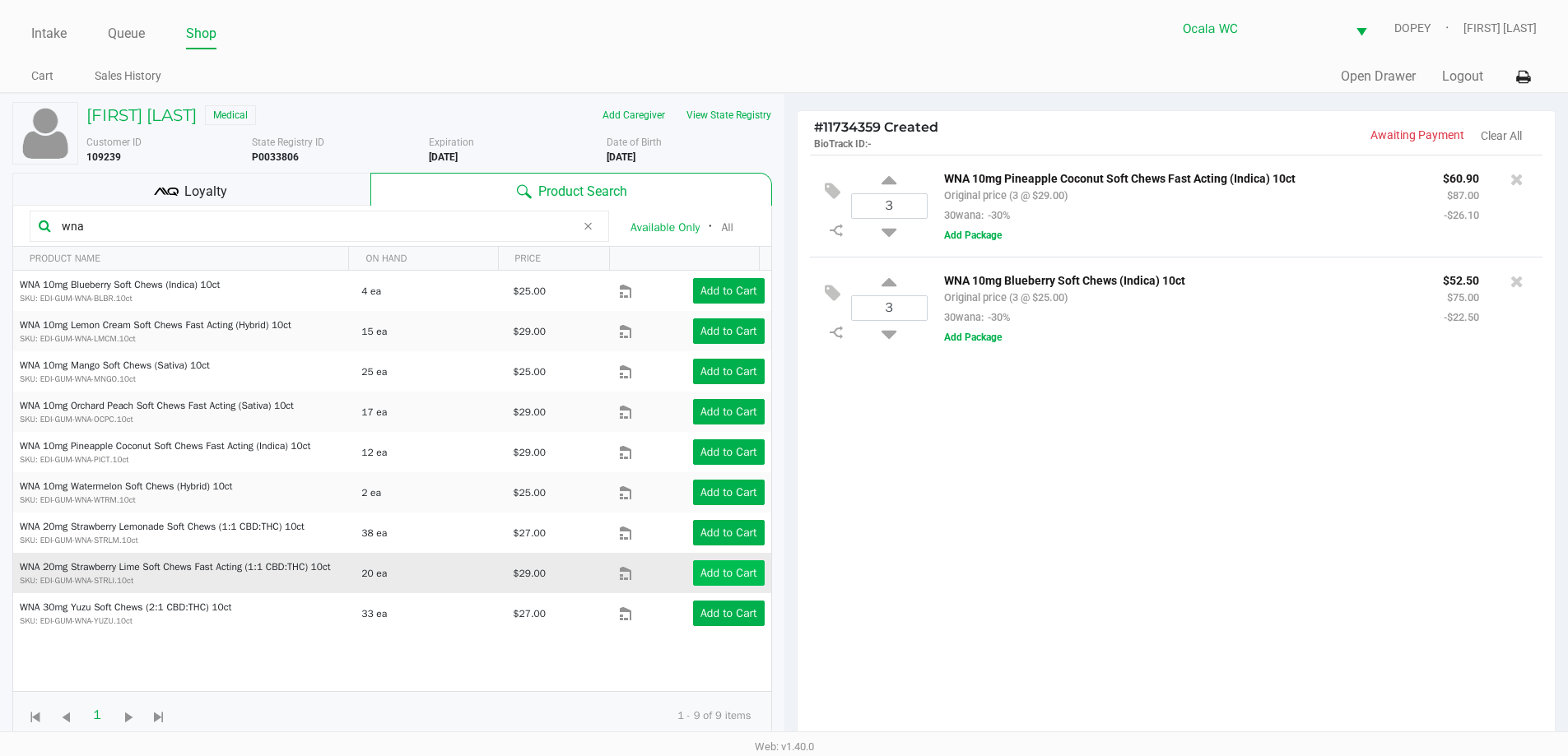 type on "wna" 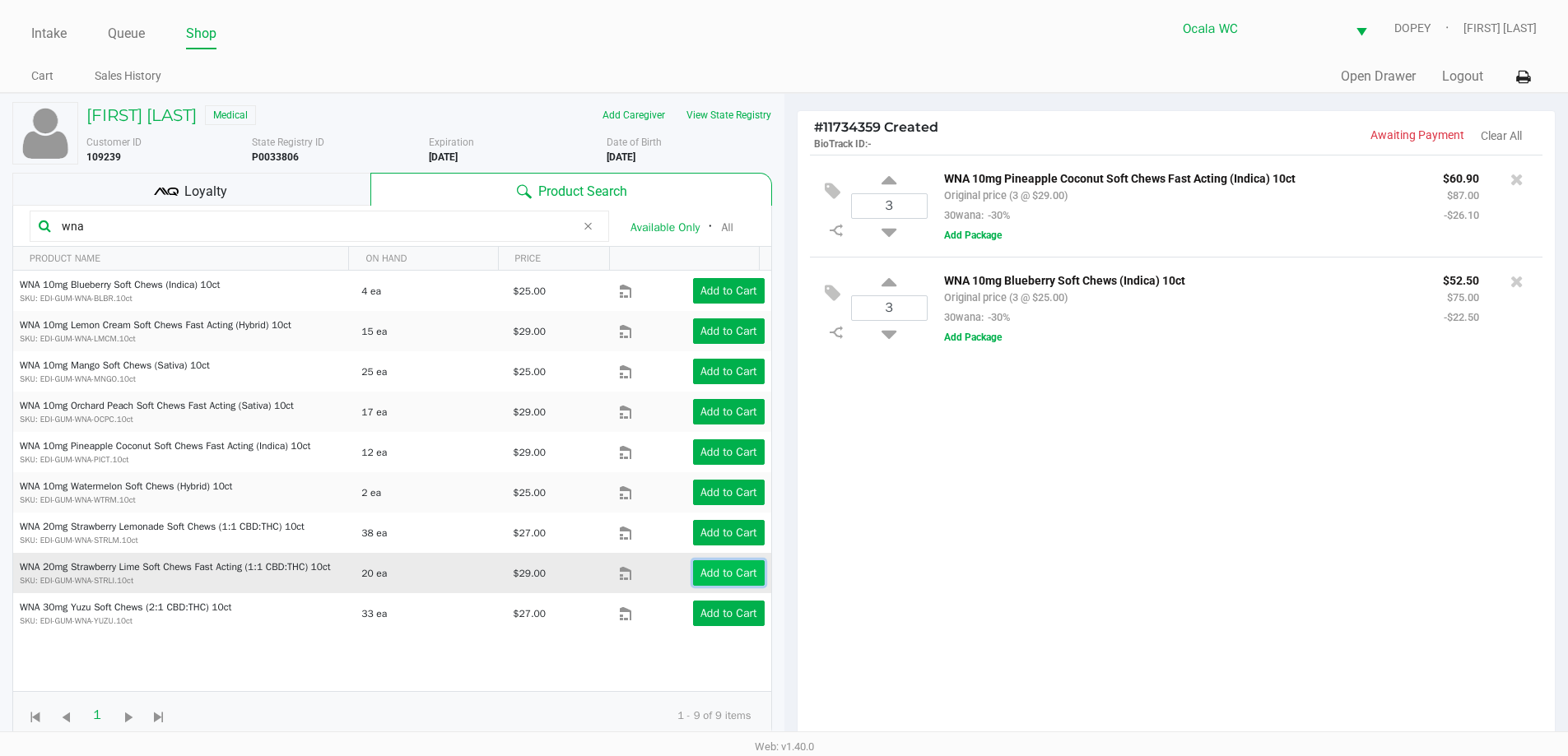click on "Add to Cart" 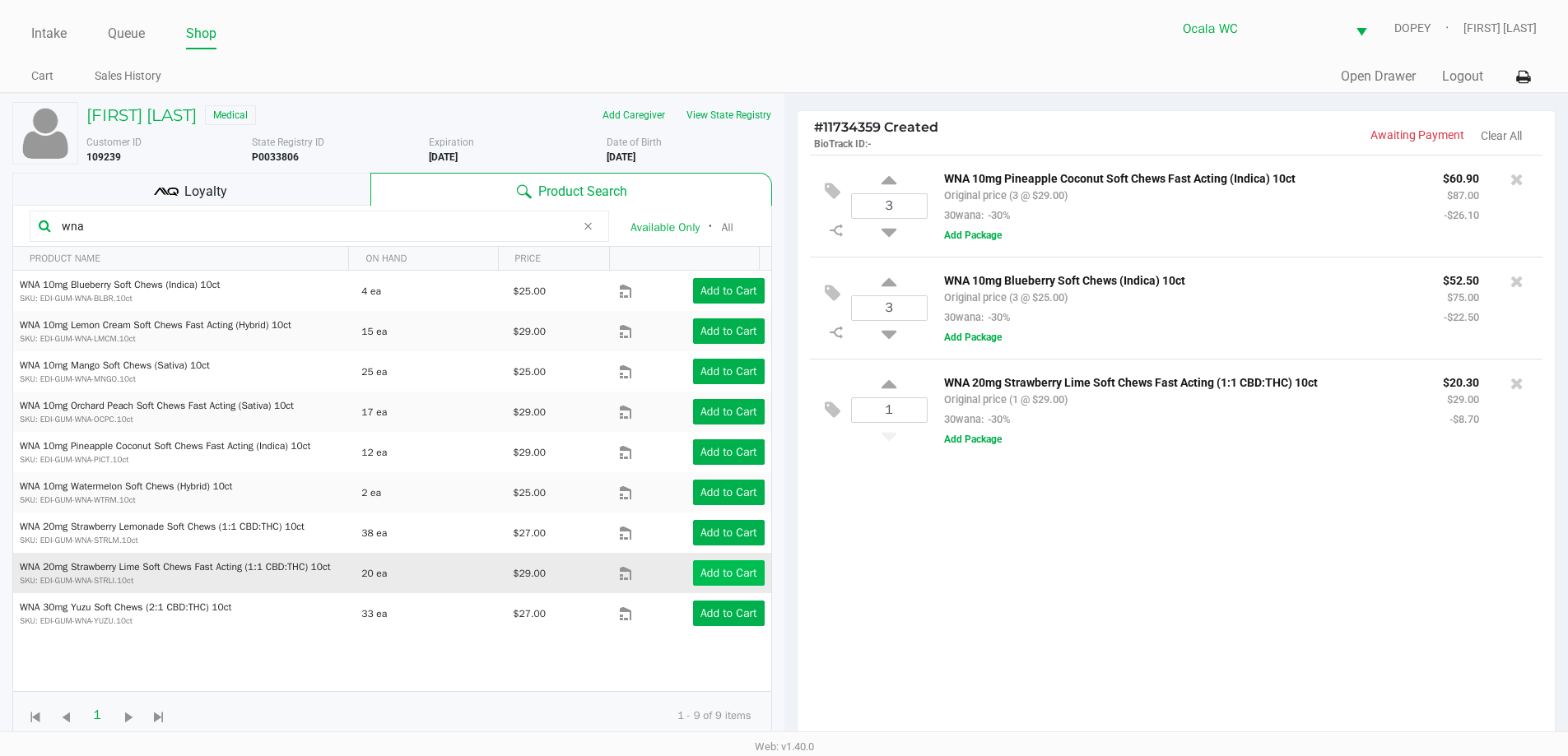 click on "Add to Cart" 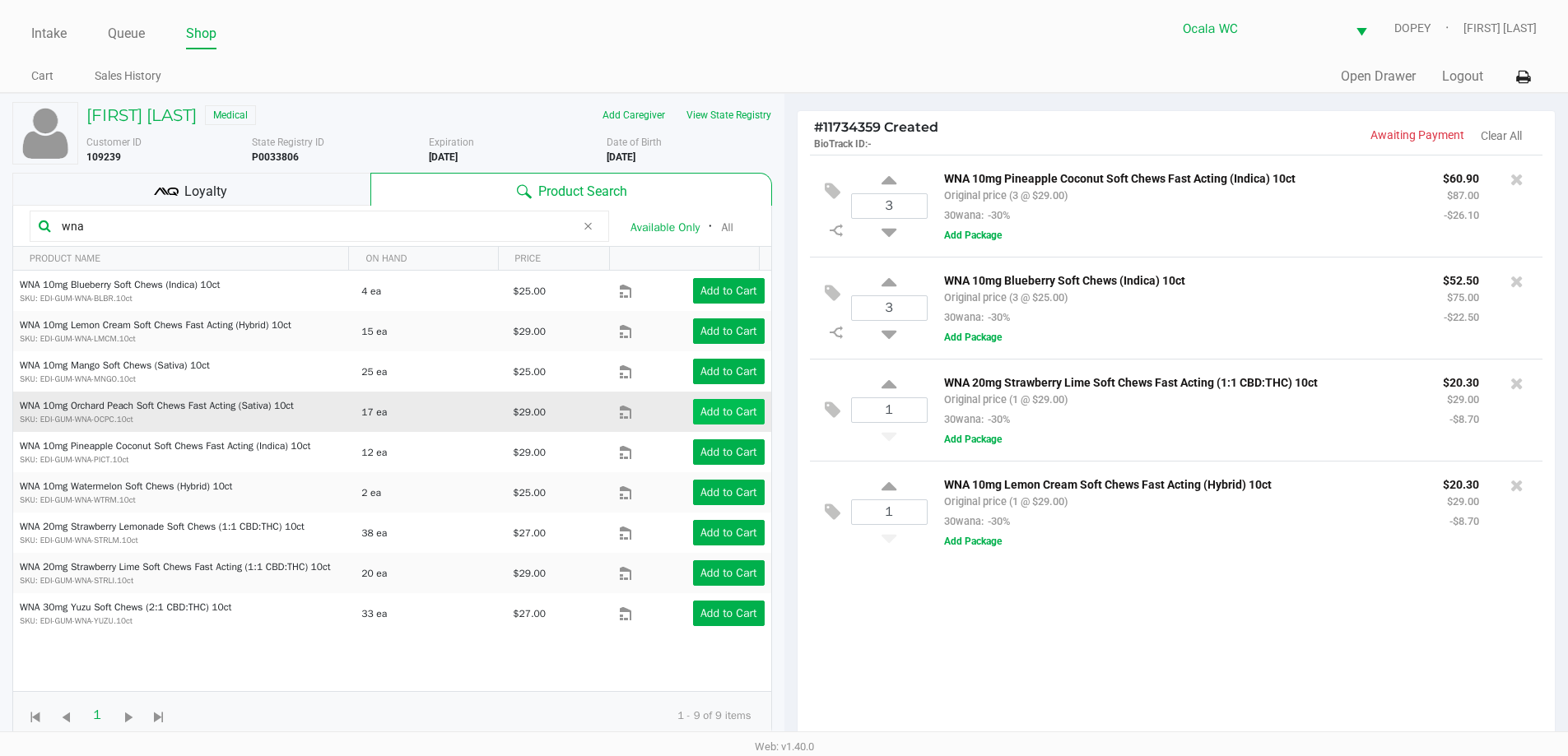 click on "Add to Cart" 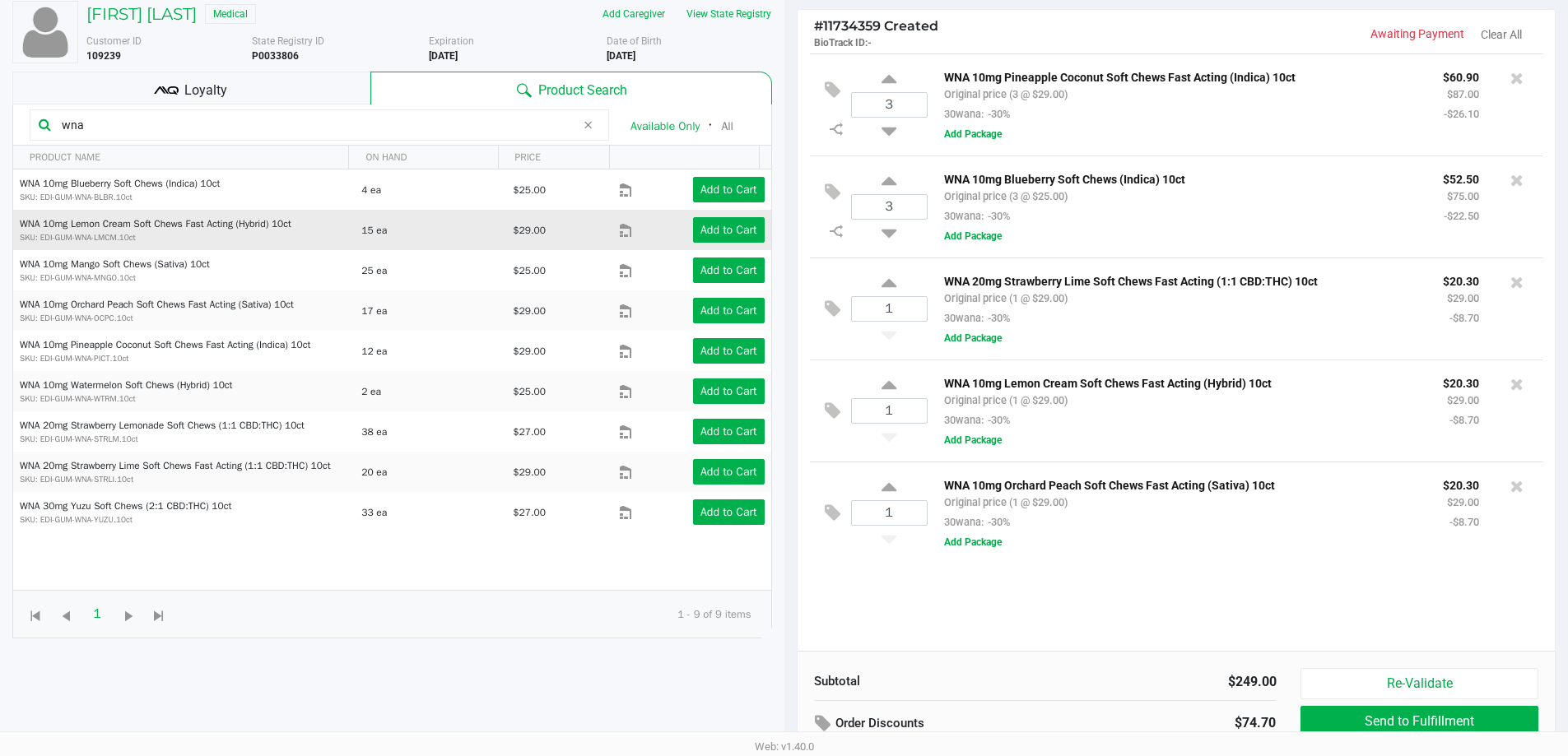 scroll, scrollTop: 0, scrollLeft: 0, axis: both 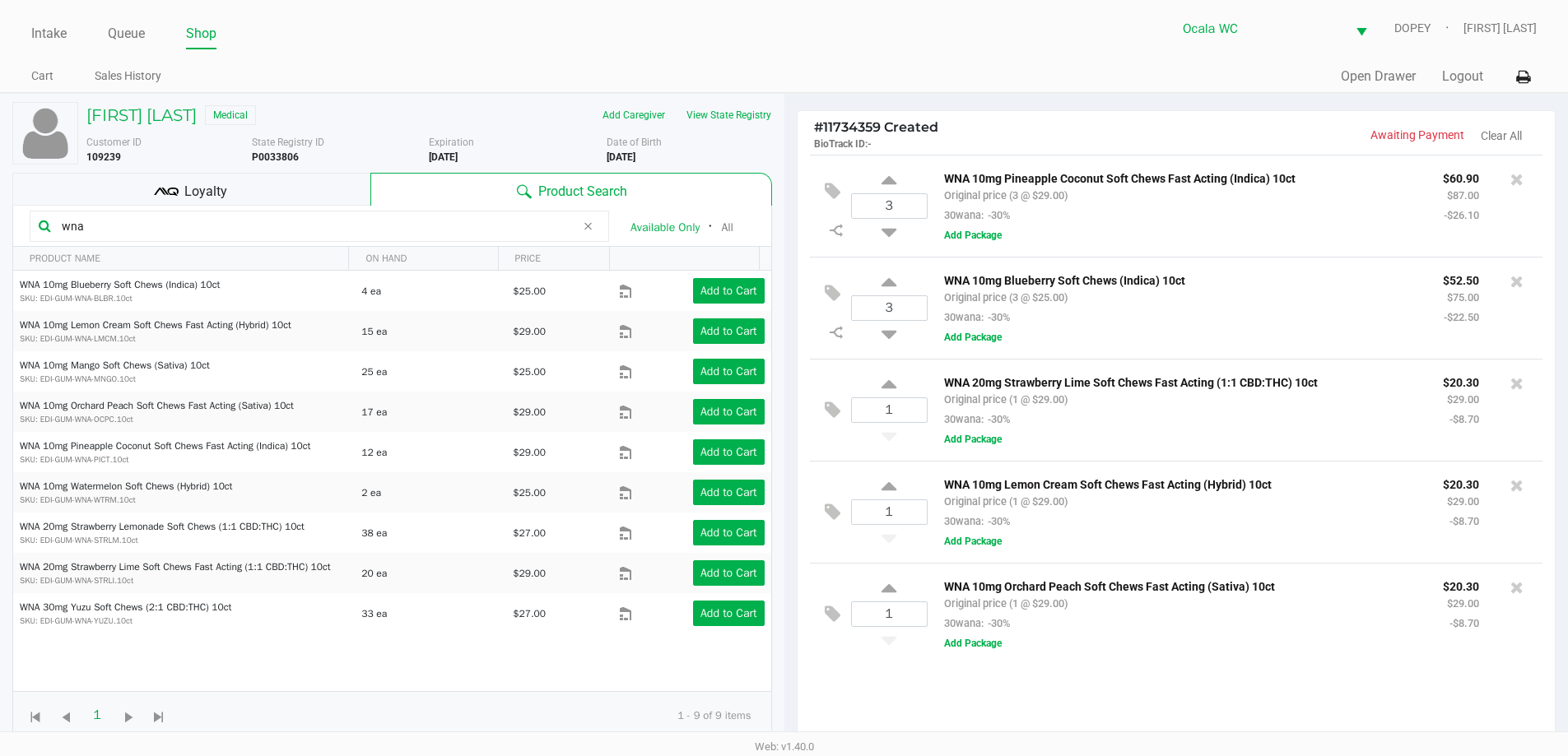 click on "wna  Available Only  ᛫  All" 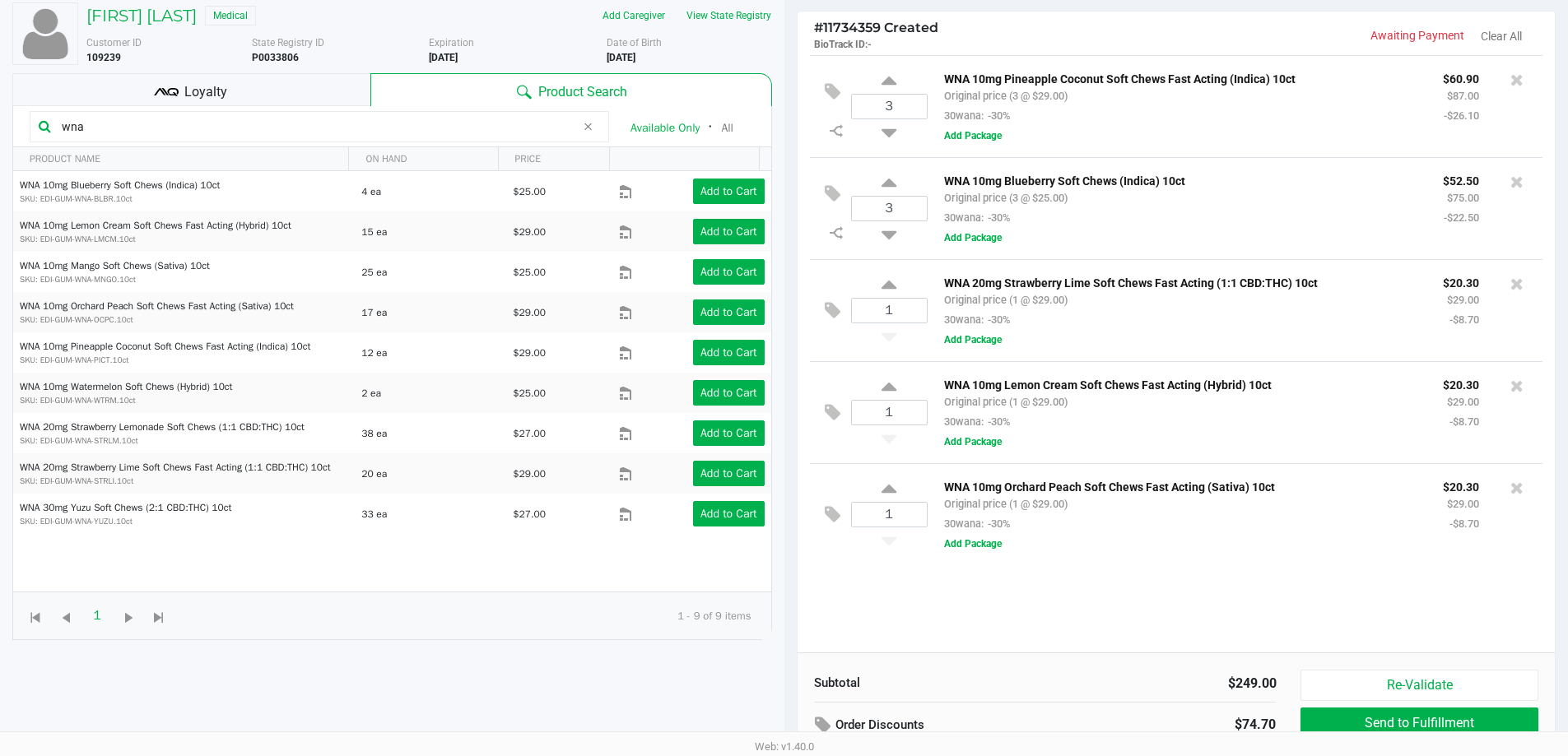 scroll, scrollTop: 197, scrollLeft: 0, axis: vertical 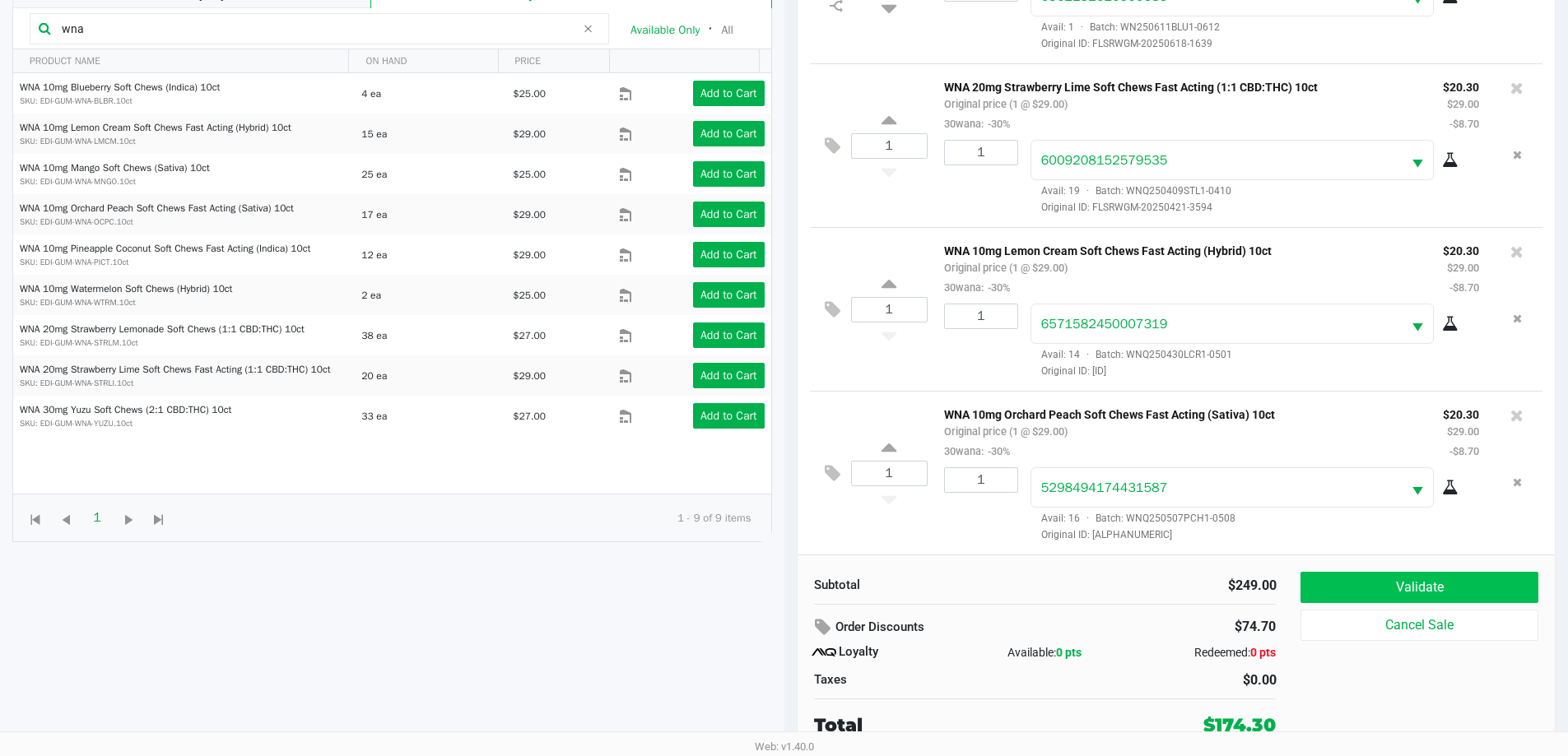 click on "Validate" 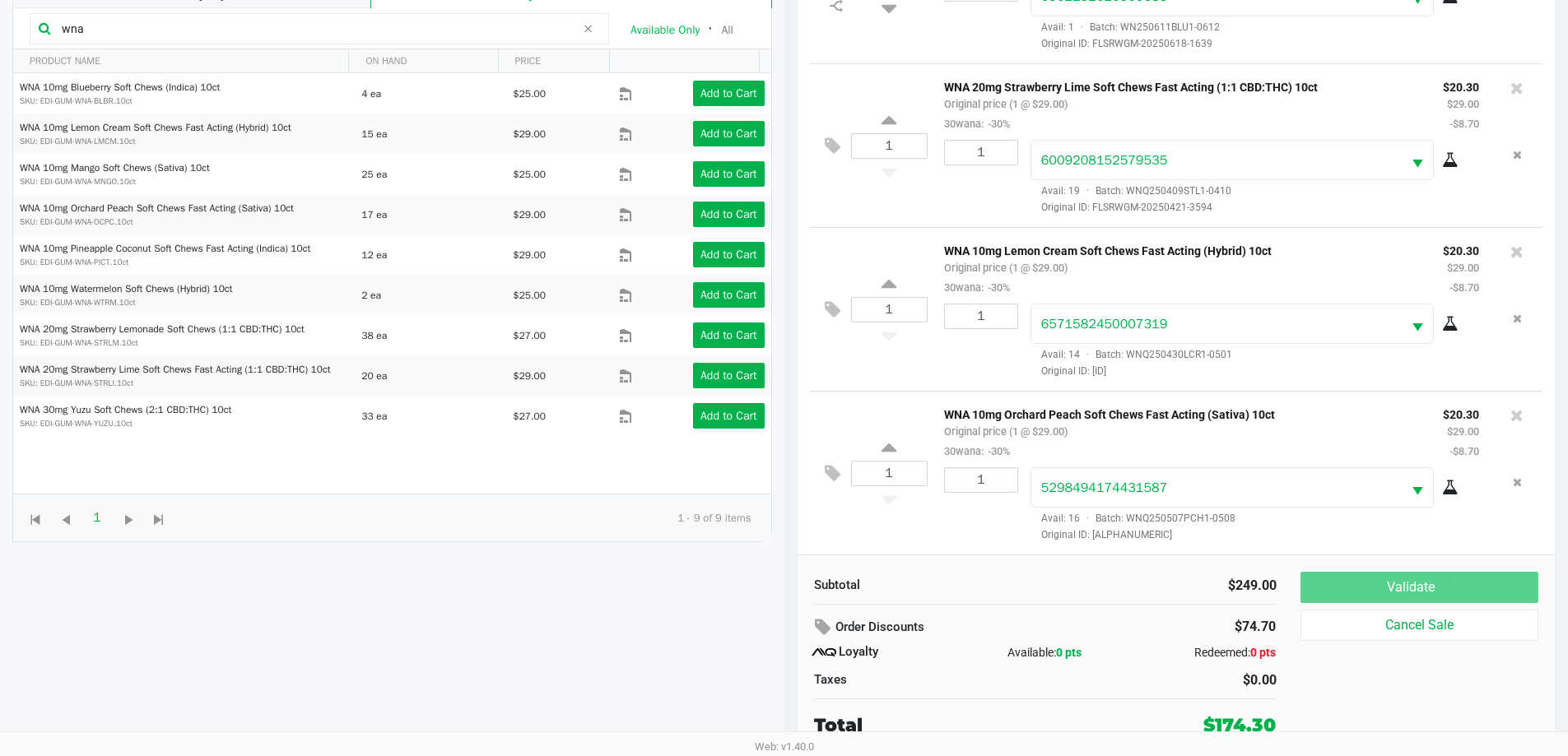 scroll, scrollTop: 0, scrollLeft: 0, axis: both 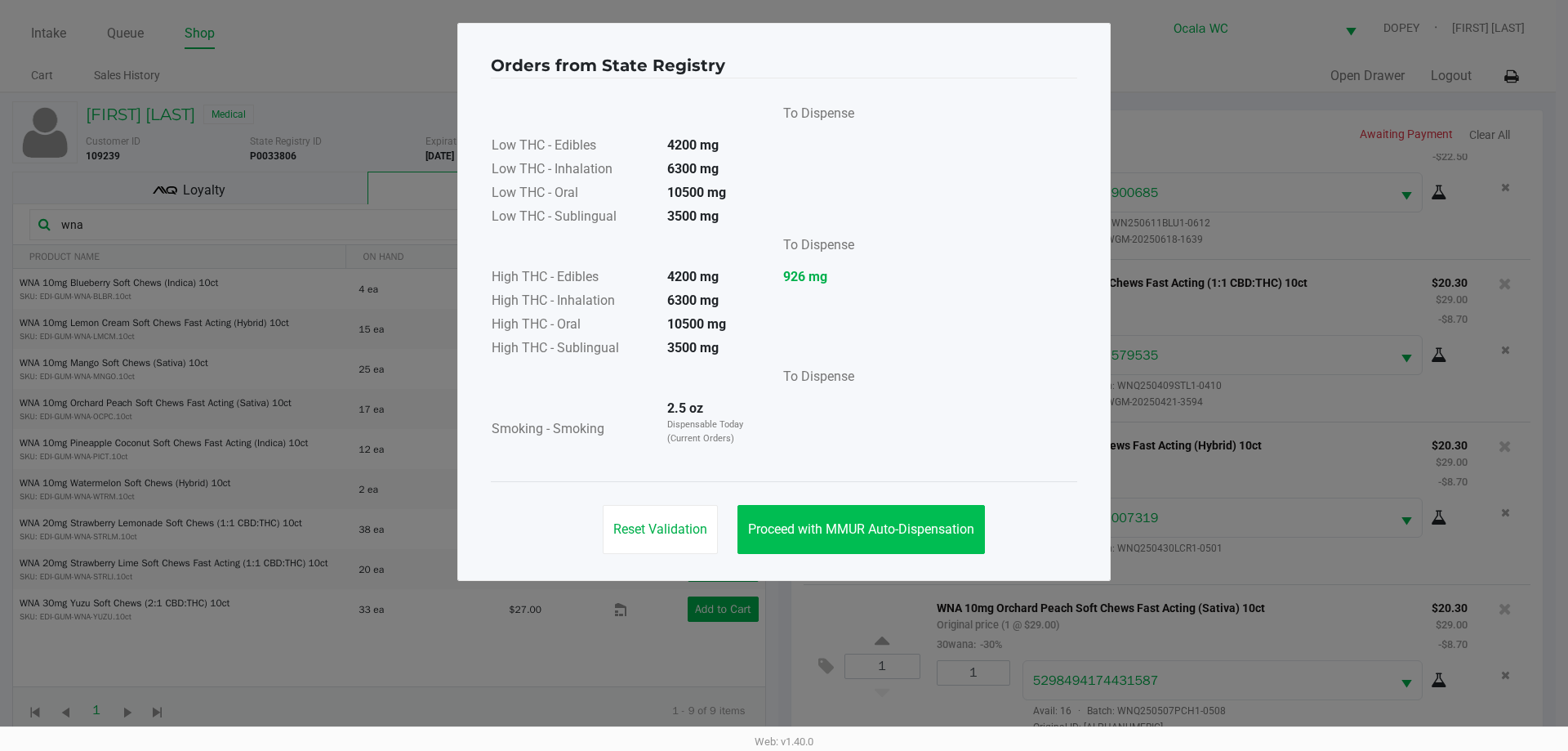 click on "Proceed with MMUR Auto-Dispensation" 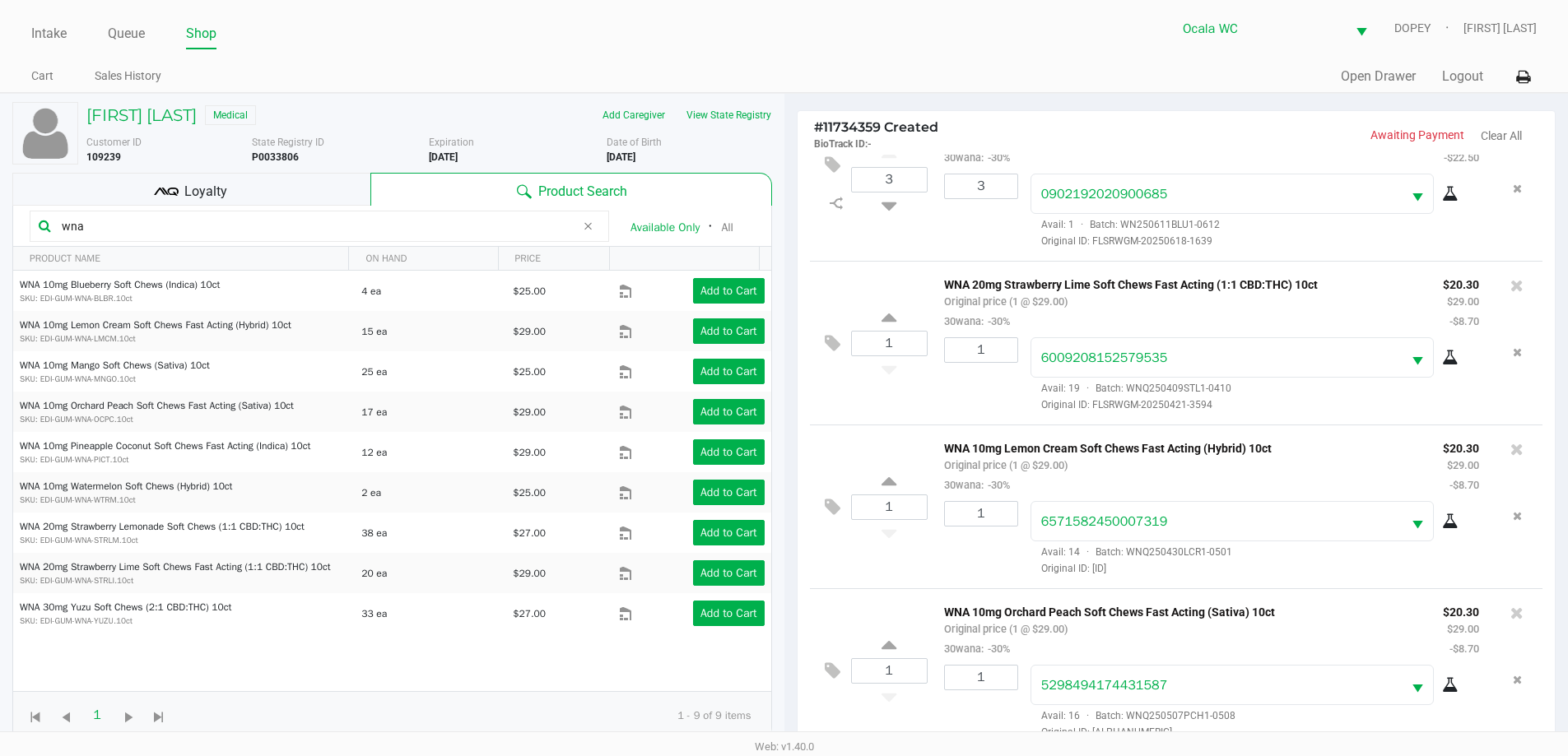 scroll, scrollTop: 197, scrollLeft: 0, axis: vertical 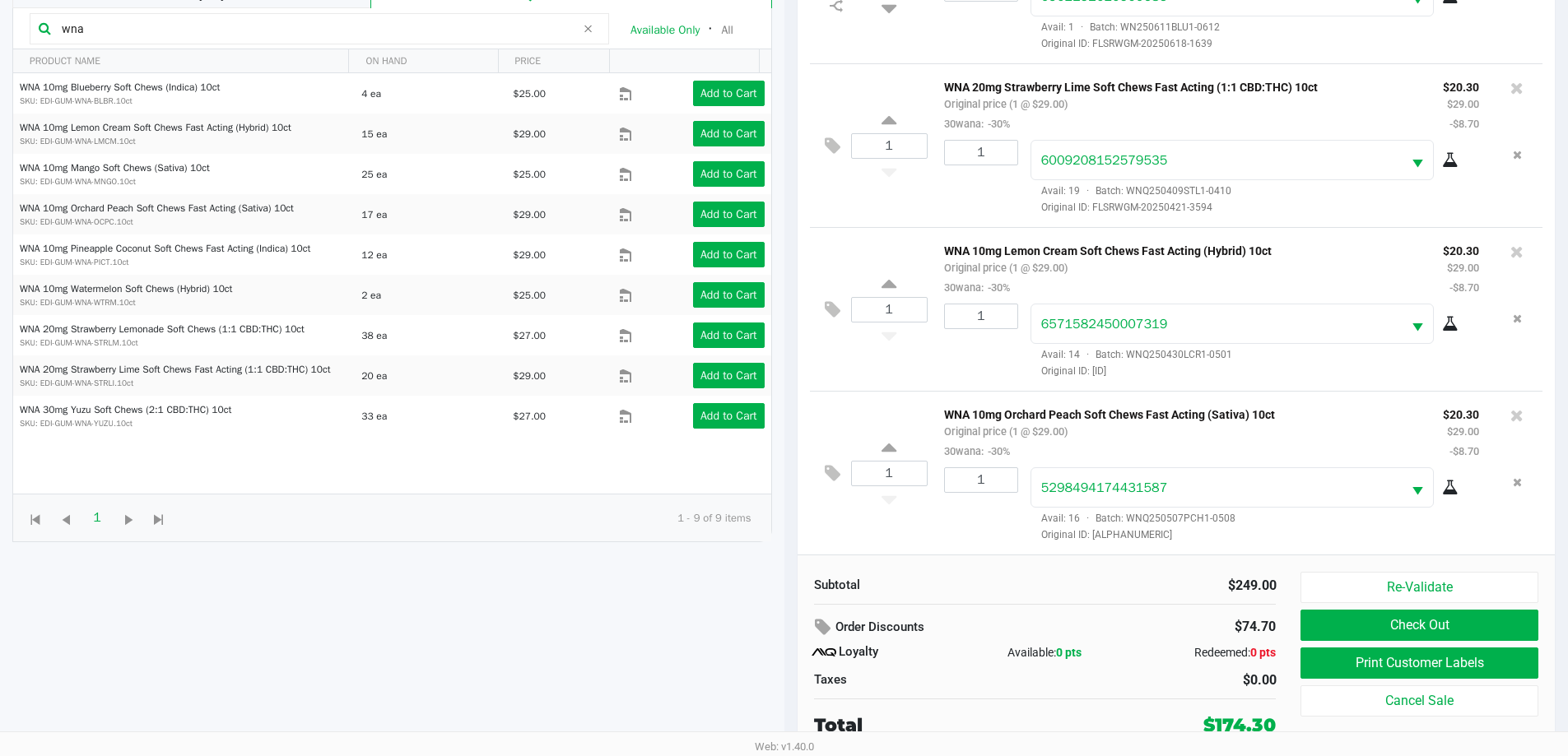click on "Print Customer Labels" 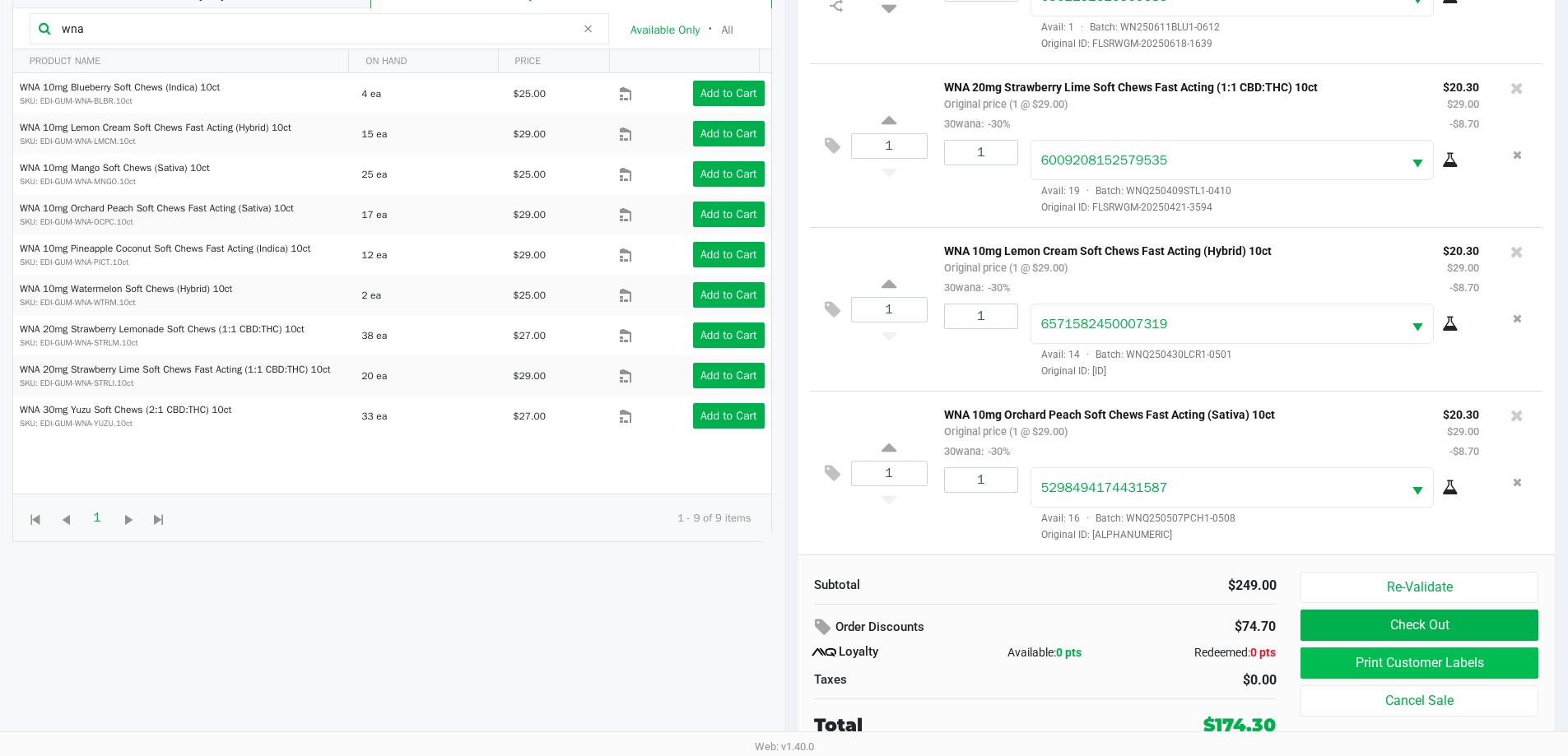 scroll, scrollTop: 0, scrollLeft: 0, axis: both 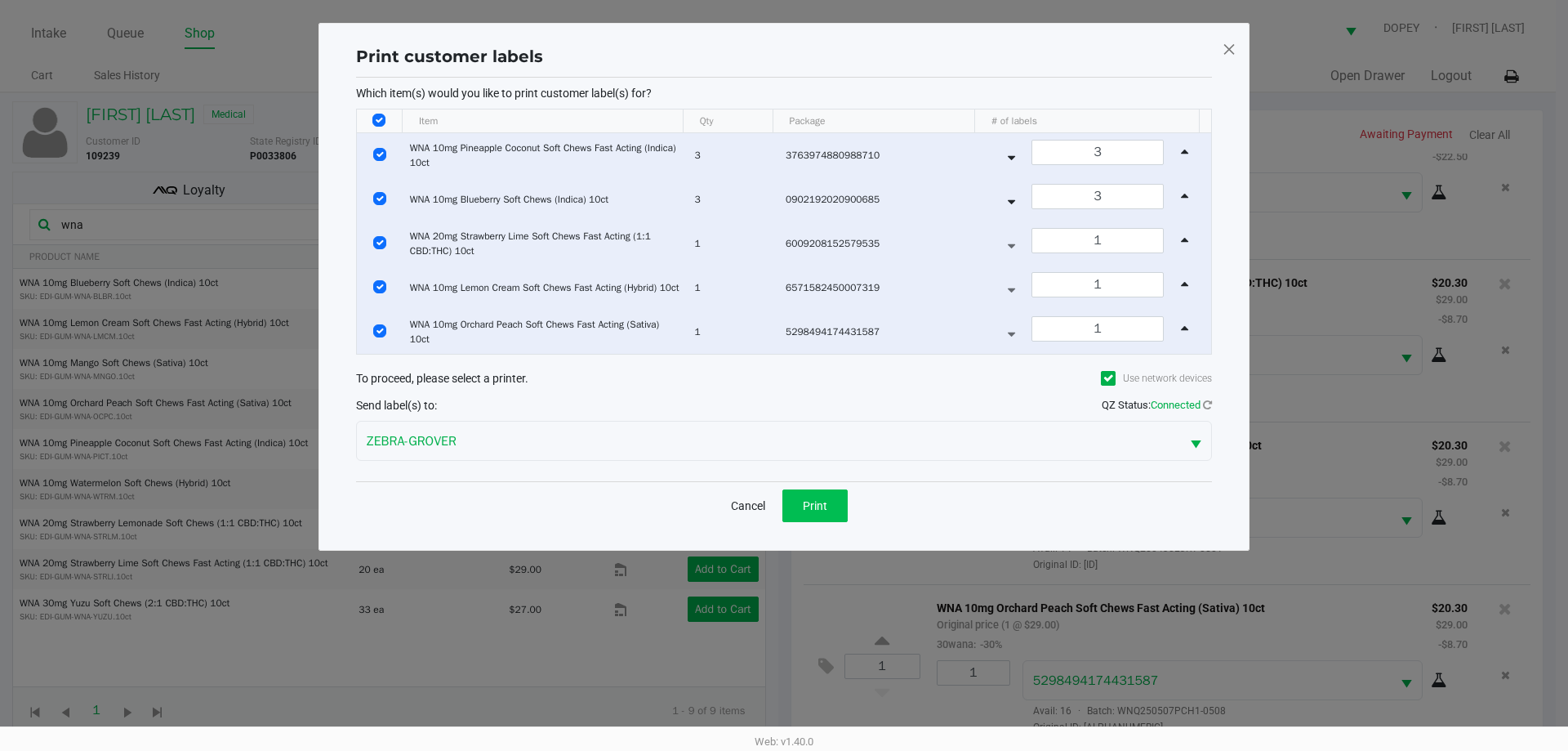 click on "Print" 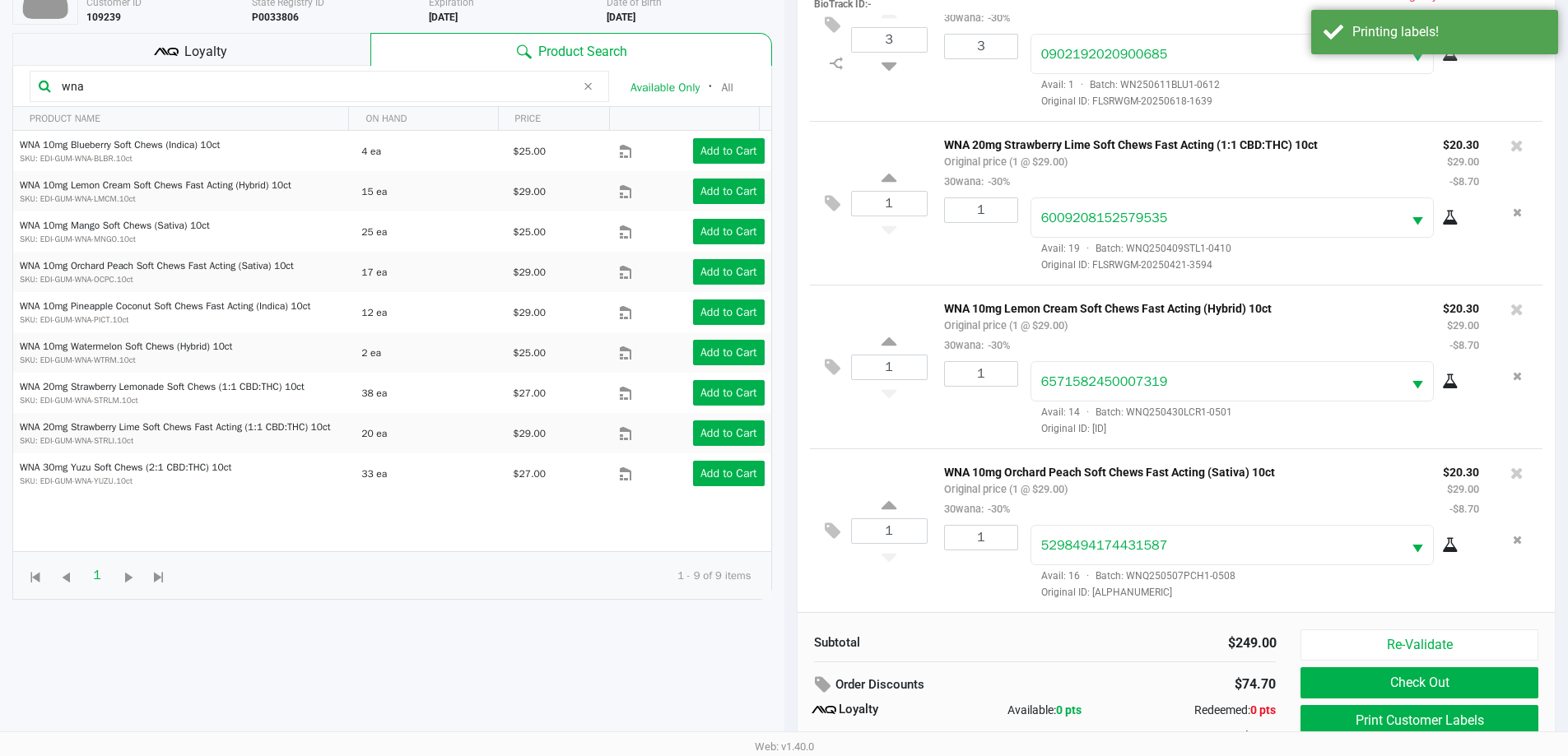 scroll, scrollTop: 197, scrollLeft: 0, axis: vertical 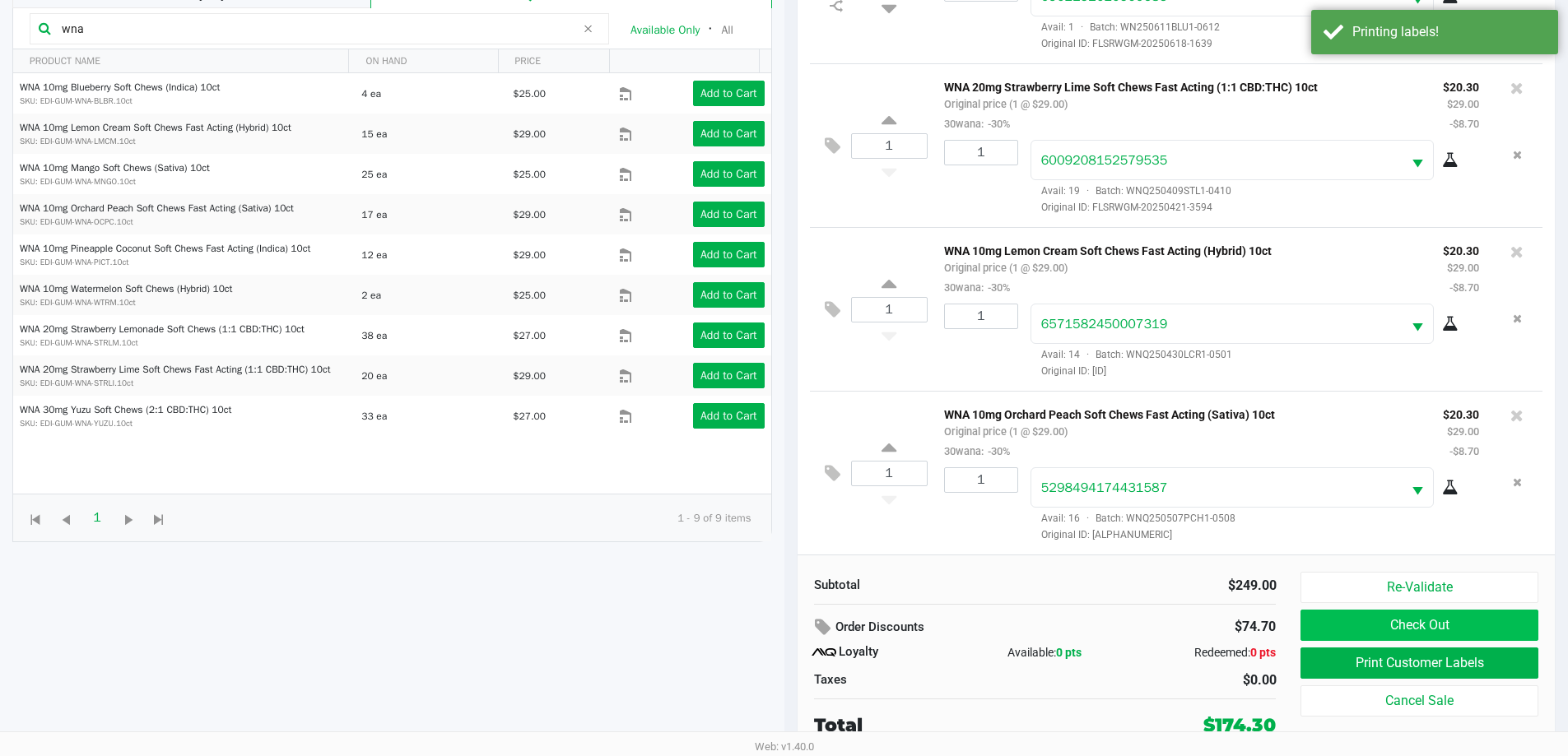 click on "Check Out" 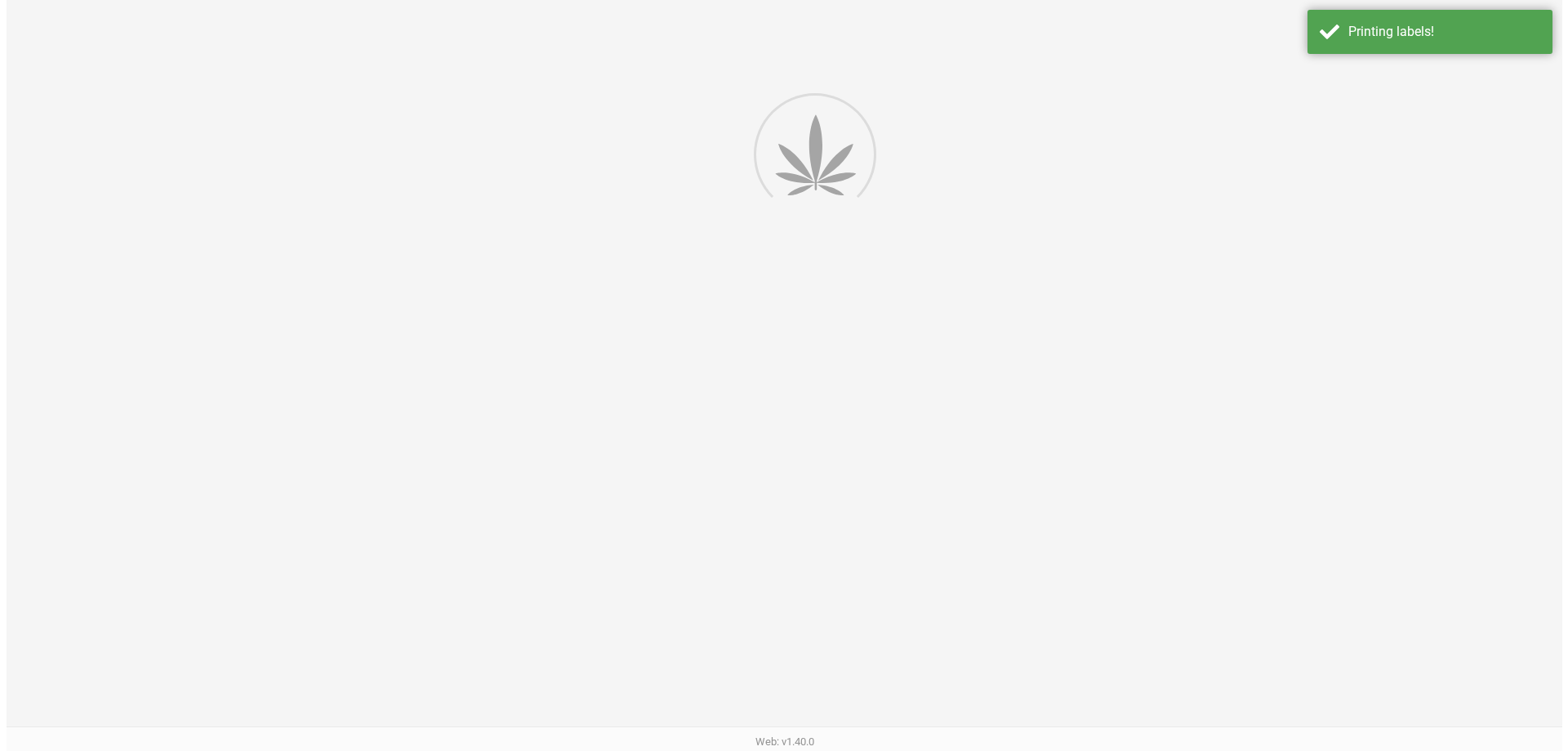 scroll, scrollTop: 0, scrollLeft: 0, axis: both 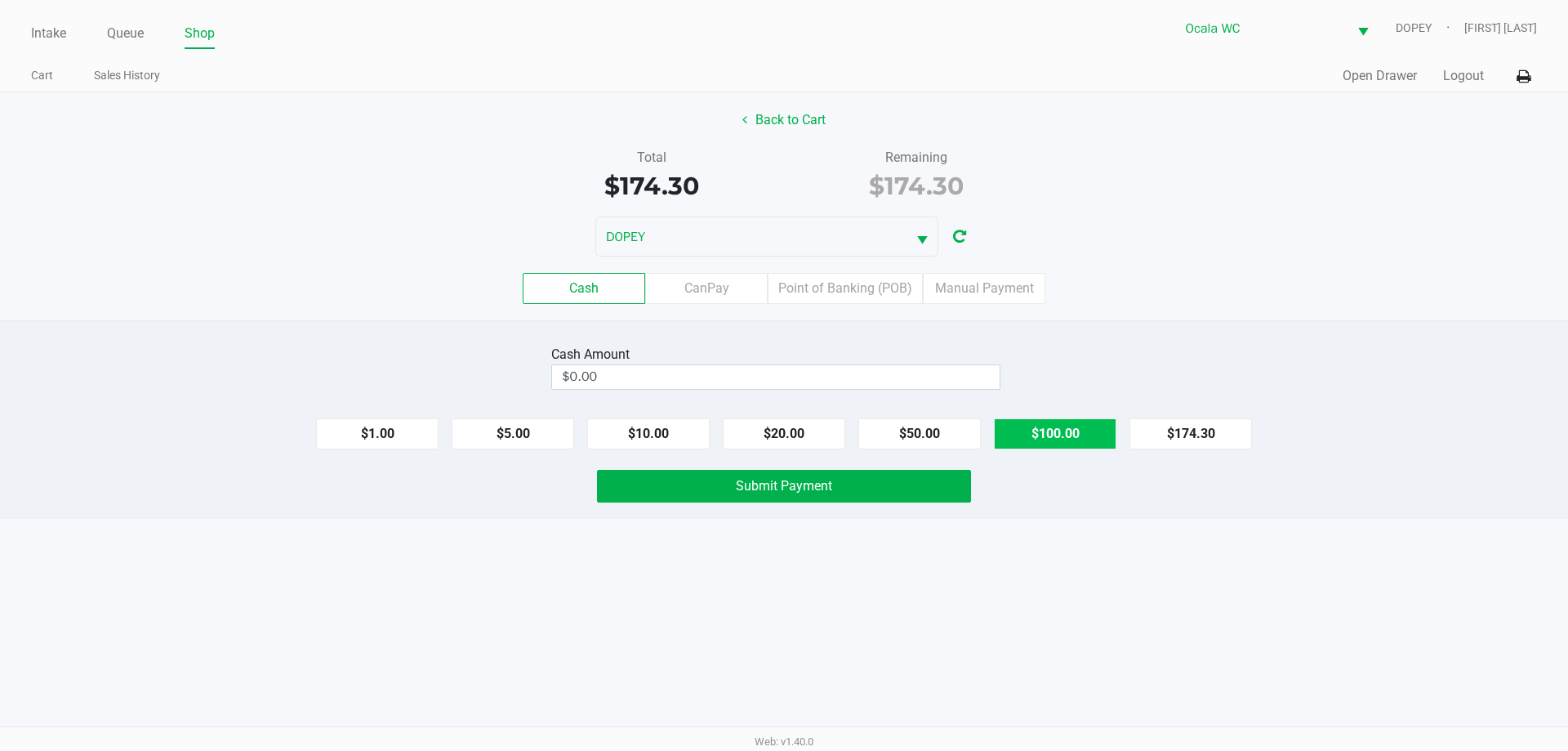 click on "$100.00" 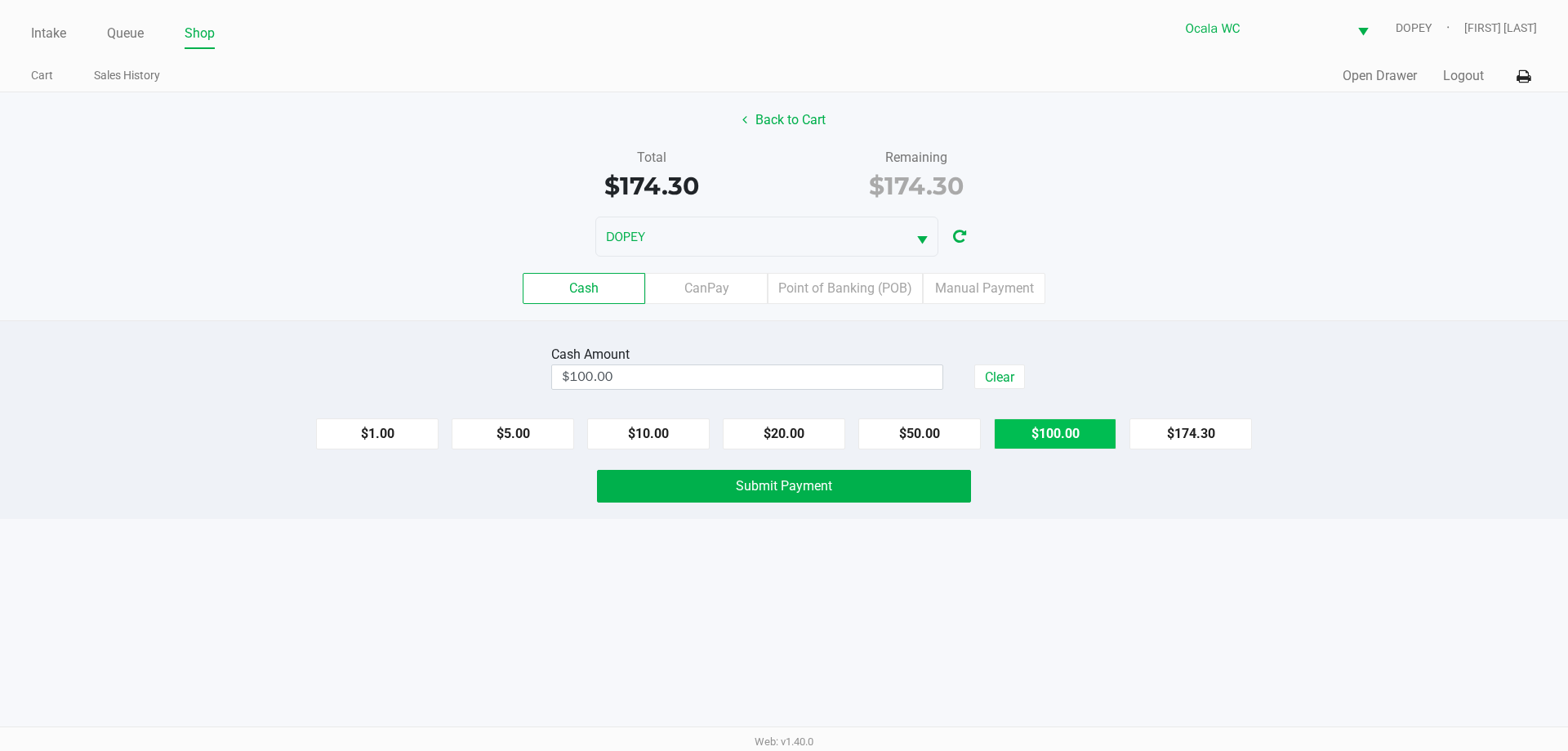 click on "$100.00" 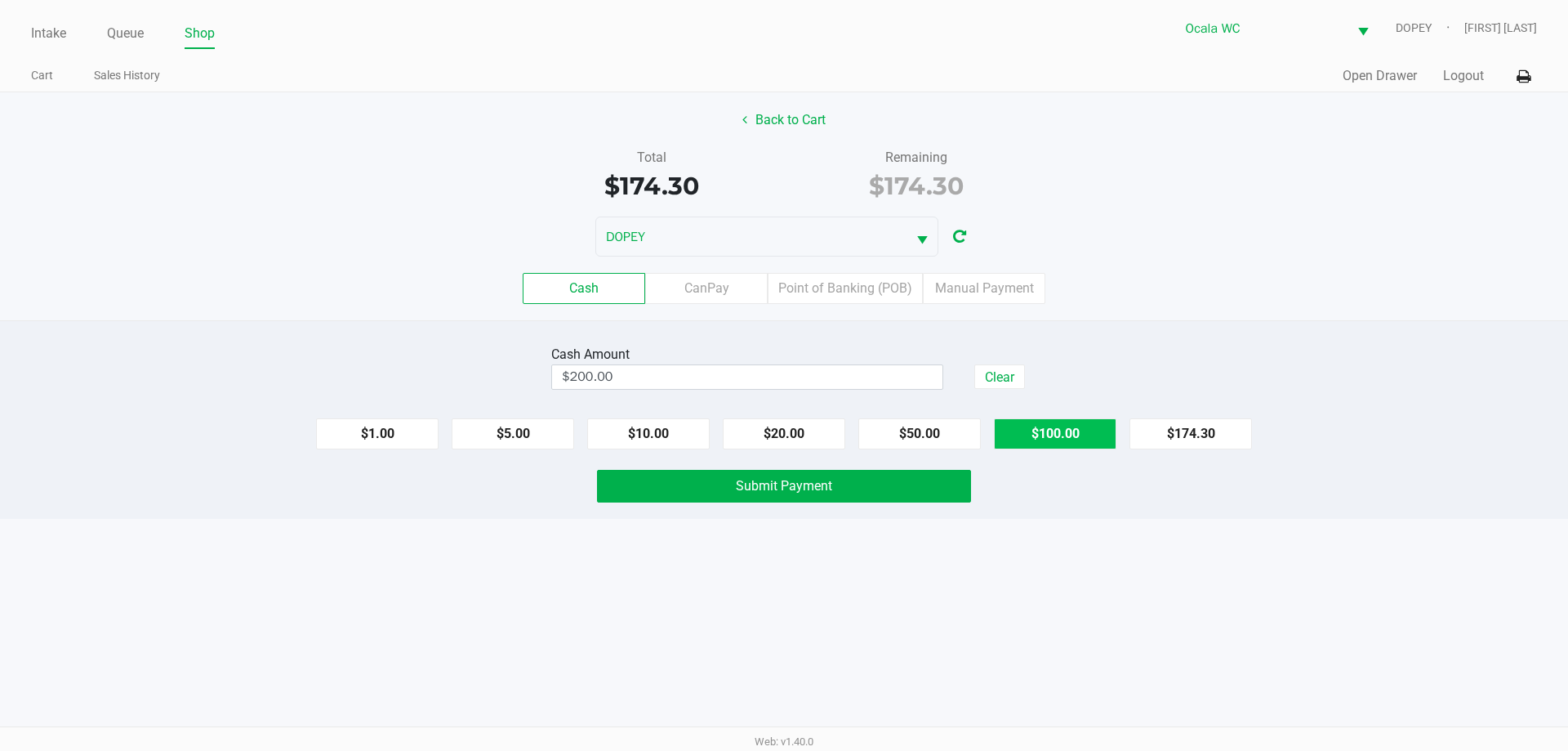 click on "Submit Payment" 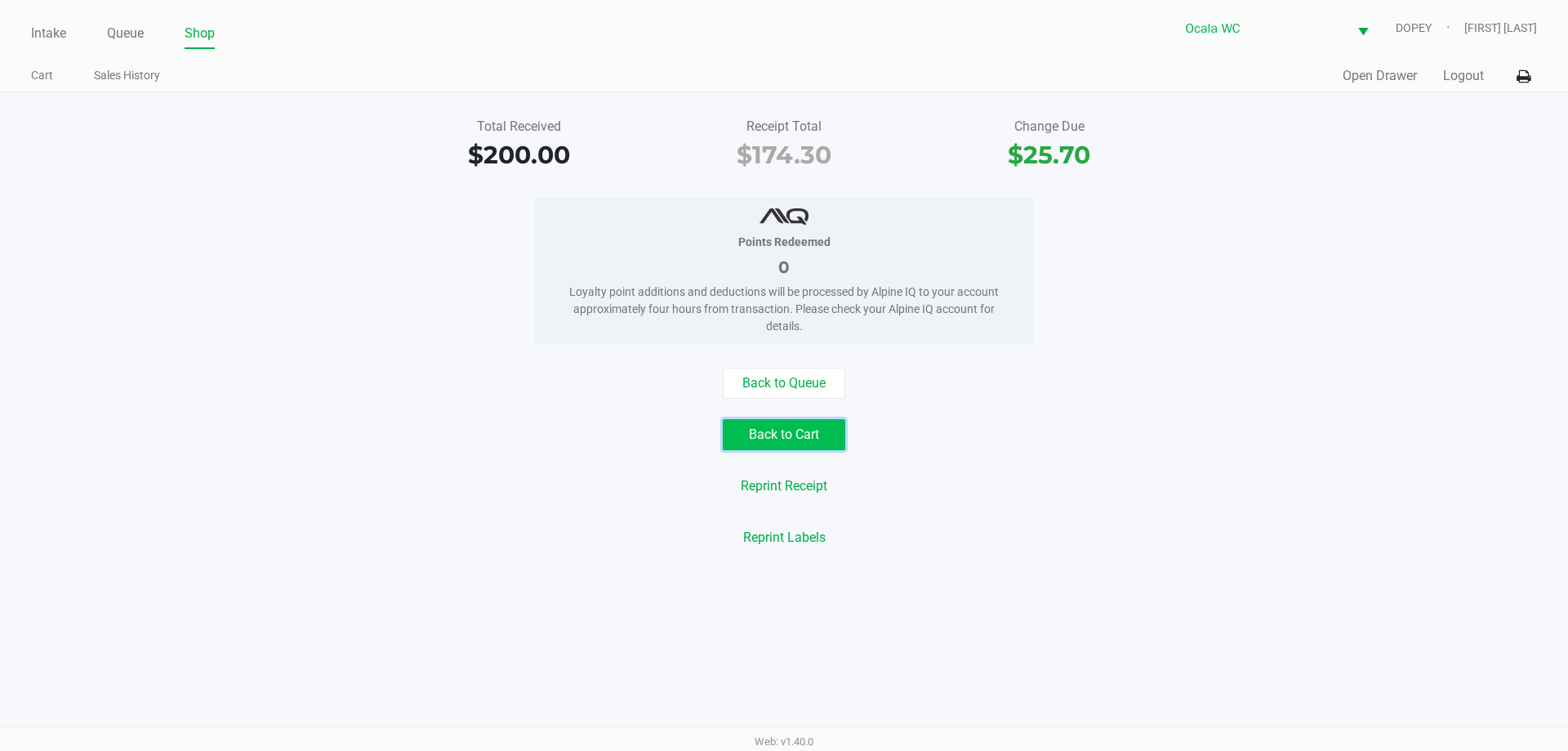click on "Back to Cart" 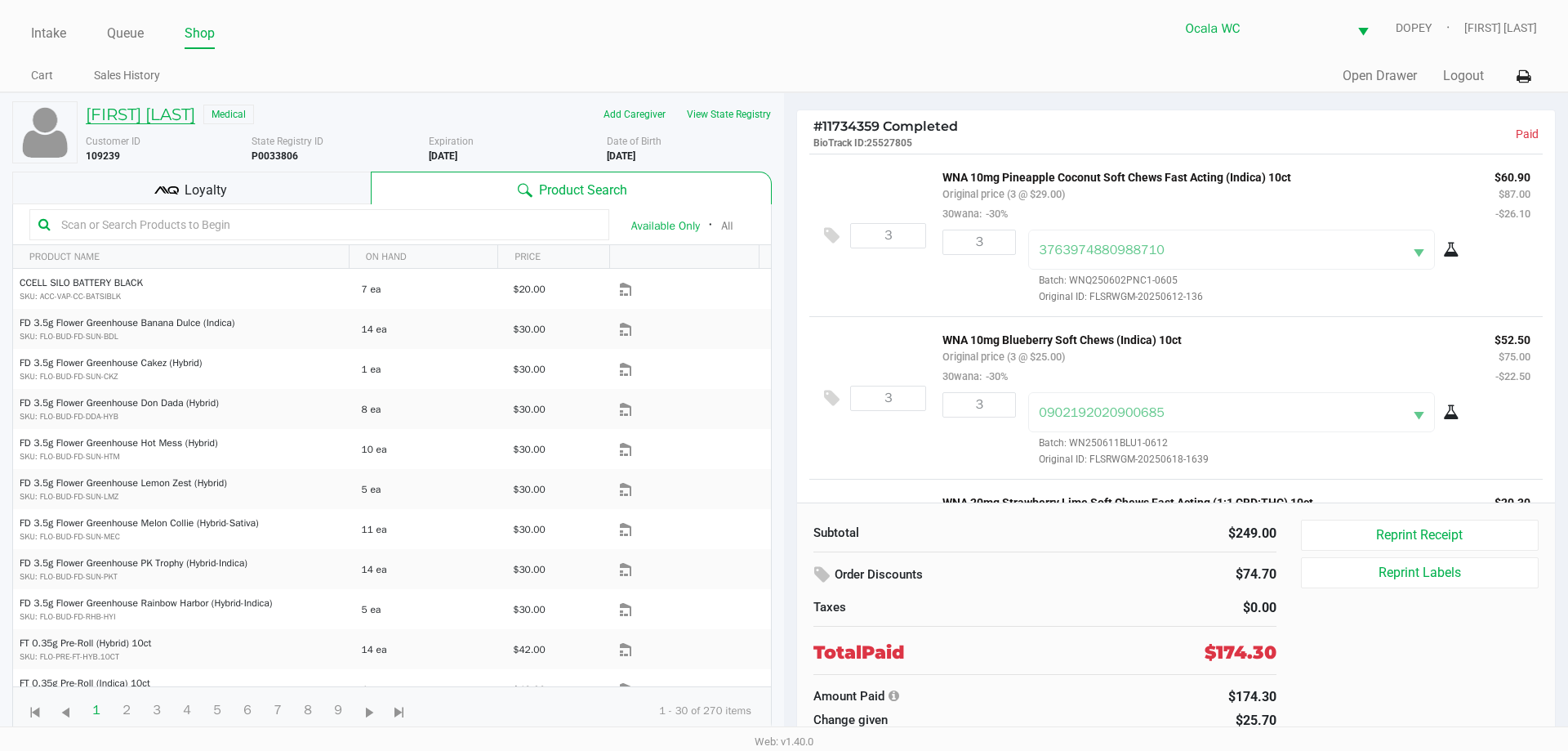 click on "[FIRST] [LAST]" 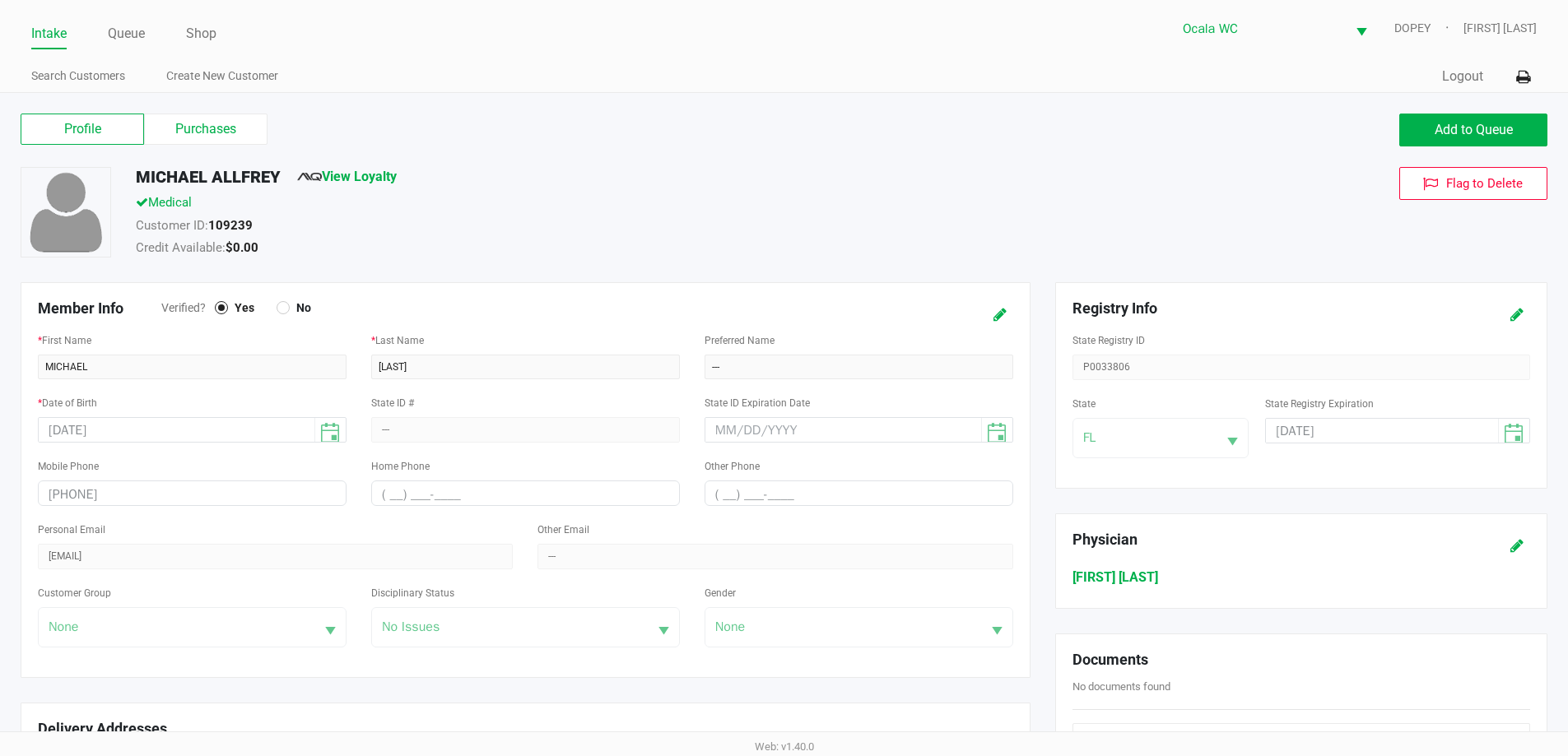 click on "View Loyalty" 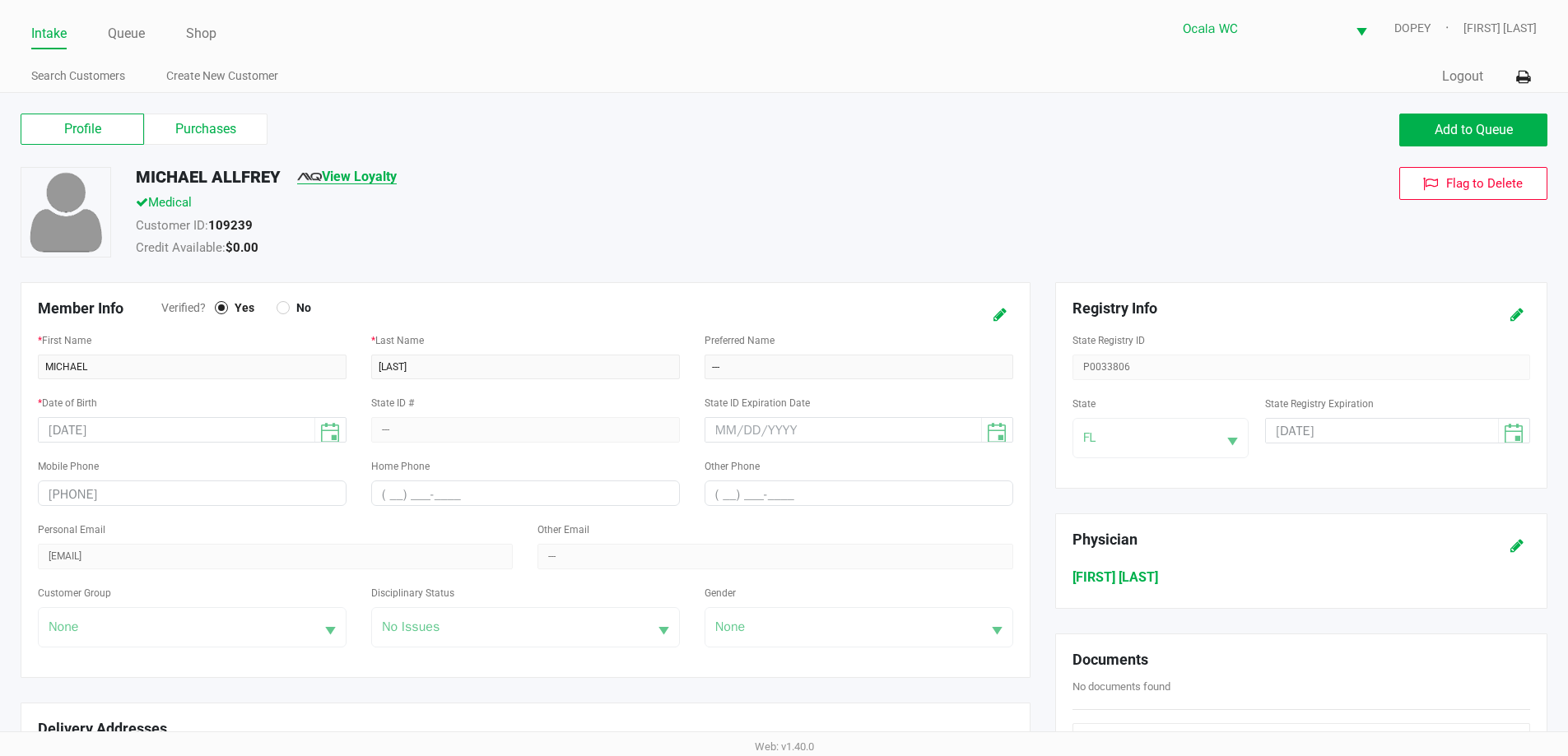 click on "View Loyalty" 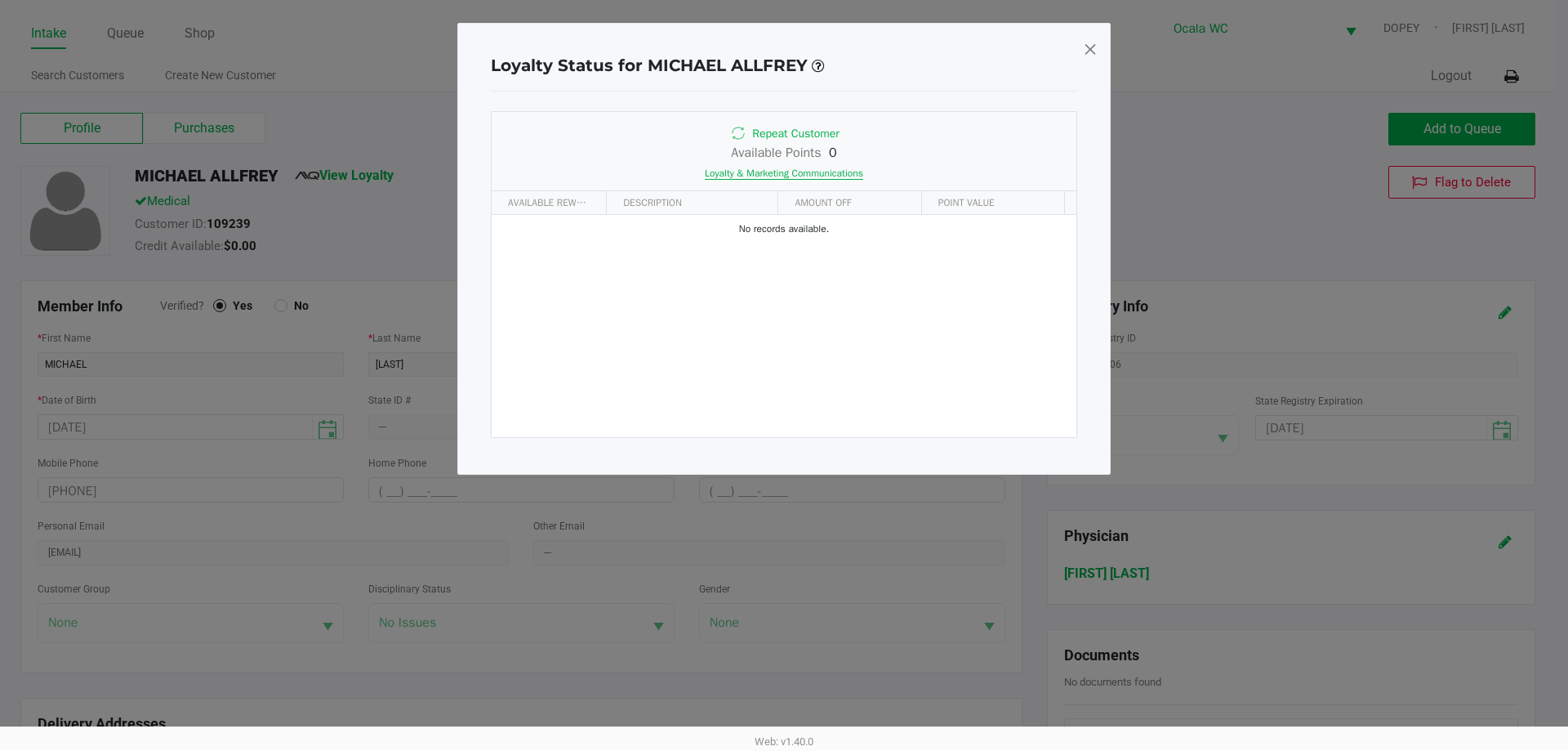 click on "Loyalty & Marketing Communications" 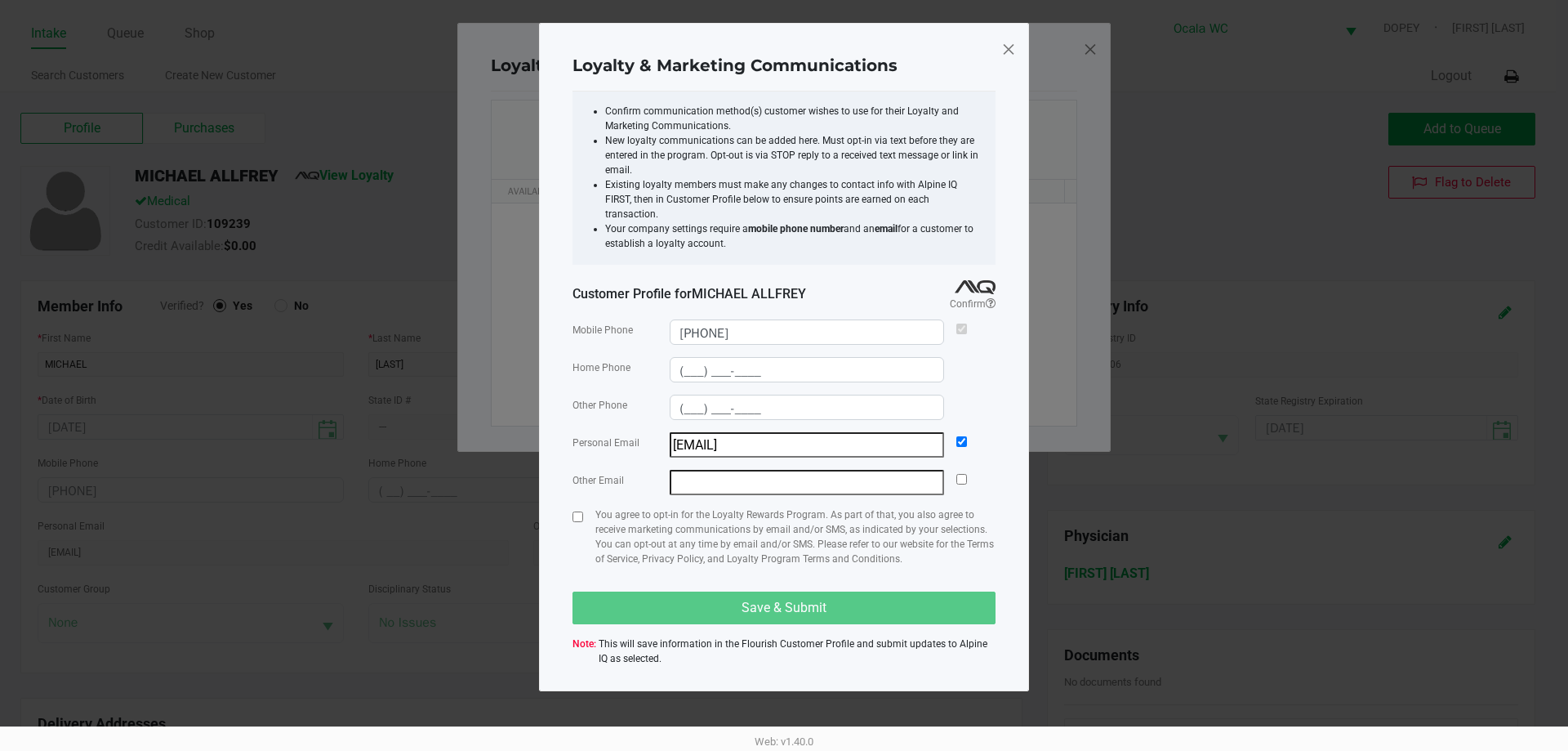 click 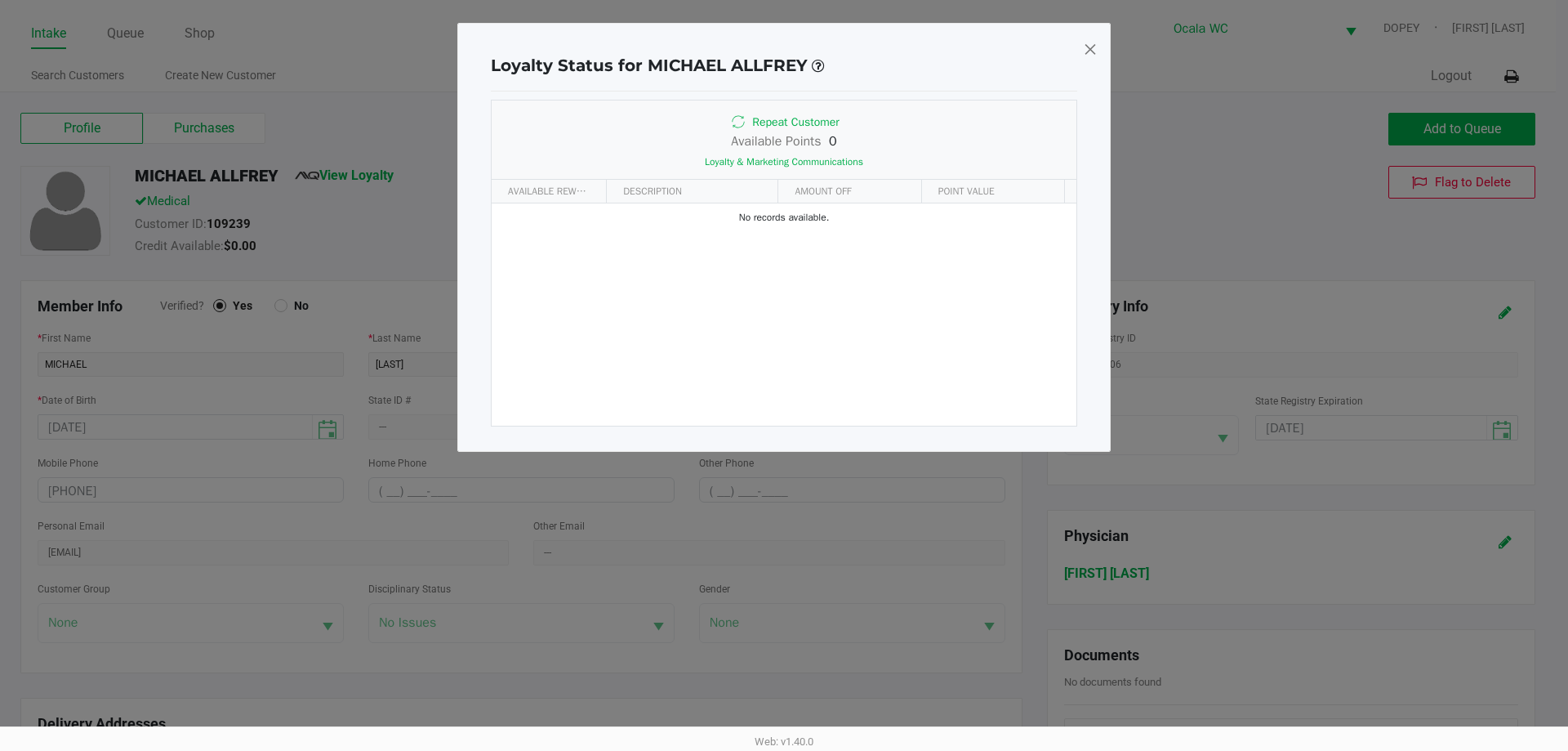 click 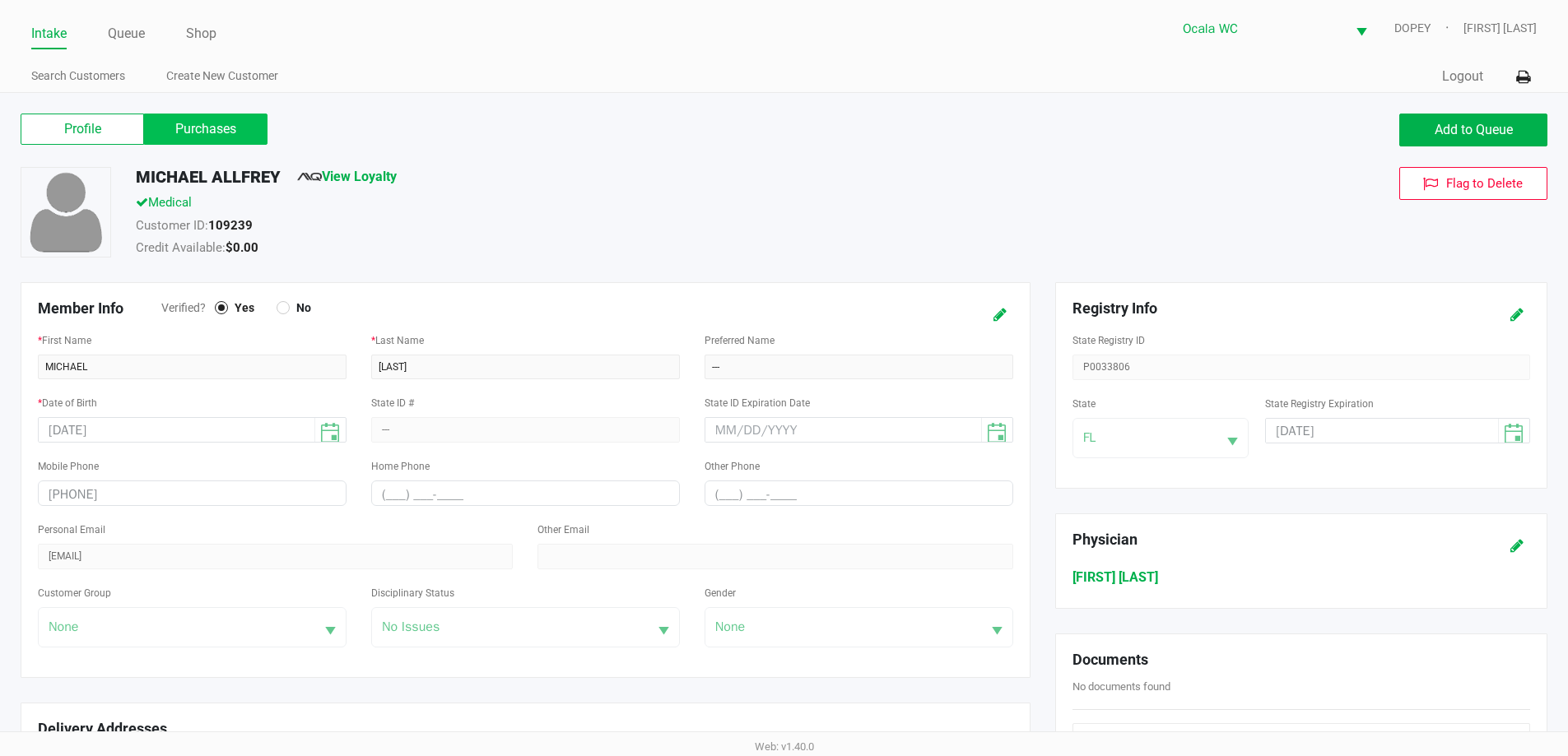 click on "Purchases" 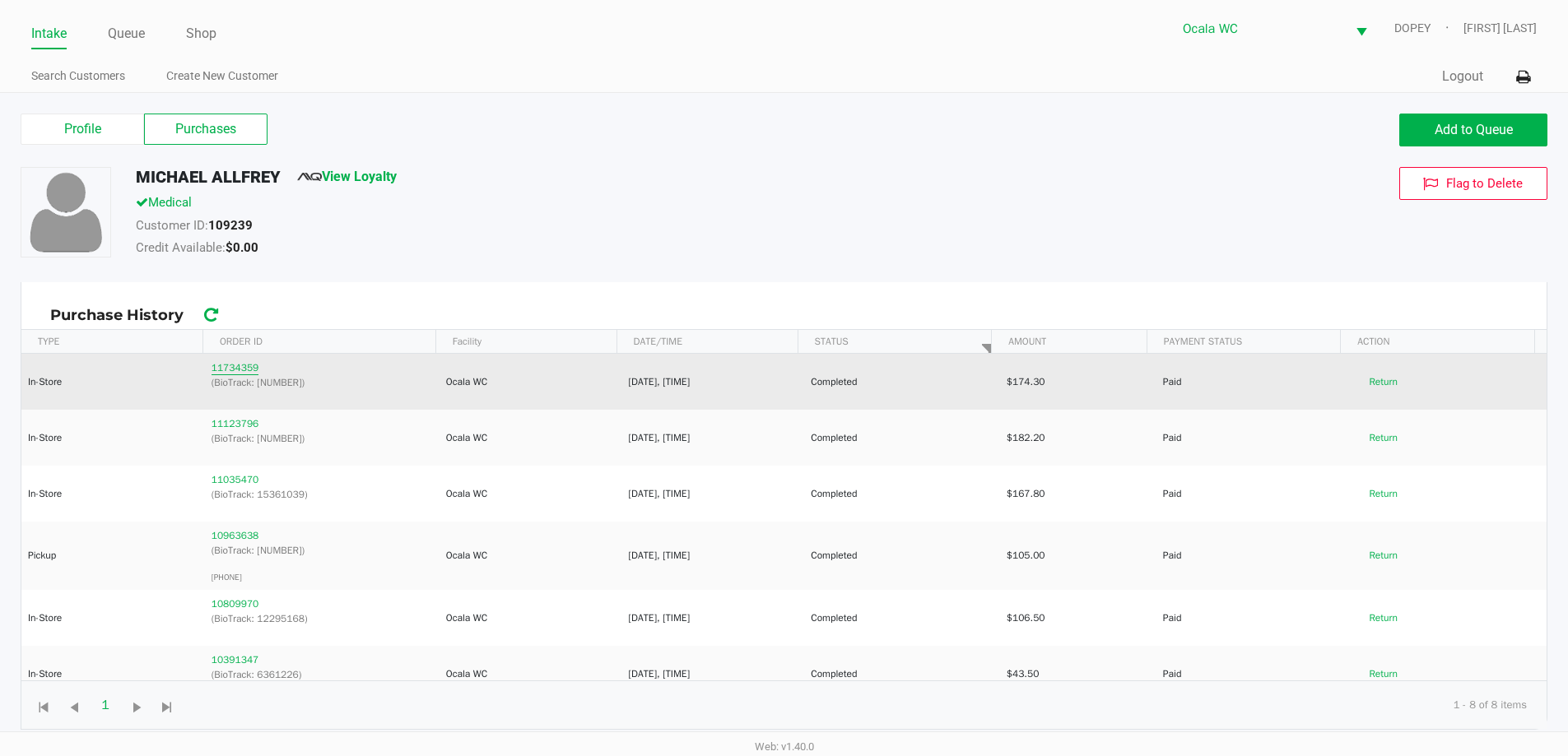 click on "11734359" 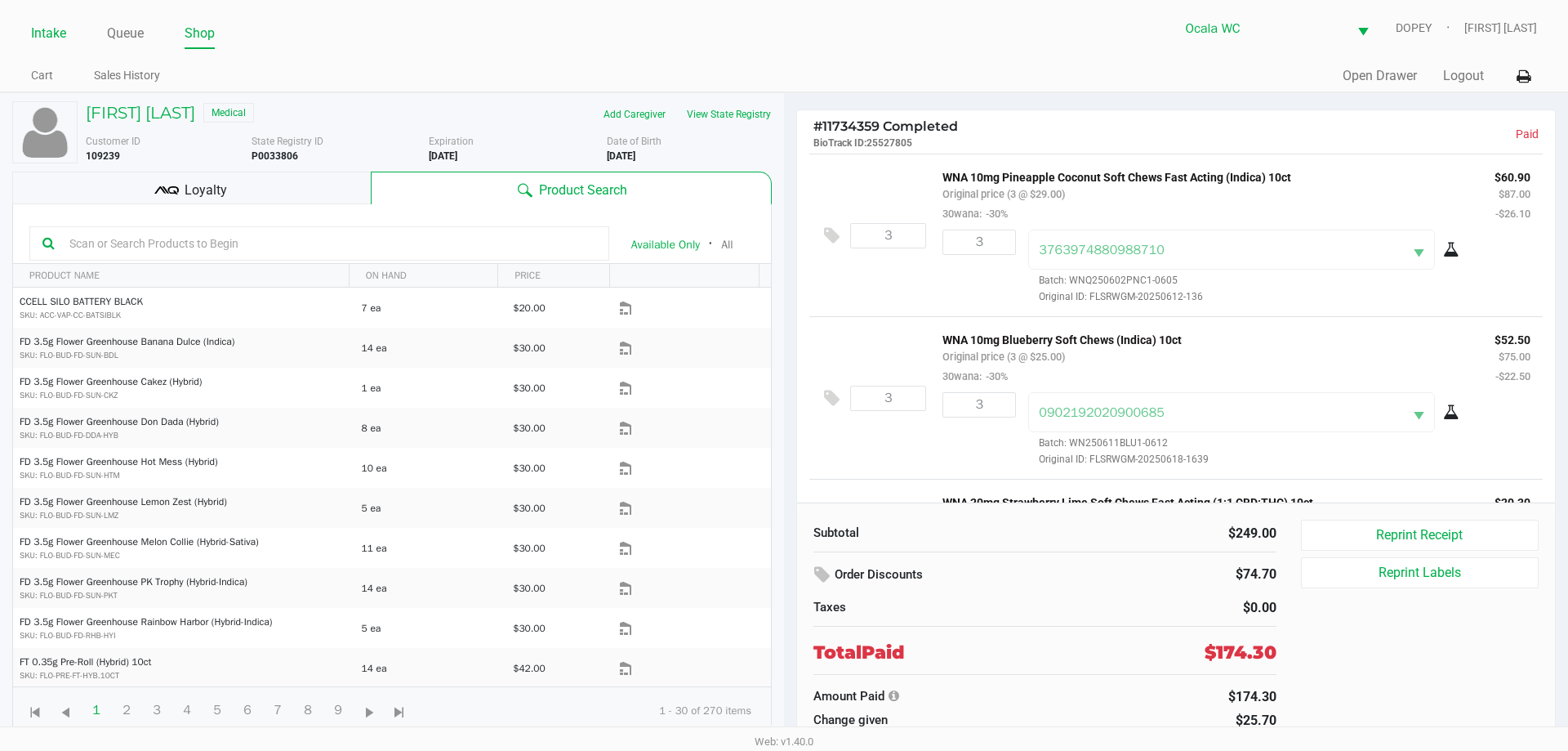 click on "Intake" 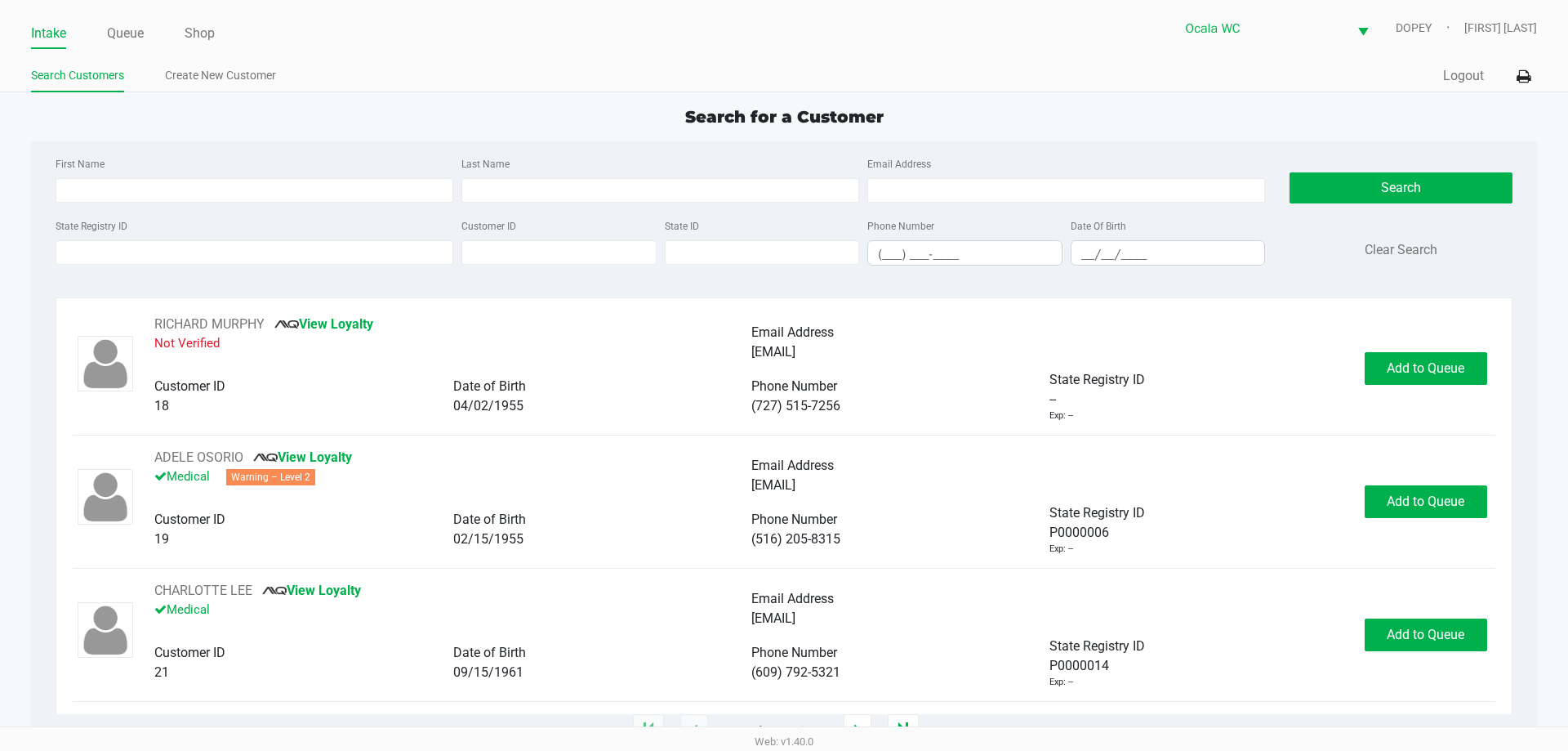 click on "Search for a Customer" 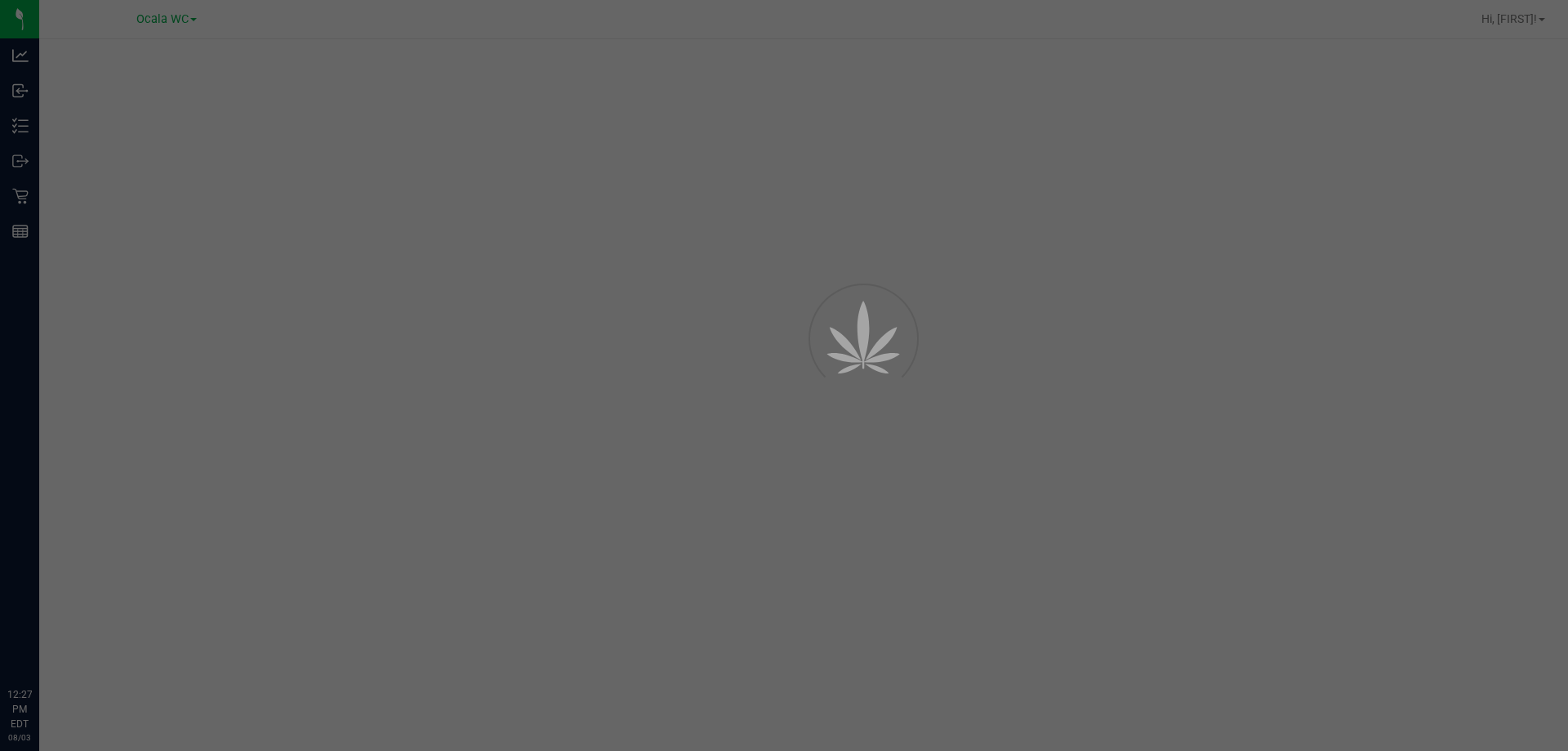 scroll, scrollTop: 0, scrollLeft: 0, axis: both 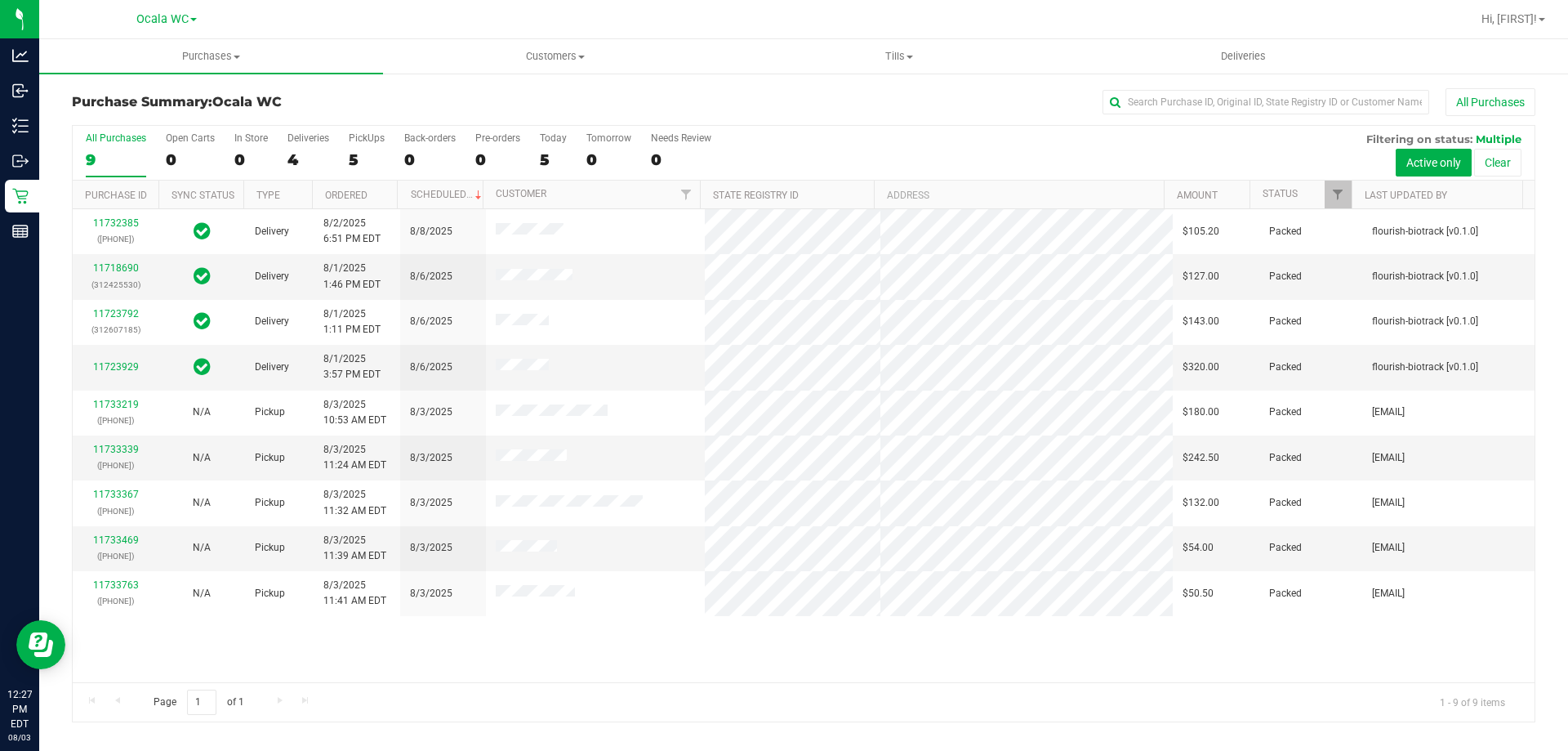 click on "11732385
(312899830)
Delivery 8/2/2025 6:51 PM EDT 8/8/2025
$105.20
Packed flourish-biotrack [v0.1.0]
11718690
(312425530)
Delivery 8/1/2025 1:46 PM EDT 8/6/2025
$127.00
Packed flourish-biotrack [v0.1.0]
11723792
(312607185)
Delivery 8/1/2025 1:11 PM EDT 8/6/2025
$143.00
Packed flourish-biotrack [v0.1.0]
11723929" at bounding box center [804, 445] 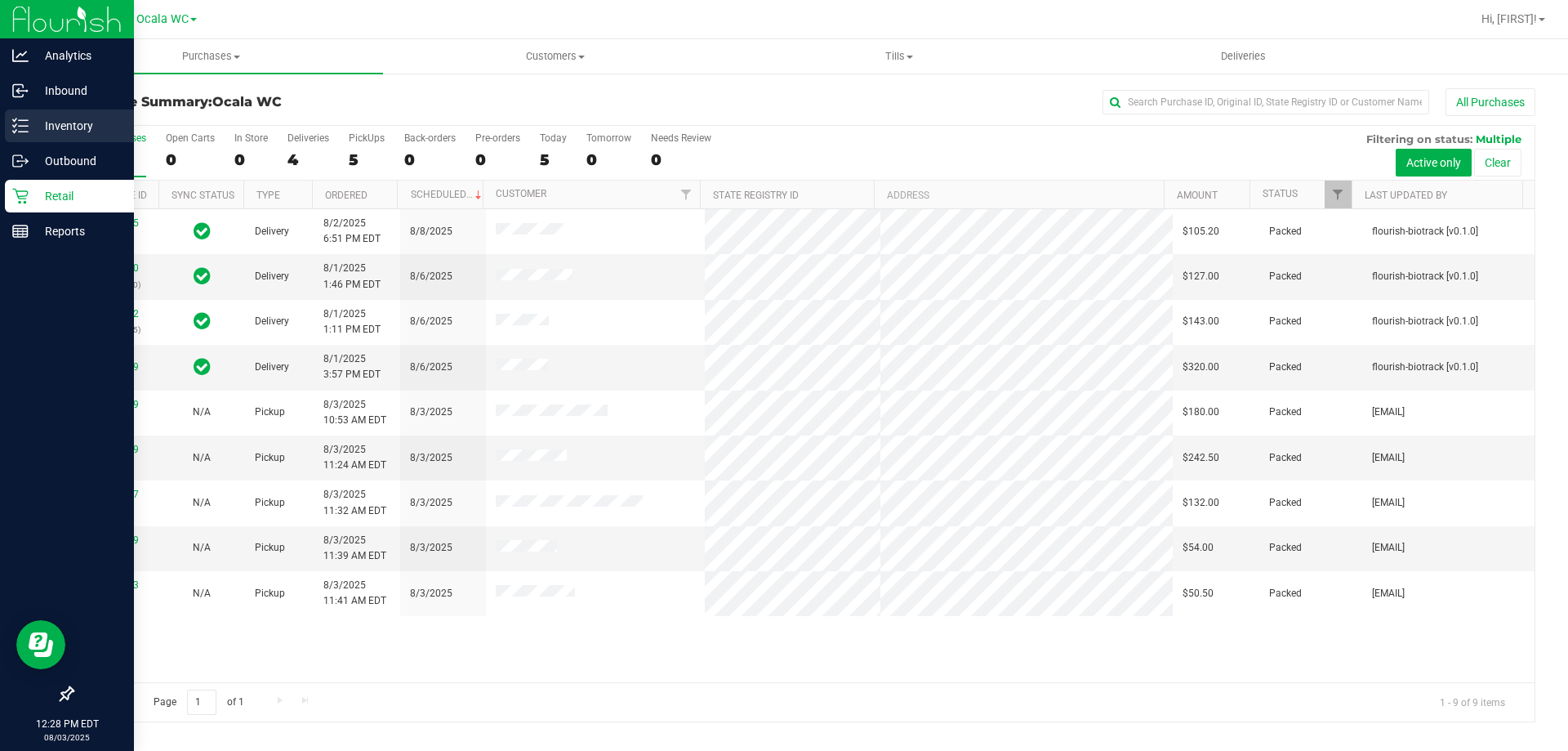 click on "Inventory" at bounding box center (78, 126) 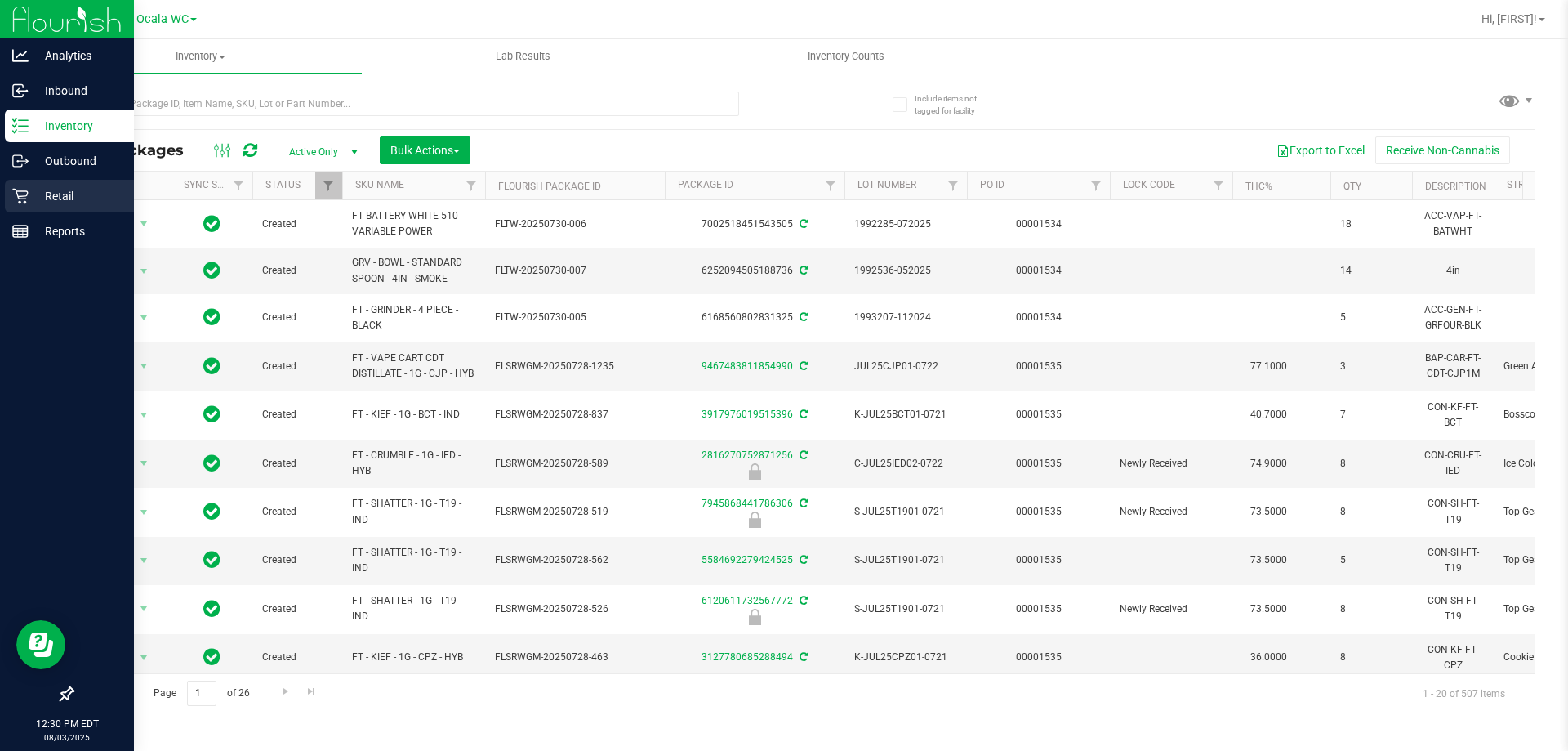 click 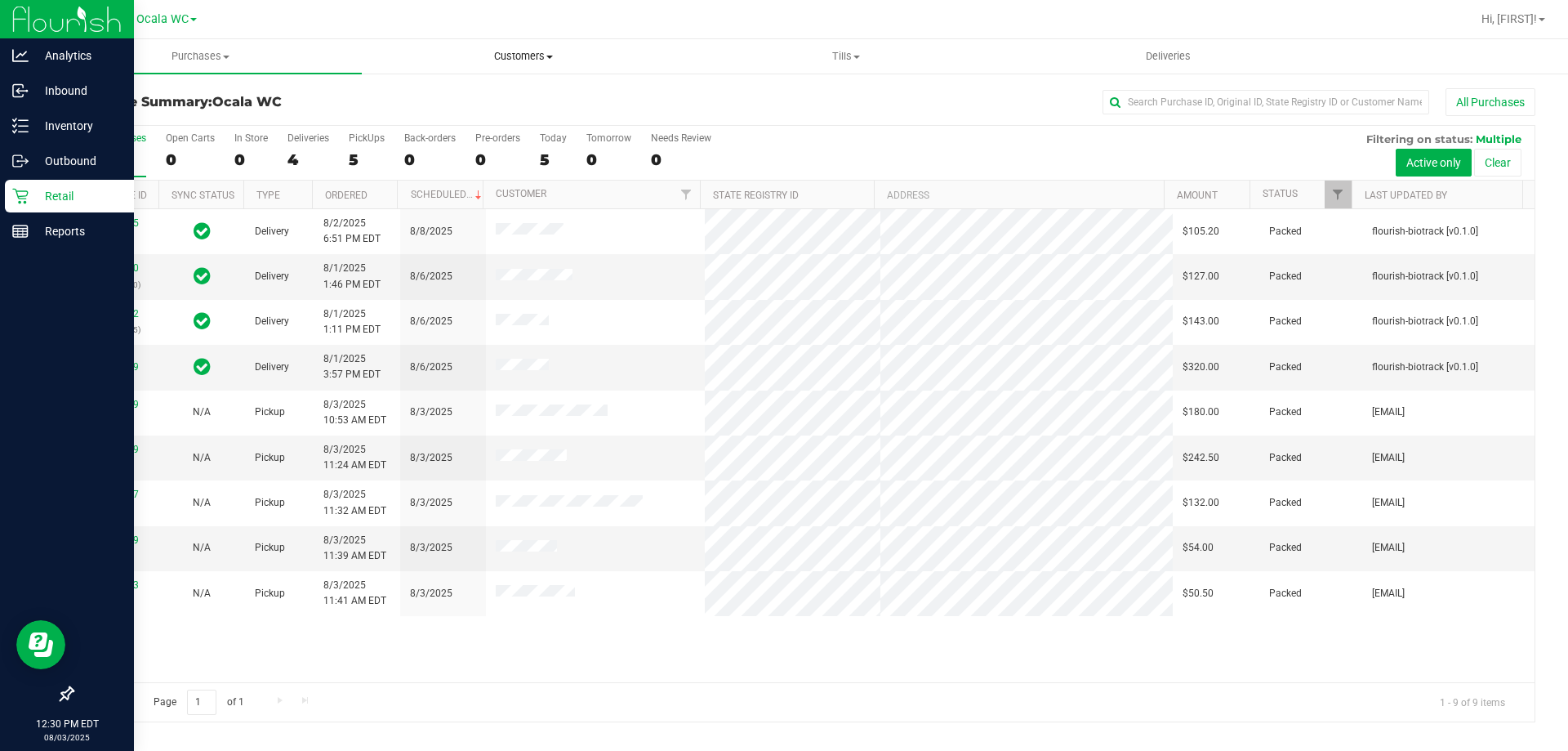 click on "Customers" at bounding box center (523, 56) 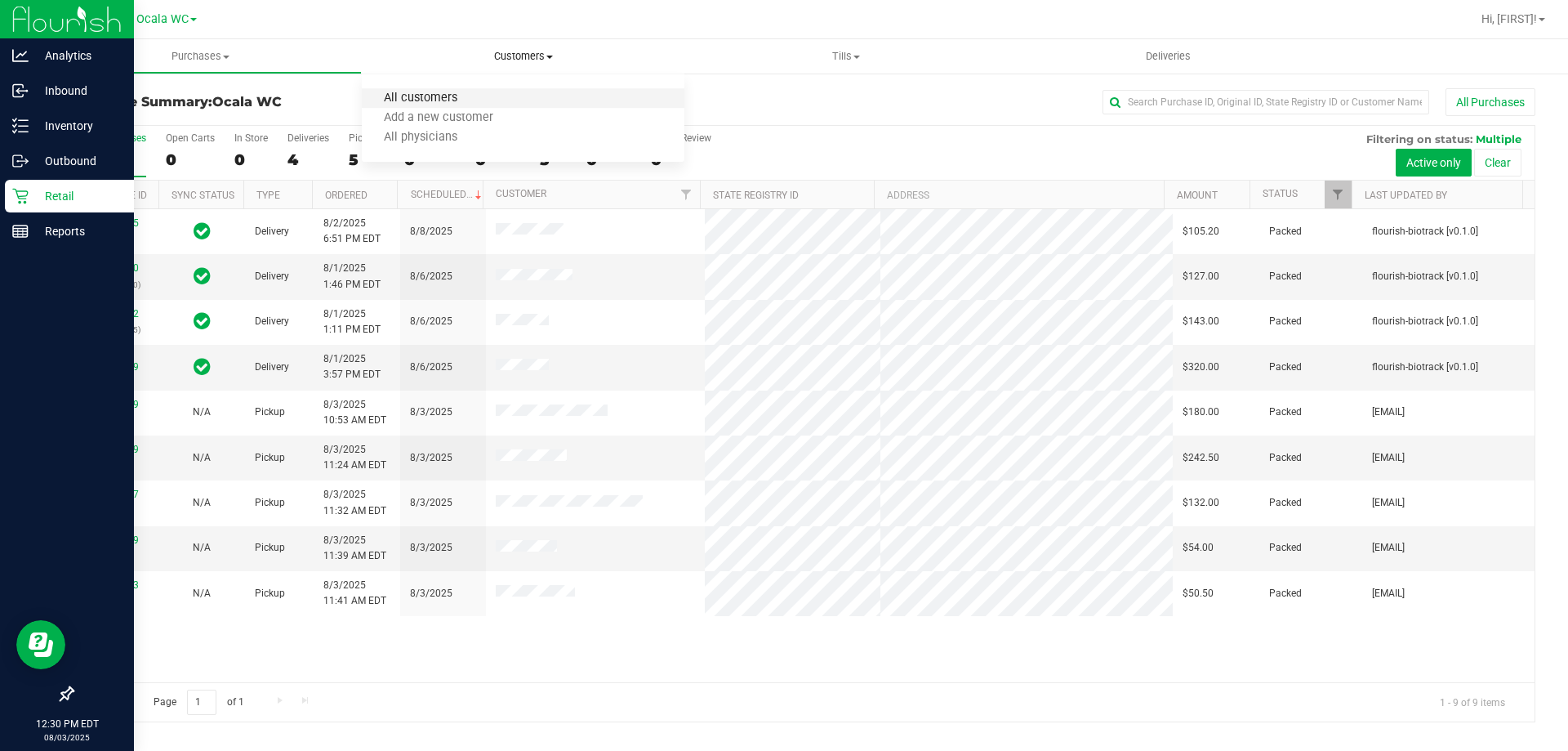 click on "All customers" at bounding box center (421, 98) 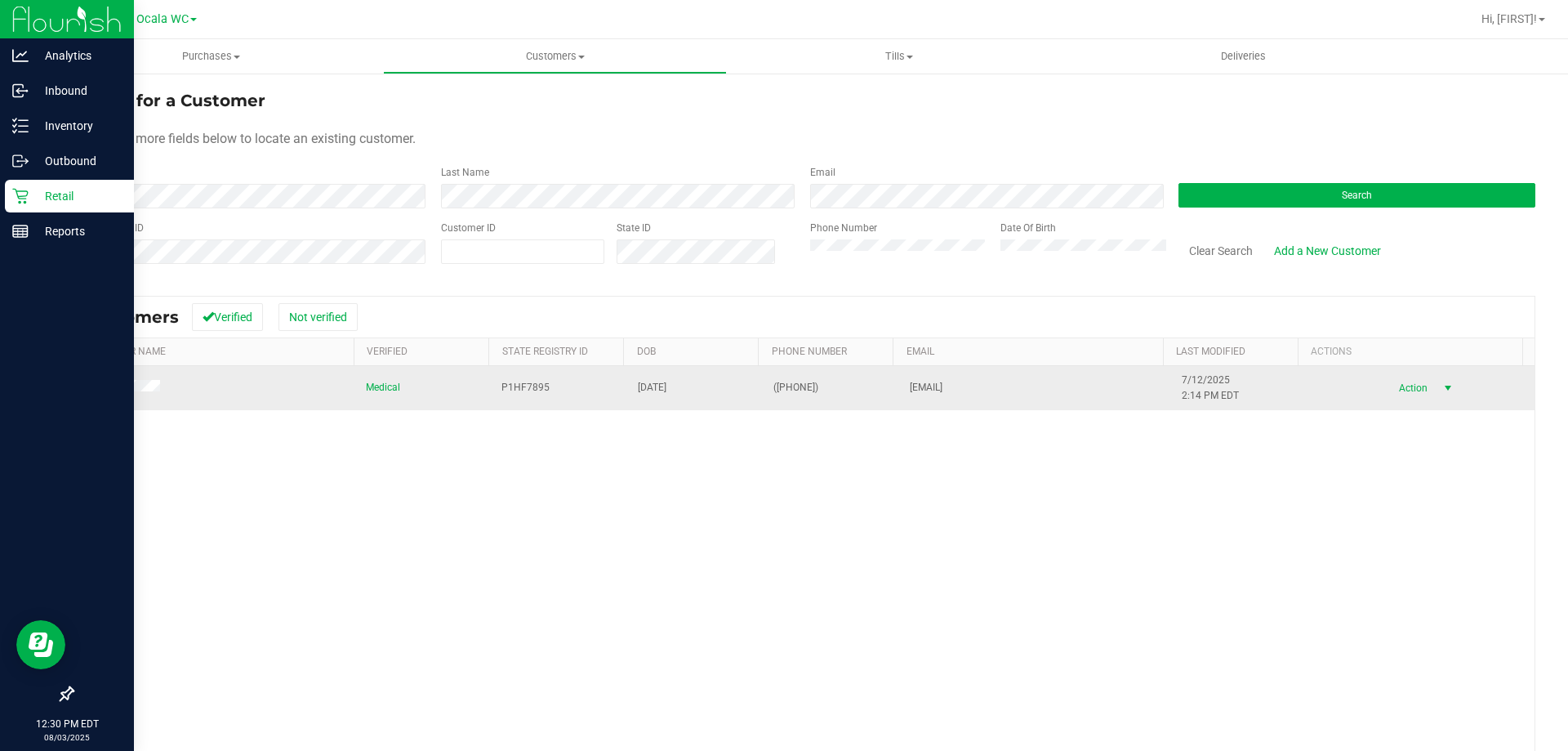 click on "Action Action Add to queue Create new purchase View profile View purchases" at bounding box center (1421, 388) 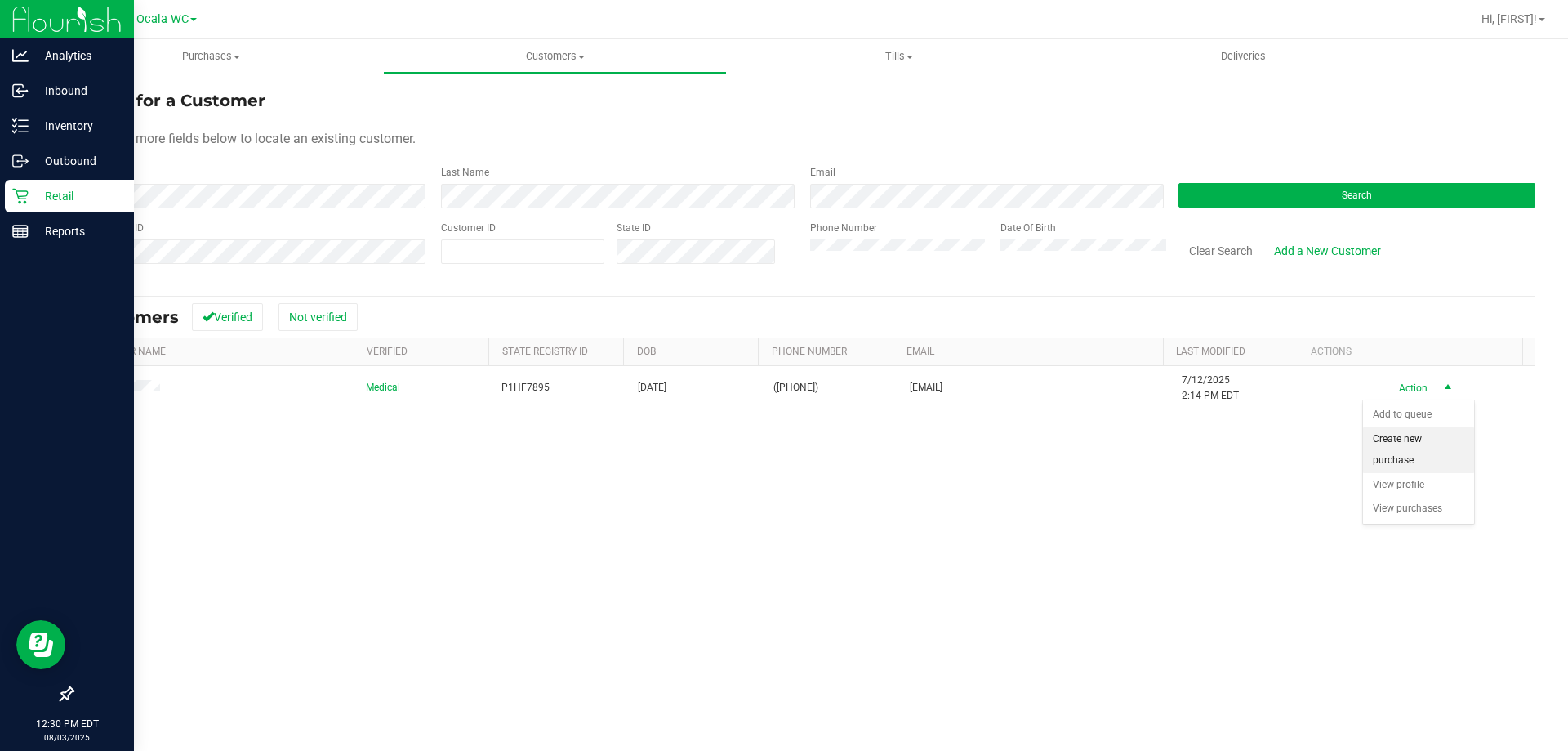 click on "Create new purchase" at bounding box center (1419, 449) 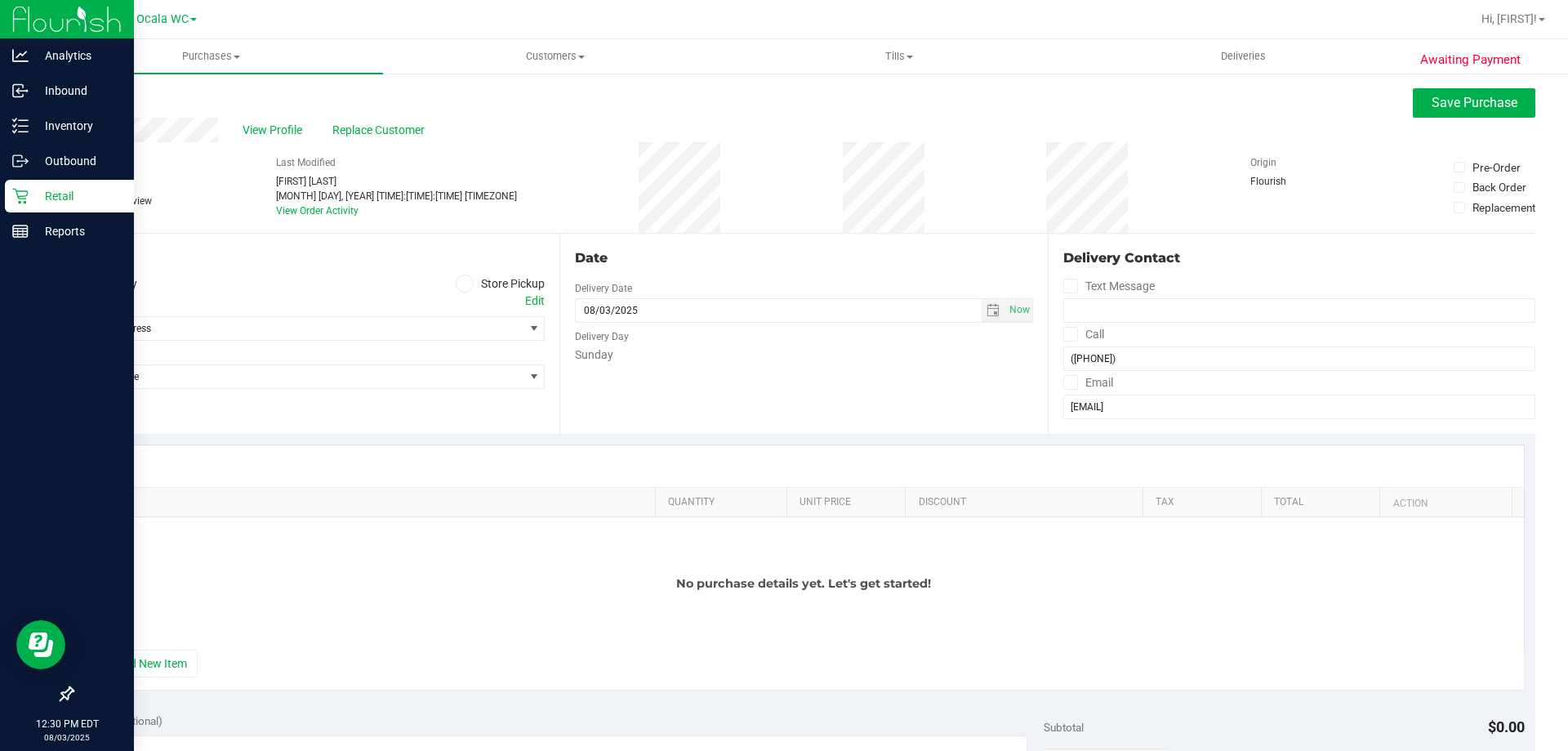 click at bounding box center (465, 284) 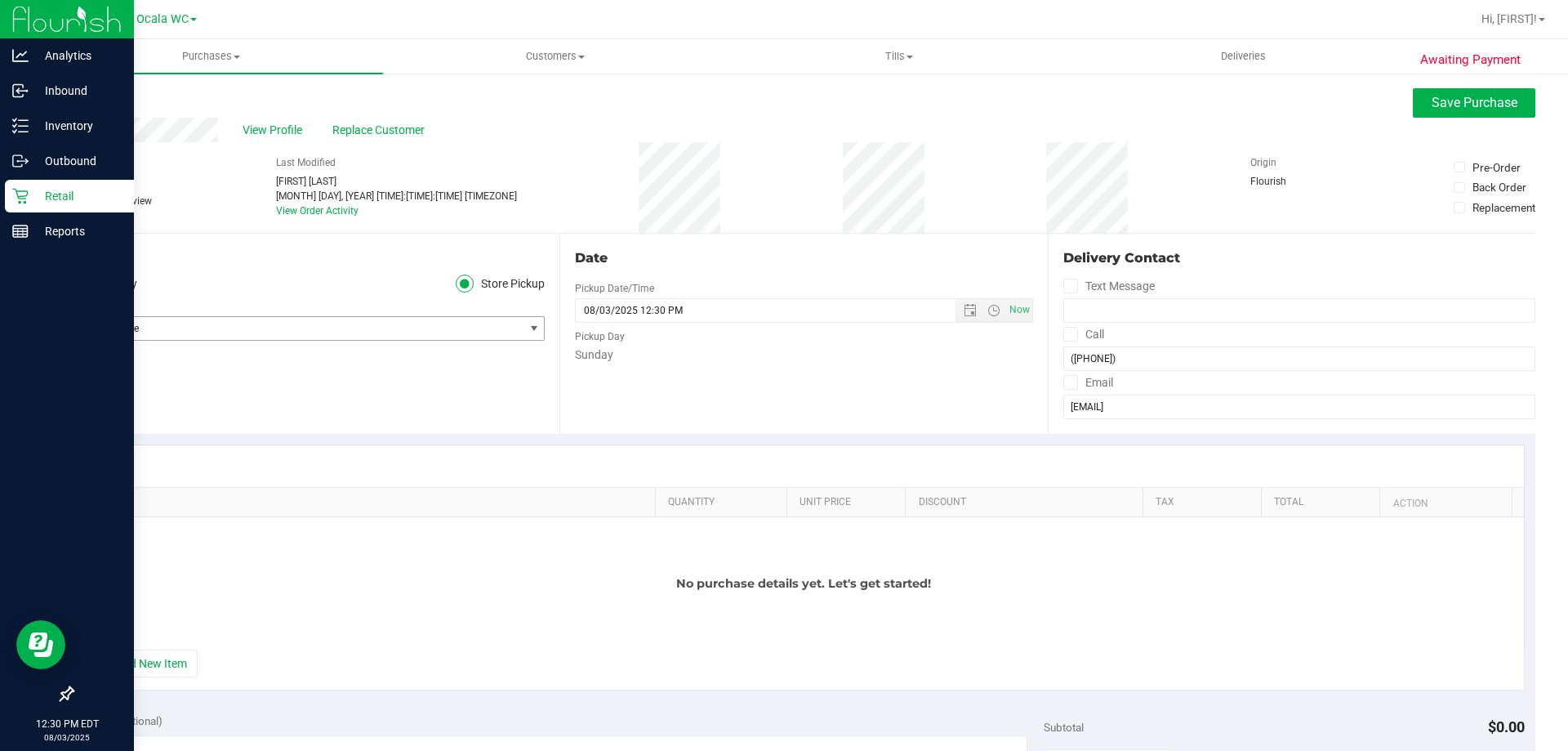 click on "Select Store" at bounding box center [298, 329] 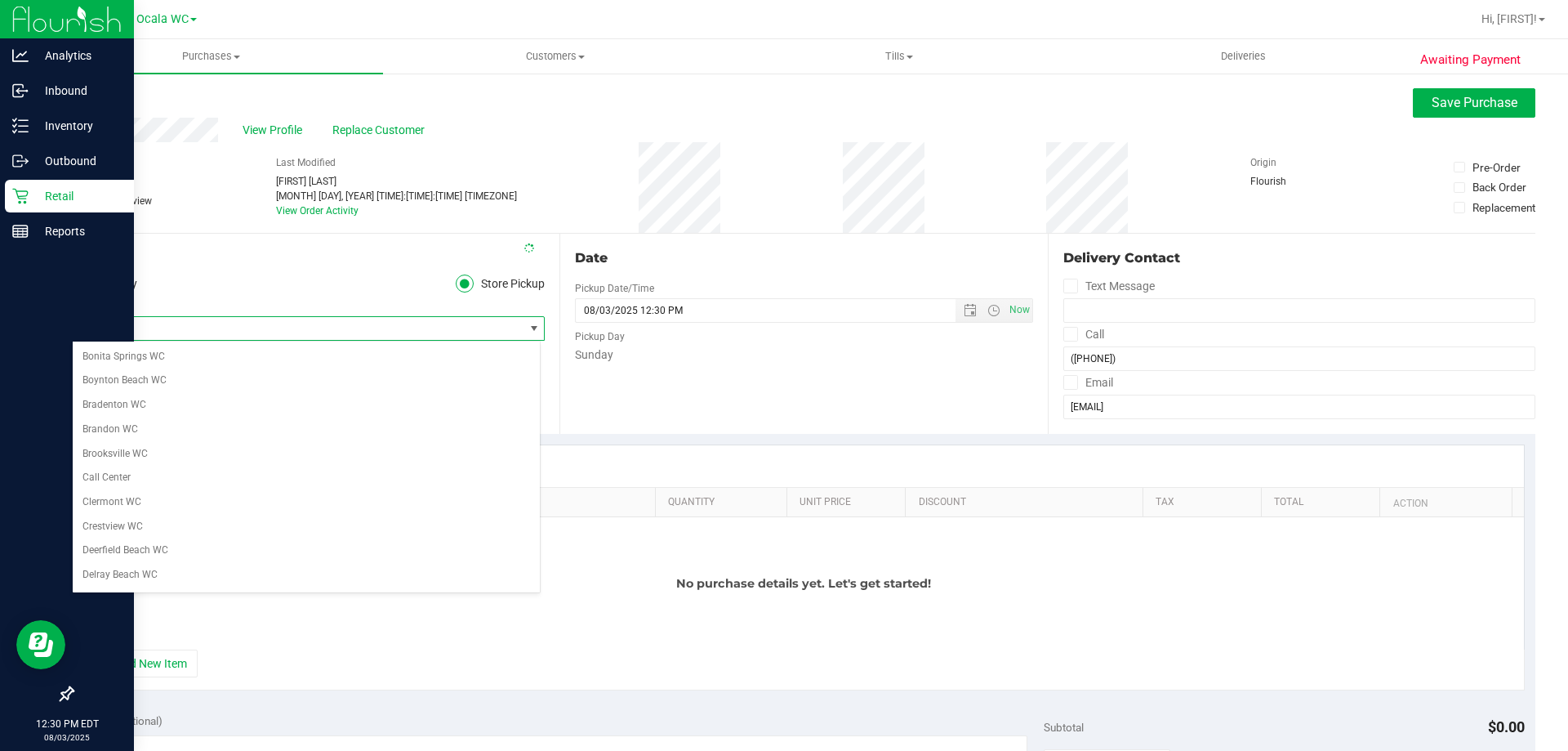 scroll, scrollTop: 508, scrollLeft: 0, axis: vertical 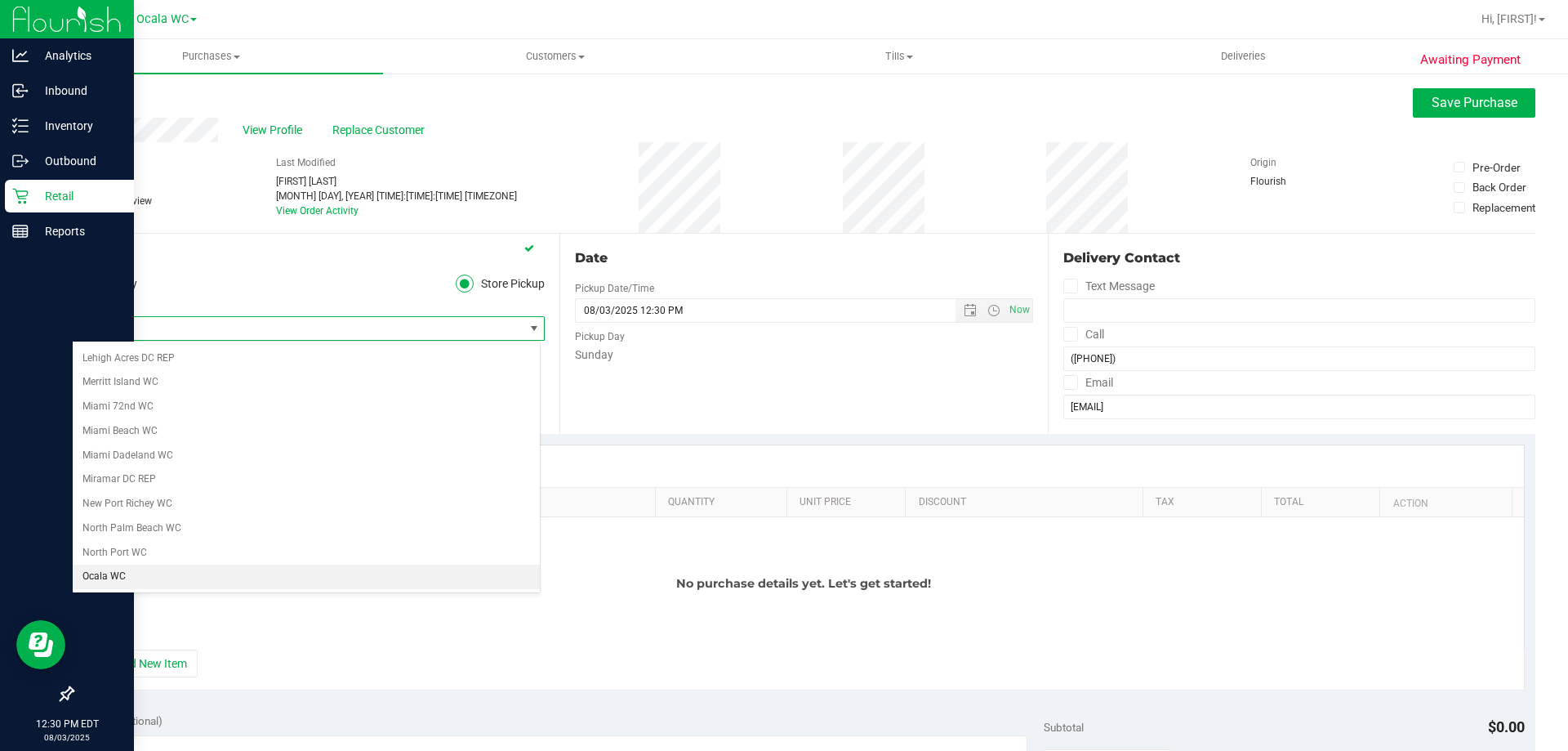 click on "Ocala WC" at bounding box center [298, 329] 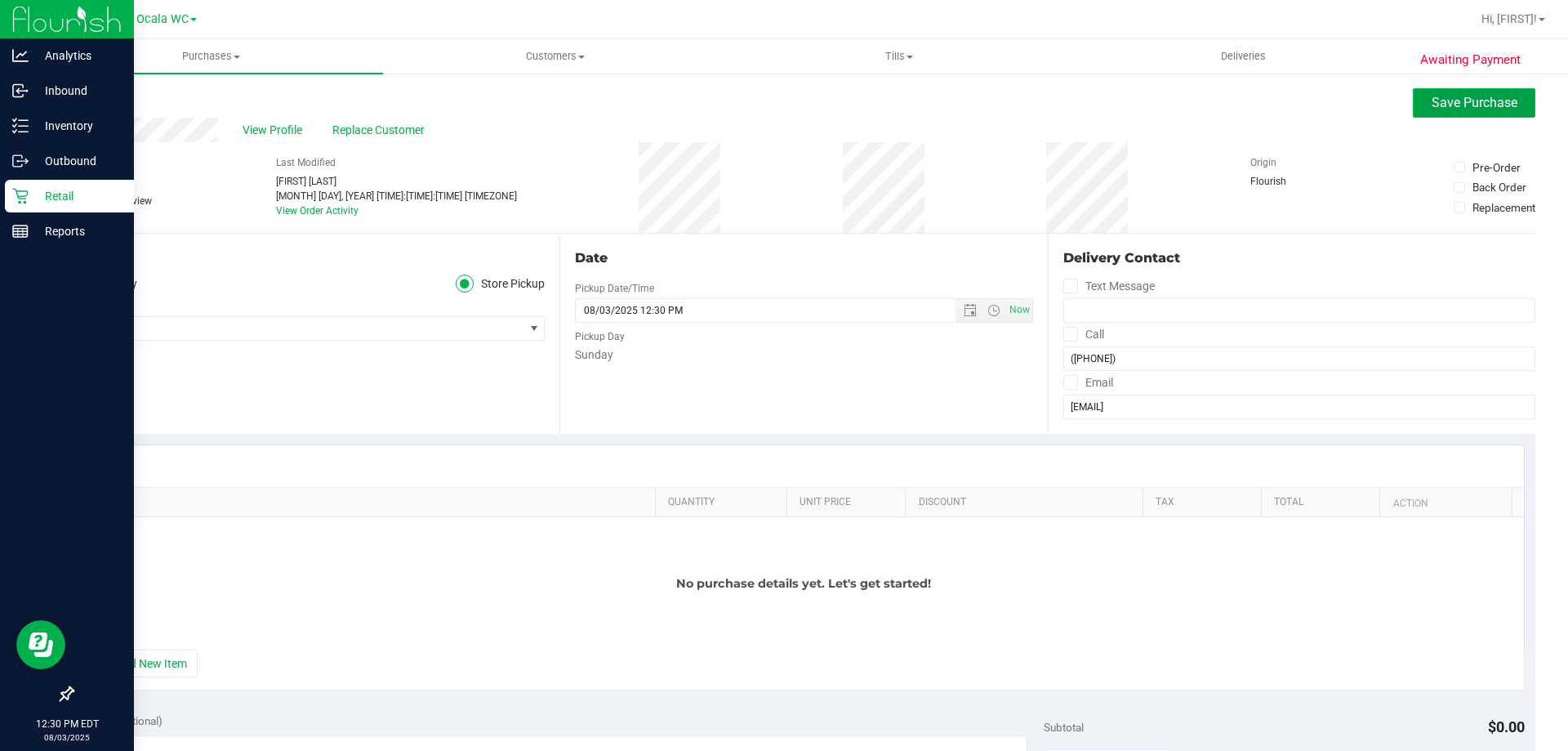 click on "Save Purchase" at bounding box center (1474, 102) 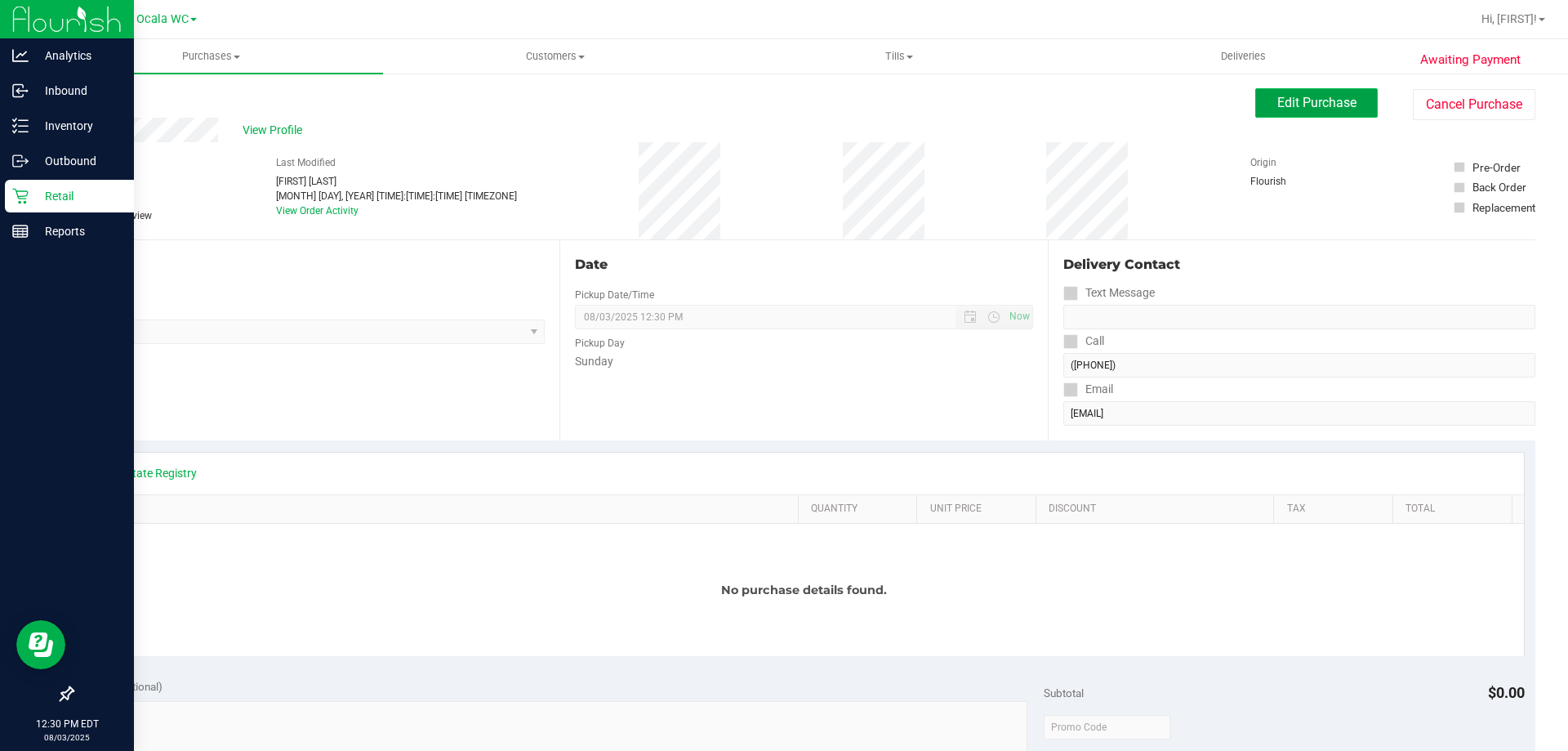 click on "Edit Purchase" at bounding box center (1316, 102) 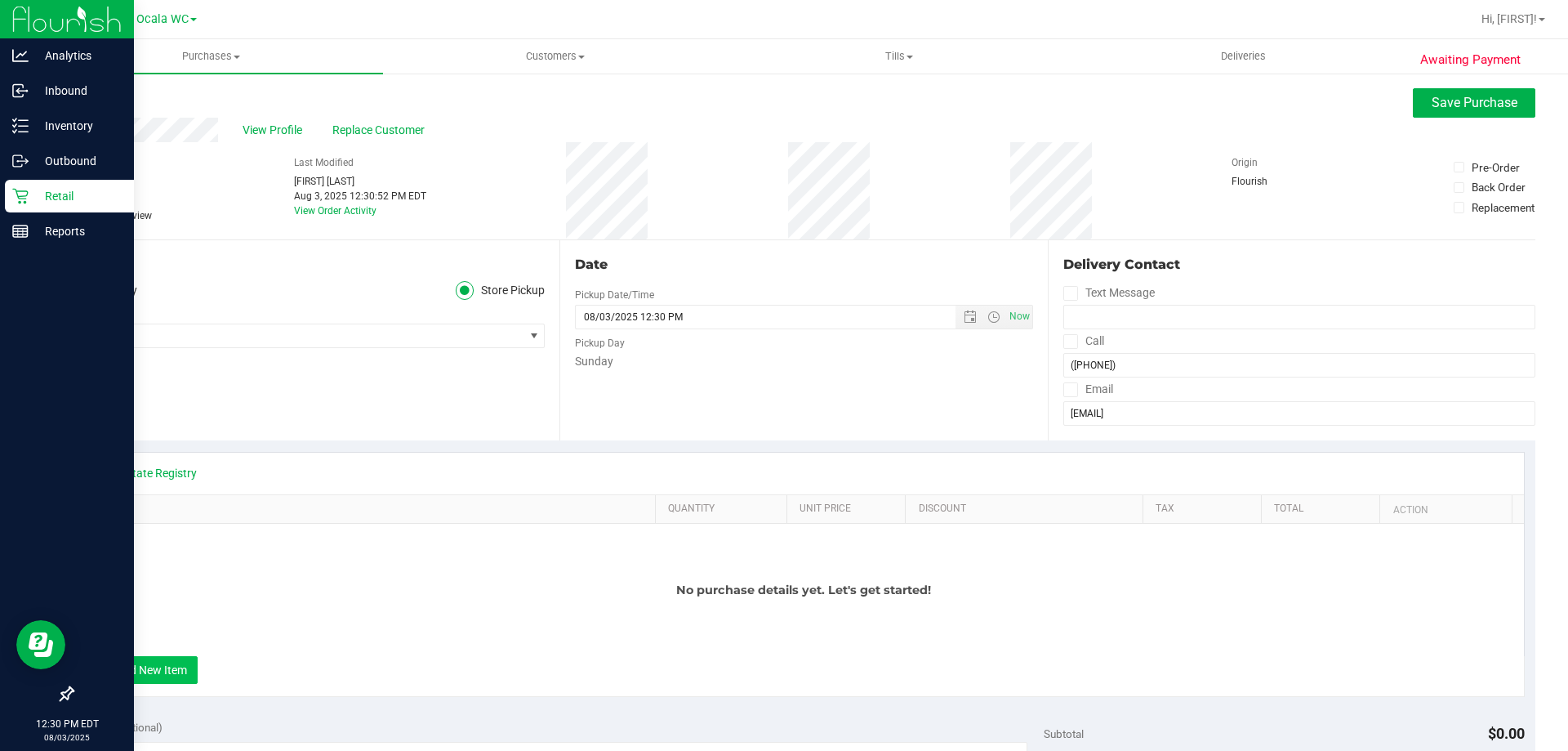 click on "+ Add New Item" at bounding box center [147, 670] 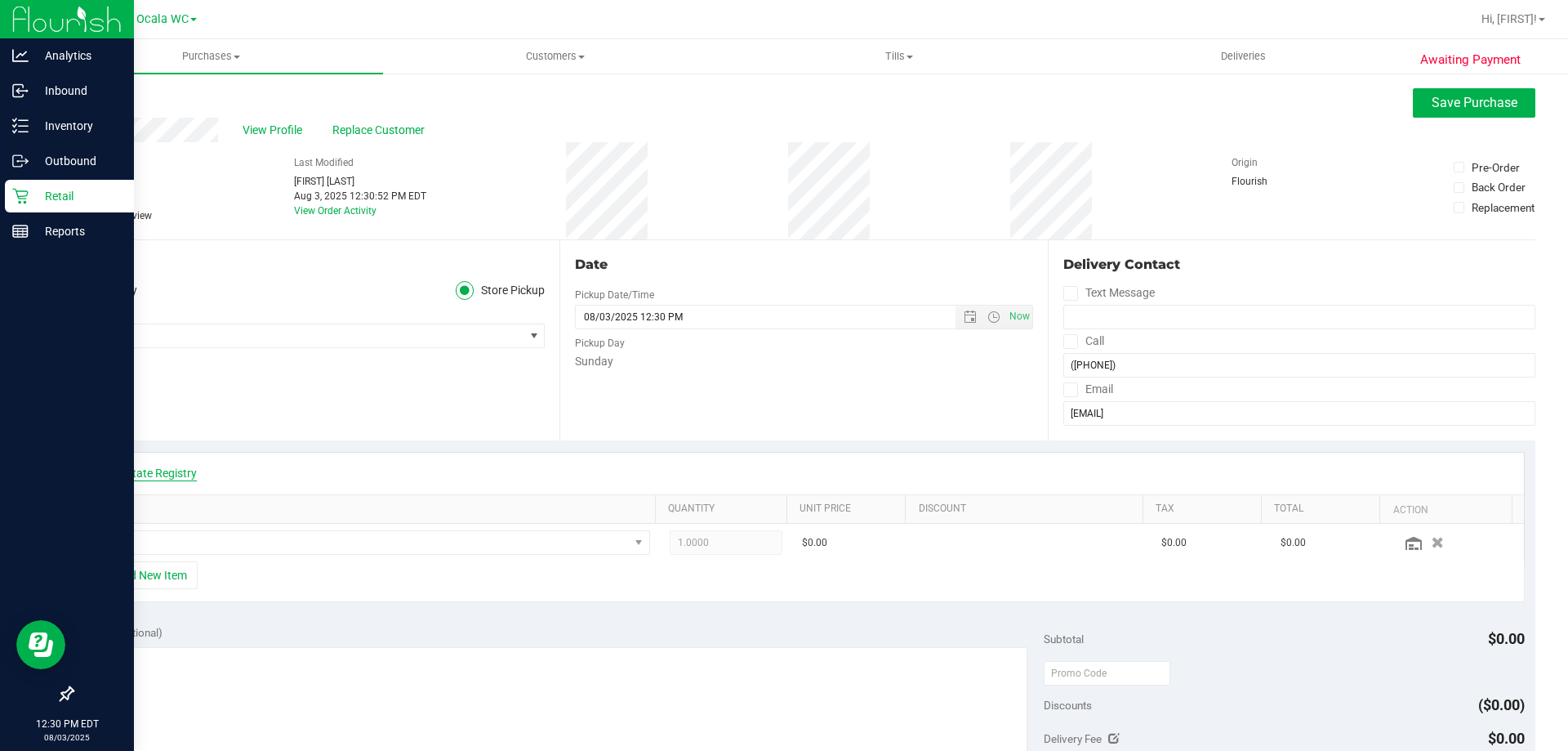 click on "View State Registry" at bounding box center (148, 473) 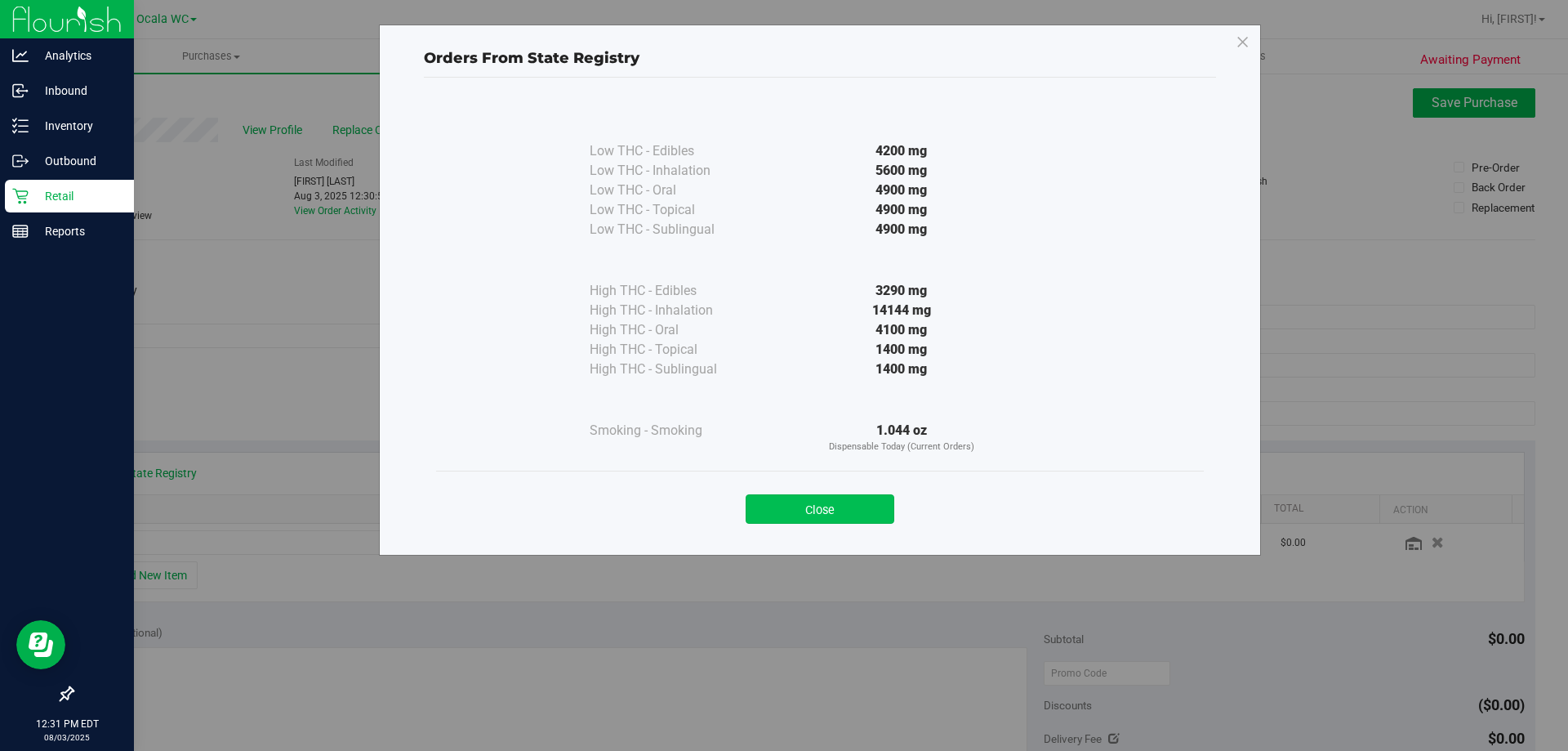 click on "Close" at bounding box center [820, 509] 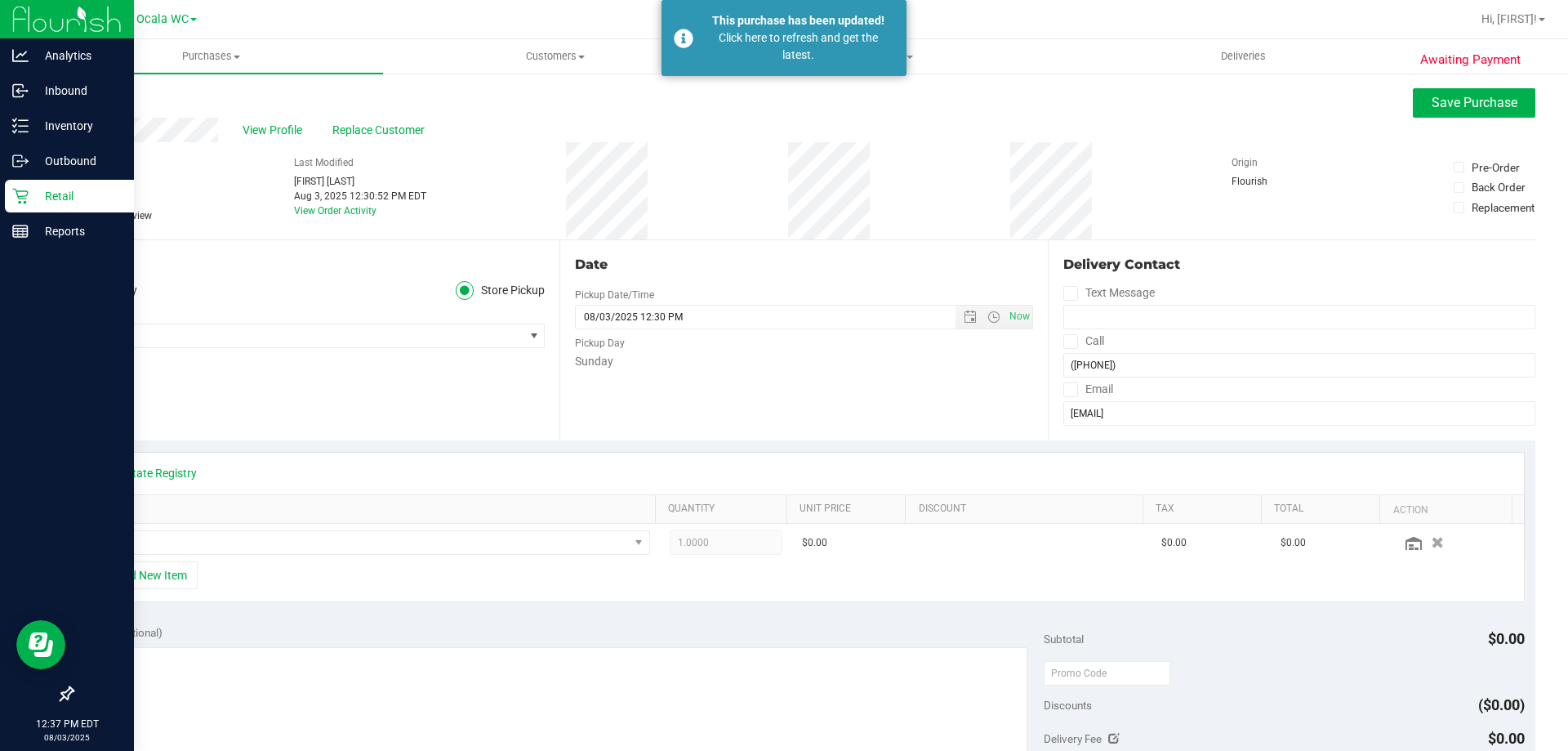 click on "Retail" at bounding box center (69, 196) 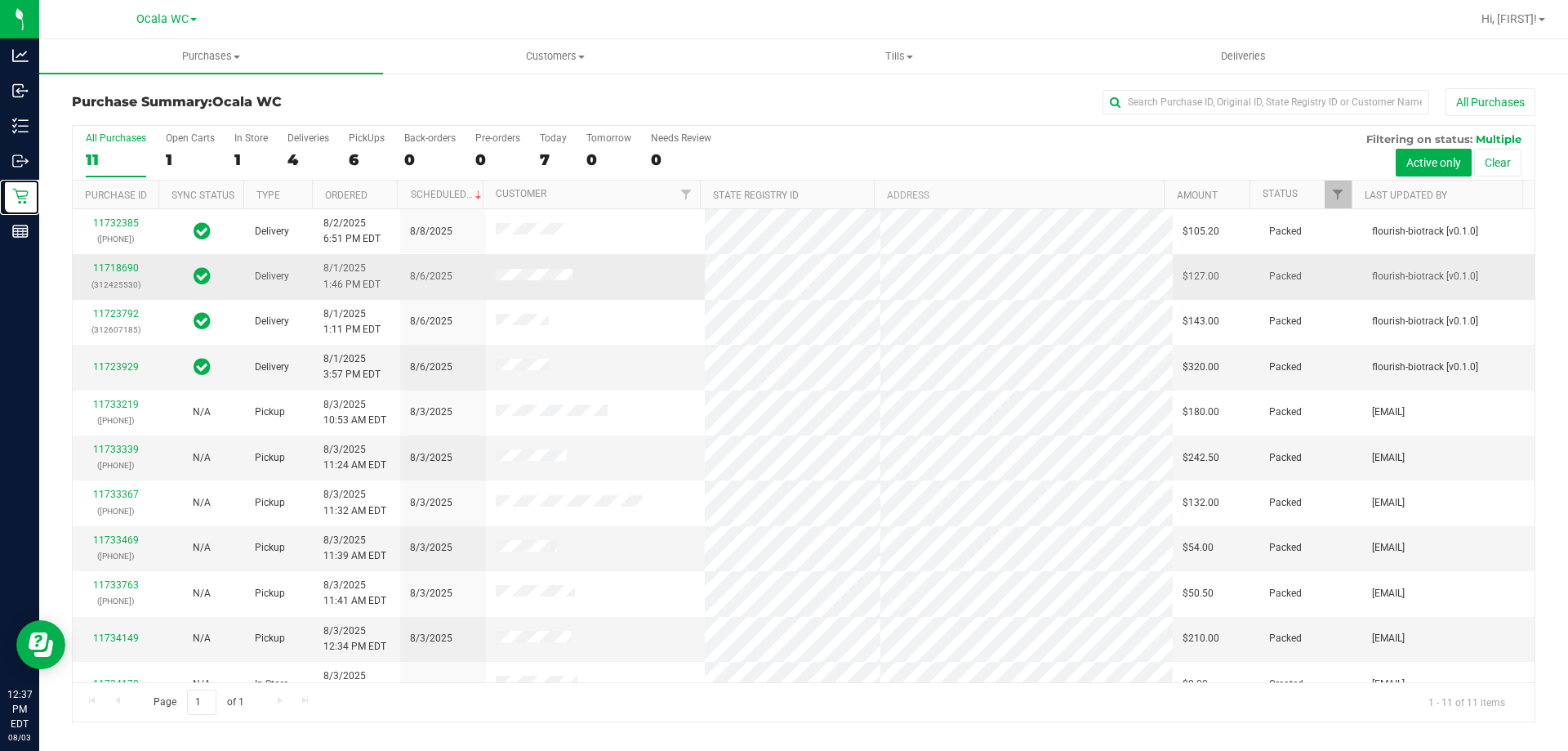 scroll, scrollTop: 24, scrollLeft: 0, axis: vertical 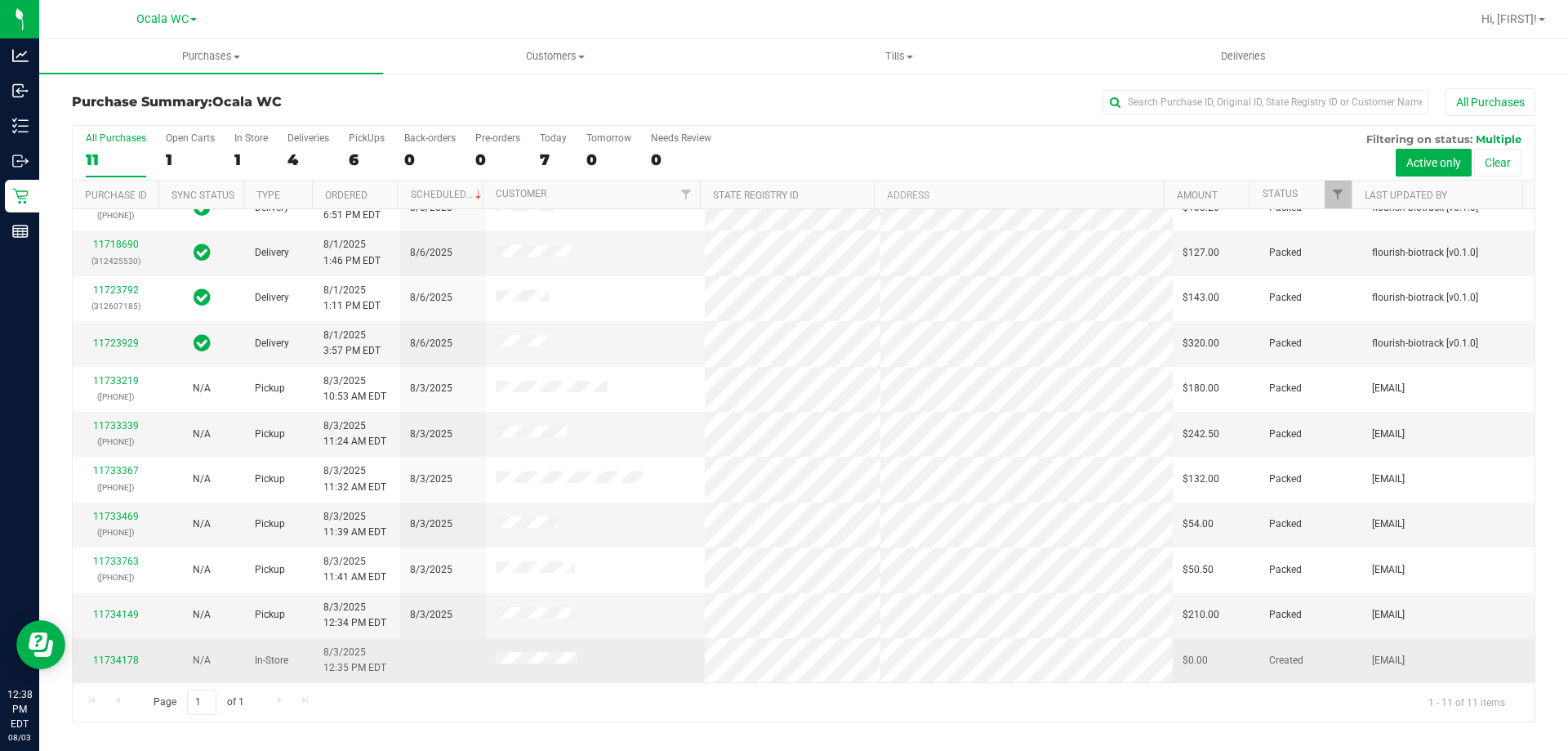 click on "11734178" at bounding box center (115, 660) 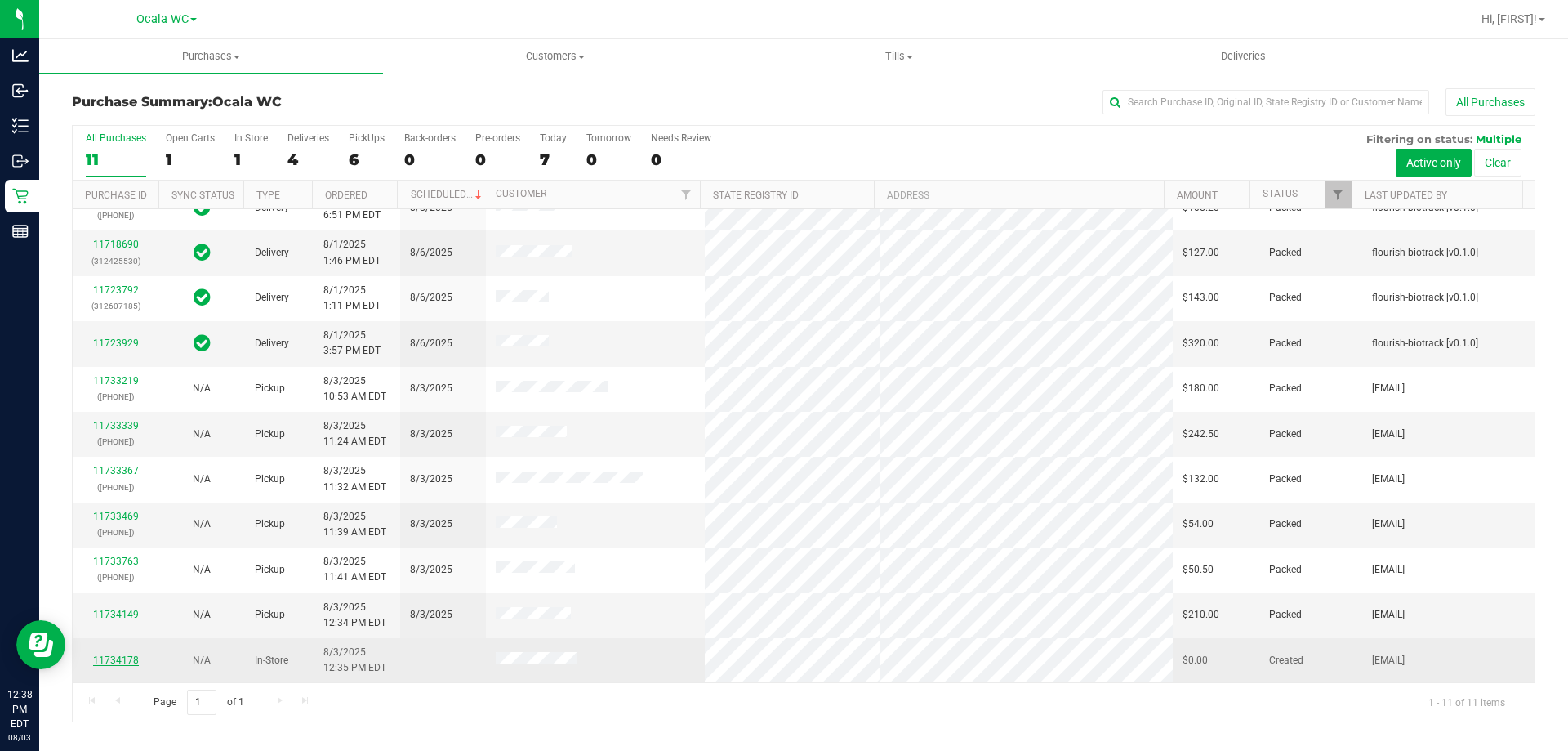 click on "11734178" at bounding box center (116, 660) 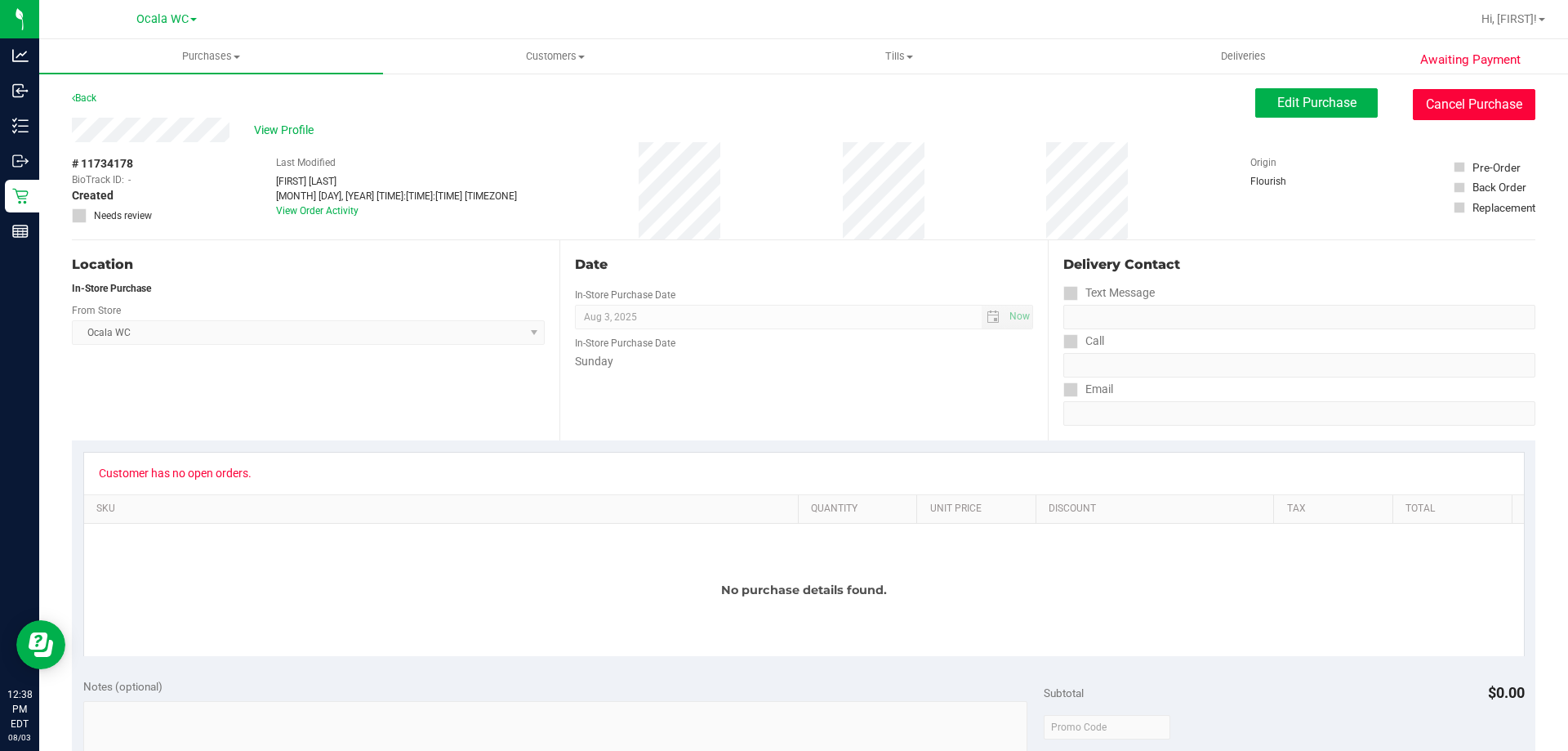 click on "Cancel Purchase" at bounding box center (1474, 105) 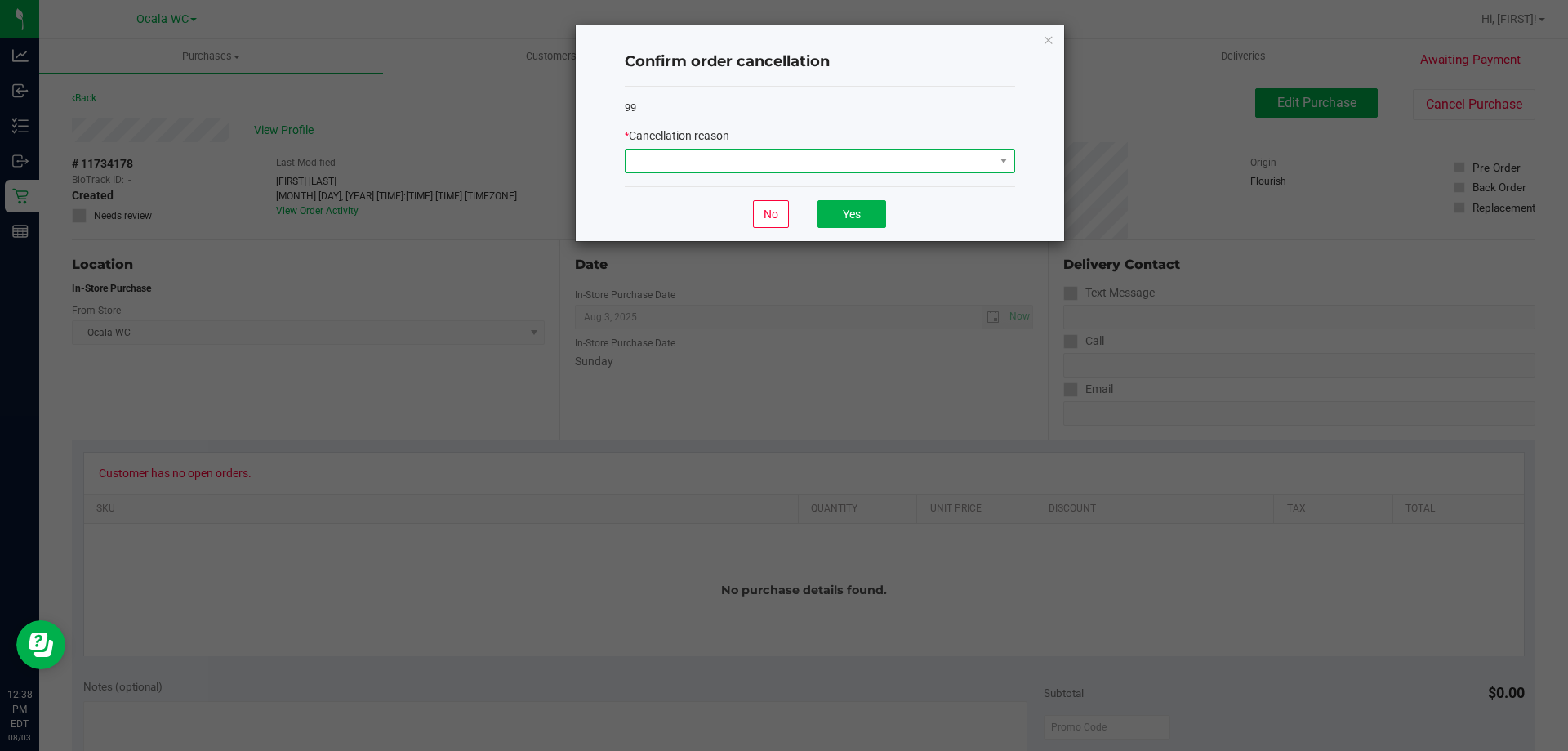 click at bounding box center [809, 161] 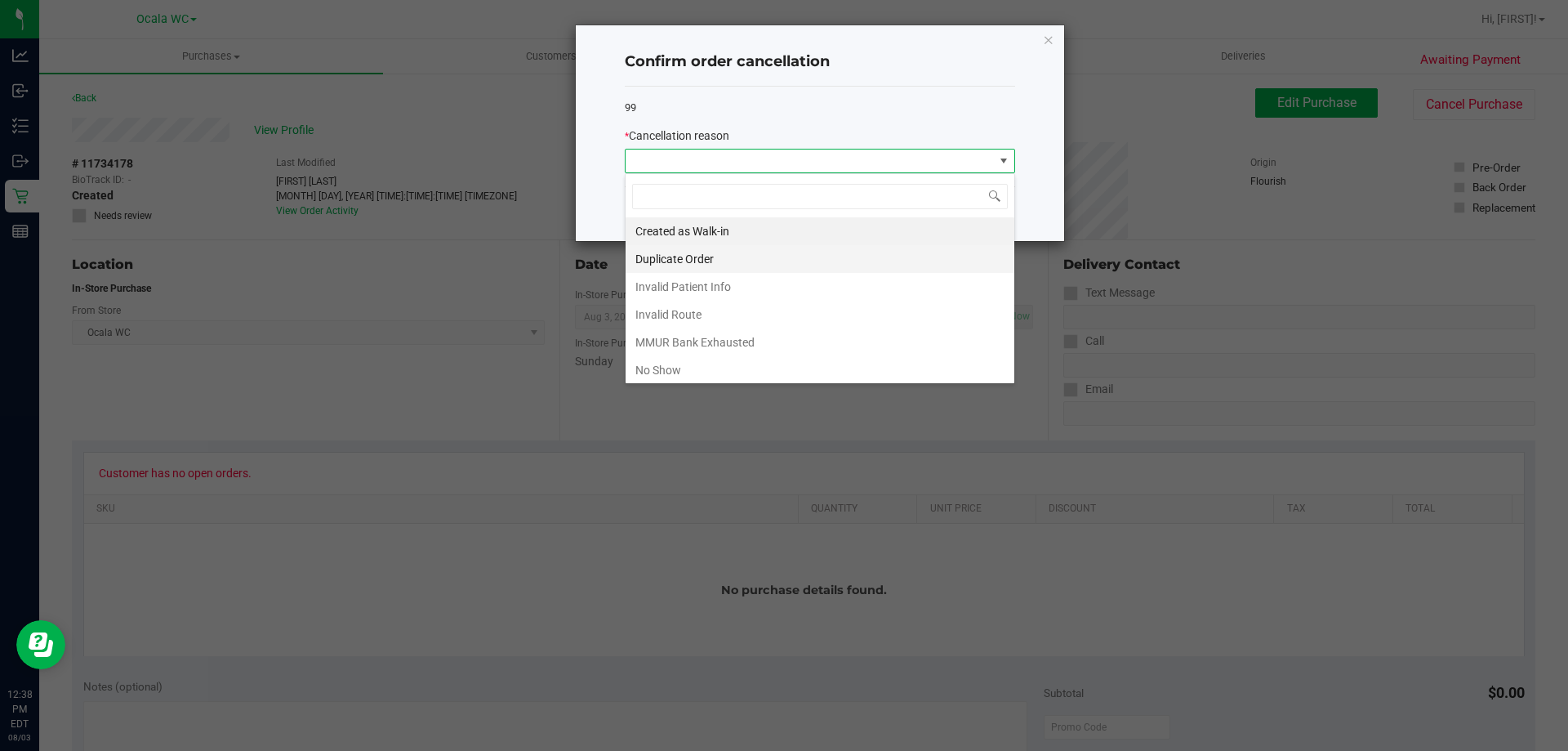 scroll, scrollTop: 81695, scrollLeft: 81276, axis: both 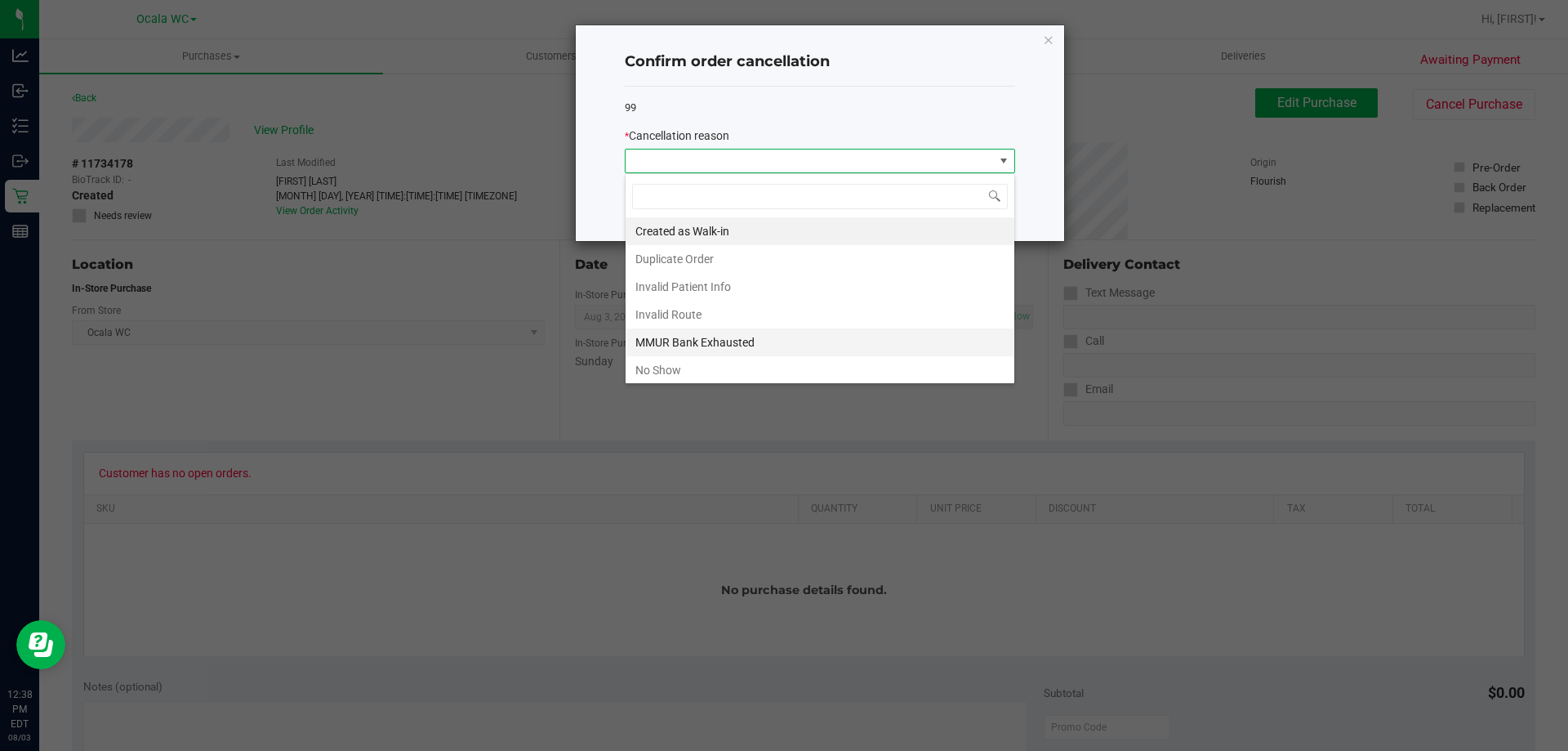 click on "MMUR Bank Exhausted" at bounding box center [820, 342] 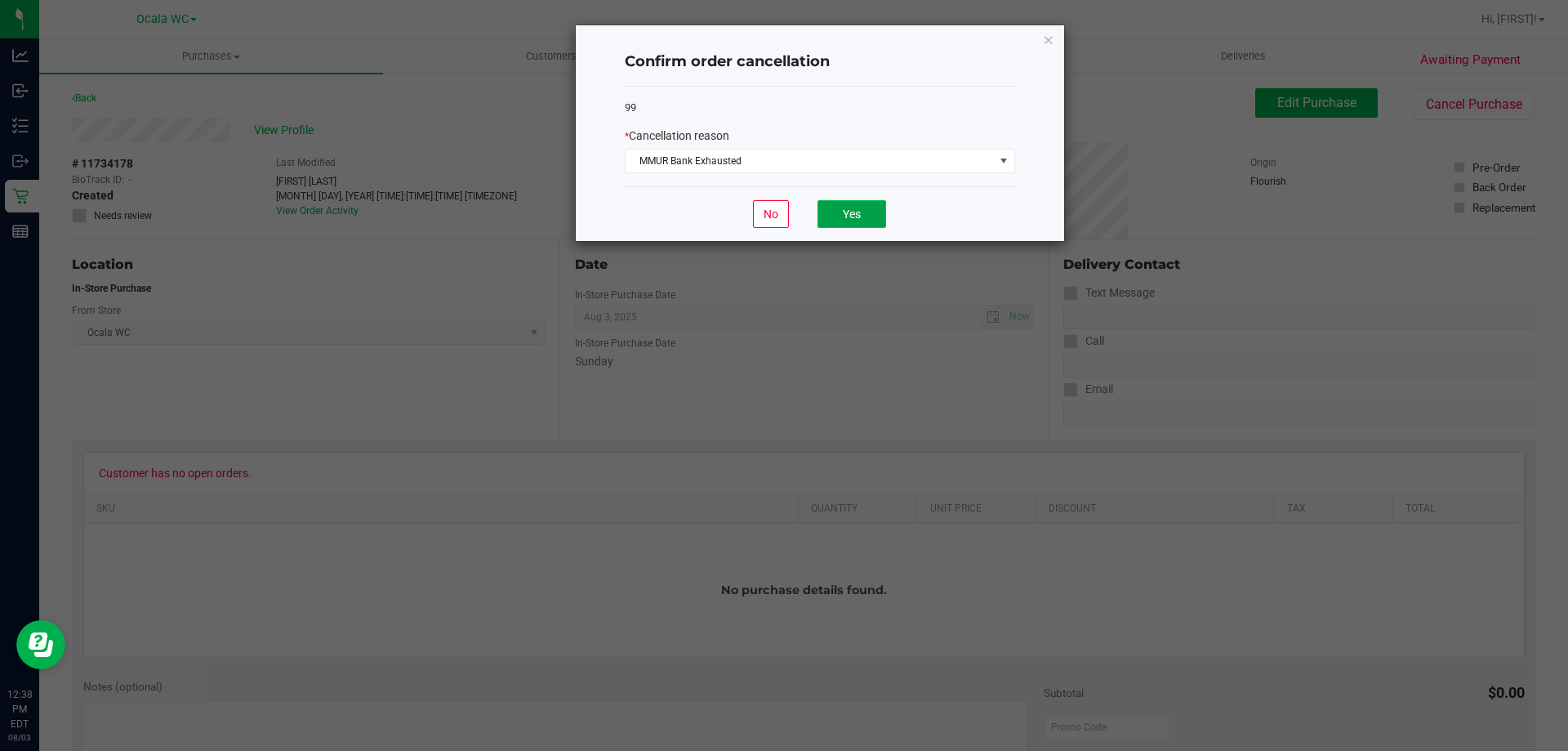 click on "Yes" 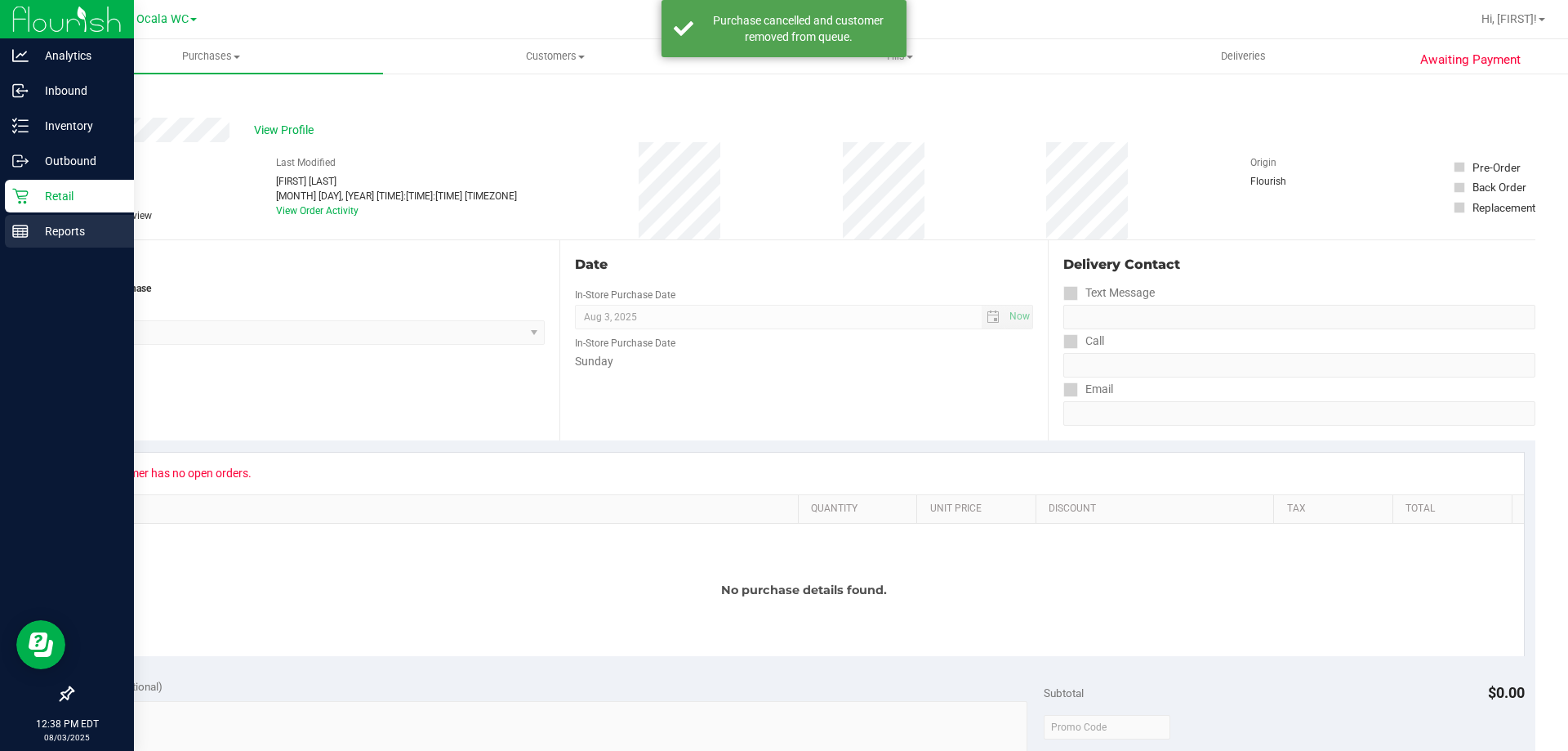 click on "Reports" at bounding box center (69, 231) 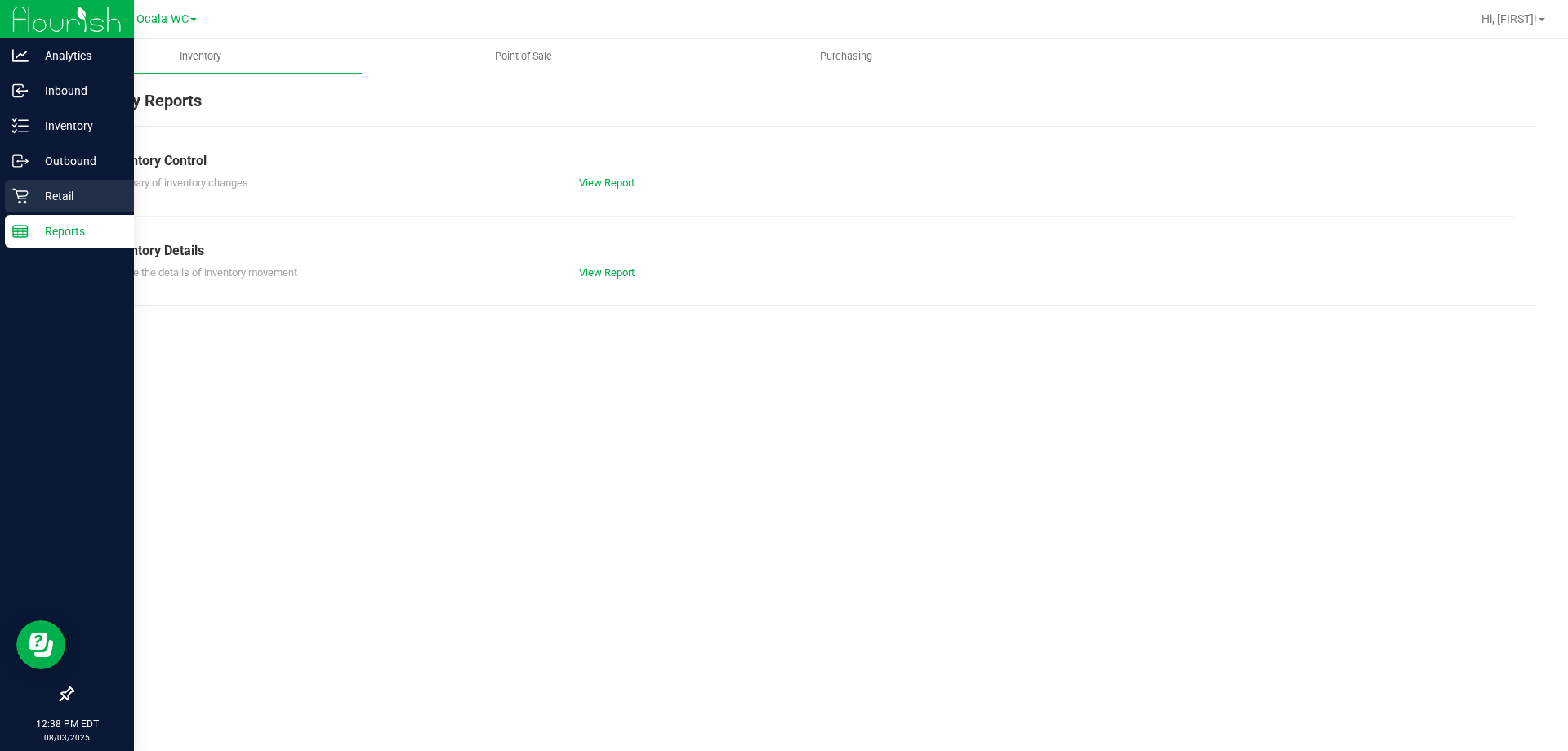 click on "Retail" at bounding box center (78, 196) 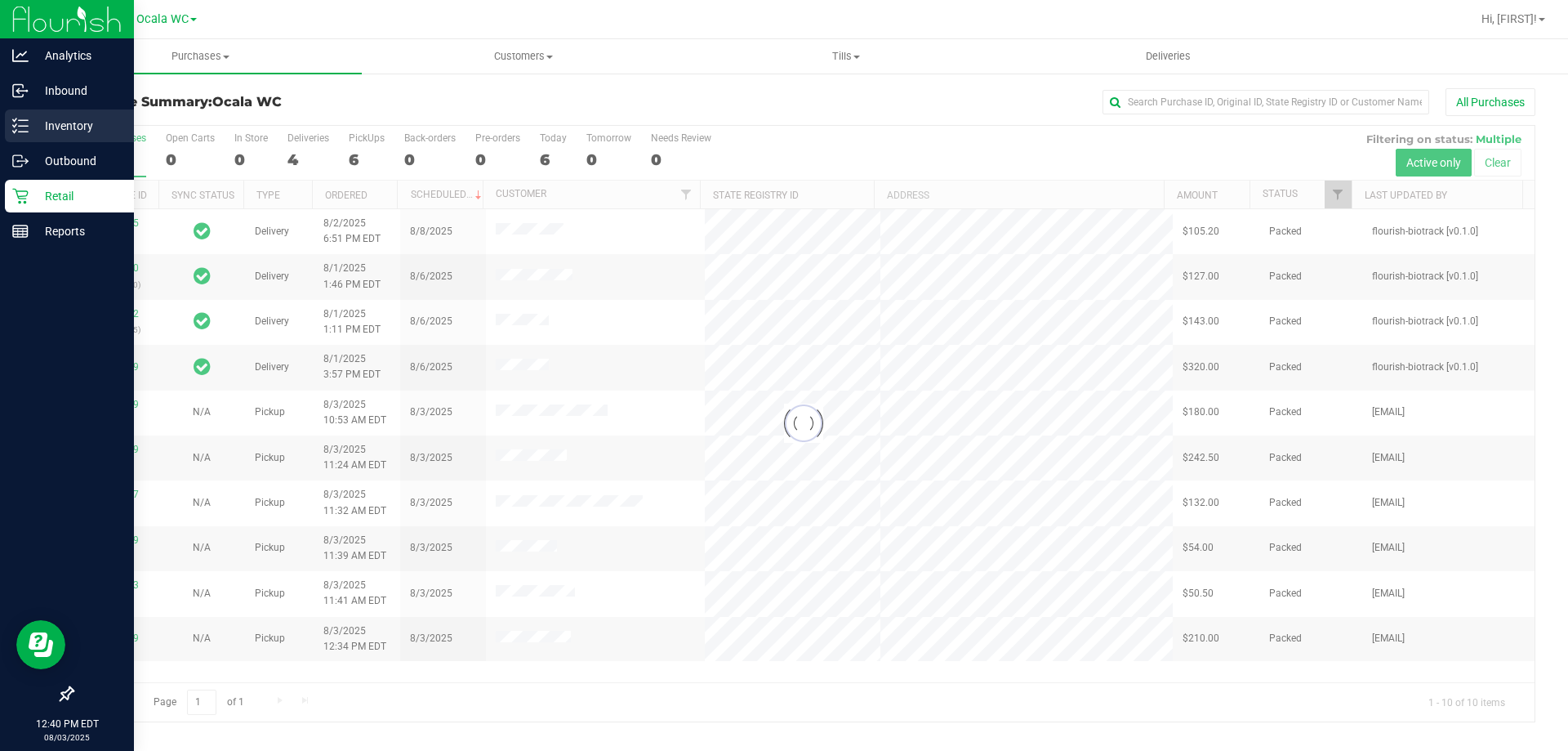 click on "Inventory" at bounding box center (78, 126) 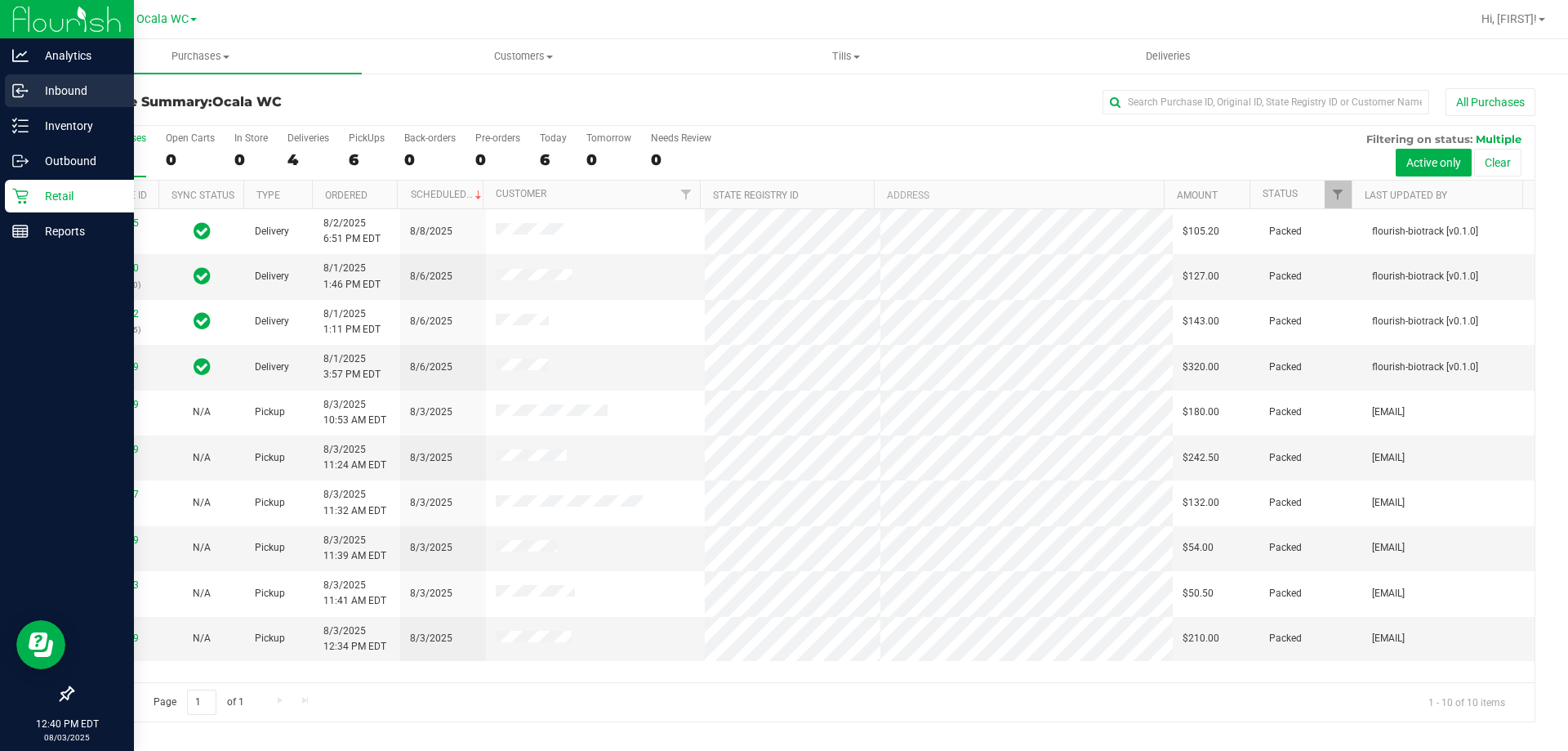 click on "Inbound" at bounding box center [78, 91] 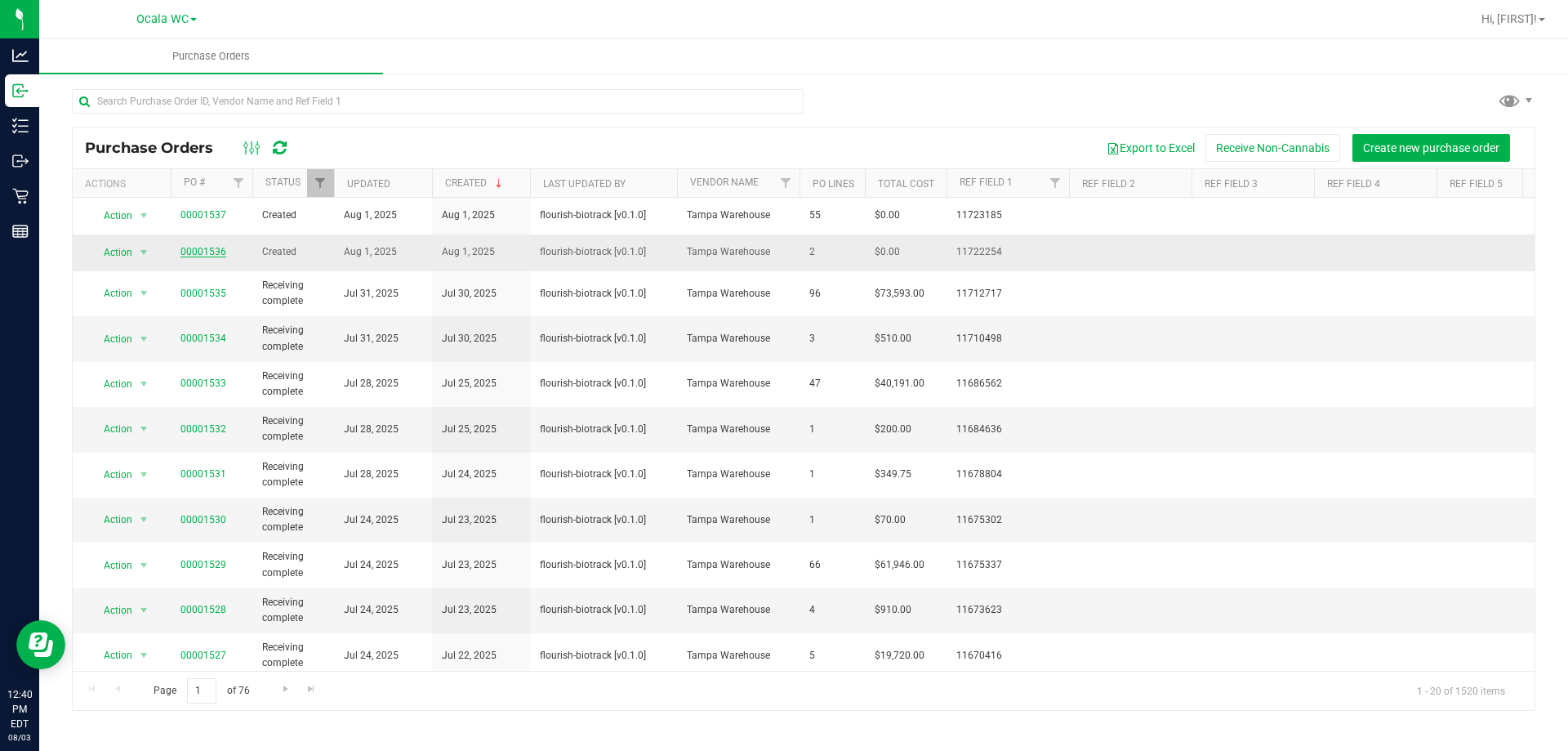 click on "00001536" at bounding box center (203, 252) 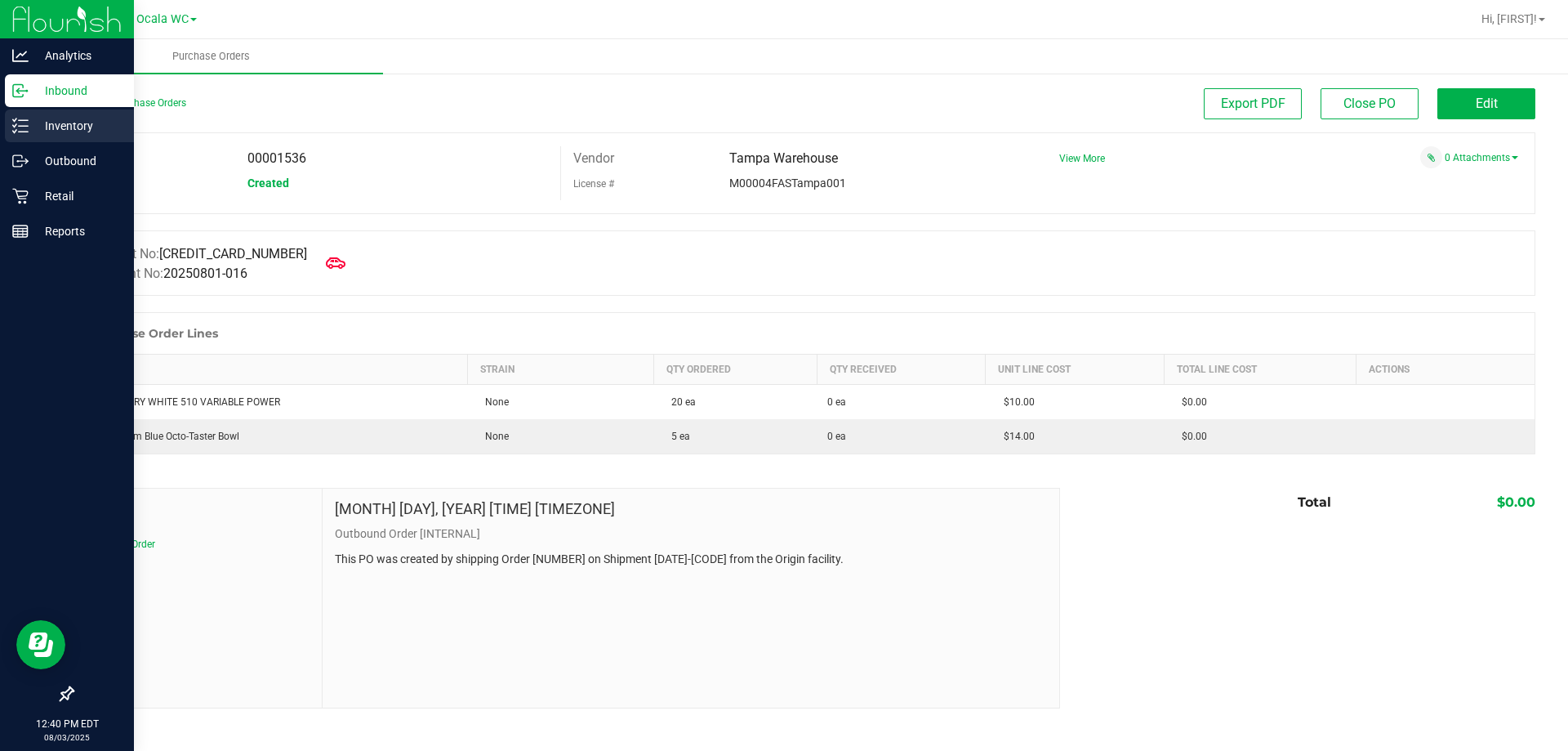 click on "Inventory" at bounding box center [78, 126] 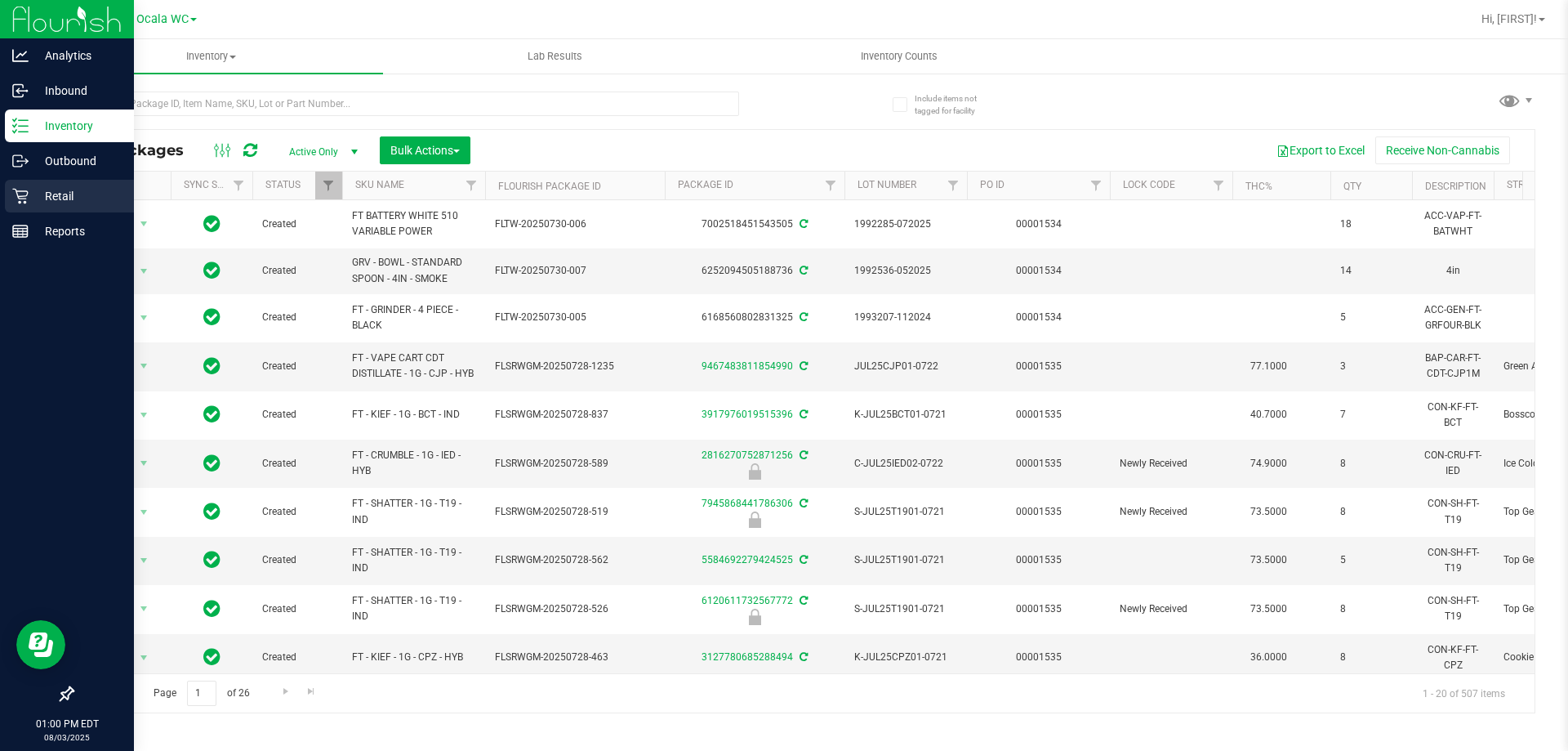click on "Retail" at bounding box center (78, 196) 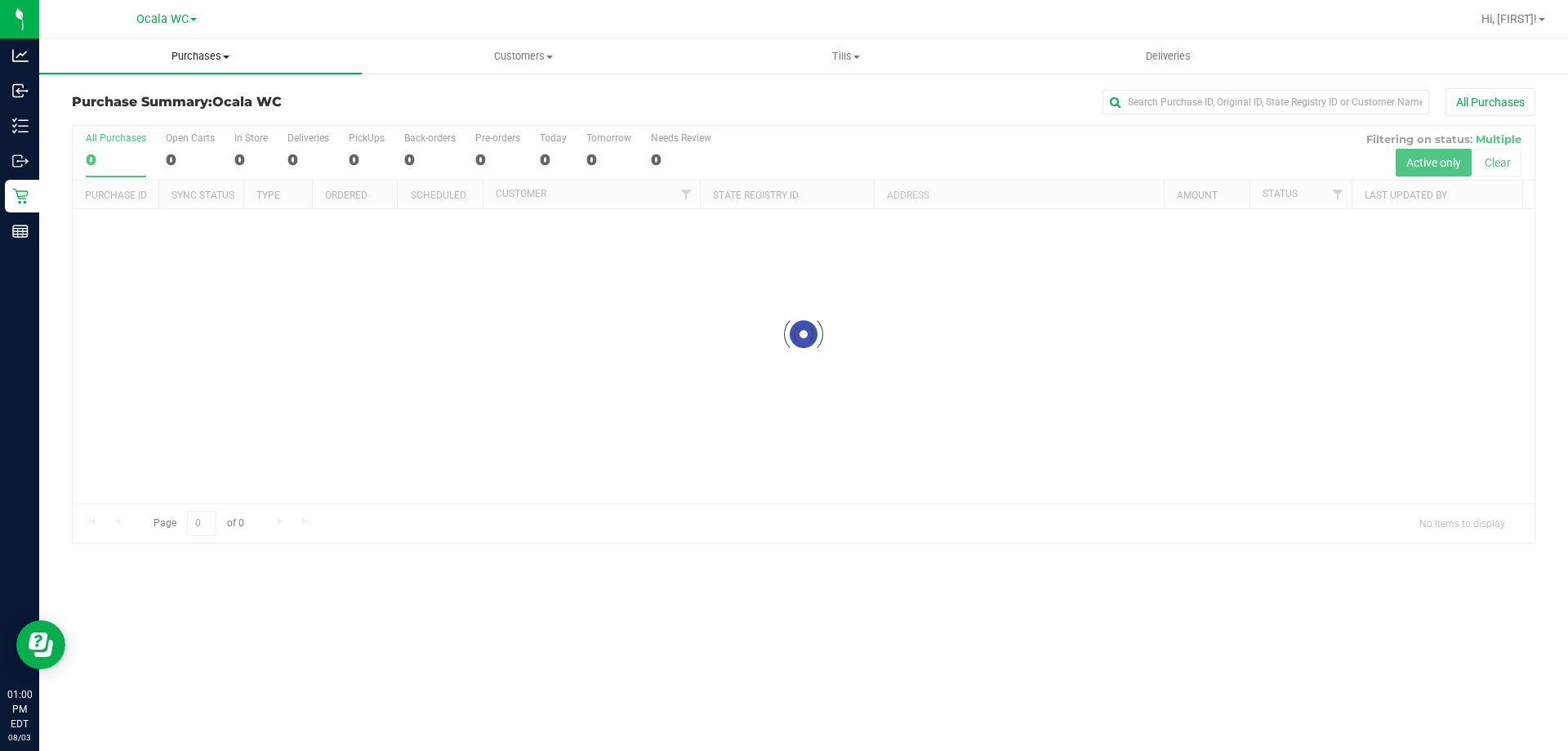 click on "Purchases
Summary of purchases
Fulfillment
All purchases" at bounding box center [200, 56] 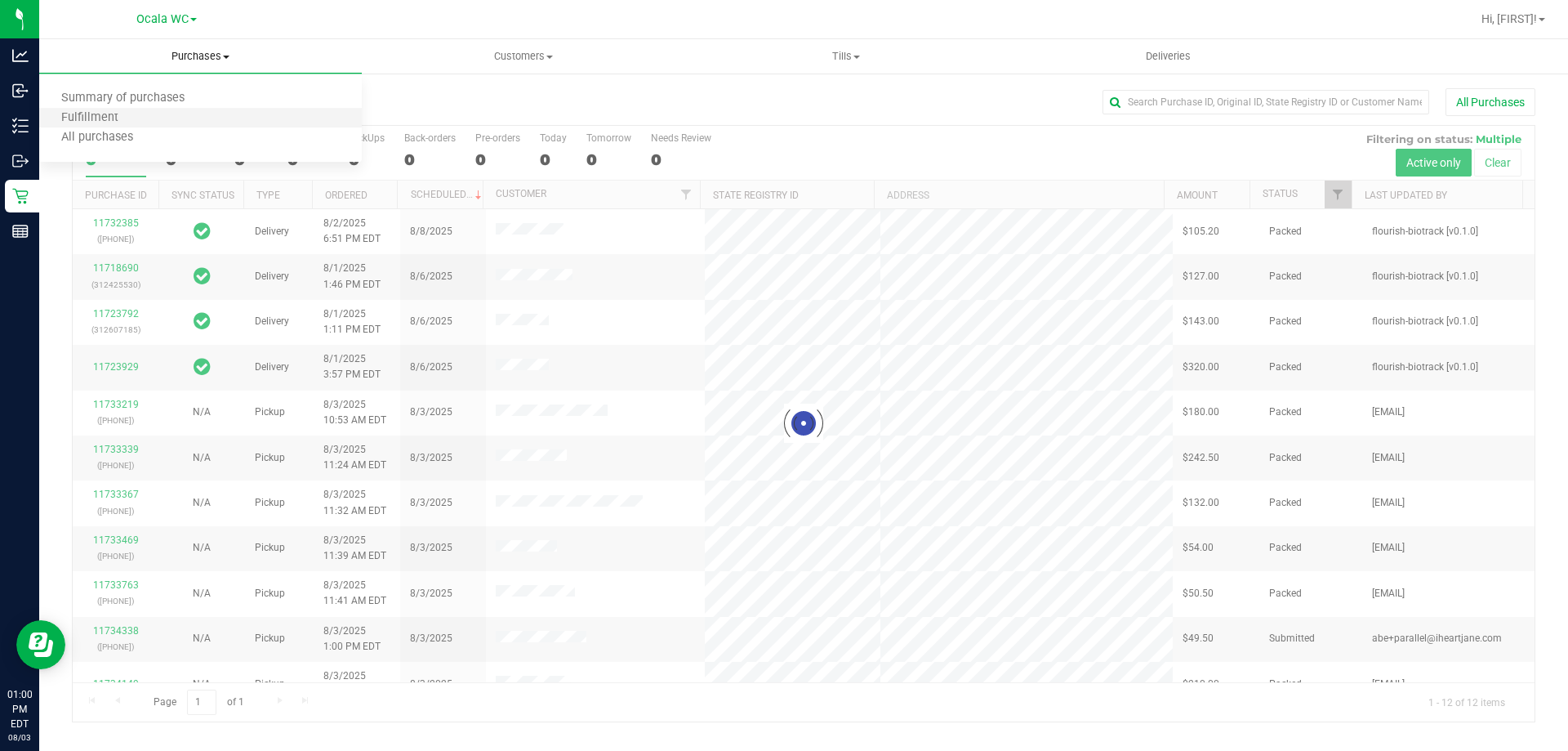 click on "Fulfillment" at bounding box center [200, 118] 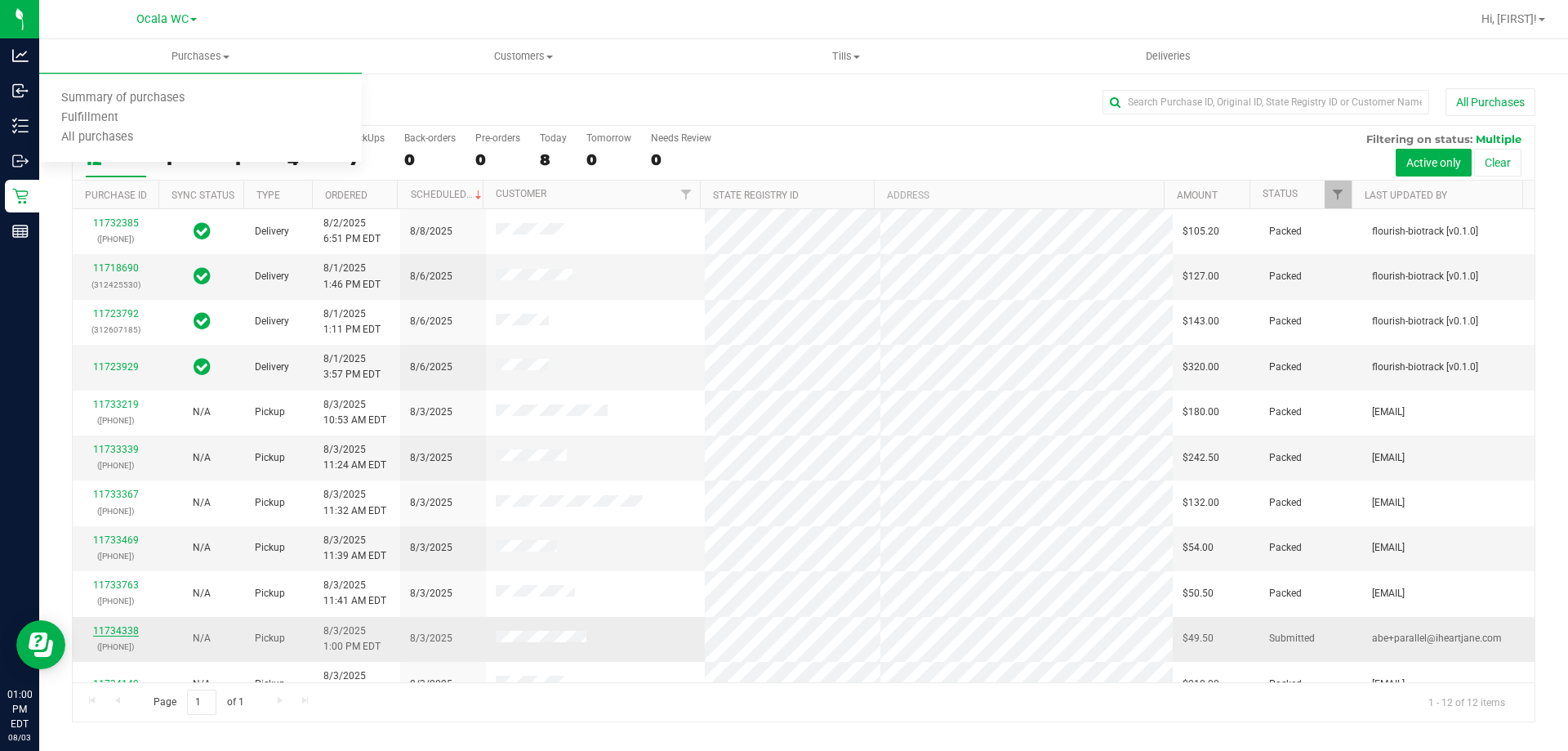 click on "11734338" at bounding box center [116, 631] 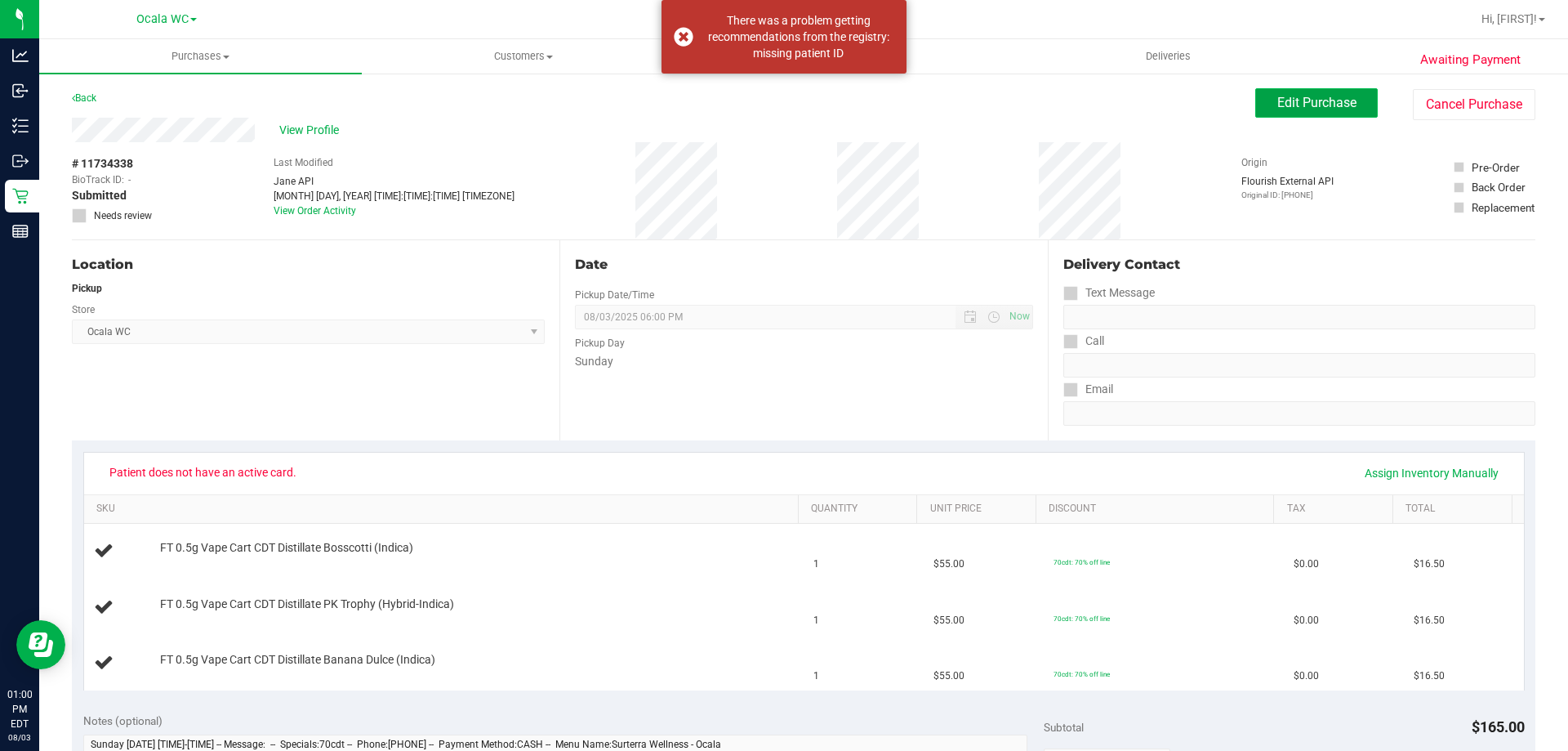 click on "Edit Purchase" at bounding box center [1316, 102] 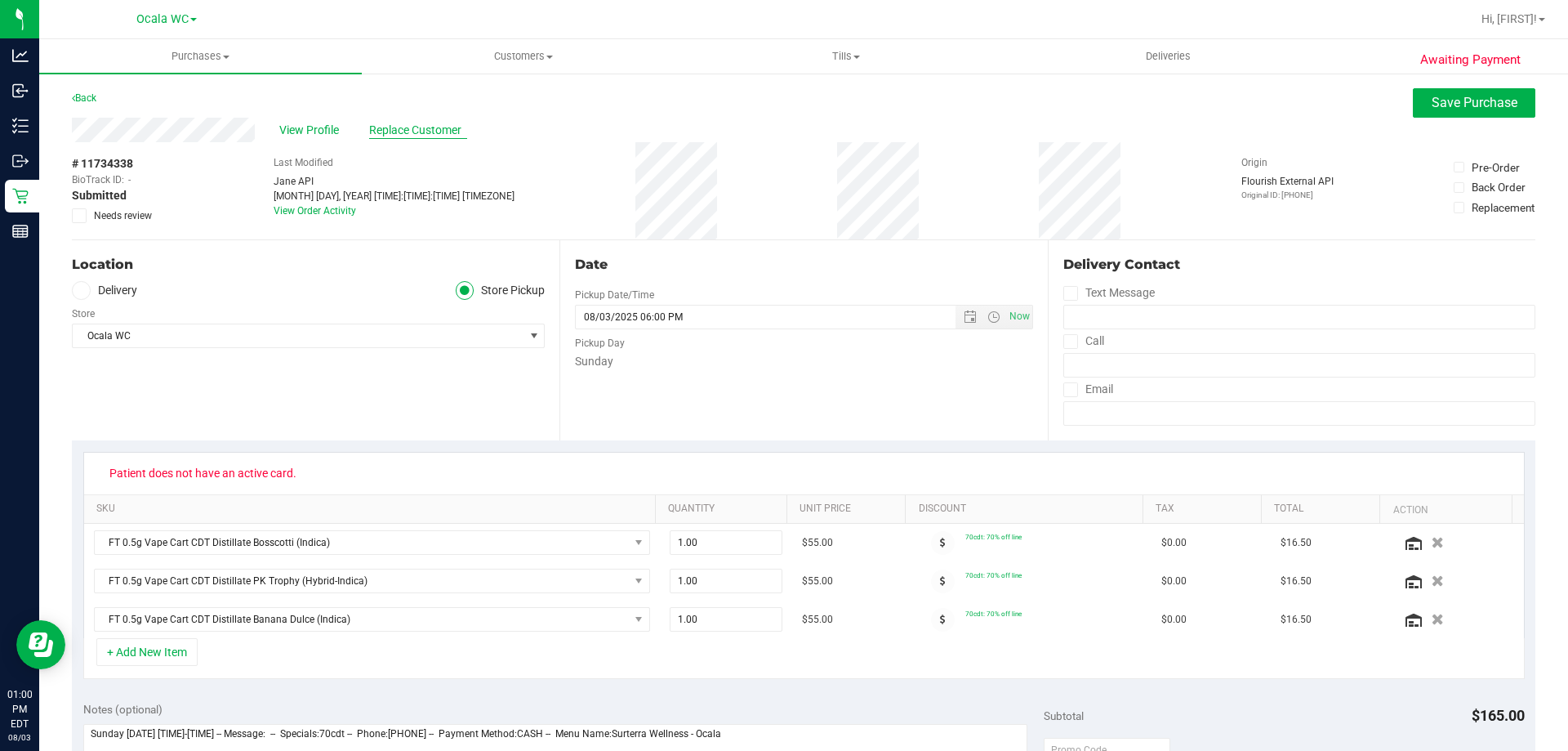 click on "Replace Customer" at bounding box center (418, 130) 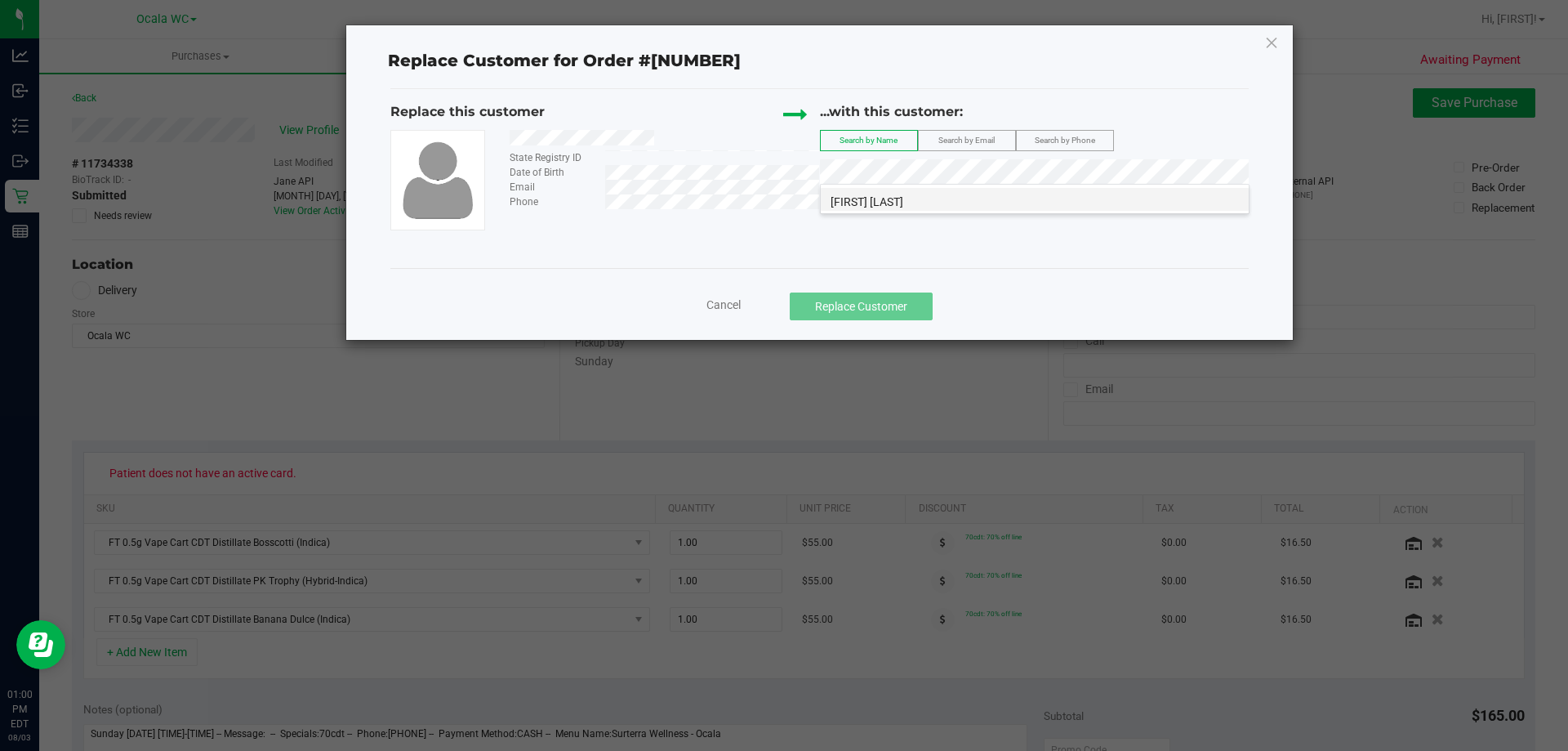 click on "CHARLES RIEDHAMMER" at bounding box center [866, 202] 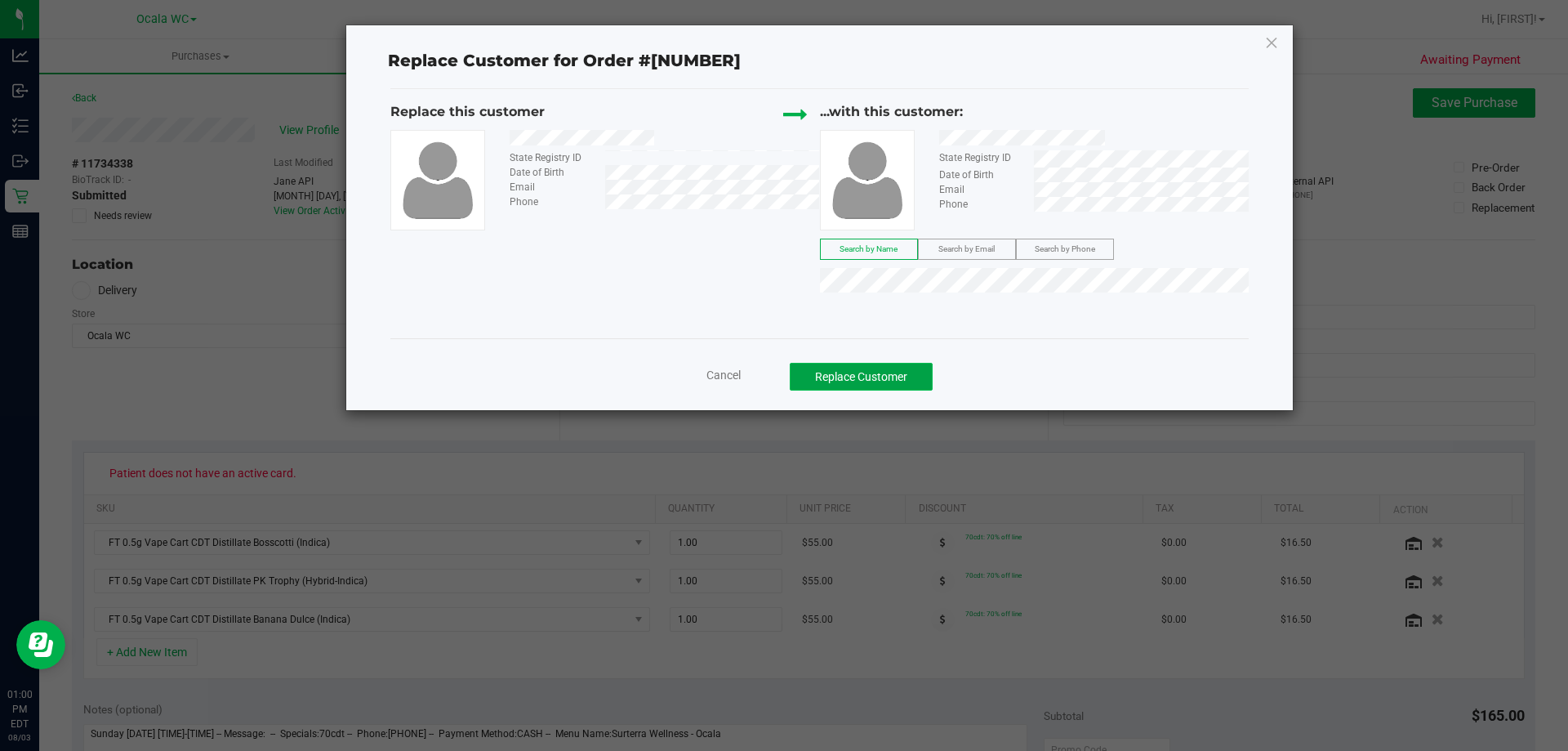 click on "Replace Customer" 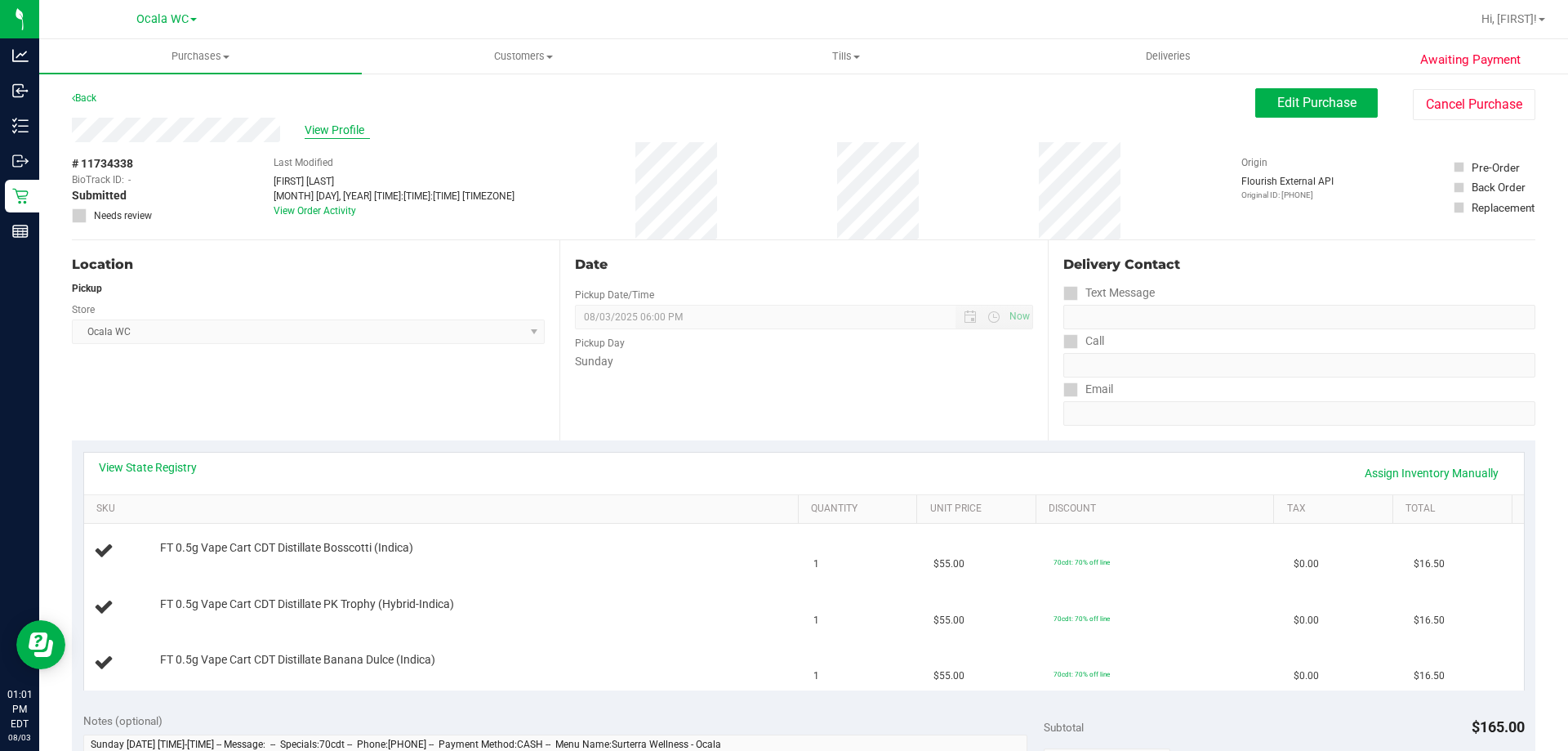 click on "View Profile" at bounding box center [337, 130] 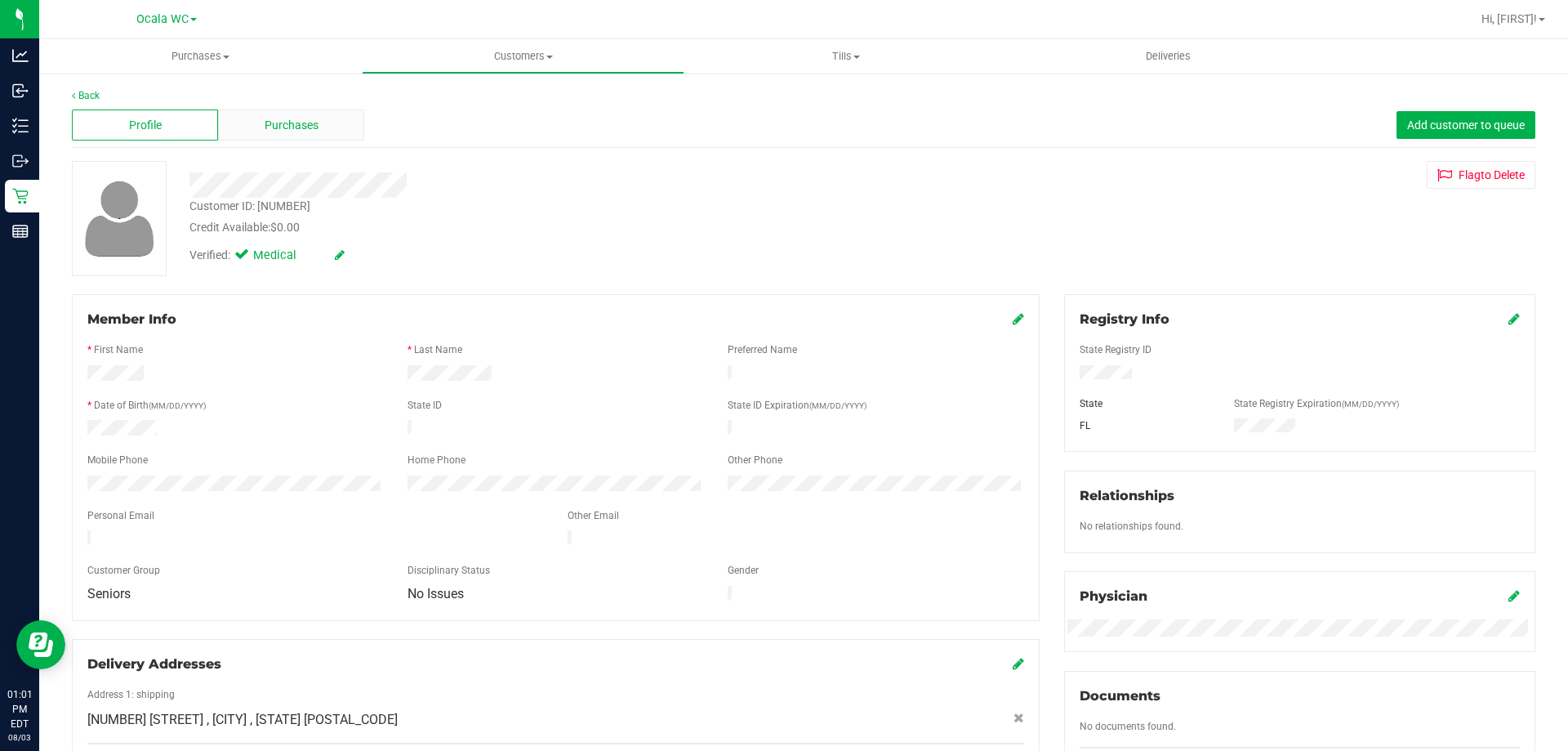click on "Purchases" at bounding box center (292, 125) 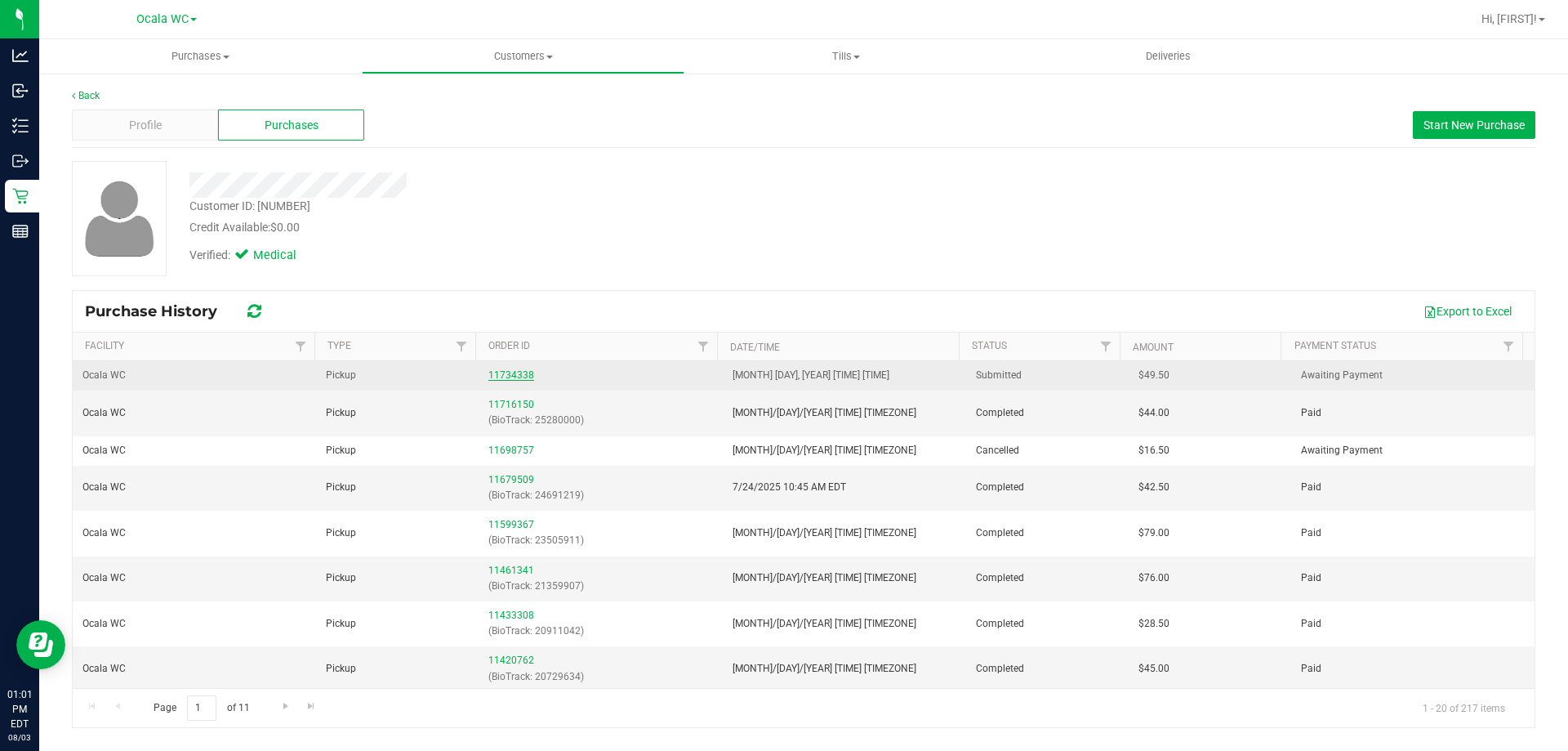 click on "11734338" at bounding box center [511, 375] 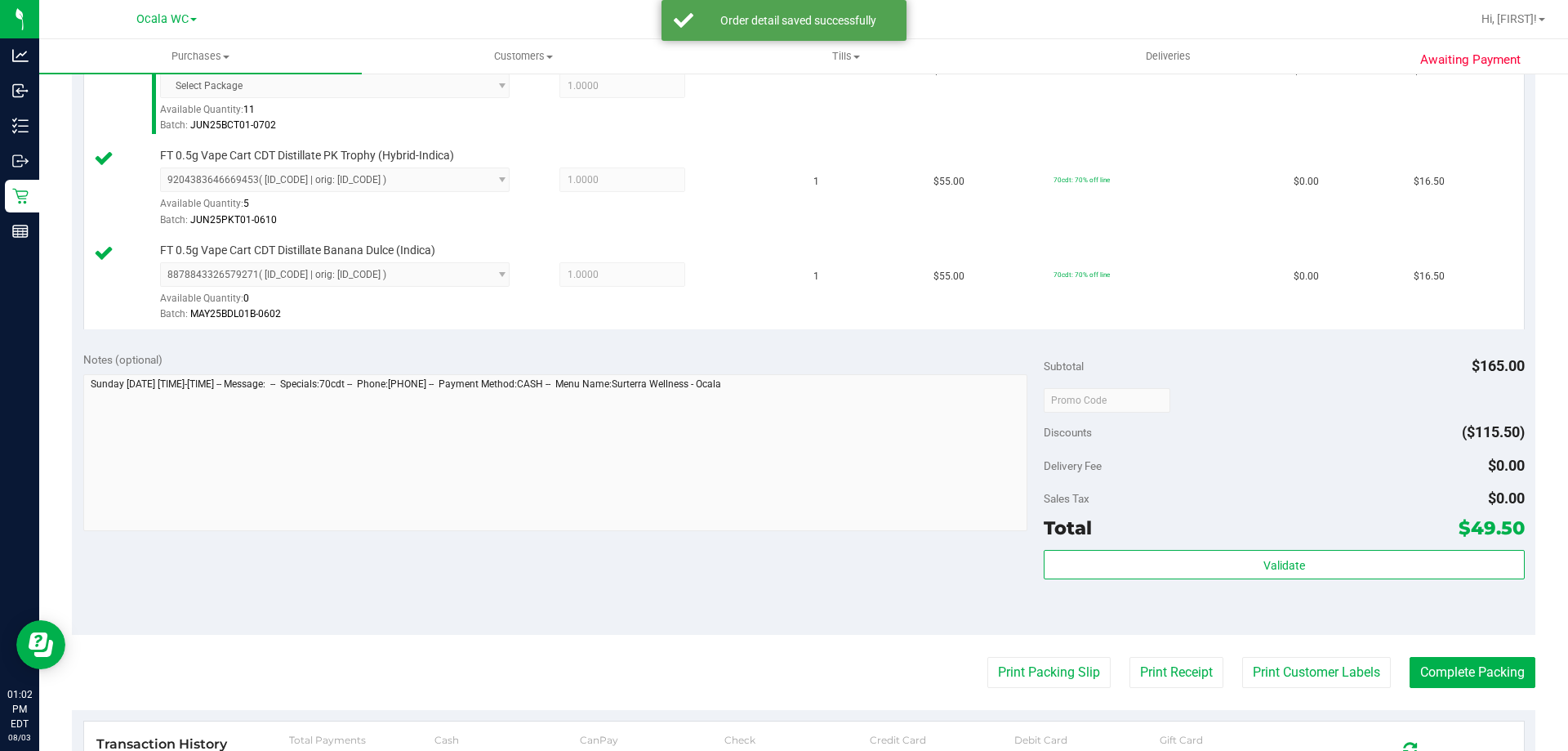 scroll, scrollTop: 518, scrollLeft: 0, axis: vertical 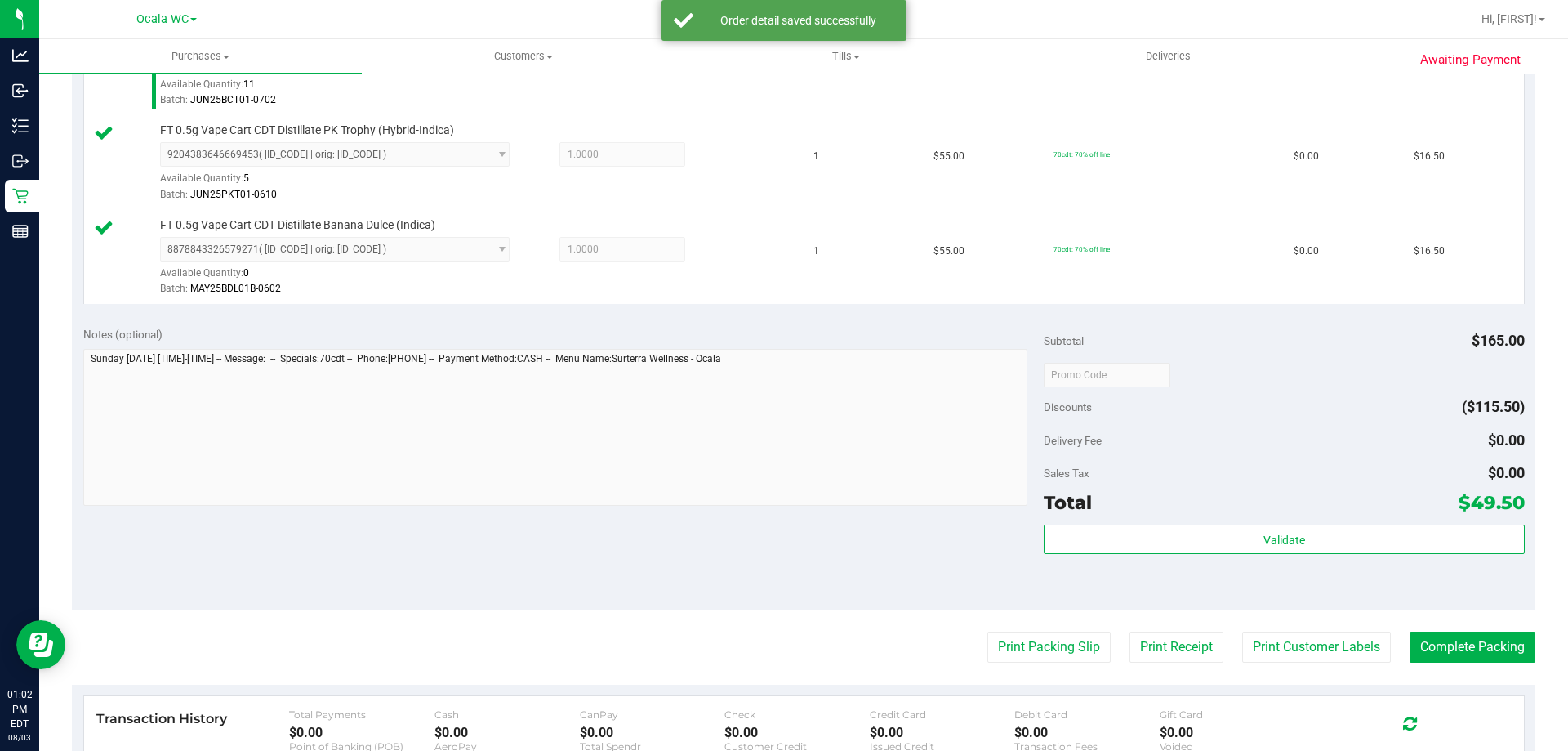 click on "Validate" at bounding box center (1284, 561) 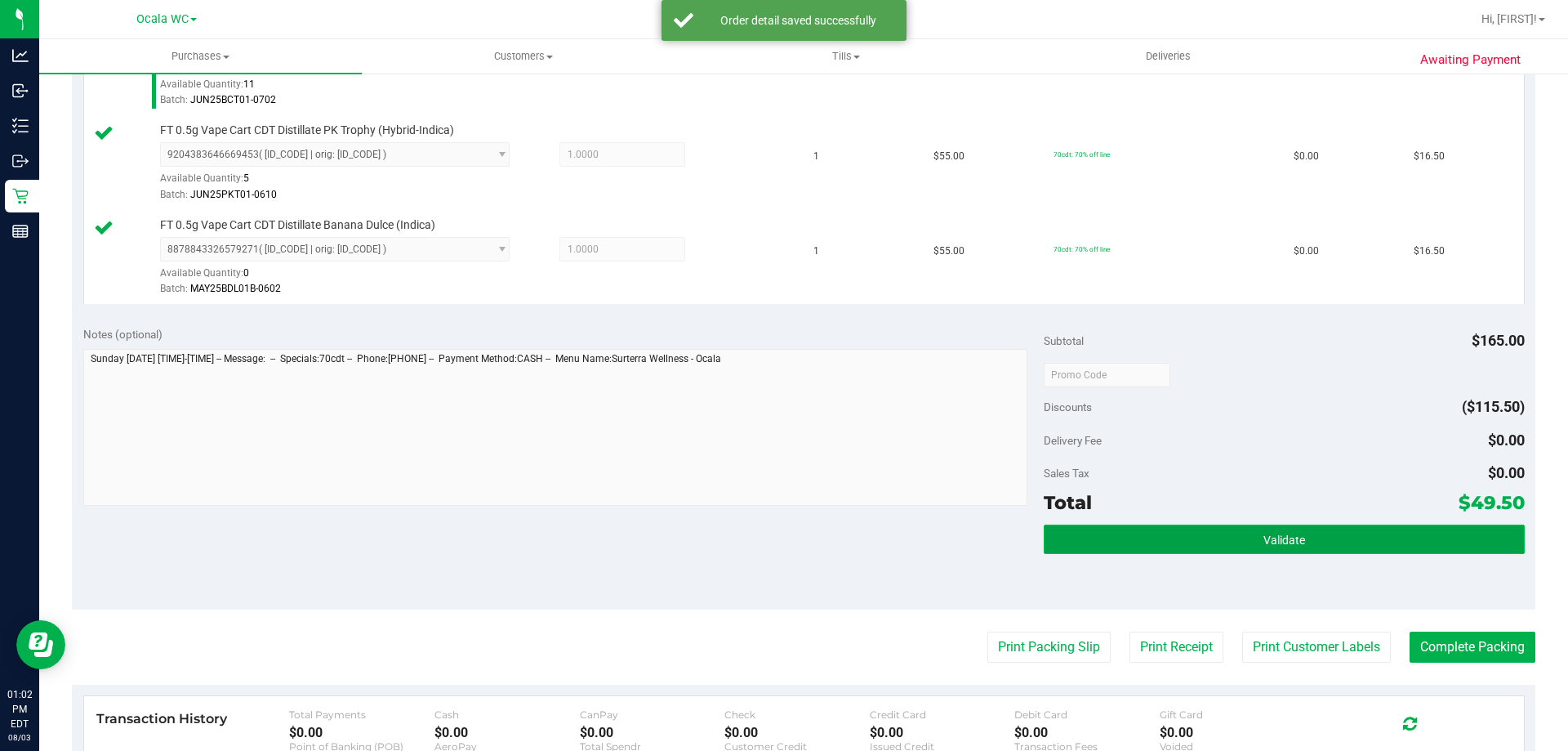 click on "Validate" at bounding box center (1284, 539) 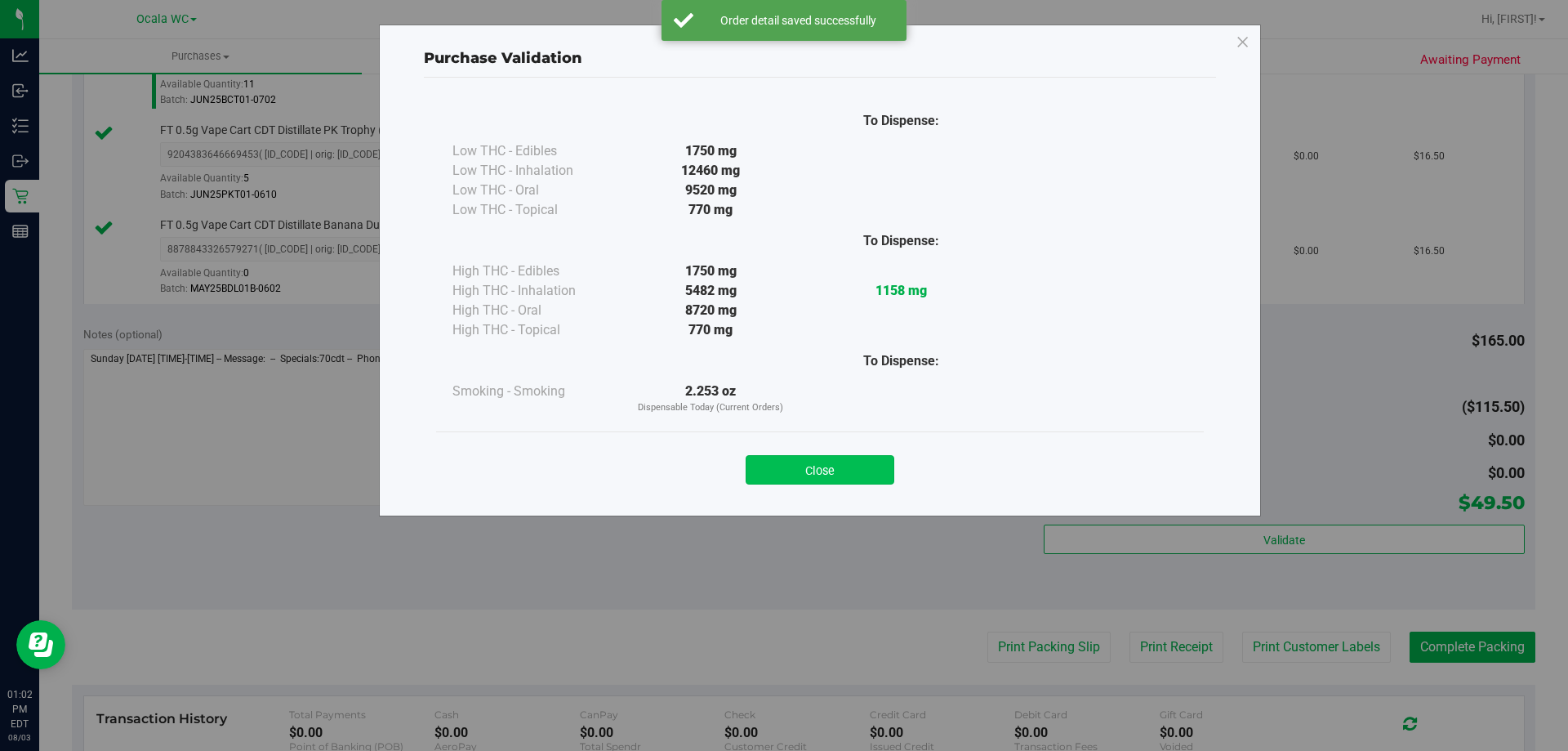 click on "Close" at bounding box center [820, 470] 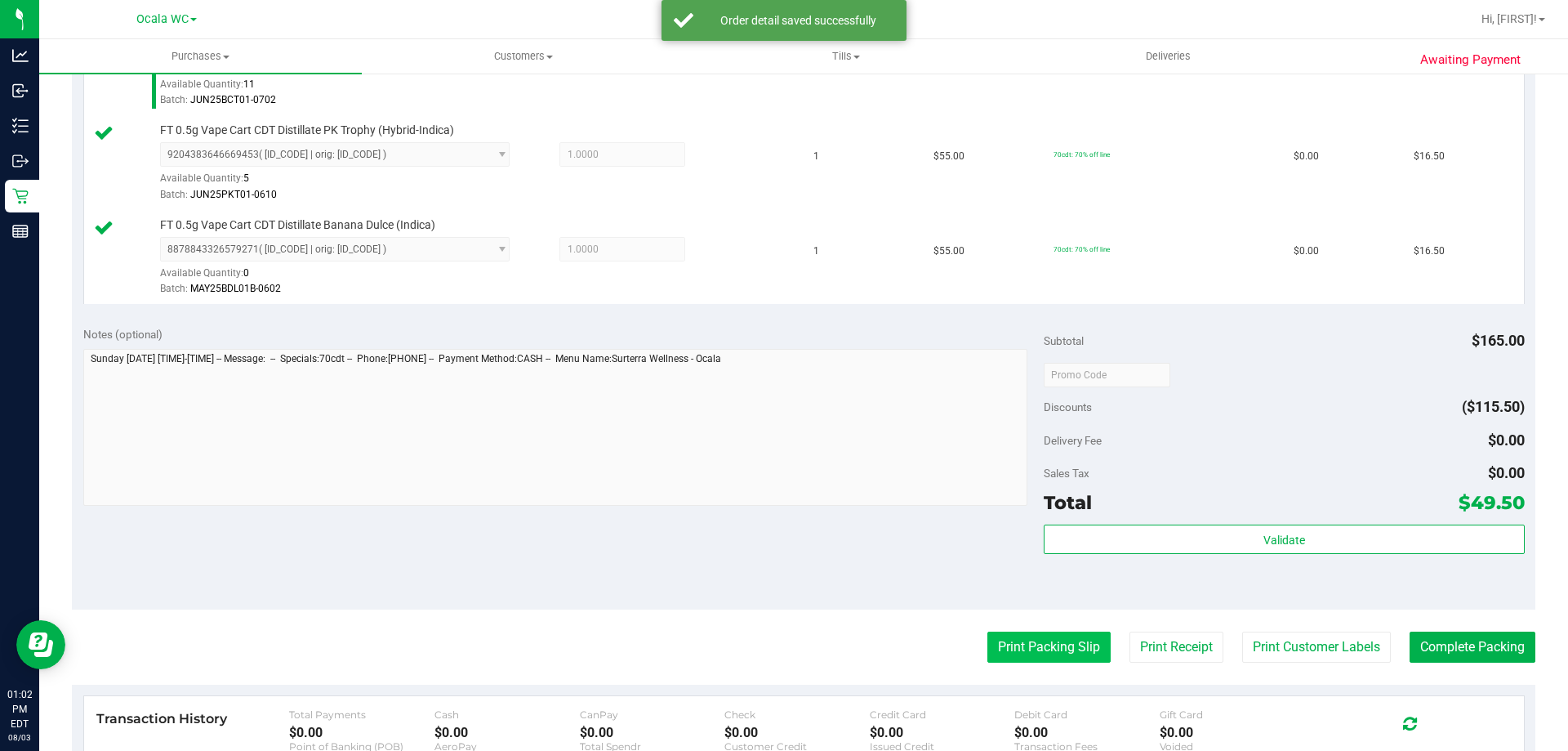 click on "Print Packing Slip" at bounding box center (1049, 647) 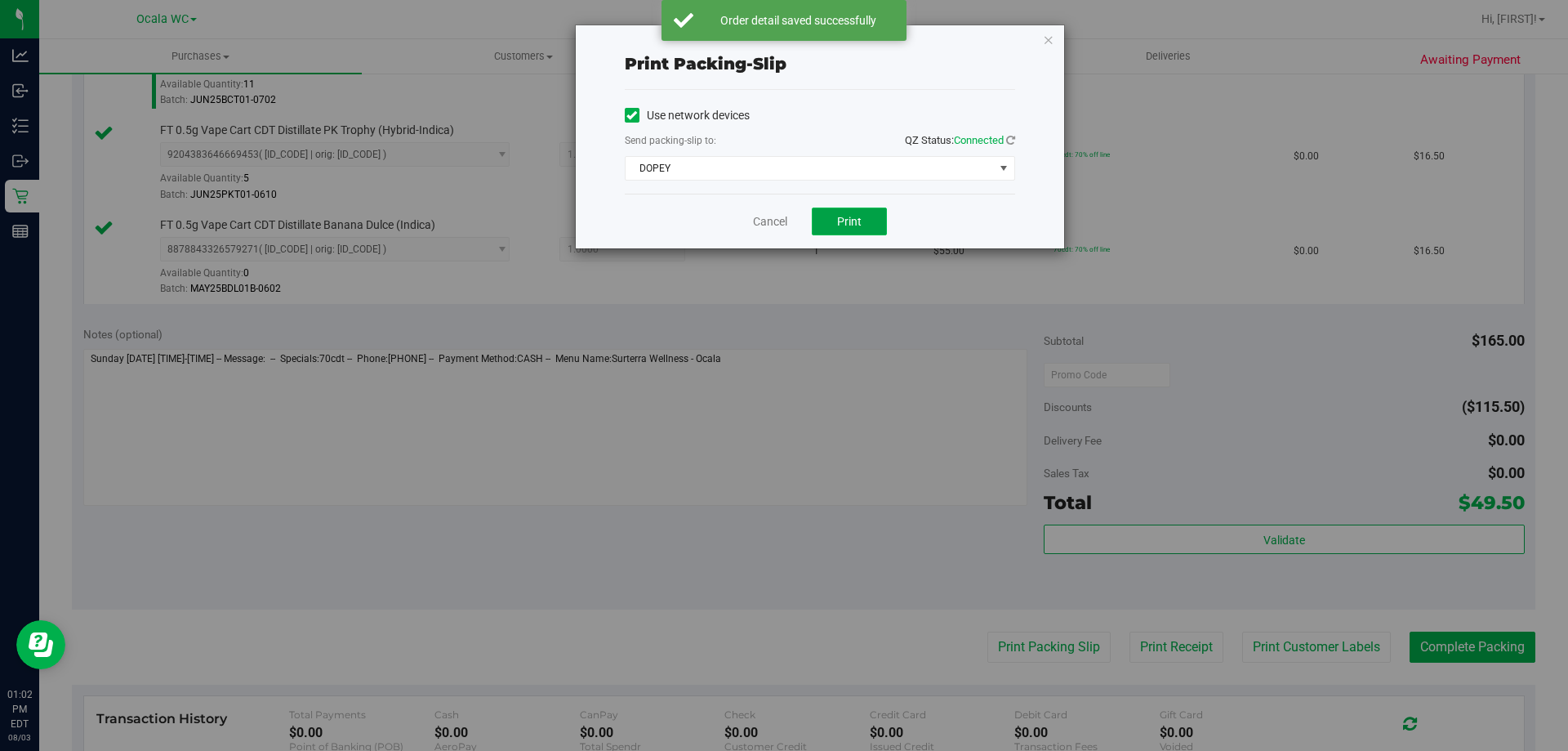 click on "Print" at bounding box center [849, 221] 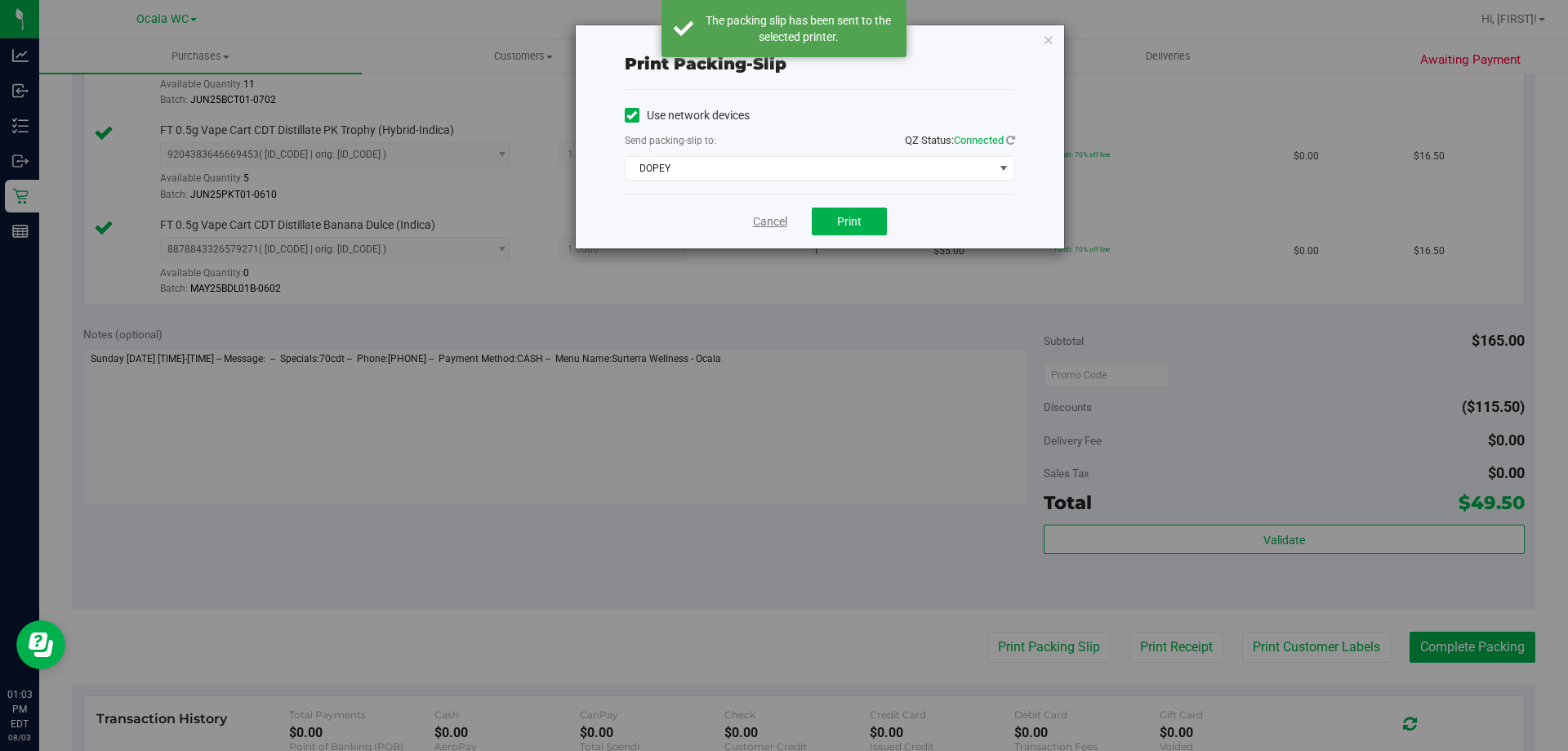 click on "Cancel" at bounding box center (770, 221) 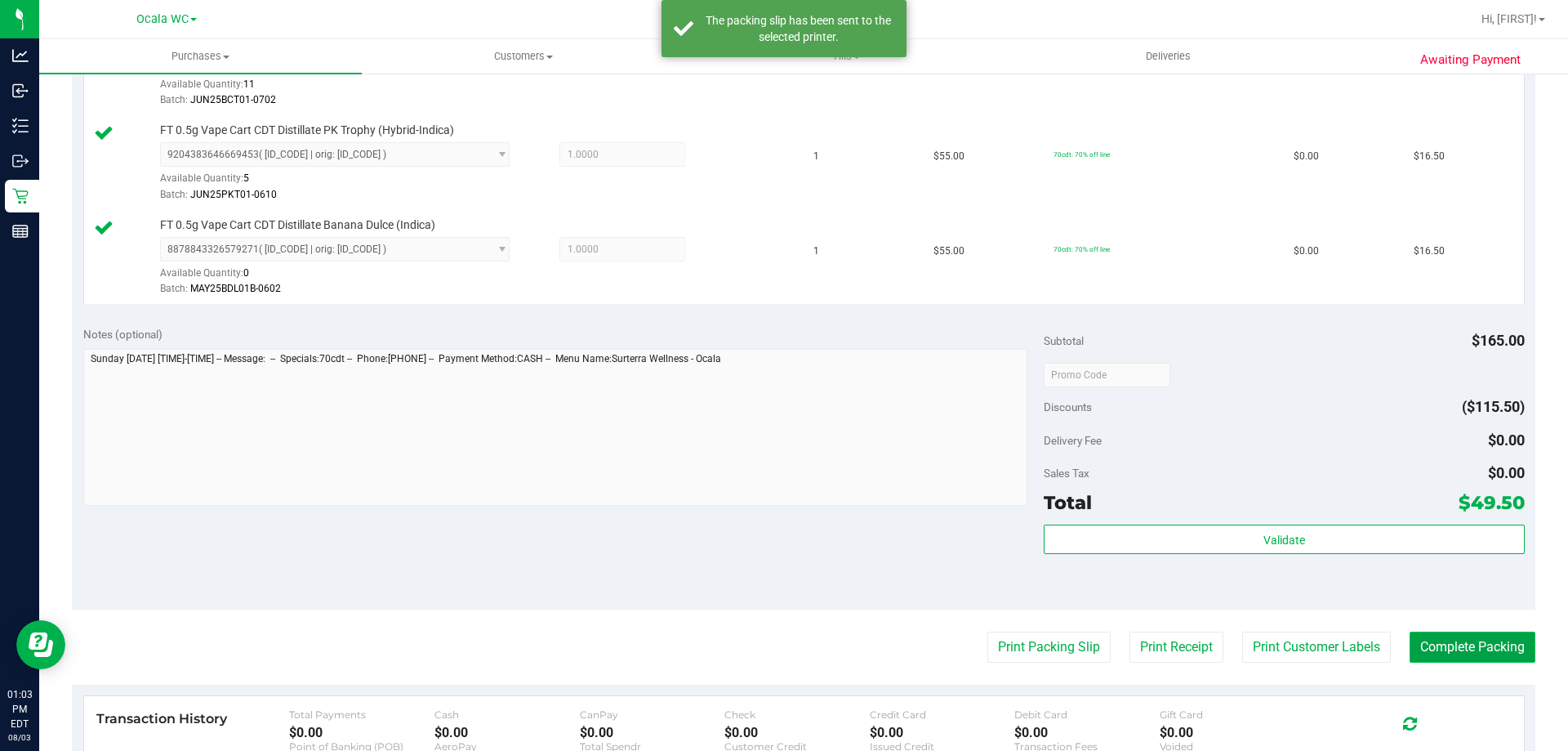 click on "Complete Packing" at bounding box center (1472, 647) 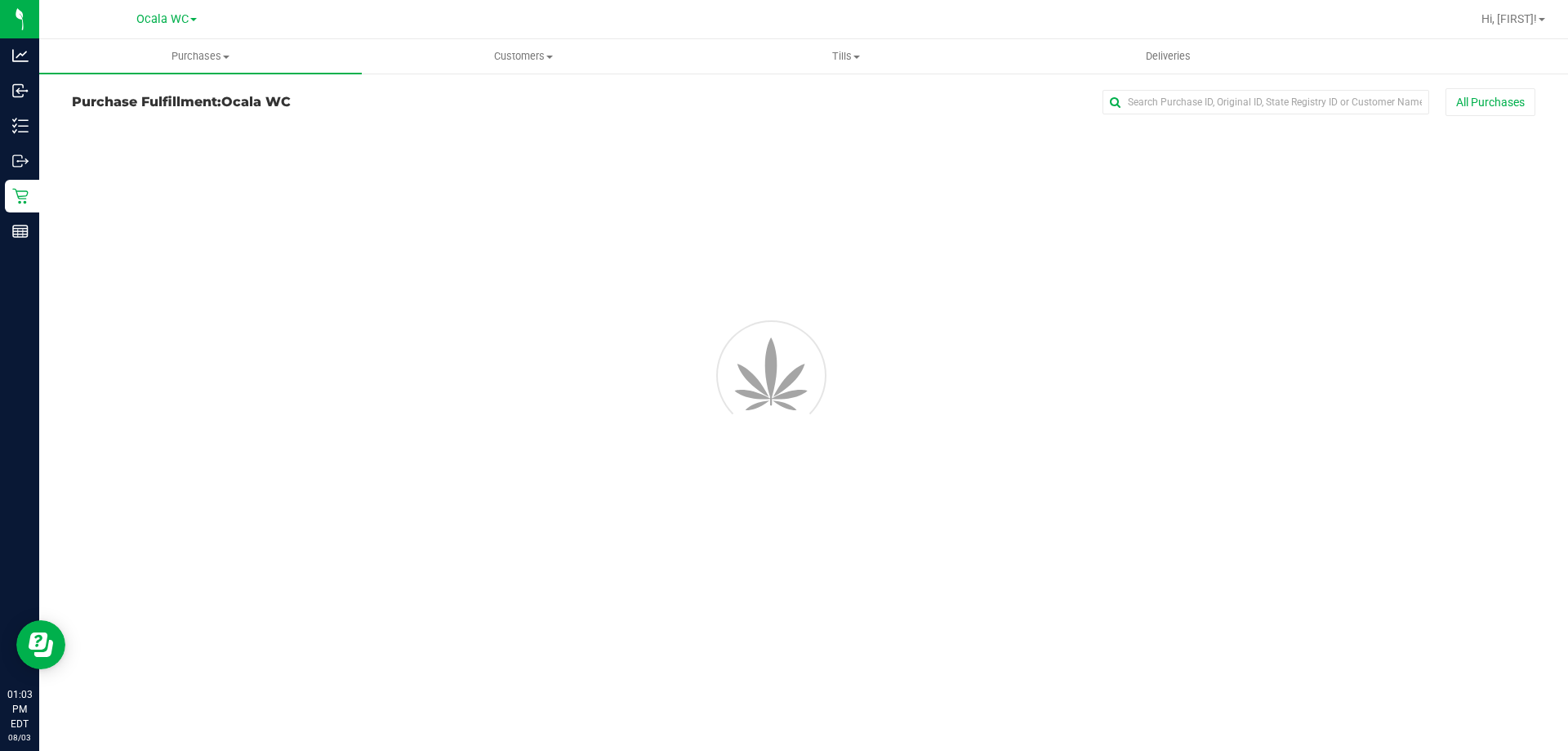 scroll, scrollTop: 0, scrollLeft: 0, axis: both 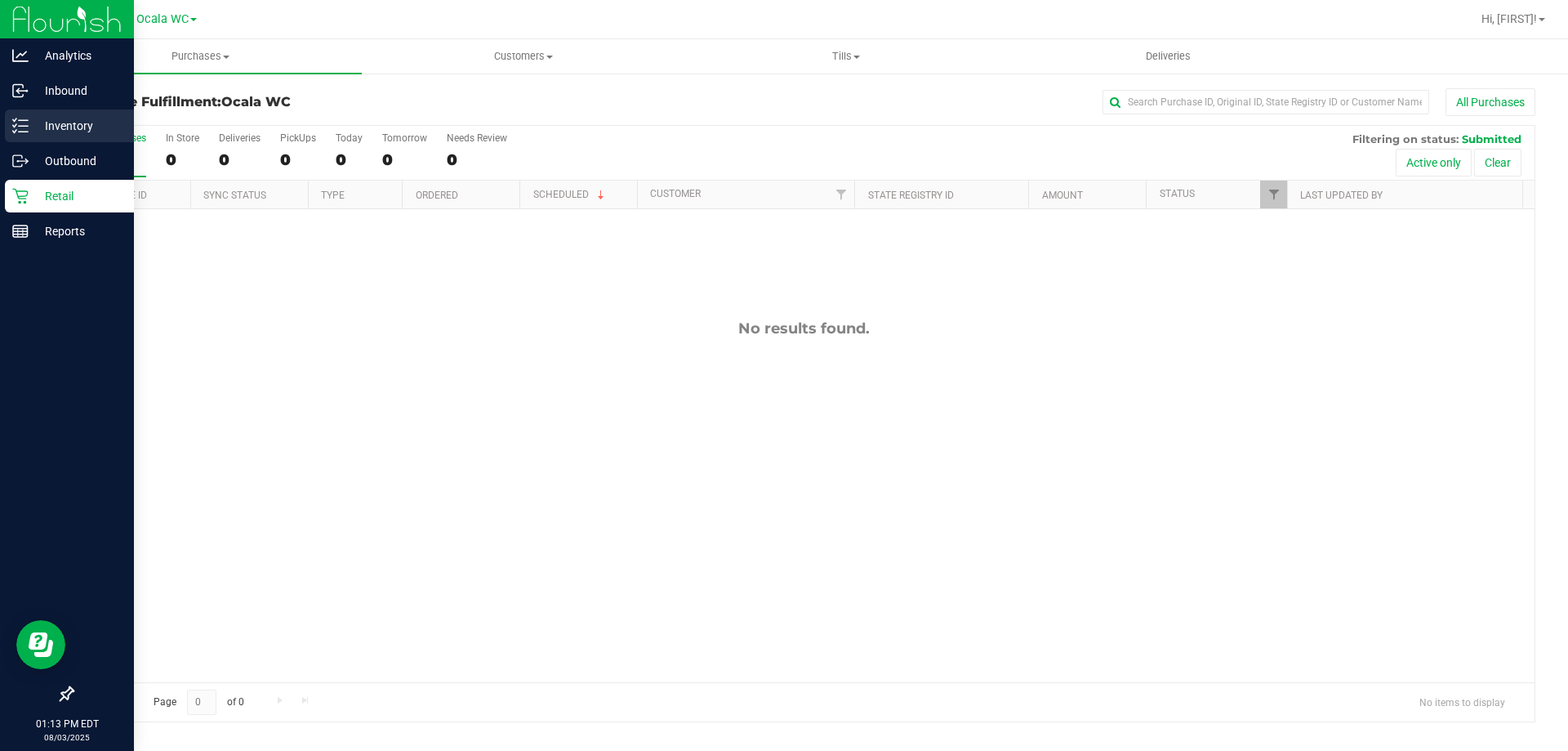 click 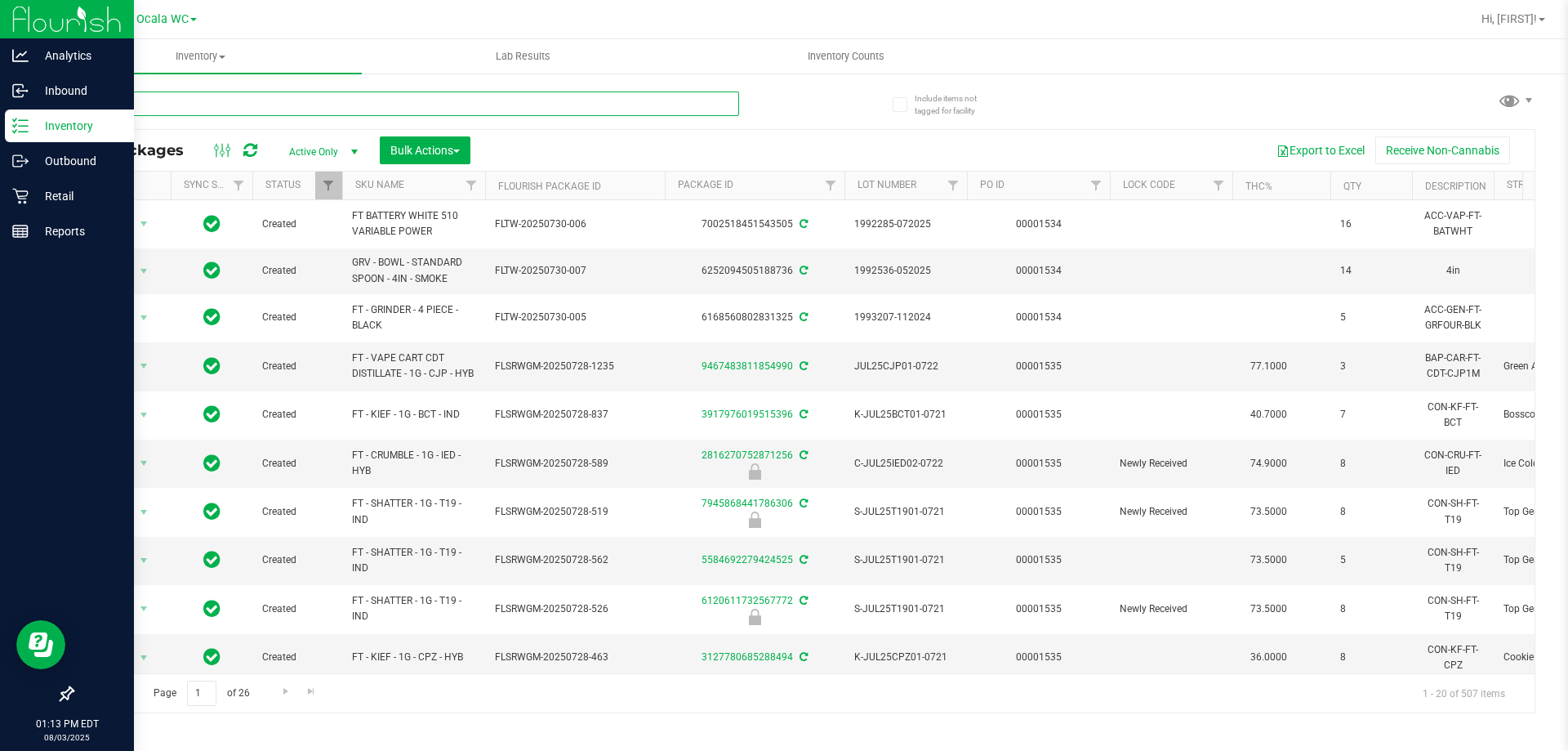 click at bounding box center (405, 104) 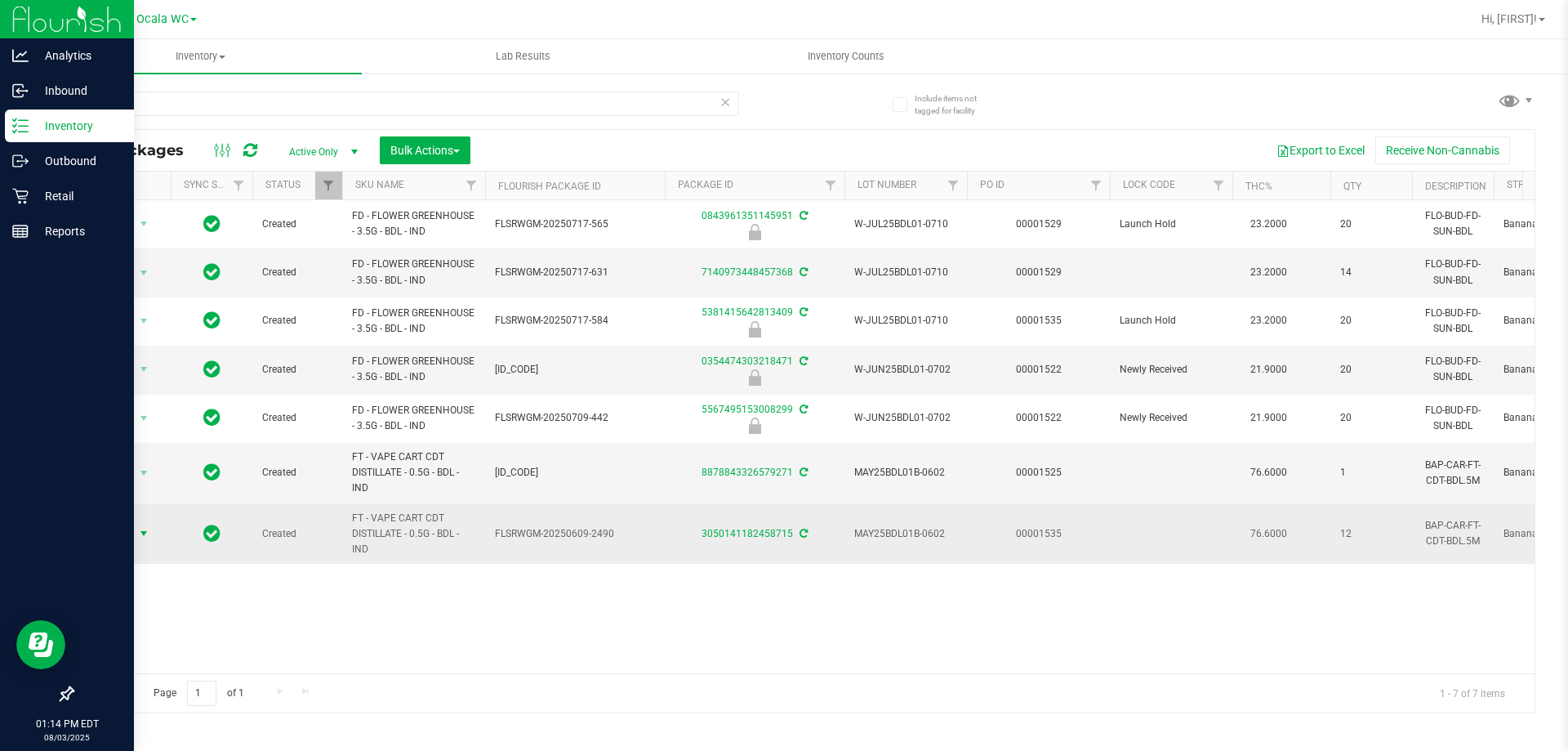 click at bounding box center [144, 534] 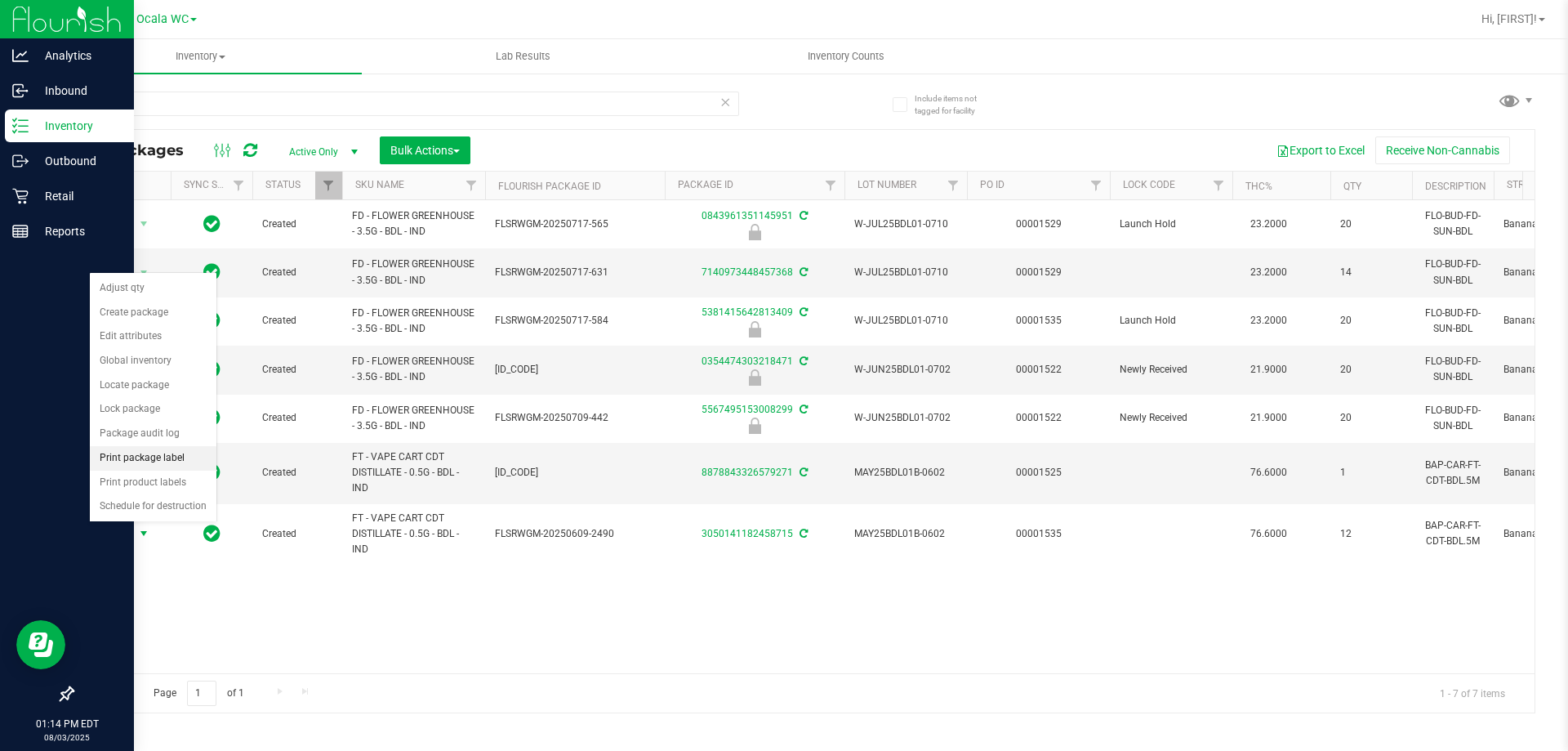click on "Print package label" at bounding box center [153, 458] 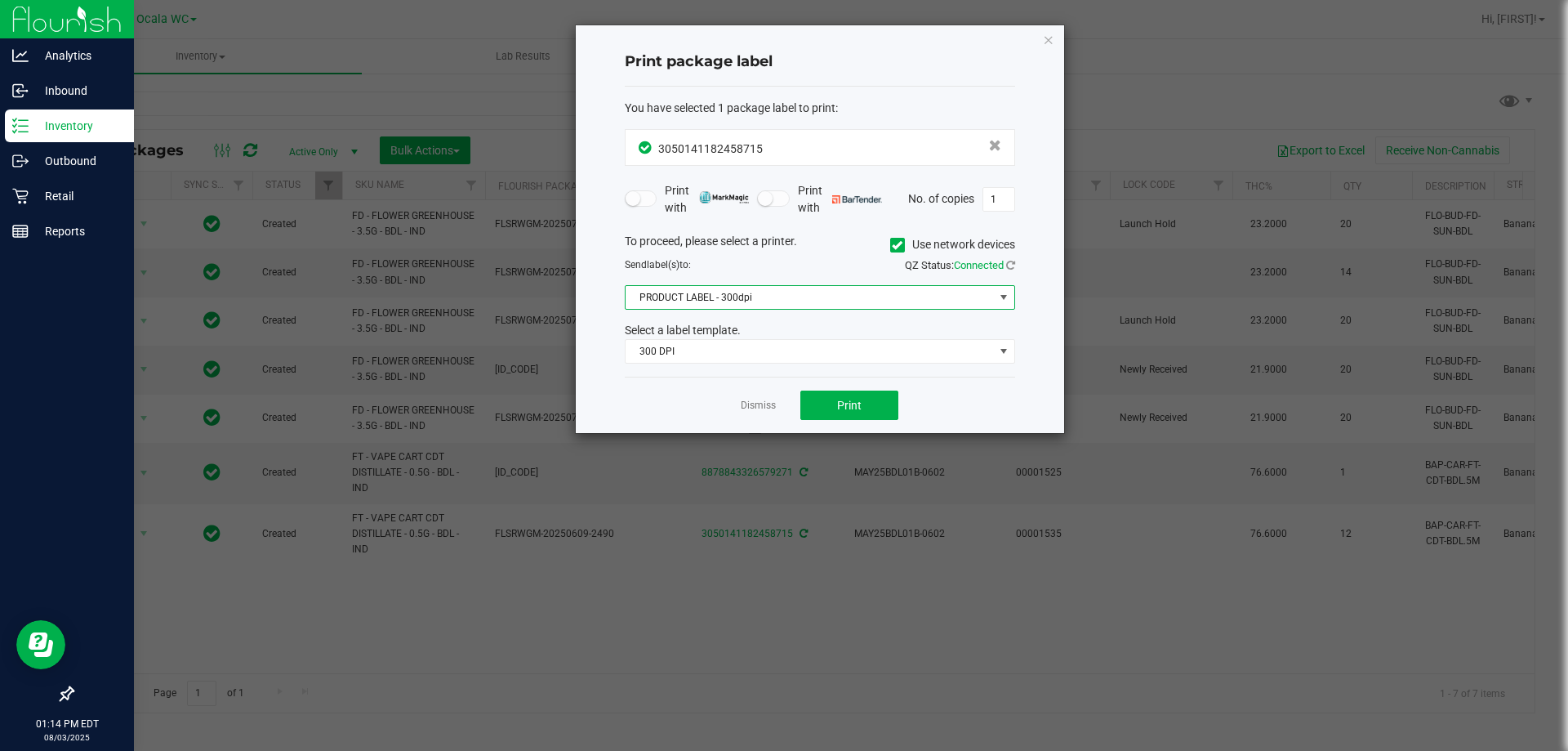 click on "PRODUCT LABEL - 300dpi" at bounding box center (809, 297) 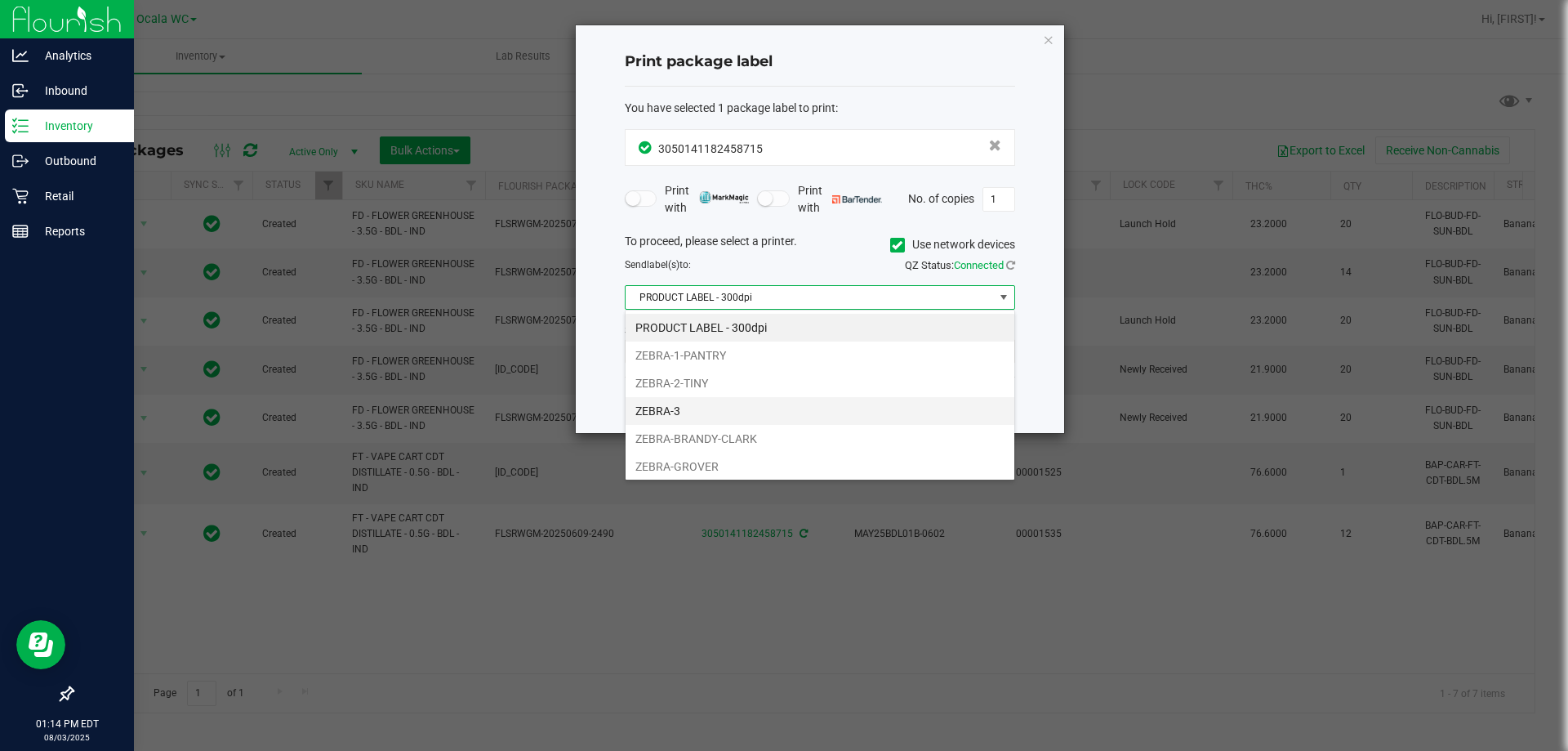 scroll, scrollTop: 81695, scrollLeft: 81276, axis: both 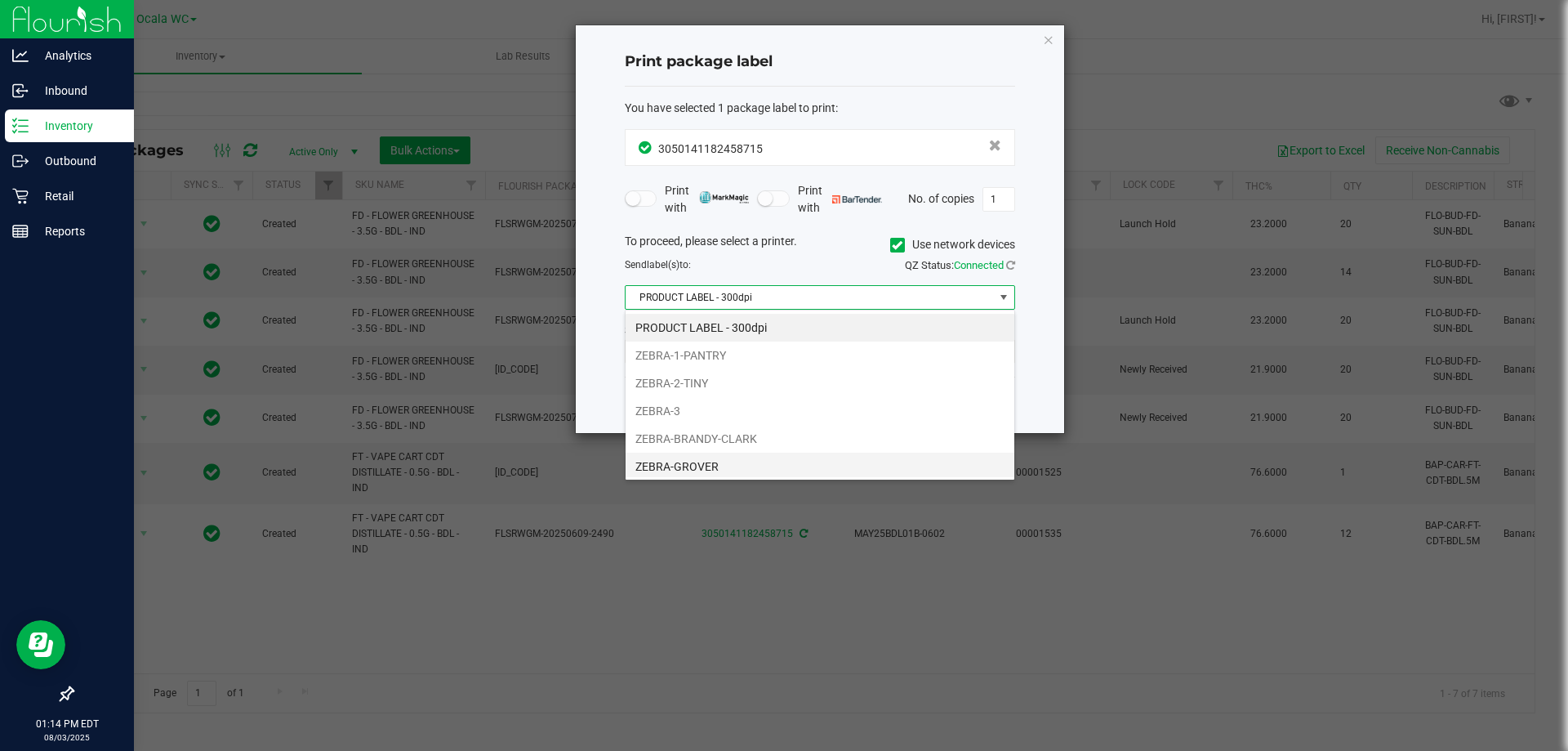 click on "ZEBRA-GROVER" at bounding box center (820, 467) 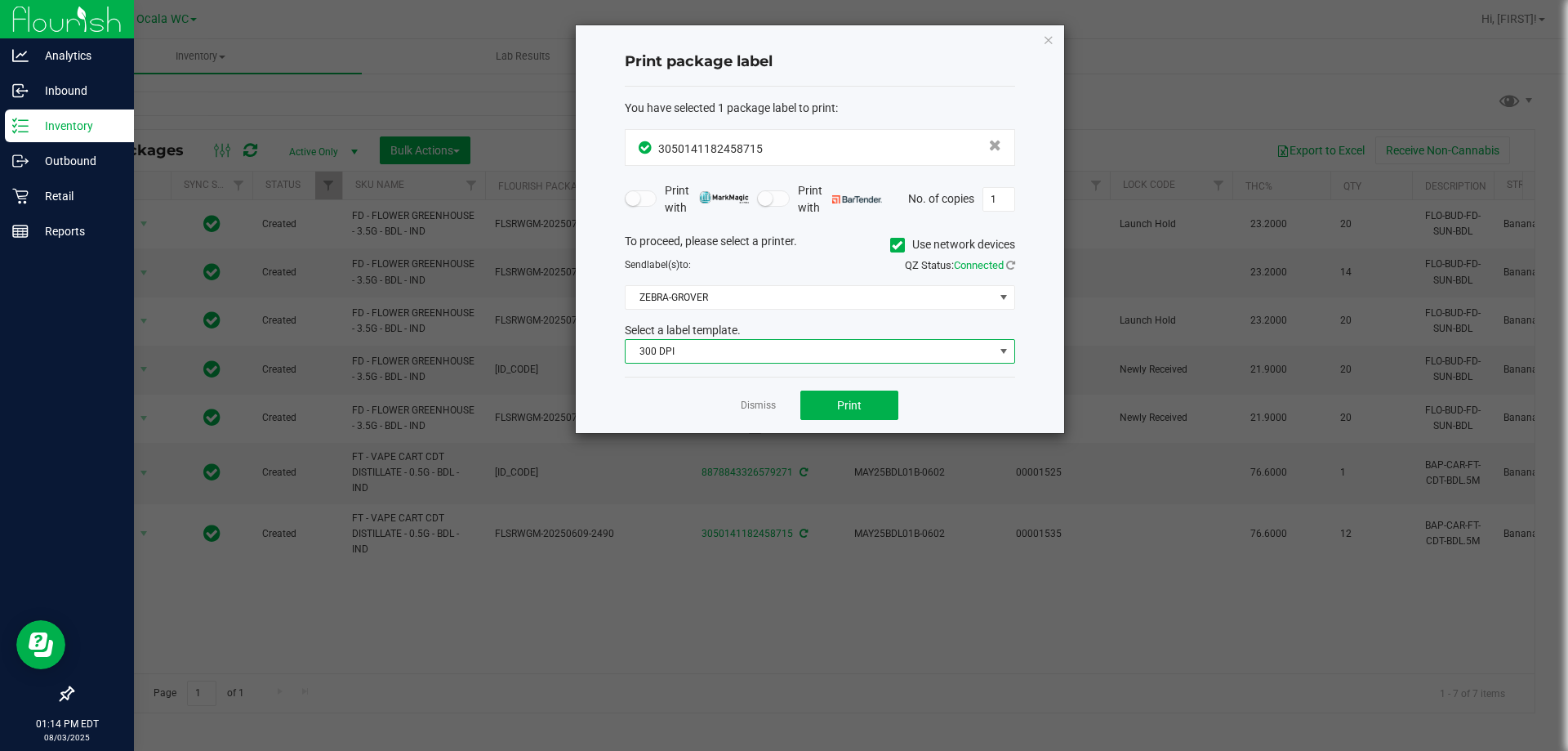 click on "300 DPI" at bounding box center (809, 351) 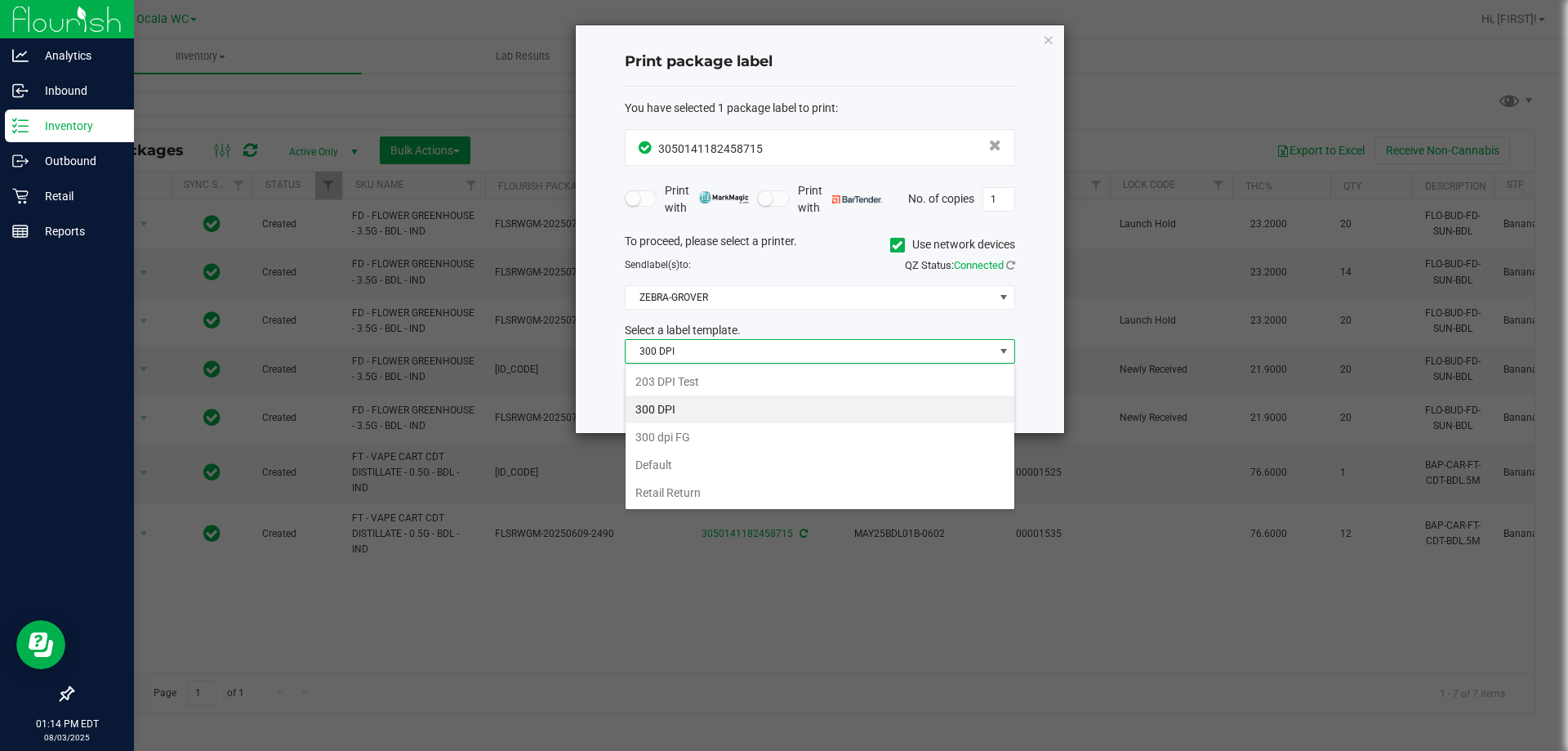 scroll, scrollTop: 81695, scrollLeft: 81276, axis: both 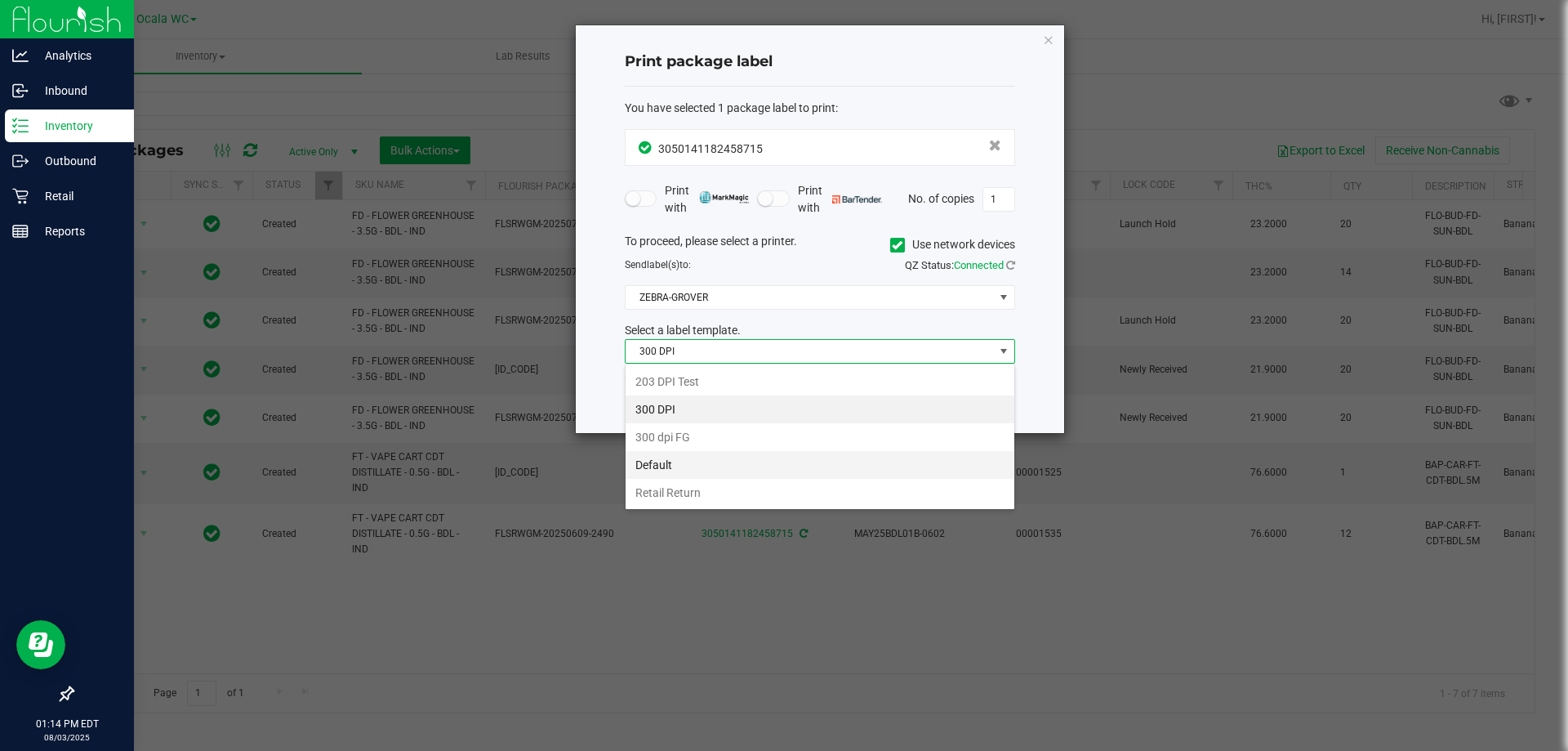 click on "Default" at bounding box center [820, 465] 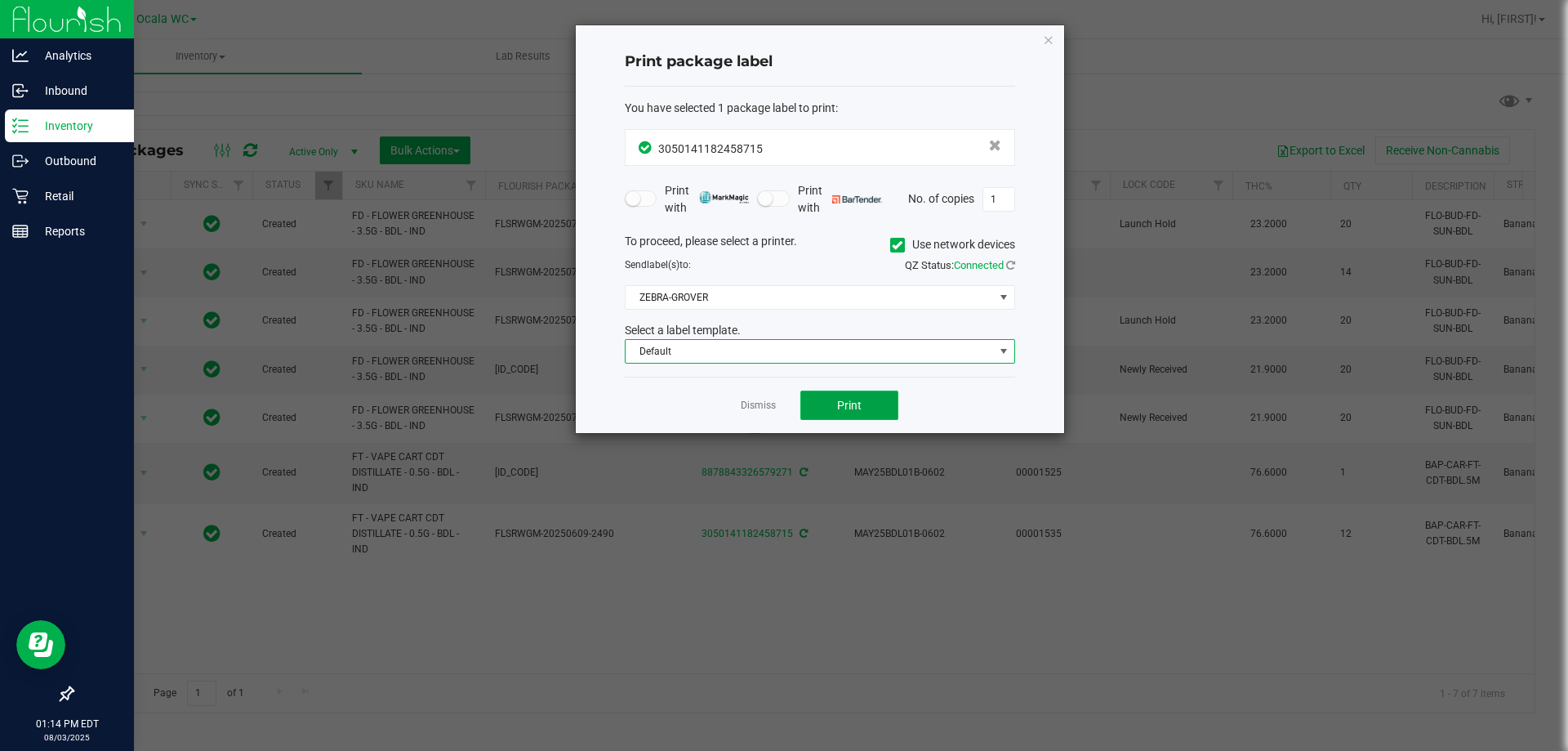 click on "Print" 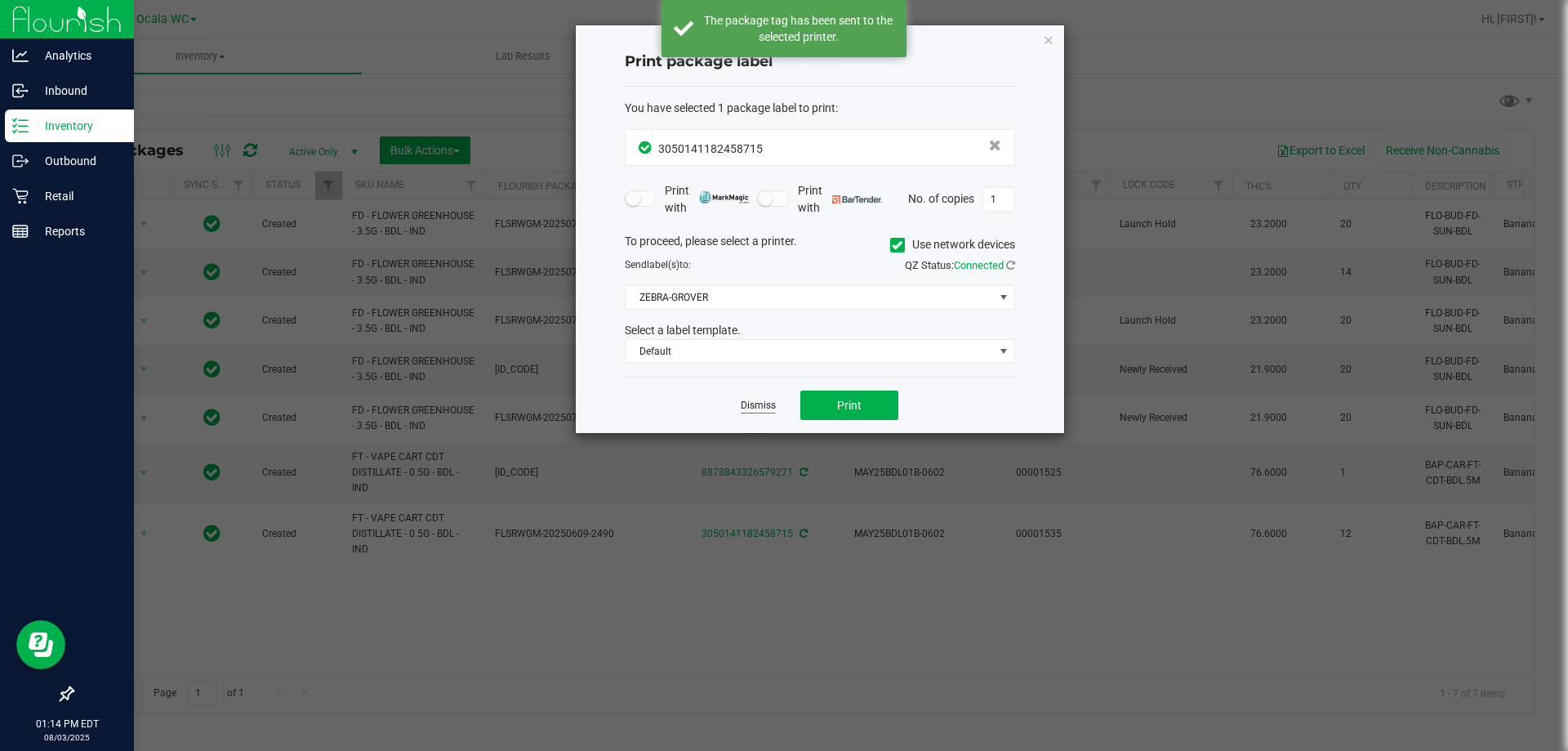 click on "Dismiss" 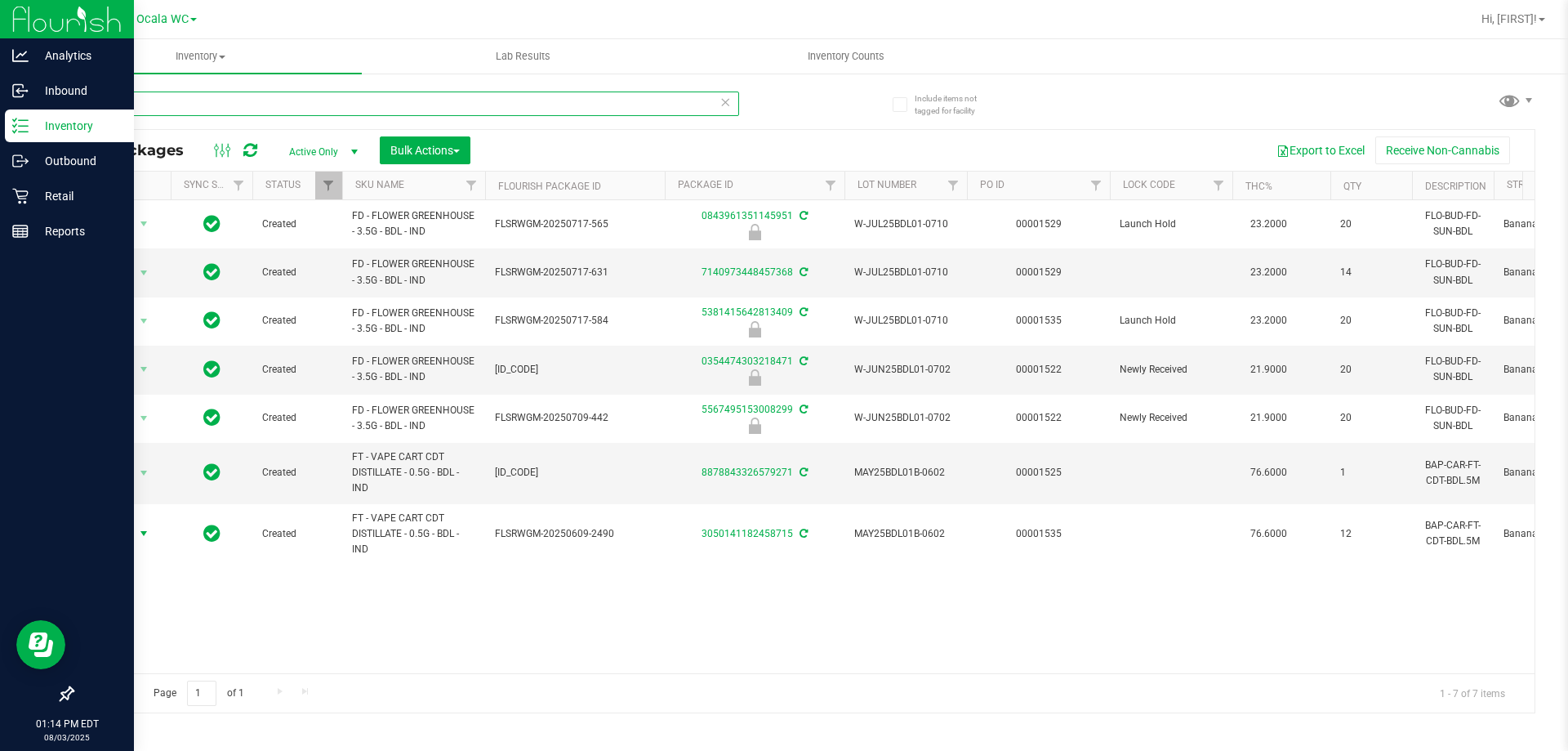 click on "bdl" at bounding box center [405, 104] 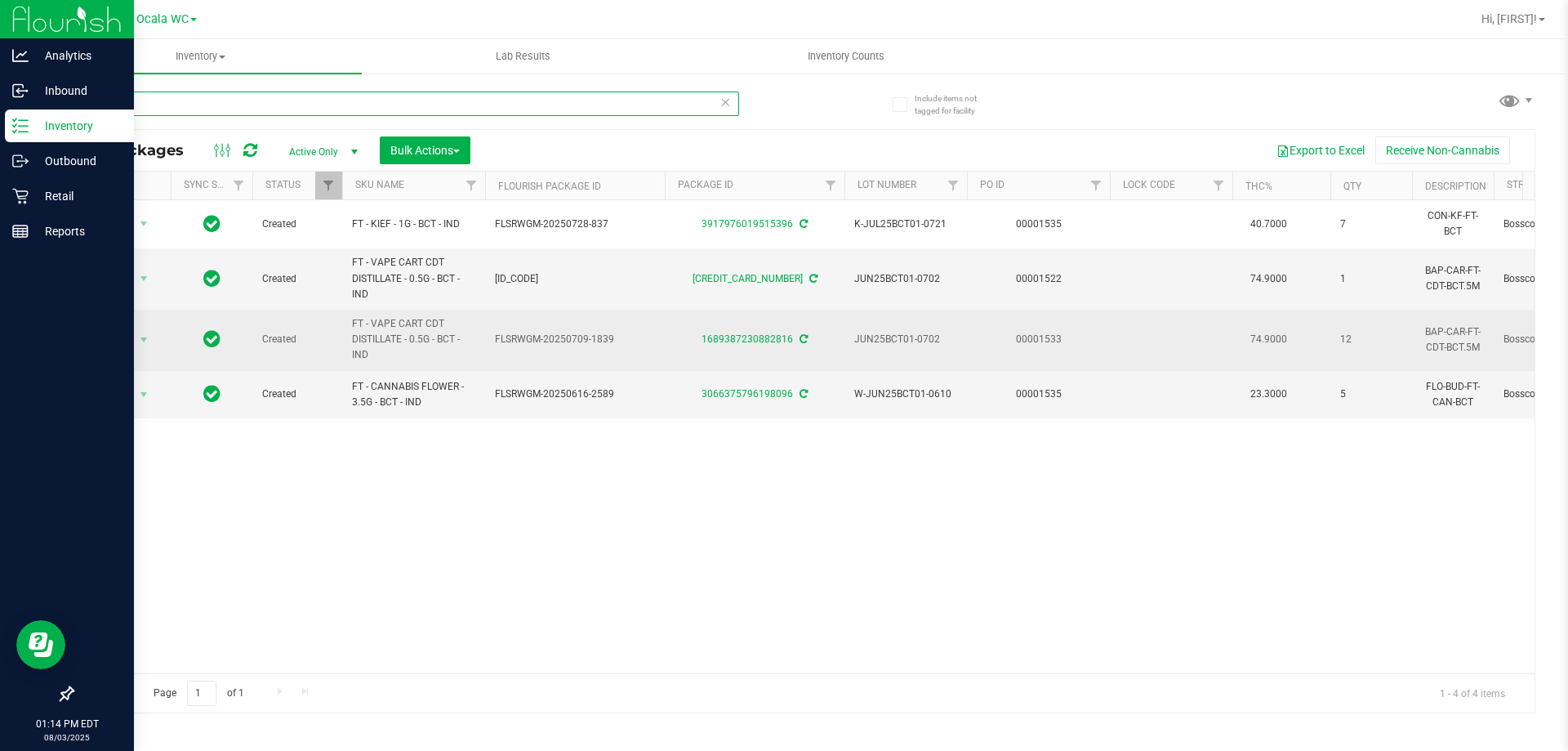 type on "bct" 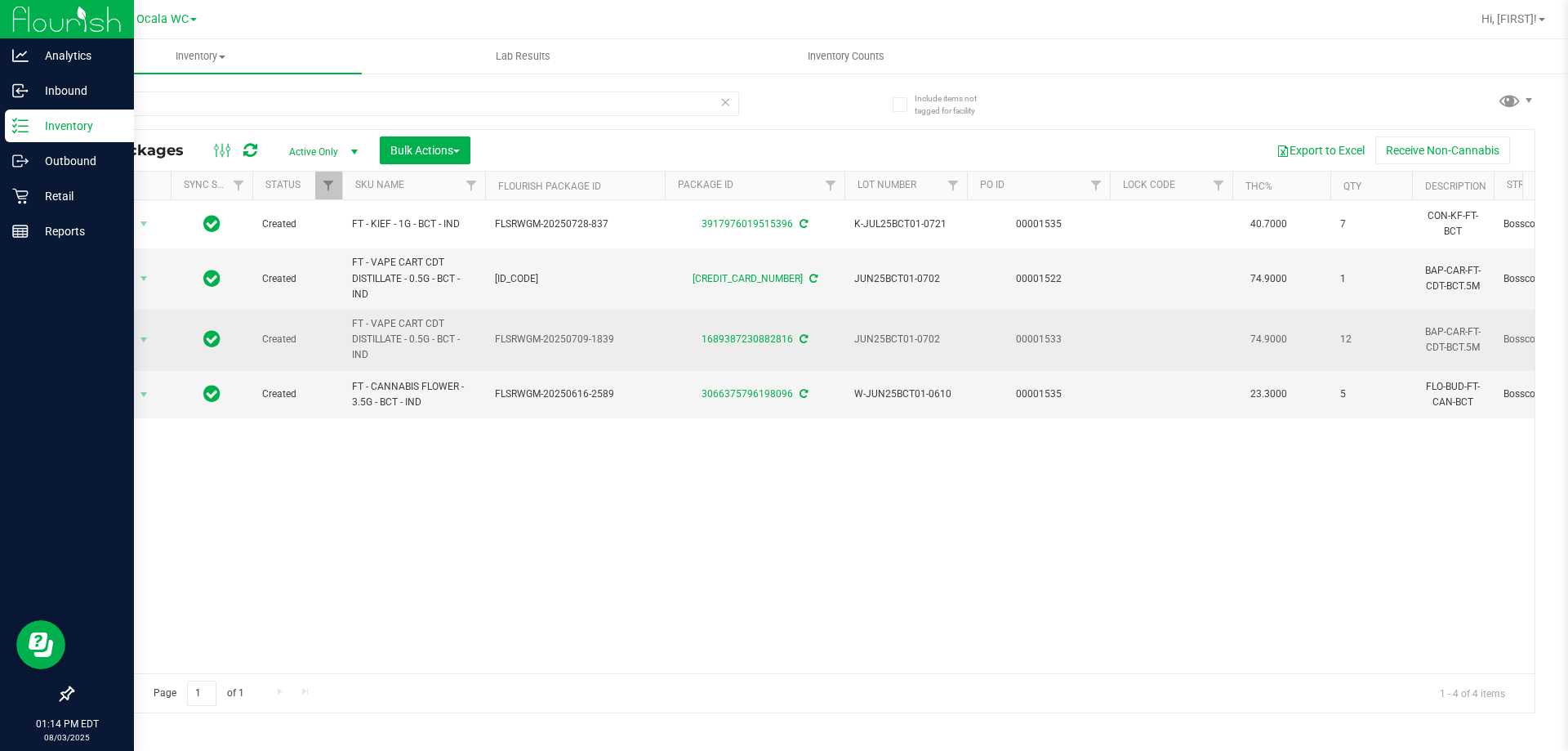 click on "Action" at bounding box center [111, 340] 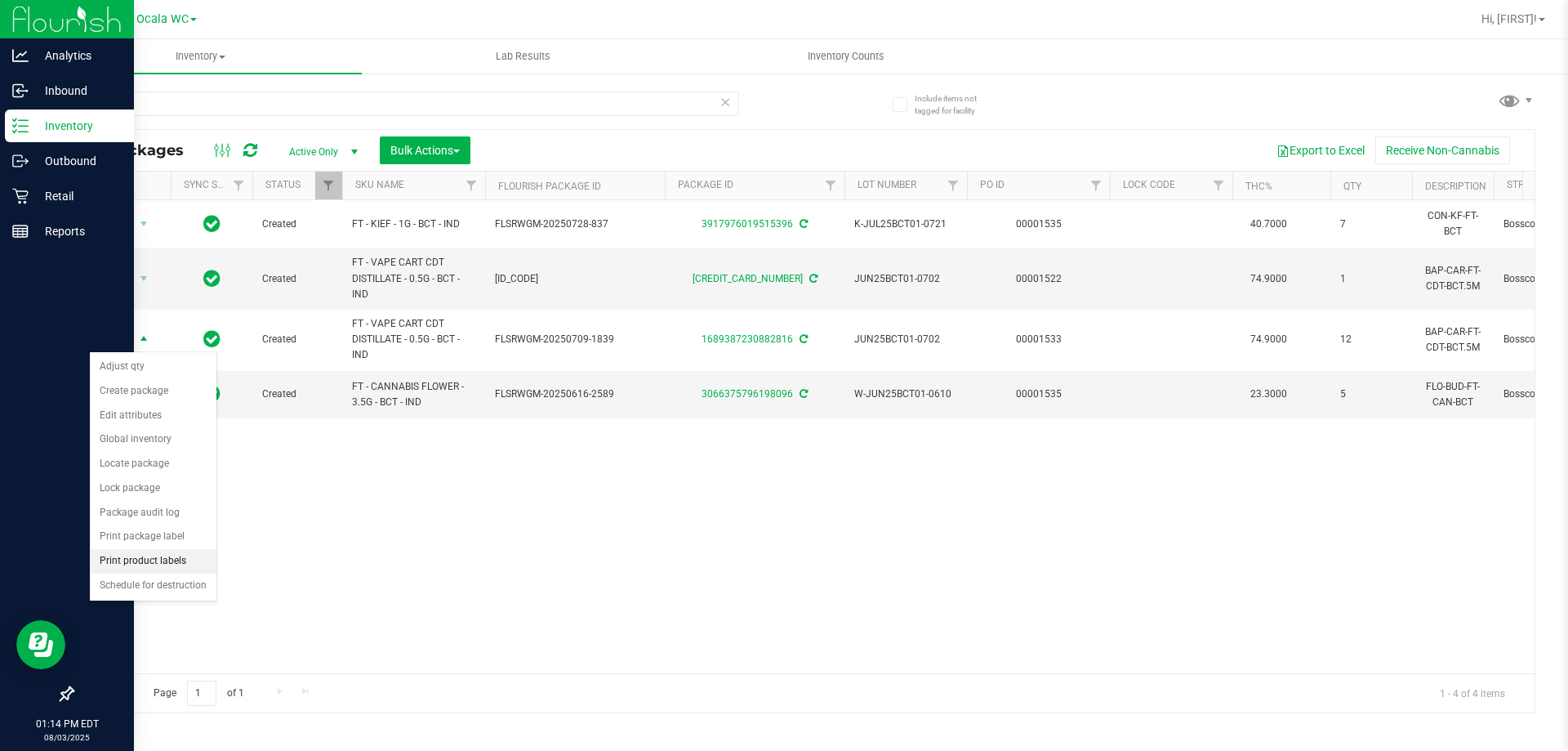 click on "Print product labels" at bounding box center [153, 561] 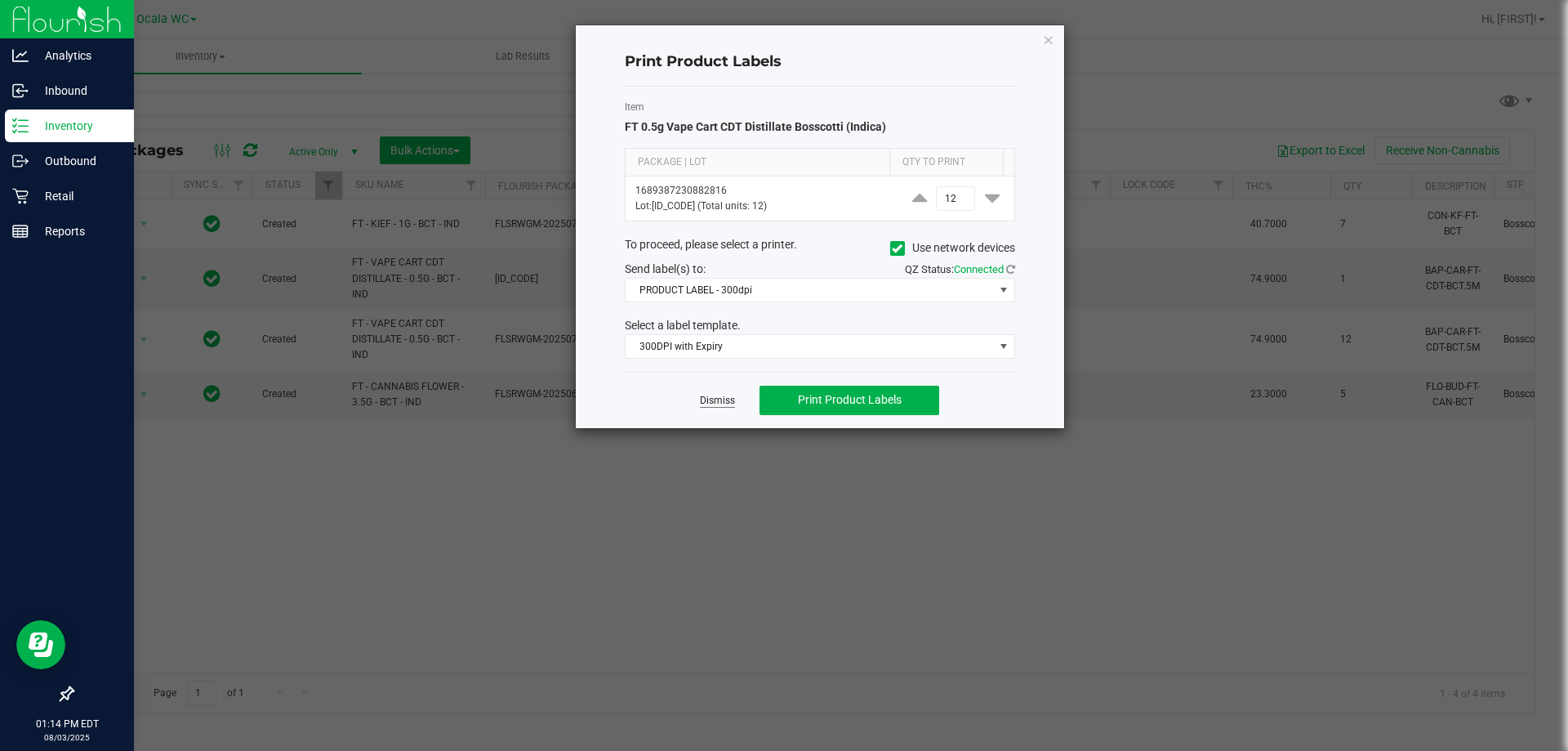 click on "Dismiss" 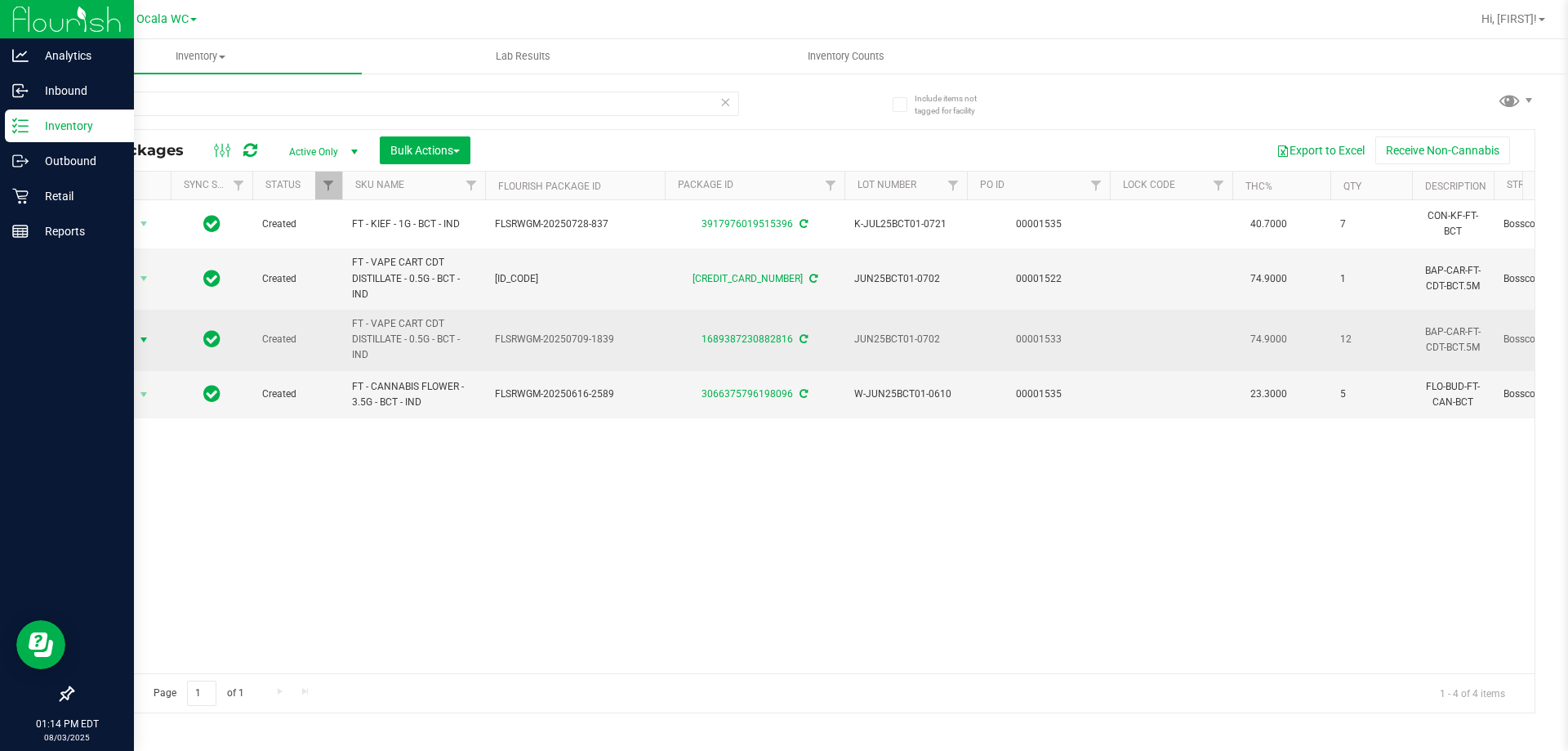 click on "Action" at bounding box center [111, 340] 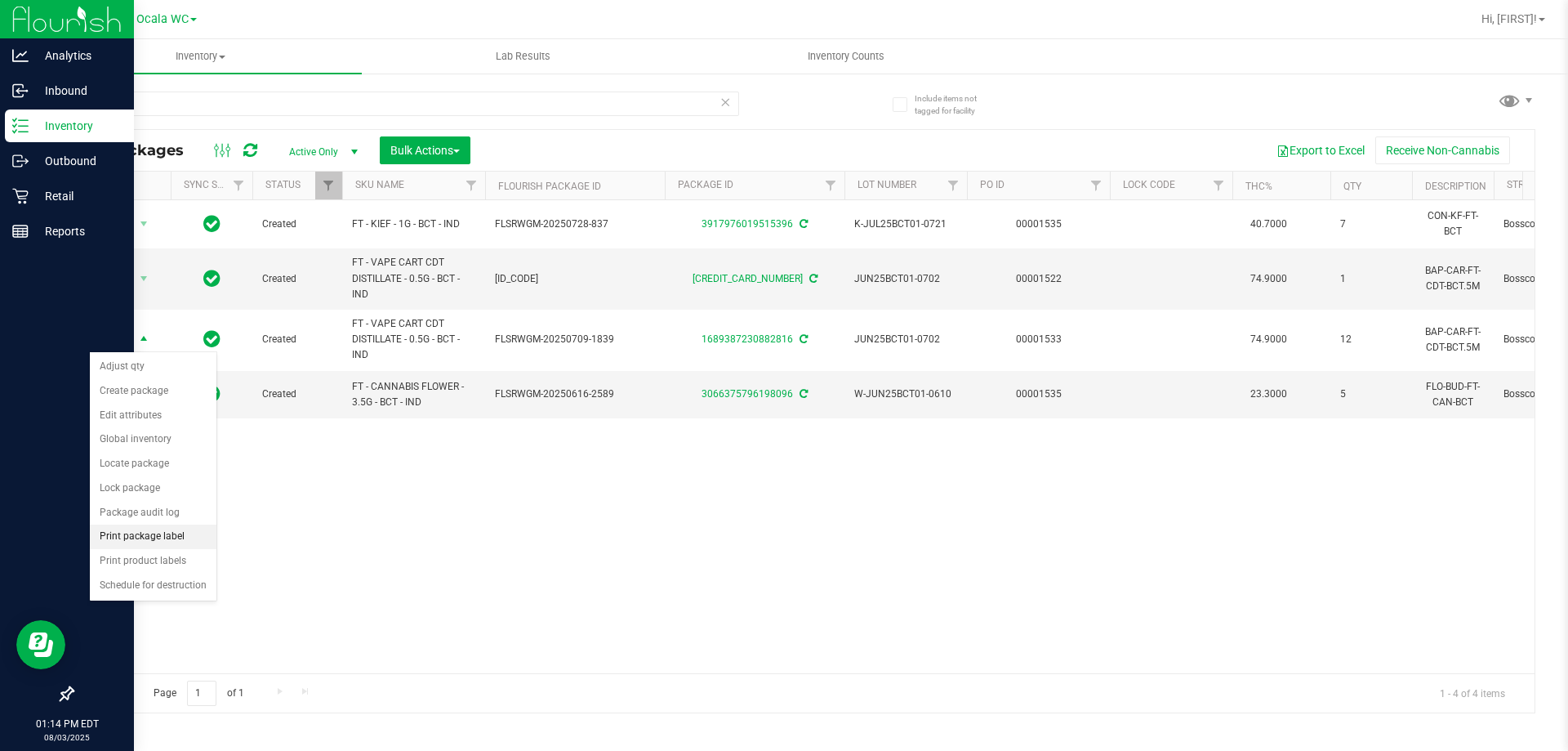 click on "Print package label" at bounding box center (153, 537) 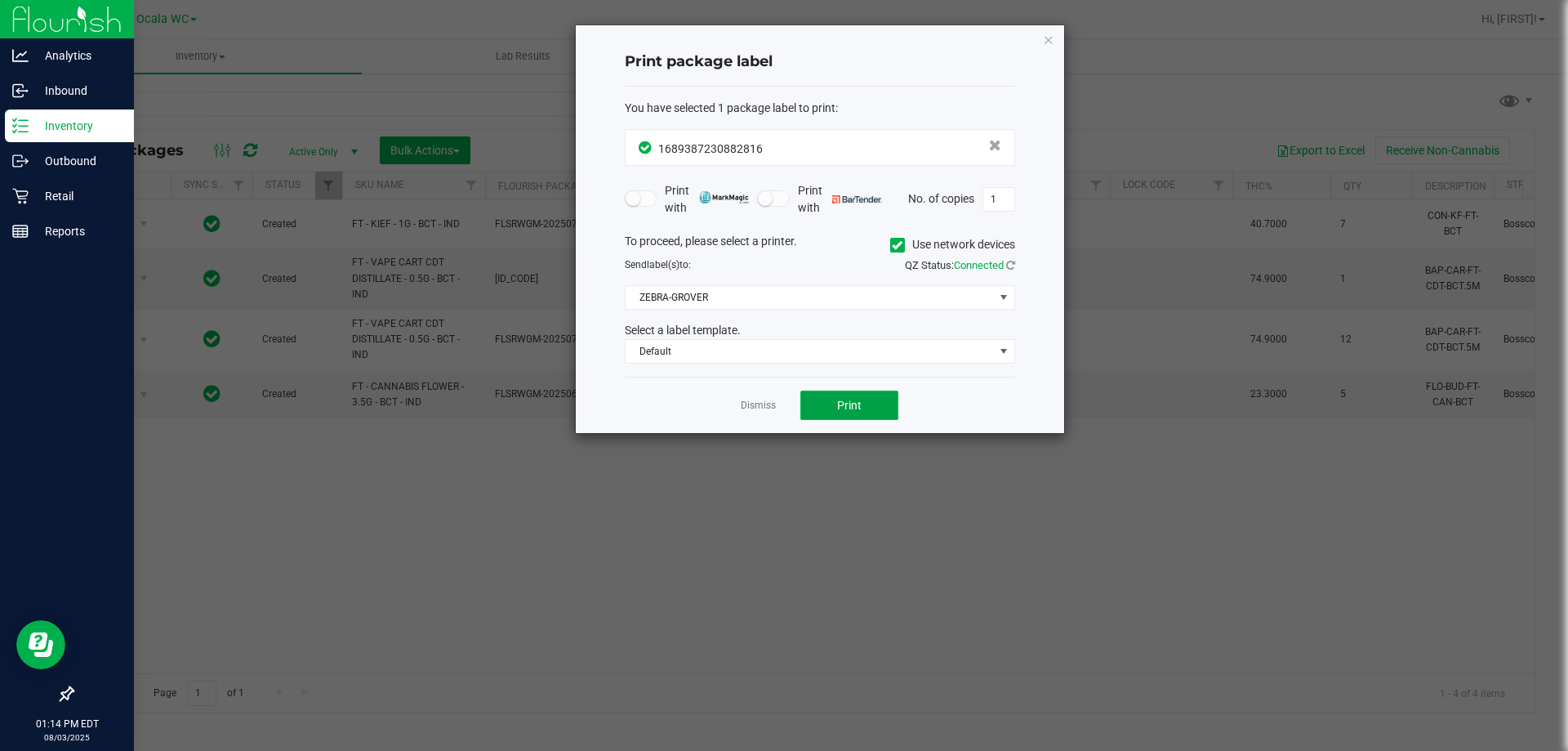 click on "Print" 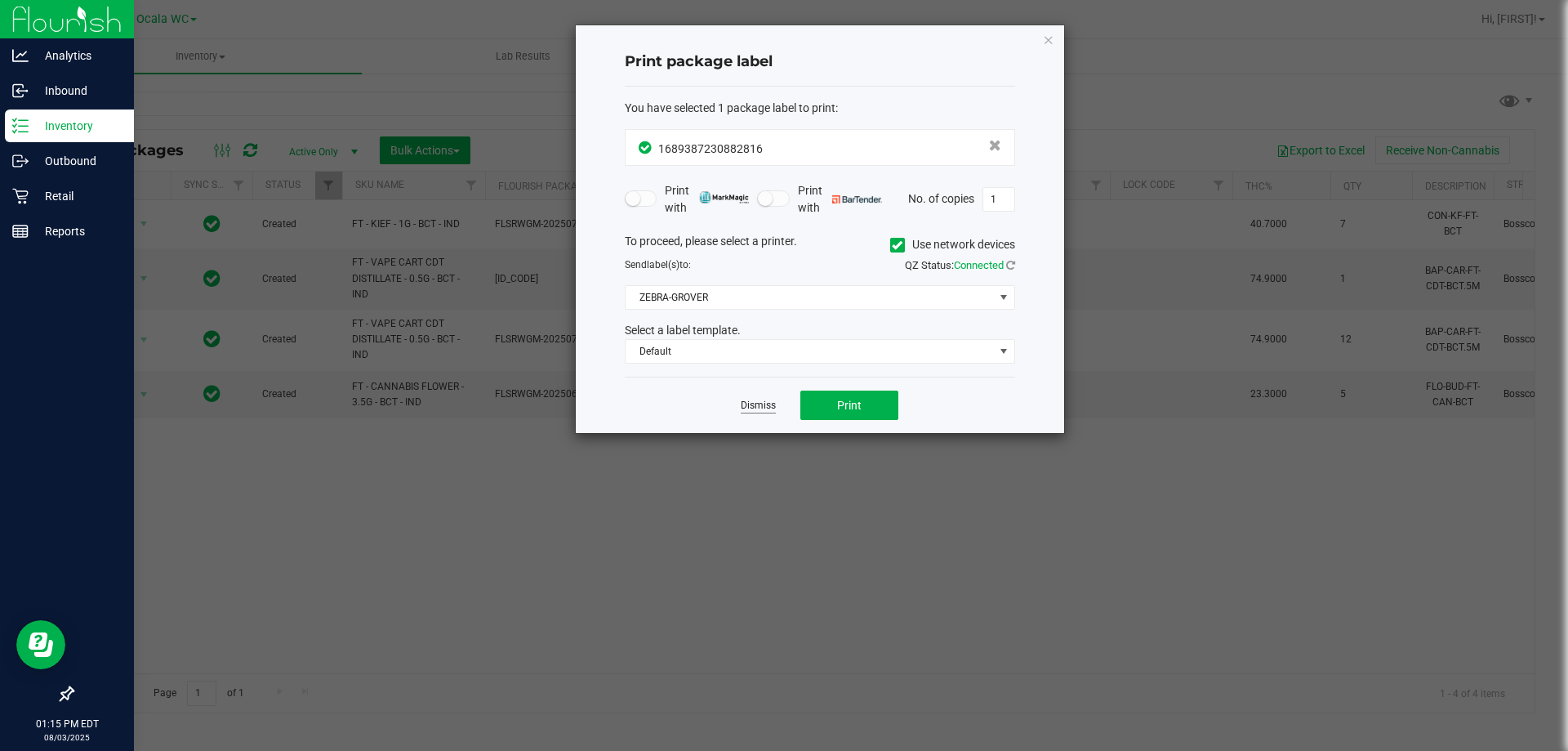 click on "Dismiss" 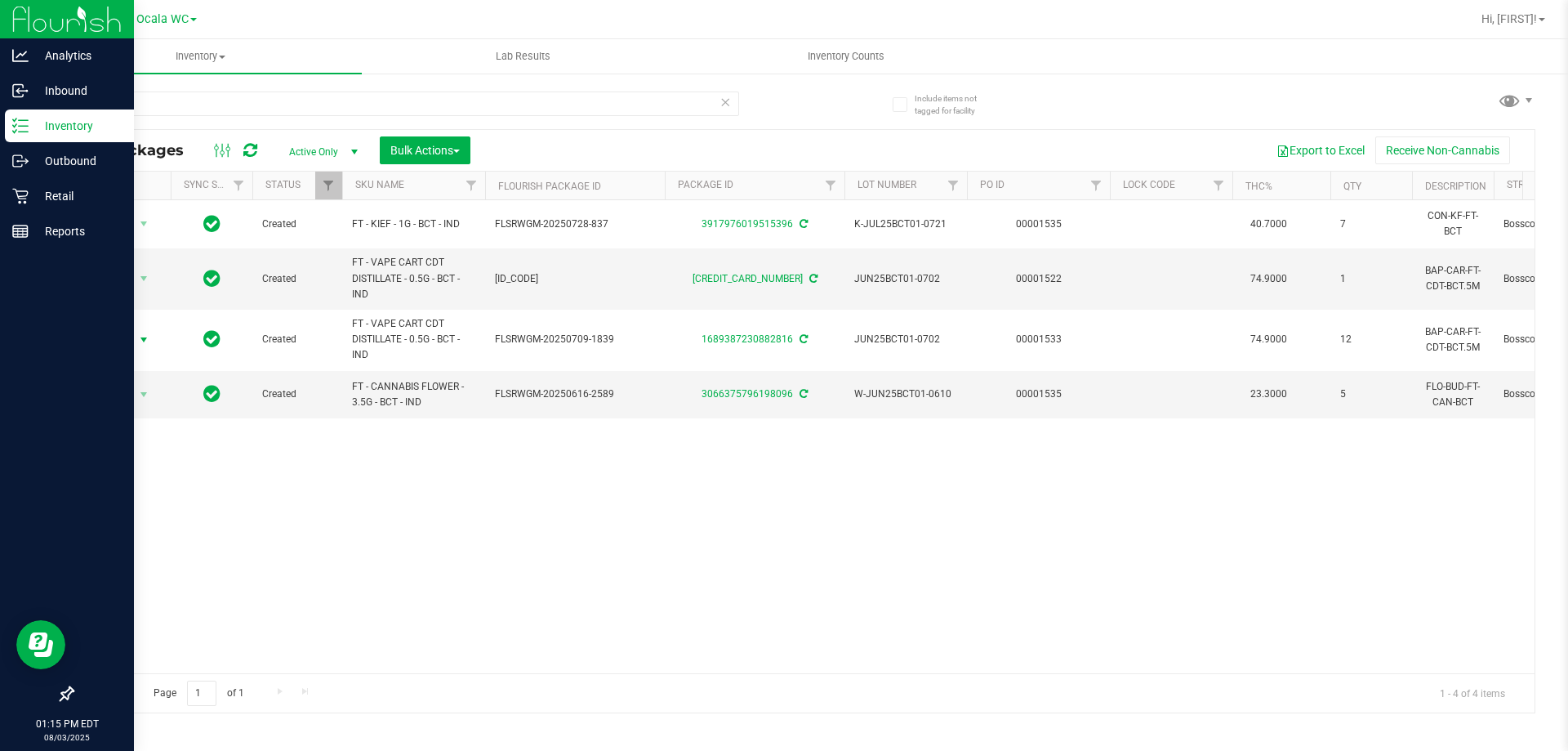 click on "Action Action Adjust qty Create package Edit attributes Global inventory Locate package Lock package Package audit log Print package label Print product labels Schedule for destruction
Created
FT - KIEF - 1G - BCT - IND
FLSRWGM-20250728-837
3917976019515396
K-JUL25BCT01-0721
00001535
40.7000
7
CON-KF-FT-BCT
Bosscotti
FT 1g Kief Bosscotti (Indica)
7
Kief
$35.00000" at bounding box center [804, 436] 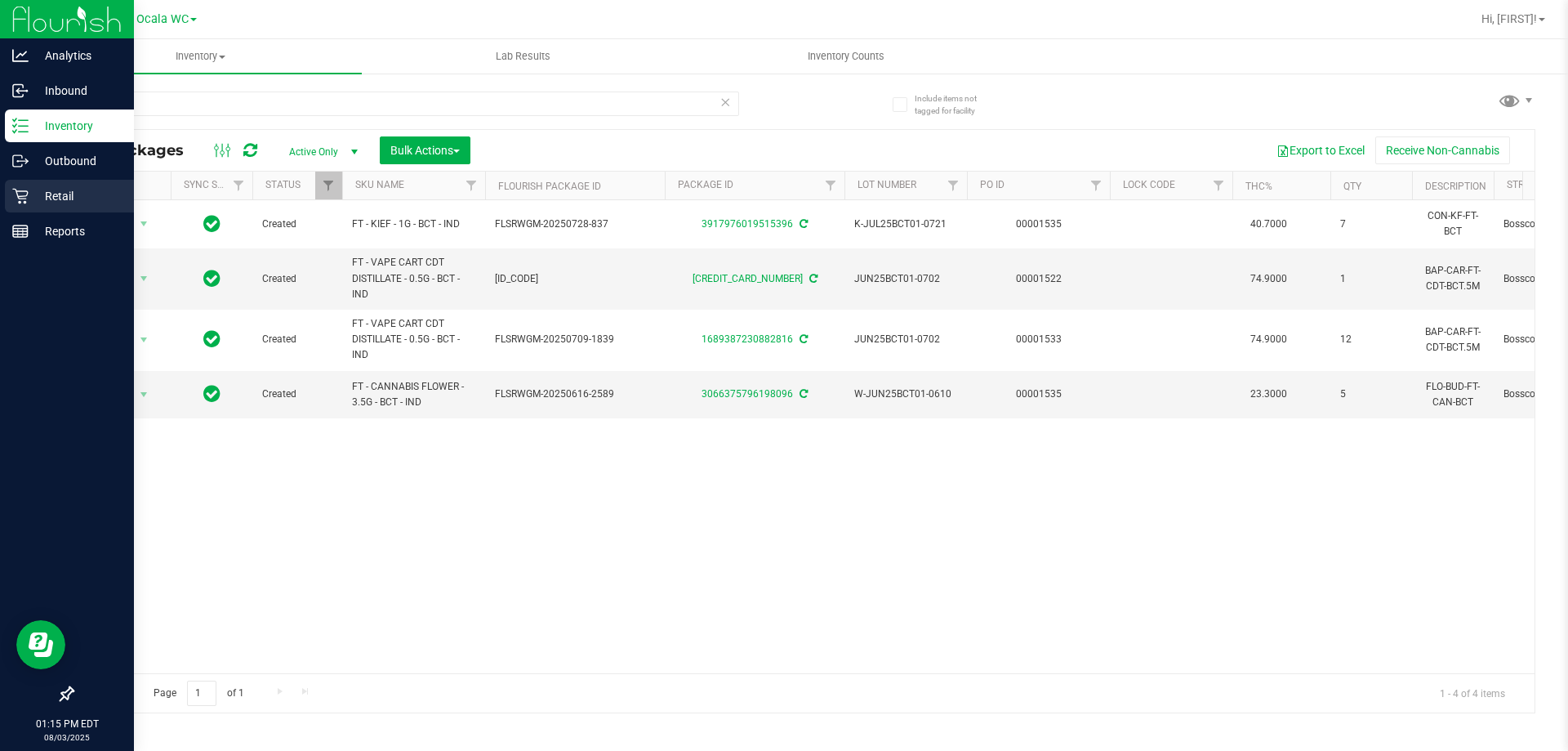 click on "Retail" at bounding box center (69, 196) 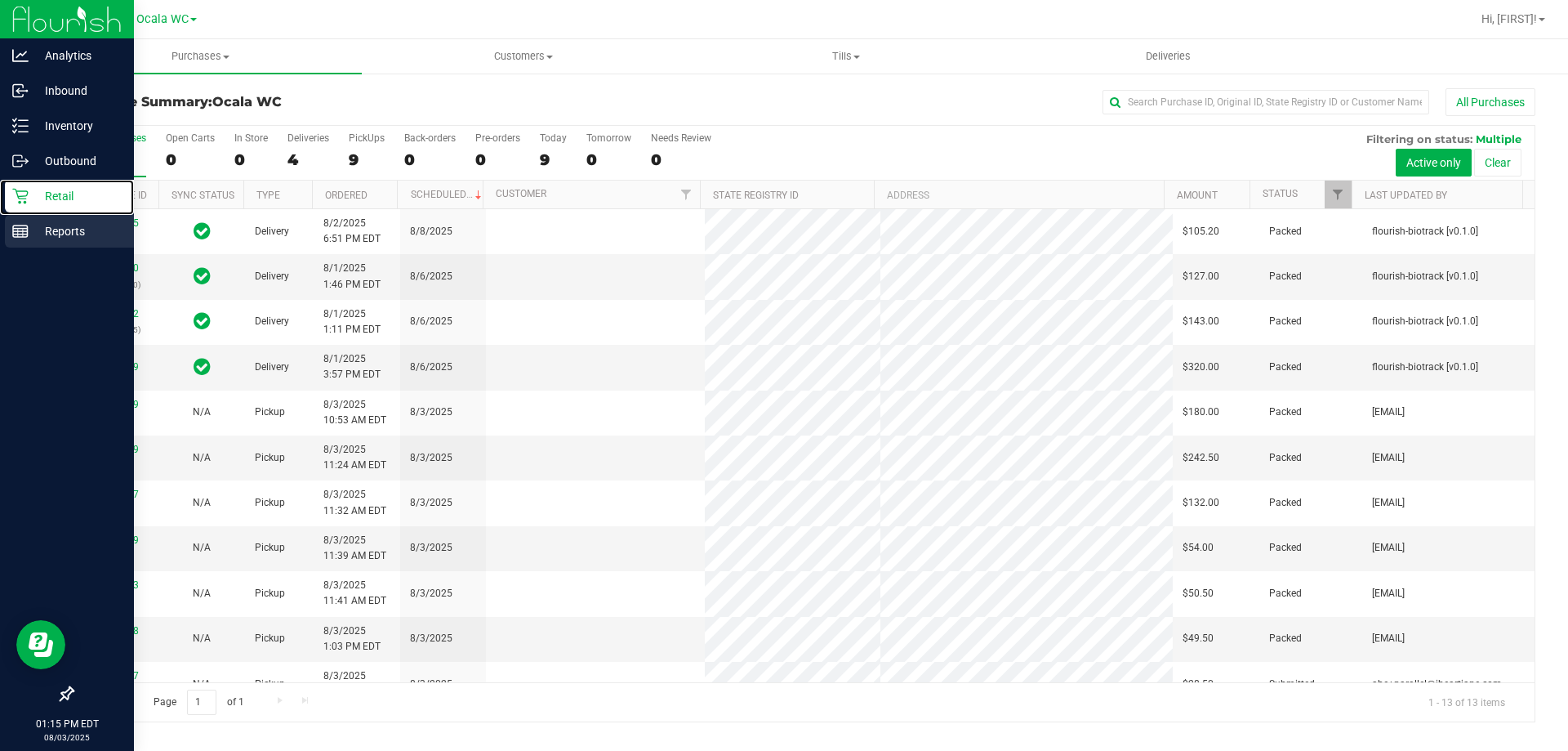 click on "Reports" at bounding box center [78, 231] 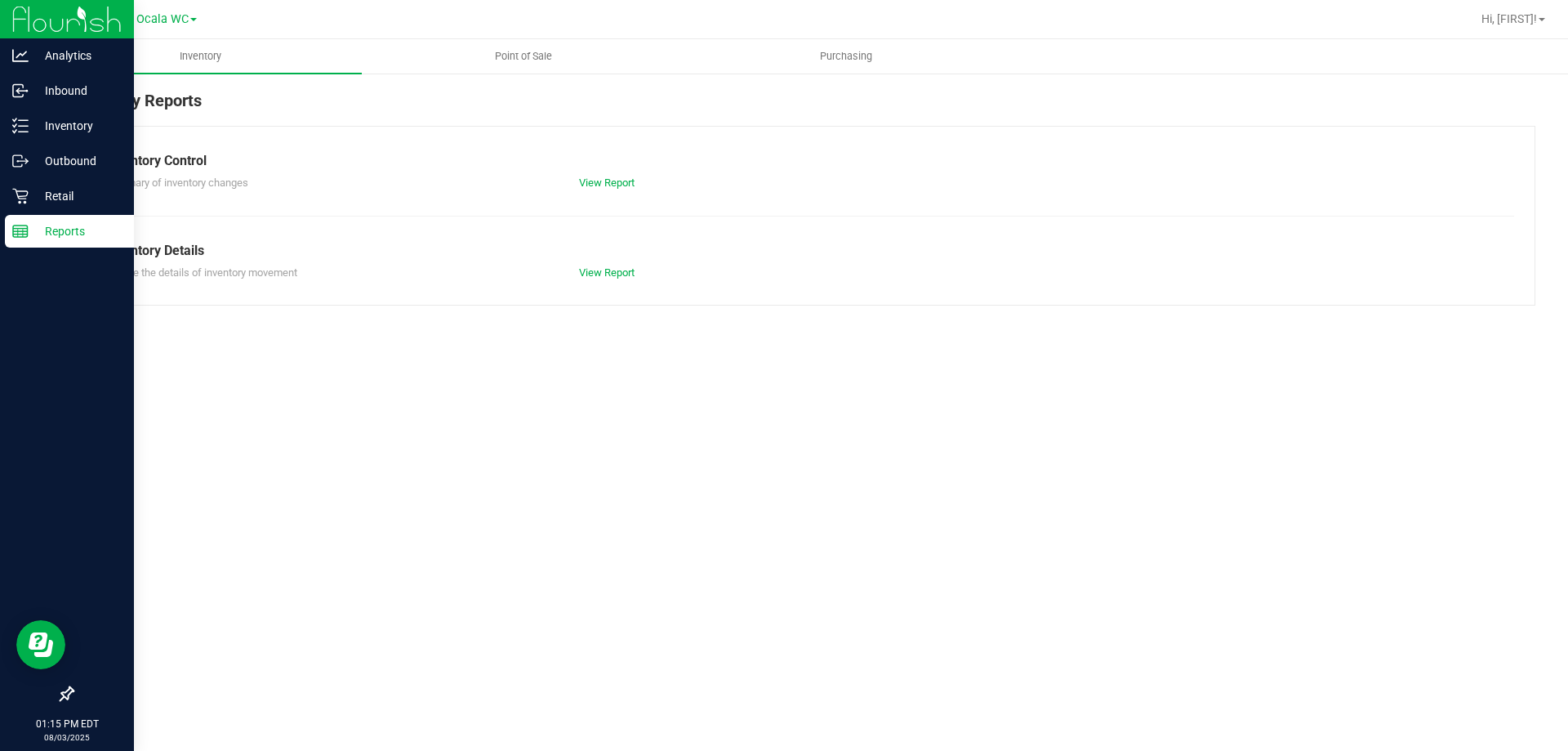 click on "Point of Sale" at bounding box center [523, 56] 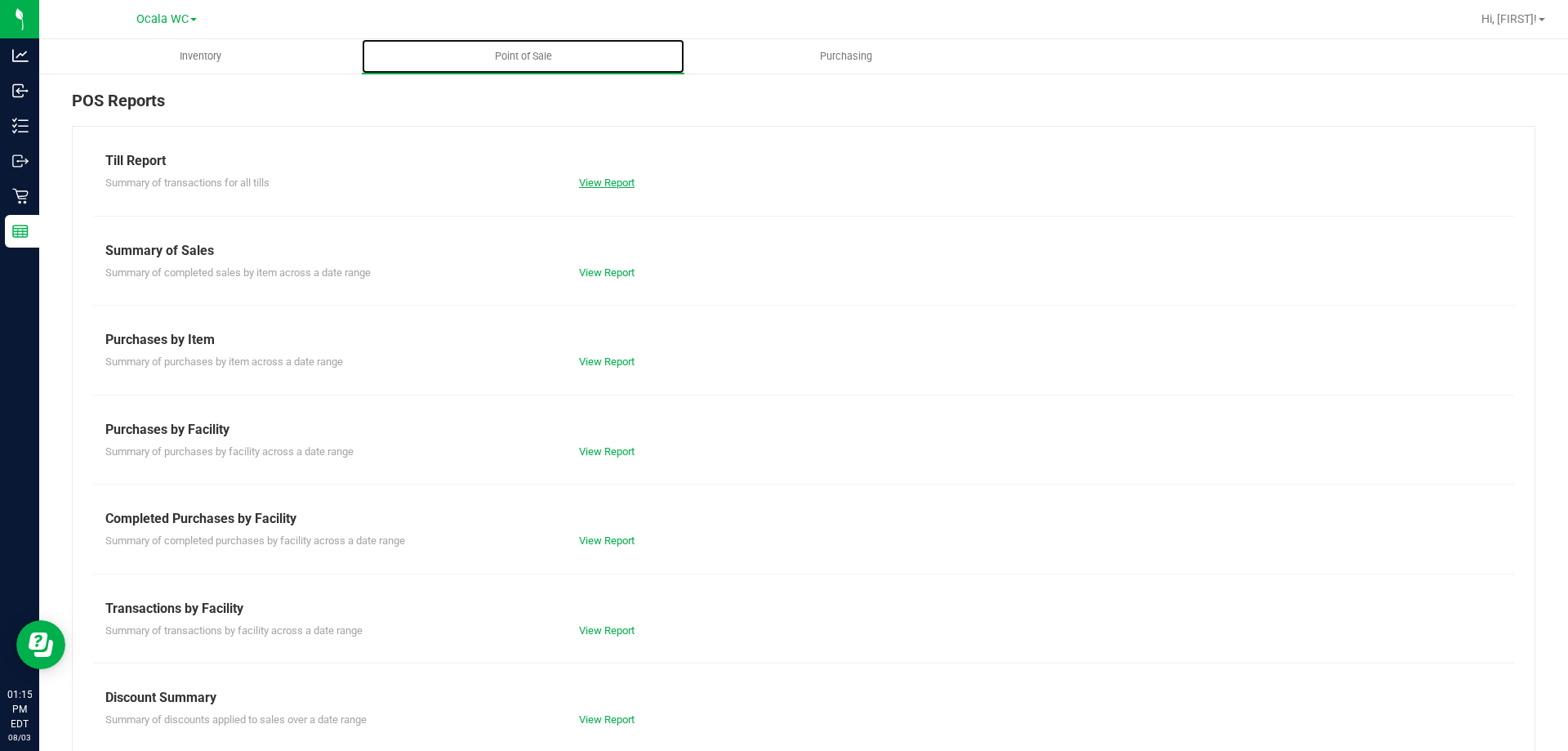 click on "View Report" at bounding box center [607, 182] 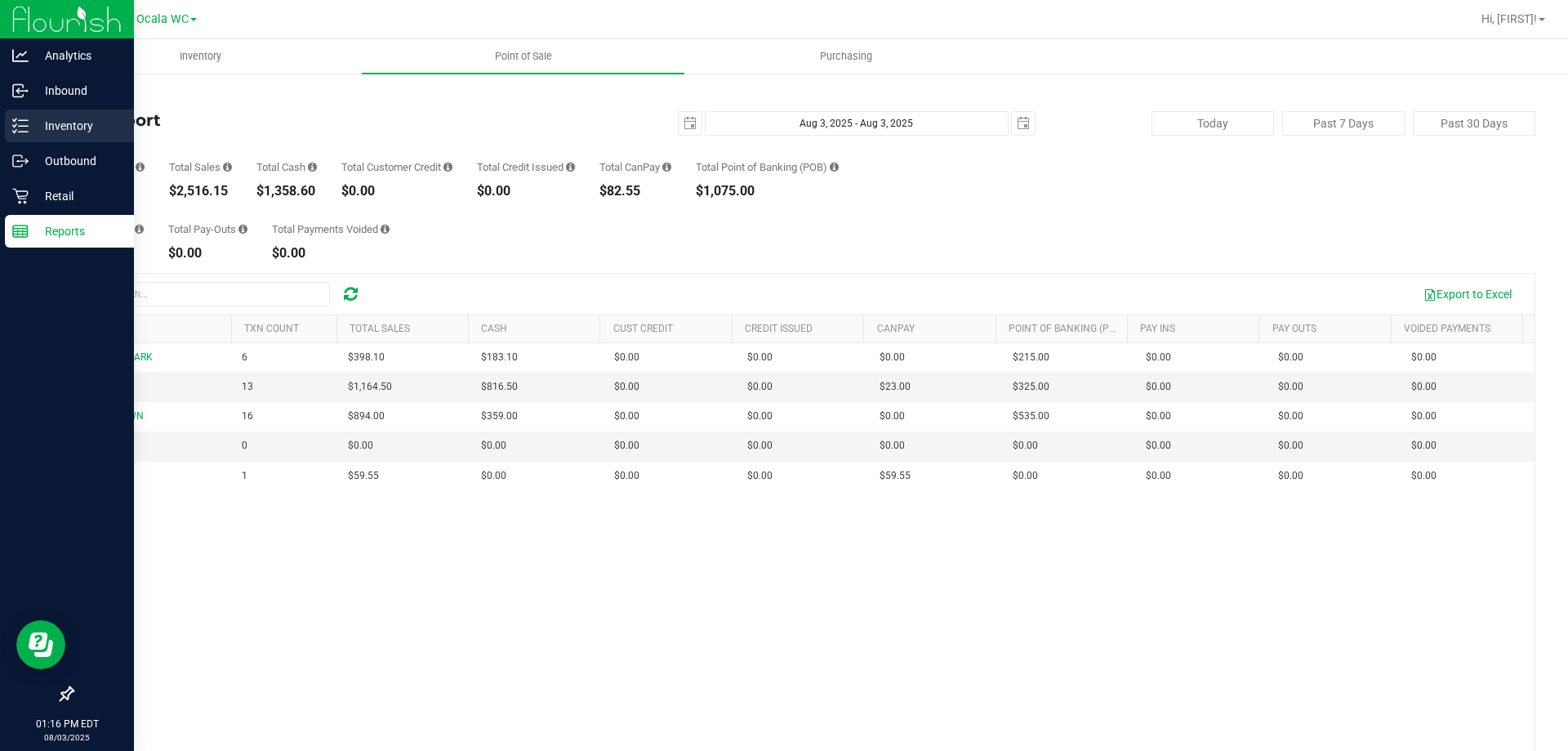 click 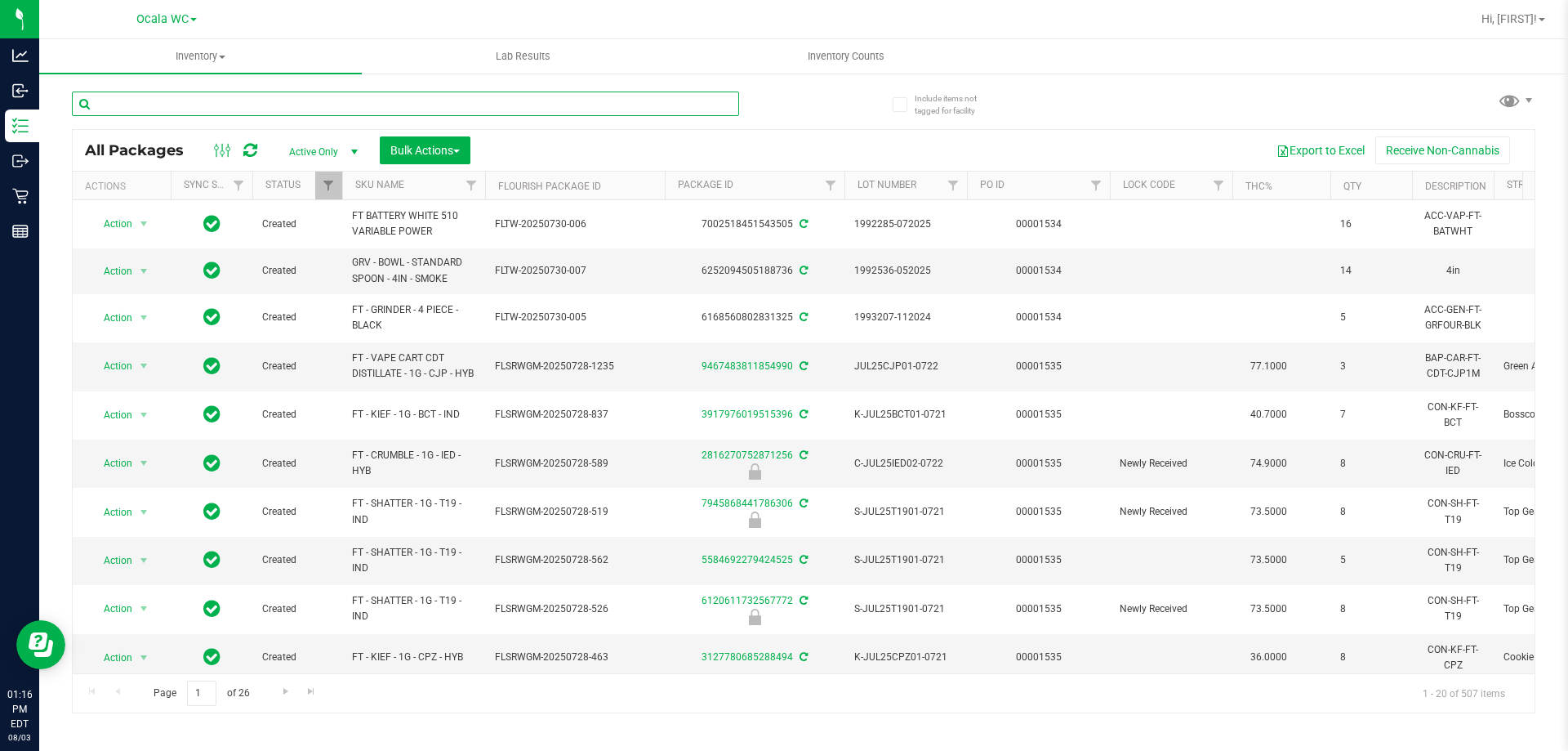 click at bounding box center [405, 104] 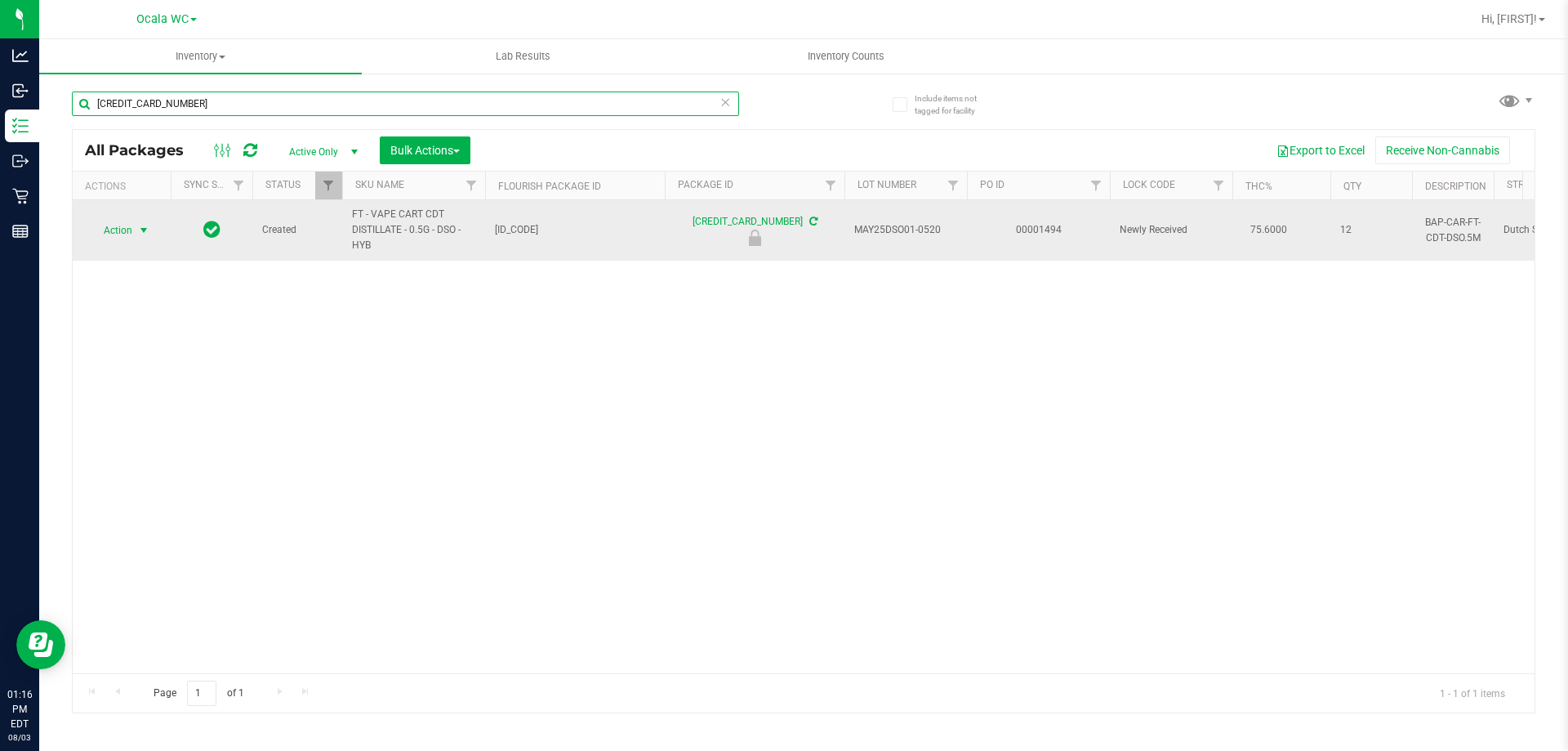 type on "9678733944687330" 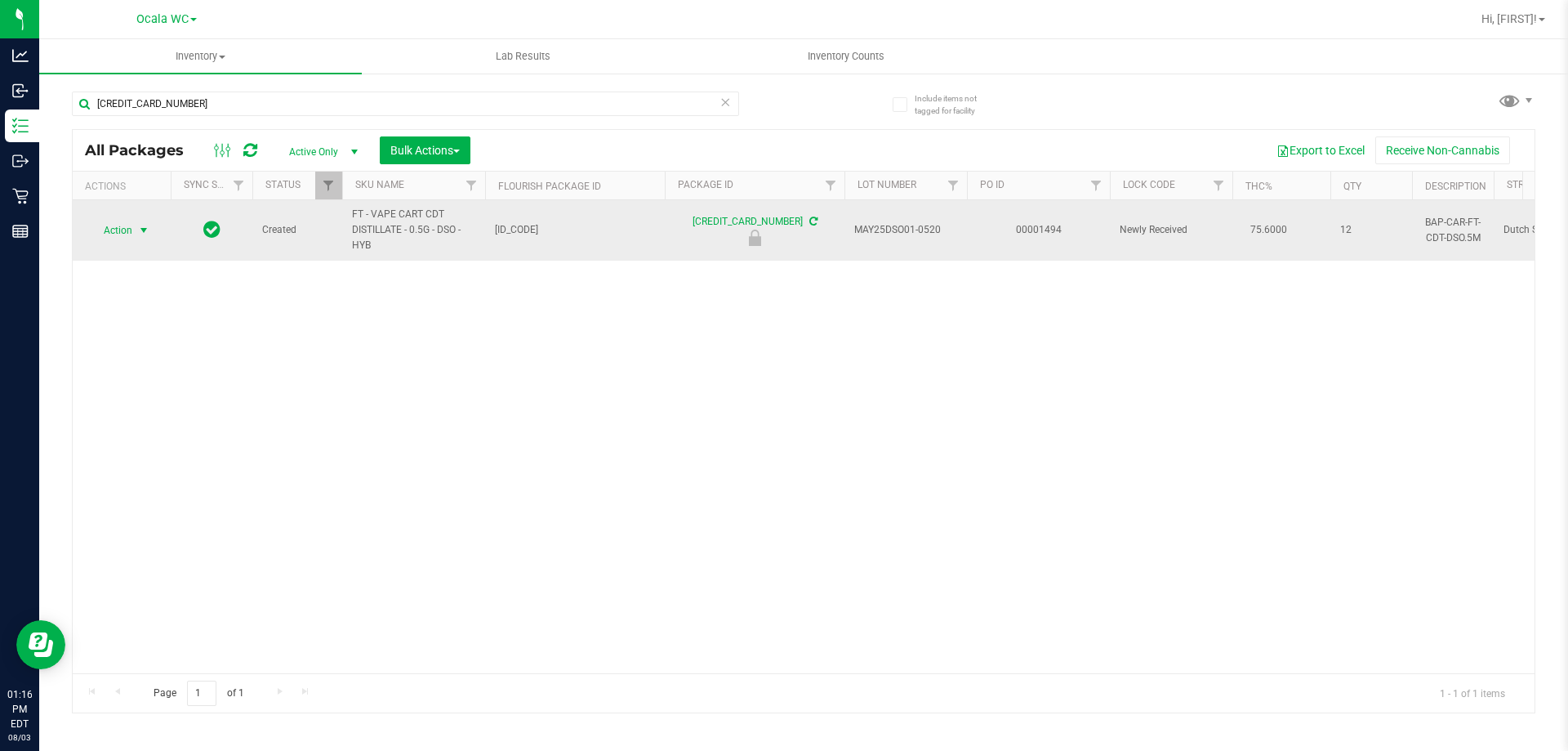 click at bounding box center (144, 230) 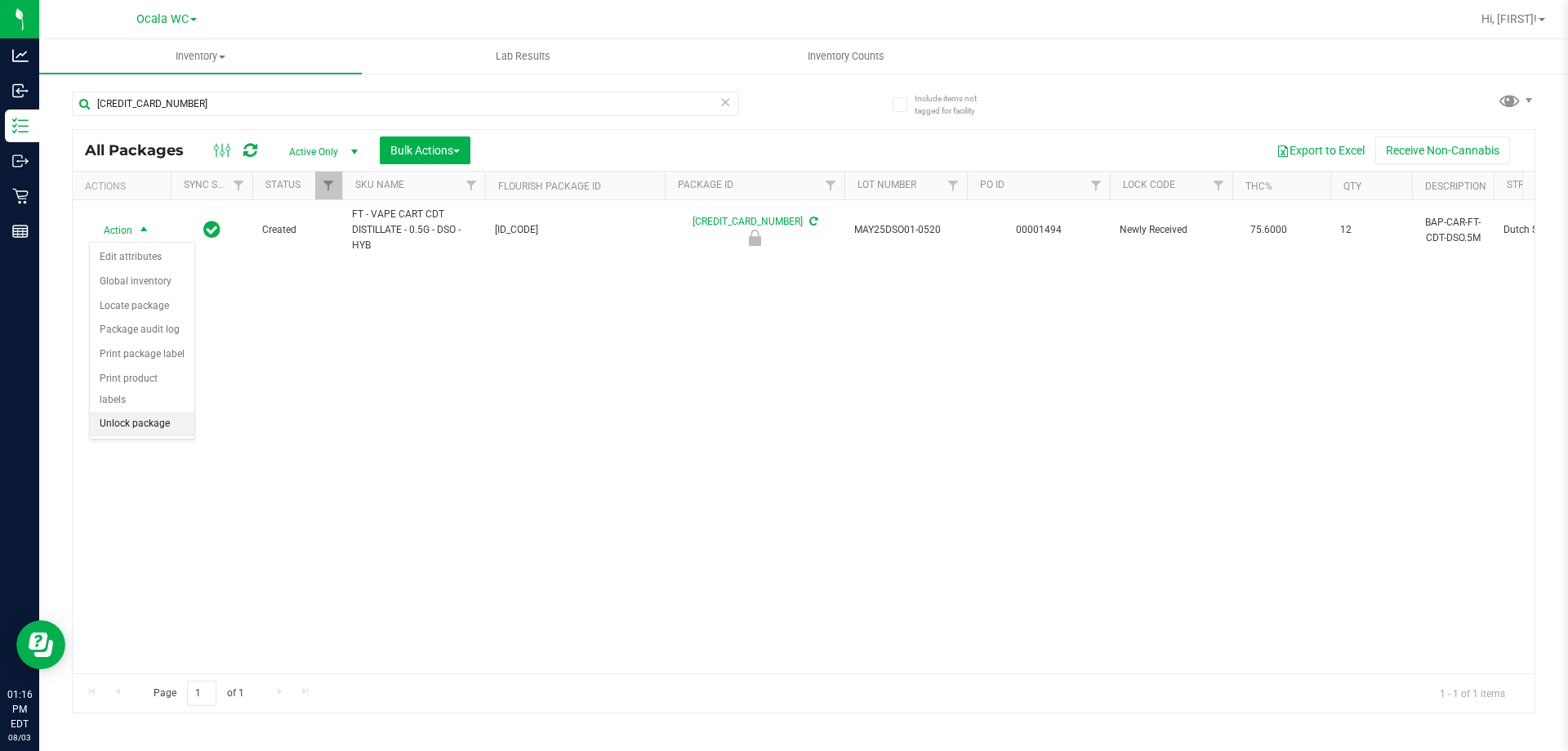 click on "Unlock package" at bounding box center [142, 424] 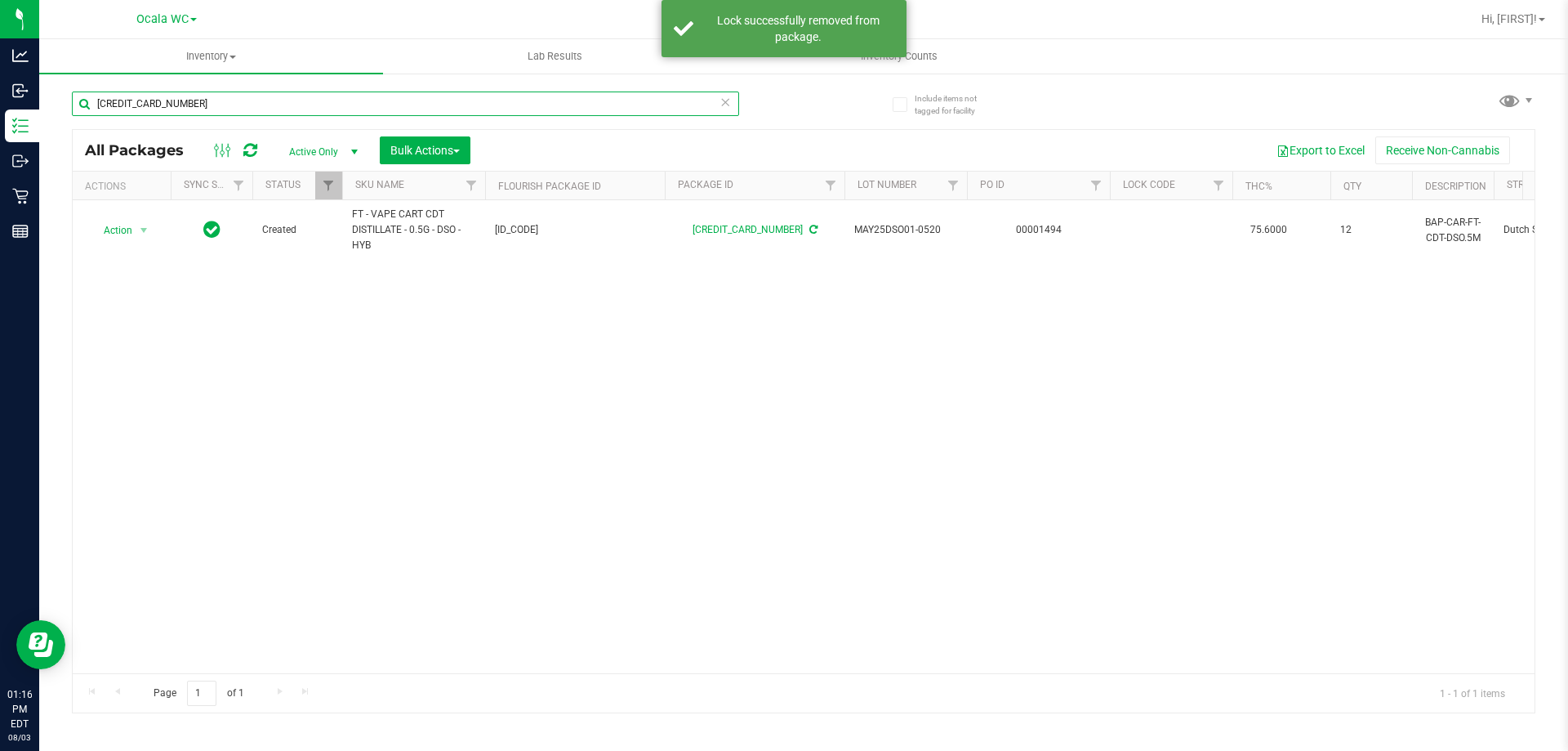 click on "9678733944687330" at bounding box center (405, 104) 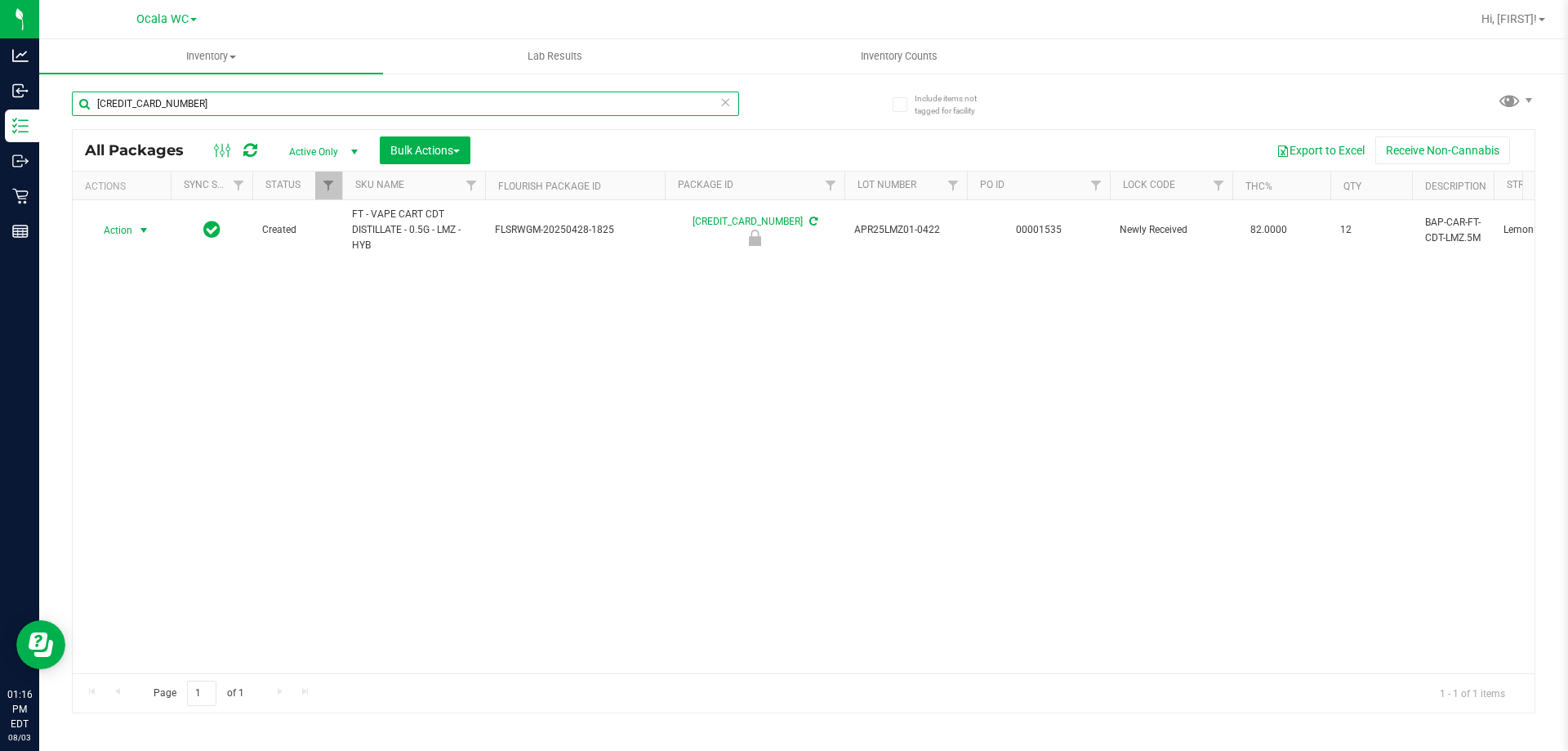 type on "5353810665775928" 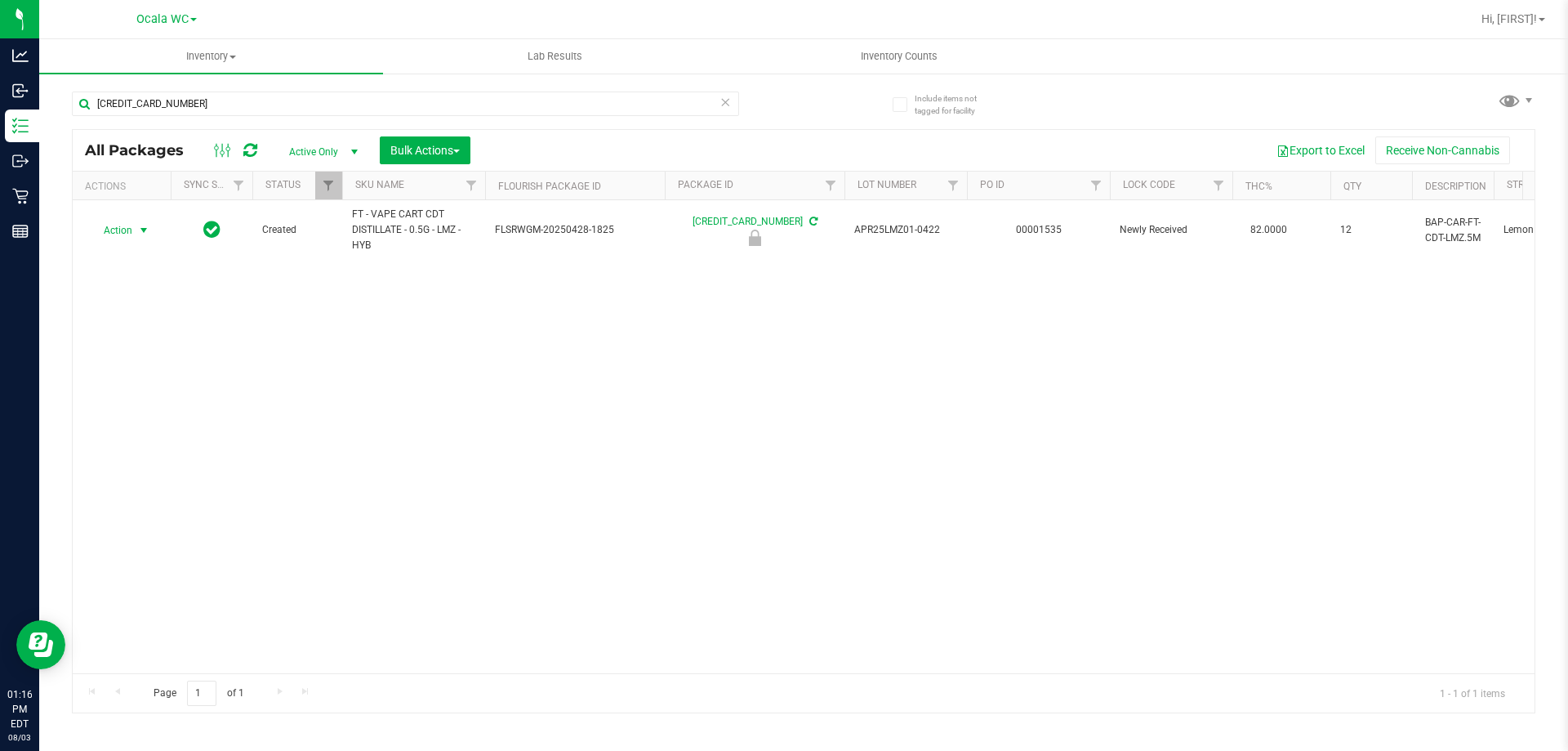 click at bounding box center (144, 230) 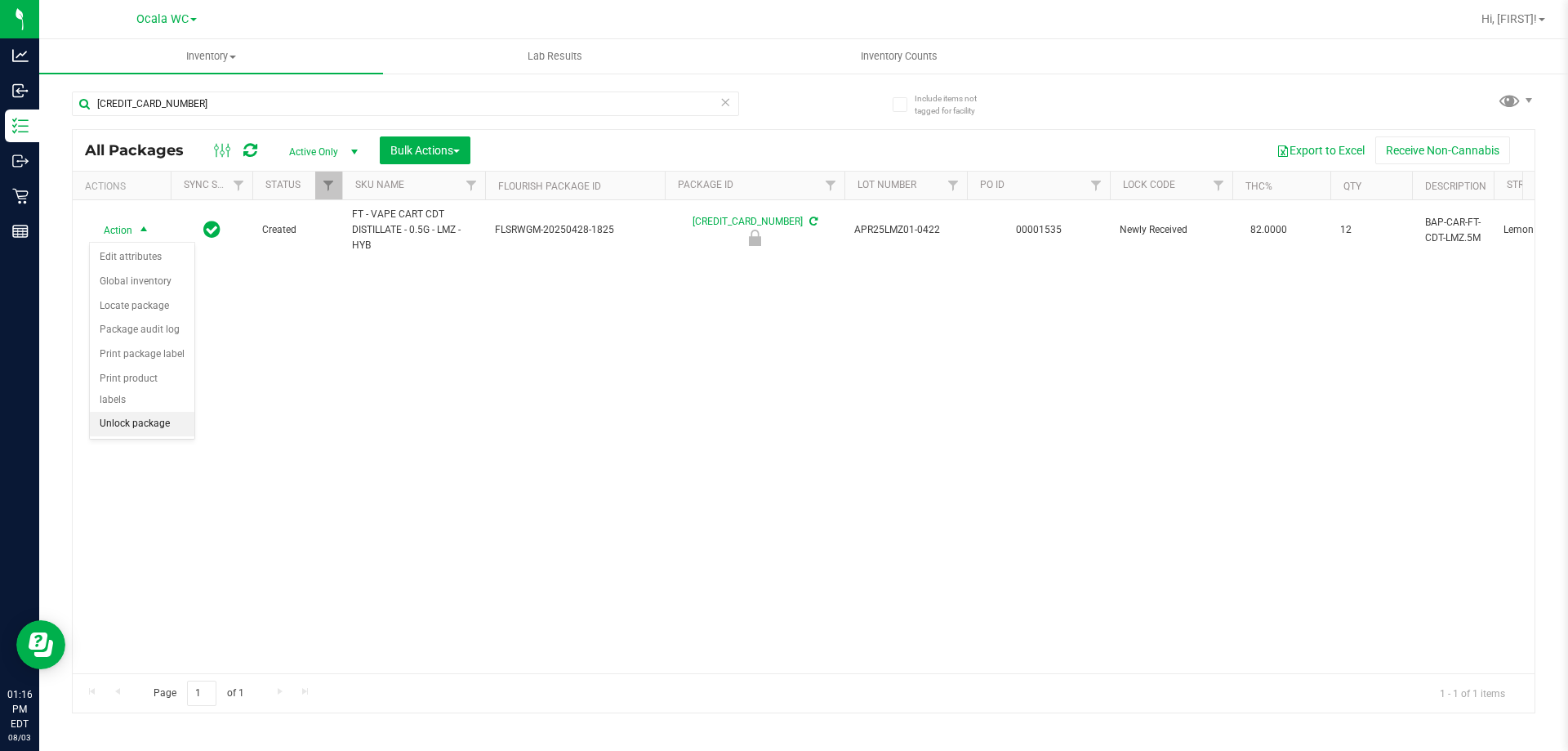 click on "Unlock package" at bounding box center (142, 424) 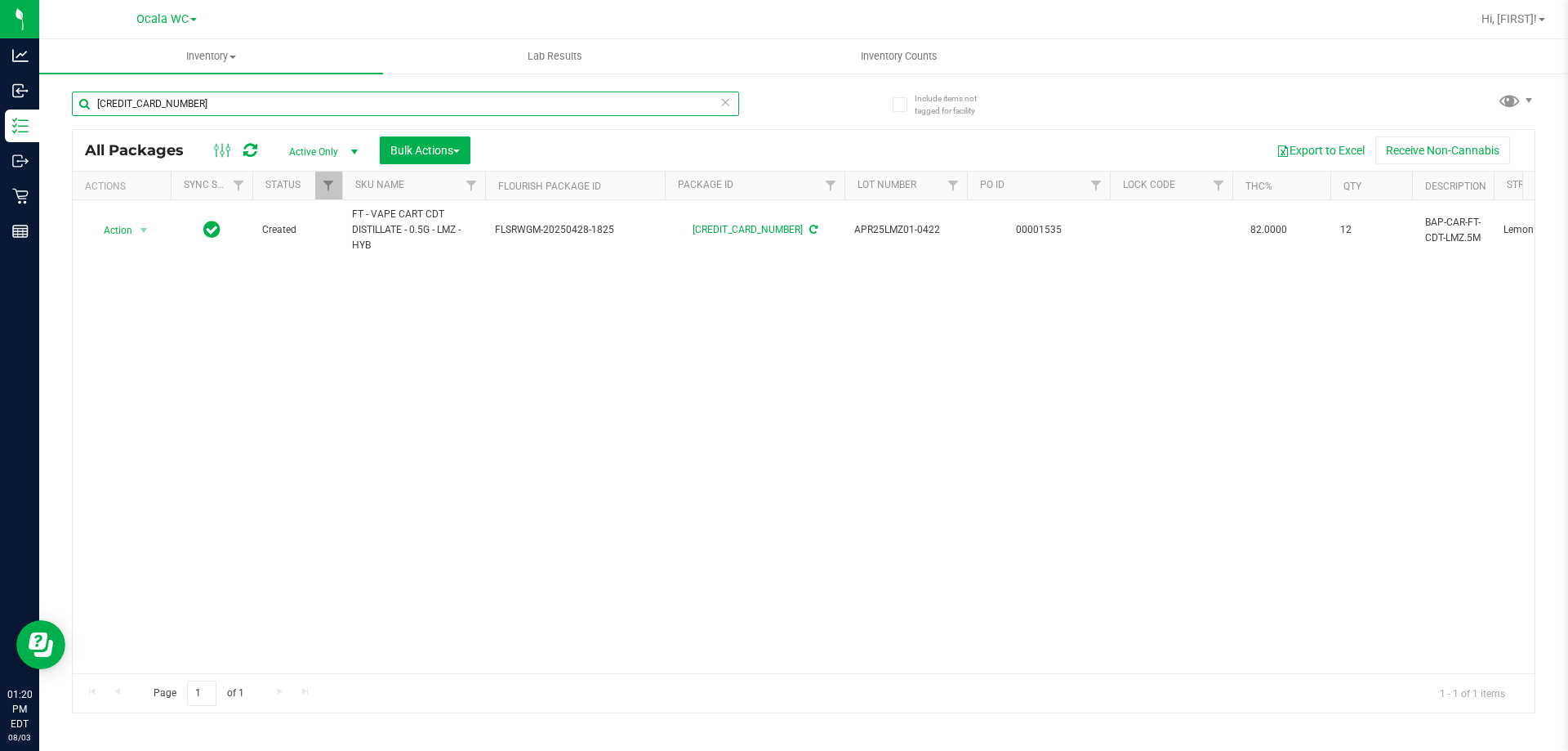 click on "5353810665775928" at bounding box center (405, 104) 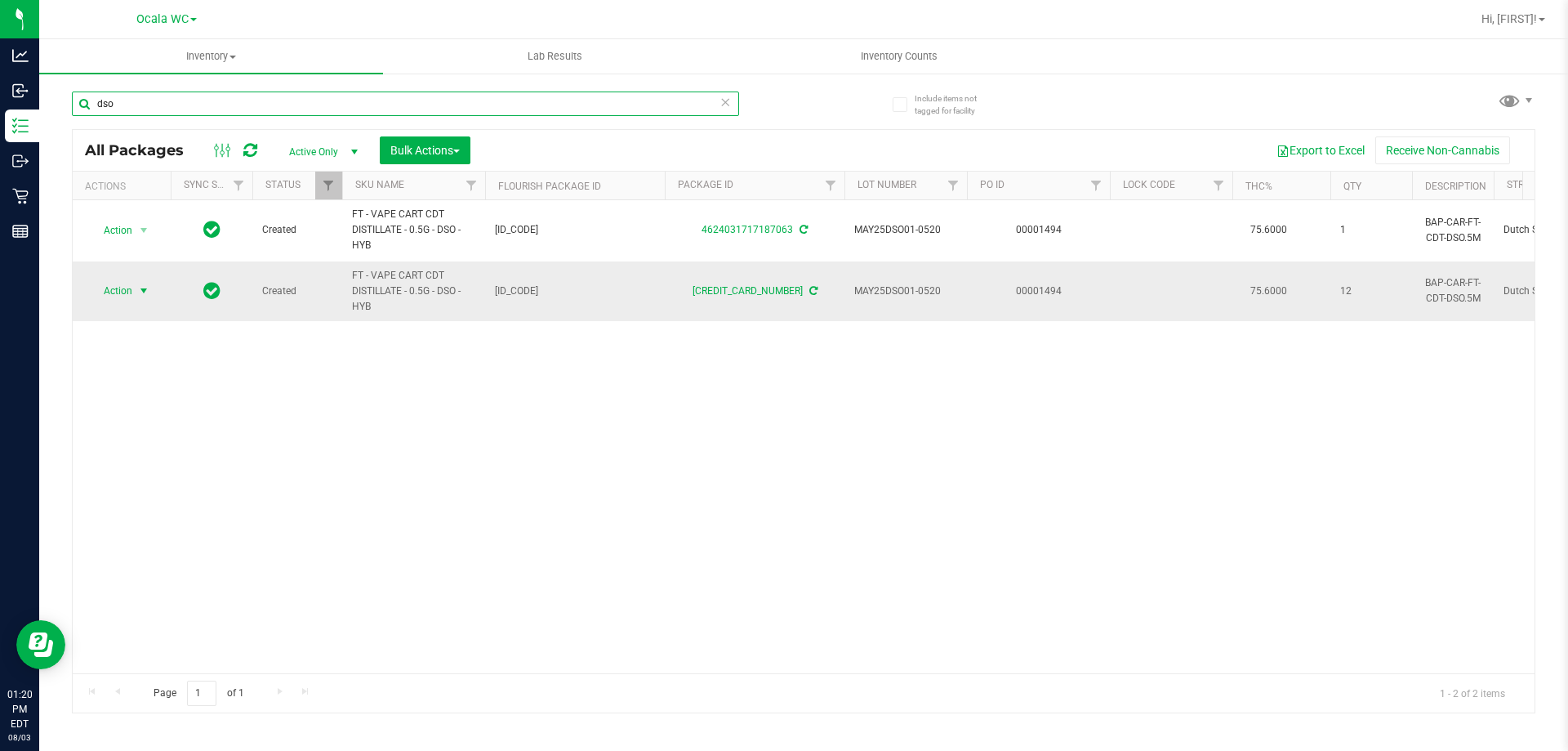 type on "dso" 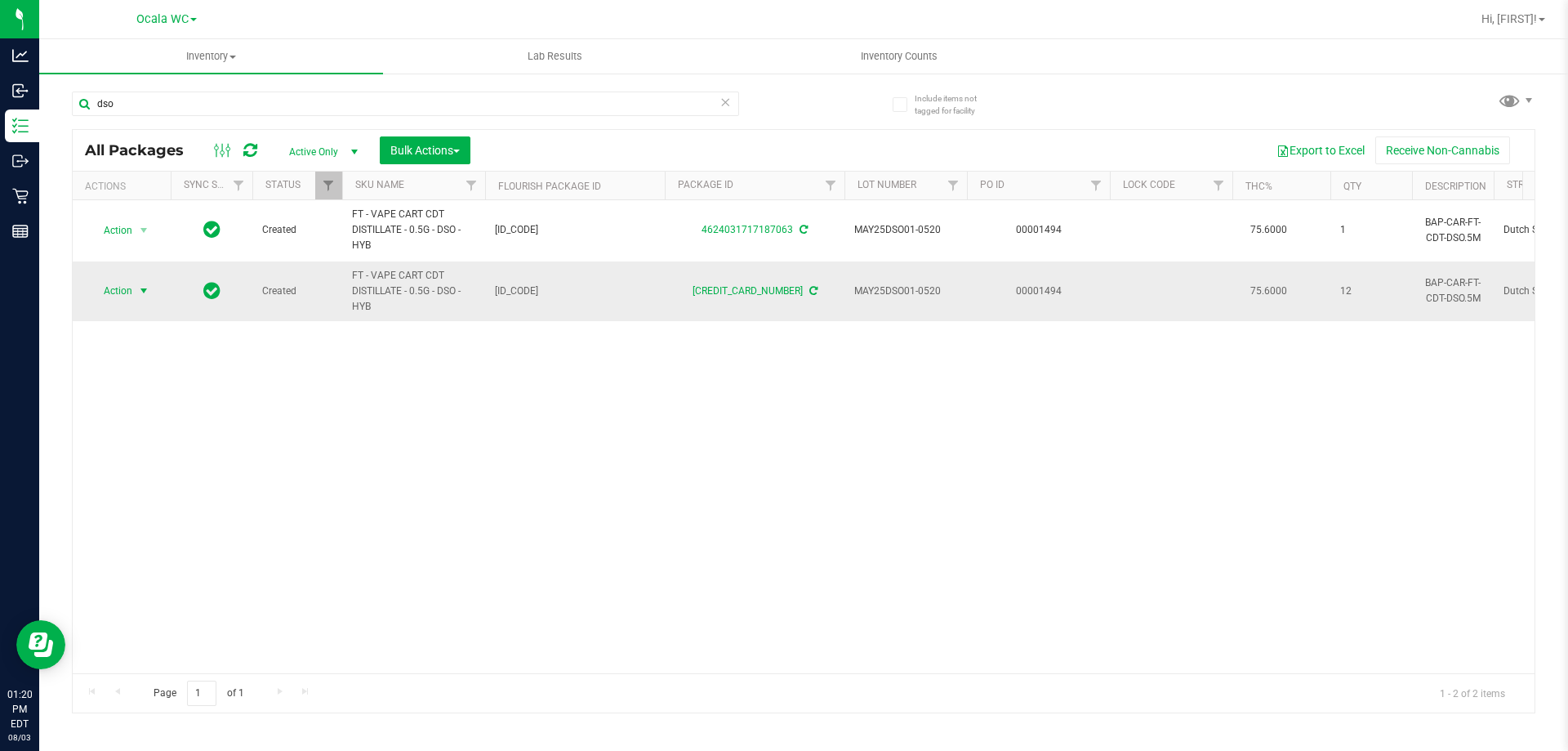 click on "Action" at bounding box center [111, 291] 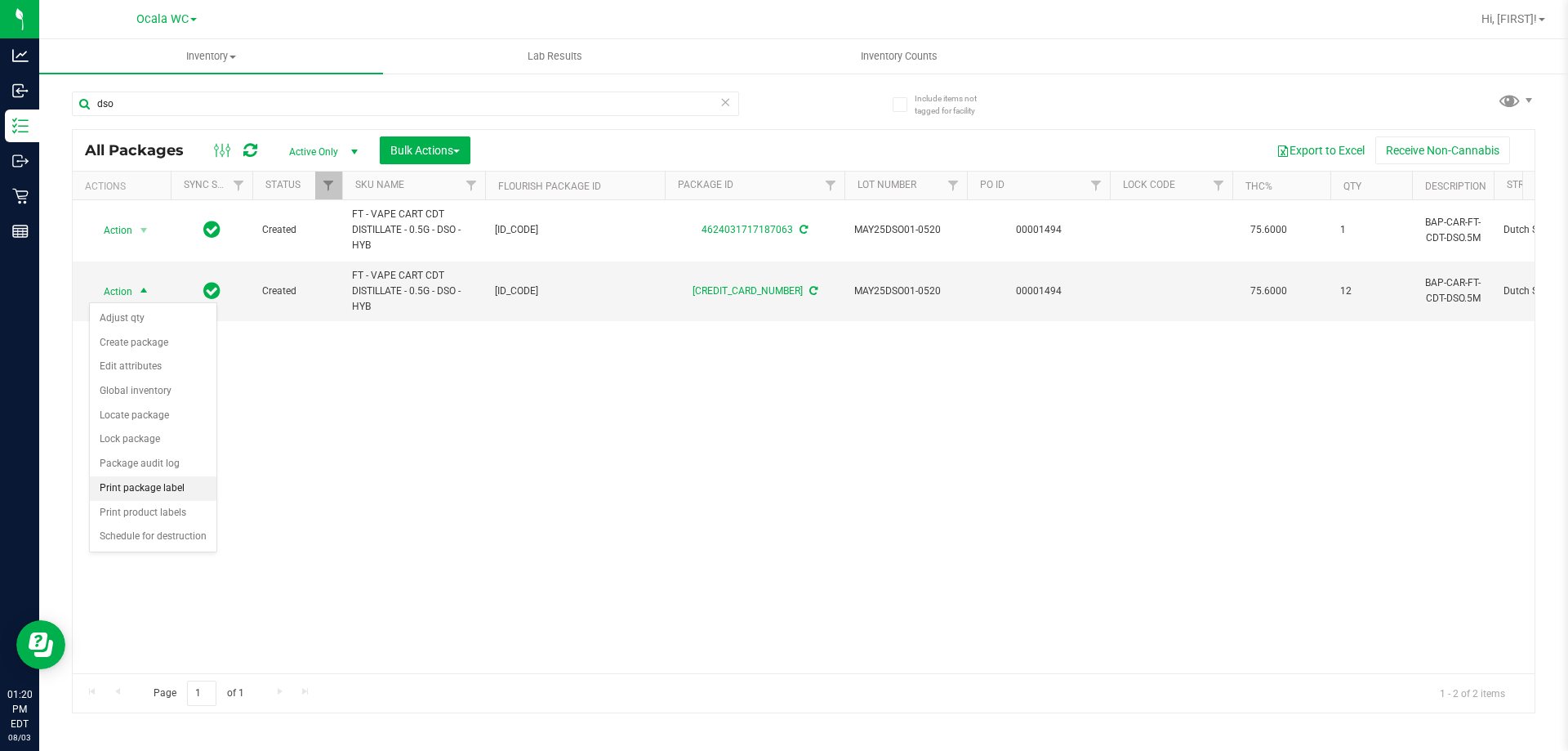 click on "Print package label" at bounding box center (153, 489) 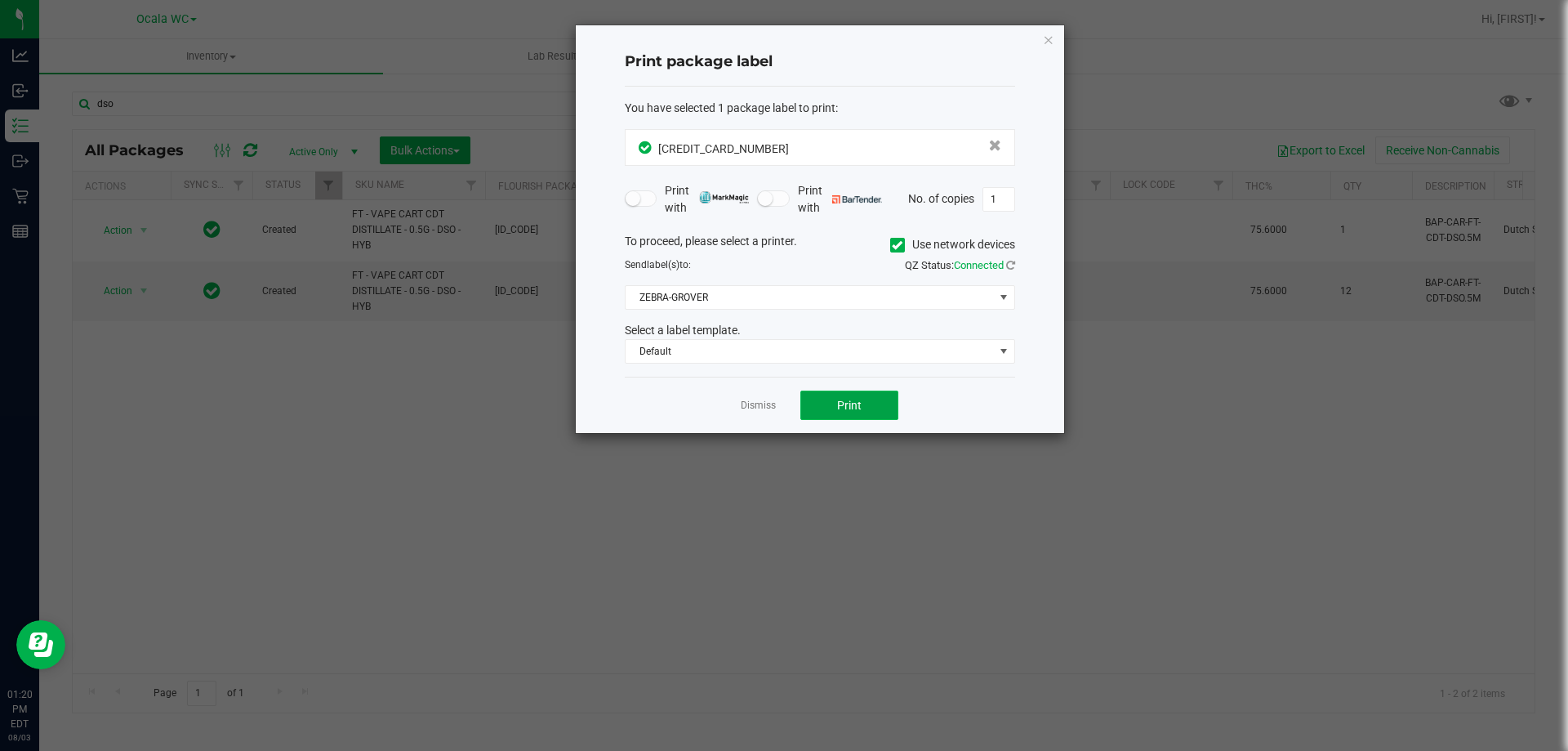 click on "Print" 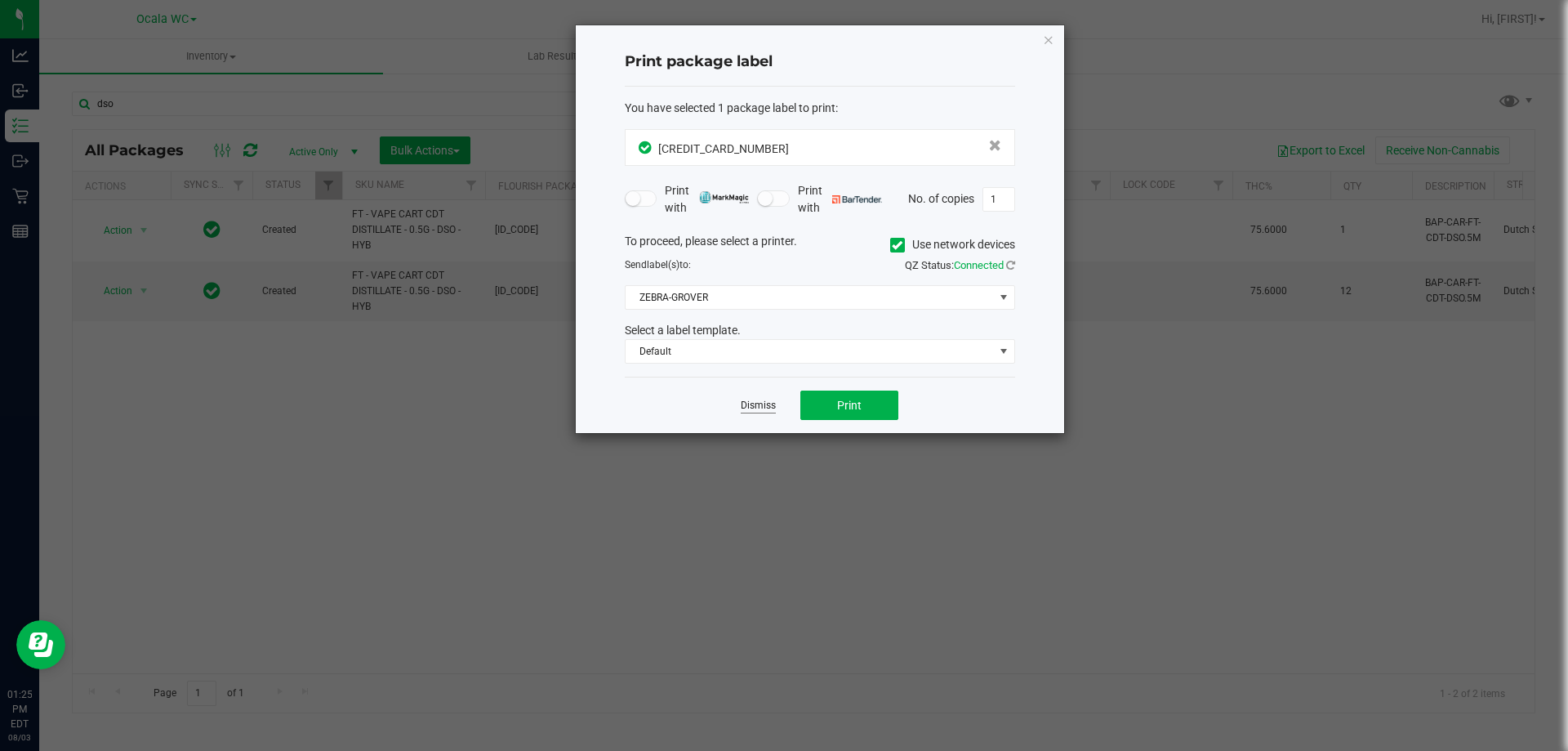 click on "Dismiss" 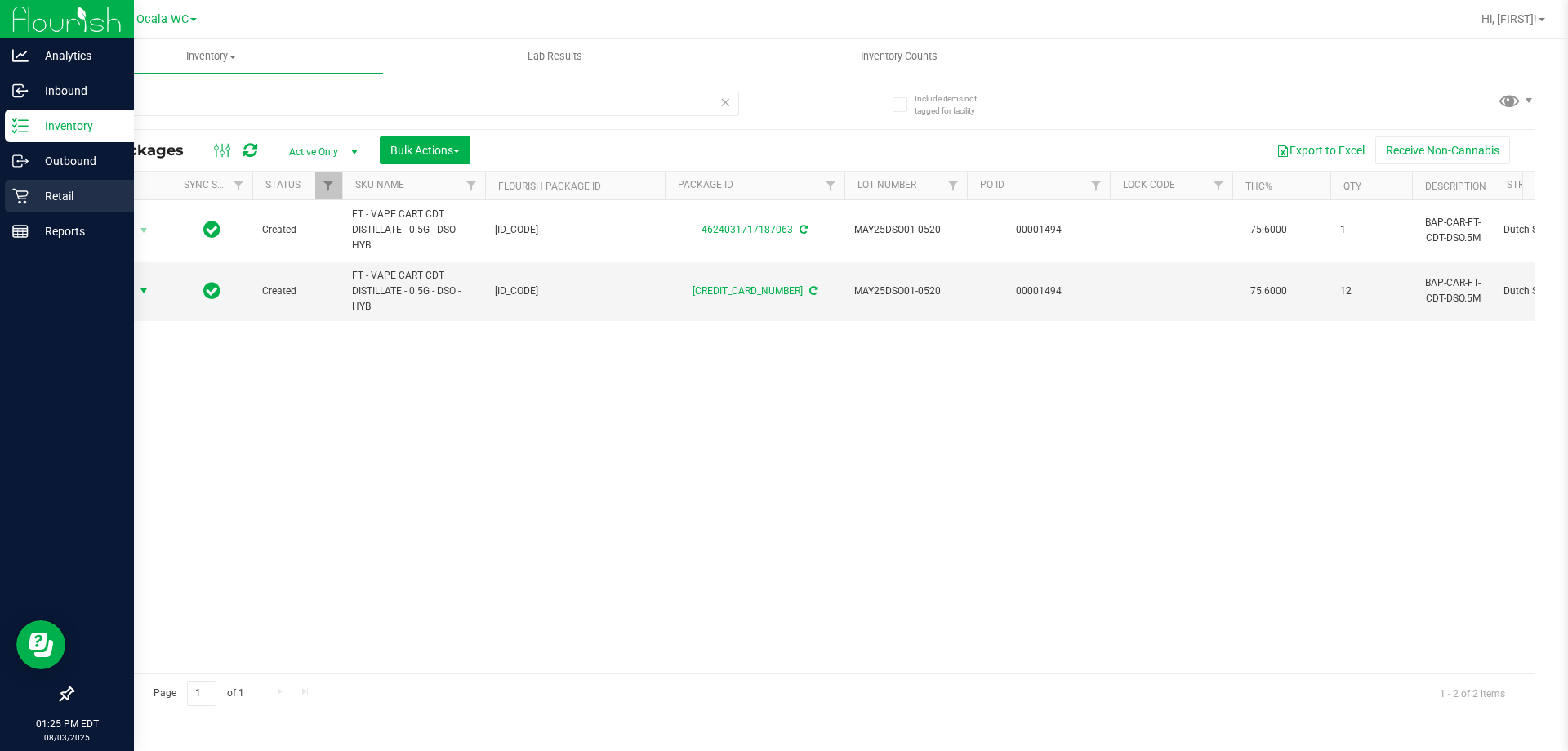 click on "Retail" at bounding box center [78, 196] 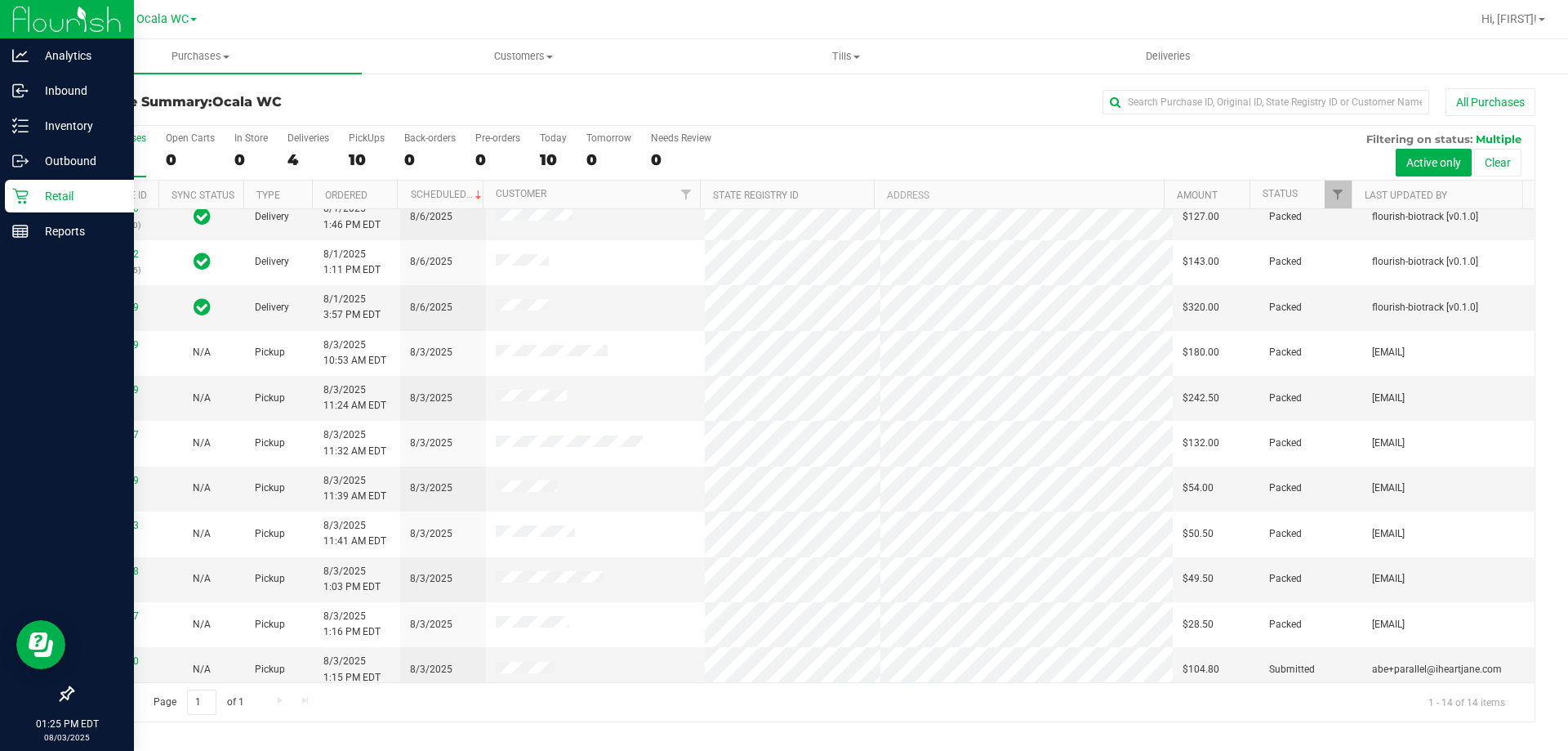 scroll, scrollTop: 160, scrollLeft: 0, axis: vertical 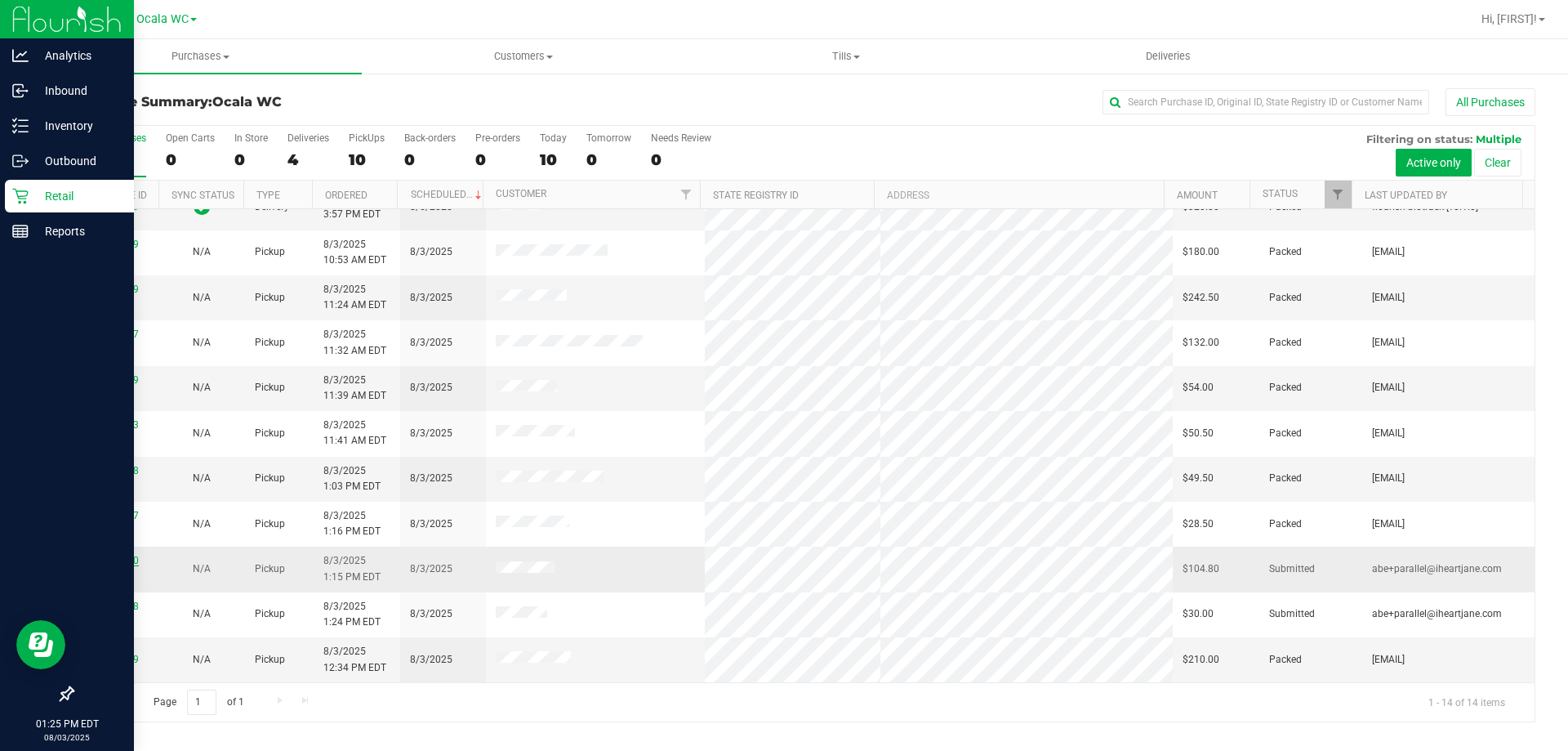 click on "11734430" at bounding box center [116, 561] 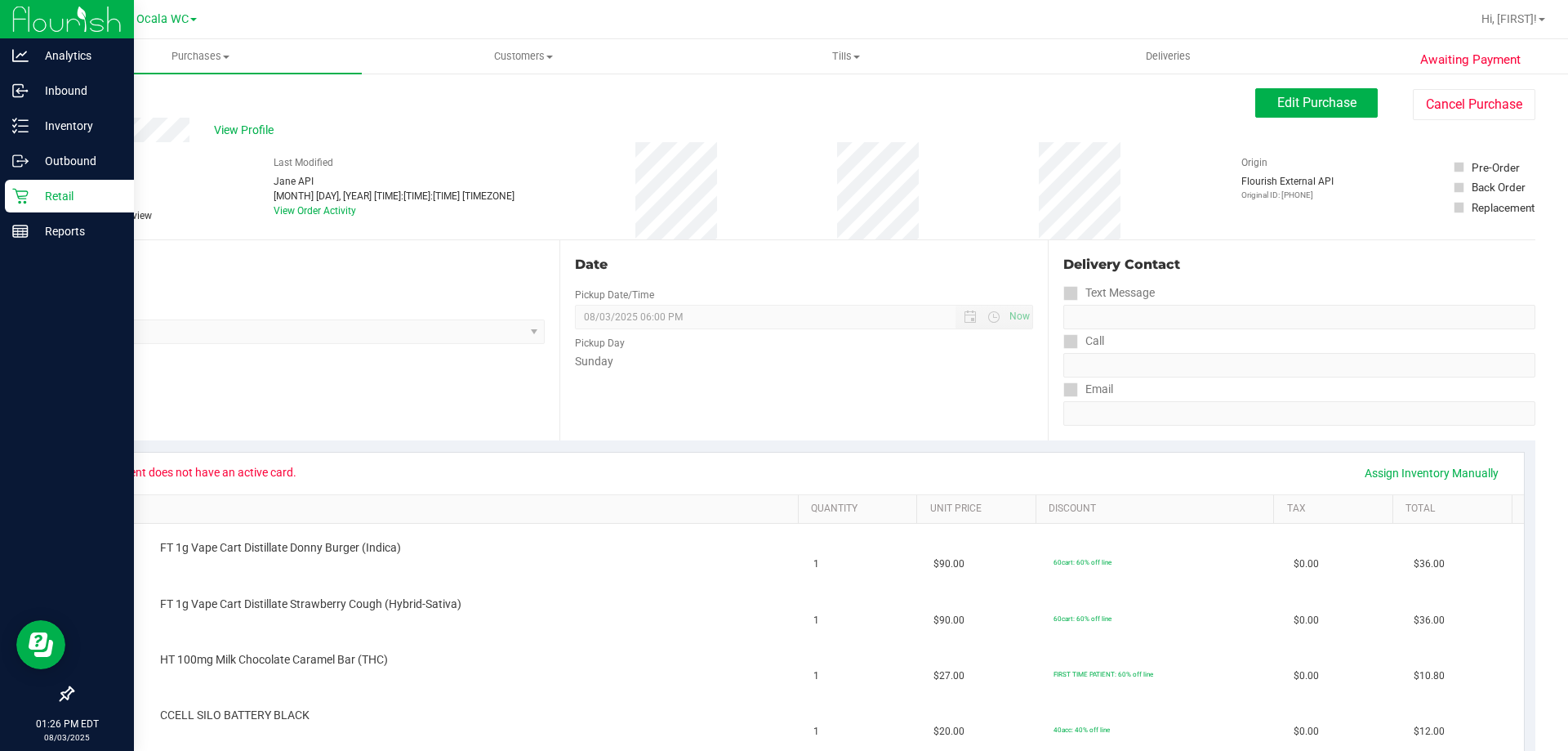 click 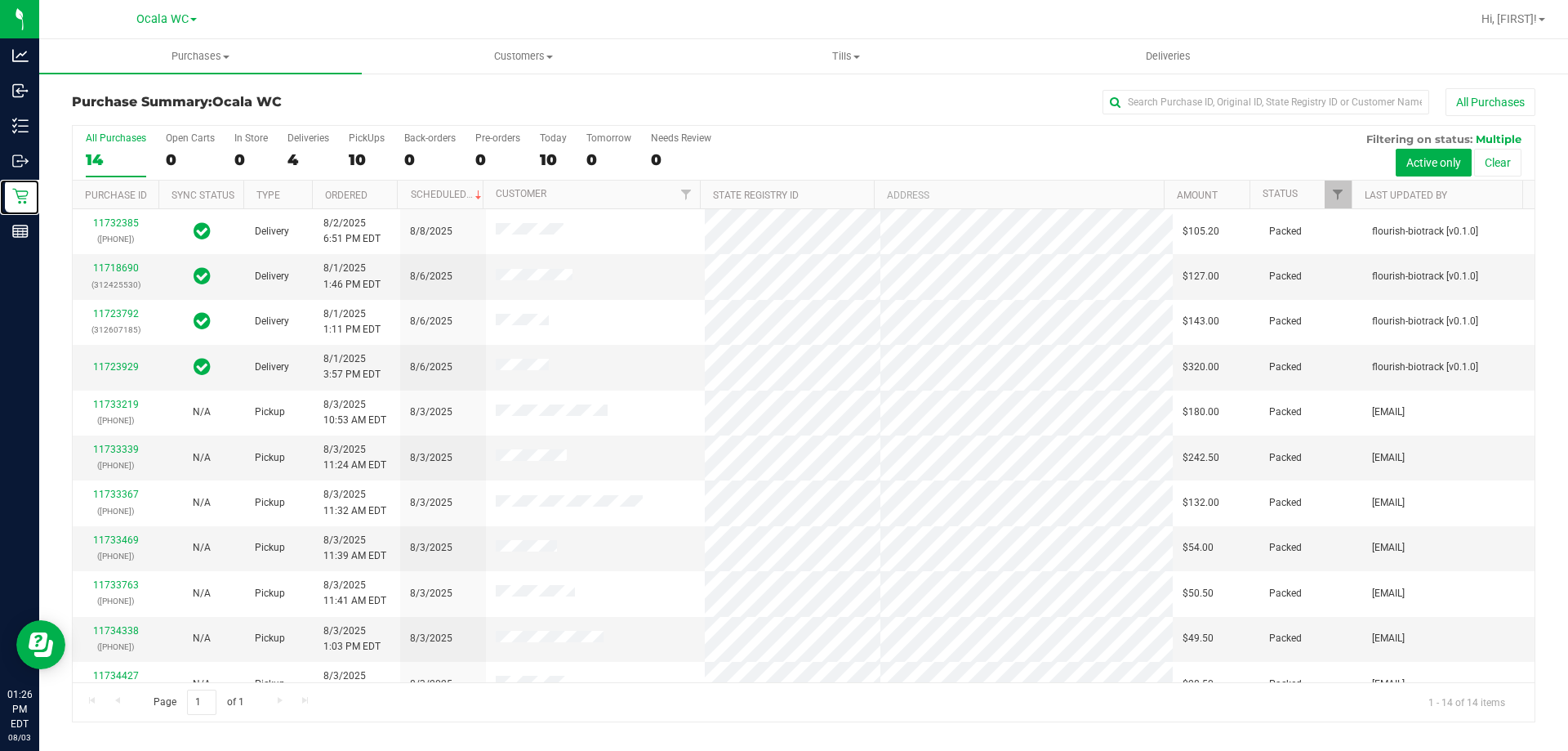 scroll, scrollTop: 160, scrollLeft: 0, axis: vertical 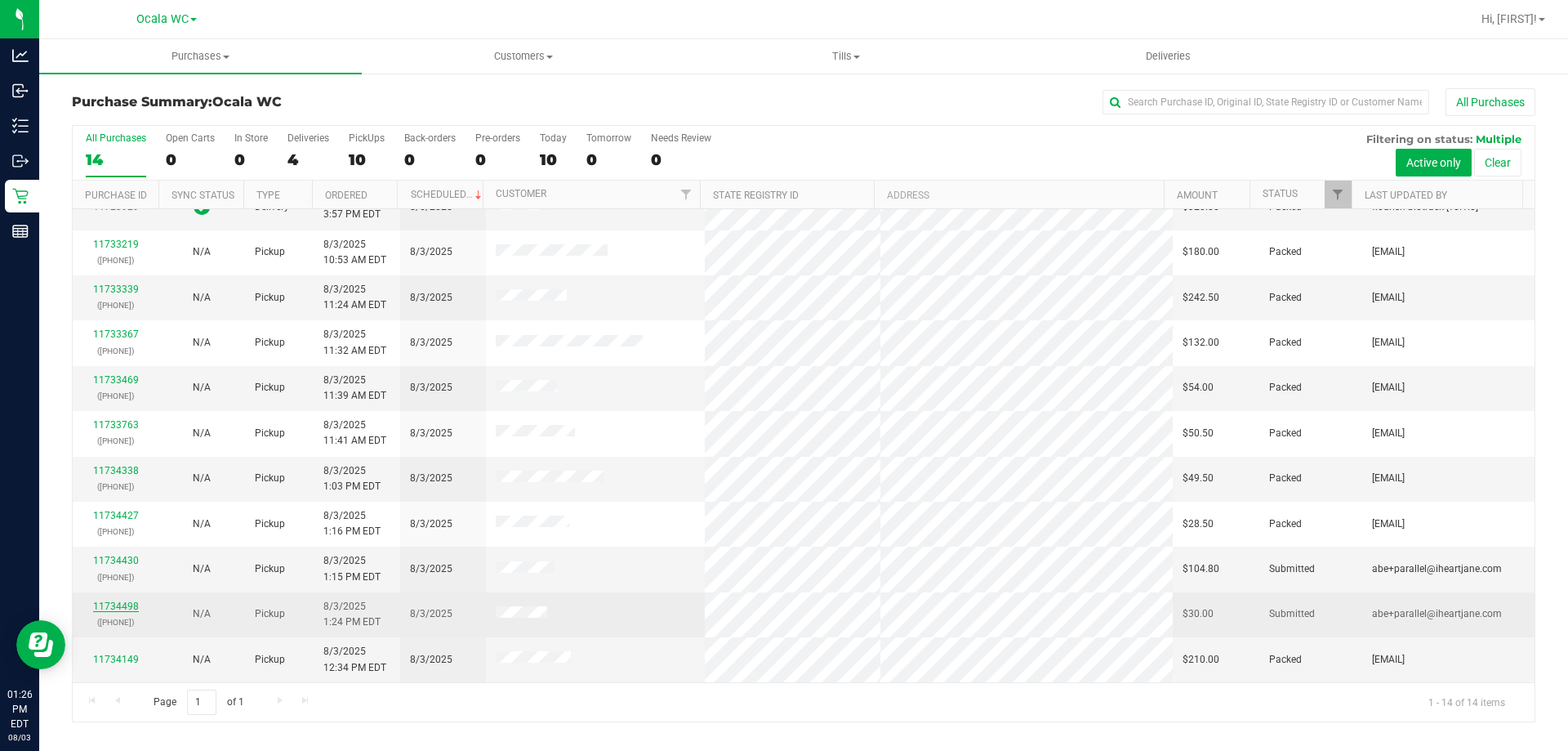 click on "11734498" at bounding box center [116, 606] 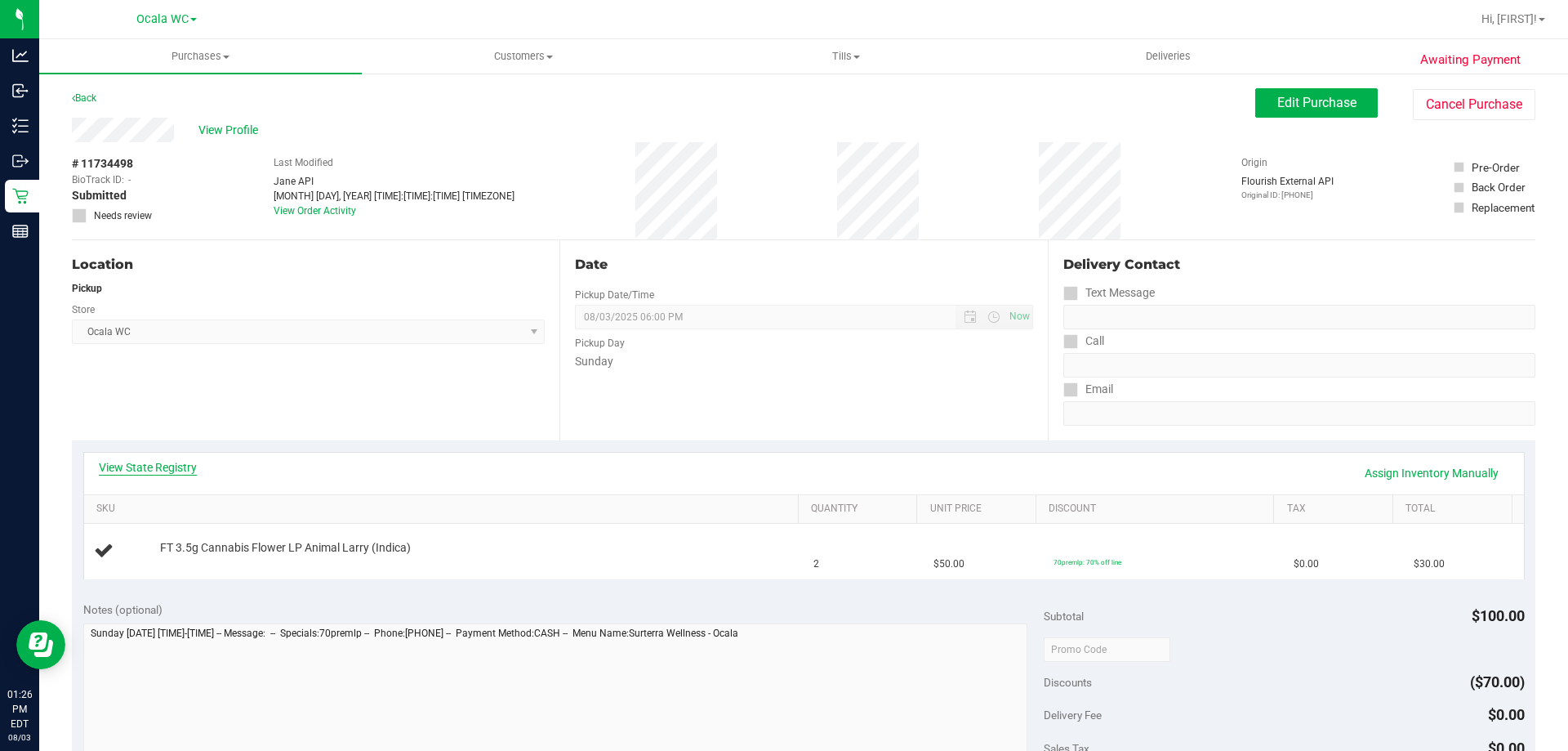 click on "View State Registry" at bounding box center (148, 467) 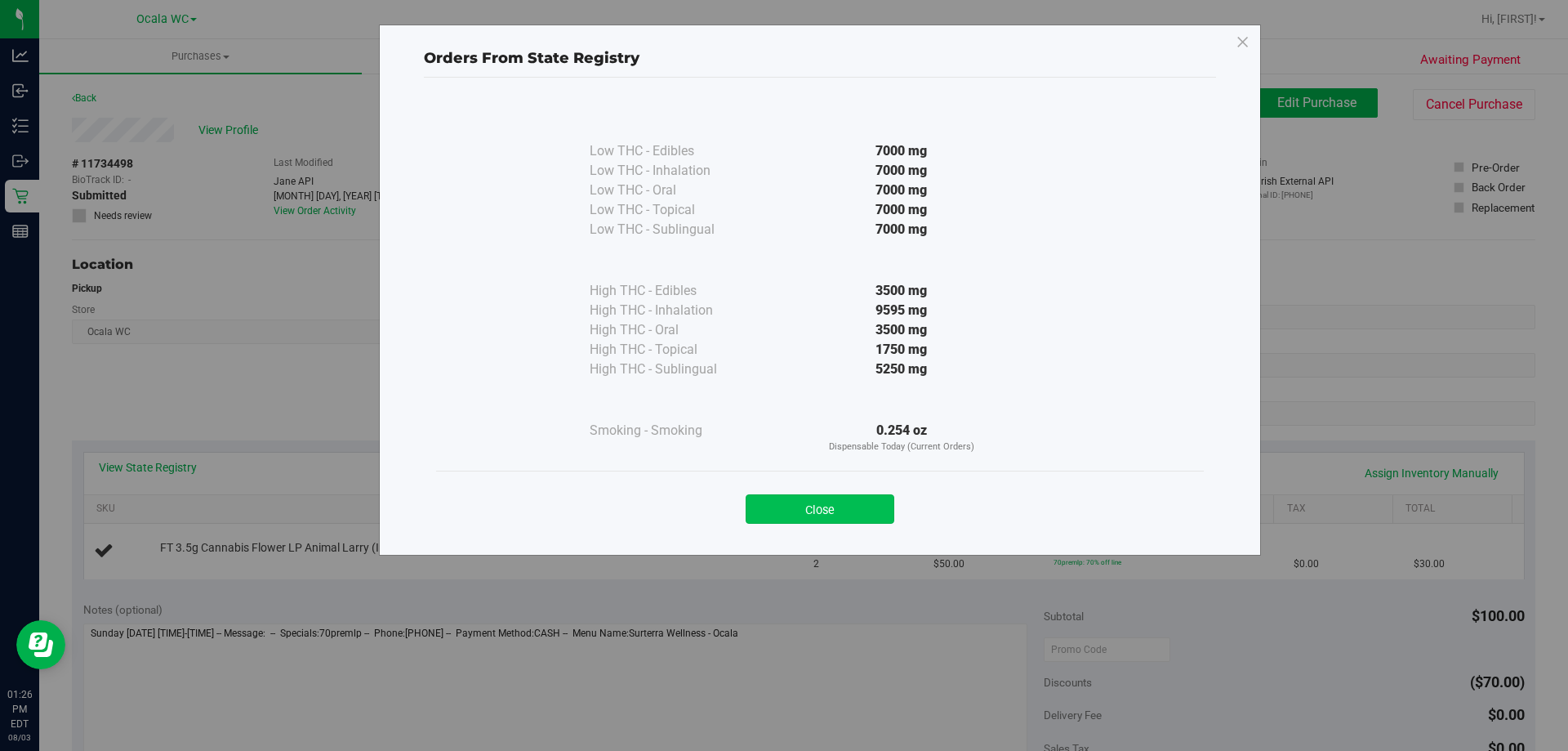 click on "Close" at bounding box center [820, 509] 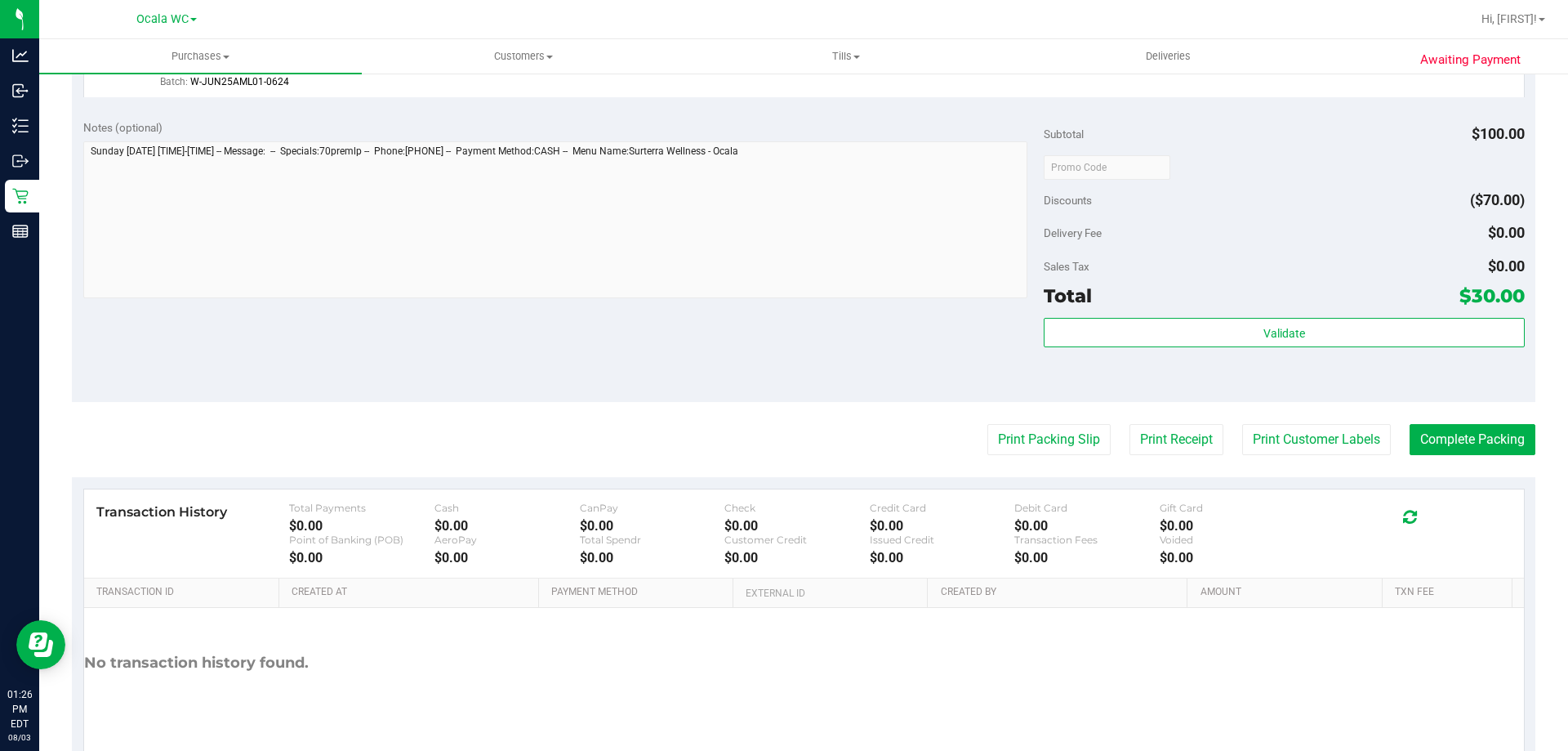 scroll, scrollTop: 526, scrollLeft: 0, axis: vertical 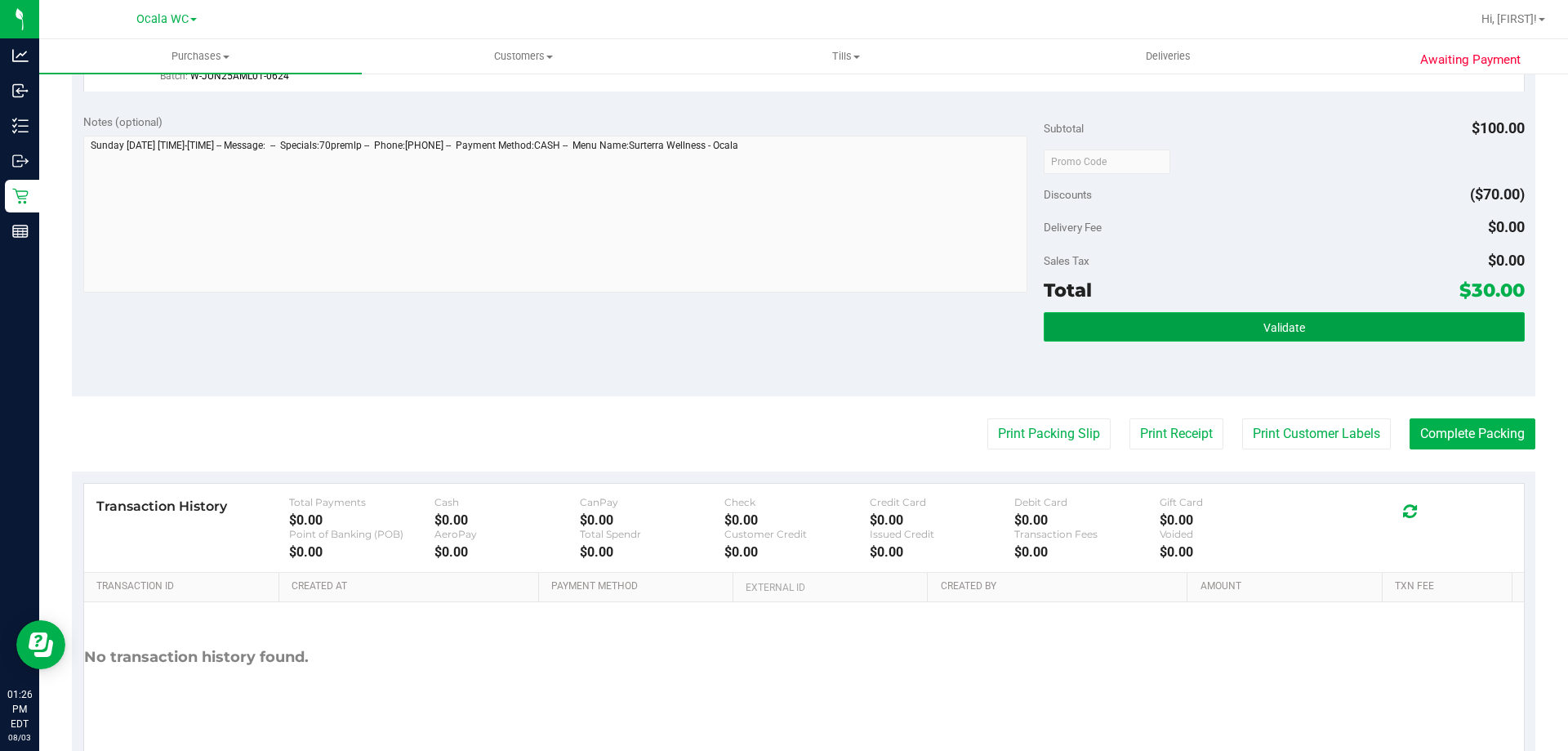click on "Validate" at bounding box center [1284, 327] 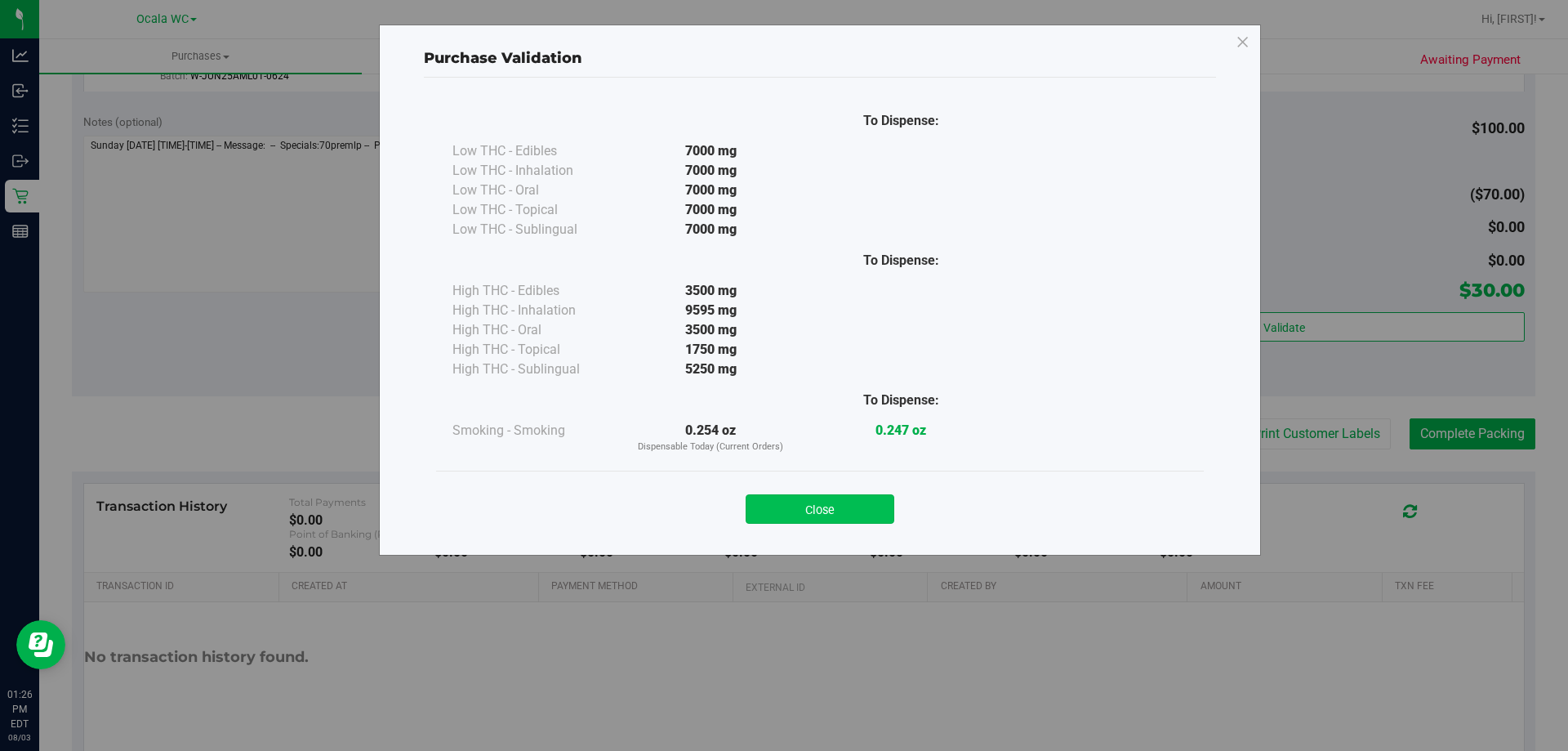 click on "Close" at bounding box center (820, 509) 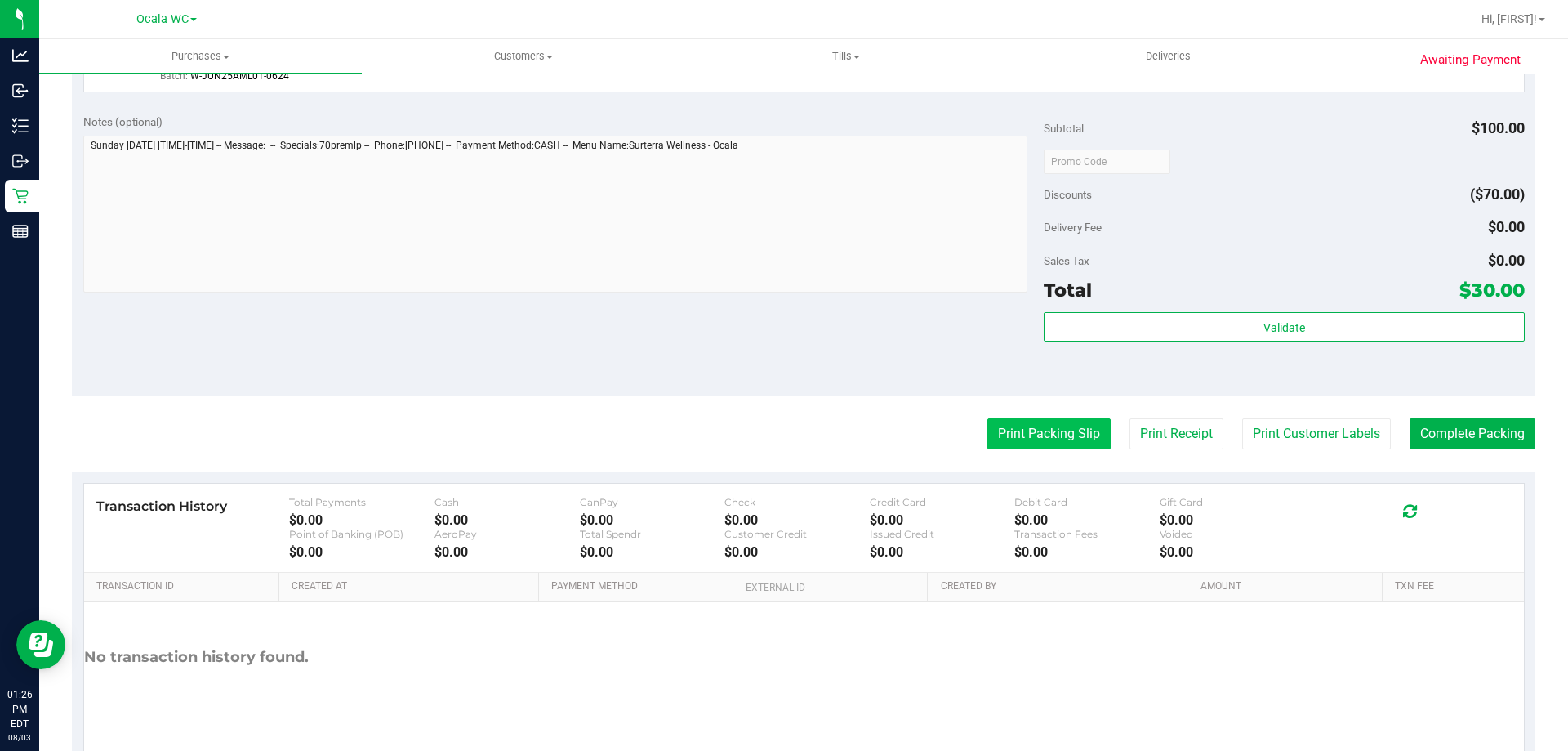 click on "Print Packing Slip" at bounding box center [1049, 434] 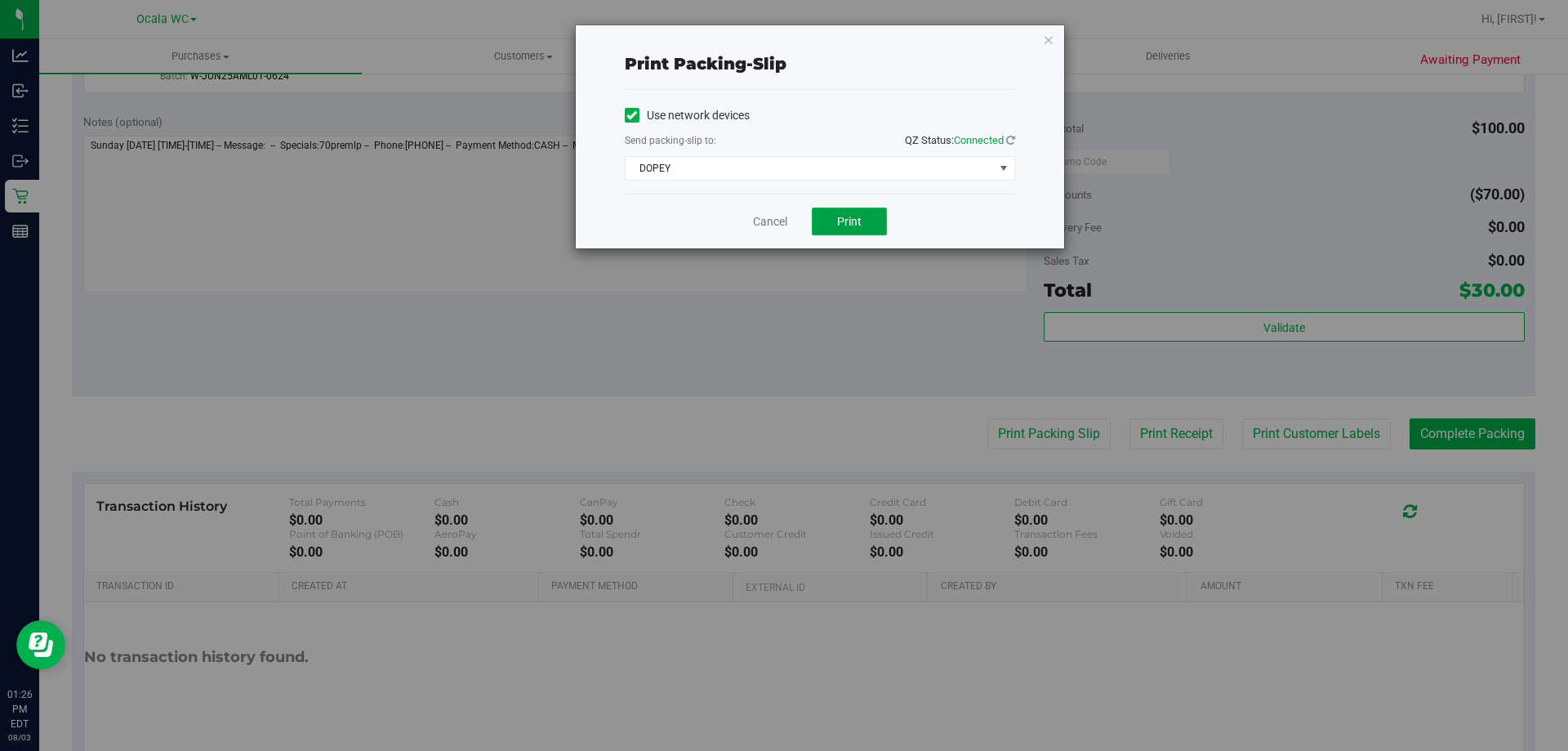 click on "Print" at bounding box center (849, 221) 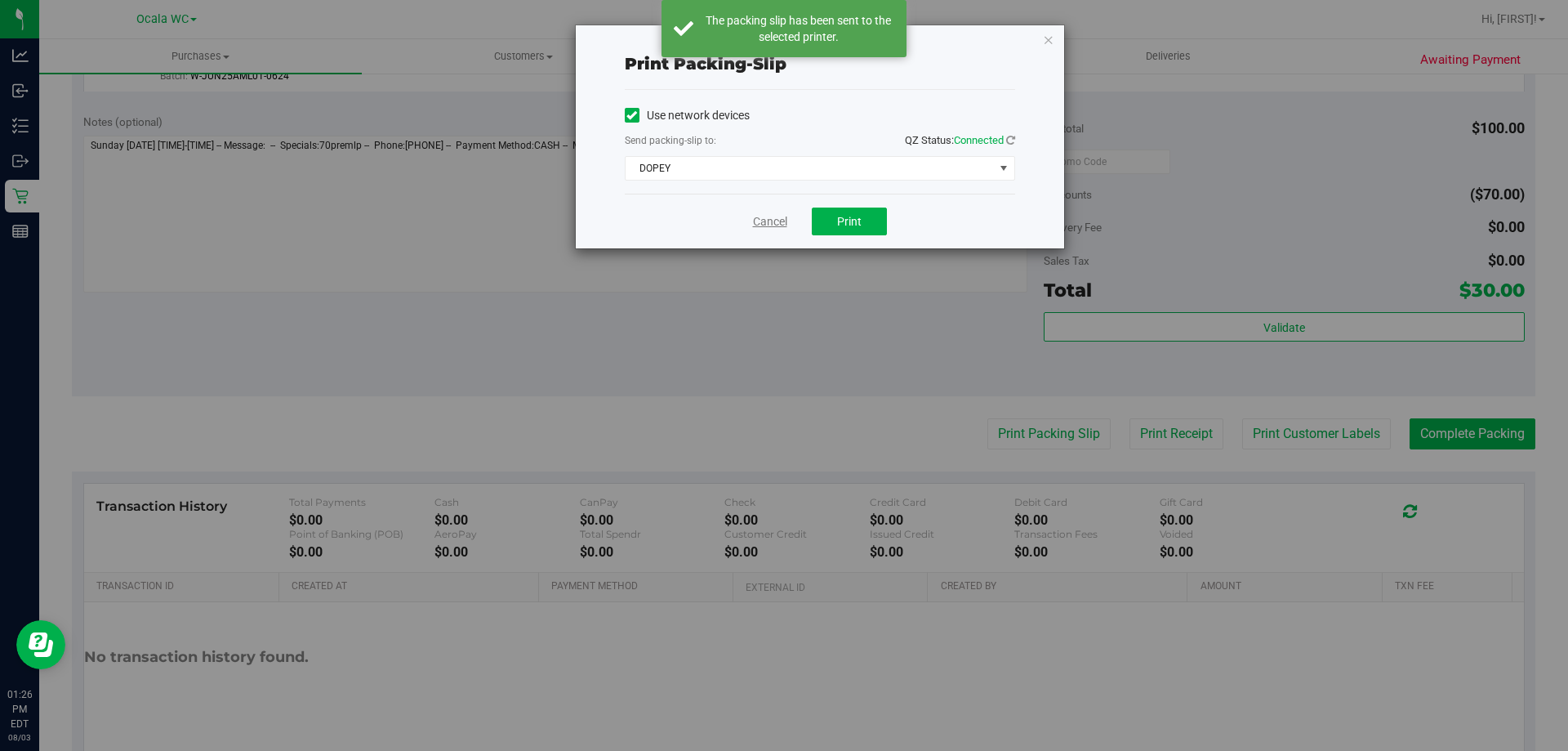 click on "Cancel" at bounding box center (770, 221) 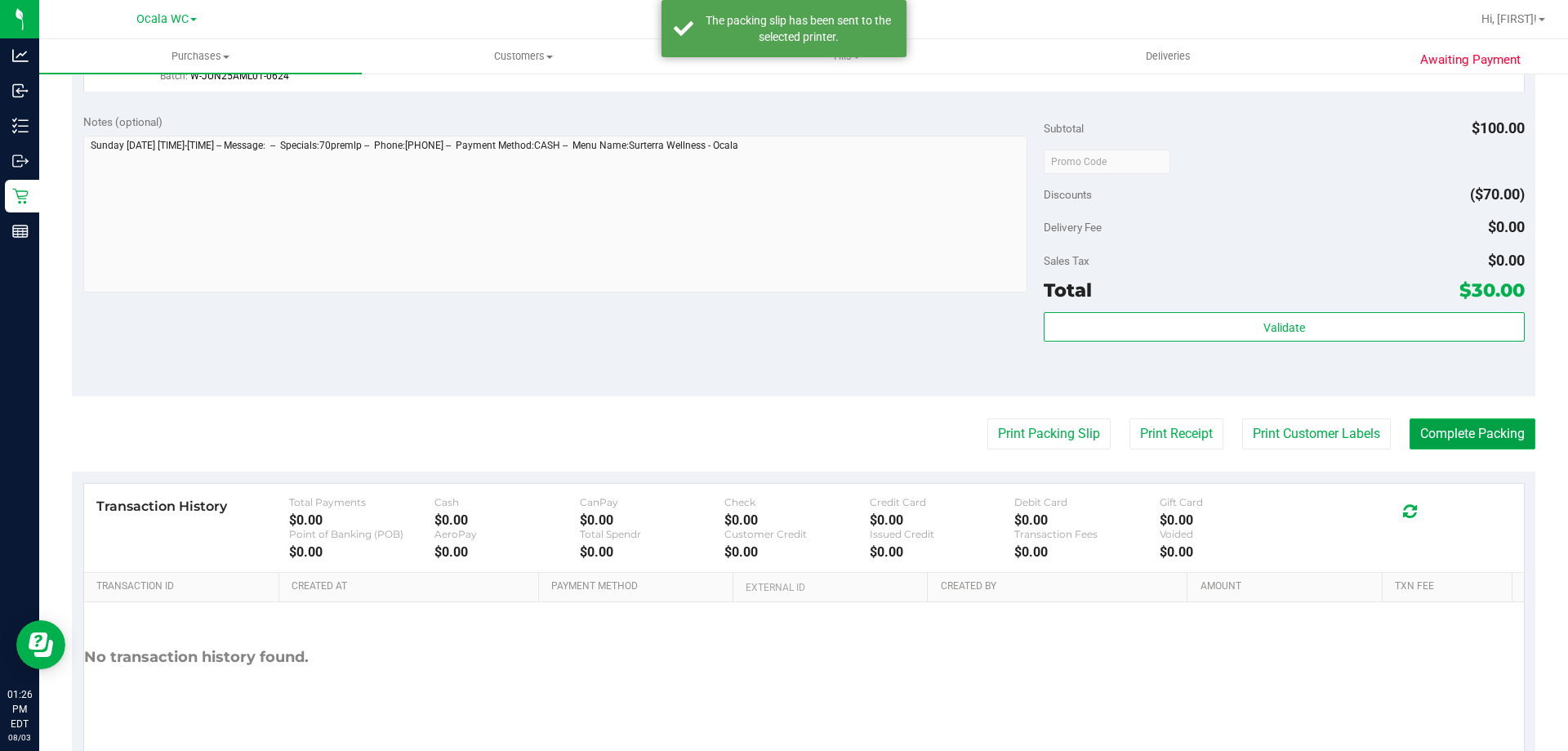 click on "Complete Packing" at bounding box center [1472, 434] 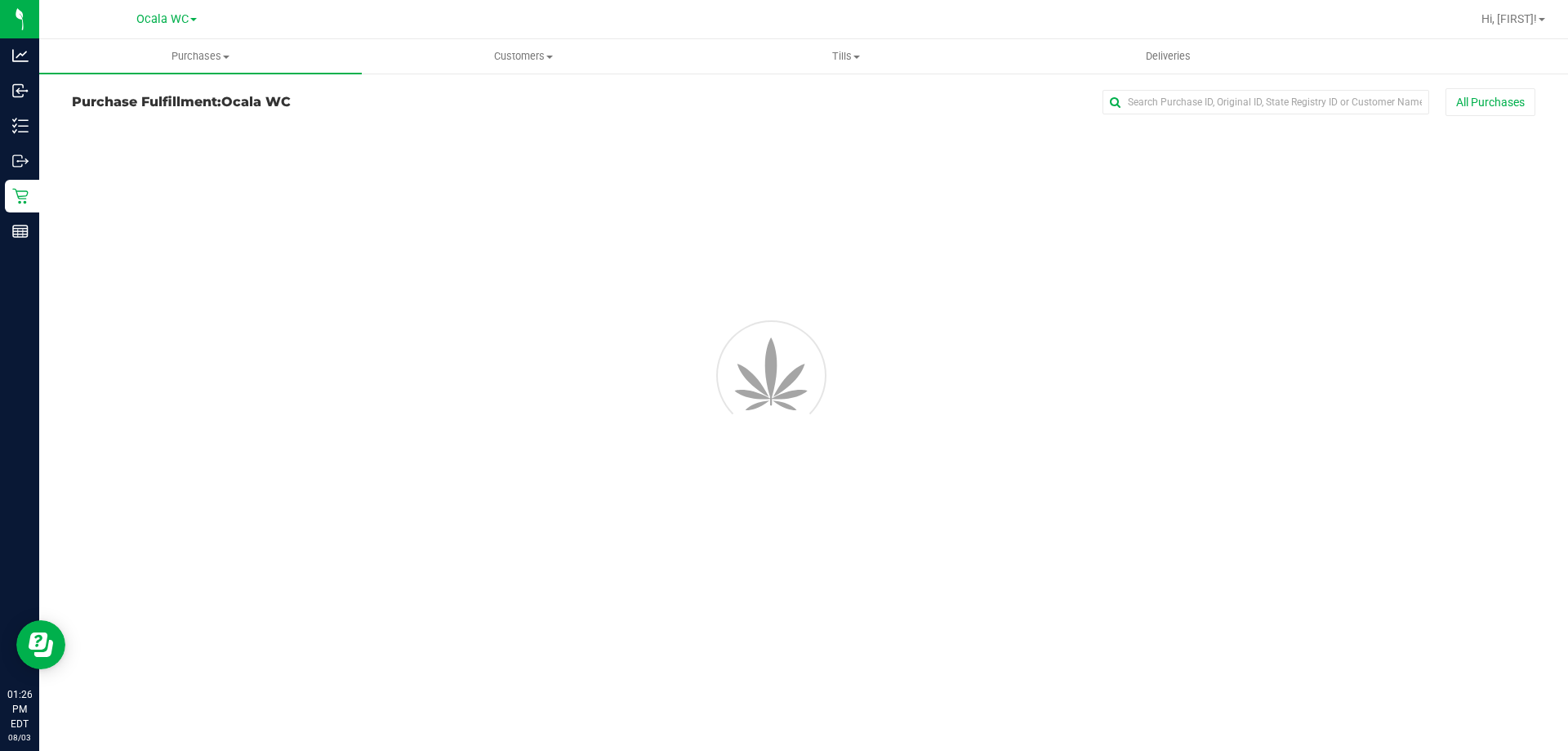 scroll, scrollTop: 0, scrollLeft: 0, axis: both 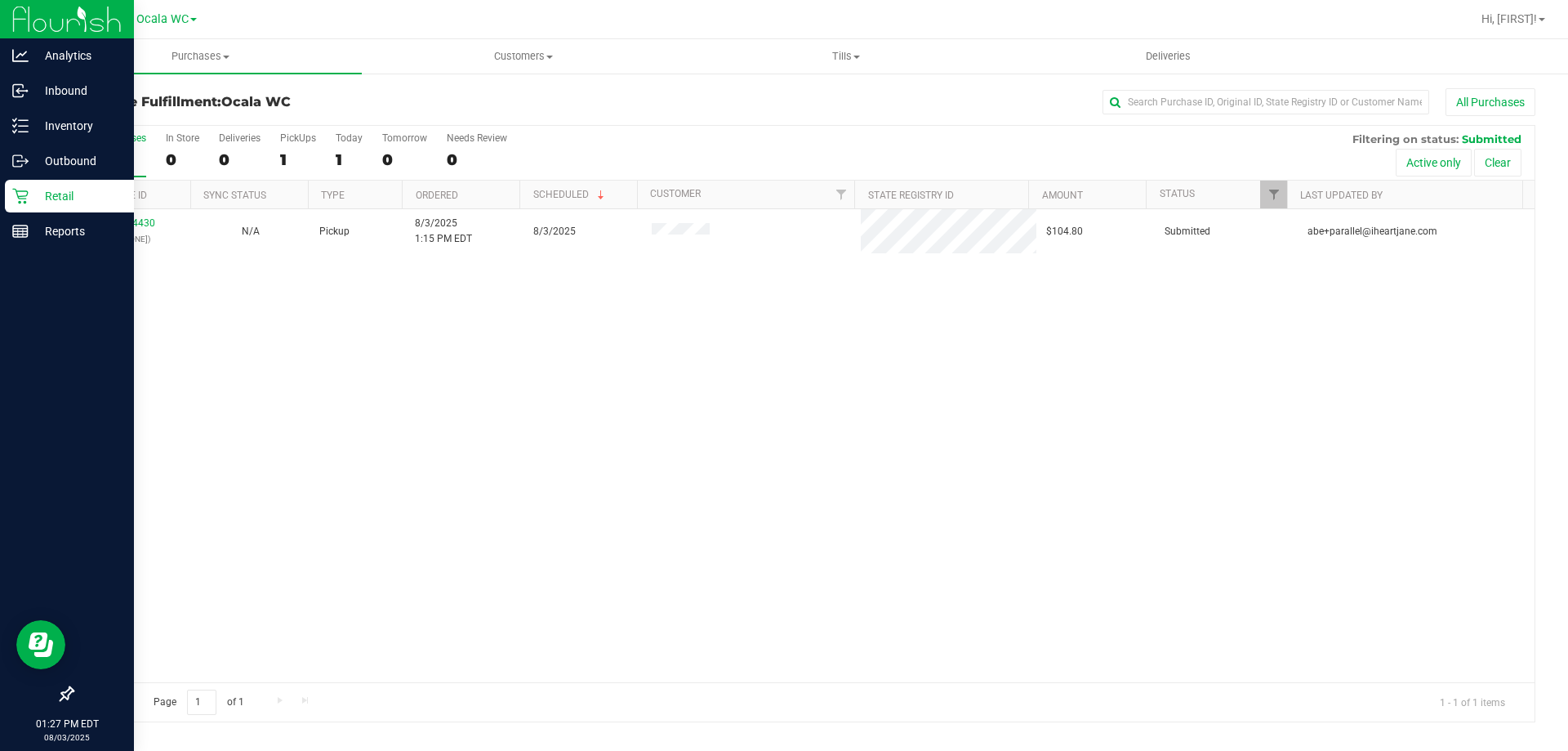 click on "Retail" at bounding box center [78, 196] 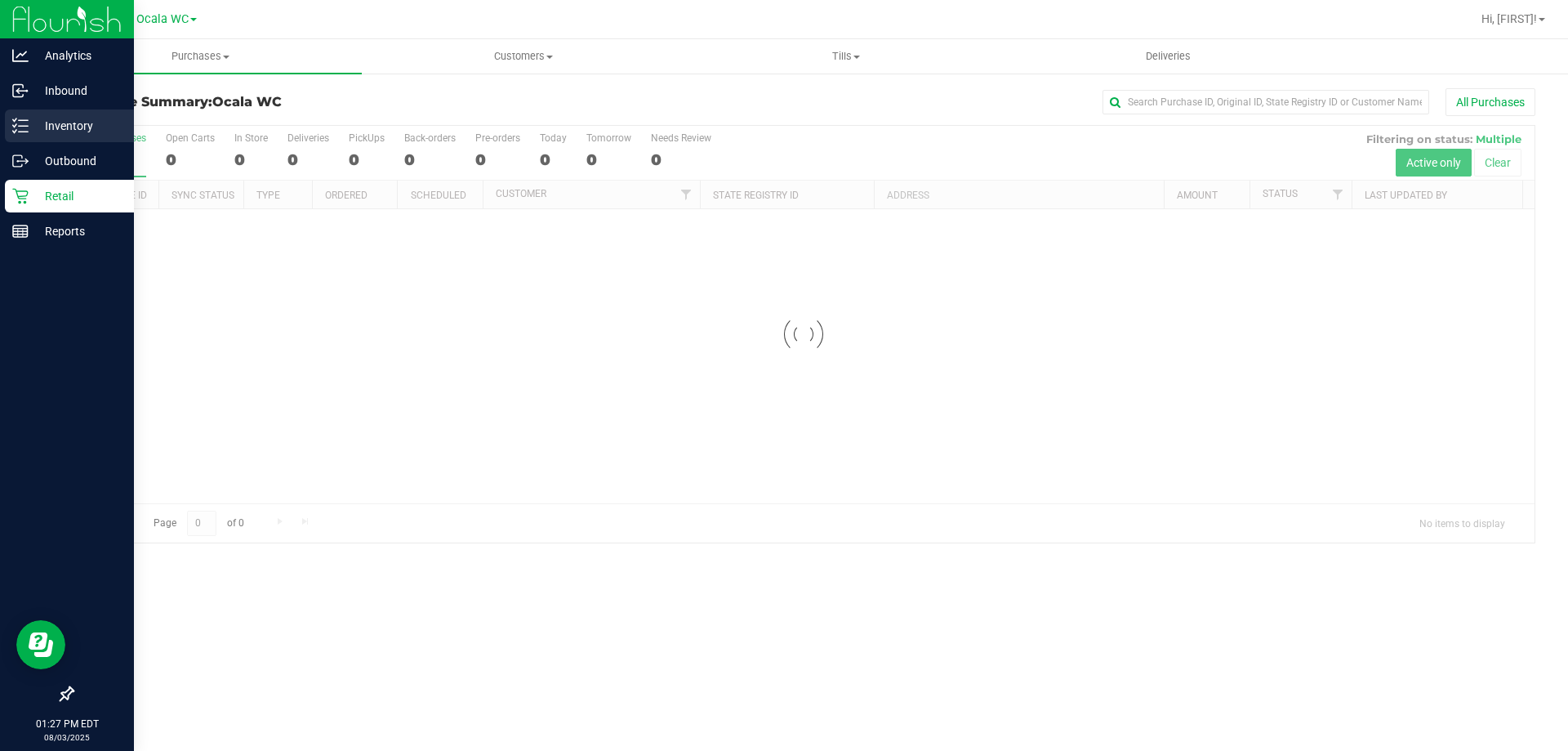 click on "Inventory" at bounding box center [78, 126] 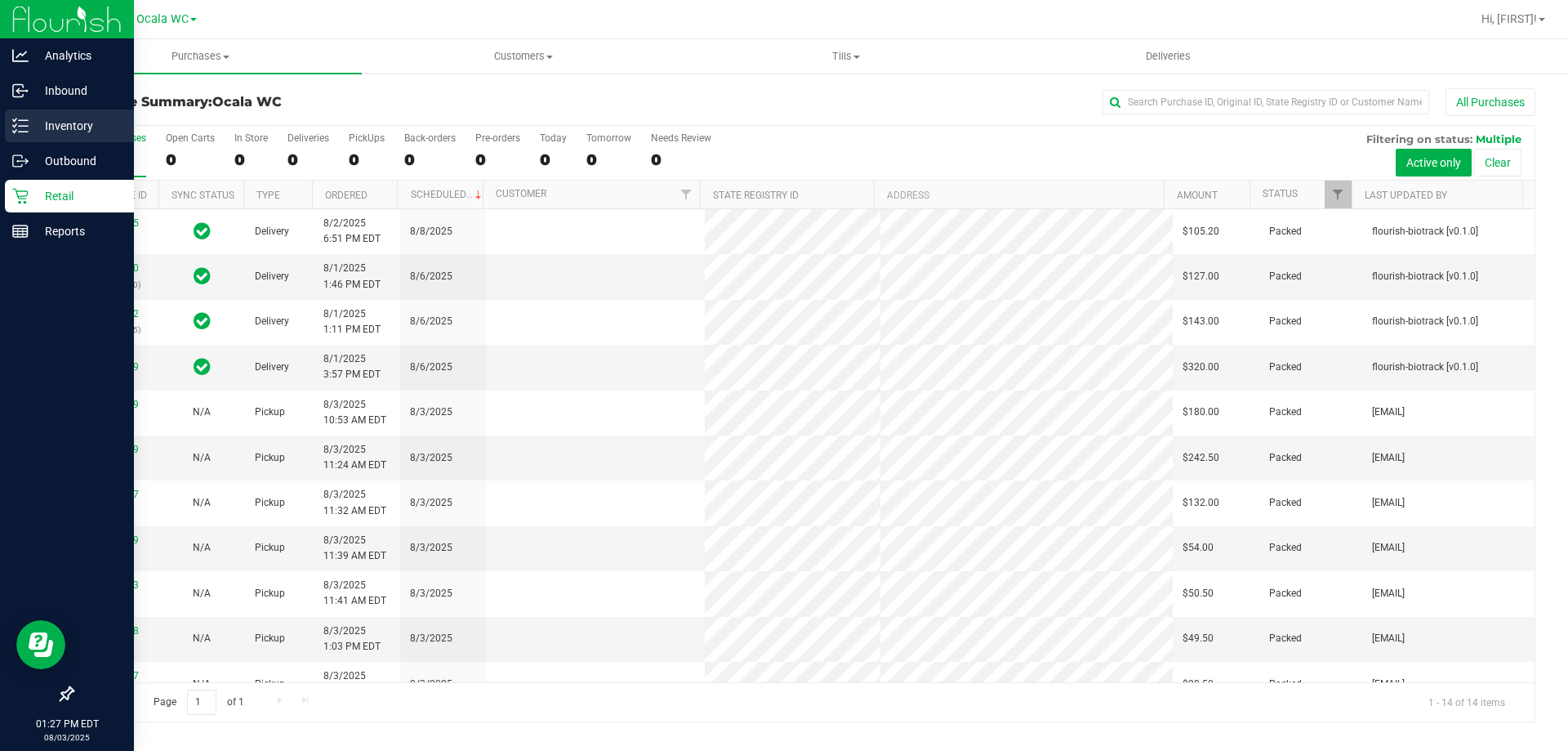 click on "Inventory" at bounding box center [78, 126] 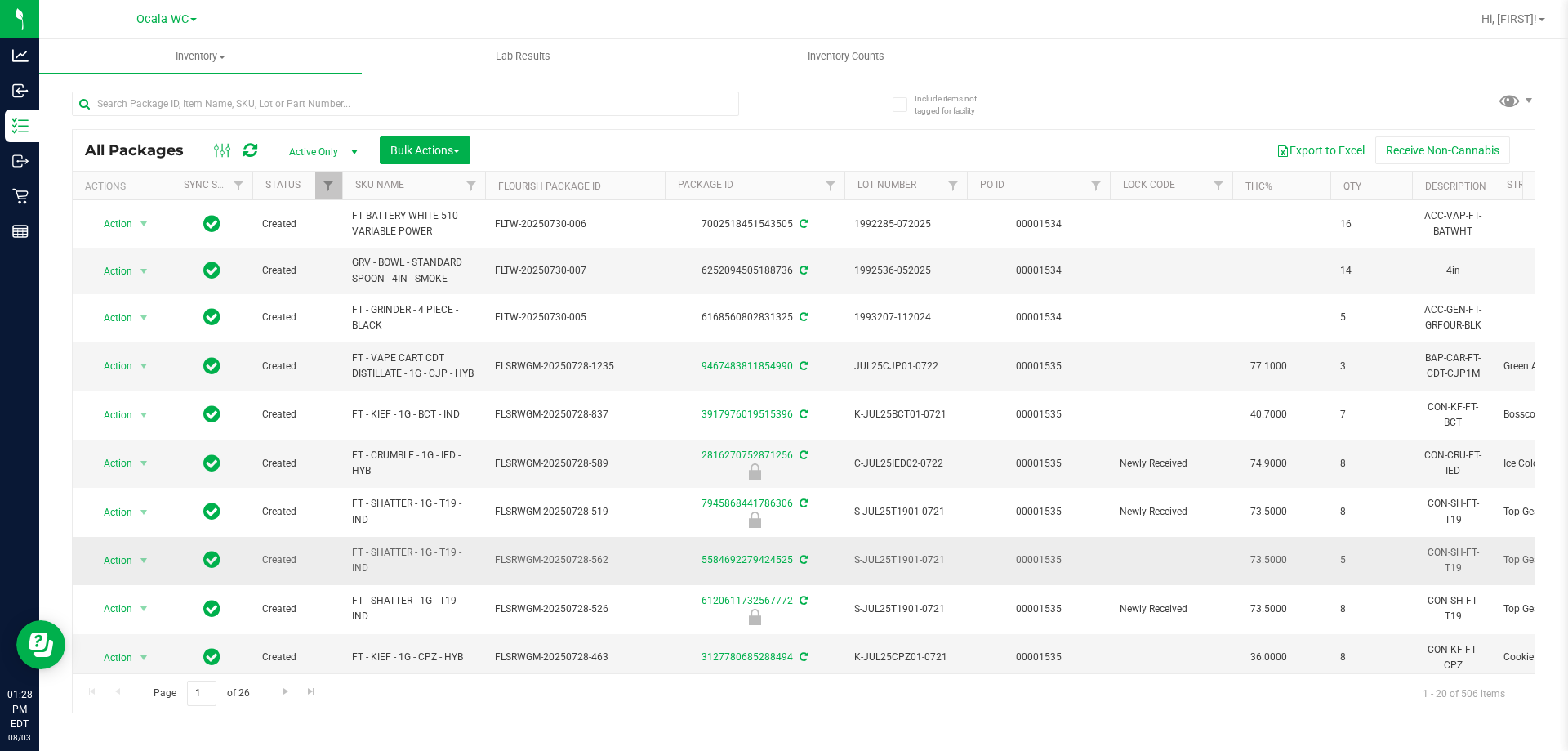 click on "5584692279424525" at bounding box center [747, 560] 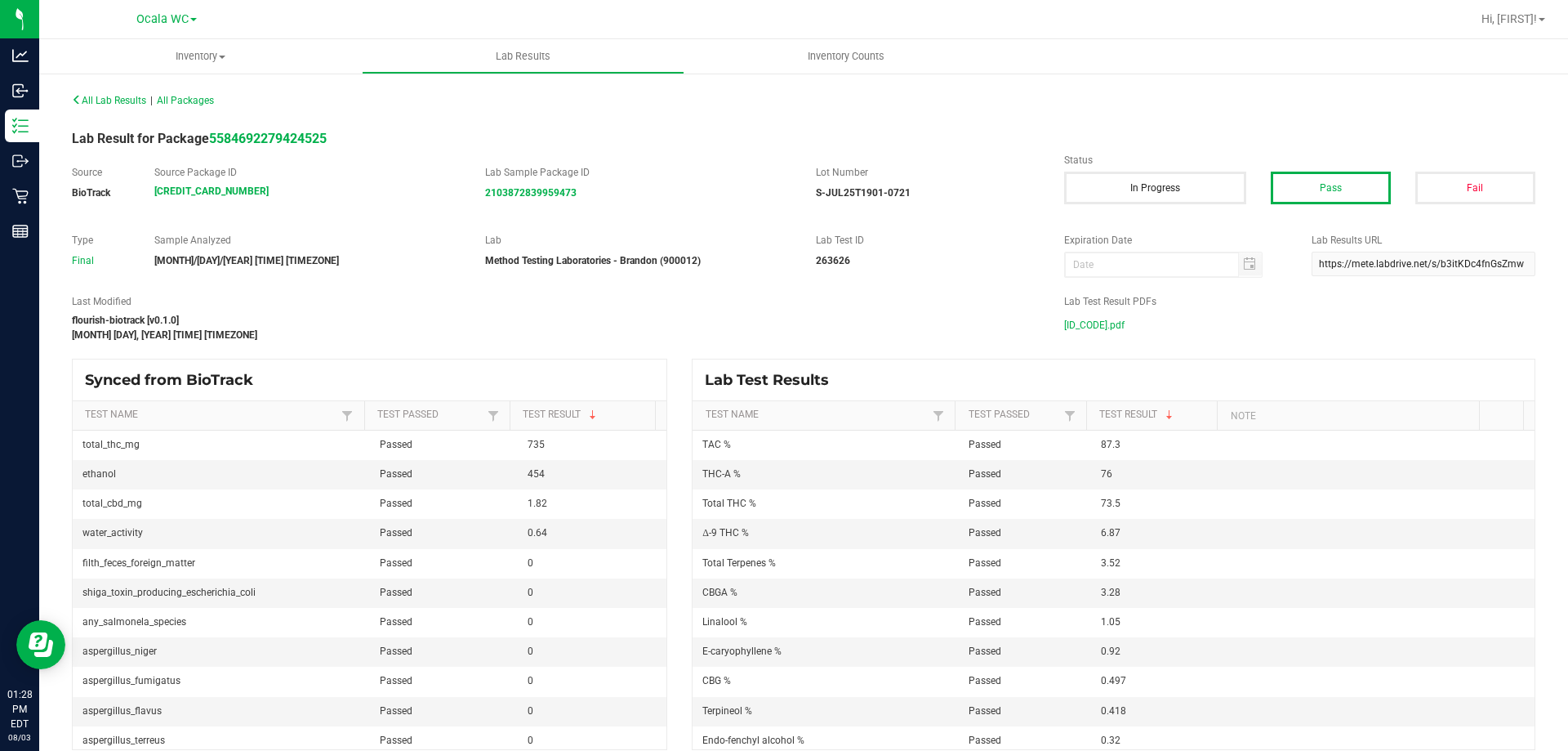 click on "S-JUL25T1901-0721.pdf" at bounding box center (1094, 325) 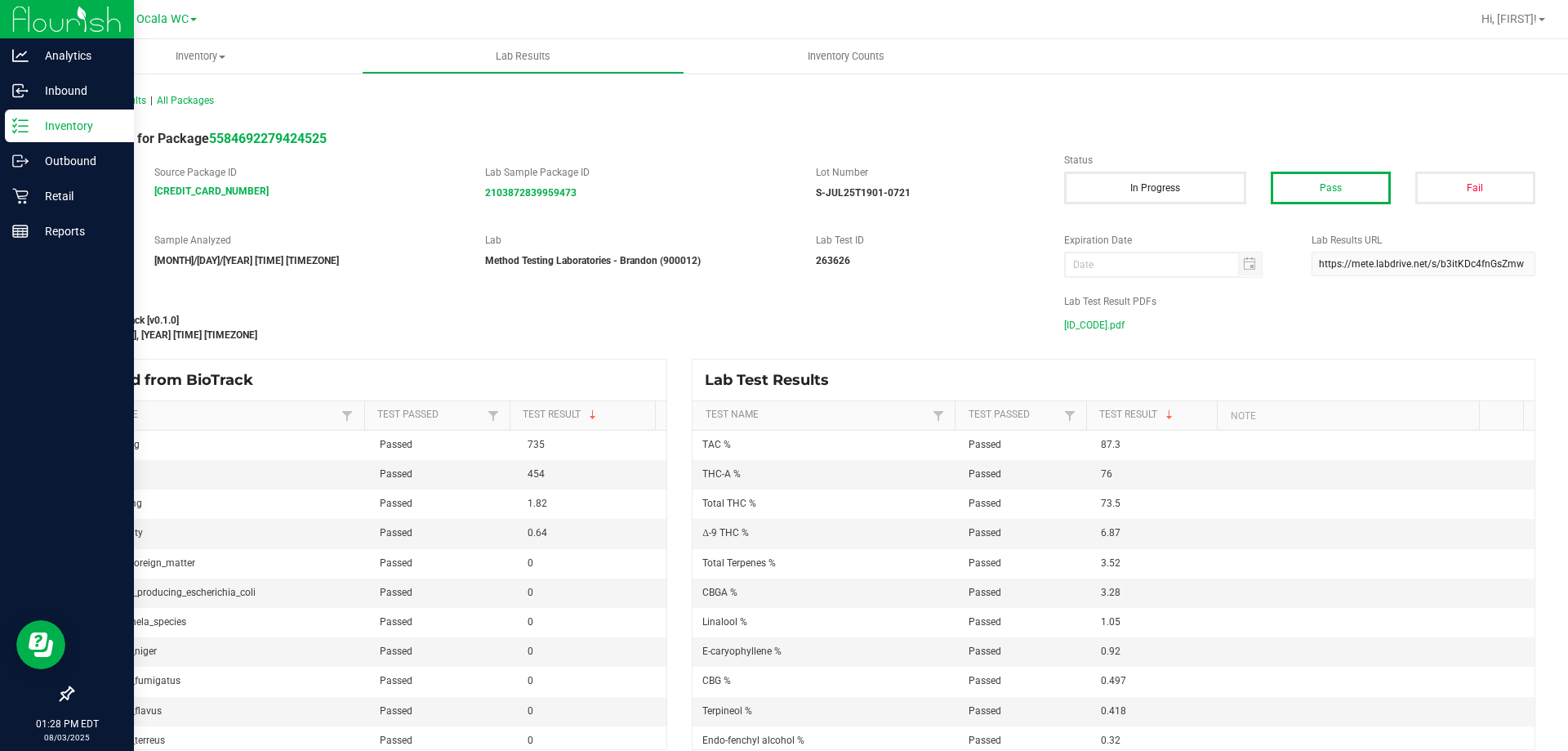 click on "Inventory" at bounding box center (78, 126) 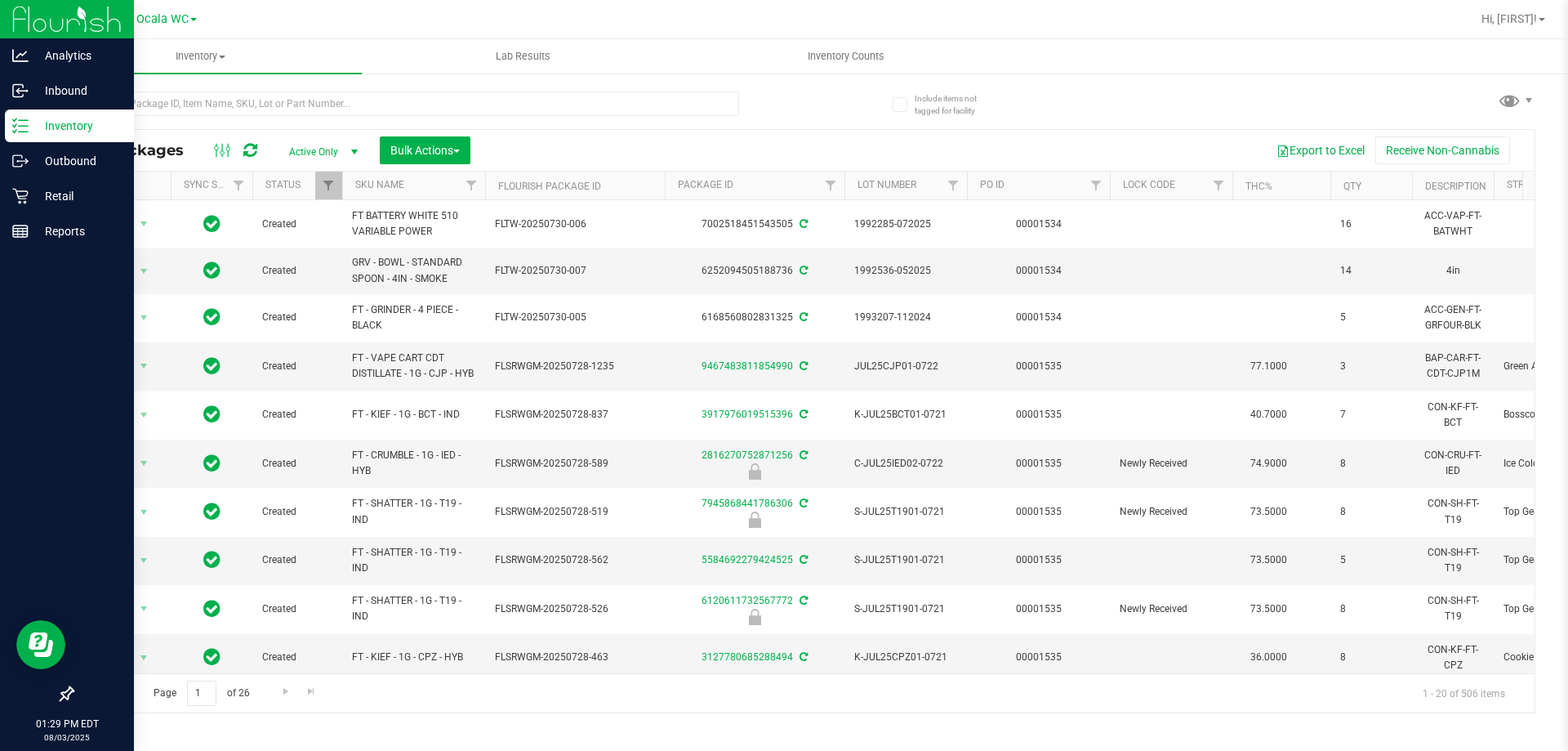 click on "Inventory" at bounding box center [78, 126] 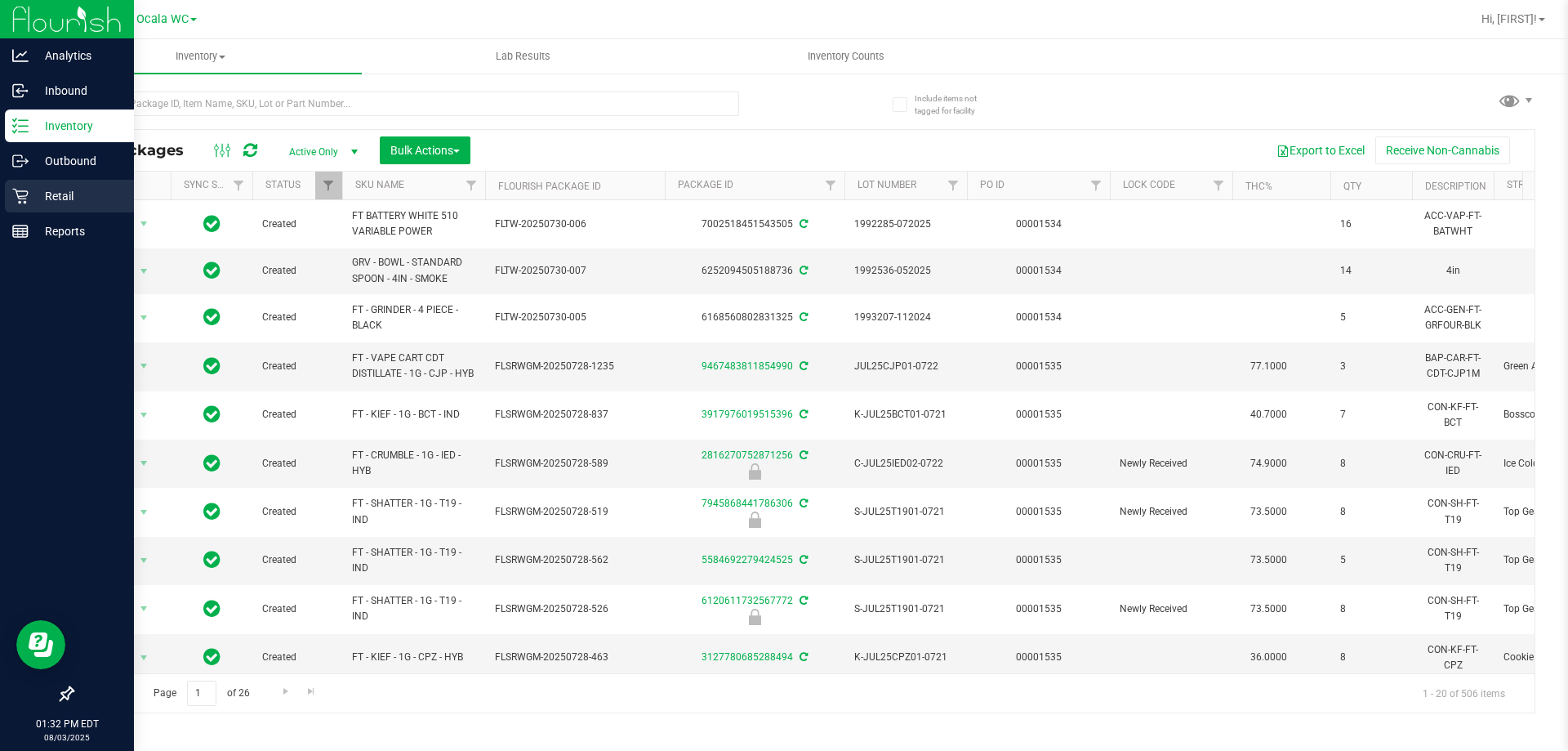 click 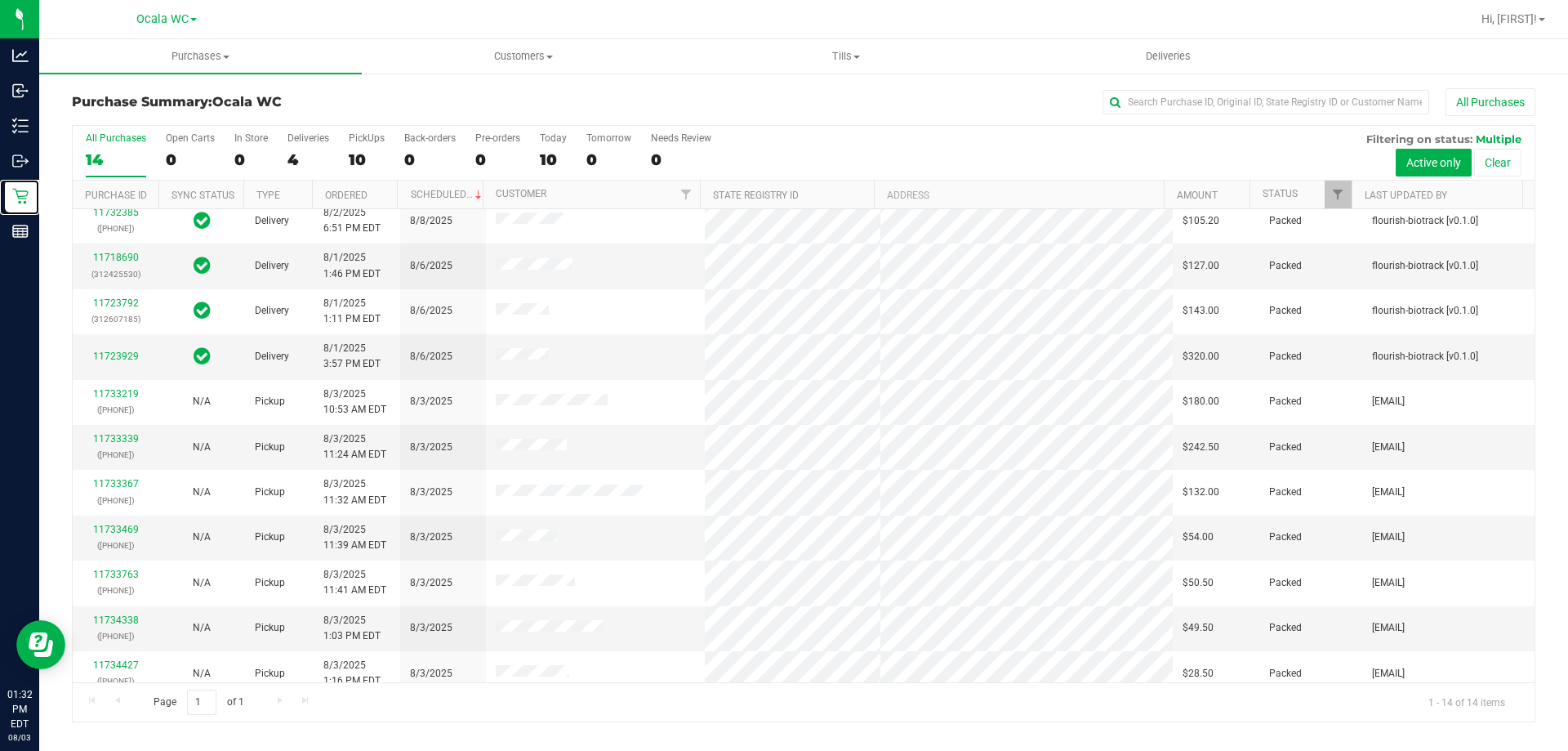 scroll, scrollTop: 0, scrollLeft: 0, axis: both 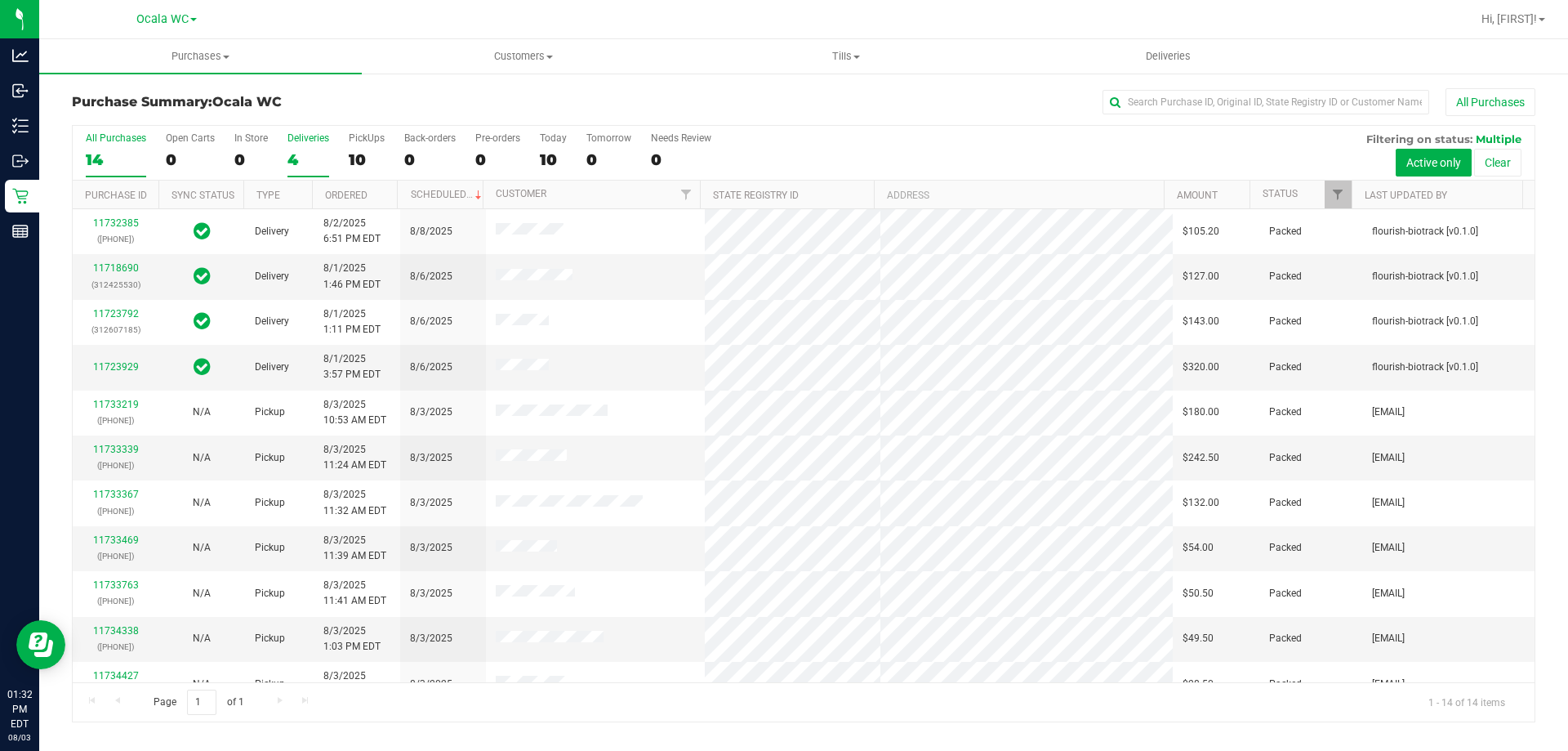 click on "4" at bounding box center [308, 159] 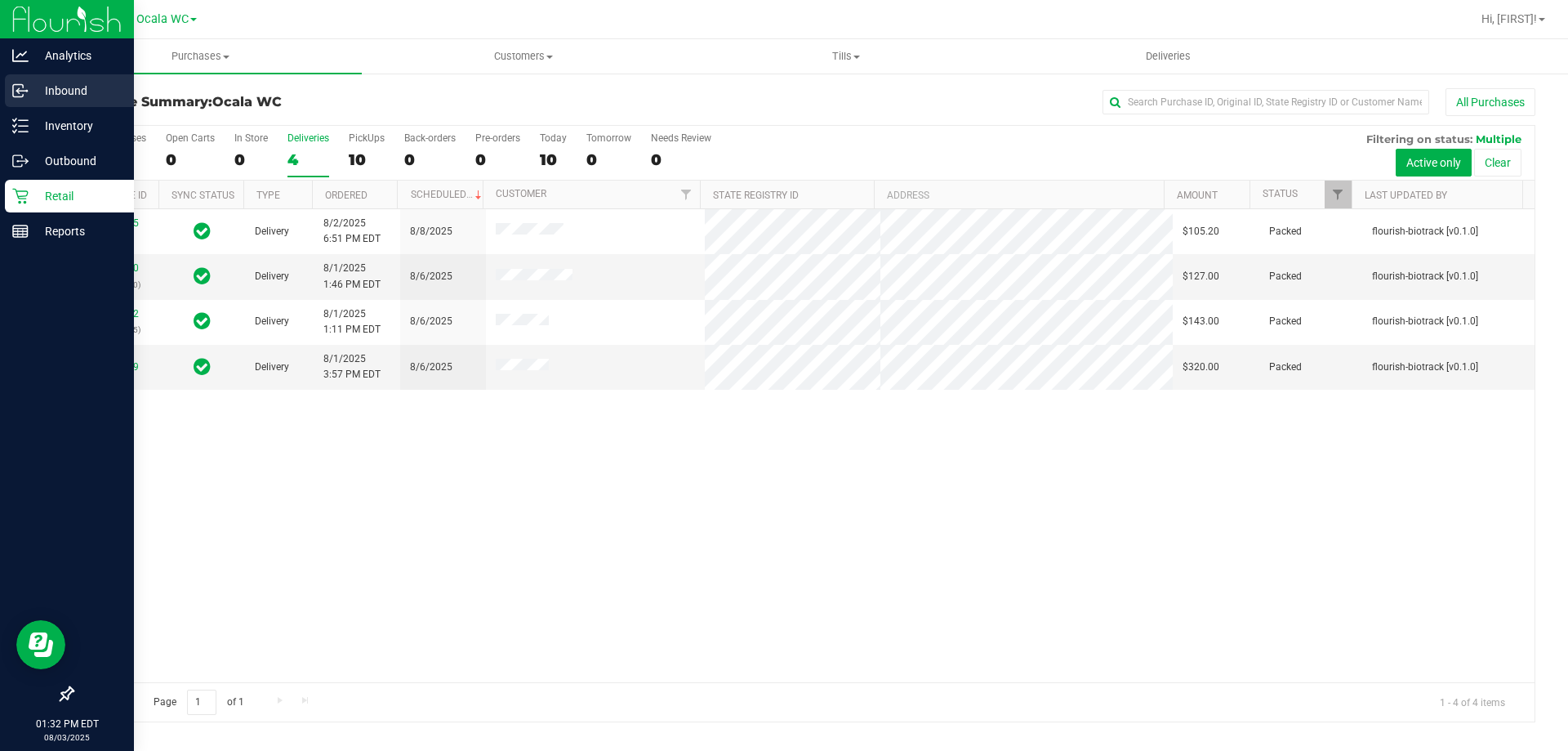 click on "Inbound" at bounding box center [78, 91] 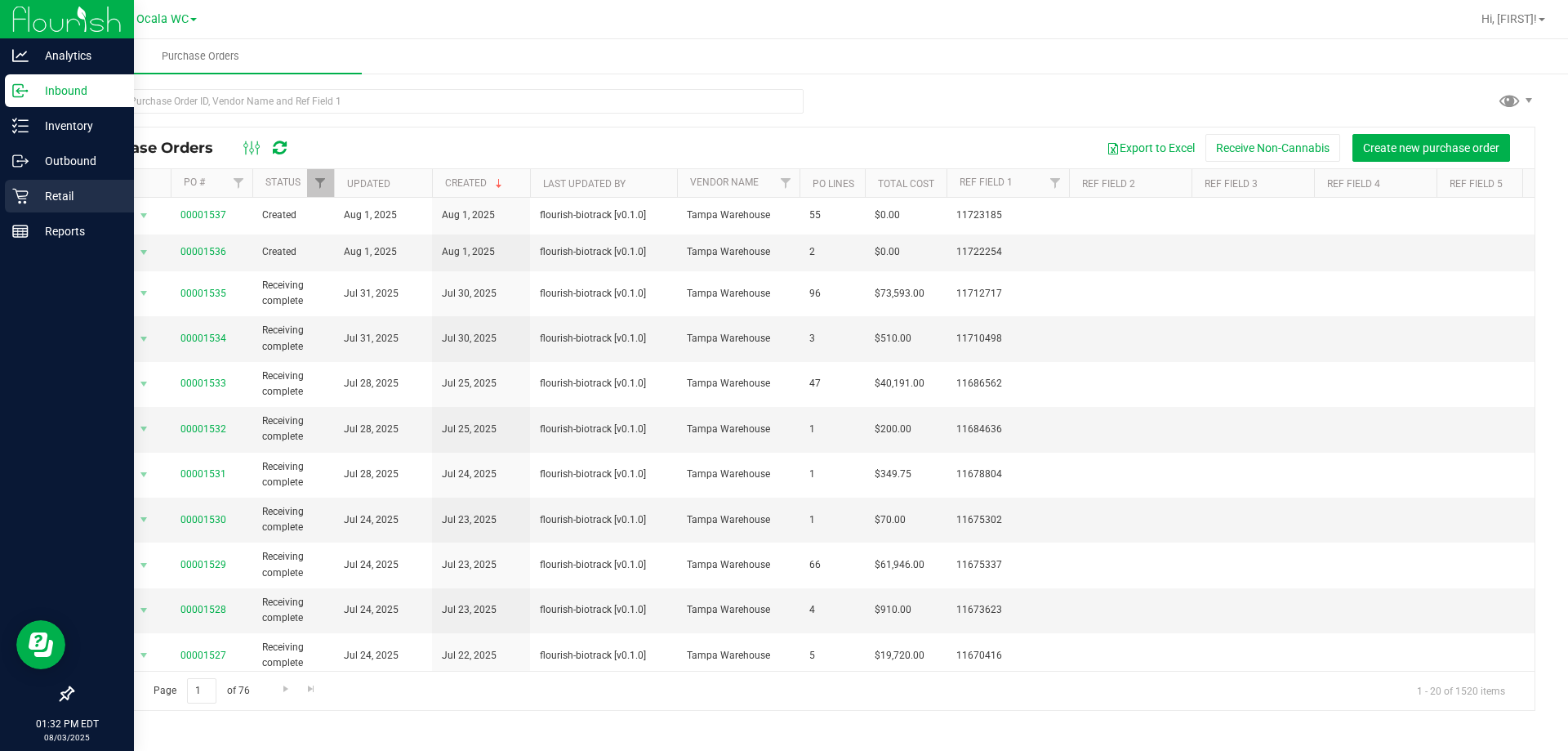 click on "Retail" at bounding box center (78, 196) 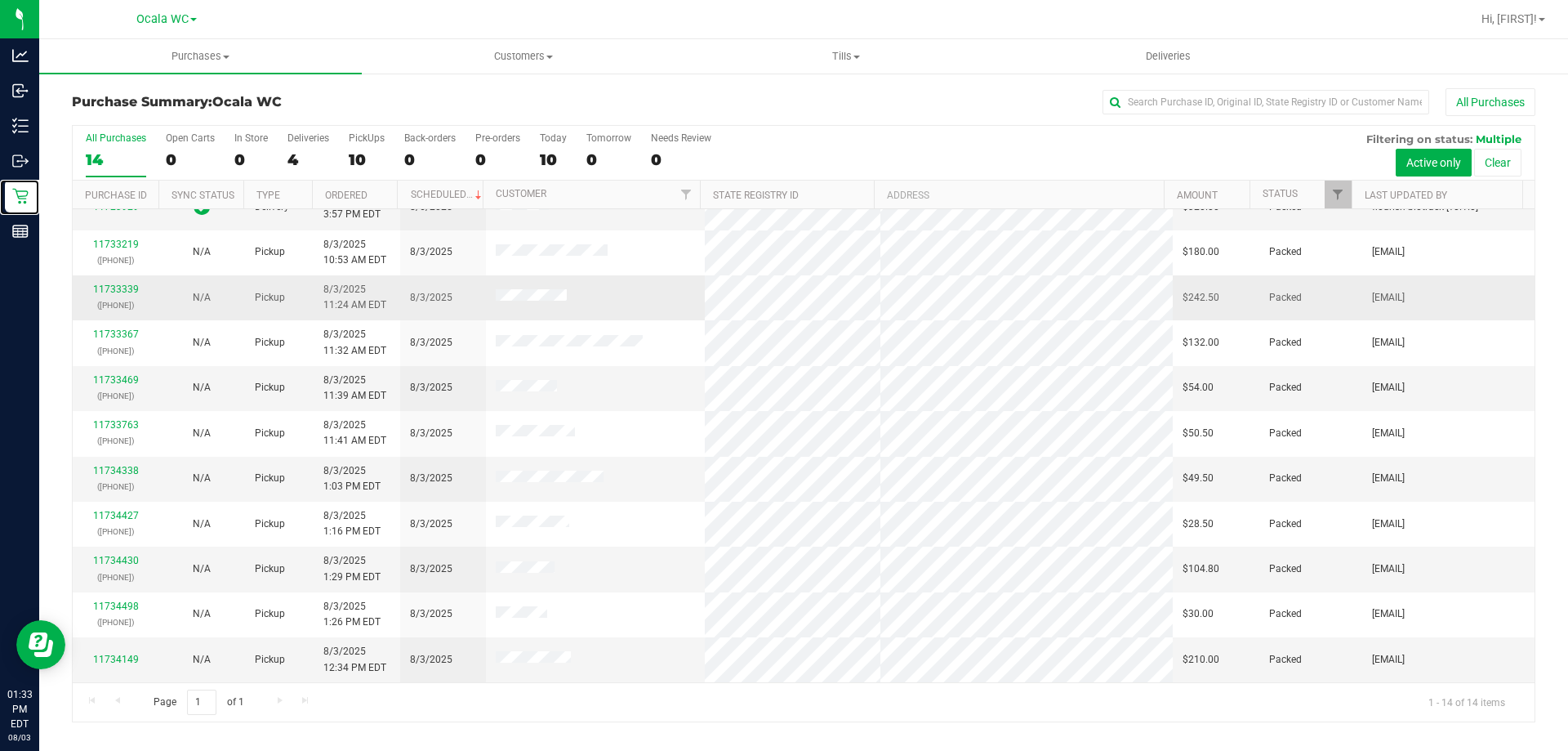 scroll, scrollTop: 0, scrollLeft: 0, axis: both 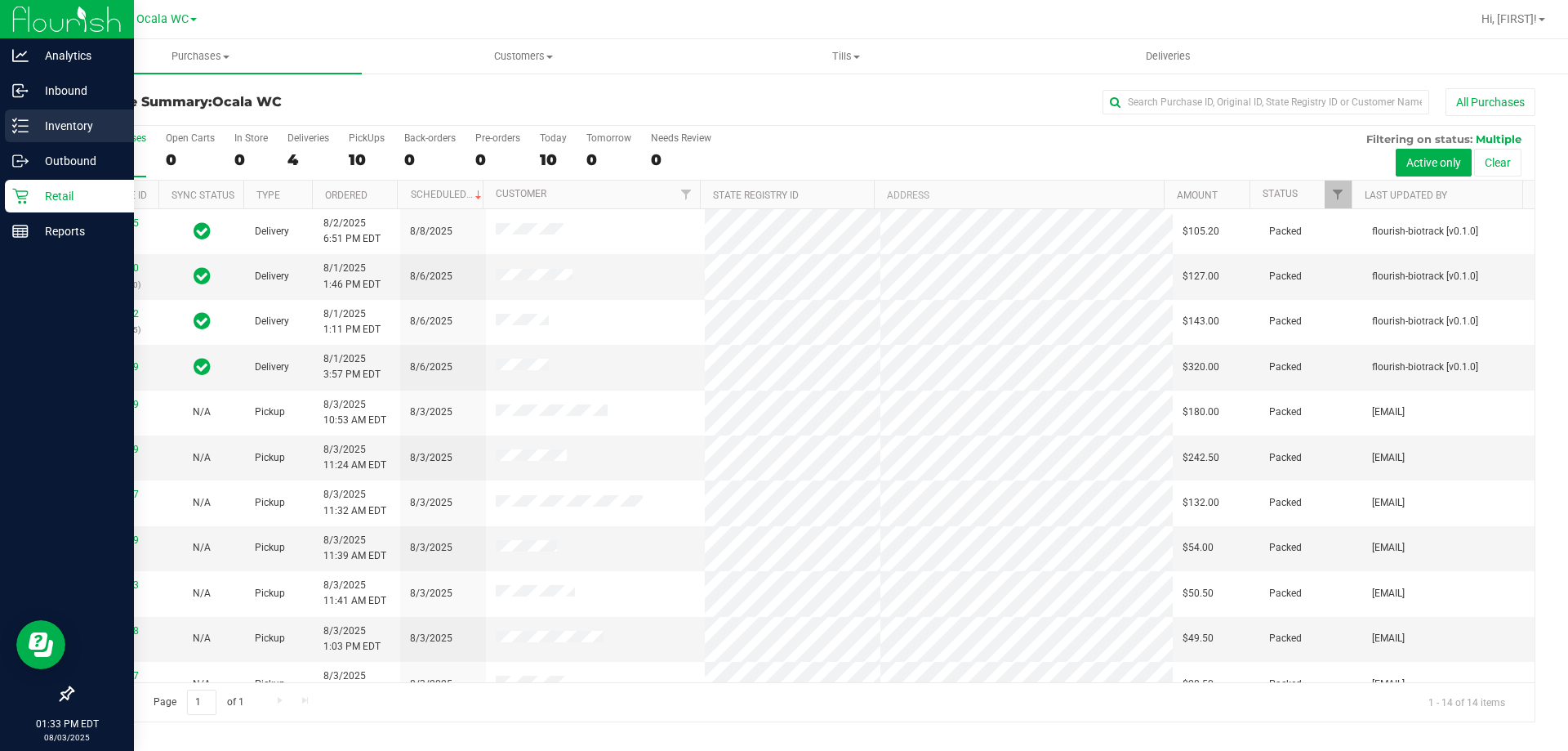 click on "Inventory" at bounding box center [69, 126] 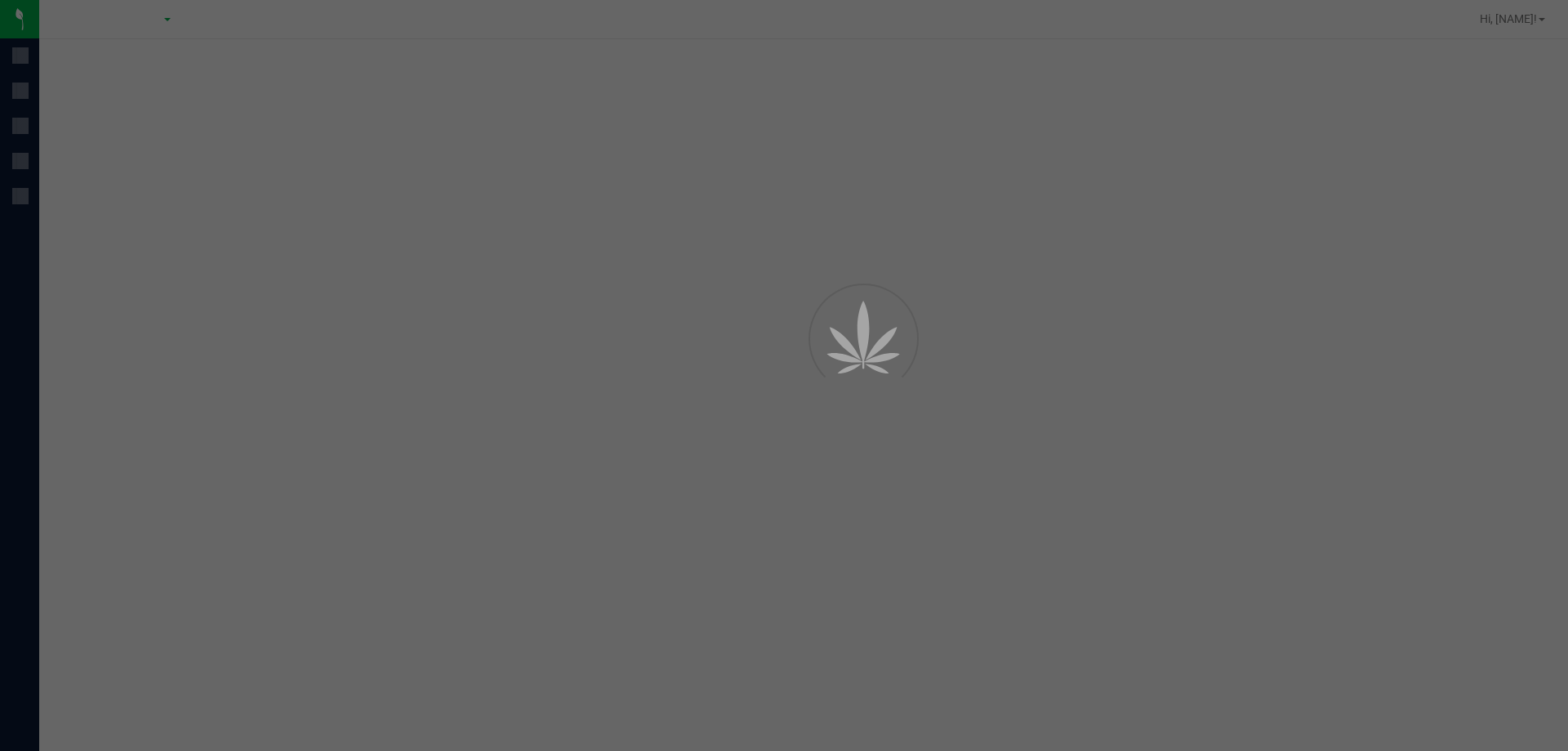 scroll, scrollTop: 0, scrollLeft: 0, axis: both 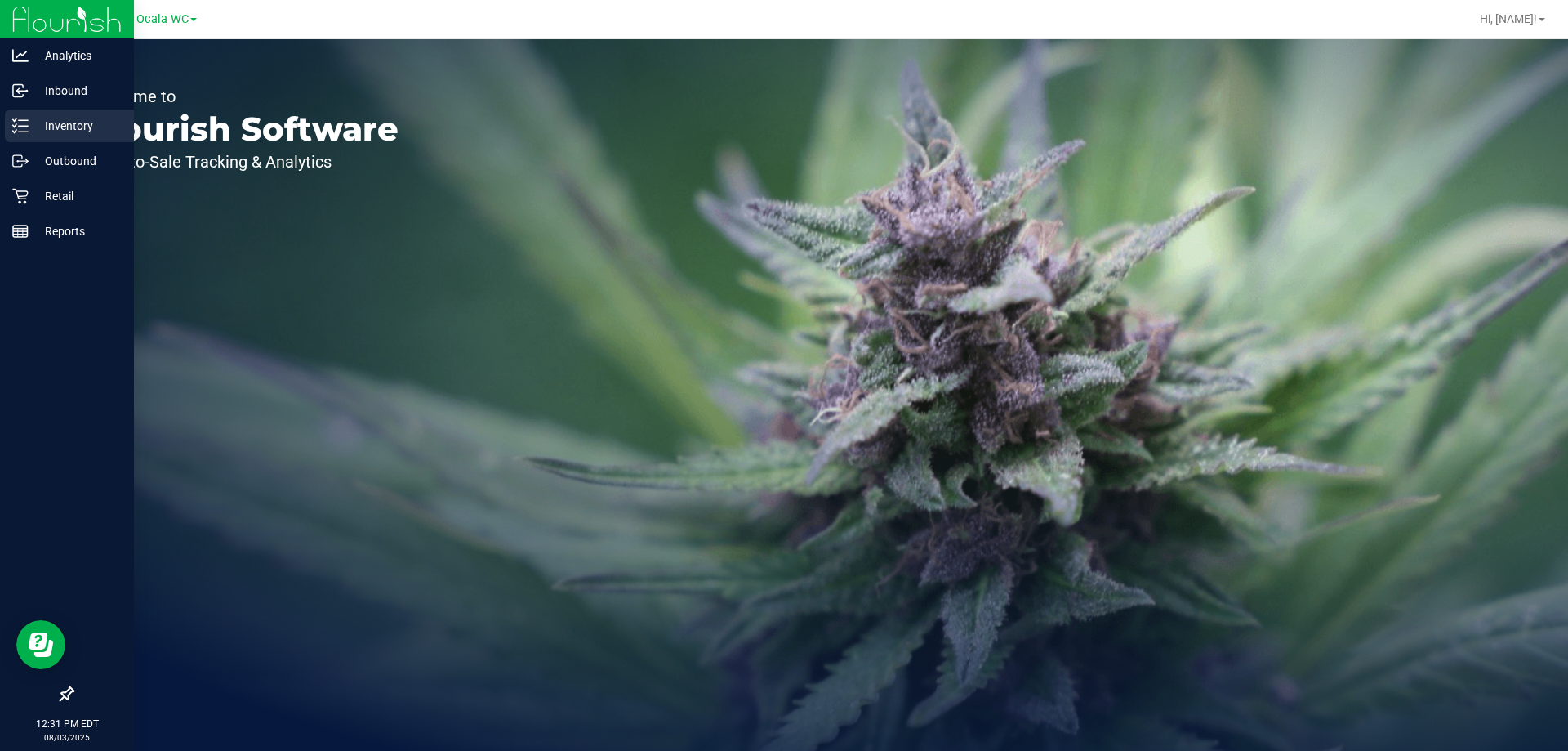 click on "Inventory" at bounding box center [78, 126] 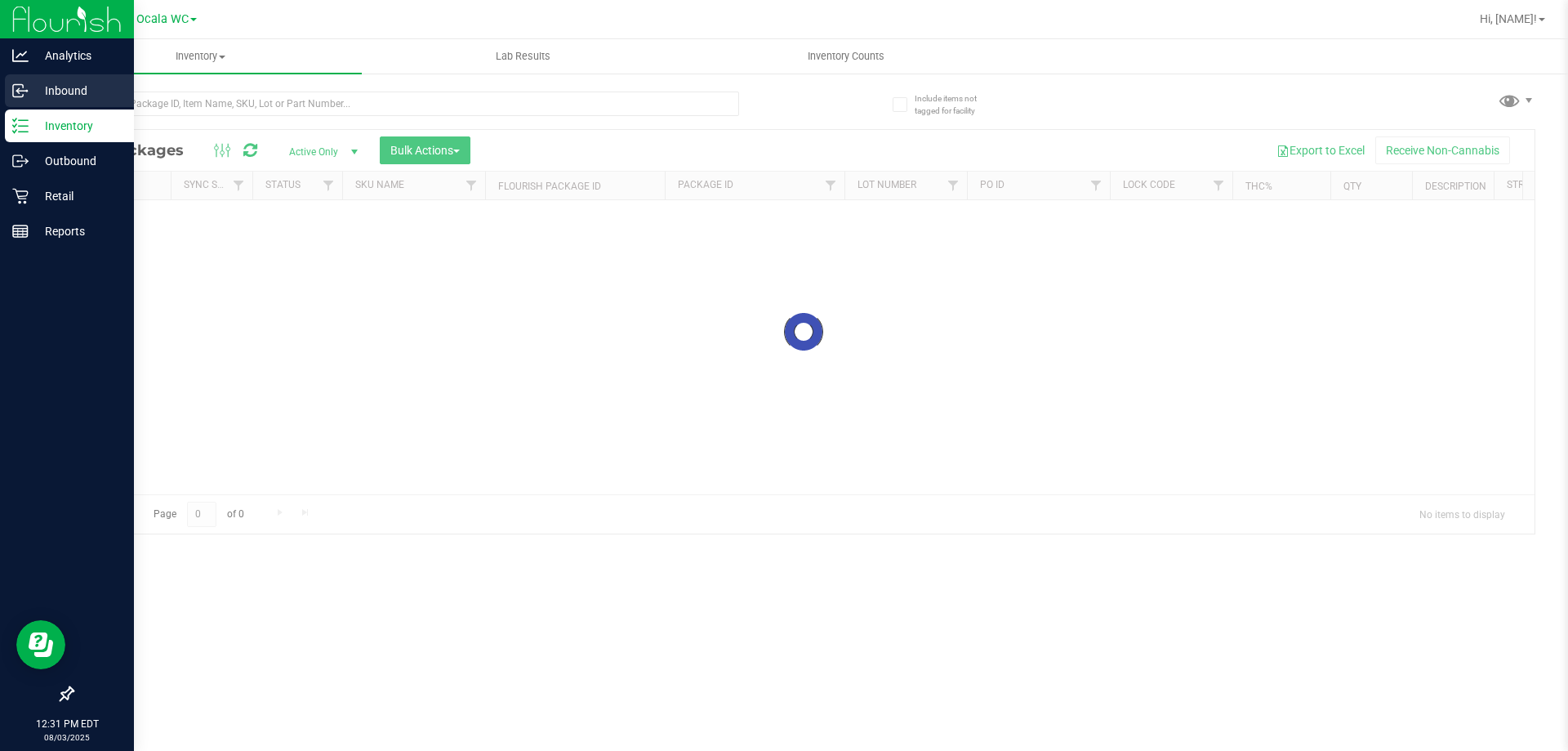 click on "Inbound" at bounding box center (78, 91) 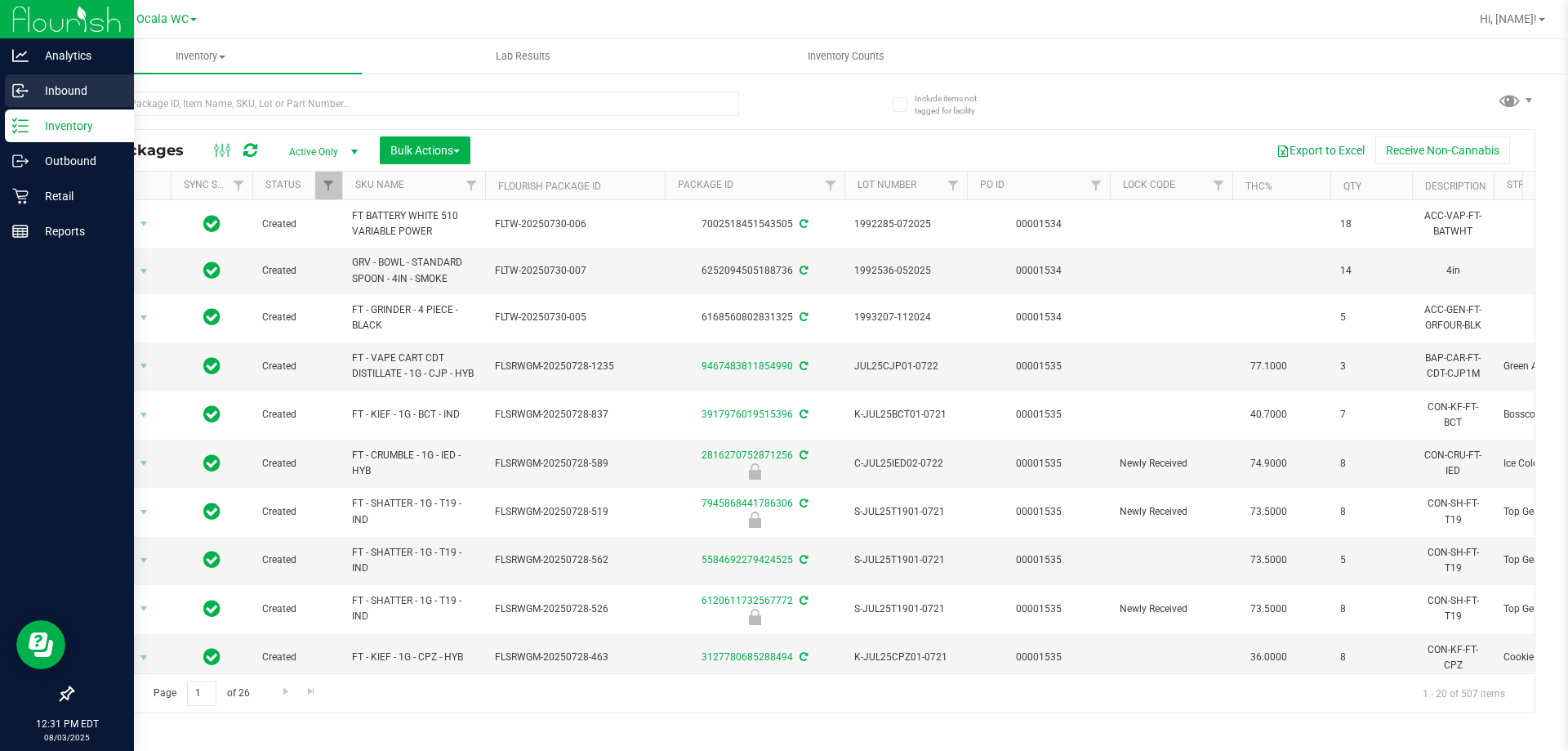 click on "Inbound" at bounding box center (78, 91) 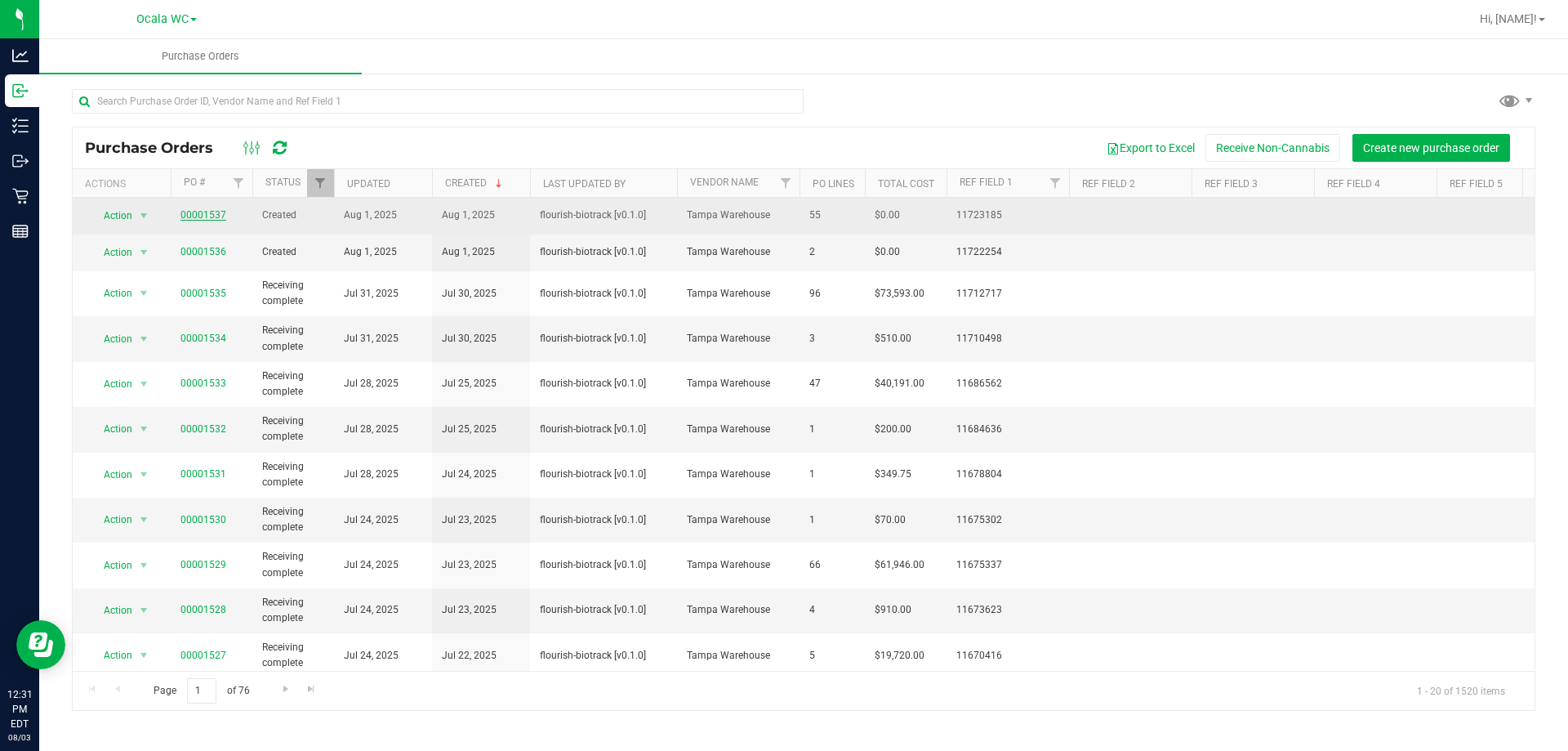 click on "00001537" at bounding box center (203, 215) 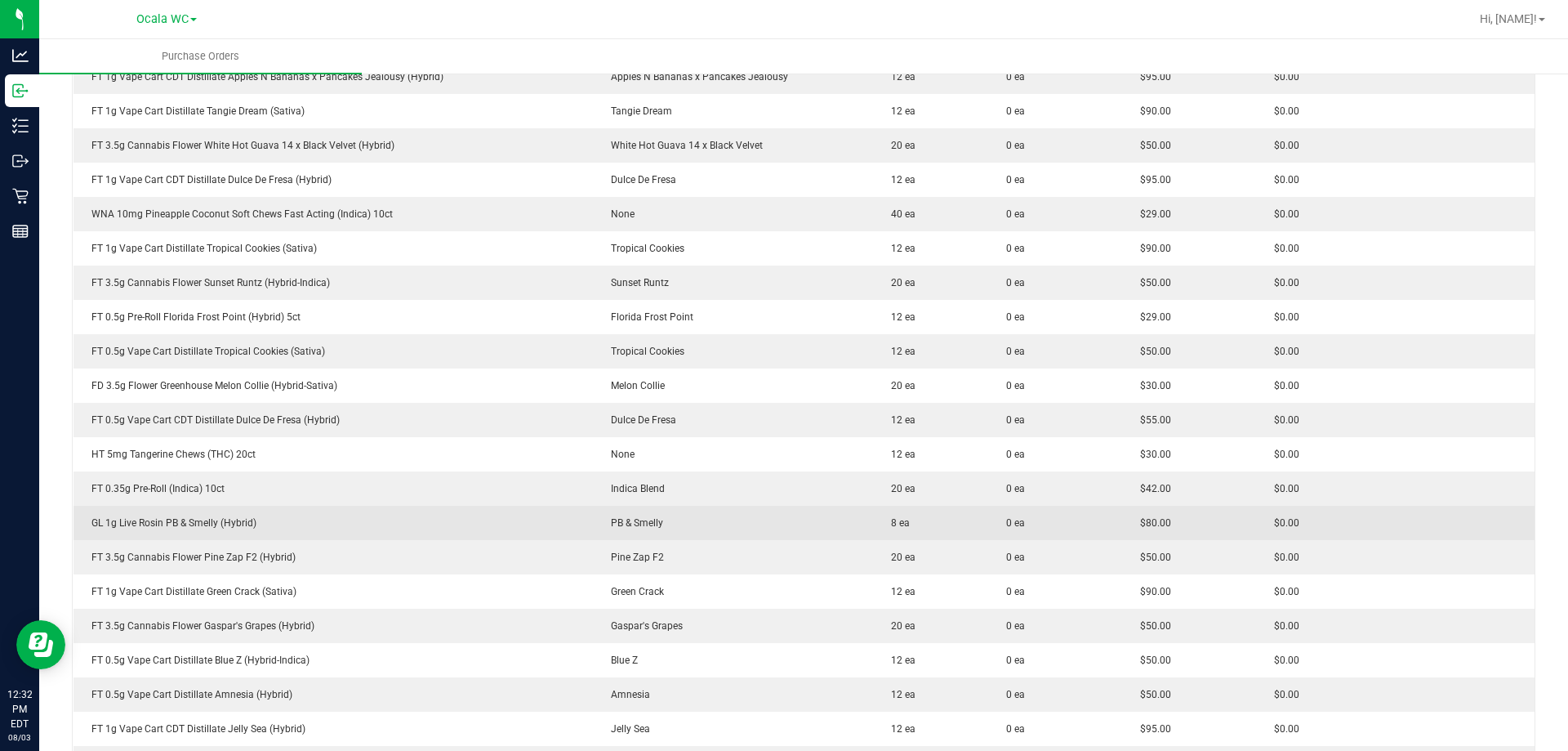 scroll, scrollTop: 899, scrollLeft: 0, axis: vertical 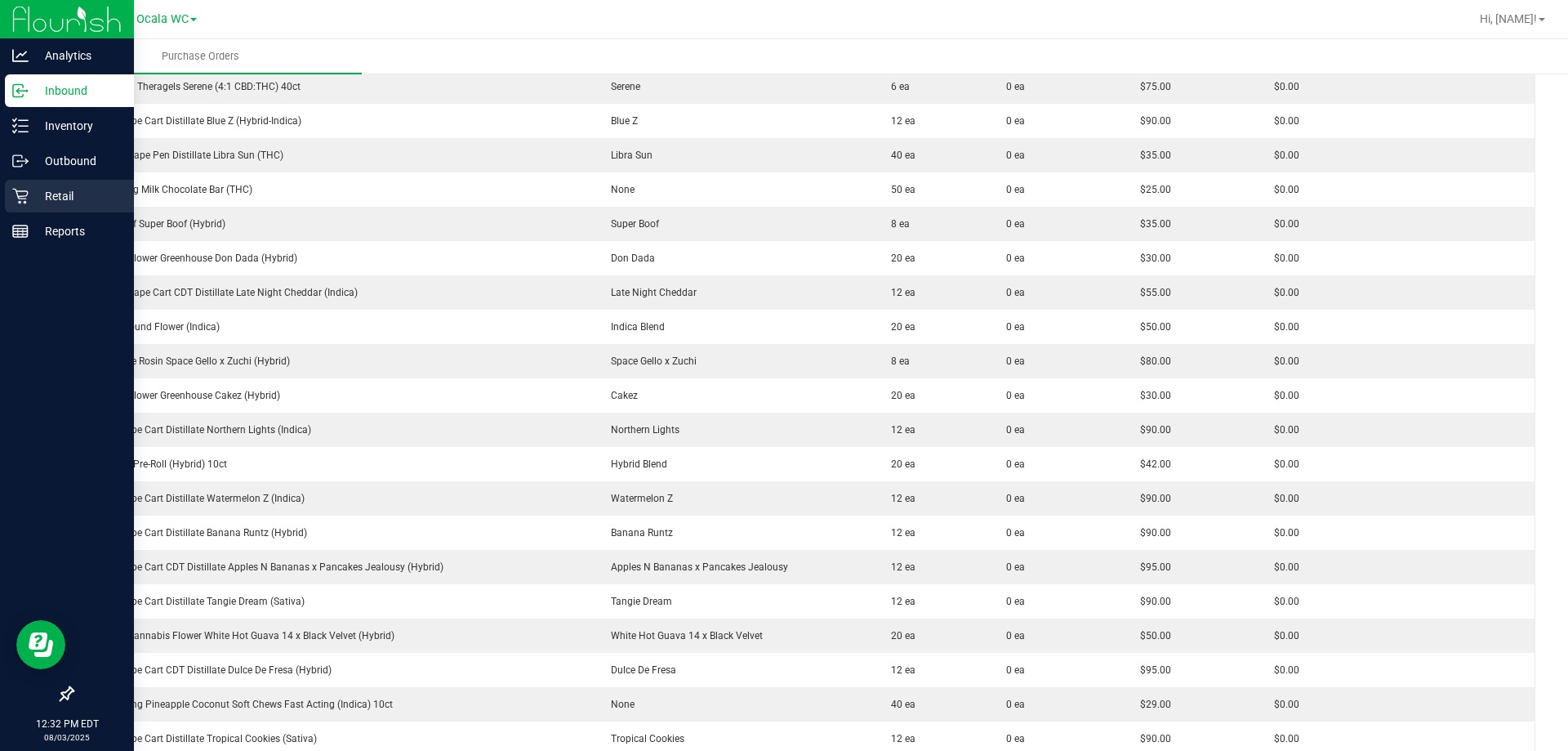 click on "Retail" at bounding box center (78, 196) 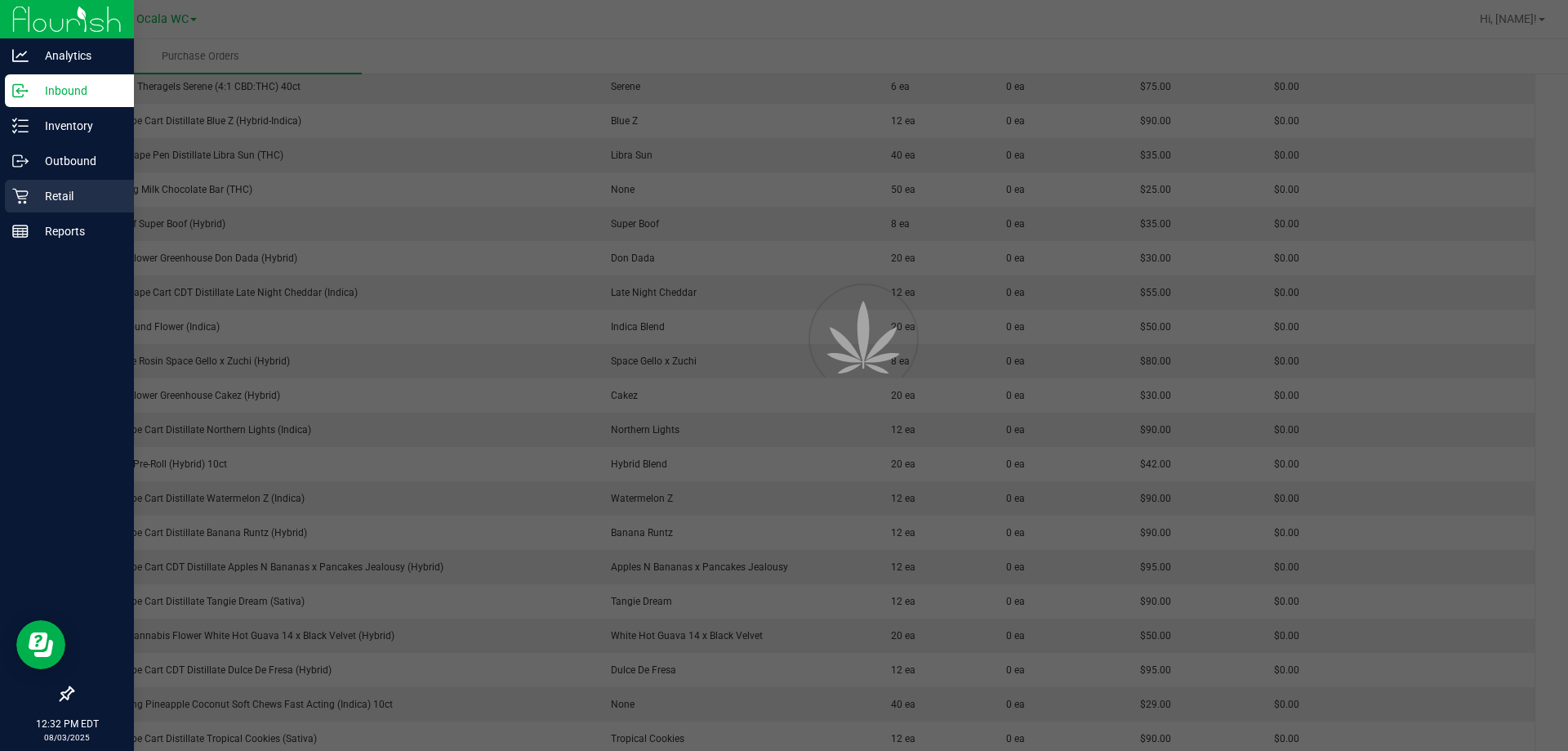 scroll, scrollTop: 0, scrollLeft: 0, axis: both 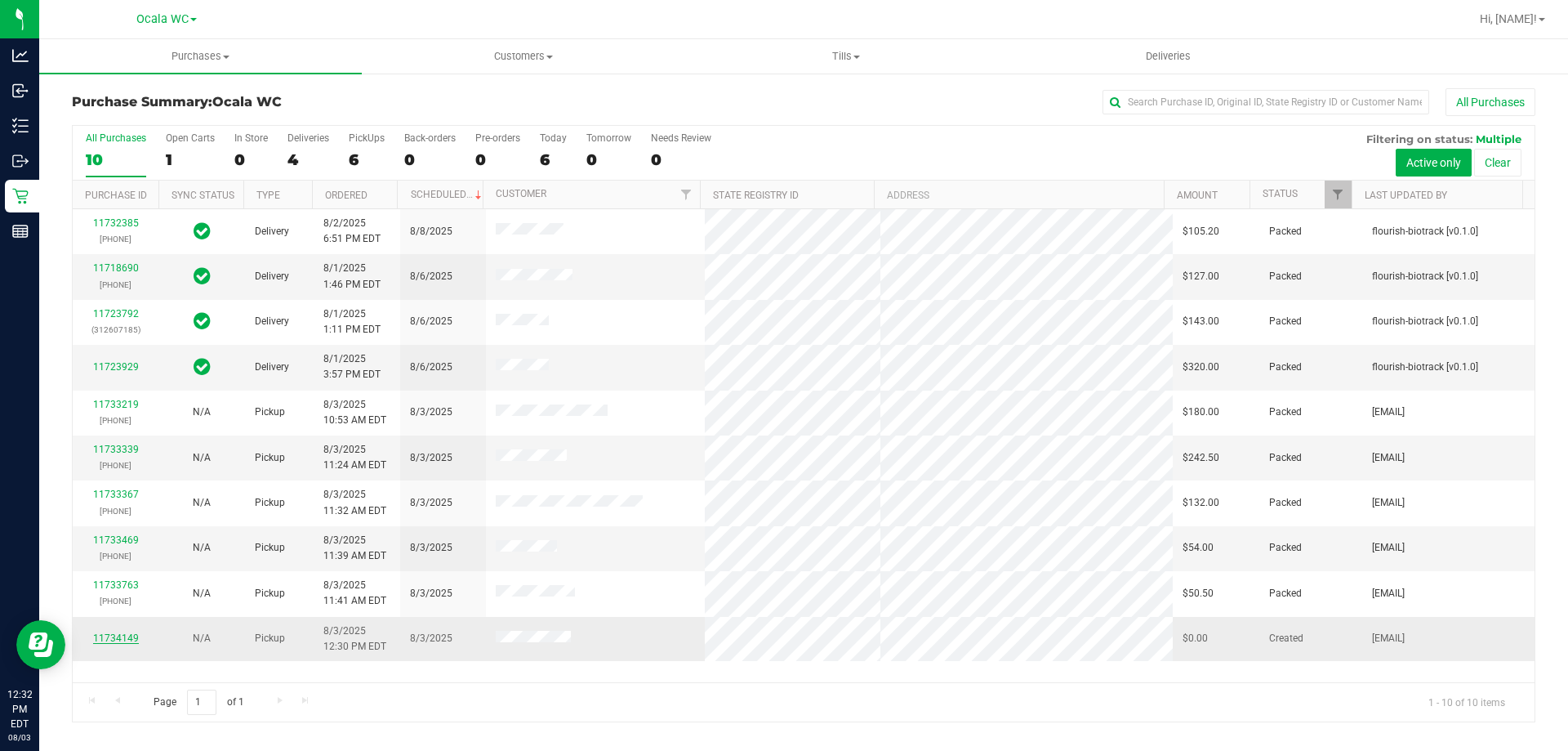 click on "11734149" at bounding box center (116, 638) 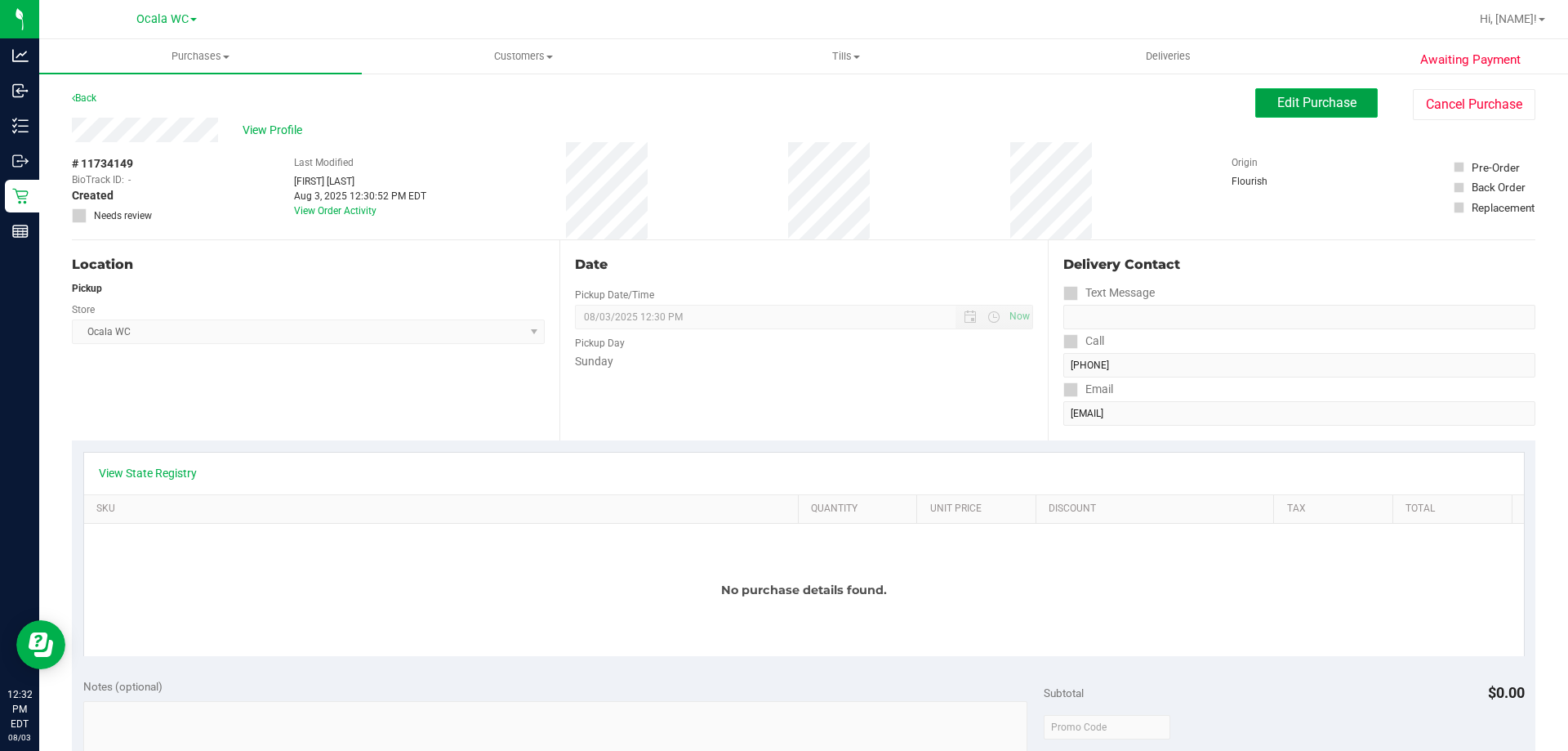 click on "Edit Purchase" at bounding box center [1316, 103] 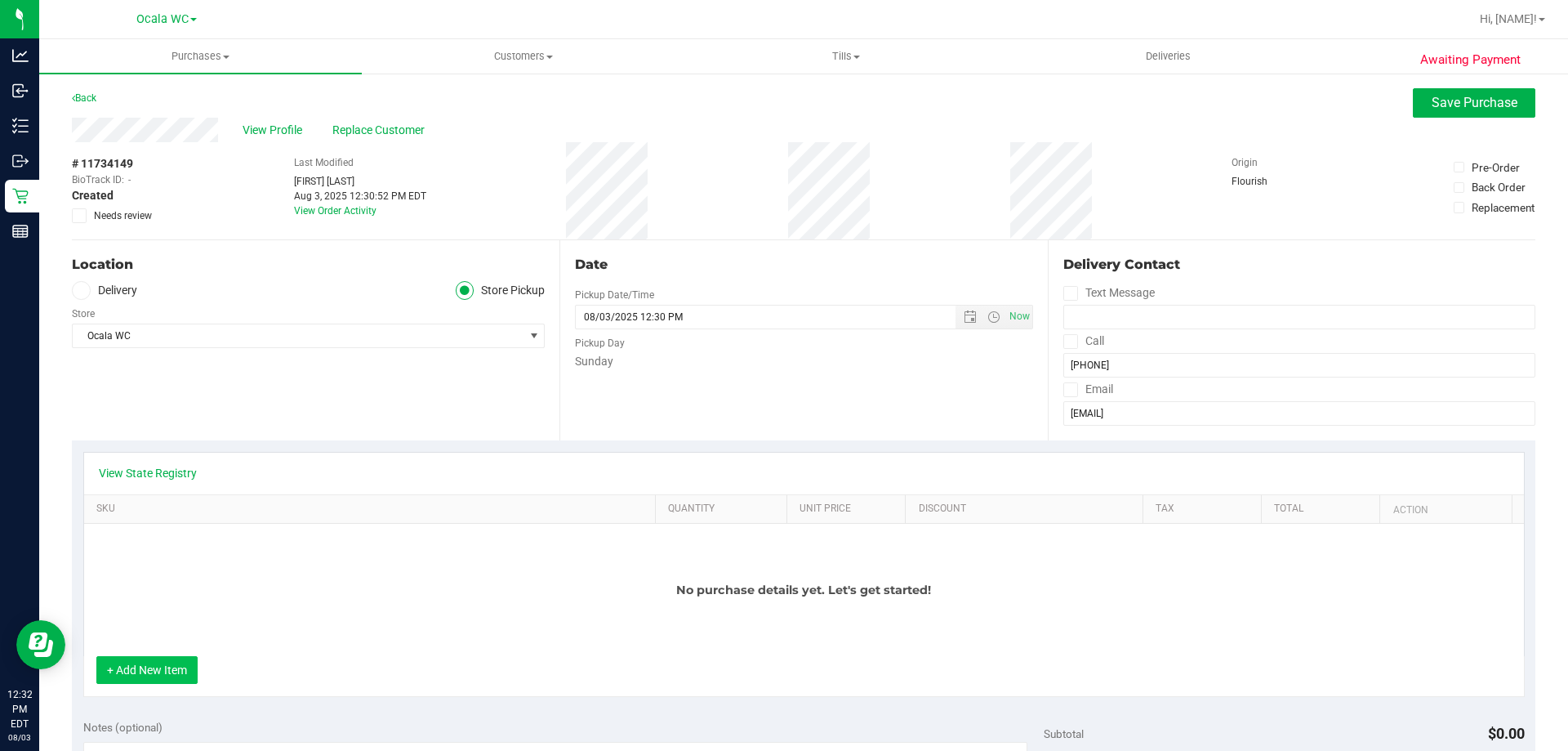 click on "+ Add New Item" at bounding box center (147, 670) 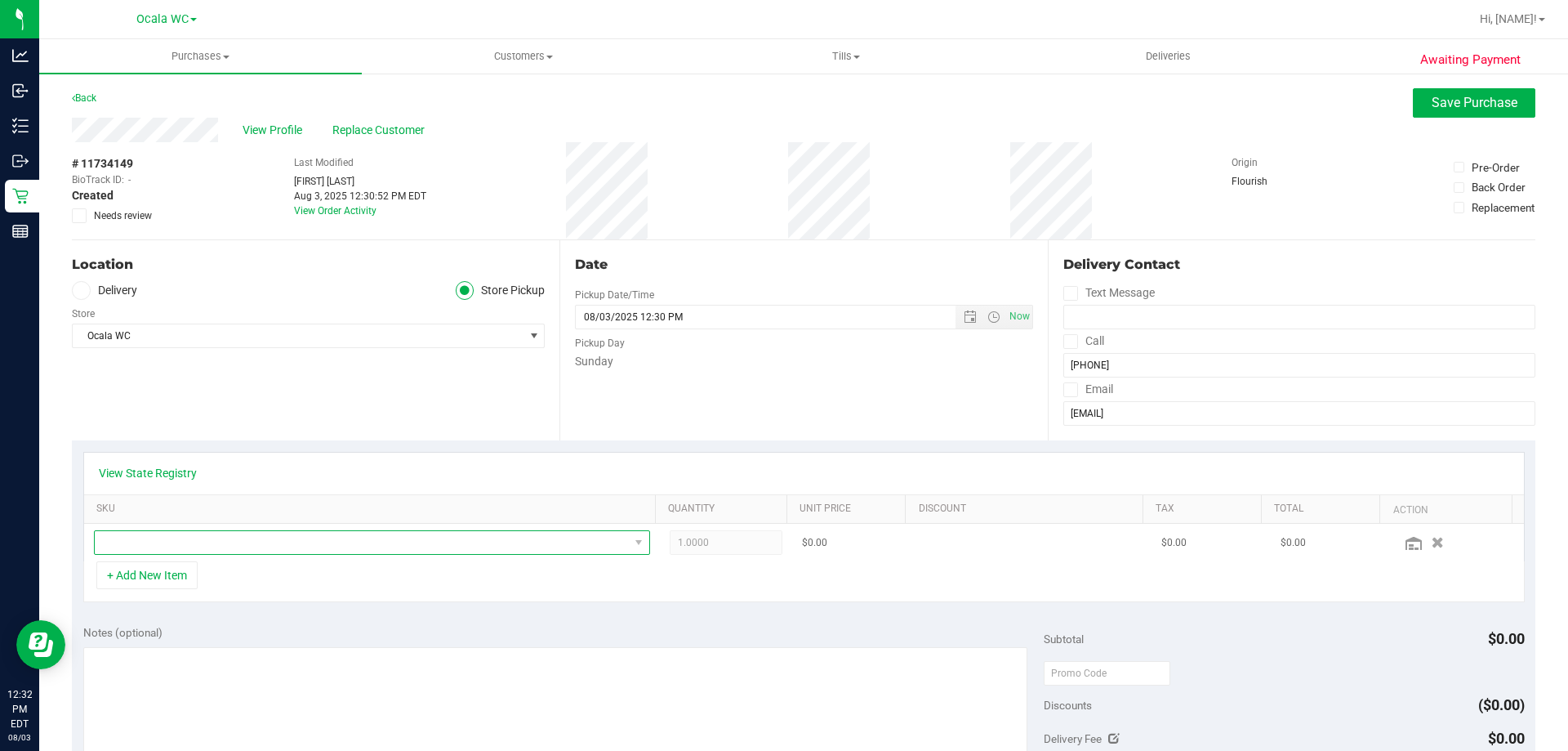 click at bounding box center (362, 543) 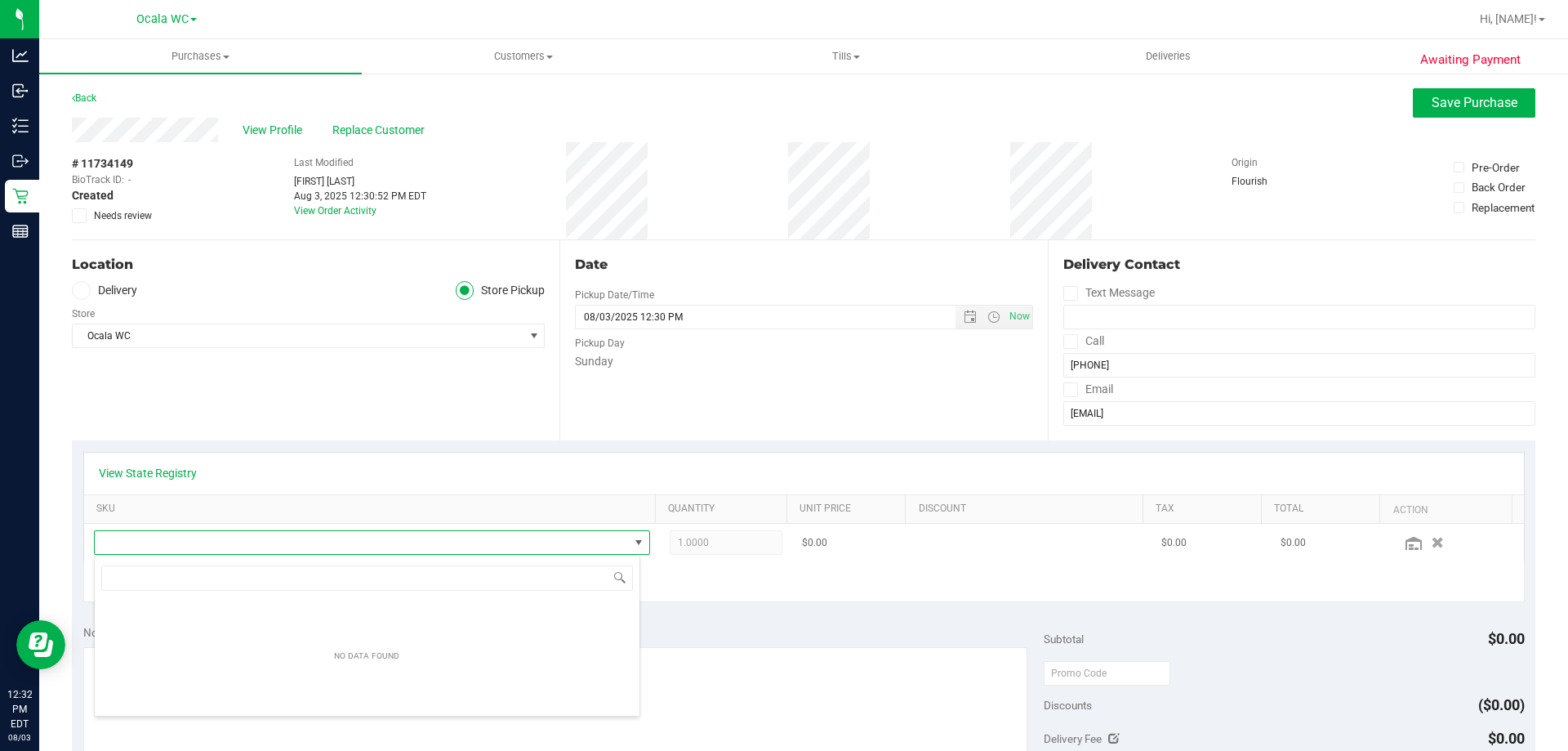 scroll, scrollTop: 81695, scrollLeft: 81120, axis: both 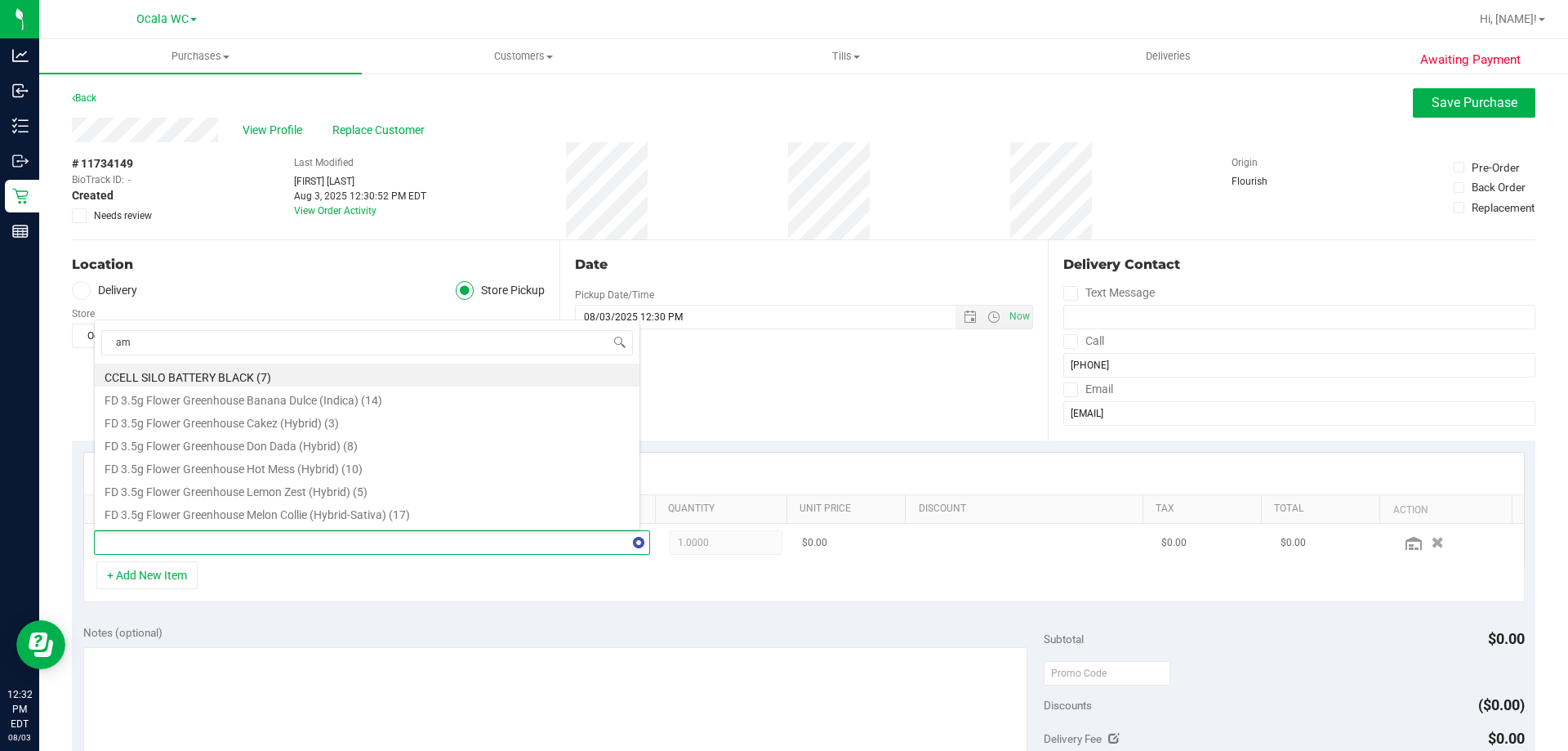type on "aml" 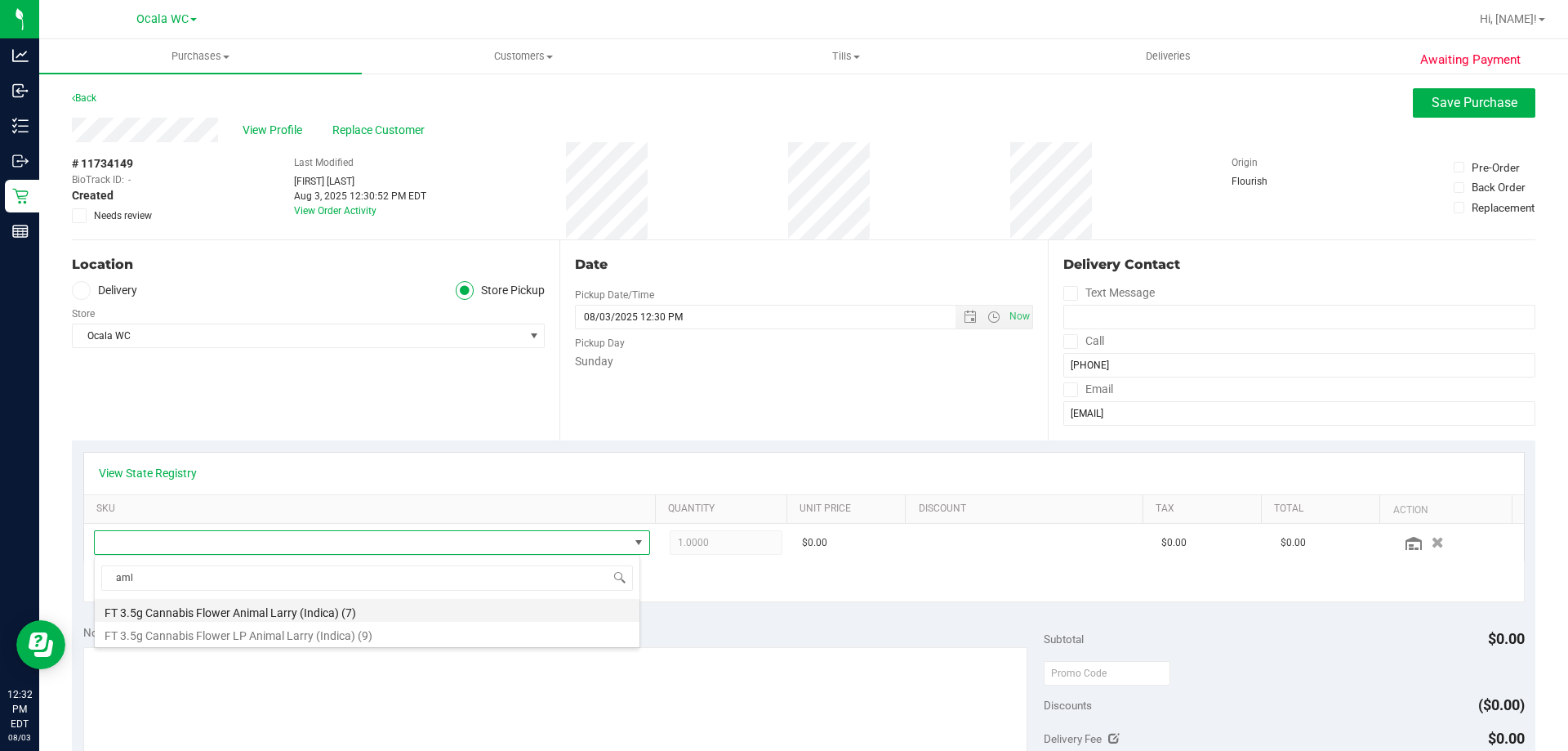 click on "FT 3.5g Cannabis Flower Animal Larry (Indica) (7)" at bounding box center [367, 610] 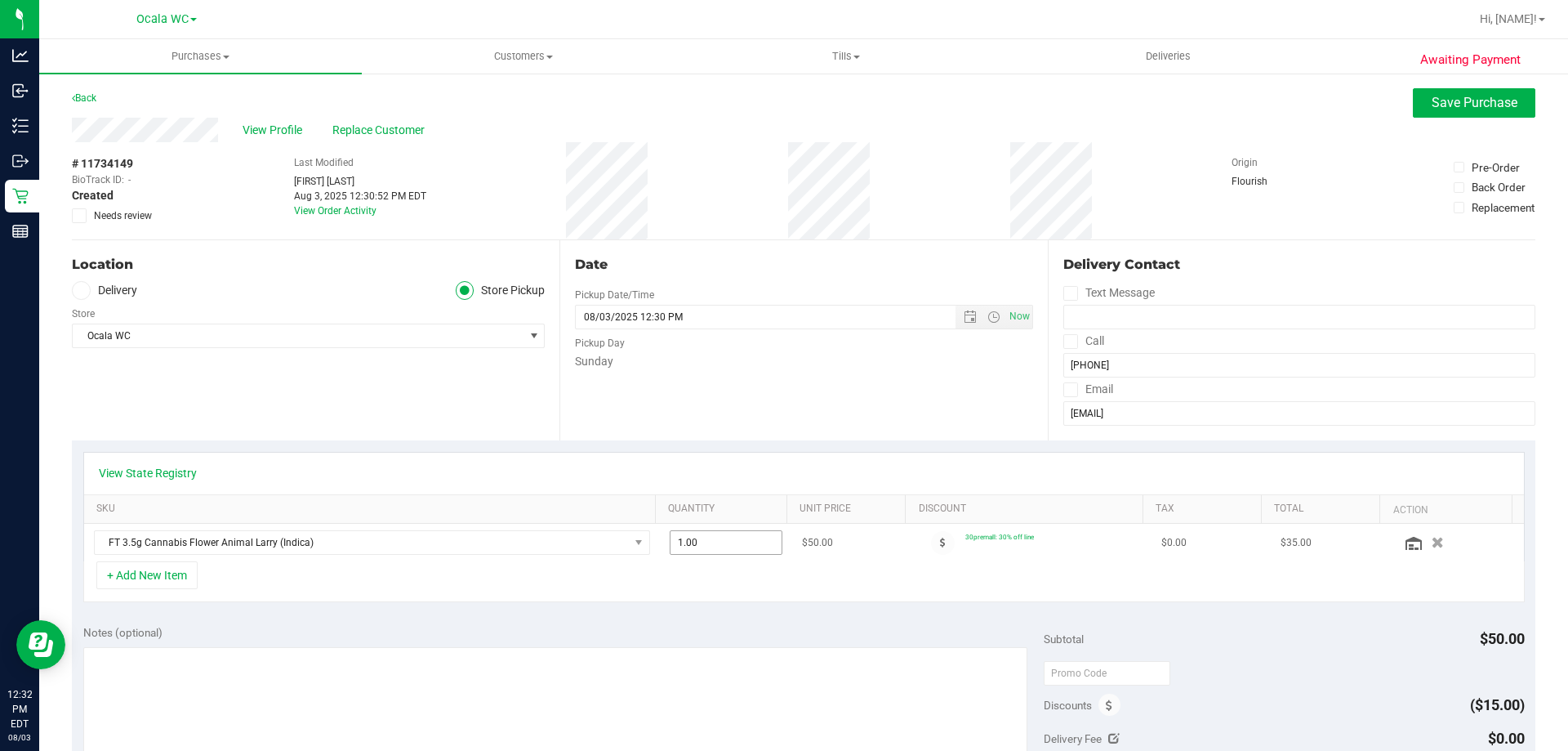 click on "1.00 1" at bounding box center [726, 543] 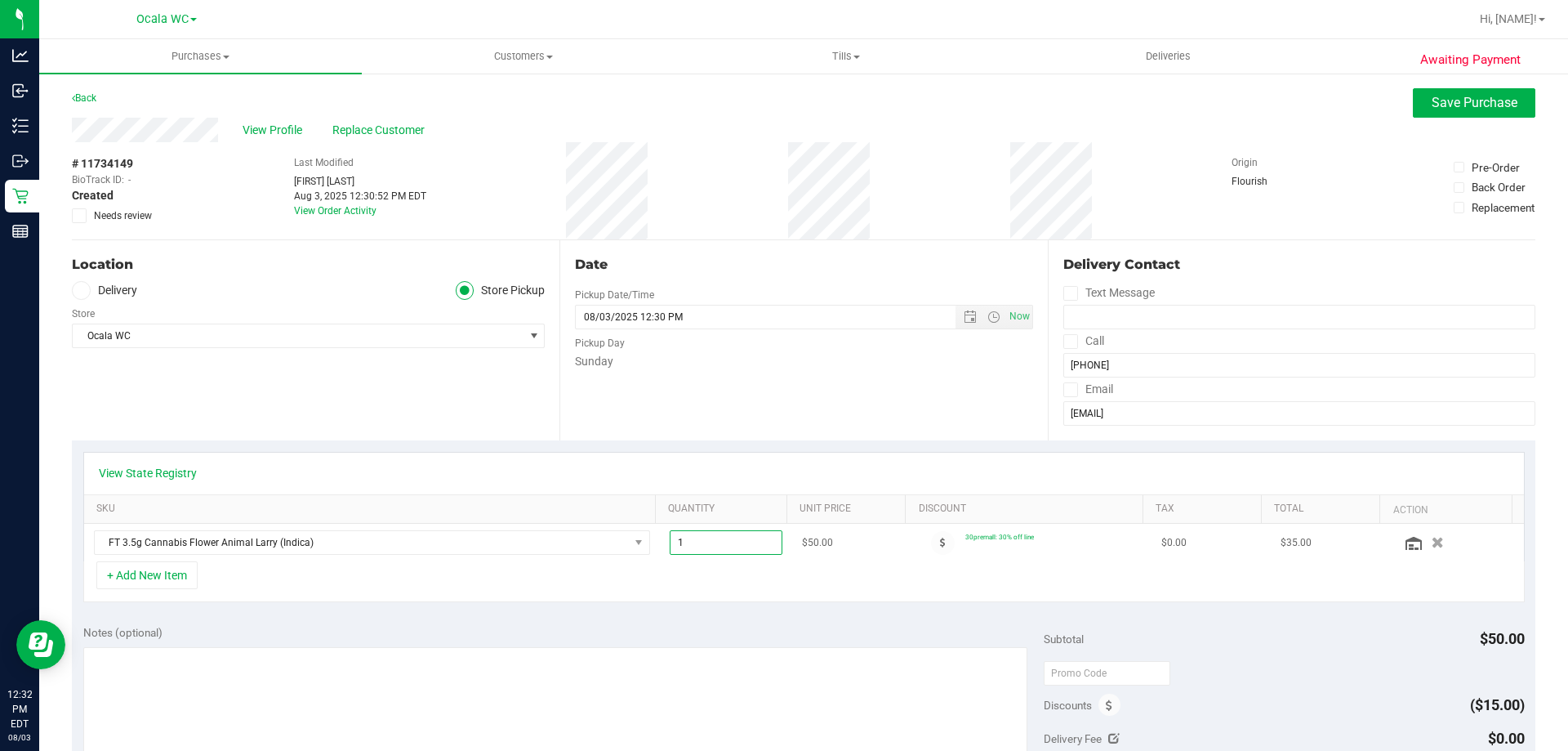 click on "1" at bounding box center (726, 543) 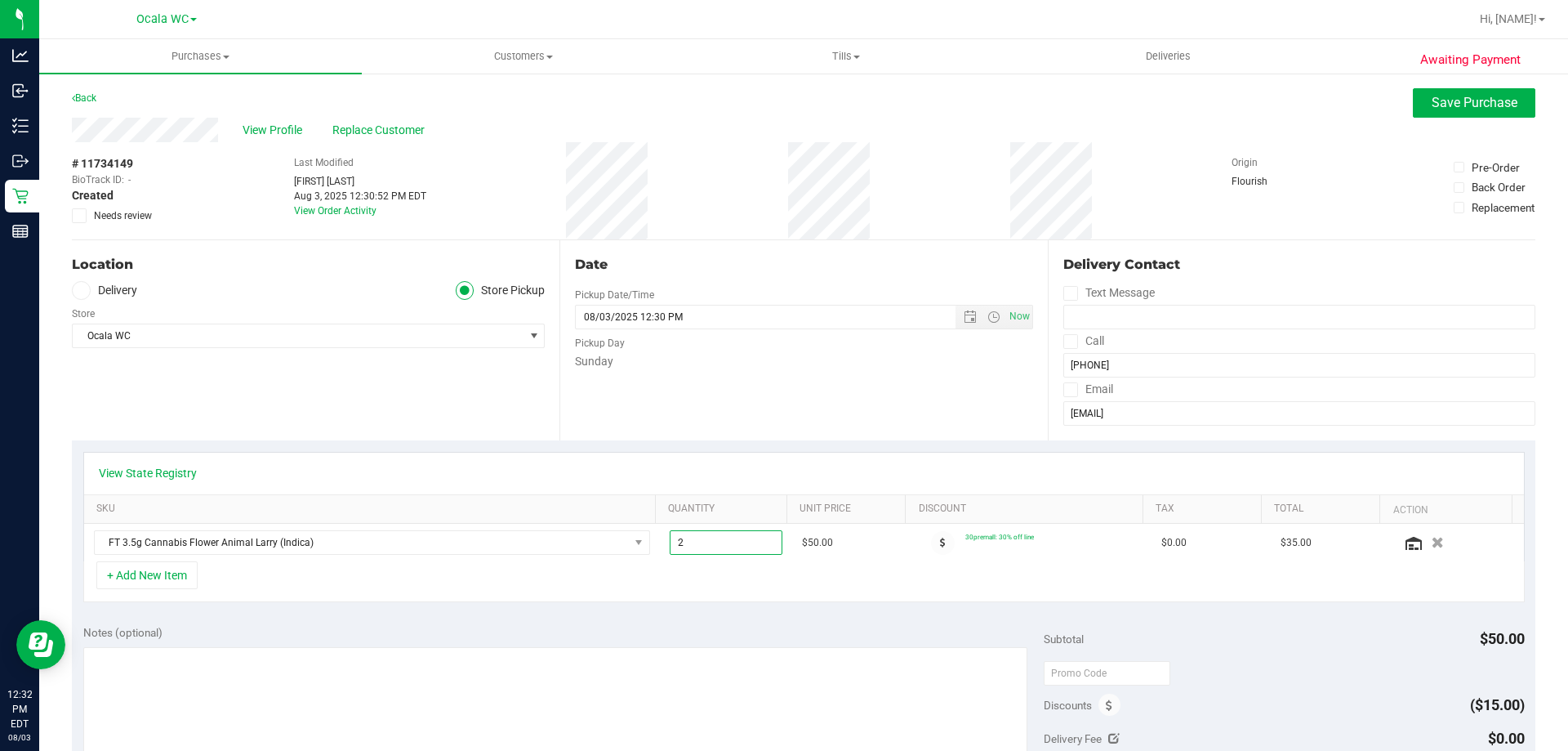 type on "2.00" 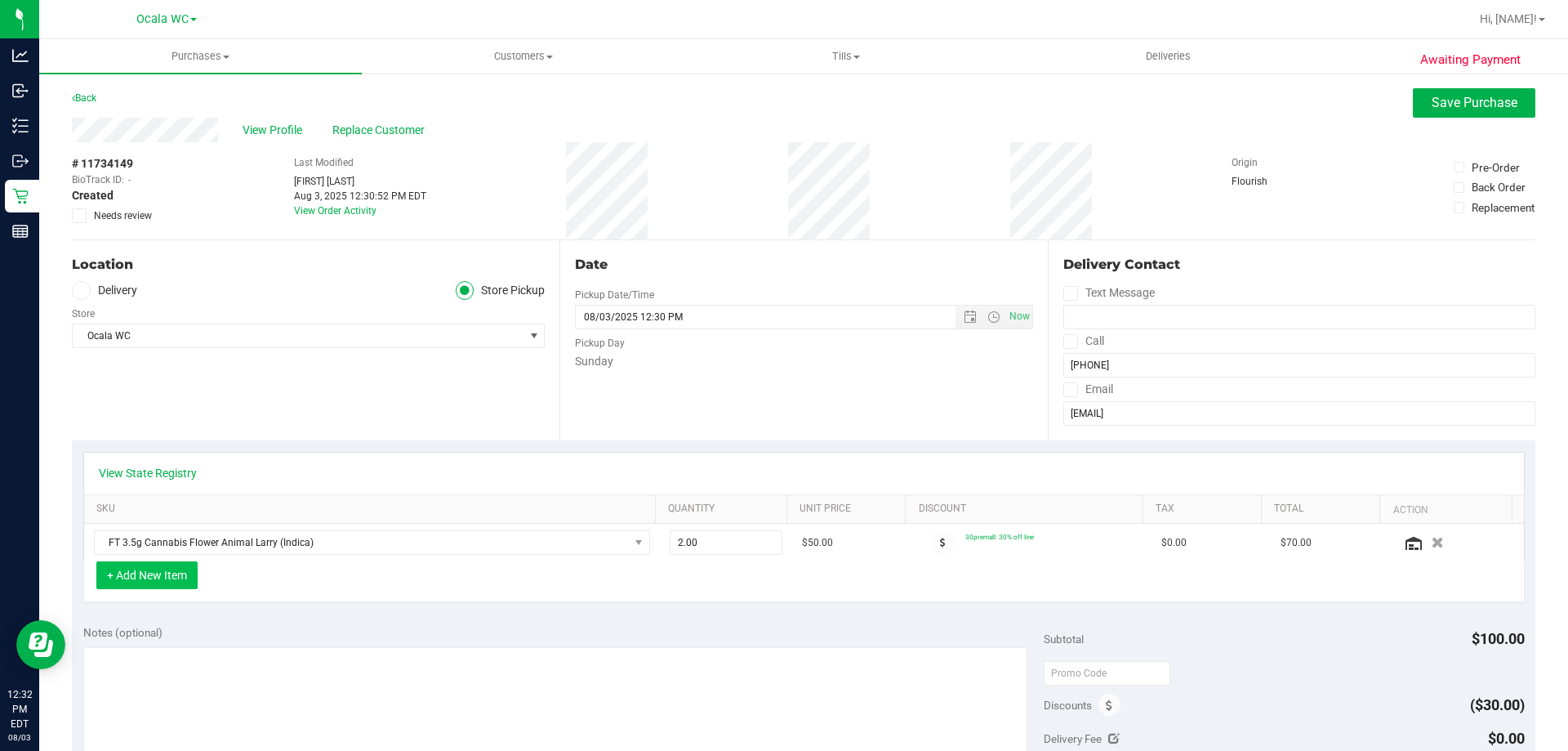 click on "+ Add New Item" at bounding box center (147, 575) 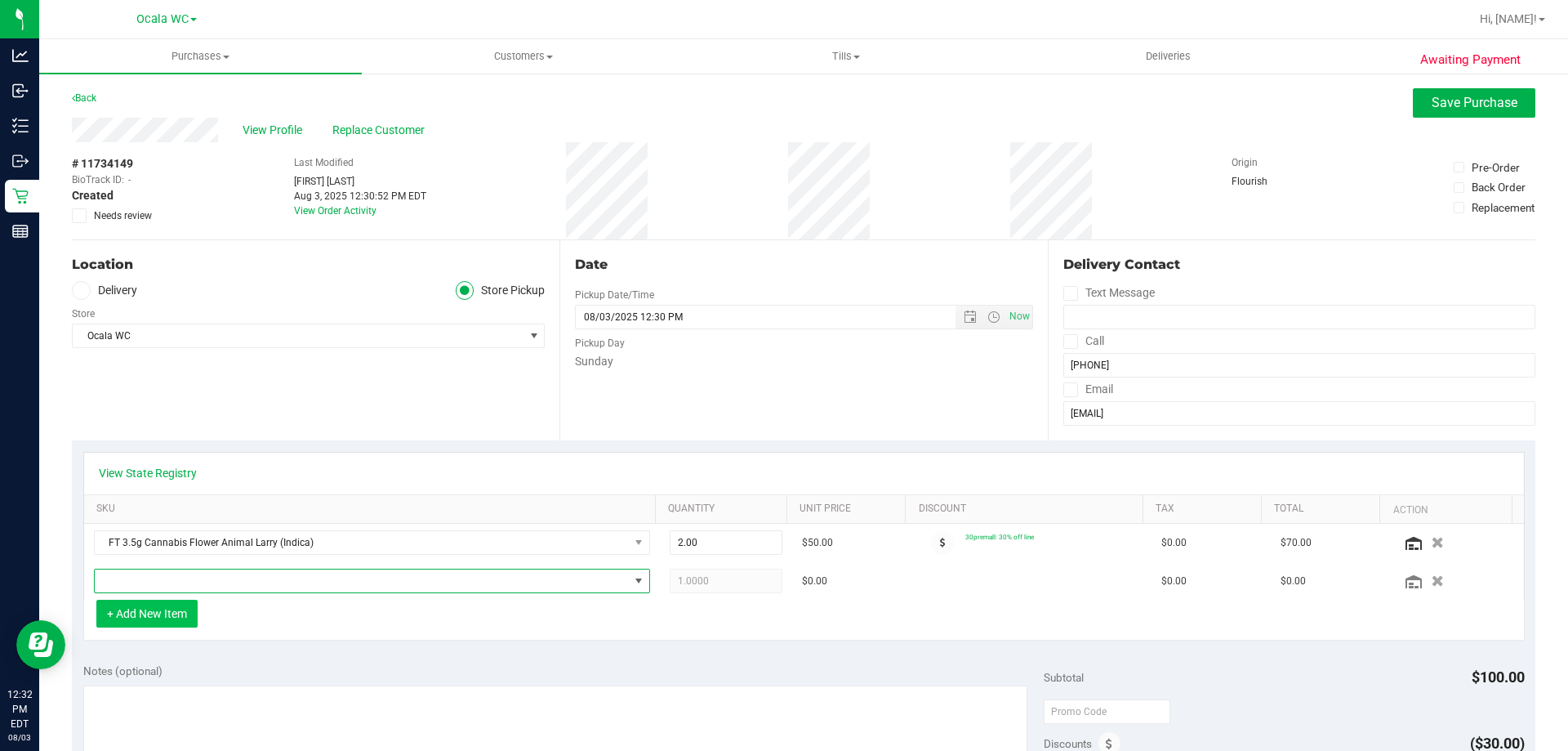 click at bounding box center (362, 581) 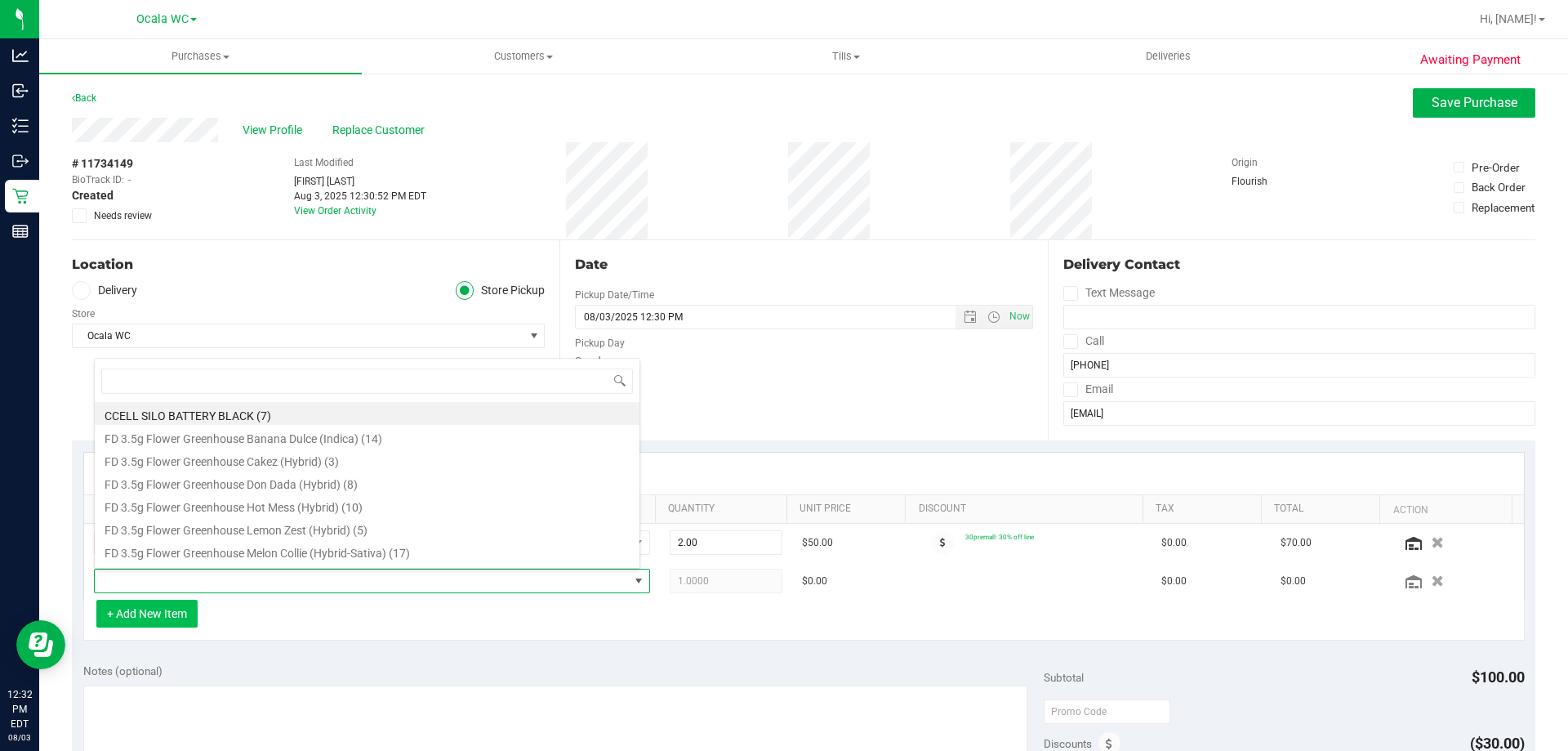 scroll, scrollTop: 81695, scrollLeft: 81120, axis: both 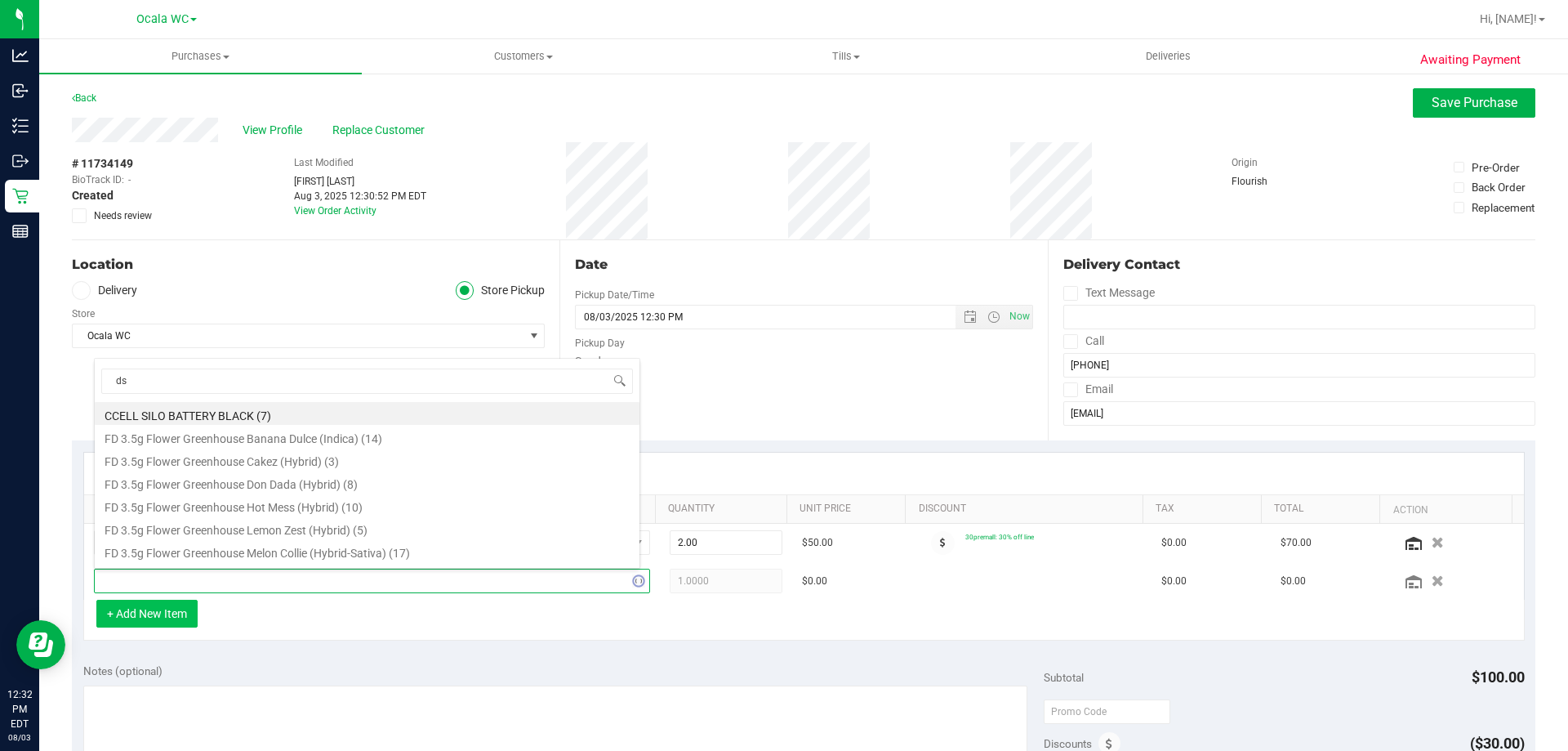 type on "dsc" 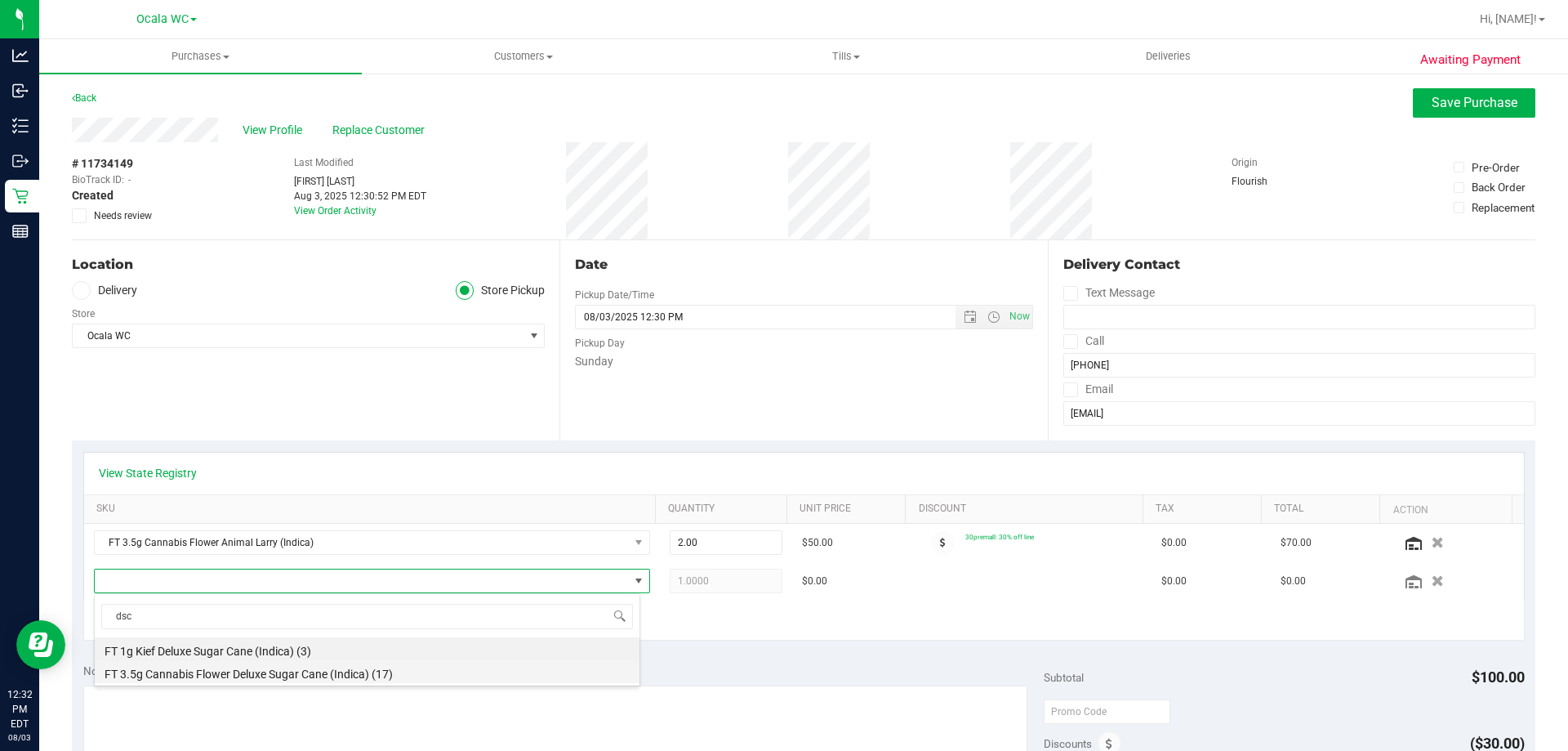 click on "FT 3.5g Cannabis Flower Deluxe Sugar Cane (Indica) (17)" at bounding box center [367, 672] 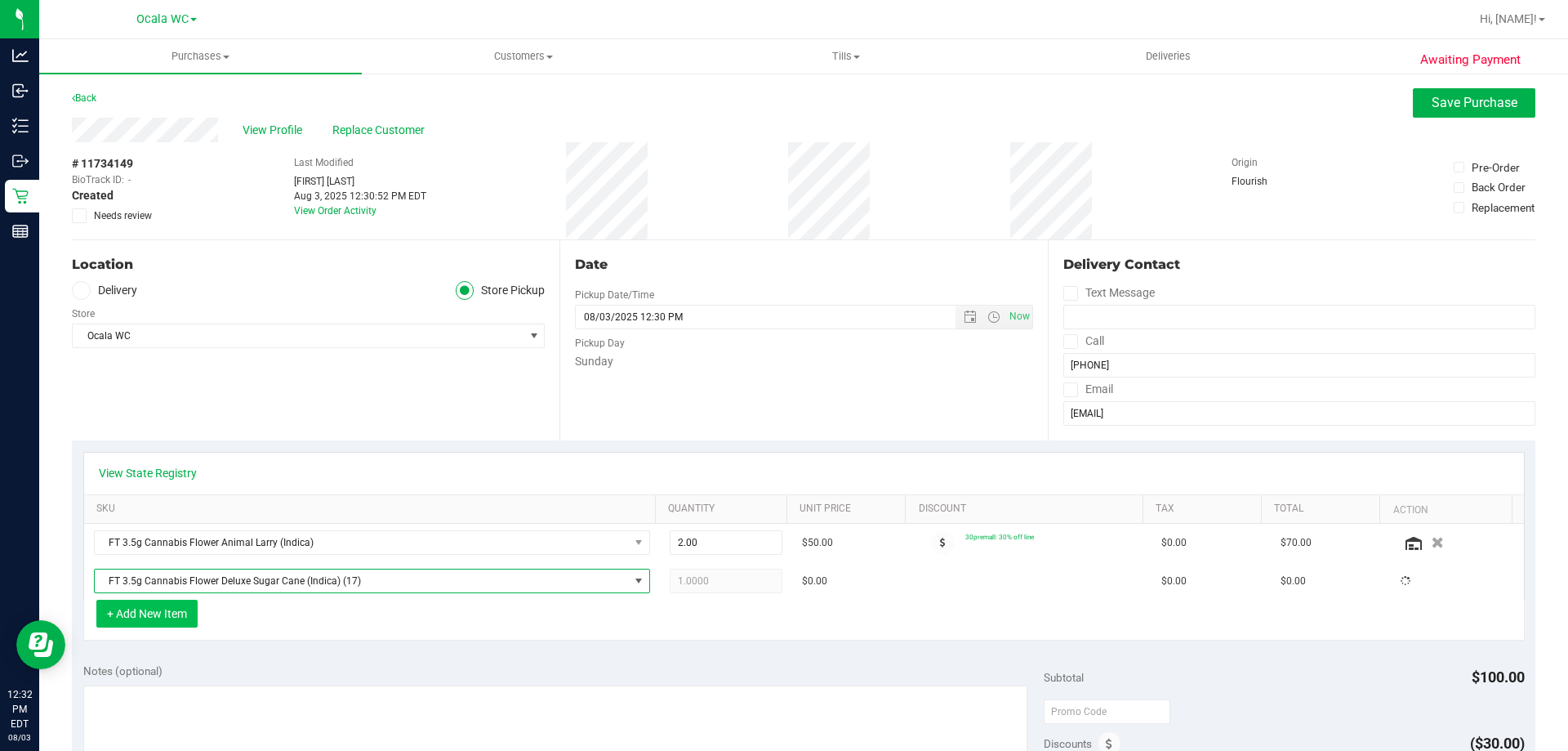 click on "+ Add New Item" at bounding box center (147, 614) 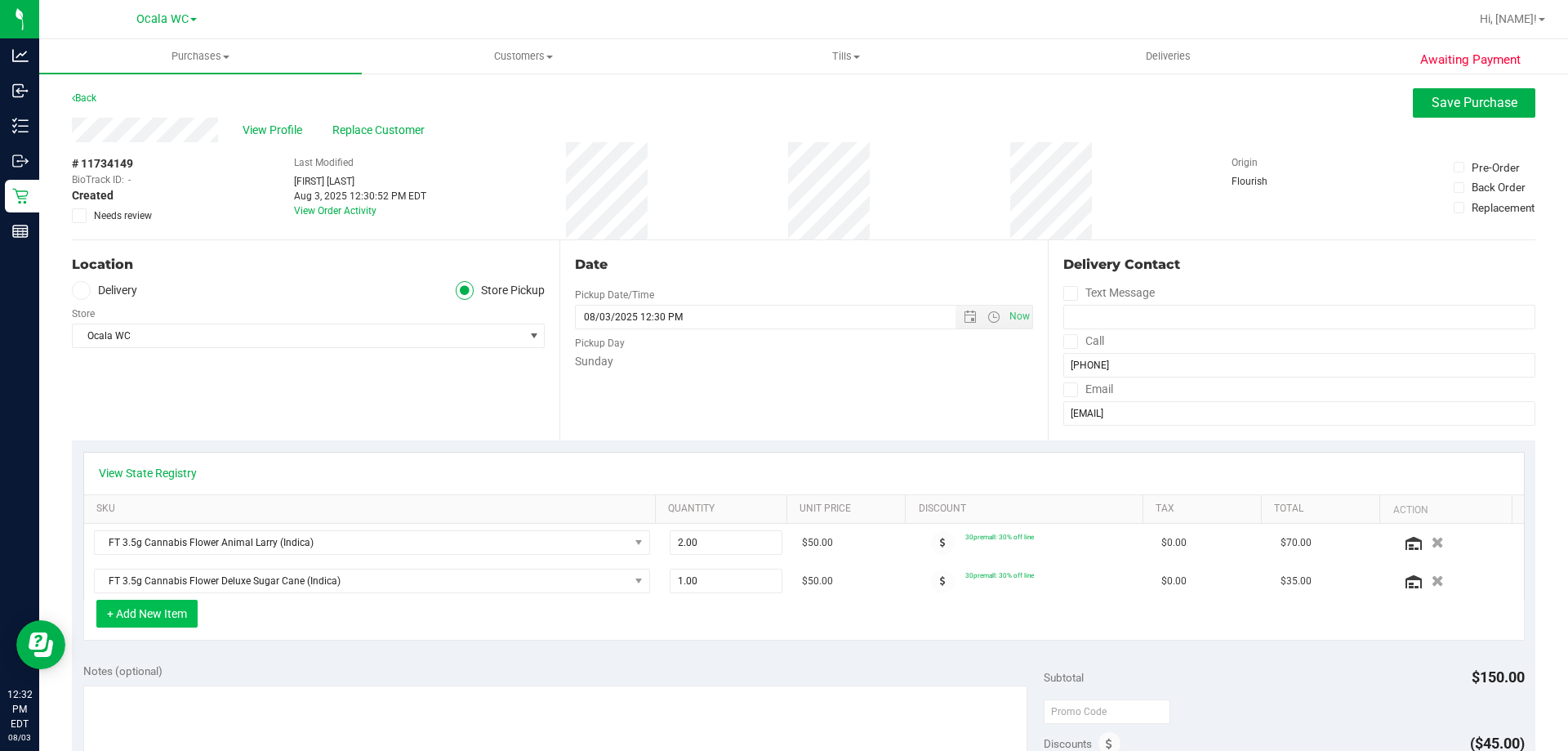 click on "+ Add New Item" at bounding box center [147, 614] 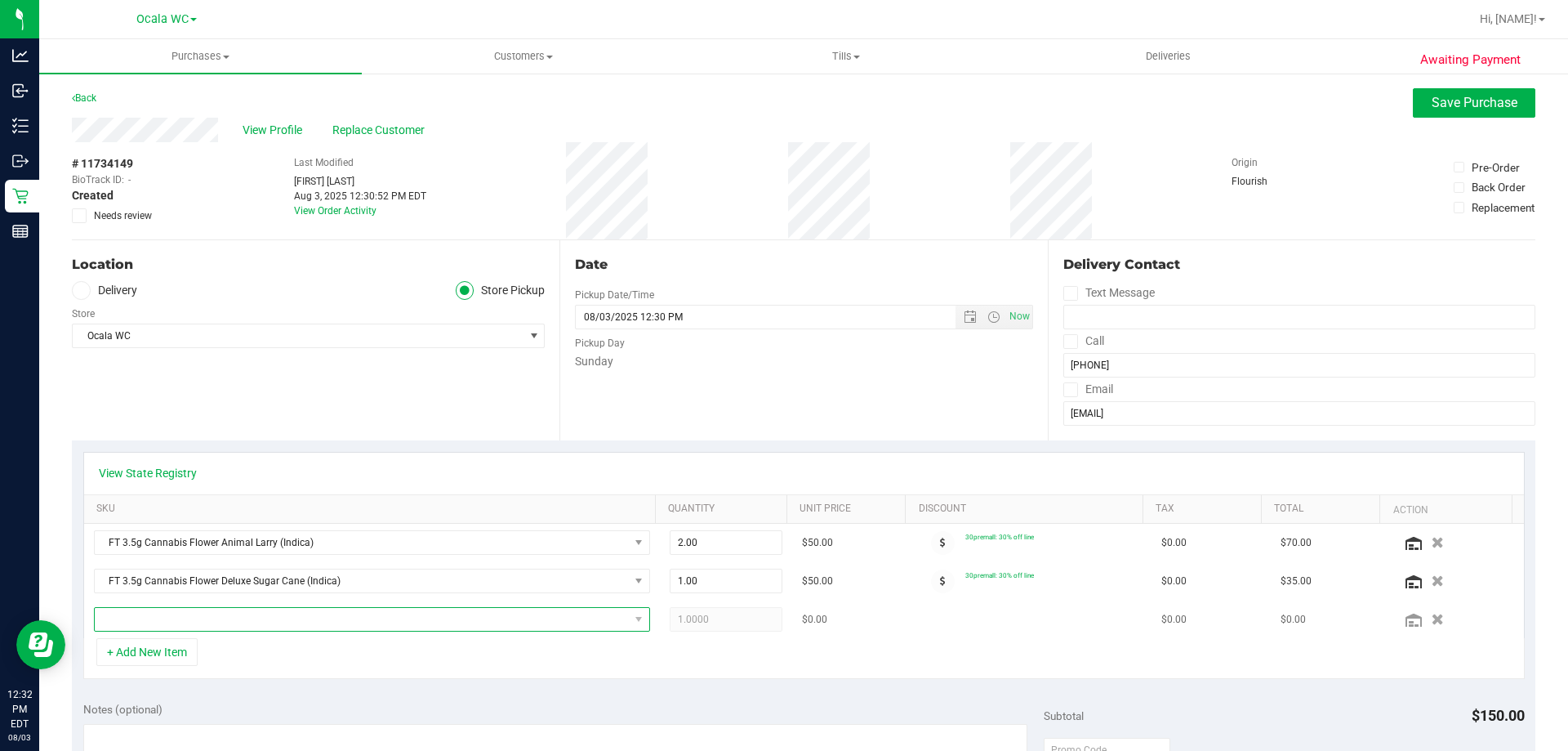 click at bounding box center [362, 619] 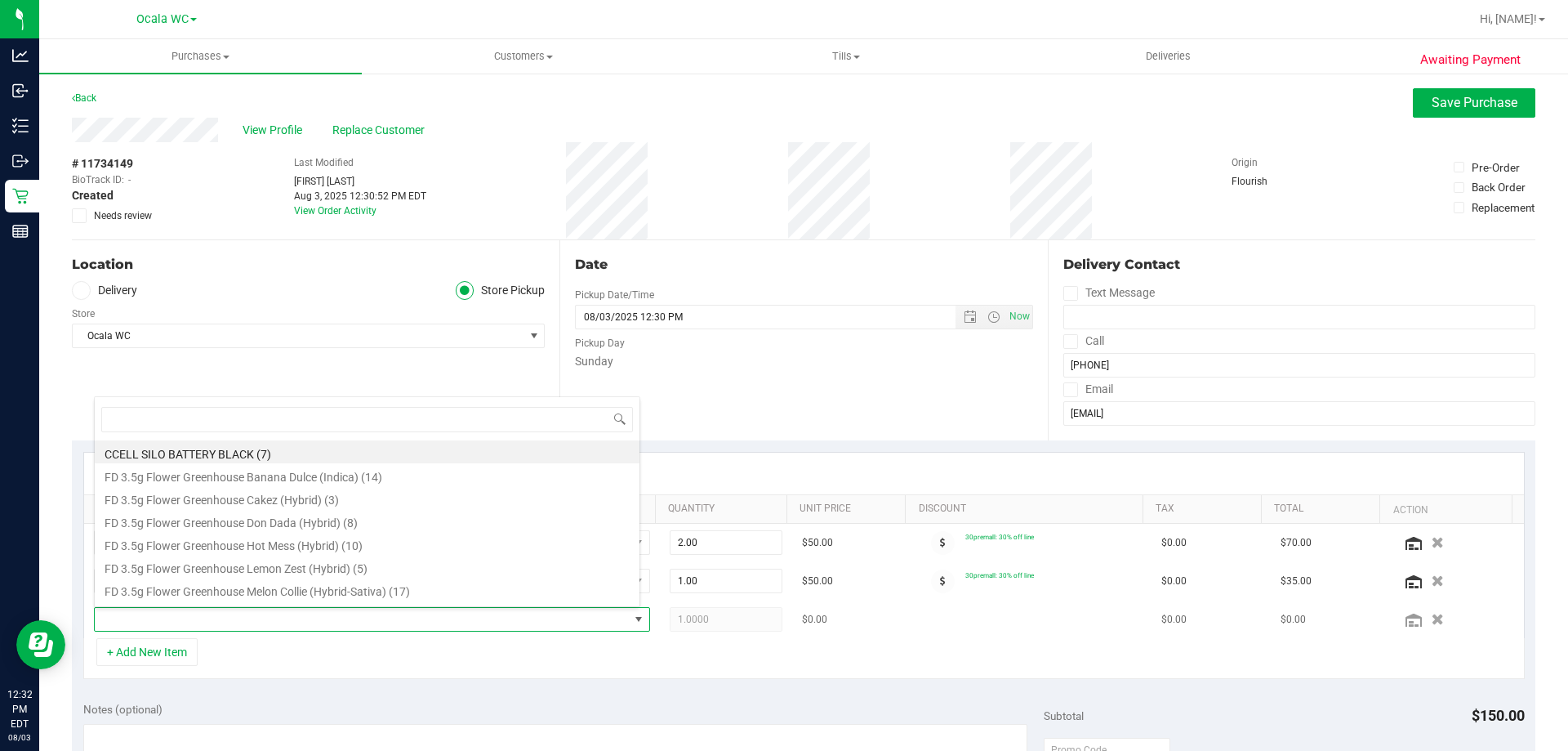 scroll, scrollTop: 81695, scrollLeft: 81120, axis: both 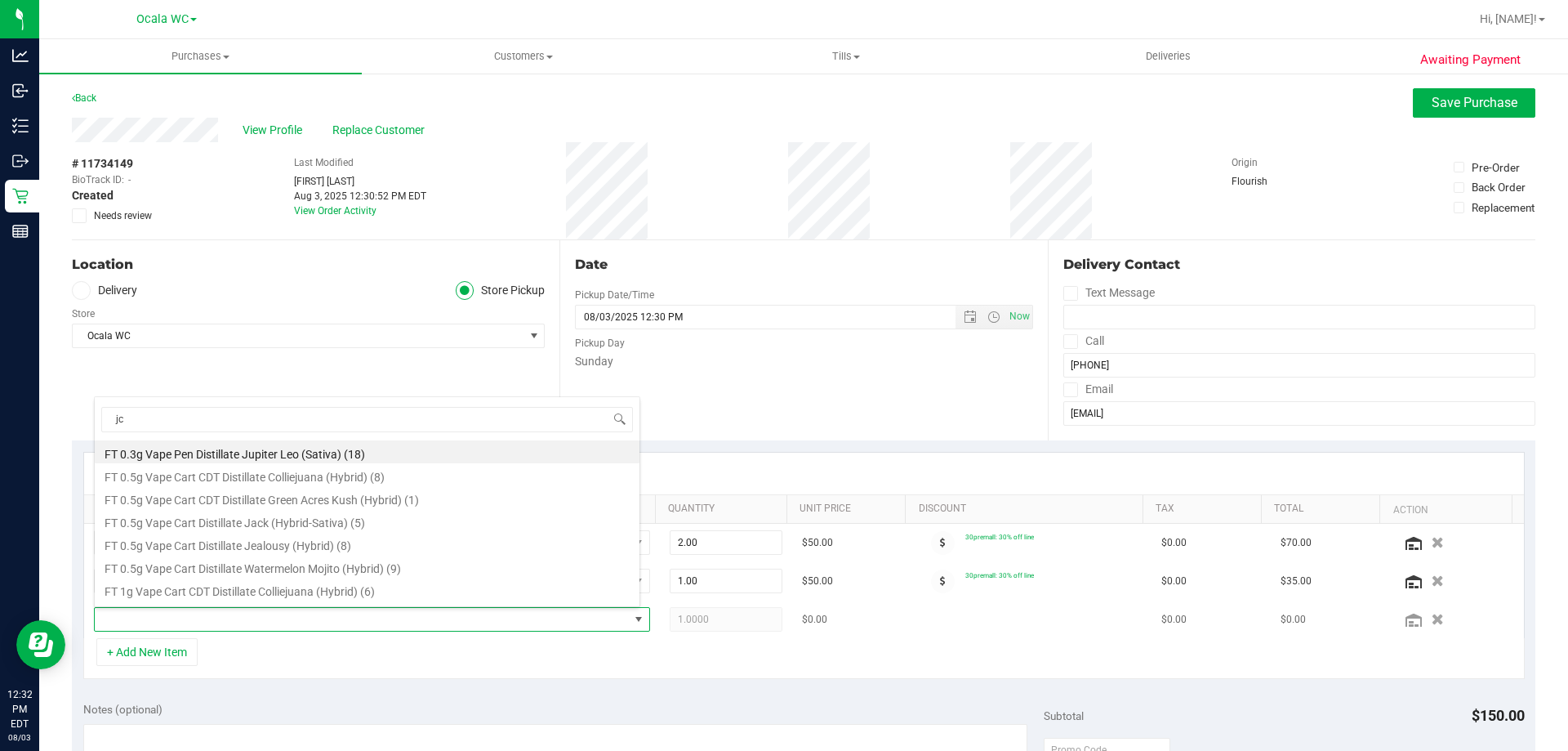 type on "jcw" 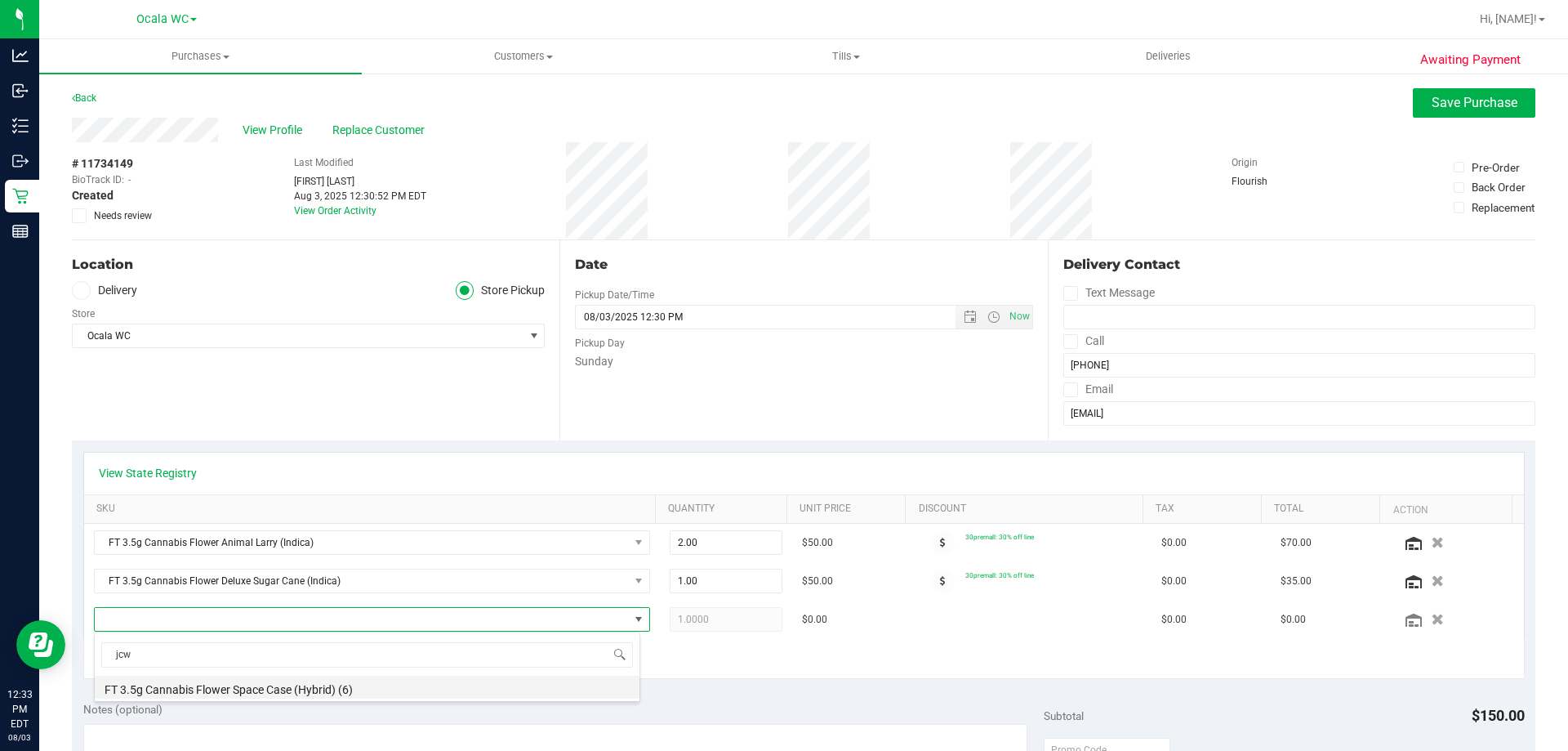 click on "FT 3.5g Cannabis Flower Space Case (Hybrid) (6)" at bounding box center (367, 687) 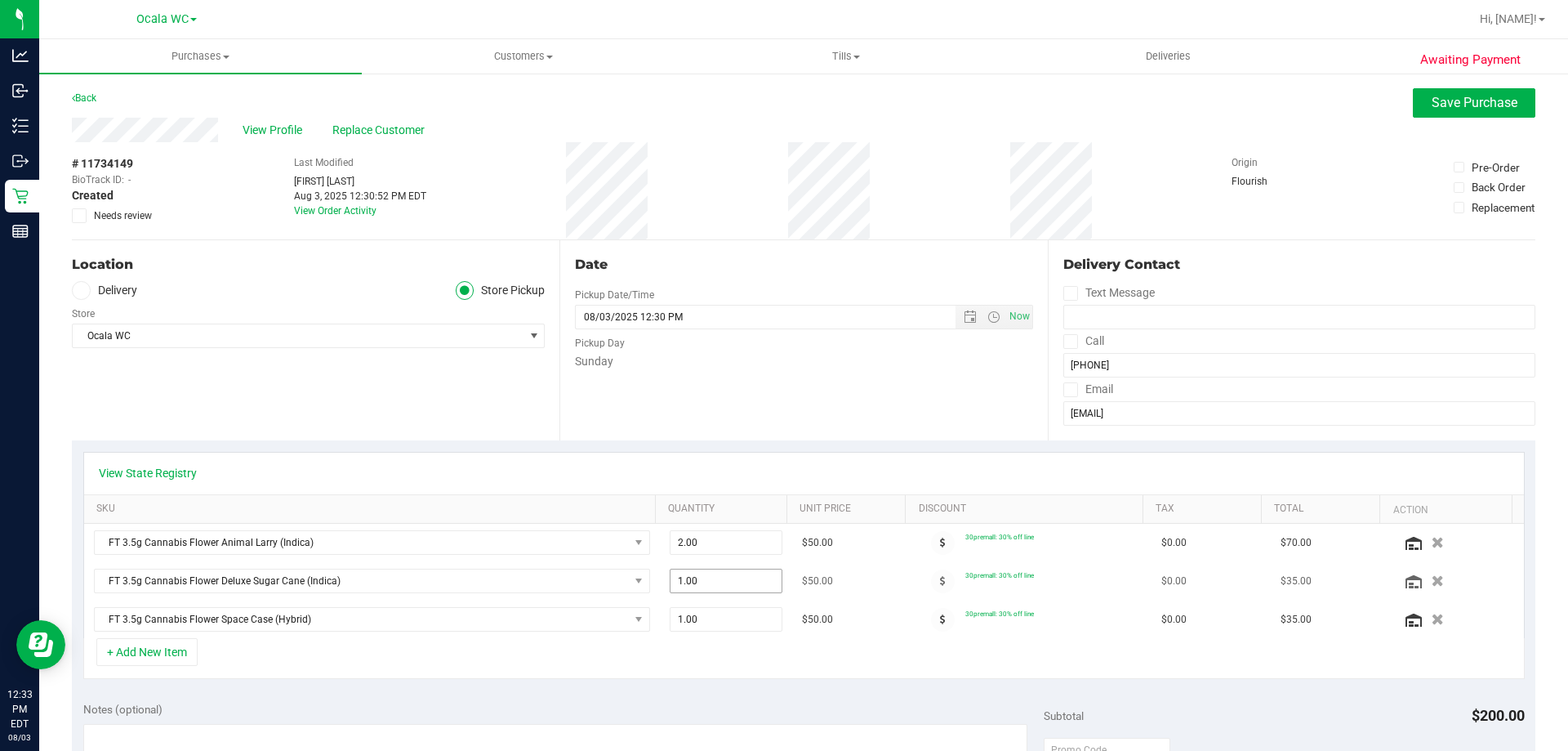 click on "1.00 1" at bounding box center (726, 581) 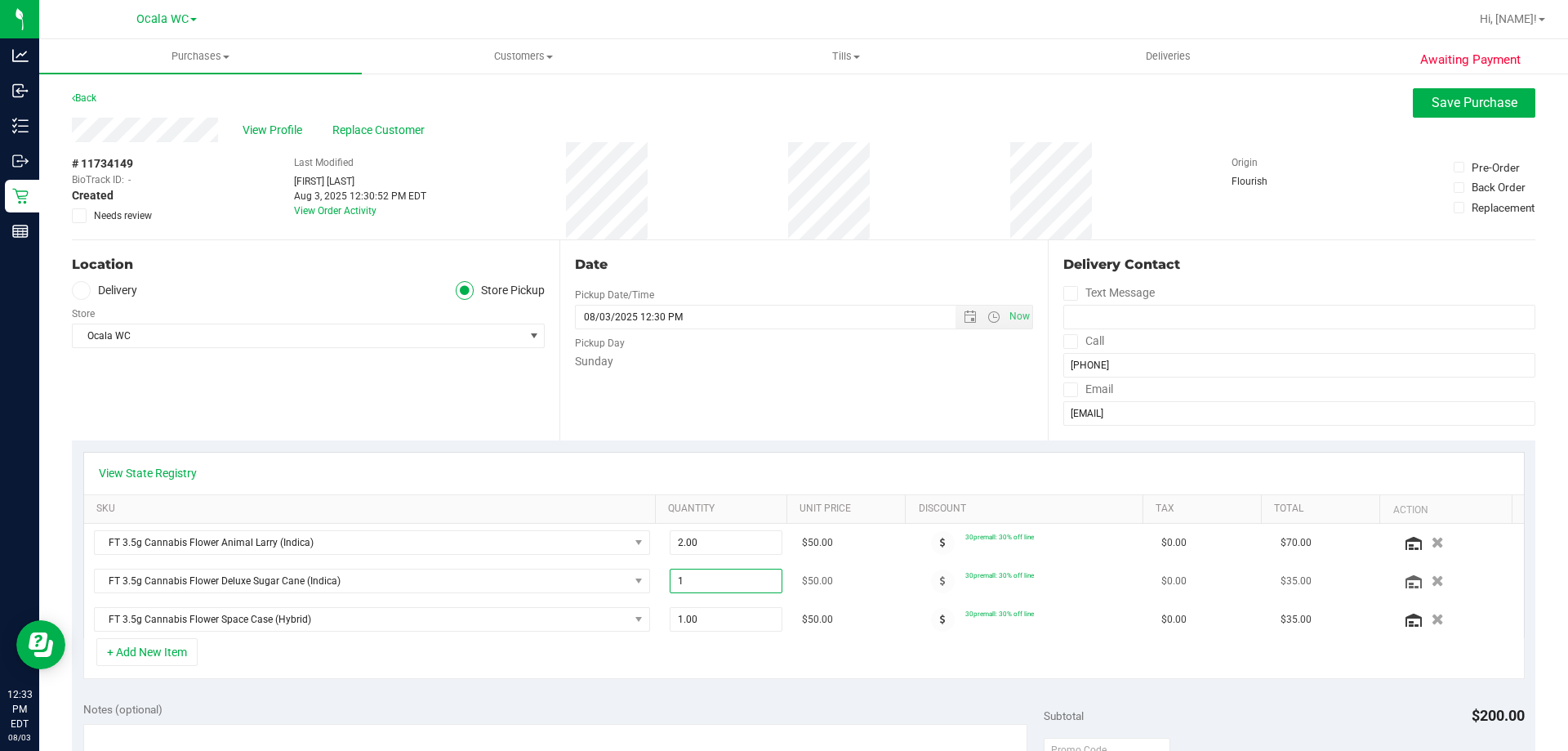 click on "1" at bounding box center (726, 581) 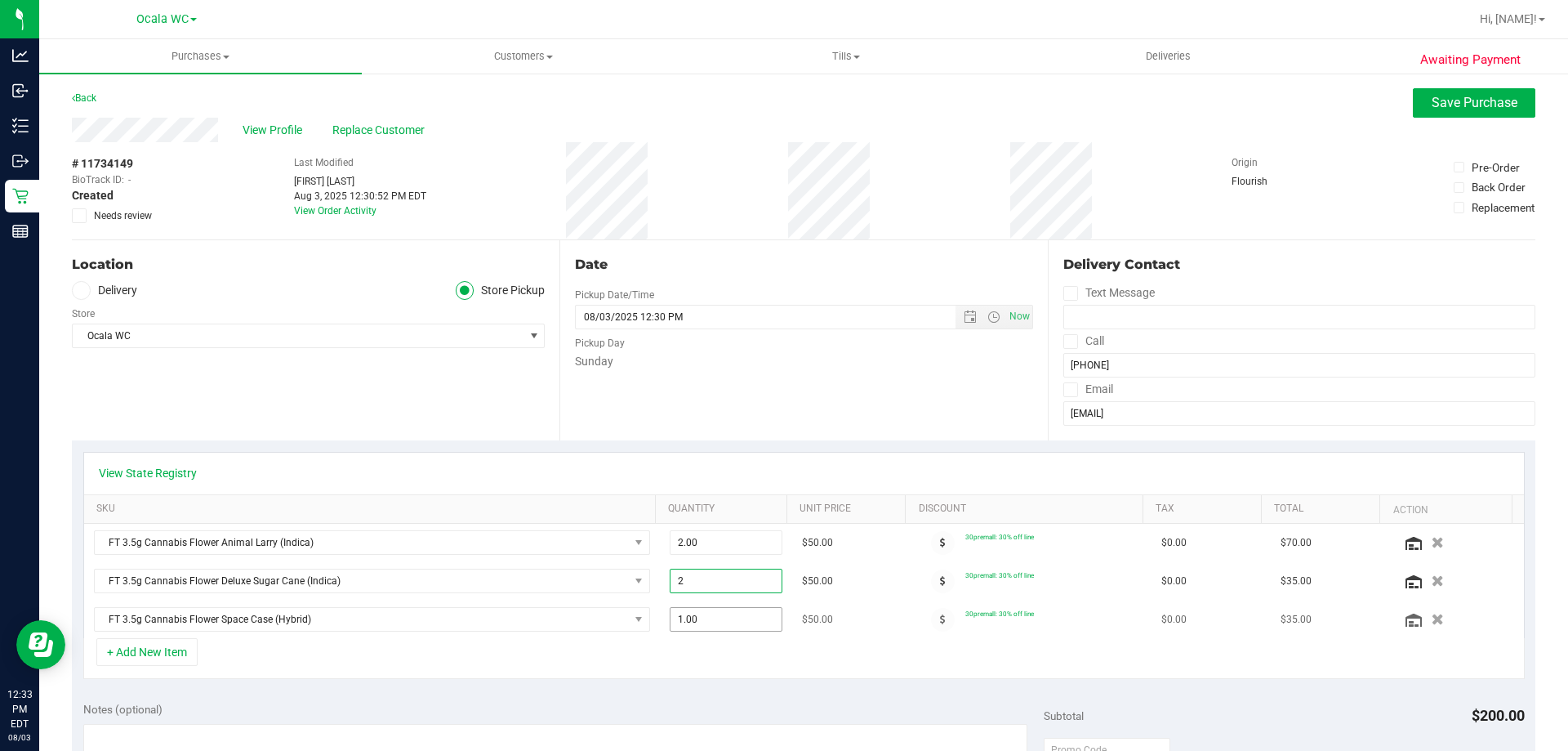 type on "2.00" 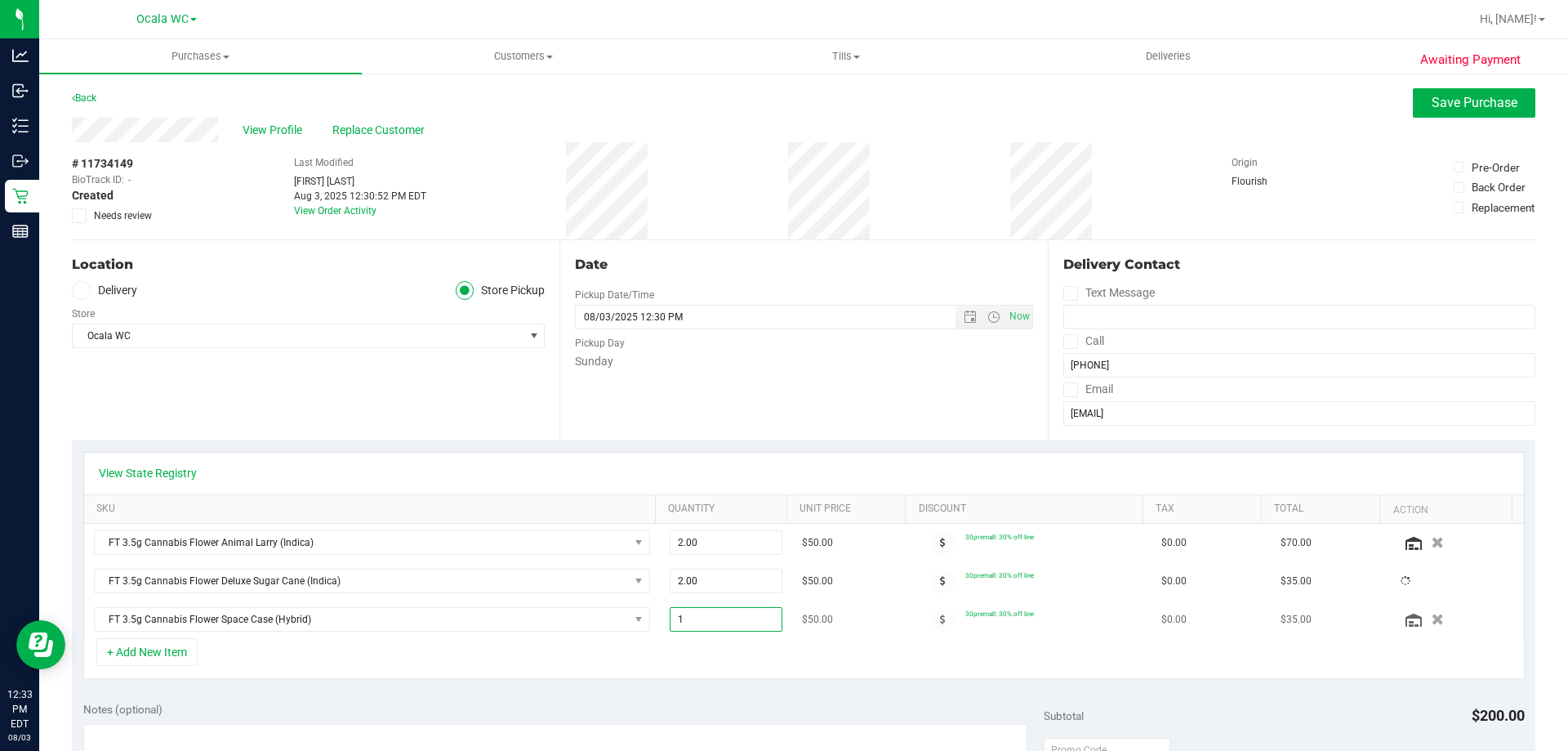 click on "1.00 1" at bounding box center (726, 619) 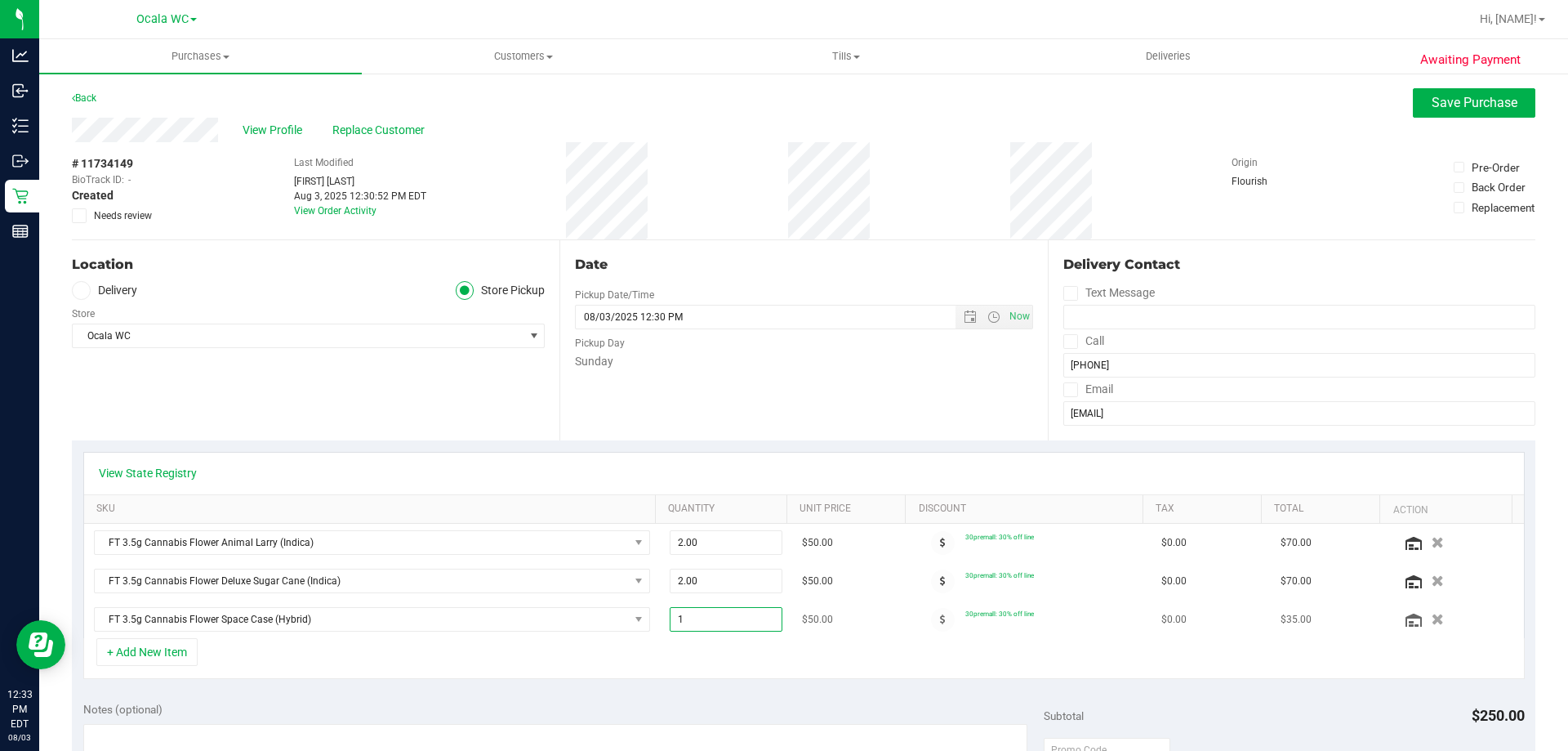 click on "1.00 1" at bounding box center [726, 619] 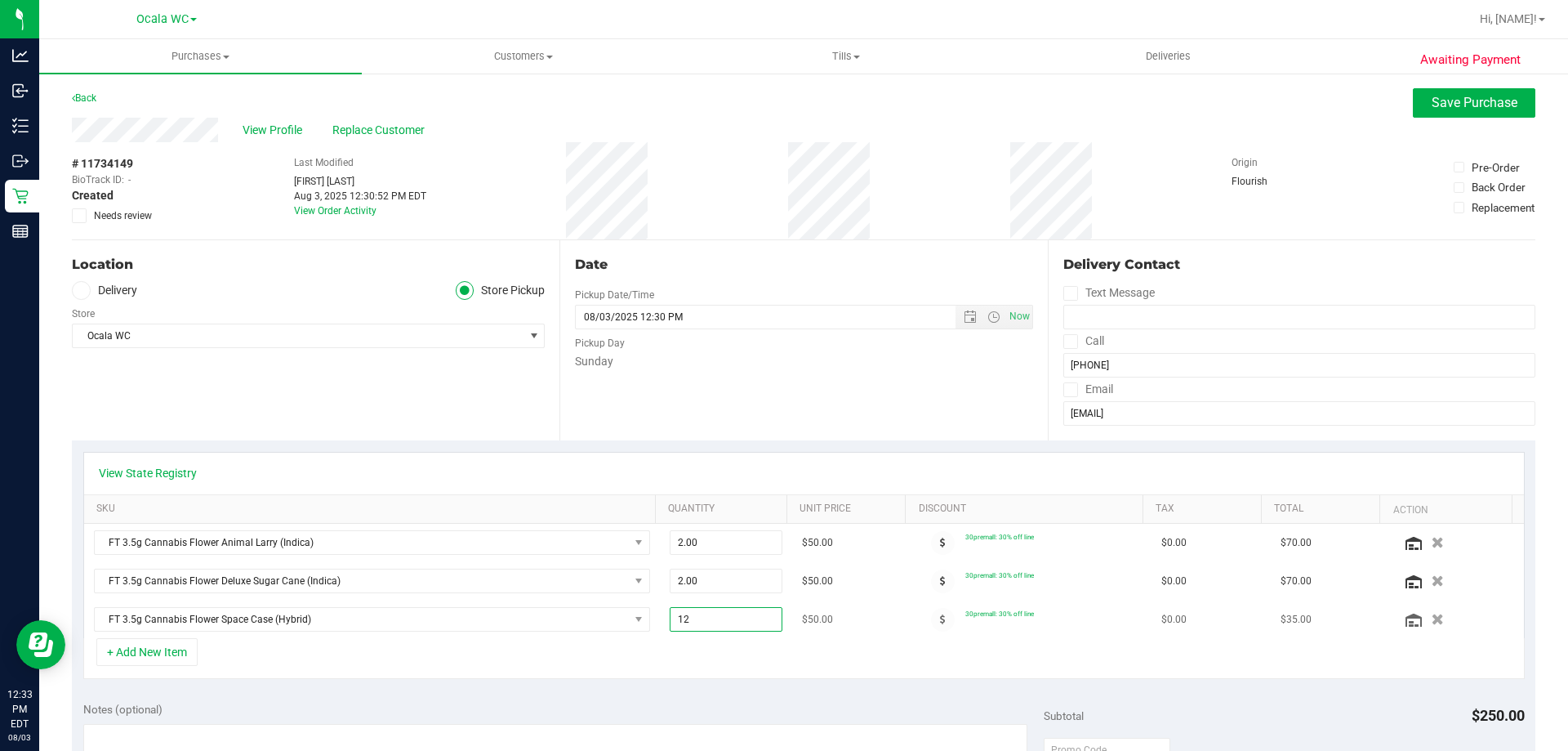 type on "1" 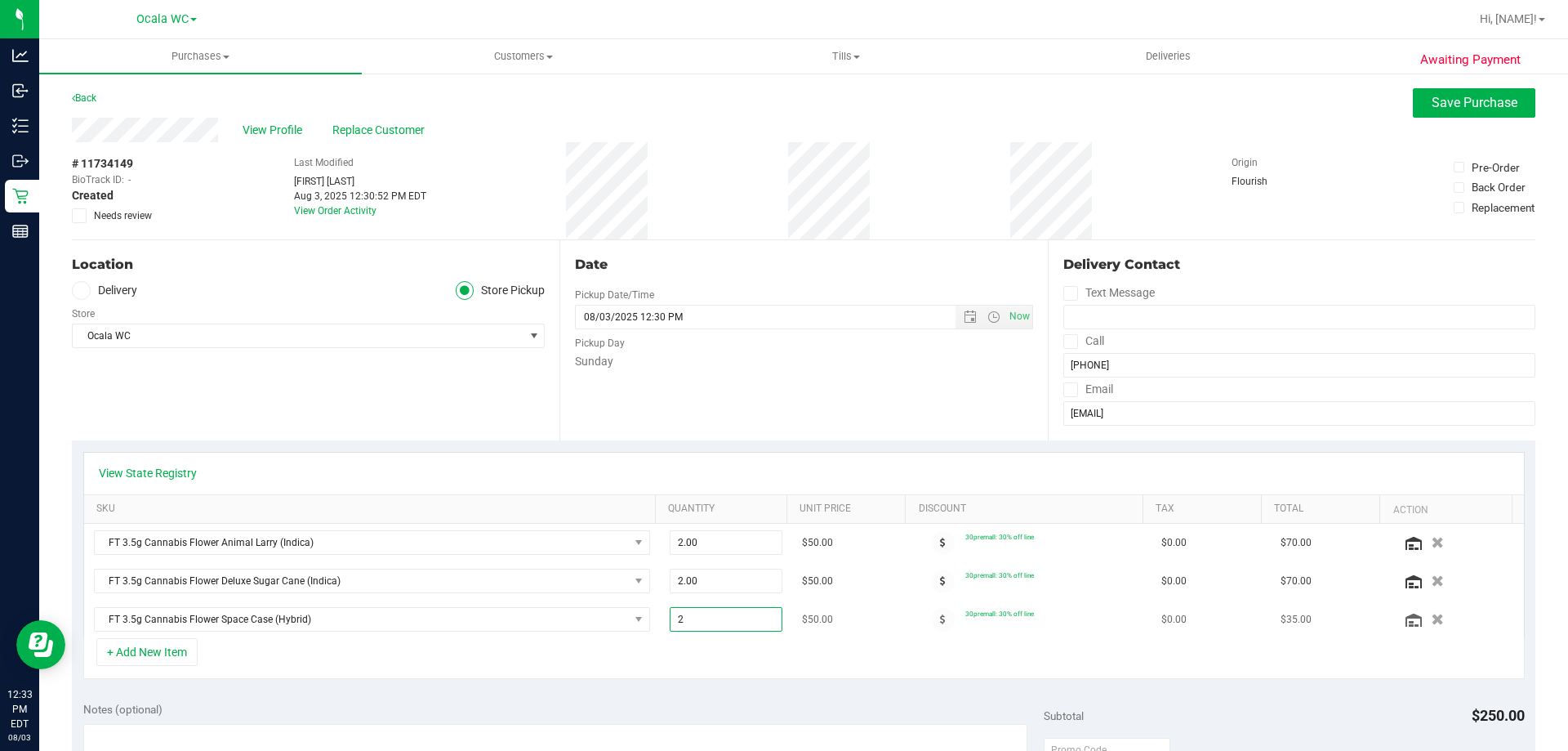 type on "2" 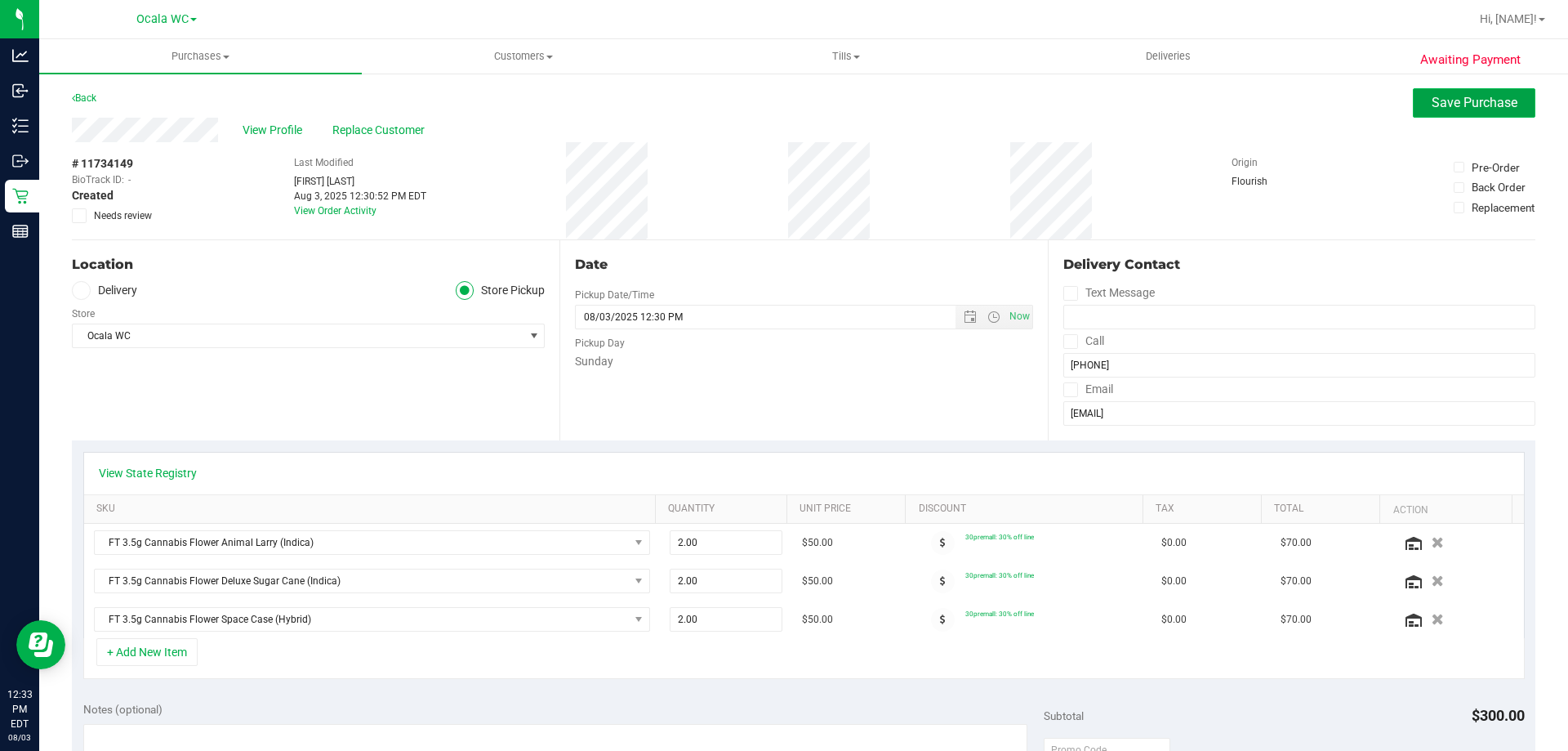 click on "Save Purchase" at bounding box center [1474, 102] 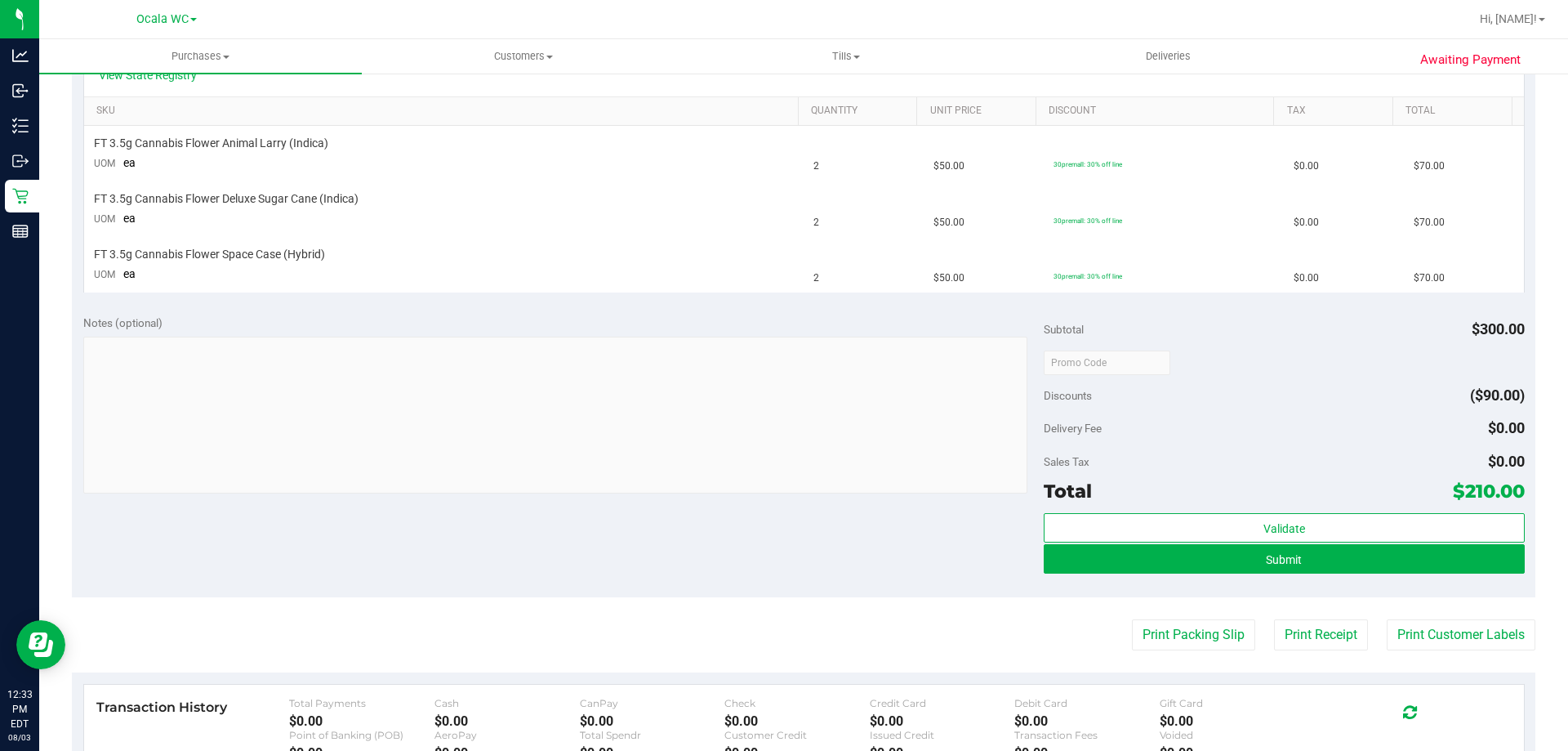 scroll, scrollTop: 409, scrollLeft: 0, axis: vertical 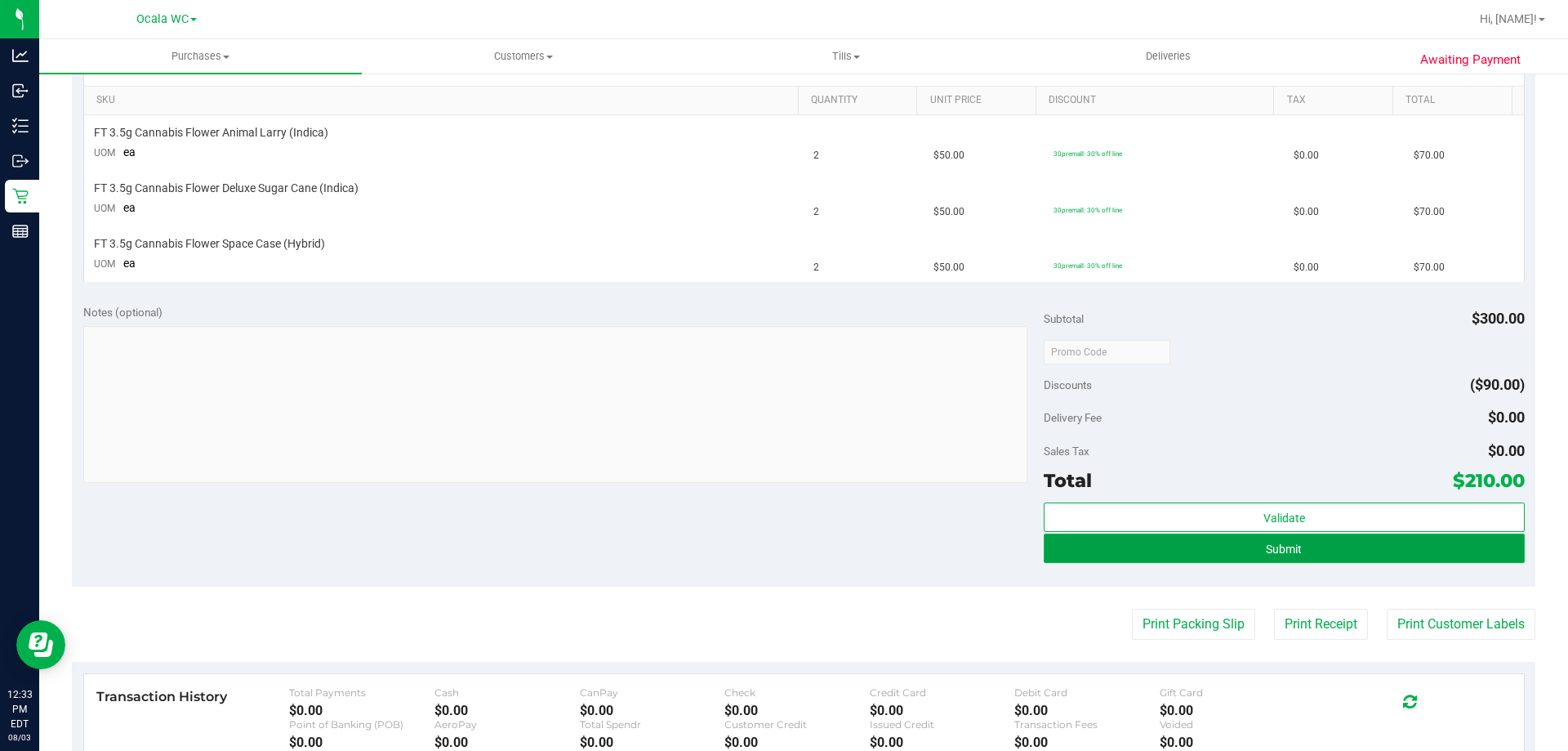 click on "Submit" at bounding box center [1284, 548] 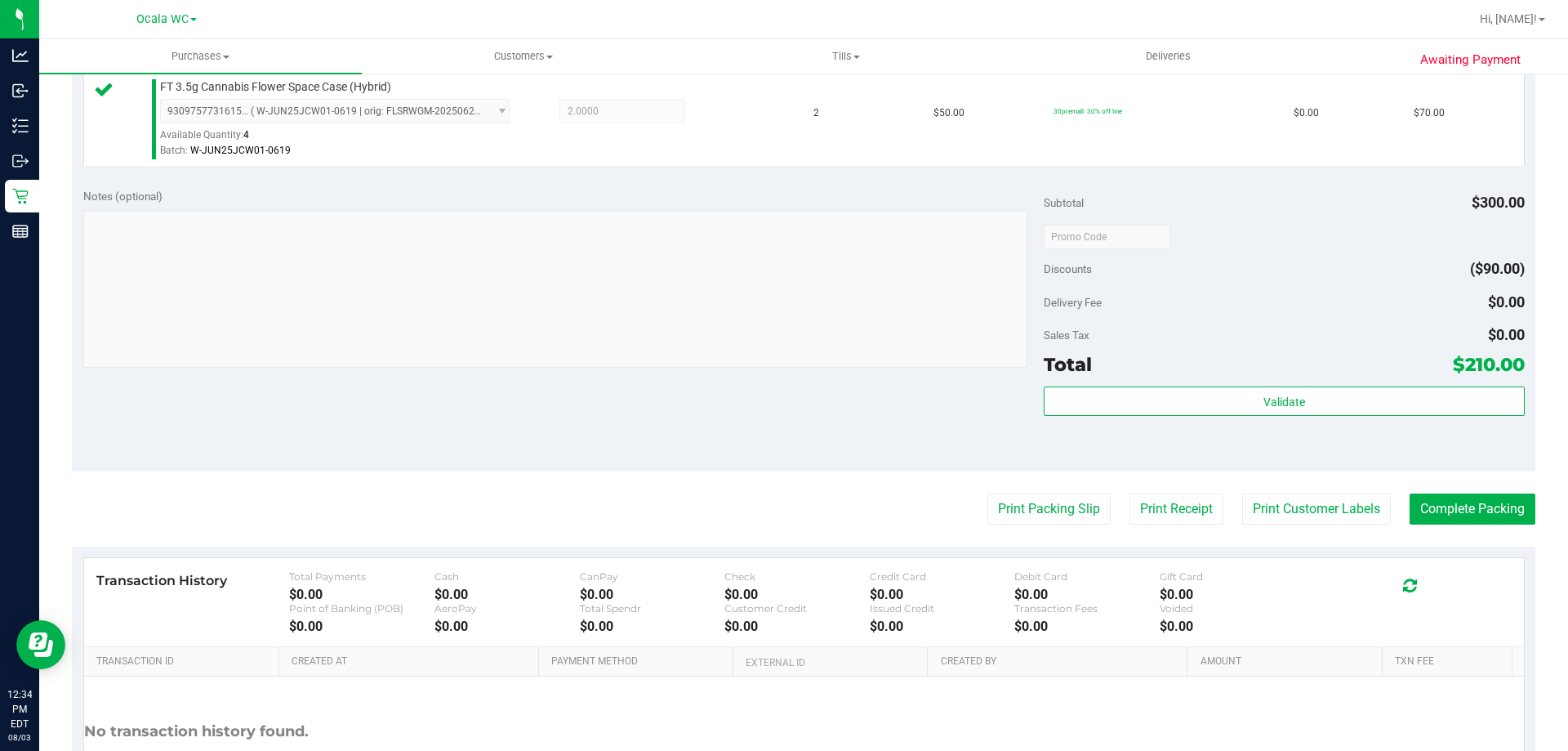 scroll, scrollTop: 661, scrollLeft: 0, axis: vertical 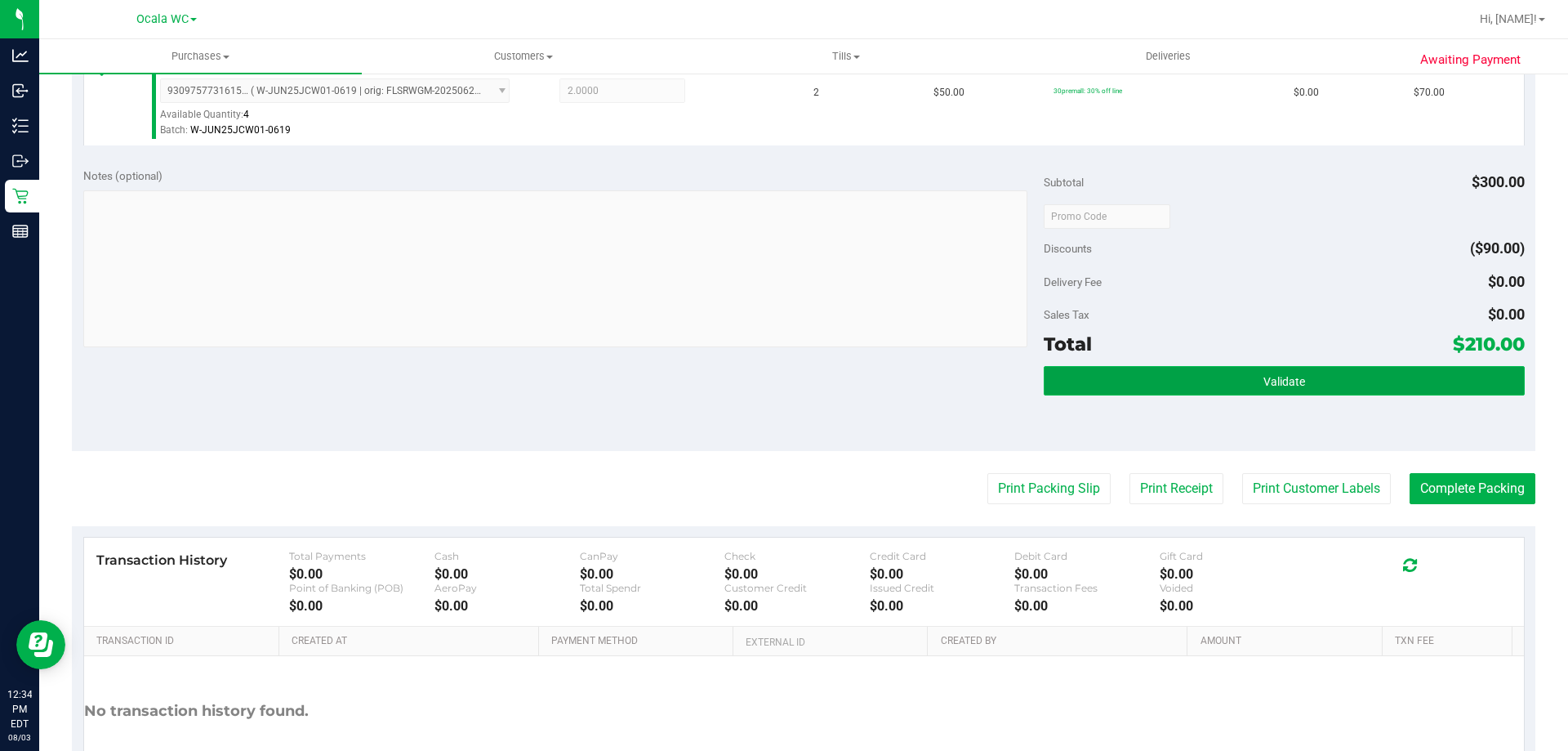 click on "Validate" at bounding box center [1284, 381] 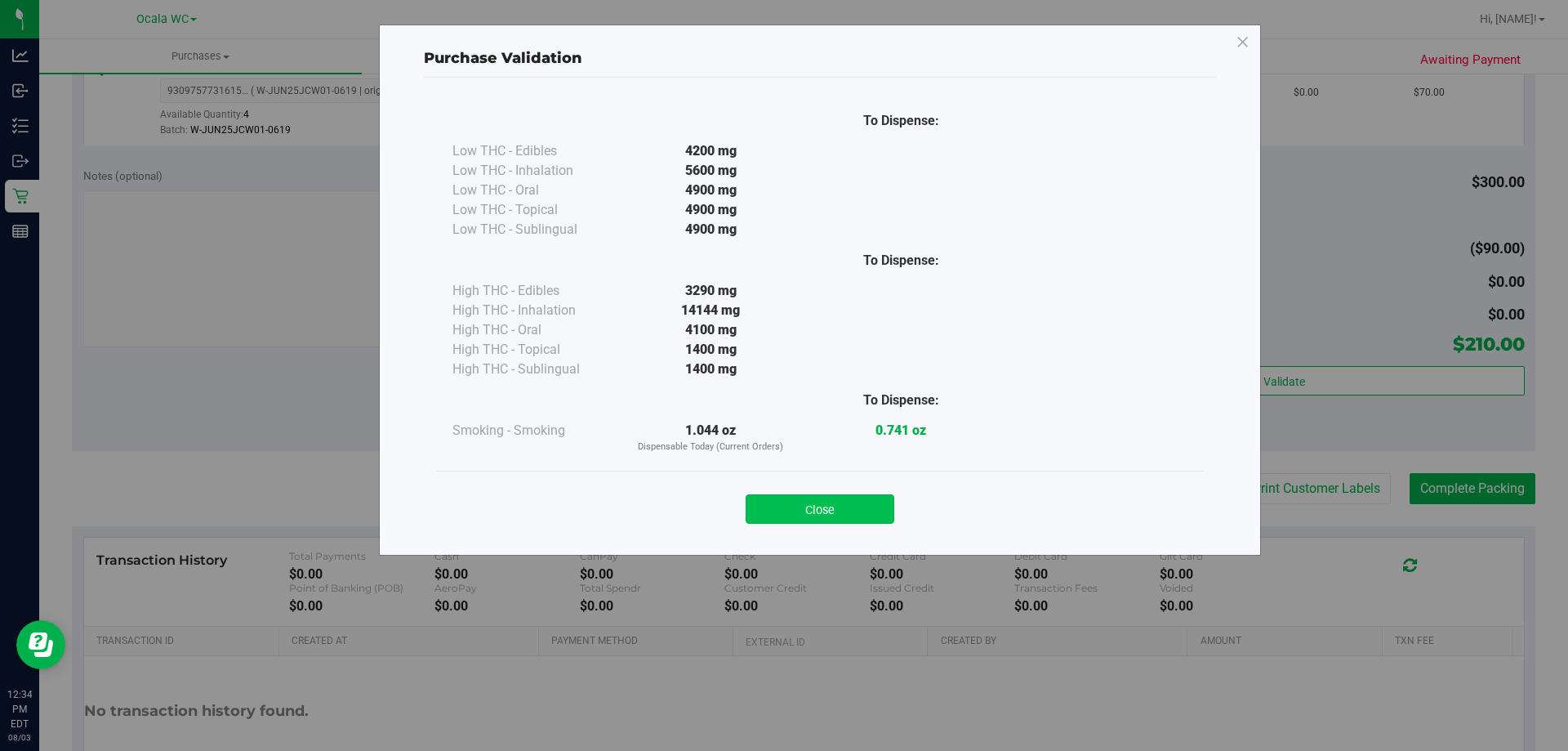 click on "Close" at bounding box center (820, 509) 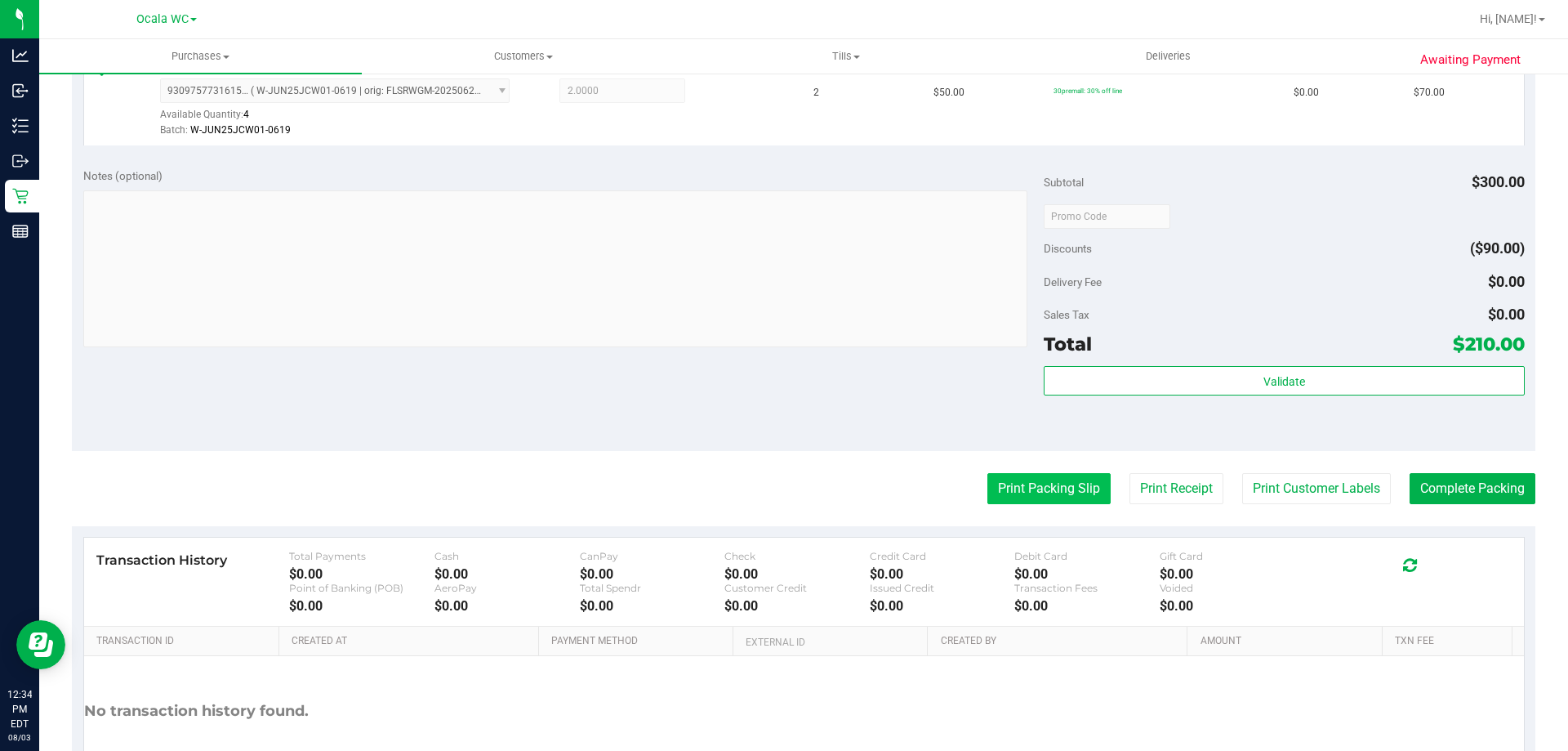 click on "Print Packing Slip" at bounding box center [1049, 489] 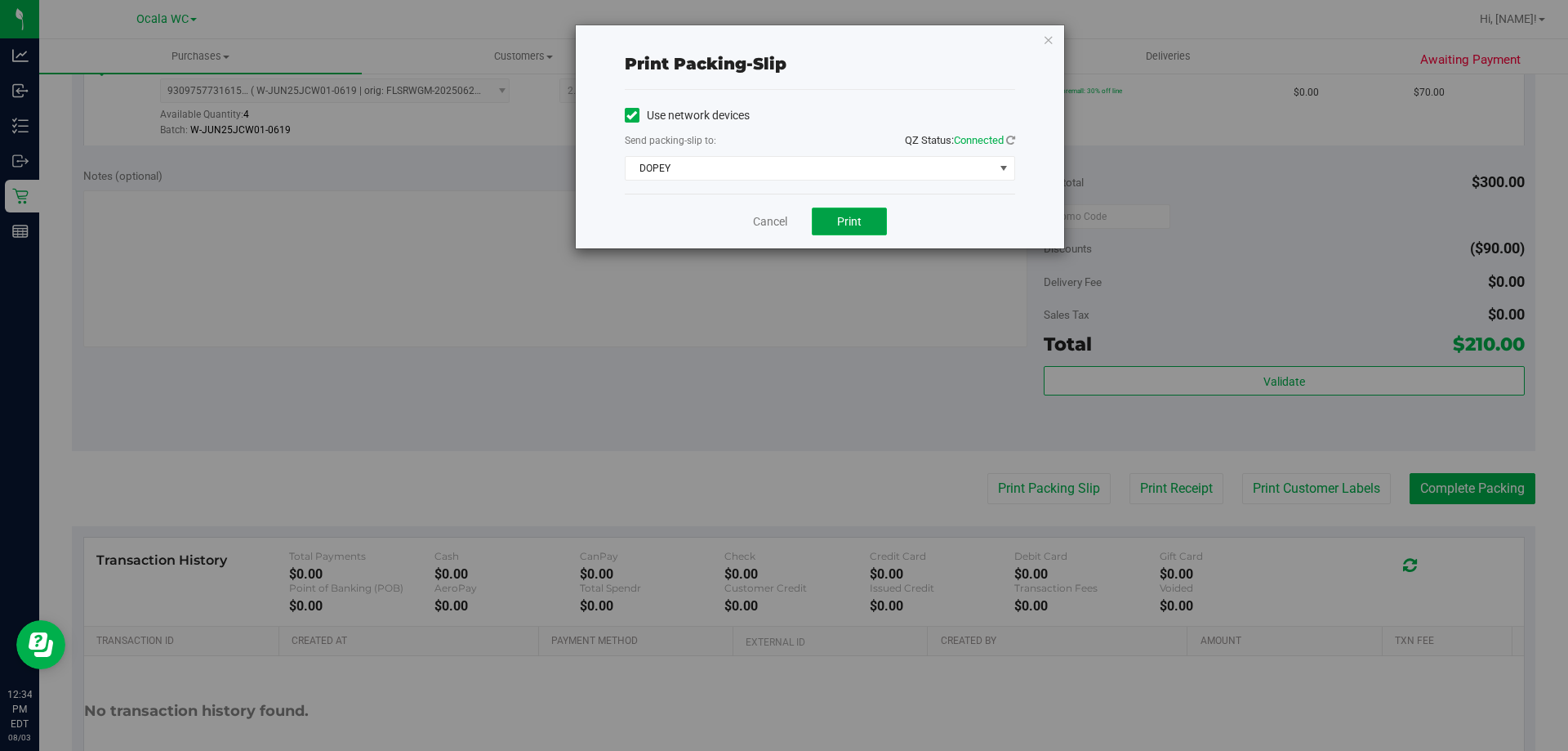 click on "Print" at bounding box center (849, 221) 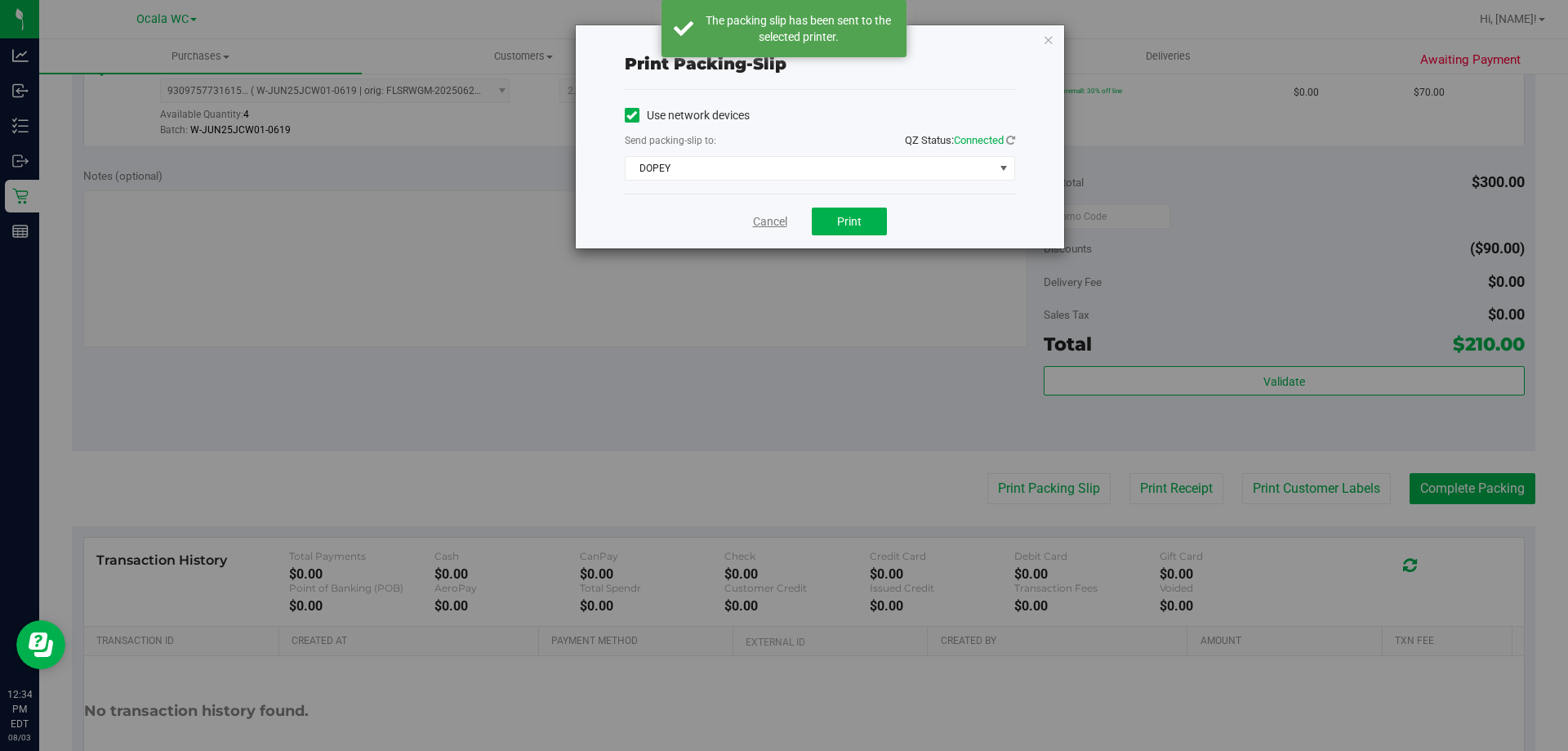 click on "Cancel" at bounding box center (770, 221) 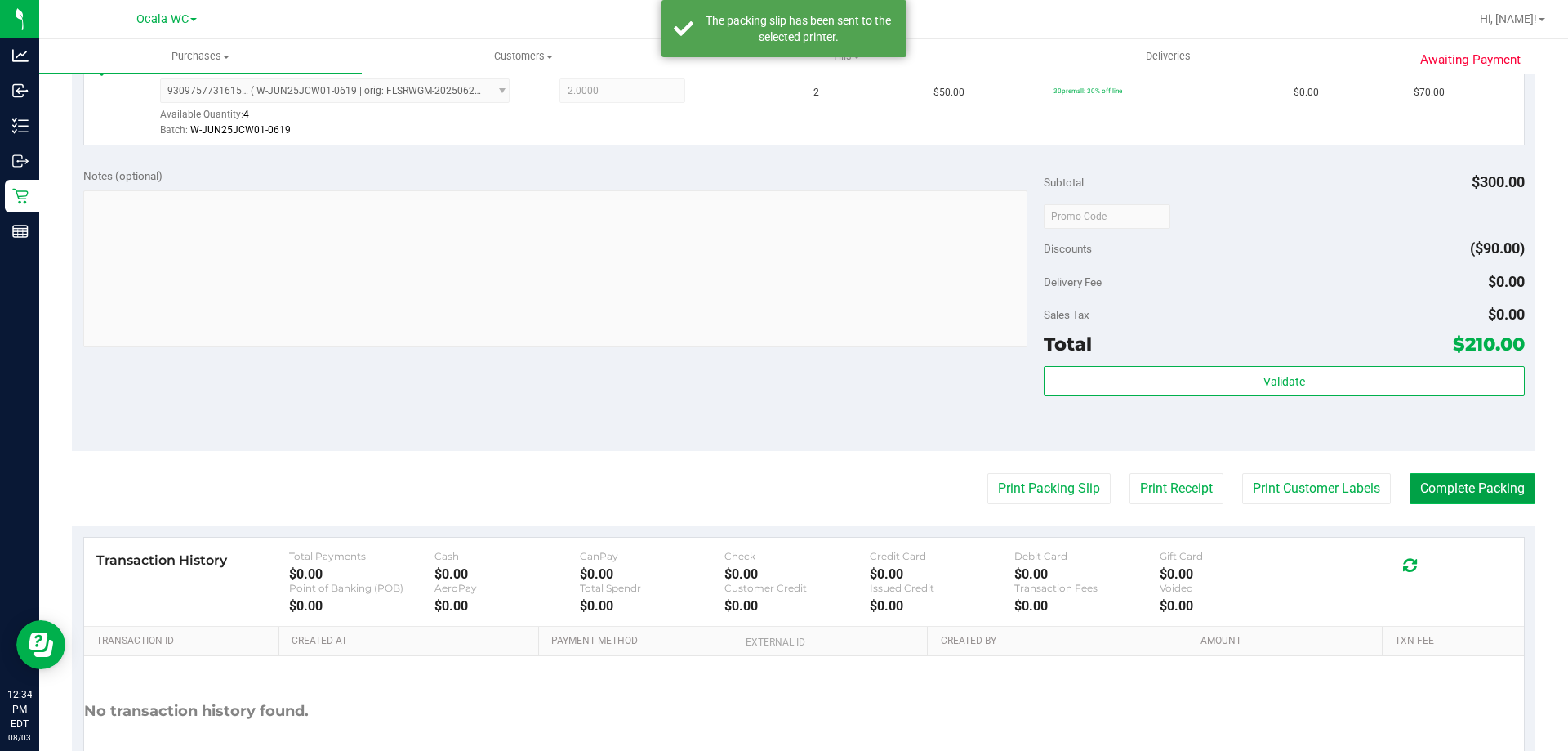 click on "Complete Packing" at bounding box center [1472, 489] 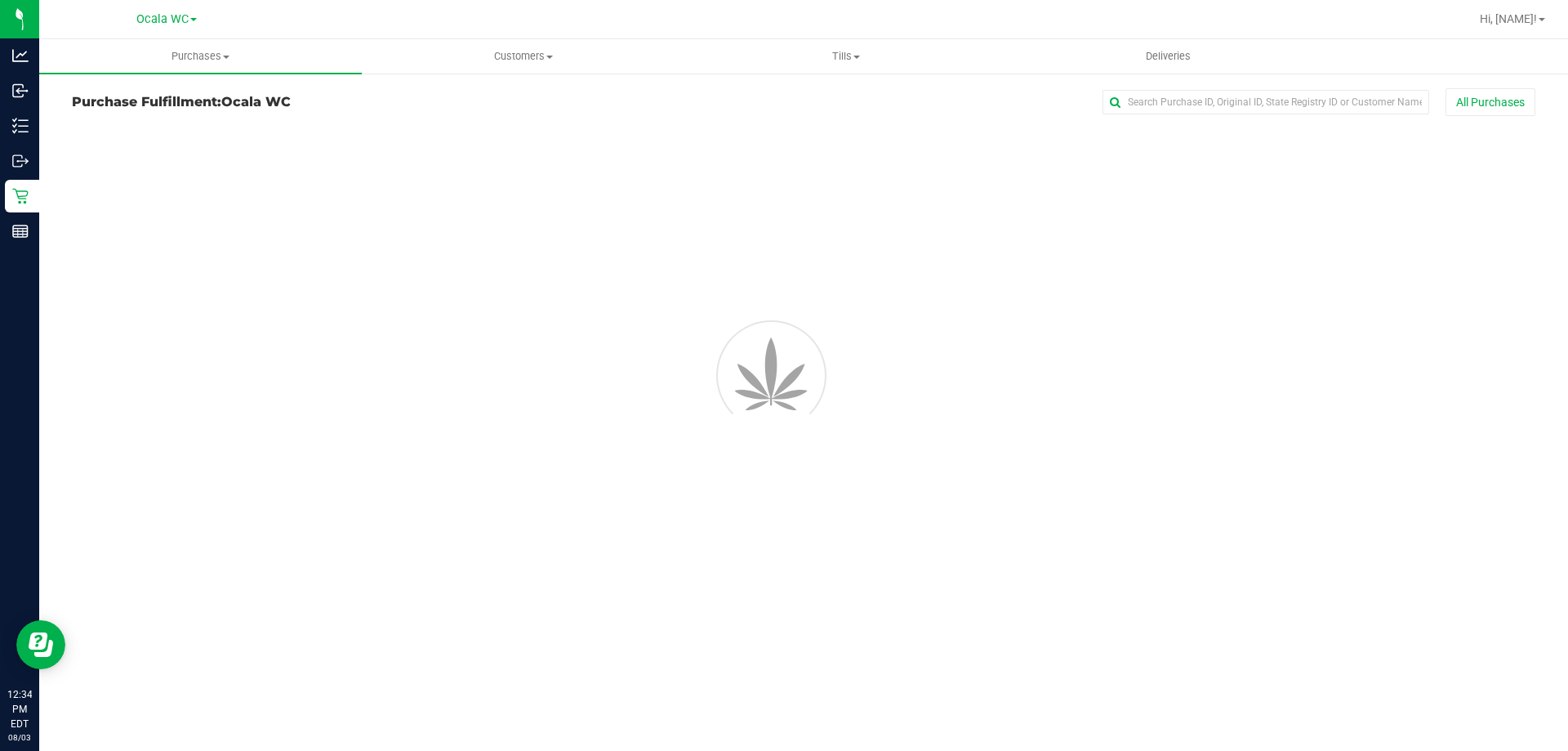 scroll, scrollTop: 0, scrollLeft: 0, axis: both 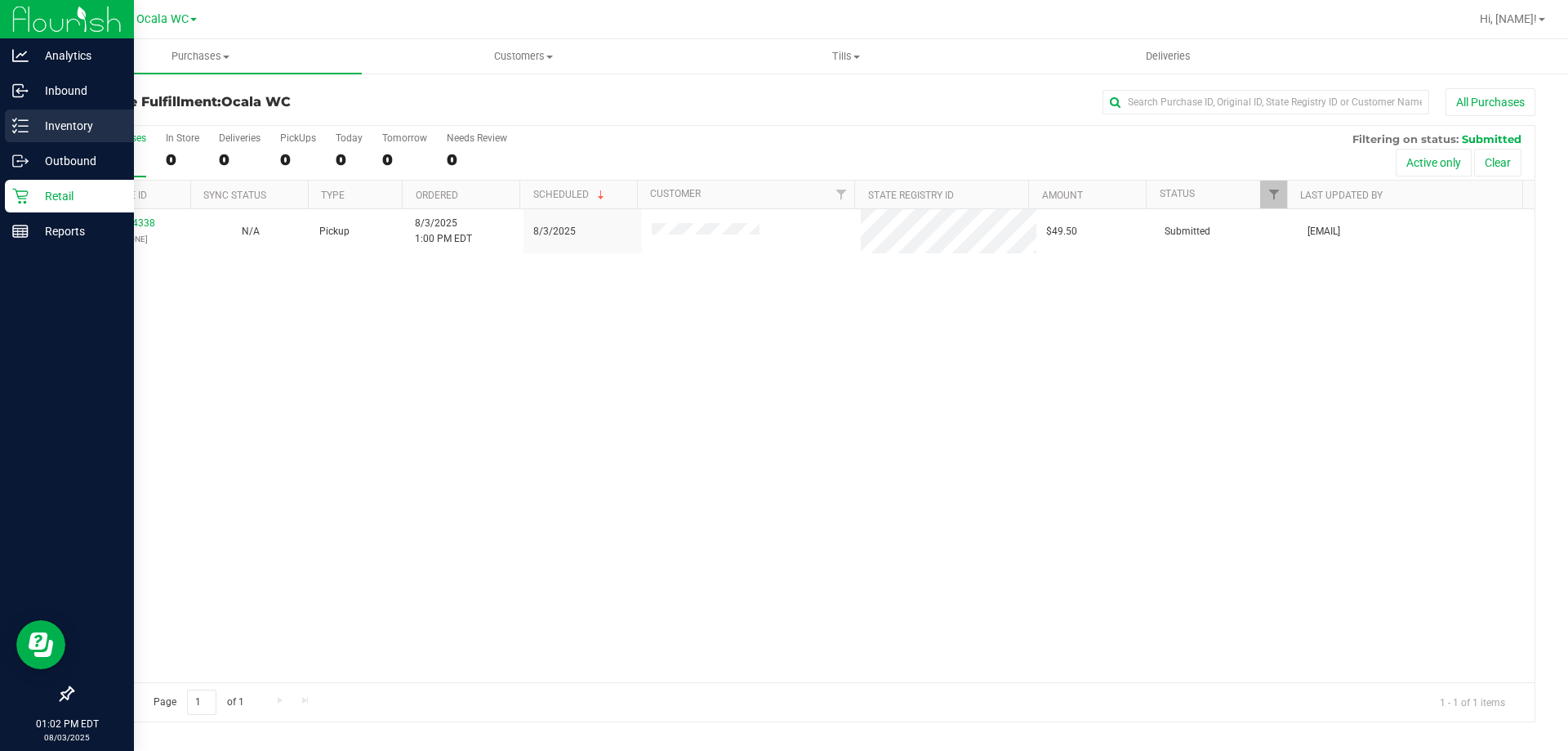click 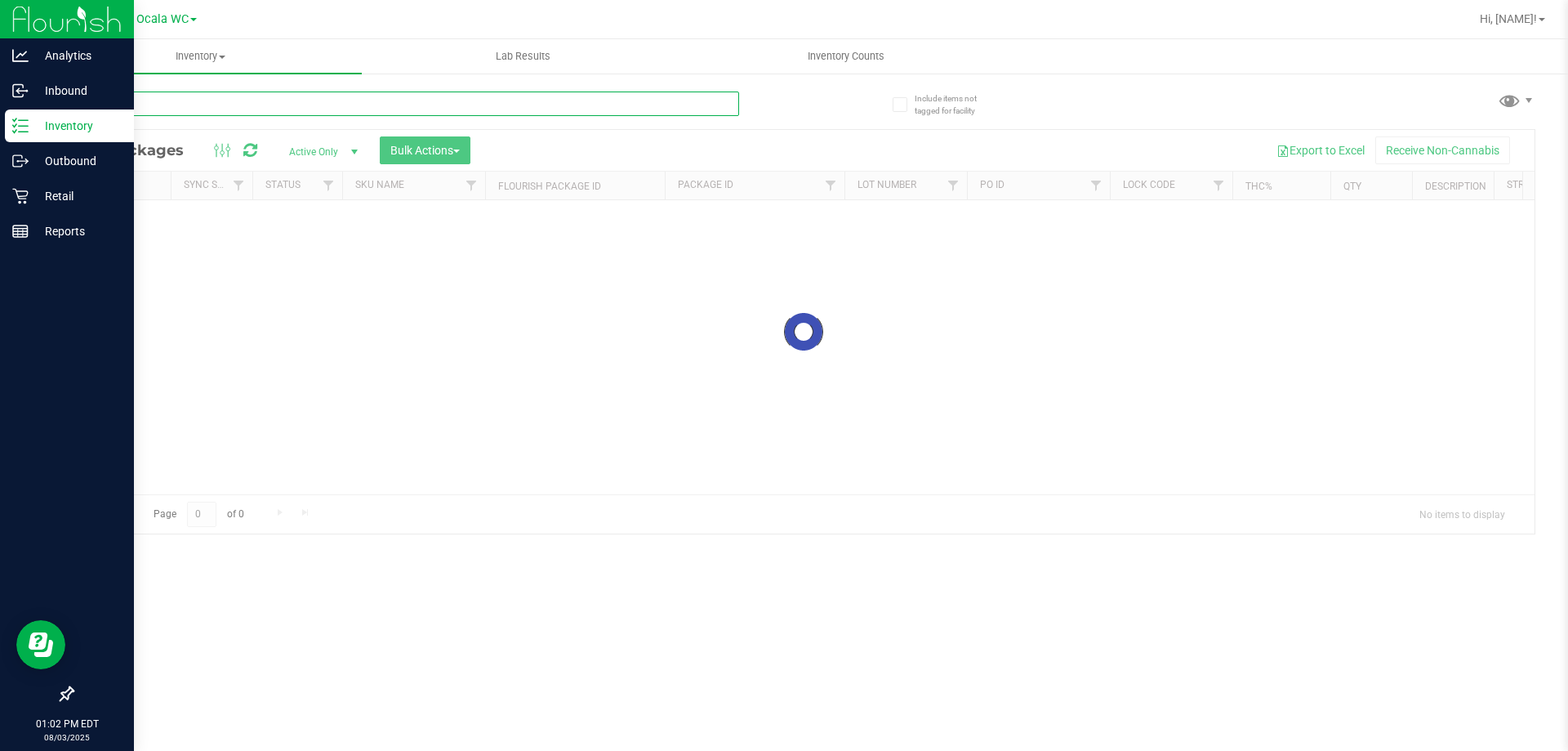 click at bounding box center [405, 104] 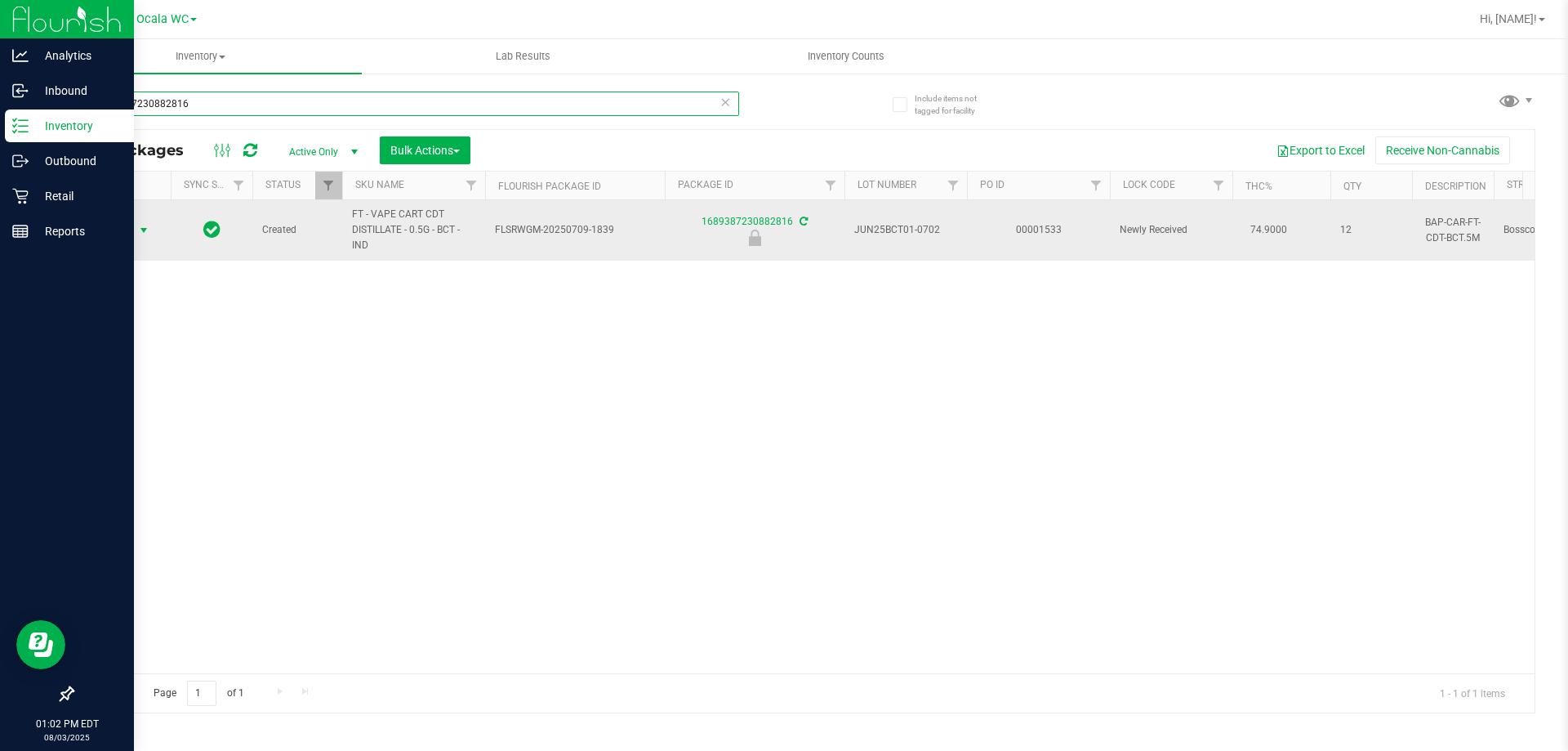 type on "1689387230882816" 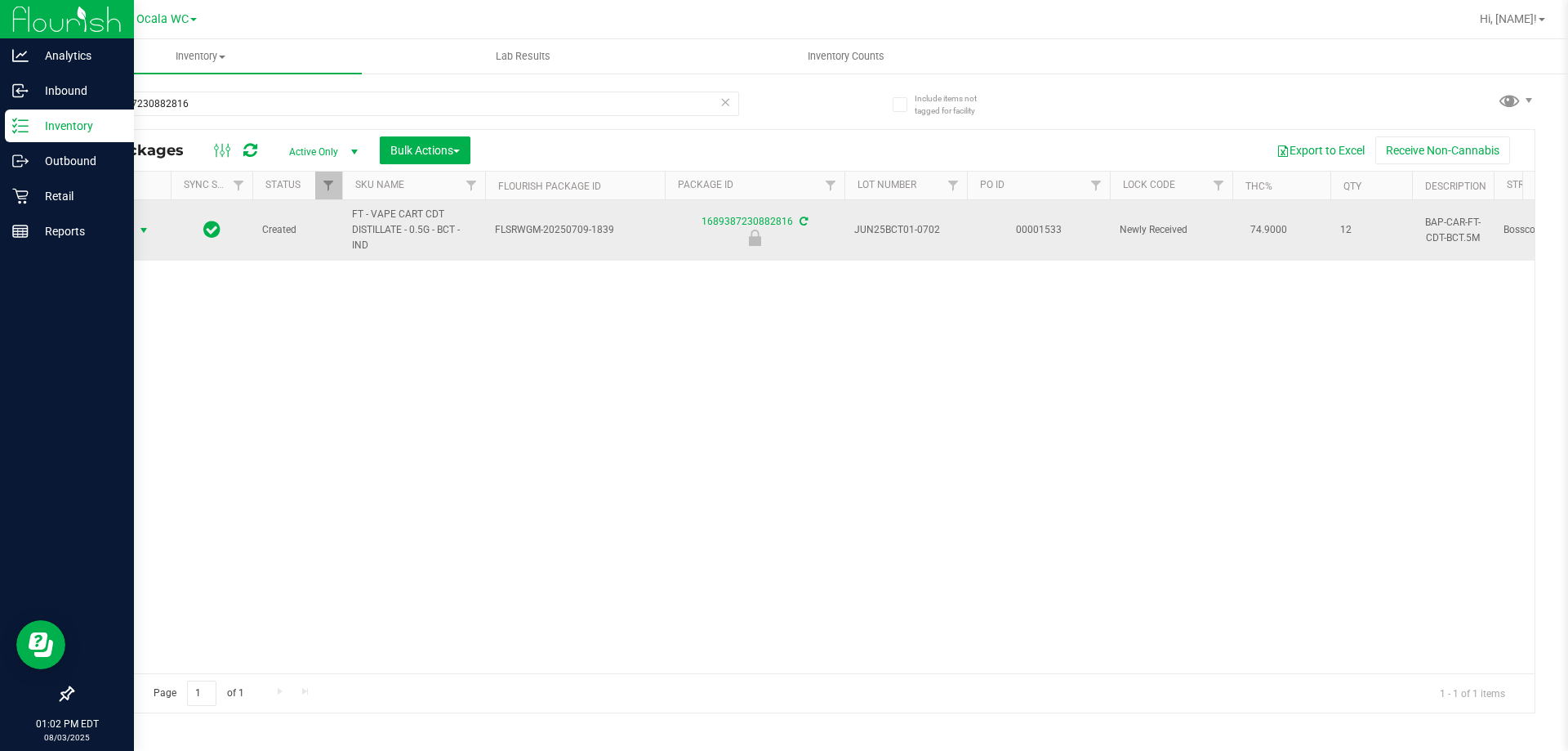 click at bounding box center (144, 230) 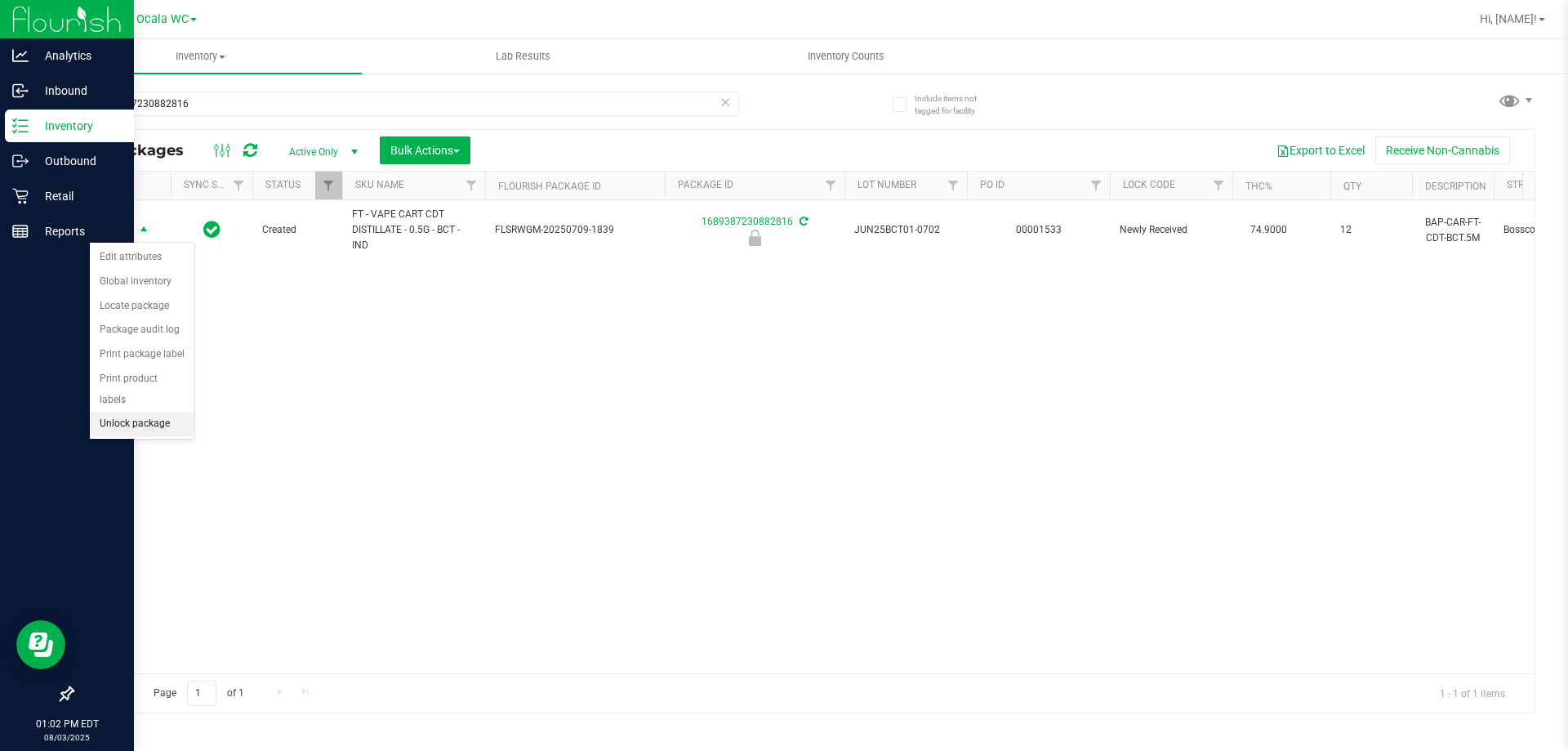 click on "Unlock package" at bounding box center (142, 424) 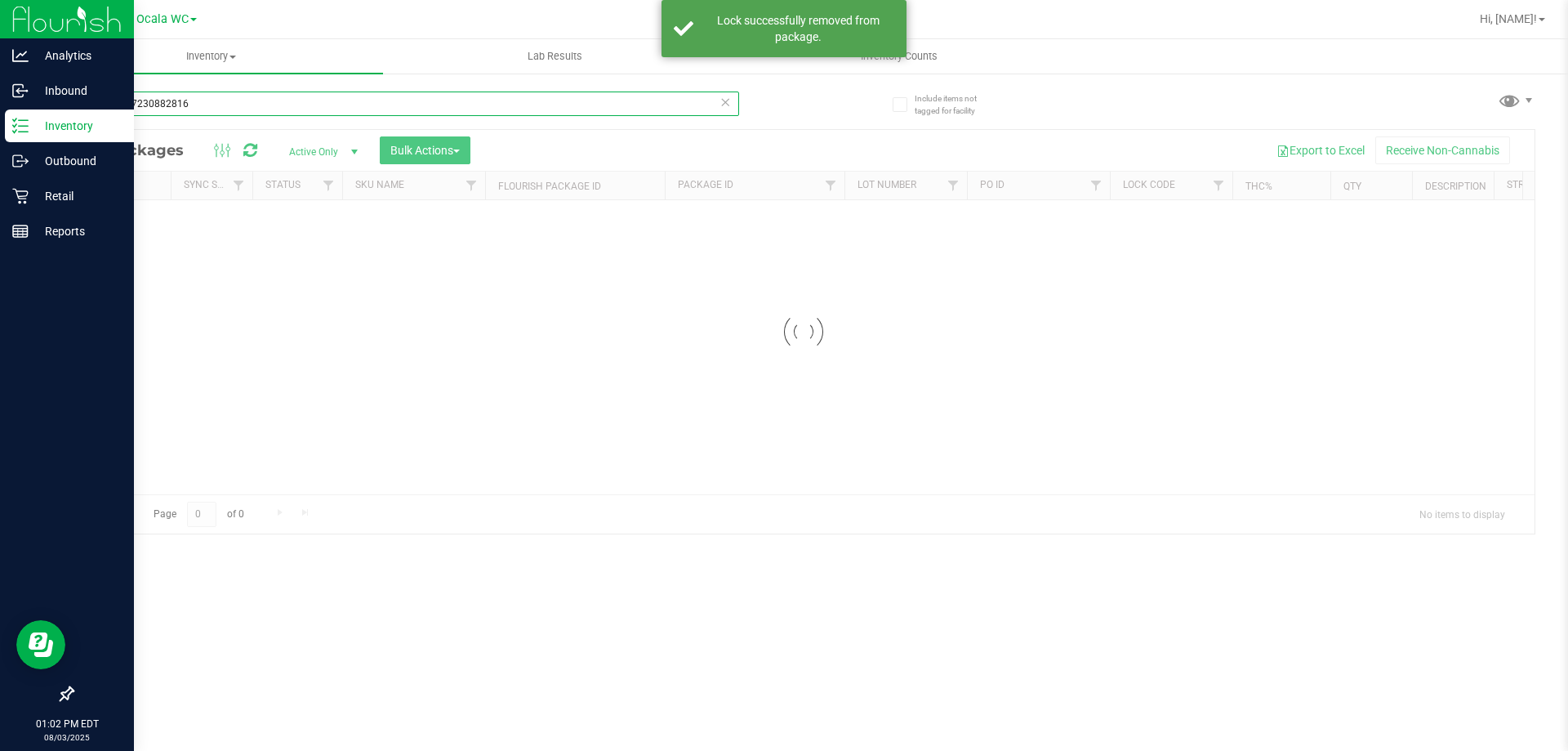 click on "1689387230882816" at bounding box center [405, 104] 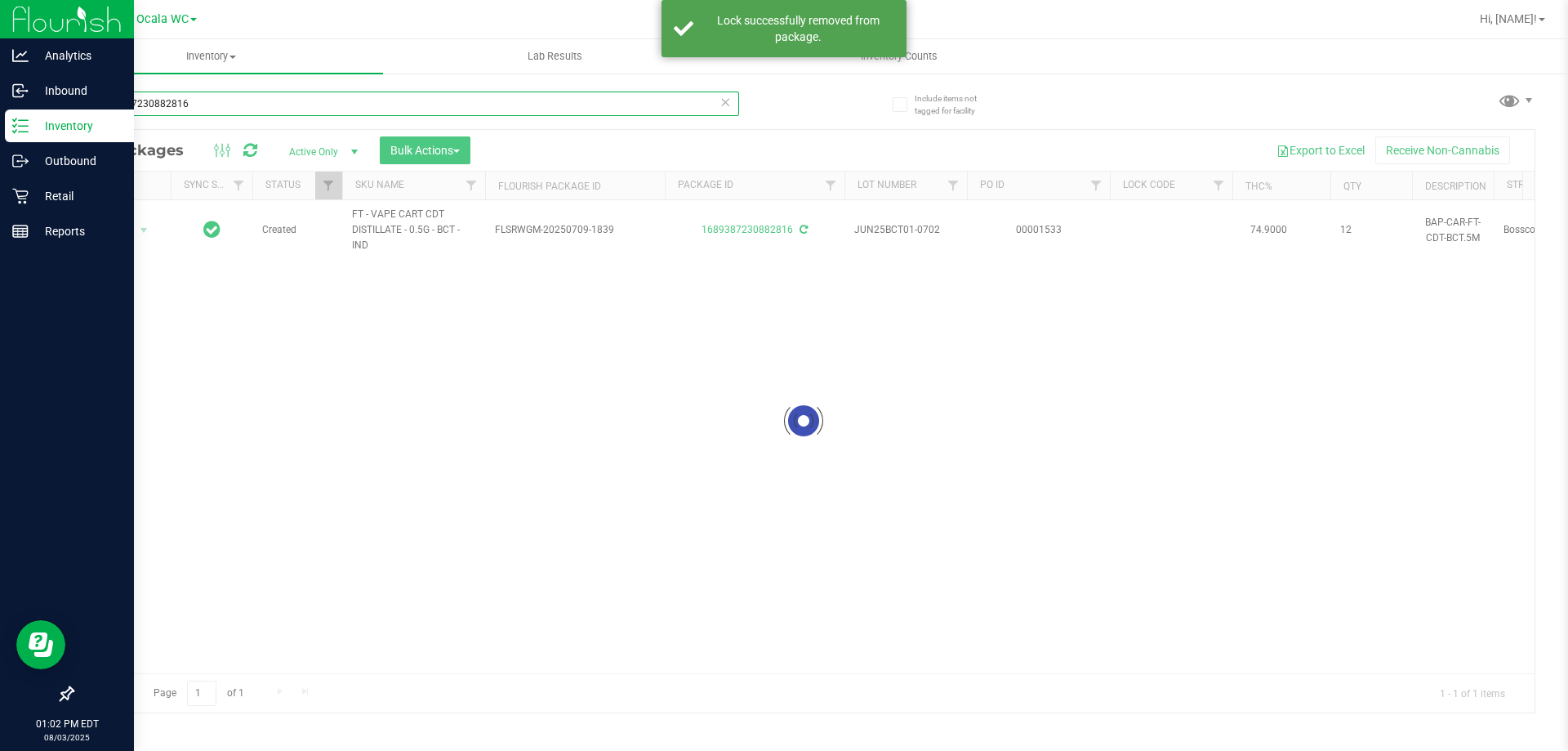click on "1689387230882816" at bounding box center [405, 104] 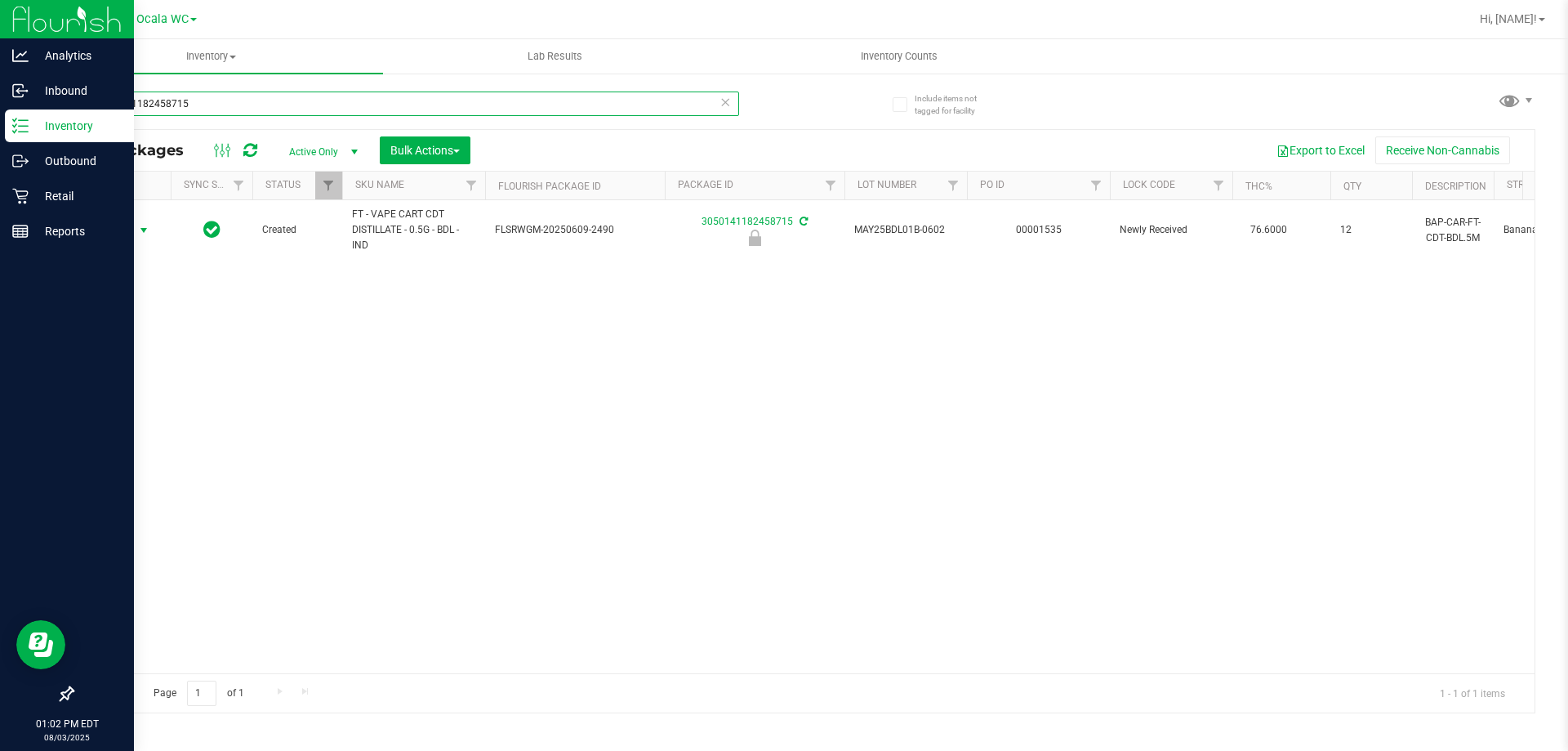 type on "3050141182458715" 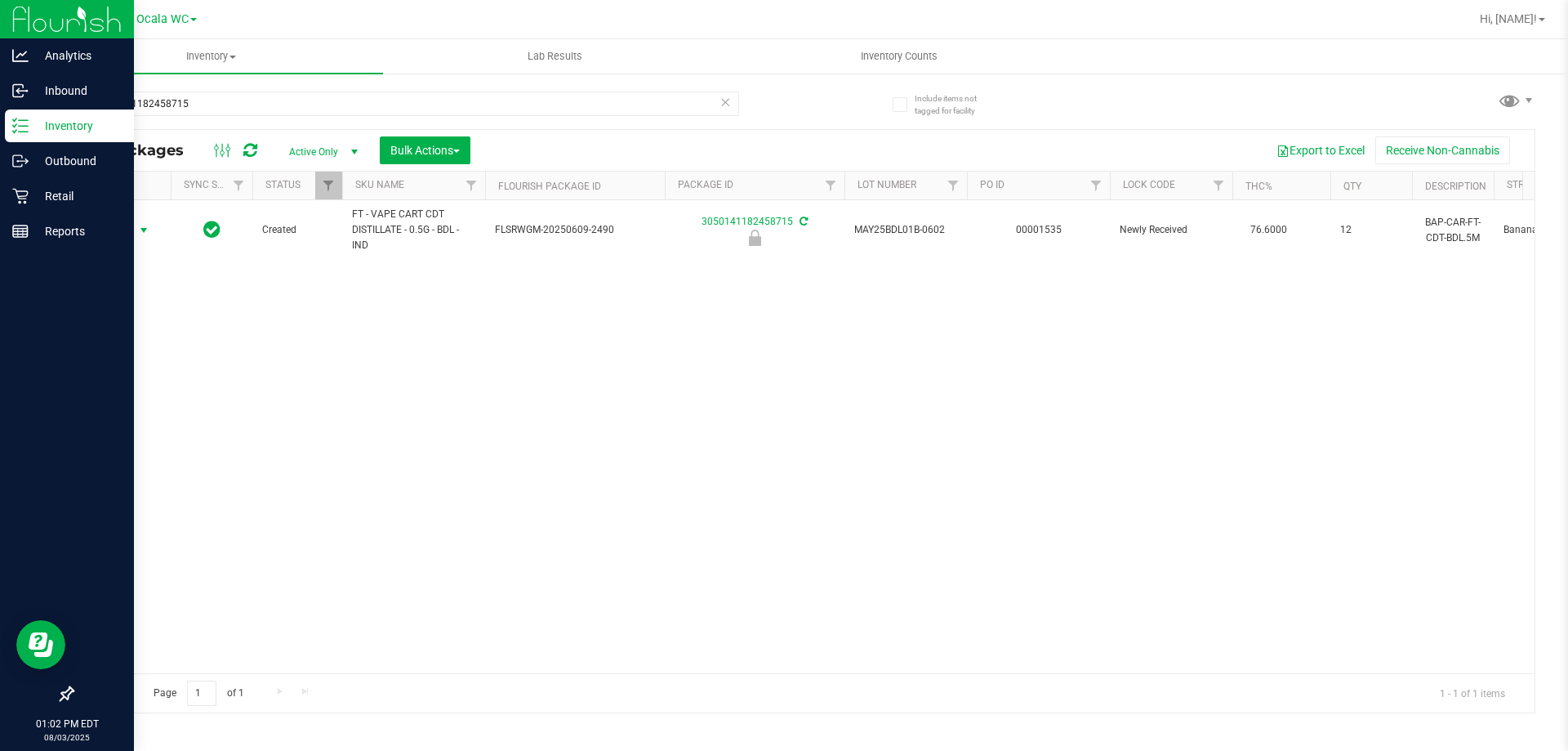 click on "Action" at bounding box center (111, 230) 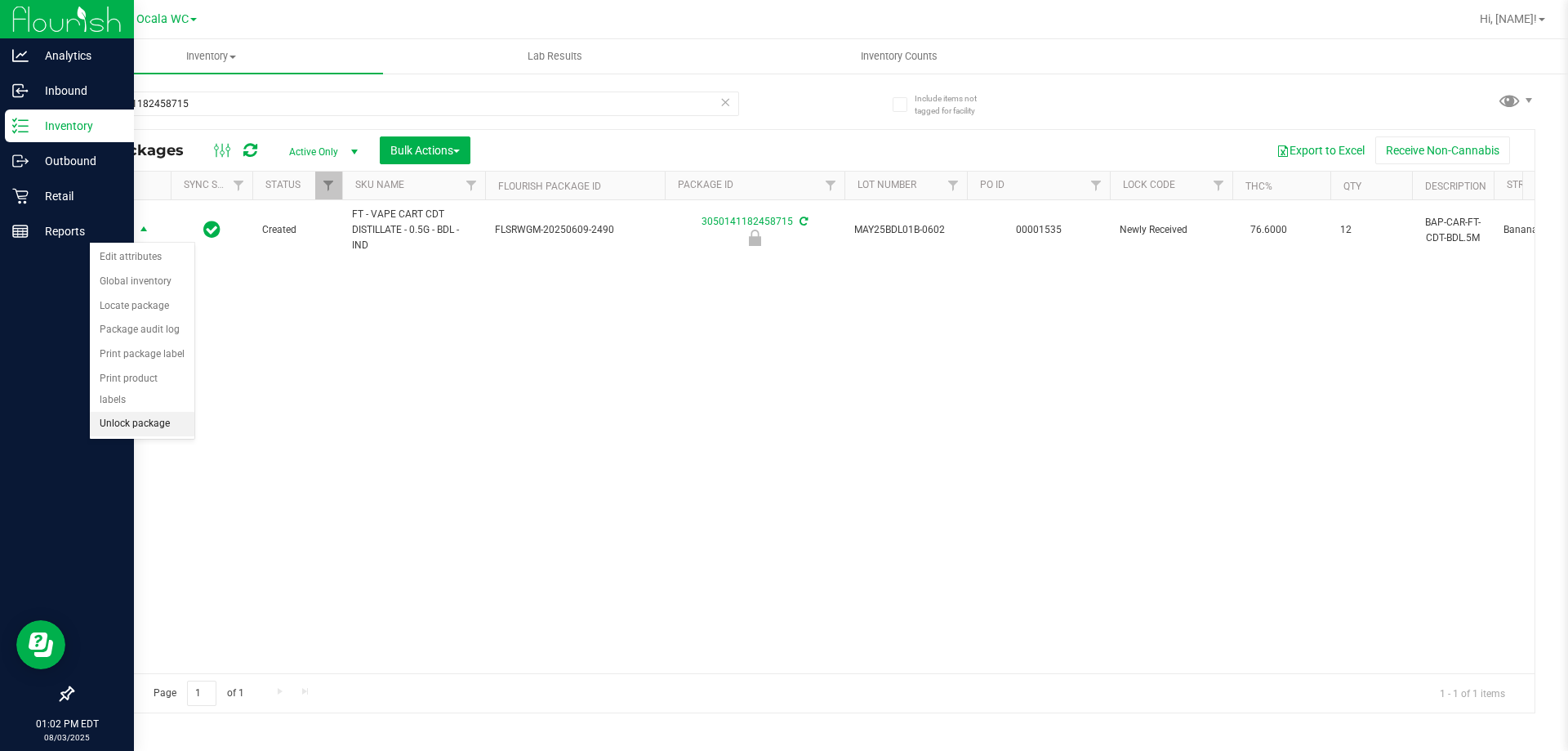 click on "Unlock package" at bounding box center [142, 424] 